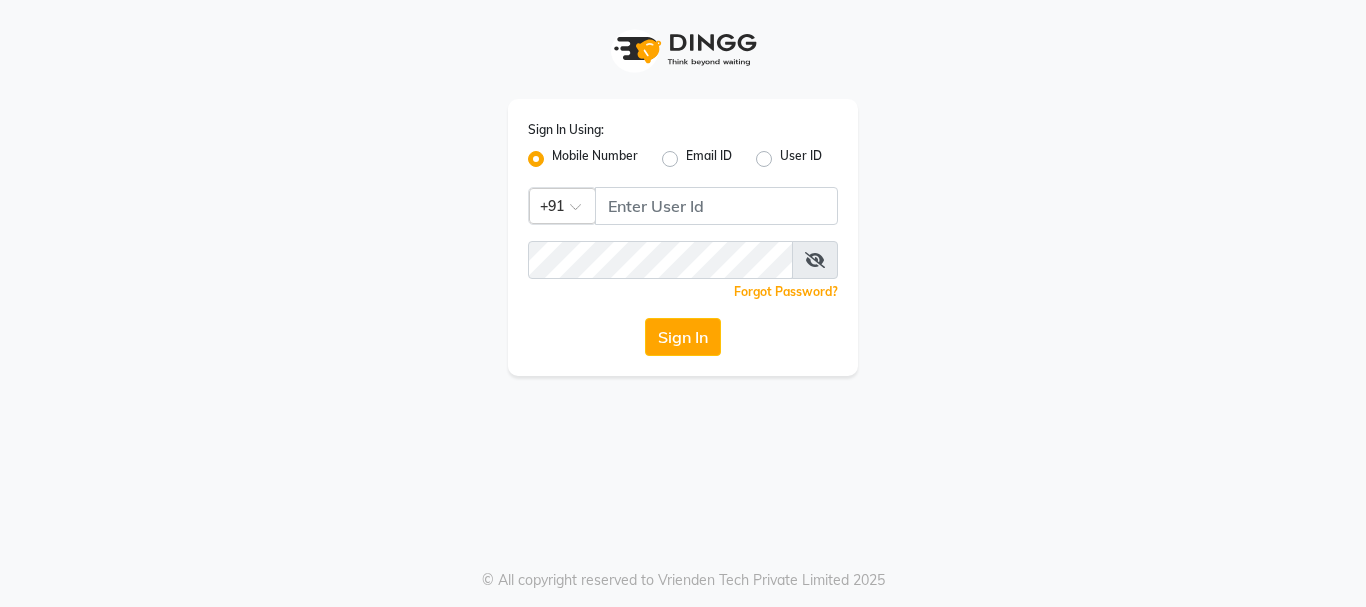 scroll, scrollTop: 0, scrollLeft: 0, axis: both 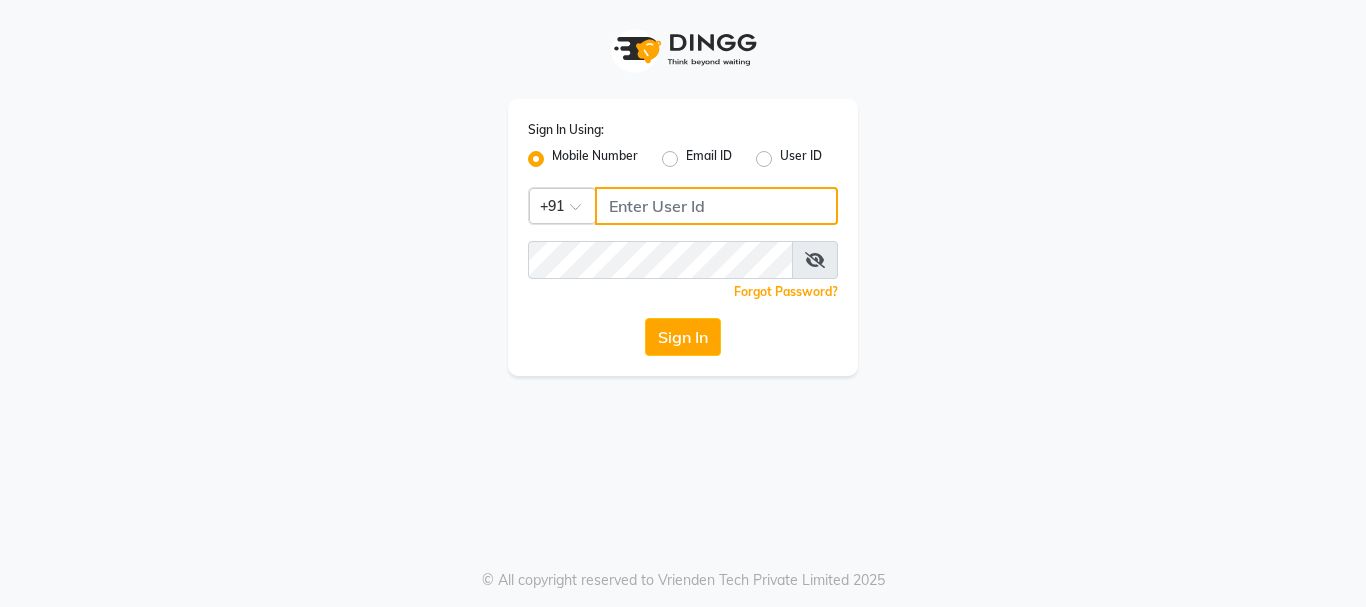 type on "8450977774" 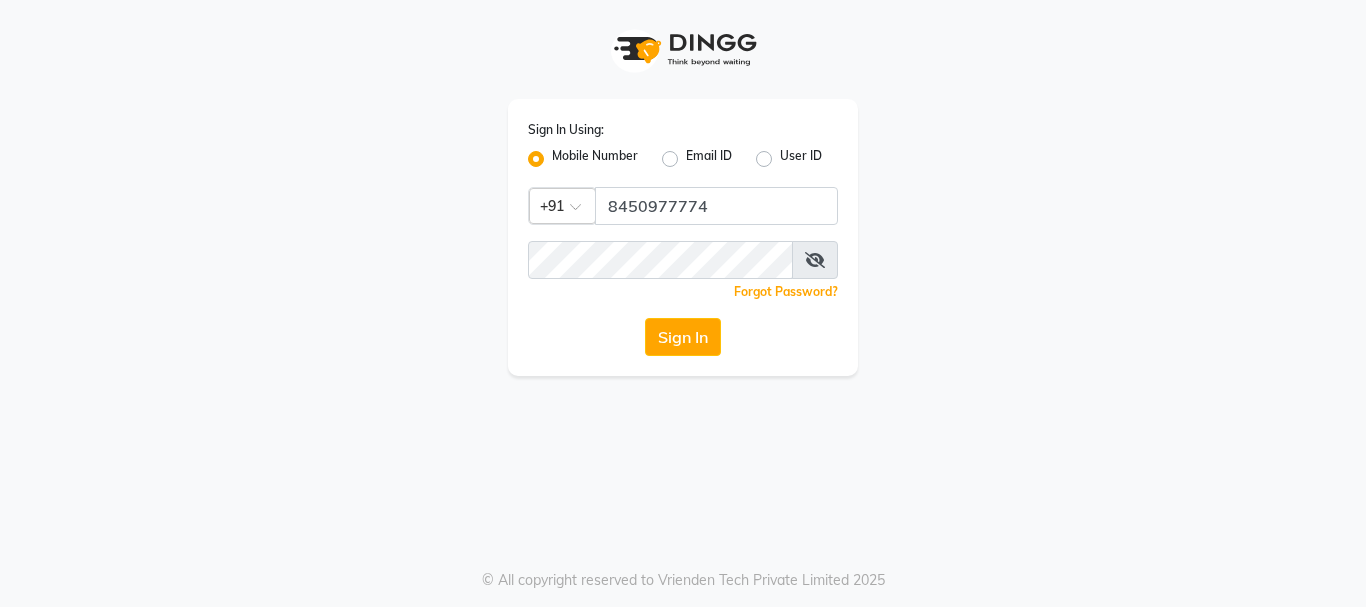 click on "Sign In" 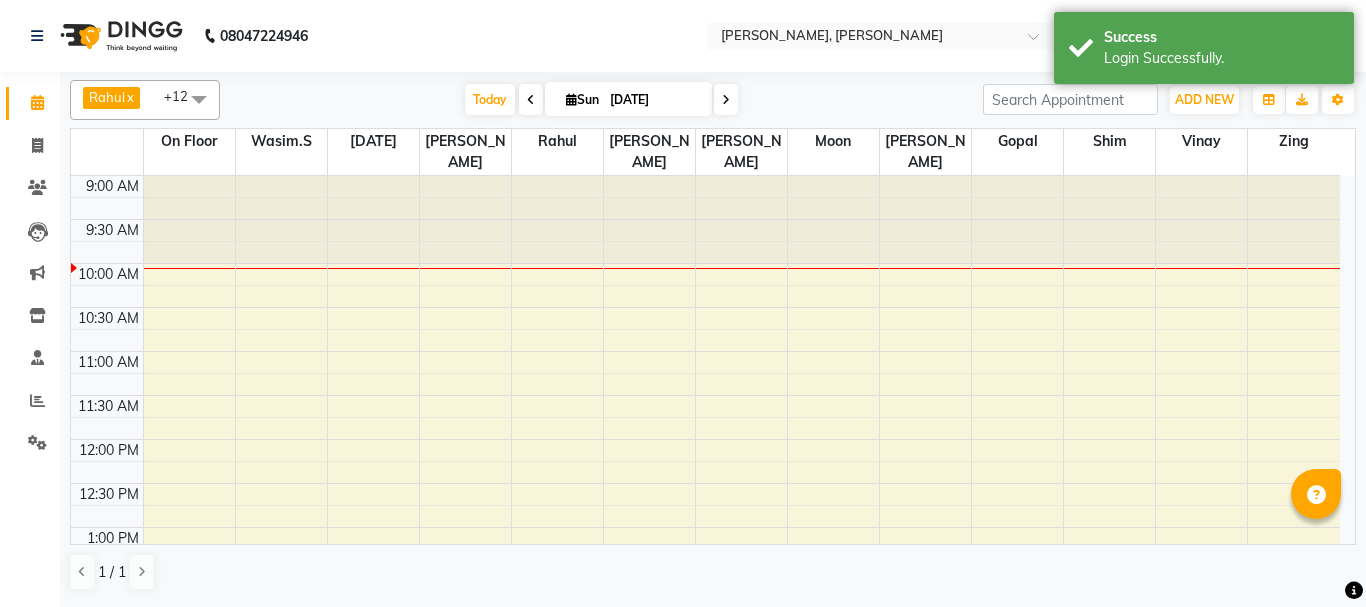 select on "en" 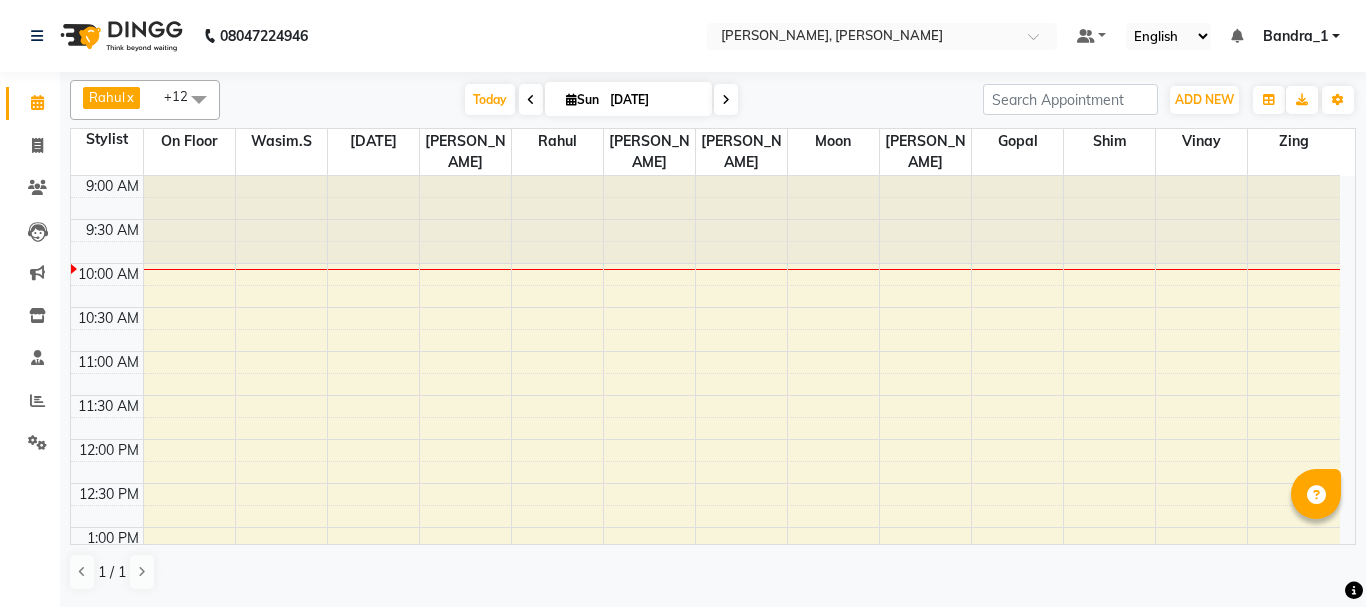 scroll, scrollTop: 0, scrollLeft: 0, axis: both 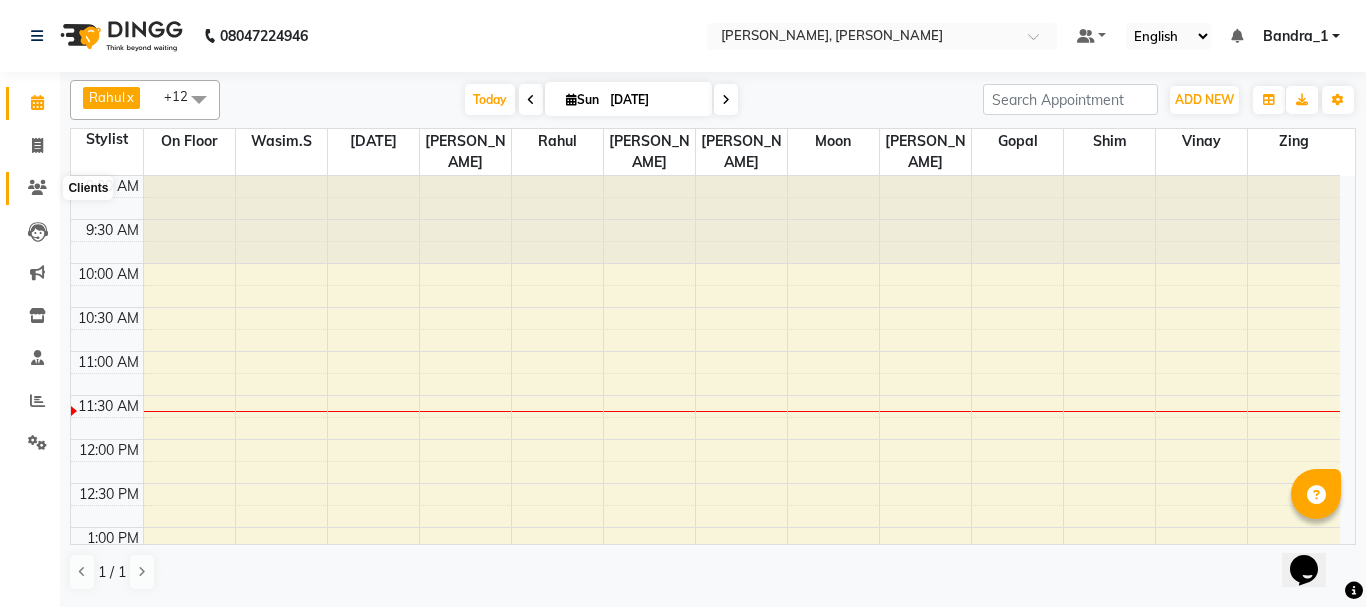click 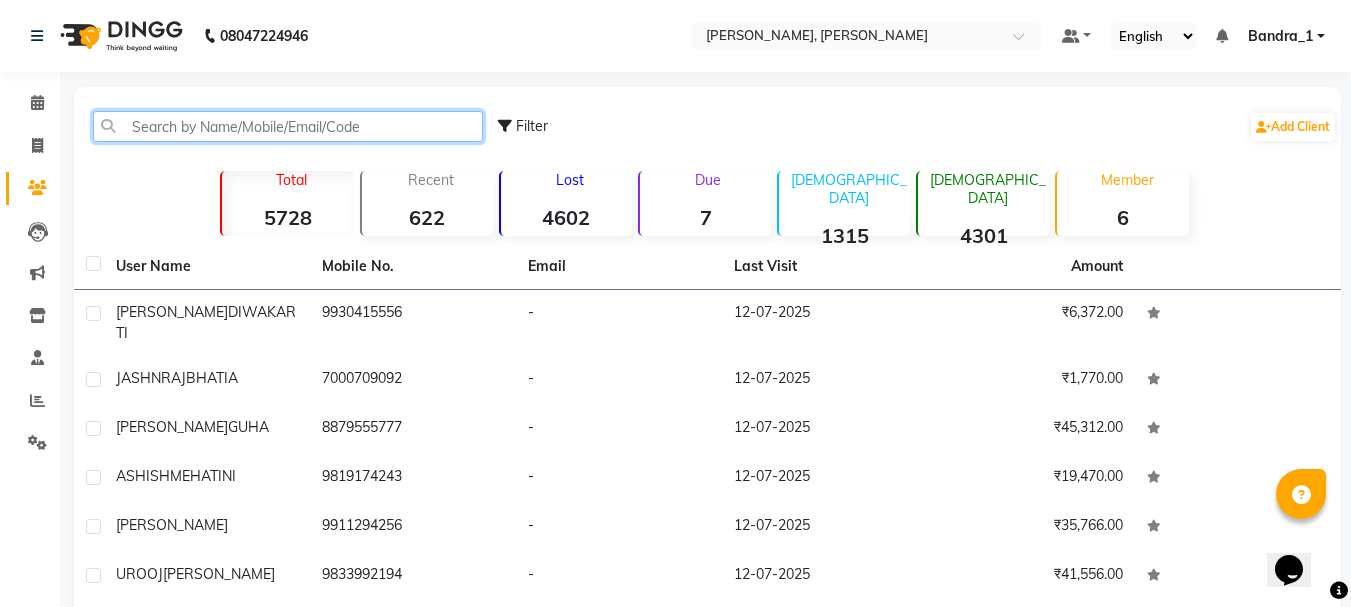 click 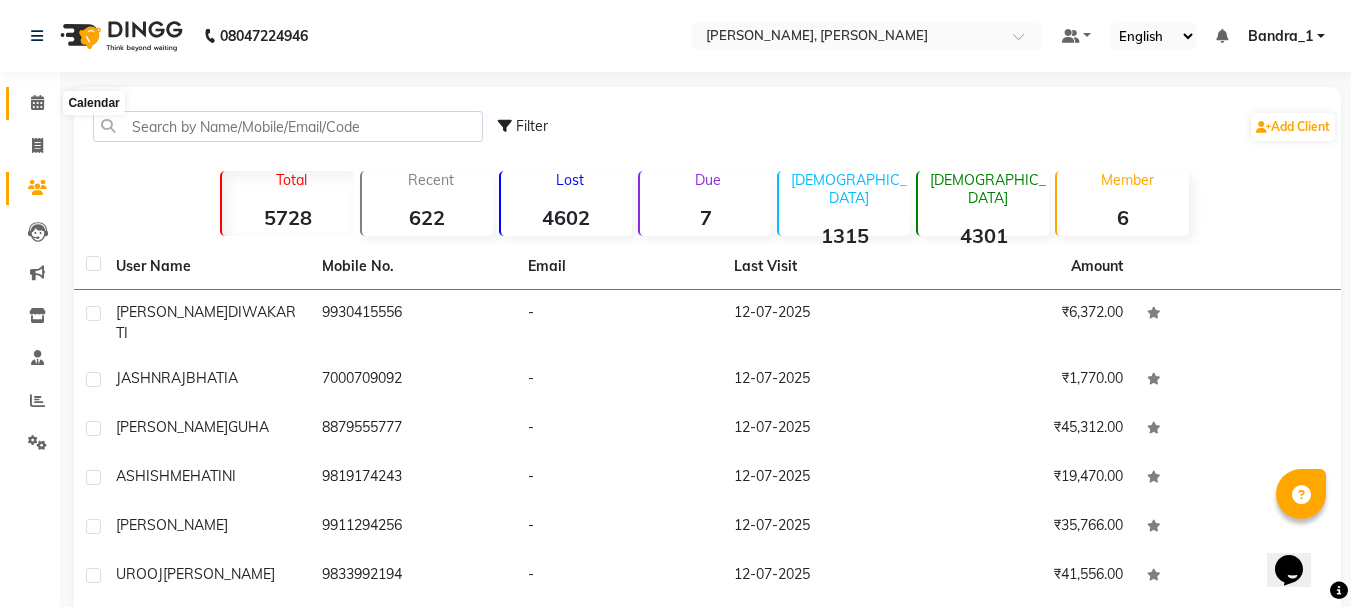 click 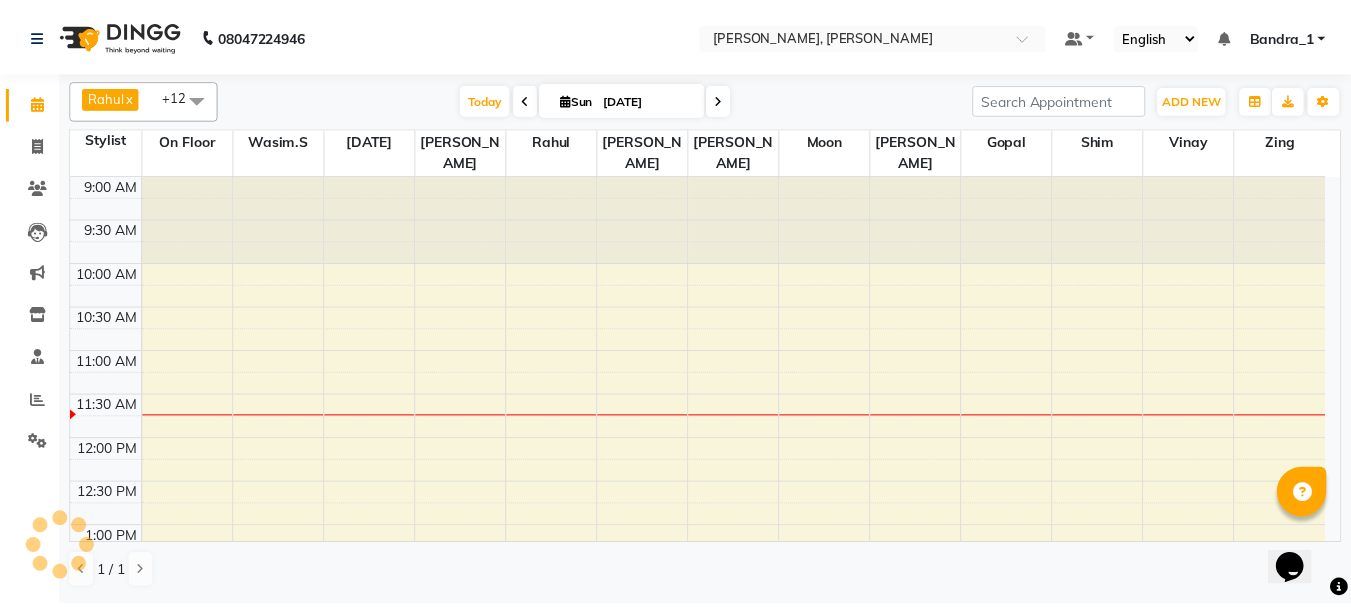 scroll, scrollTop: 0, scrollLeft: 0, axis: both 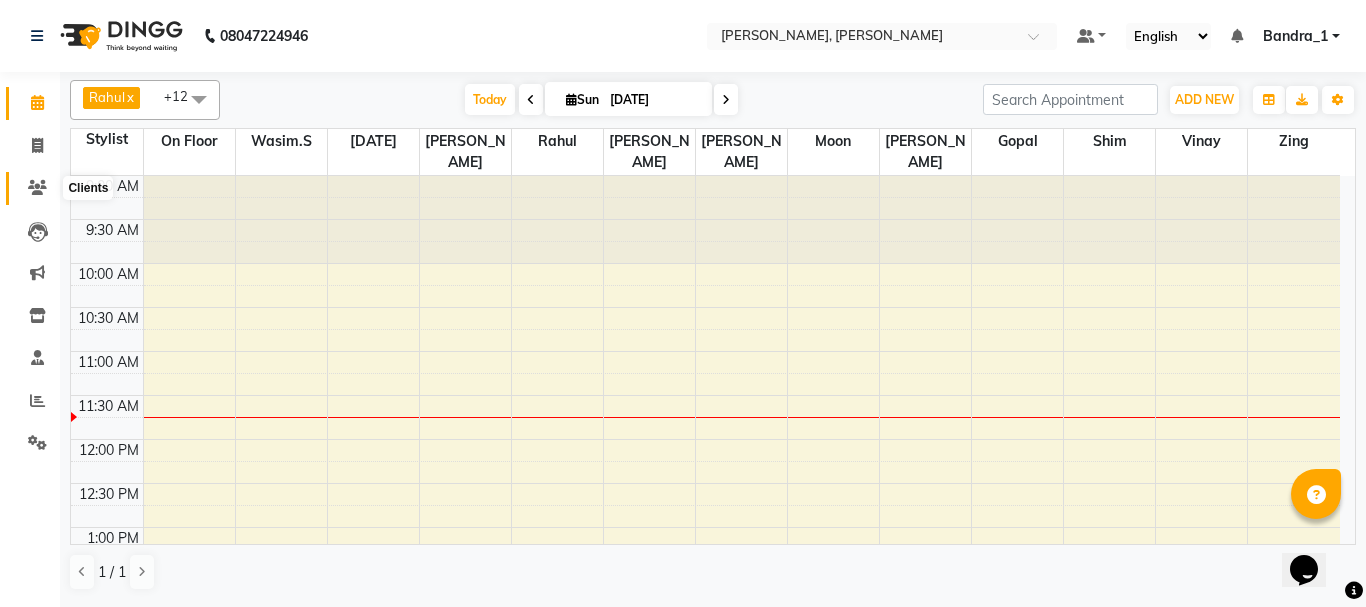 click 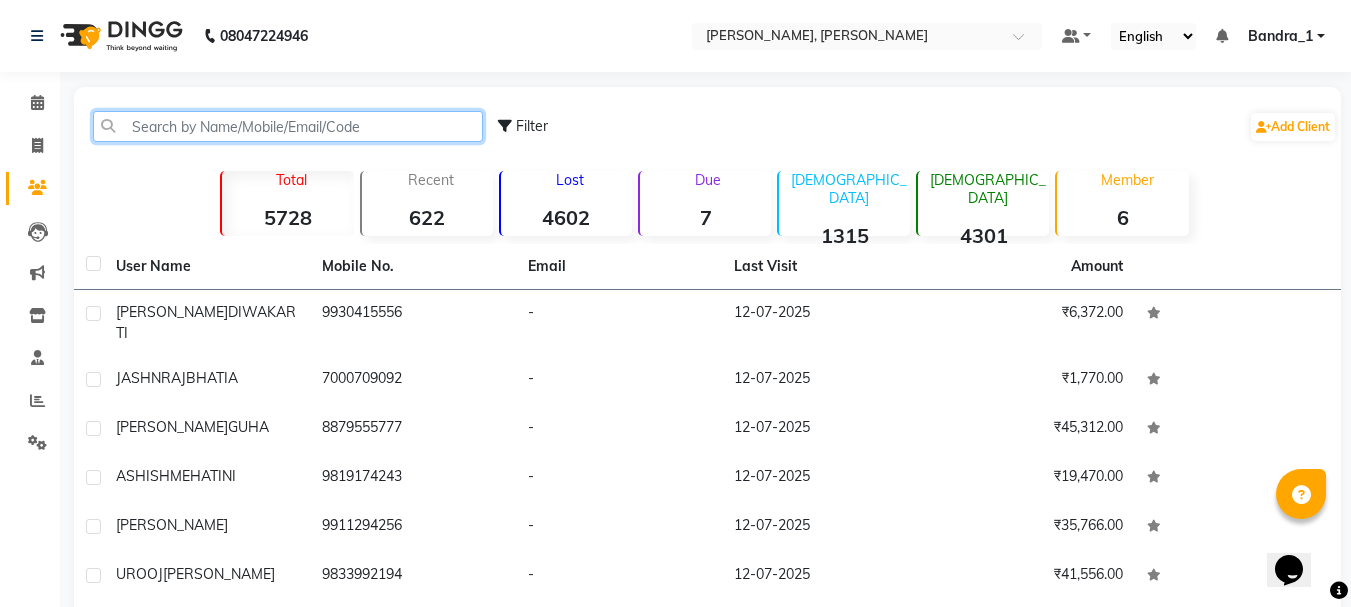 click 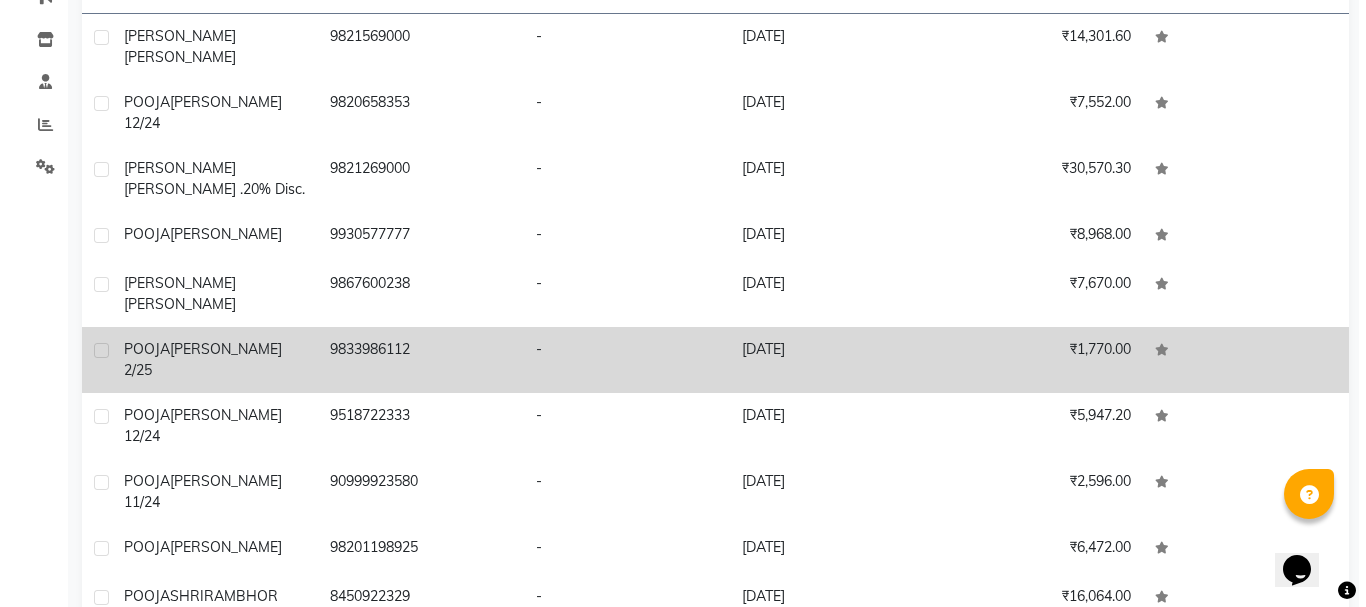 scroll, scrollTop: 0, scrollLeft: 0, axis: both 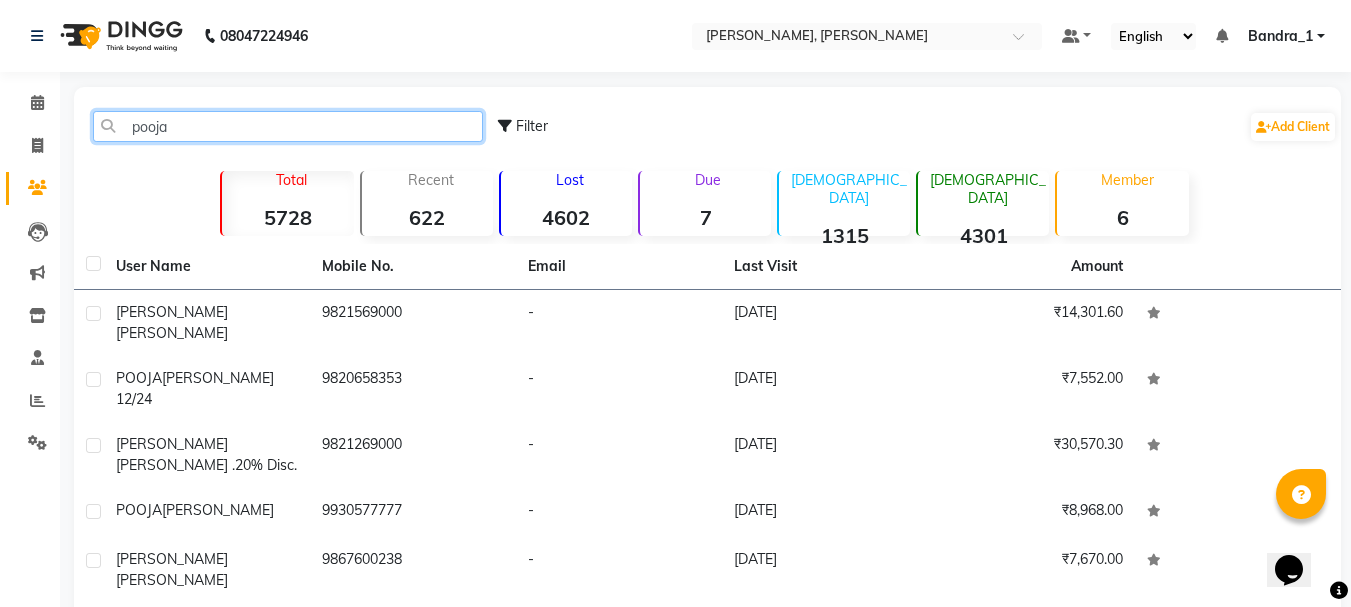 click on "pooja" 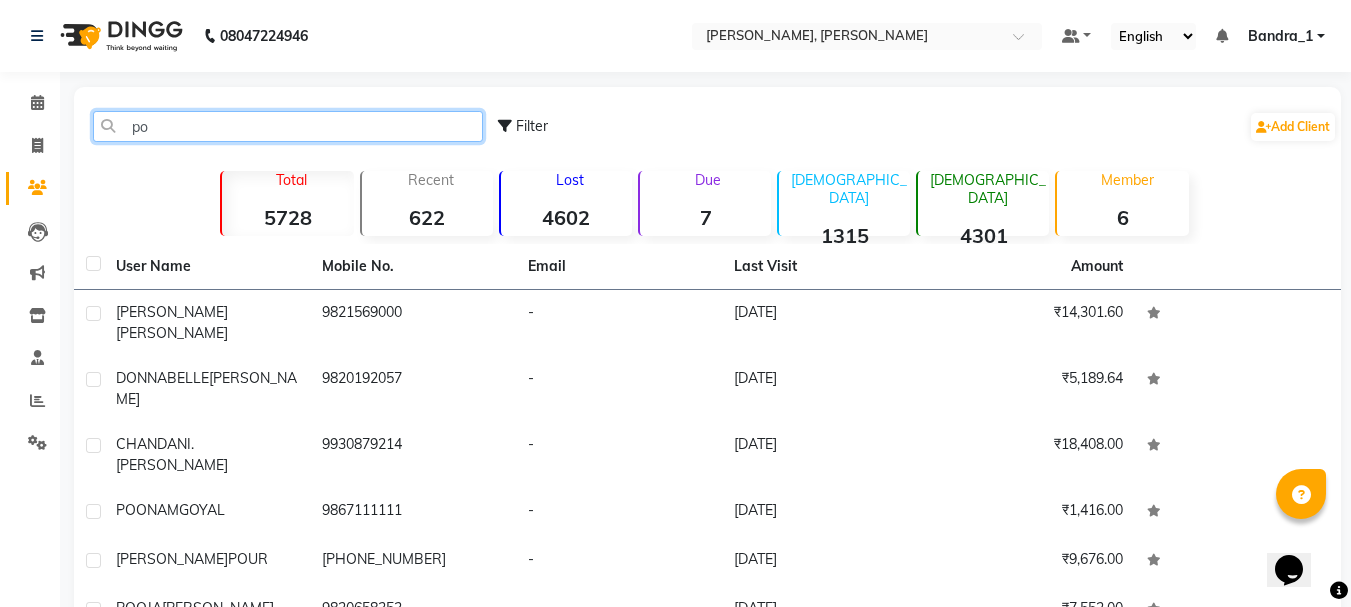 type on "p" 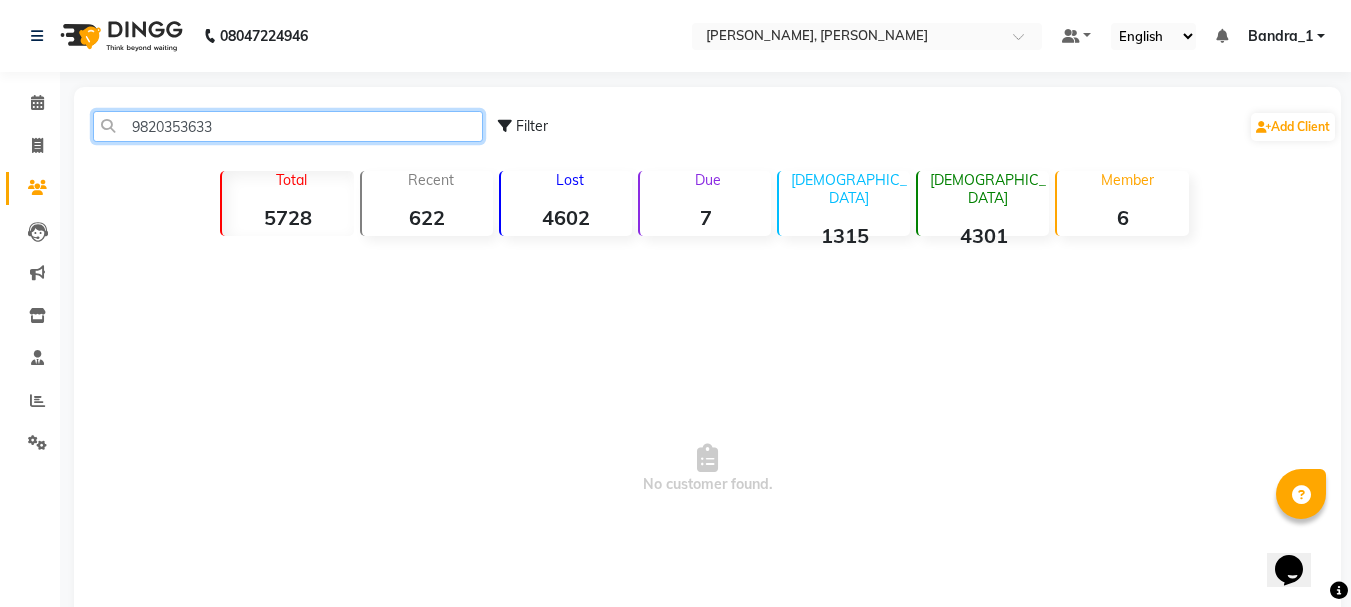 drag, startPoint x: 123, startPoint y: 125, endPoint x: 243, endPoint y: 124, distance: 120.004166 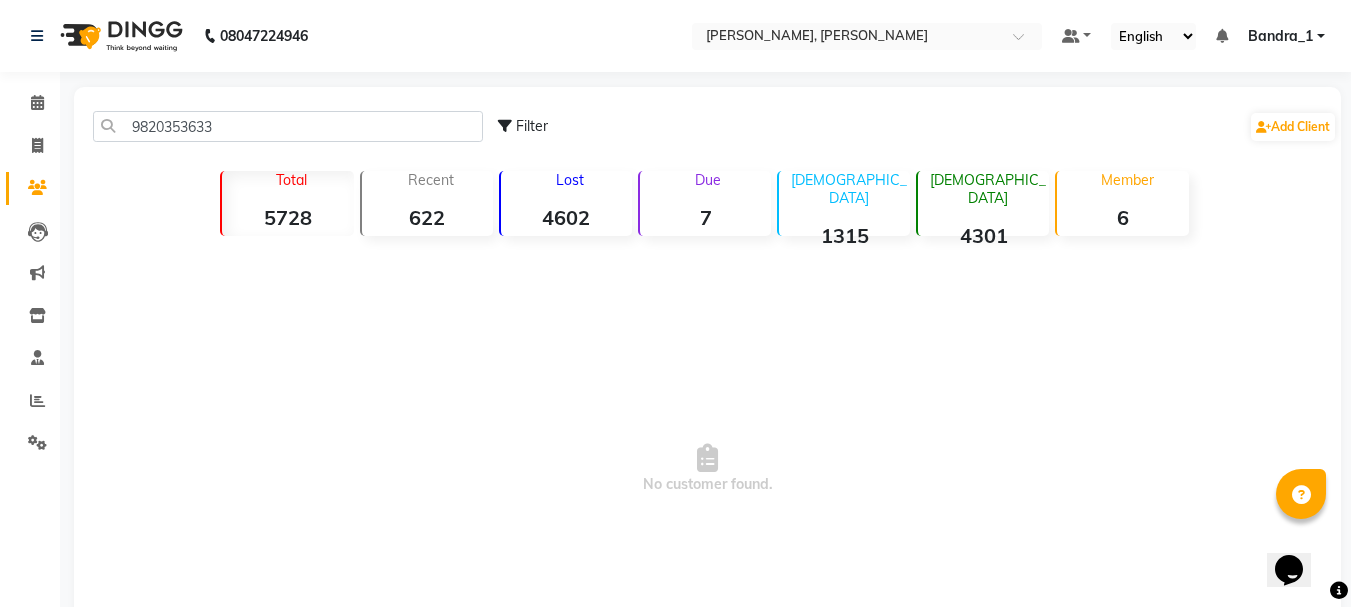 drag, startPoint x: 243, startPoint y: 124, endPoint x: 36, endPoint y: 179, distance: 214.18216 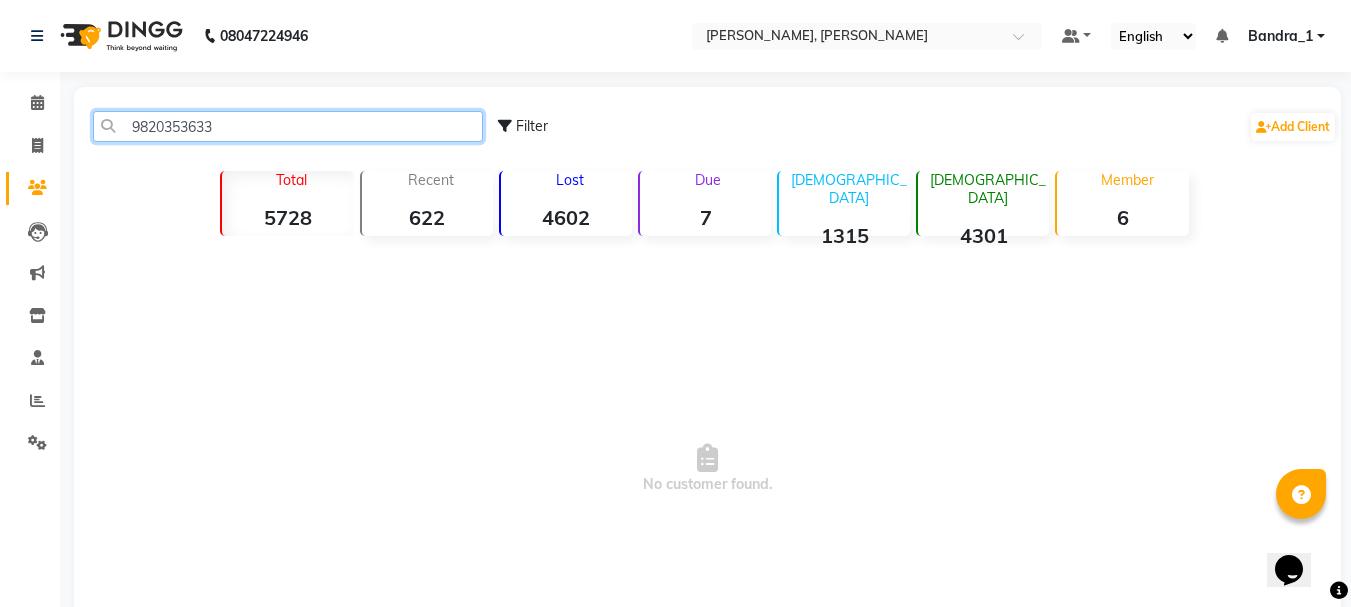 click on "9820353633" 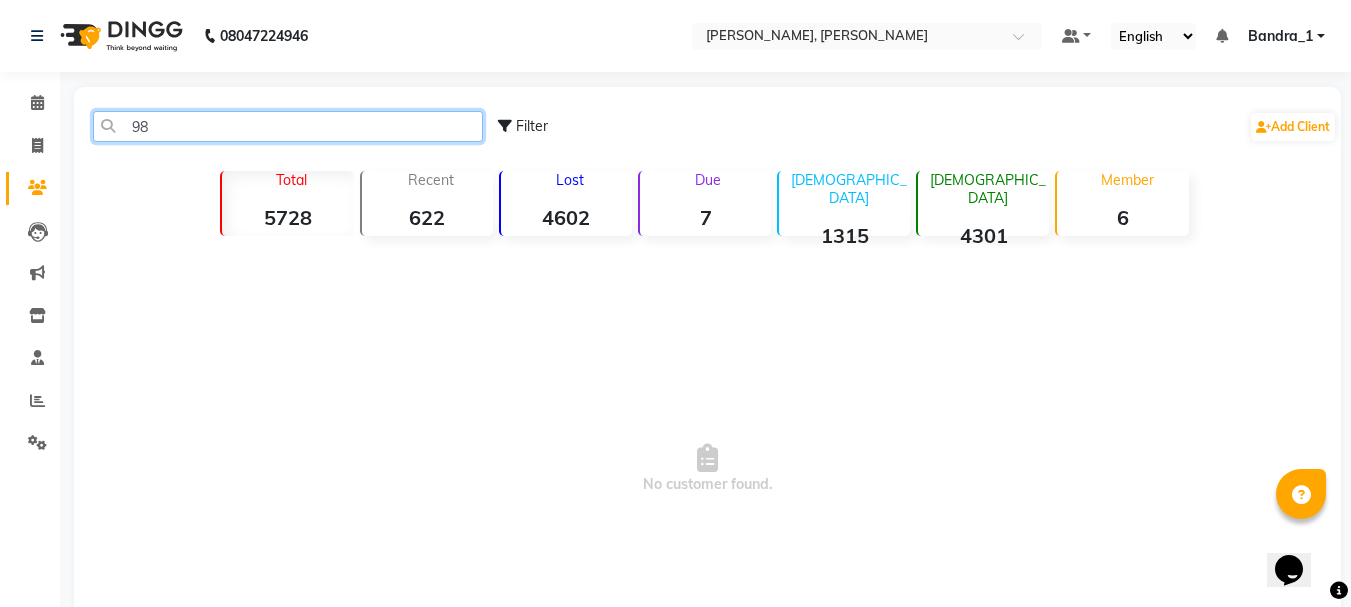 type on "9" 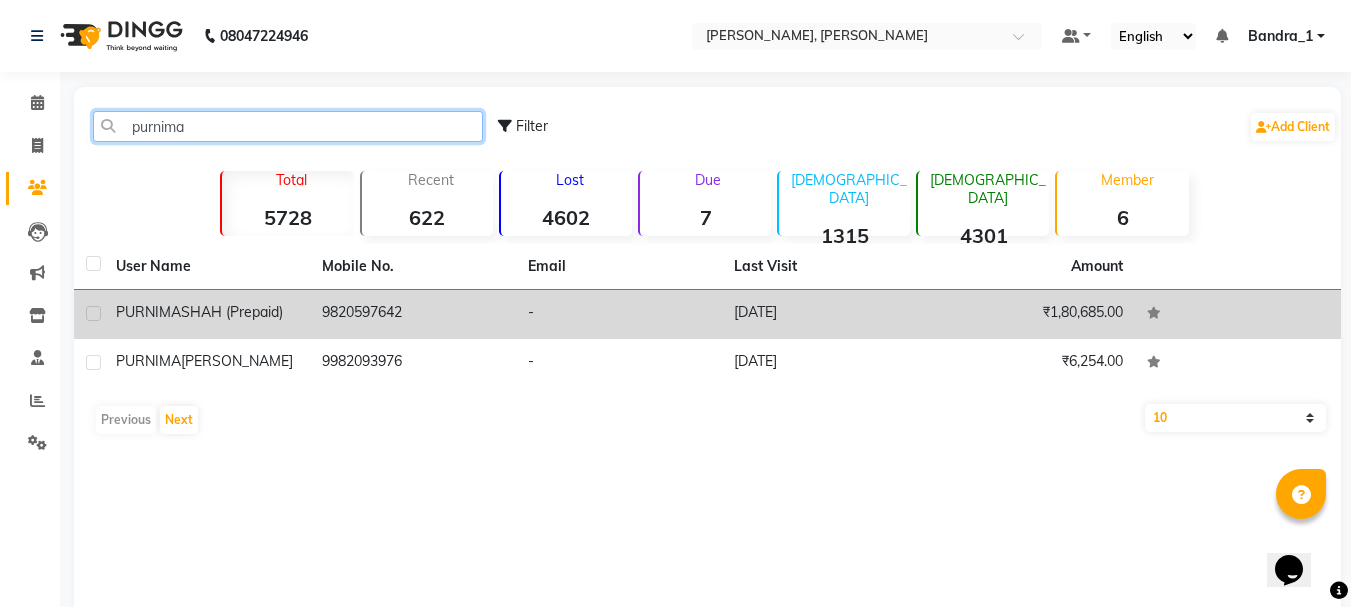 type on "purnima" 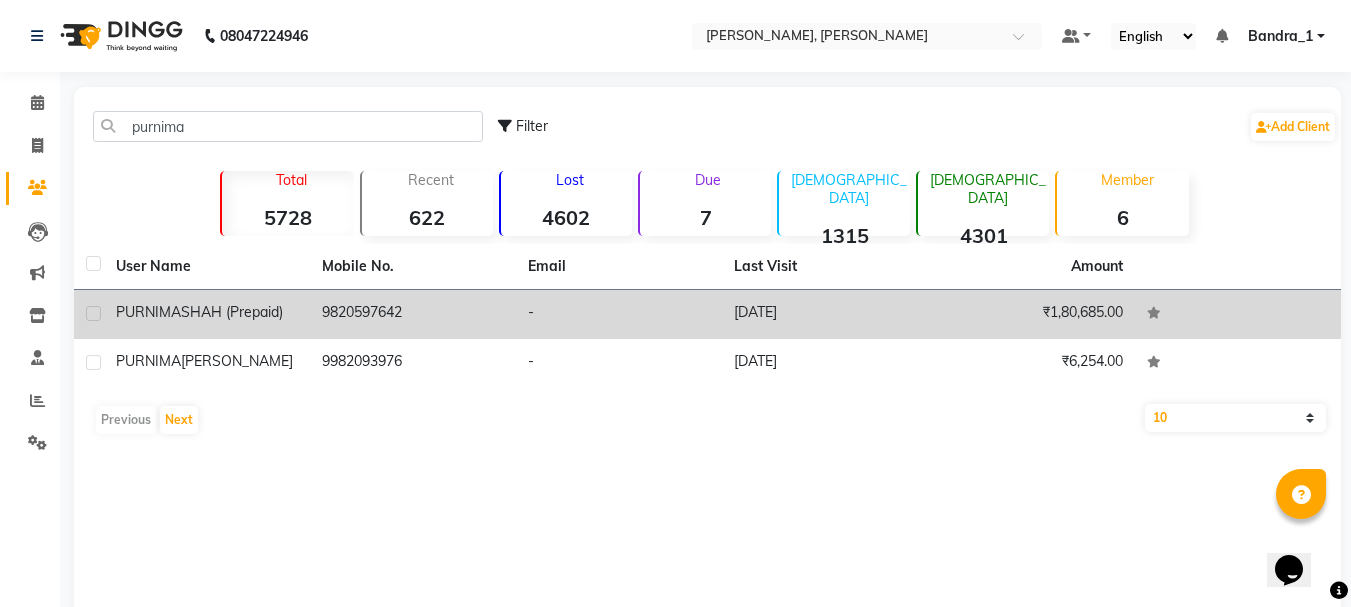 click on "9820597642" 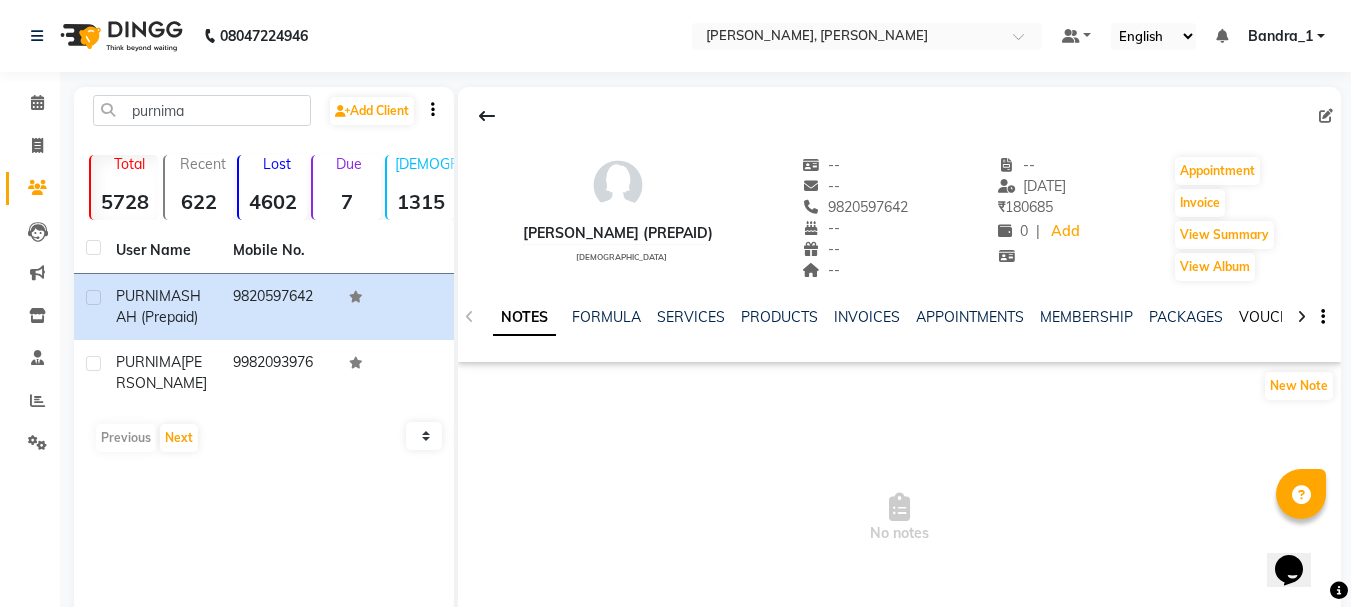 click on "VOUCHERS" 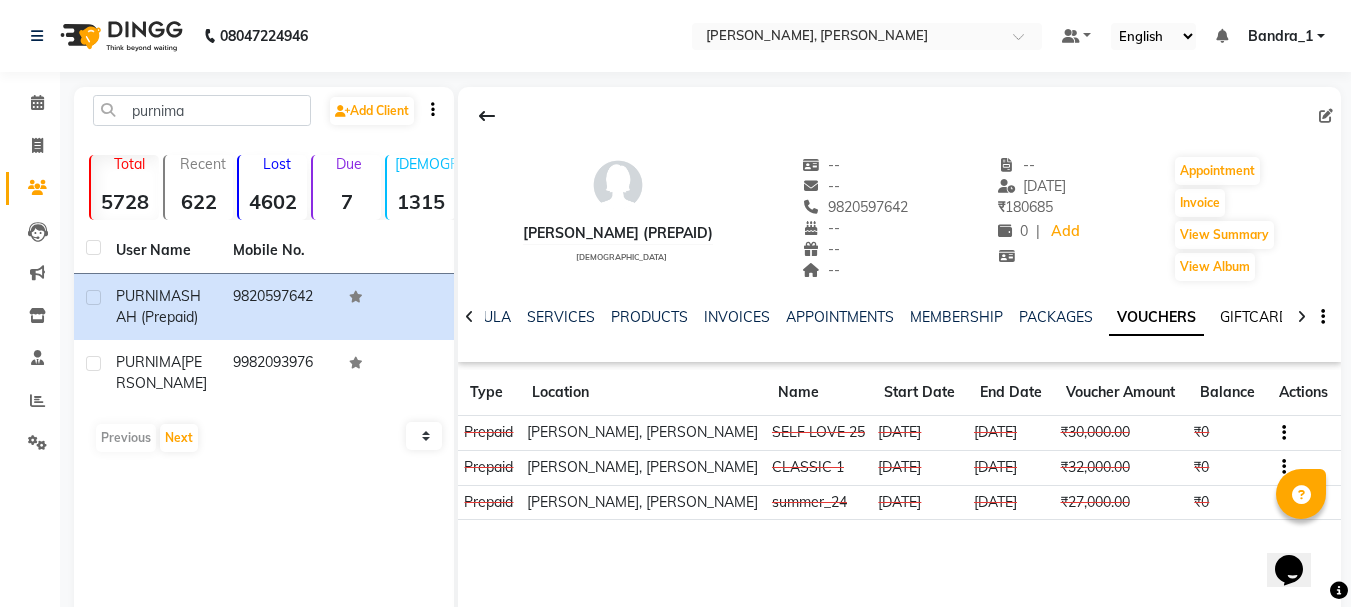 click on "GIFTCARDS" 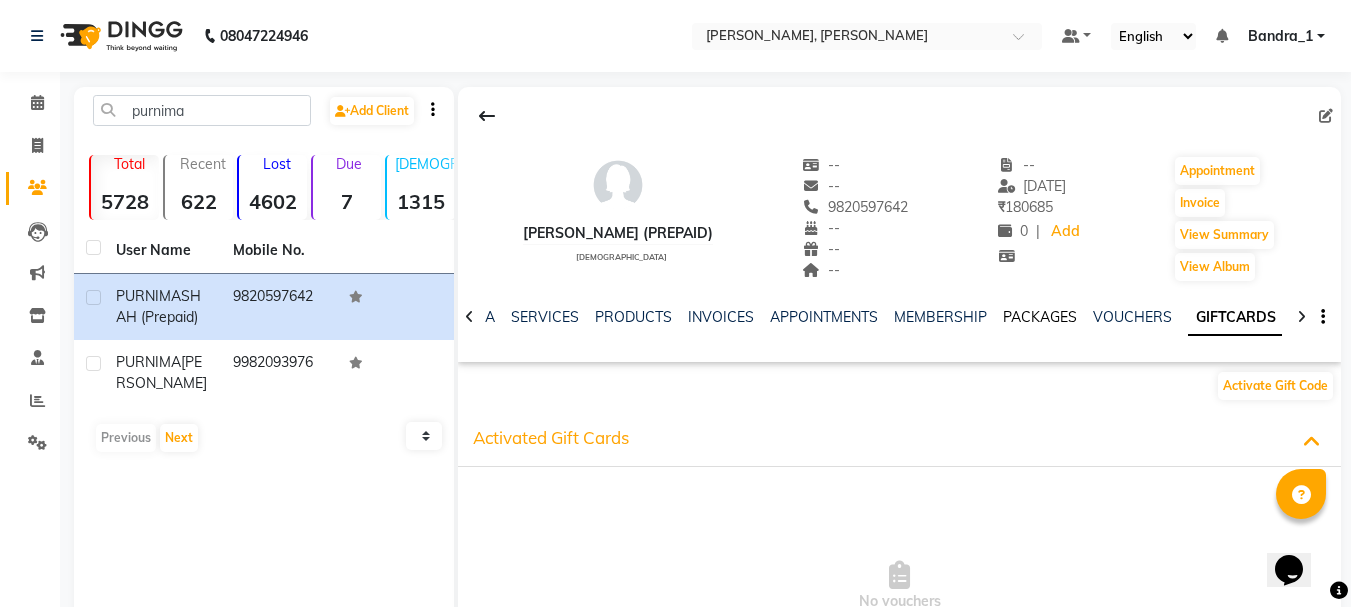 click on "PACKAGES" 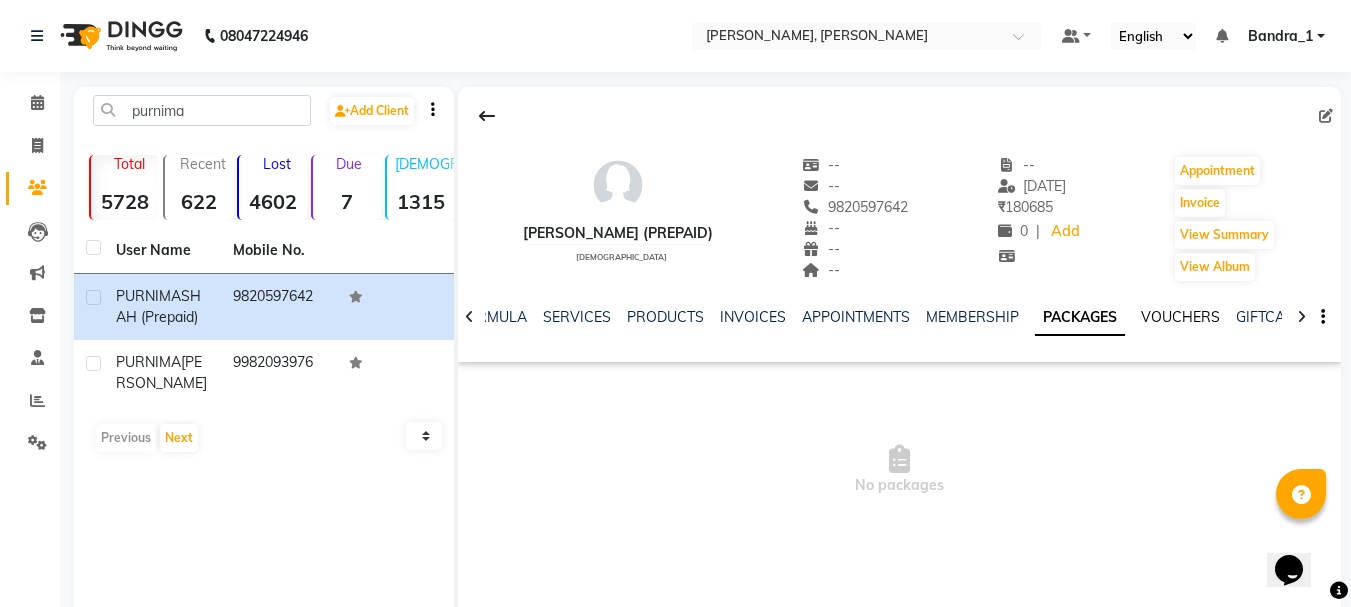 click on "VOUCHERS" 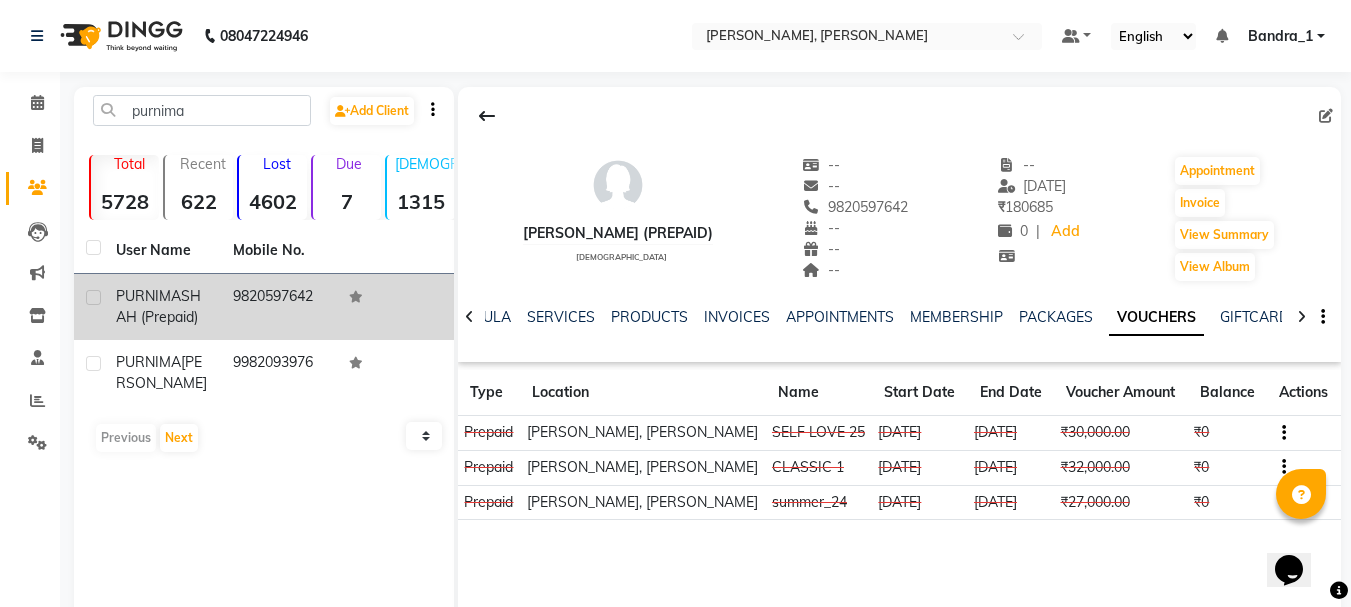 click 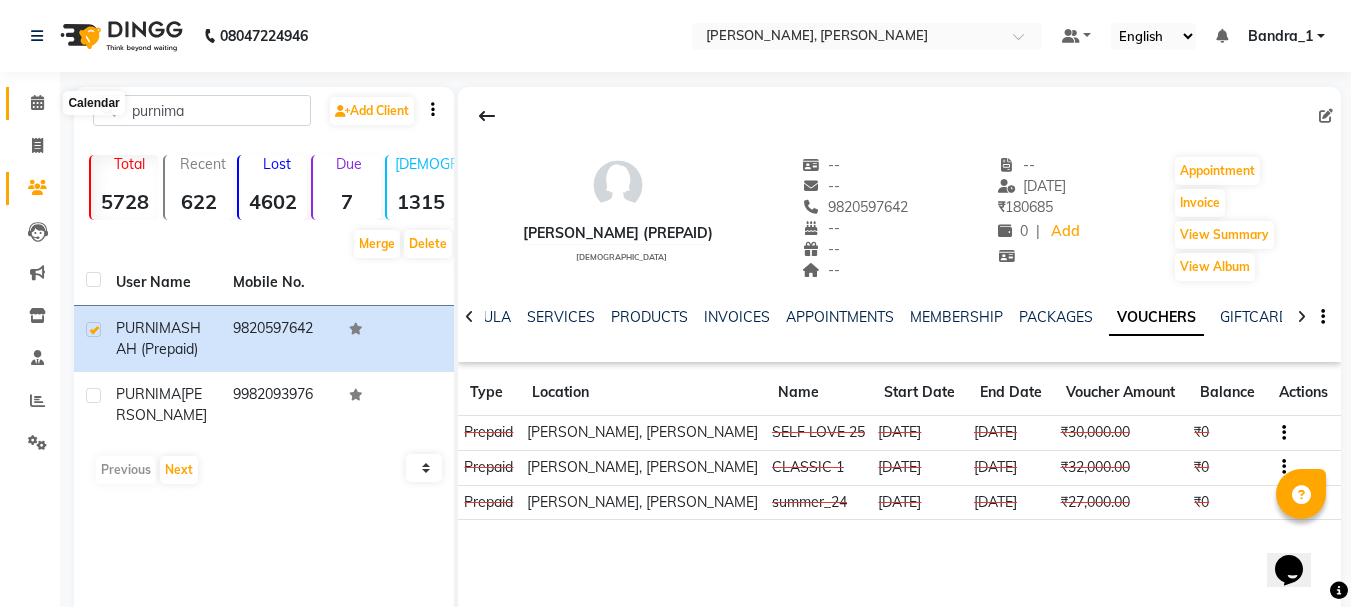 click 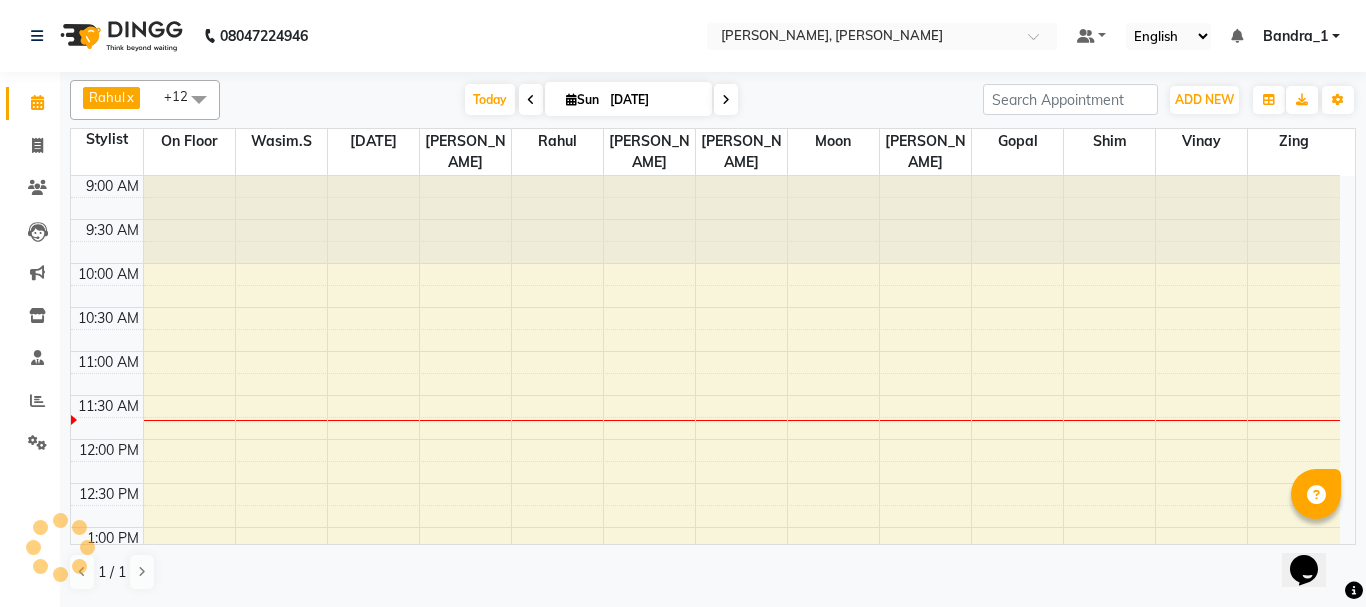 scroll, scrollTop: 0, scrollLeft: 0, axis: both 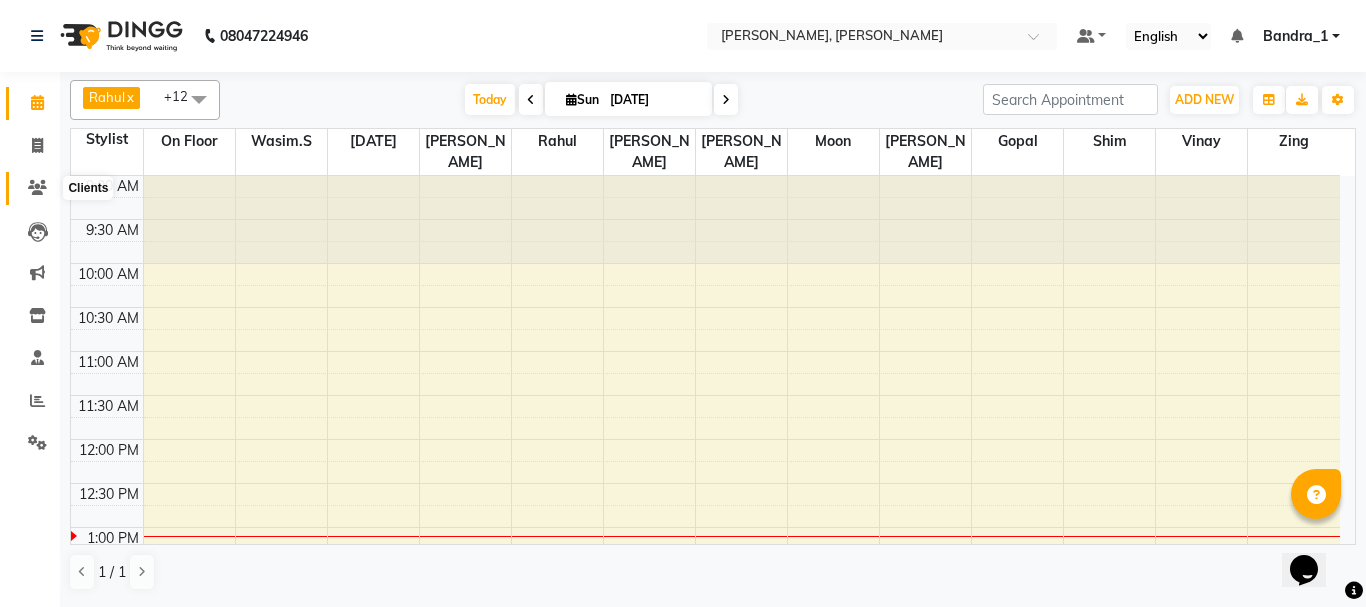 click 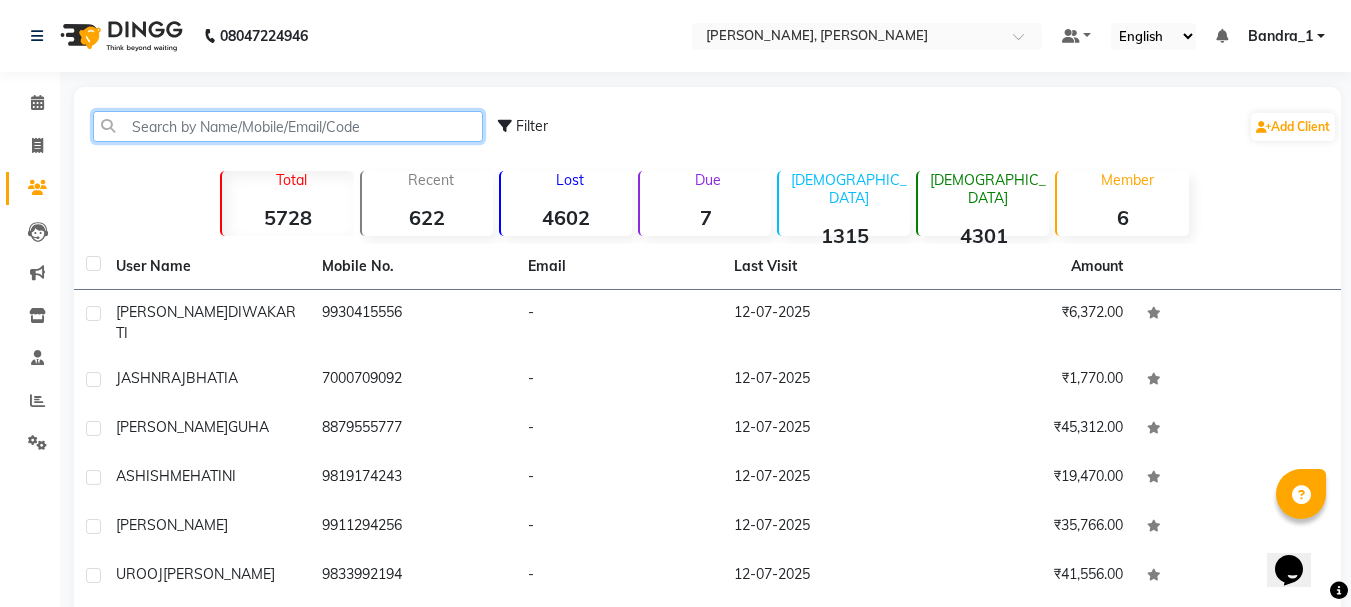 click 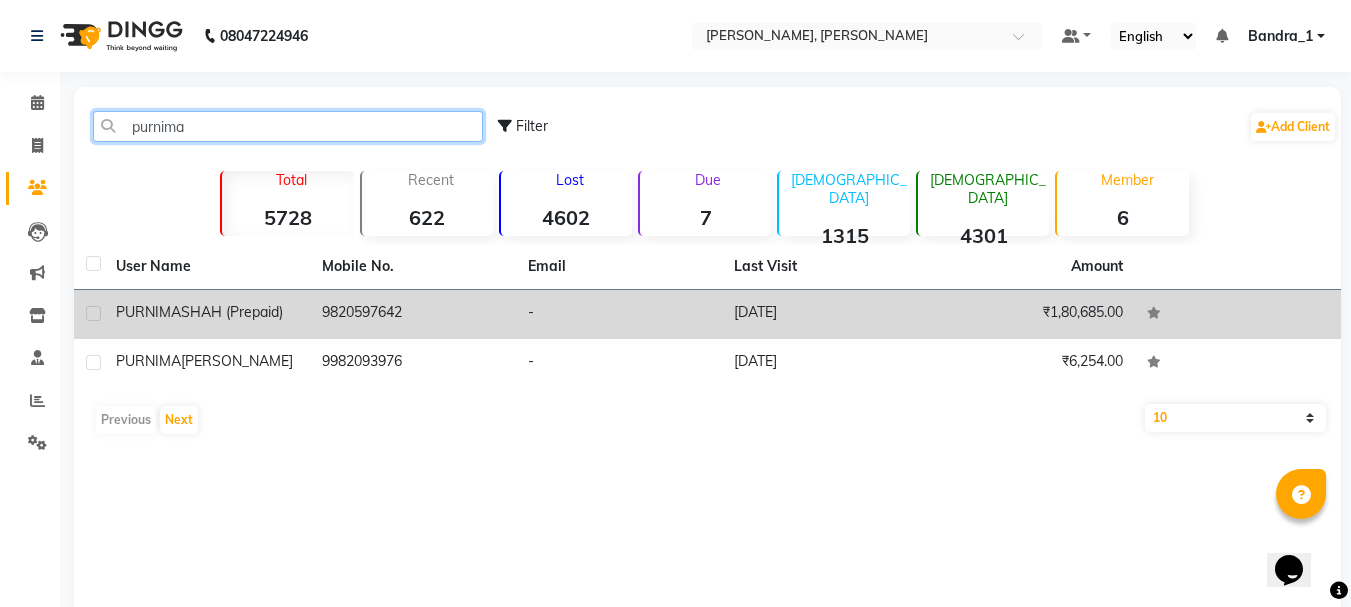 type on "purnima" 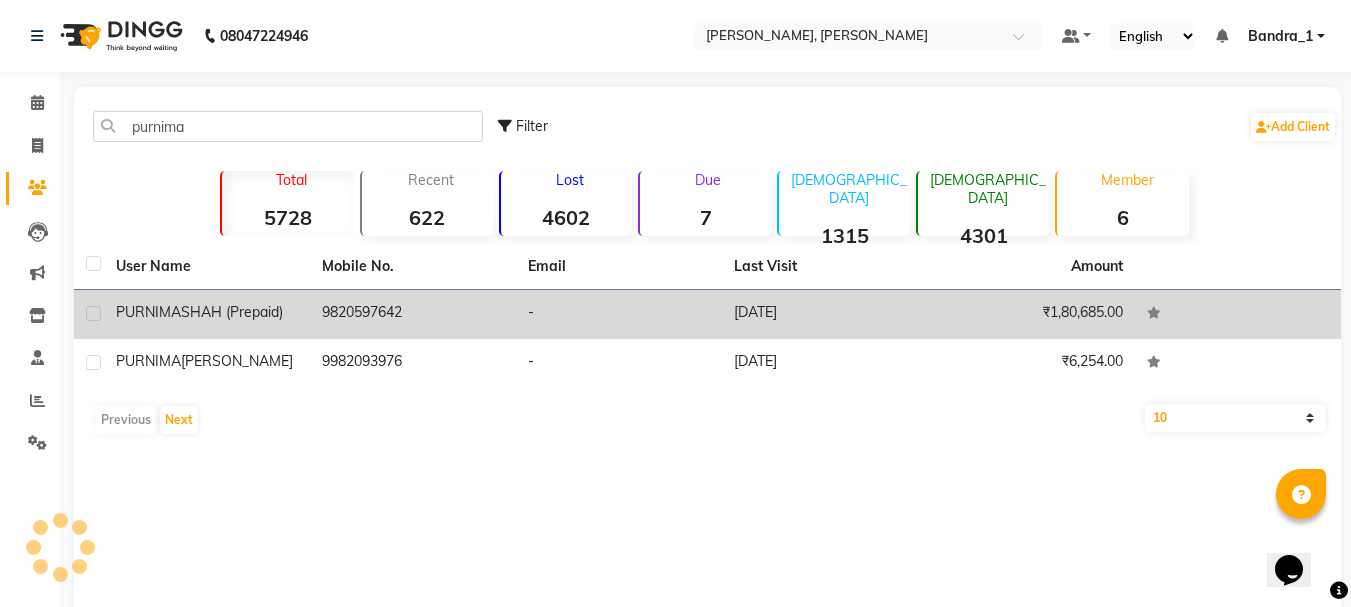 click on "9820597642" 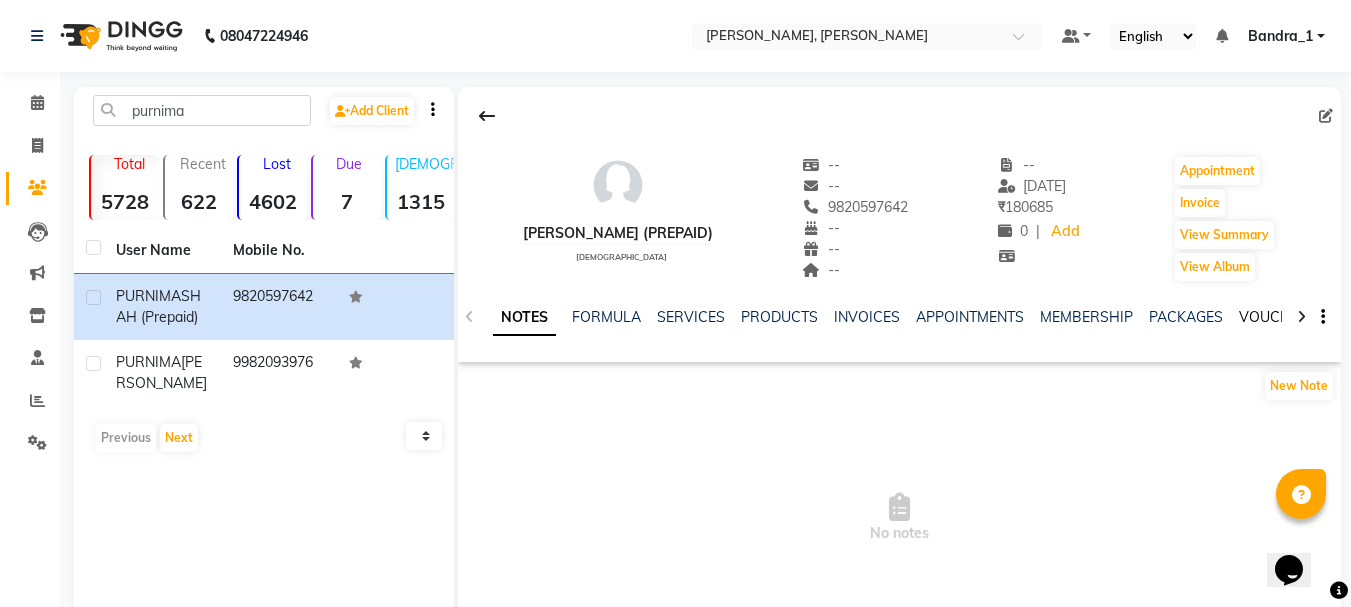 click on "VOUCHERS" 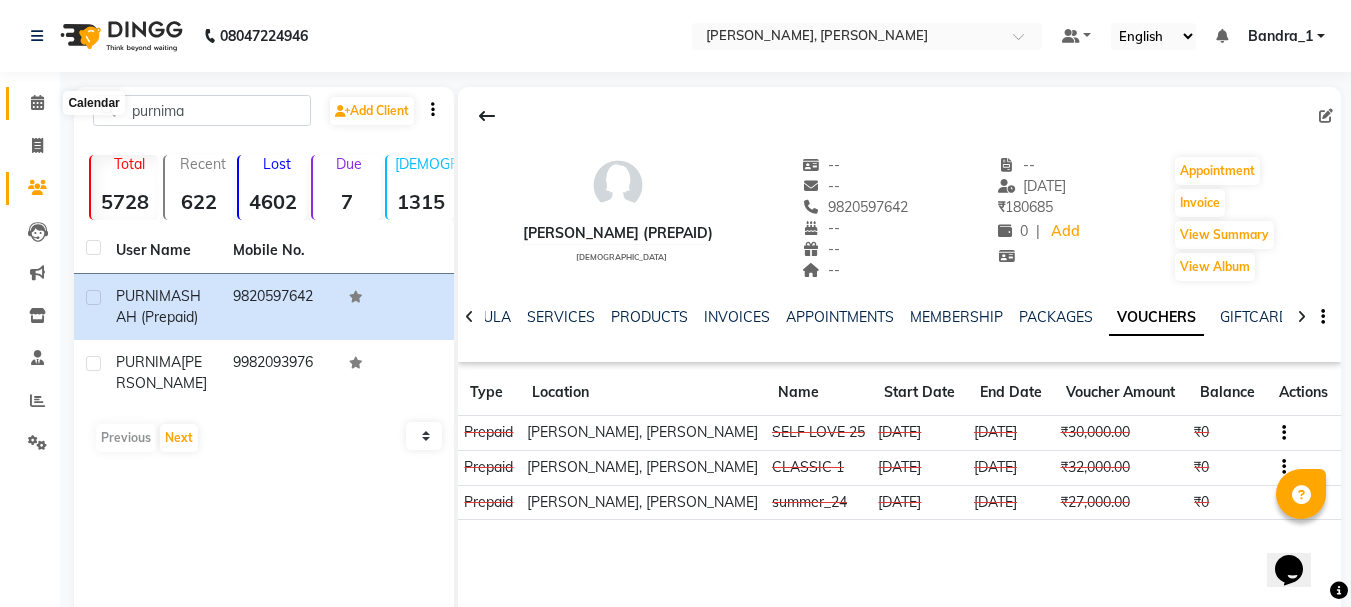 click 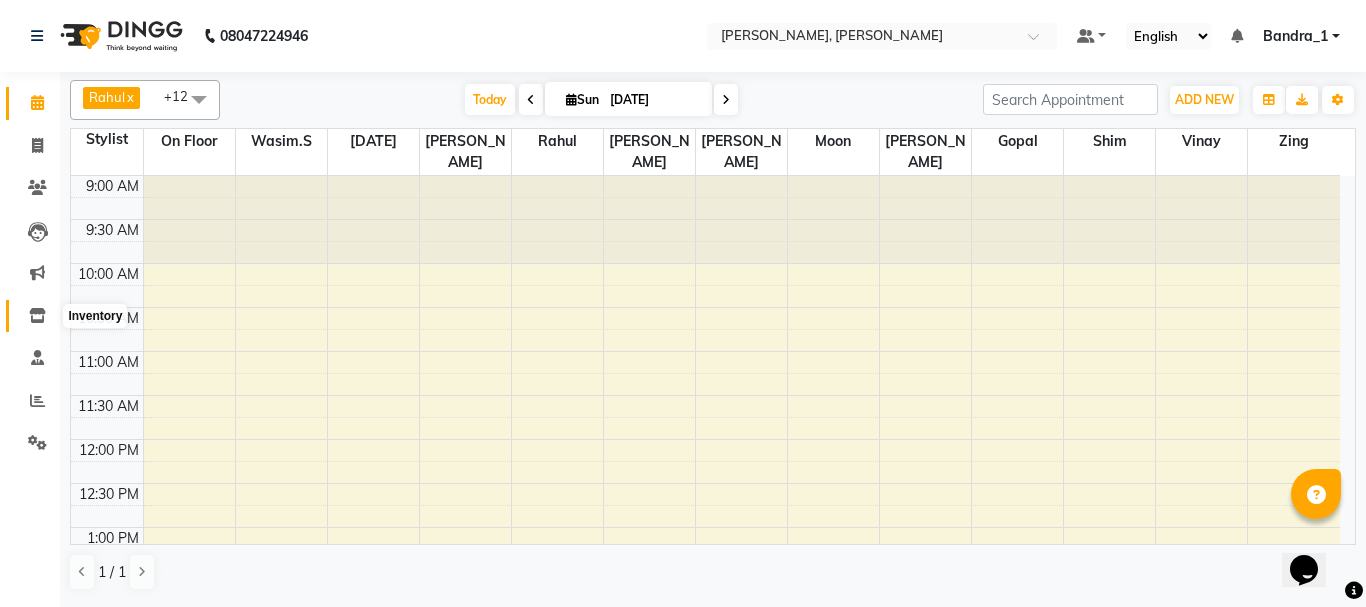 click 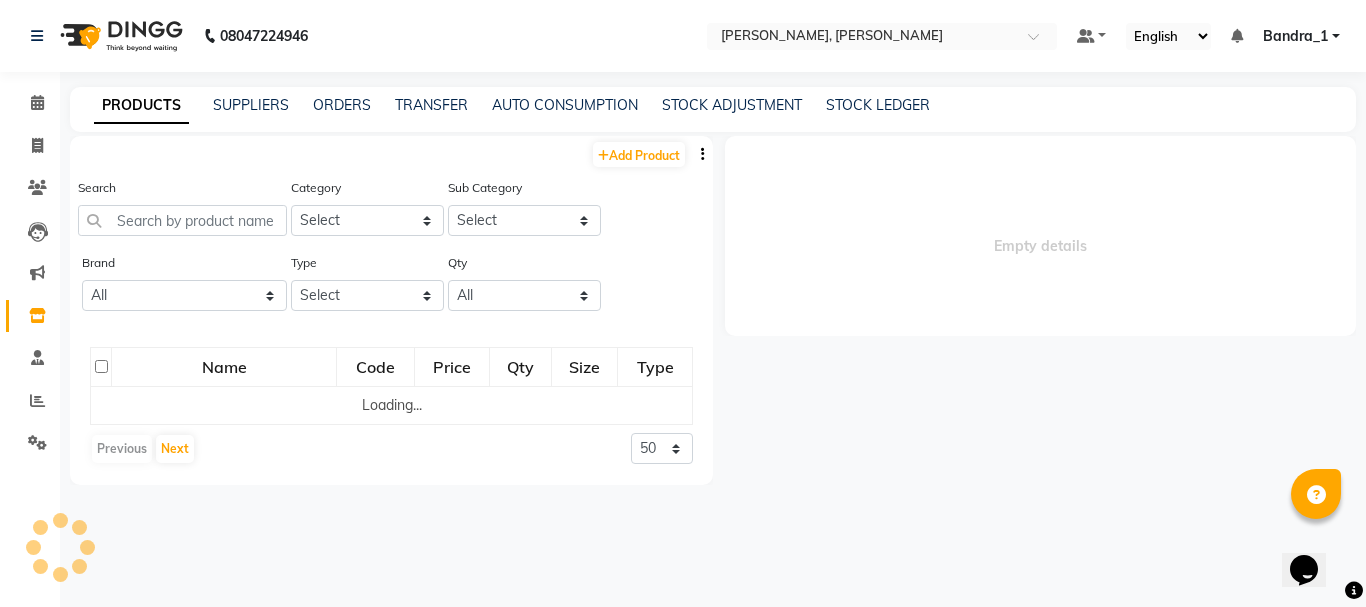 select 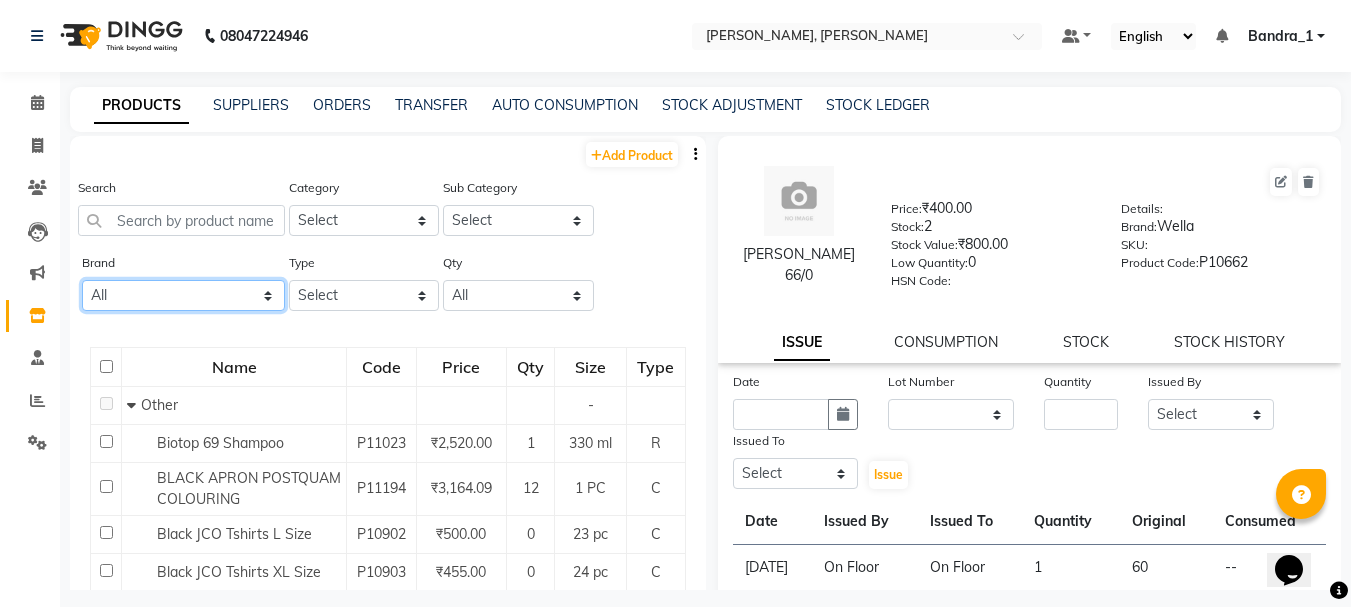 click on "All Ashpveda Beauty Gang Beauty Garage Biolume Biotop Cabelo Chave Calyx Proffesional Calyx Proffesionals Coffee Co & Co Dettol Floractive Inova Jeeva Loreal Loreal Inoa Color. Morfose Null Olaplex Orangewood Orange Wood Orange Wood R Postquam Postquam Professional Pq Sebastian Tanash Tansh Wella" 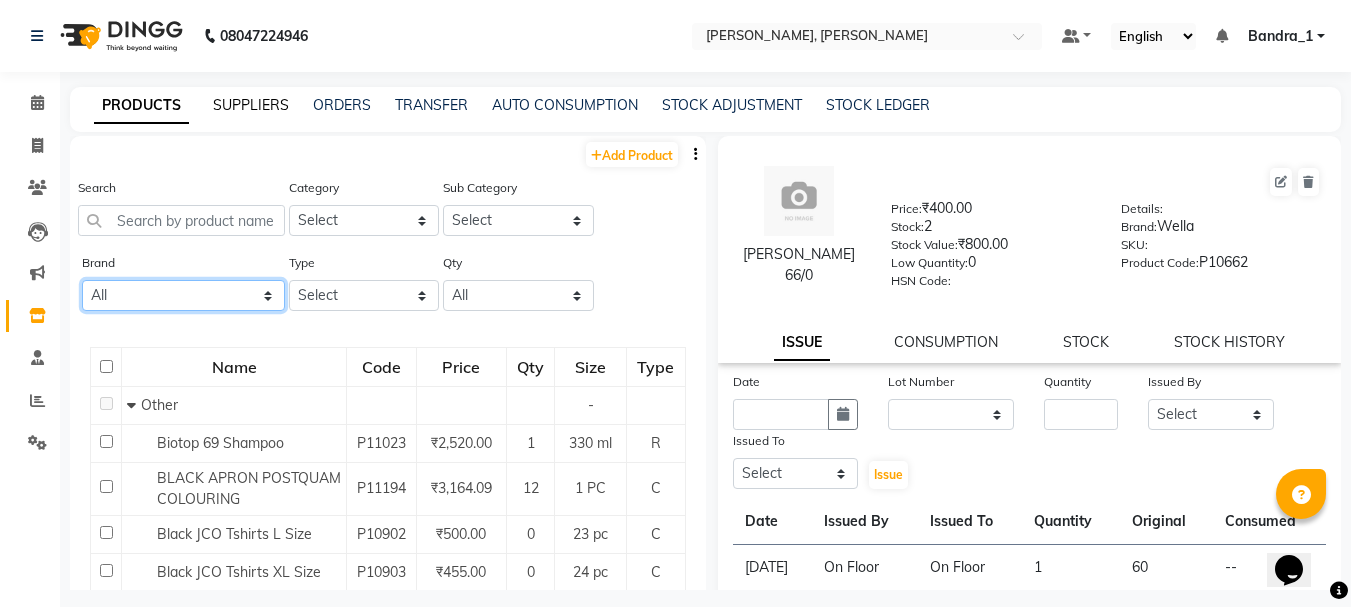 select on "morfose" 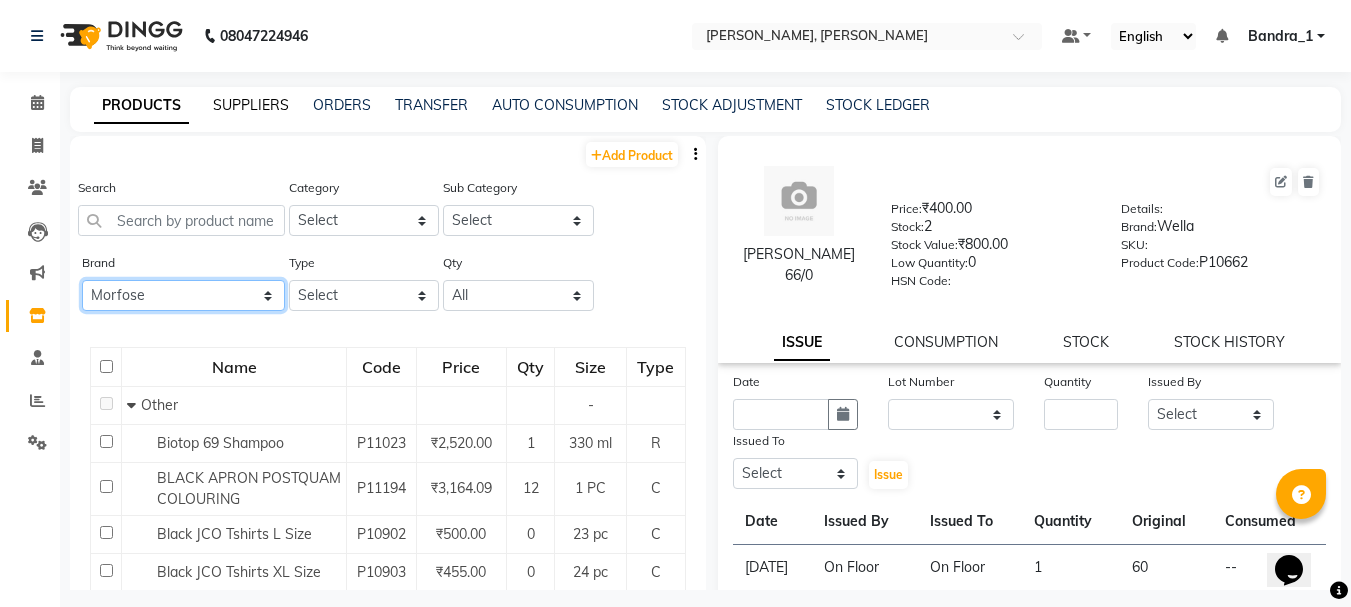 click on "All Ashpveda Beauty Gang Beauty Garage Biolume Biotop Cabelo Chave Calyx Proffesional Calyx Proffesionals Coffee Co & Co Dettol Floractive Inova Jeeva Loreal Loreal Inoa Color. Morfose Null Olaplex Orangewood Orange Wood Orange Wood R Postquam Postquam Professional Pq Sebastian Tanash Tansh Wella" 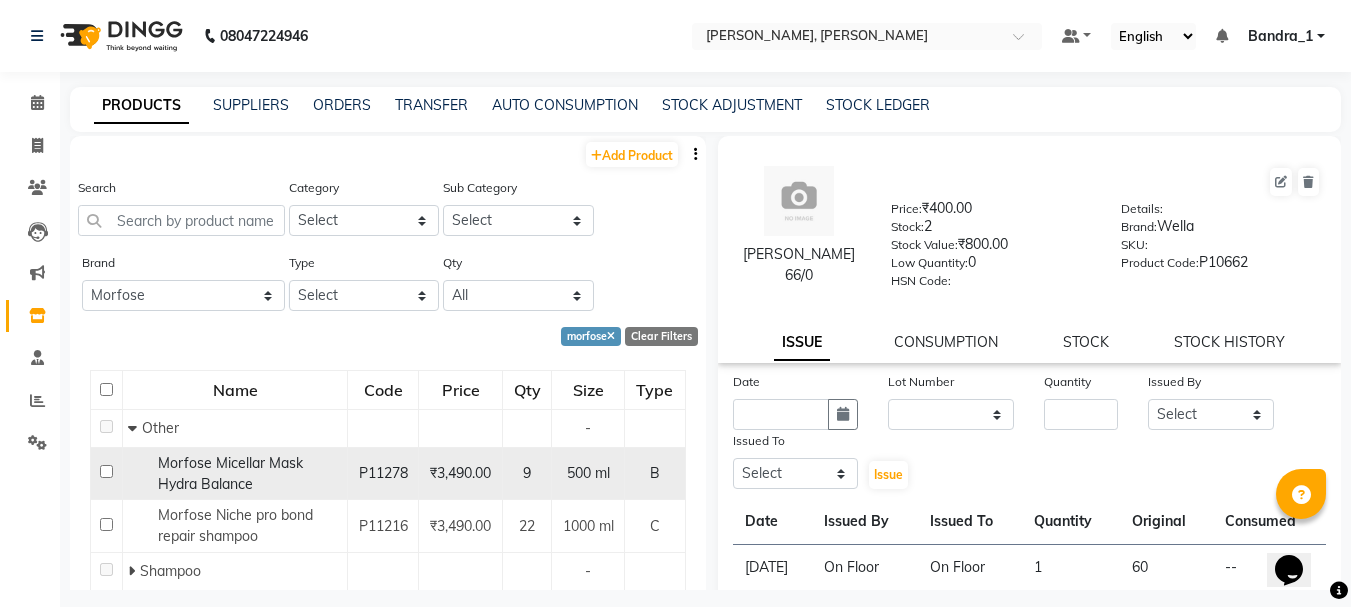click 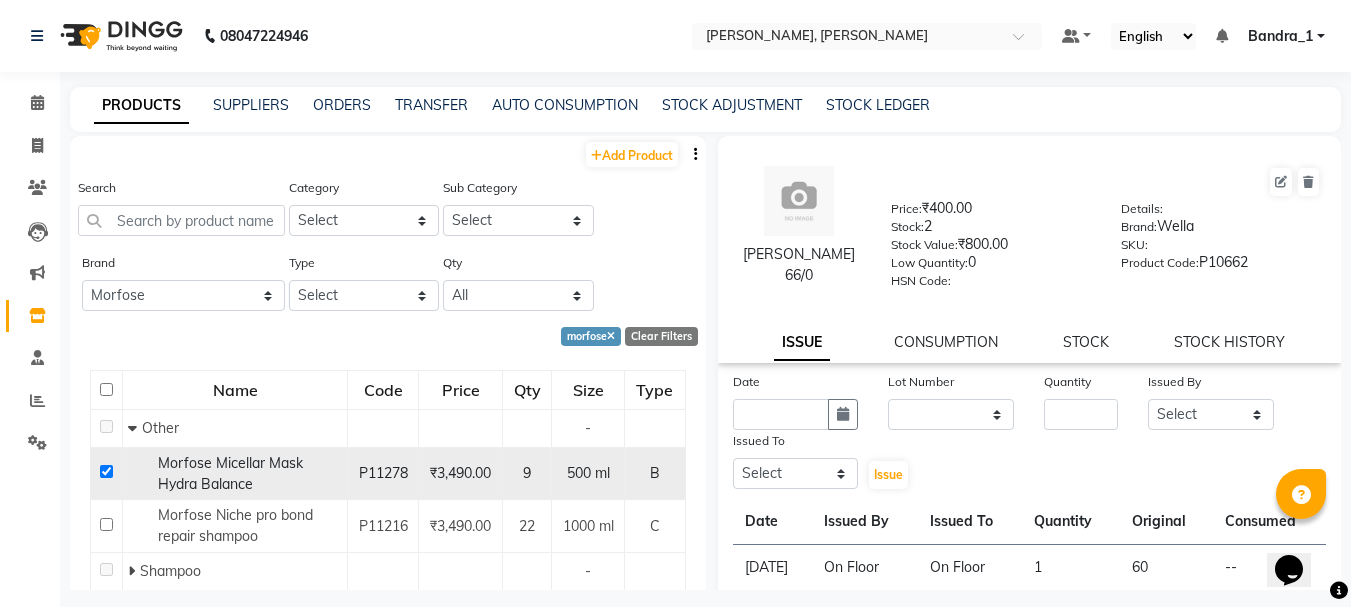 checkbox on "true" 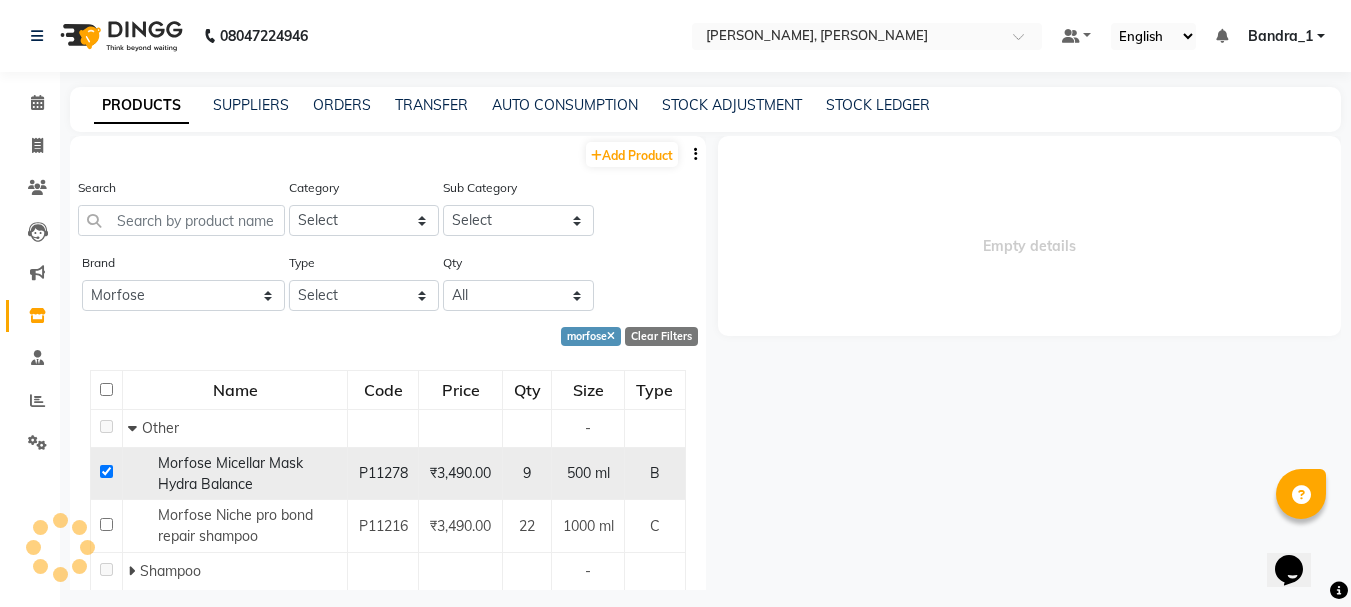 select 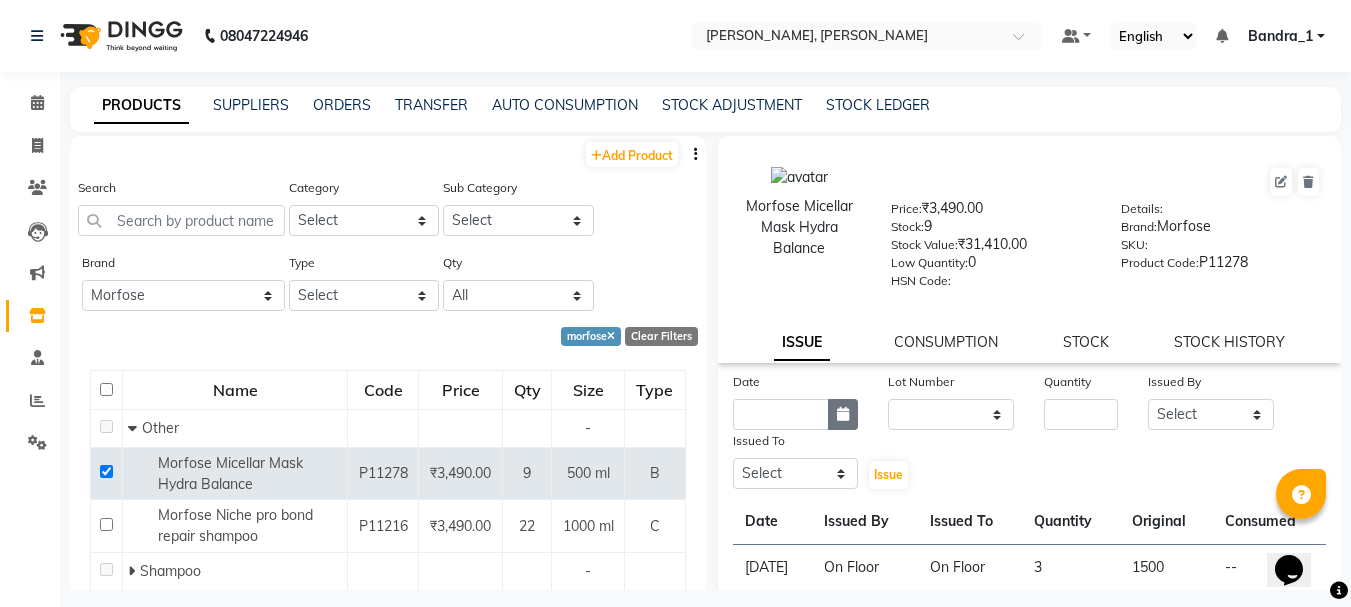 click 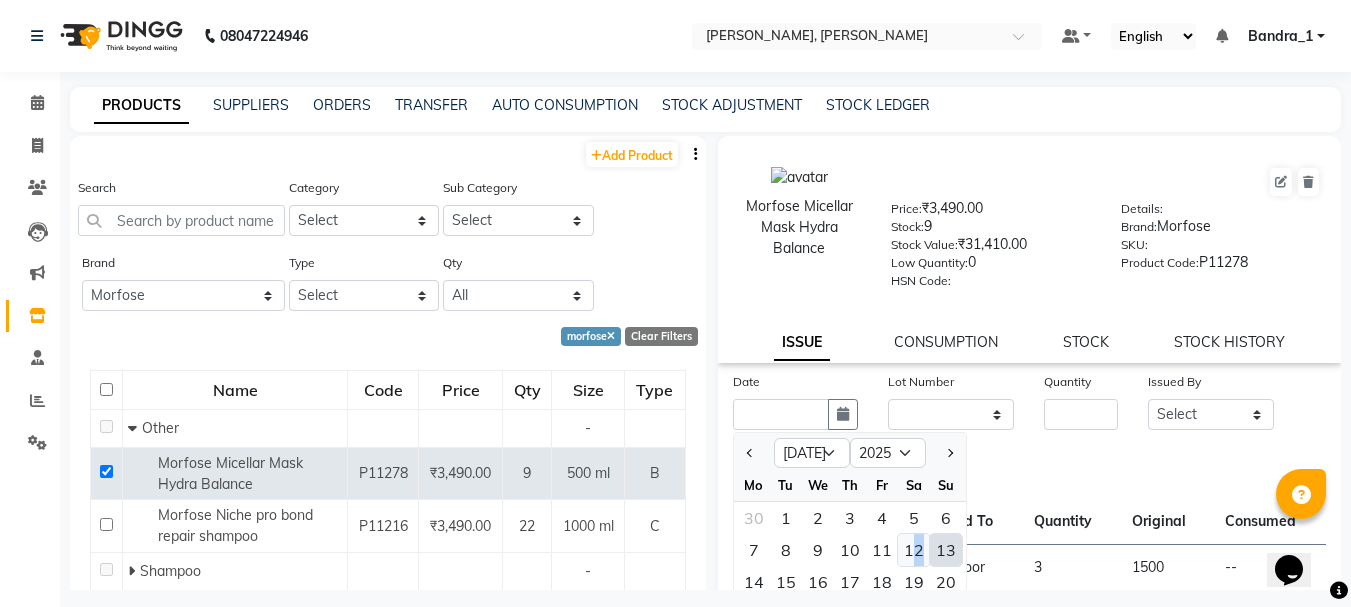 click on "12" 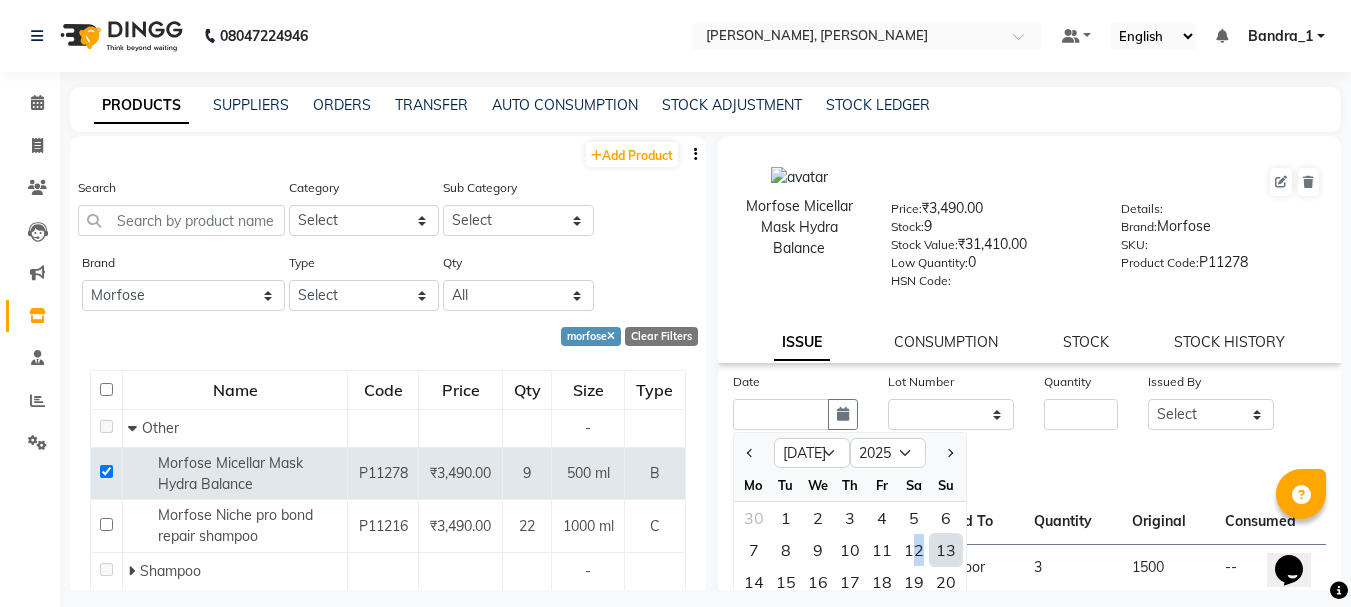 type on "12-07-2025" 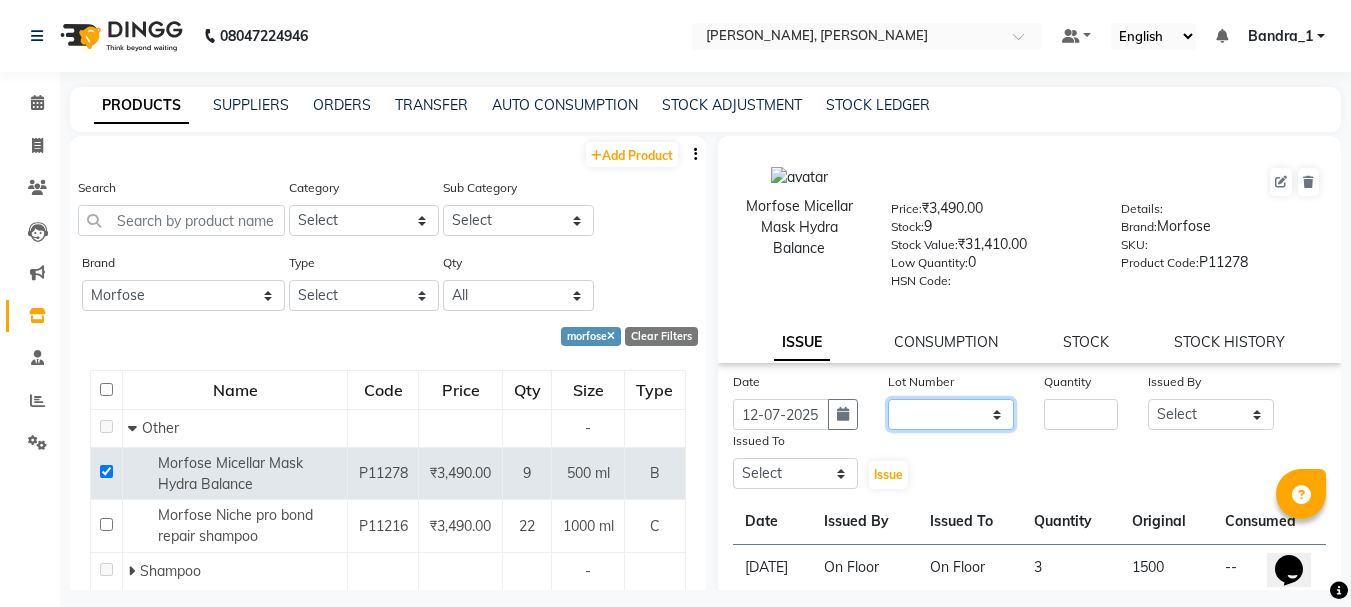 click on "None" 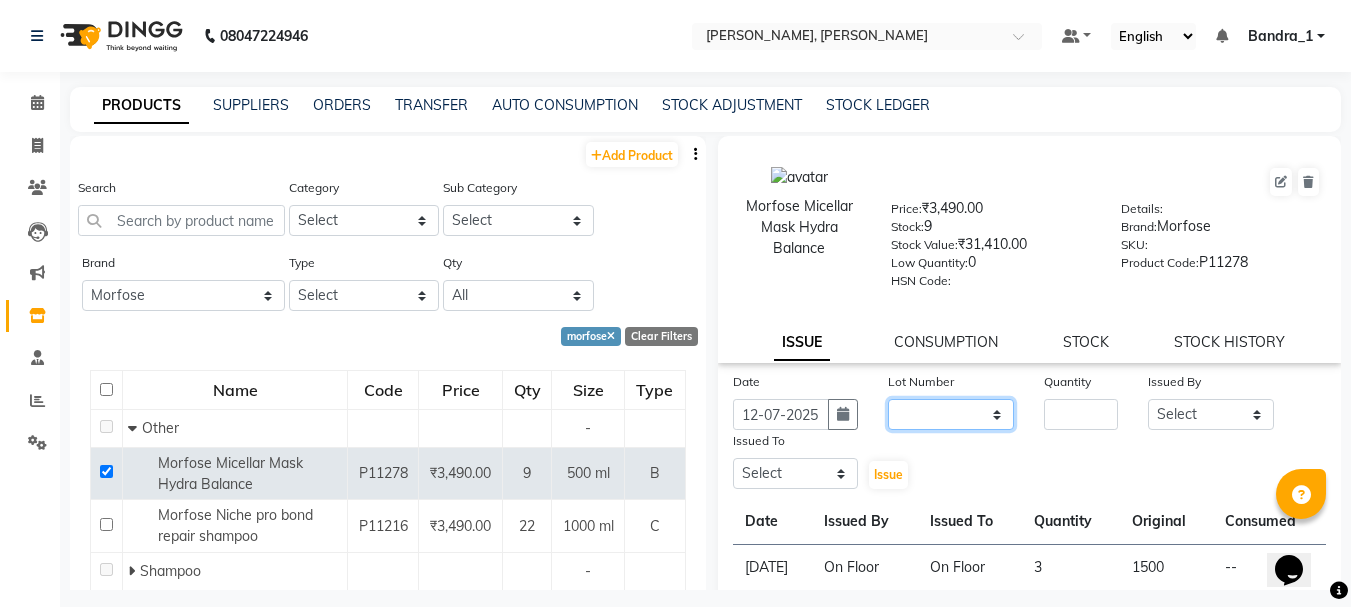 select on "0: null" 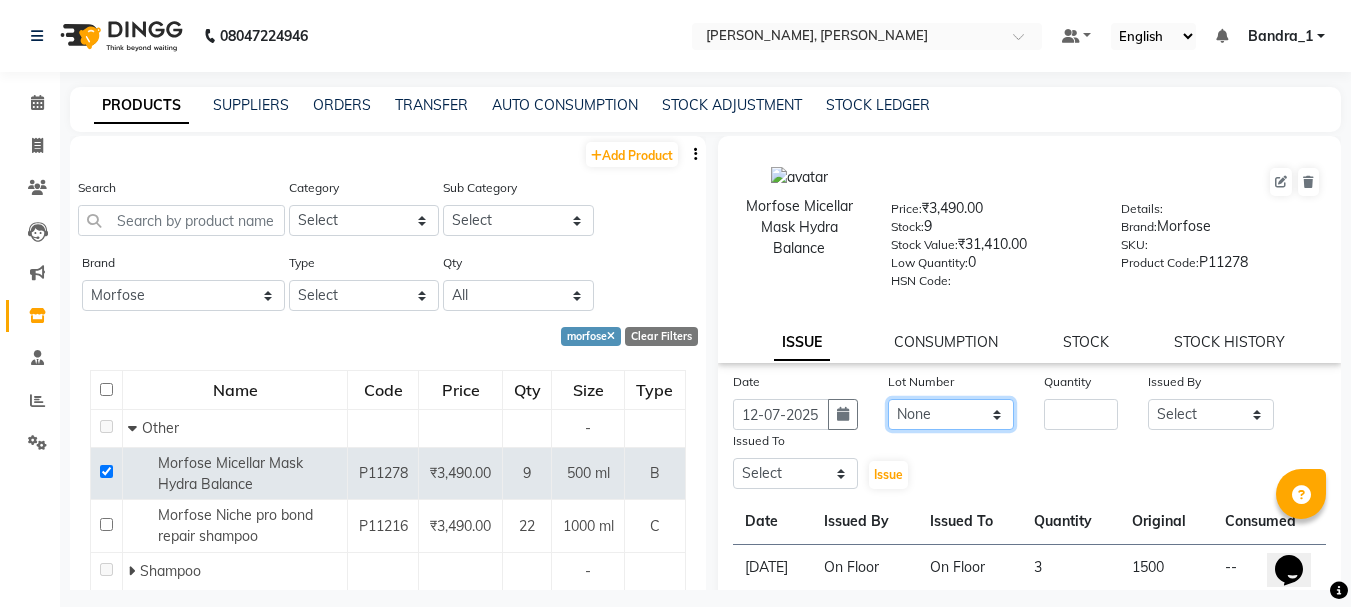 click on "None" 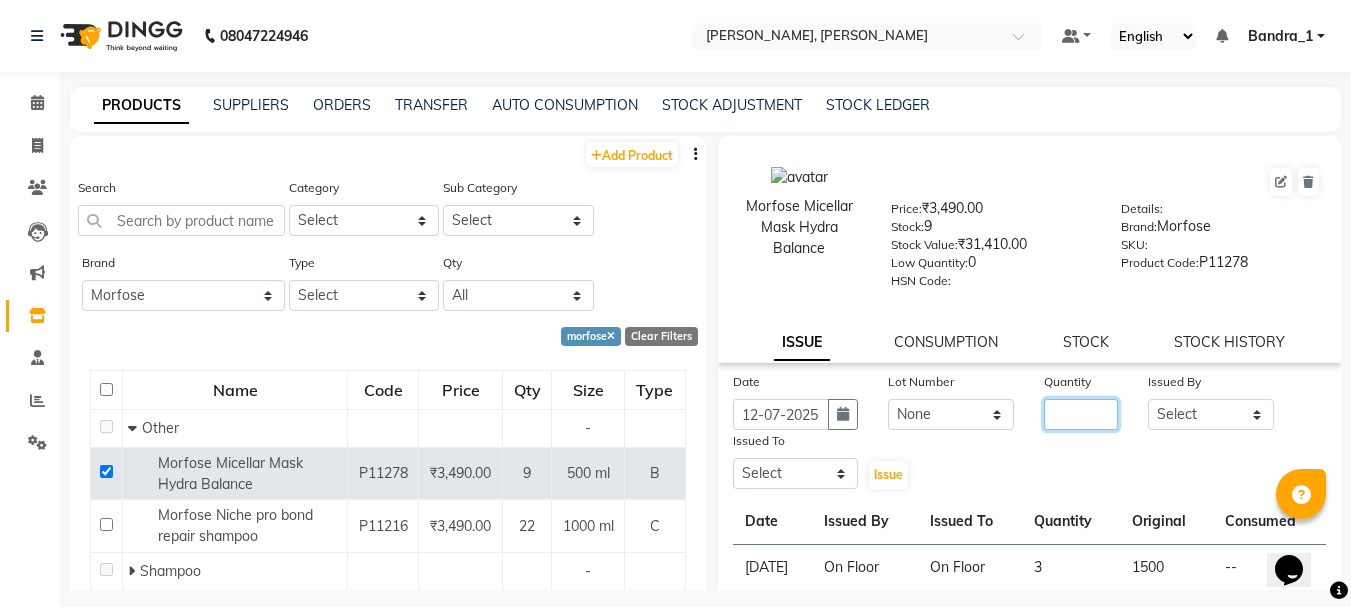 click 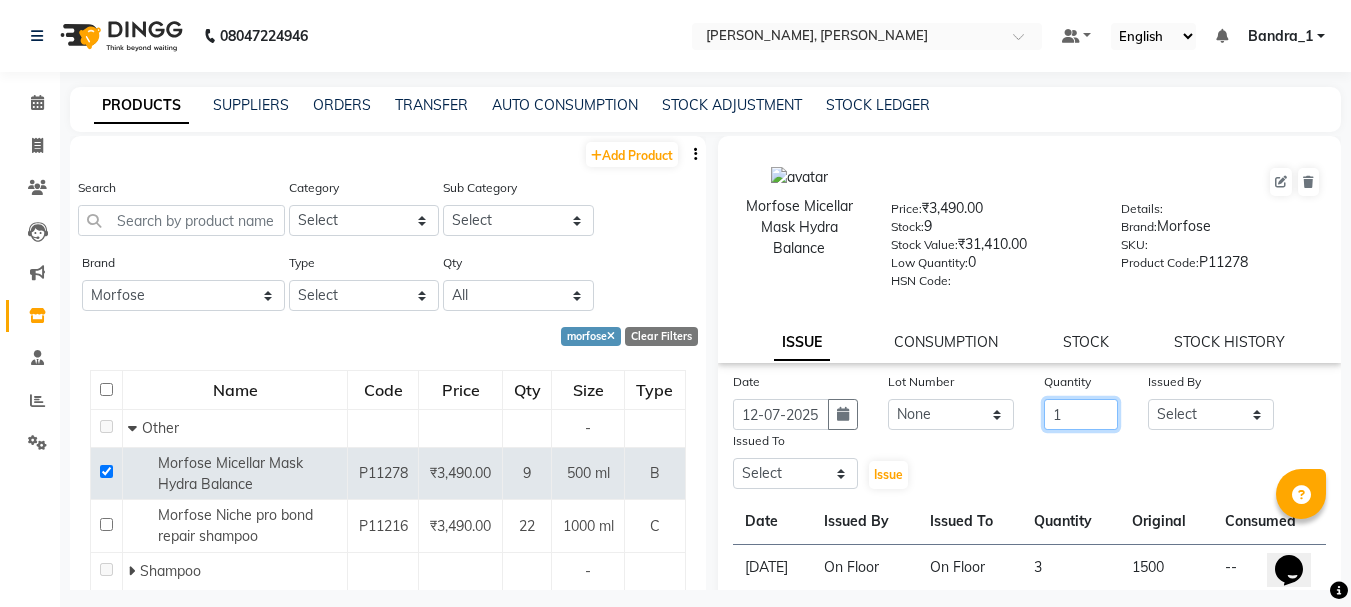 type on "1" 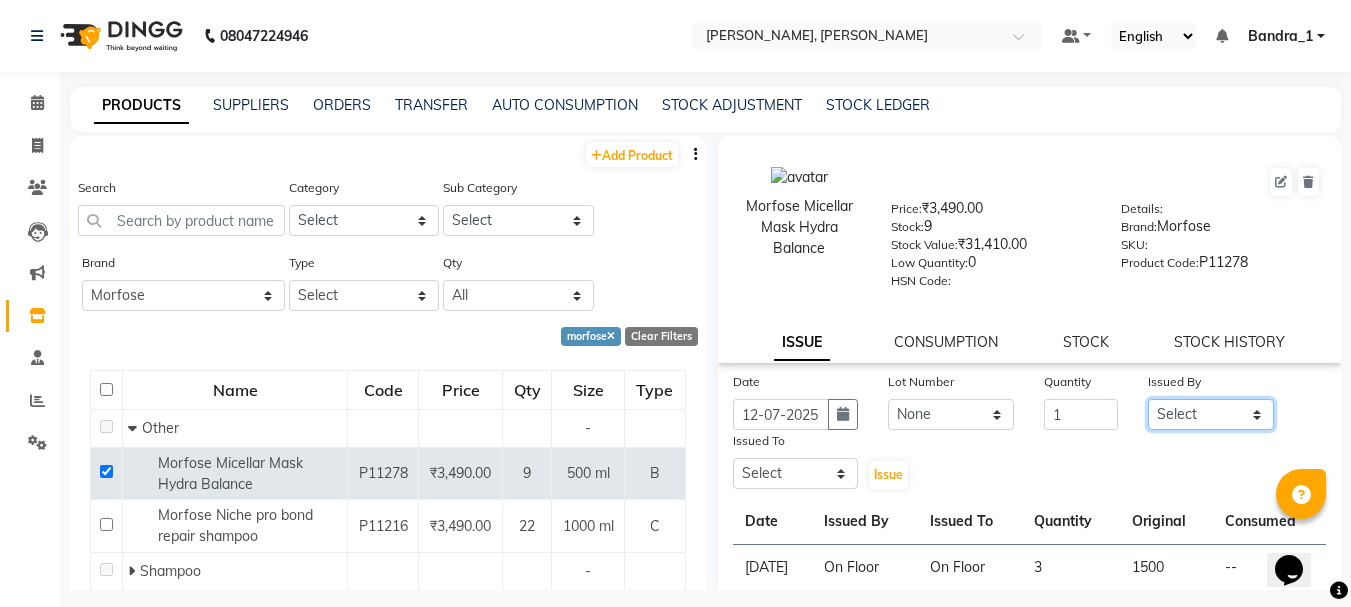 click on "Select Abdul Bandra_1 Bandra_store Catherine Chetan Deepali Eshan Gladis Gopal Jajo Jouyi Kiran  Manish Moon Naomi On  Floor  Peetrass Pinky Make up Artist Raaj Rahul  Raja Rakesh Rashid Ryan Samreen Sandeep Kaur Sanjay Sannatan Seema Shephali Shilpa Shim Somya Venisha                         Vinay Waqar Wasim.S Yangamphy Yashita  Zing" 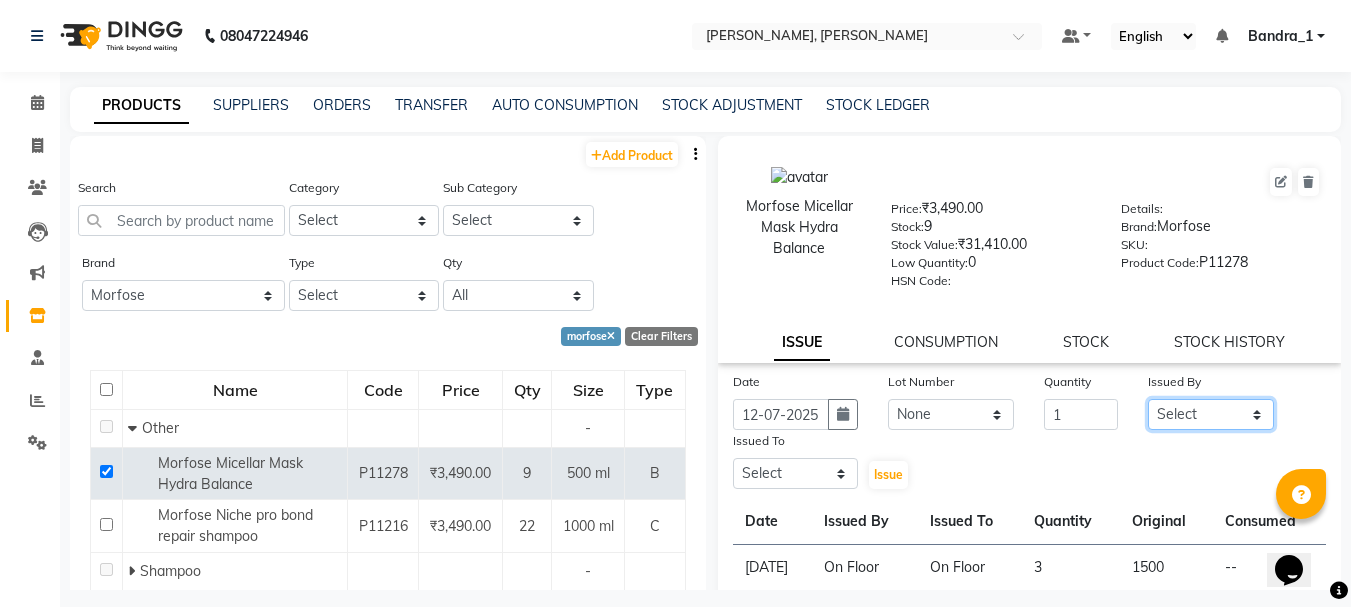 select on "8537" 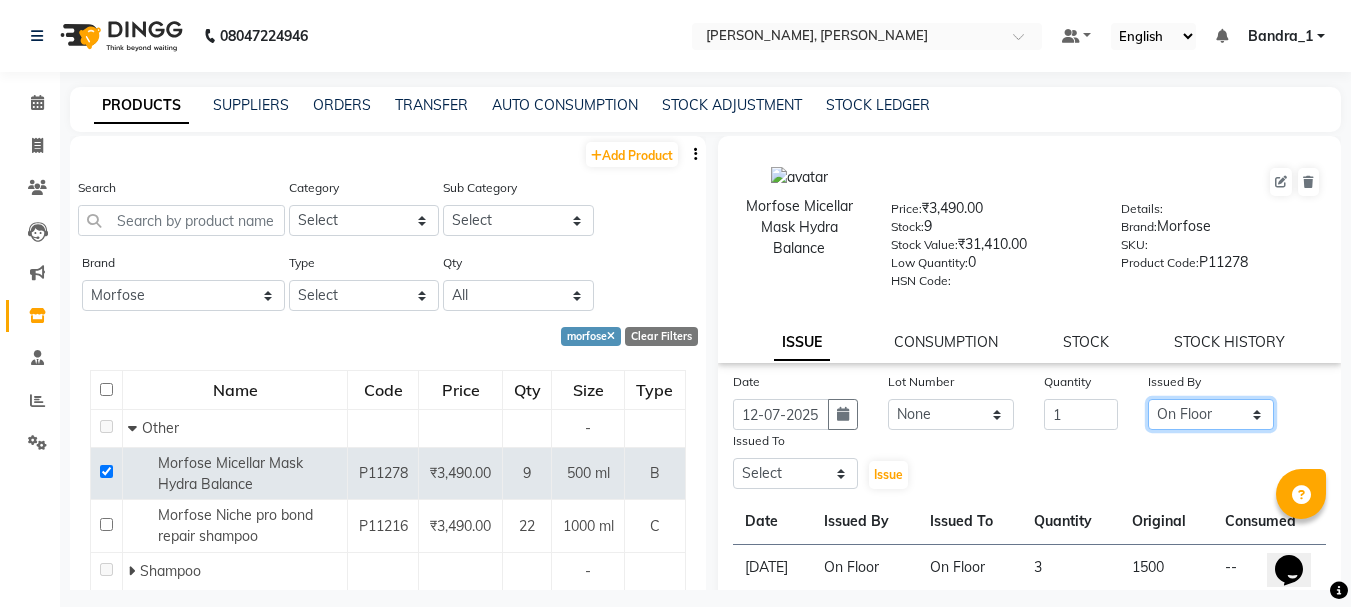 click on "Select Abdul Bandra_1 Bandra_store Catherine Chetan Deepali Eshan Gladis Gopal Jajo Jouyi Kiran  Manish Moon Naomi On  Floor  Peetrass Pinky Make up Artist Raaj Rahul  Raja Rakesh Rashid Ryan Samreen Sandeep Kaur Sanjay Sannatan Seema Shephali Shilpa Shim Somya Venisha                         Vinay Waqar Wasim.S Yangamphy Yashita  Zing" 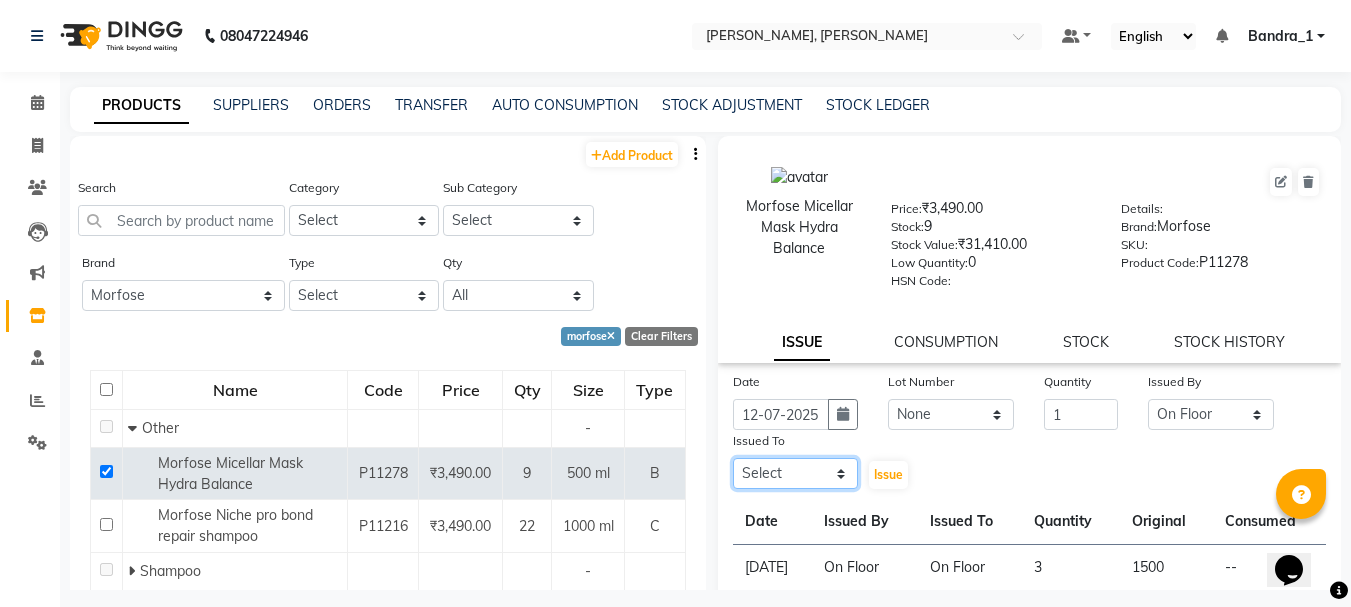 click on "Select Abdul Bandra_1 Bandra_store Catherine Chetan Deepali Eshan Gladis Gopal Jajo Jouyi Kiran  Manish Moon Naomi On  Floor  Peetrass Pinky Make up Artist Raaj Rahul  Raja Rakesh Rashid Ryan Samreen Sandeep Kaur Sanjay Sannatan Seema Shephali Shilpa Shim Somya Venisha                         Vinay Waqar Wasim.S Yangamphy Yashita  Zing" 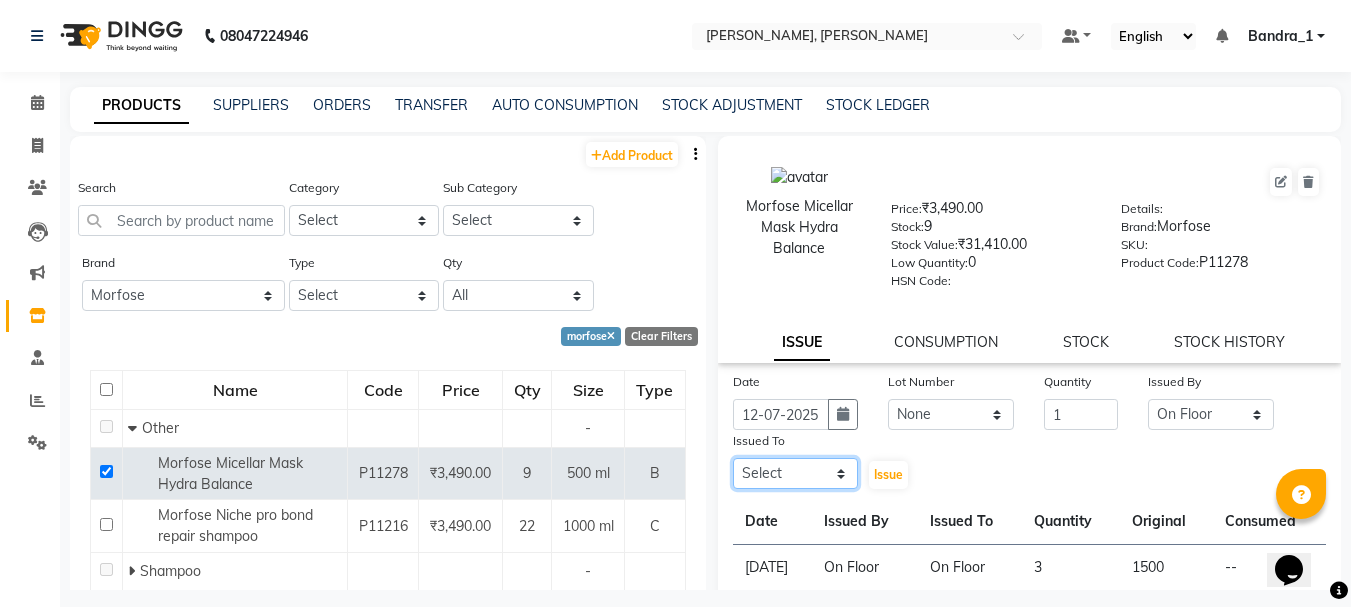 select on "8537" 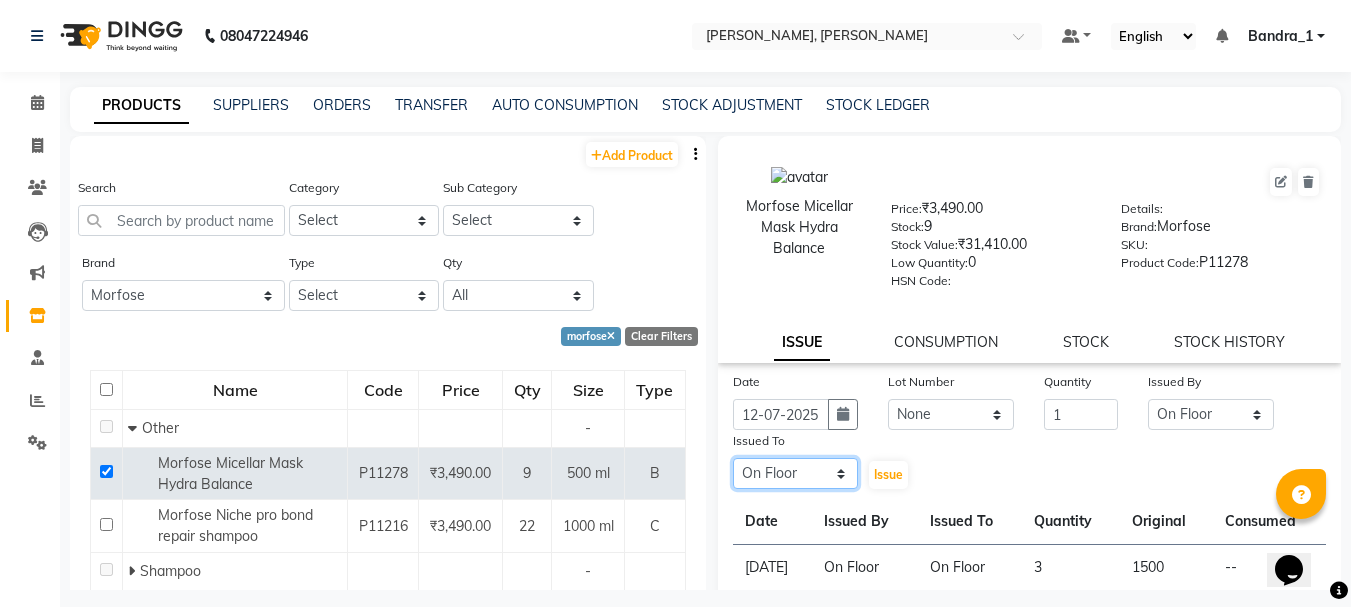 click on "Select Abdul Bandra_1 Bandra_store Catherine Chetan Deepali Eshan Gladis Gopal Jajo Jouyi Kiran  Manish Moon Naomi On  Floor  Peetrass Pinky Make up Artist Raaj Rahul  Raja Rakesh Rashid Ryan Samreen Sandeep Kaur Sanjay Sannatan Seema Shephali Shilpa Shim Somya Venisha                         Vinay Waqar Wasim.S Yangamphy Yashita  Zing" 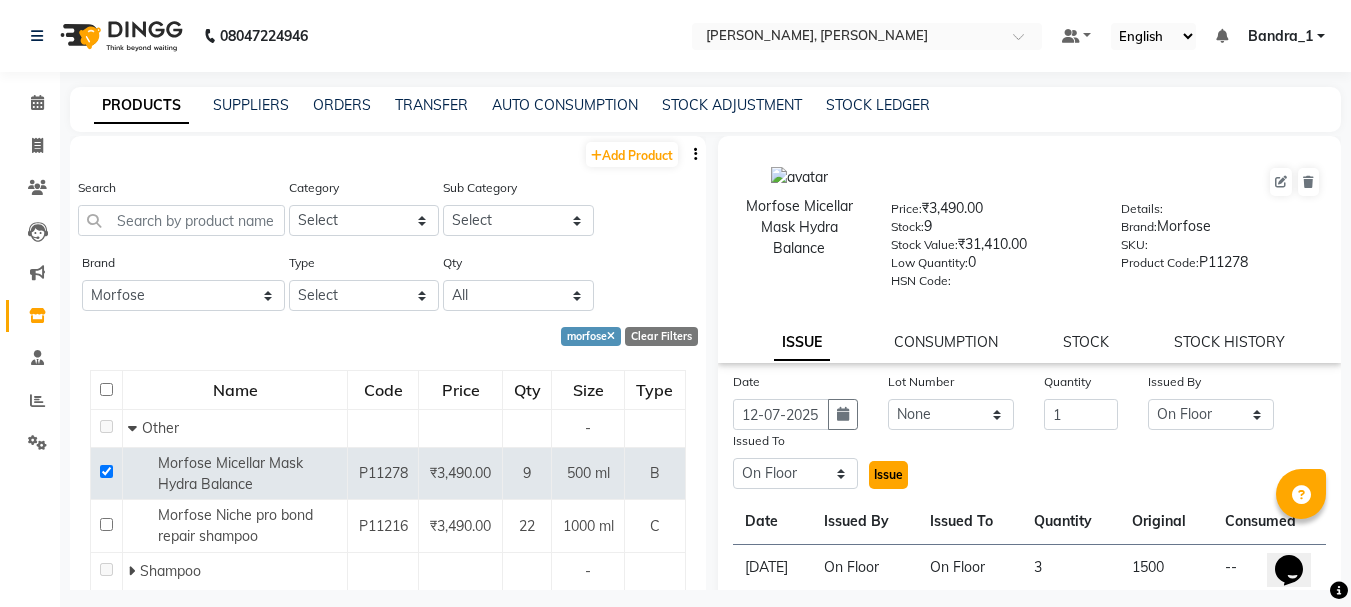 click on "Issue" 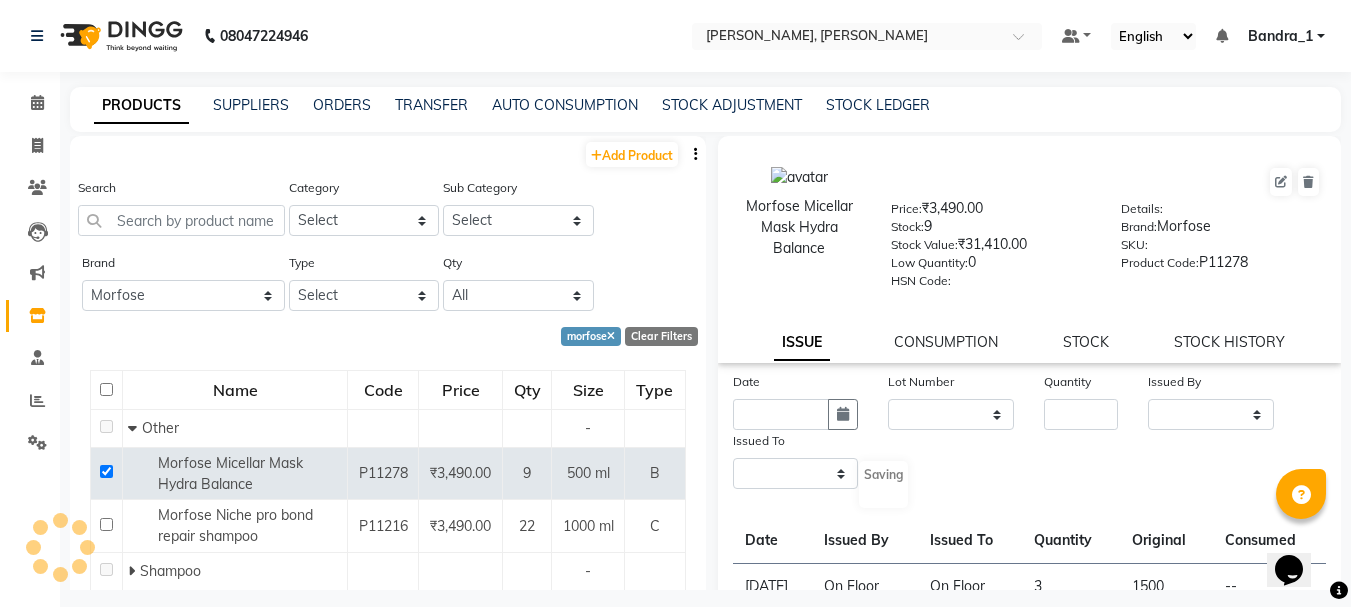 select 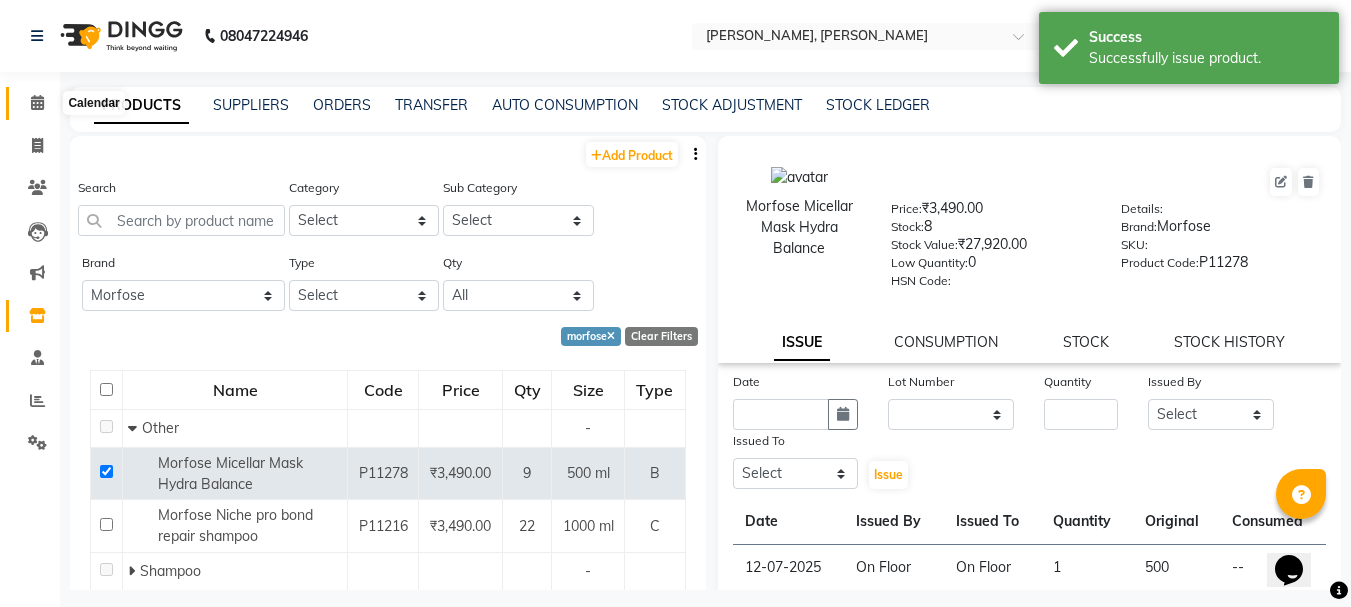 click 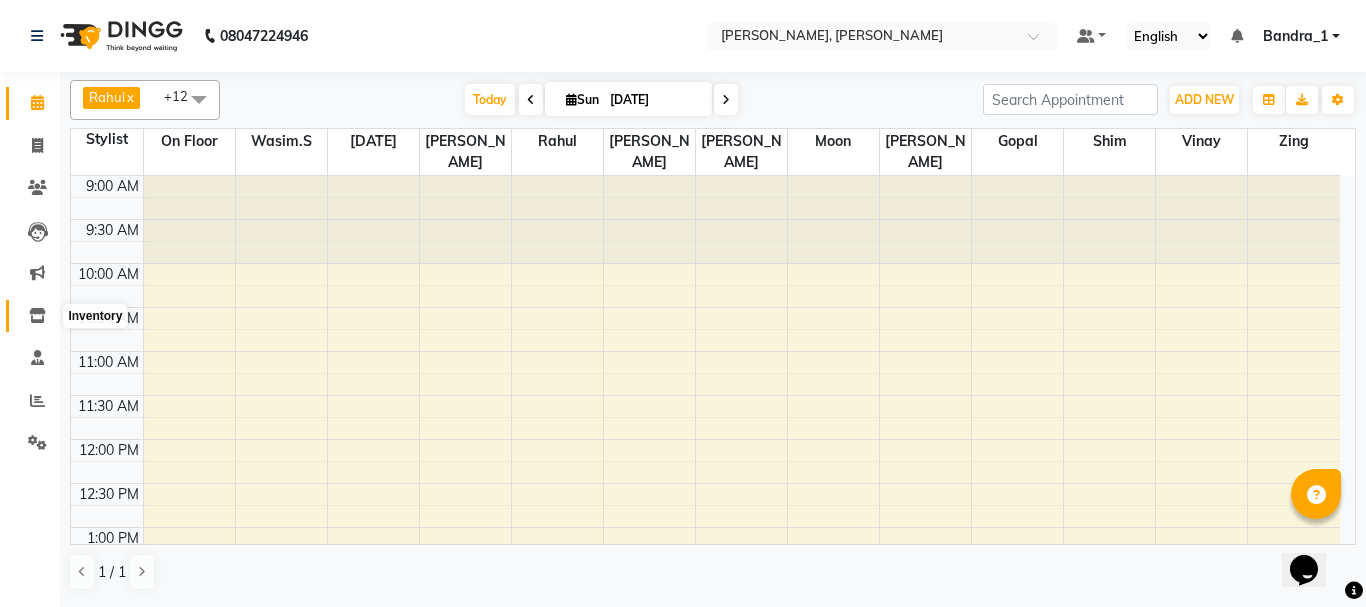click 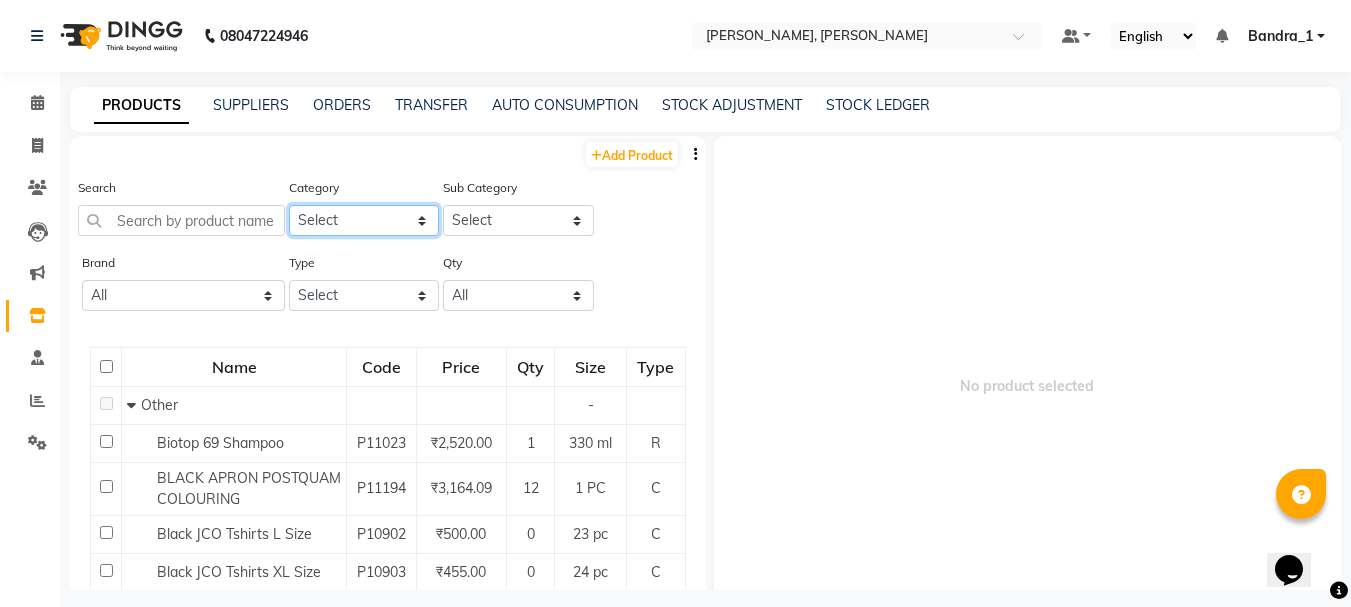 click on "Select Hair Skin Makeup Personal Care Appliances Beard Waxing Disposable Threading Hands and Feet Beauty Planet Botox Cadiveu Casmara Loreal Olaplex Scalp care Pantry Uniform Ikonic Other" 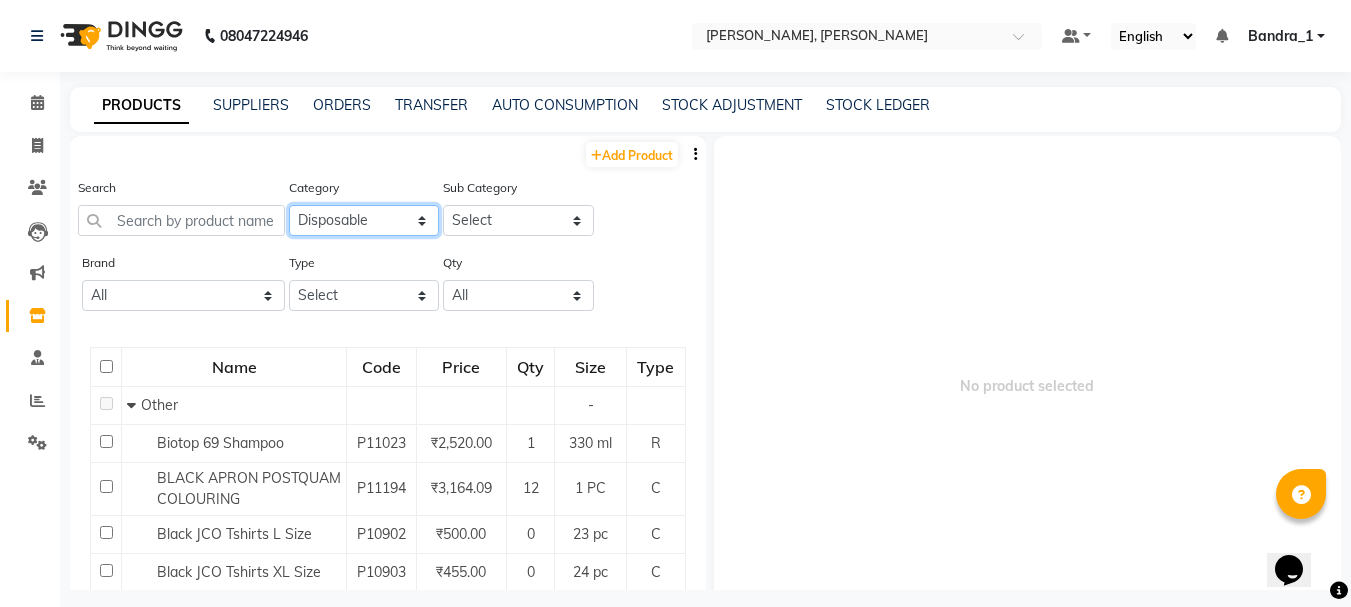 click on "Select Hair Skin Makeup Personal Care Appliances Beard Waxing Disposable Threading Hands and Feet Beauty Planet Botox Cadiveu Casmara Loreal Olaplex Scalp care Pantry Uniform Ikonic Other" 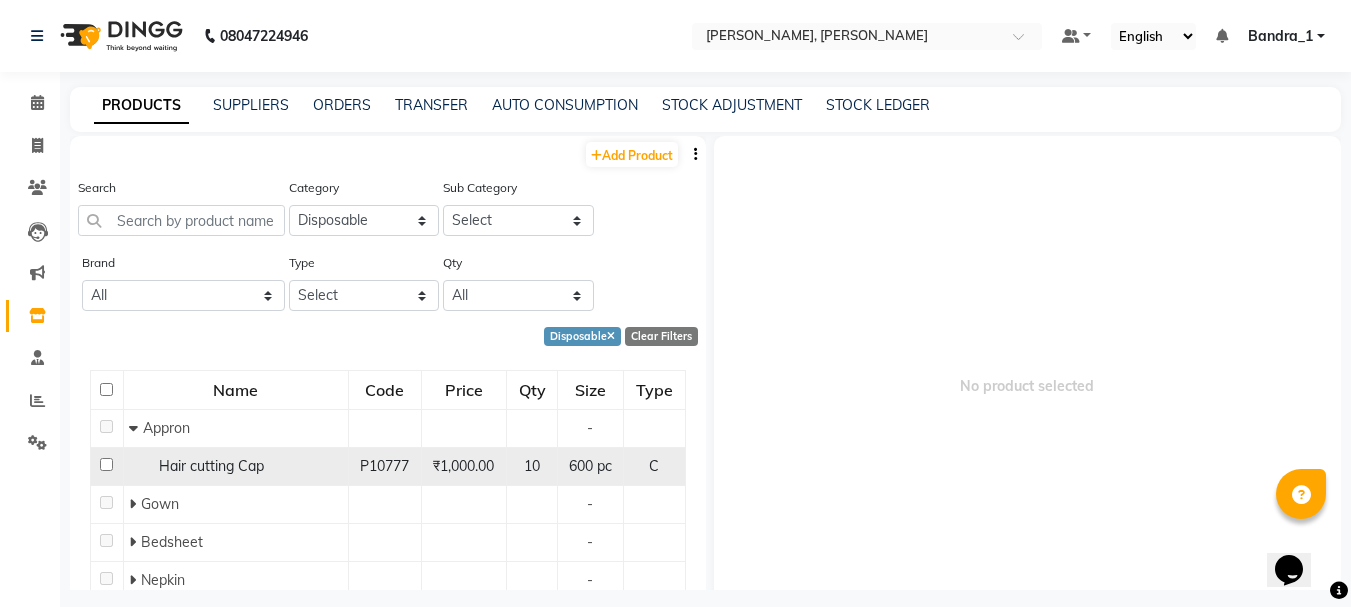 click 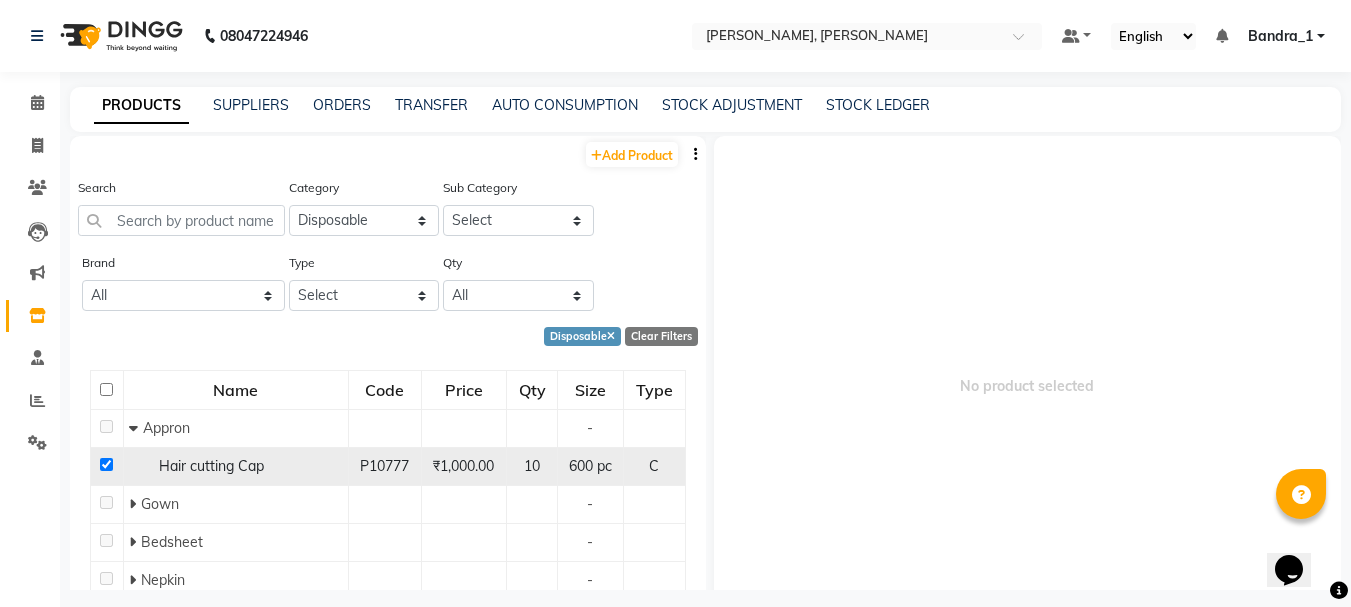 checkbox on "true" 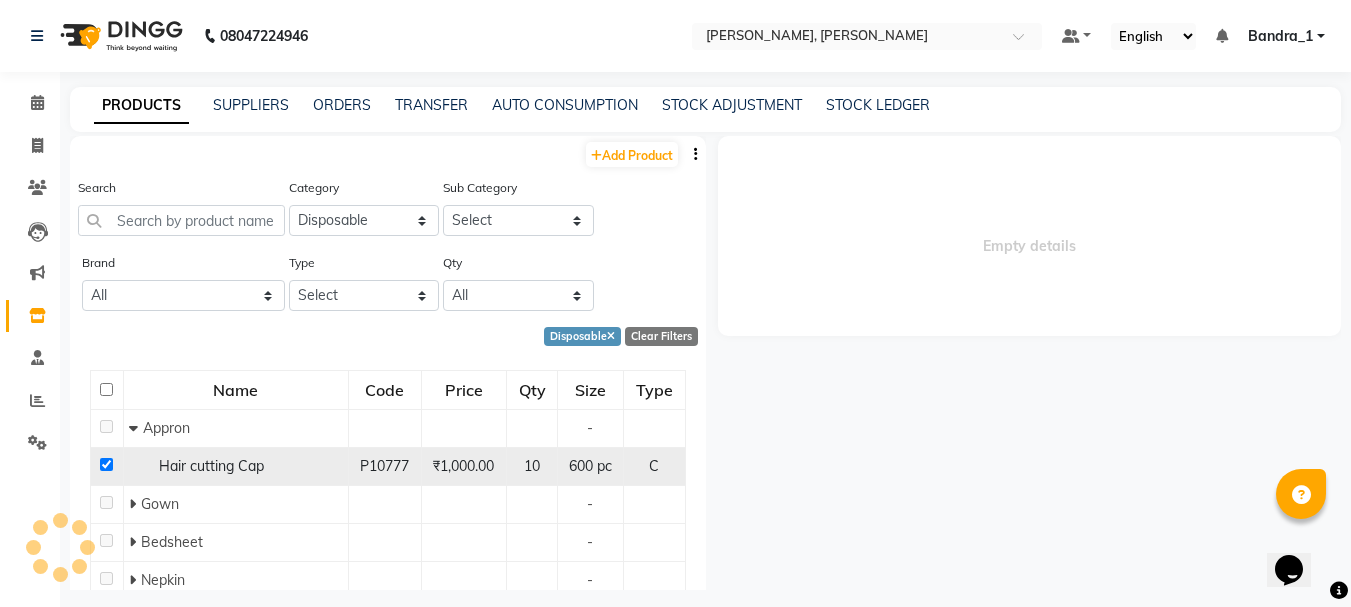 select 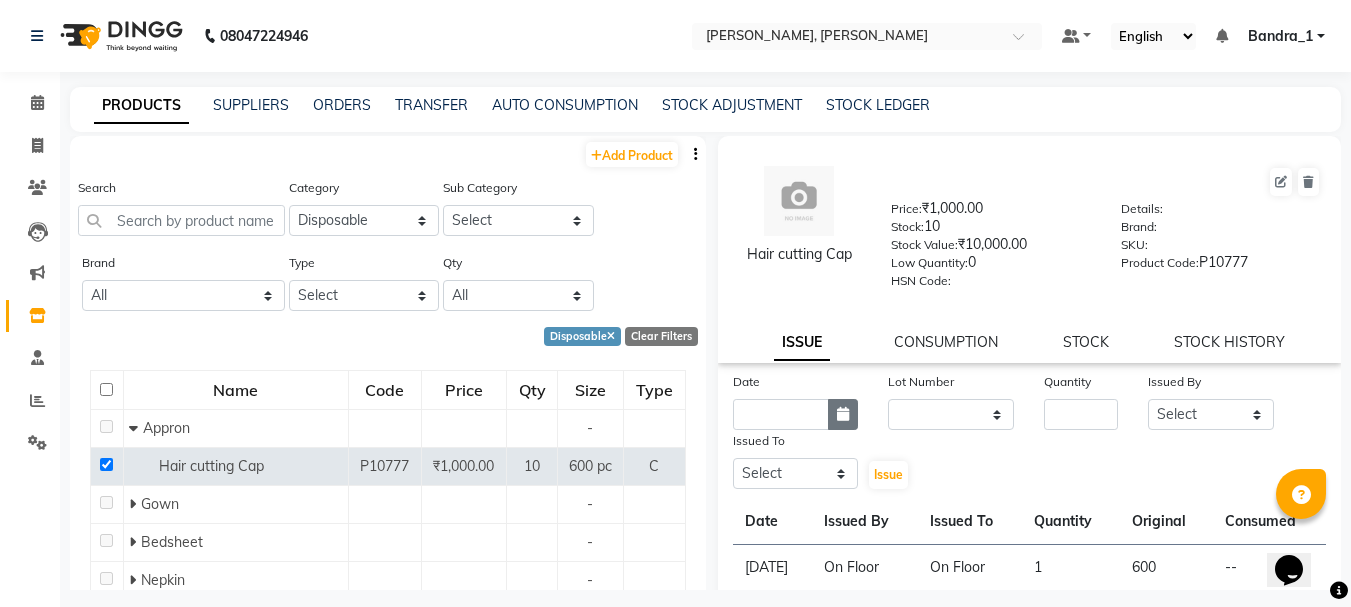 click 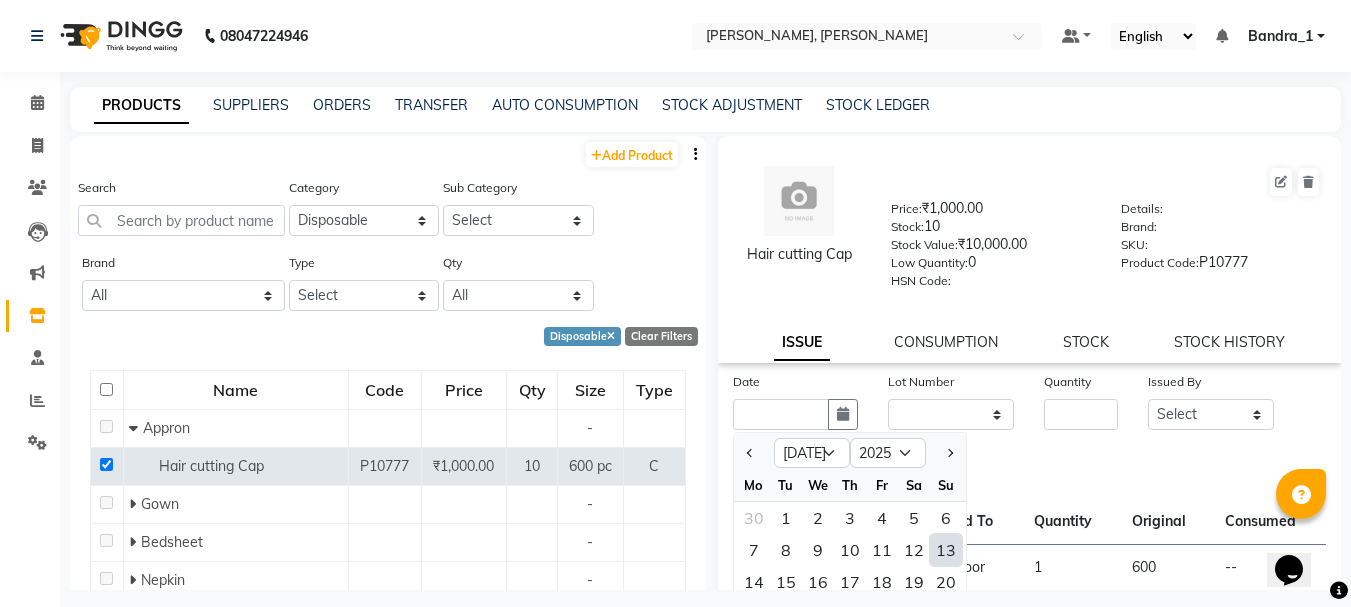 click on "13" 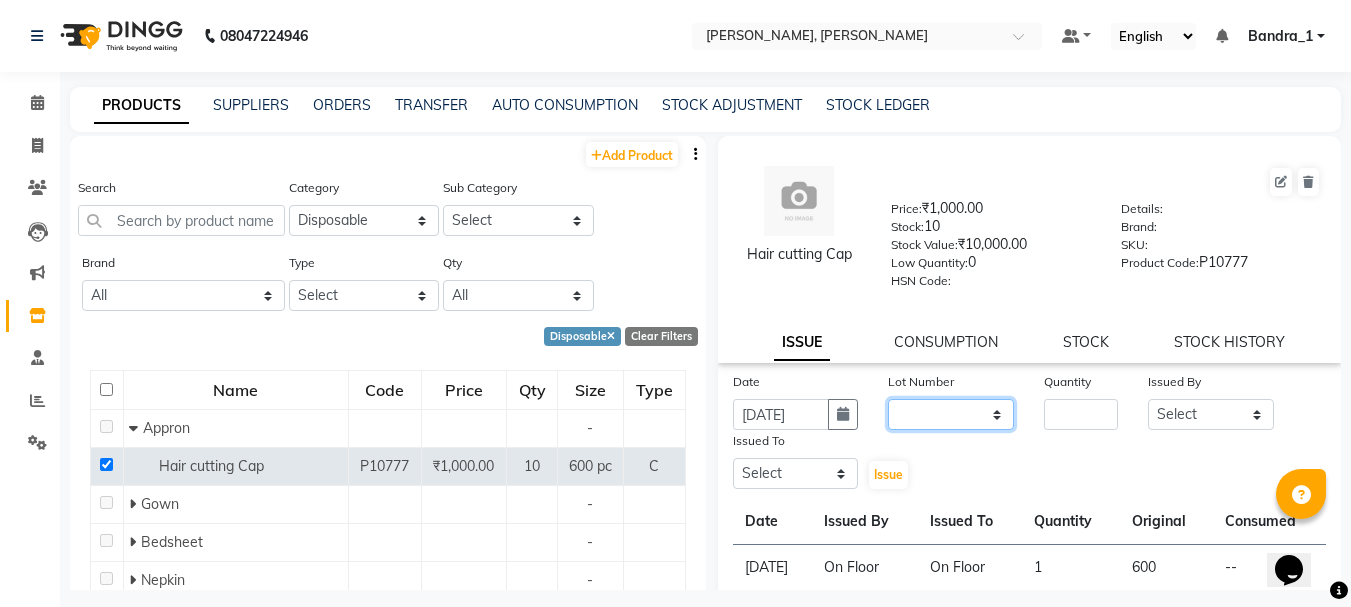 click on "None" 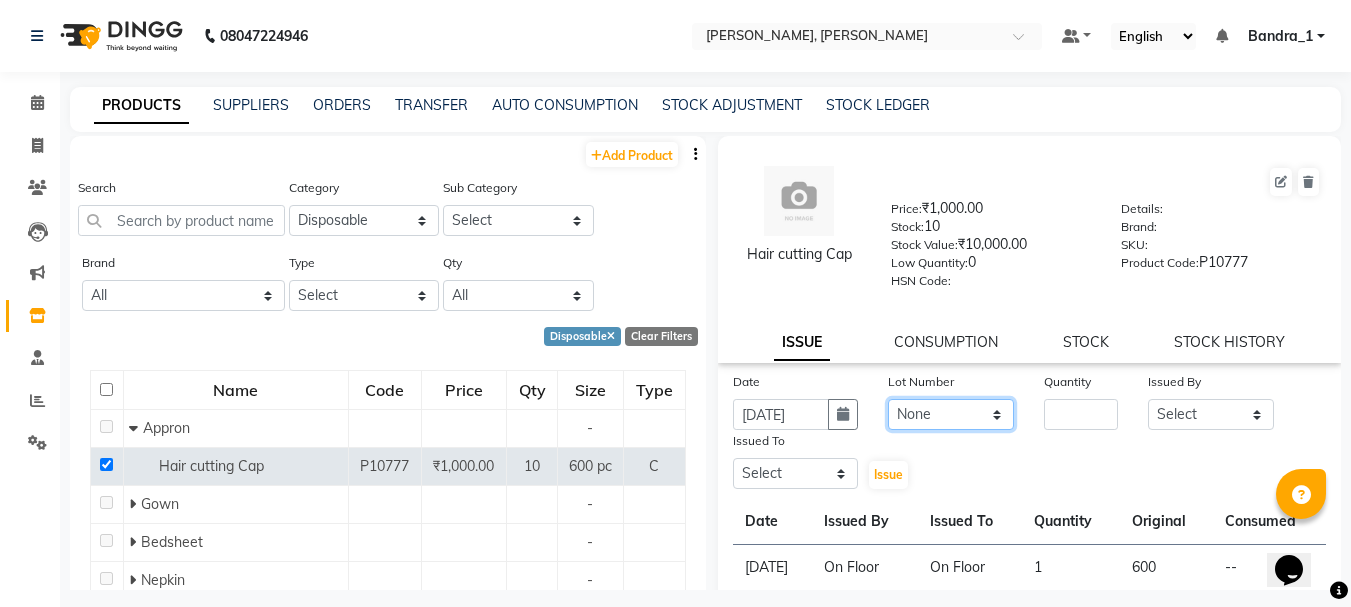 click on "None" 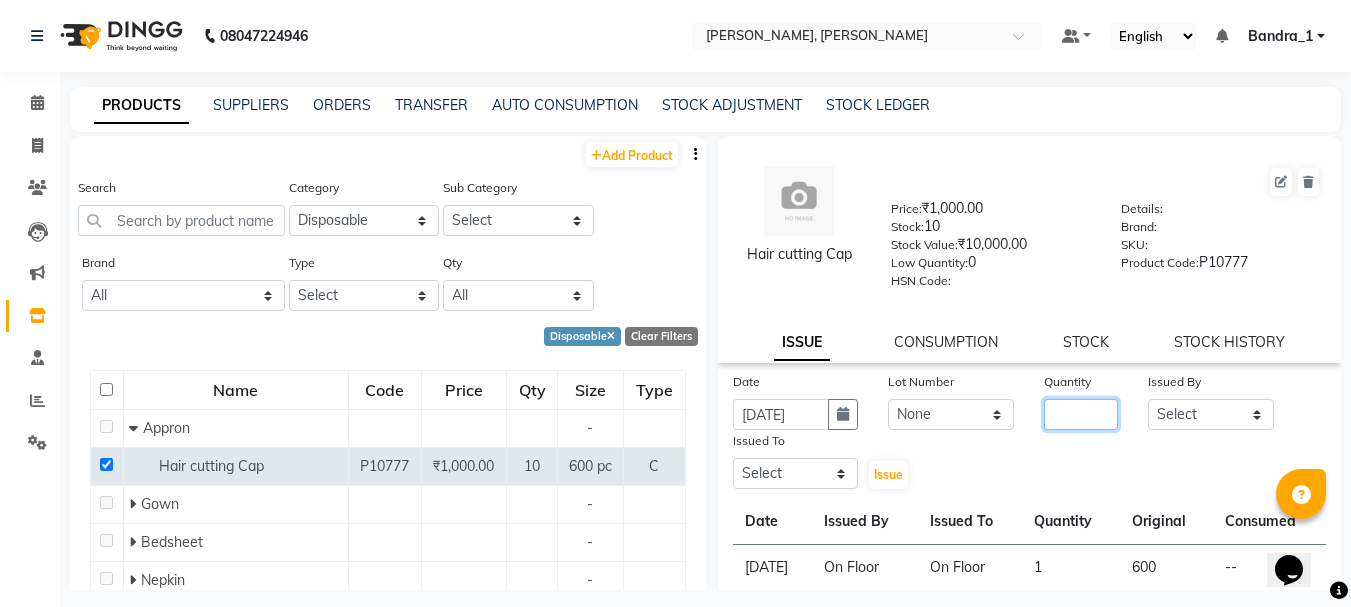 click 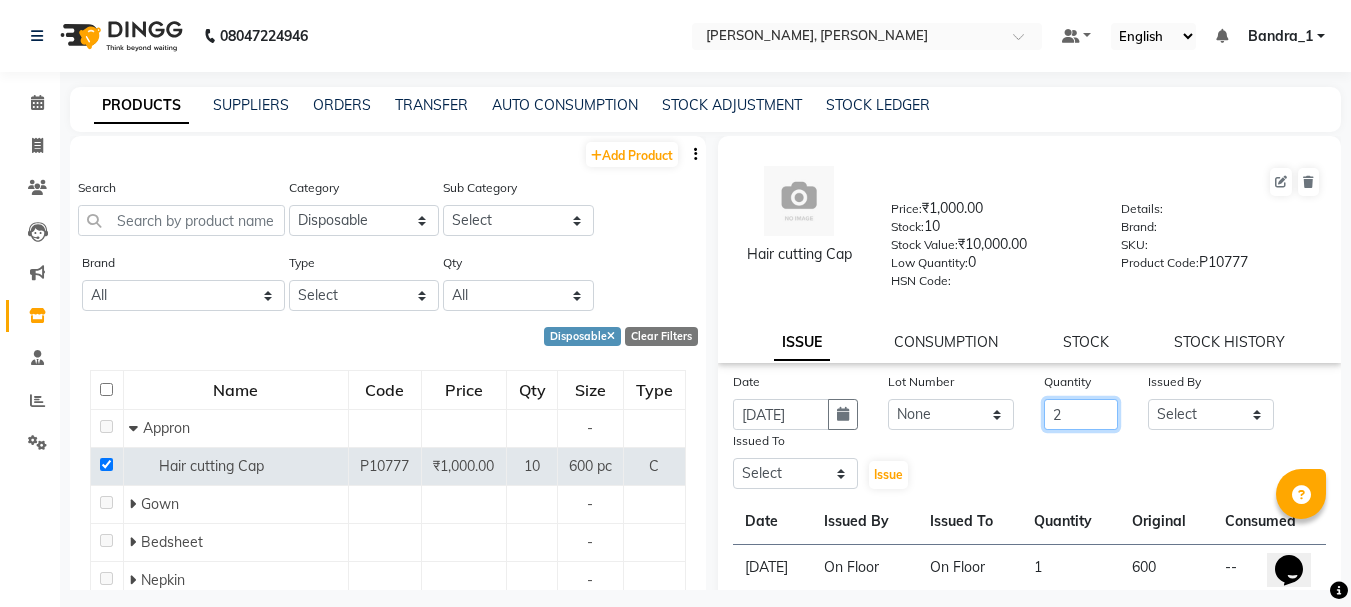 type on "2" 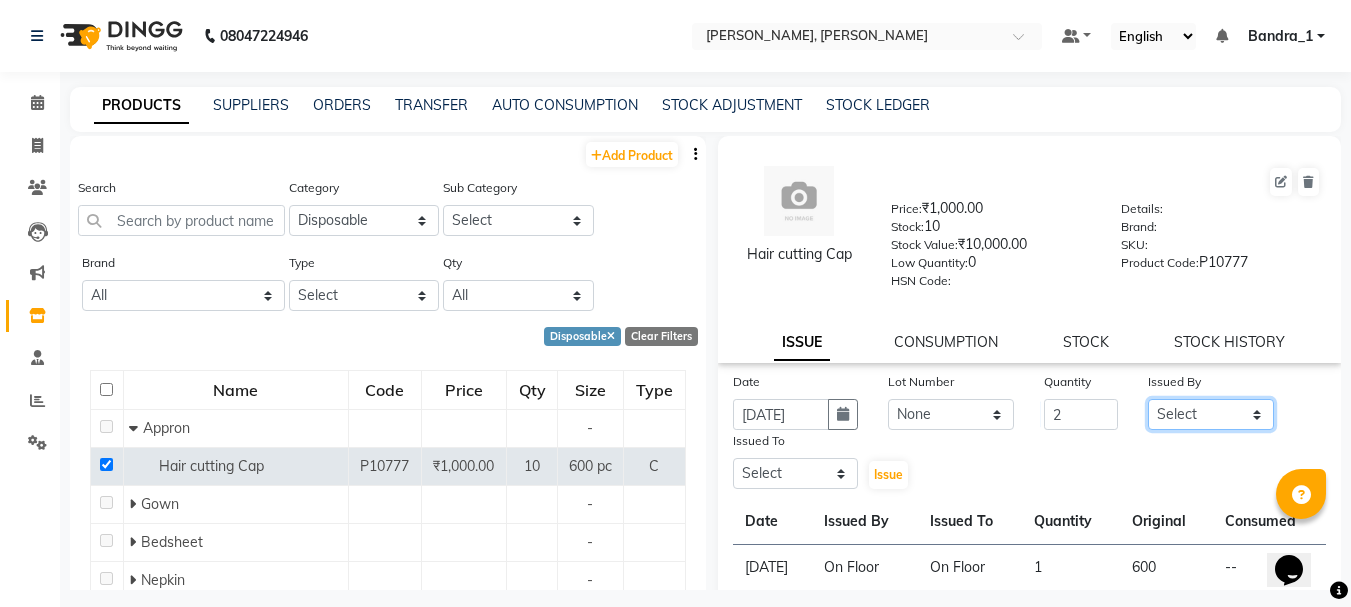 click on "Select Abdul Bandra_1 Bandra_store Catherine Chetan Deepali Eshan Gladis Gopal Jajo Jouyi Kiran  Manish Moon Naomi On  Floor  Peetrass Pinky Make up Artist Raaj Rahul  Raja Rakesh Rashid Ryan Samreen Sandeep Kaur Sanjay Sannatan Seema Shephali Shilpa Shim Somya Venisha                         Vinay Waqar Wasim.S Yangamphy Yashita  Zing" 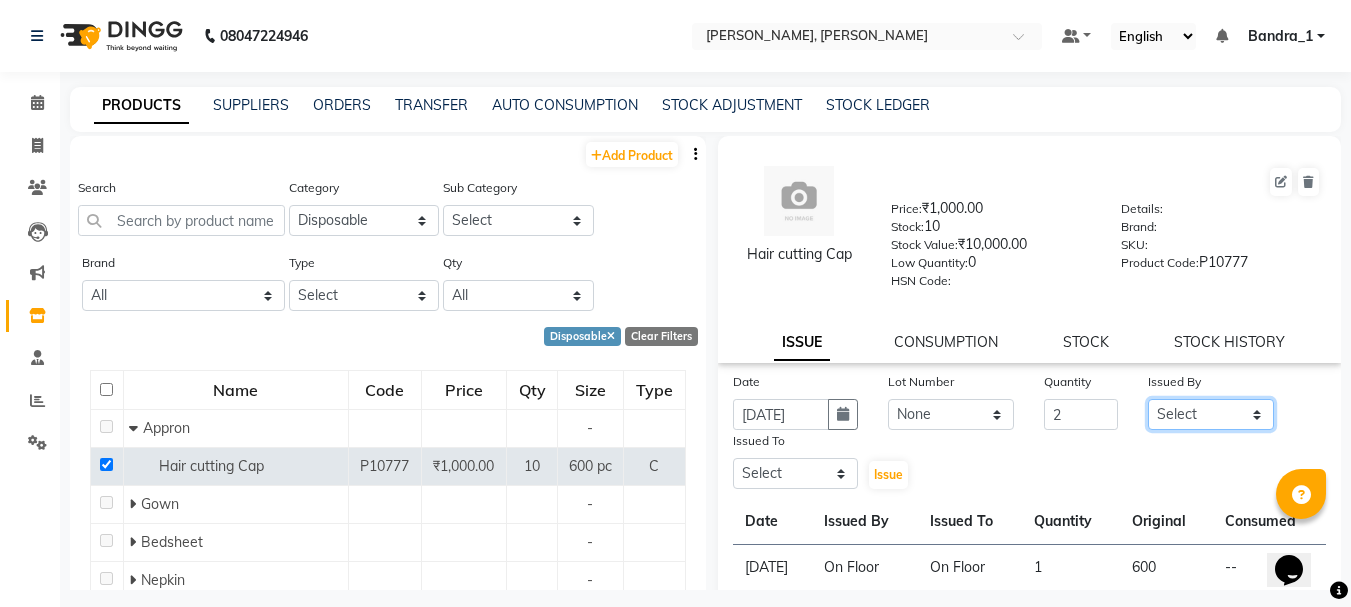 select on "8537" 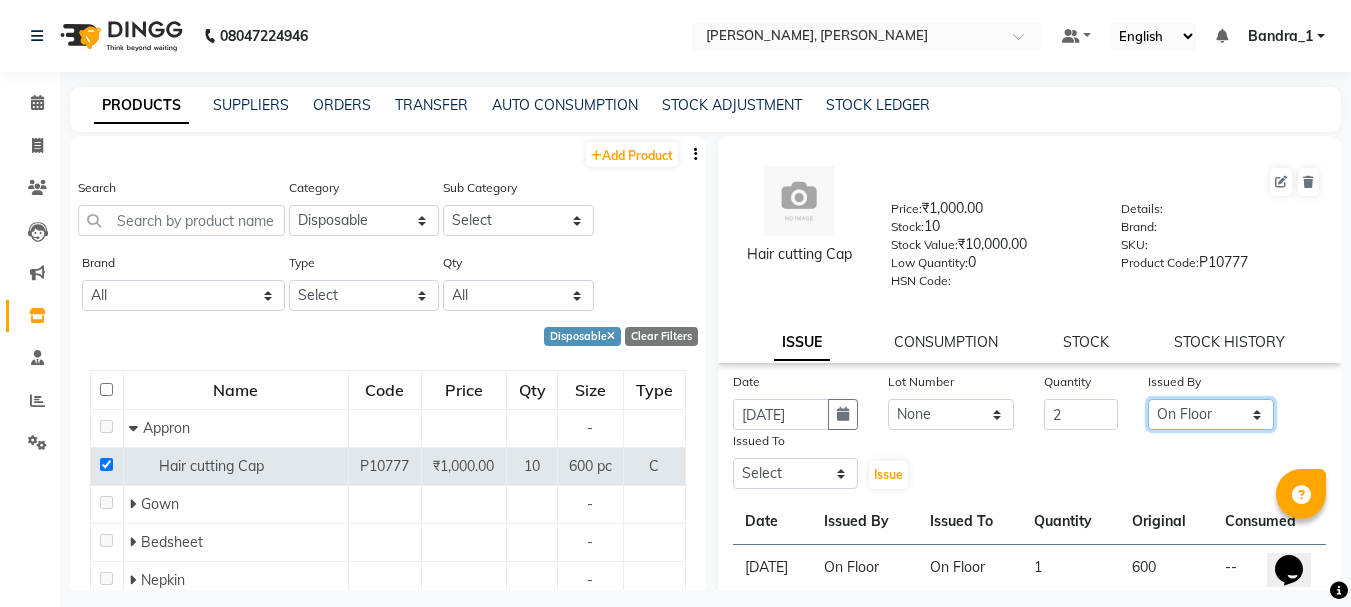 click on "Select Abdul Bandra_1 Bandra_store Catherine Chetan Deepali Eshan Gladis Gopal Jajo Jouyi Kiran  Manish Moon Naomi On  Floor  Peetrass Pinky Make up Artist Raaj Rahul  Raja Rakesh Rashid Ryan Samreen Sandeep Kaur Sanjay Sannatan Seema Shephali Shilpa Shim Somya Venisha                         Vinay Waqar Wasim.S Yangamphy Yashita  Zing" 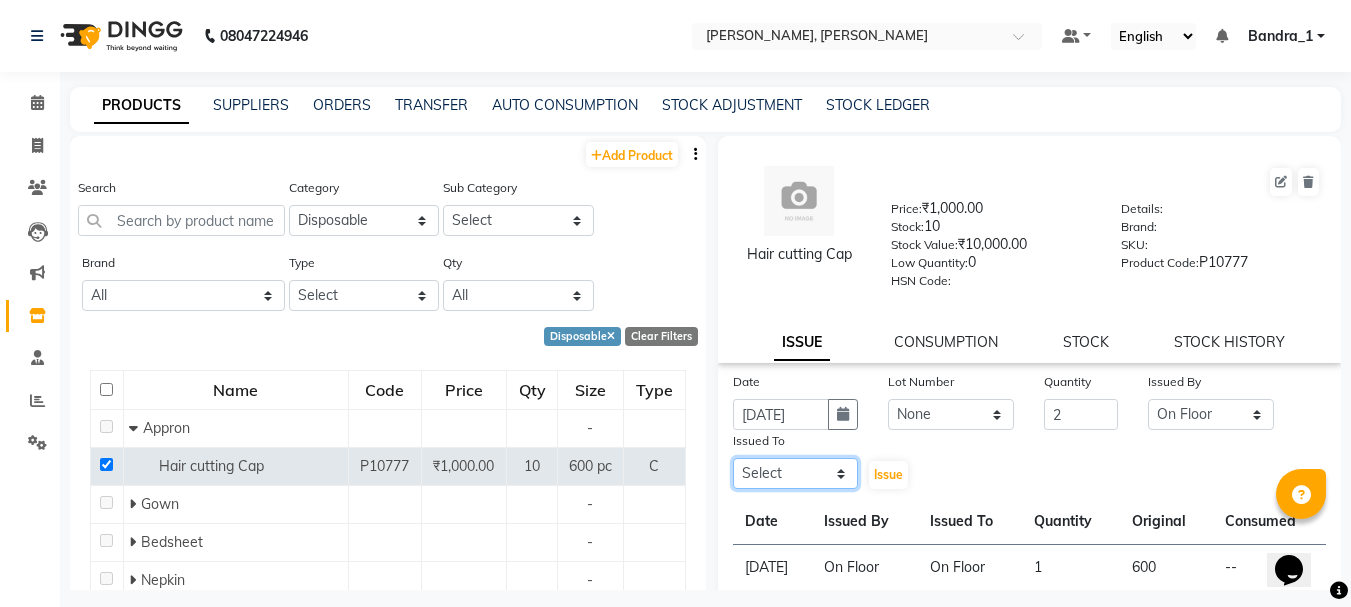 click on "Select Abdul Bandra_1 Bandra_store Catherine Chetan Deepali Eshan Gladis Gopal Jajo Jouyi Kiran  Manish Moon Naomi On  Floor  Peetrass Pinky Make up Artist Raaj Rahul  Raja Rakesh Rashid Ryan Samreen Sandeep Kaur Sanjay Sannatan Seema Shephali Shilpa Shim Somya Venisha                         Vinay Waqar Wasim.S Yangamphy Yashita  Zing" 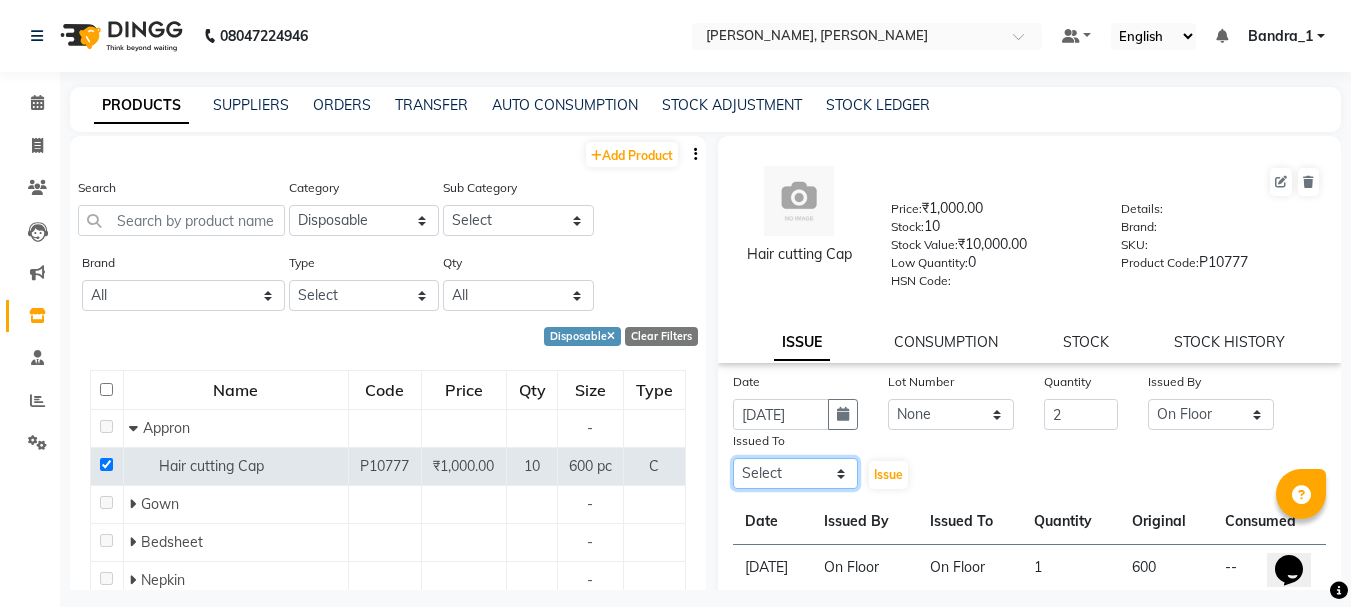 select on "8537" 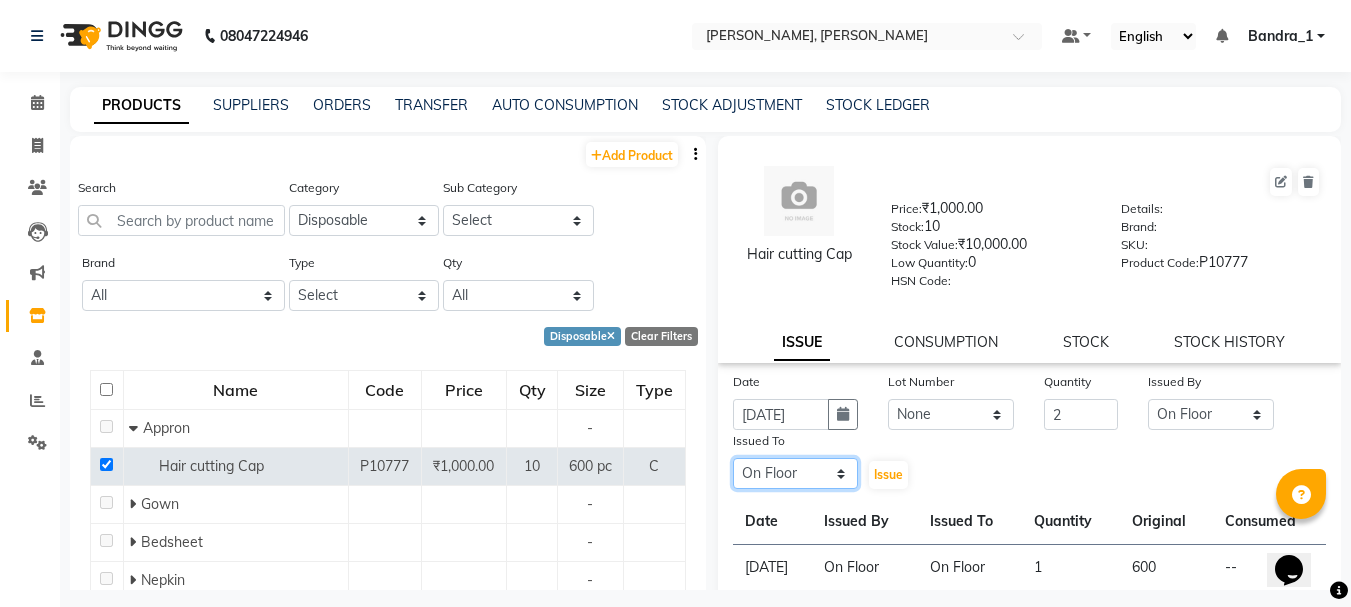click on "Select Abdul Bandra_1 Bandra_store Catherine Chetan Deepali Eshan Gladis Gopal Jajo Jouyi Kiran  Manish Moon Naomi On  Floor  Peetrass Pinky Make up Artist Raaj Rahul  Raja Rakesh Rashid Ryan Samreen Sandeep Kaur Sanjay Sannatan Seema Shephali Shilpa Shim Somya Venisha                         Vinay Waqar Wasim.S Yangamphy Yashita  Zing" 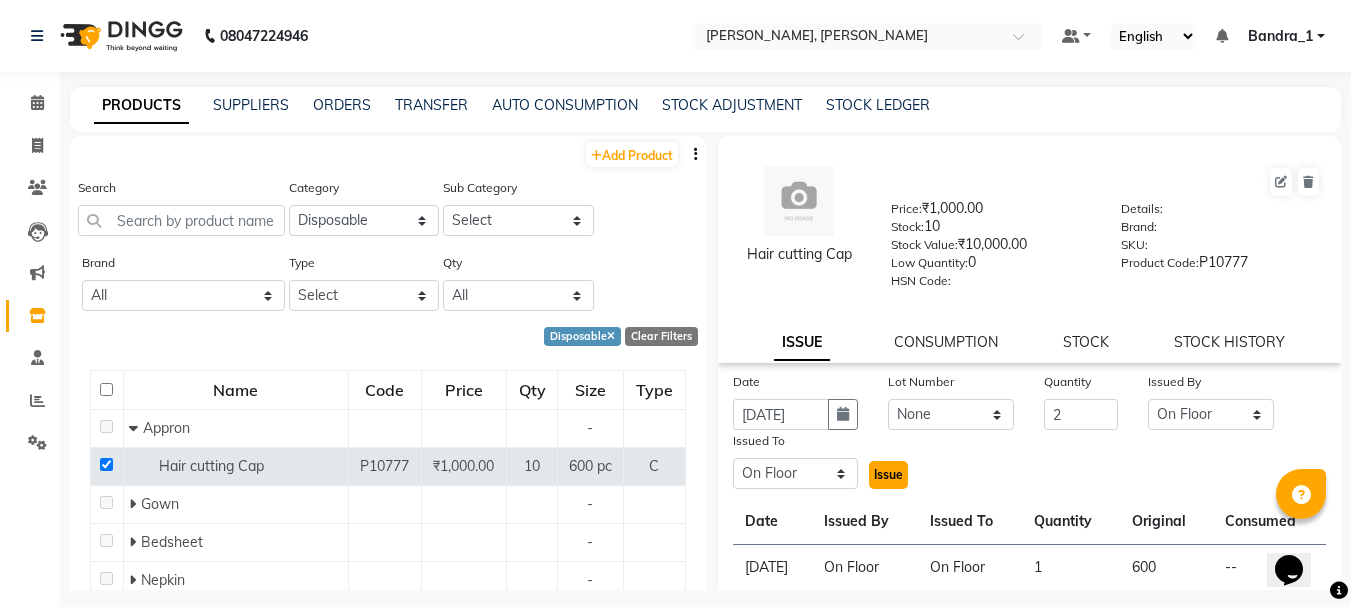 click on "Issue" 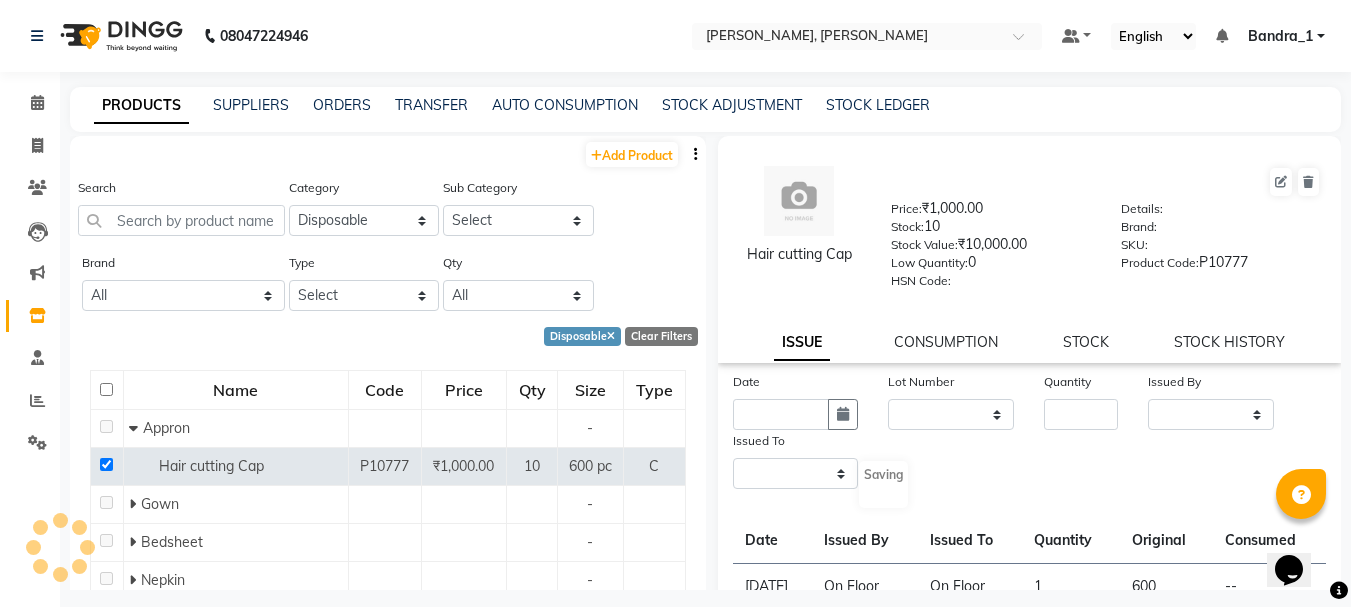 select 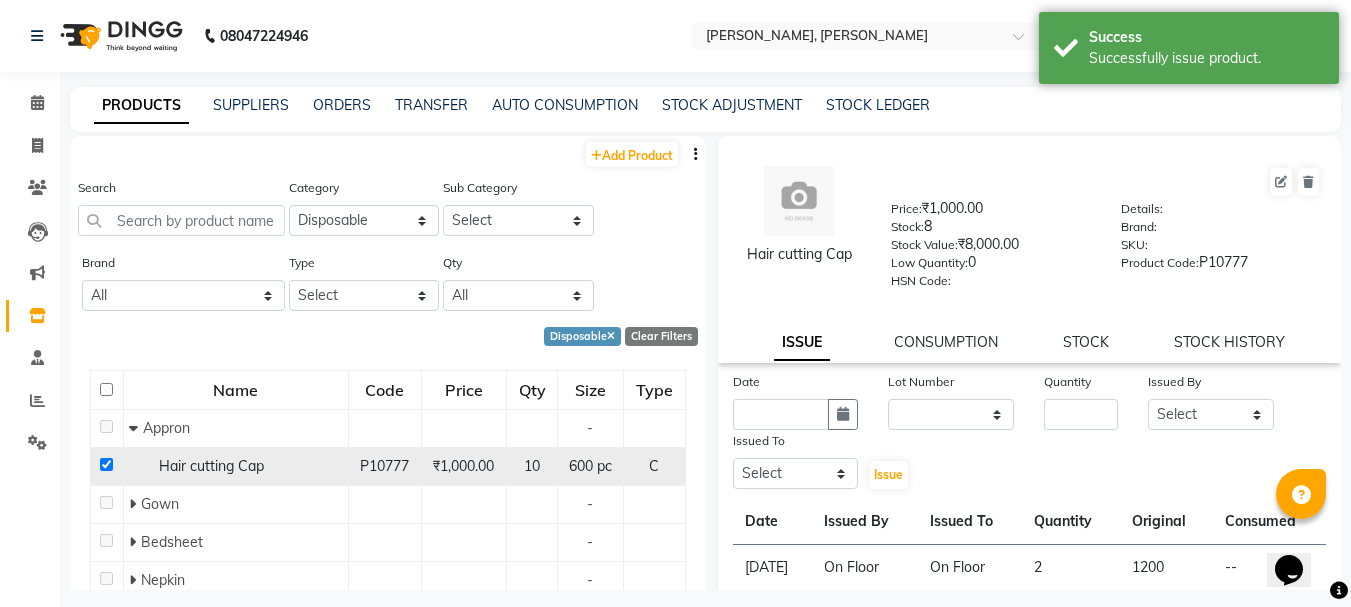 click 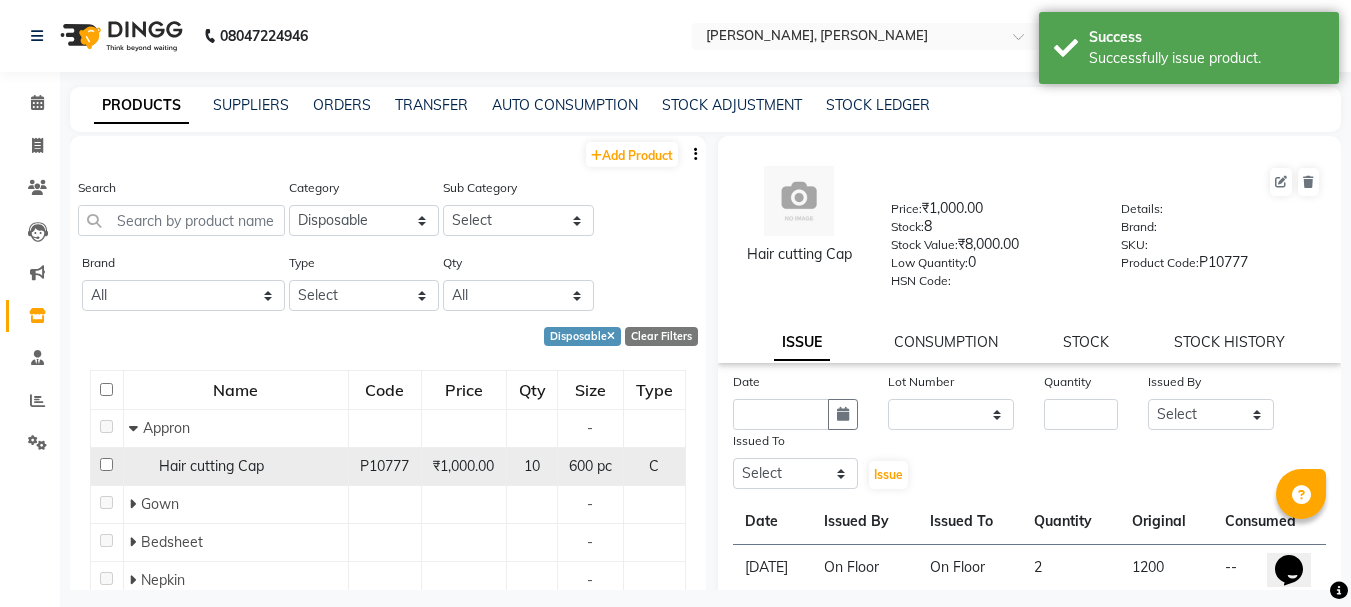 checkbox on "false" 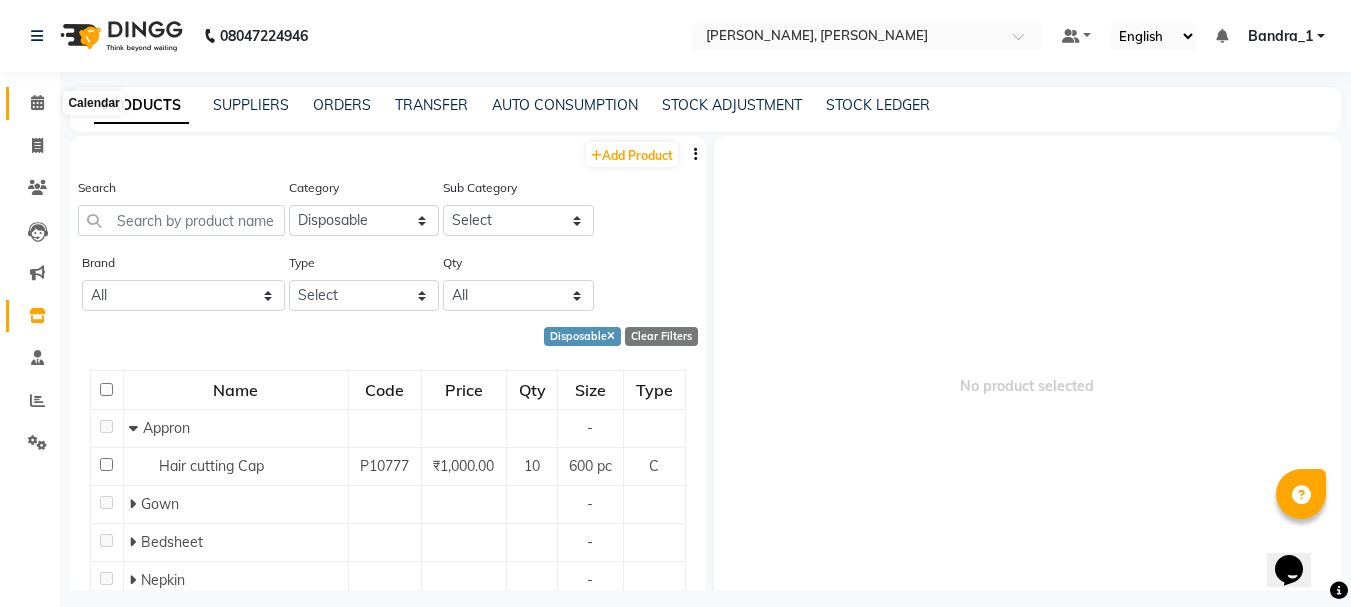 click 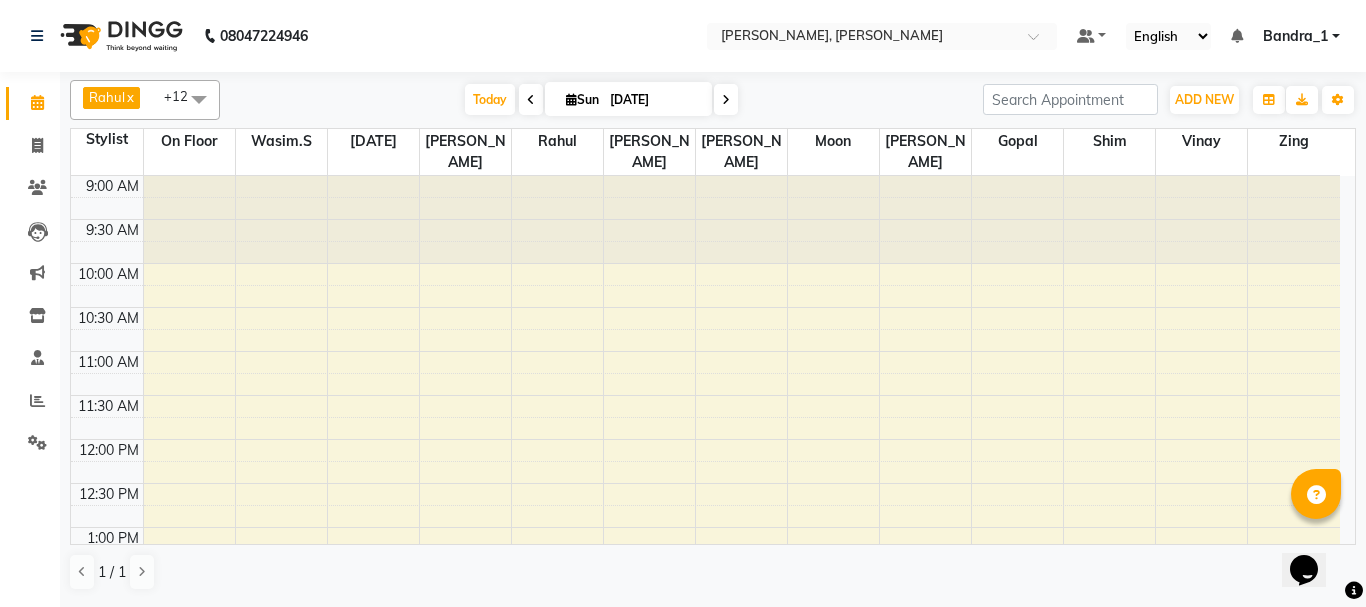 click on "9:00 AM 9:30 AM 10:00 AM 10:30 AM 11:00 AM 11:30 AM 12:00 PM 12:30 PM 1:00 PM 1:30 PM 2:00 PM 2:30 PM 3:00 PM 3:30 PM 4:00 PM 4:30 PM 5:00 PM 5:30 PM 6:00 PM 6:30 PM 7:00 PM 7:30 PM 8:00 PM 8:30 PM 9:00 PM 9:30 PM 10:00 PM 10:30 PM" at bounding box center (705, 791) 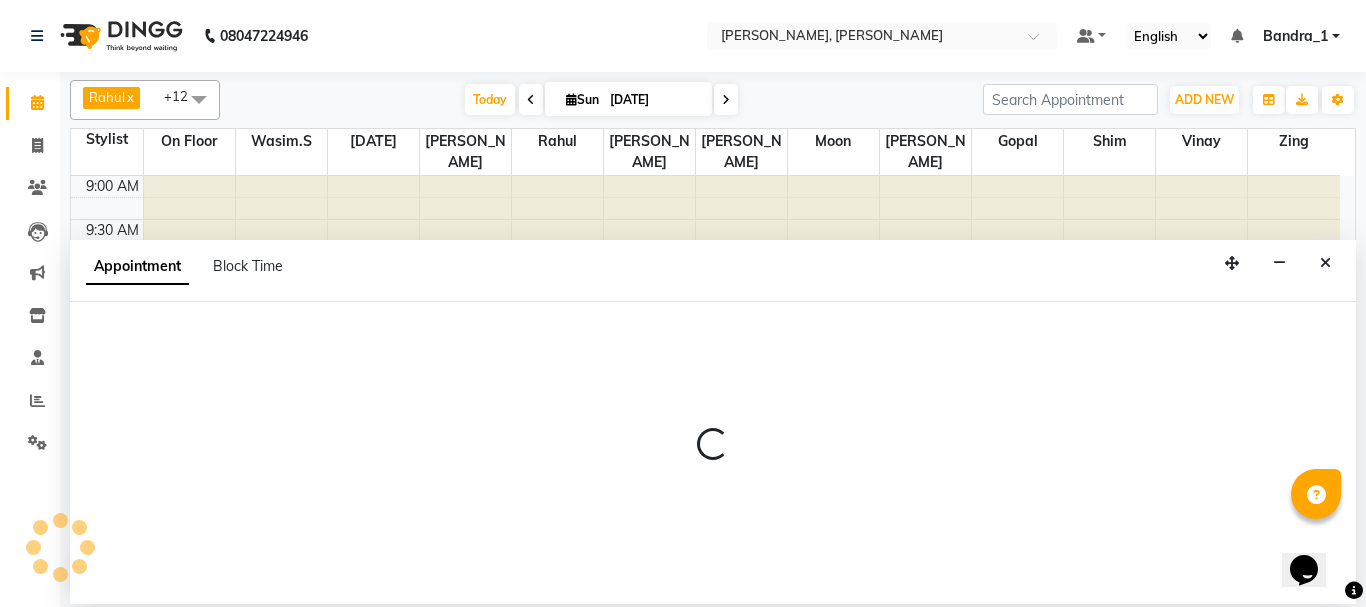 select on "64098" 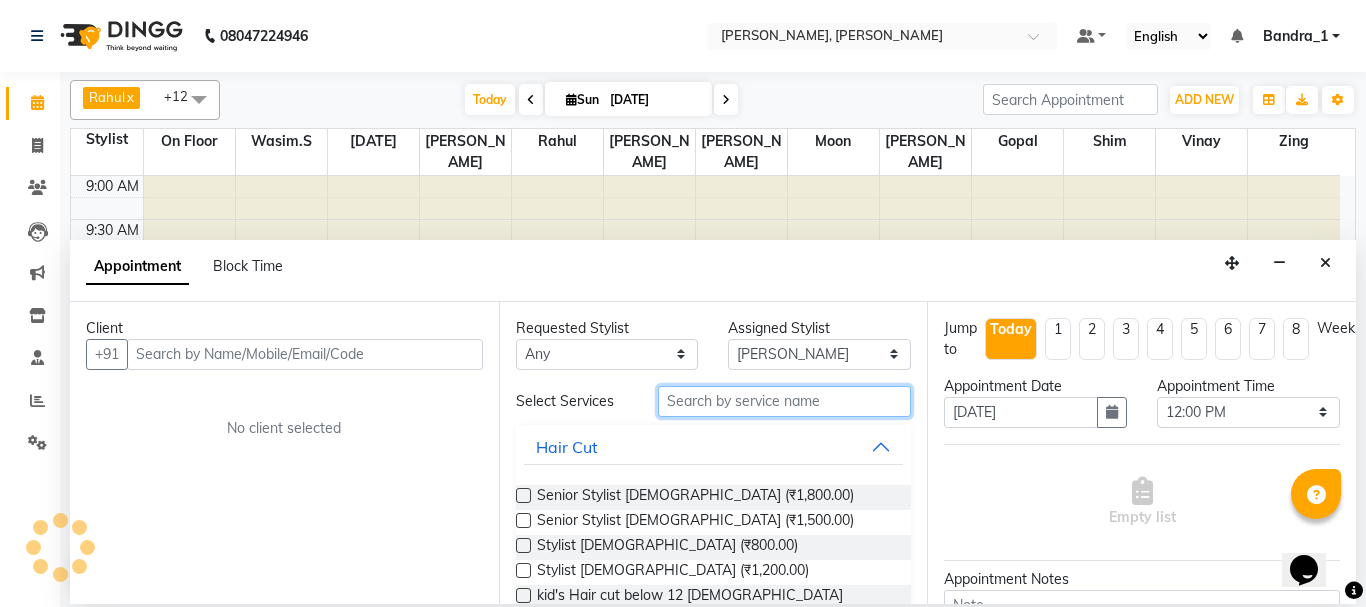 click at bounding box center [785, 401] 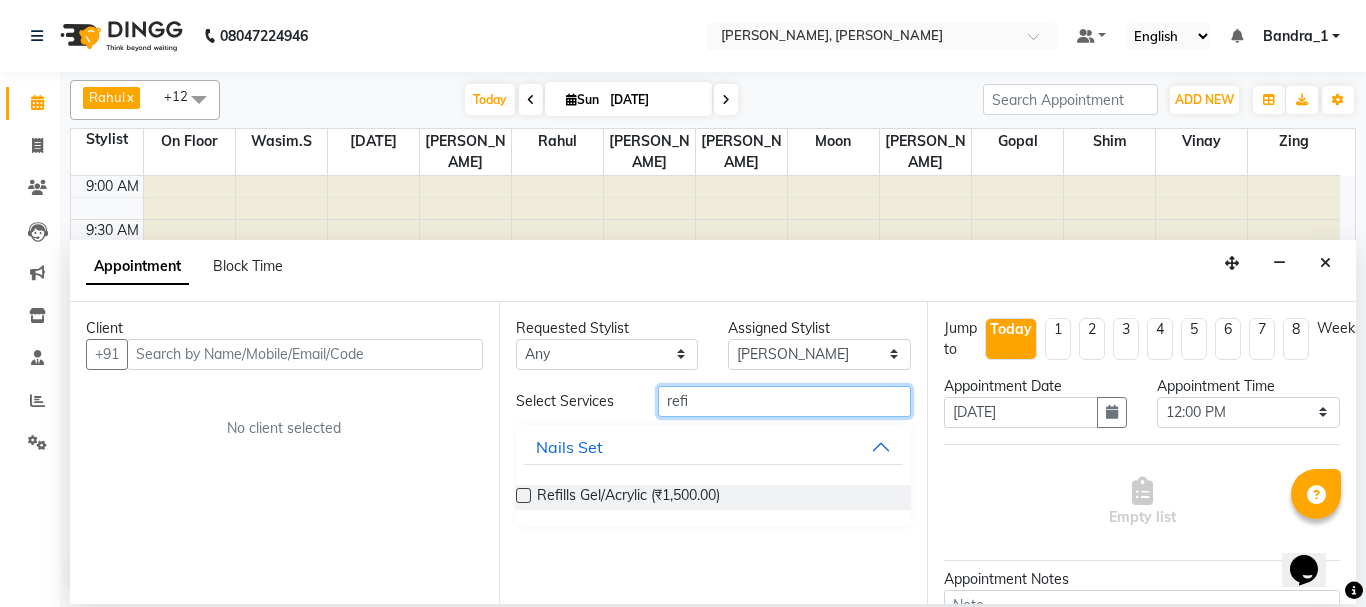 type on "refi" 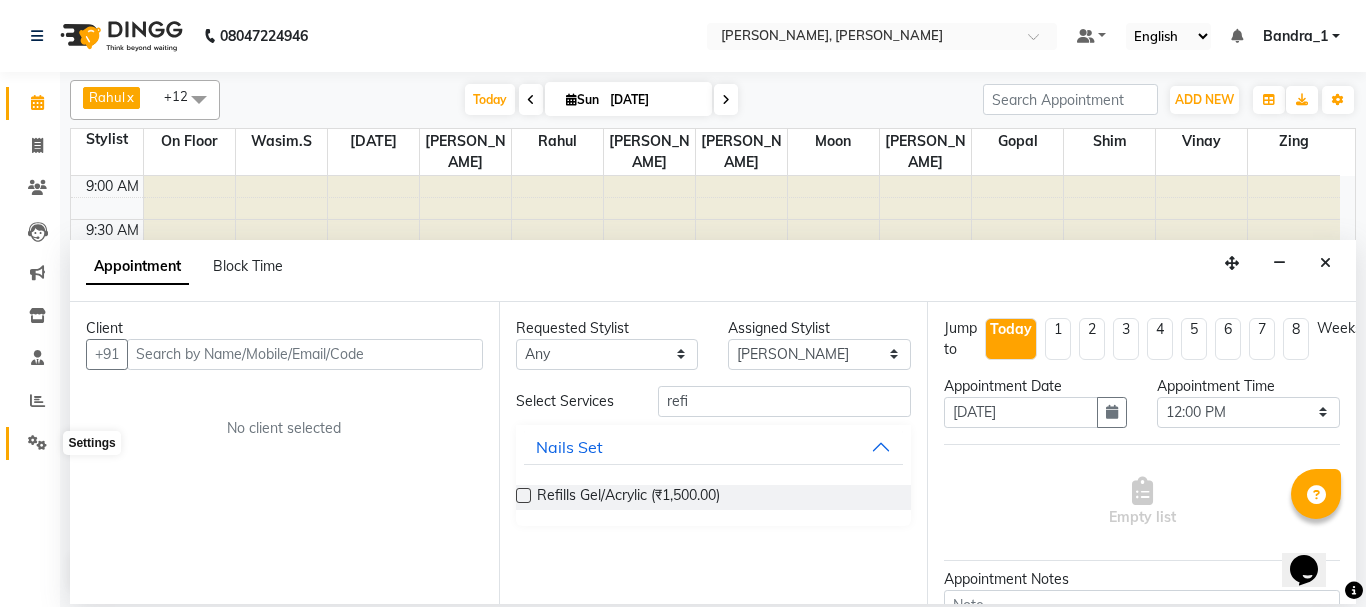 click 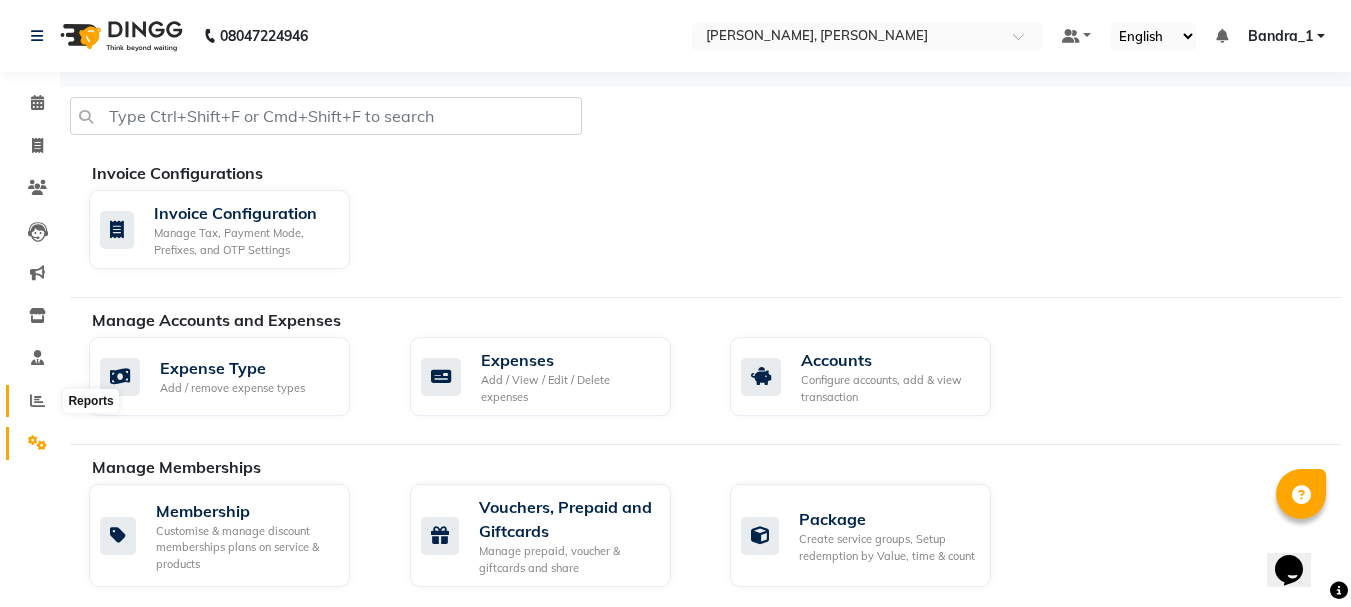 click 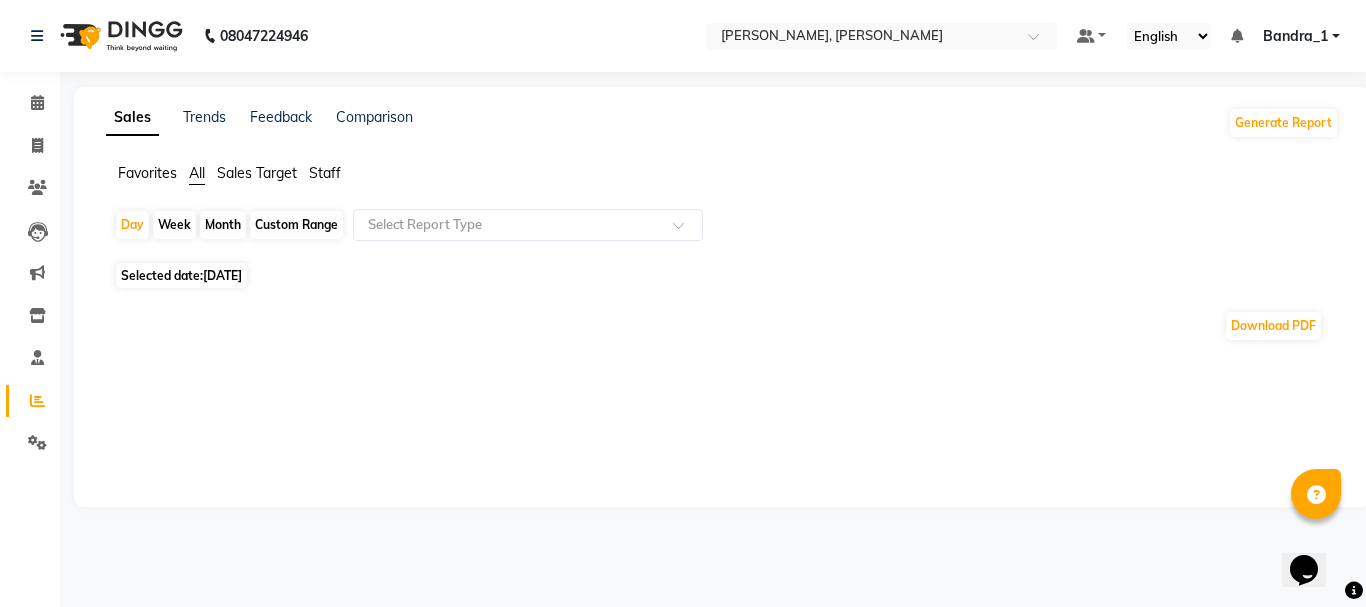 click on "Sales Target" 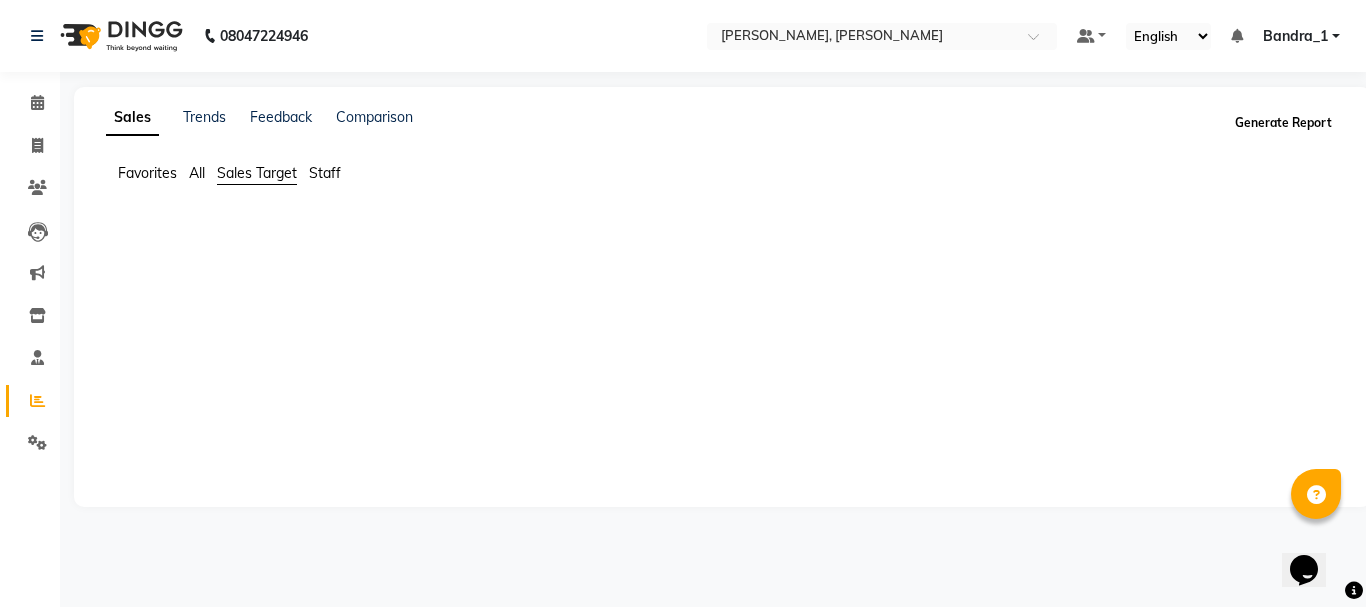 click on "Generate Report" 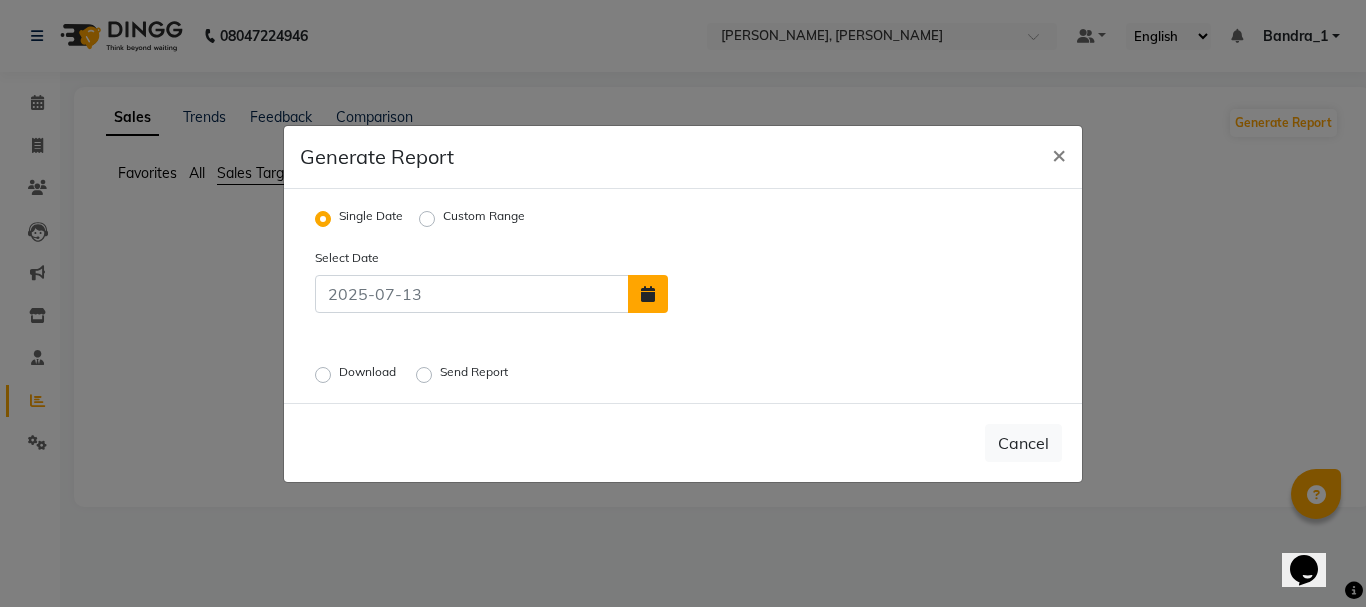 click 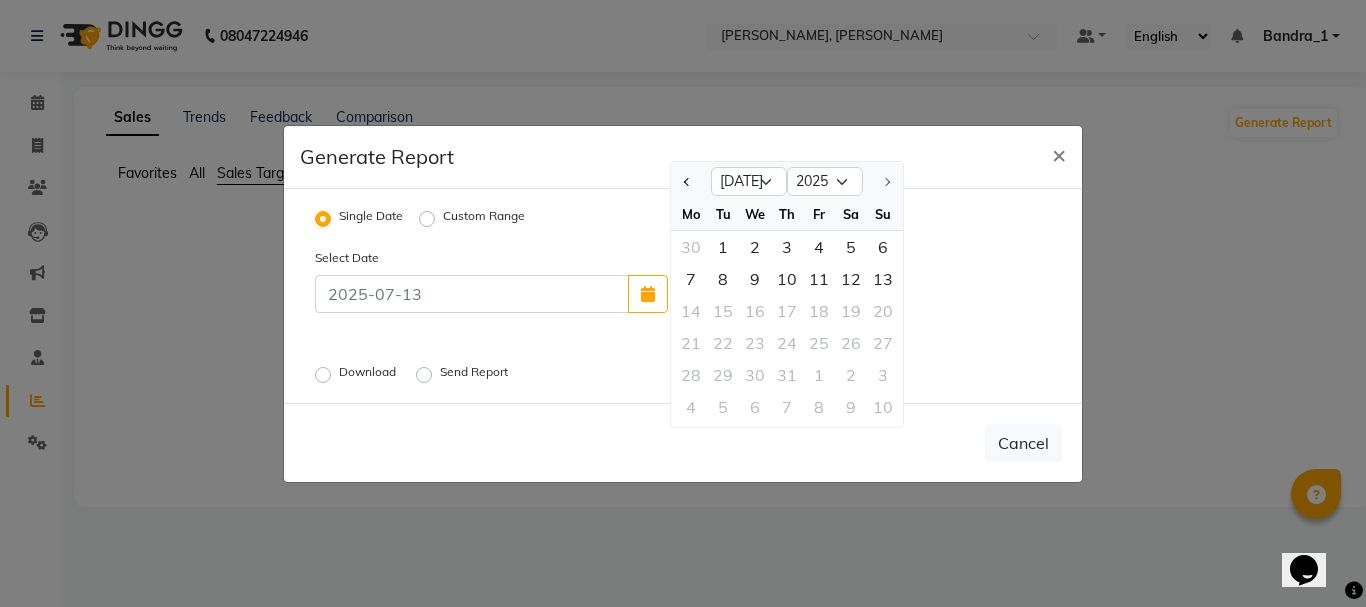 click on "Custom Range" 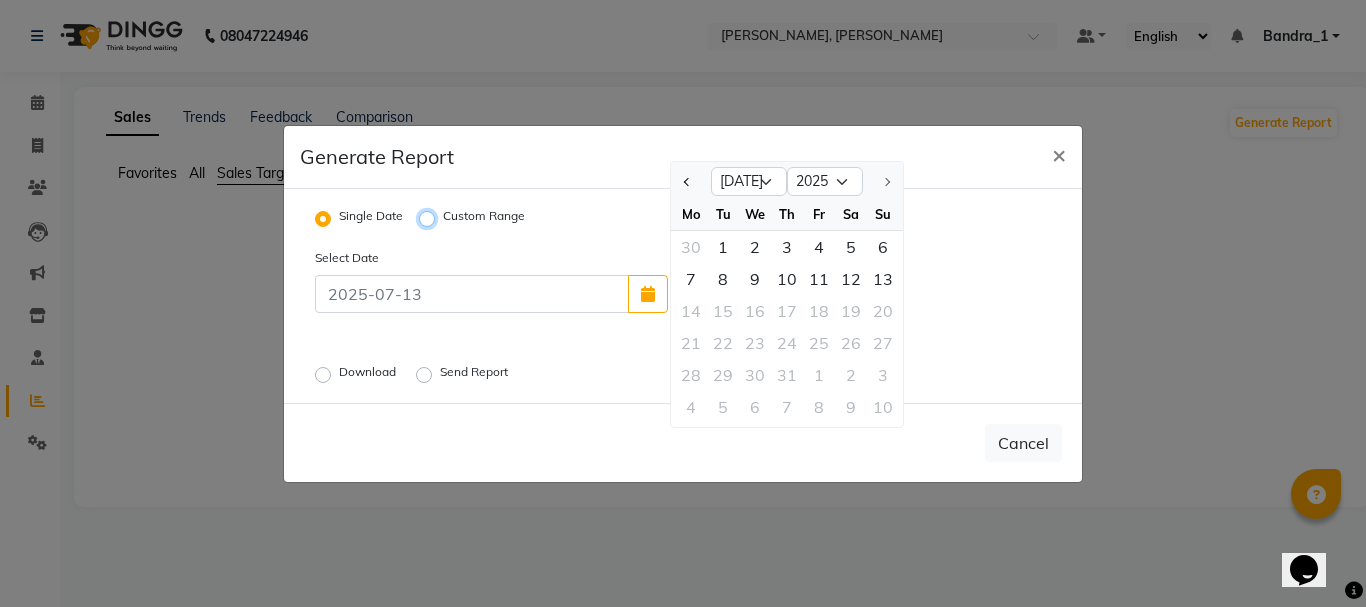 click on "Custom Range" at bounding box center [430, 218] 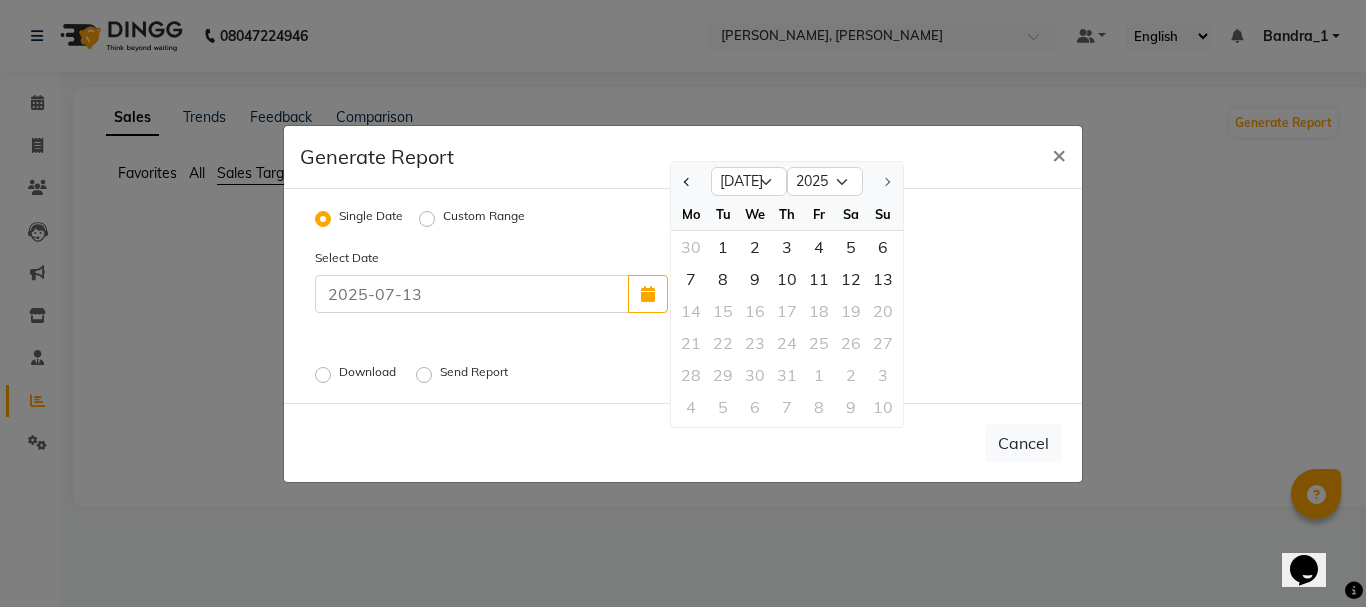 radio on "true" 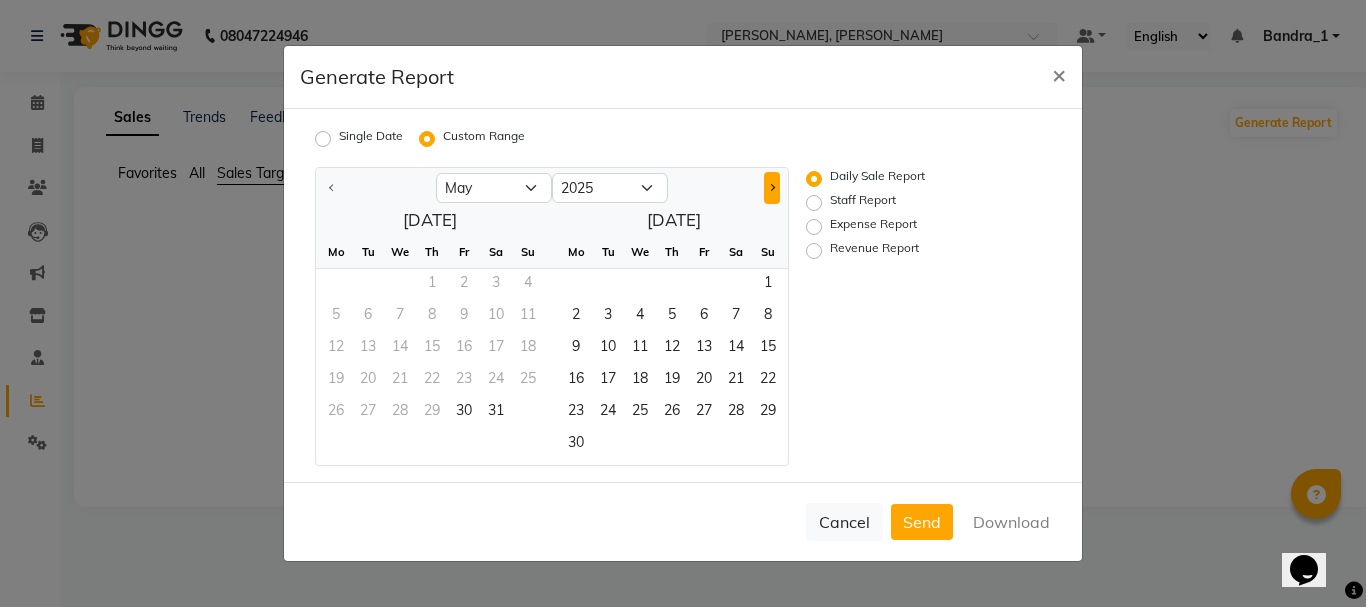 click 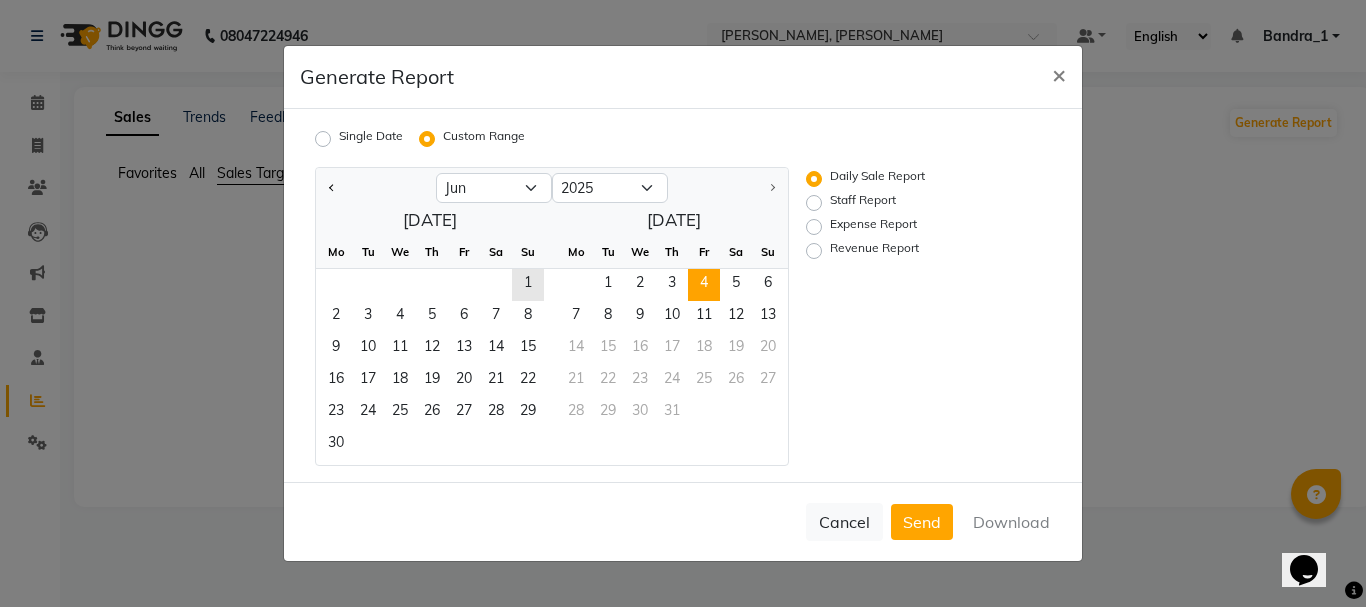 drag, startPoint x: 618, startPoint y: 278, endPoint x: 691, endPoint y: 275, distance: 73.061615 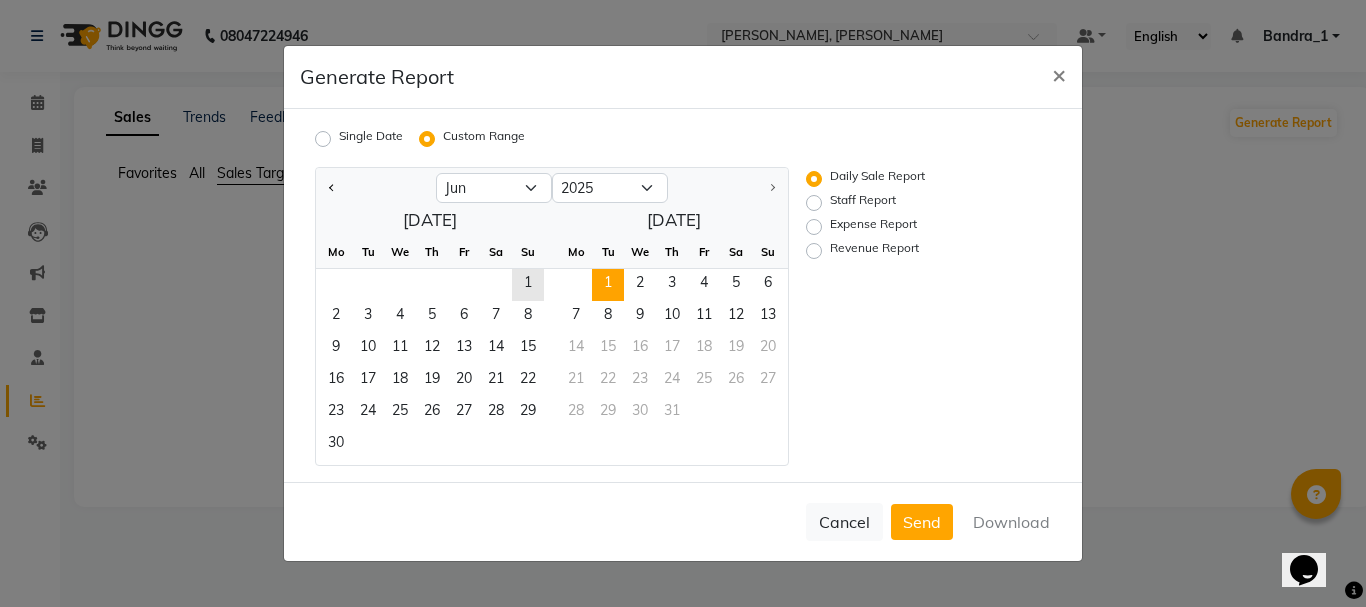 click on "1" 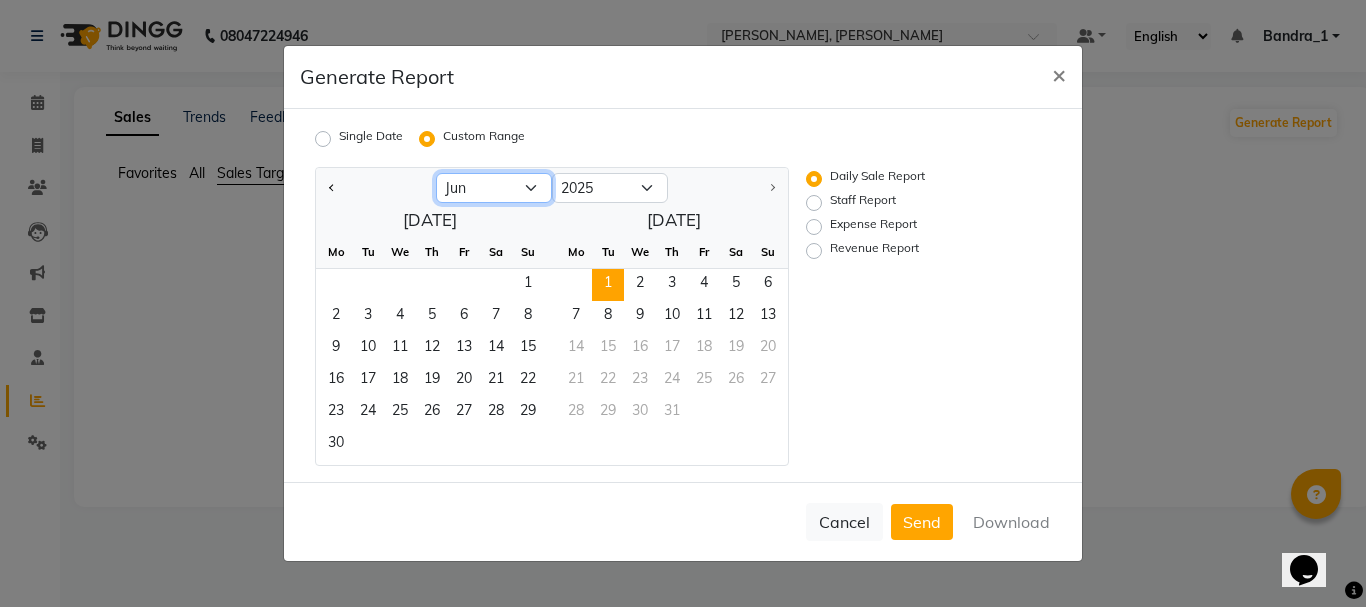 click on "May Jun Jul" 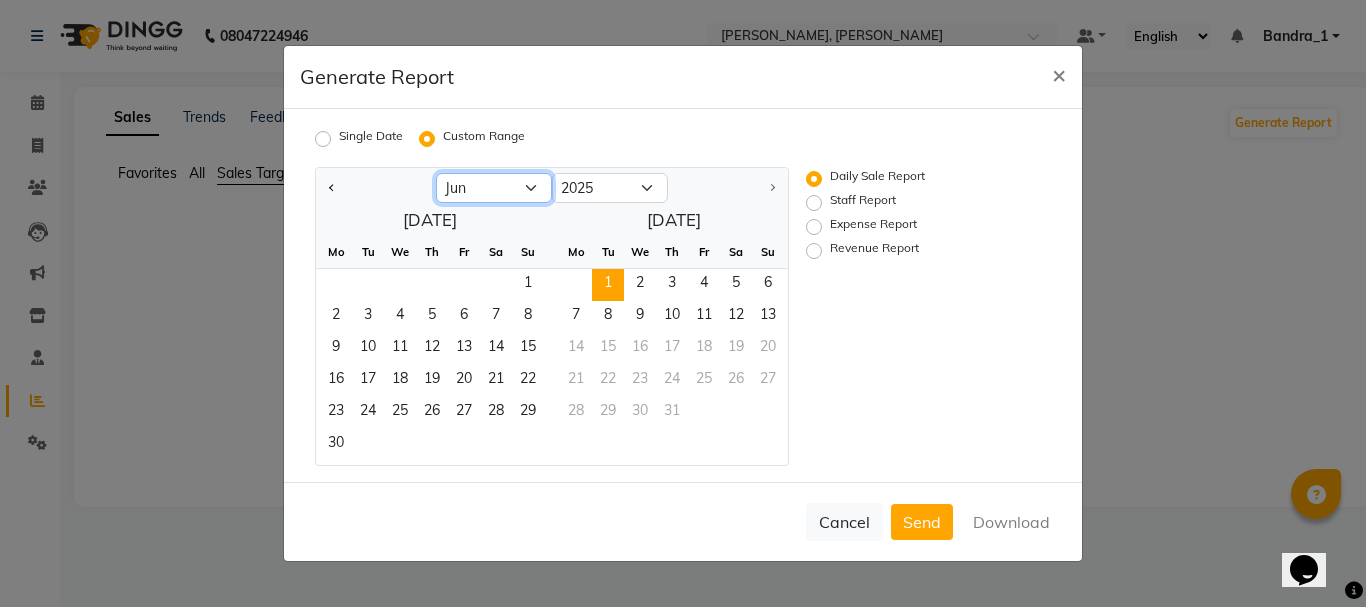 select on "7" 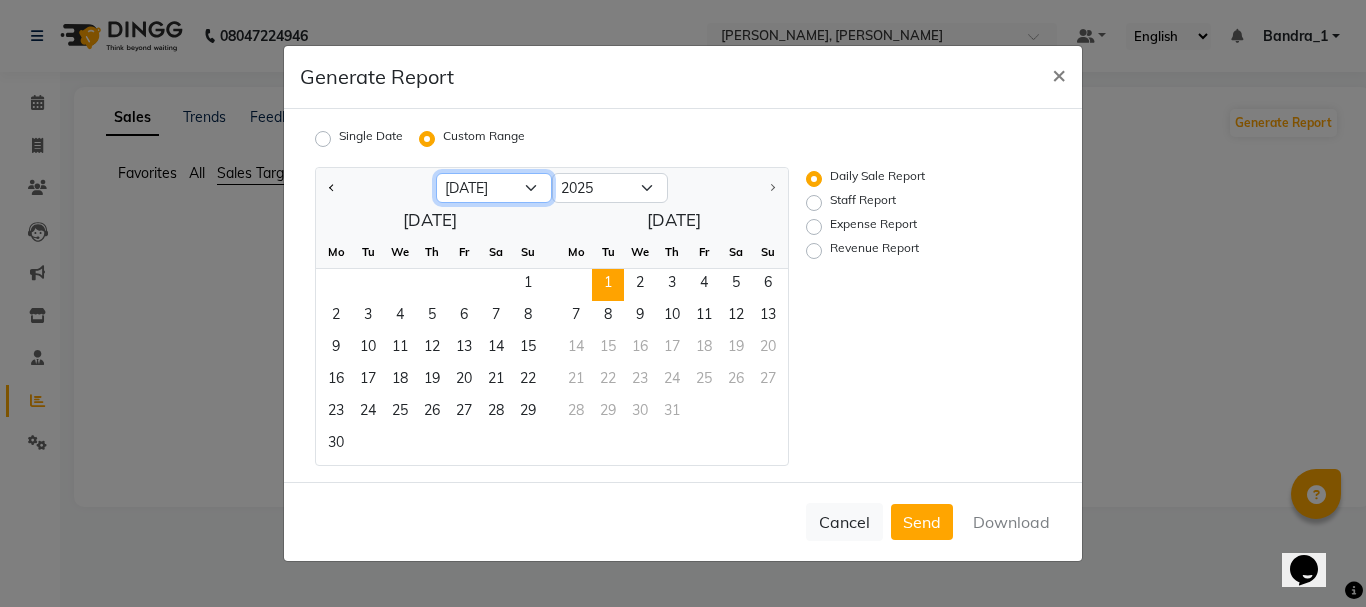 click on "May Jun Jul" 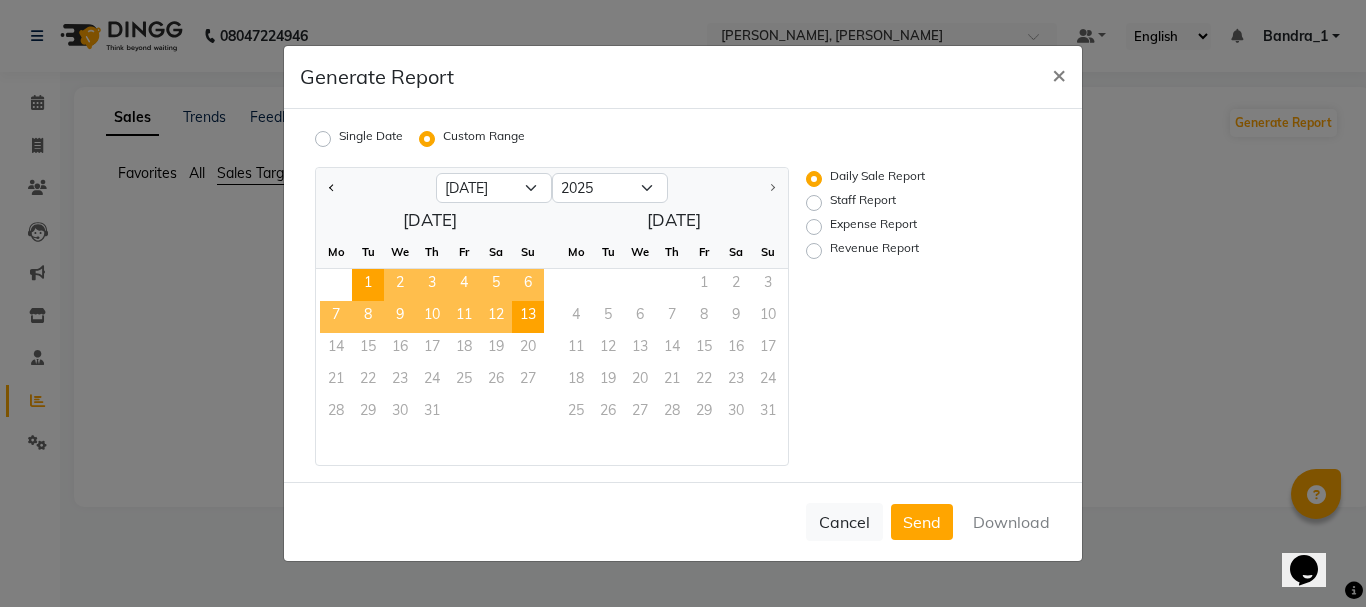 click on "13" 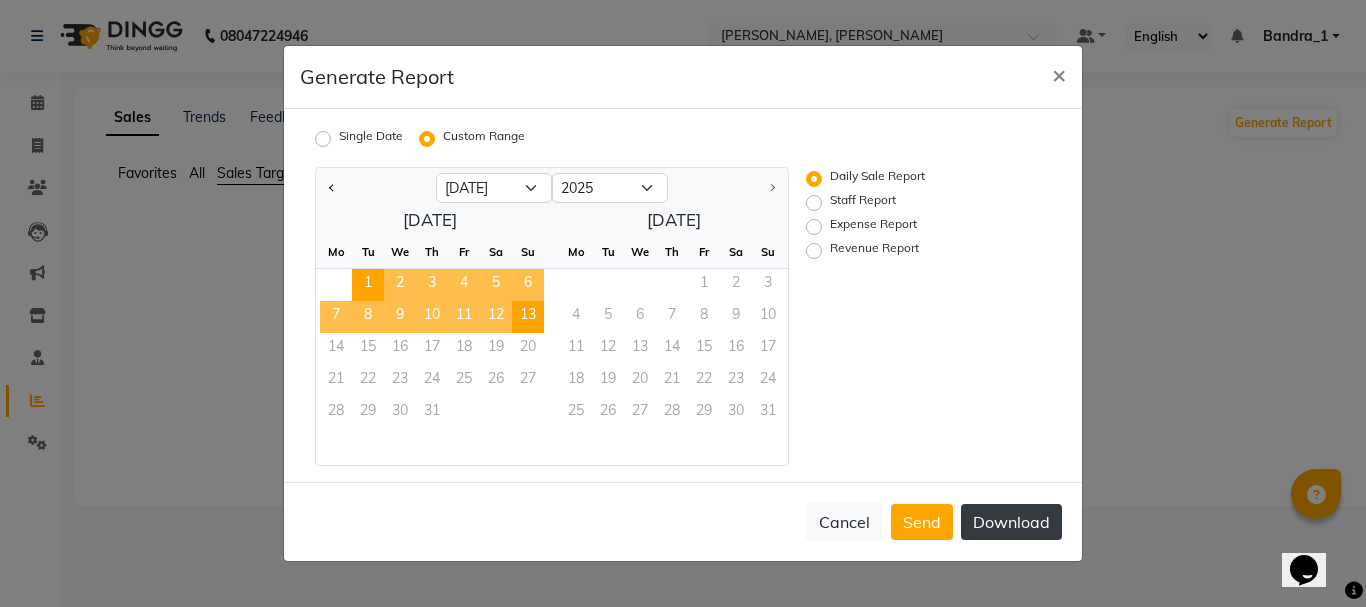 click on "Download" 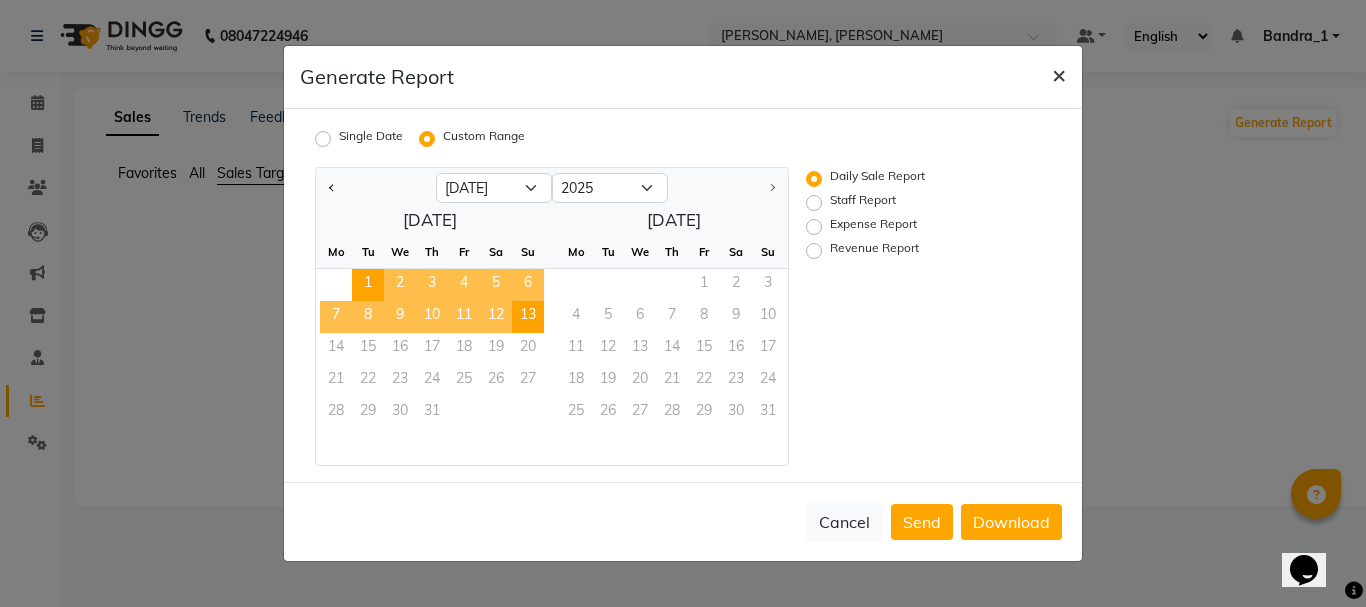 click on "×" 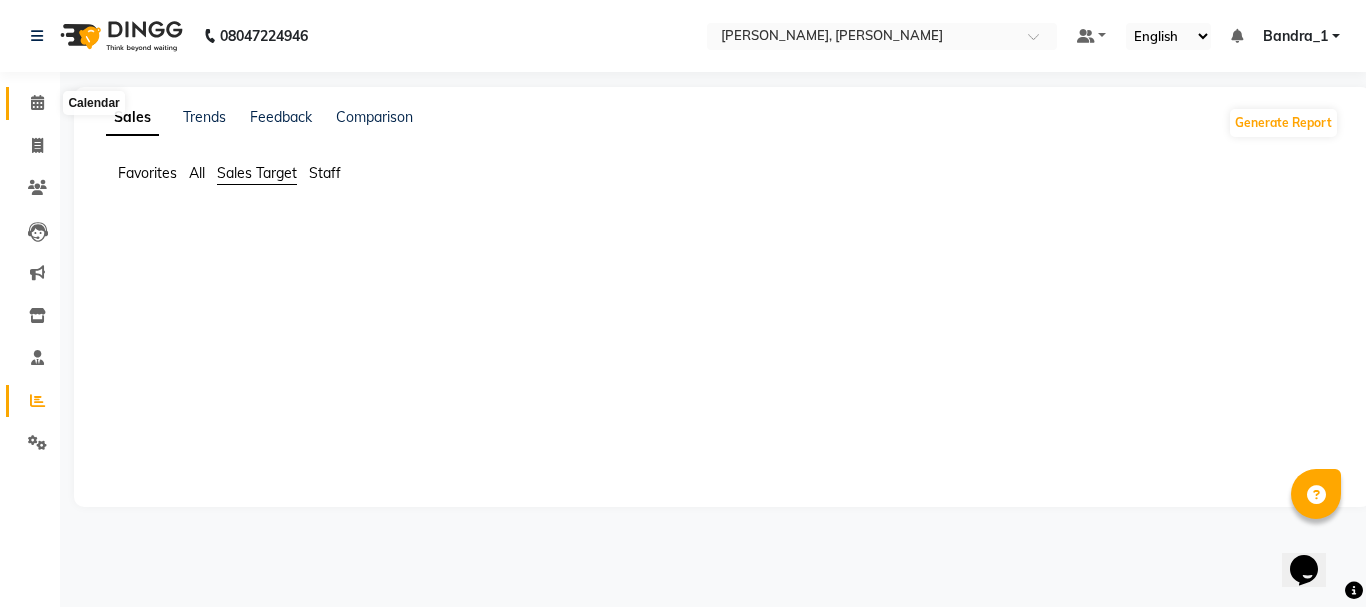 click 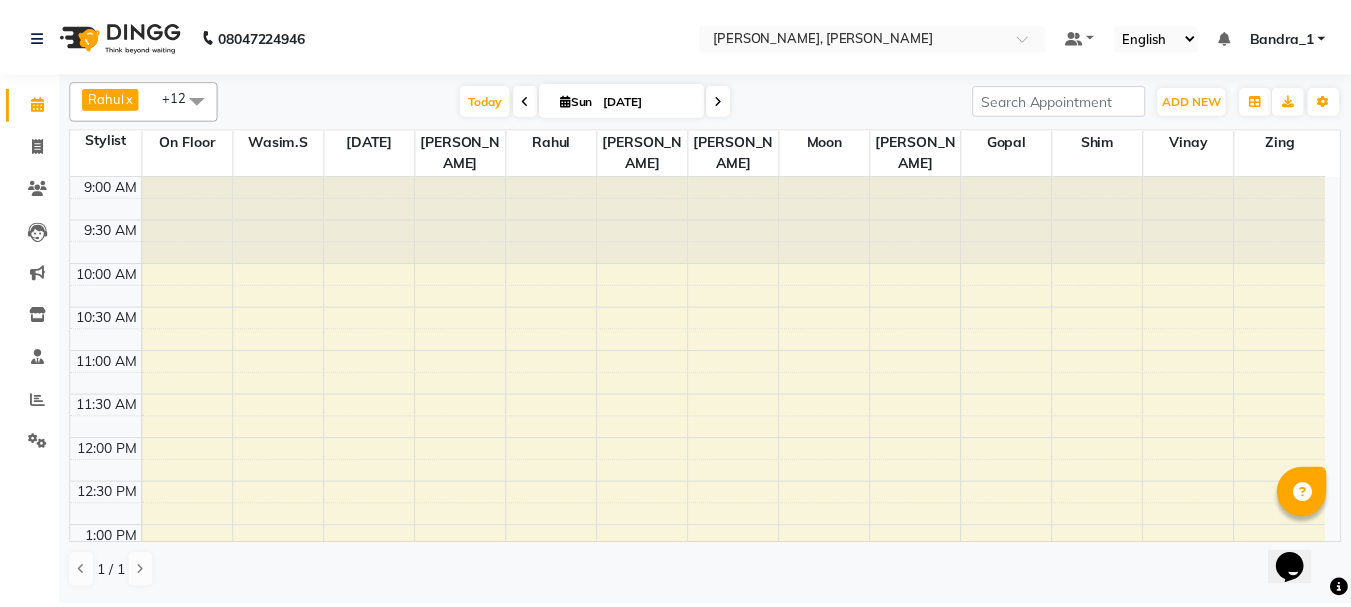 scroll, scrollTop: 353, scrollLeft: 0, axis: vertical 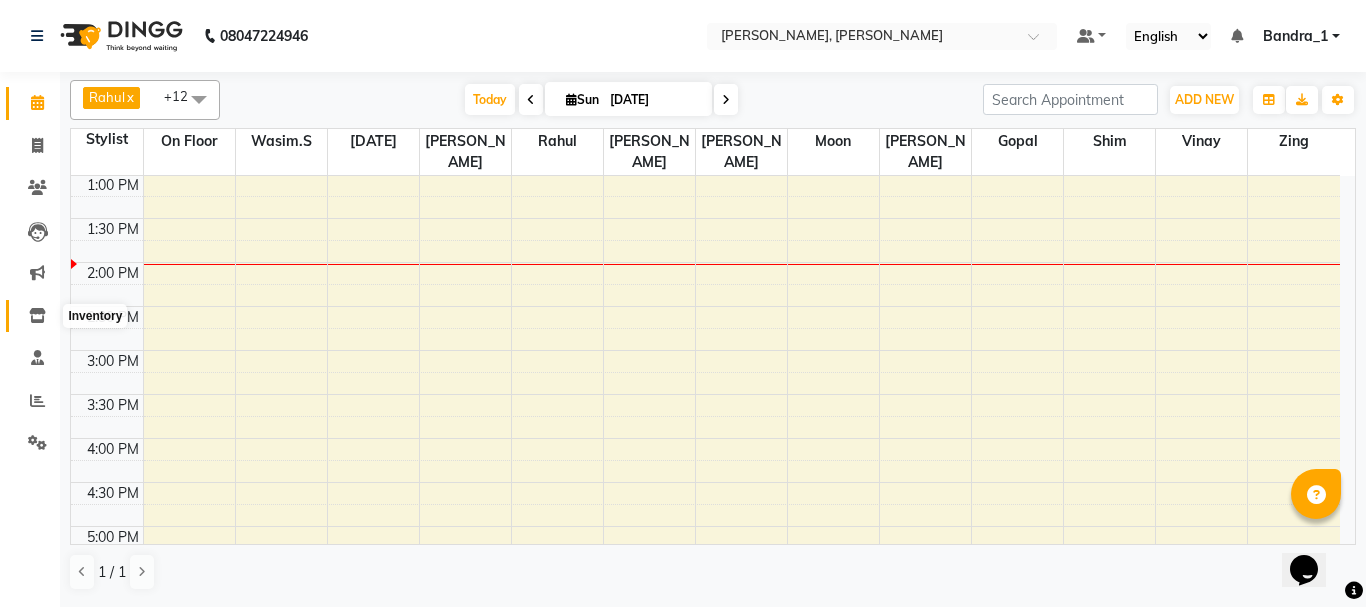 click 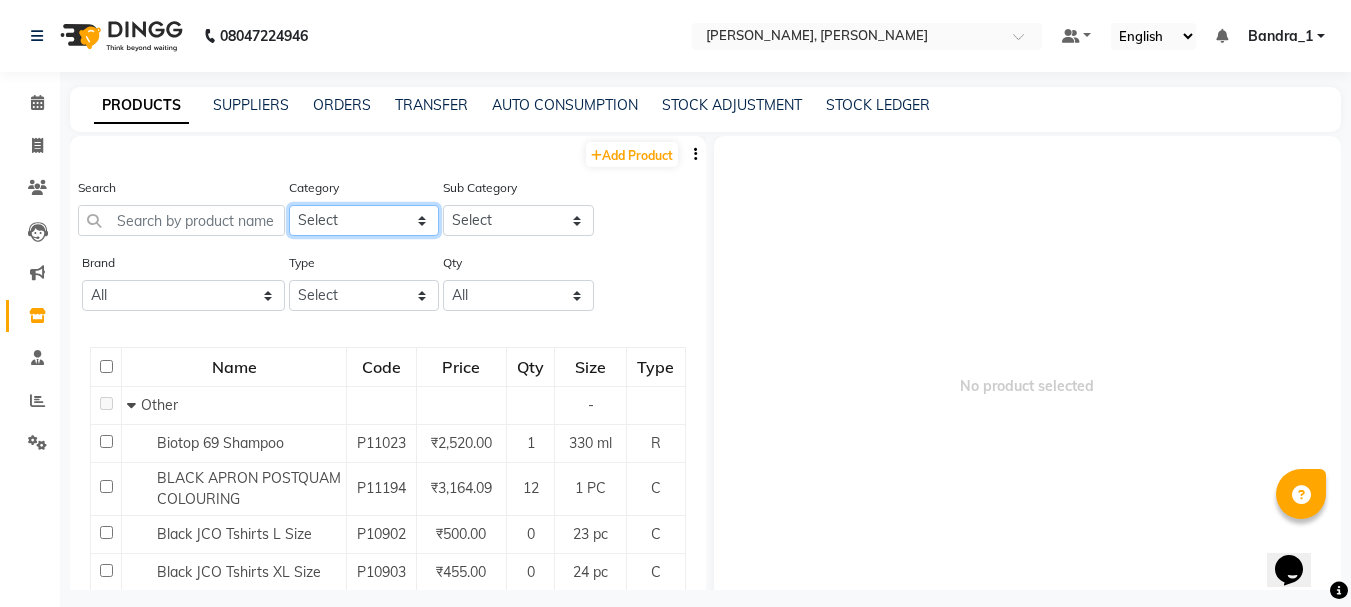 click on "Select Hair Skin Makeup Personal Care Appliances Beard Waxing Disposable Threading Hands and Feet Beauty Planet Botox Cadiveu Casmara Loreal Olaplex Scalp care Pantry Uniform Ikonic Other" 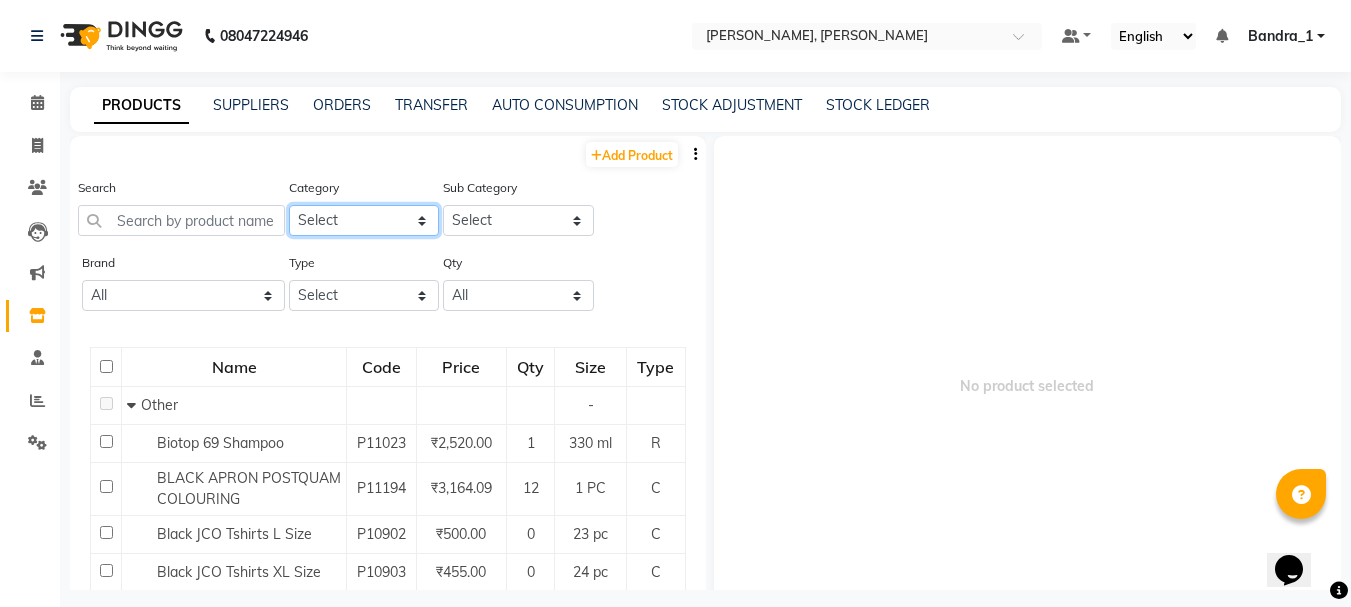 select on "221501150" 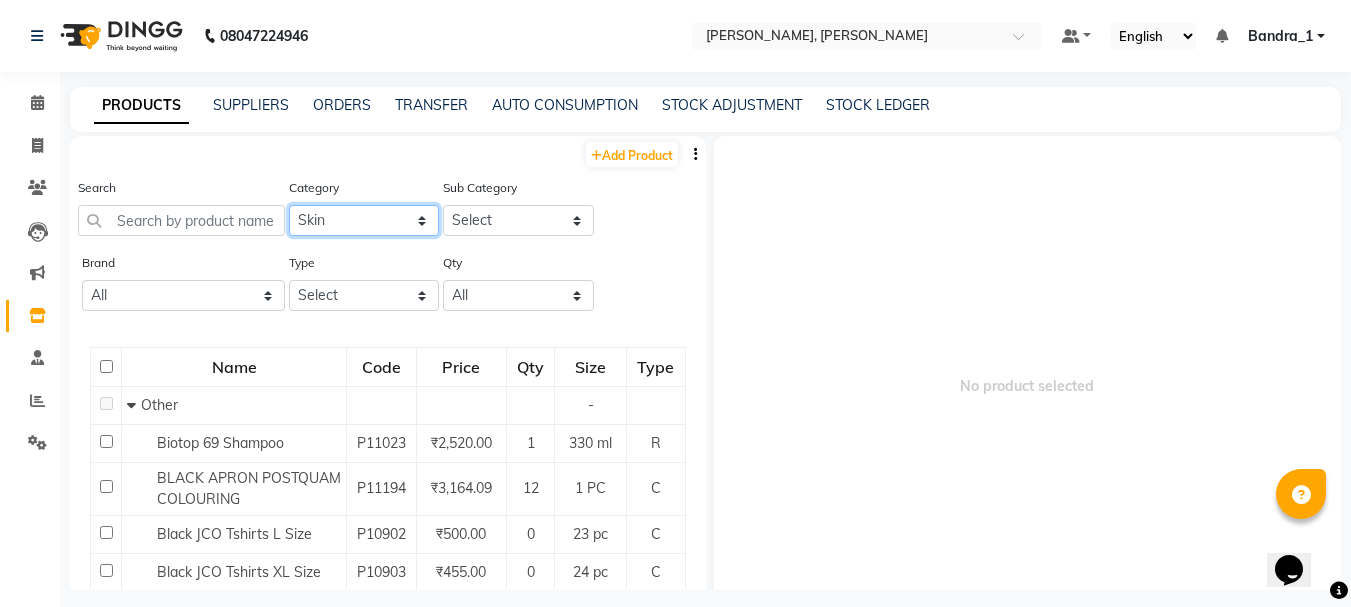 click on "Select Hair Skin Makeup Personal Care Appliances Beard Waxing Disposable Threading Hands and Feet Beauty Planet Botox Cadiveu Casmara Loreal Olaplex Scalp care Pantry Uniform Ikonic Other" 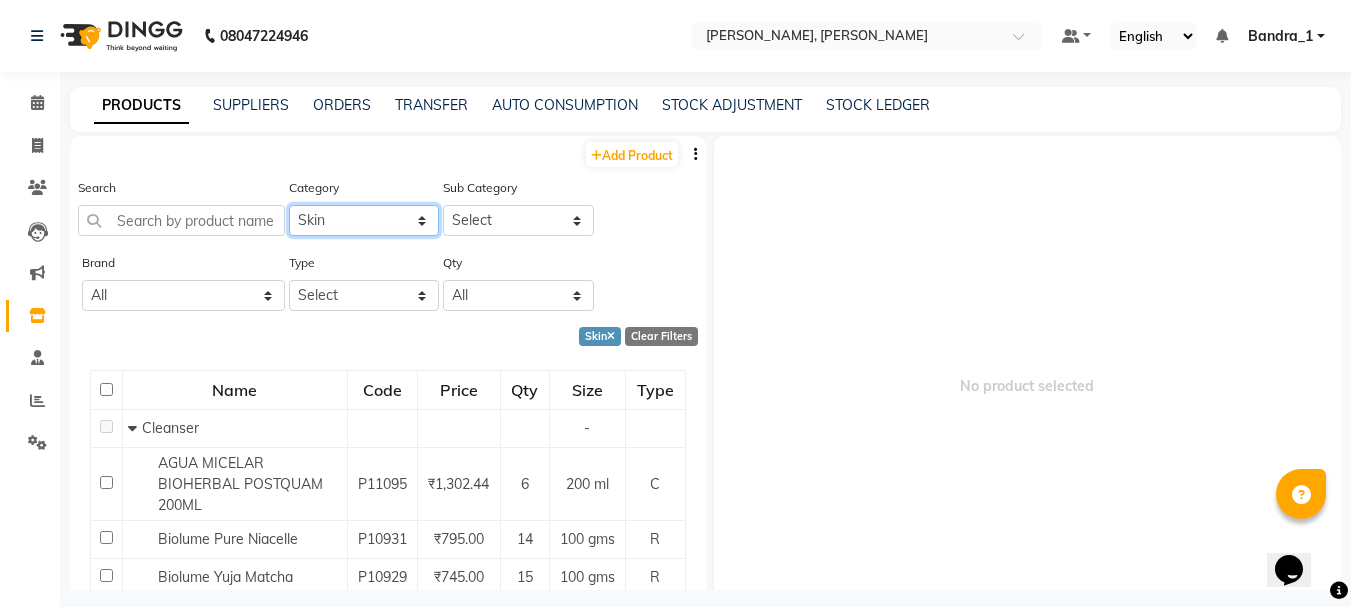 scroll, scrollTop: 400, scrollLeft: 0, axis: vertical 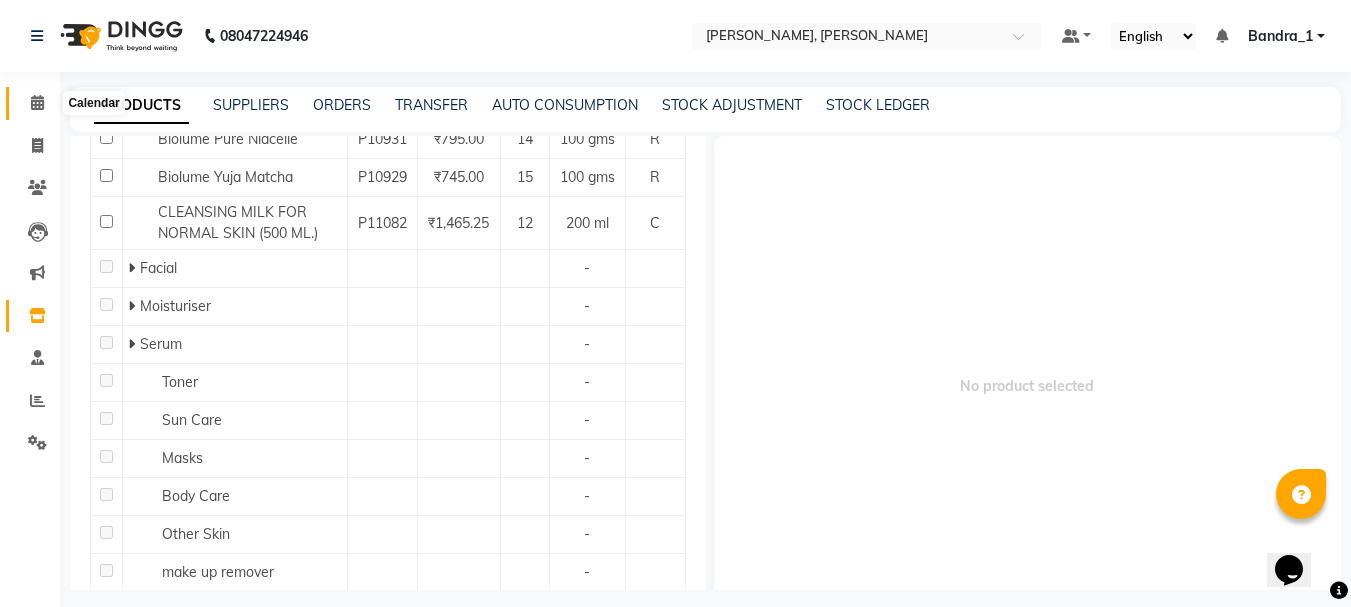 click 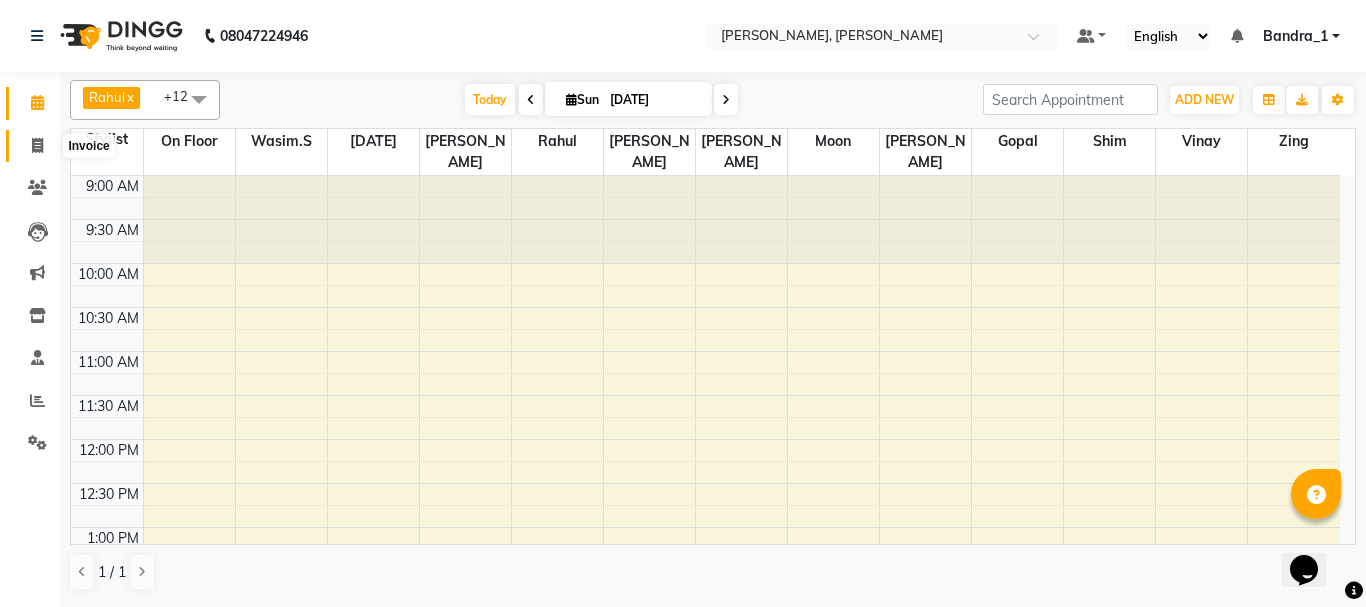 click 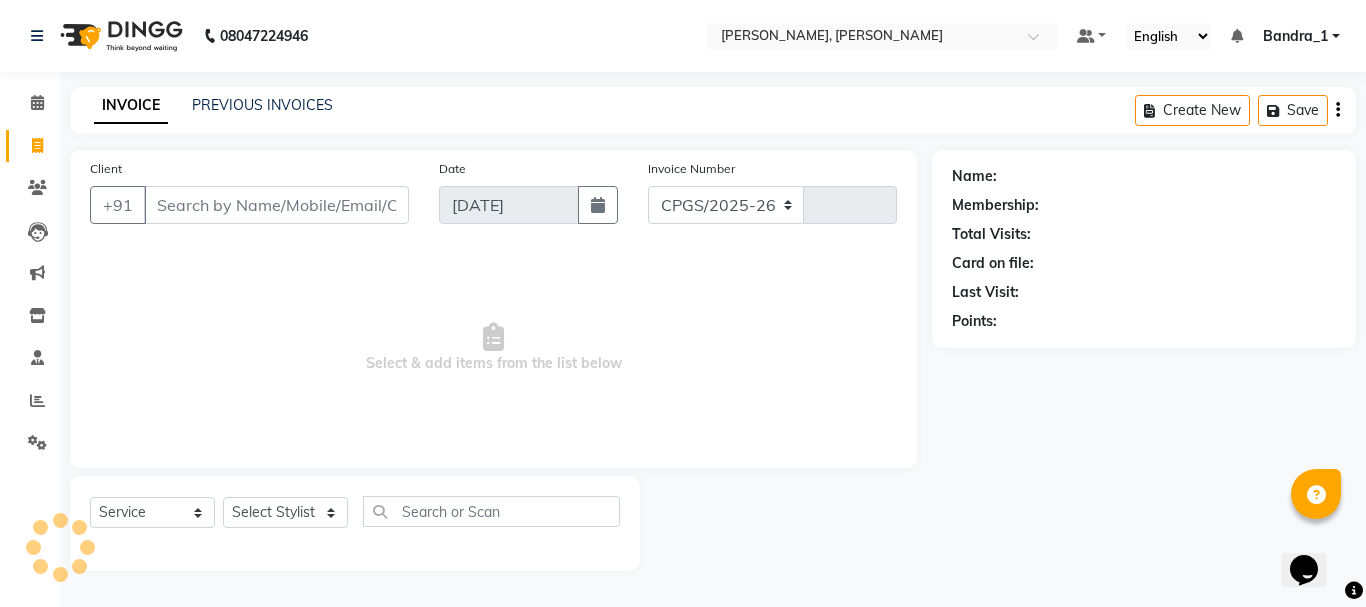 select on "7997" 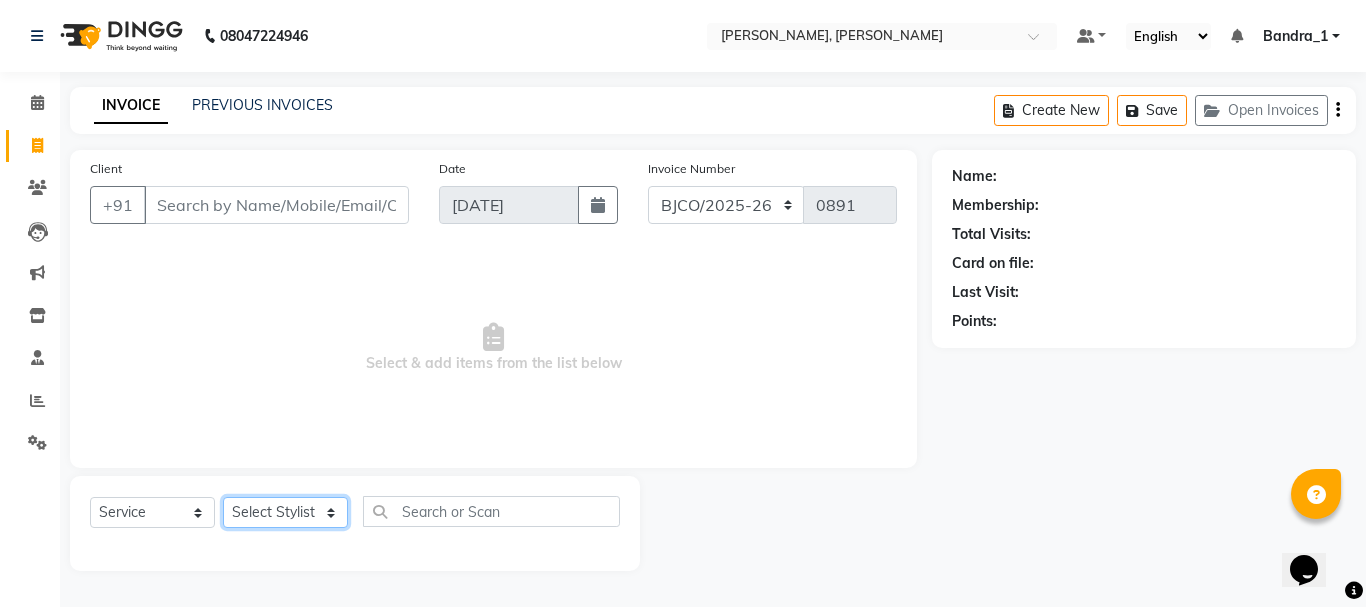 click on "Select Stylist Abdul Bandra_1 Bandra_store [PERSON_NAME] [PERSON_NAME] [PERSON_NAME] [PERSON_NAME] Jouyi [PERSON_NAME] [PERSON_NAME] On  Floor  Peetrass Pinky Make up Artist [PERSON_NAME][DATE] [PERSON_NAME] [PERSON_NAME] [PERSON_NAME] [PERSON_NAME] [PERSON_NAME] Shilpa [PERSON_NAME] [PERSON_NAME]                         [PERSON_NAME] [PERSON_NAME].S Yangamphy [PERSON_NAME]" 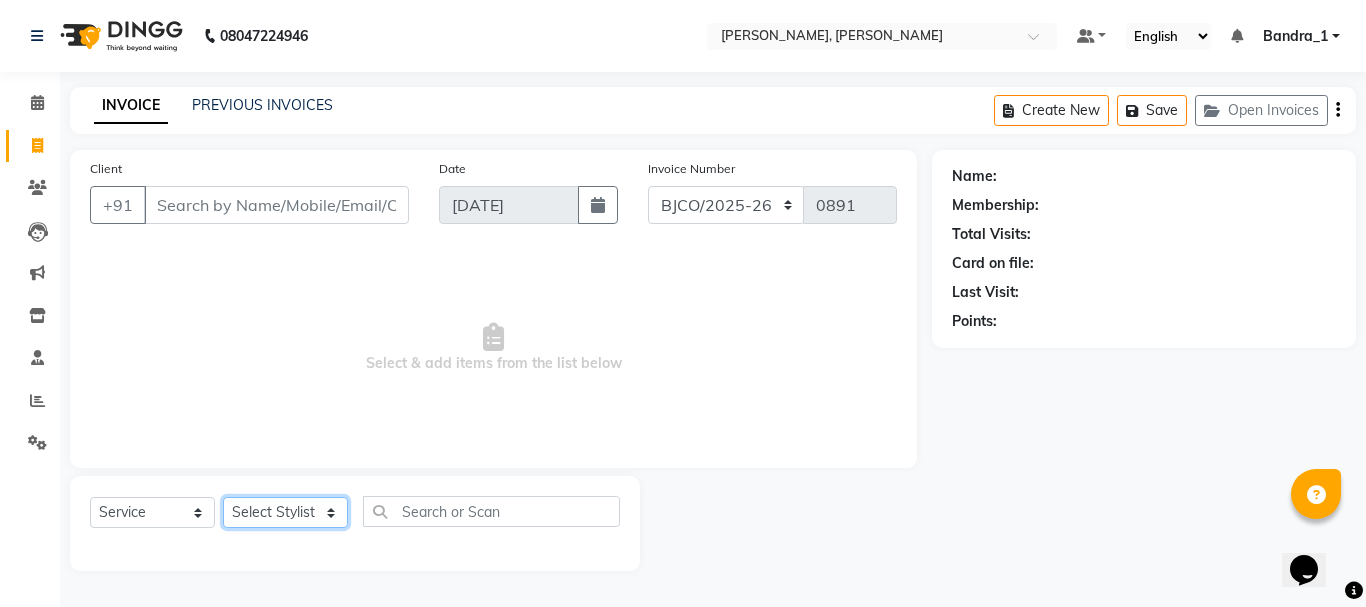 select on "84345" 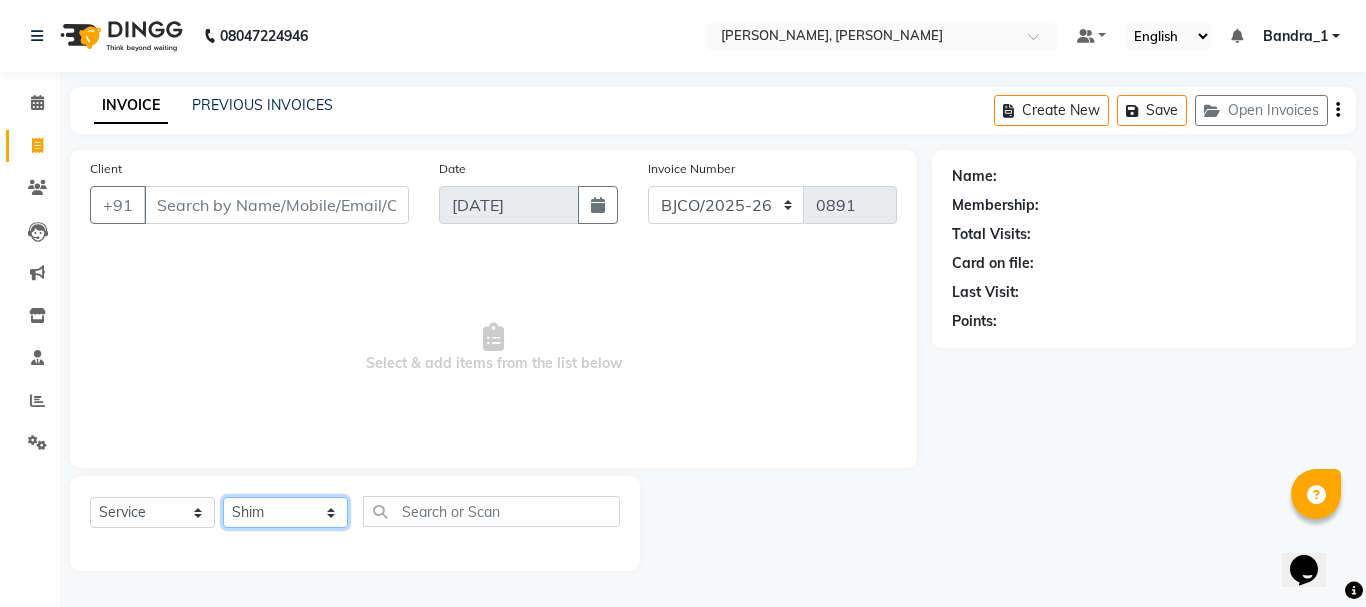 click on "Select Stylist Abdul Bandra_1 Bandra_store [PERSON_NAME] [PERSON_NAME] [PERSON_NAME] [PERSON_NAME] Jouyi [PERSON_NAME] [PERSON_NAME] On  Floor  Peetrass Pinky Make up Artist [PERSON_NAME][DATE] [PERSON_NAME] [PERSON_NAME] [PERSON_NAME] [PERSON_NAME] [PERSON_NAME] Shilpa [PERSON_NAME] [PERSON_NAME]                         [PERSON_NAME] [PERSON_NAME].S Yangamphy [PERSON_NAME]" 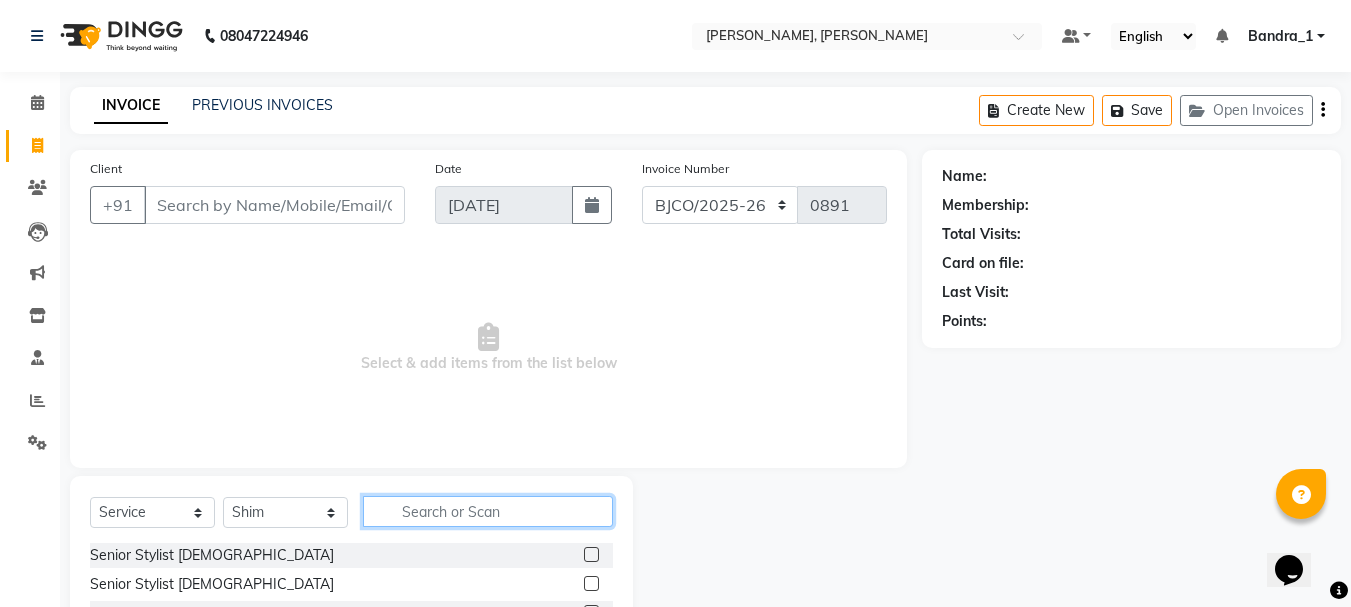 drag, startPoint x: 432, startPoint y: 510, endPoint x: 353, endPoint y: 499, distance: 79.762146 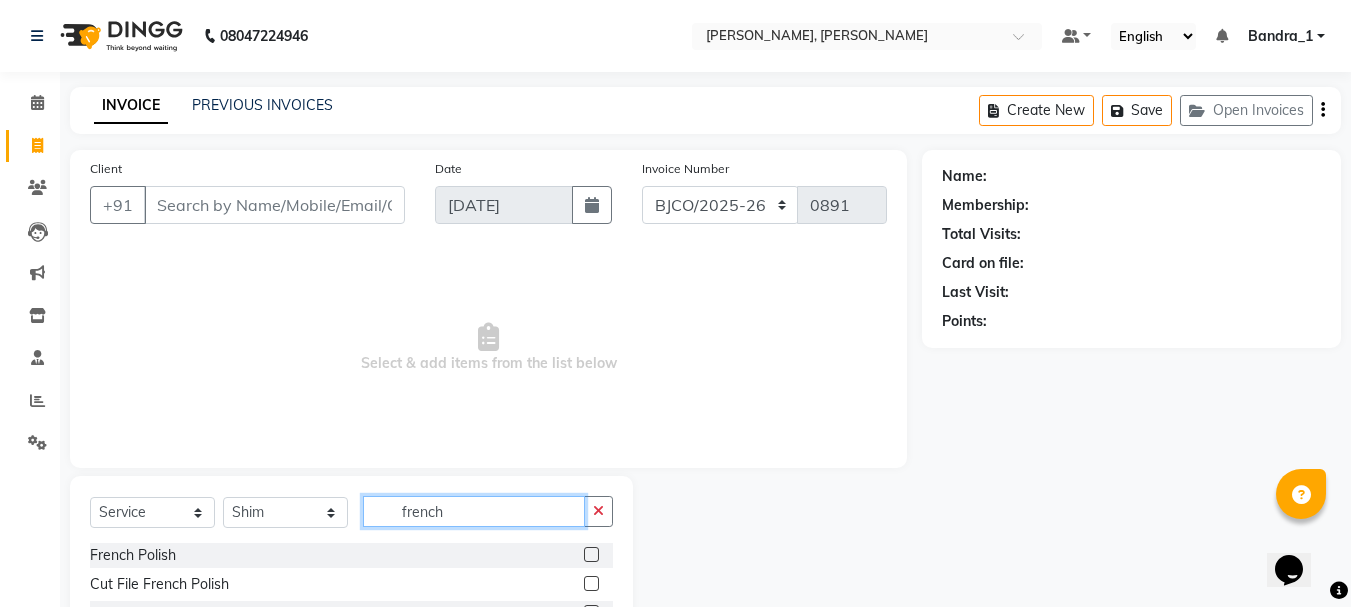 type on "french" 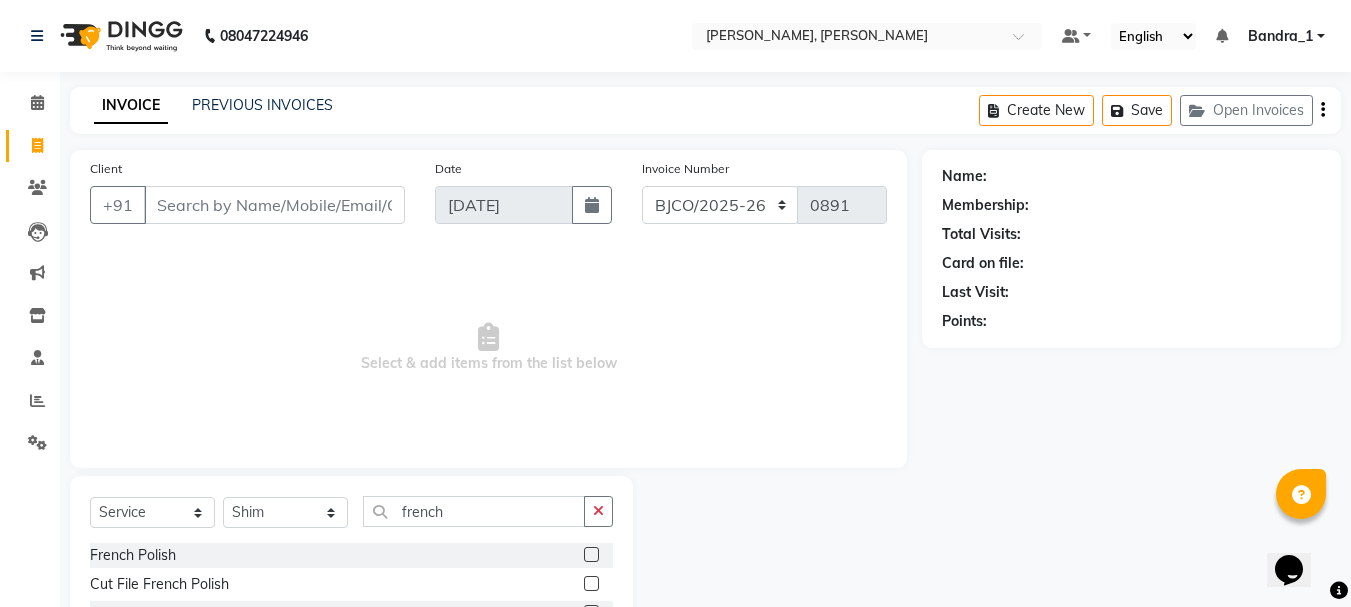 click 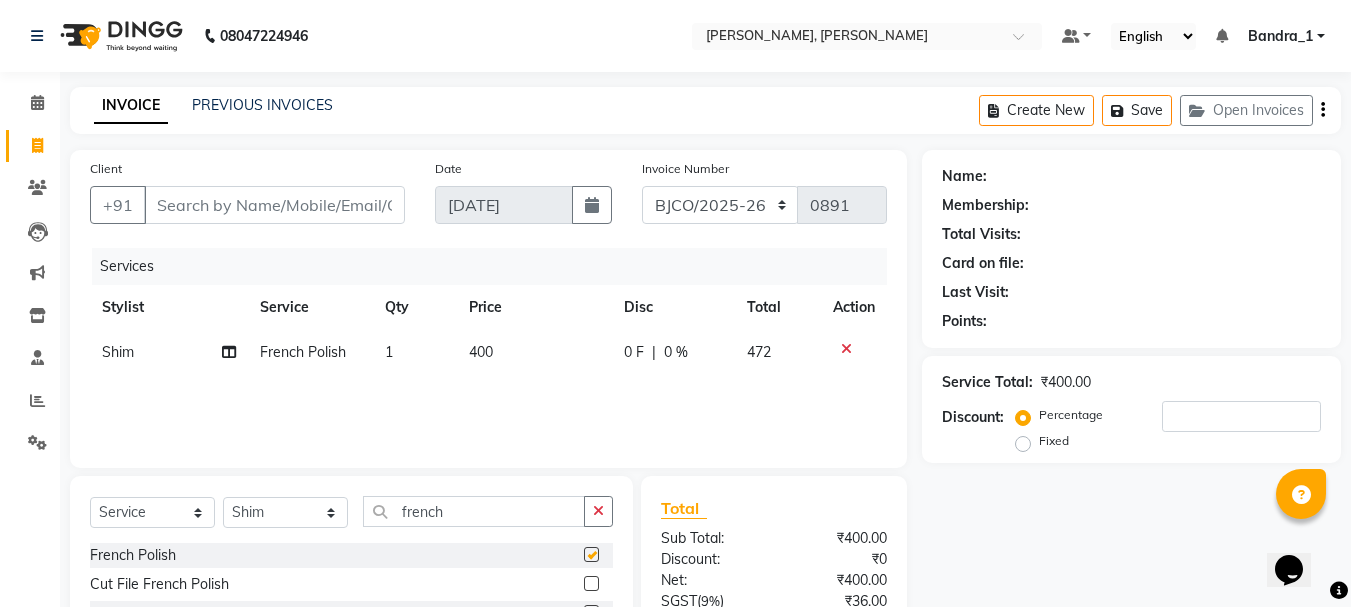 checkbox on "false" 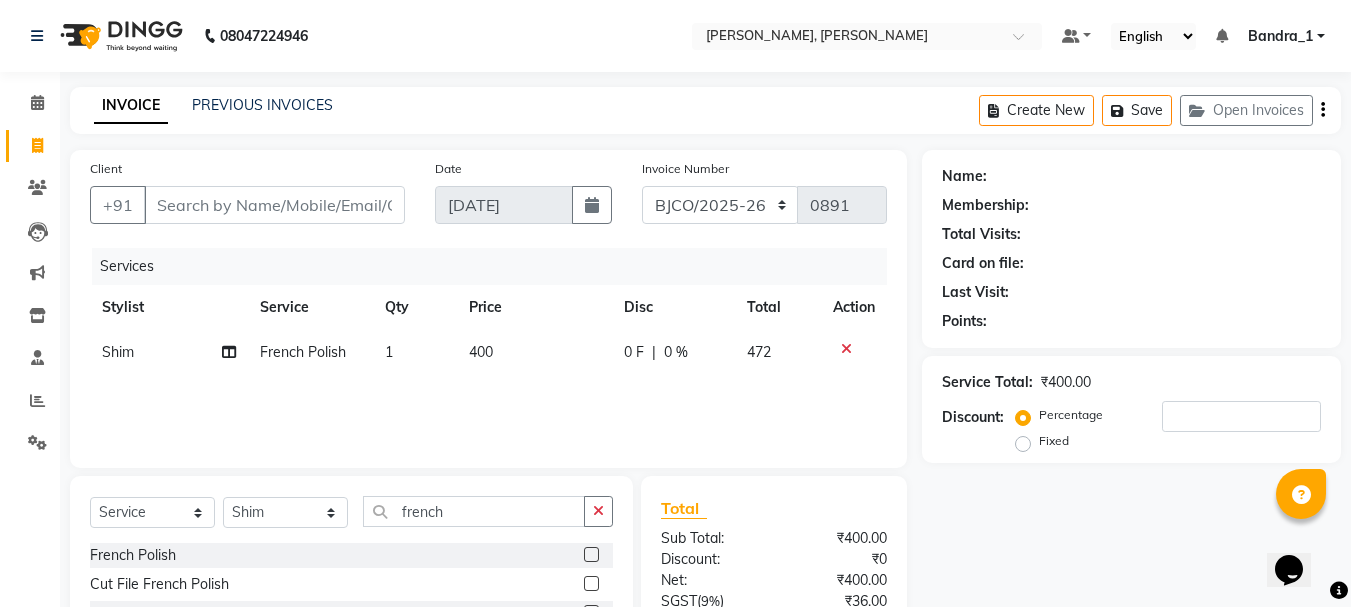 click 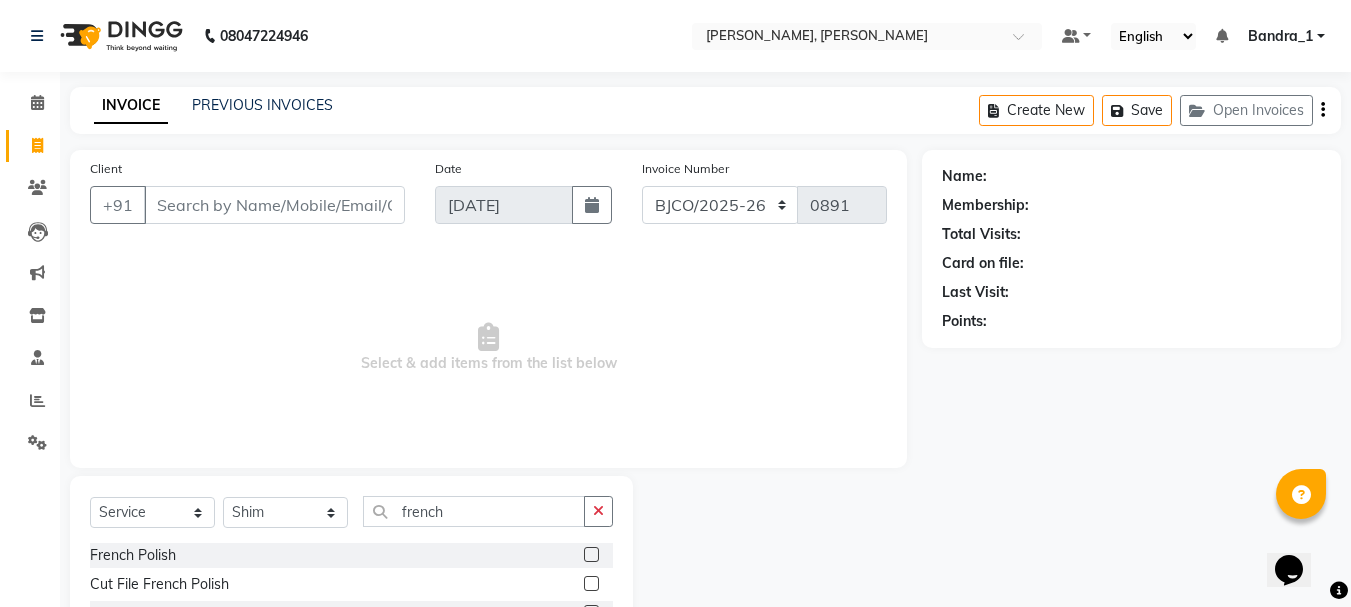scroll, scrollTop: 81, scrollLeft: 0, axis: vertical 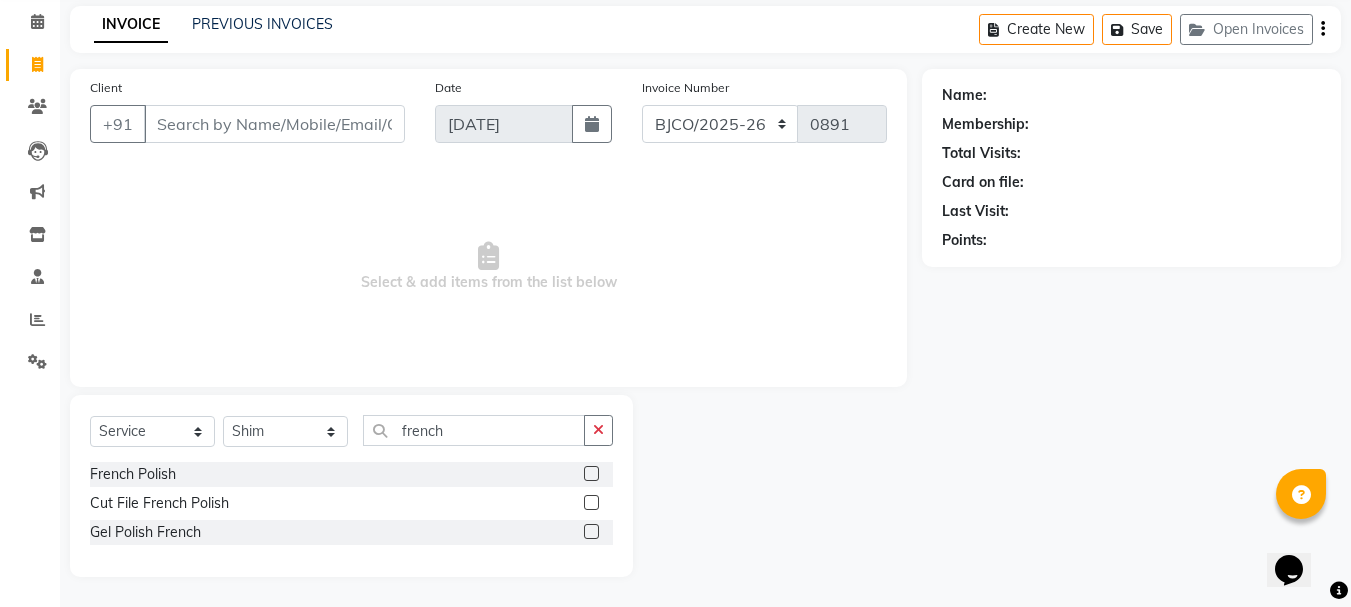 drag, startPoint x: 592, startPoint y: 535, endPoint x: 558, endPoint y: 550, distance: 37.161808 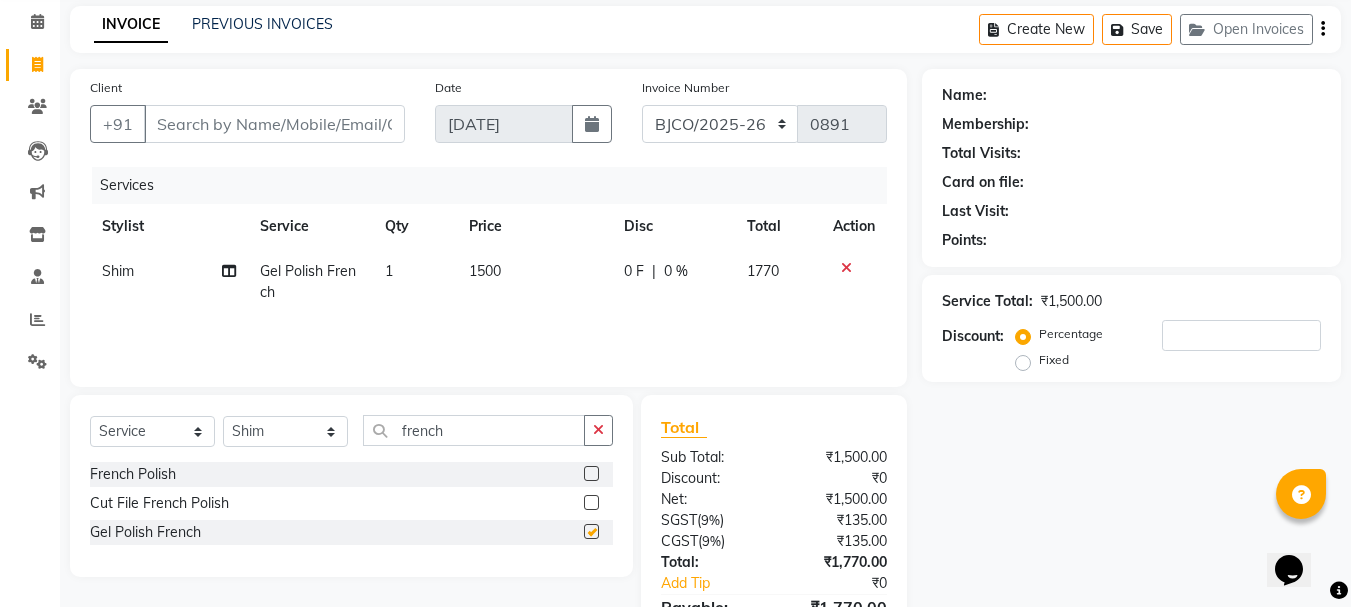 checkbox on "false" 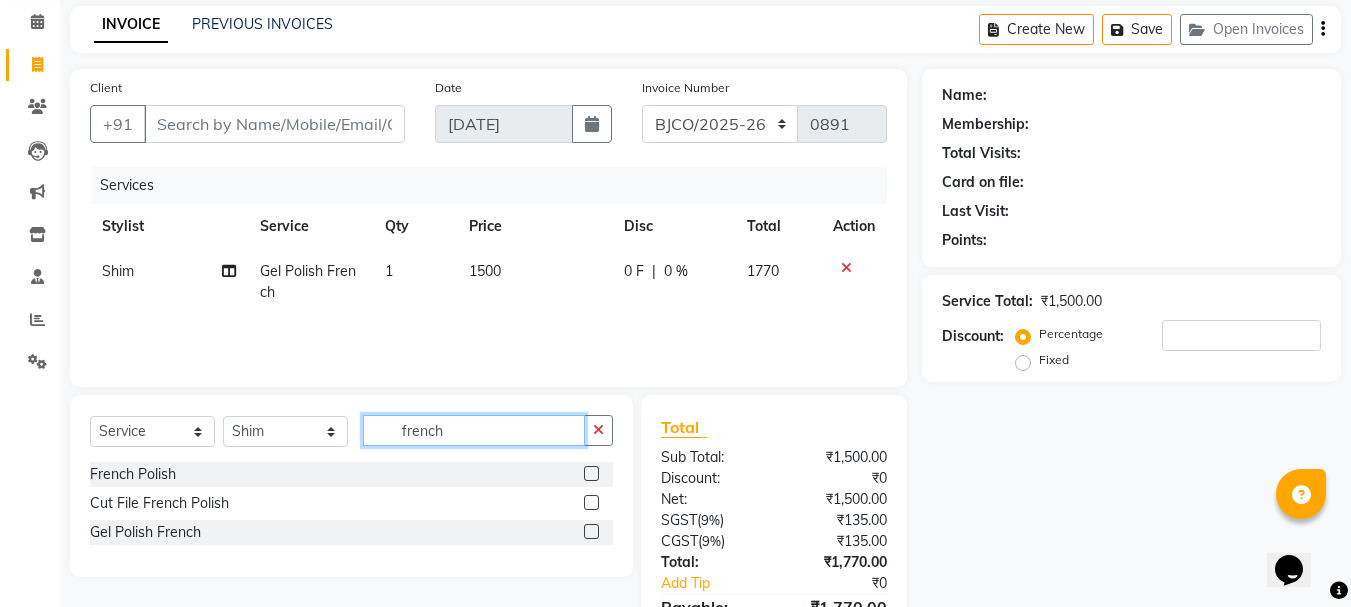 drag, startPoint x: 467, startPoint y: 424, endPoint x: 296, endPoint y: 436, distance: 171.42053 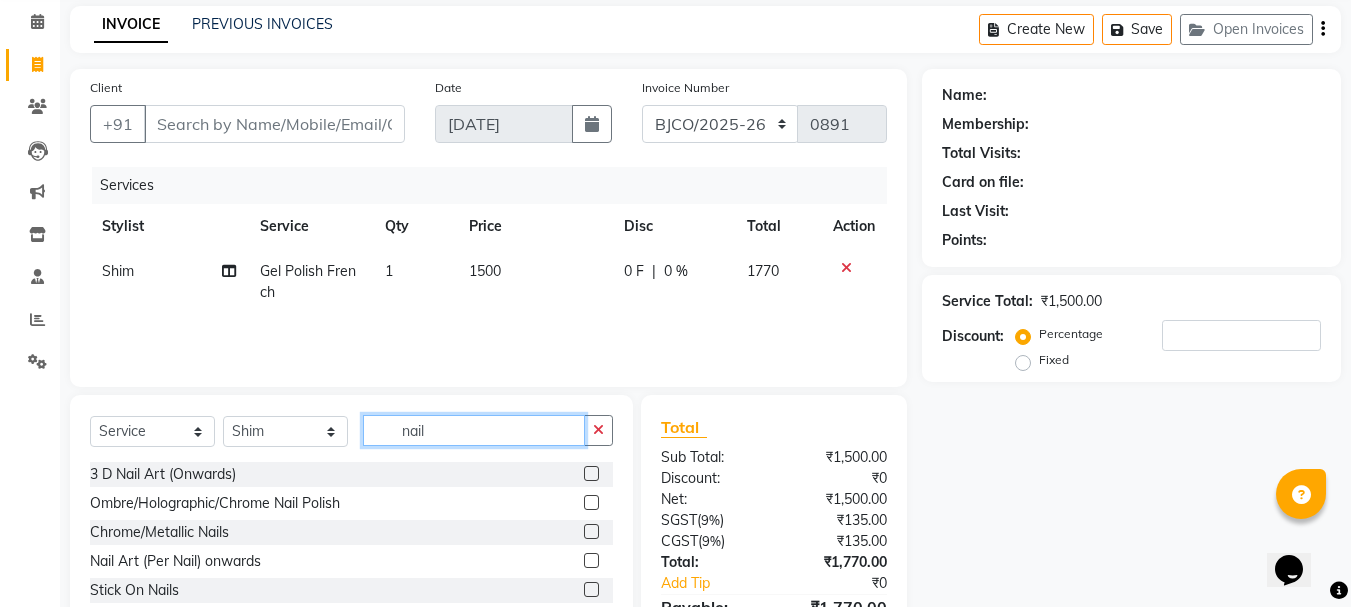 type on "nail" 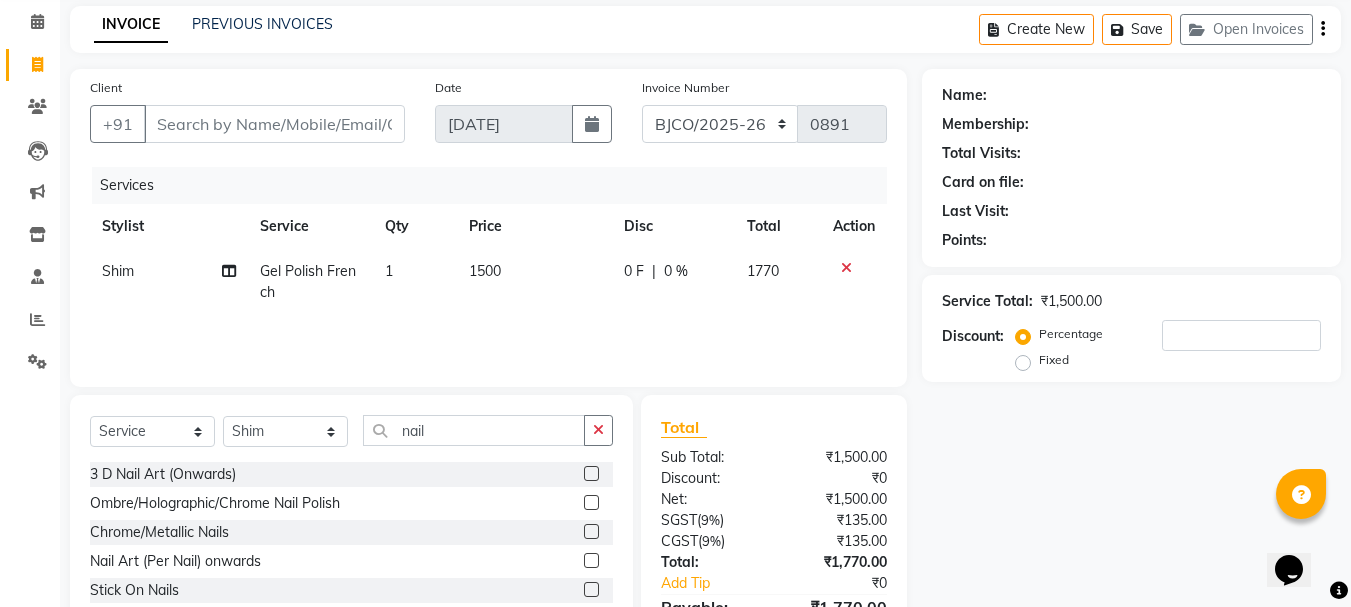 drag, startPoint x: 585, startPoint y: 559, endPoint x: 586, endPoint y: 574, distance: 15.033297 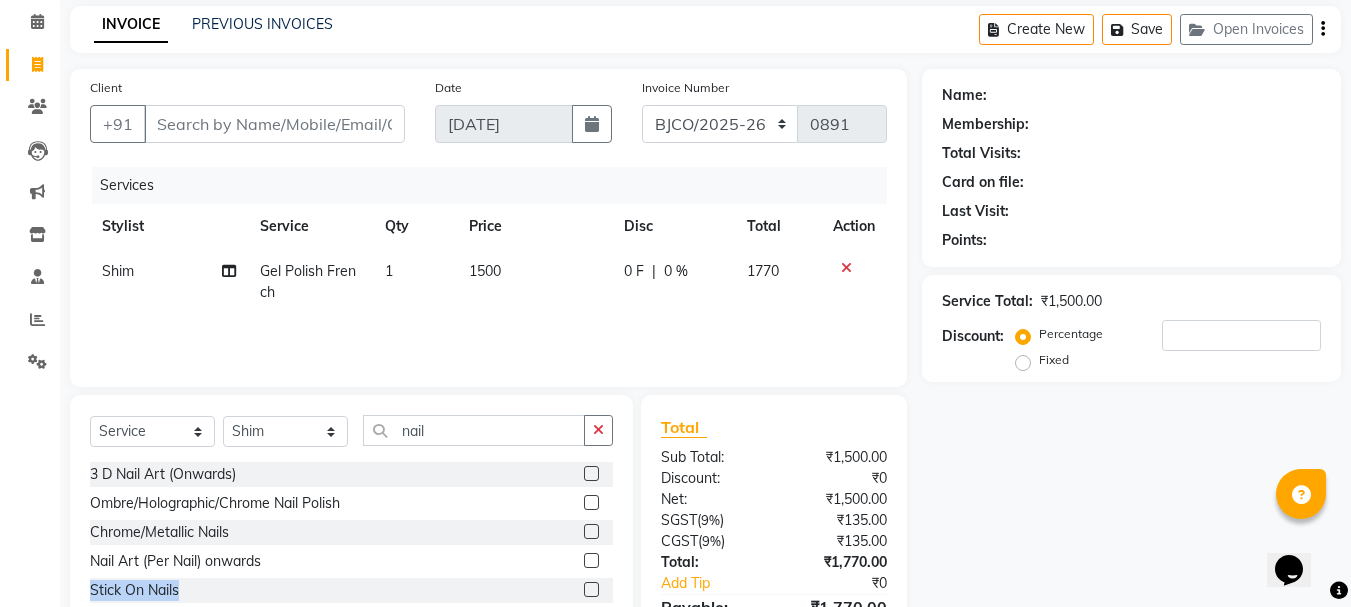 click 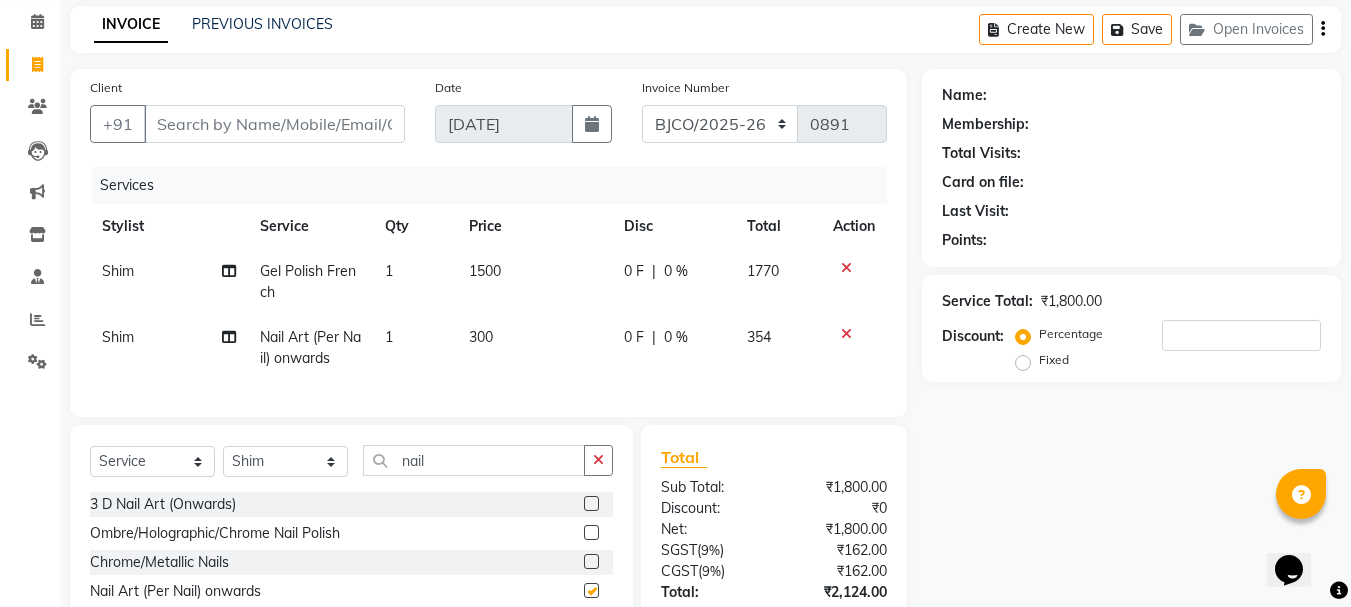 checkbox on "false" 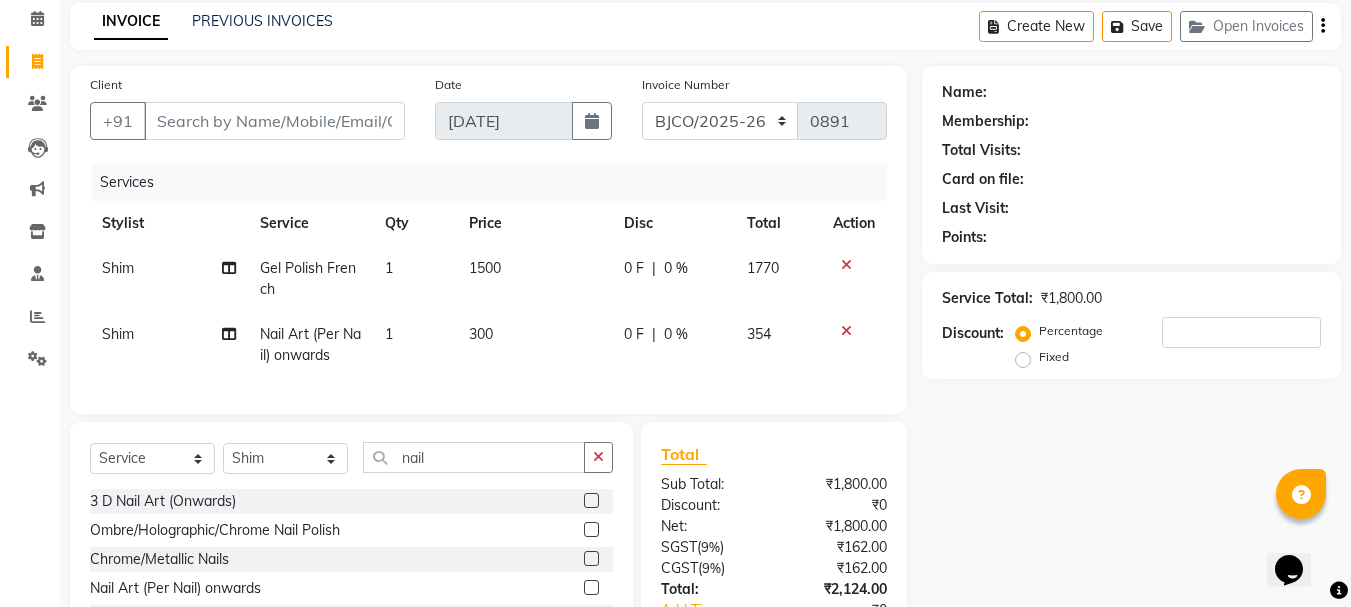 scroll, scrollTop: 238, scrollLeft: 0, axis: vertical 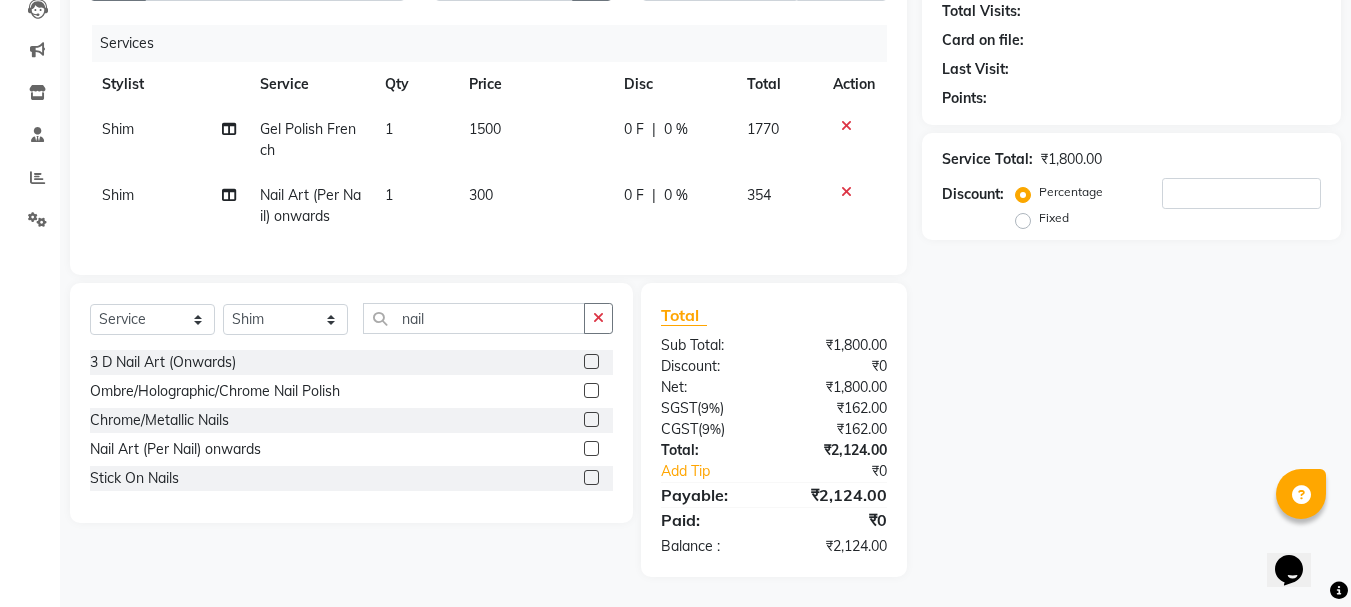 click 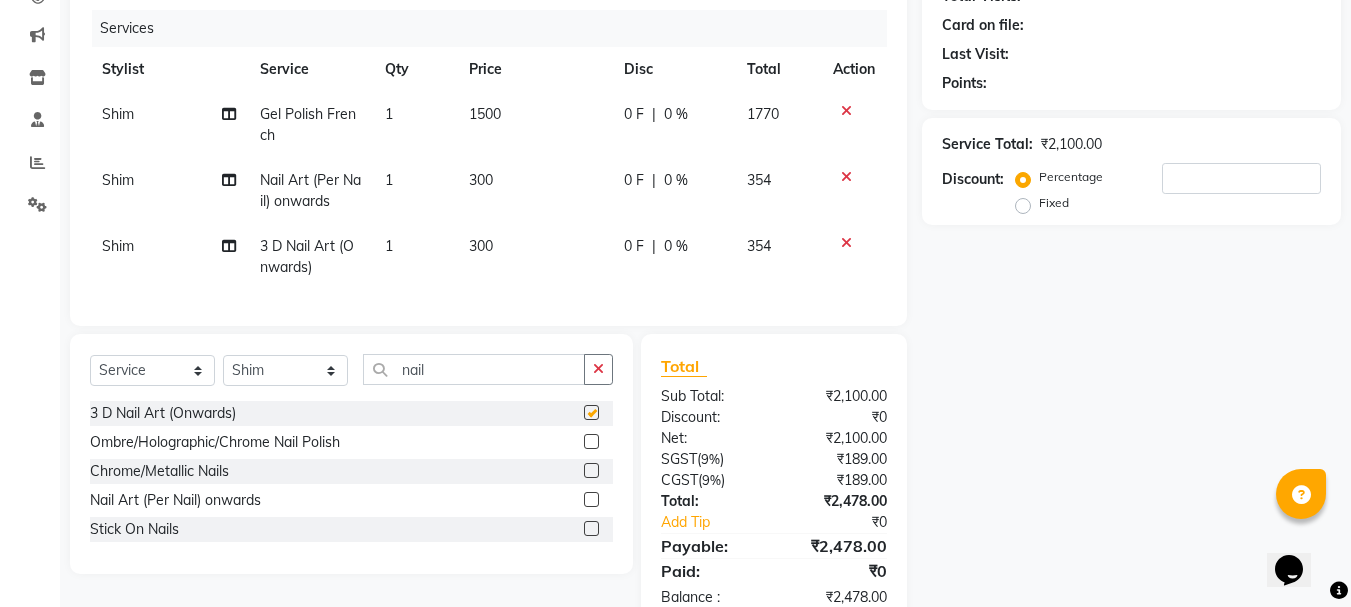 checkbox on "false" 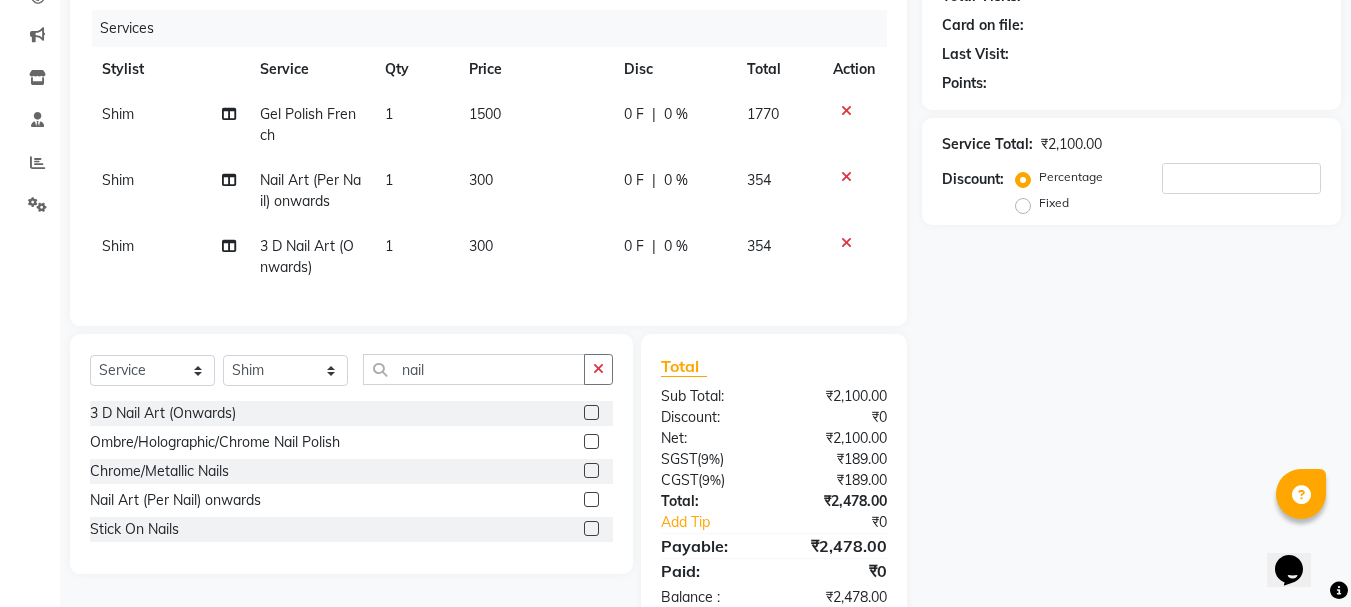 click 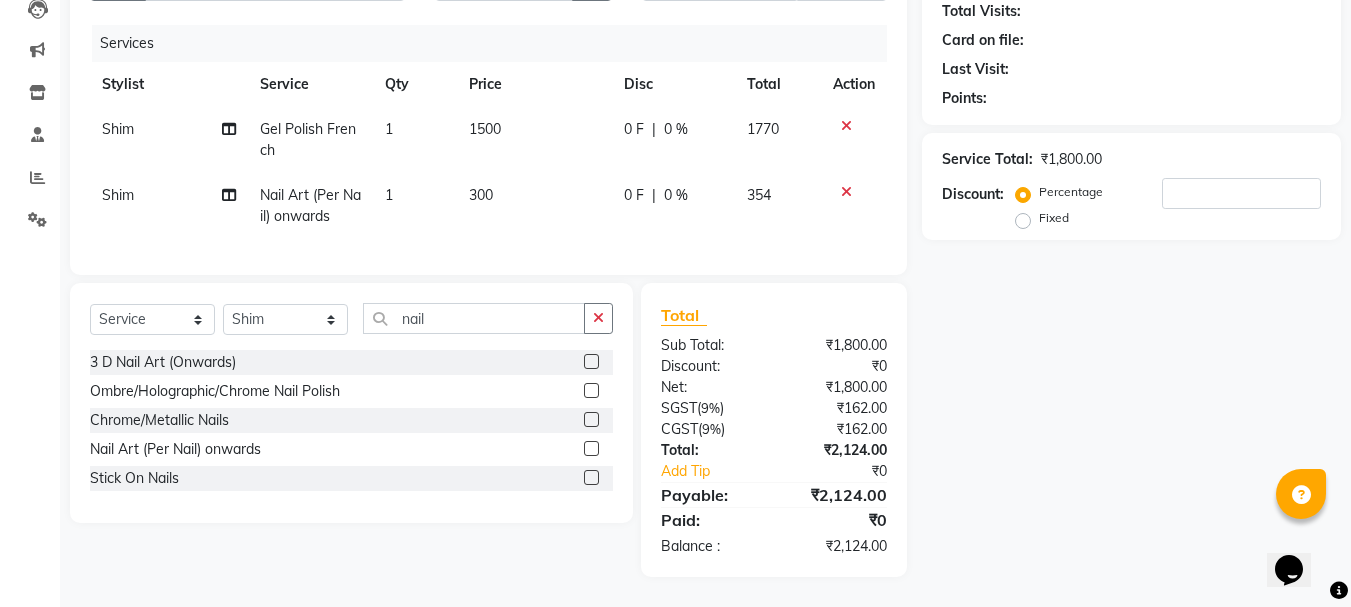 click on "1" 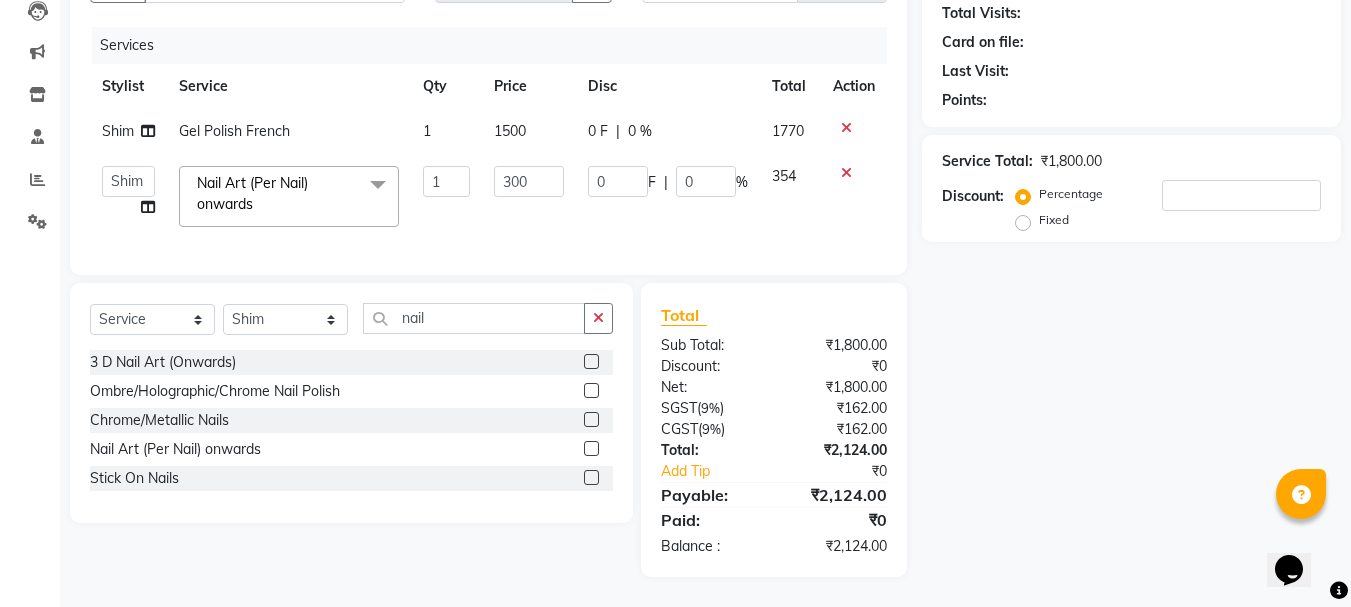 scroll, scrollTop: 236, scrollLeft: 0, axis: vertical 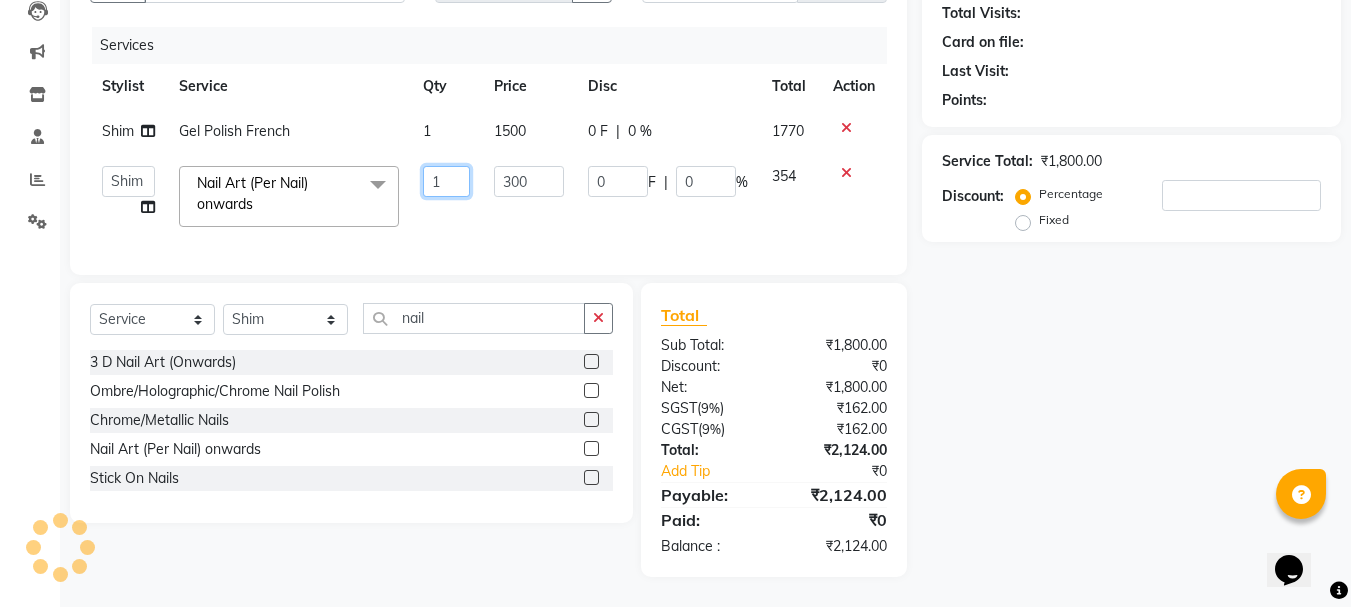 click on "1" 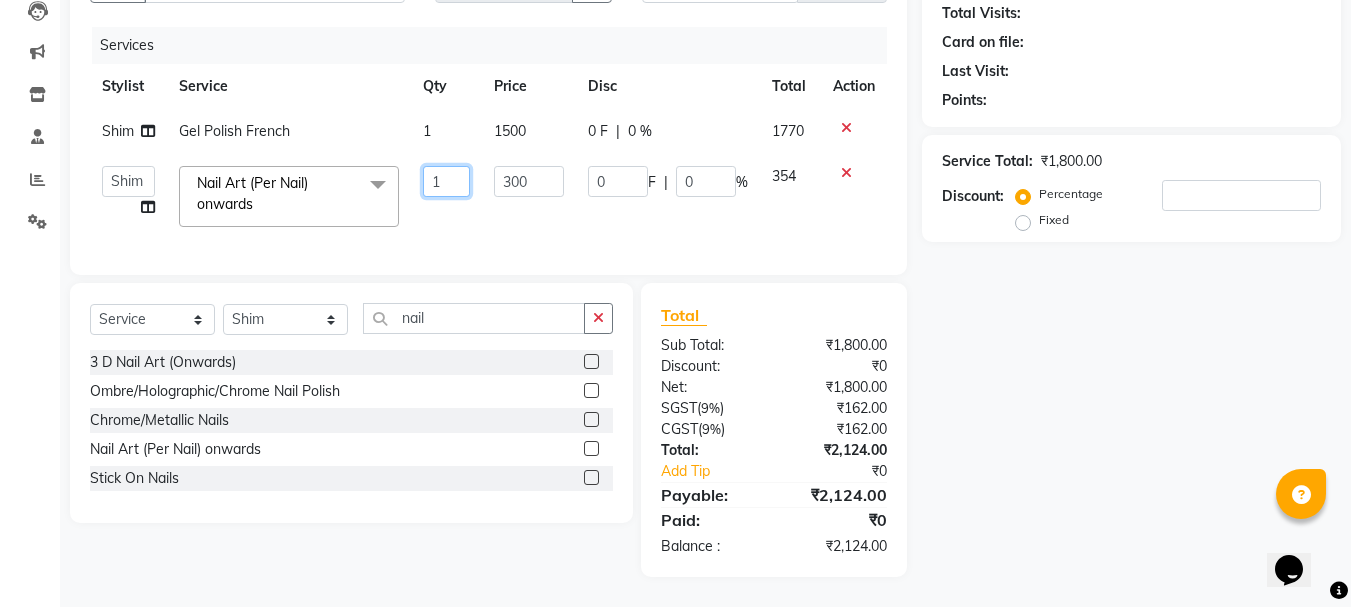 type on "10" 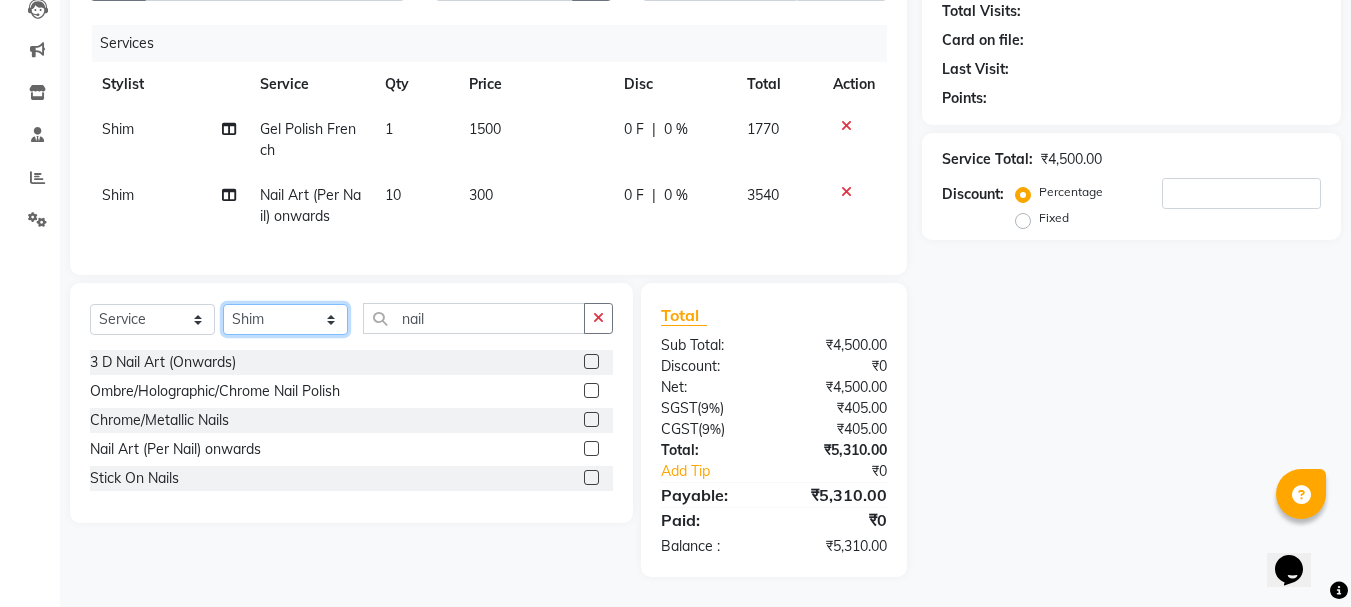 click on "Select Stylist Abdul Bandra_1 Bandra_store [PERSON_NAME] [PERSON_NAME] [PERSON_NAME] [PERSON_NAME] Jouyi [PERSON_NAME] [PERSON_NAME] On  Floor  Peetrass Pinky Make up Artist [PERSON_NAME][DATE] [PERSON_NAME] [PERSON_NAME] [PERSON_NAME] [PERSON_NAME] [PERSON_NAME] Shilpa [PERSON_NAME] [PERSON_NAME]                         [PERSON_NAME] [PERSON_NAME].S Yangamphy [PERSON_NAME]" 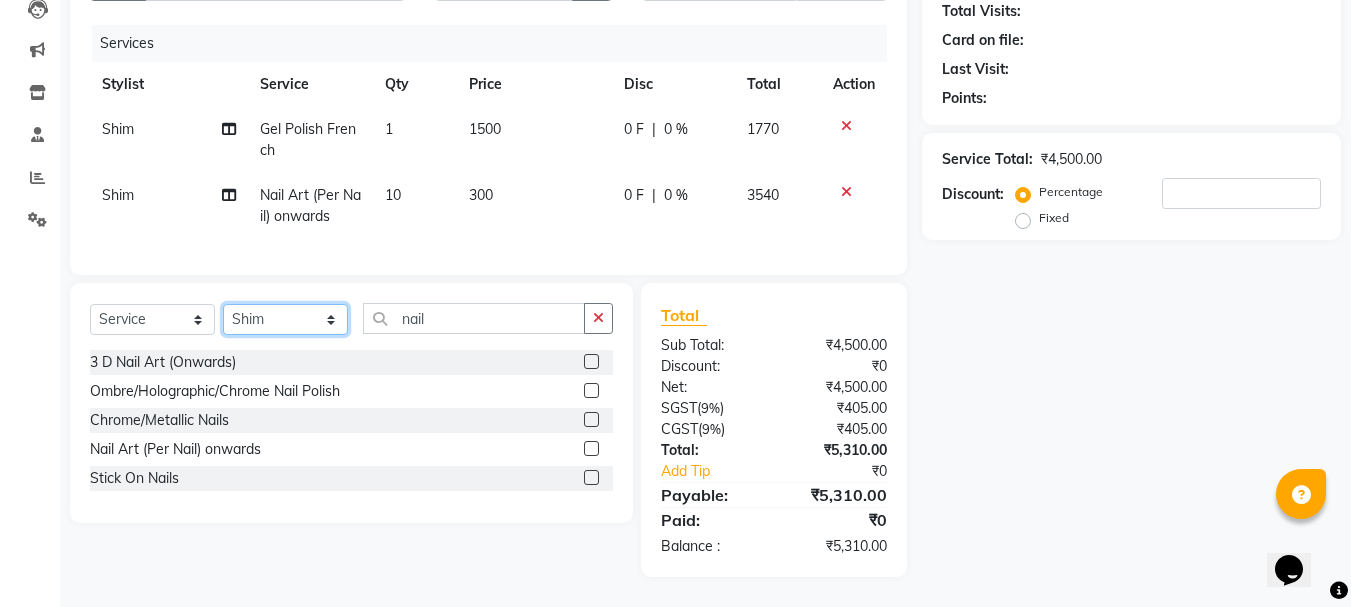 select on "54771" 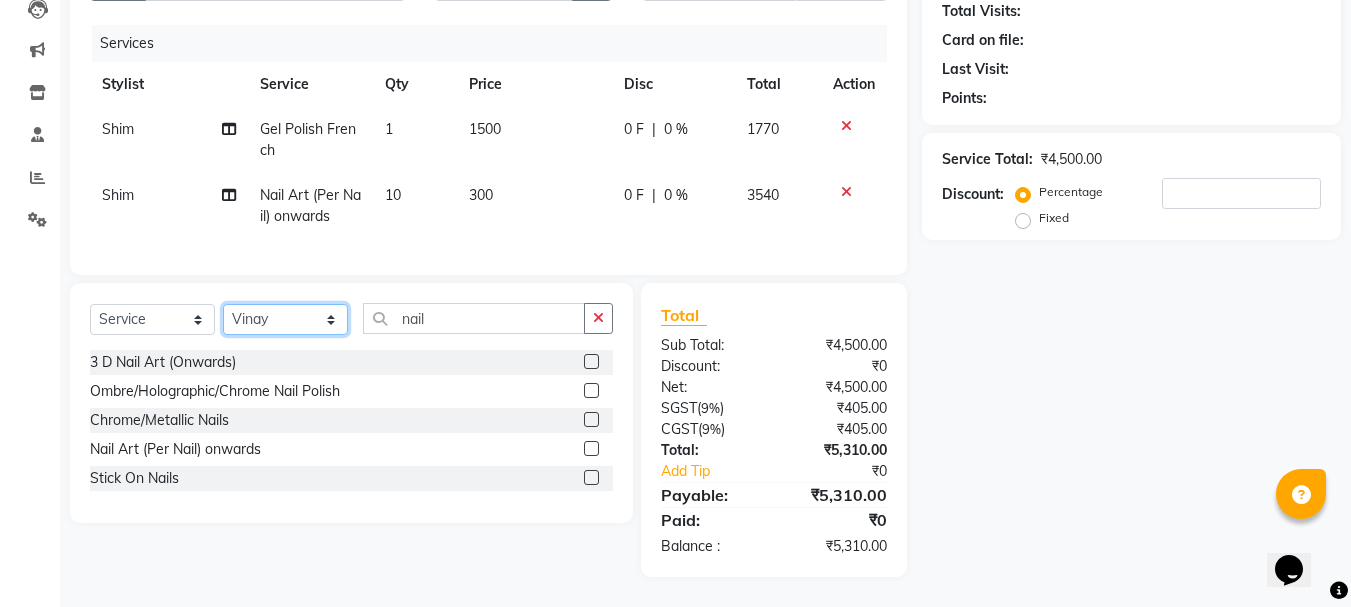 click on "Select Stylist Abdul Bandra_1 Bandra_store [PERSON_NAME] [PERSON_NAME] [PERSON_NAME] [PERSON_NAME] Jouyi [PERSON_NAME] [PERSON_NAME] On  Floor  Peetrass Pinky Make up Artist [PERSON_NAME][DATE] [PERSON_NAME] [PERSON_NAME] [PERSON_NAME] [PERSON_NAME] [PERSON_NAME] Shilpa [PERSON_NAME] [PERSON_NAME]                         [PERSON_NAME] [PERSON_NAME].S Yangamphy [PERSON_NAME]" 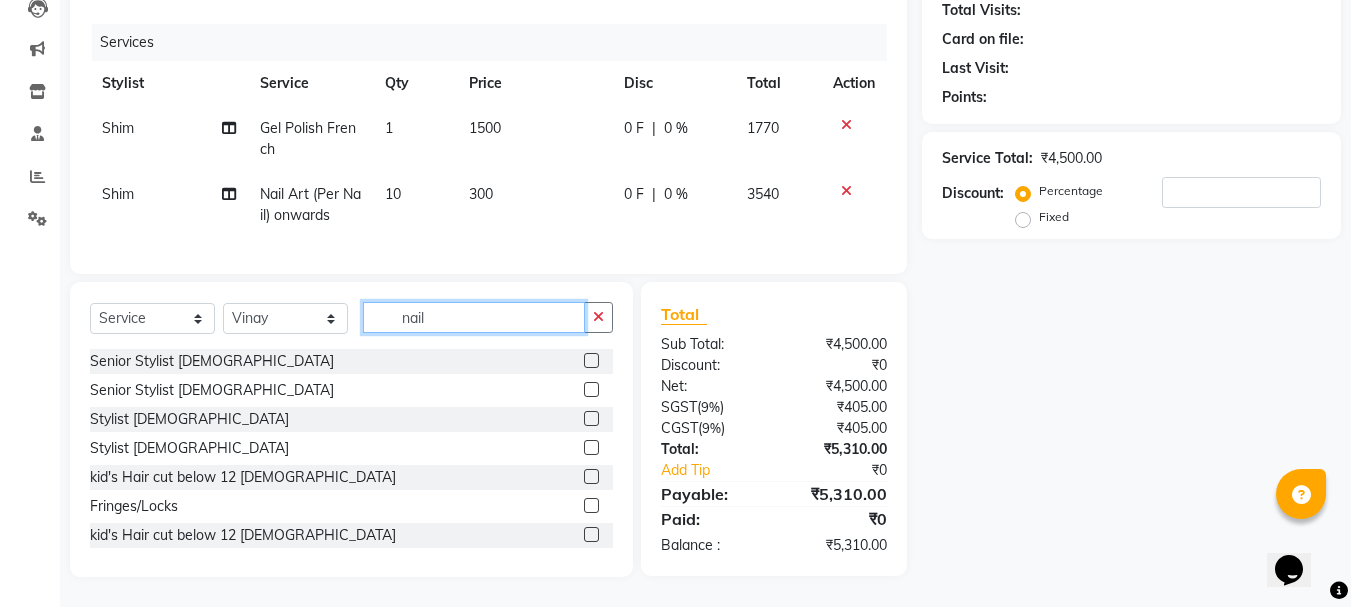 click on "nail" 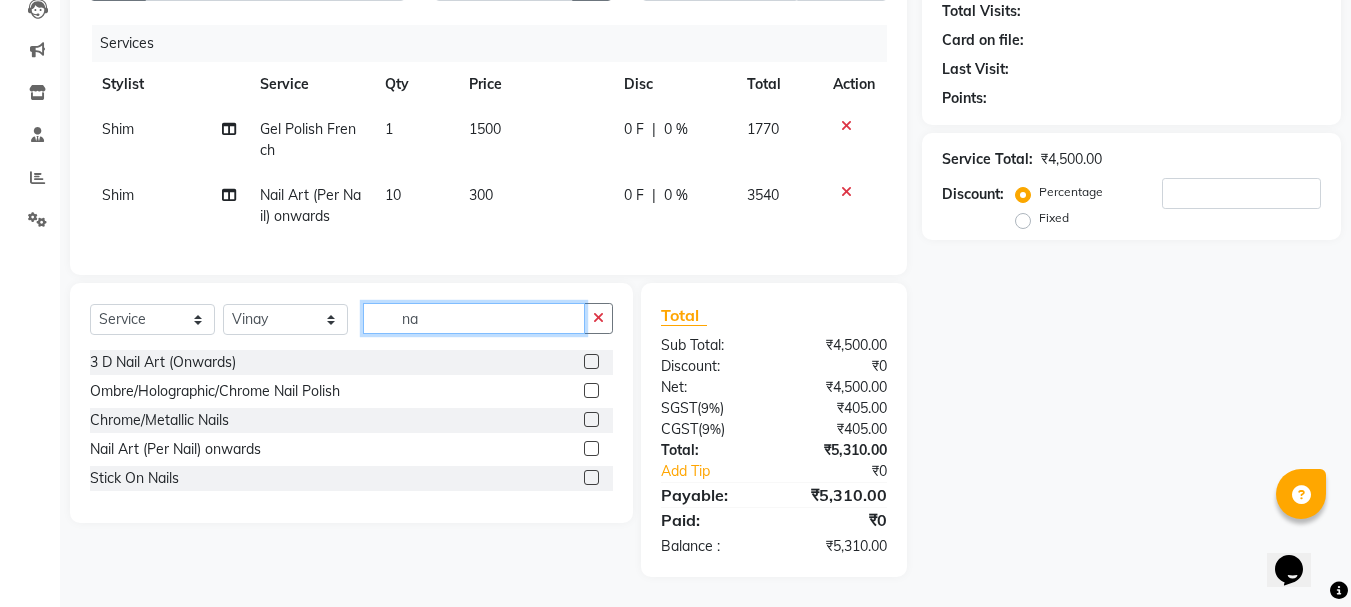 type on "n" 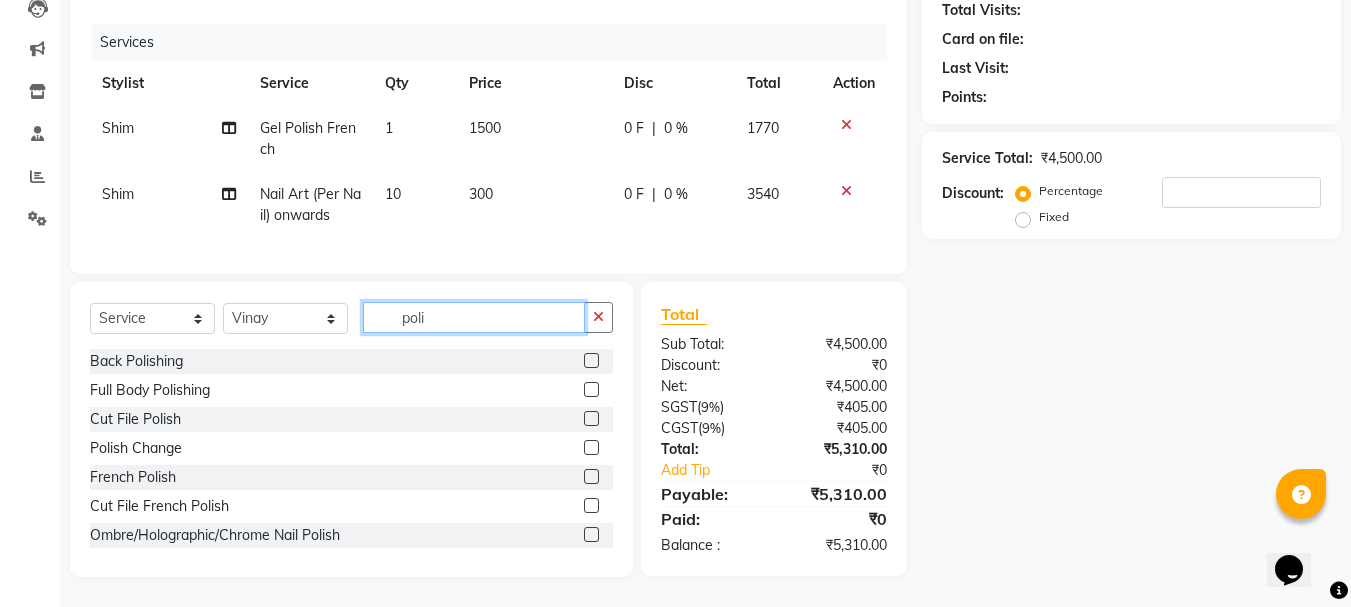 type on "poli" 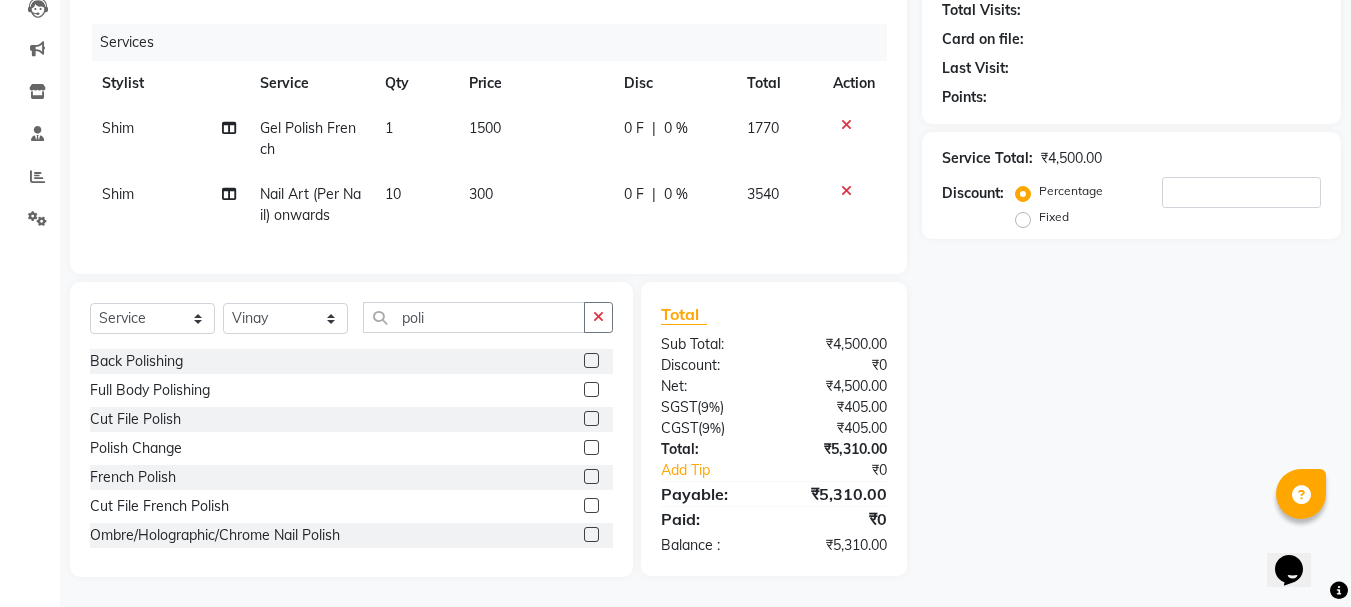 click 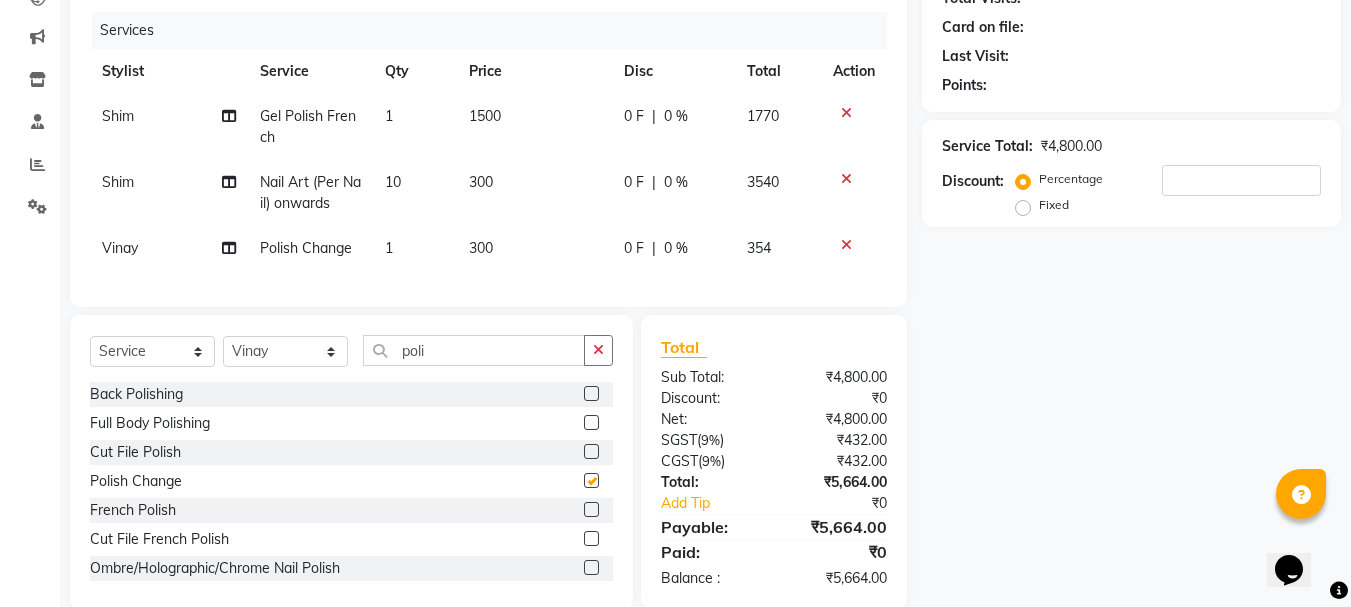 checkbox on "false" 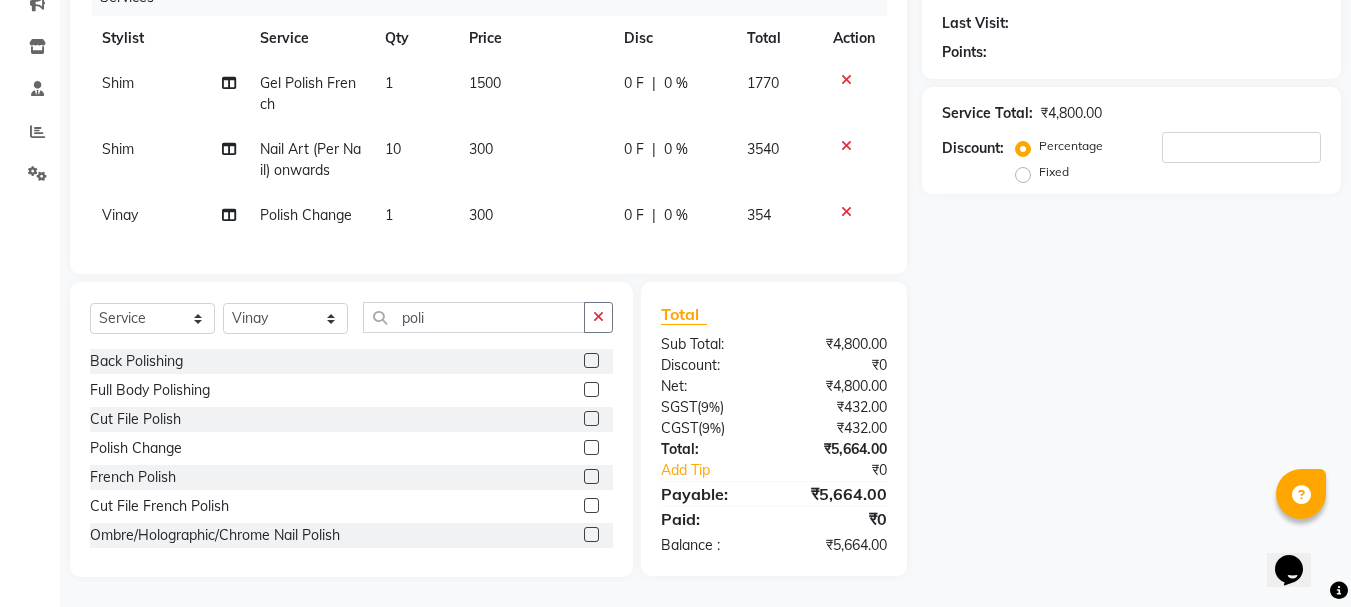 scroll, scrollTop: 0, scrollLeft: 0, axis: both 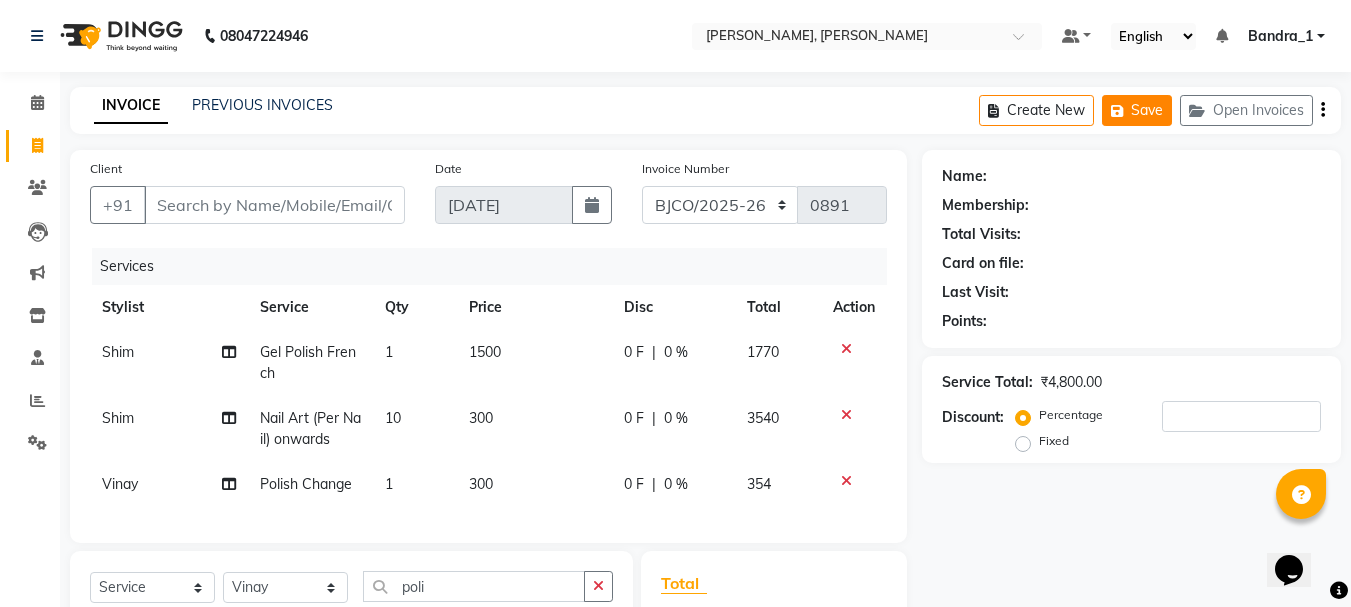 click on "Save" 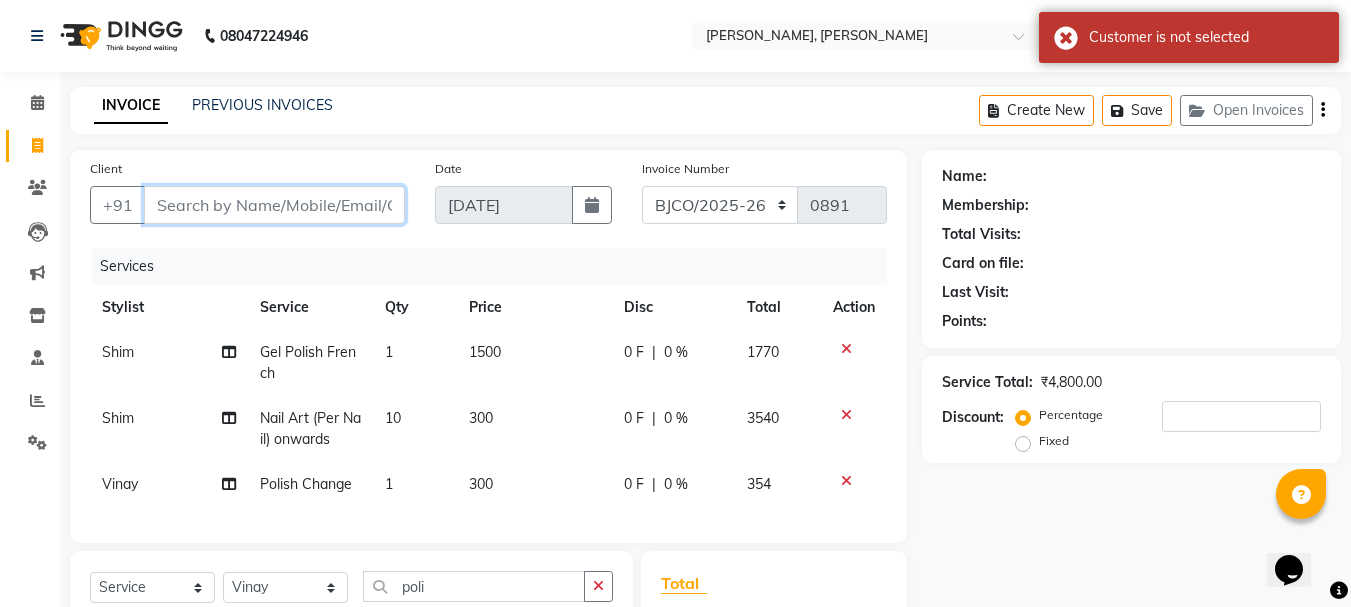 click on "Client" at bounding box center [274, 205] 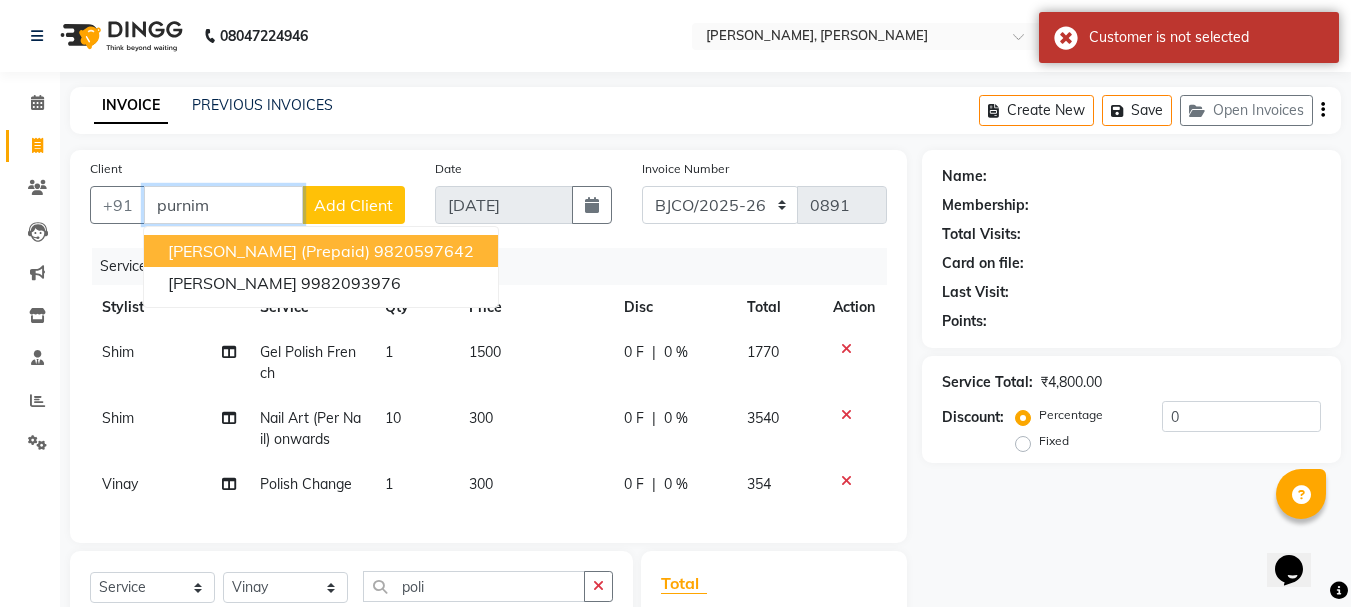 click on "PURNIMA SHAH (Prepaid)" at bounding box center [269, 251] 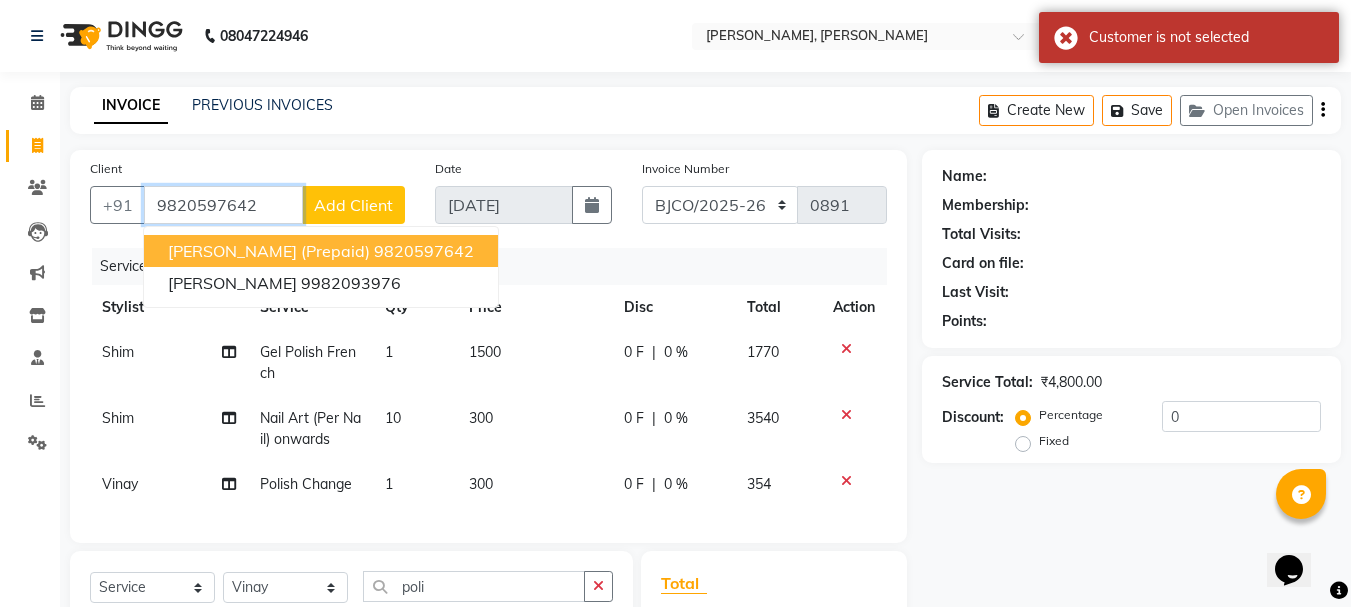 type on "9820597642" 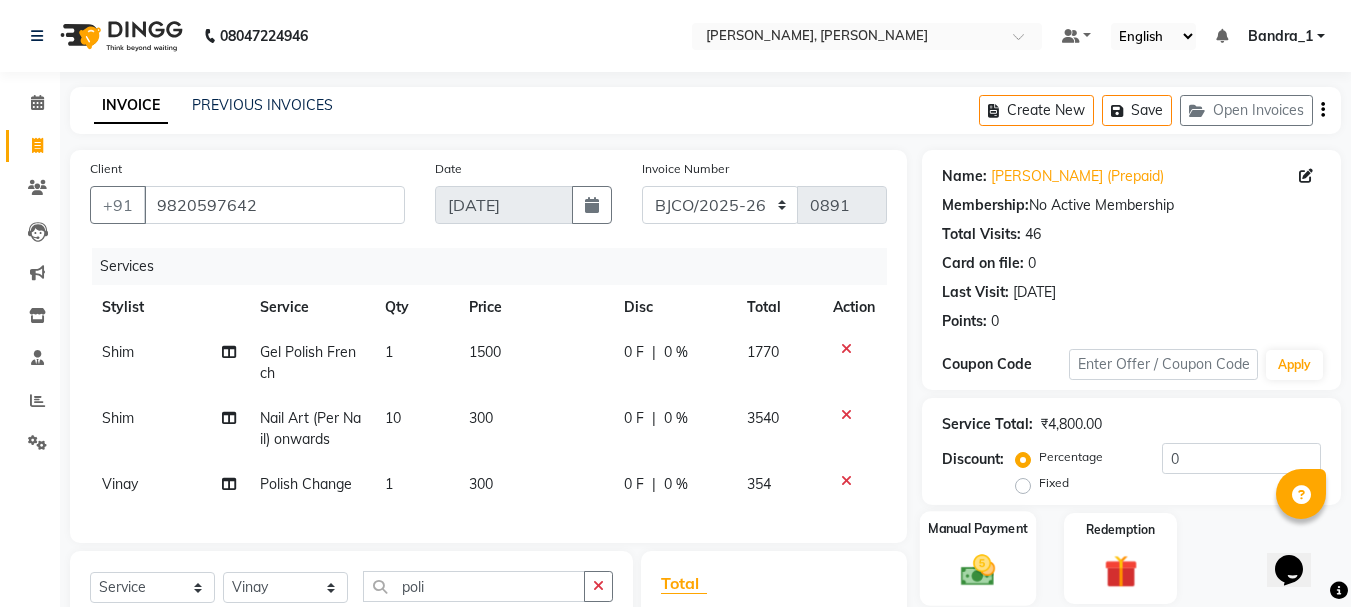 scroll, scrollTop: 284, scrollLeft: 0, axis: vertical 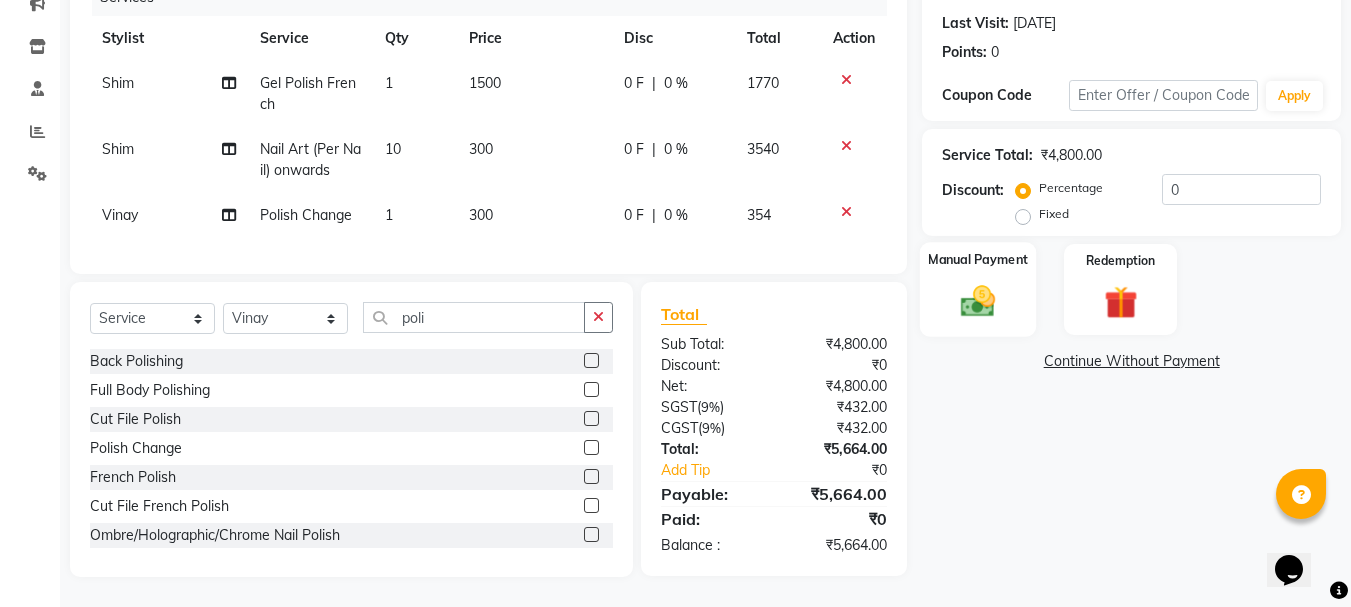 click 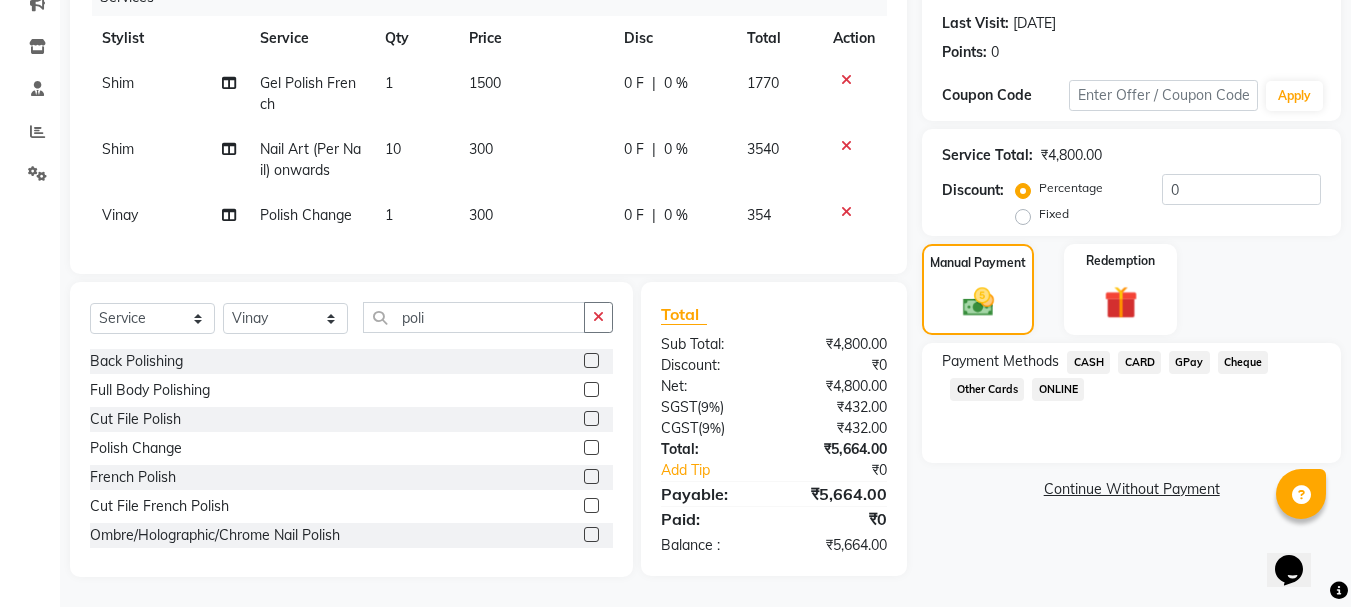 click on "CARD" 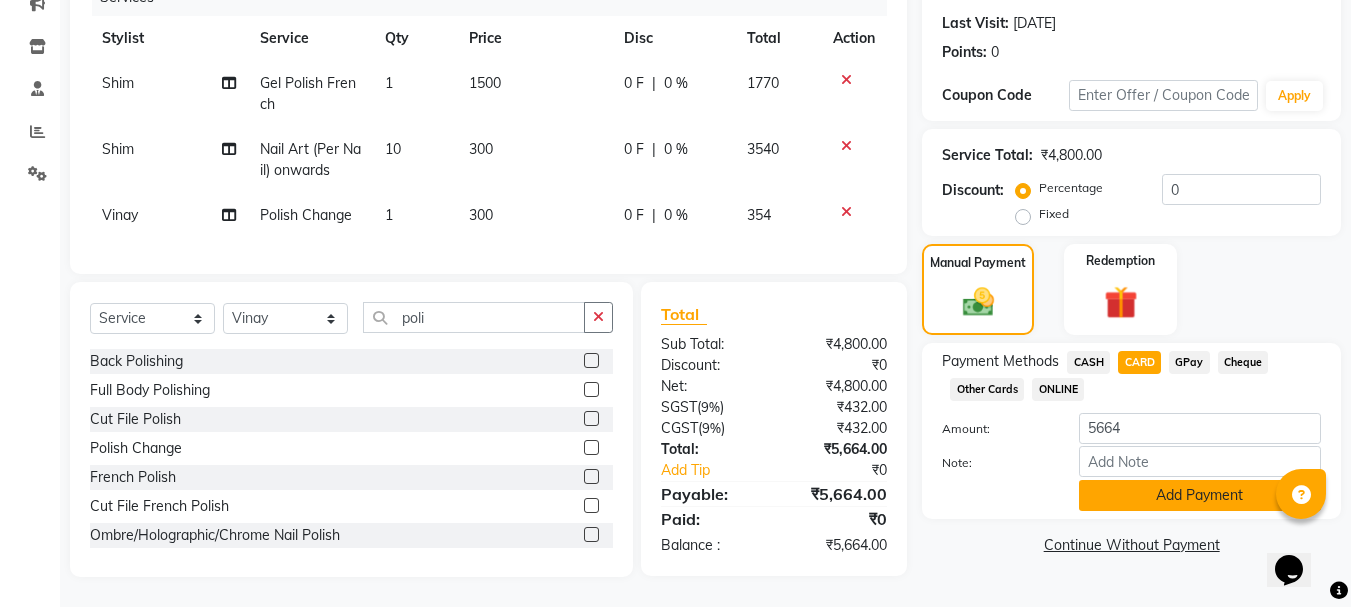 click on "Add Payment" 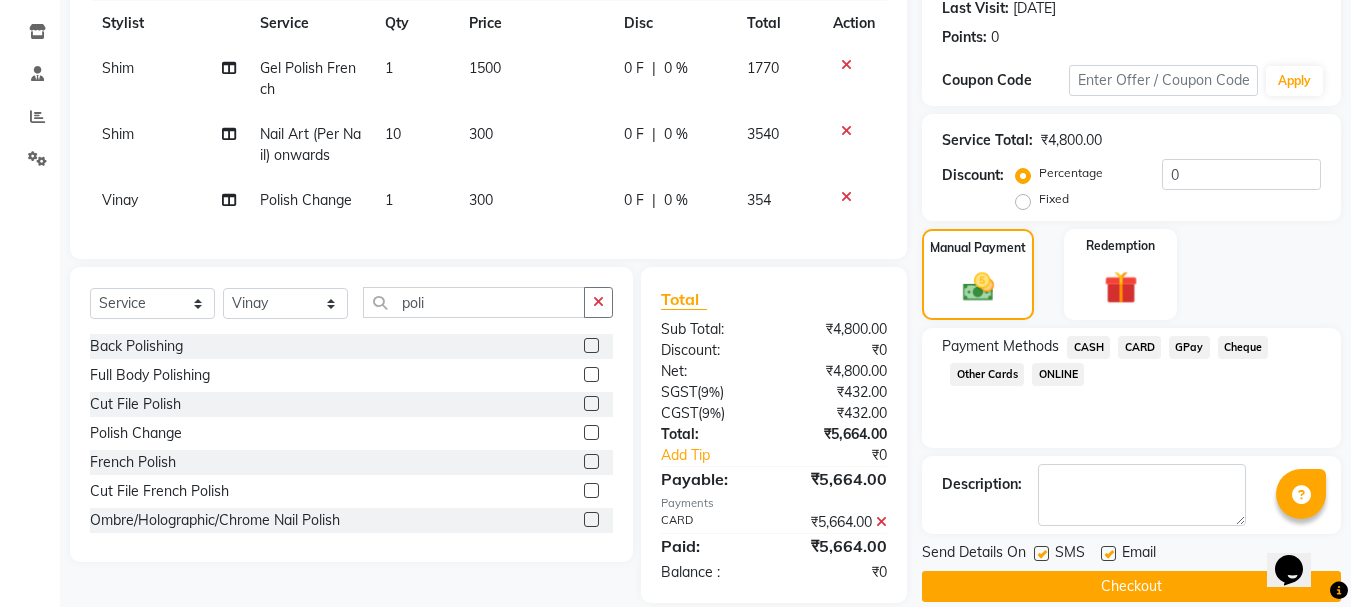 scroll, scrollTop: 325, scrollLeft: 0, axis: vertical 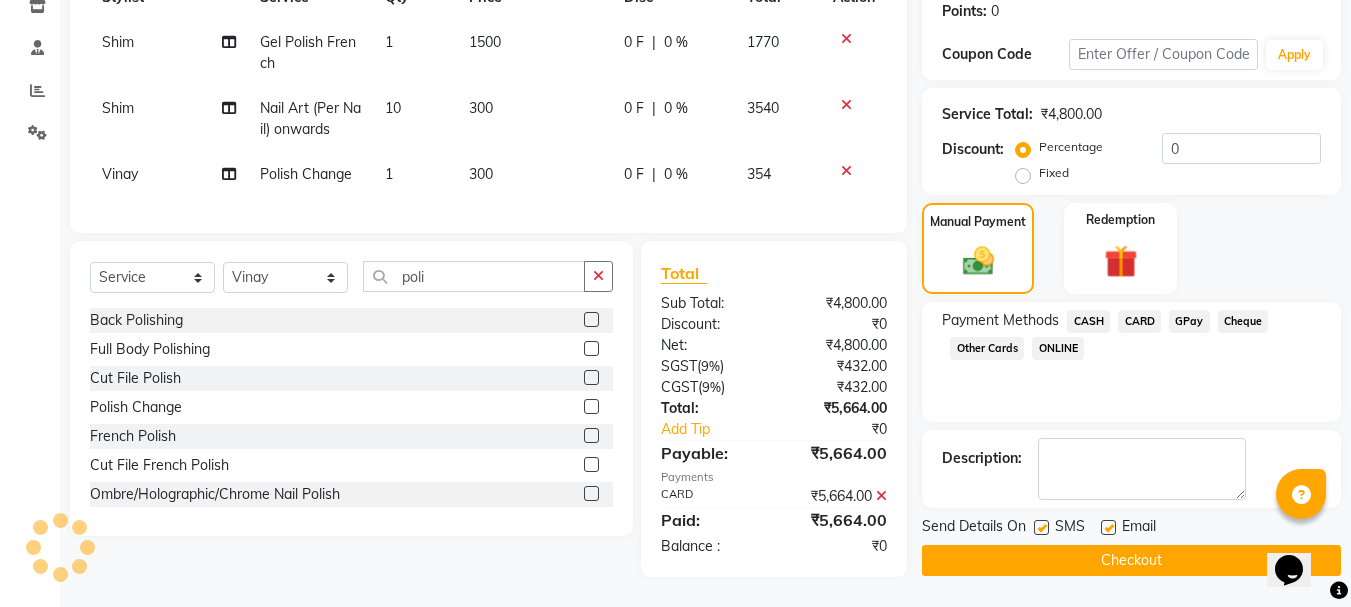 click 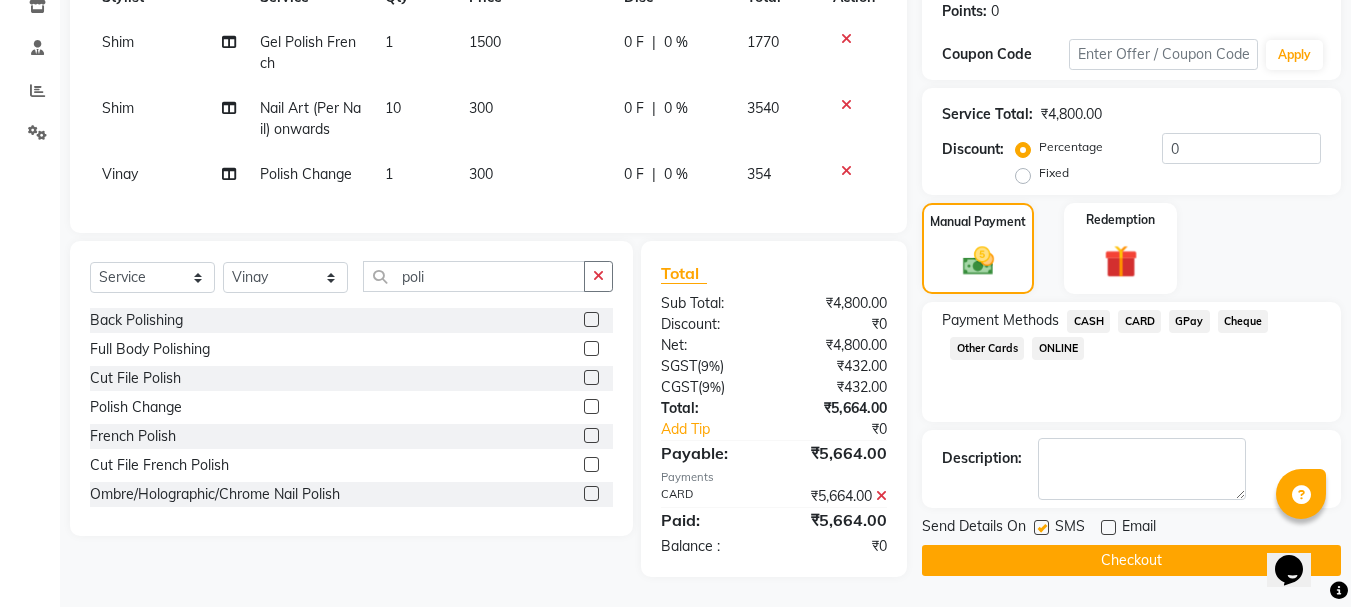 click 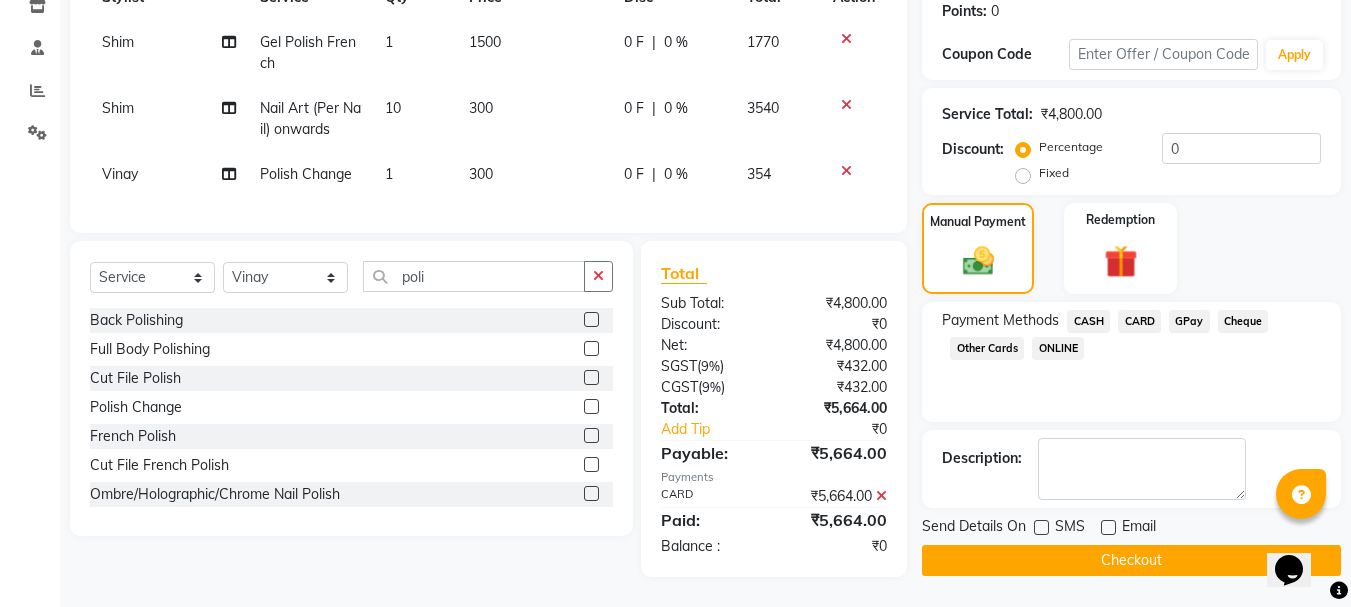 click on "Checkout" 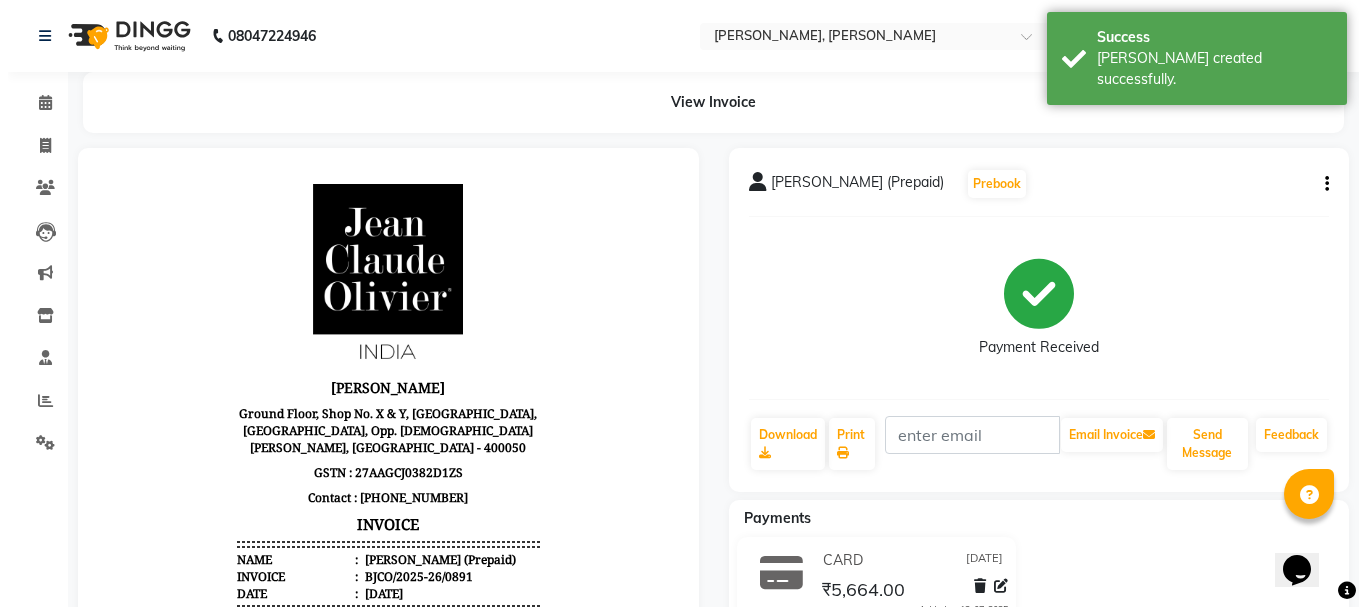 scroll, scrollTop: 0, scrollLeft: 0, axis: both 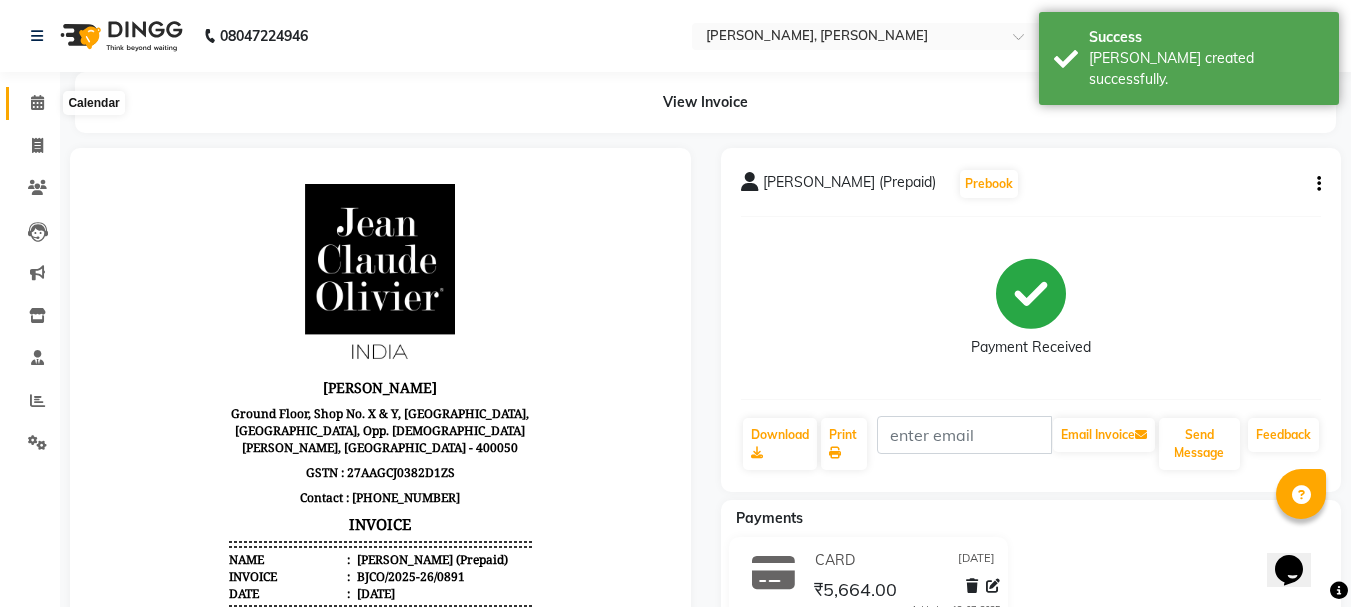 click 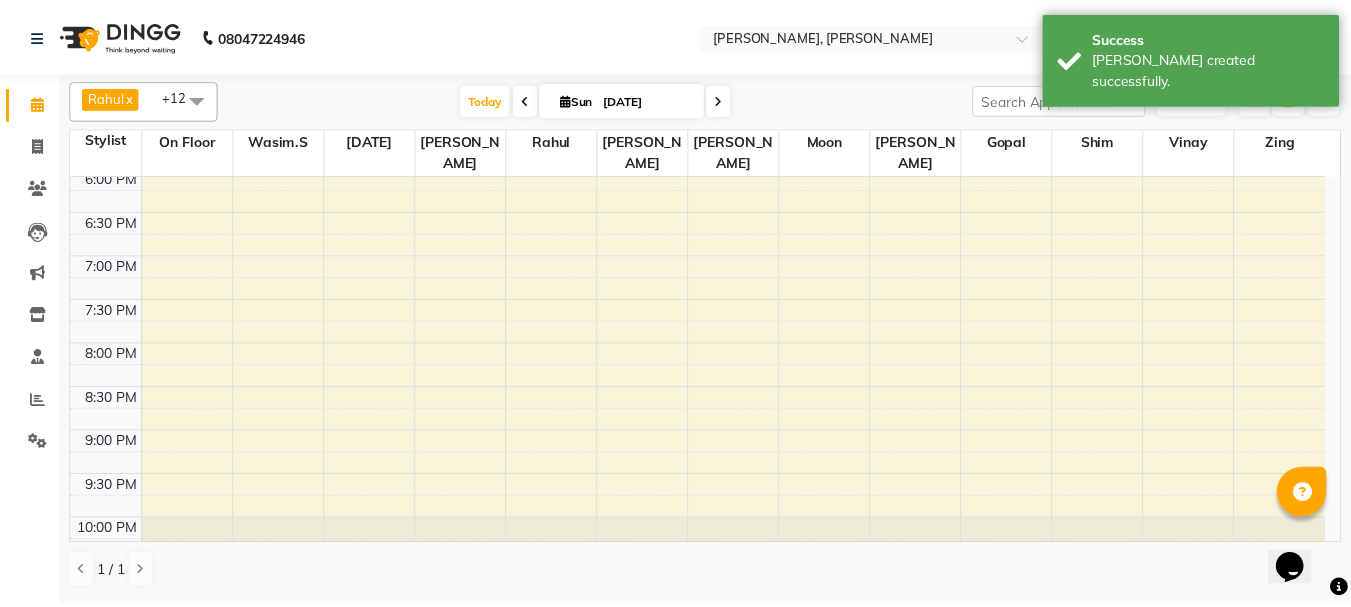 scroll, scrollTop: 400, scrollLeft: 0, axis: vertical 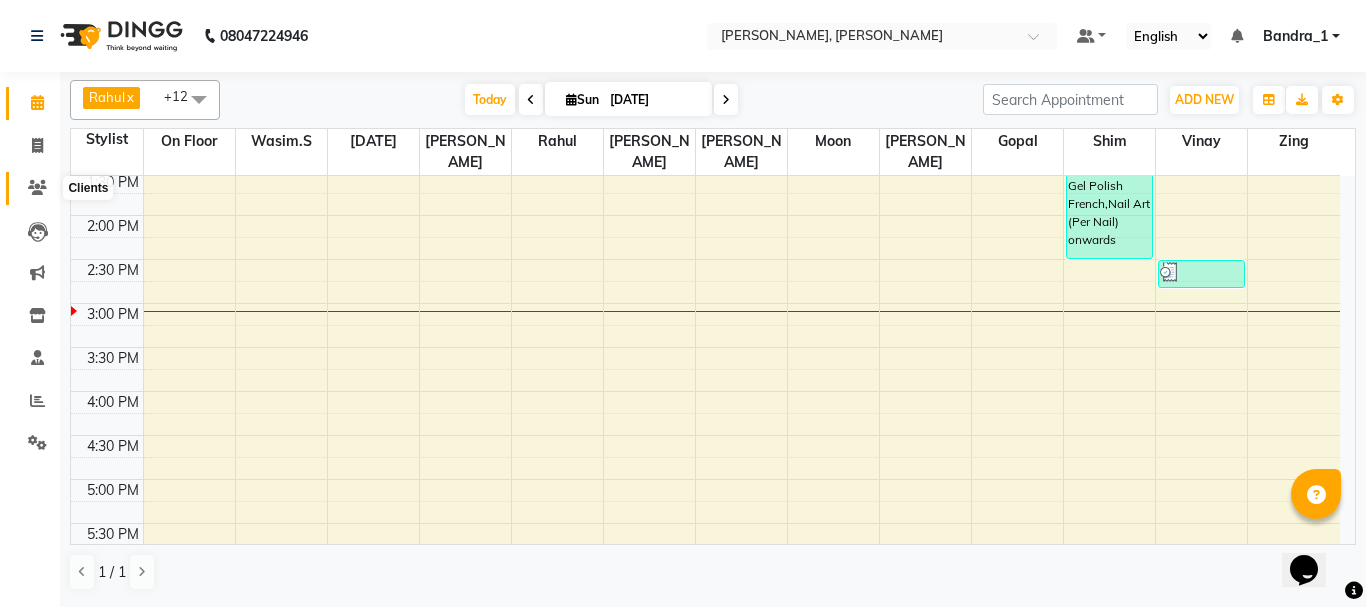 click 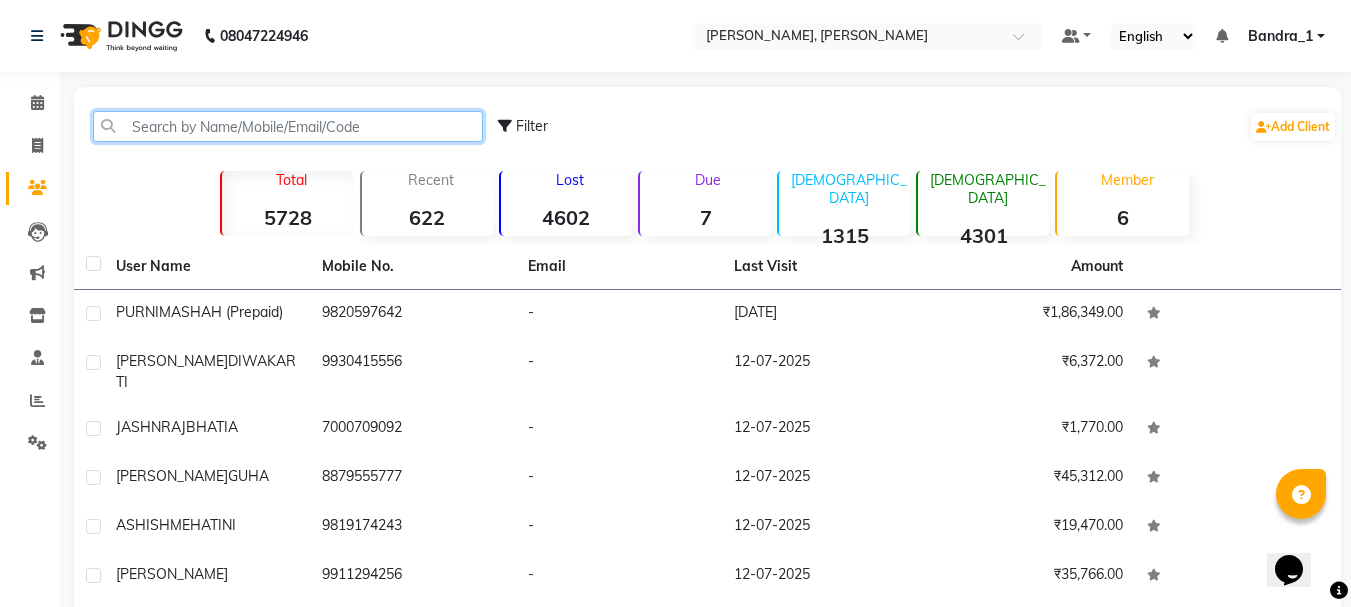 click 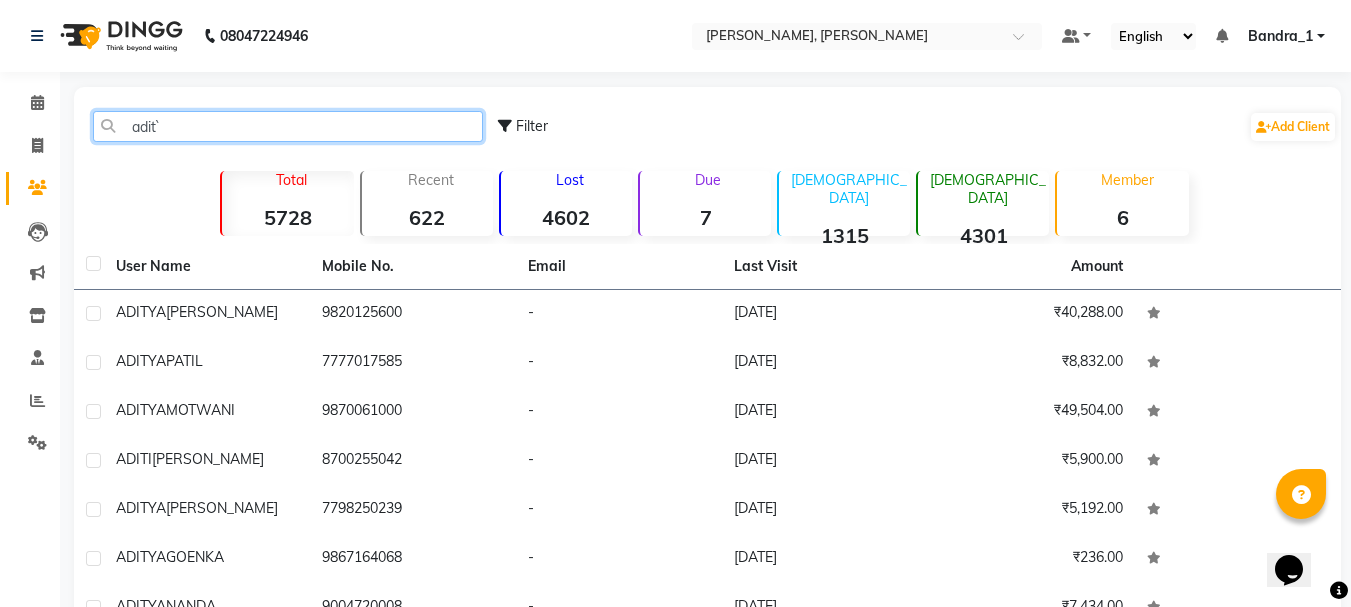 type on "adit`" 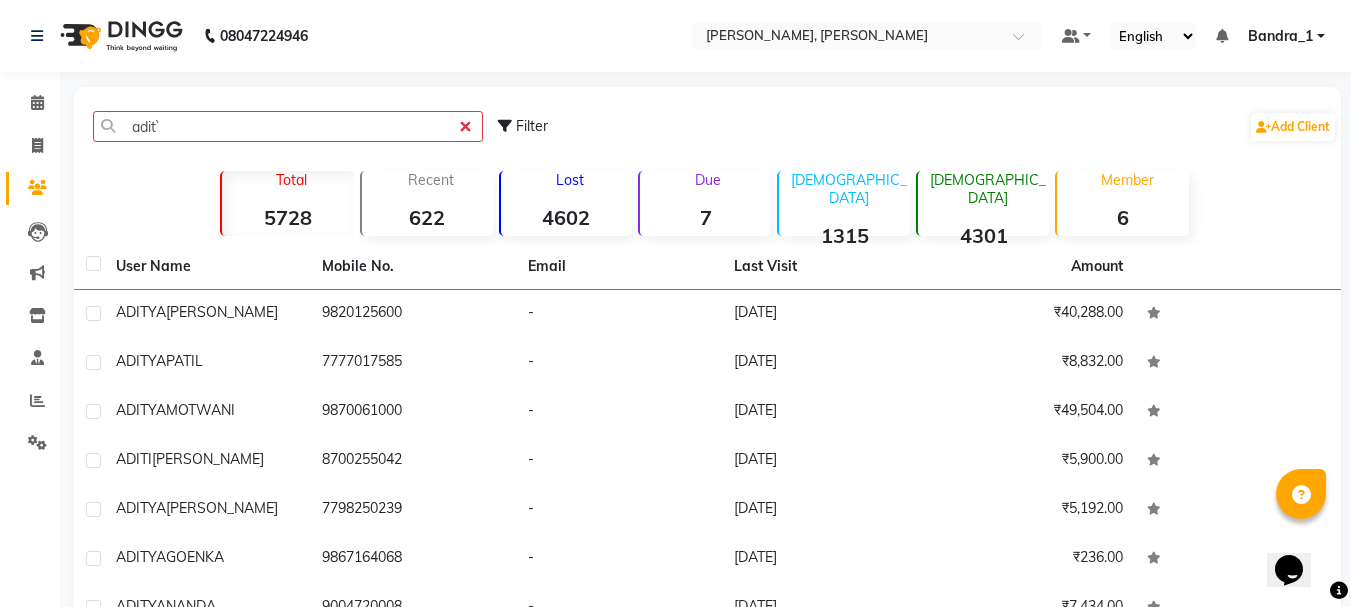 type 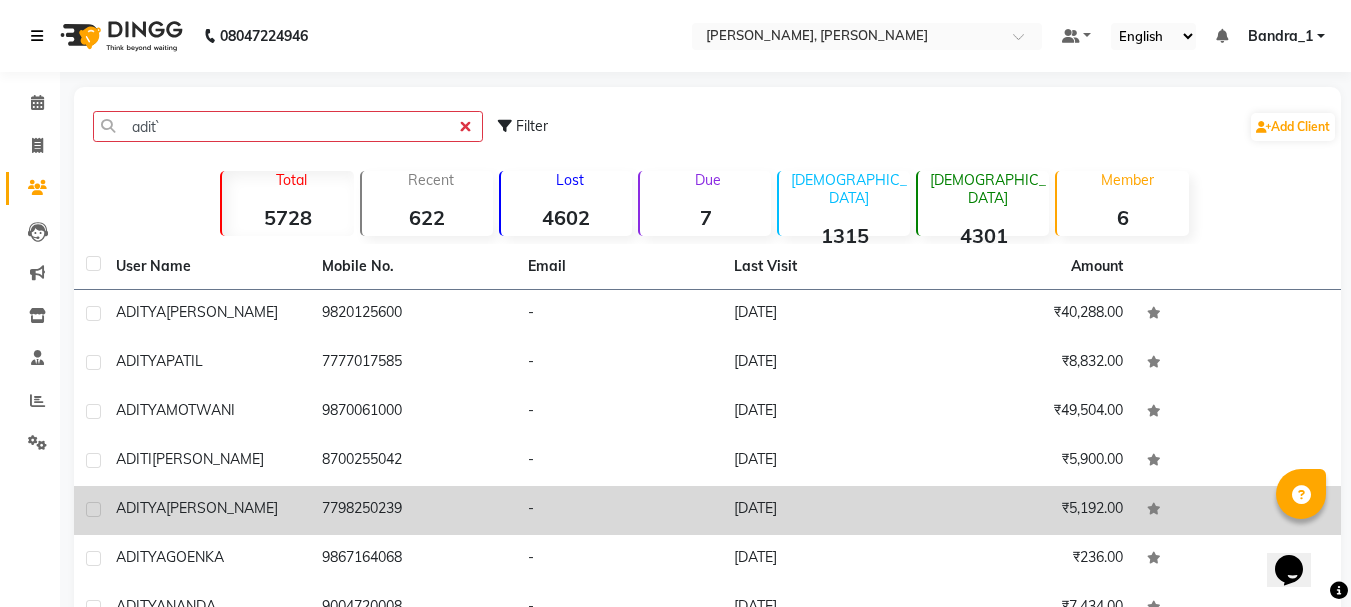 click on "MOTWANI" 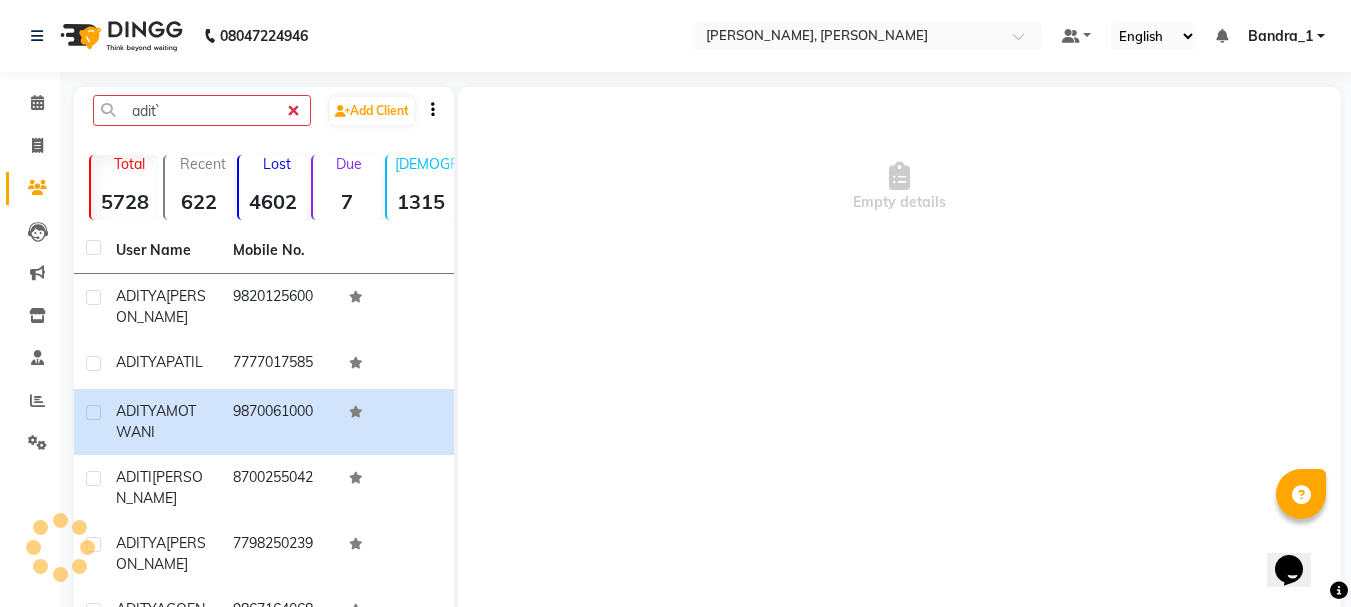 click on "Empty details" 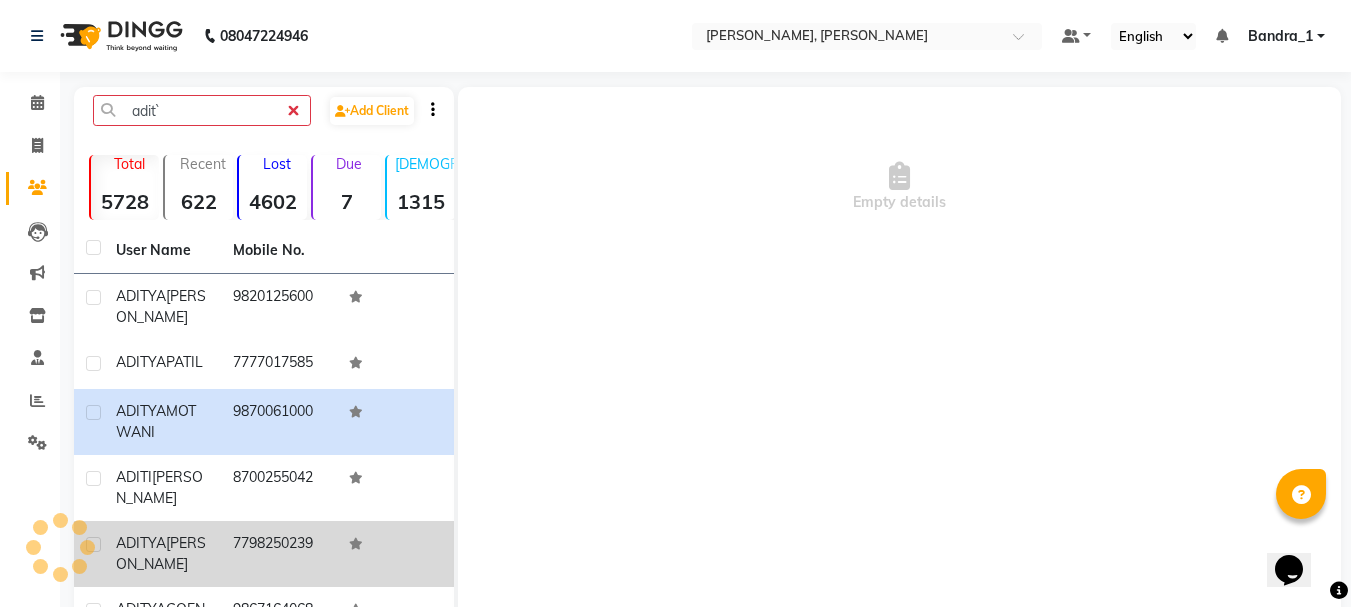 drag, startPoint x: 775, startPoint y: 442, endPoint x: 166, endPoint y: 205, distance: 653.4906 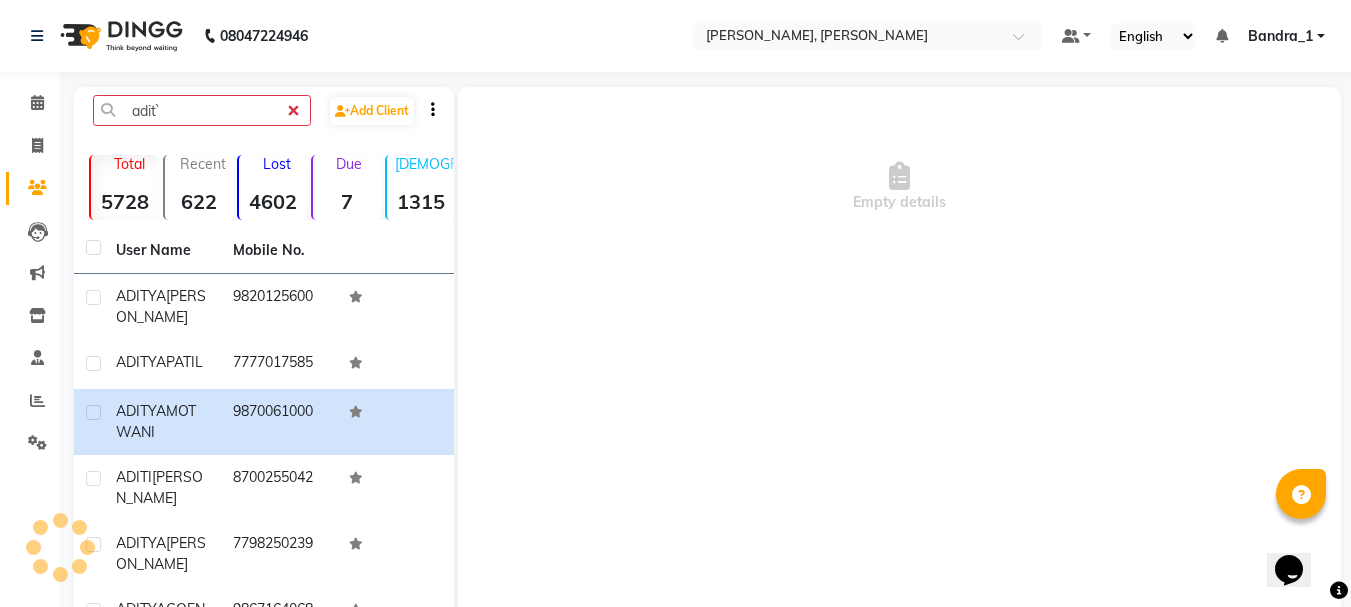 click on "User Name" 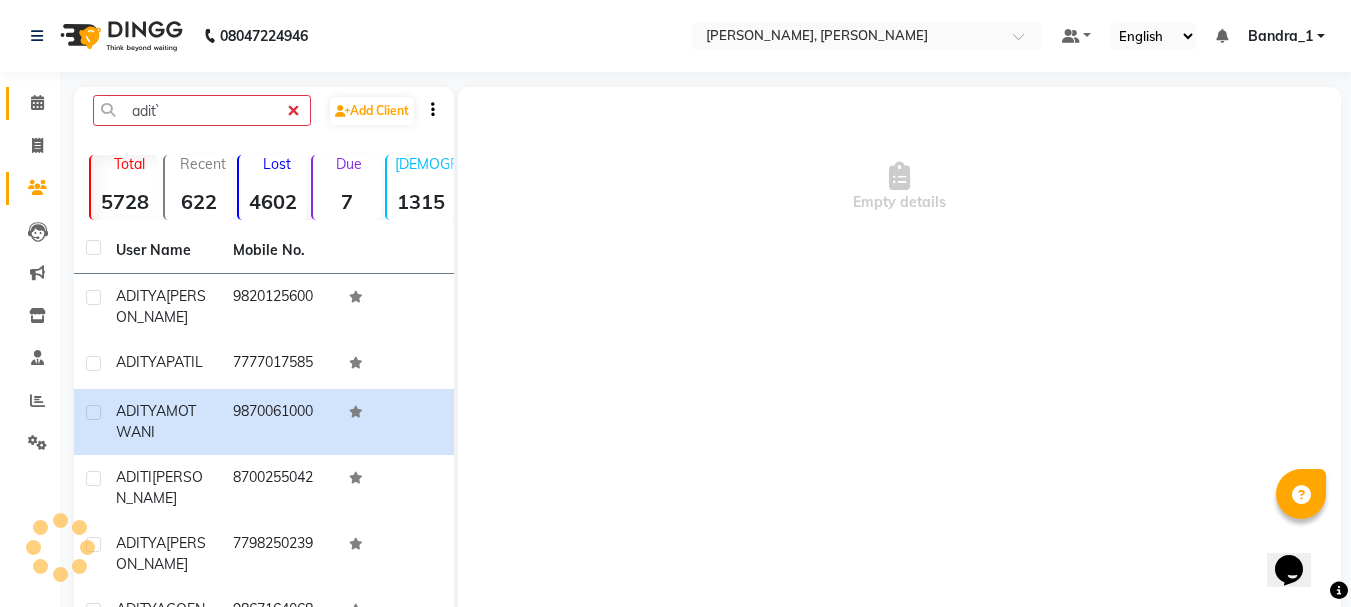 click 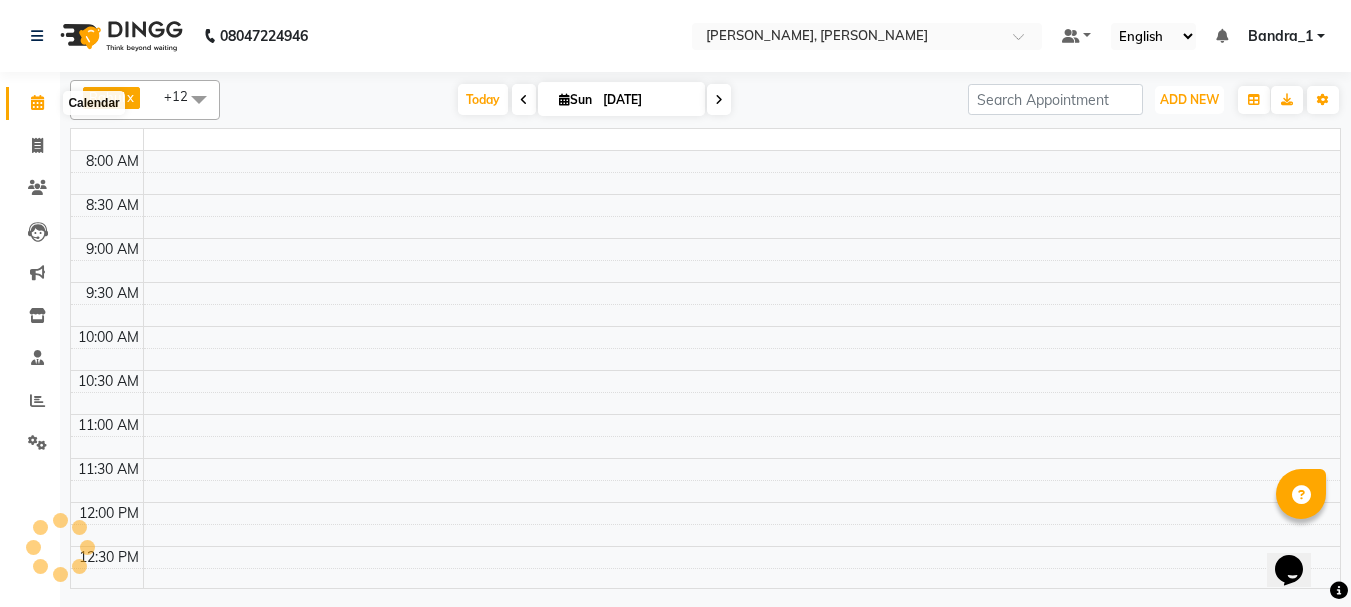 type 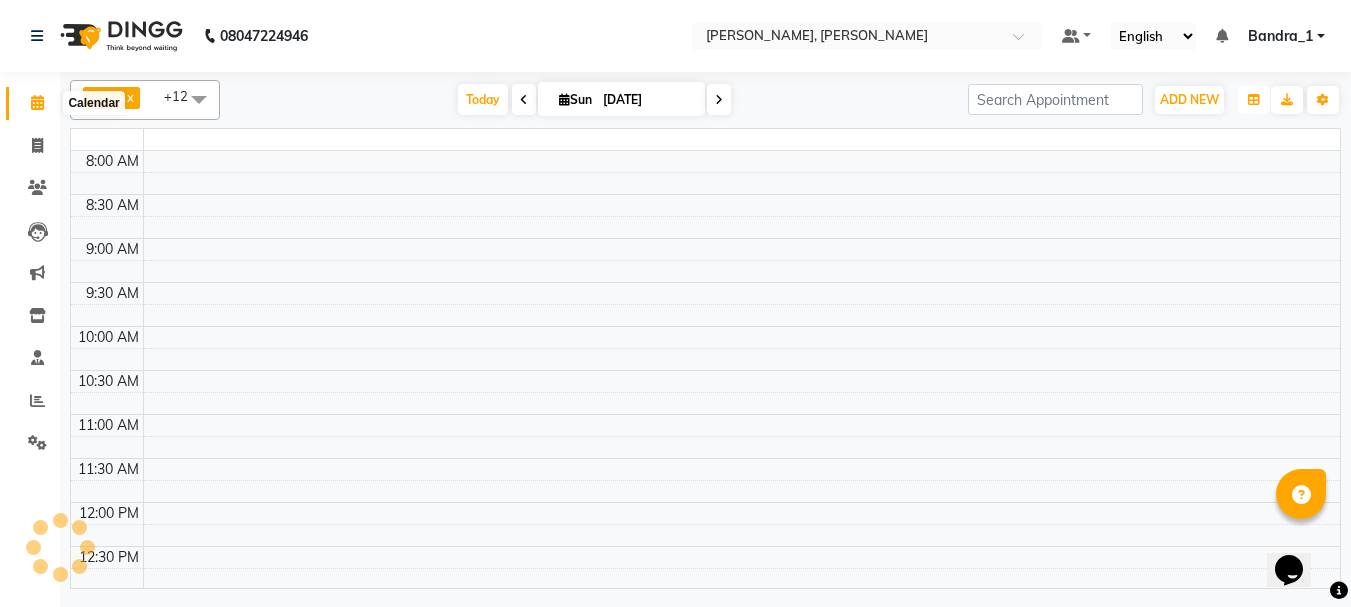 type 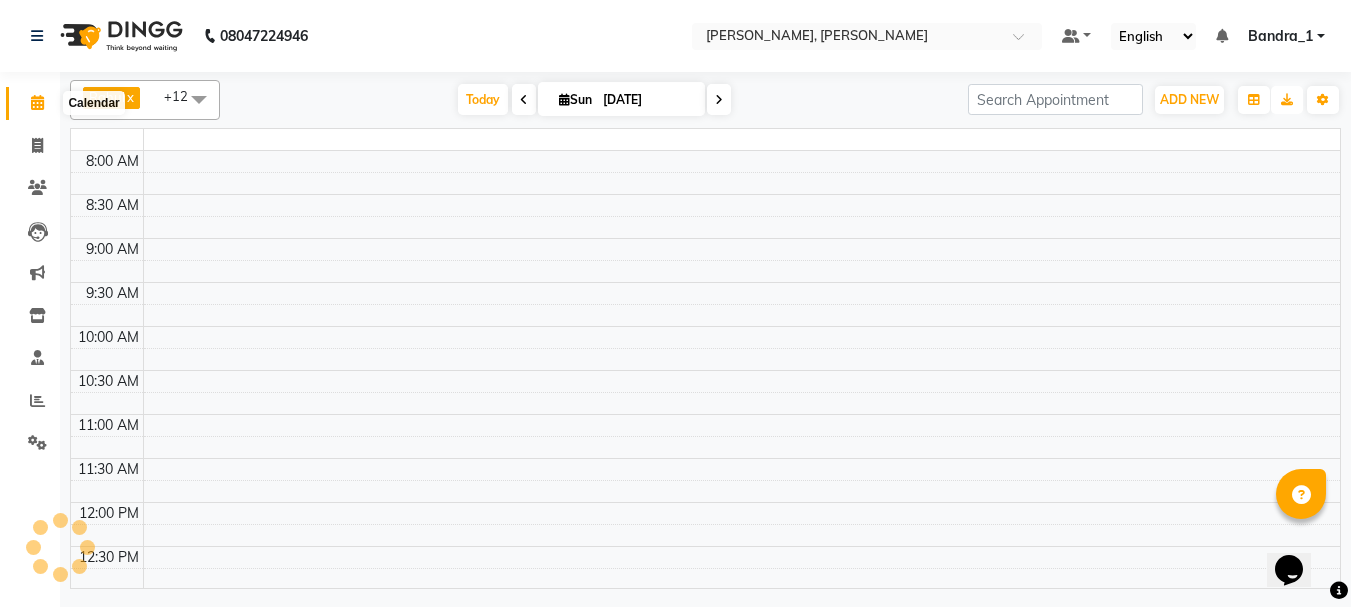 type 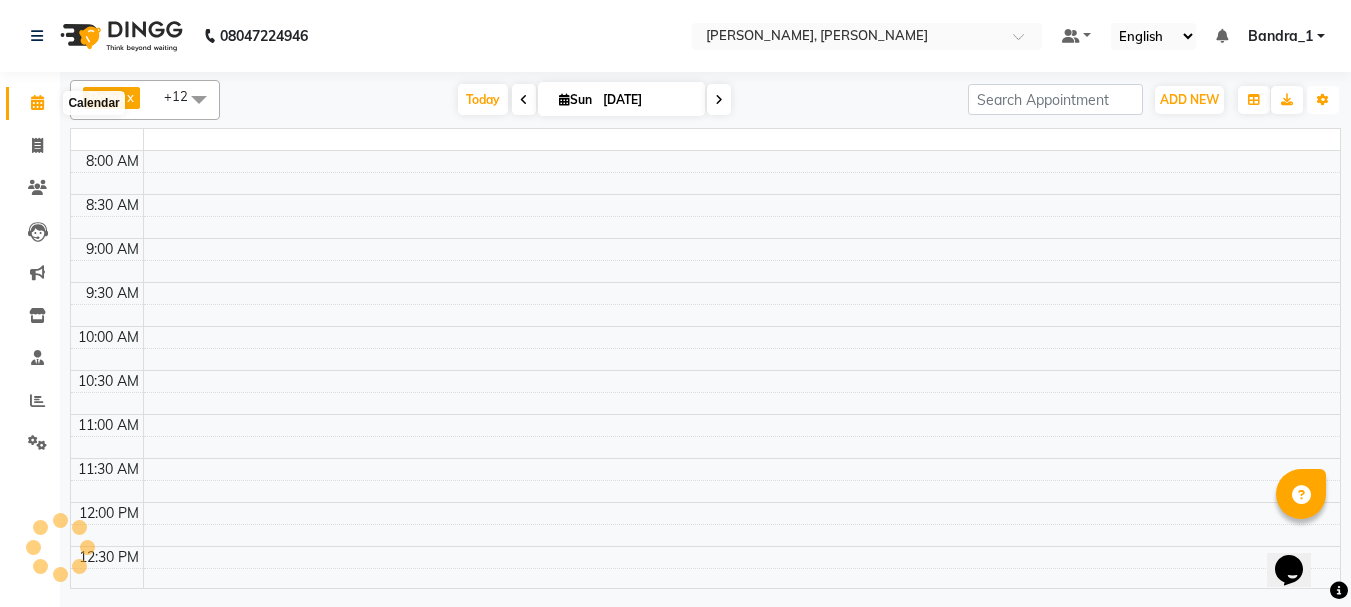 type 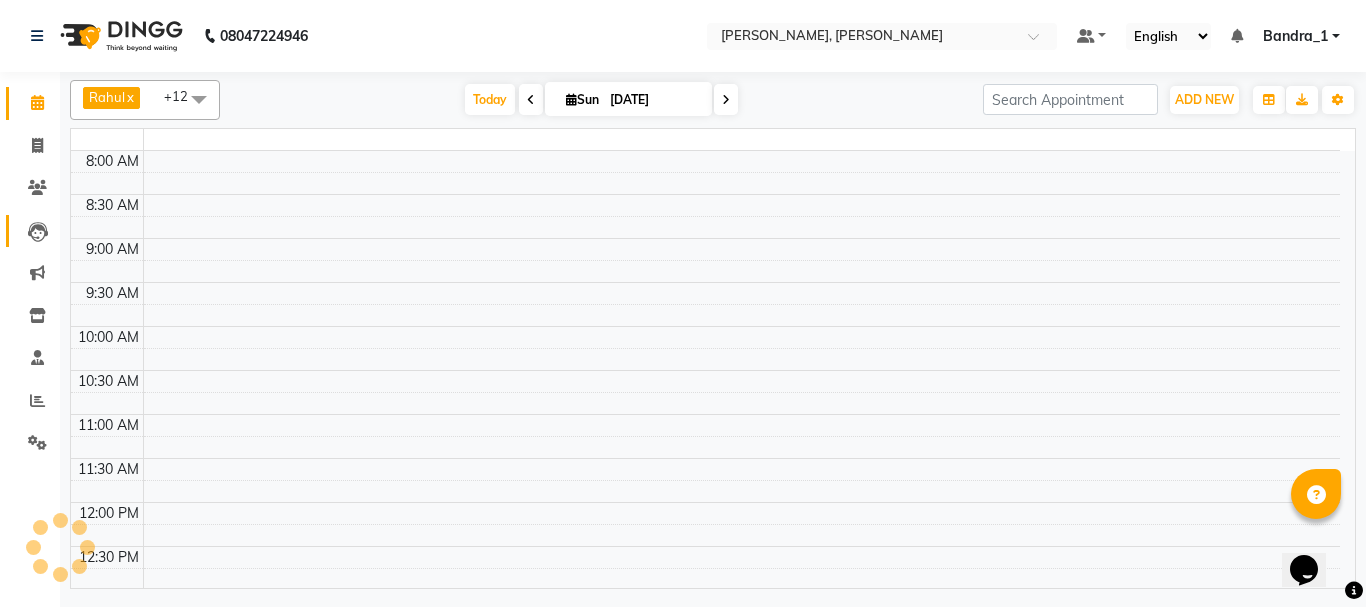 click on "08047224946 Select Location × Jean Claude Olivier, Bandra West Default Panel My Panel English ENGLISH Español العربية मराठी हिंदी ગુજરાતી தமிழ் 中文 Notifications nothing to show Bandra_1 Manage Profile Change Password Sign out  Version:3.15.4" 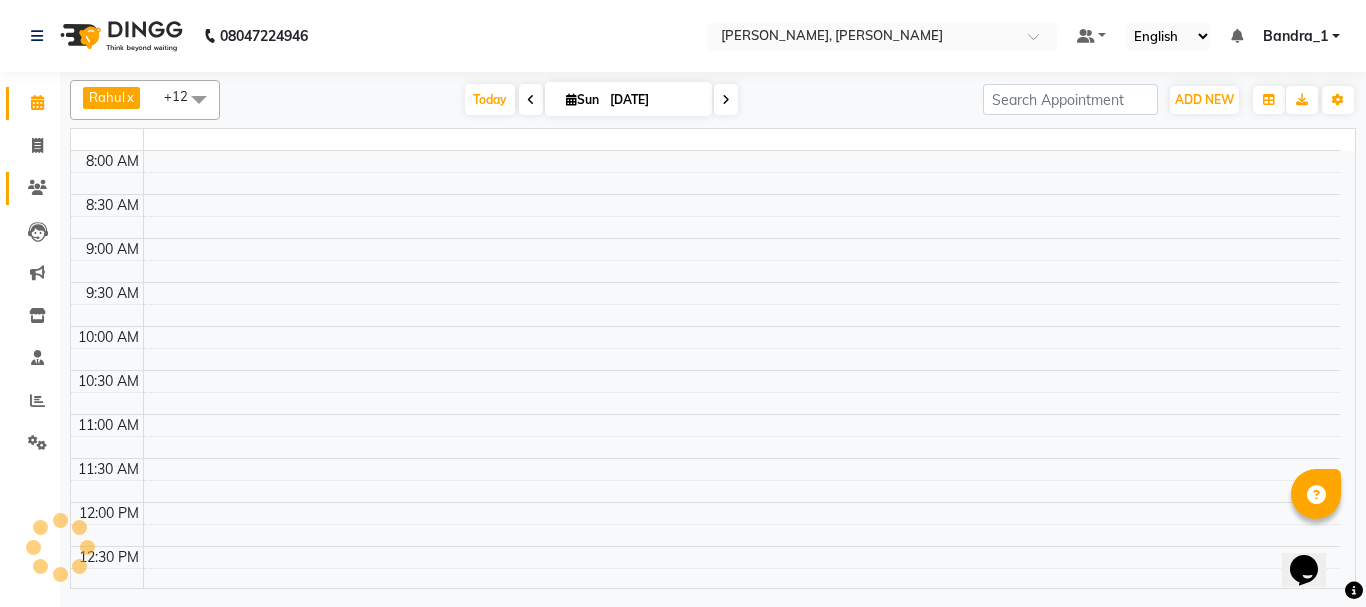 drag, startPoint x: 597, startPoint y: 56, endPoint x: 609, endPoint y: 42, distance: 18.439089 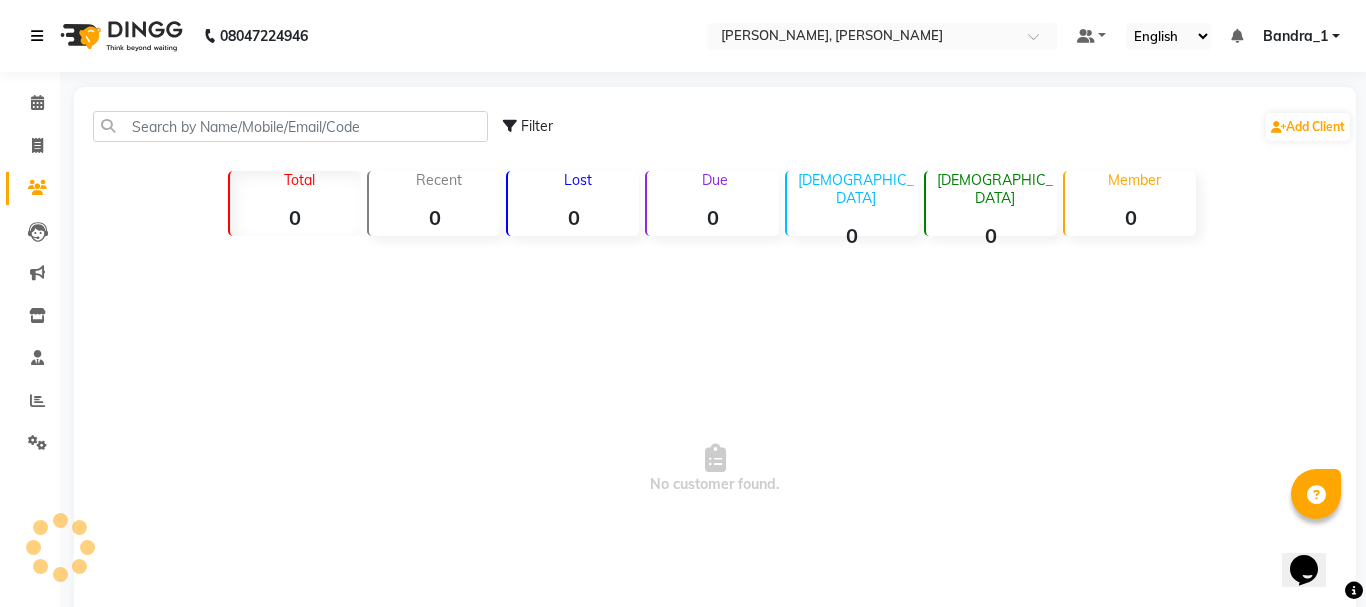click 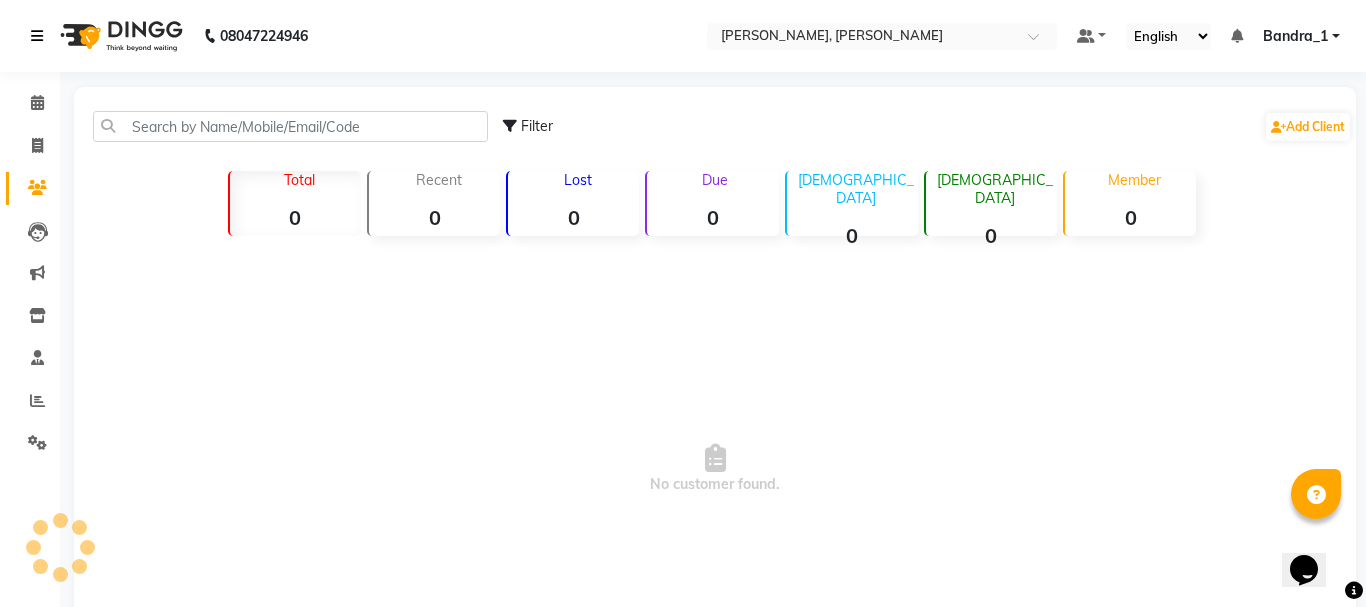 click 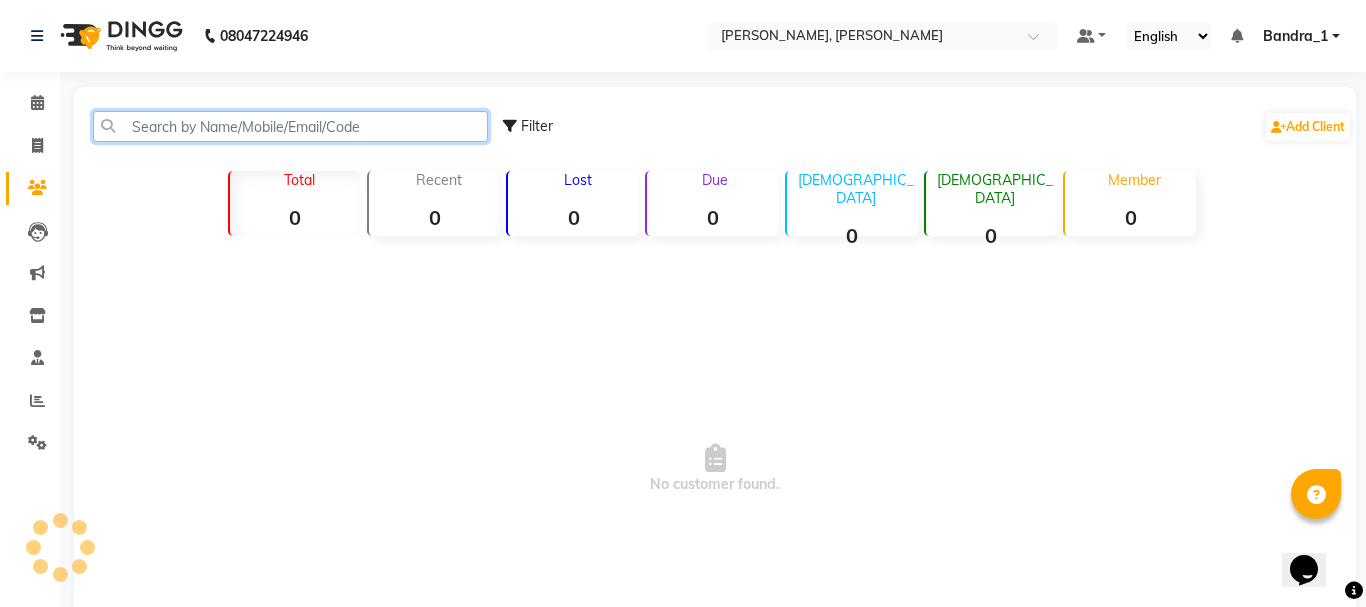 click 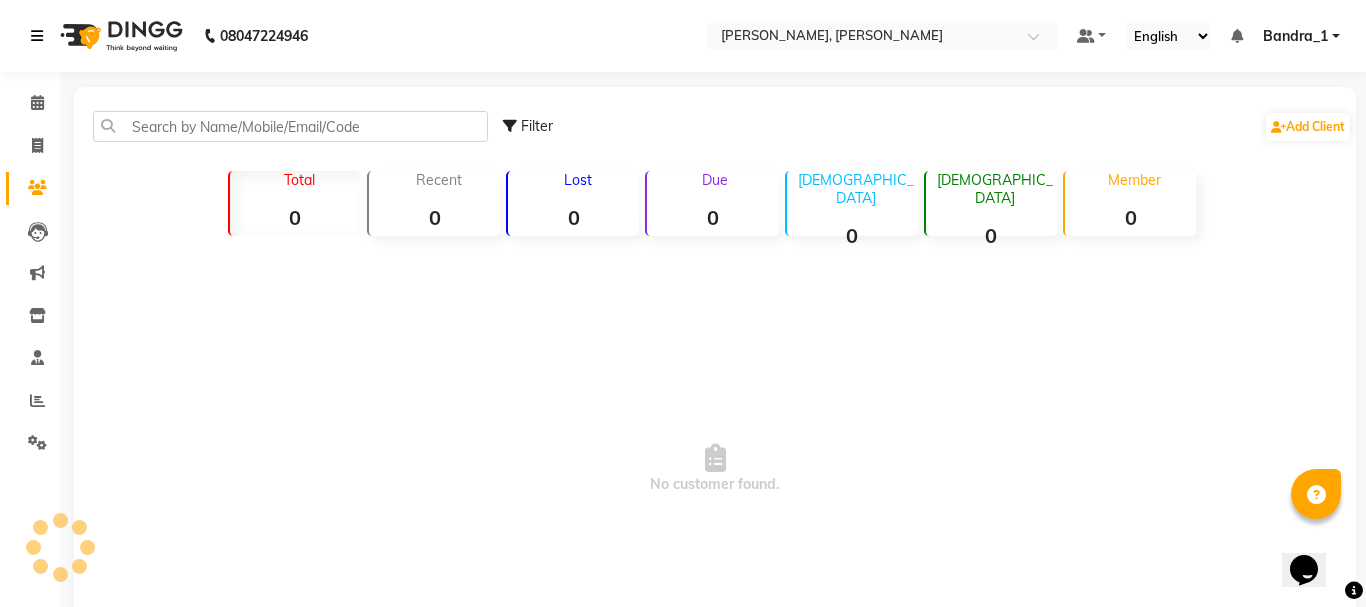 drag, startPoint x: 225, startPoint y: 117, endPoint x: 211, endPoint y: 104, distance: 19.104973 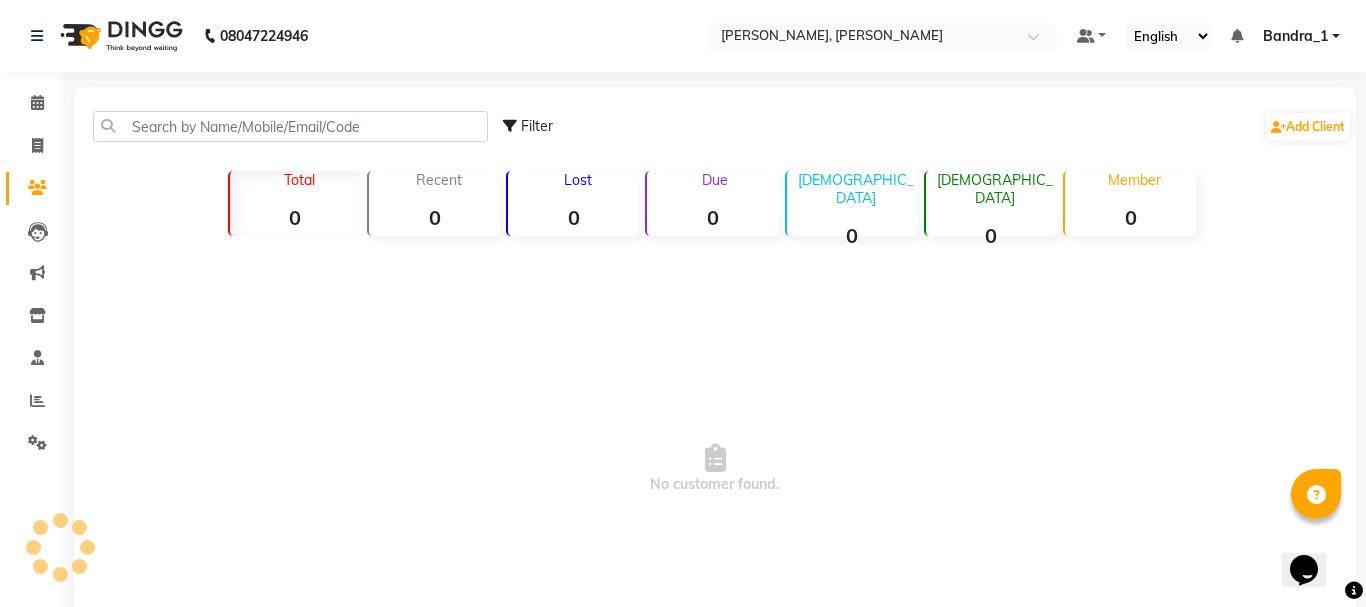 click on "08047224946 Select Location × Jean Claude Olivier, Bandra West Default Panel My Panel English ENGLISH Español العربية मराठी हिंदी ગુજરાતી தமிழ் 中文 Notifications nothing to show Bandra_1 Manage Profile Change Password Sign out  Version:3.15.4  ☀ Jean claude Olivier, Bandra West  Calendar  Invoice  Clients  Leads   Marketing  Inventory  Staff  Reports  Settings Completed InProgress Upcoming Dropped Tentative Check-In Confirm Bookings Generate Report Segments Page Builder Filter  Add Client   Total  0  Recent  0  Lost  0  Due  0  Male  0  Female  0  Member  0  No customer found.   Previous" at bounding box center [683, 382] 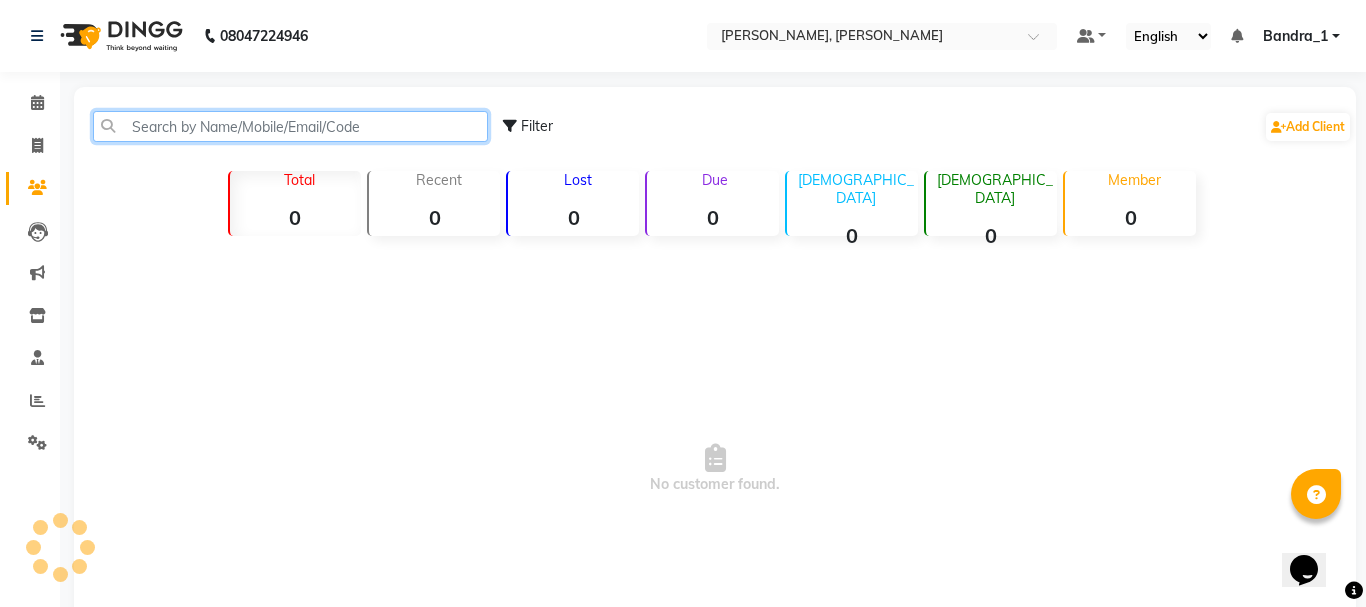 click 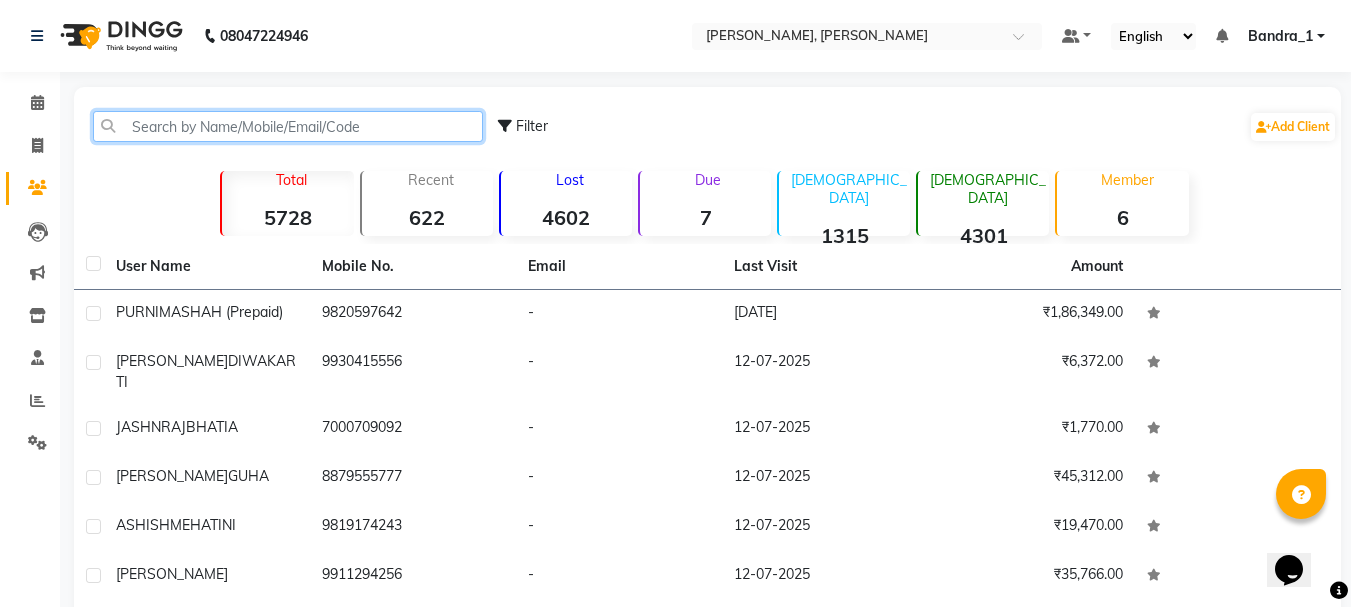 click 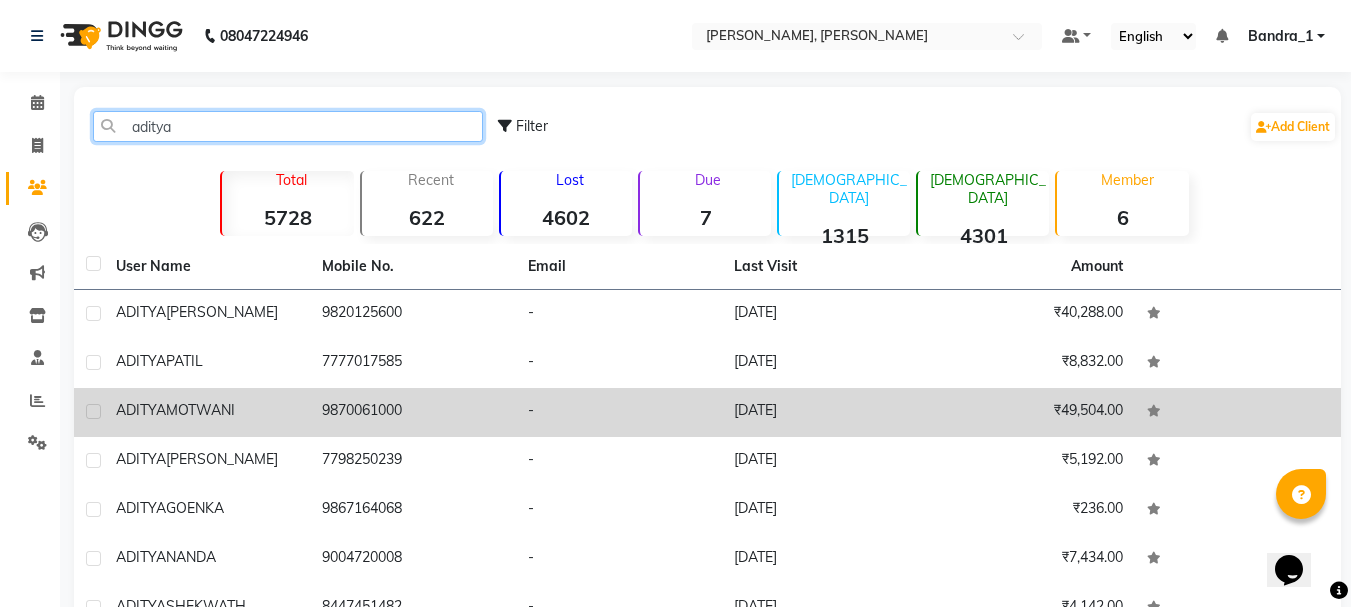 type on "aditya" 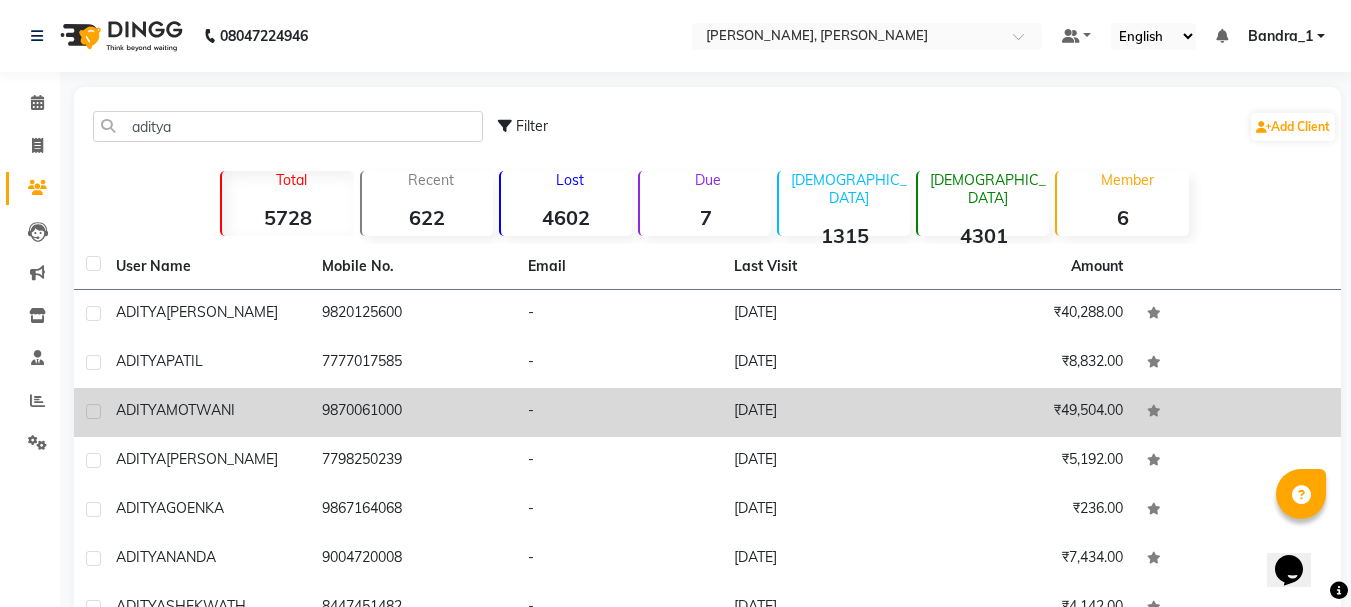 click on "MOTWANI" 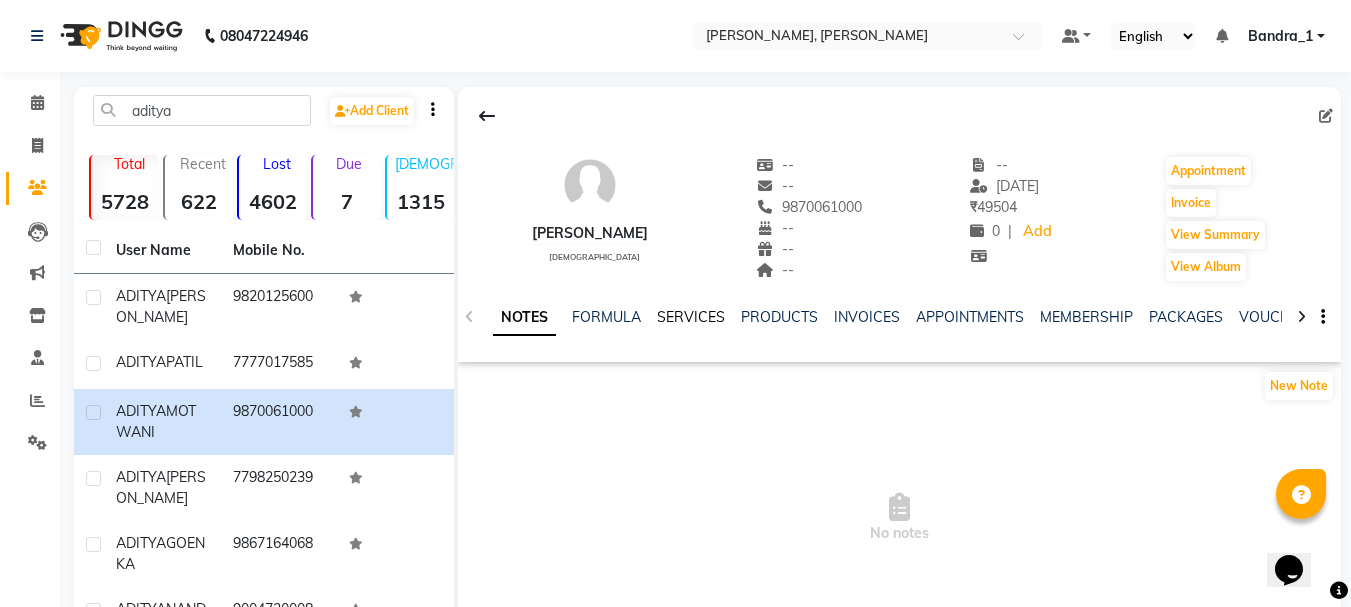click on "SERVICES" 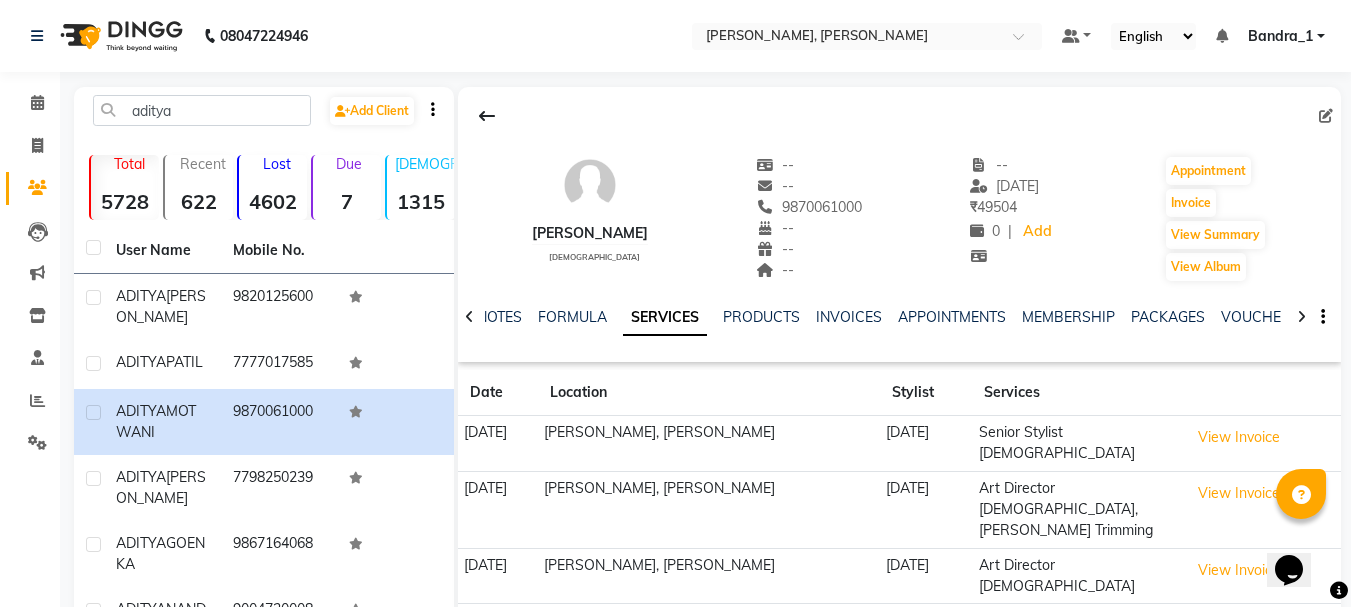 scroll, scrollTop: 183, scrollLeft: 0, axis: vertical 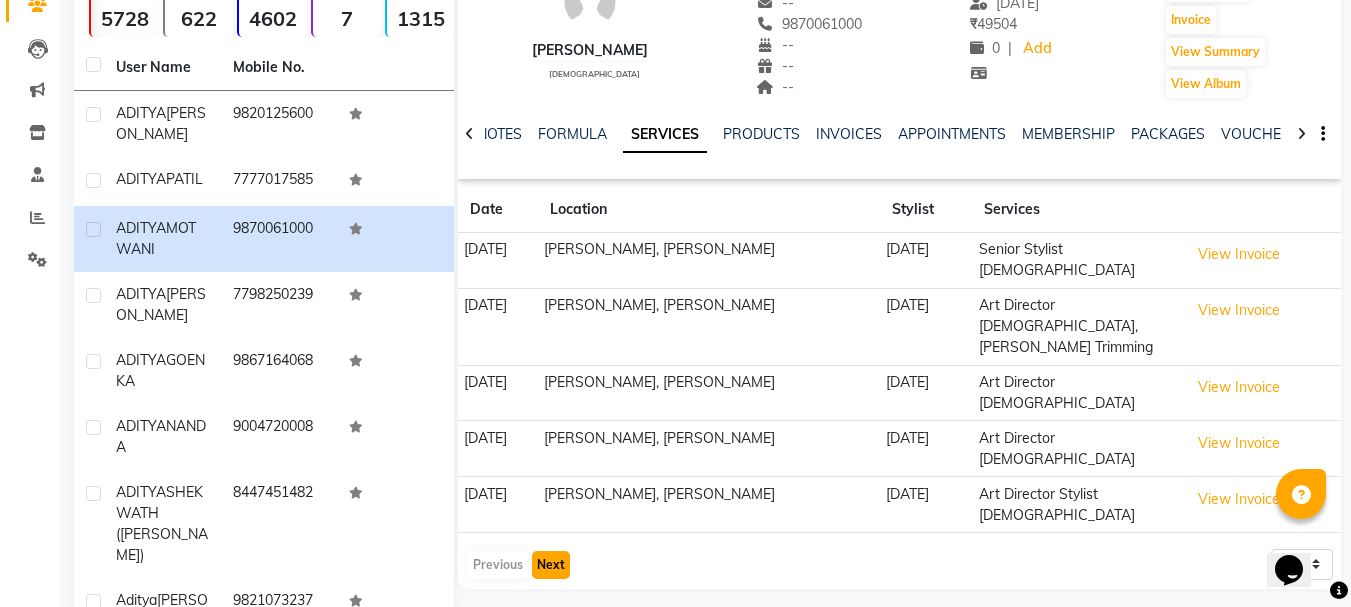 click on "Next" 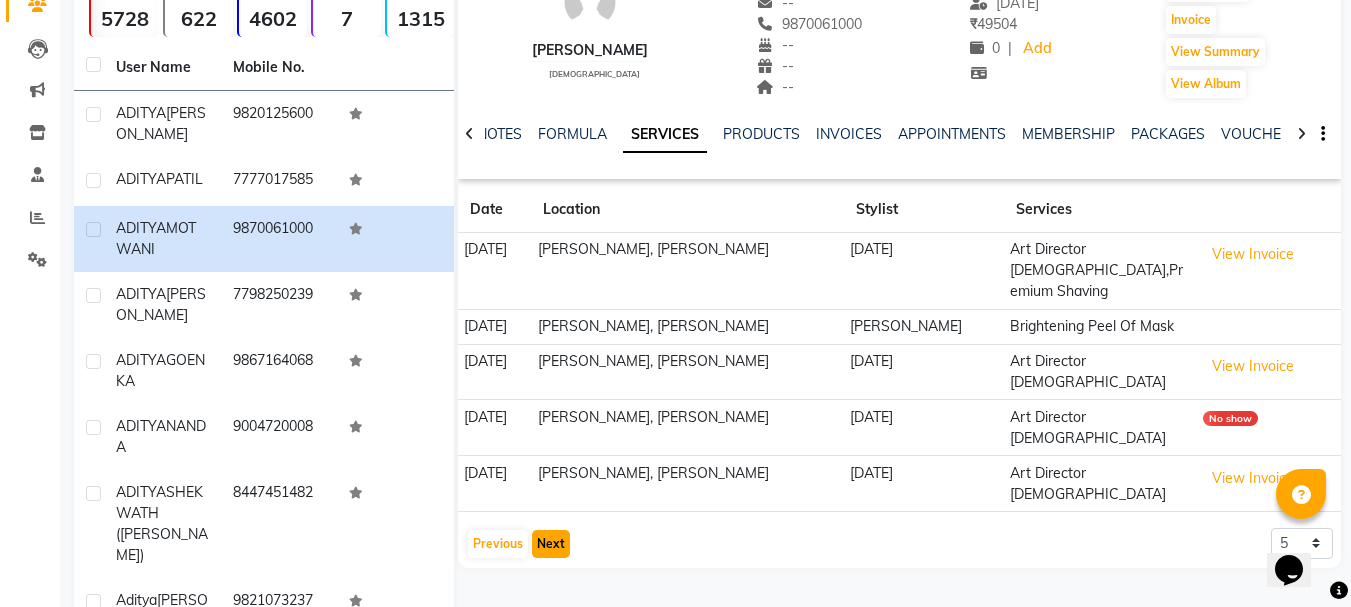 click on "Next" 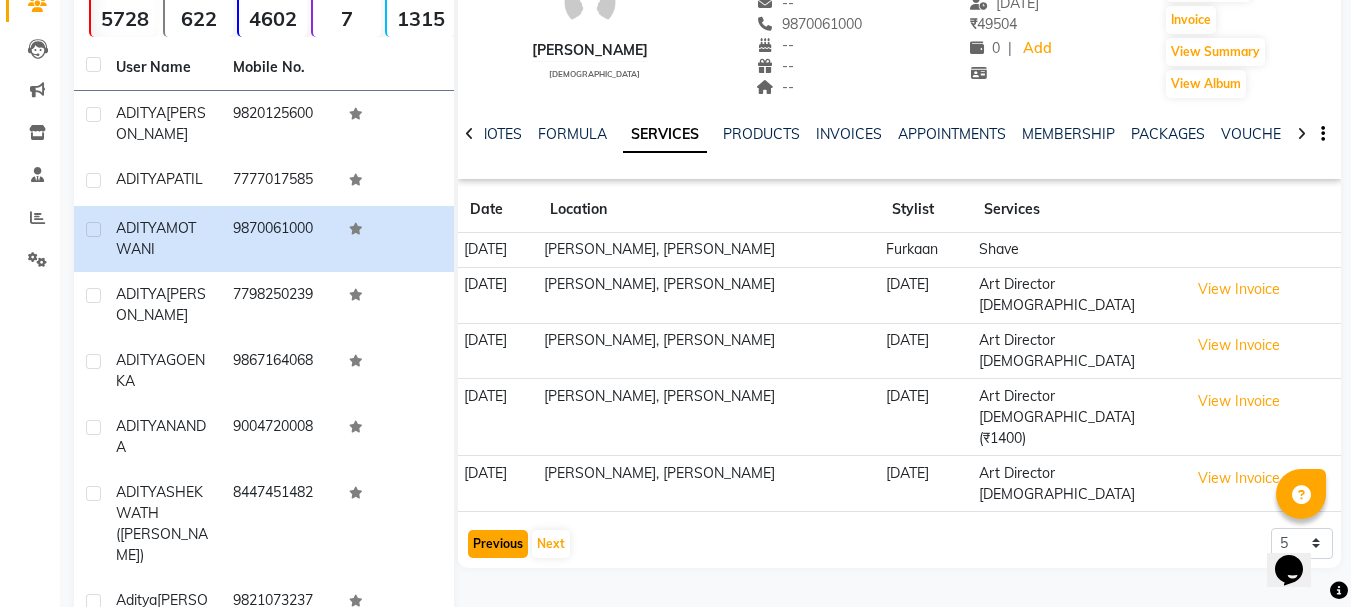 click on "Previous" 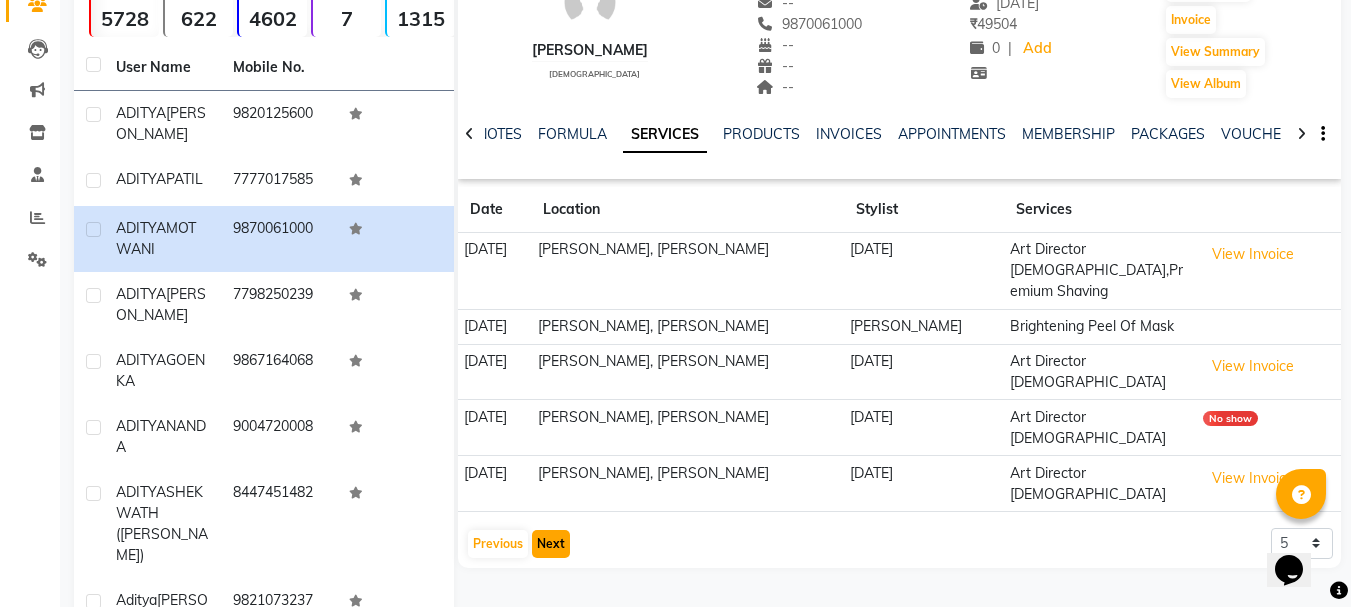 click on "Next" 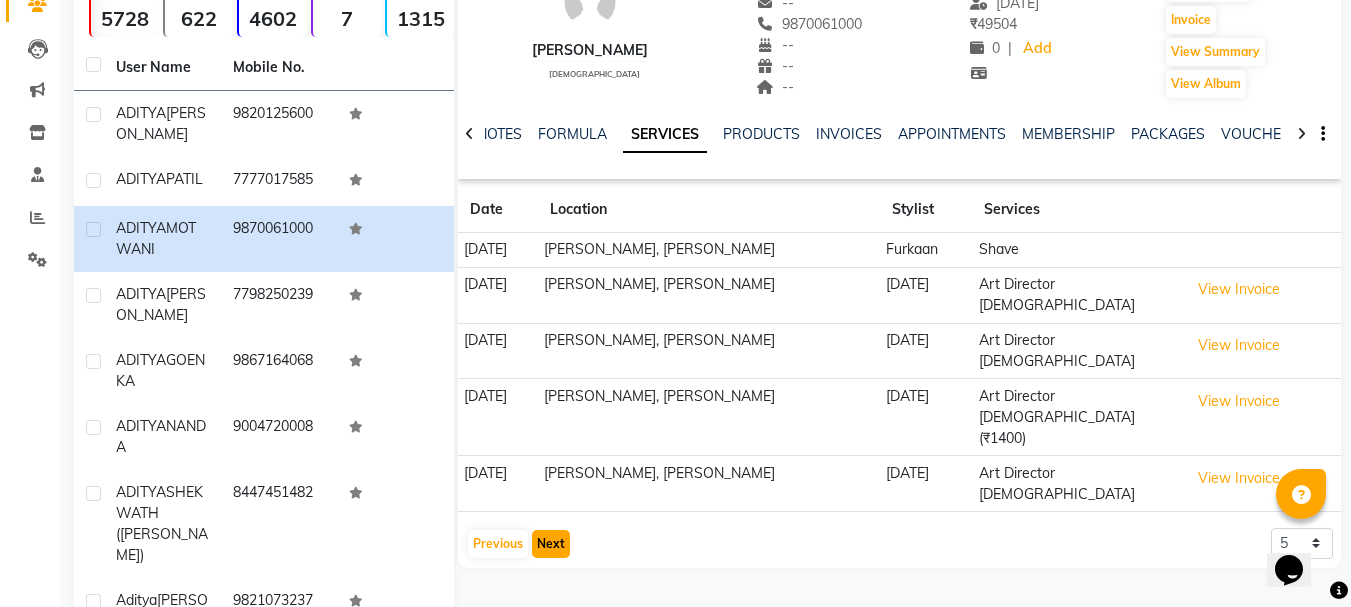 click on "Next" 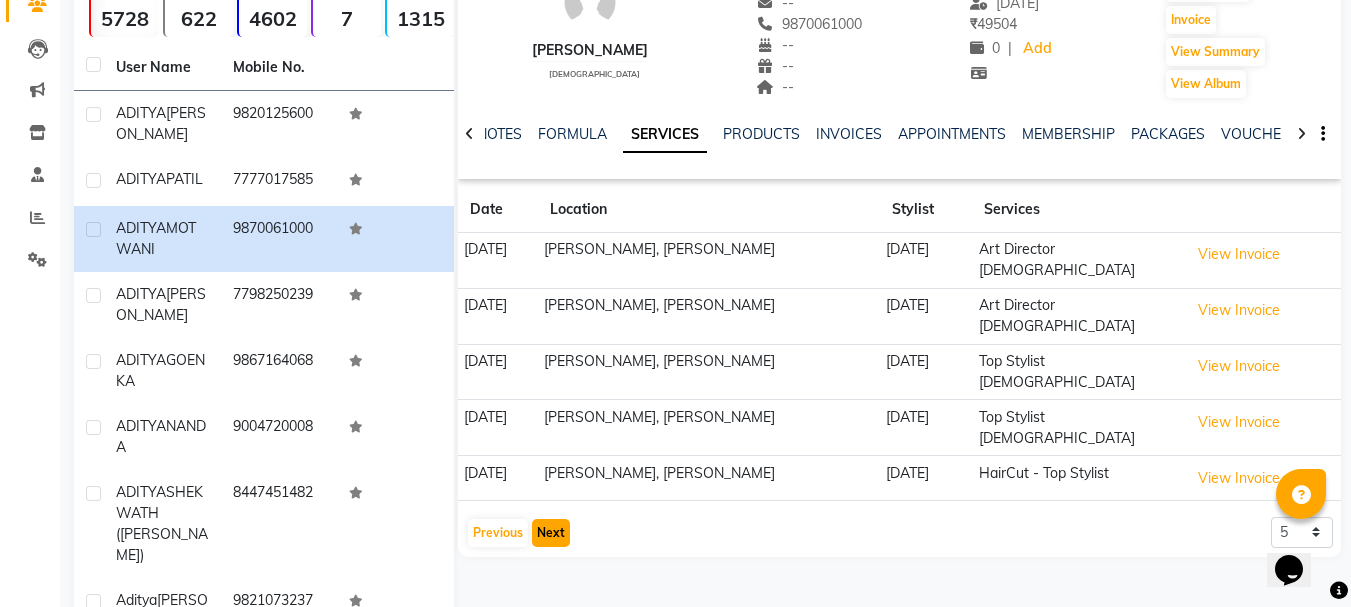 click on "Next" 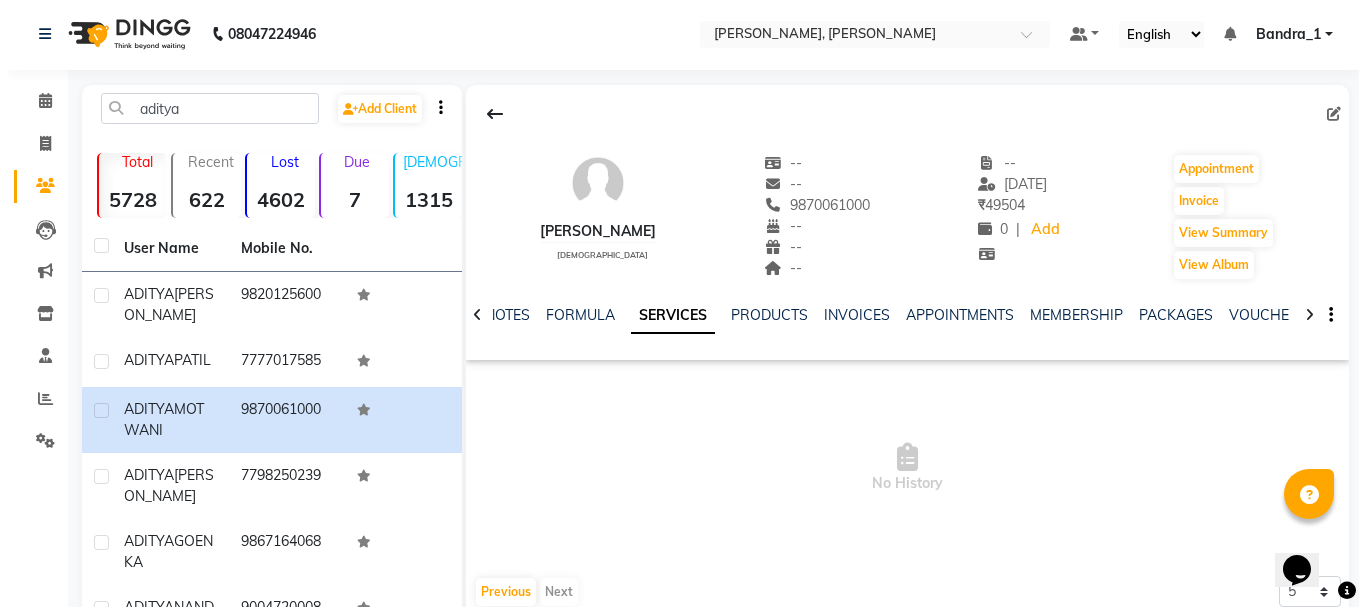 scroll, scrollTop: 0, scrollLeft: 0, axis: both 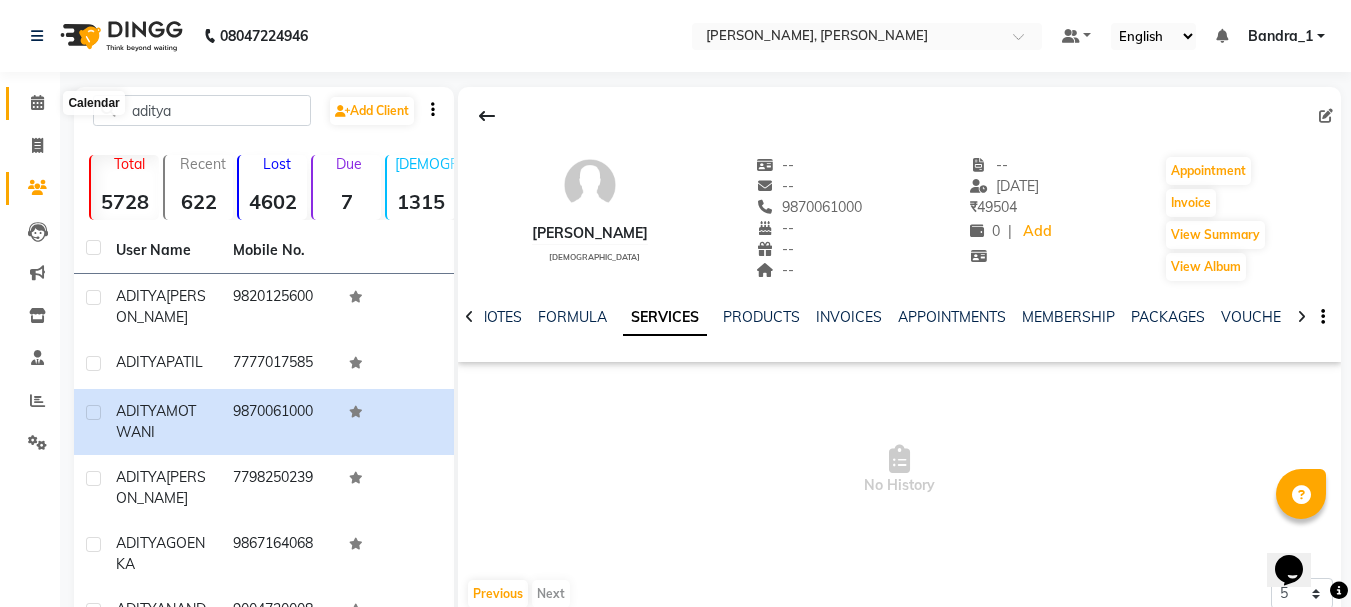 click 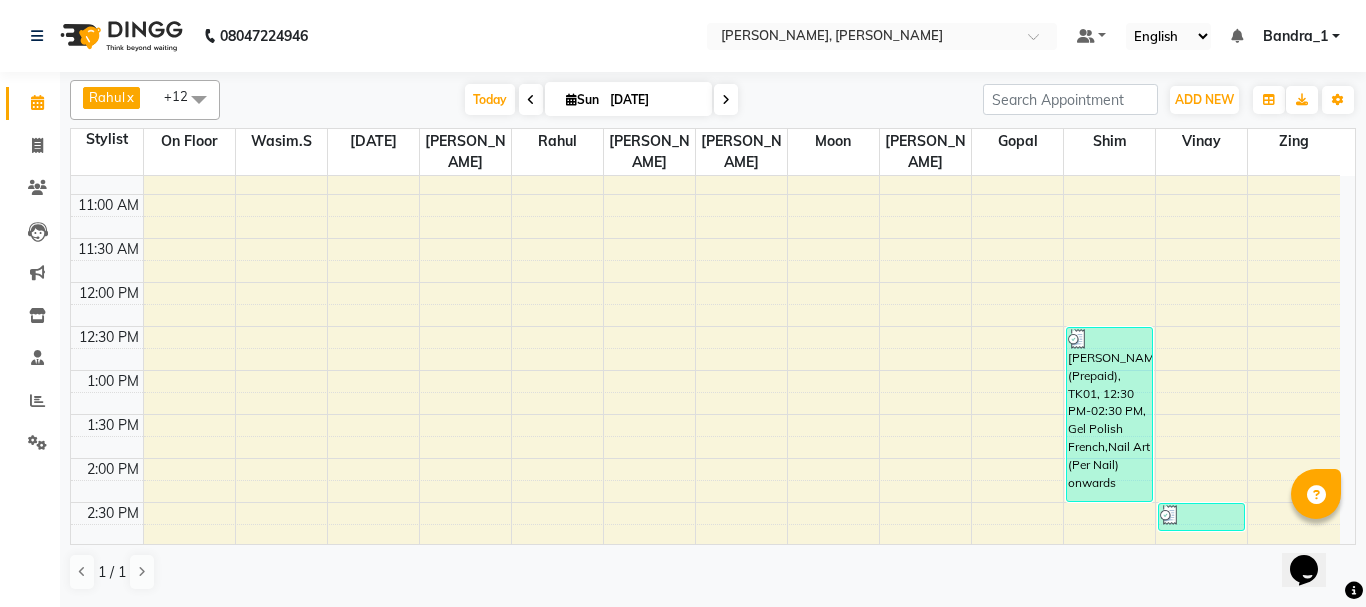 scroll, scrollTop: 0, scrollLeft: 0, axis: both 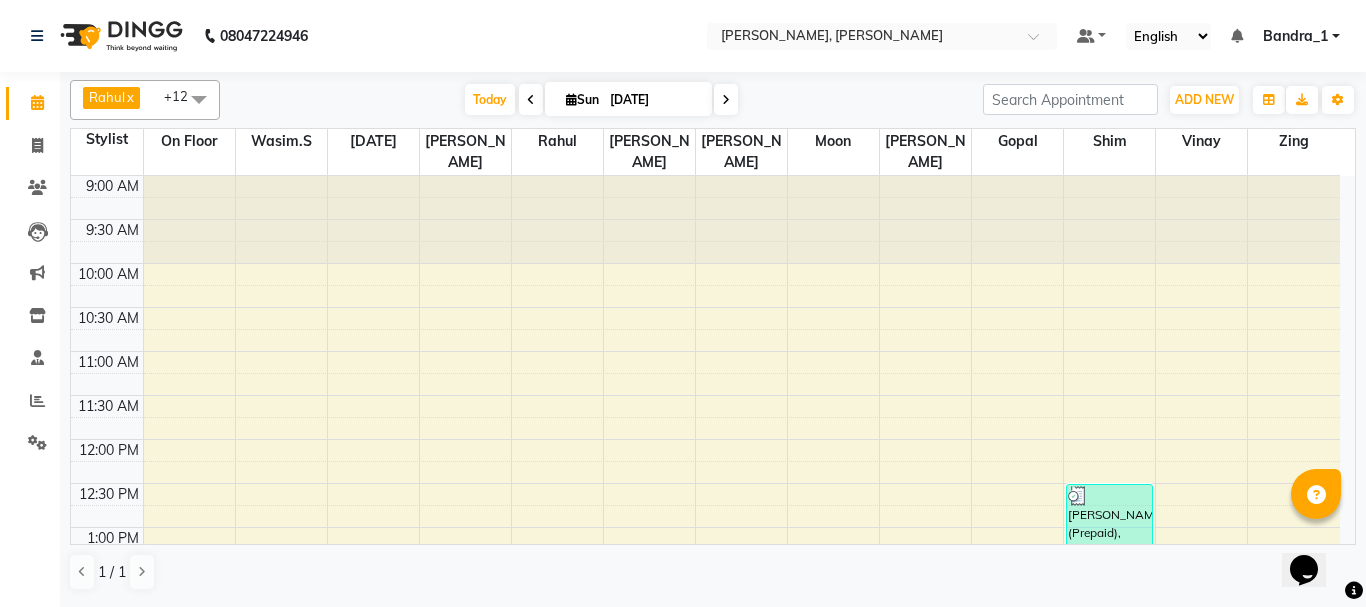 click on "[PERSON_NAME] (Prepaid), TK01, 12:30 PM-02:30 PM,  Gel Polish French,Nail Art (Per Nail) onwards" at bounding box center (1109, 571) 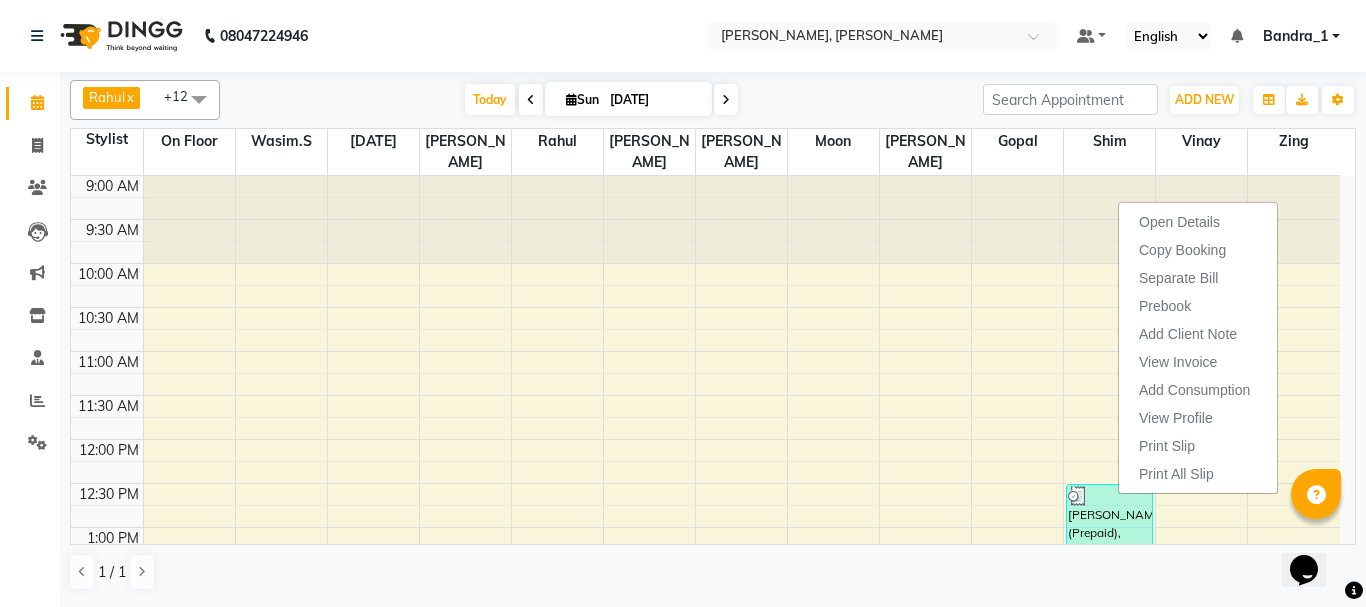 scroll, scrollTop: 400, scrollLeft: 0, axis: vertical 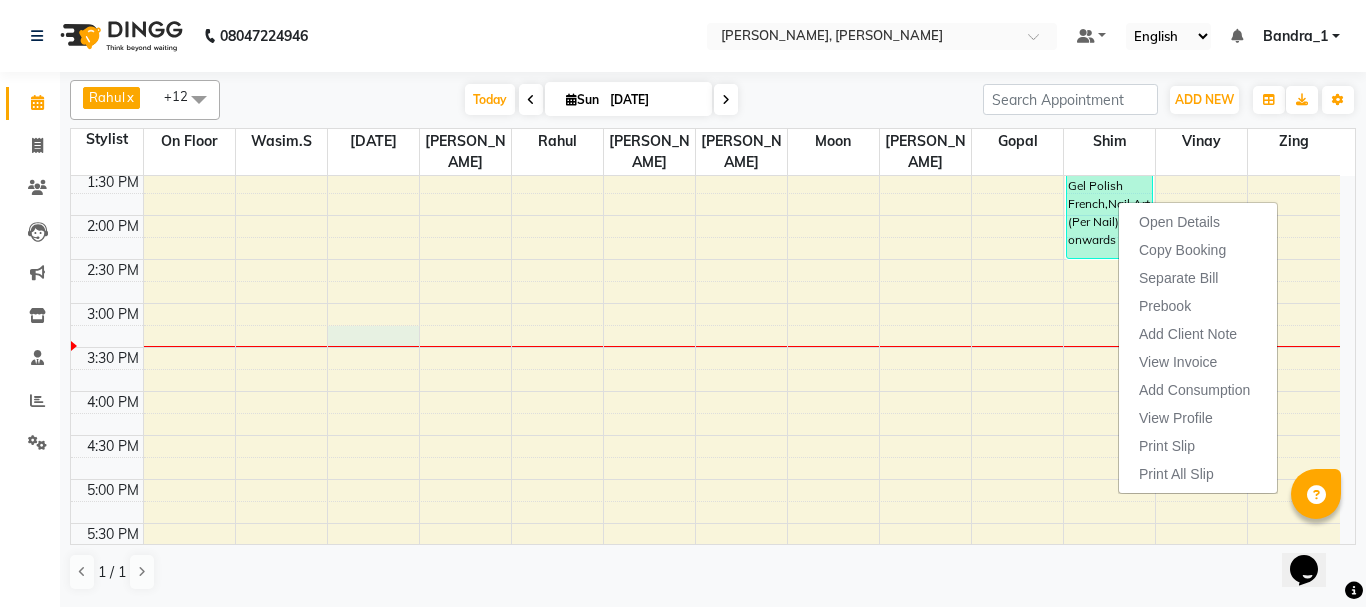 click on "9:00 AM 9:30 AM 10:00 AM 10:30 AM 11:00 AM 11:30 AM 12:00 PM 12:30 PM 1:00 PM 1:30 PM 2:00 PM 2:30 PM 3:00 PM 3:30 PM 4:00 PM 4:30 PM 5:00 PM 5:30 PM 6:00 PM 6:30 PM 7:00 PM 7:30 PM 8:00 PM 8:30 PM 9:00 PM 9:30 PM 10:00 PM 10:30 PM     PURNIMA SHAH (Prepaid), TK01, 12:30 PM-02:30 PM,  Gel Polish French,Nail Art (Per Nail) onwards     PURNIMA SHAH (Prepaid), TK01, 02:30 PM-02:50 PM, Polish Change" at bounding box center [705, 391] 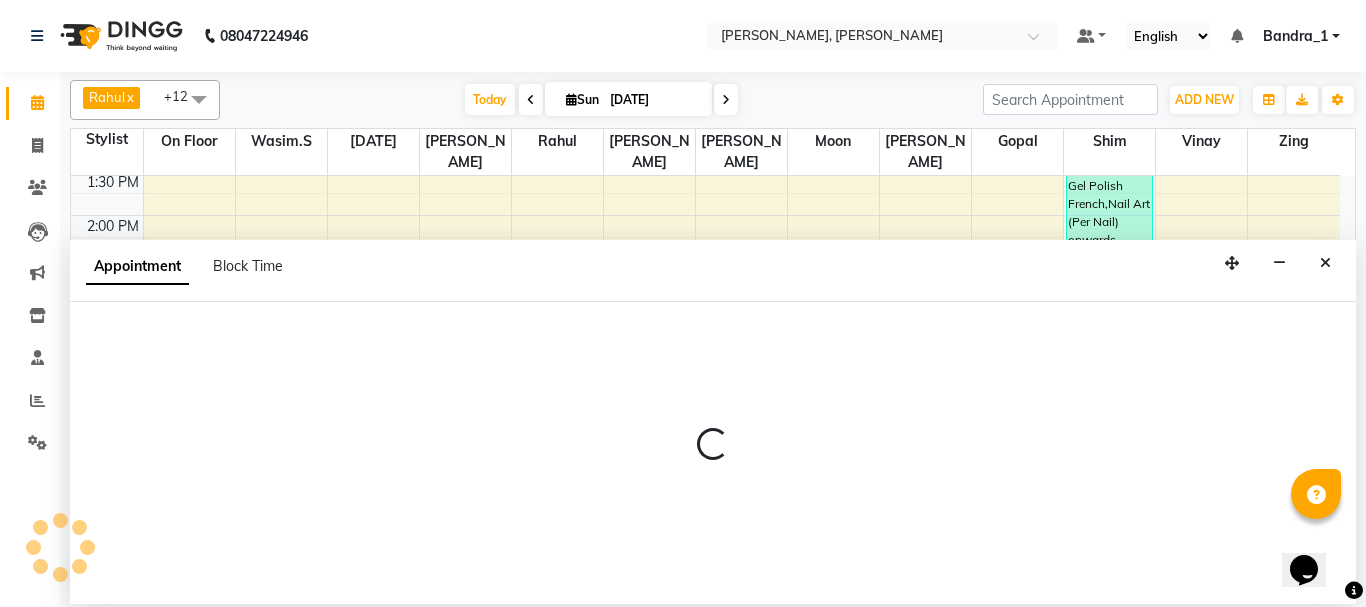 select on "58043" 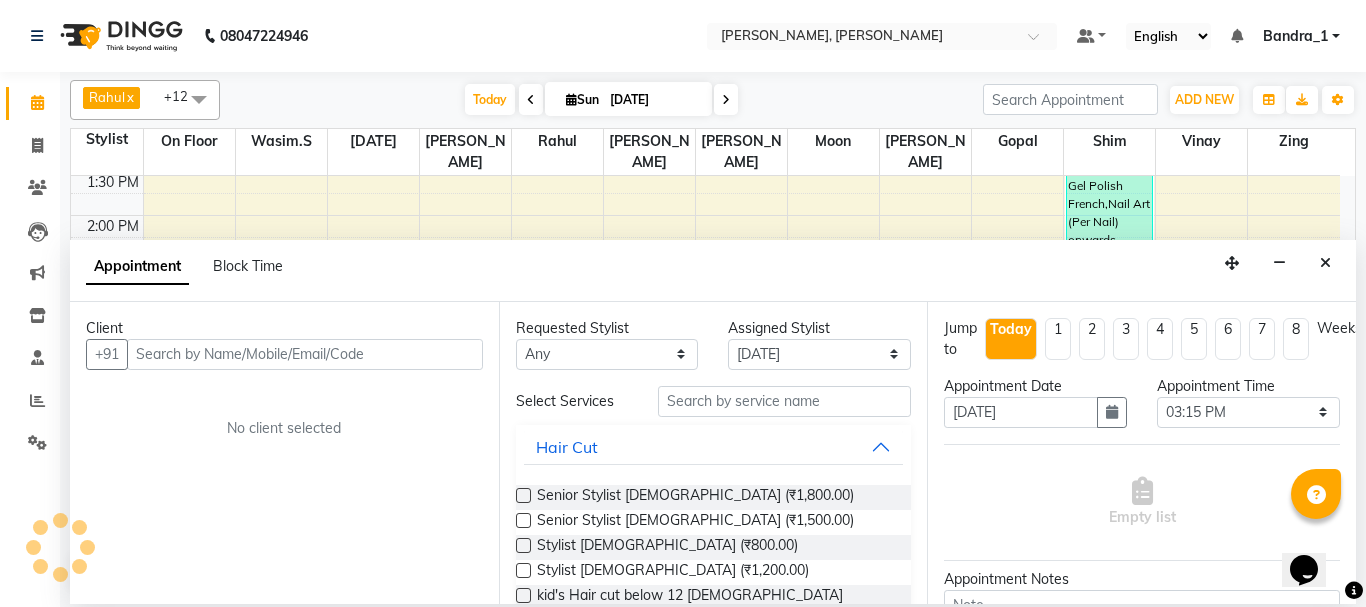 click at bounding box center (305, 354) 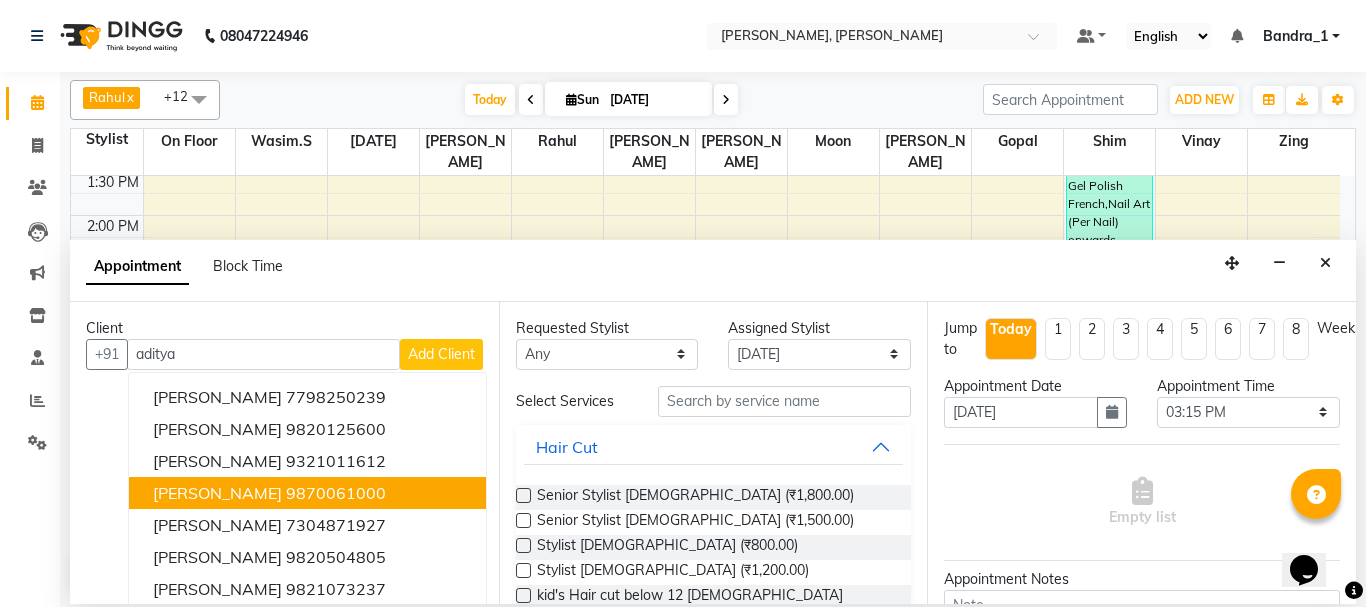 click on "9870061000" at bounding box center (336, 493) 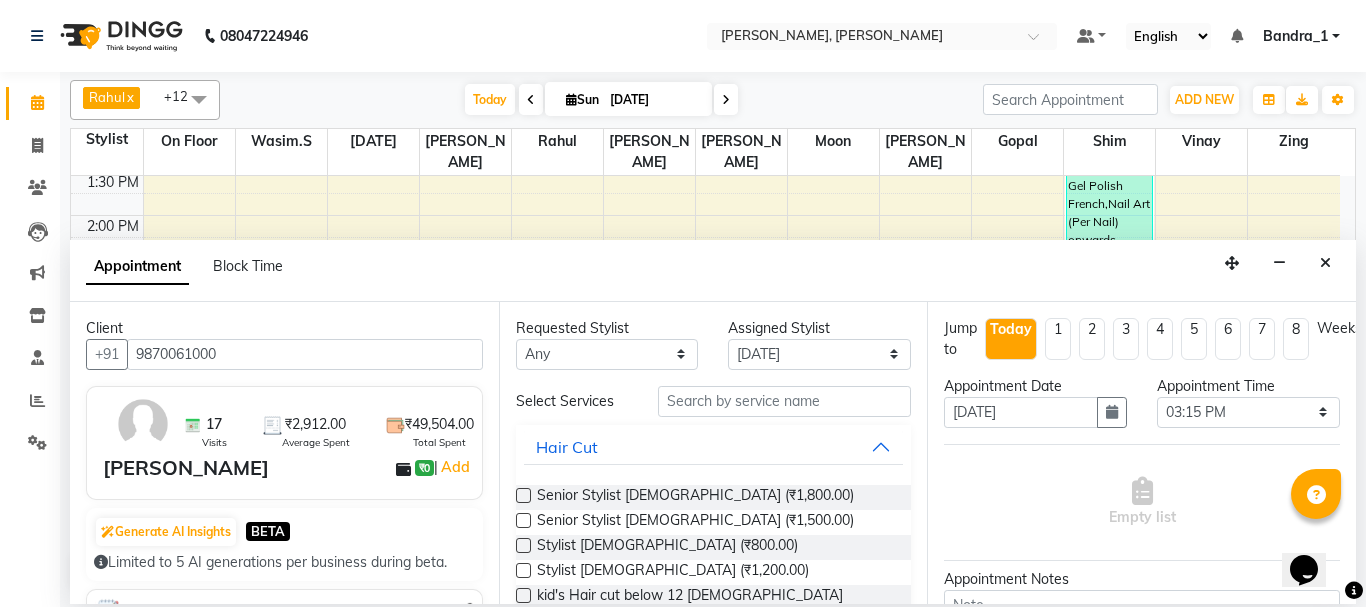 type on "9870061000" 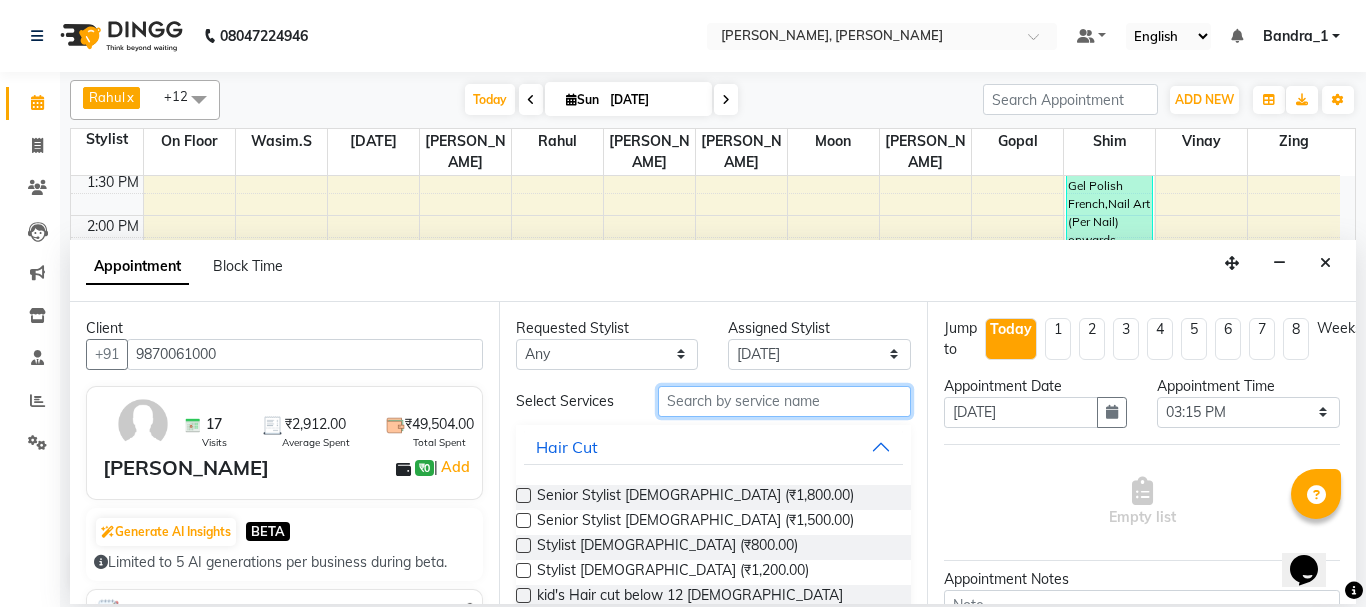 click at bounding box center (785, 401) 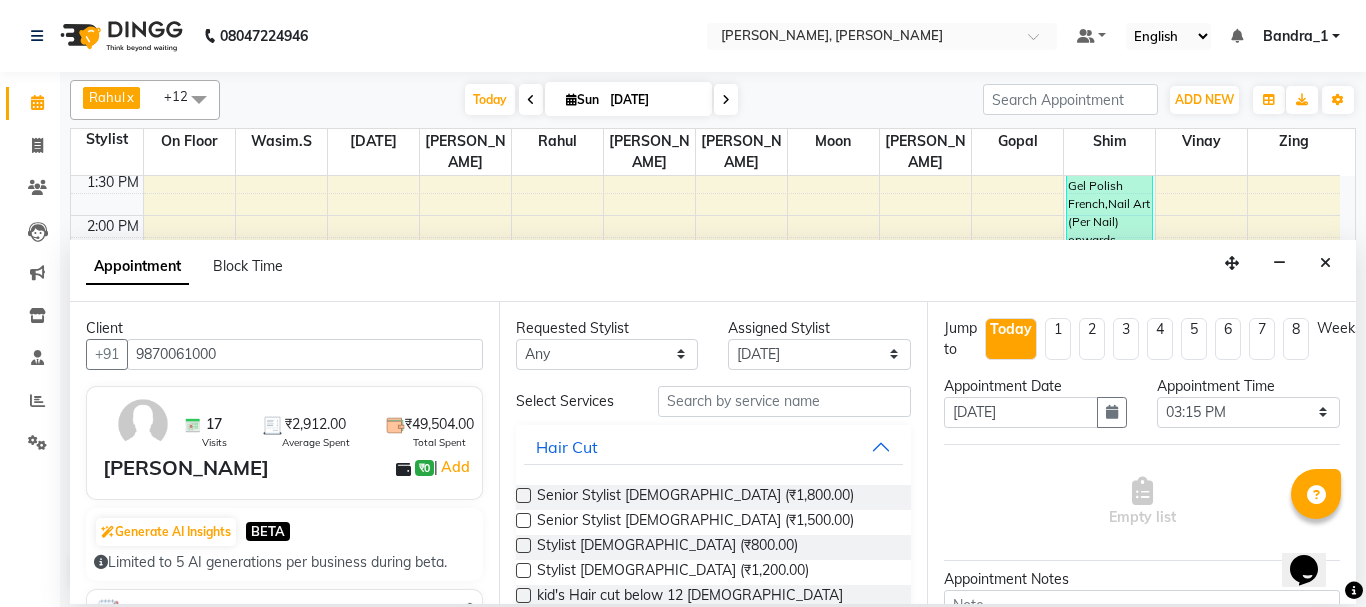 click at bounding box center [523, 520] 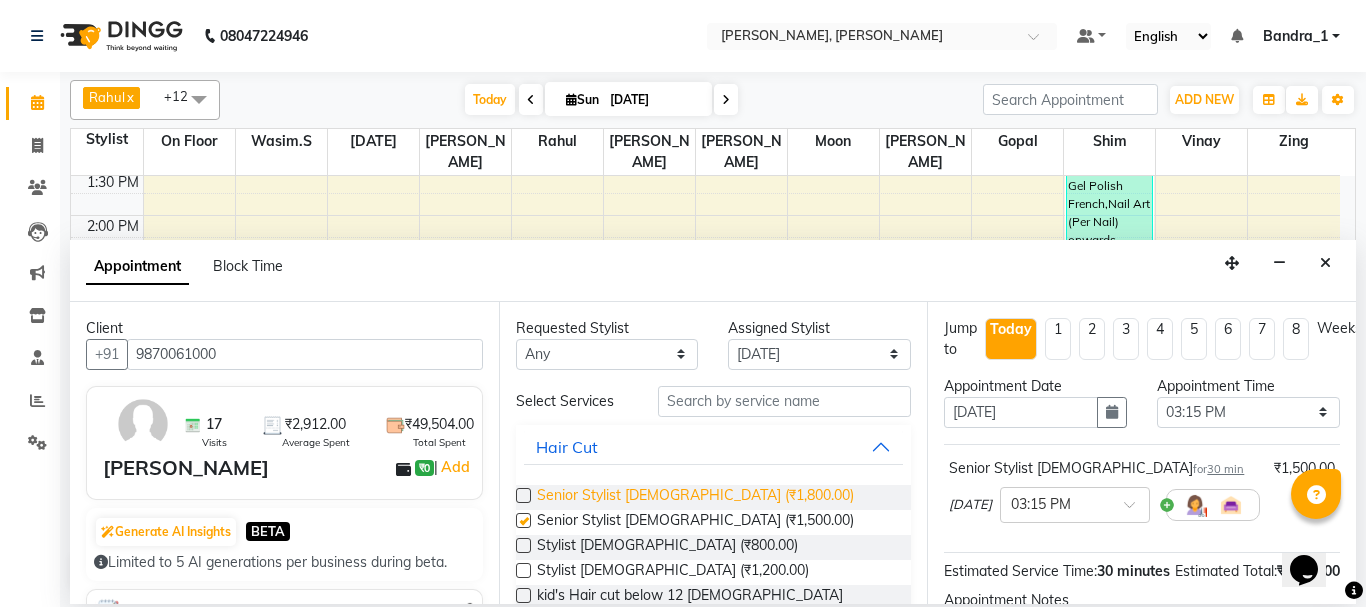 checkbox on "false" 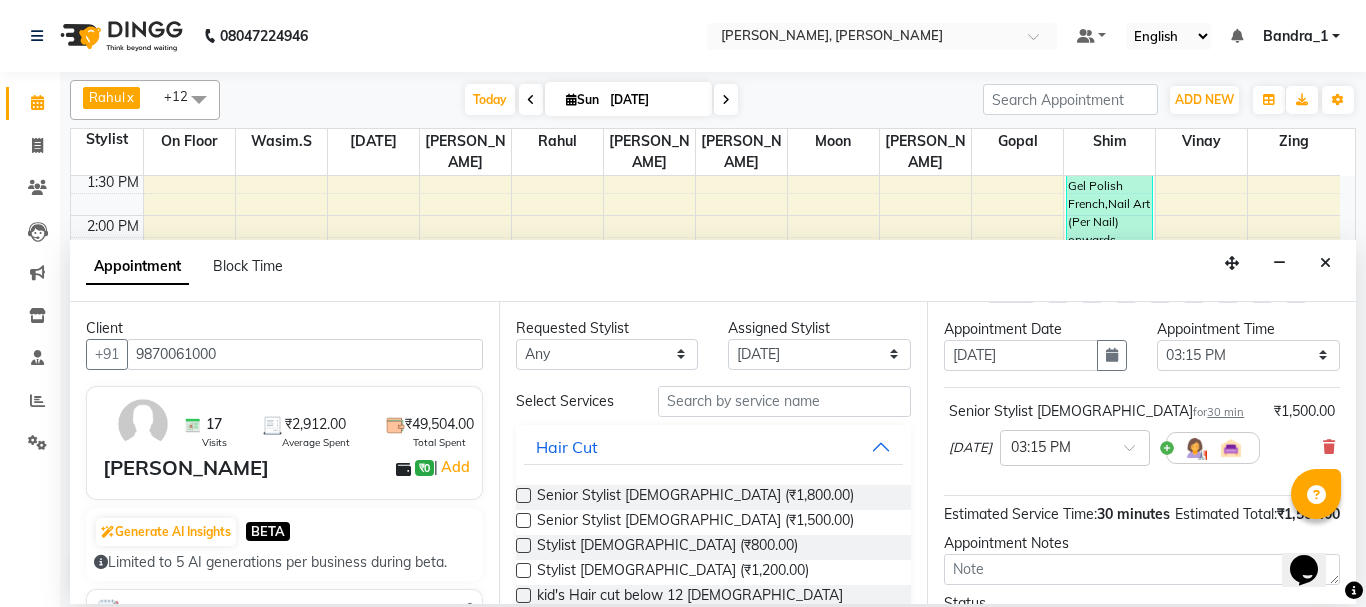 scroll, scrollTop: 260, scrollLeft: 0, axis: vertical 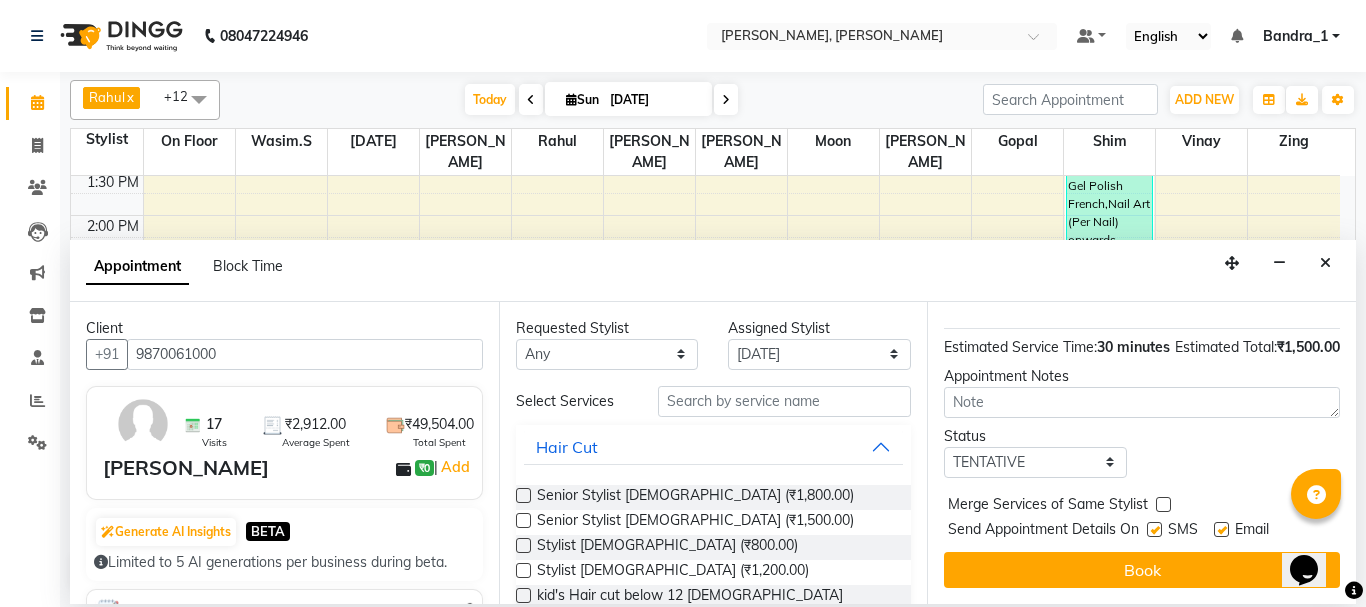 drag, startPoint x: 1350, startPoint y: 371, endPoint x: 5, endPoint y: 3, distance: 1394.435 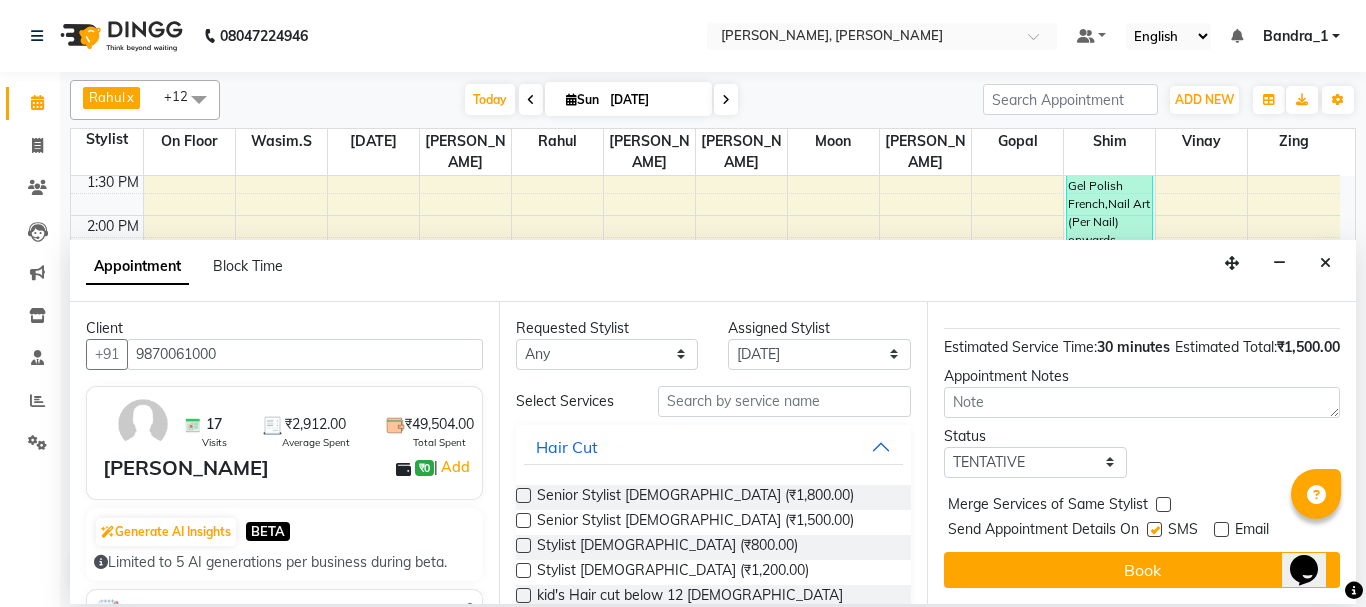 click at bounding box center (1154, 529) 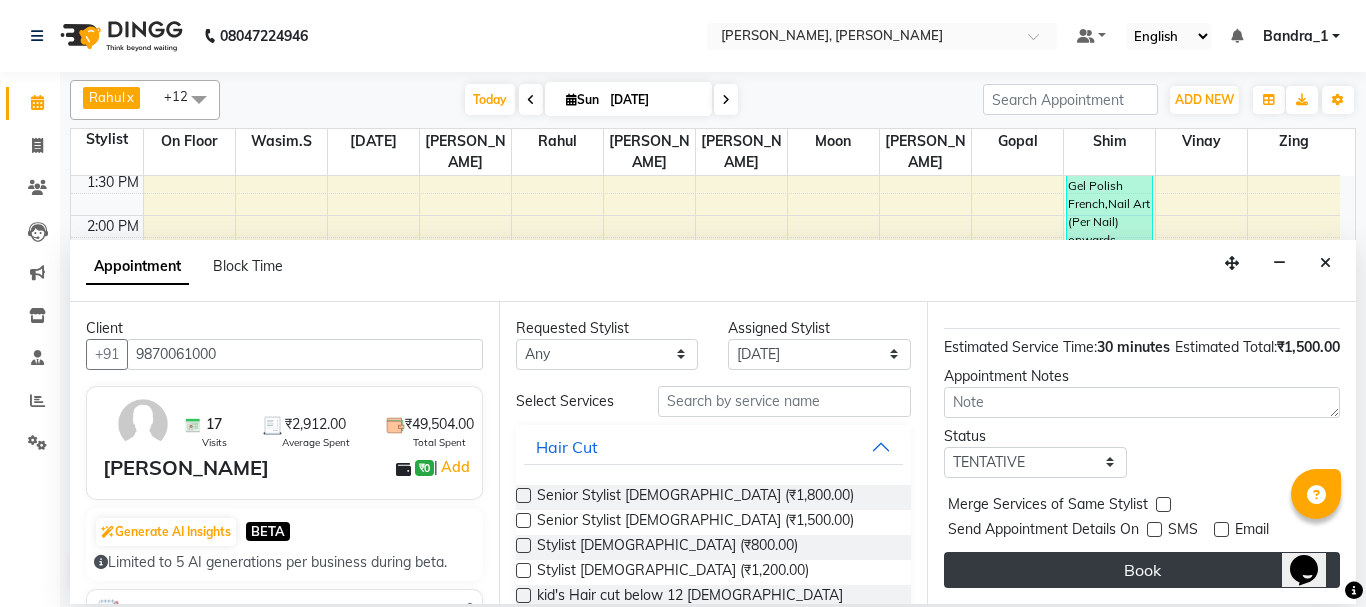 click on "Book" at bounding box center [1142, 570] 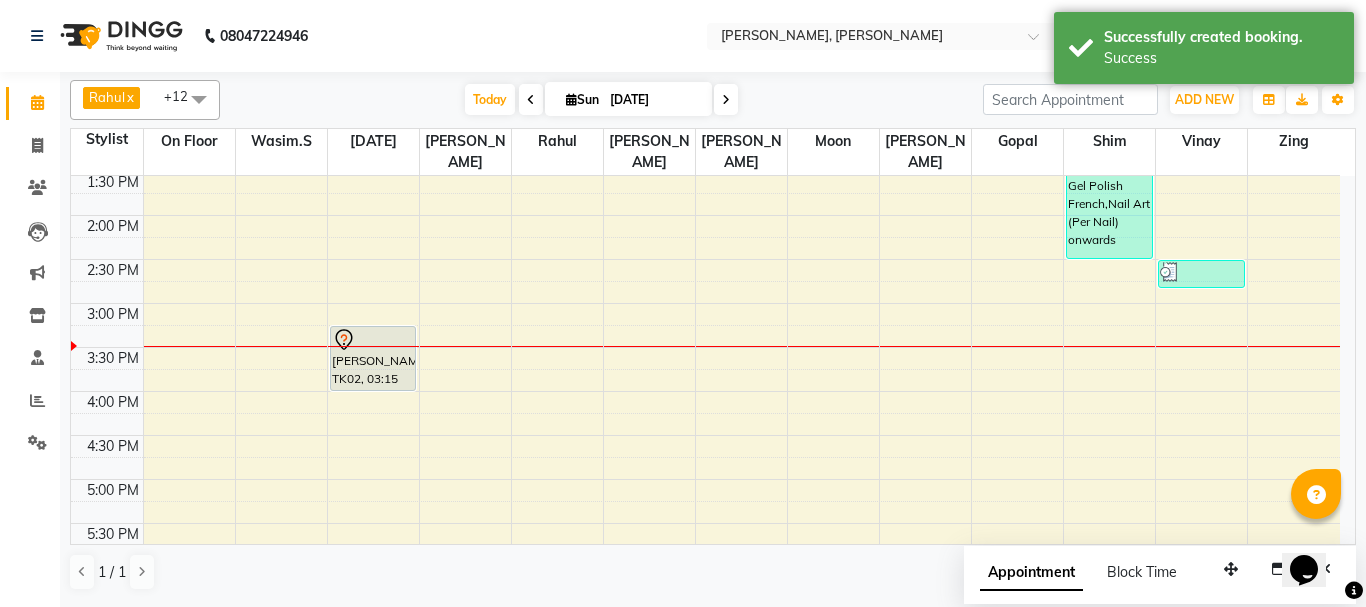 drag, startPoint x: 365, startPoint y: 346, endPoint x: 362, endPoint y: 366, distance: 20.22375 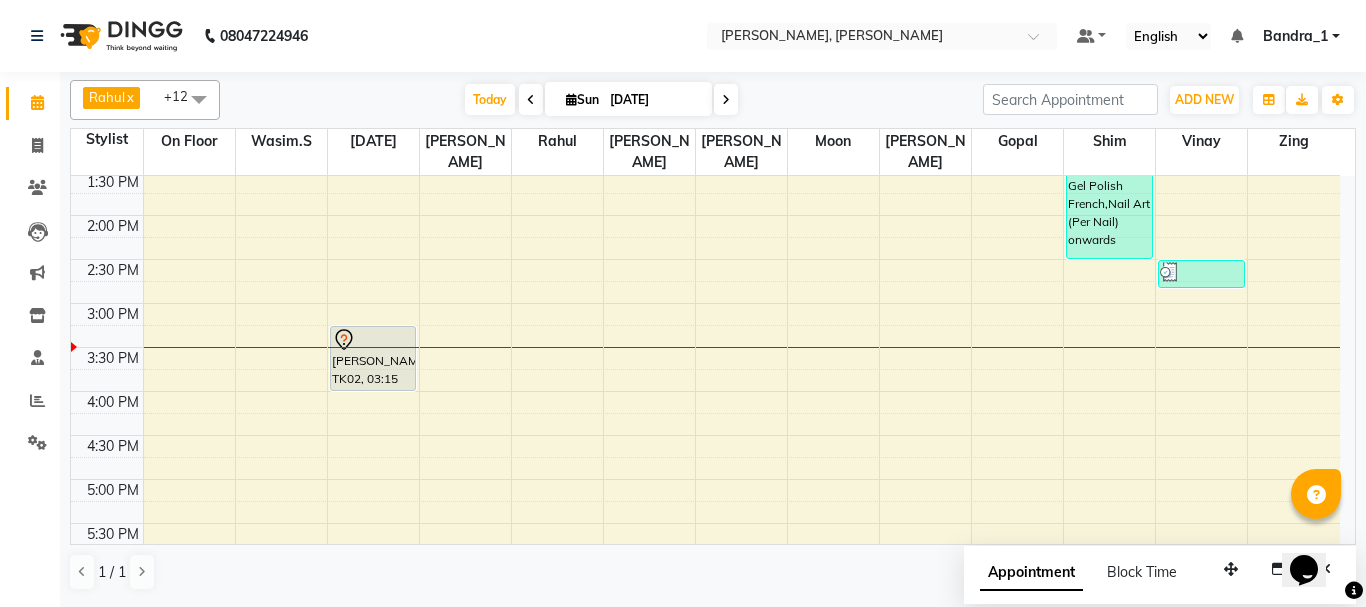 click at bounding box center [373, 340] 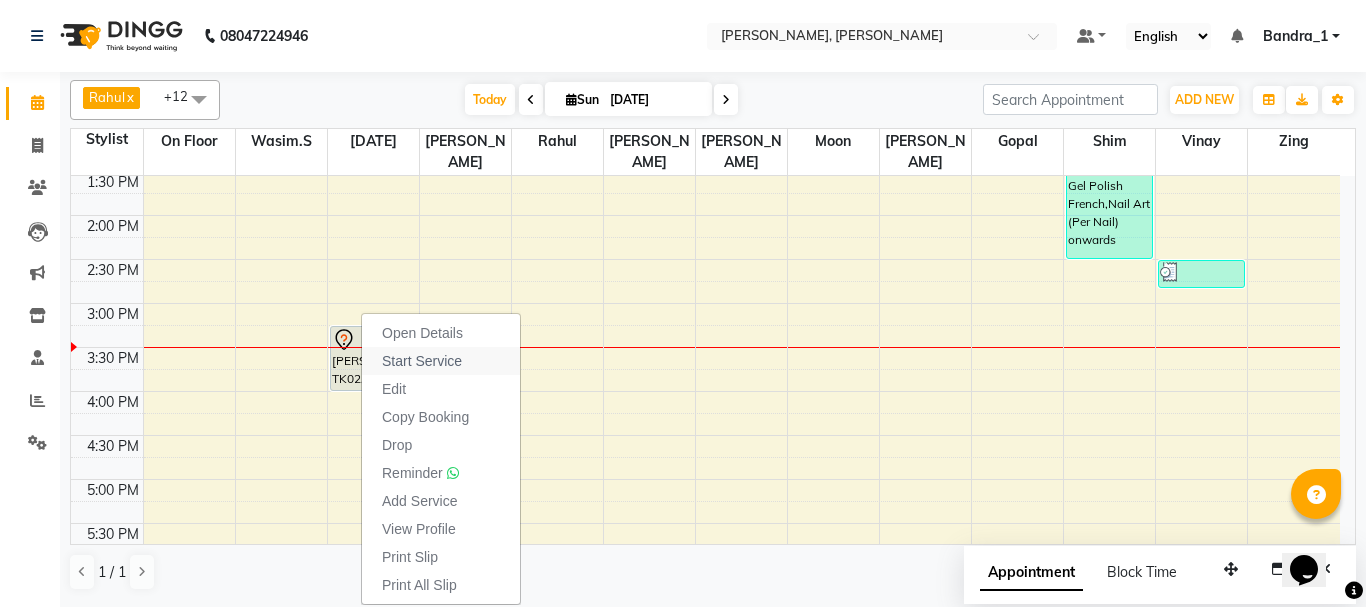 click on "Start Service" at bounding box center [422, 361] 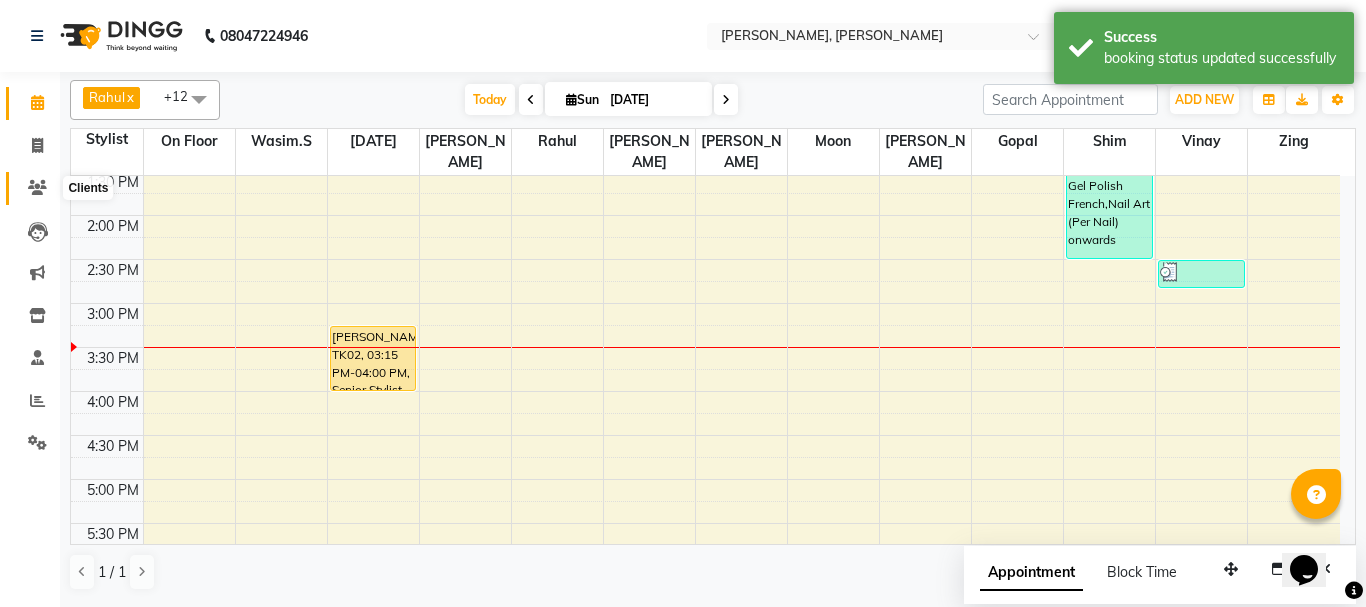 click 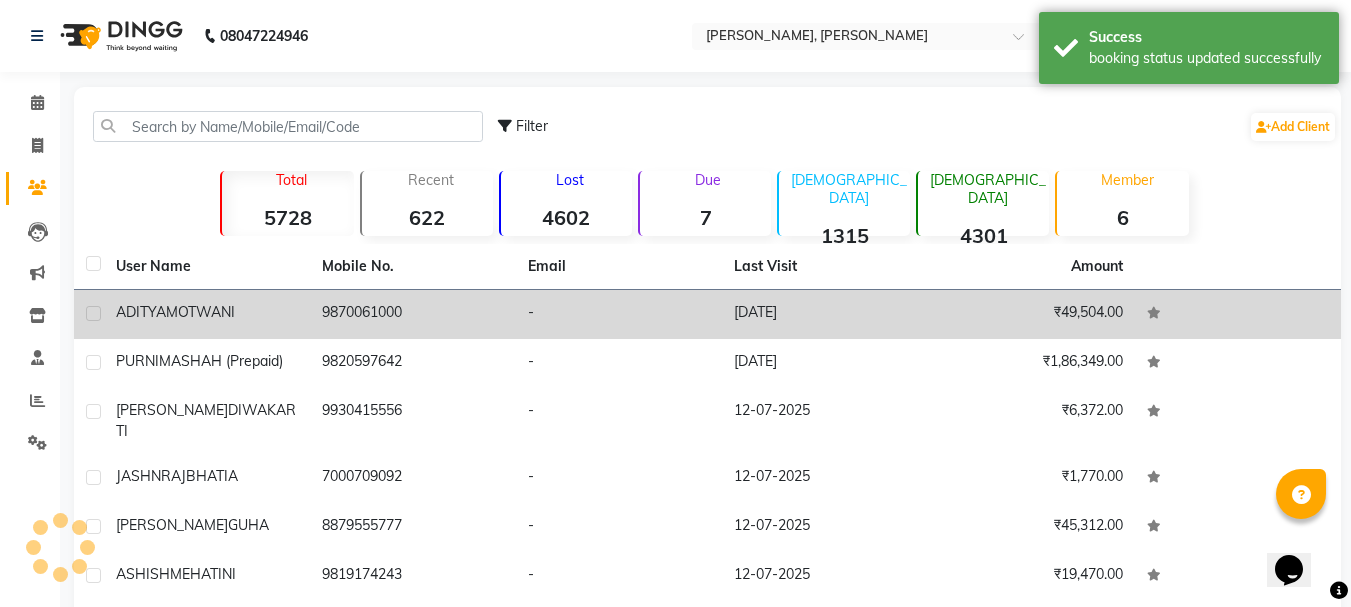 click on "MOTWANI" 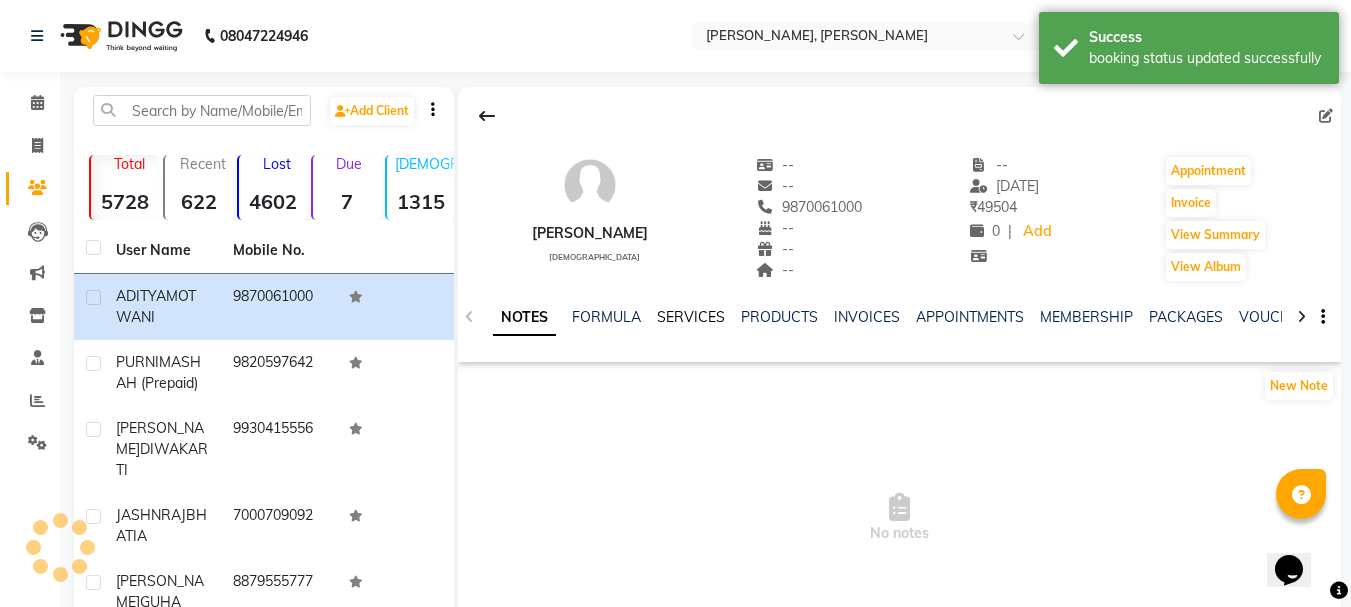 click on "SERVICES" 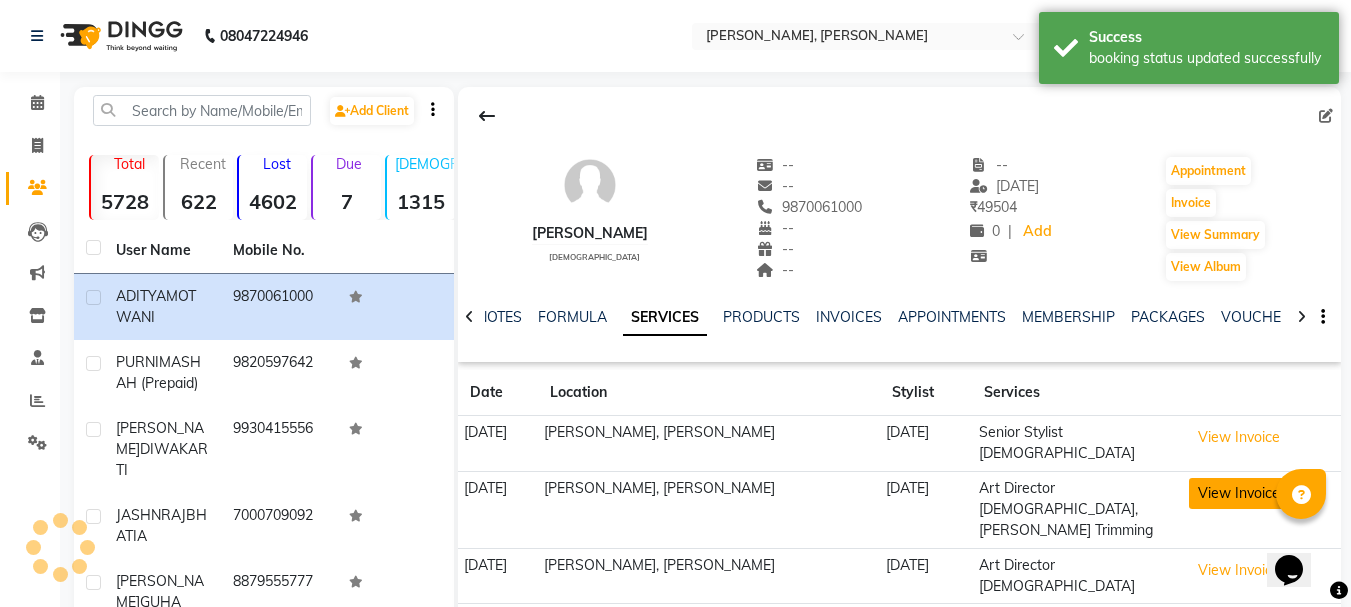 click on "View Invoice" 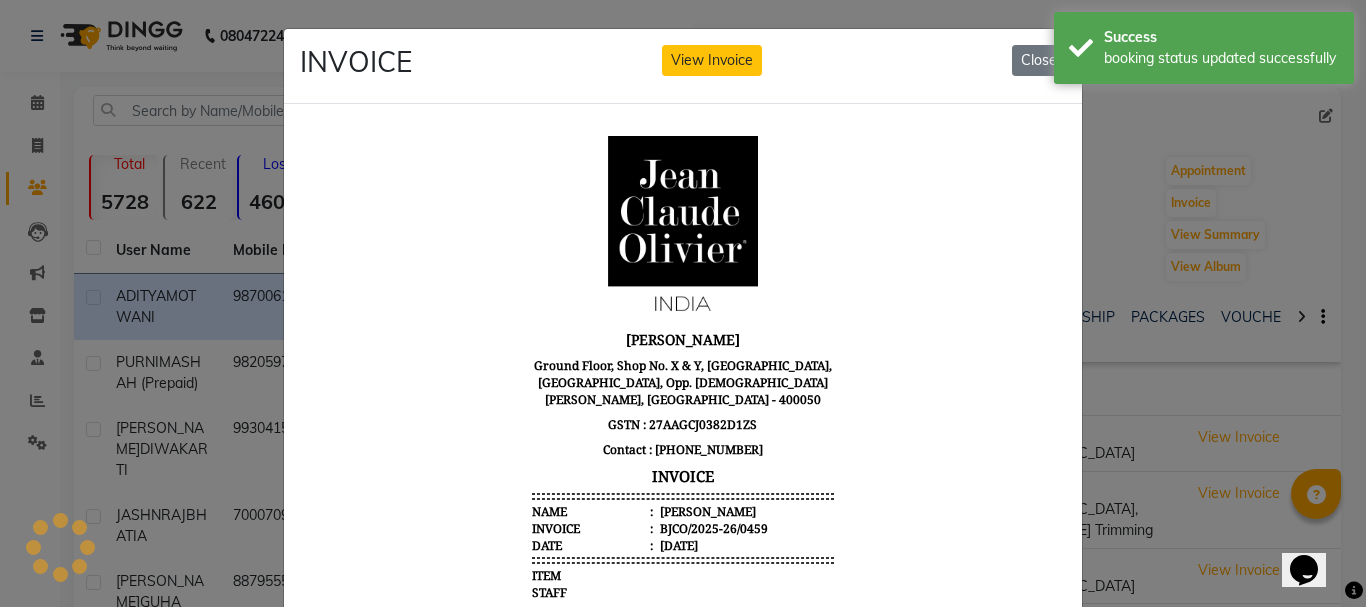 scroll, scrollTop: 0, scrollLeft: 0, axis: both 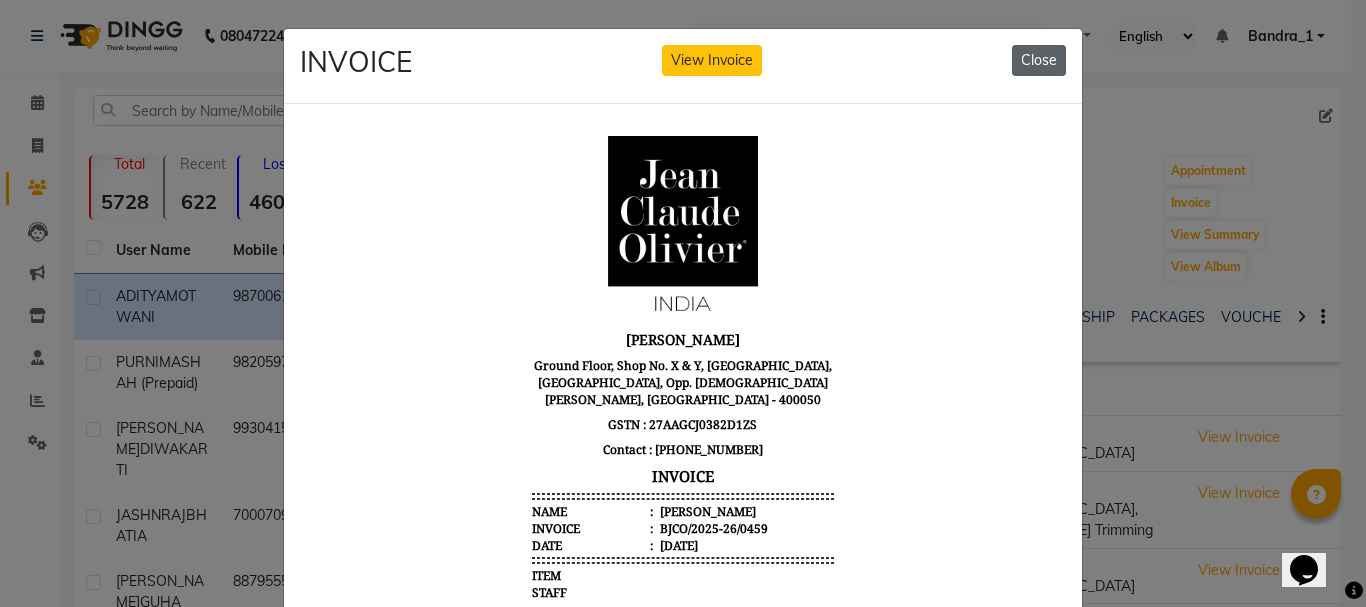 click on "Close" 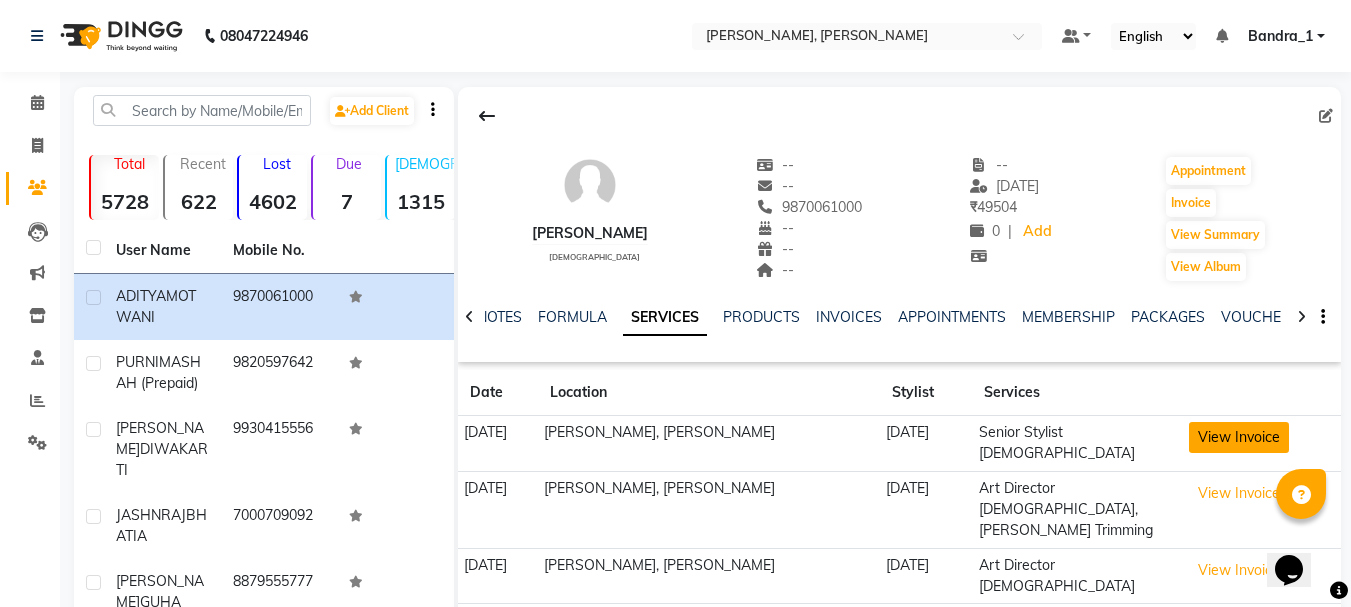 click on "View Invoice" 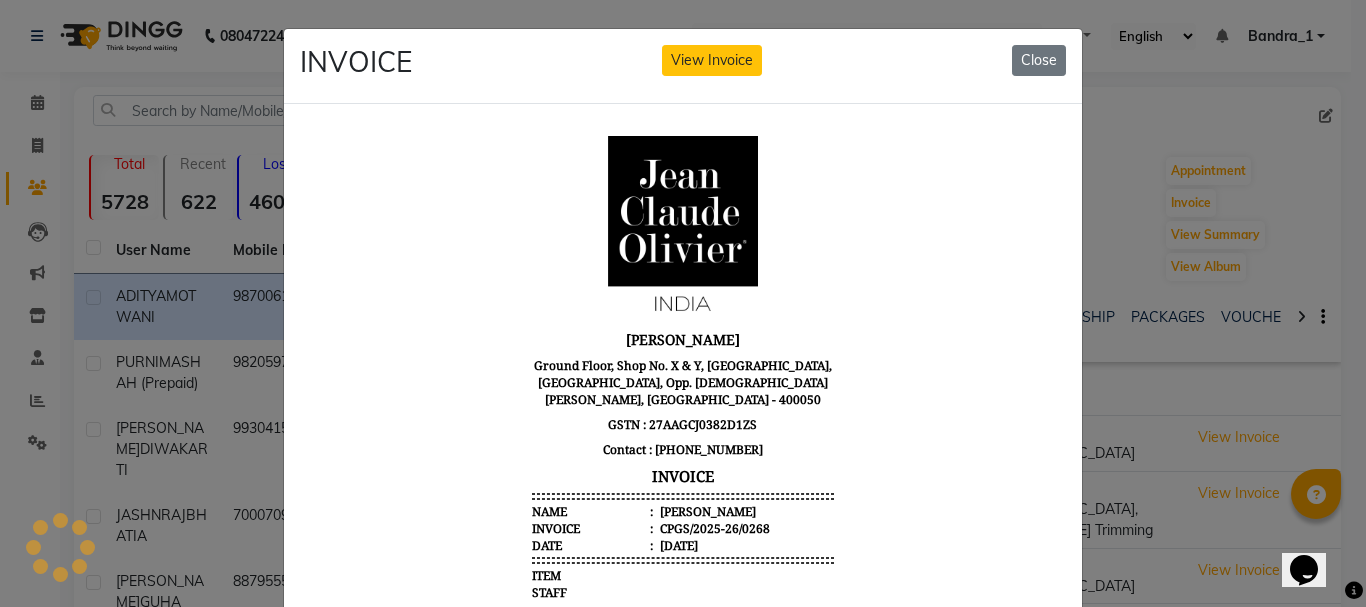 scroll, scrollTop: 0, scrollLeft: 0, axis: both 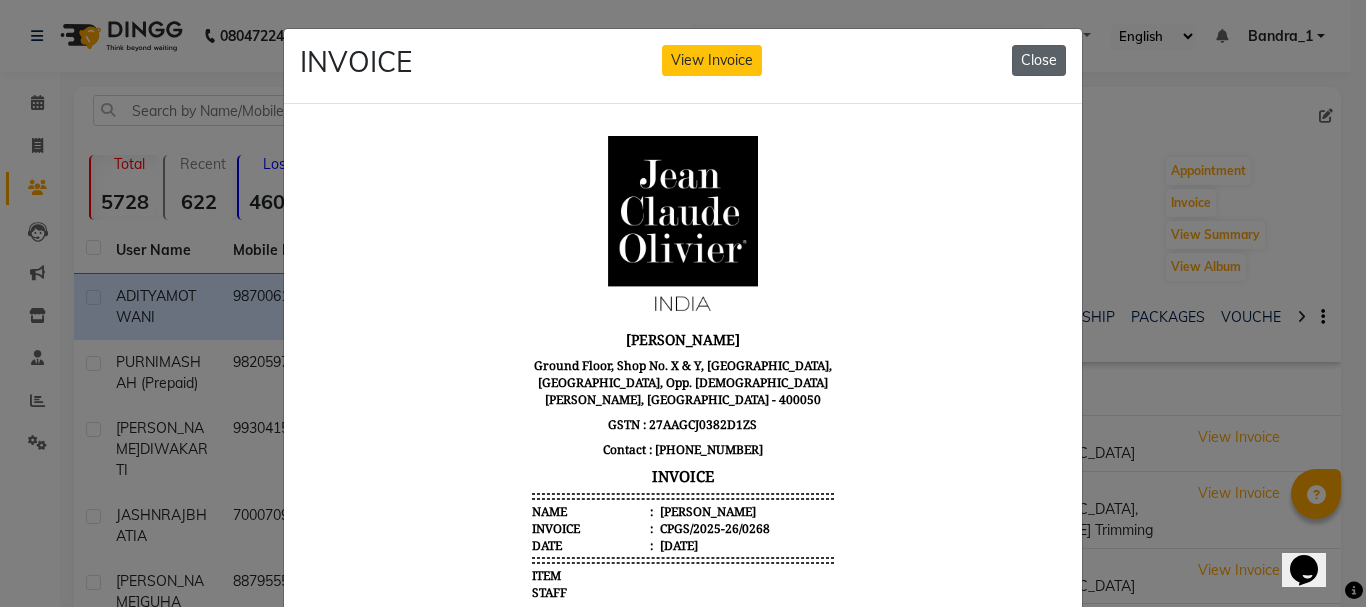 click on "Close" 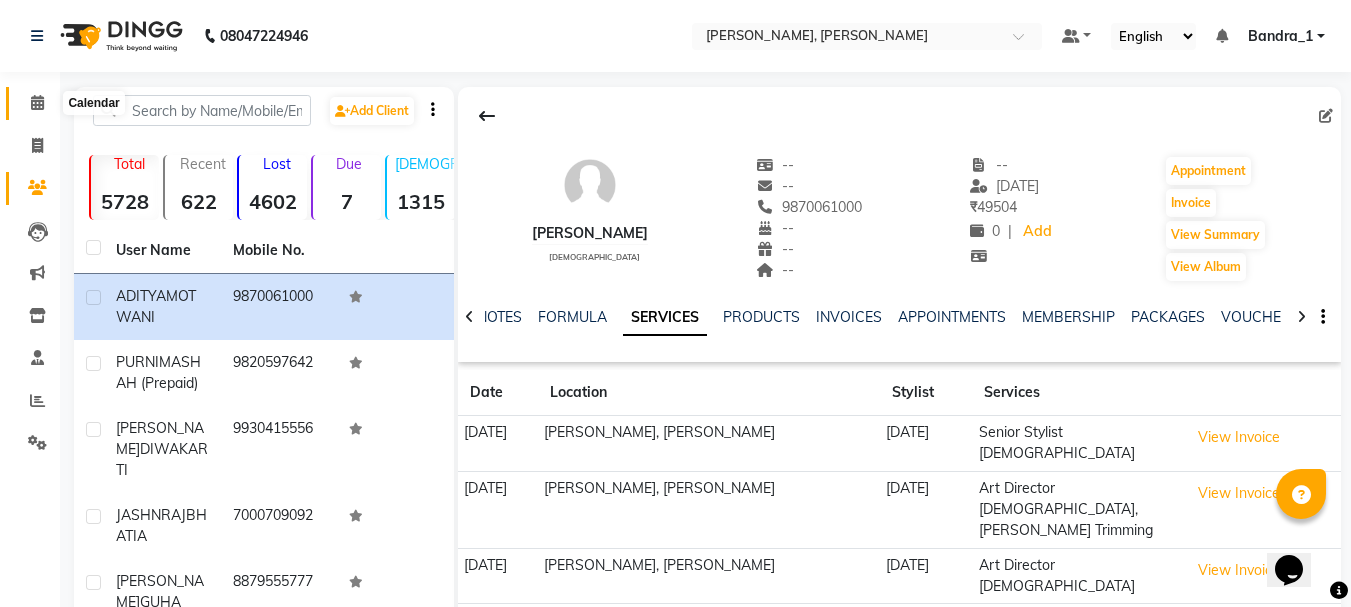 click 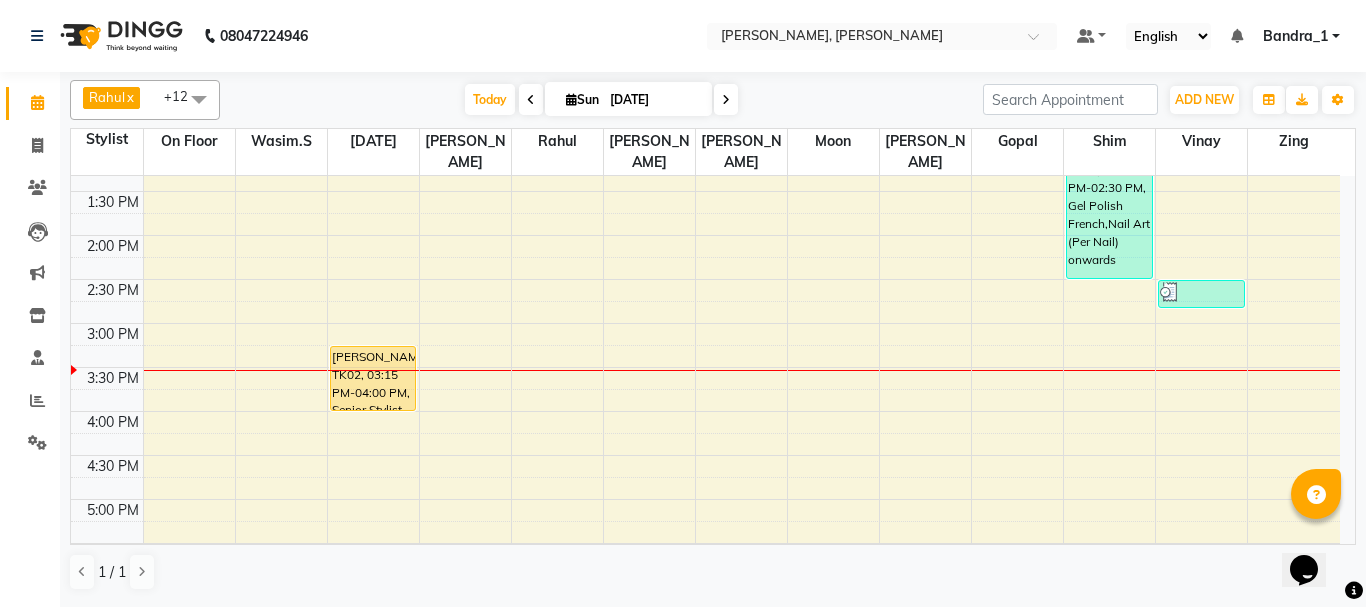 scroll, scrollTop: 400, scrollLeft: 0, axis: vertical 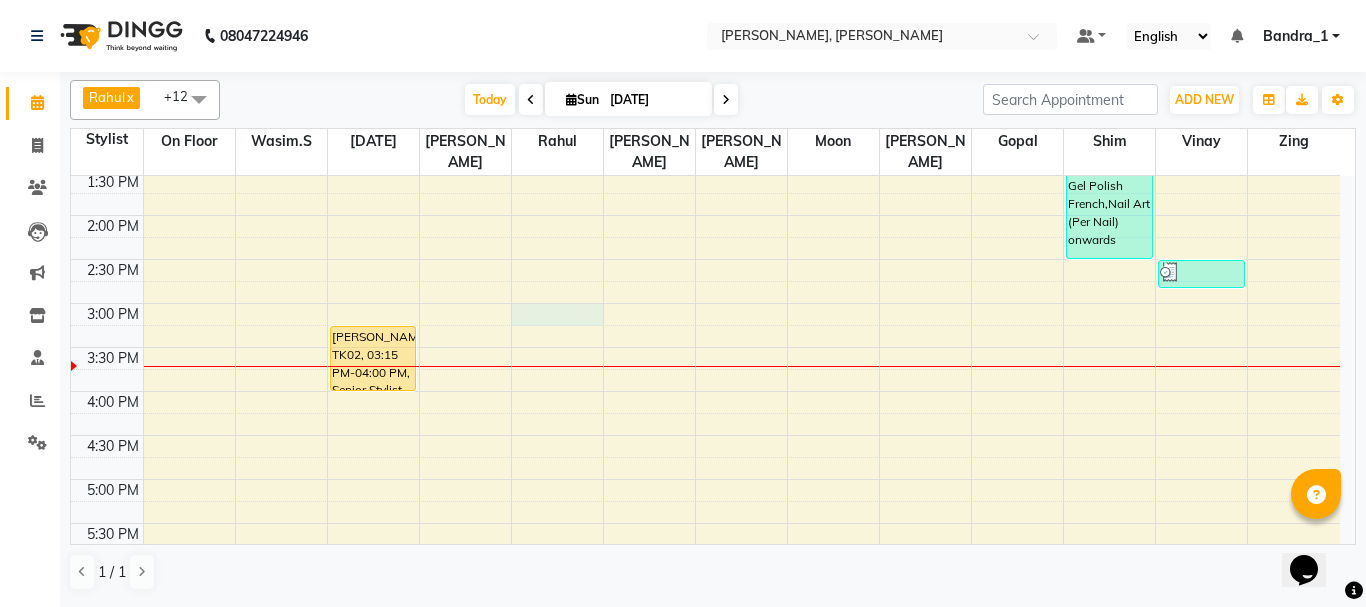 click on "9:00 AM 9:30 AM 10:00 AM 10:30 AM 11:00 AM 11:30 AM 12:00 PM 12:30 PM 1:00 PM 1:30 PM 2:00 PM 2:30 PM 3:00 PM 3:30 PM 4:00 PM 4:30 PM 5:00 PM 5:30 PM 6:00 PM 6:30 PM 7:00 PM 7:30 PM 8:00 PM 8:30 PM 9:00 PM 9:30 PM 10:00 PM 10:30 PM    ADITYA MOTWANI, TK02, 03:15 PM-04:00 PM, Senior Stylist Male     PURNIMA SHAH (Prepaid), TK01, 12:30 PM-02:30 PM,  Gel Polish French,Nail Art (Per Nail) onwards     PURNIMA SHAH (Prepaid), TK01, 02:30 PM-02:50 PM, Polish Change" at bounding box center [705, 391] 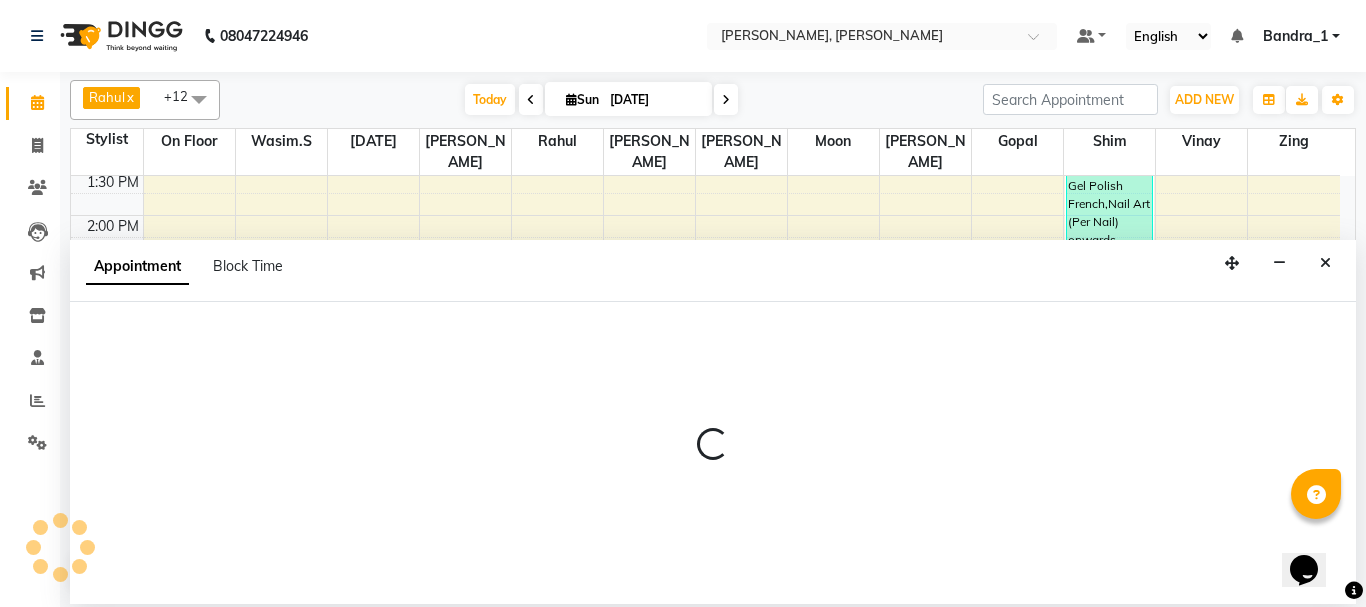 select on "23859" 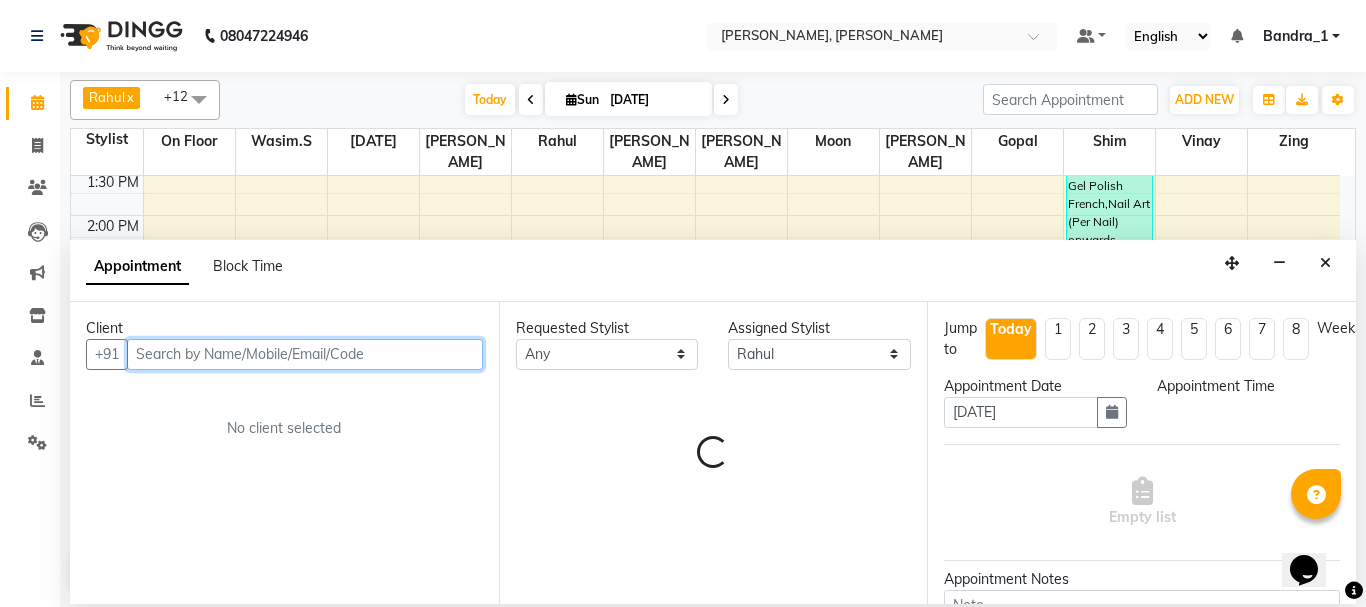 select on "900" 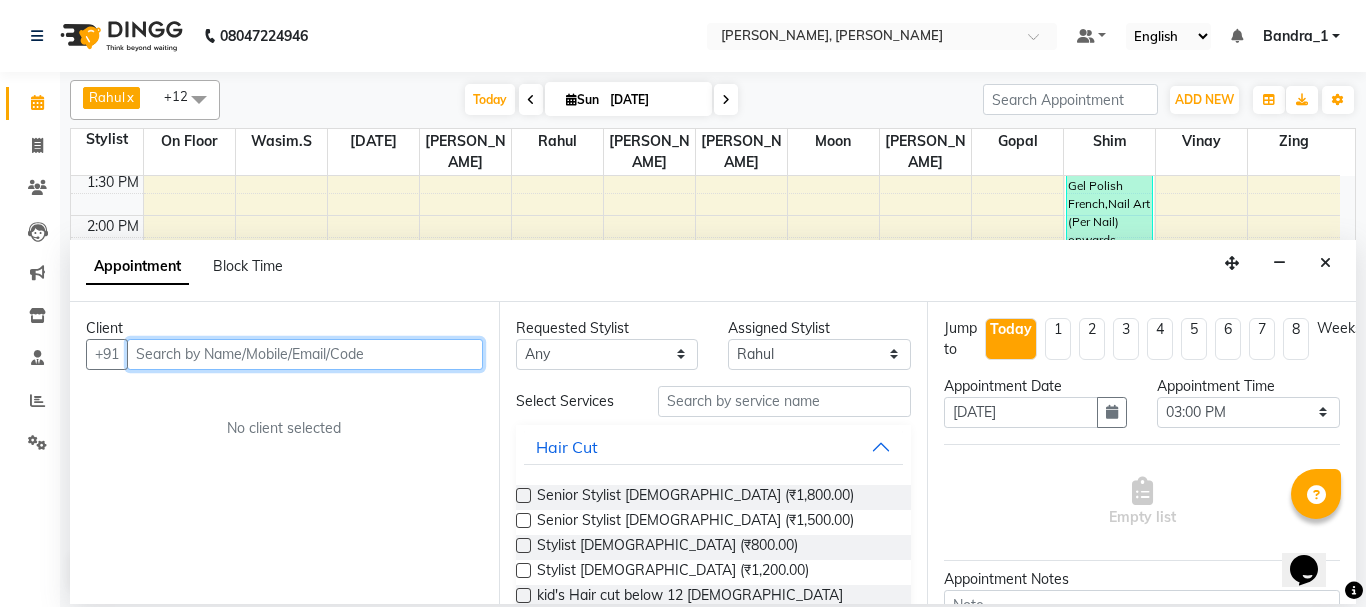 click at bounding box center [305, 354] 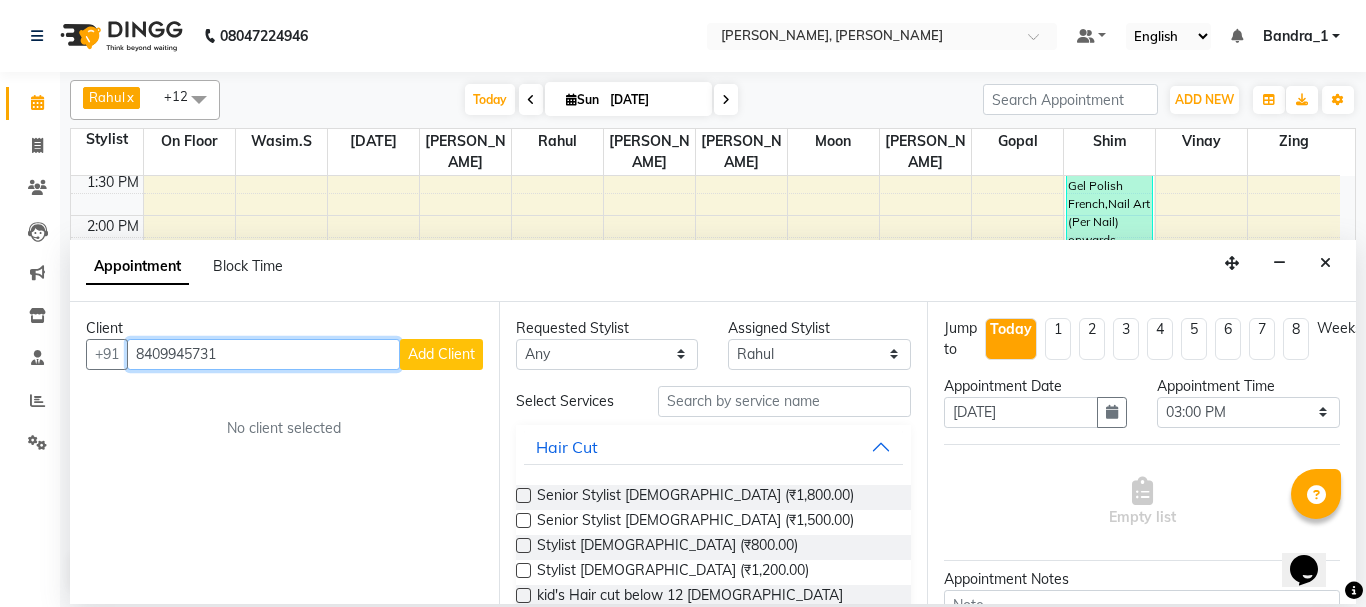 type on "8409945731" 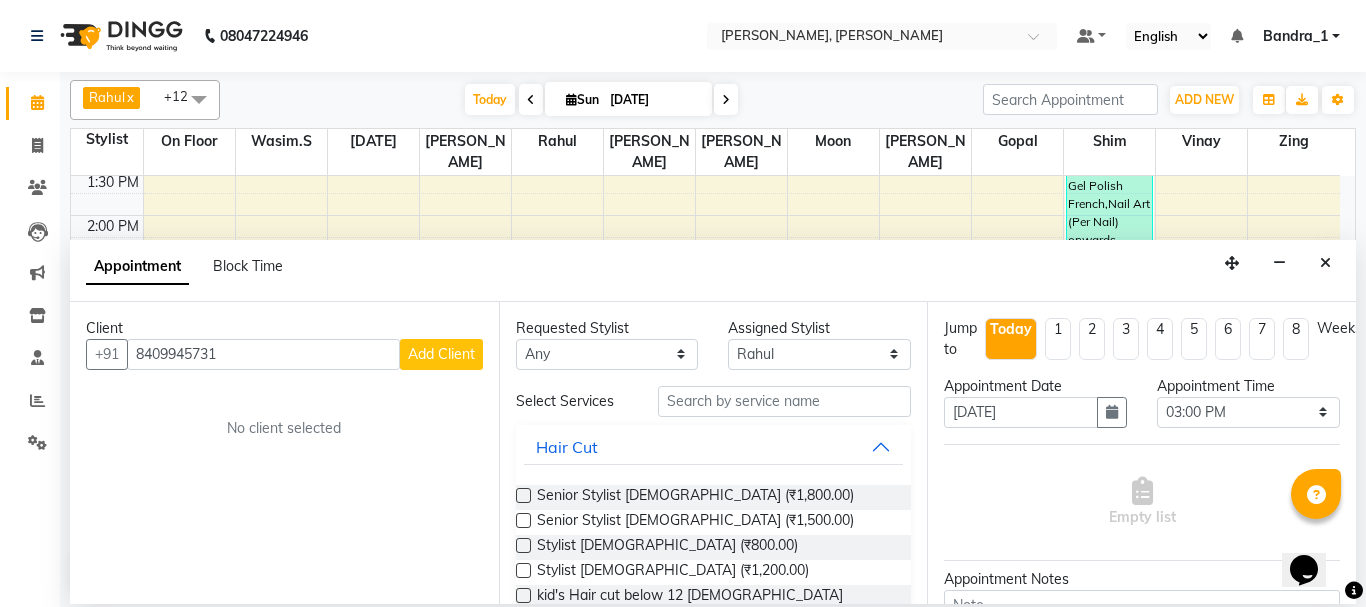 click on "Add Client" at bounding box center [441, 354] 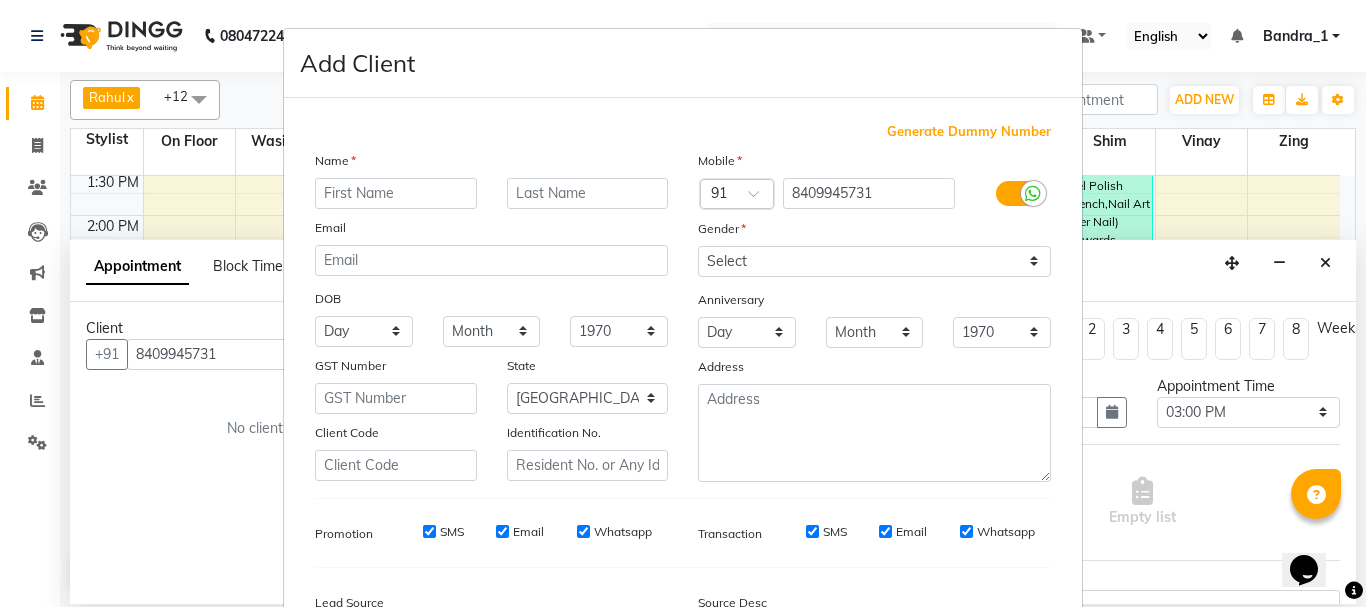 click at bounding box center (396, 193) 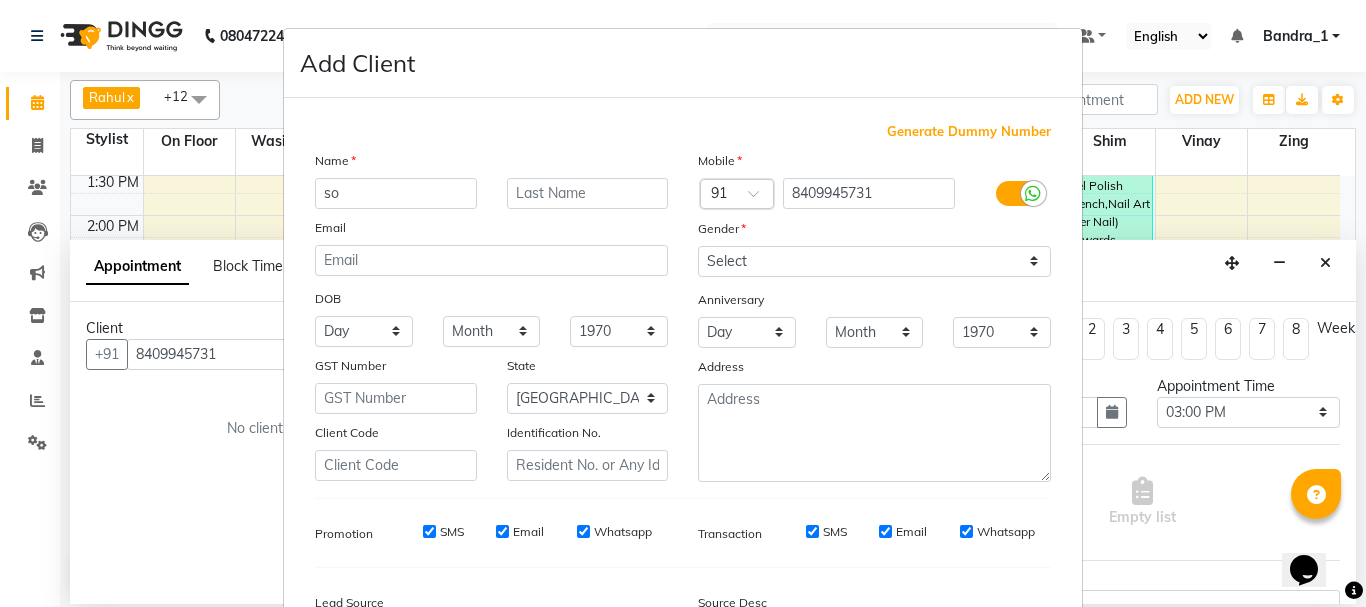 type on "s" 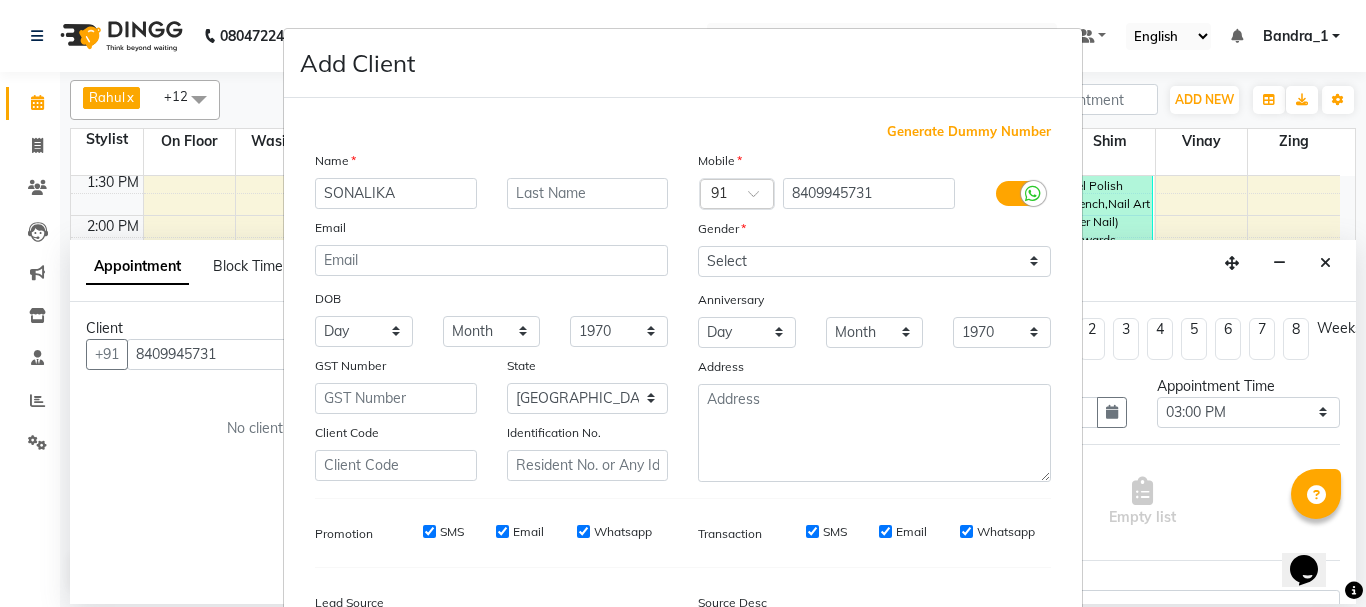 type on "SONALIKA" 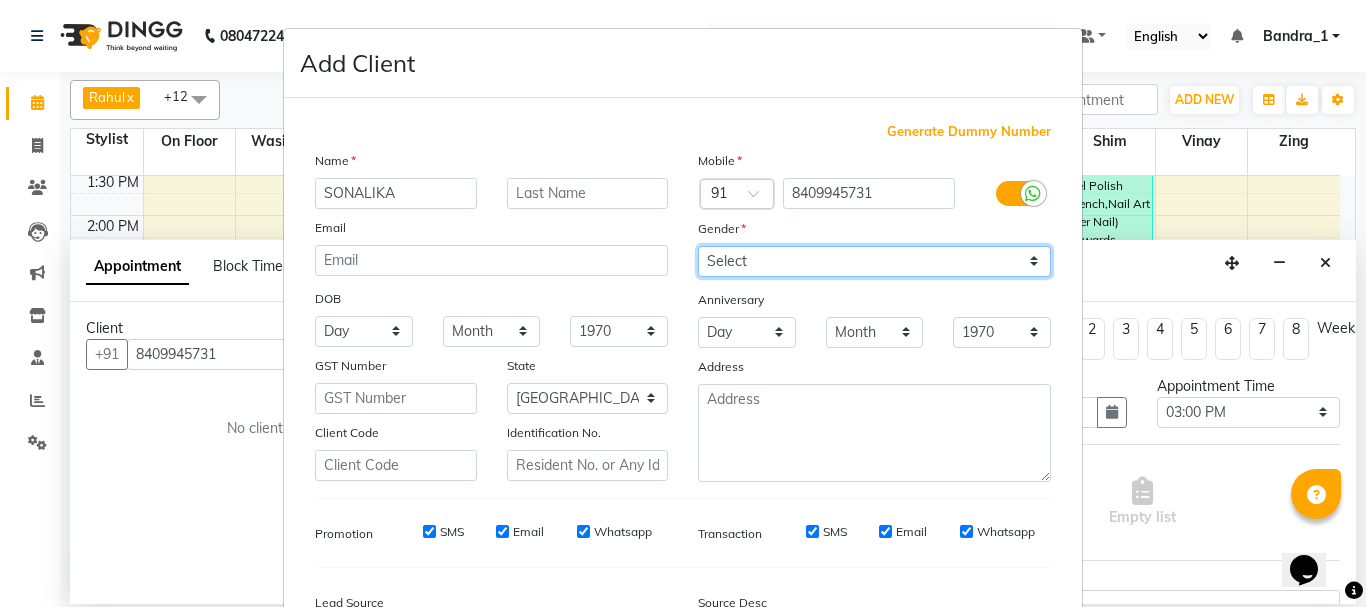 click on "Select Male Female Other Prefer Not To Say" at bounding box center (874, 261) 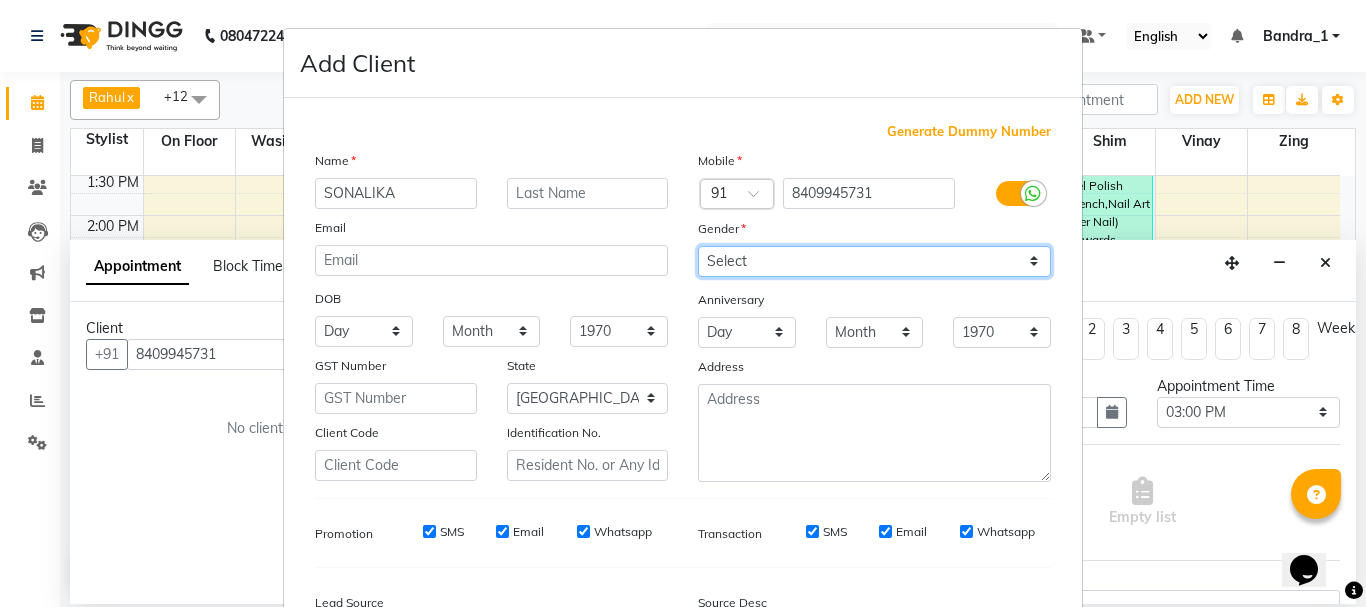 click on "Select Male Female Other Prefer Not To Say" at bounding box center (874, 261) 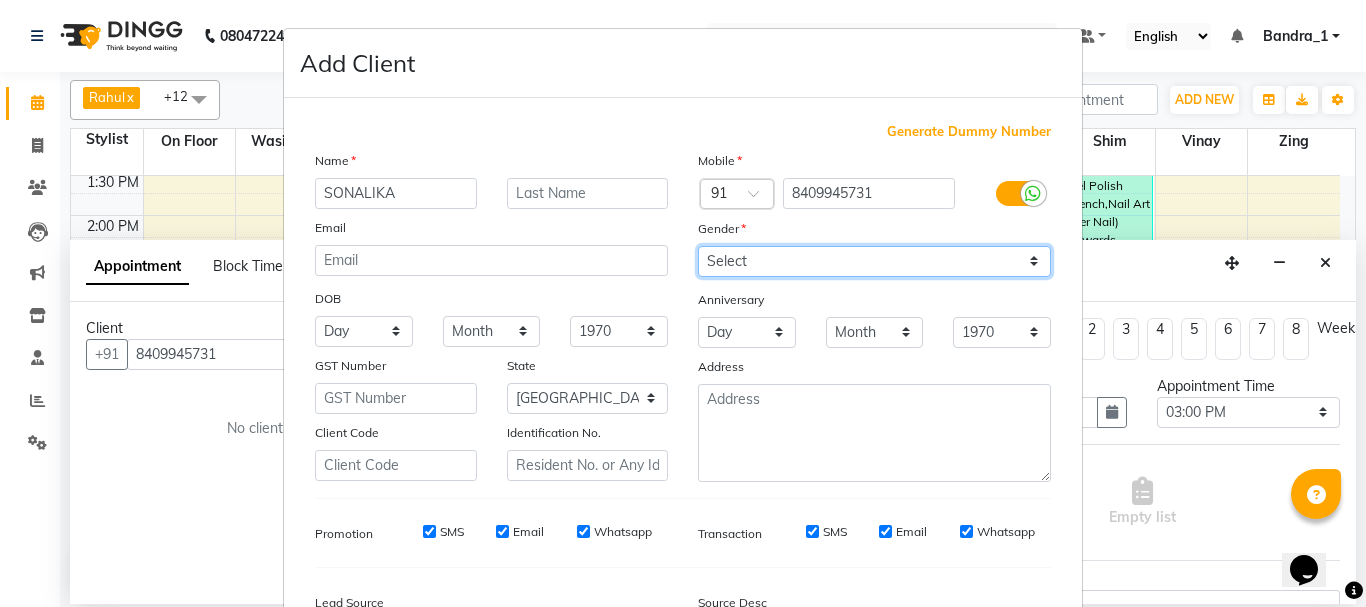 click on "Select Male Female Other Prefer Not To Say" at bounding box center (874, 261) 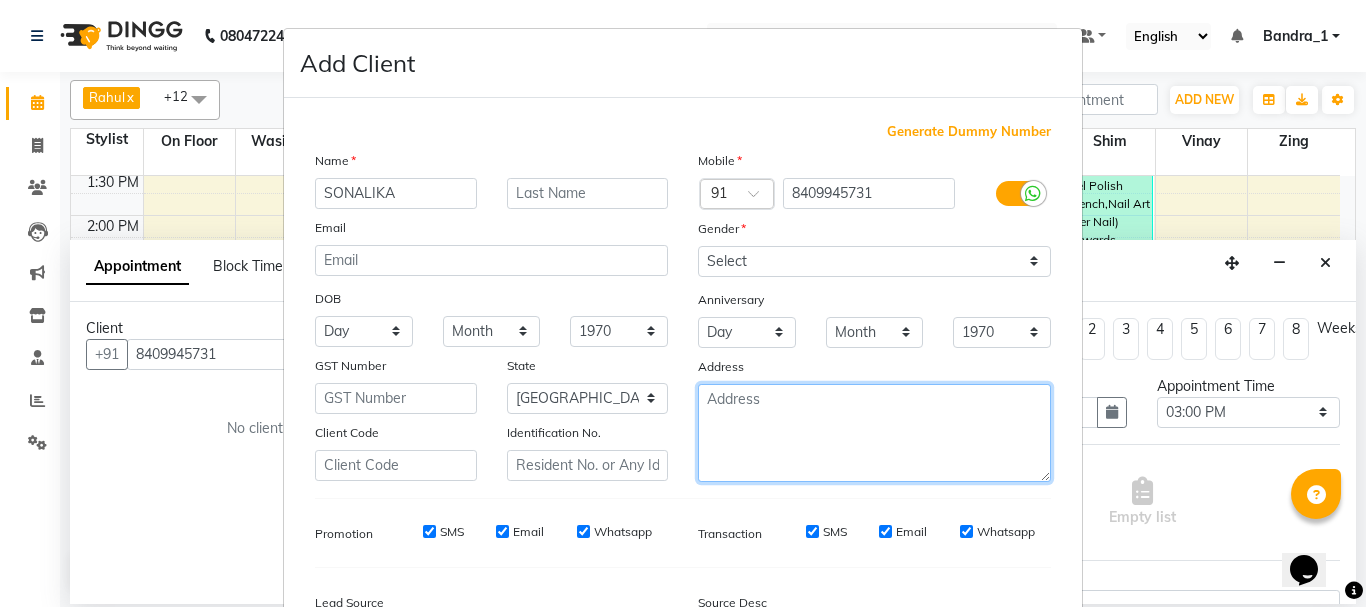 click at bounding box center (874, 433) 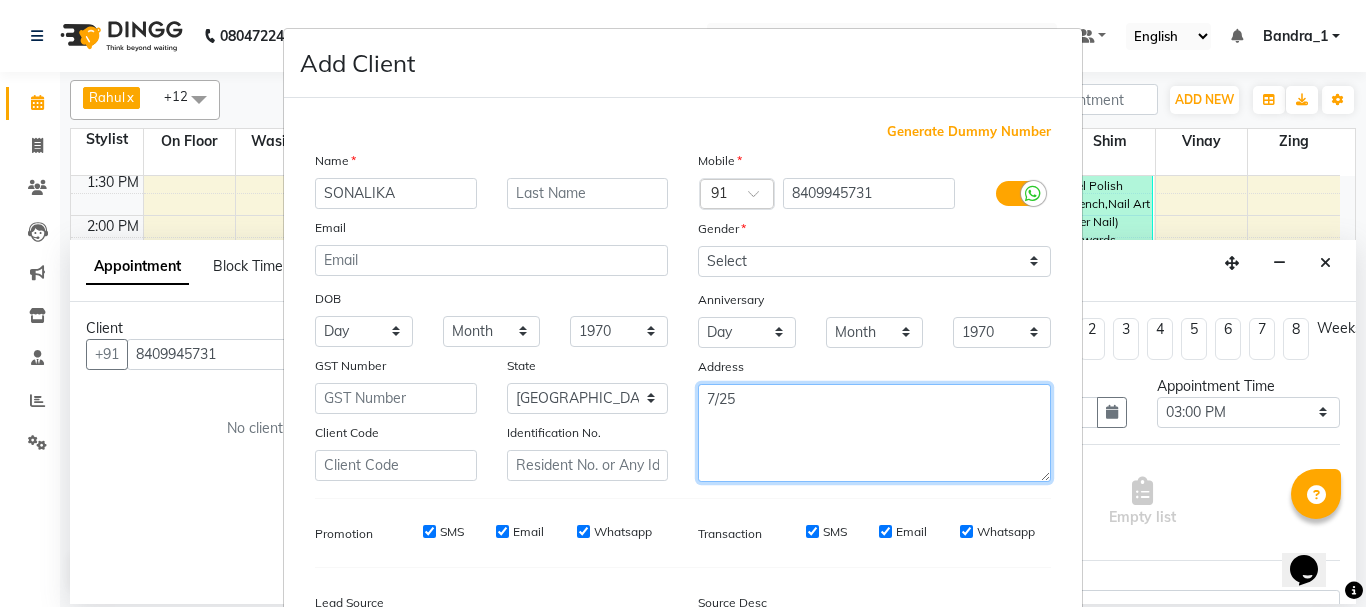 type on "7/25" 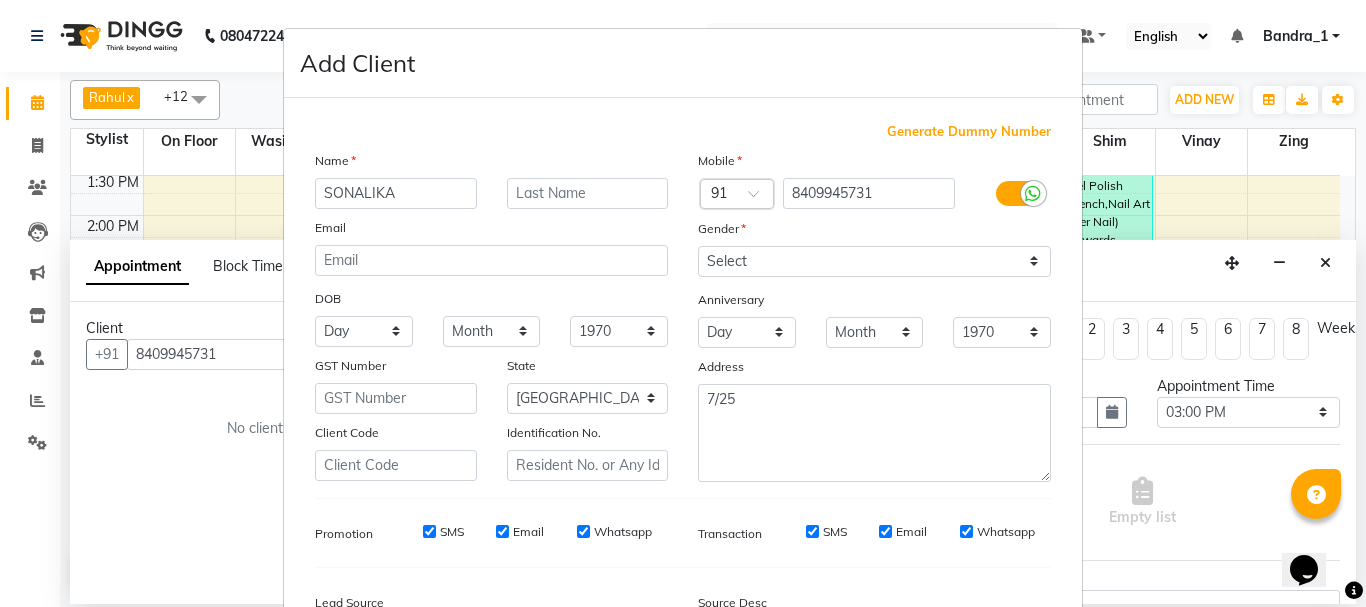 click on "SMS" at bounding box center [429, 531] 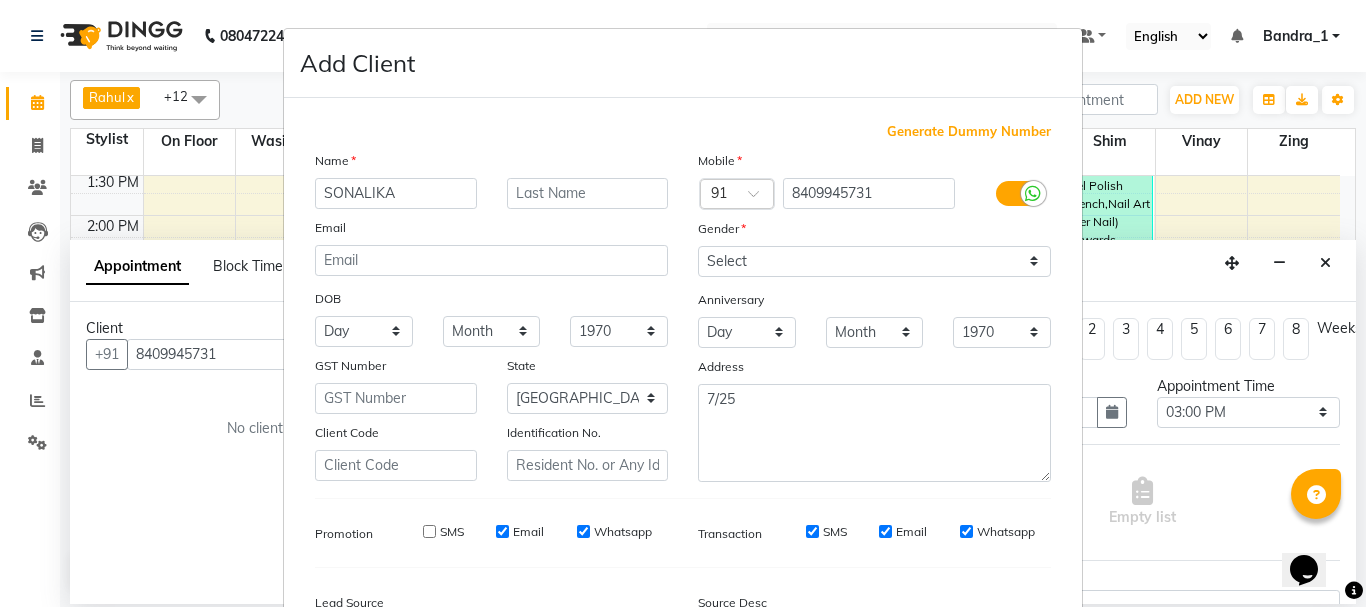 click on "Email" at bounding box center [502, 531] 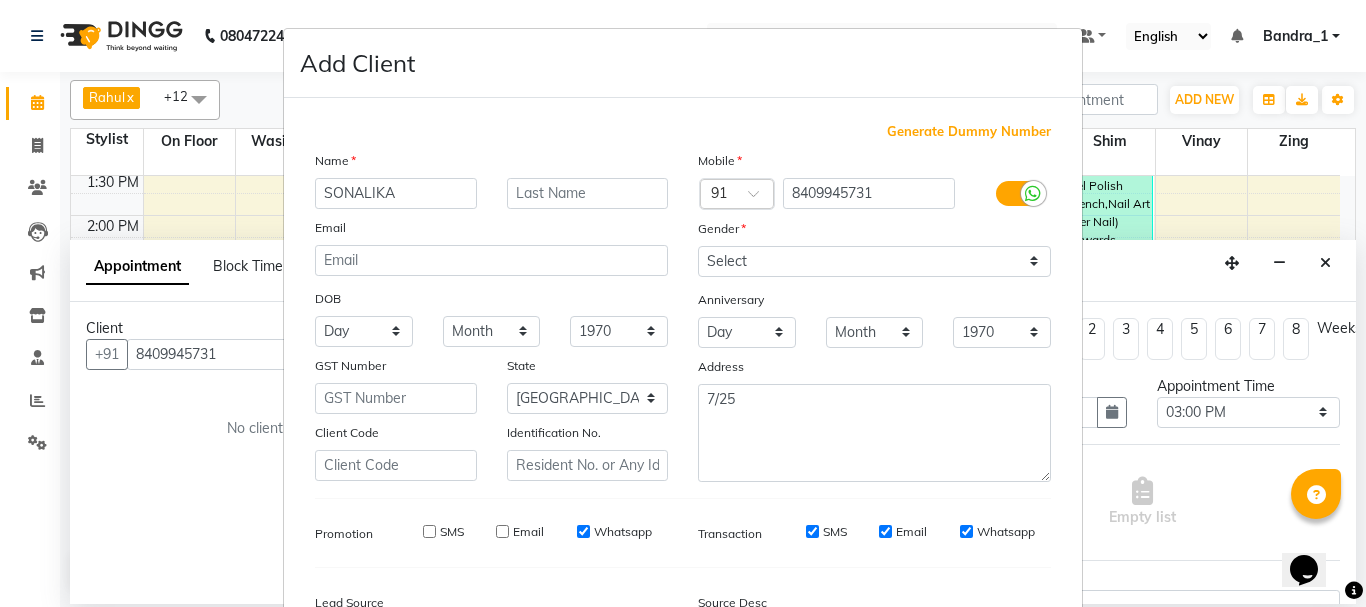 drag, startPoint x: 576, startPoint y: 530, endPoint x: 598, endPoint y: 533, distance: 22.203604 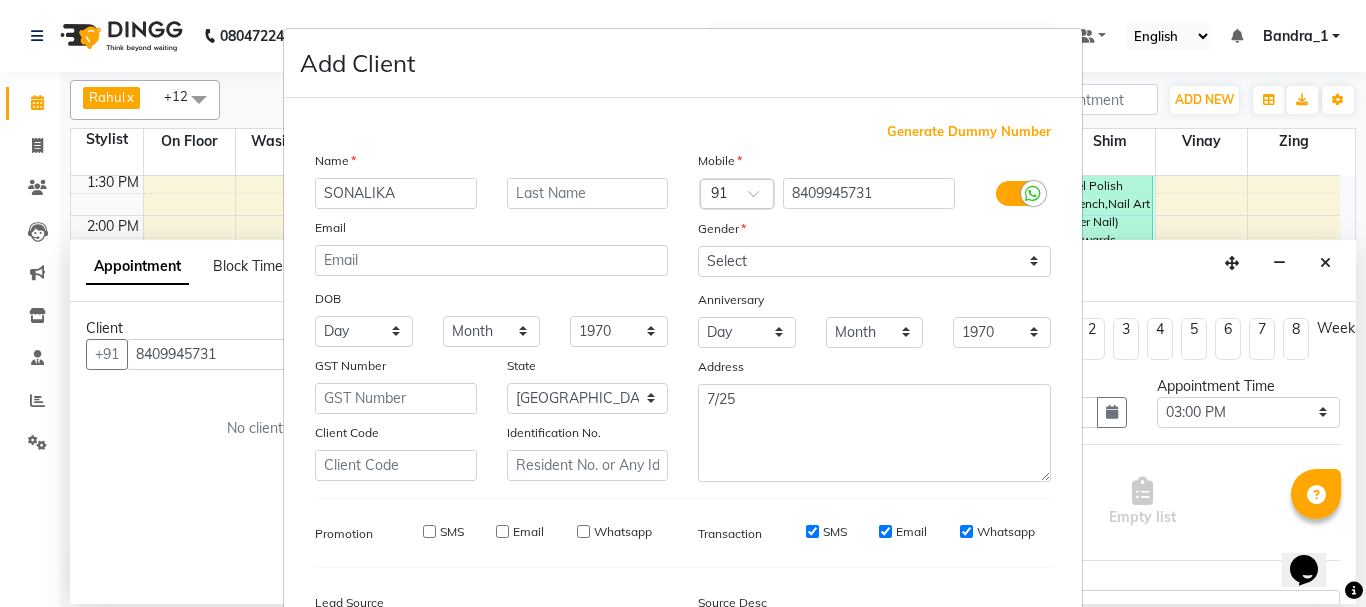 click on "SMS" at bounding box center (812, 531) 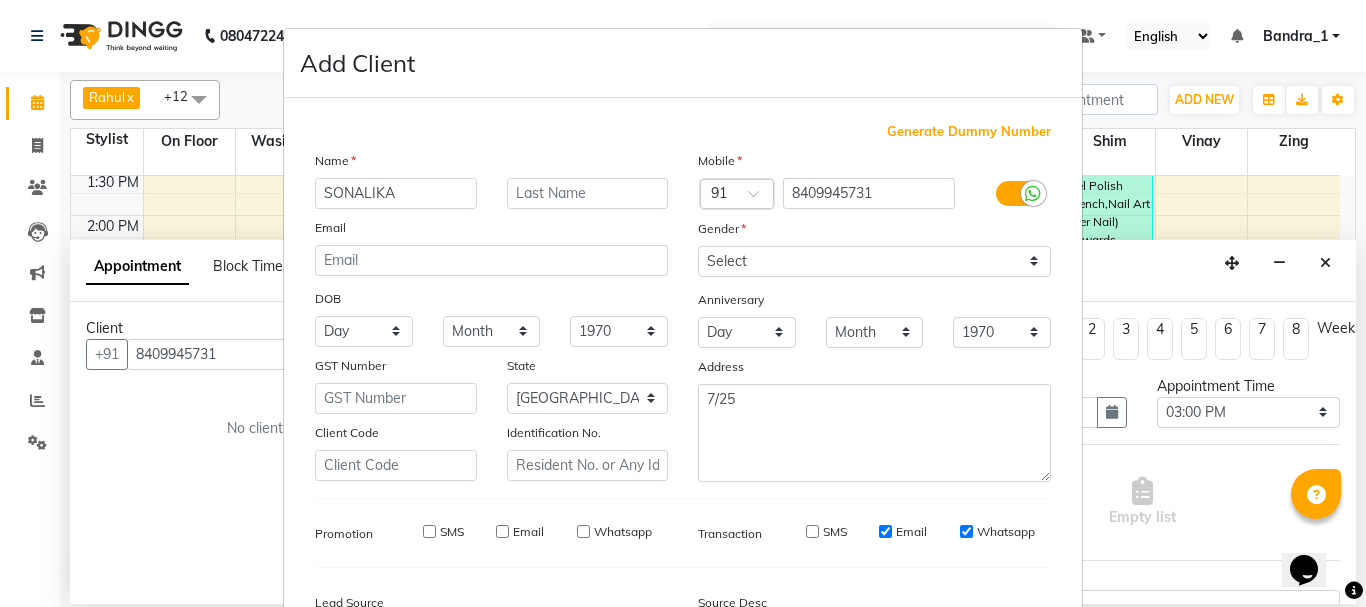 click on "SMS Email Whatsapp" at bounding box center (906, 532) 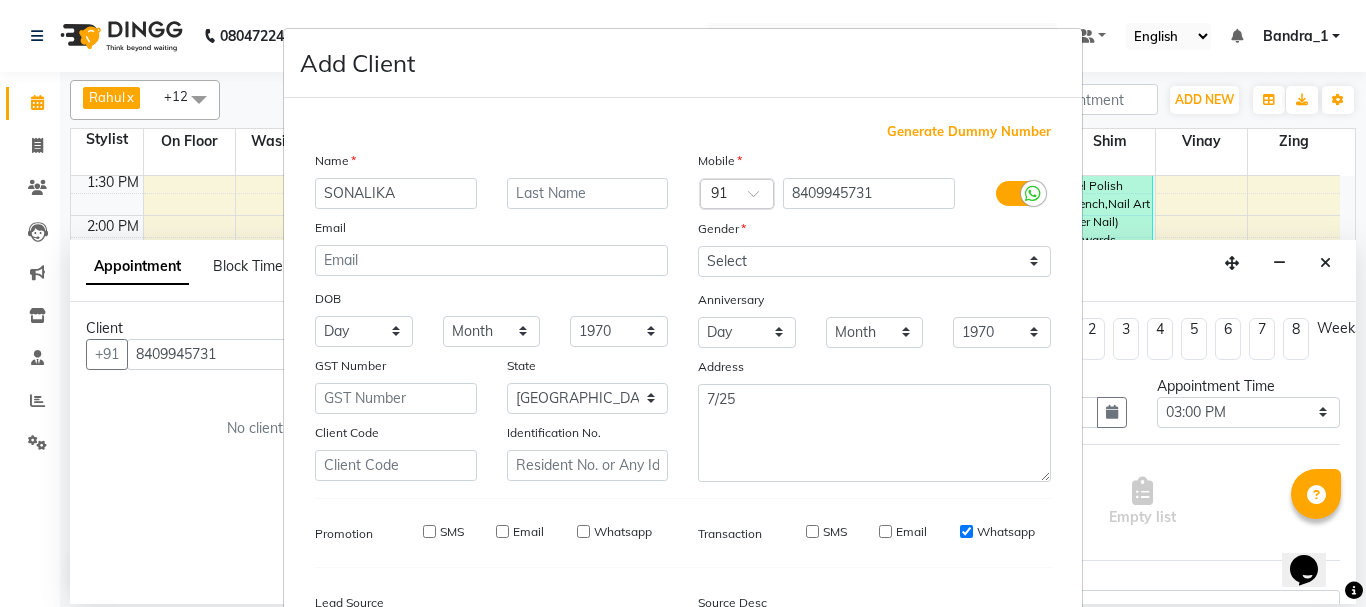 click on "Whatsapp" at bounding box center (966, 531) 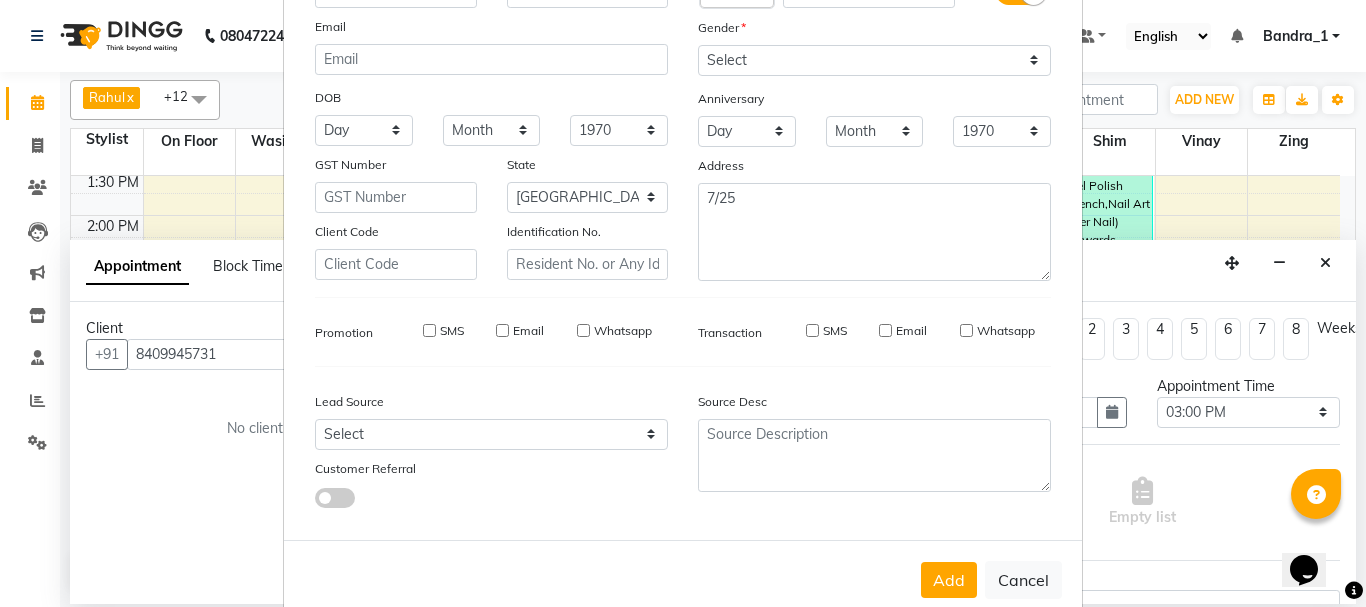 scroll, scrollTop: 242, scrollLeft: 0, axis: vertical 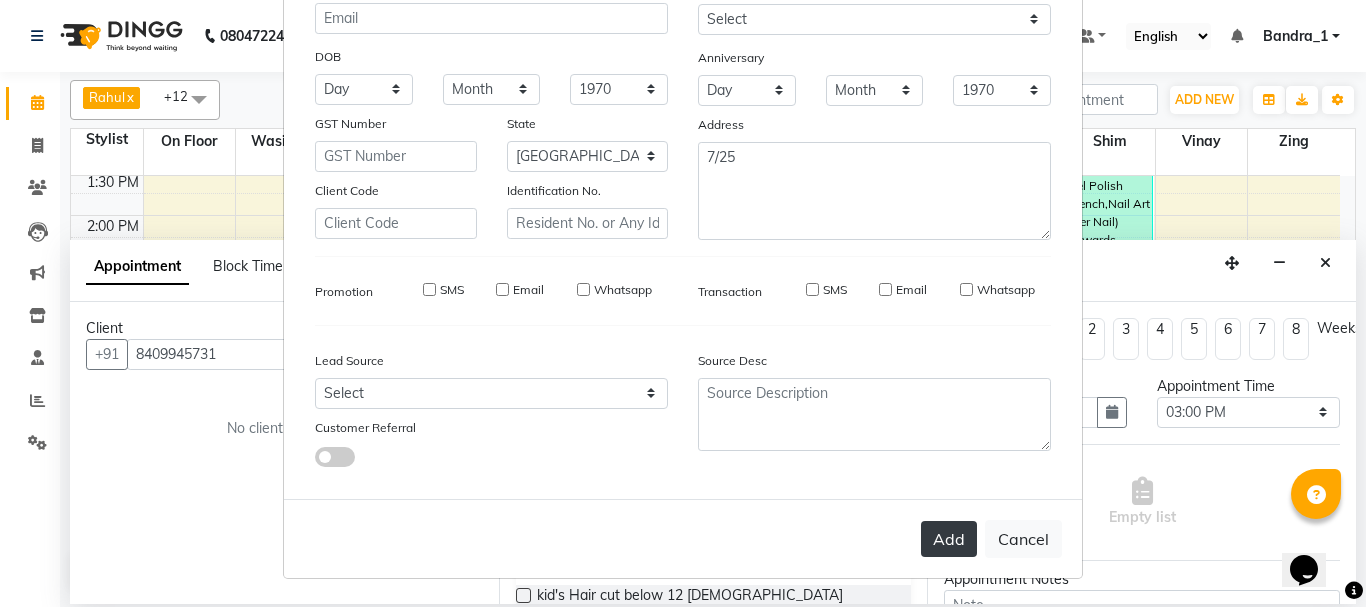 click on "Add" at bounding box center (949, 539) 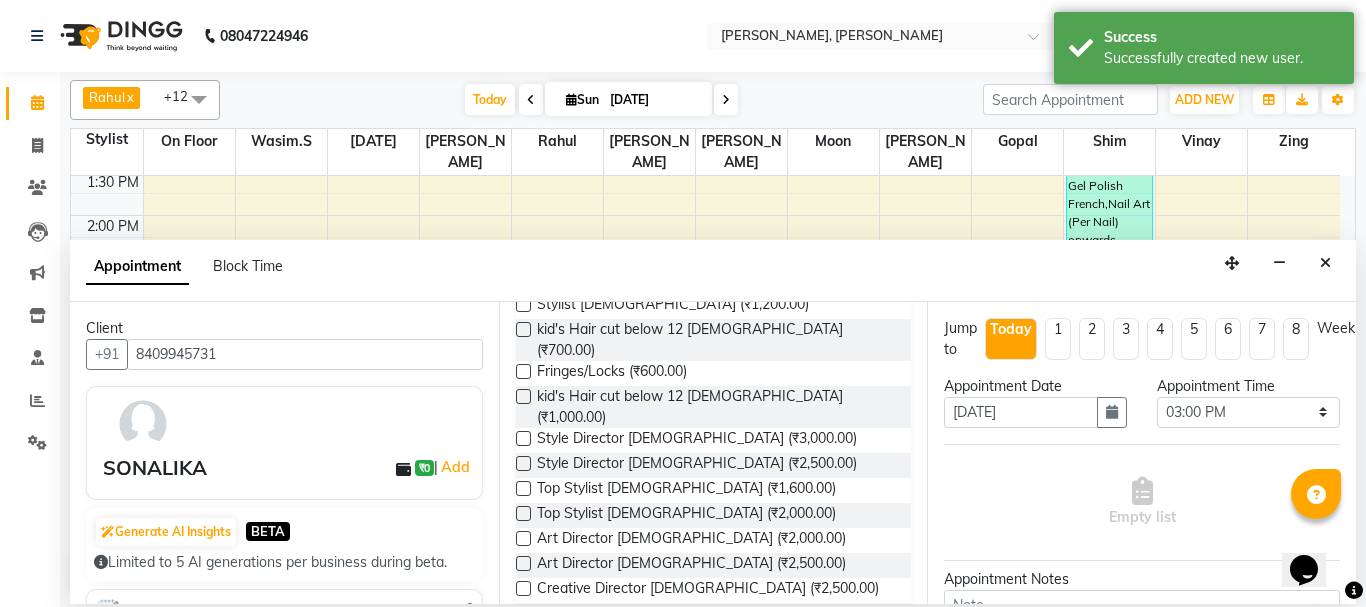 scroll, scrollTop: 400, scrollLeft: 0, axis: vertical 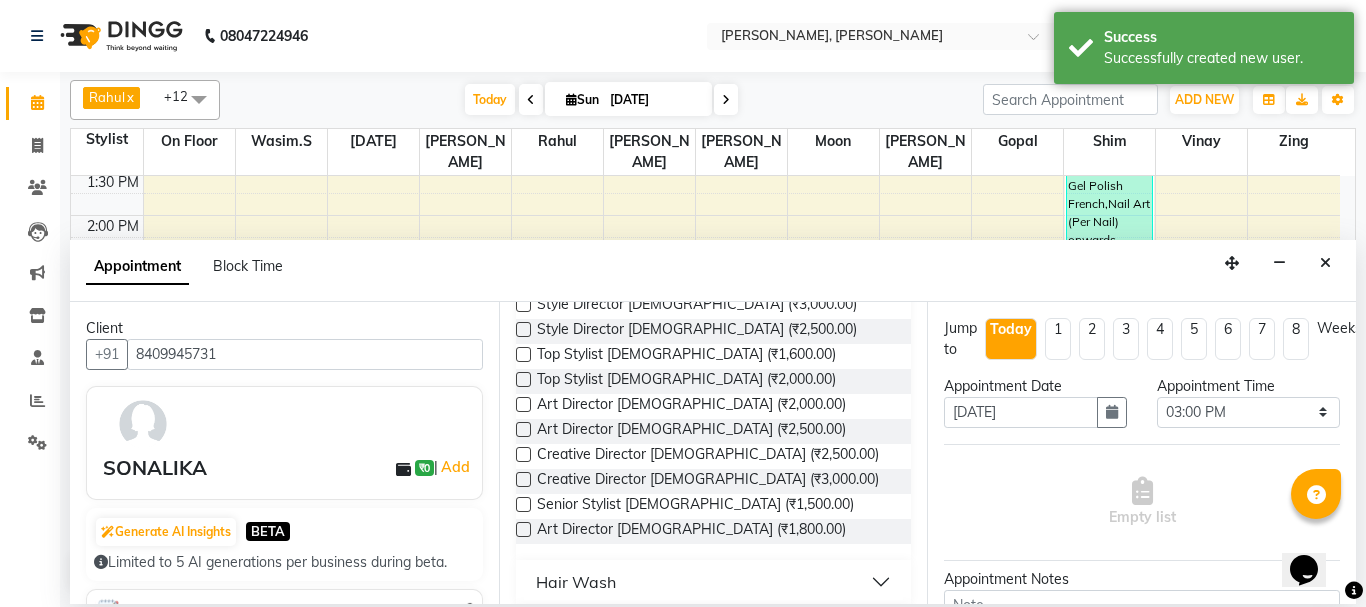 click at bounding box center (523, 379) 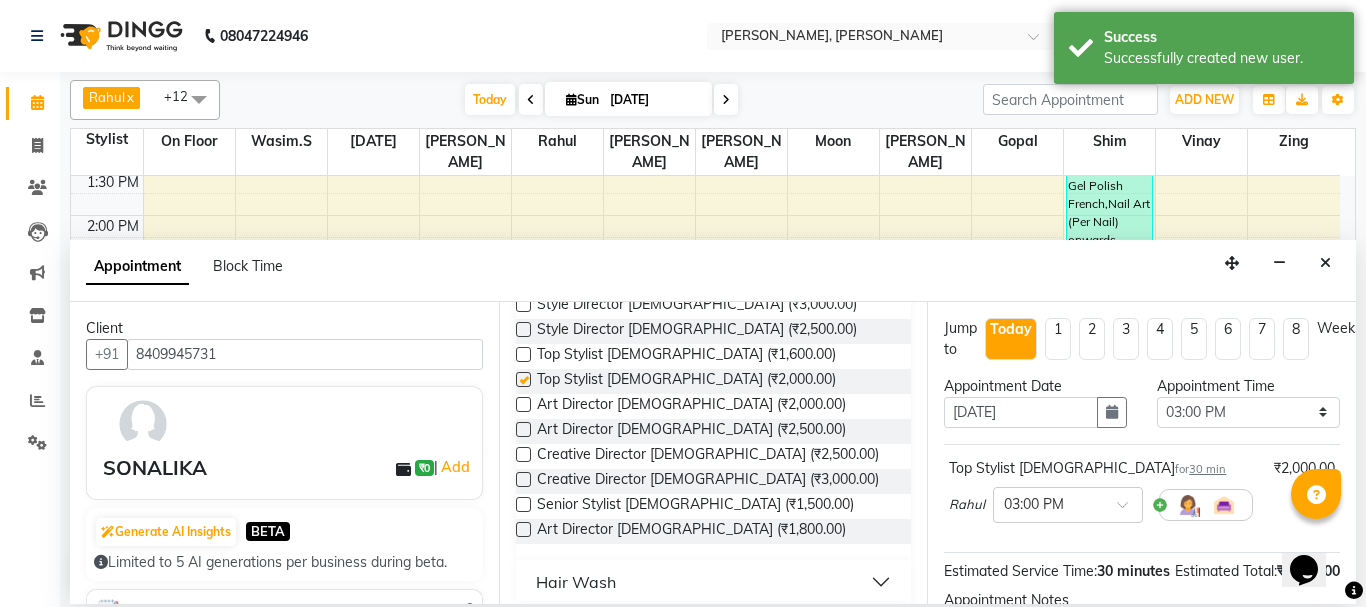 checkbox on "false" 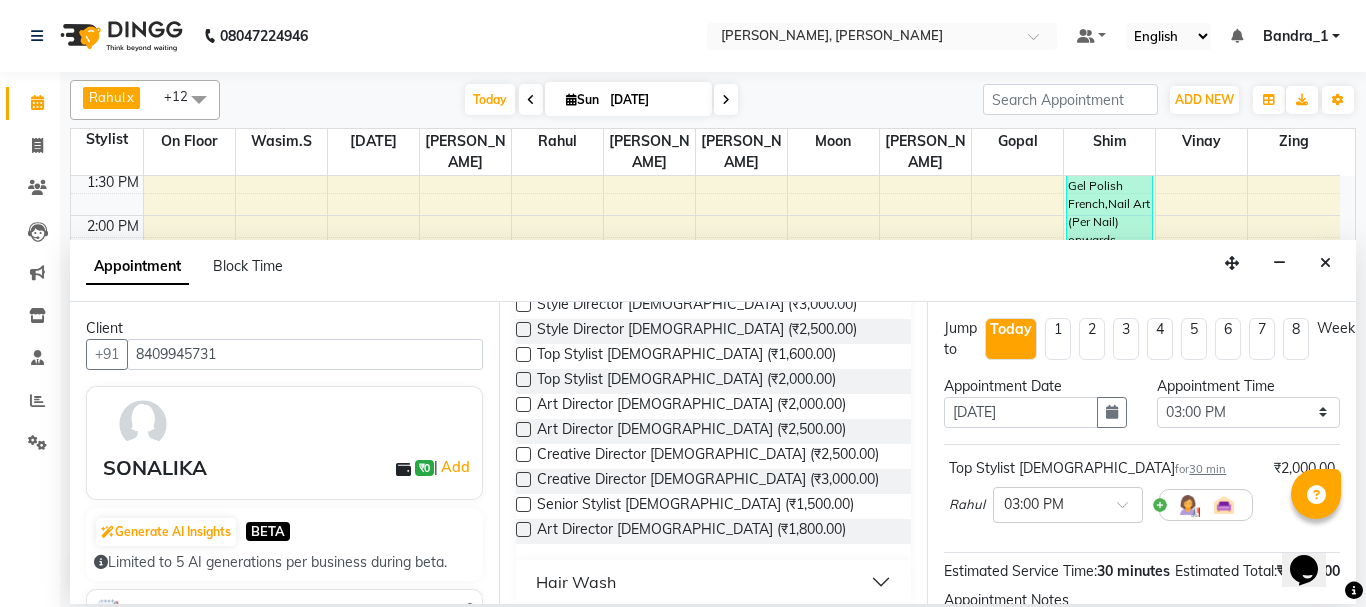 scroll, scrollTop: 260, scrollLeft: 0, axis: vertical 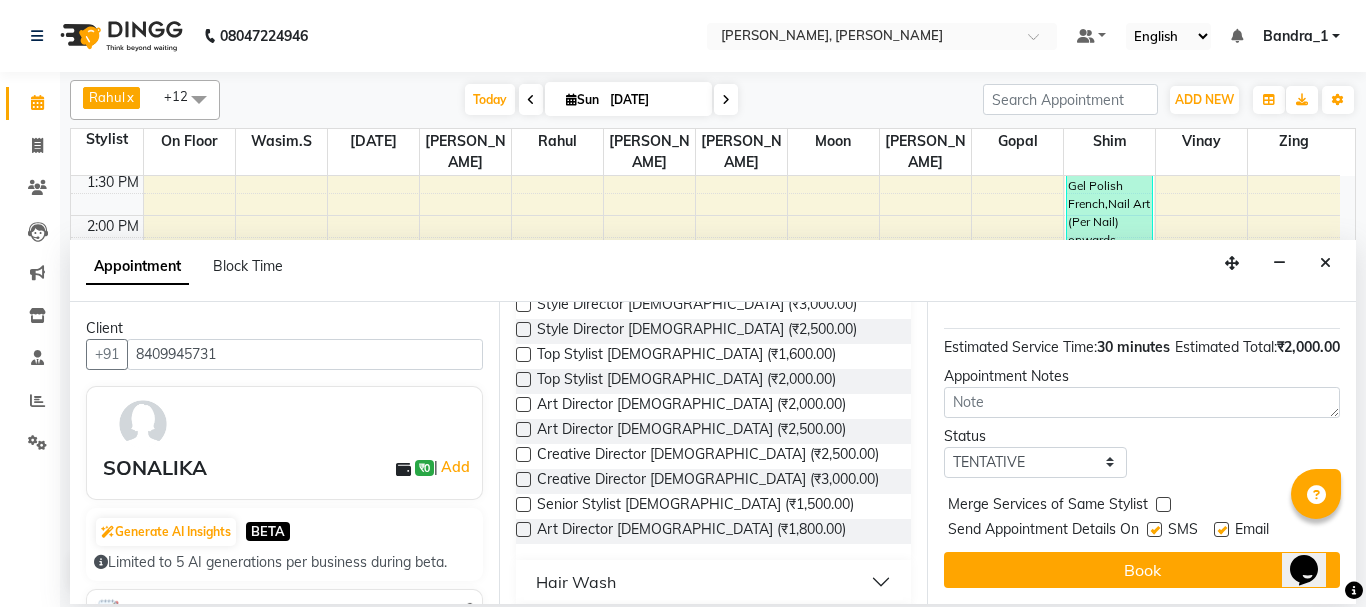 drag, startPoint x: 1161, startPoint y: 515, endPoint x: 1172, endPoint y: 519, distance: 11.7046995 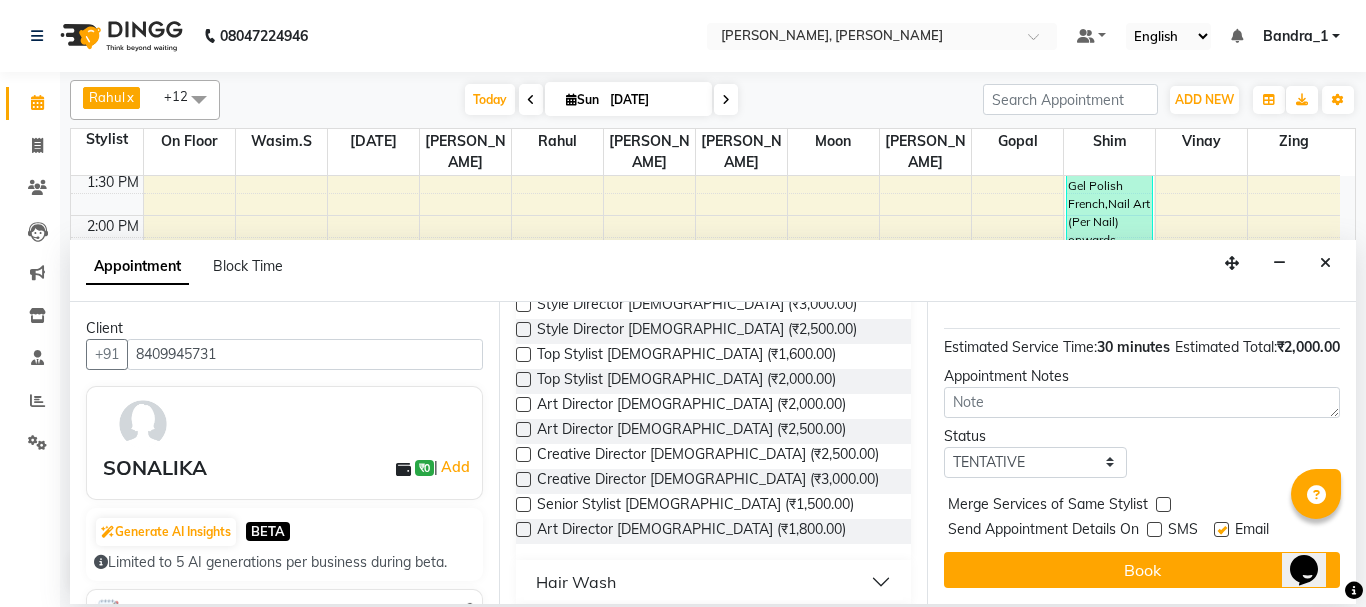click at bounding box center [1221, 529] 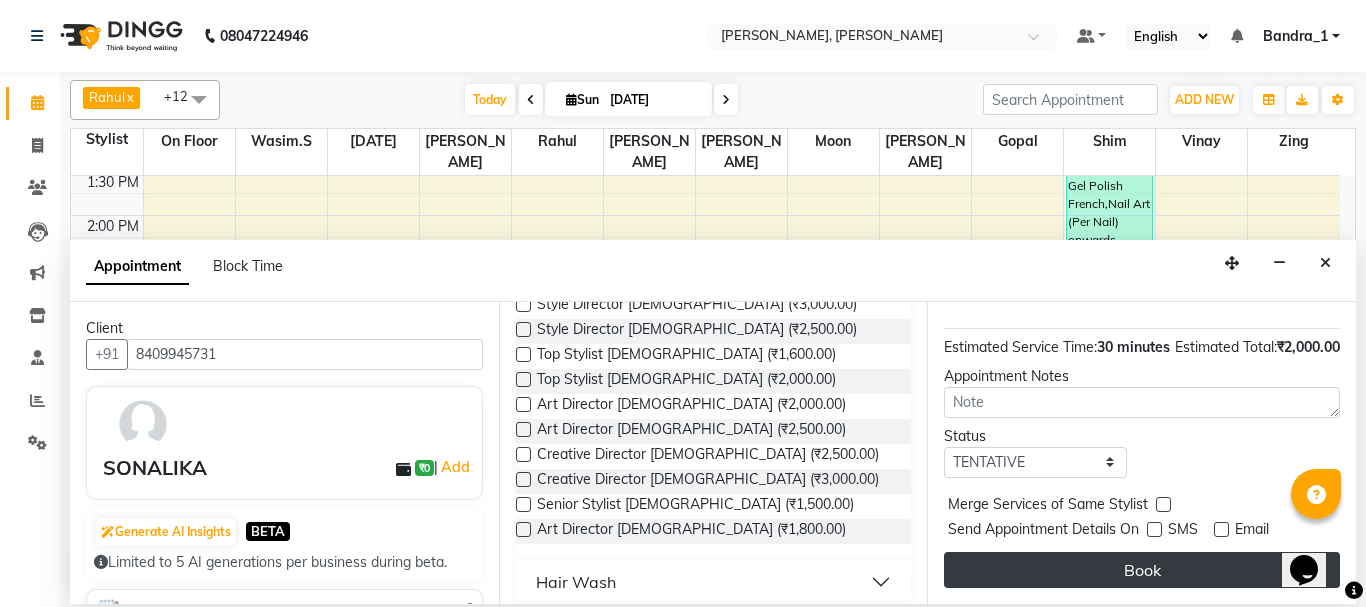 click on "Book" at bounding box center [1142, 570] 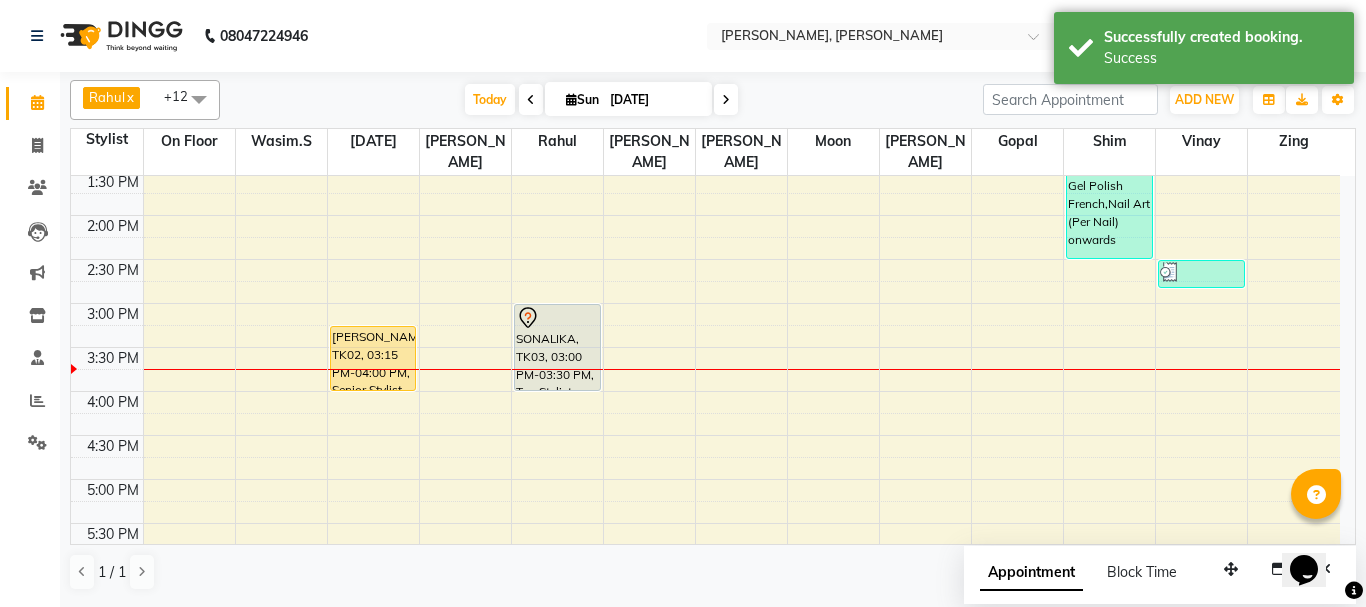 drag, startPoint x: 539, startPoint y: 327, endPoint x: 536, endPoint y: 380, distance: 53.08484 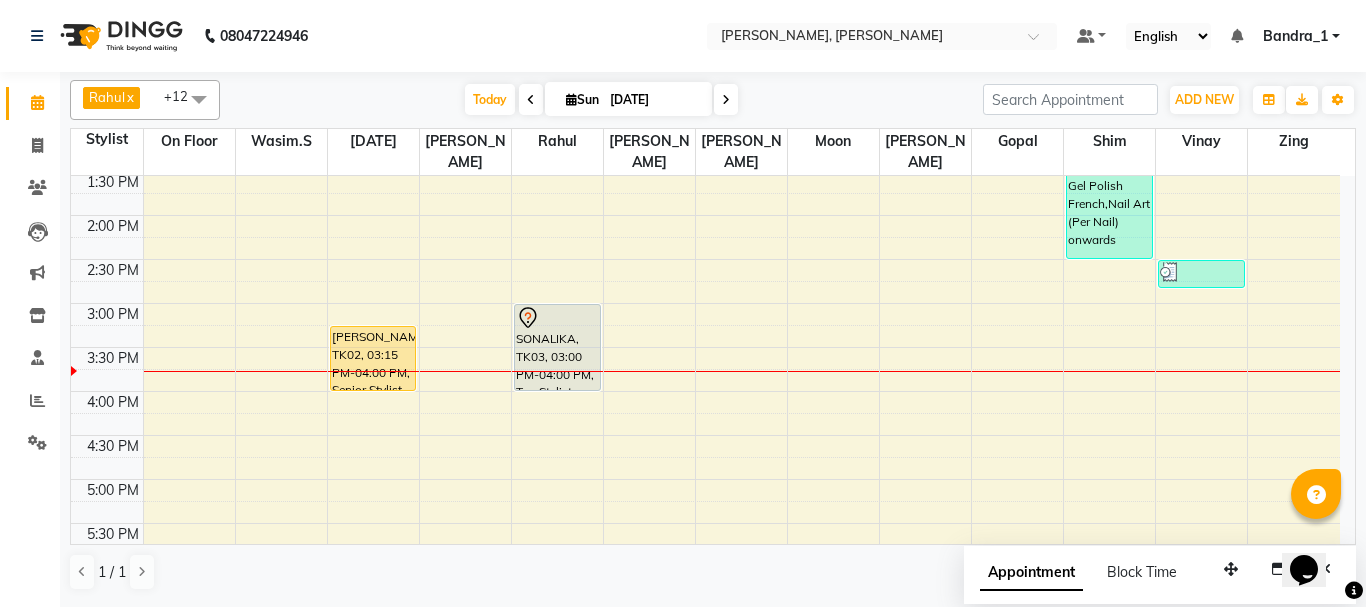 click at bounding box center (557, 318) 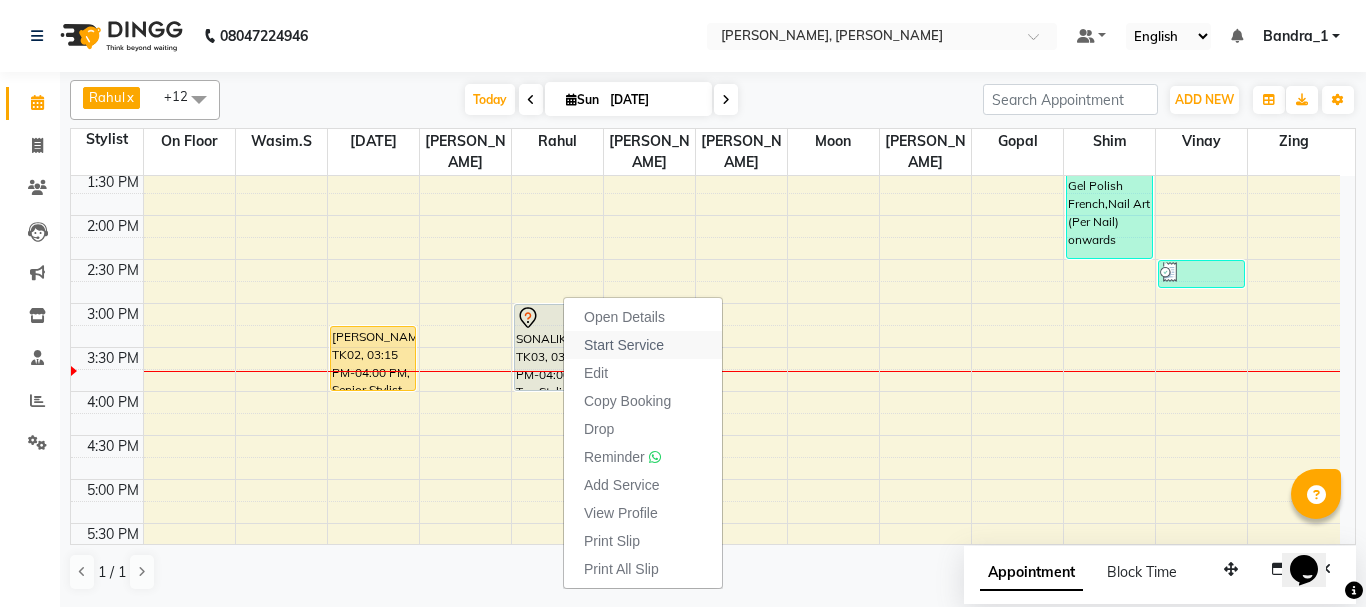 click on "Start Service" at bounding box center (643, 345) 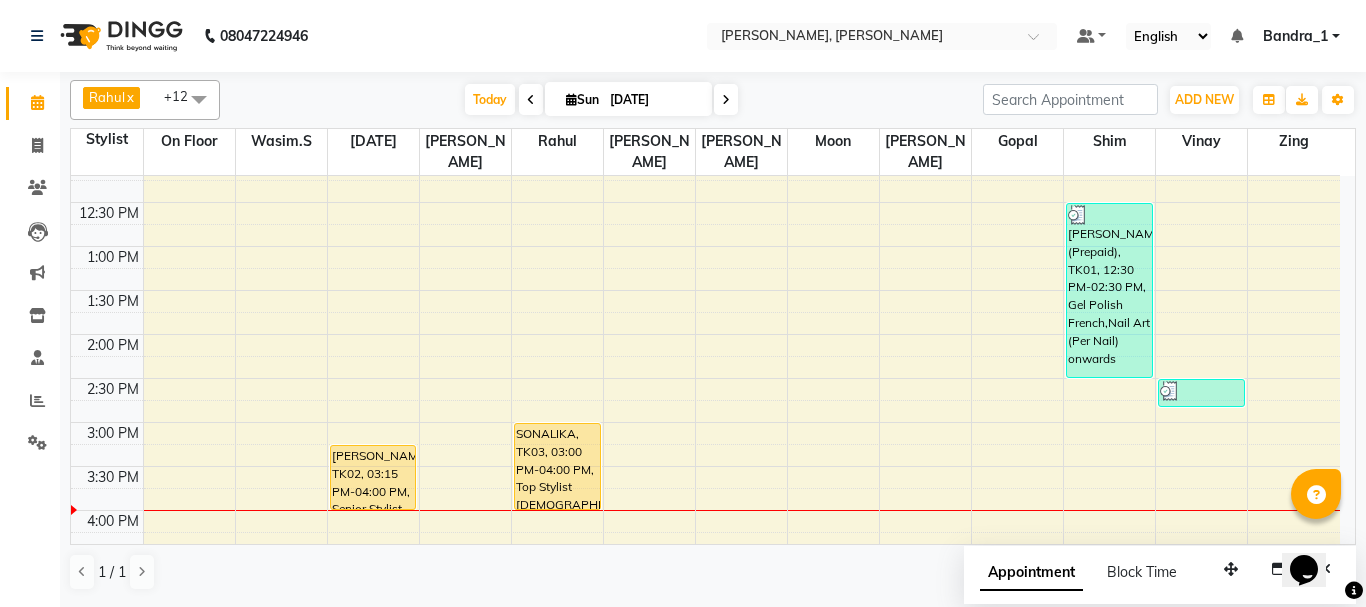 scroll, scrollTop: 257, scrollLeft: 0, axis: vertical 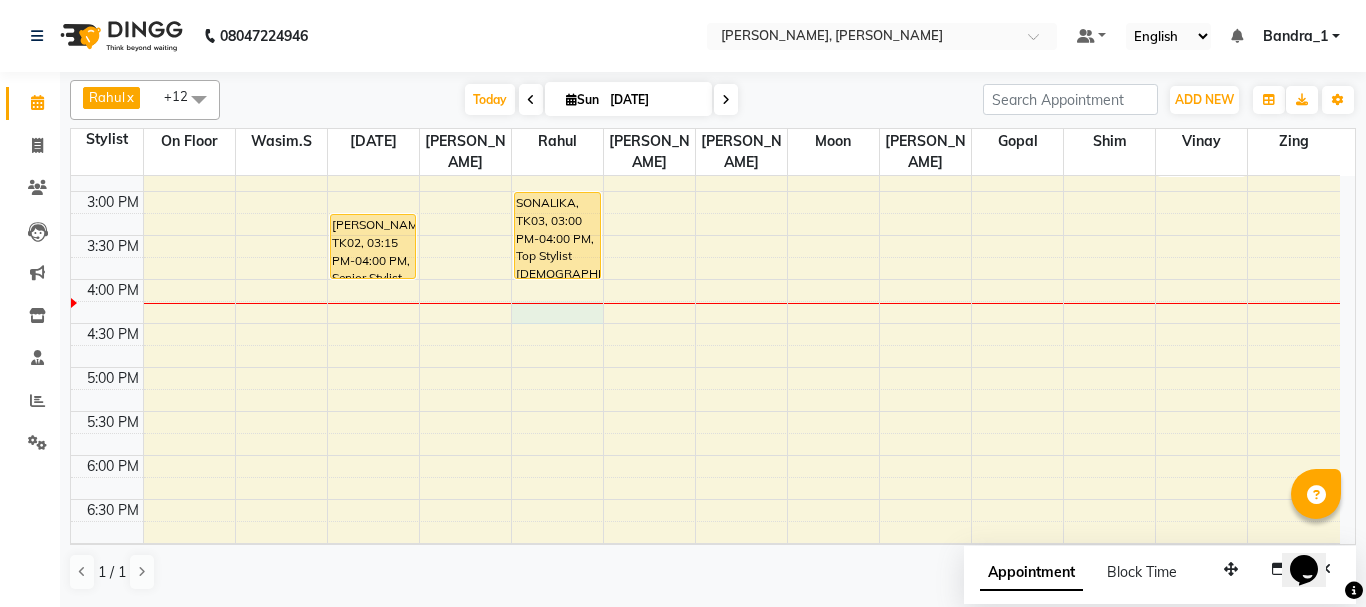 click on "9:00 AM 9:30 AM 10:00 AM 10:30 AM 11:00 AM 11:30 AM 12:00 PM 12:30 PM 1:00 PM 1:30 PM 2:00 PM 2:30 PM 3:00 PM 3:30 PM 4:00 PM 4:30 PM 5:00 PM 5:30 PM 6:00 PM 6:30 PM 7:00 PM 7:30 PM 8:00 PM 8:30 PM 9:00 PM 9:30 PM 10:00 PM 10:30 PM    ADITYA MOTWANI, TK02, 03:15 PM-04:00 PM, Senior Stylist Male    SONALIKA, TK03, 03:00 PM-04:00 PM, Top Stylist Female     PURNIMA SHAH (Prepaid), TK01, 12:30 PM-02:30 PM,  Gel Polish French,Nail Art (Per Nail) onwards     PURNIMA SHAH (Prepaid), TK01, 02:30 PM-02:50 PM, Polish Change" at bounding box center [705, 279] 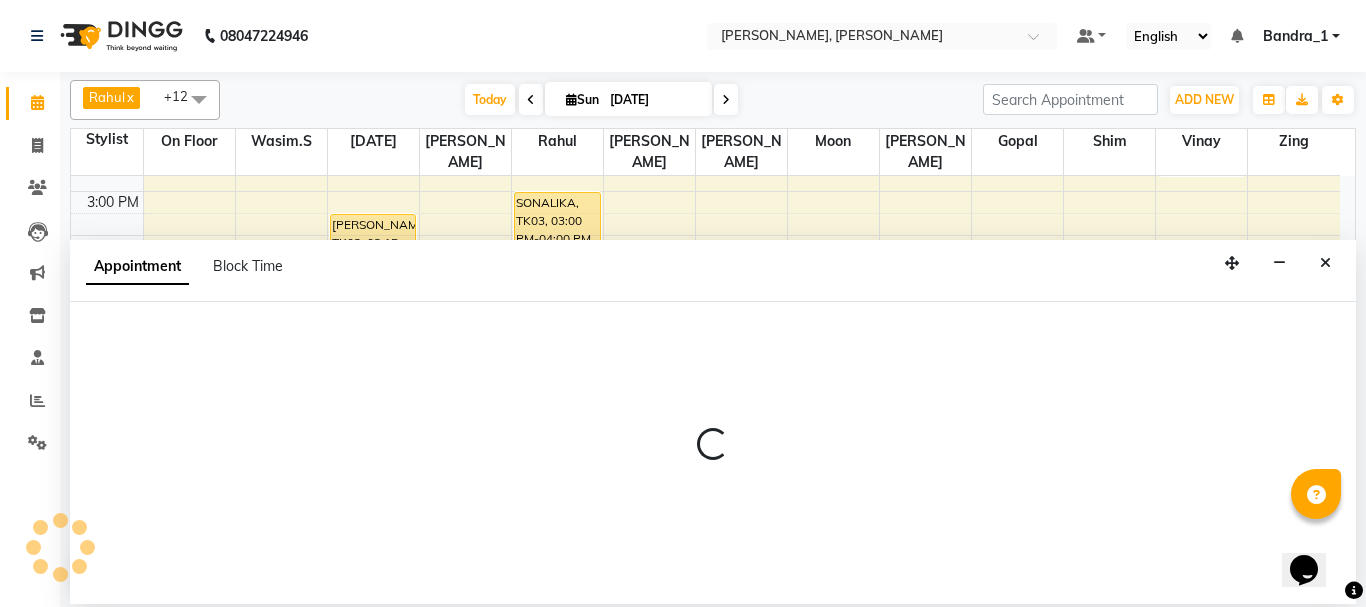 select on "23859" 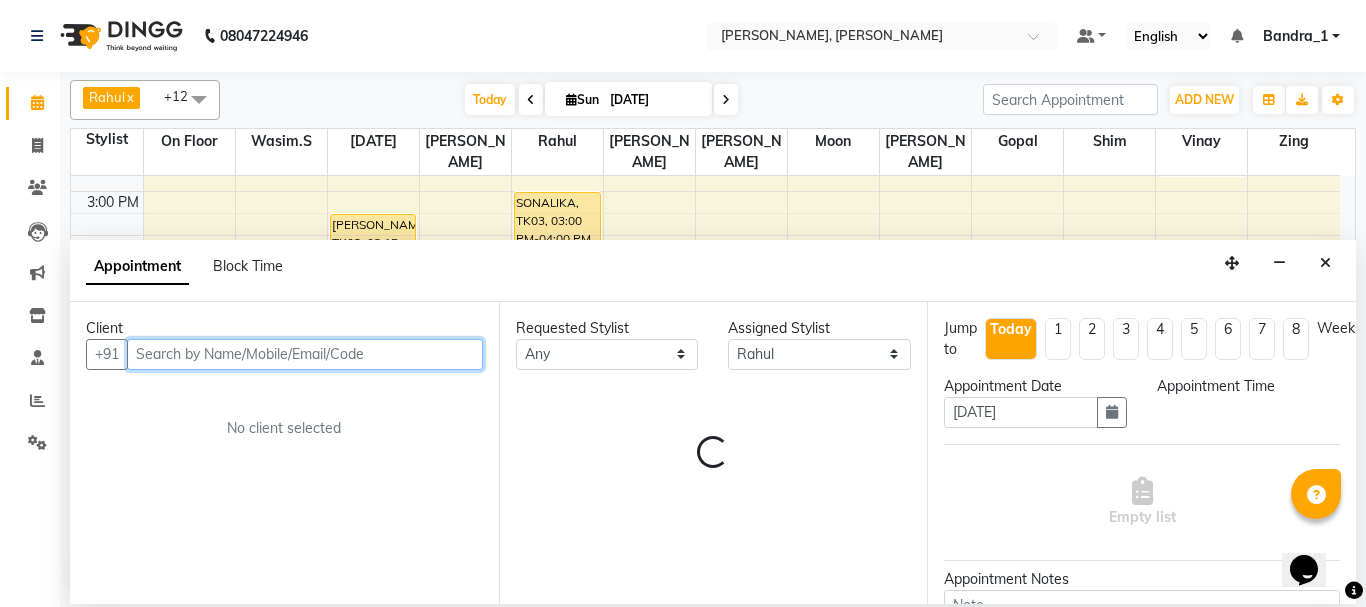 click at bounding box center [305, 354] 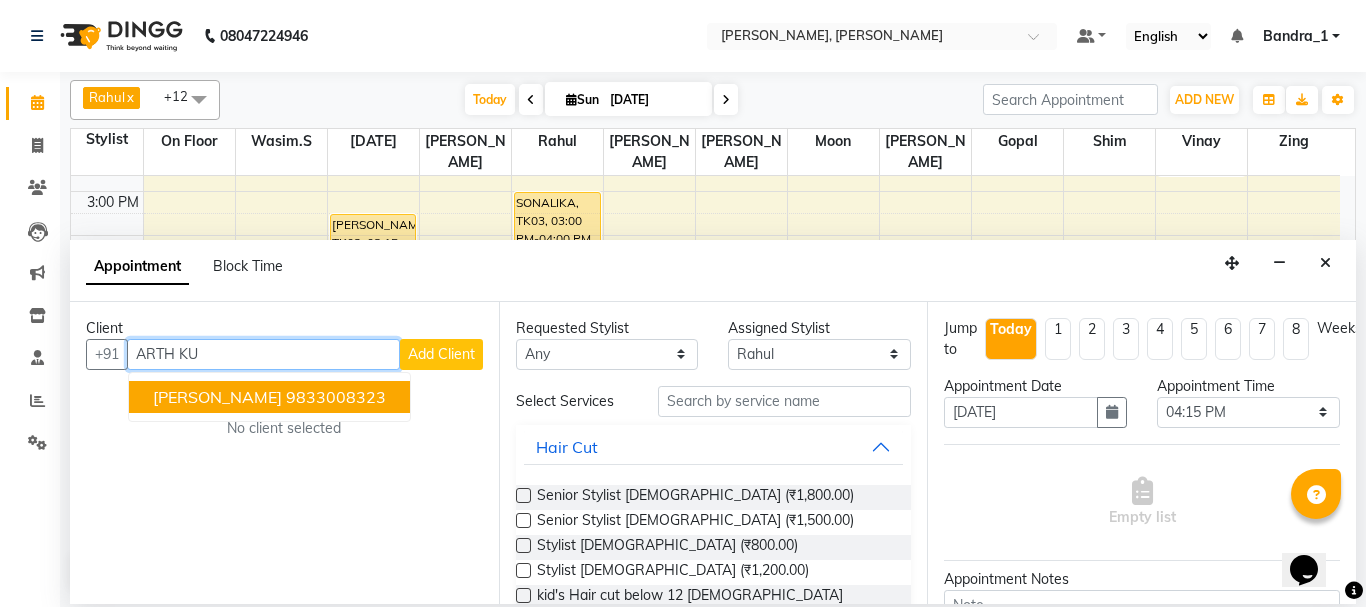 click on "ARTH KUMAR  9833008323" at bounding box center (269, 397) 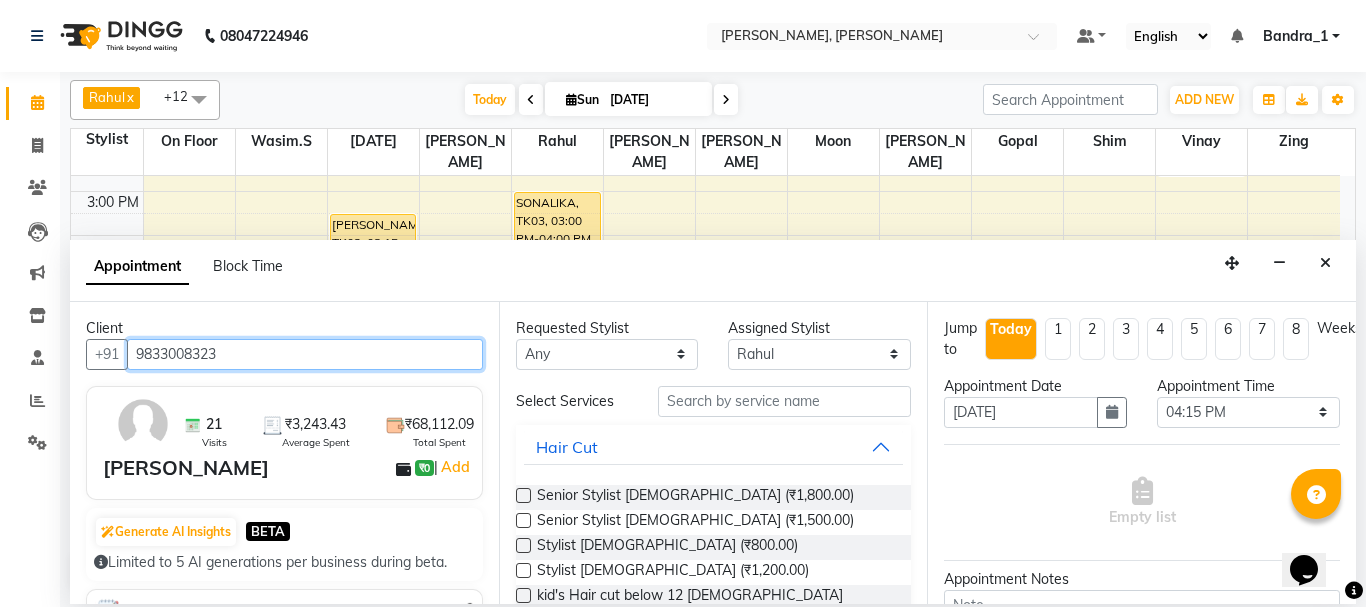 type on "9833008323" 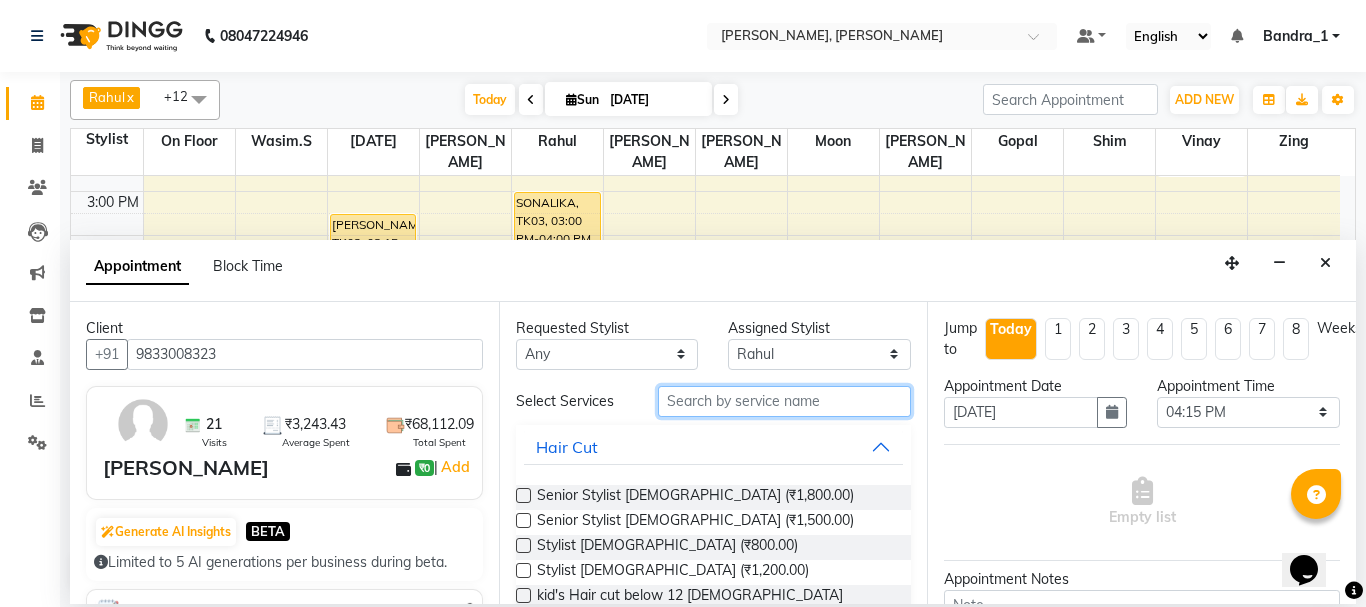 drag, startPoint x: 670, startPoint y: 403, endPoint x: 642, endPoint y: 364, distance: 48.010414 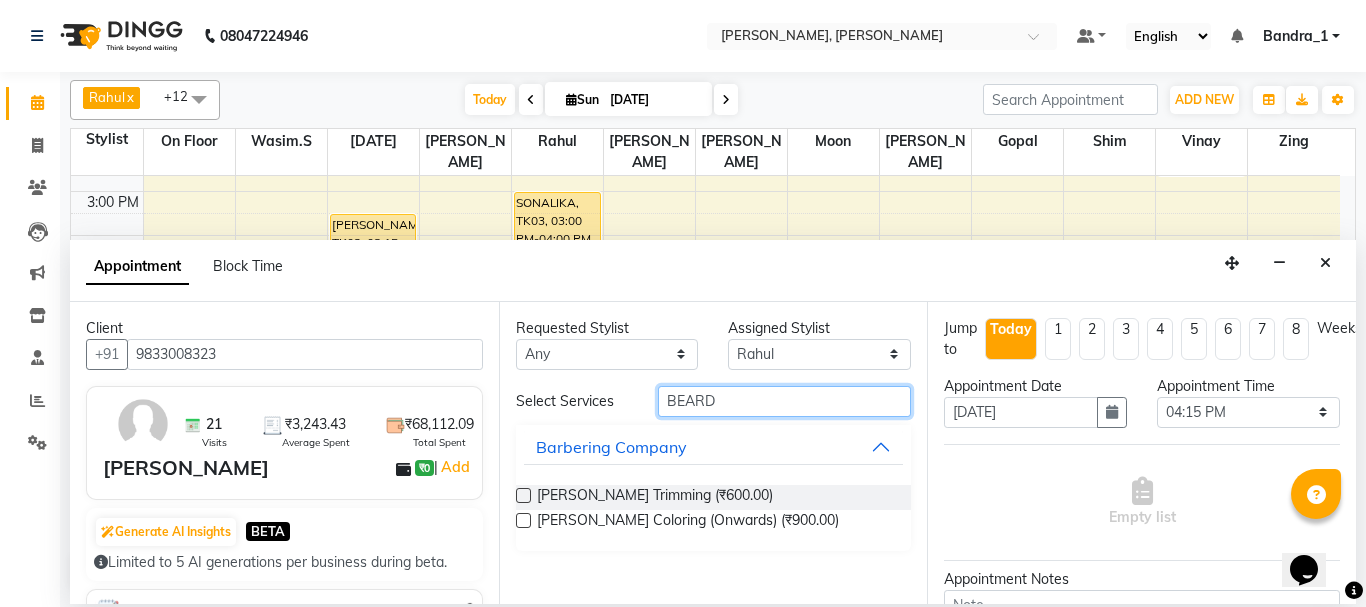 type on "BEARD" 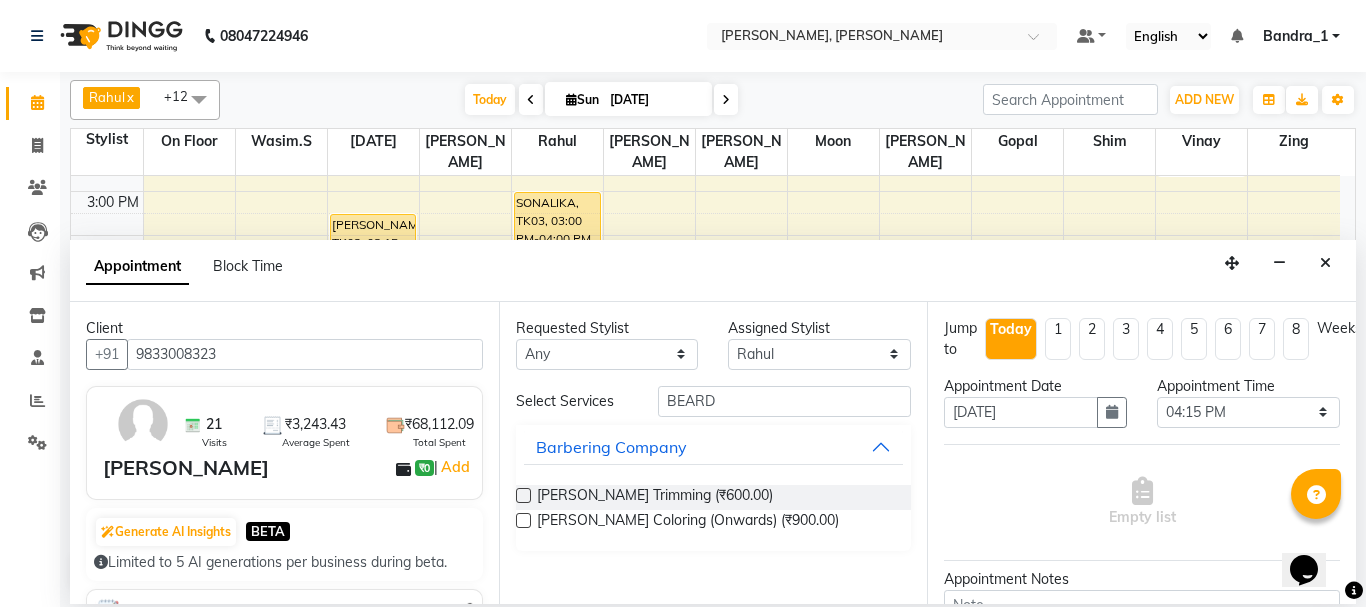 click at bounding box center [523, 495] 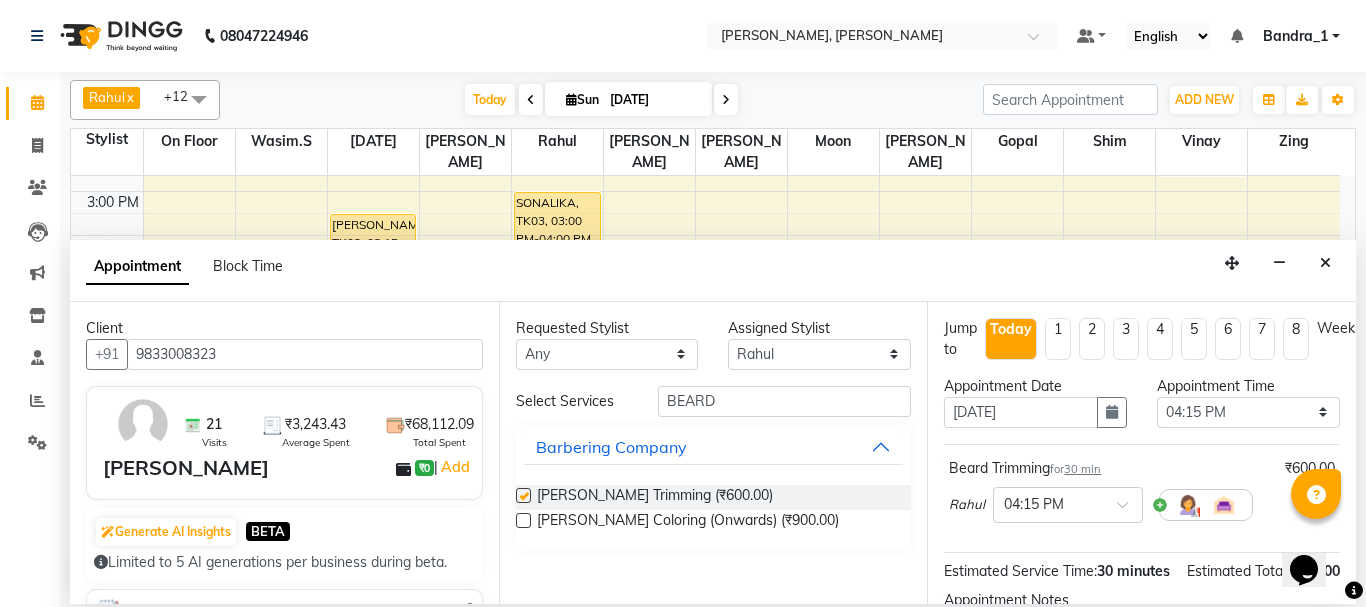 checkbox on "false" 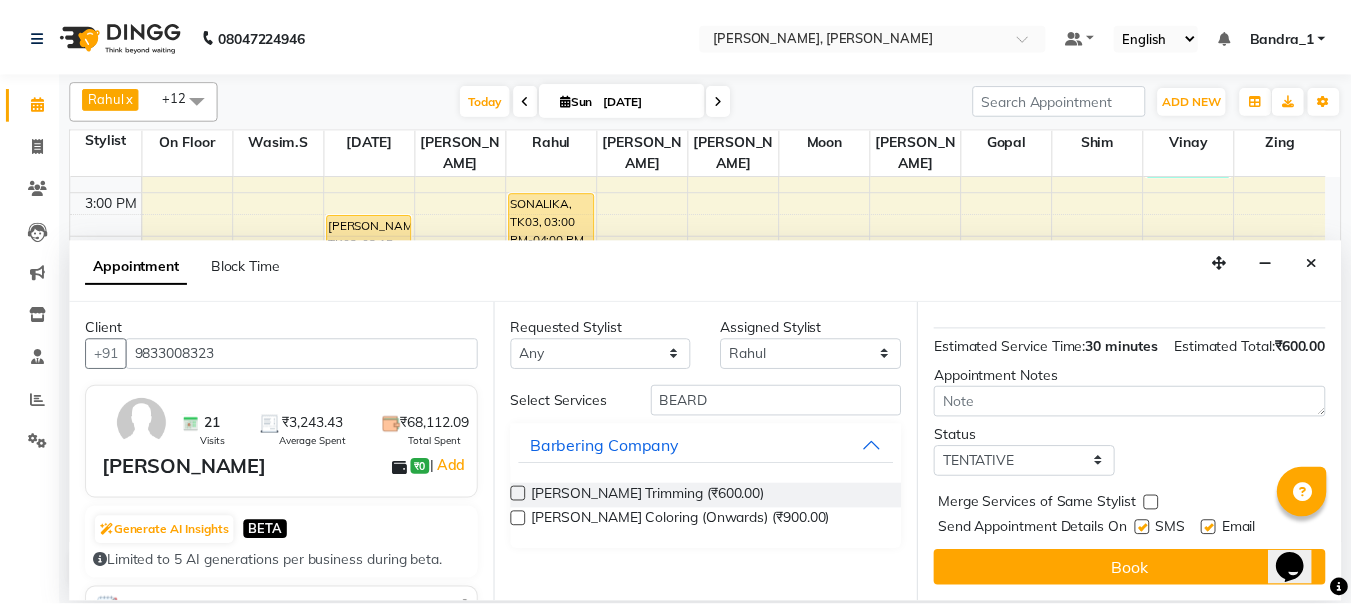 scroll, scrollTop: 260, scrollLeft: 0, axis: vertical 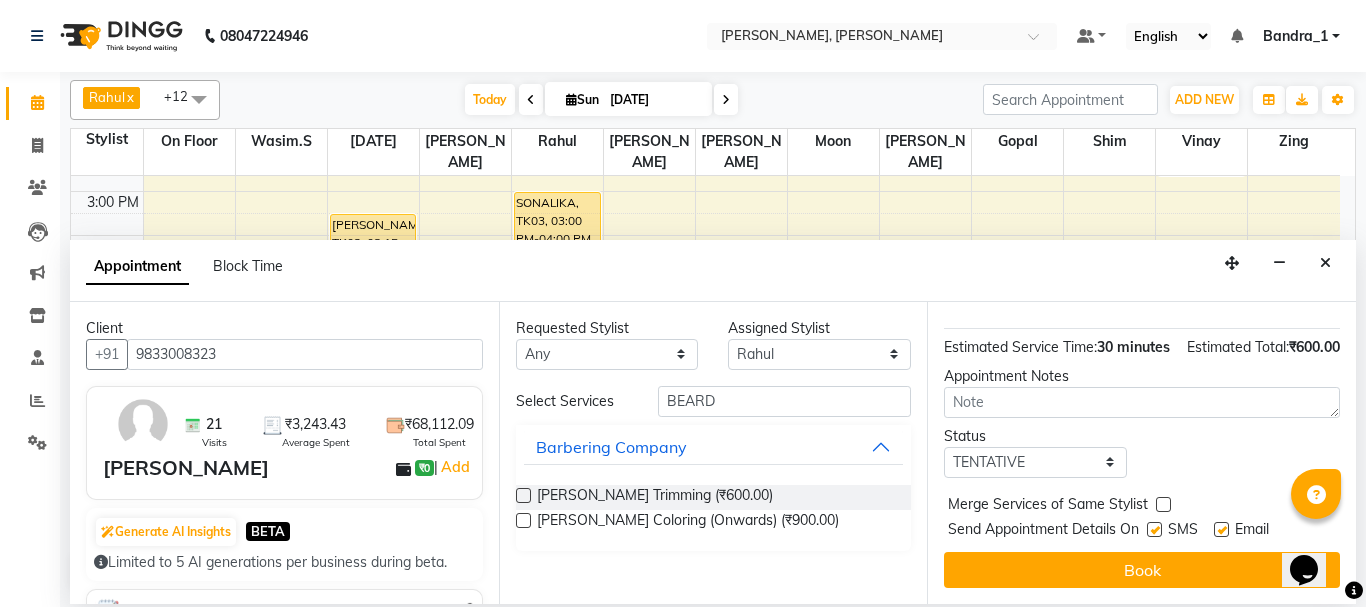 click at bounding box center [1221, 529] 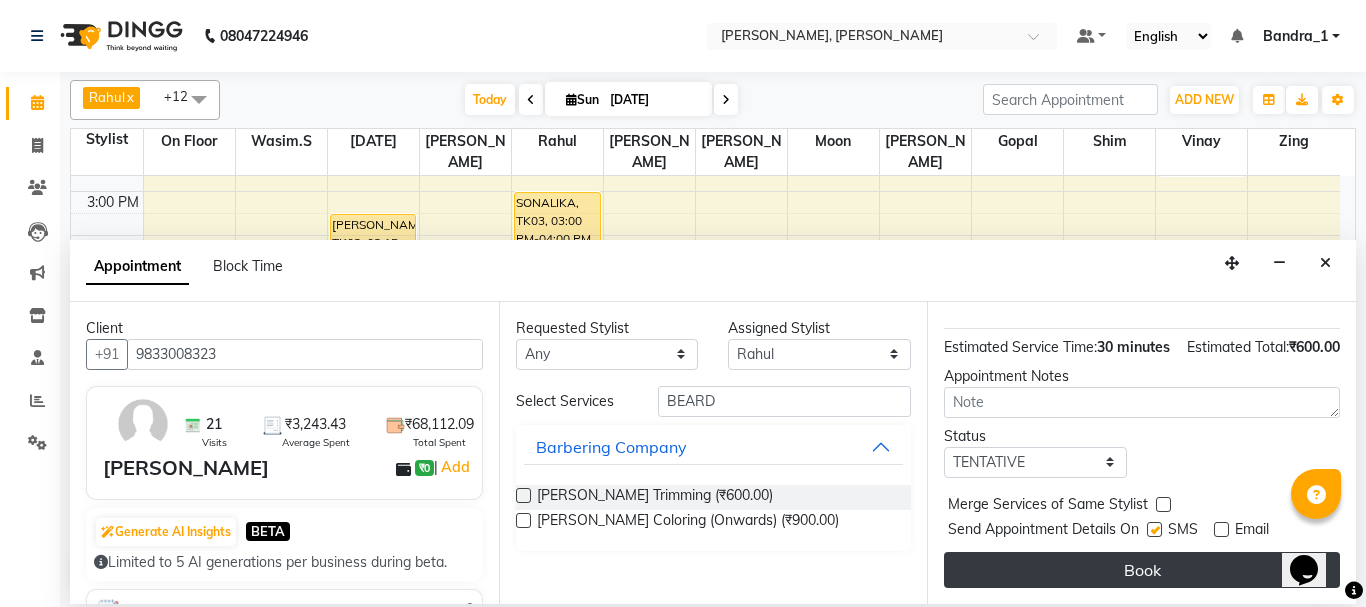 drag, startPoint x: 1158, startPoint y: 515, endPoint x: 1139, endPoint y: 553, distance: 42.48529 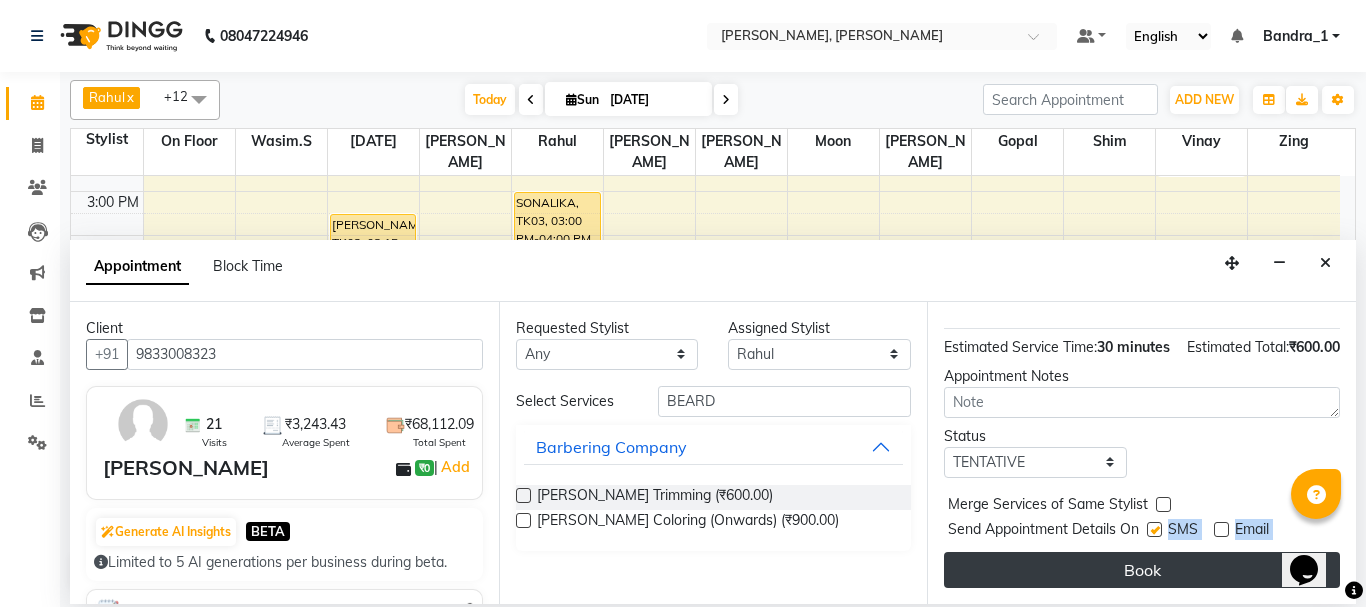 click on "Book" at bounding box center (1142, 570) 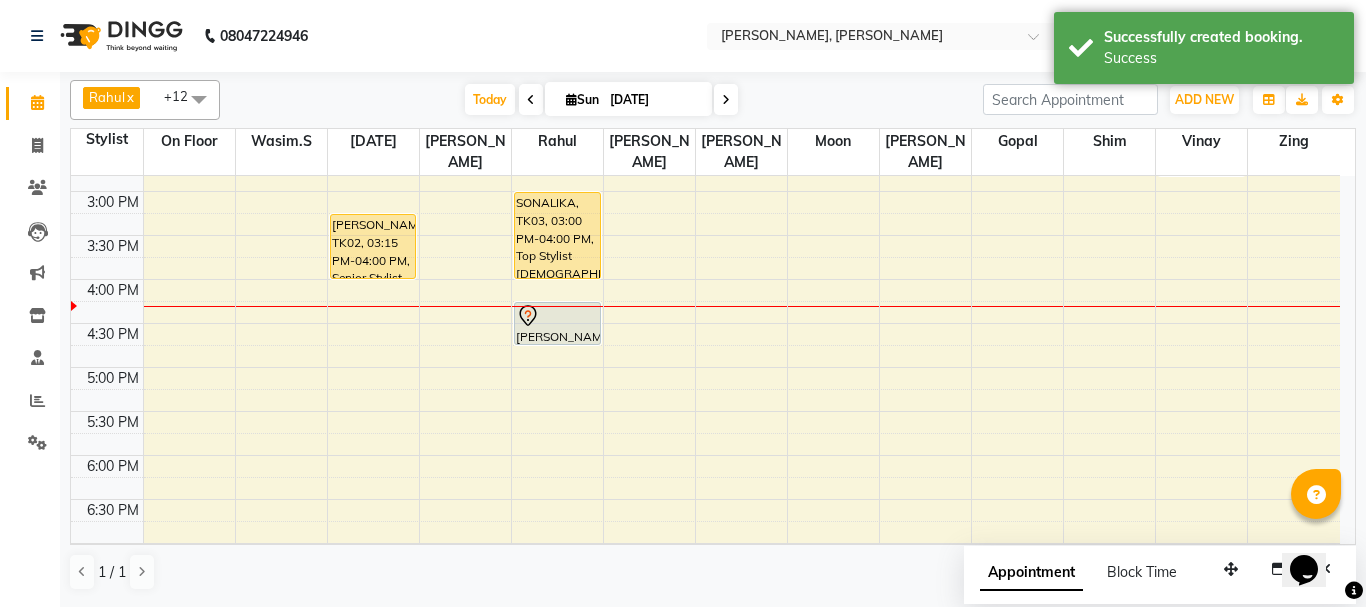 click at bounding box center (557, 316) 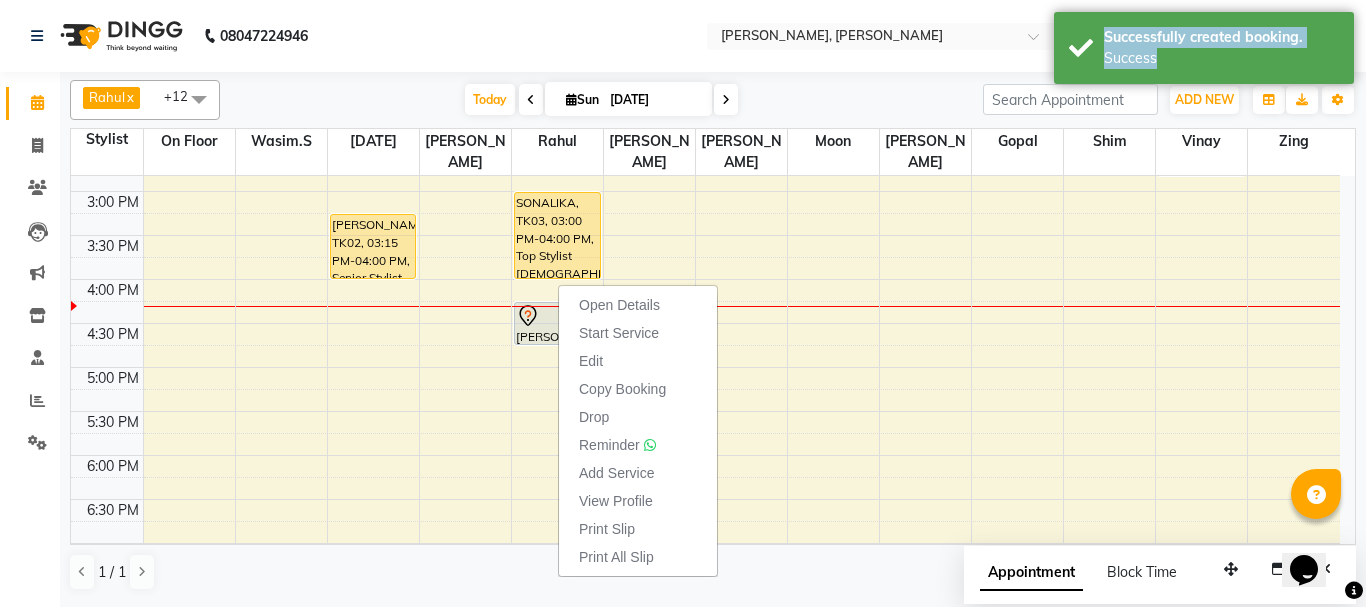 drag, startPoint x: 614, startPoint y: 334, endPoint x: 425, endPoint y: 294, distance: 193.18643 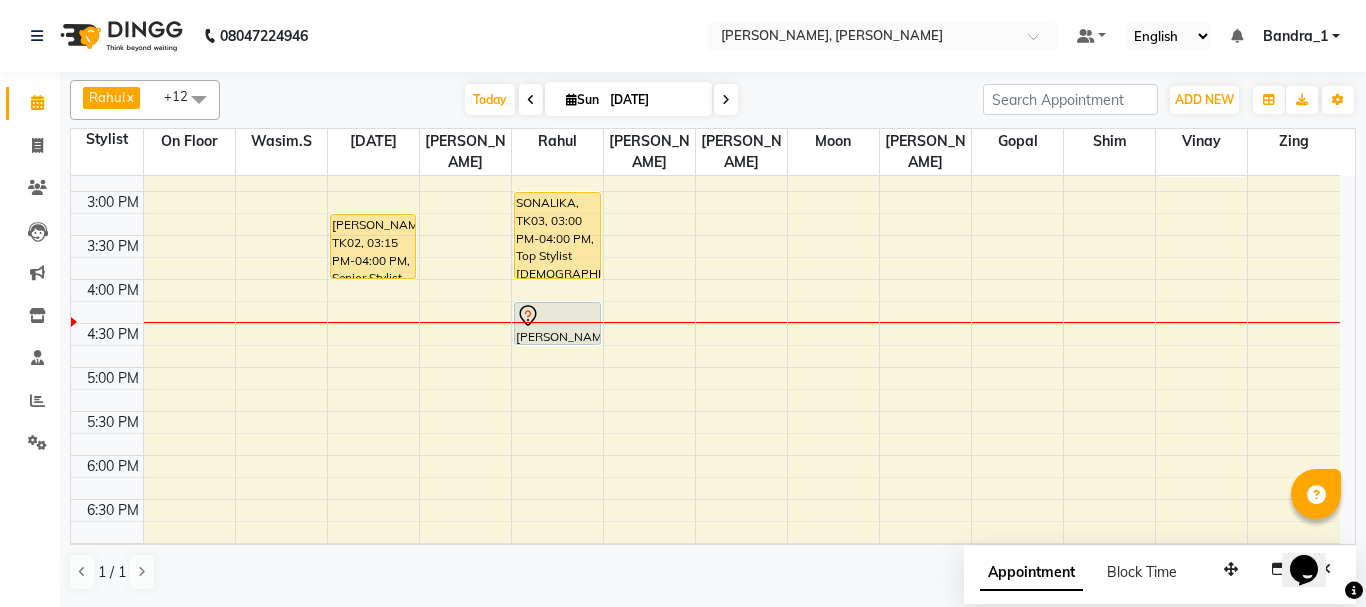 click on "[PERSON_NAME], TK04, 04:15 PM-04:45 PM, [PERSON_NAME] Trimming" at bounding box center (557, 323) 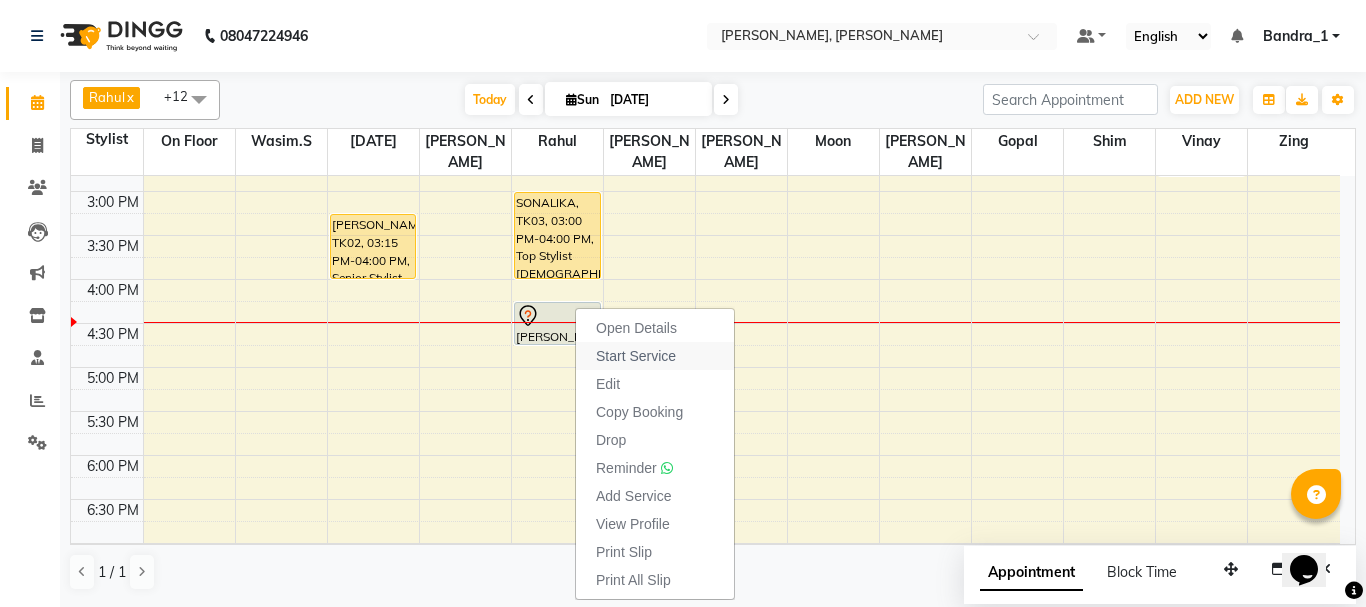 click on "Start Service" at bounding box center (636, 356) 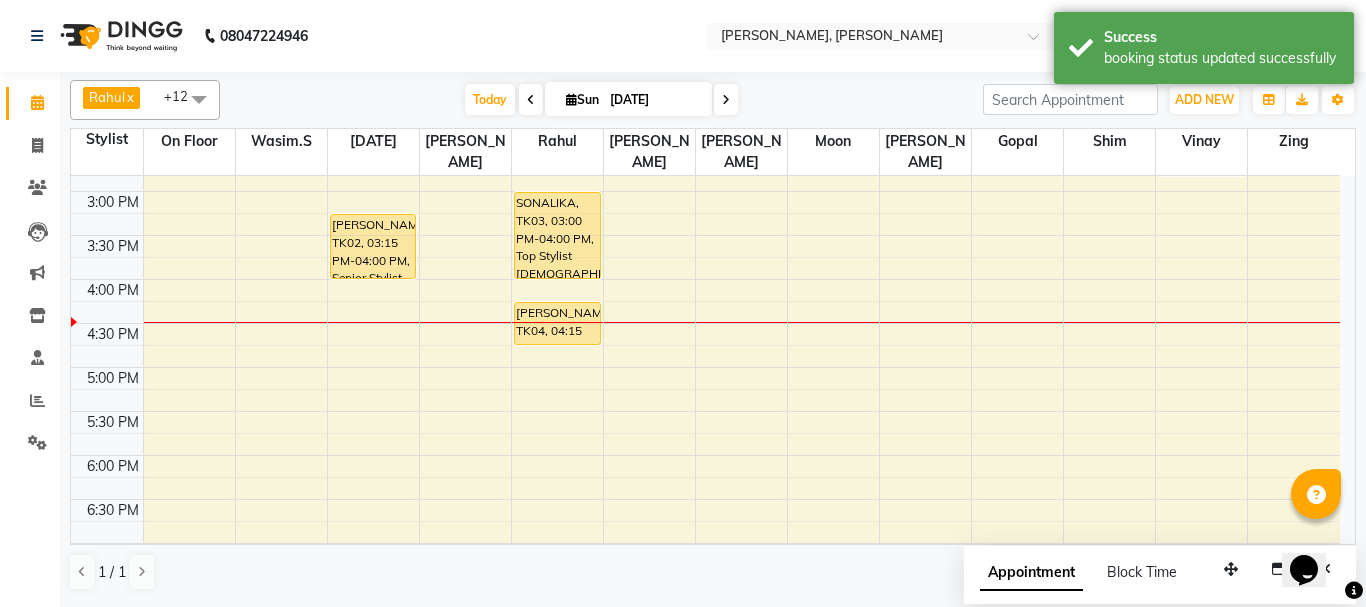 click on "ADITYA MOTWANI, TK02, 03:15 PM-04:00 PM, Senior Stylist Male" at bounding box center (373, 246) 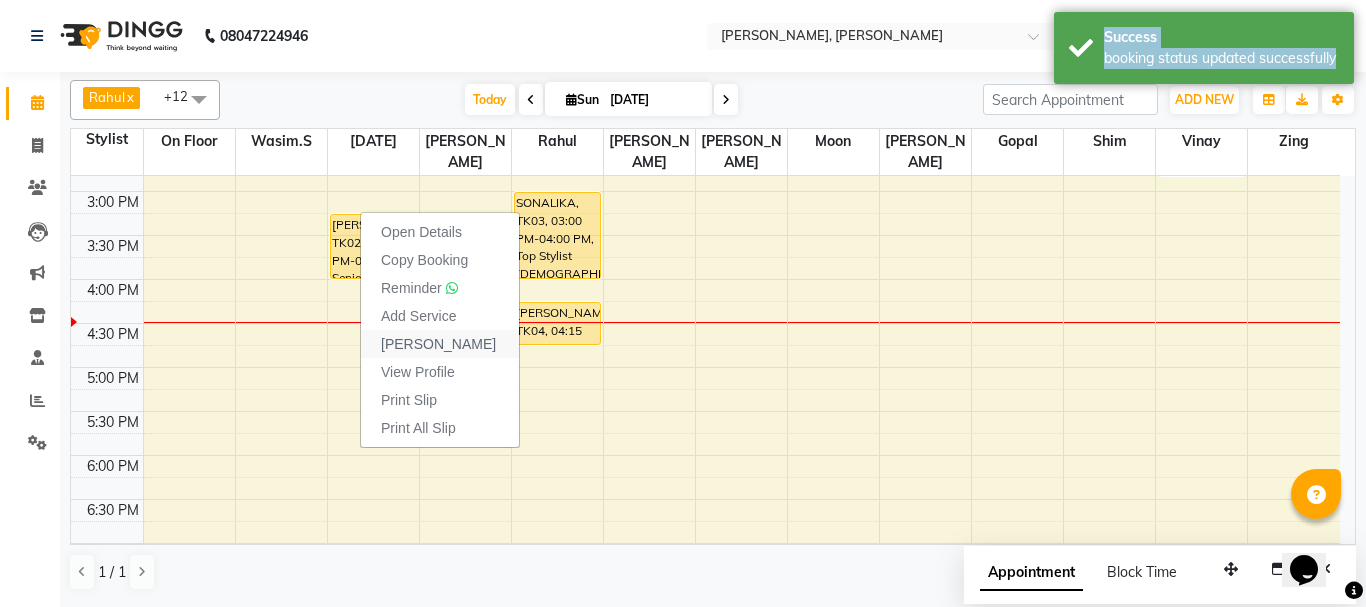 click on "[PERSON_NAME]" at bounding box center [438, 344] 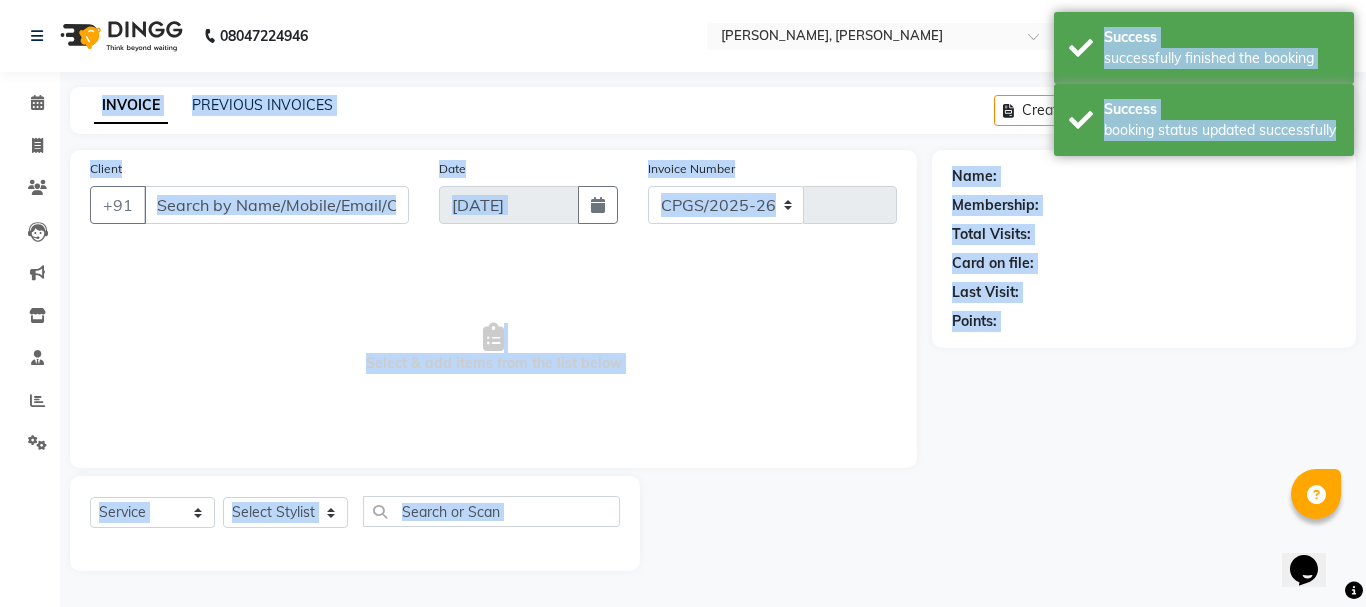 select on "7997" 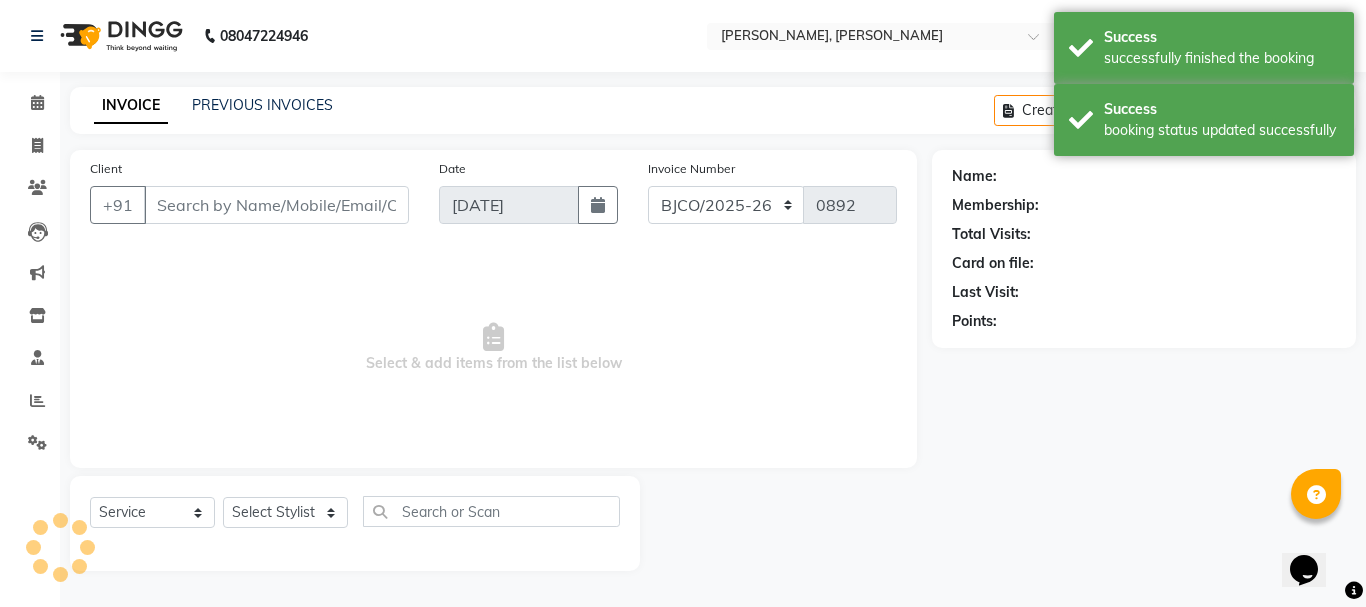 type on "9870061000" 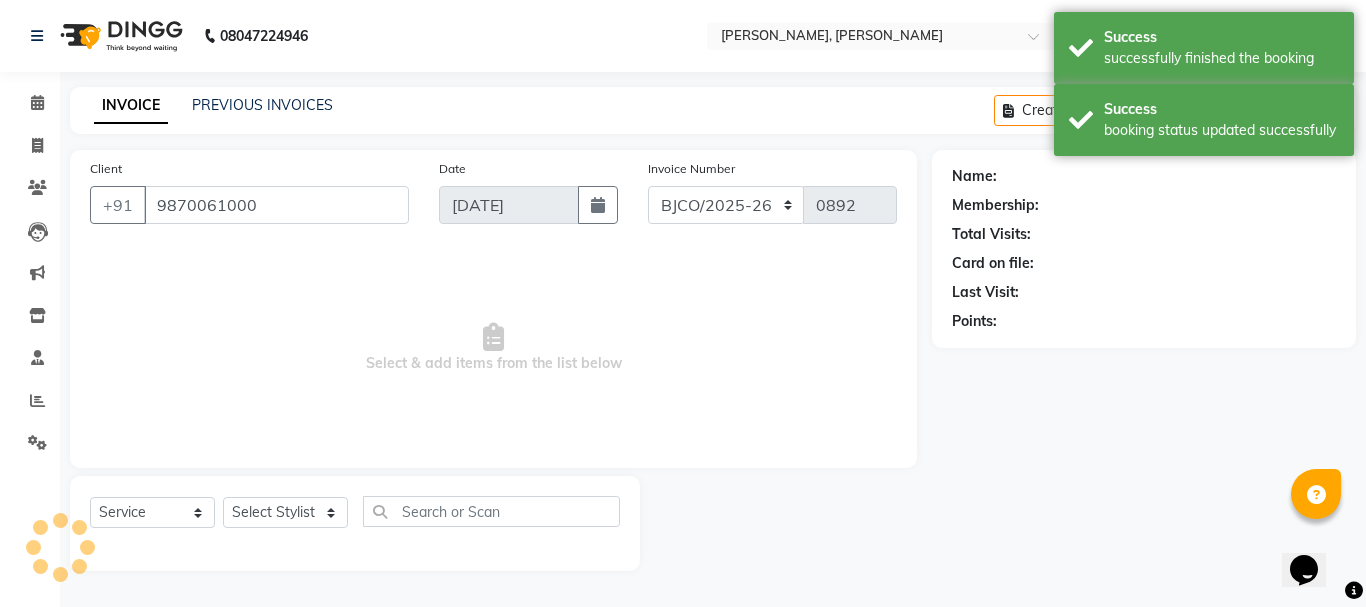 select on "58043" 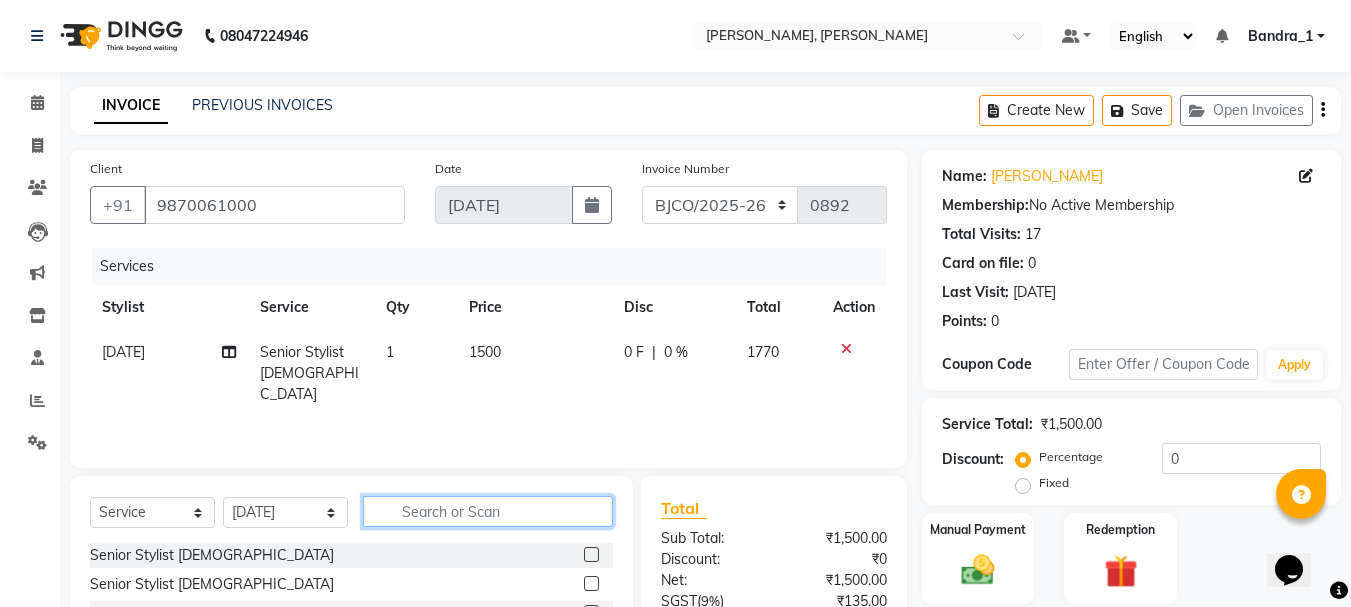 click 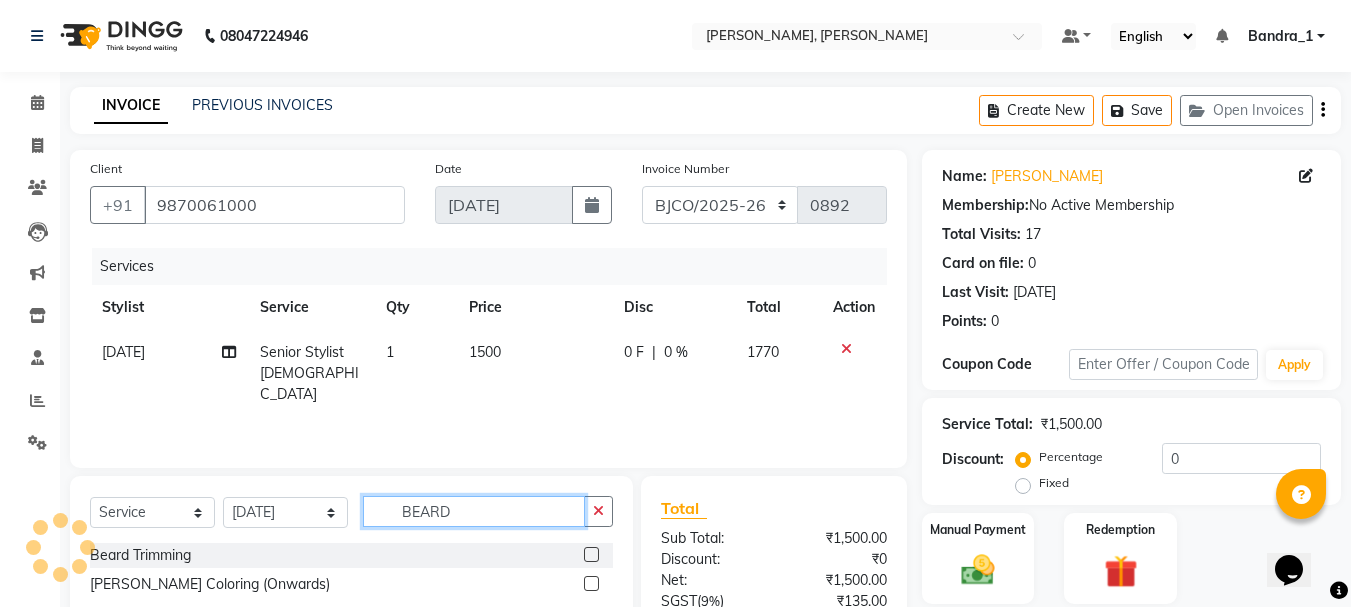 type on "BEARD" 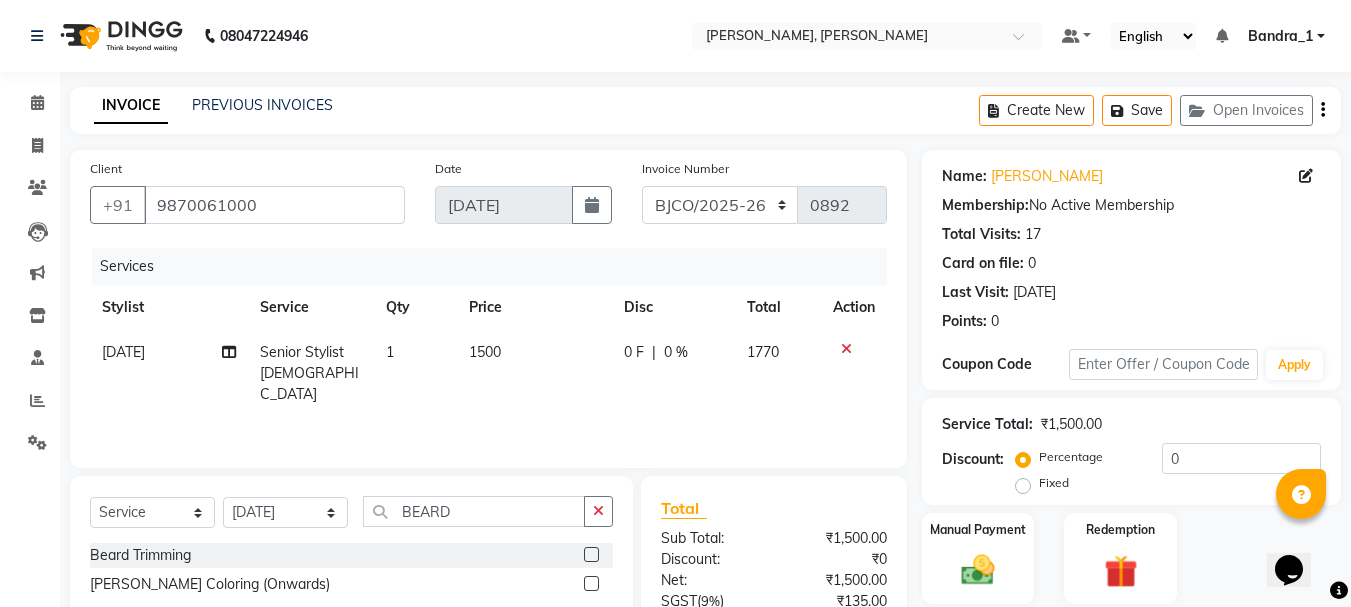 click 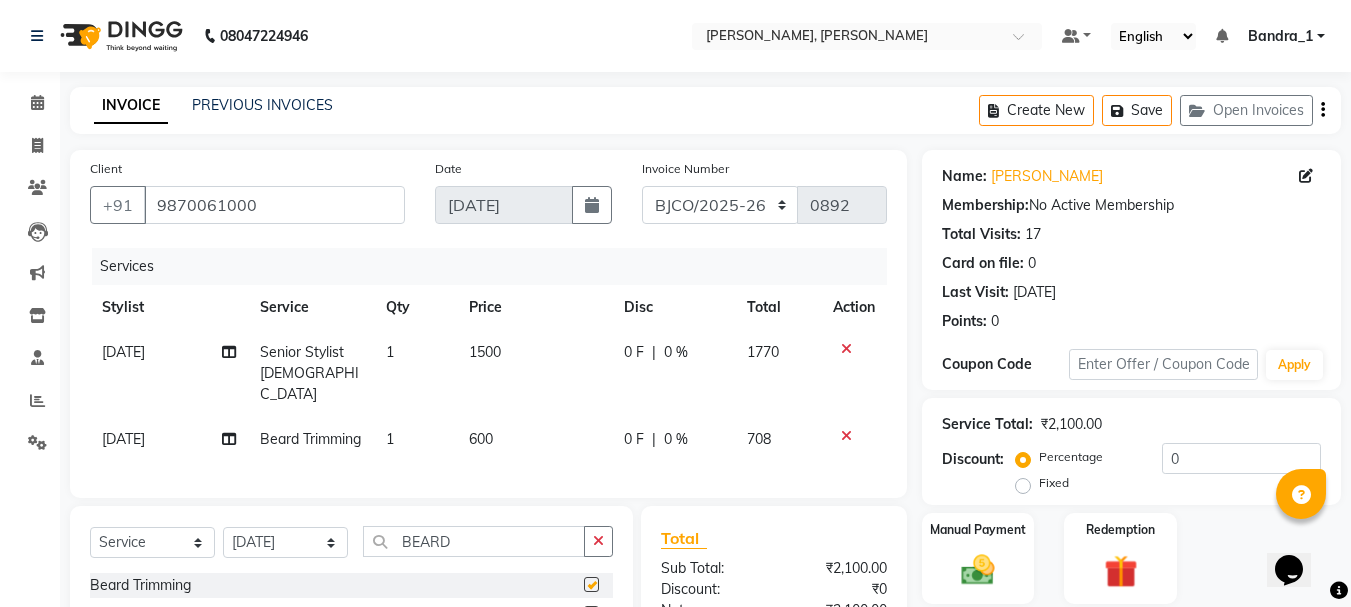 checkbox on "false" 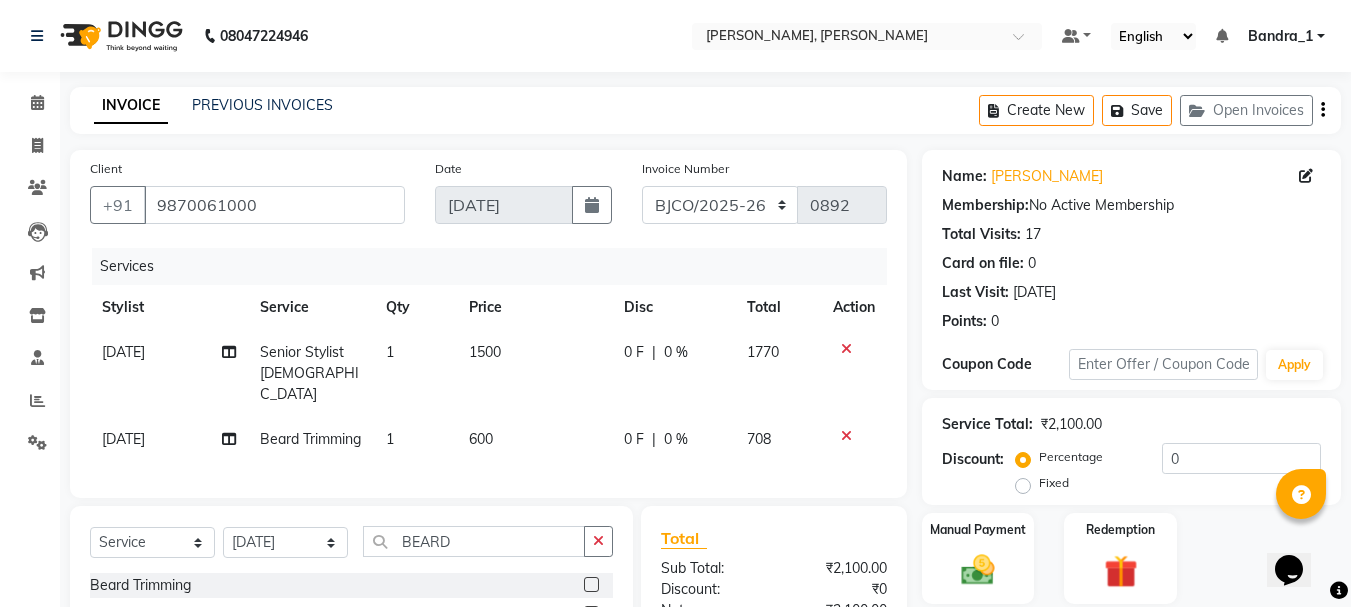 click on "600" 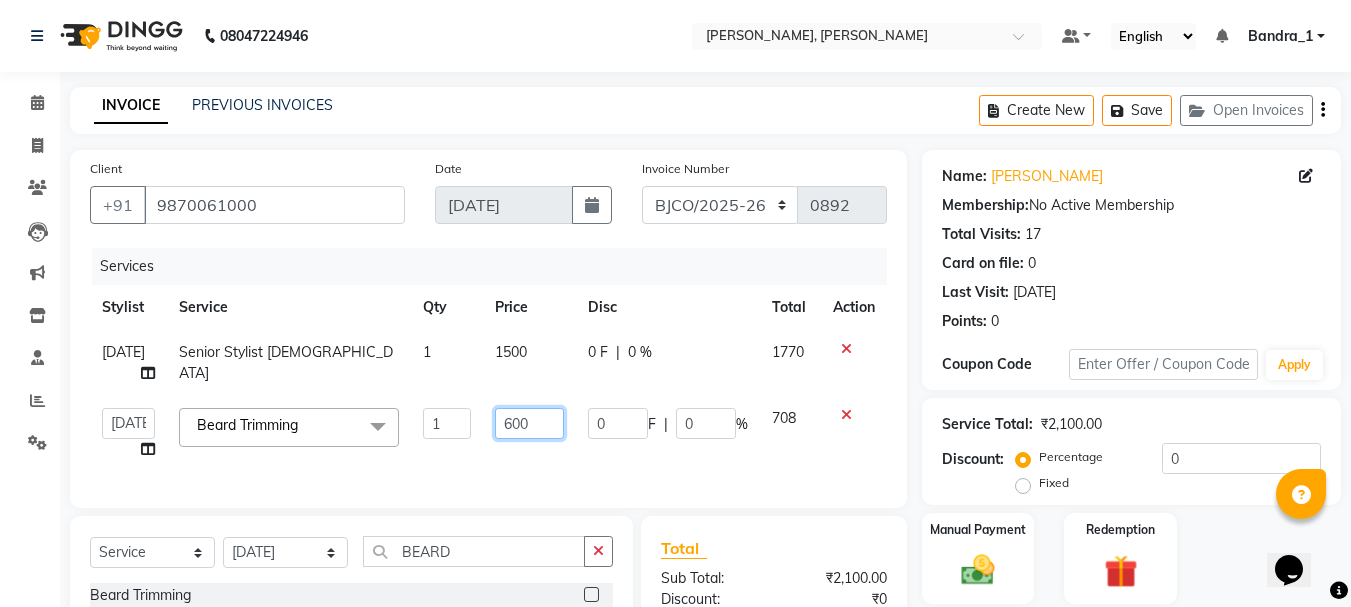 click on "600" 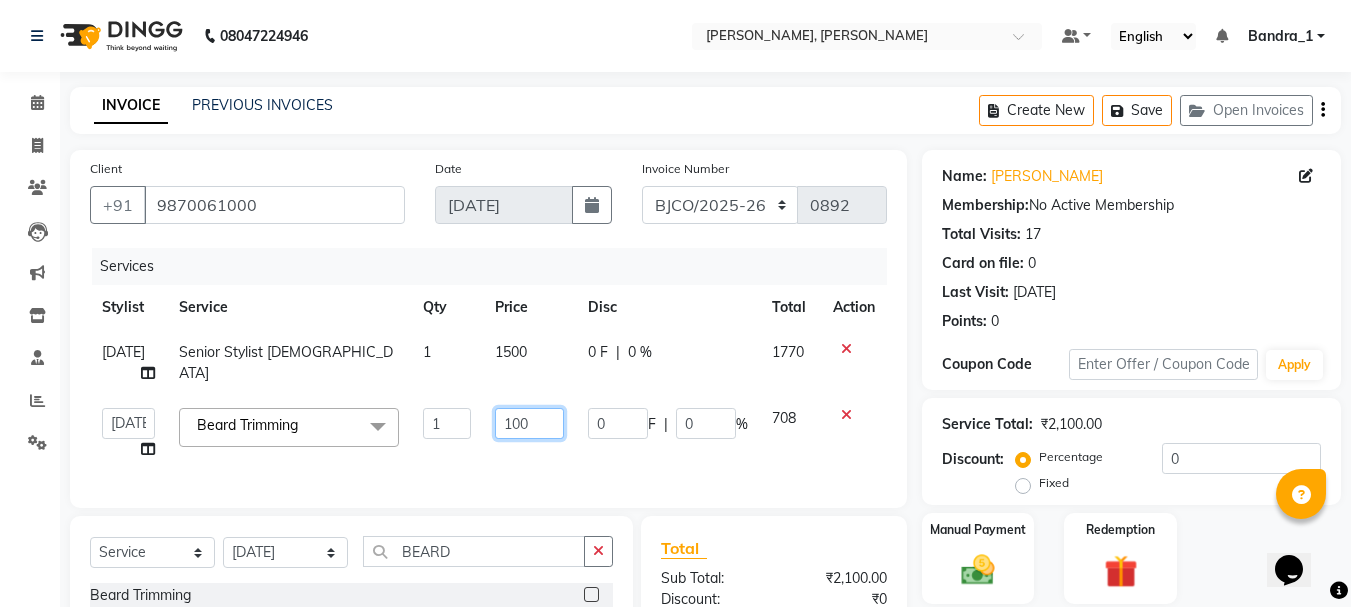 type on "1000" 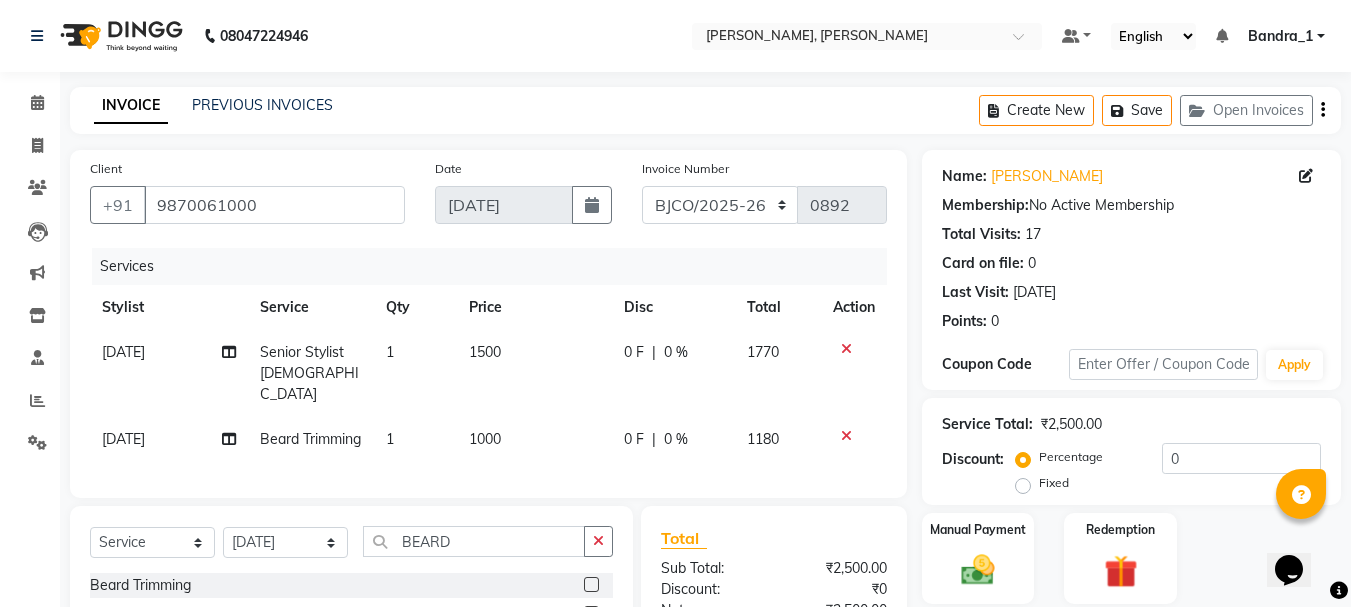 click on "Services" 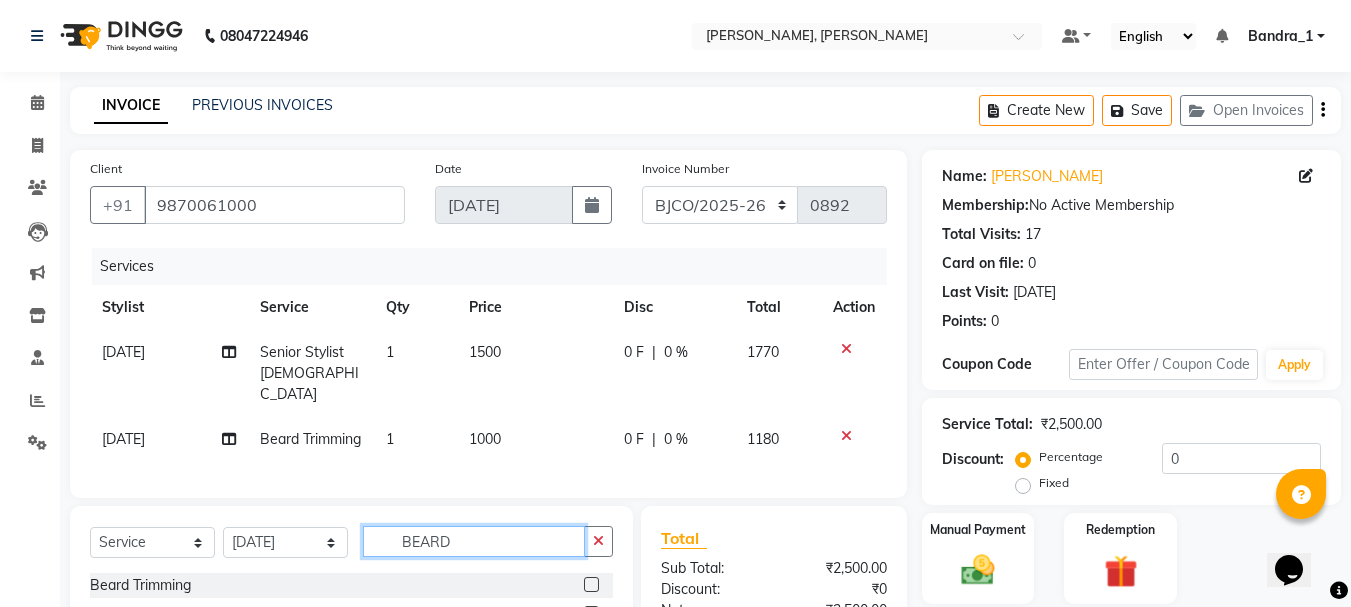 drag, startPoint x: 455, startPoint y: 564, endPoint x: 311, endPoint y: 469, distance: 172.51376 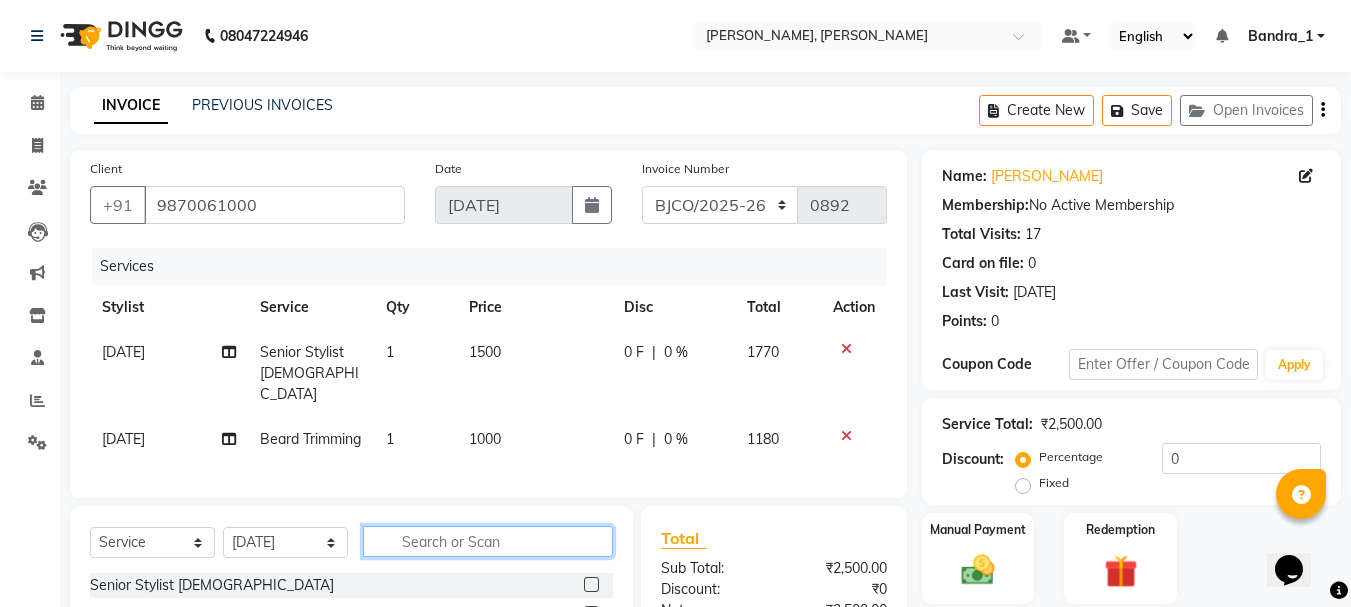 type 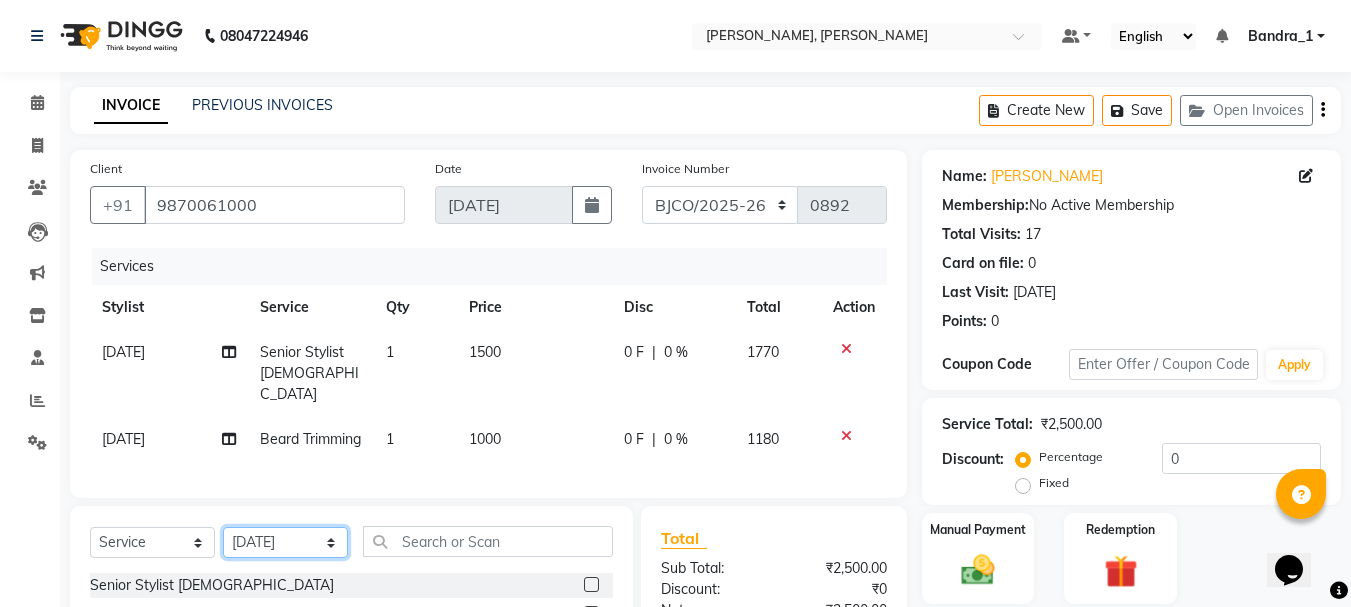 click on "Select Stylist Abdul Bandra_1 Bandra_store [PERSON_NAME] [PERSON_NAME] [PERSON_NAME] [PERSON_NAME] Jouyi [PERSON_NAME] [PERSON_NAME] On  Floor  Peetrass Pinky Make up Artist [PERSON_NAME][DATE] [PERSON_NAME] [PERSON_NAME] [PERSON_NAME] [PERSON_NAME] [PERSON_NAME] Shilpa [PERSON_NAME] [PERSON_NAME]                         [PERSON_NAME] [PERSON_NAME].S Yangamphy [PERSON_NAME]" 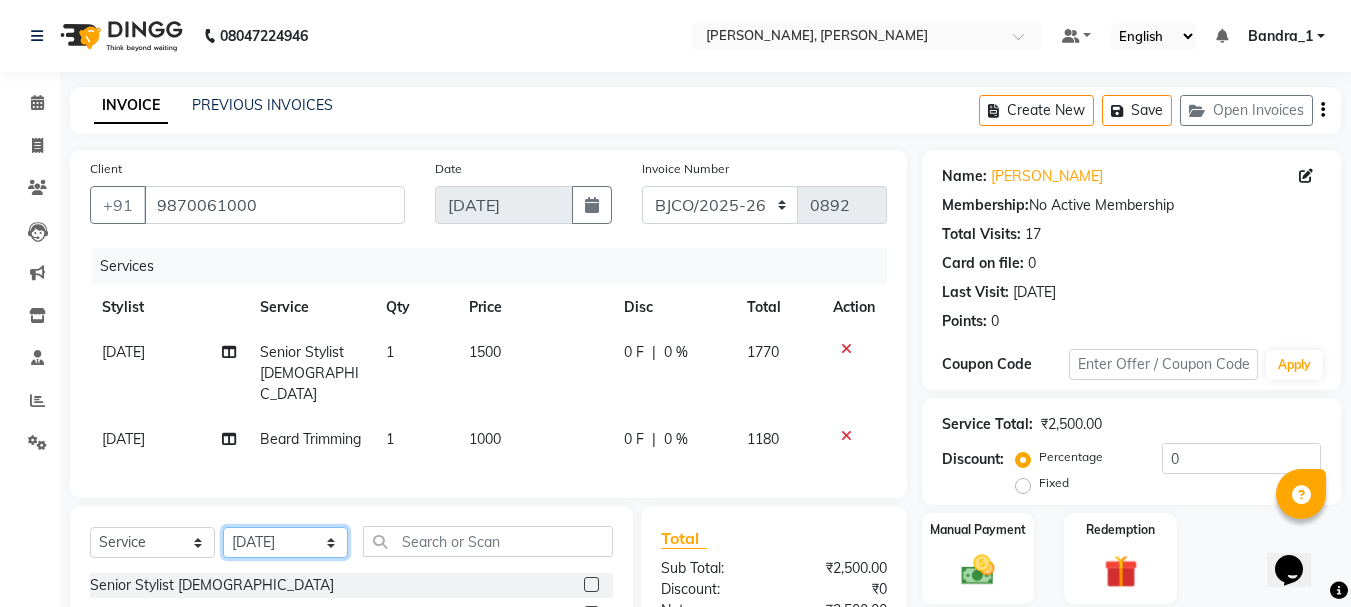 select on "54771" 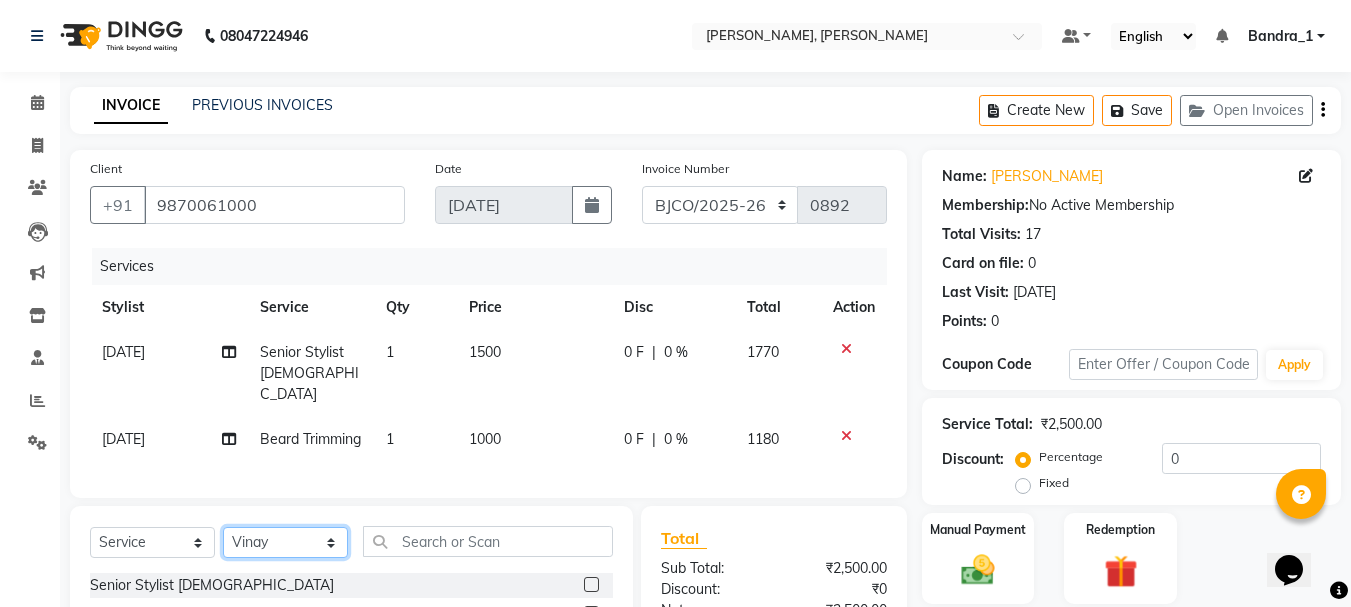 click on "Select Stylist Abdul Bandra_1 Bandra_store [PERSON_NAME] [PERSON_NAME] [PERSON_NAME] [PERSON_NAME] Jouyi [PERSON_NAME] [PERSON_NAME] On  Floor  Peetrass Pinky Make up Artist [PERSON_NAME][DATE] [PERSON_NAME] [PERSON_NAME] [PERSON_NAME] [PERSON_NAME] [PERSON_NAME] Shilpa [PERSON_NAME] [PERSON_NAME]                         [PERSON_NAME] [PERSON_NAME].S Yangamphy [PERSON_NAME]" 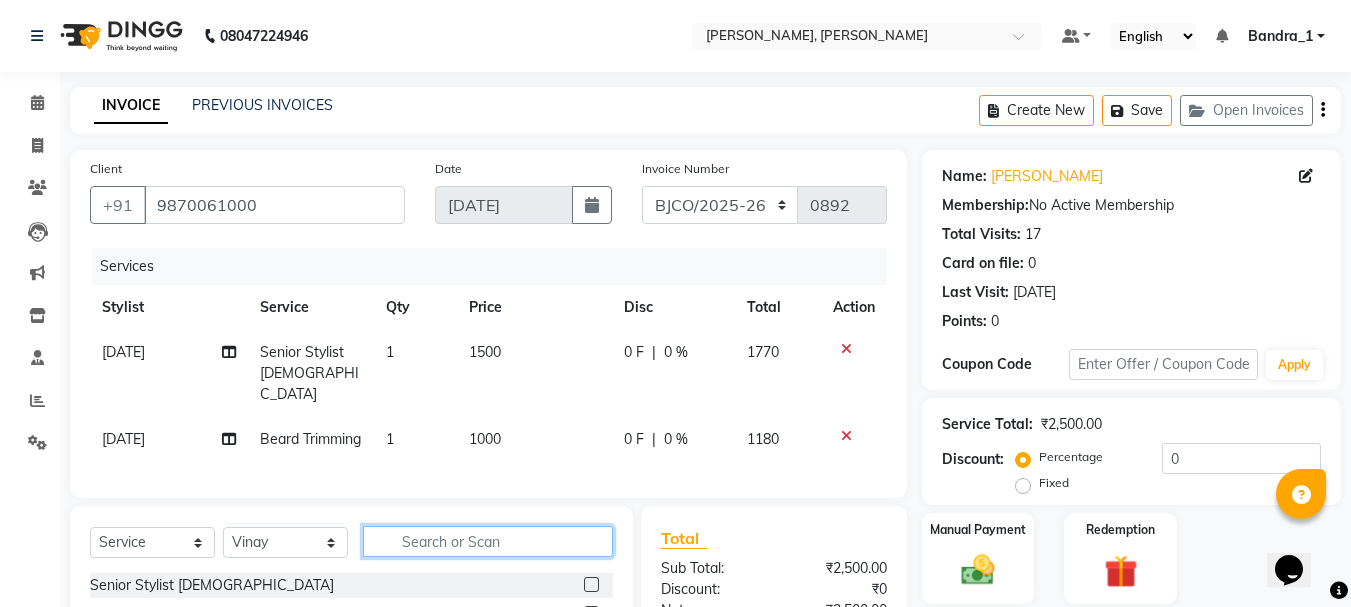 click 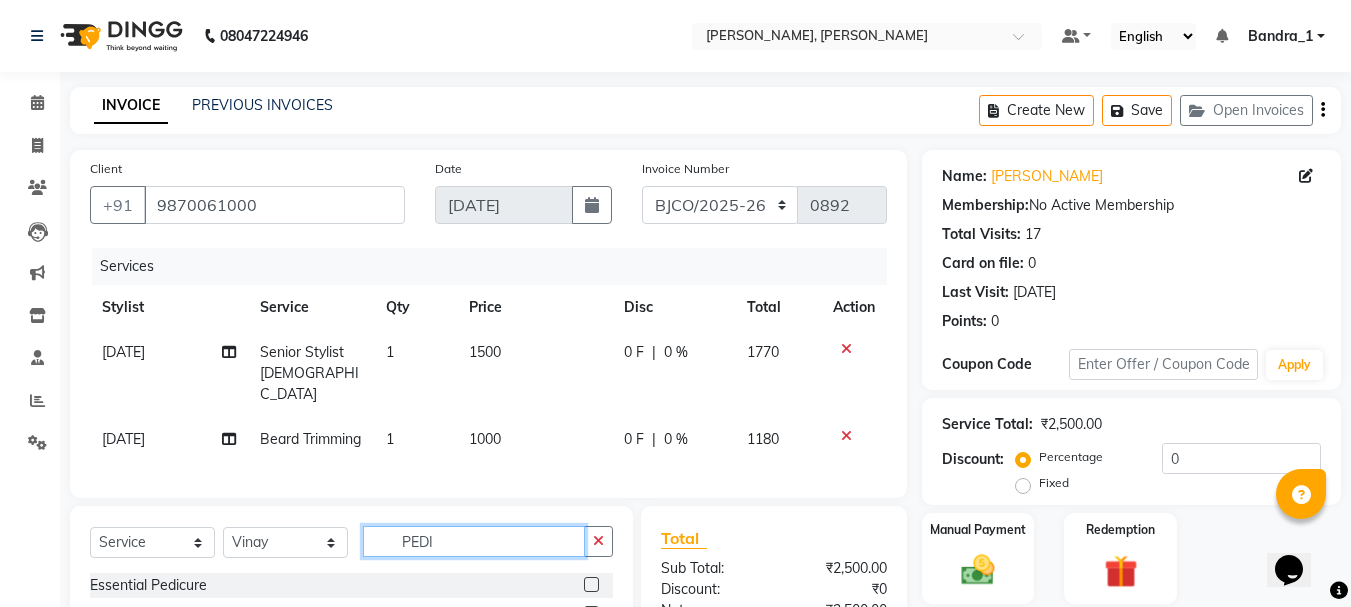 type on "PEDI" 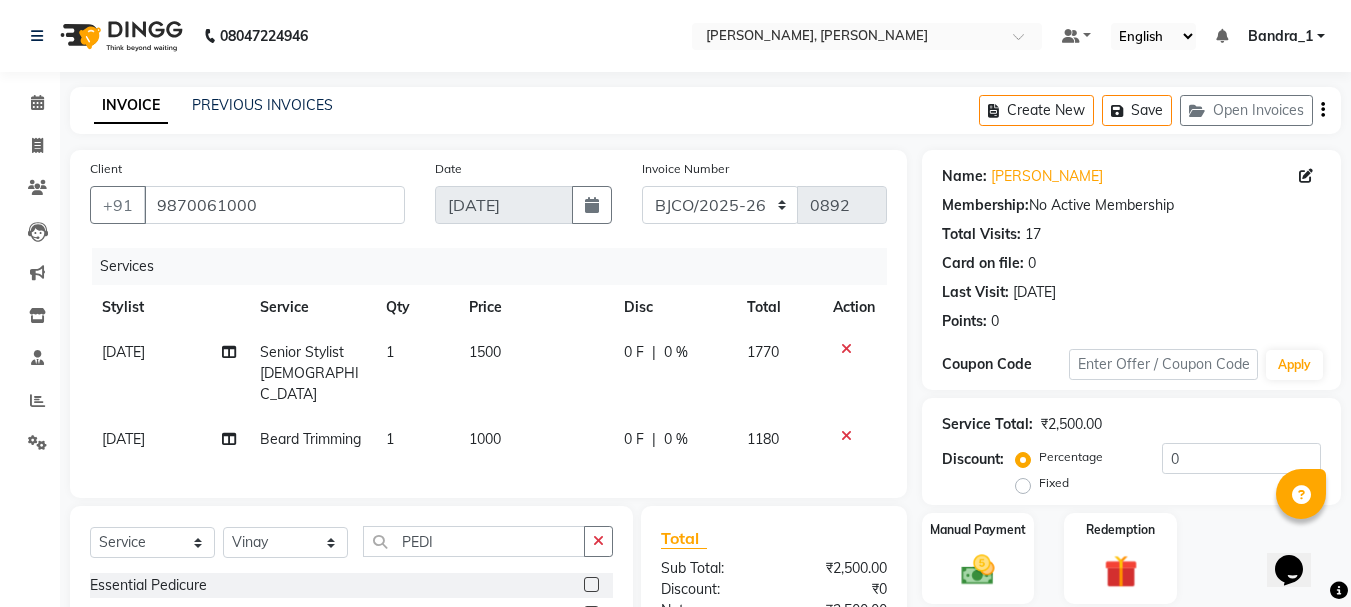 click 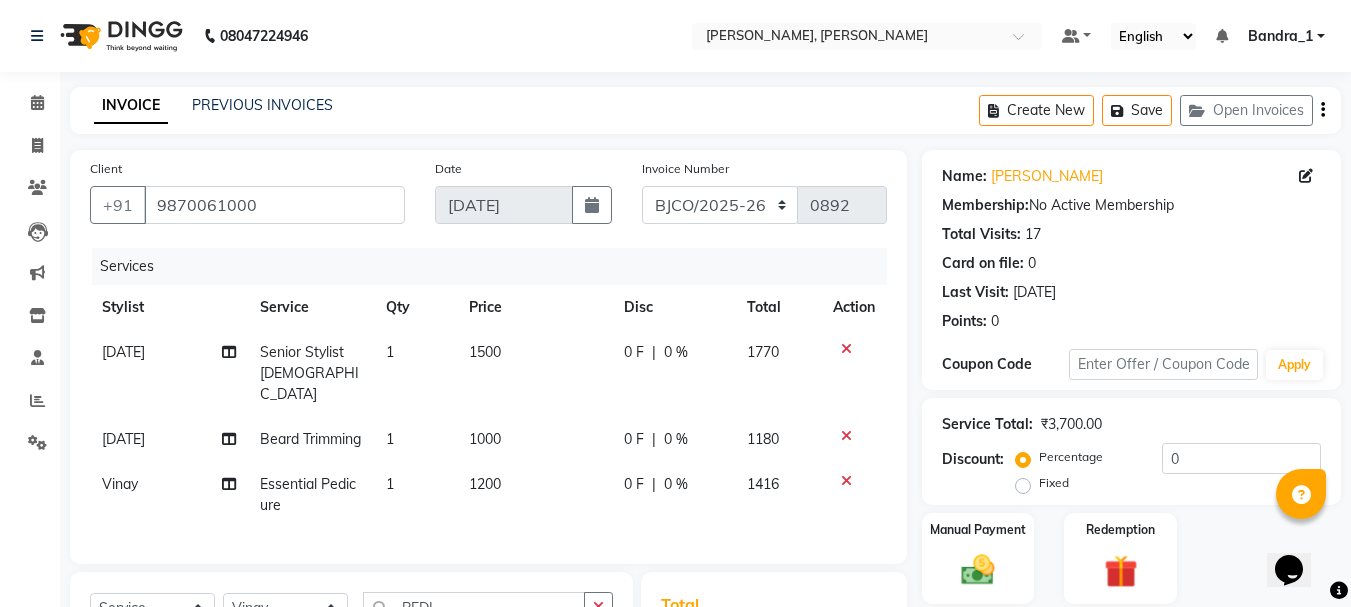 checkbox on "false" 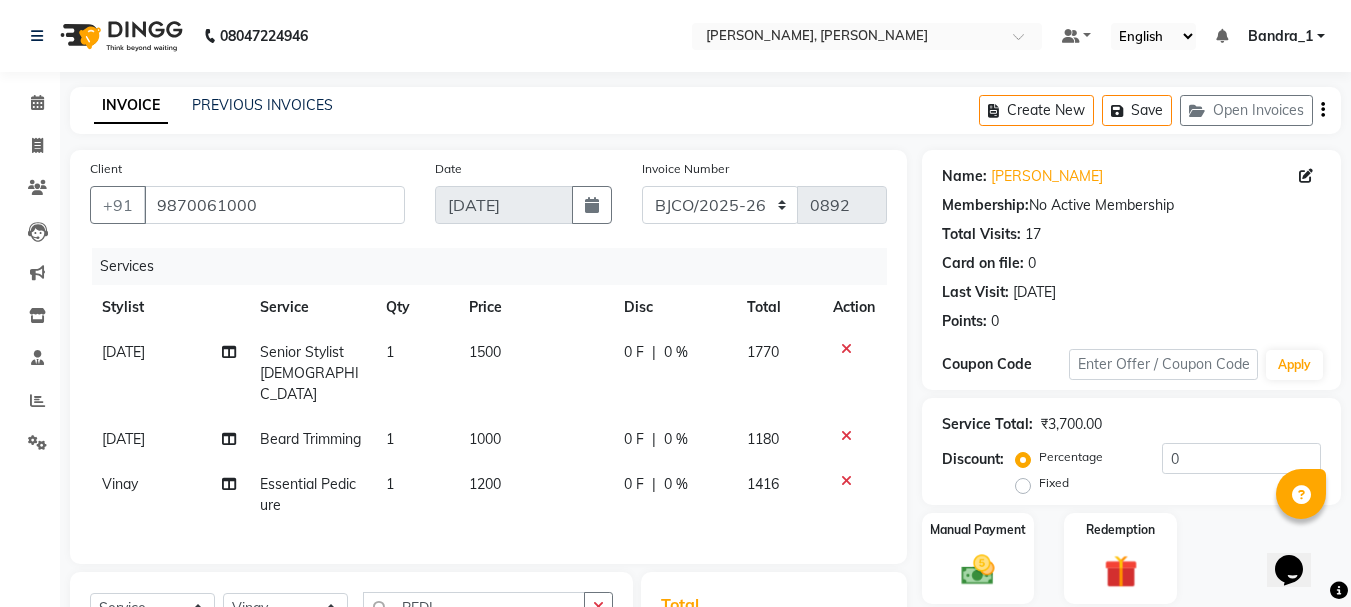 scroll, scrollTop: 304, scrollLeft: 0, axis: vertical 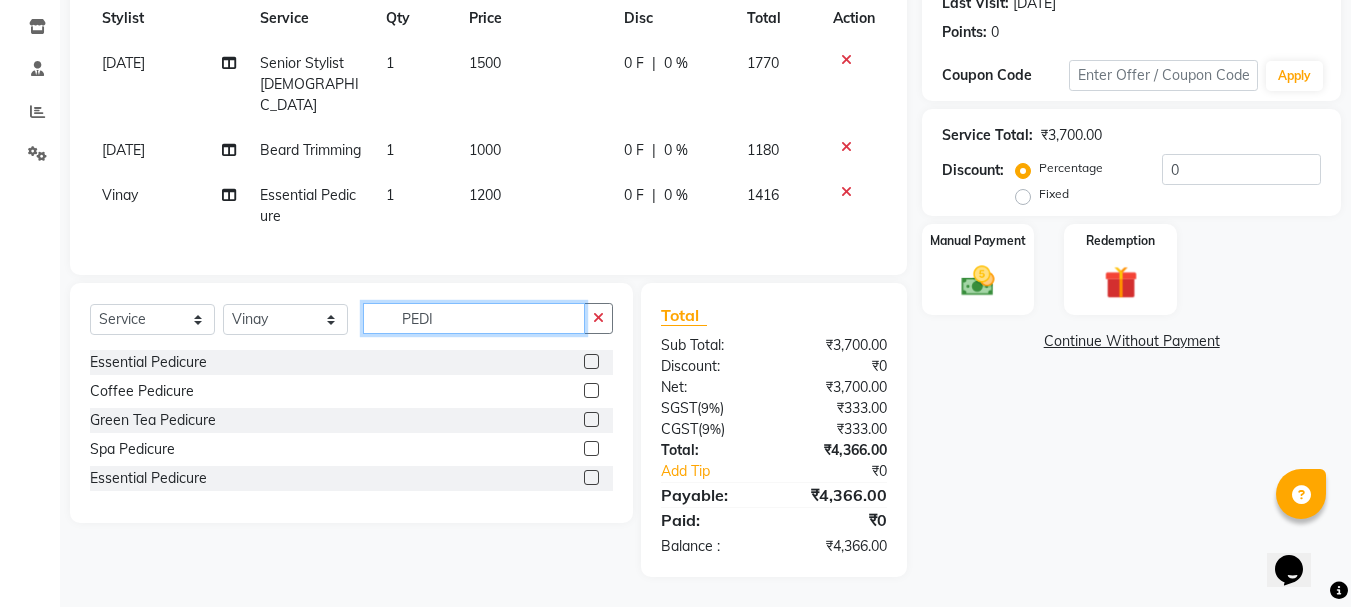 drag, startPoint x: 452, startPoint y: 315, endPoint x: 202, endPoint y: 319, distance: 250.032 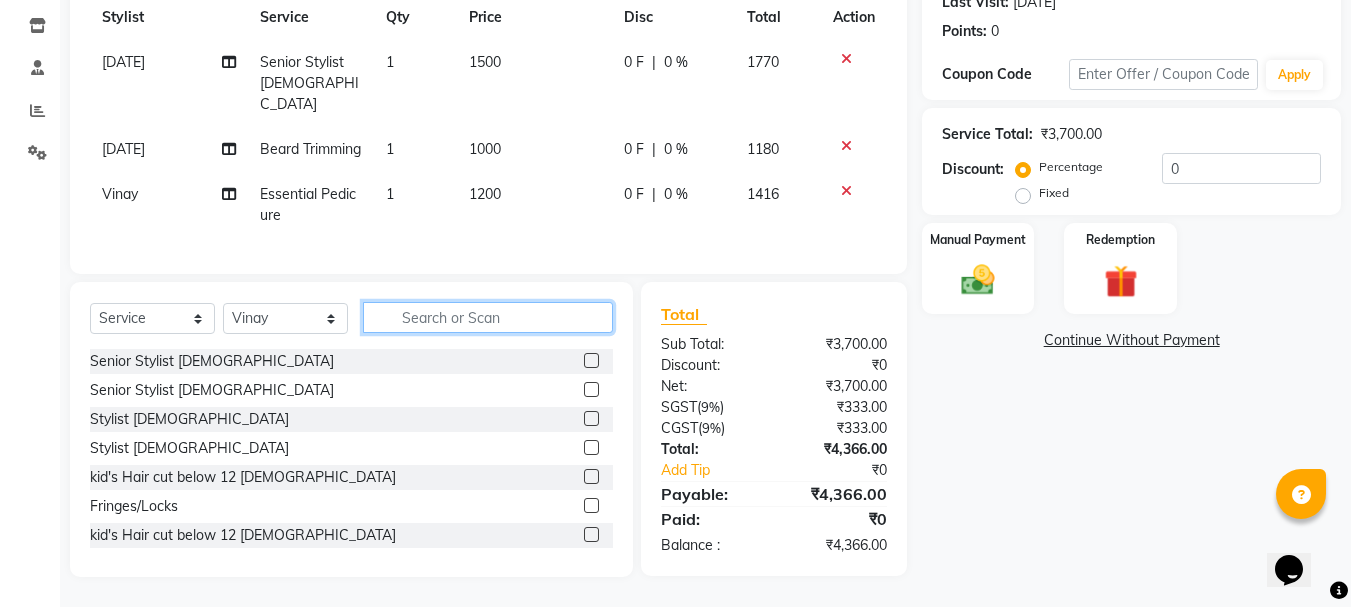 type 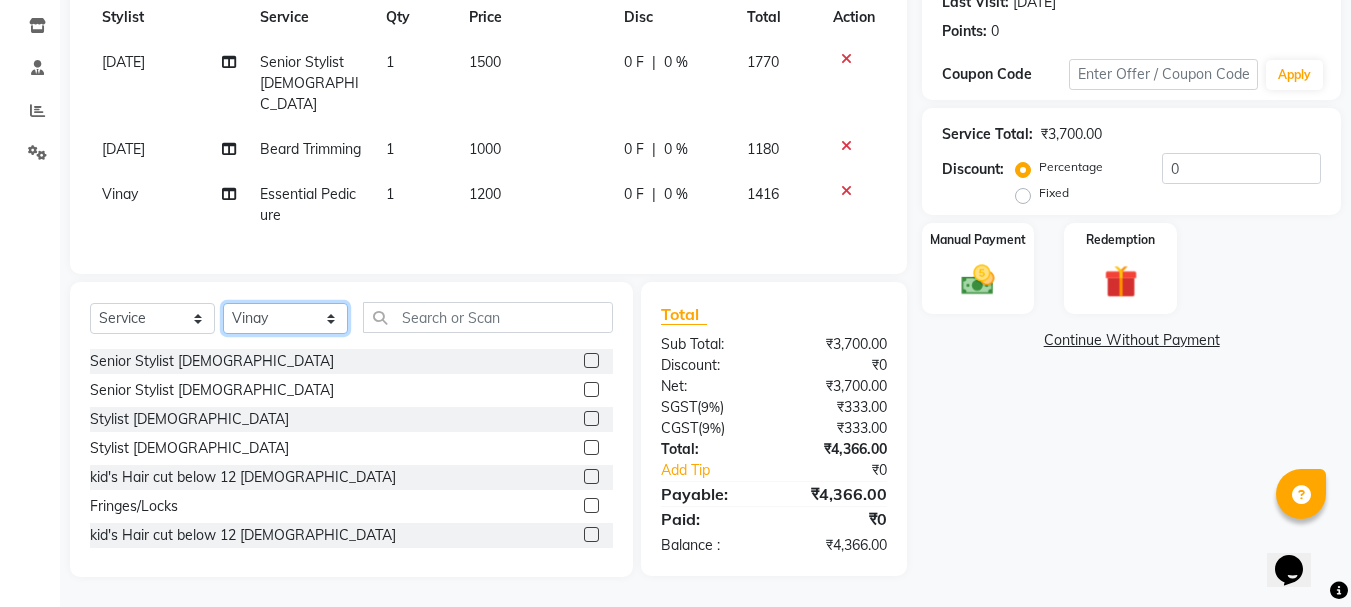 click on "Select Stylist Abdul Bandra_1 Bandra_store [PERSON_NAME] [PERSON_NAME] [PERSON_NAME] [PERSON_NAME] Jouyi [PERSON_NAME] [PERSON_NAME] On  Floor  Peetrass Pinky Make up Artist [PERSON_NAME][DATE] [PERSON_NAME] [PERSON_NAME] [PERSON_NAME] [PERSON_NAME] [PERSON_NAME] Shilpa [PERSON_NAME] [PERSON_NAME]                         [PERSON_NAME] [PERSON_NAME].S Yangamphy [PERSON_NAME]" 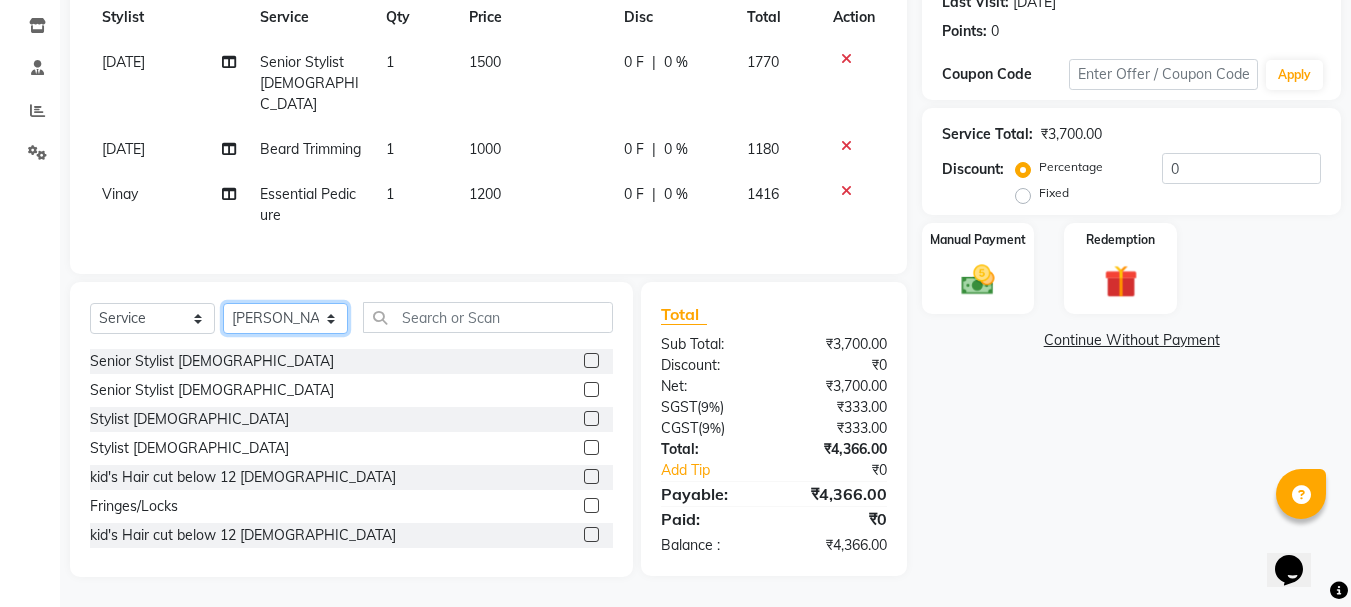 click on "Select Stylist Abdul Bandra_1 Bandra_store [PERSON_NAME] [PERSON_NAME] [PERSON_NAME] [PERSON_NAME] Jouyi [PERSON_NAME] [PERSON_NAME] On  Floor  Peetrass Pinky Make up Artist [PERSON_NAME][DATE] [PERSON_NAME] [PERSON_NAME] [PERSON_NAME] [PERSON_NAME] [PERSON_NAME] Shilpa [PERSON_NAME] [PERSON_NAME]                         [PERSON_NAME] [PERSON_NAME].S Yangamphy [PERSON_NAME]" 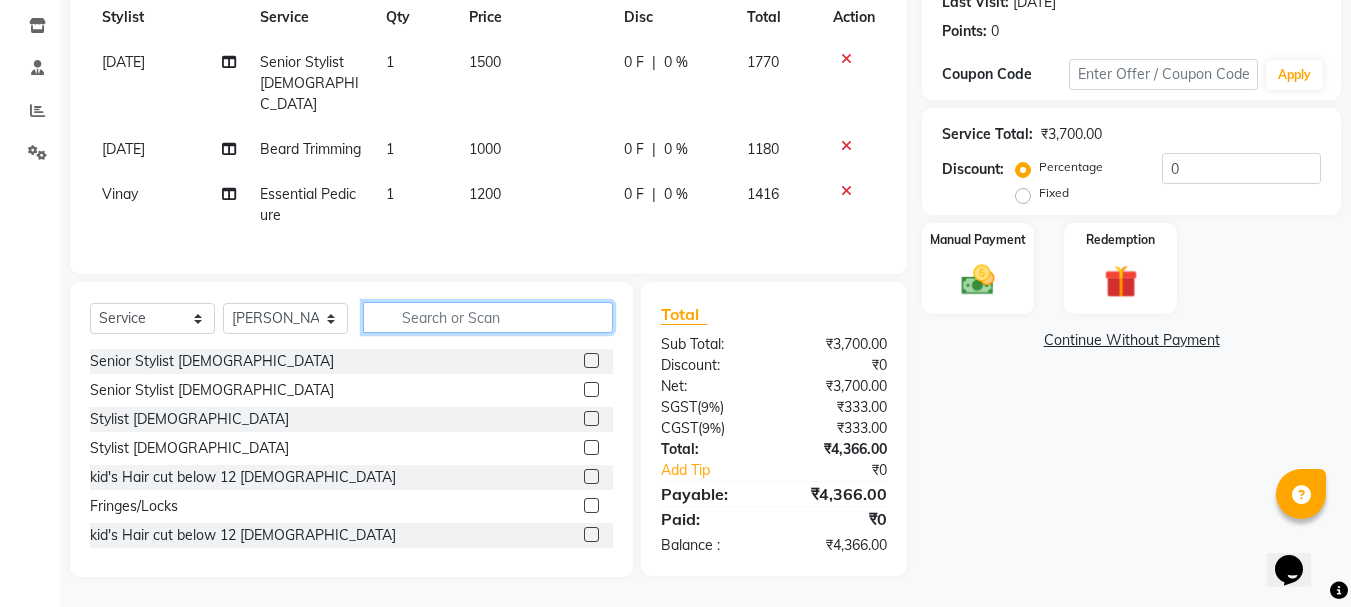 click 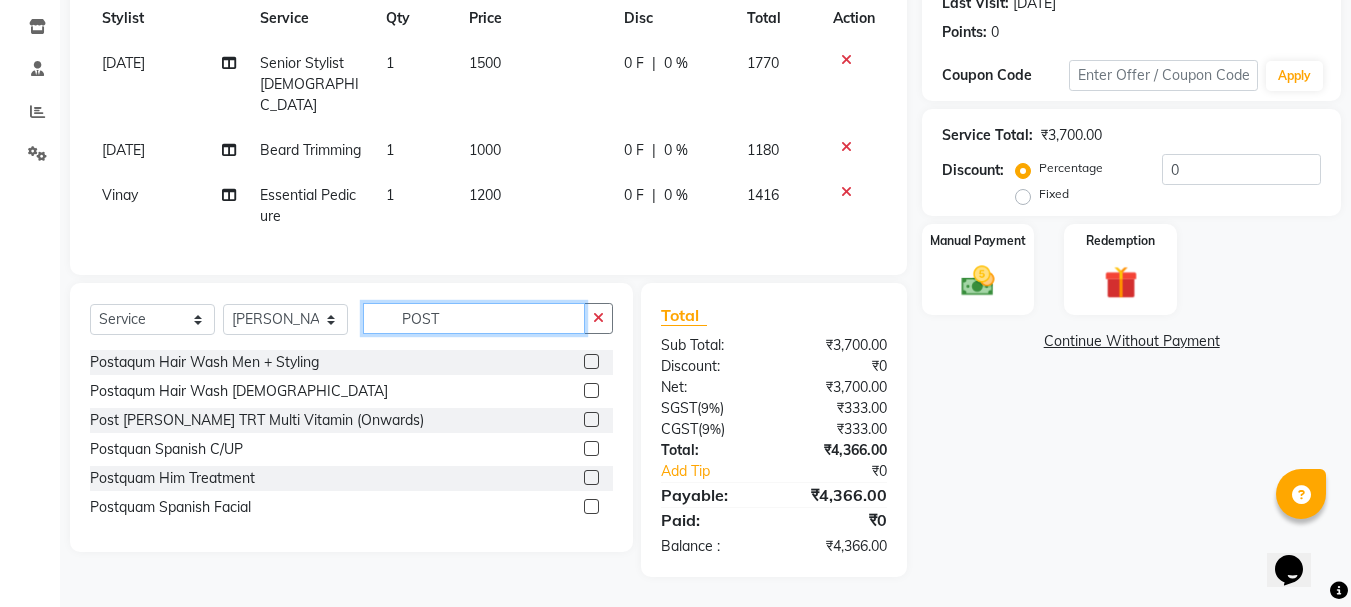 type on "POST" 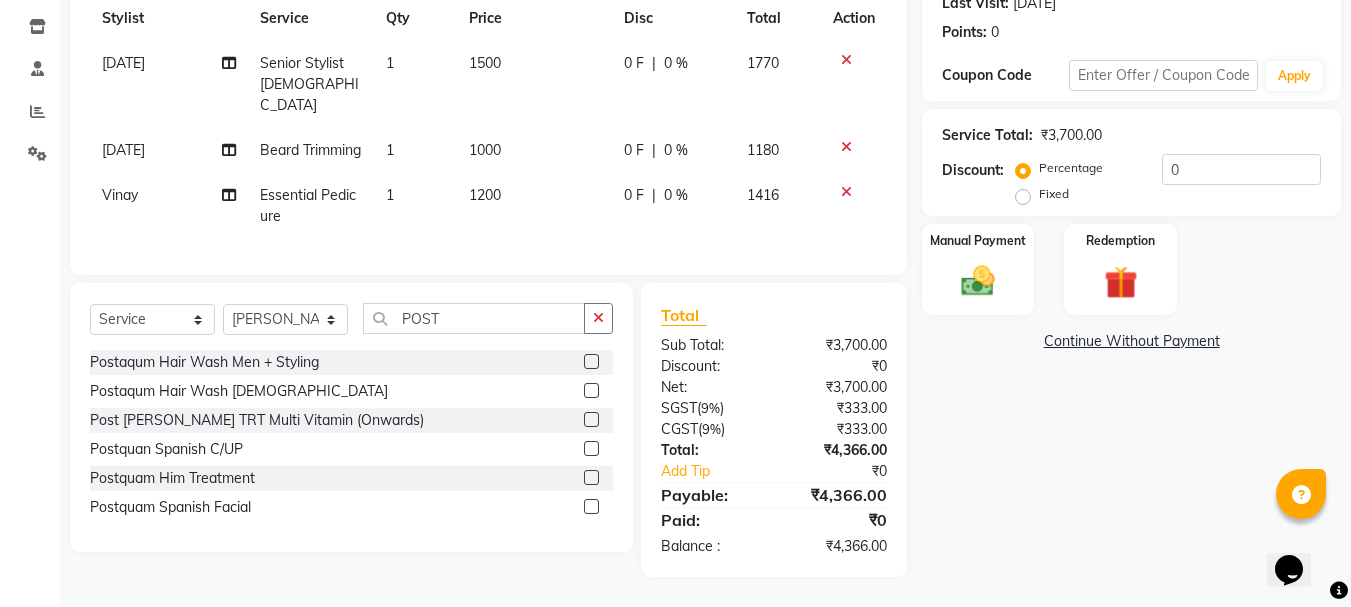 click 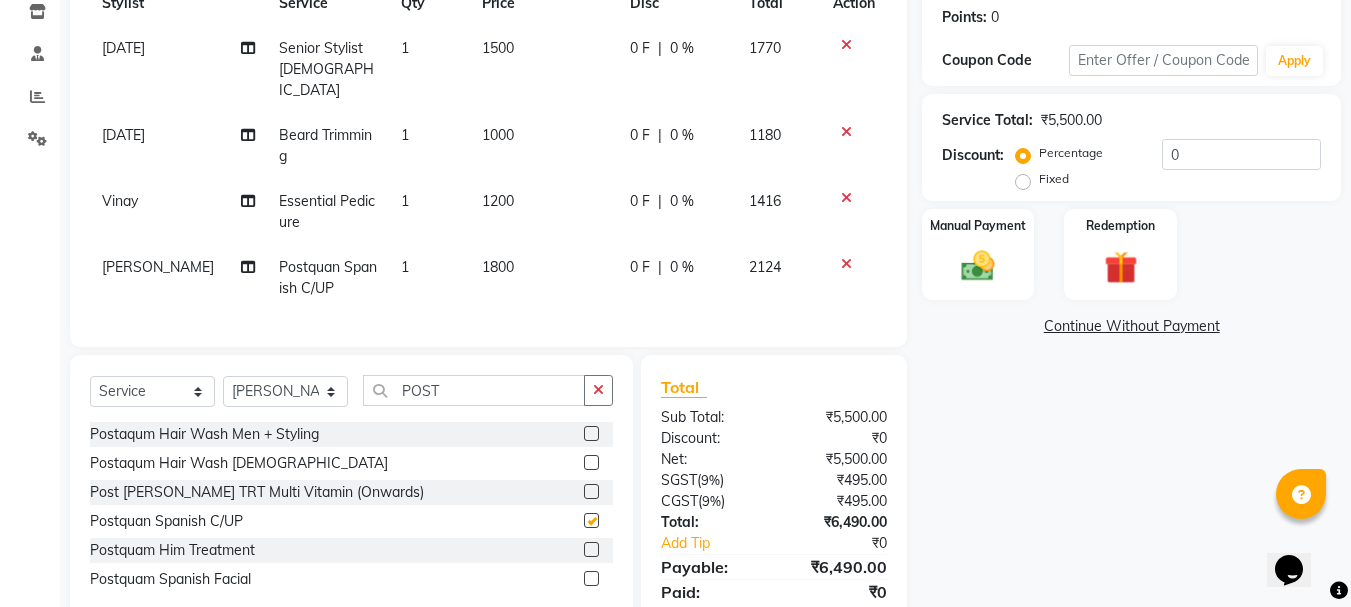 checkbox on "false" 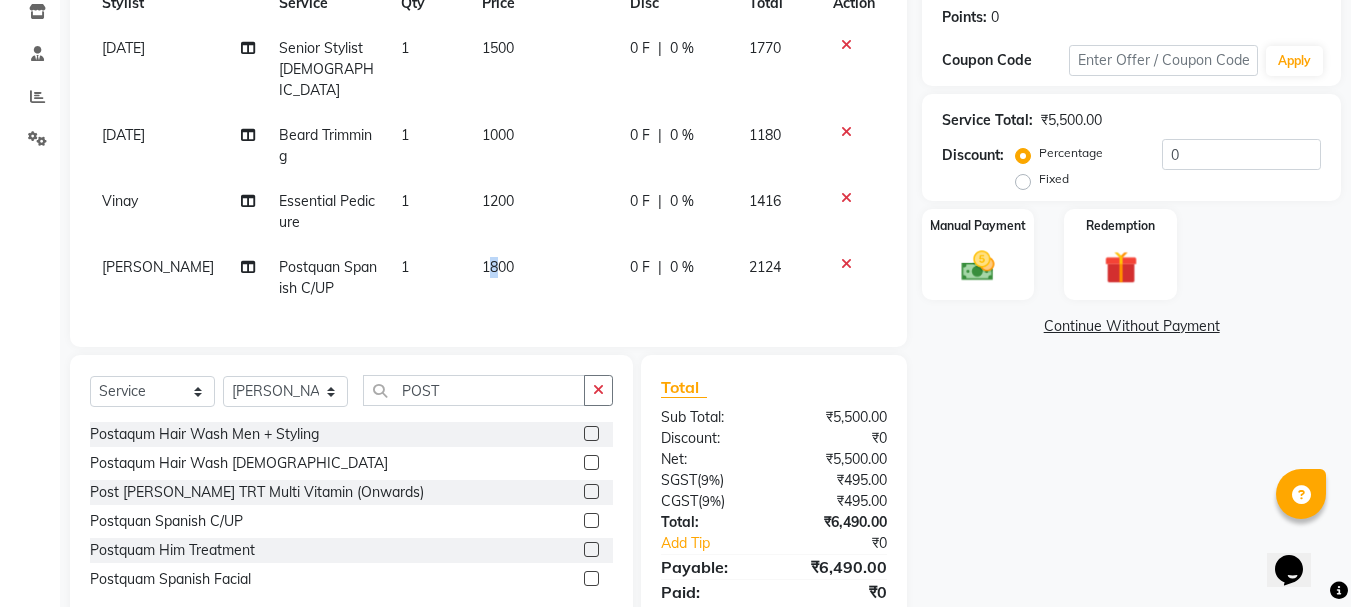 click on "1800" 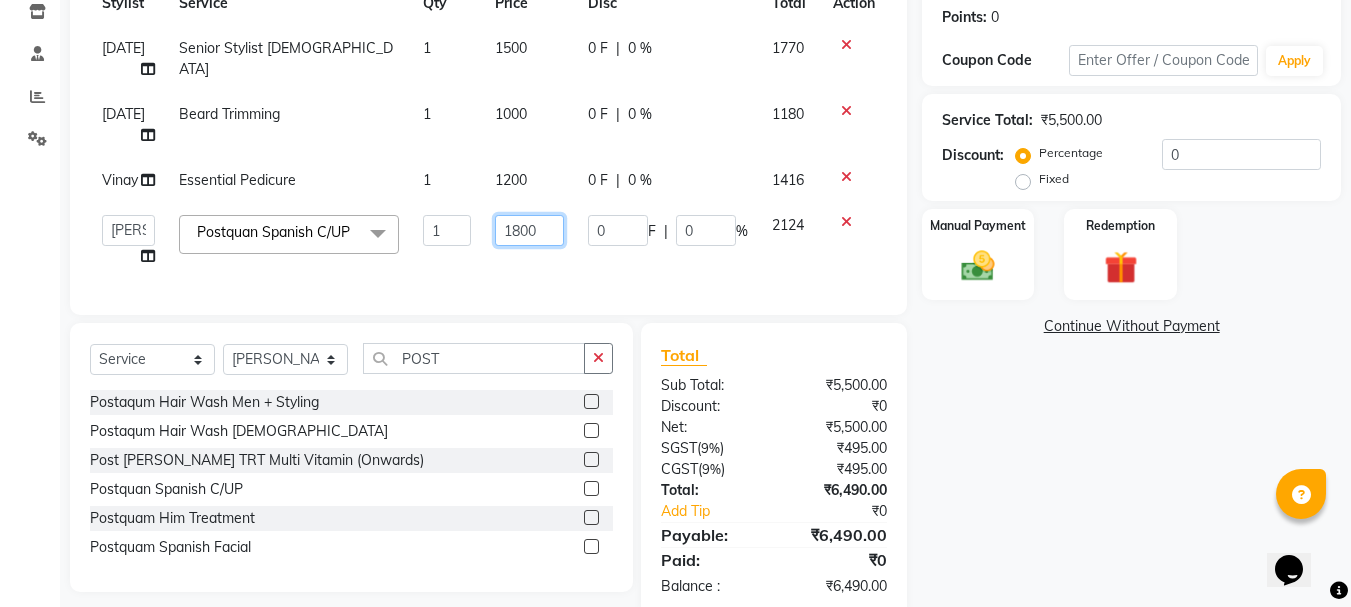 click on "1800" 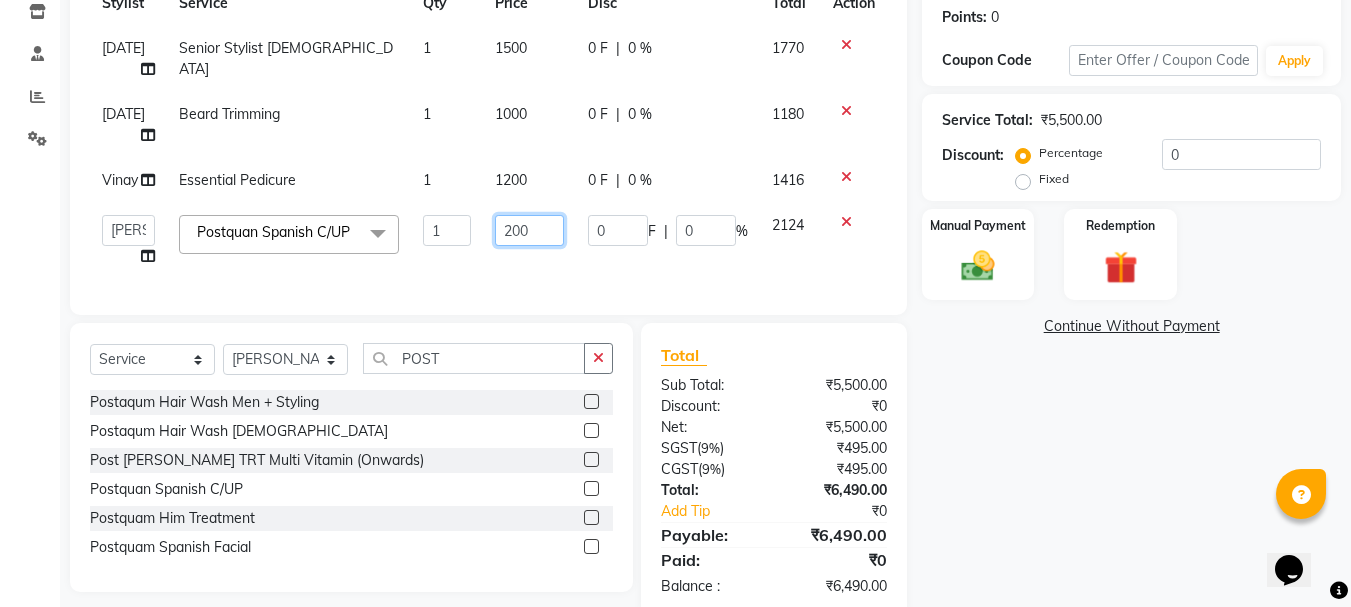 type on "2500" 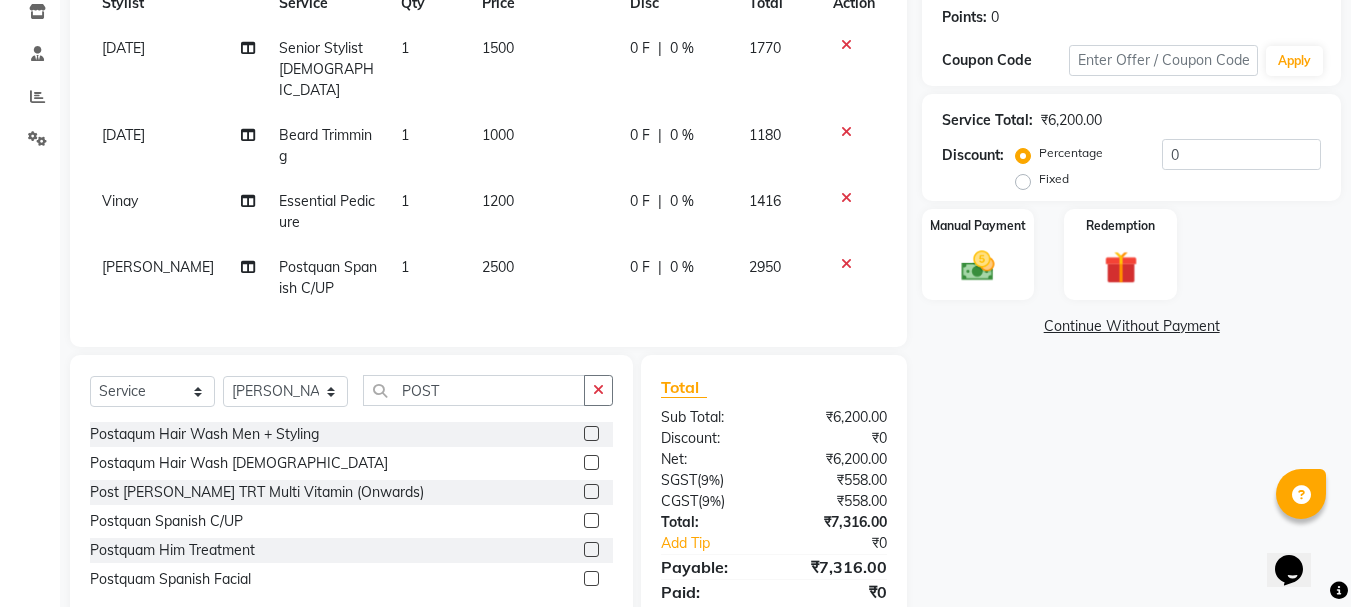 click on "Raja Senior Stylist Male 1 1500 0 F | 0 % 1770 Raja Beard Trimming 1 1000 0 F | 0 % 1180 Vinay Essential Pedicure 1 1200 0 F | 0 % 1416 Naomi Postquan Spanish C/UP 1 2500 0 F | 0 % 2950" 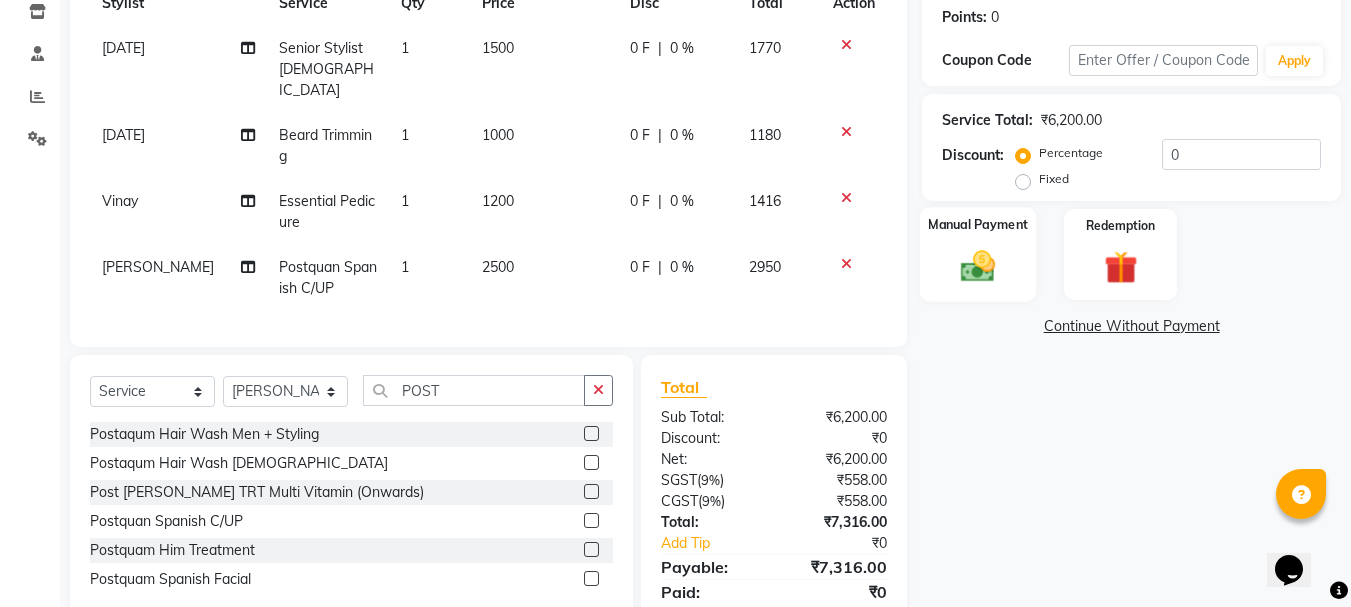 click 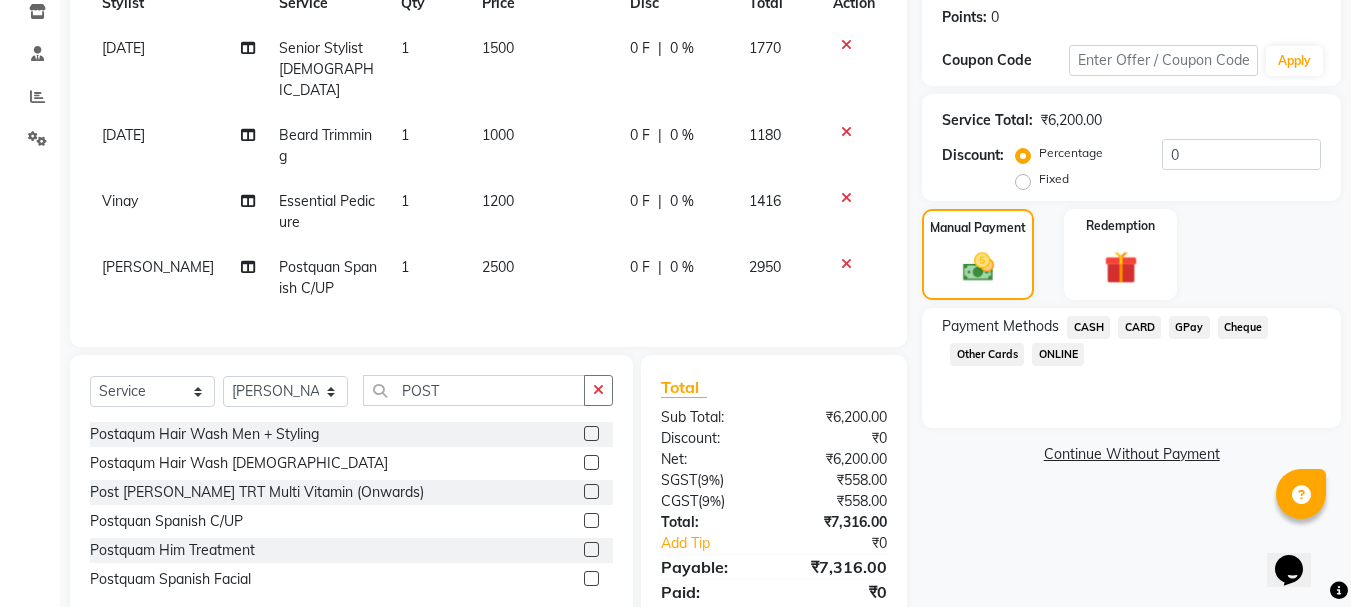 click on "GPay" 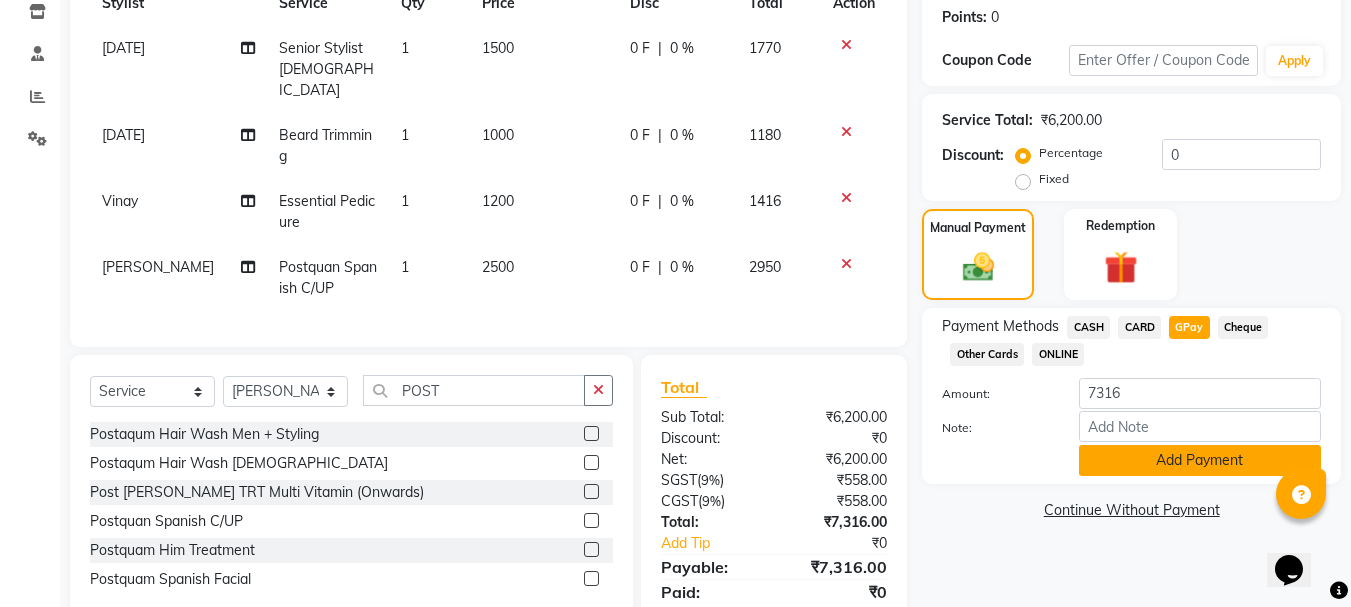 click on "Add Payment" 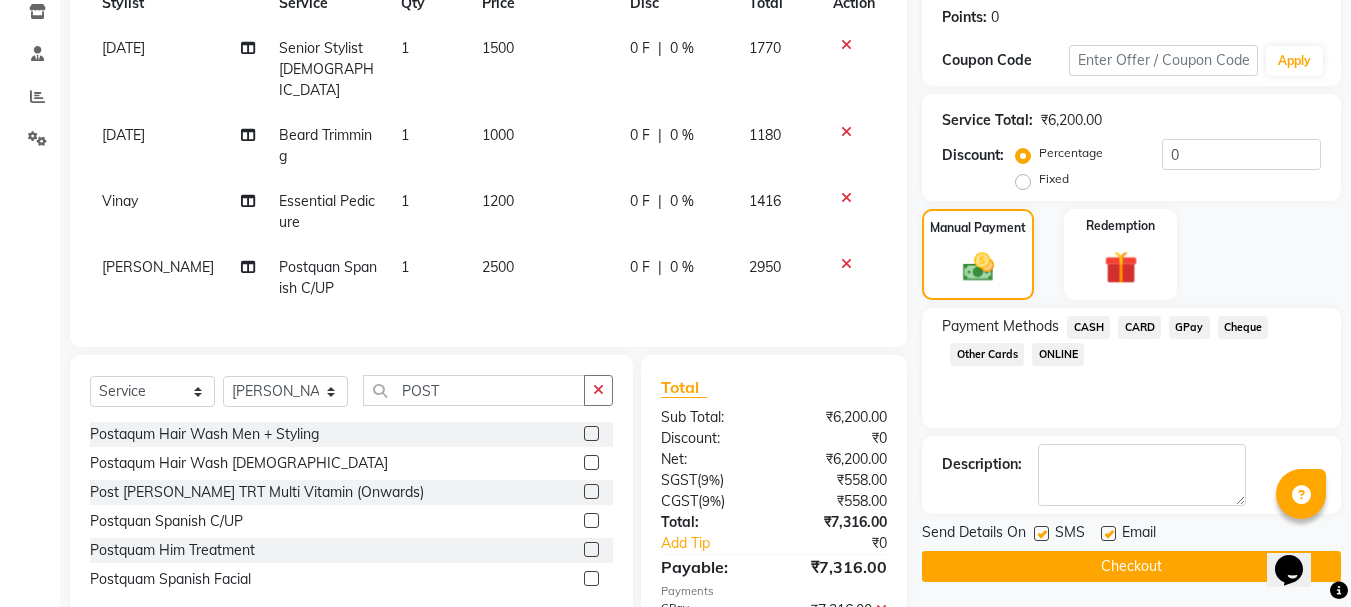 click 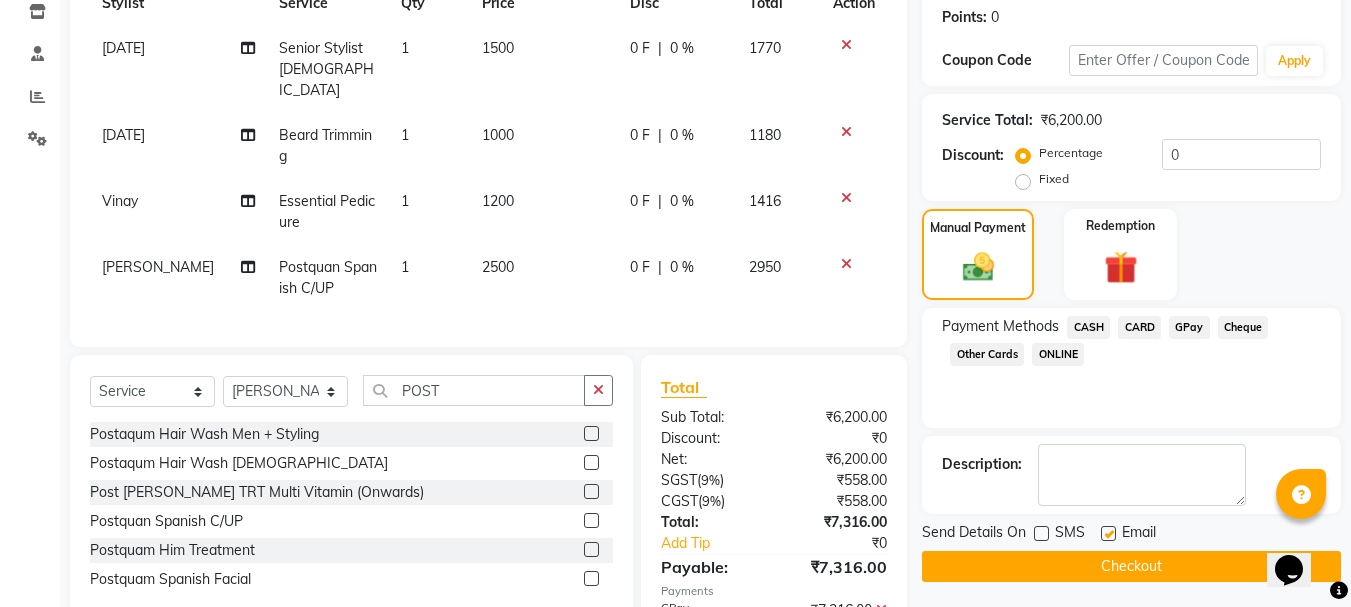 click 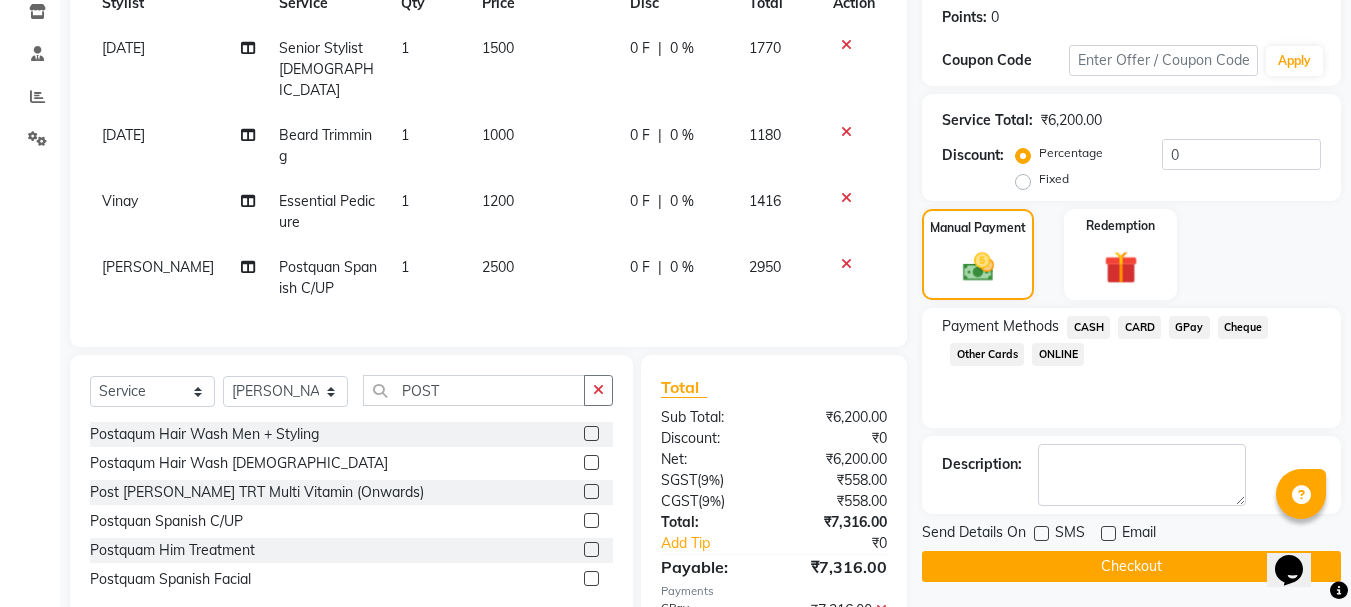 click on "Checkout" 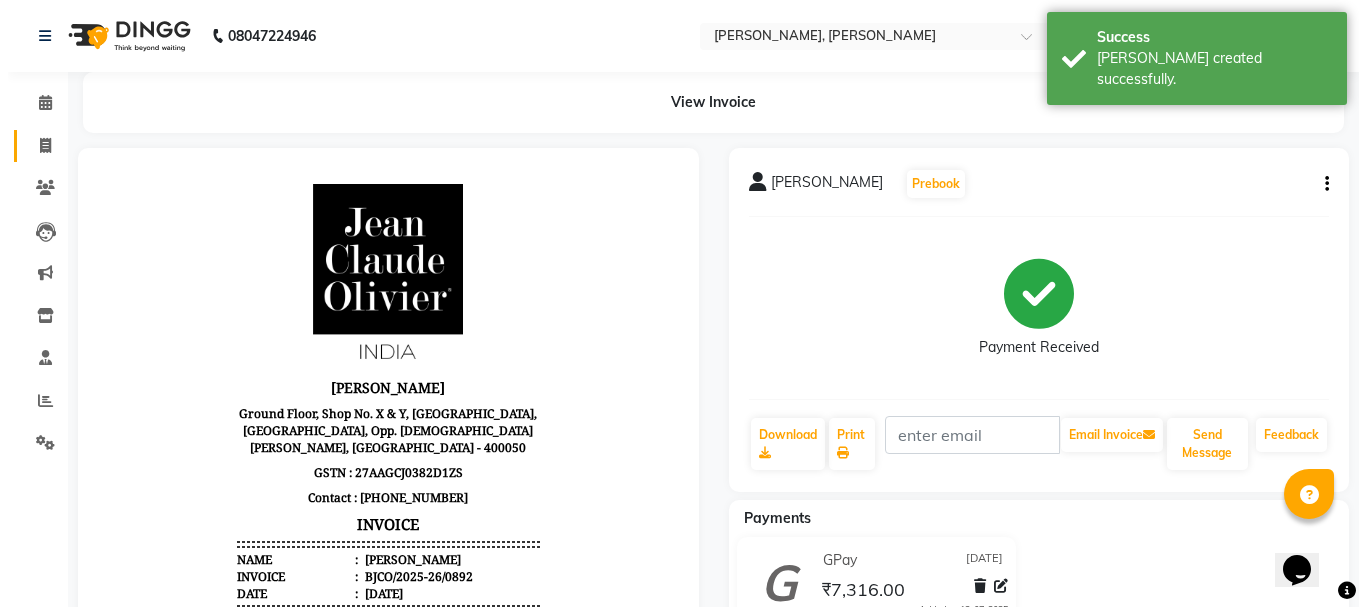scroll, scrollTop: 0, scrollLeft: 0, axis: both 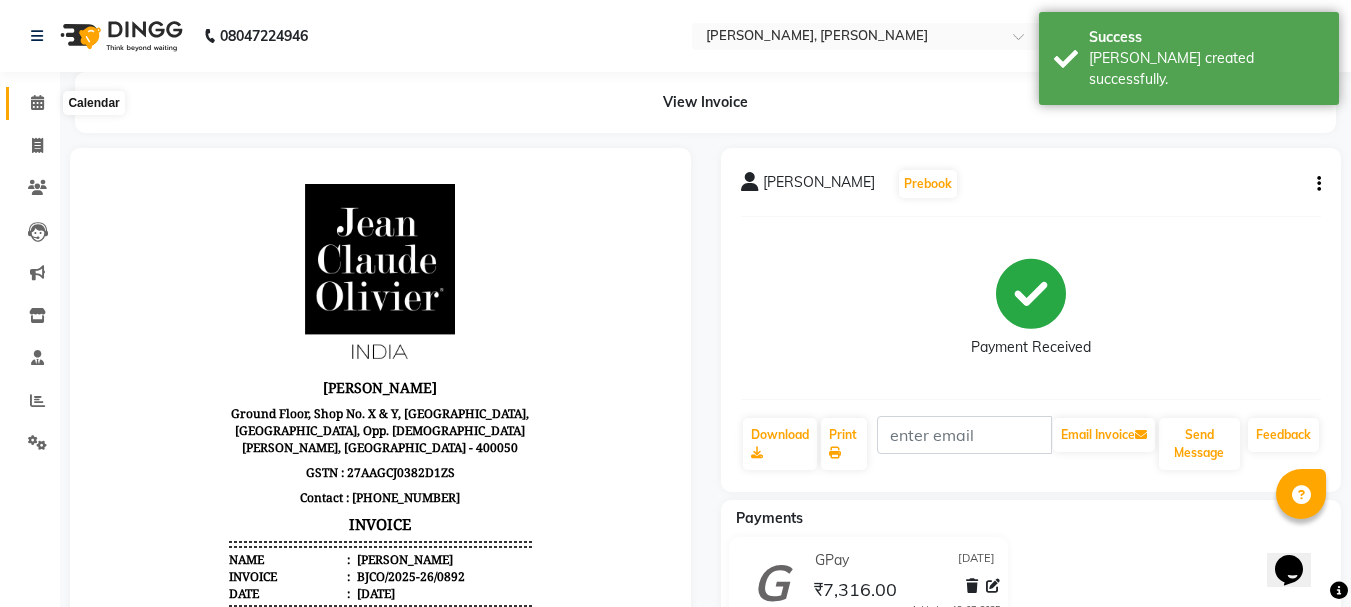 click 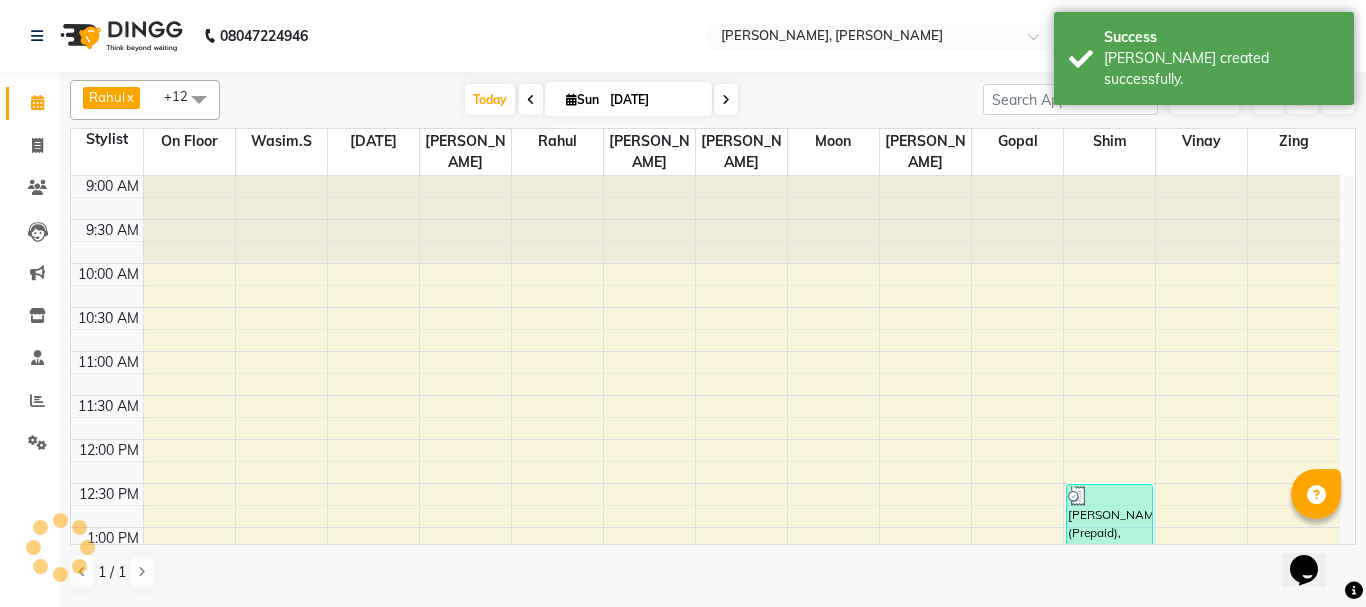 scroll, scrollTop: 0, scrollLeft: 0, axis: both 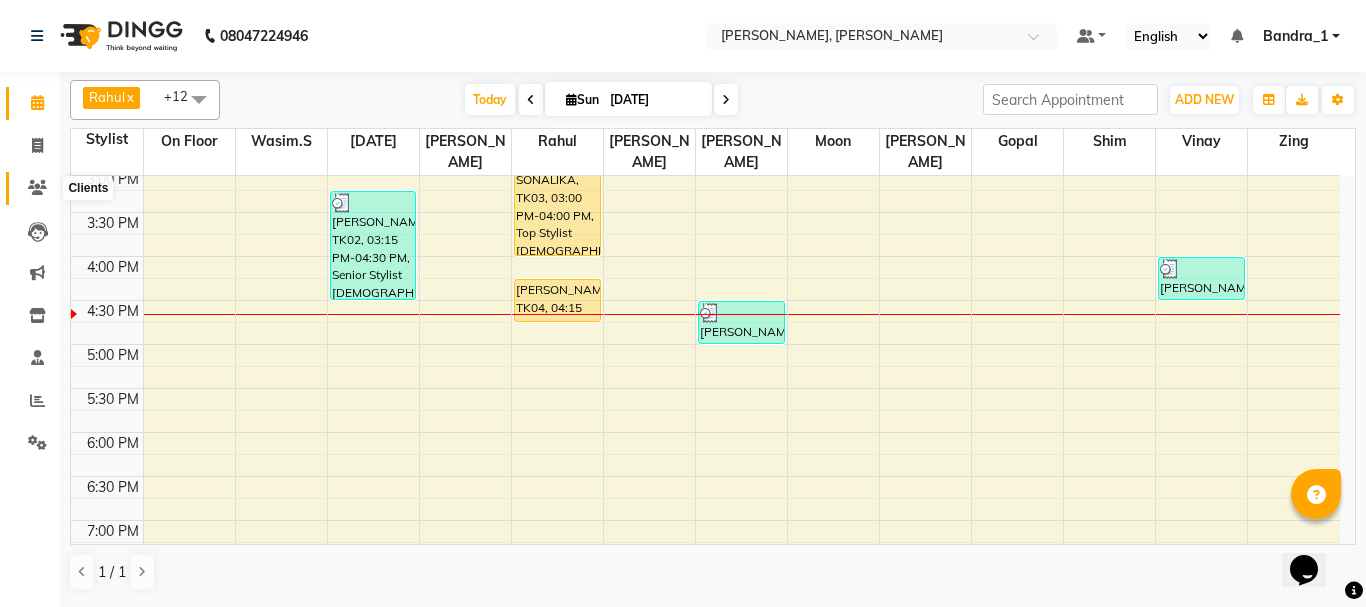 click 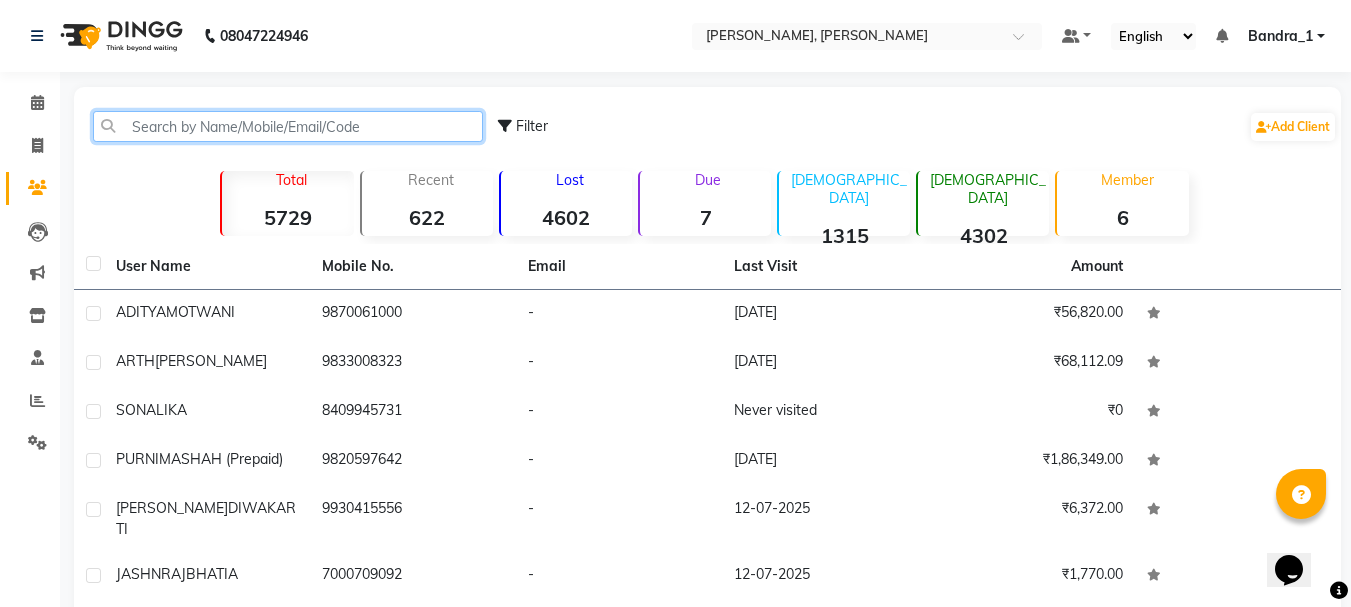 drag, startPoint x: 310, startPoint y: 139, endPoint x: 292, endPoint y: 124, distance: 23.43075 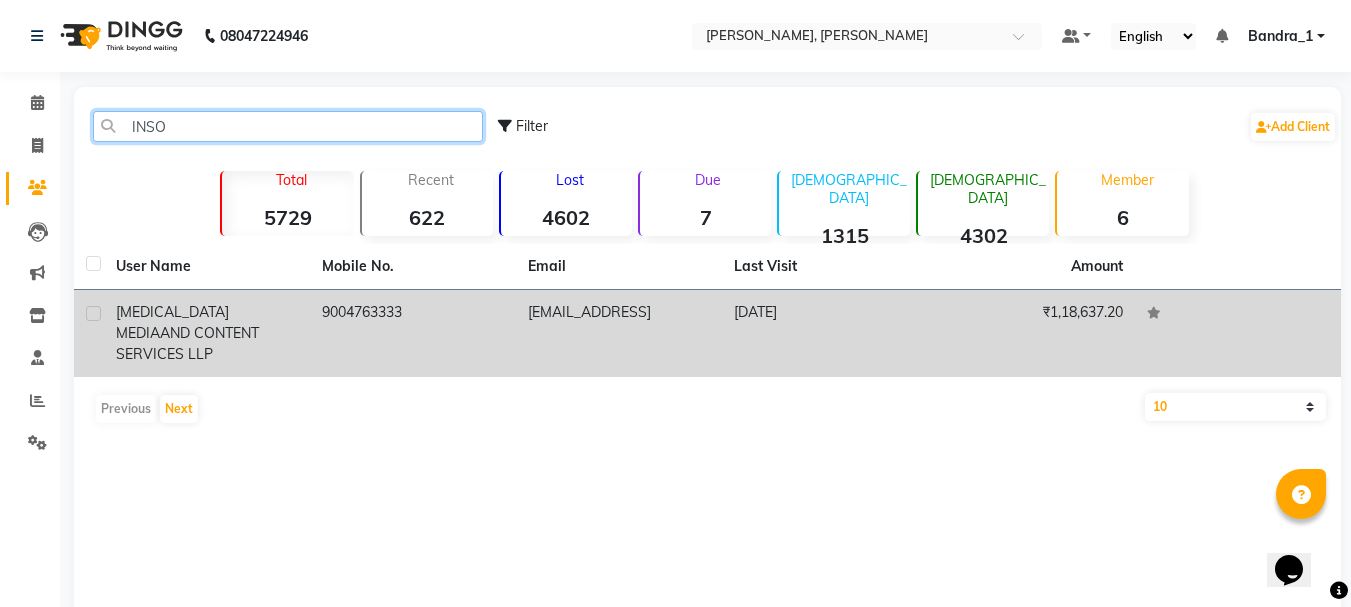 type on "INSO" 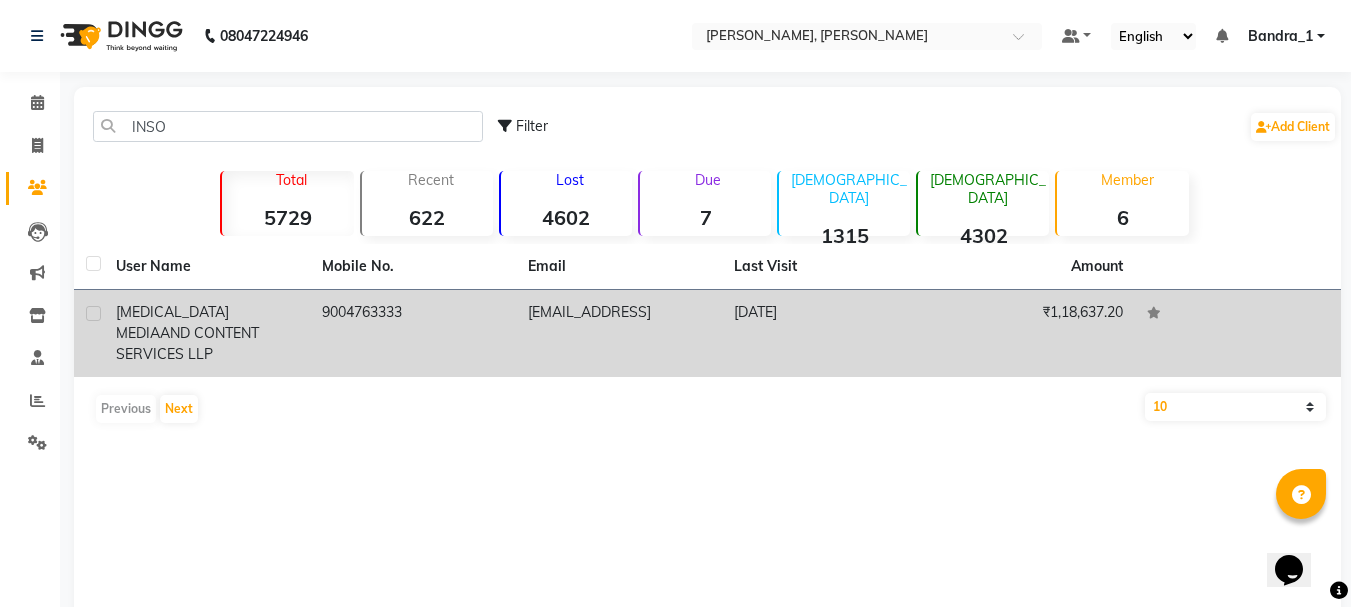 click on "INSOMNIA MEDIA  AND CONTENT SERVICES LLP" 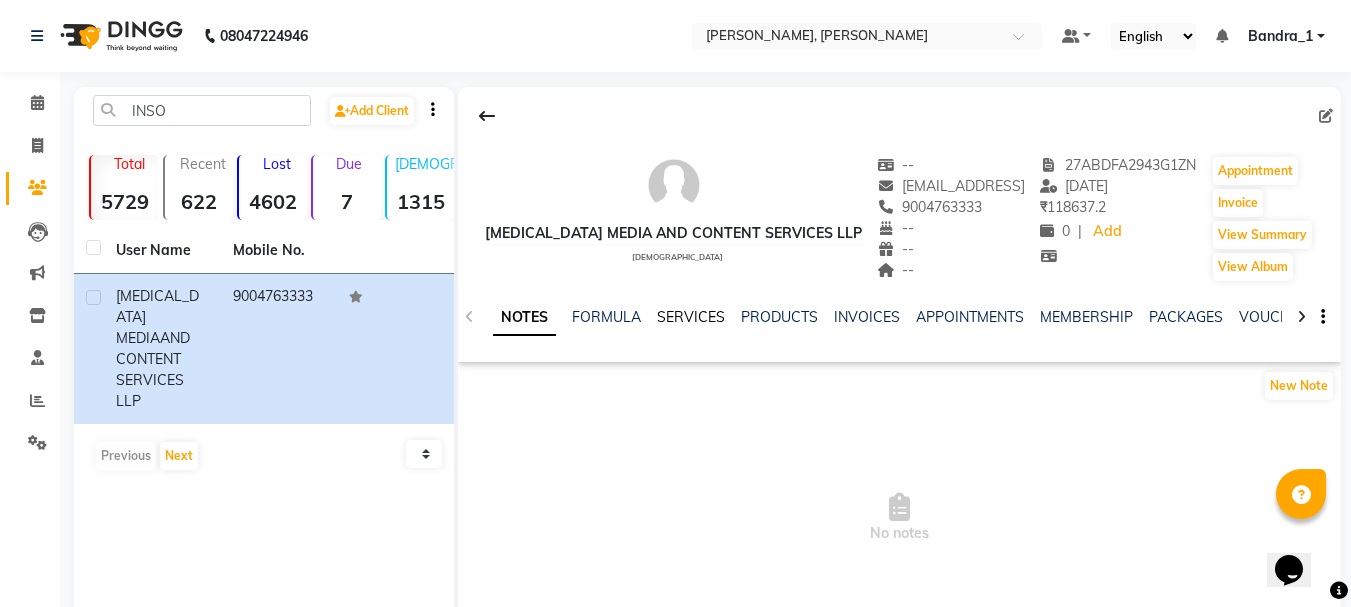 click on "SERVICES" 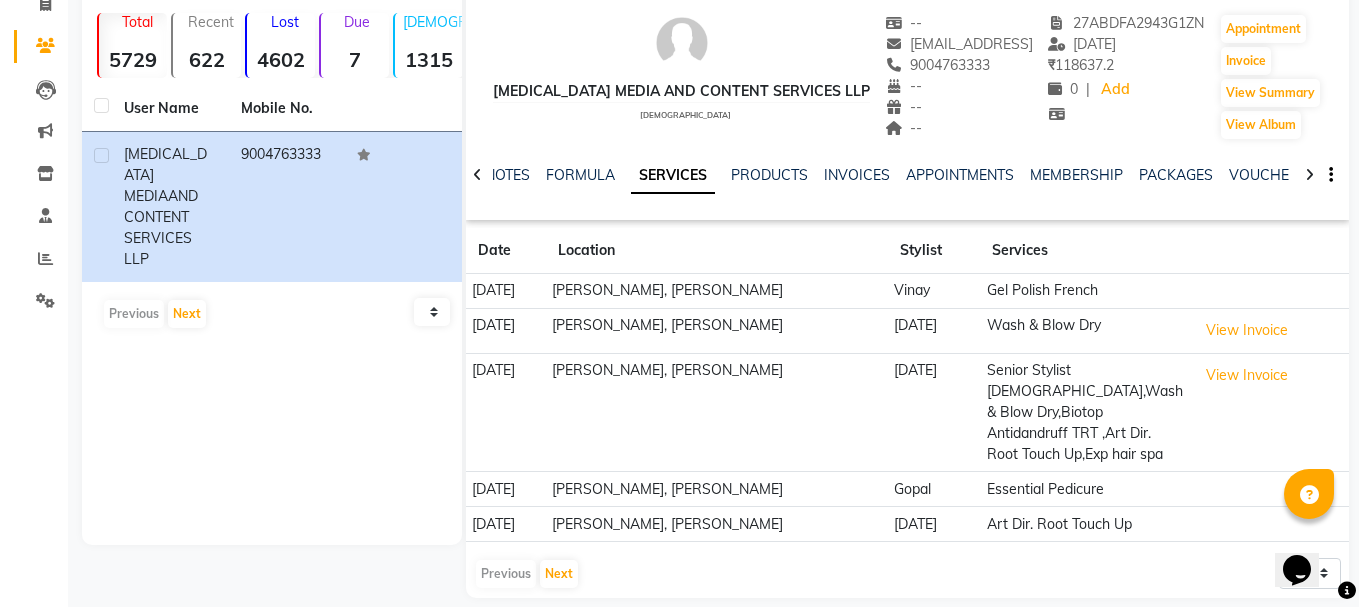 scroll, scrollTop: 0, scrollLeft: 0, axis: both 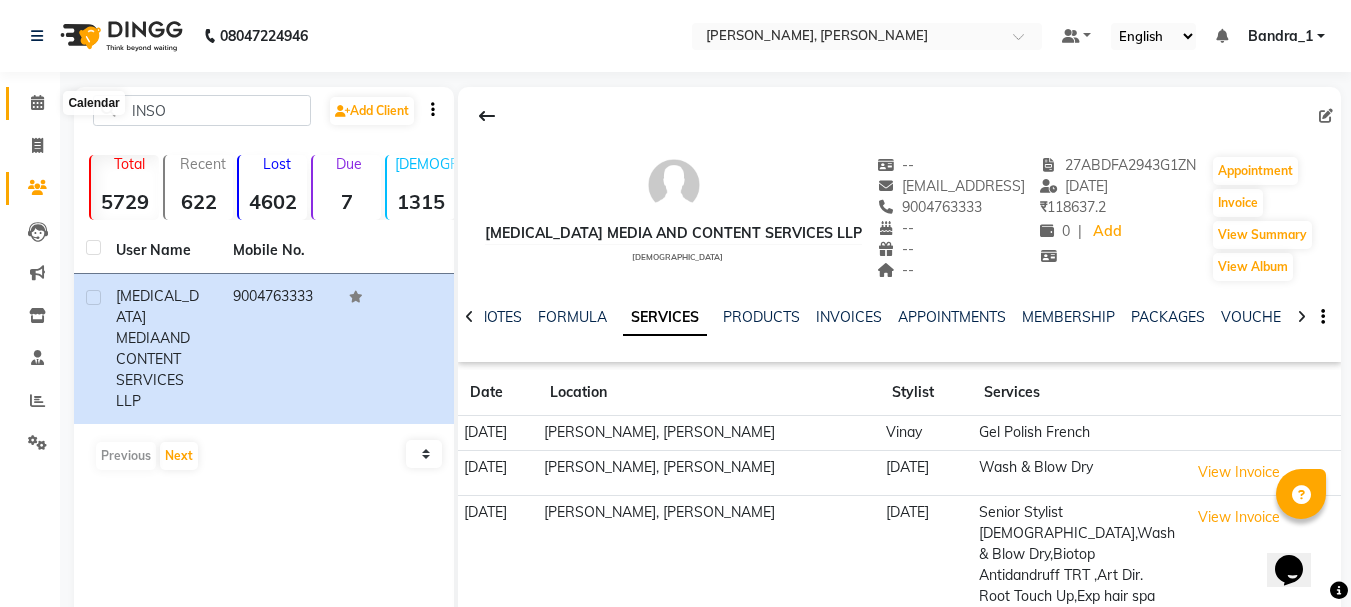 click 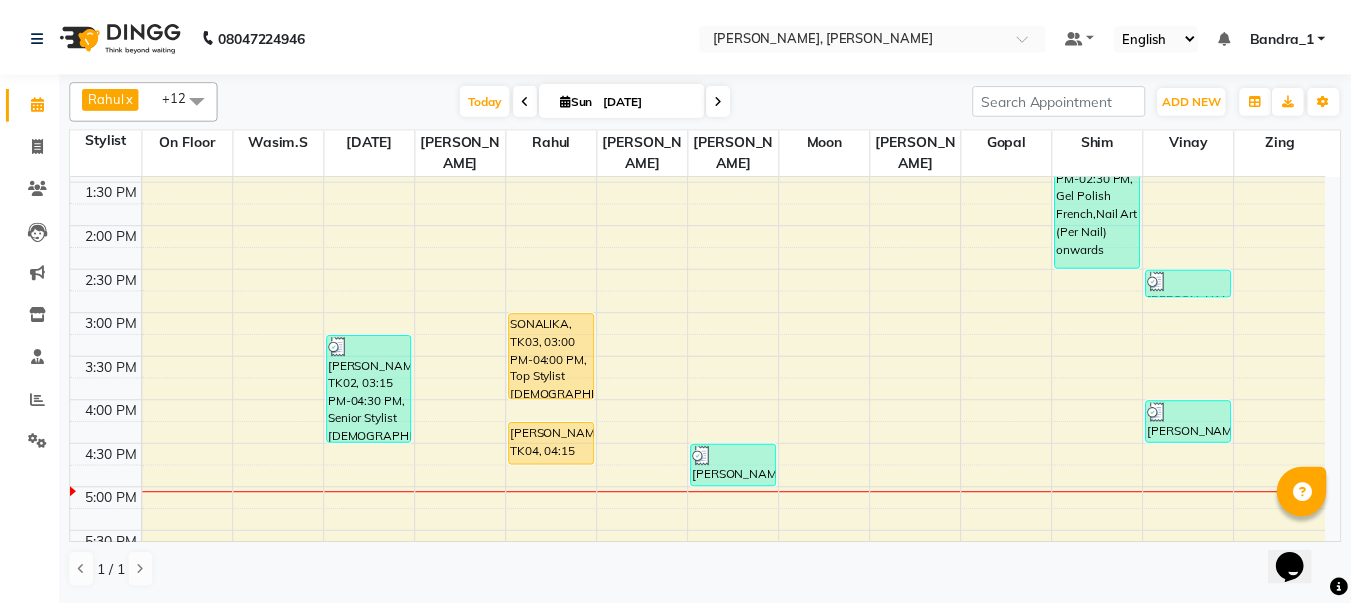 scroll, scrollTop: 400, scrollLeft: 0, axis: vertical 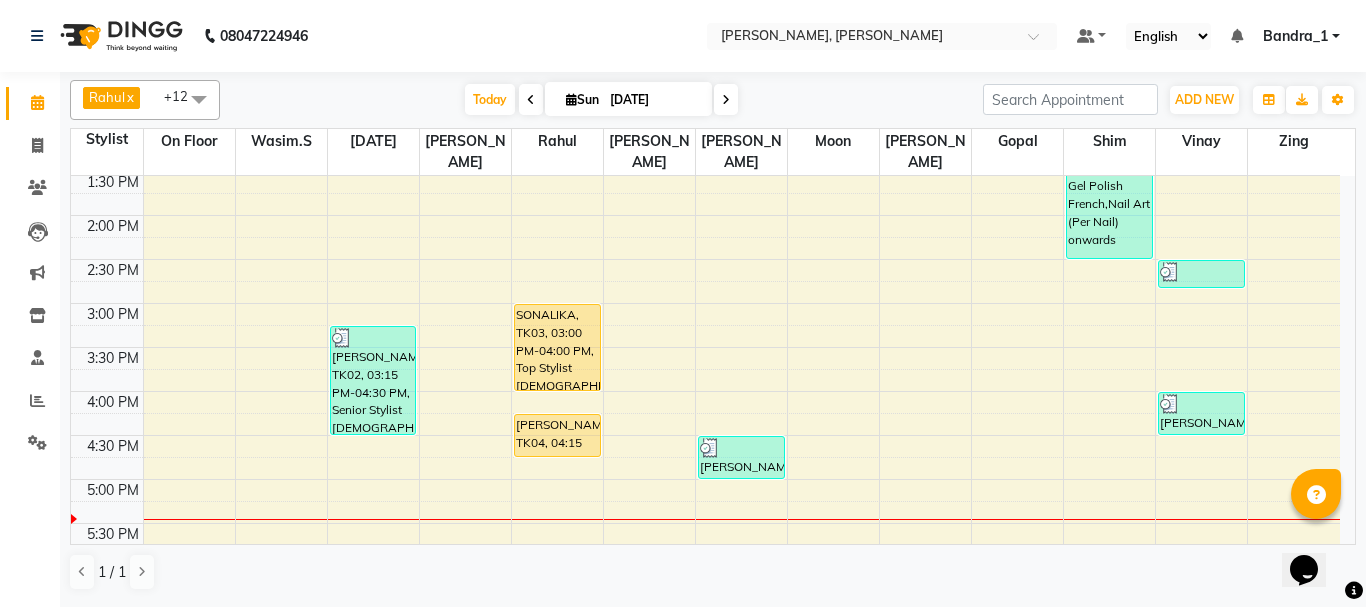 click on "[PERSON_NAME], TK04, 04:15 PM-04:45 PM, [PERSON_NAME] Trimming" at bounding box center [557, 435] 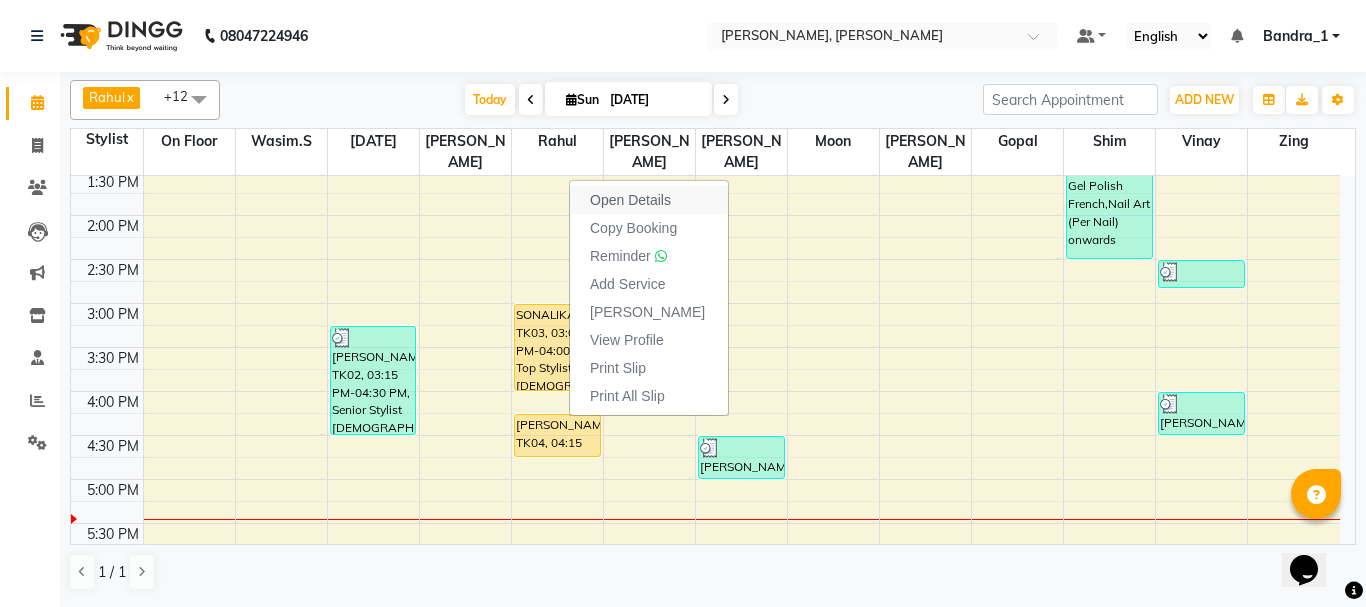 click on "Open Details" at bounding box center [630, 200] 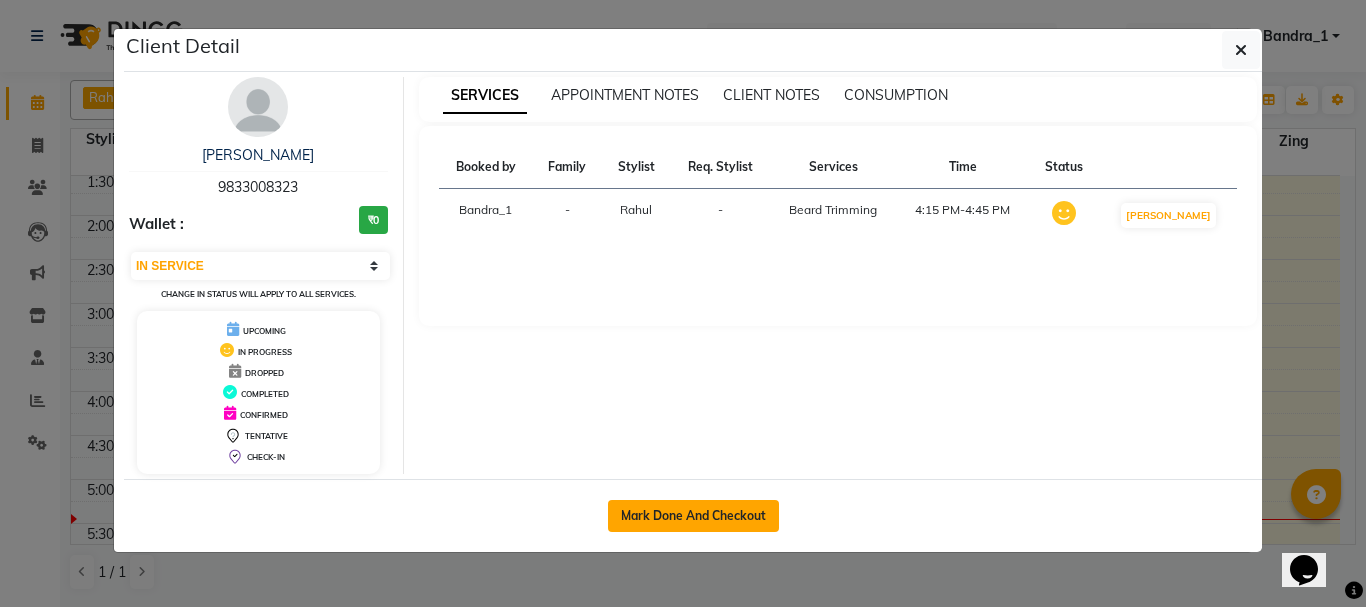 click on "Mark Done And Checkout" 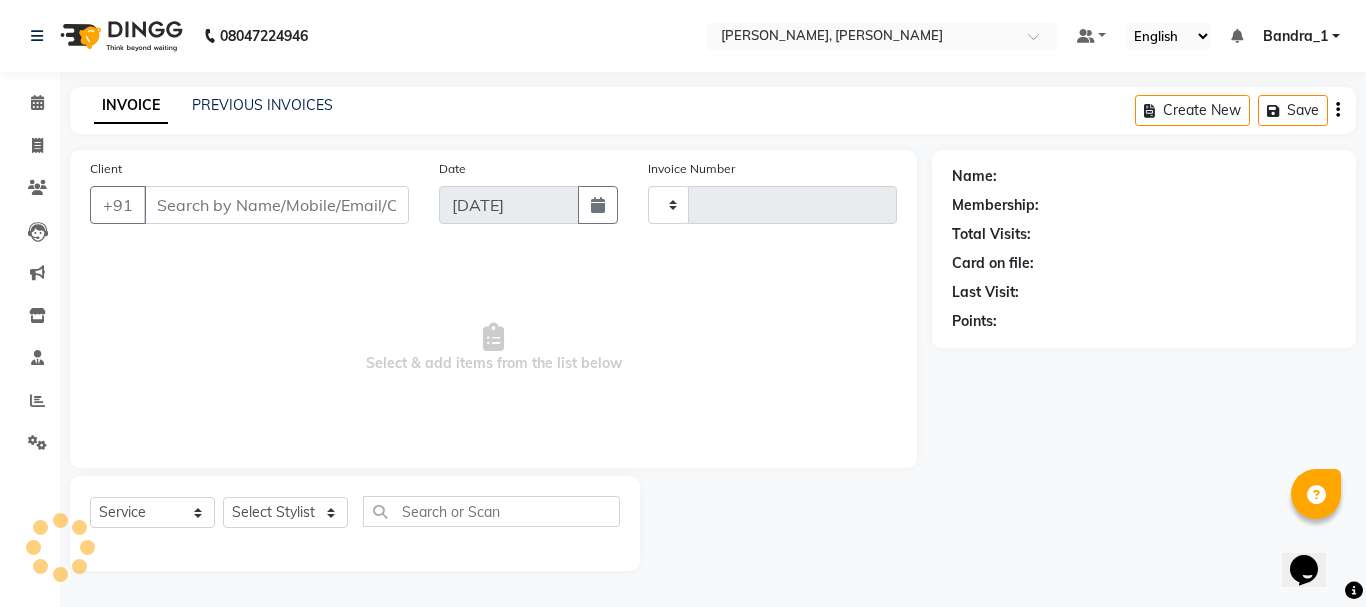type on "0893" 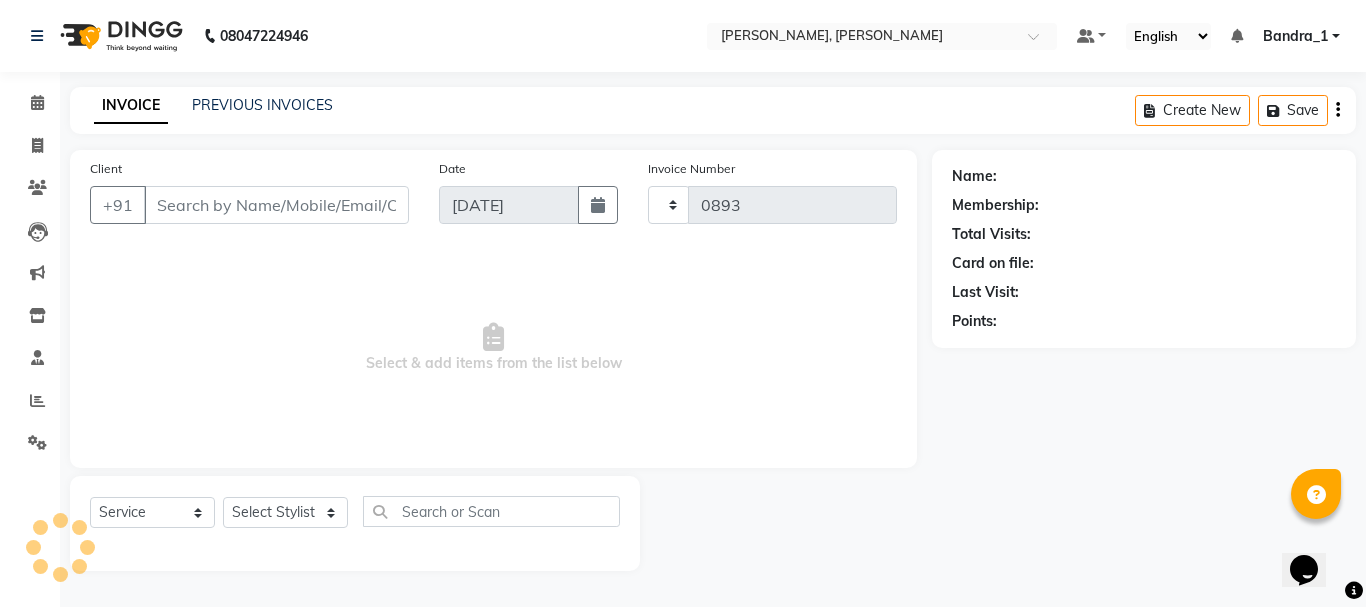 select on "7997" 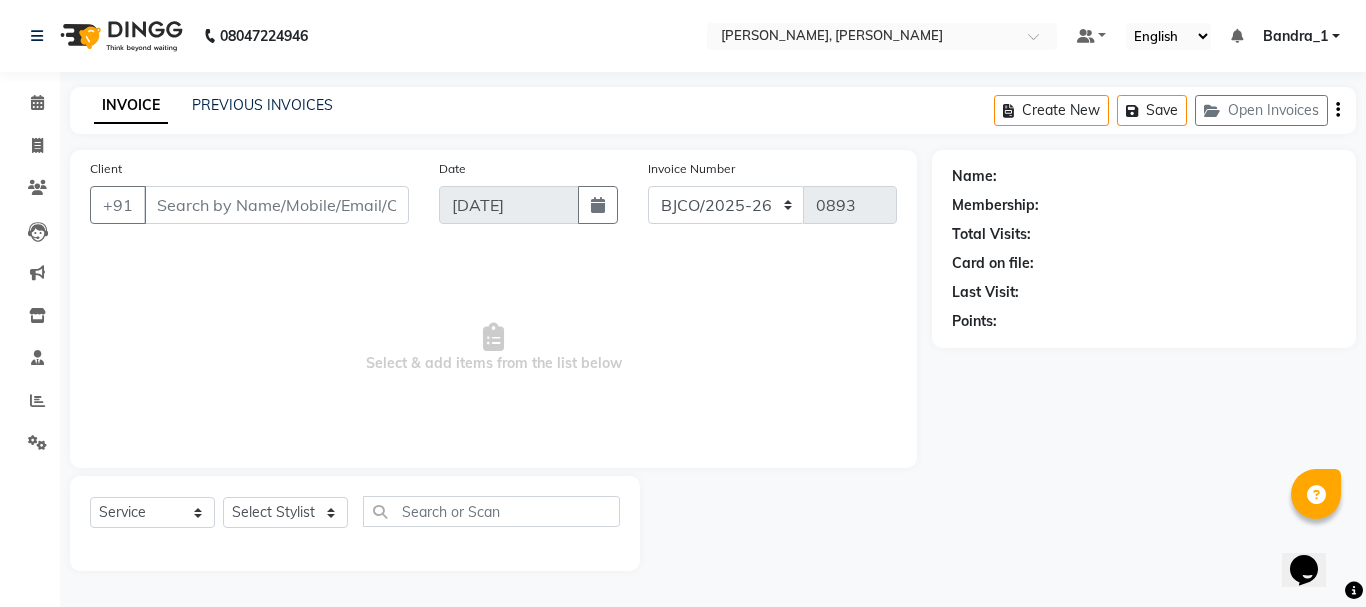type on "9833008323" 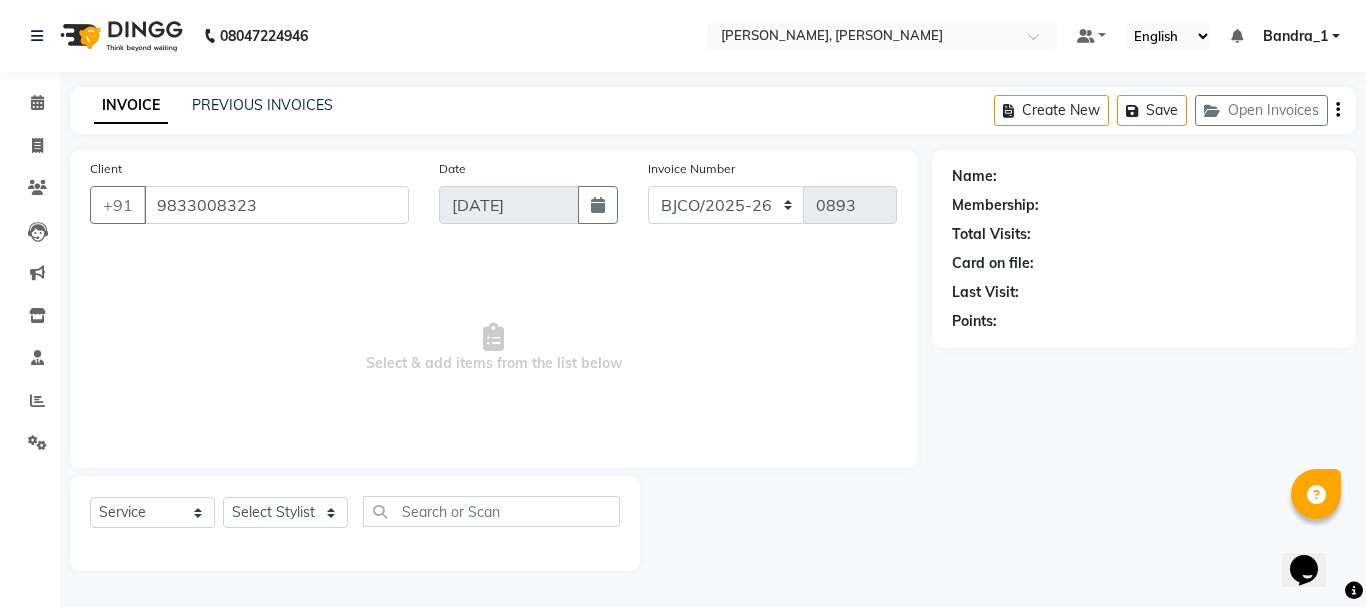 select on "23859" 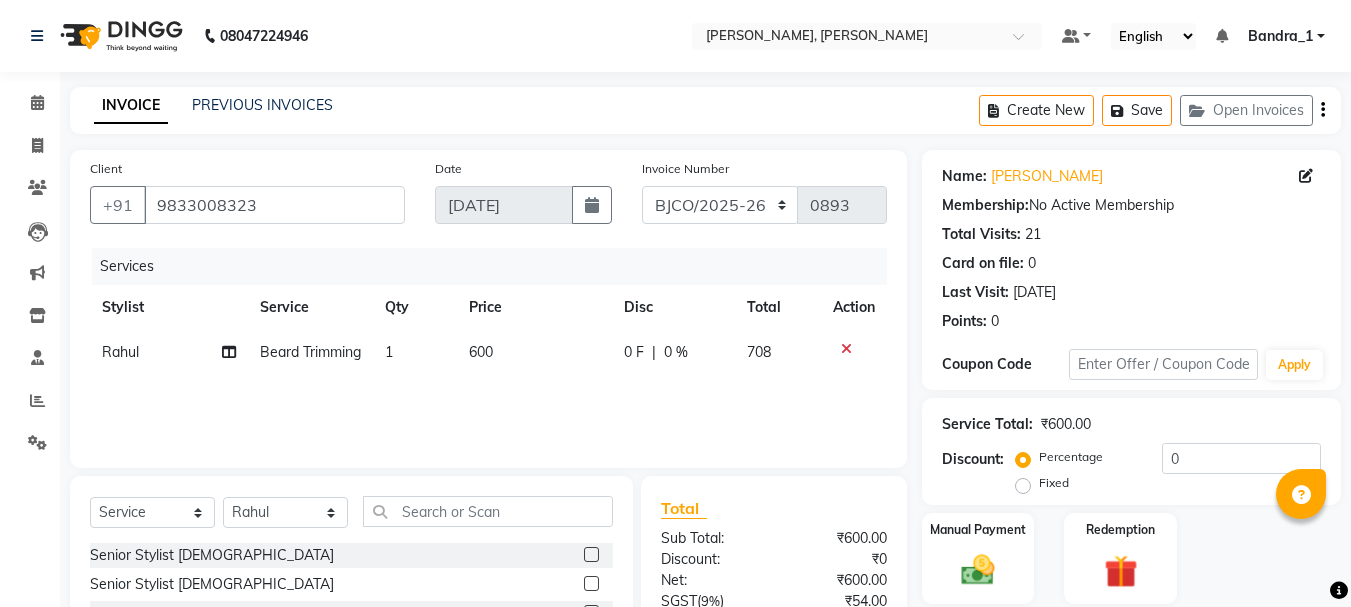 select on "7997" 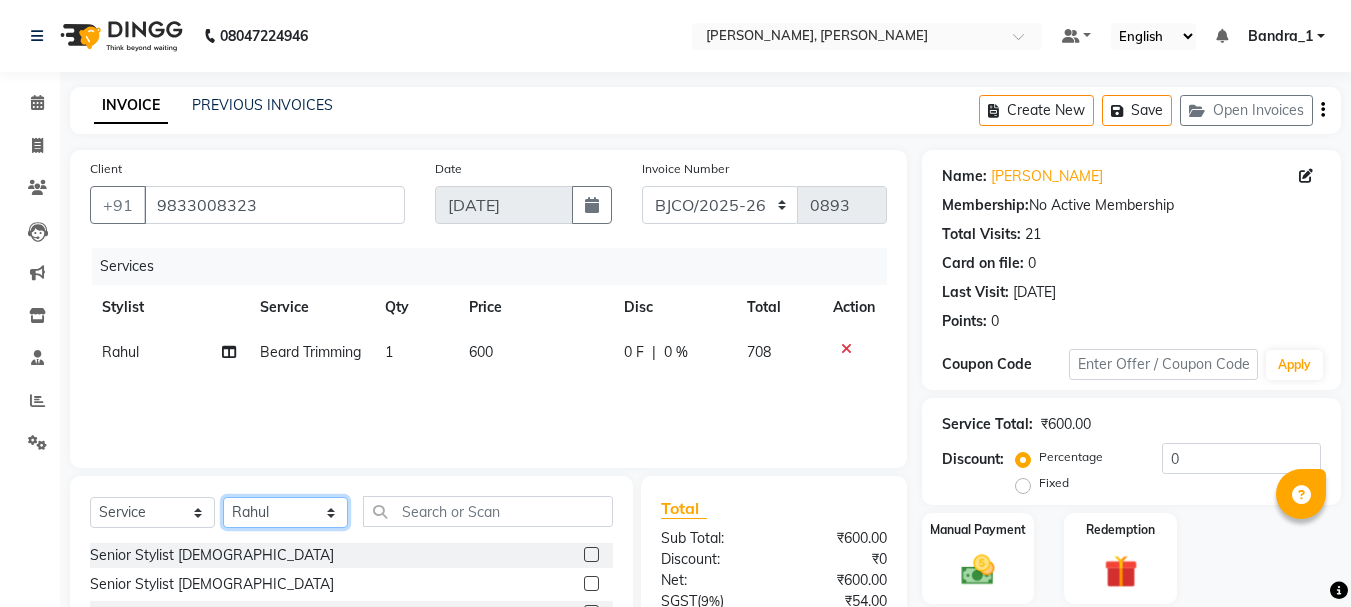 click on "Select Stylist Abdul Bandra_1 Bandra_store Catherine Chetan Deepali Eshan Gladis Gopal Jajo Jouyi Kiran  Manish Moon Naomi On  Floor  Peetrass Pinky Make up Artist Raaj Rahul  Raja Rakesh Rashid Ryan Samreen Sandeep Kaur Sanjay Sannatan Seema Shephali Shilpa Shim Somya Venisha                         Vinay Waqar Wasim.S Yangamphy Yashita  Zing" 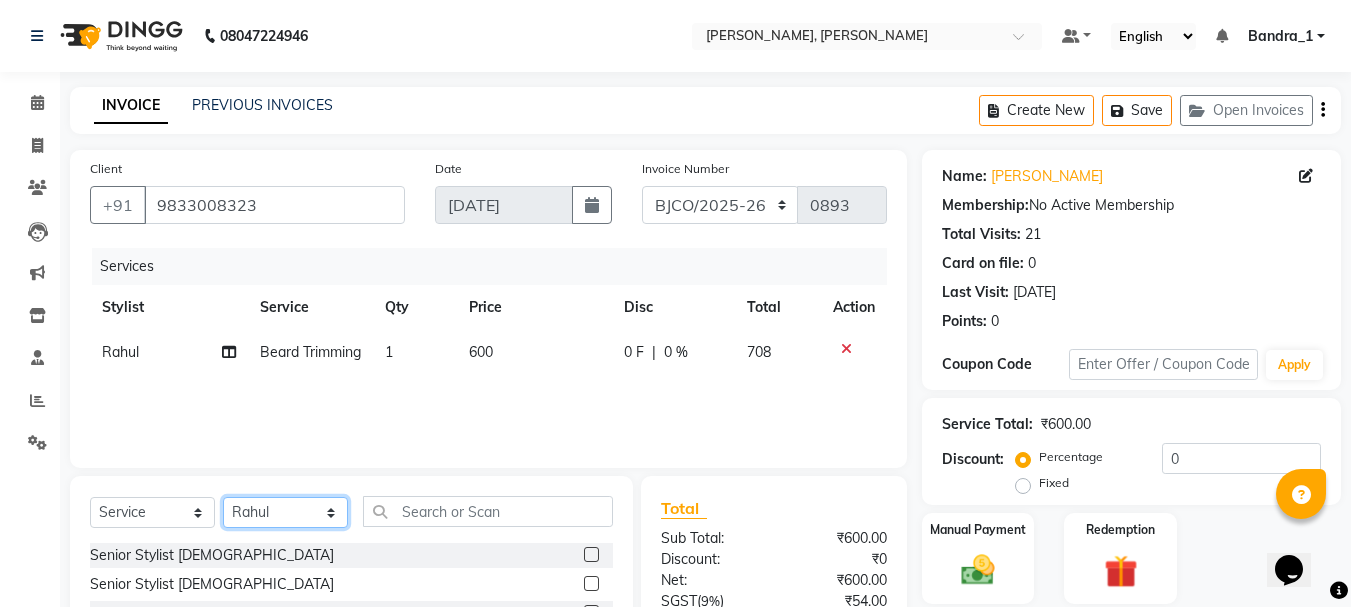 scroll, scrollTop: 0, scrollLeft: 0, axis: both 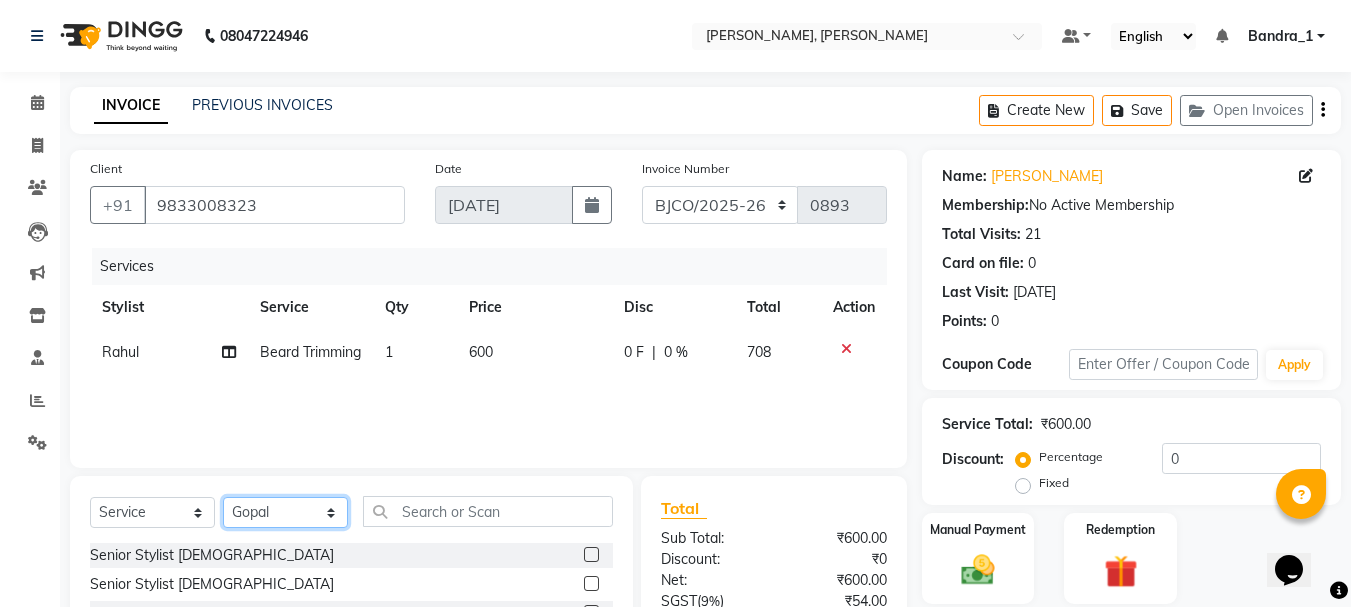 click on "Select Stylist Abdul Bandra_1 Bandra_store Catherine Chetan Deepali Eshan Gladis Gopal Jajo Jouyi Kiran  Manish Moon Naomi On  Floor  Peetrass Pinky Make up Artist Raaj Rahul  Raja Rakesh Rashid Ryan Samreen Sandeep Kaur Sanjay Sannatan Seema Shephali Shilpa Shim Somya Venisha                         Vinay Waqar Wasim.S Yangamphy Yashita  Zing" 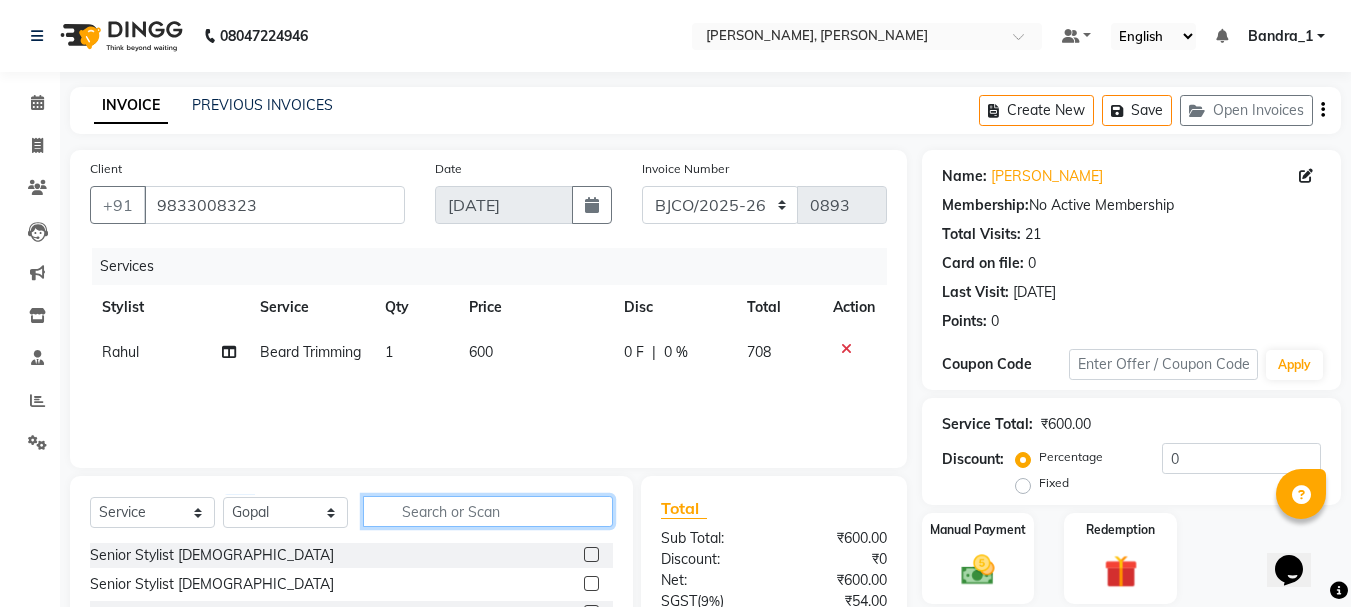 click 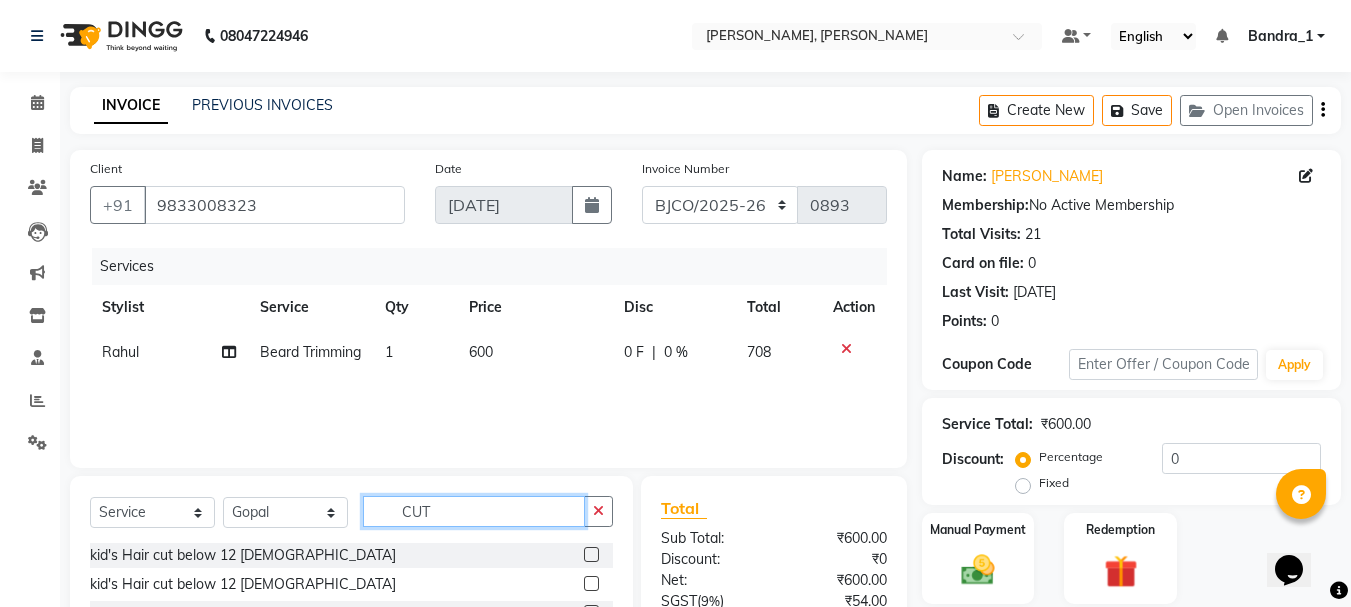 scroll, scrollTop: 193, scrollLeft: 0, axis: vertical 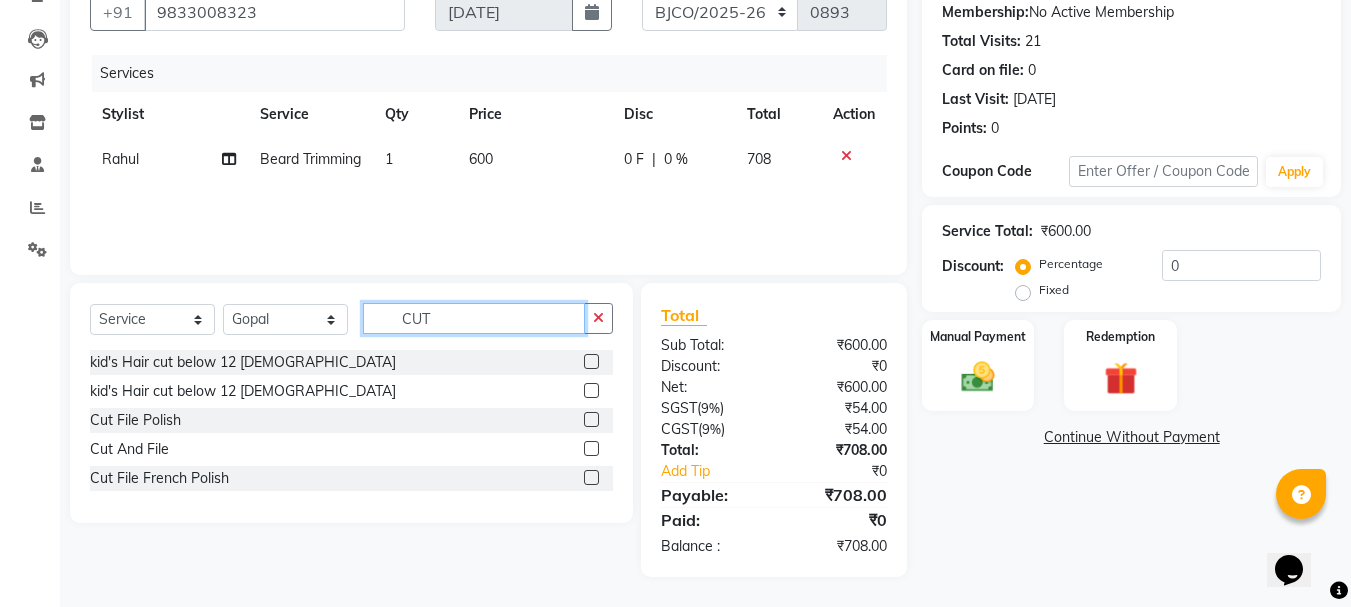 type on "CUT" 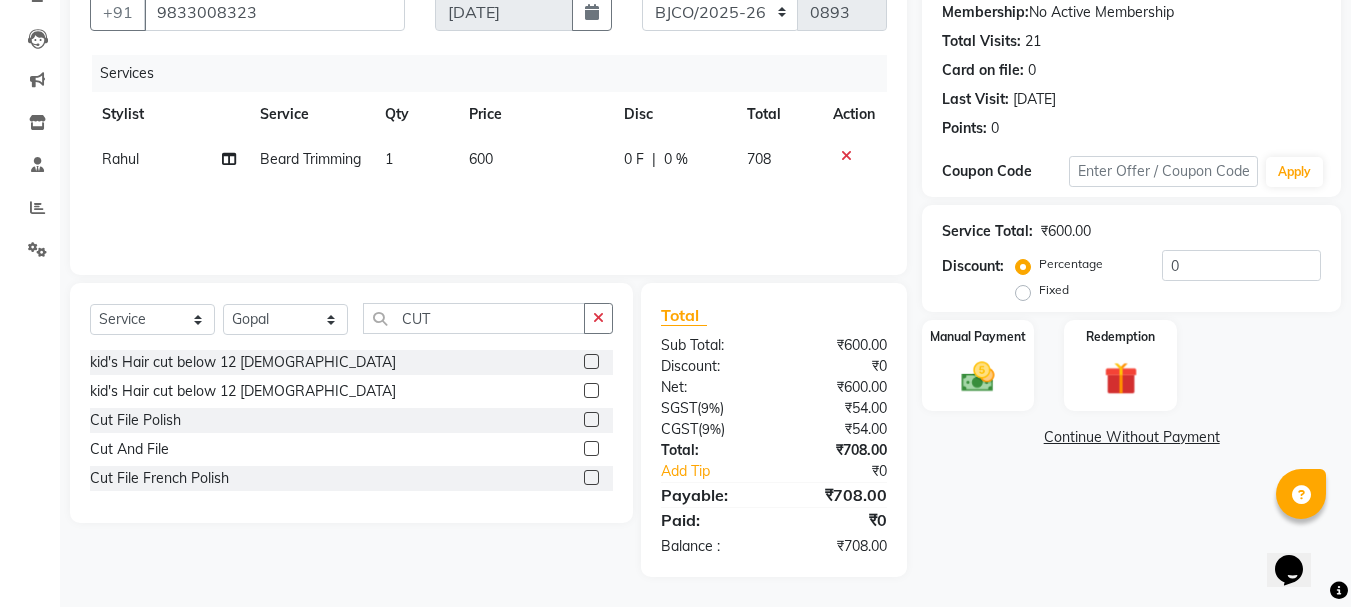 click 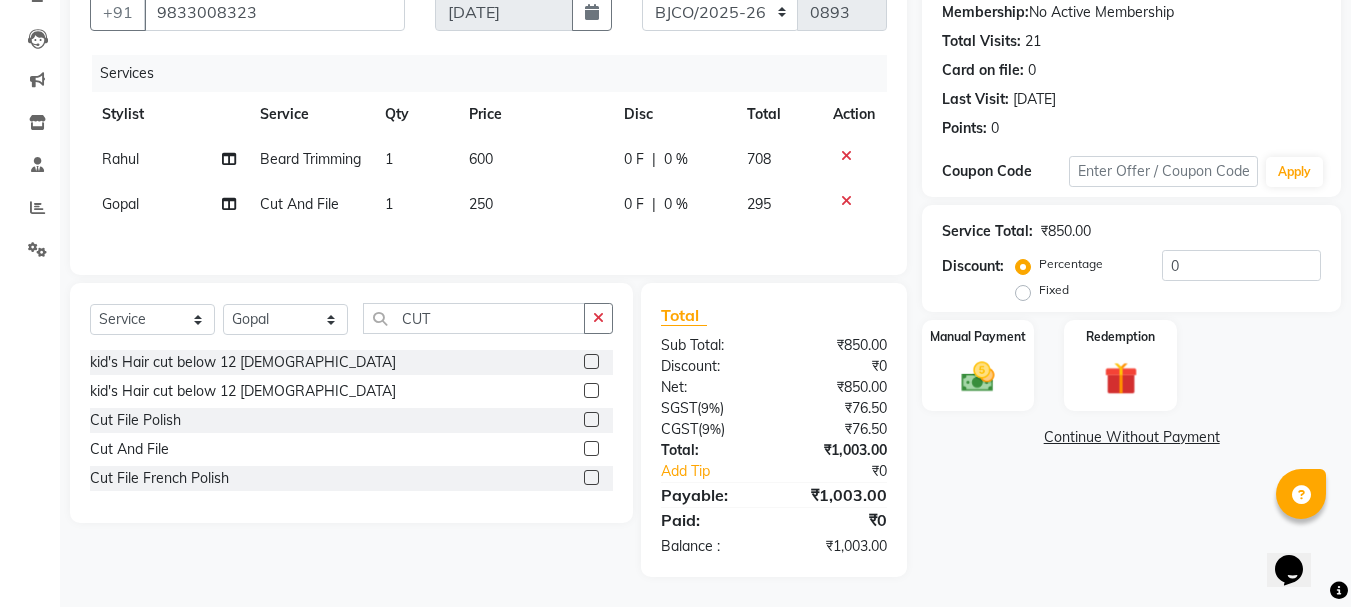 click 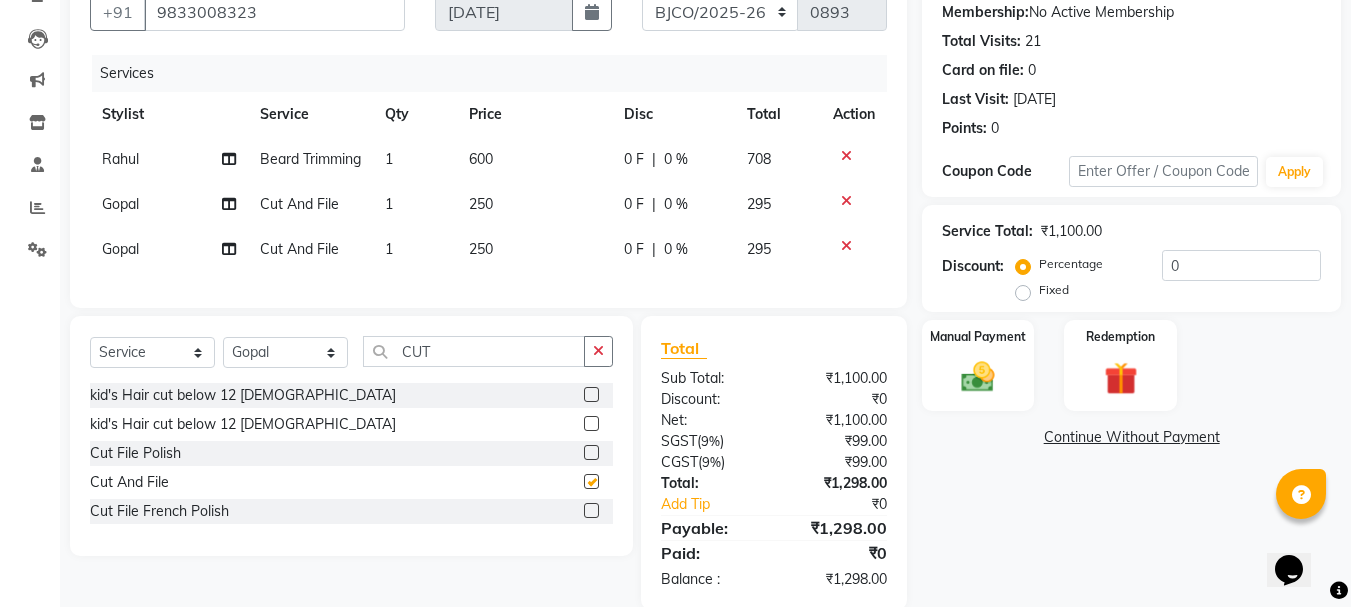 checkbox on "false" 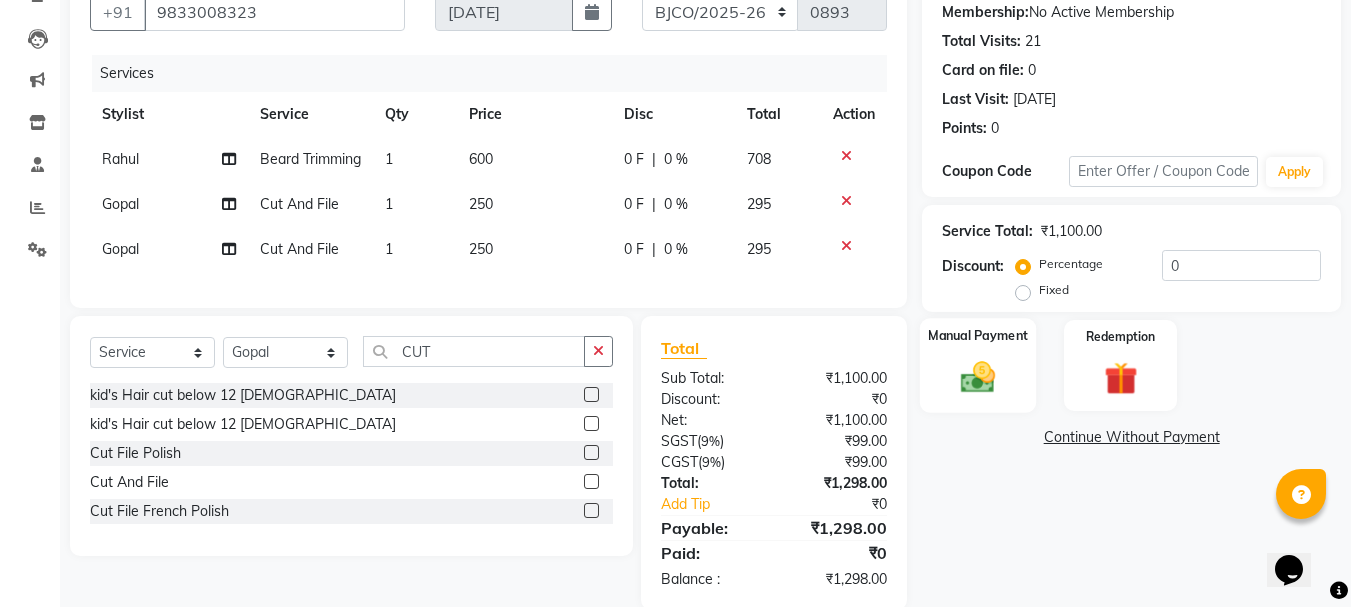 scroll, scrollTop: 262, scrollLeft: 0, axis: vertical 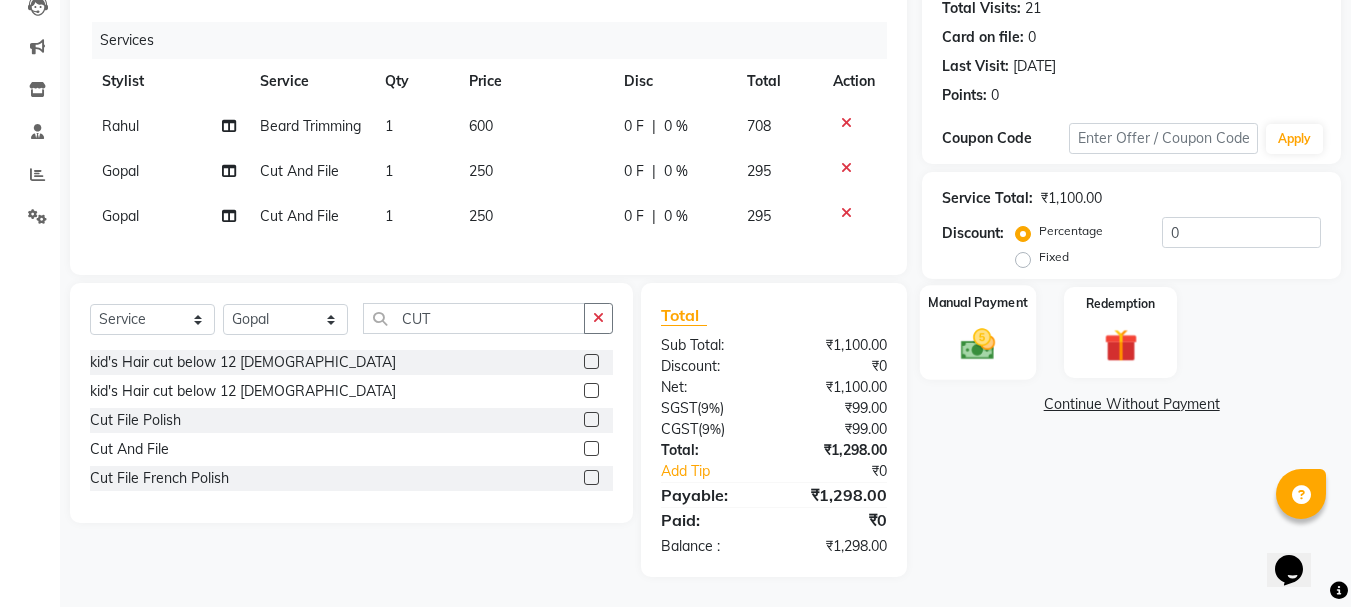 click 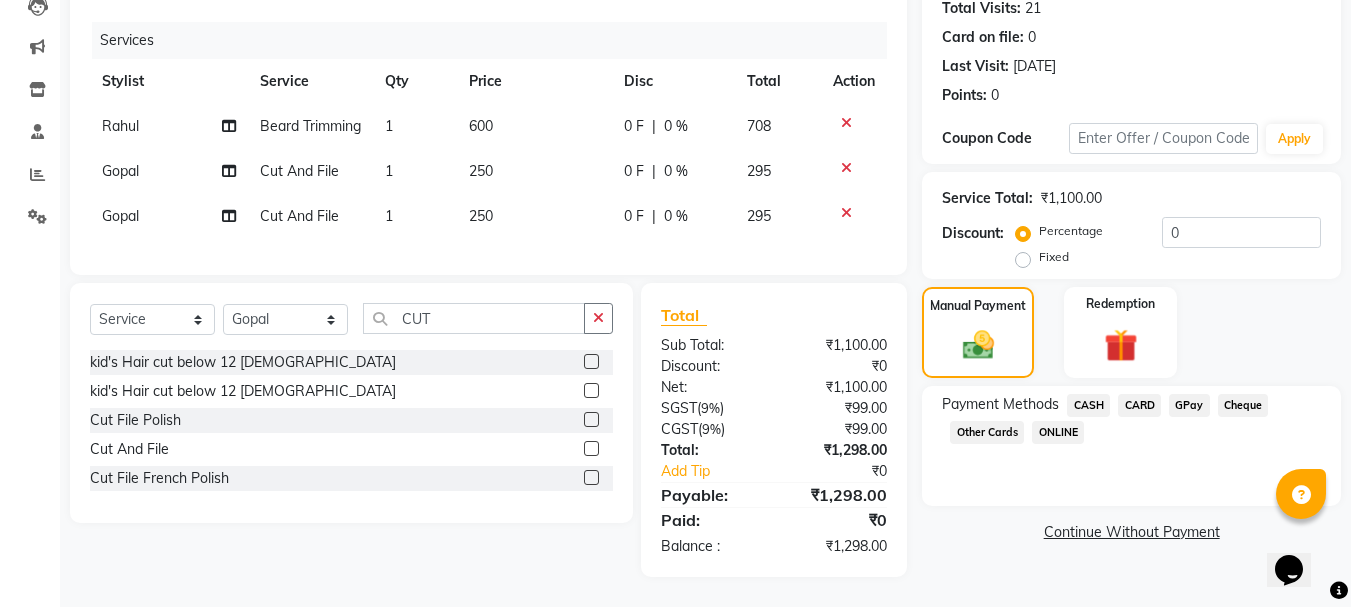 click on "GPay" 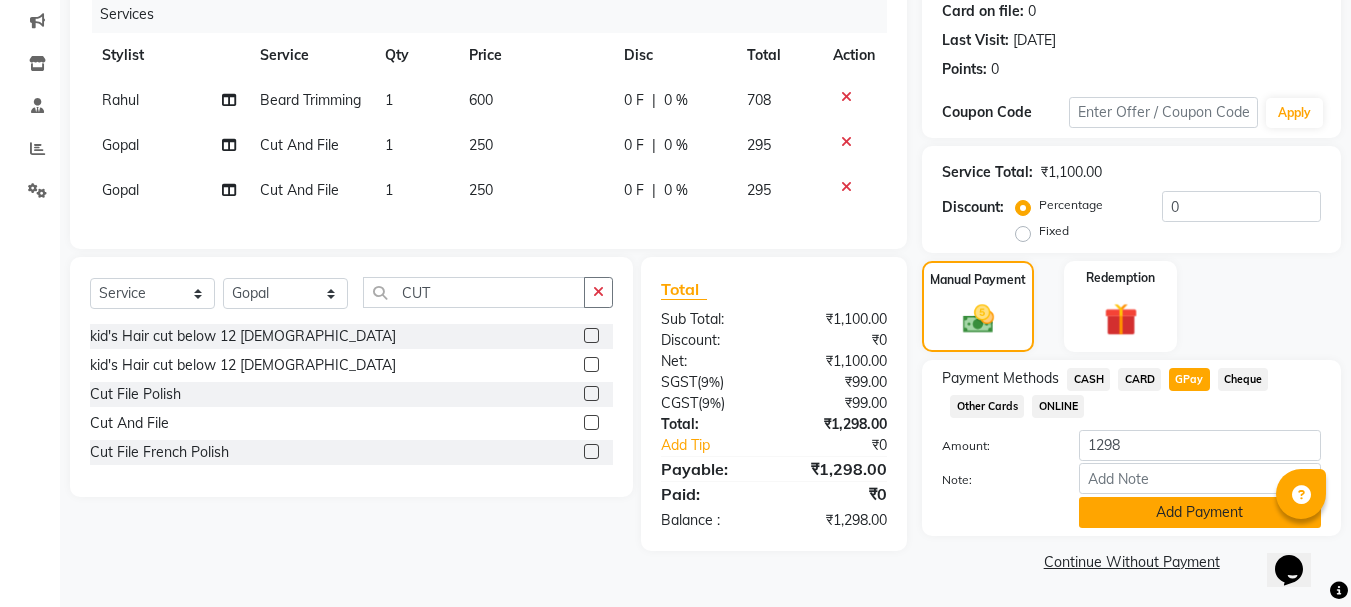 click on "Add Payment" 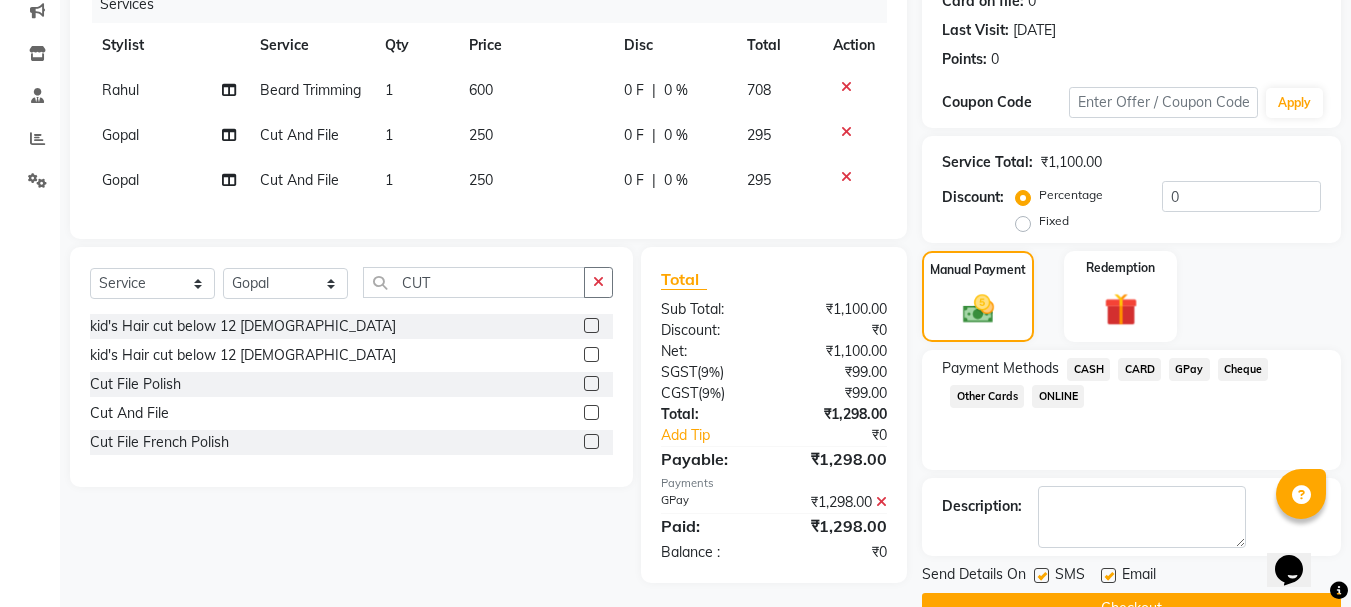 scroll, scrollTop: 309, scrollLeft: 0, axis: vertical 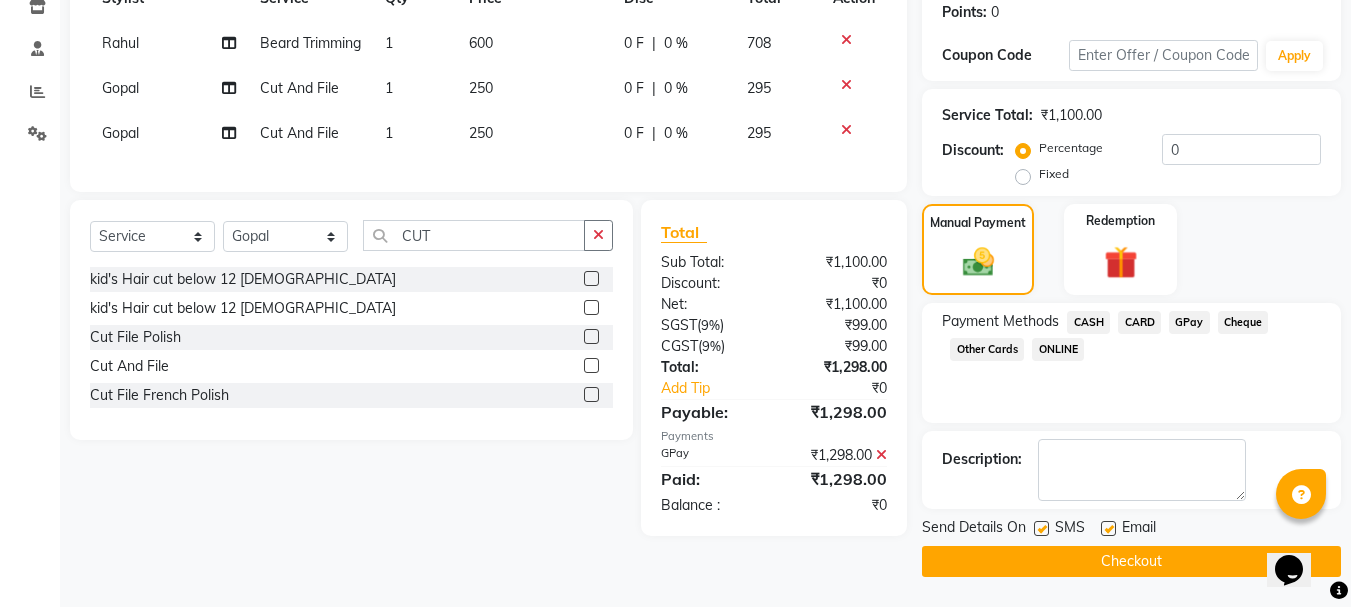 click 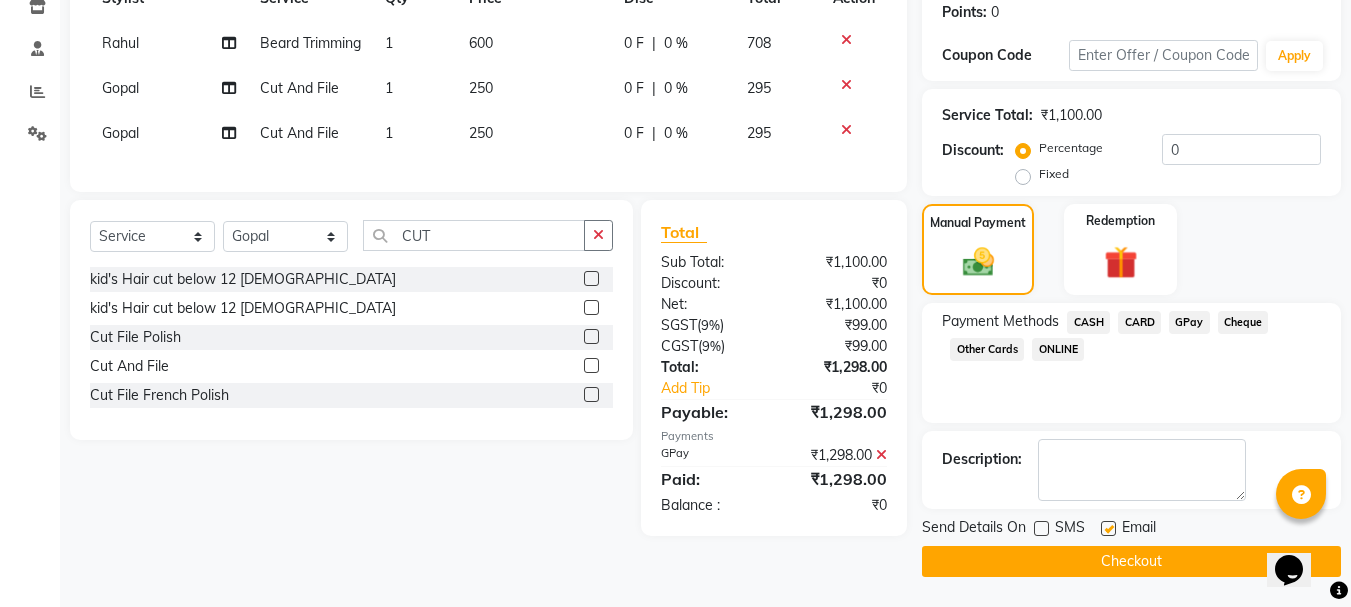 click 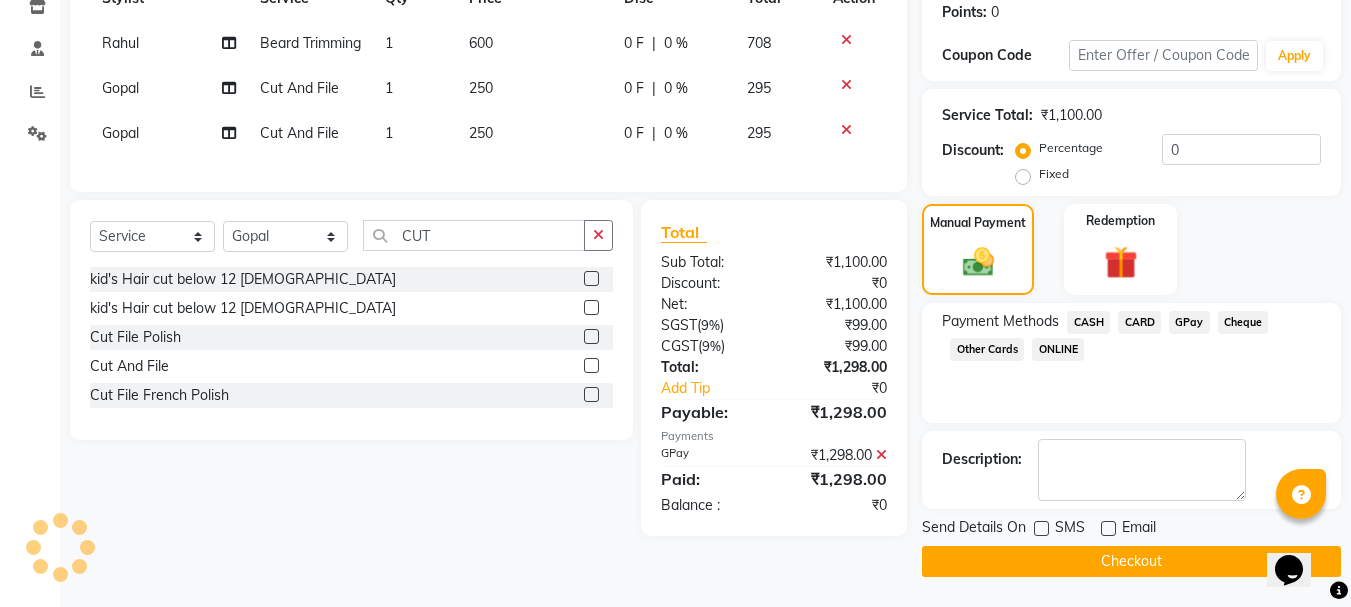 click on "Checkout" 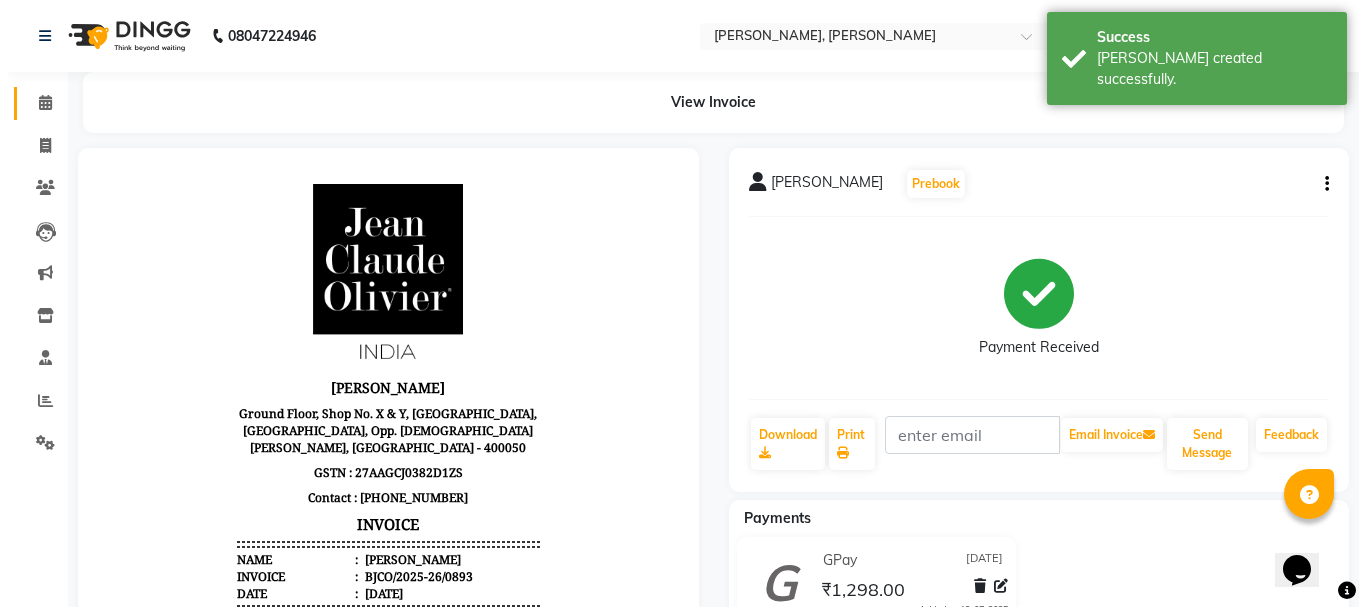 scroll, scrollTop: 0, scrollLeft: 0, axis: both 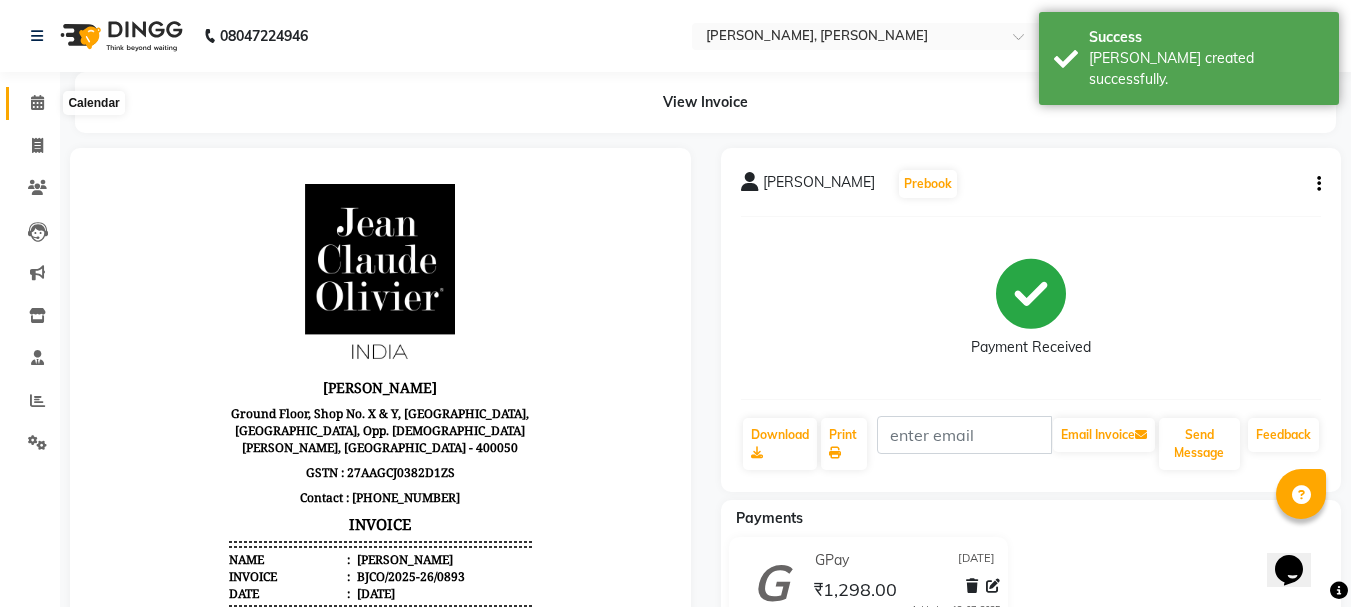 click 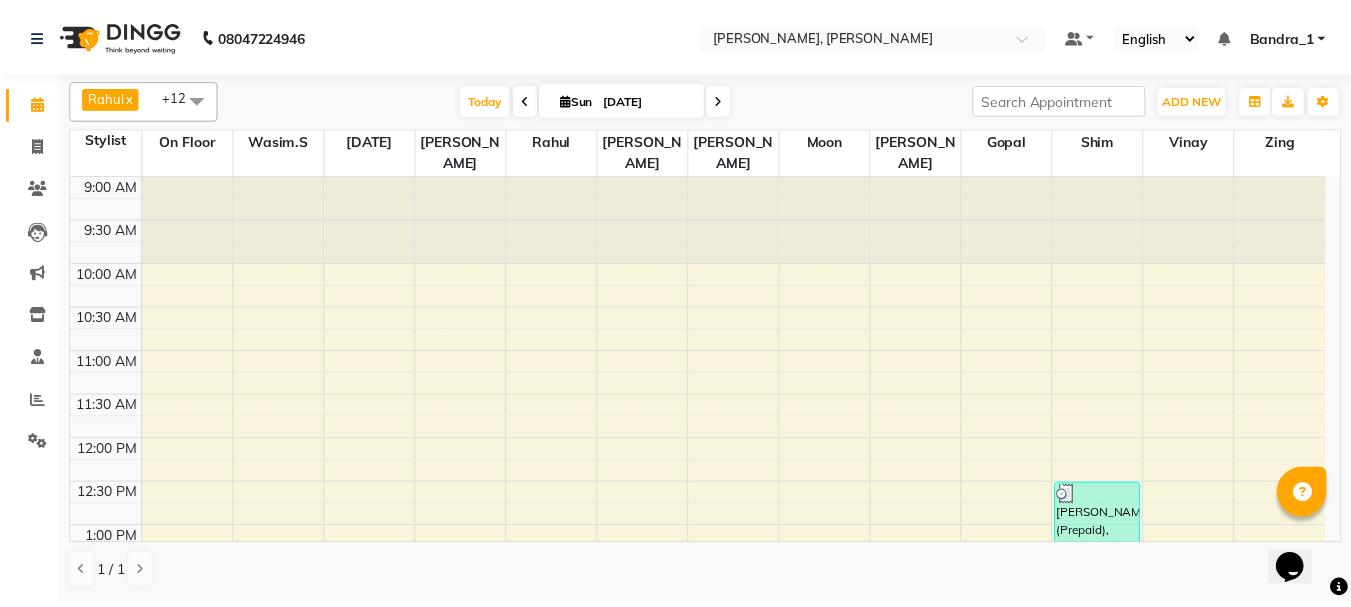 scroll, scrollTop: 400, scrollLeft: 0, axis: vertical 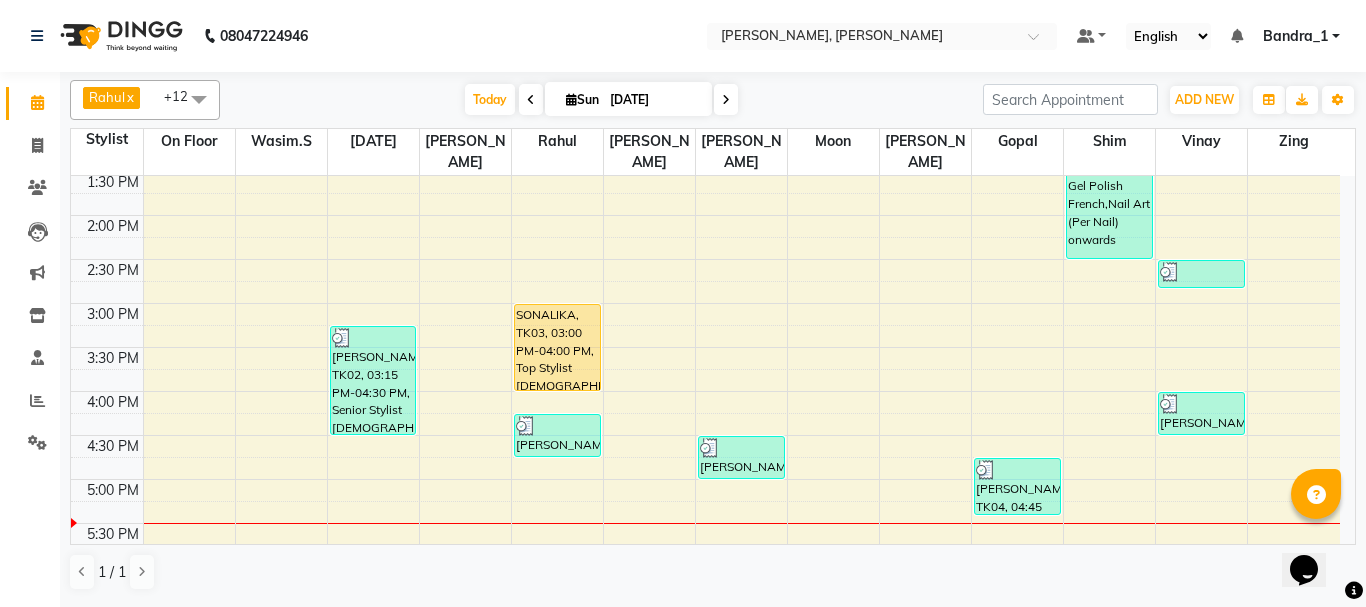 click on "SONALIKA, TK03, 03:00 PM-04:00 PM, Top Stylist [DEMOGRAPHIC_DATA]" at bounding box center (557, 347) 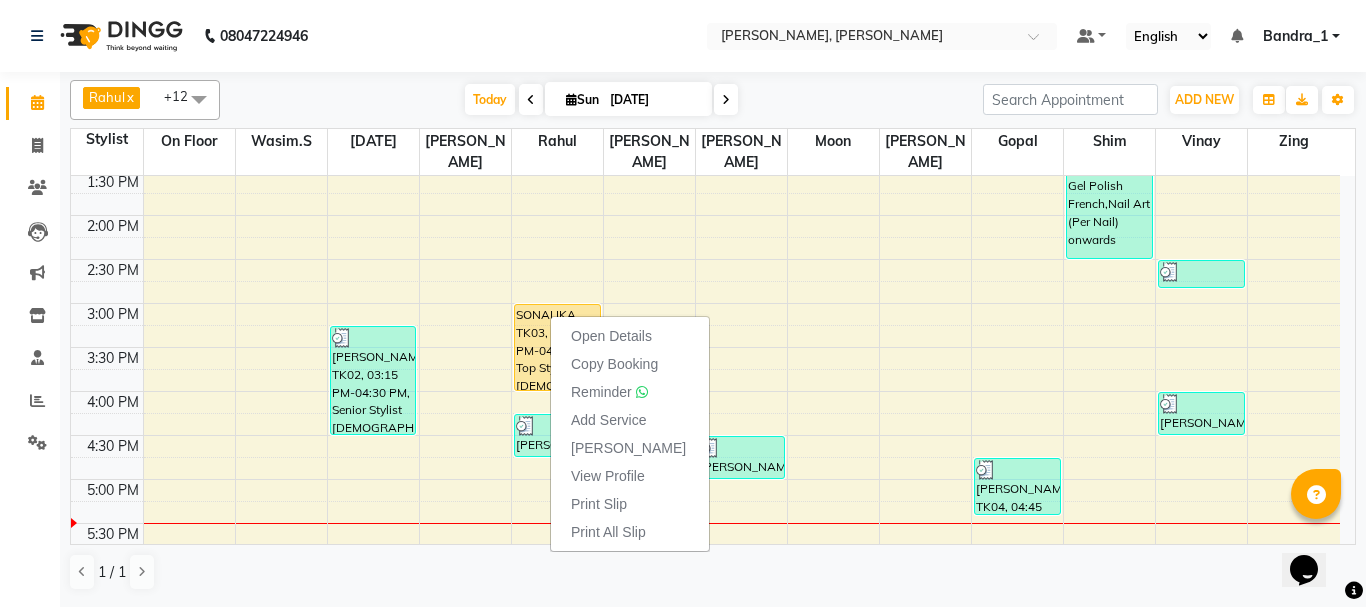 drag, startPoint x: 608, startPoint y: 451, endPoint x: 556, endPoint y: 405, distance: 69.426216 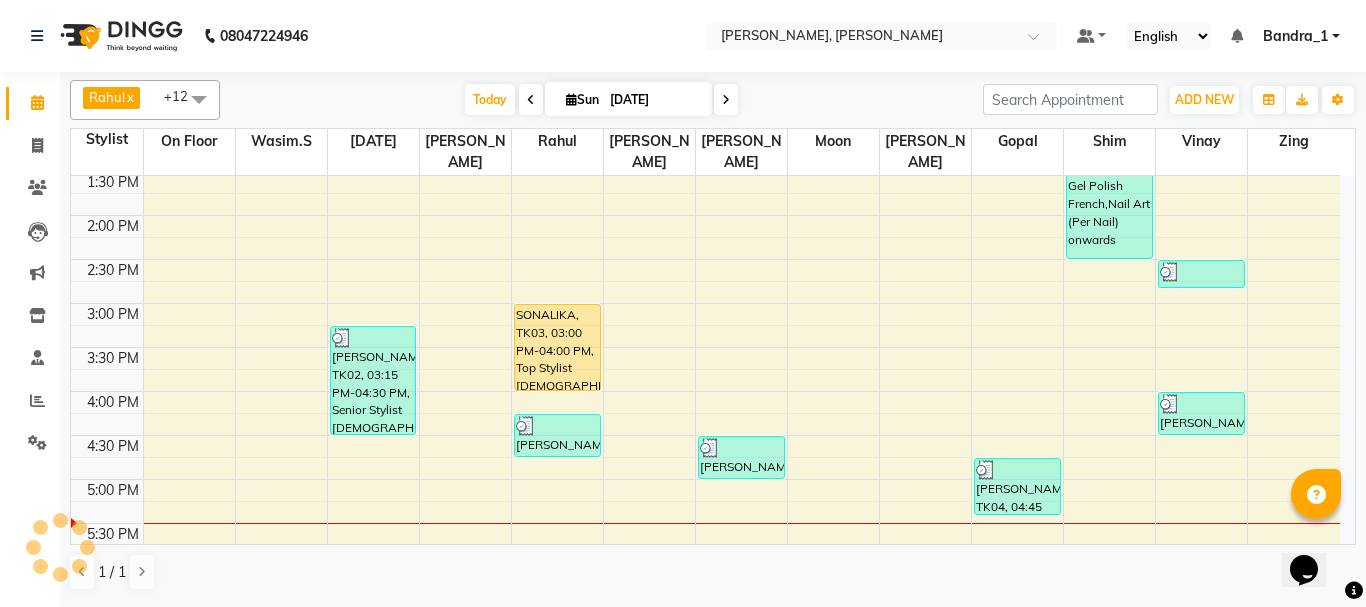 select on "service" 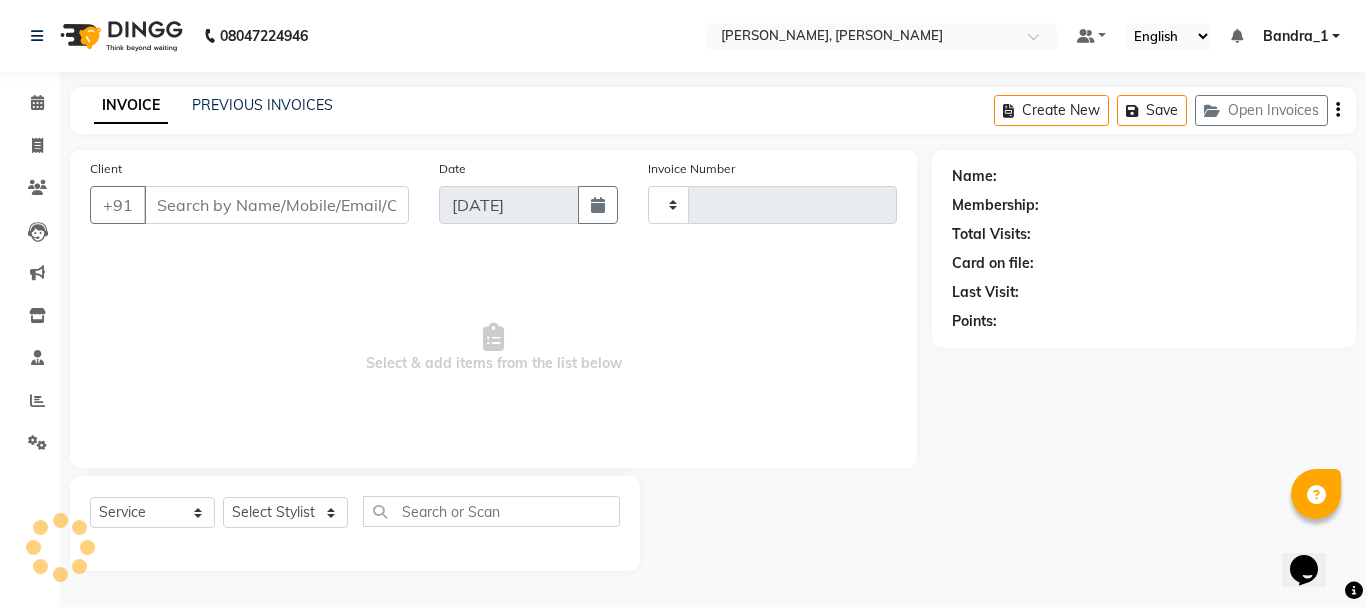 type on "0894" 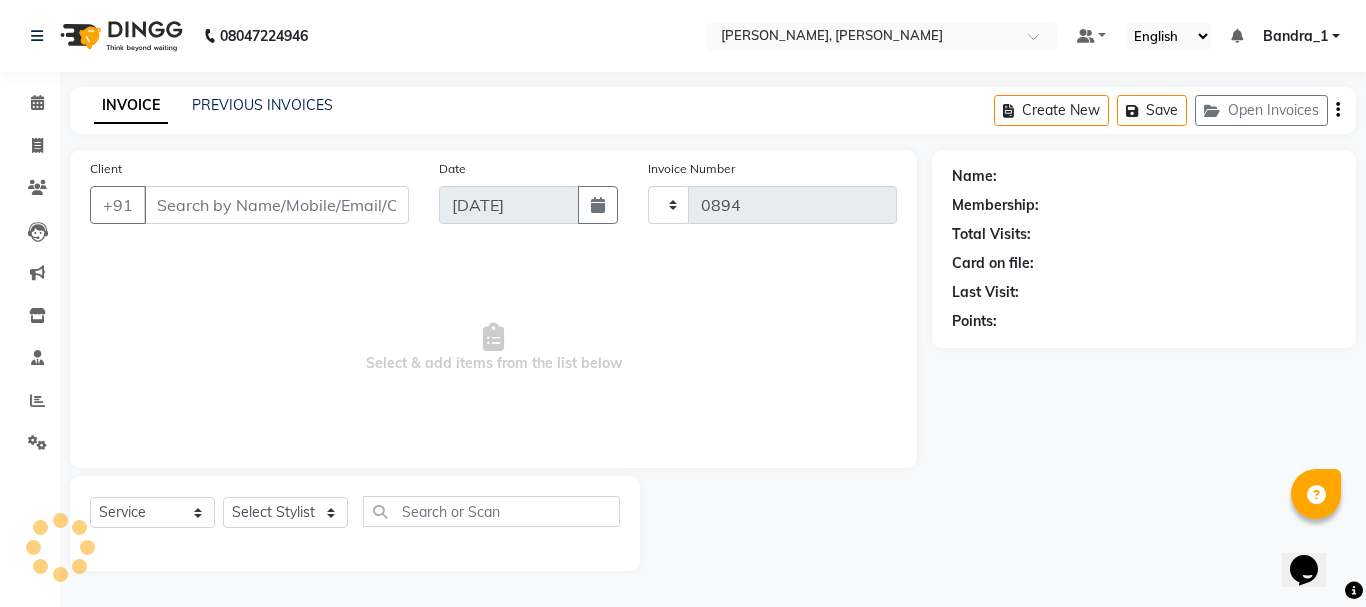 select on "7997" 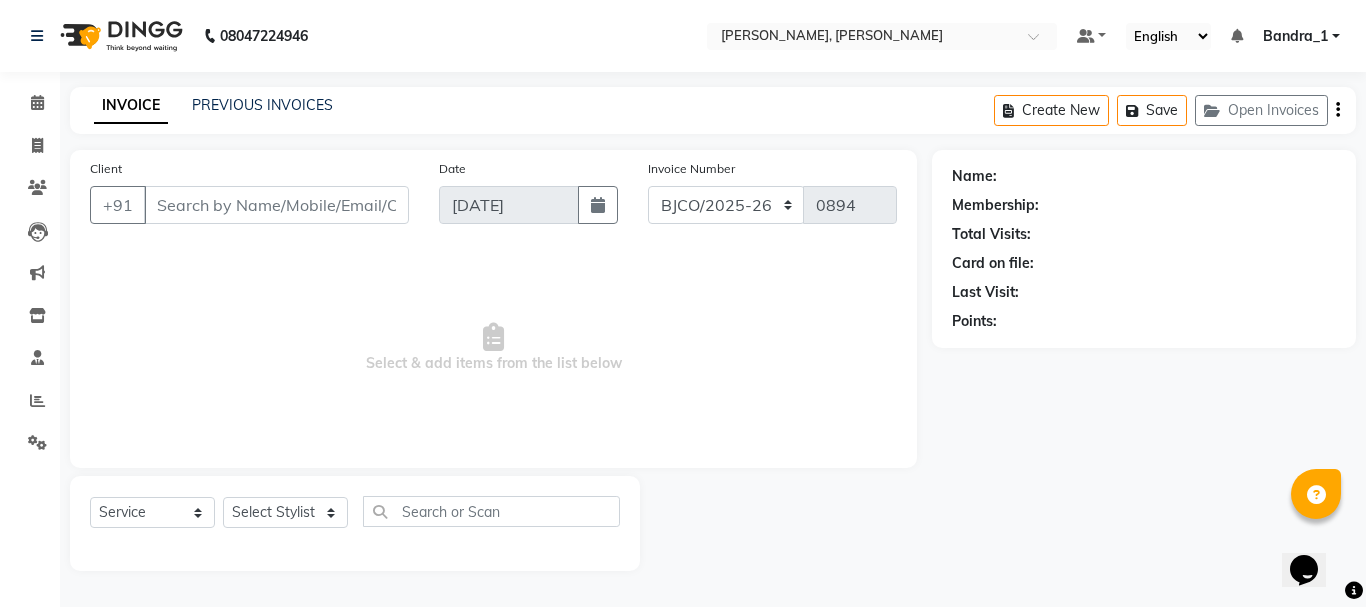 type on "8409945731" 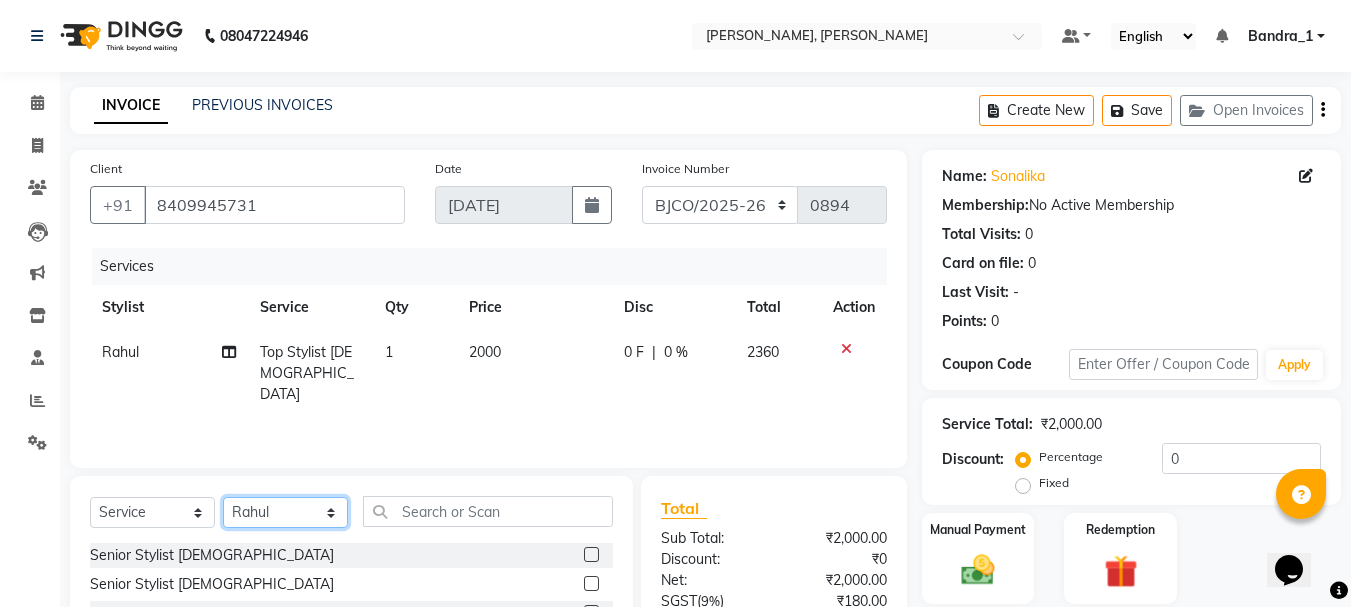 click on "Select Stylist Abdul Bandra_1 Bandra_store Catherine Chetan Deepali Eshan Gladis Gopal Jajo Jouyi Kiran  Manish Moon Naomi On  Floor  Peetrass Pinky Make up Artist Raaj Rahul  Raja Rakesh Rashid Ryan Samreen Sandeep Kaur Sanjay Sannatan Seema Shephali Shilpa Shim Somya Venisha                         Vinay Waqar Wasim.S Yangamphy Yashita  Zing" 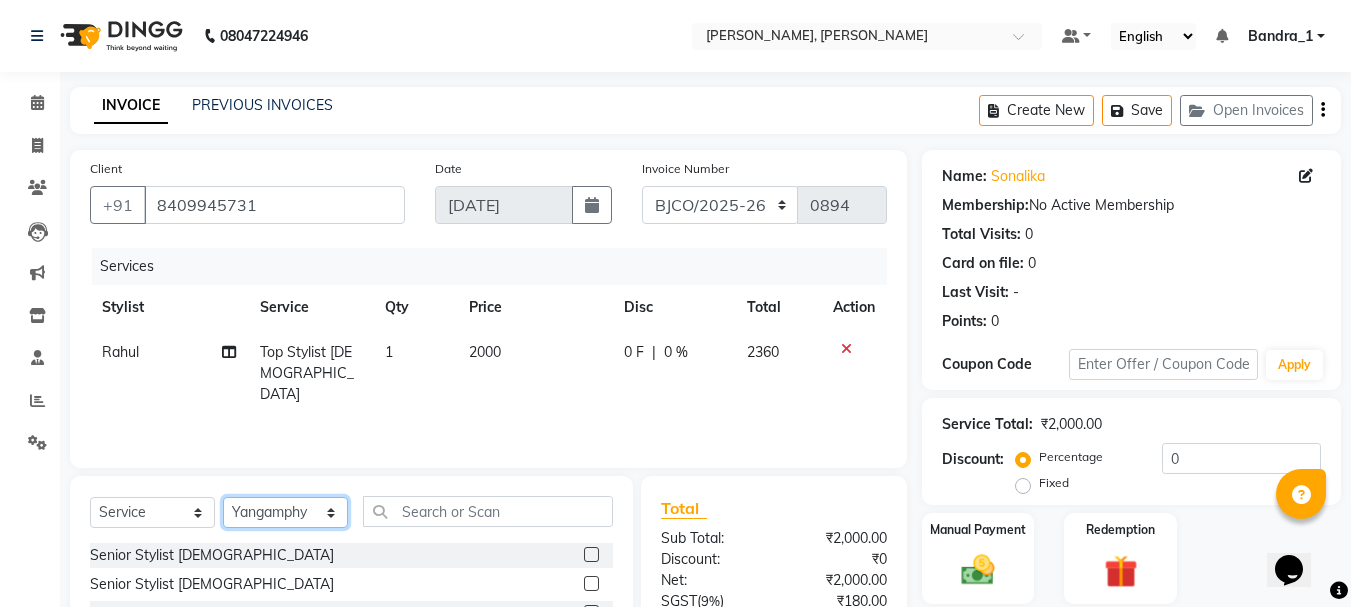click on "Select Stylist Abdul Bandra_1 Bandra_store Catherine Chetan Deepali Eshan Gladis Gopal Jajo Jouyi Kiran  Manish Moon Naomi On  Floor  Peetrass Pinky Make up Artist Raaj Rahul  Raja Rakesh Rashid Ryan Samreen Sandeep Kaur Sanjay Sannatan Seema Shephali Shilpa Shim Somya Venisha                         Vinay Waqar Wasim.S Yangamphy Yashita  Zing" 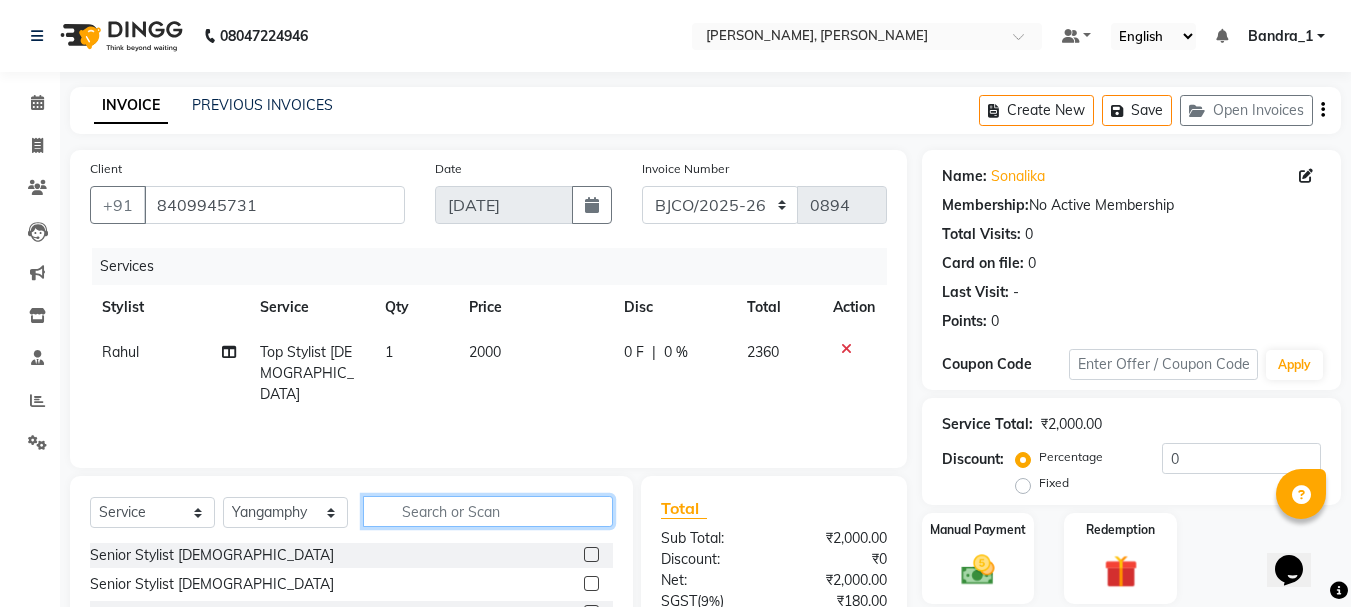 drag, startPoint x: 419, startPoint y: 511, endPoint x: 363, endPoint y: 518, distance: 56.435802 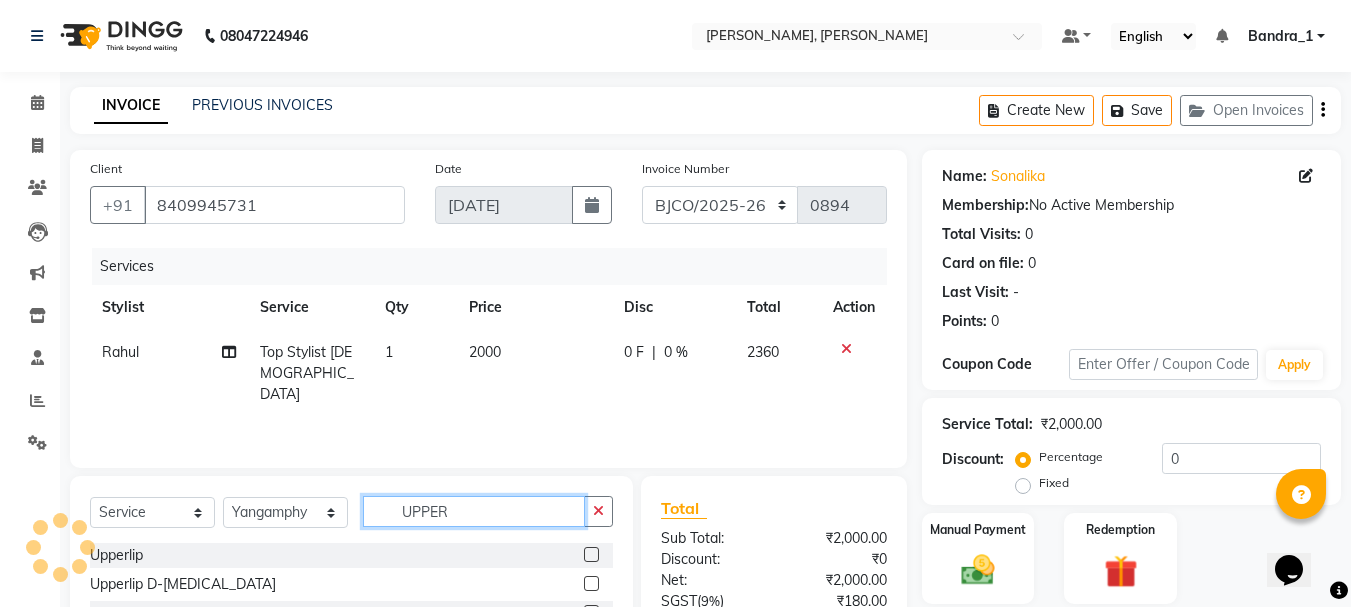 scroll, scrollTop: 193, scrollLeft: 0, axis: vertical 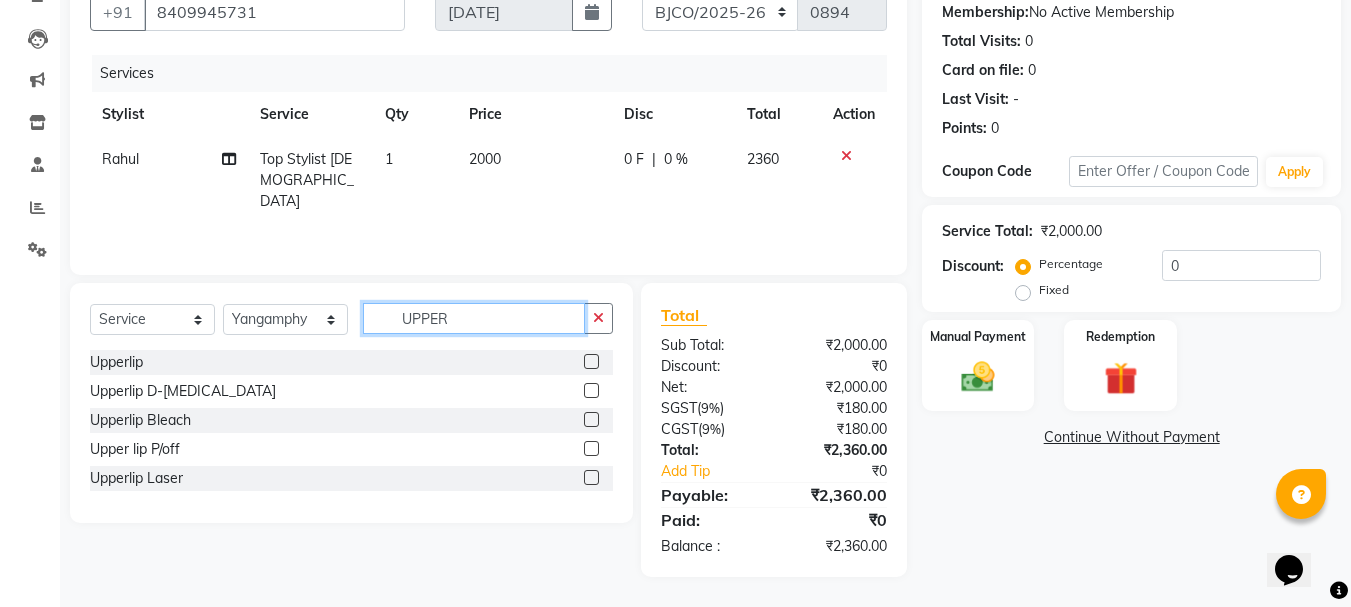 type on "UPPER" 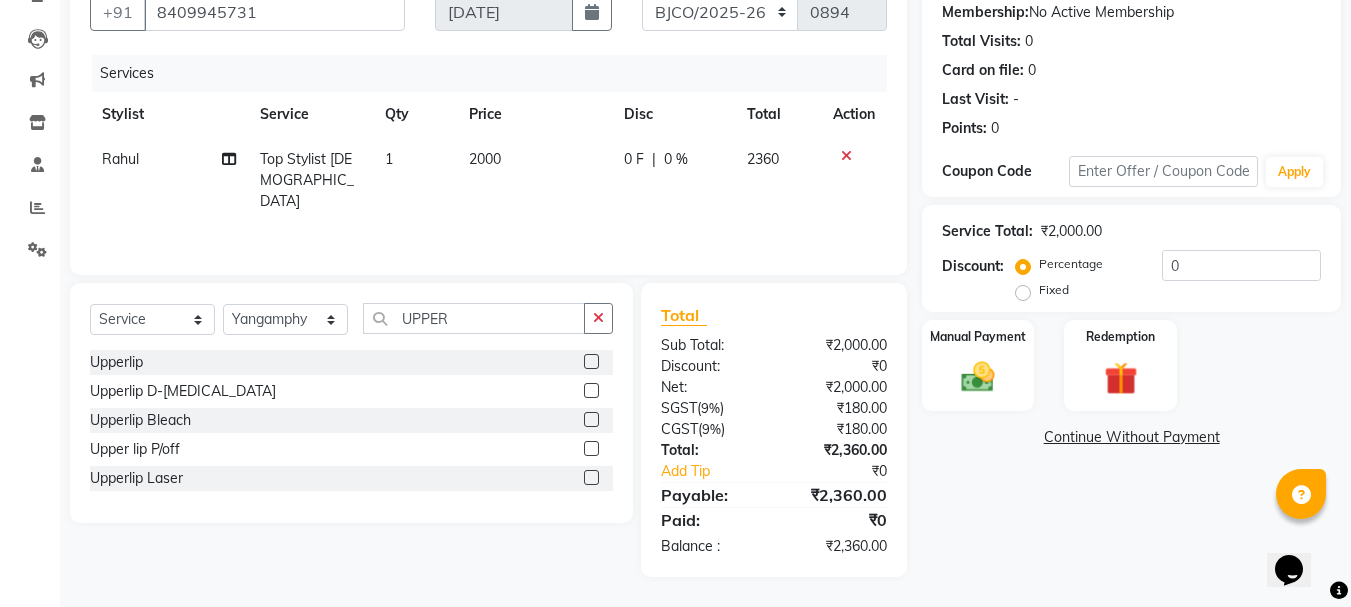 click 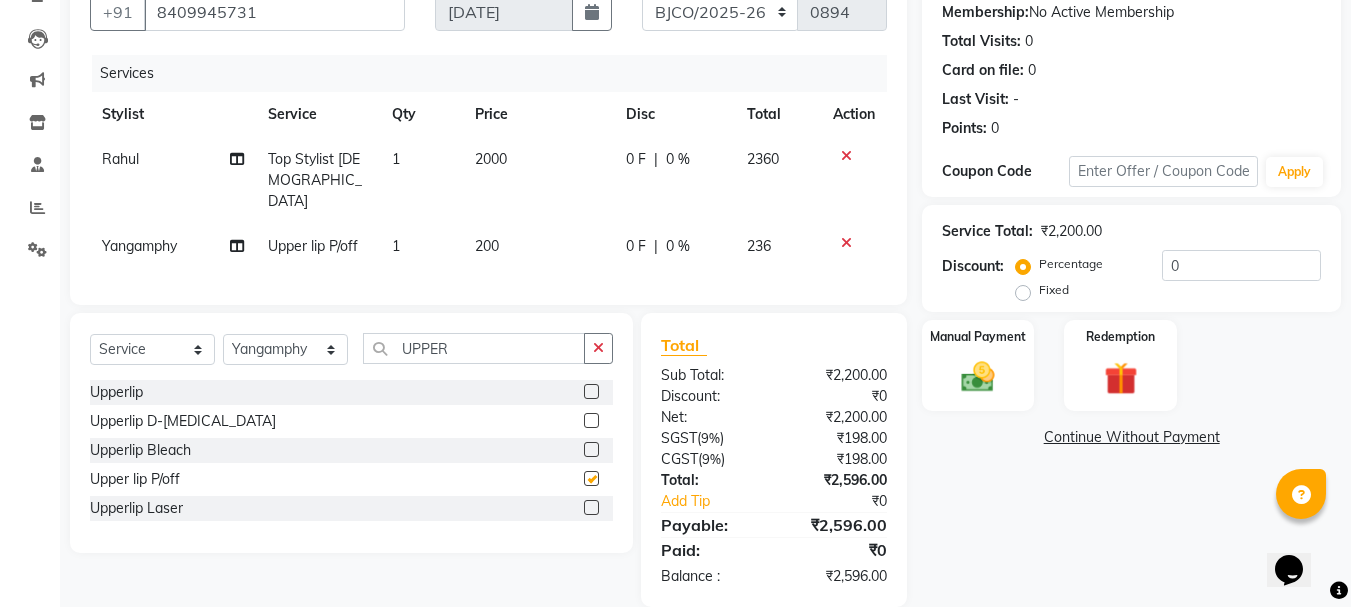 checkbox on "false" 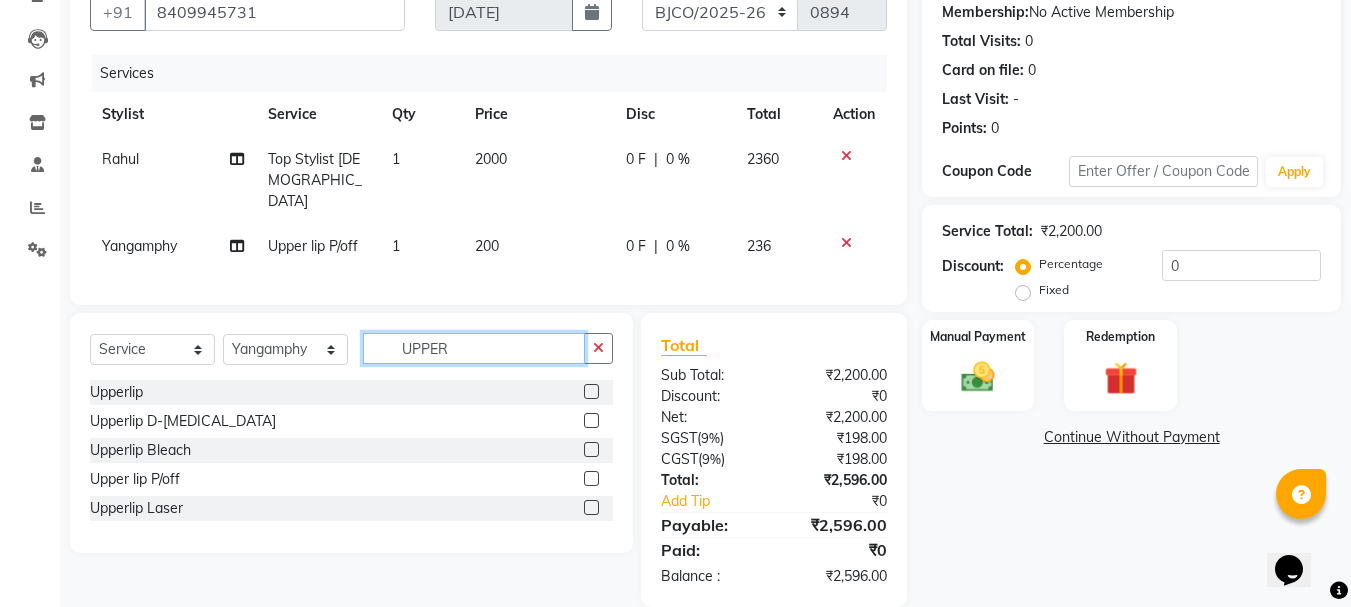 drag, startPoint x: 455, startPoint y: 352, endPoint x: 260, endPoint y: 286, distance: 205.86646 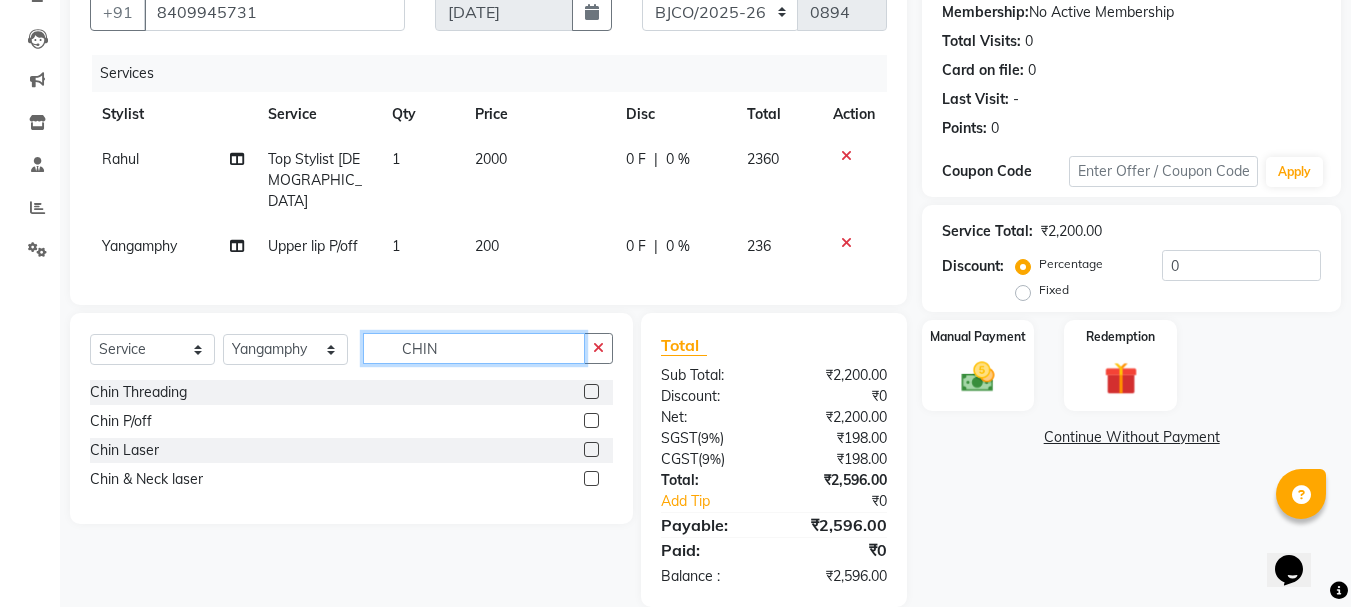type on "CHIN" 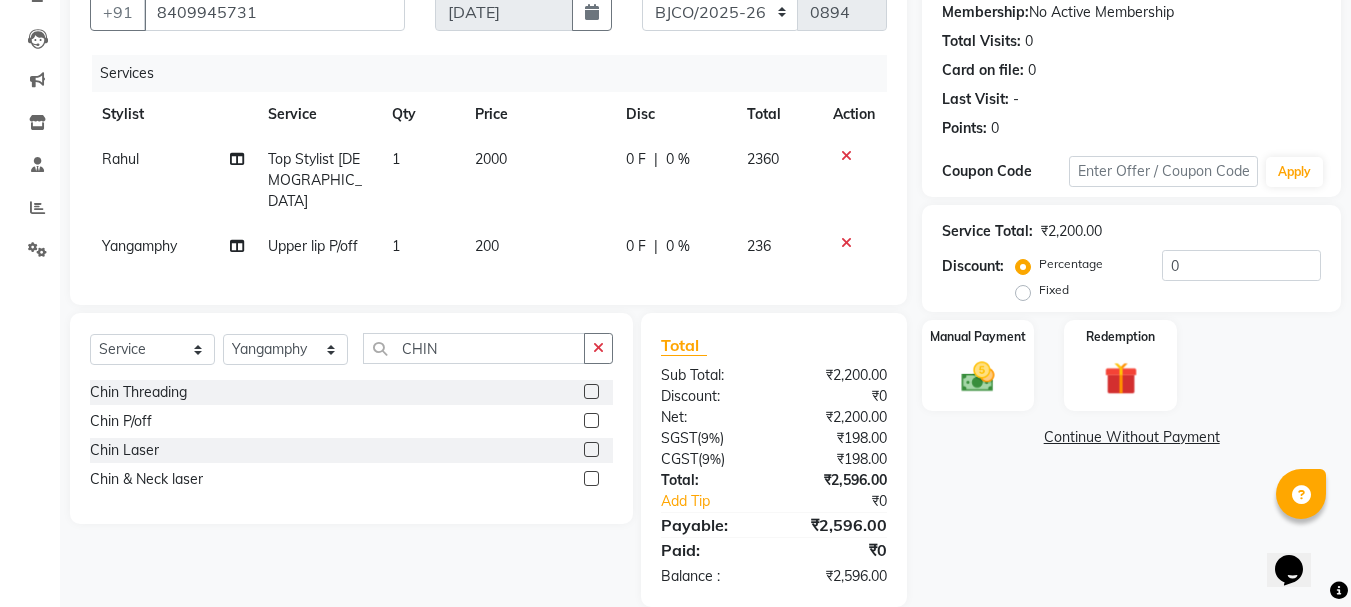 click 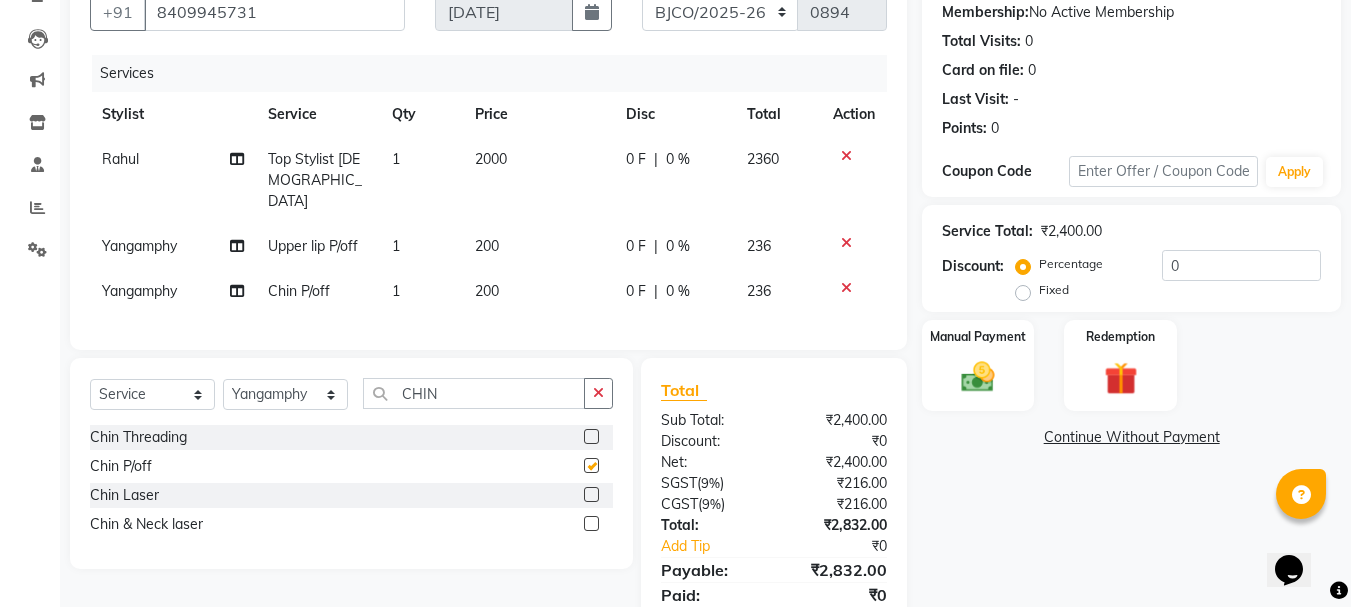 checkbox on "false" 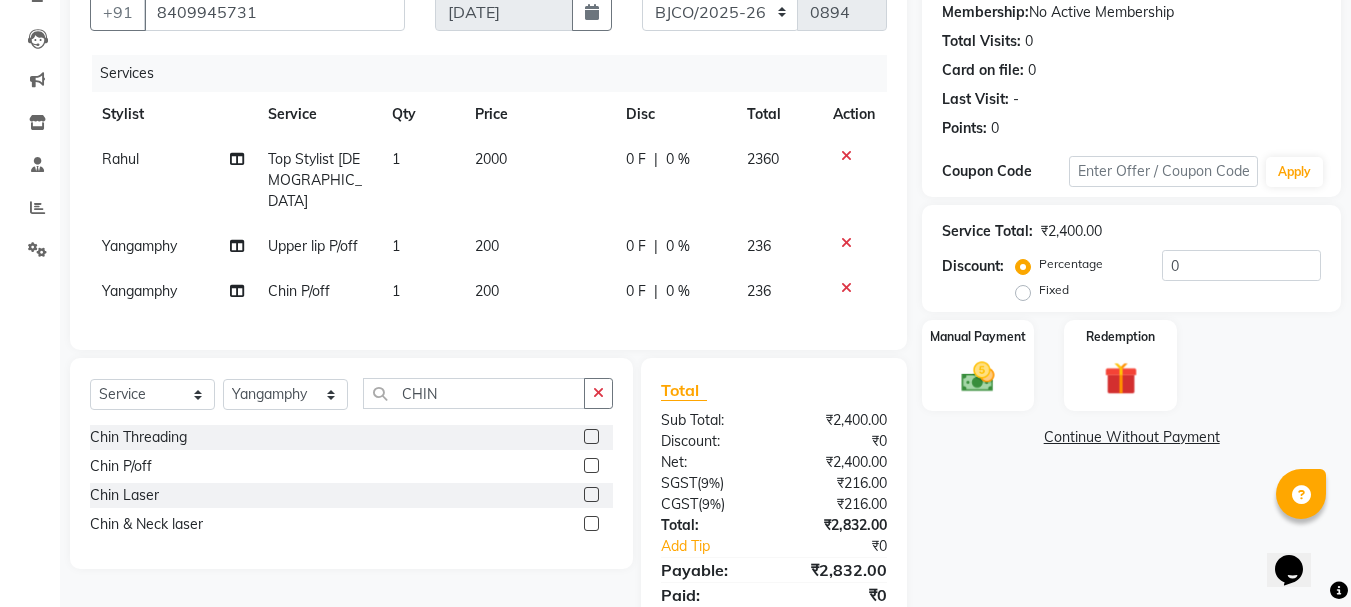 click on "200" 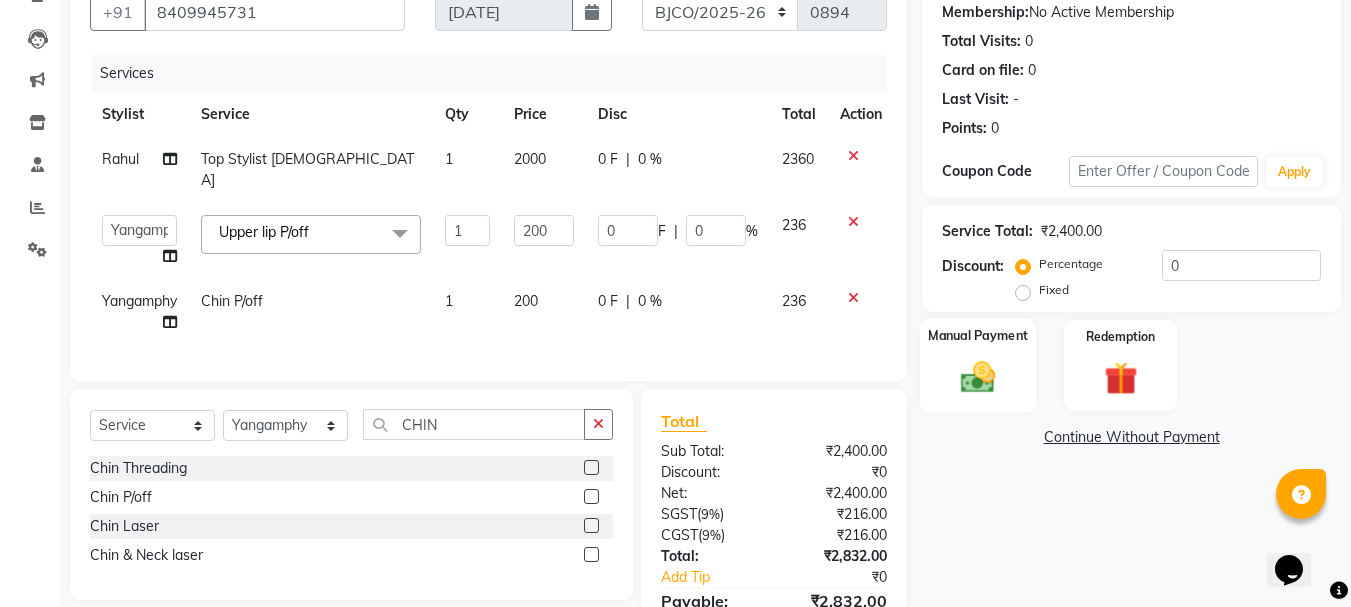 click 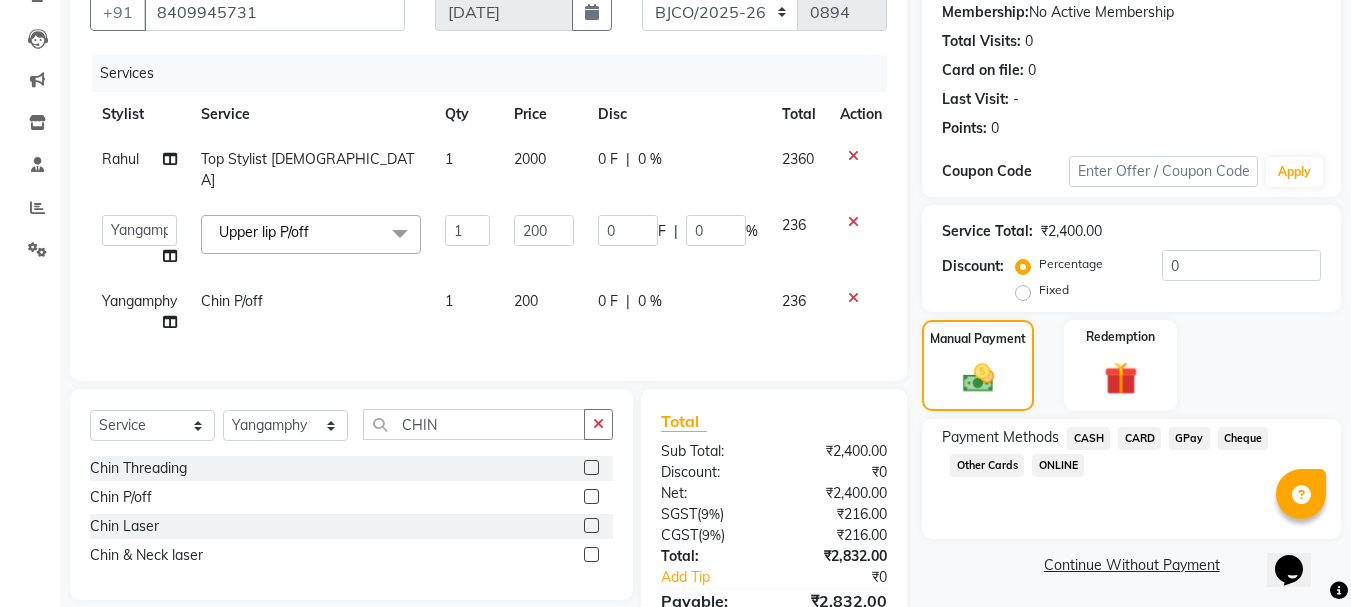 click on "GPay" 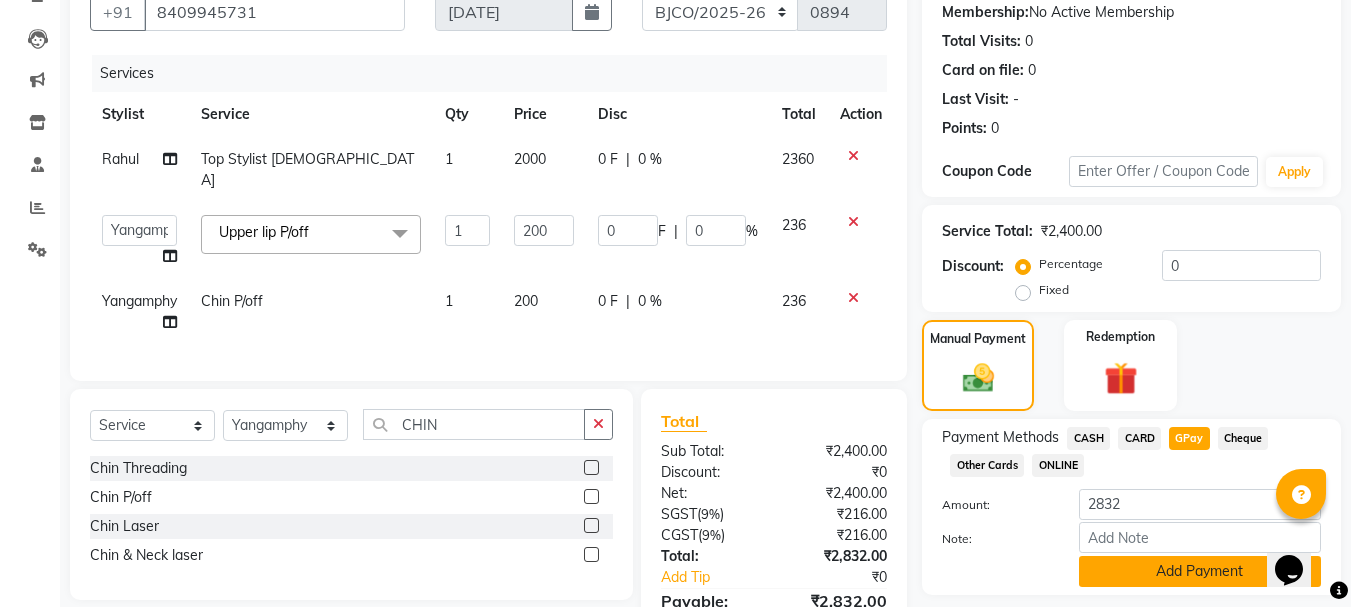 scroll, scrollTop: 293, scrollLeft: 0, axis: vertical 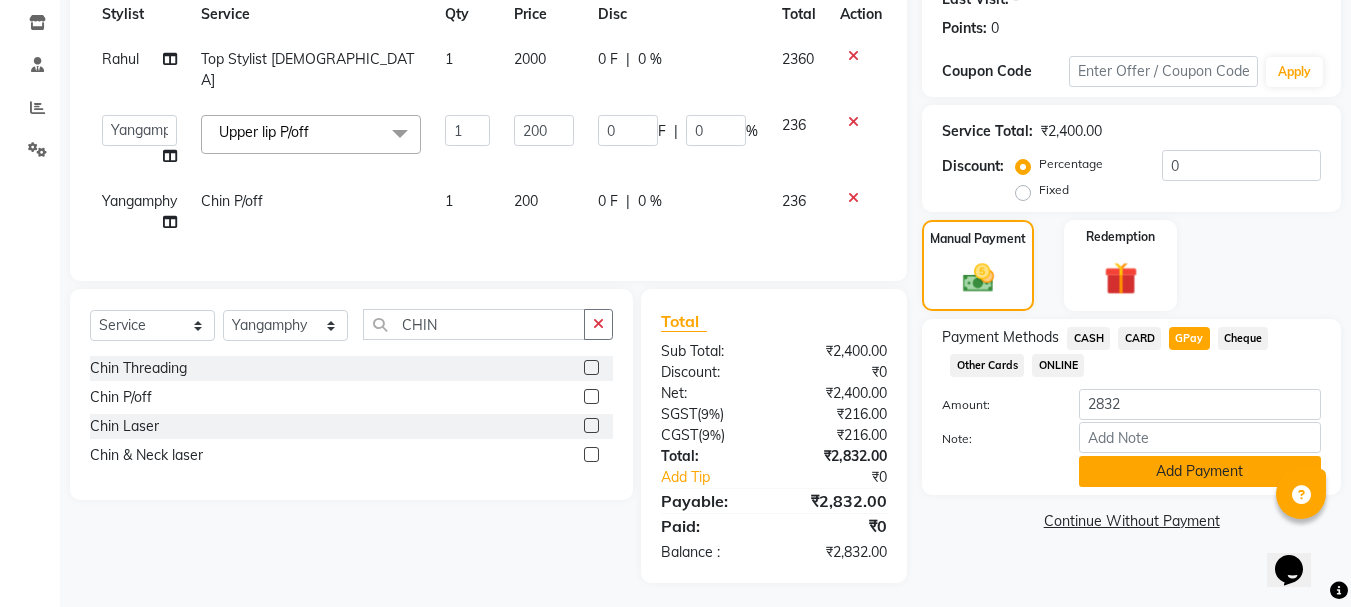 click on "Add Payment" 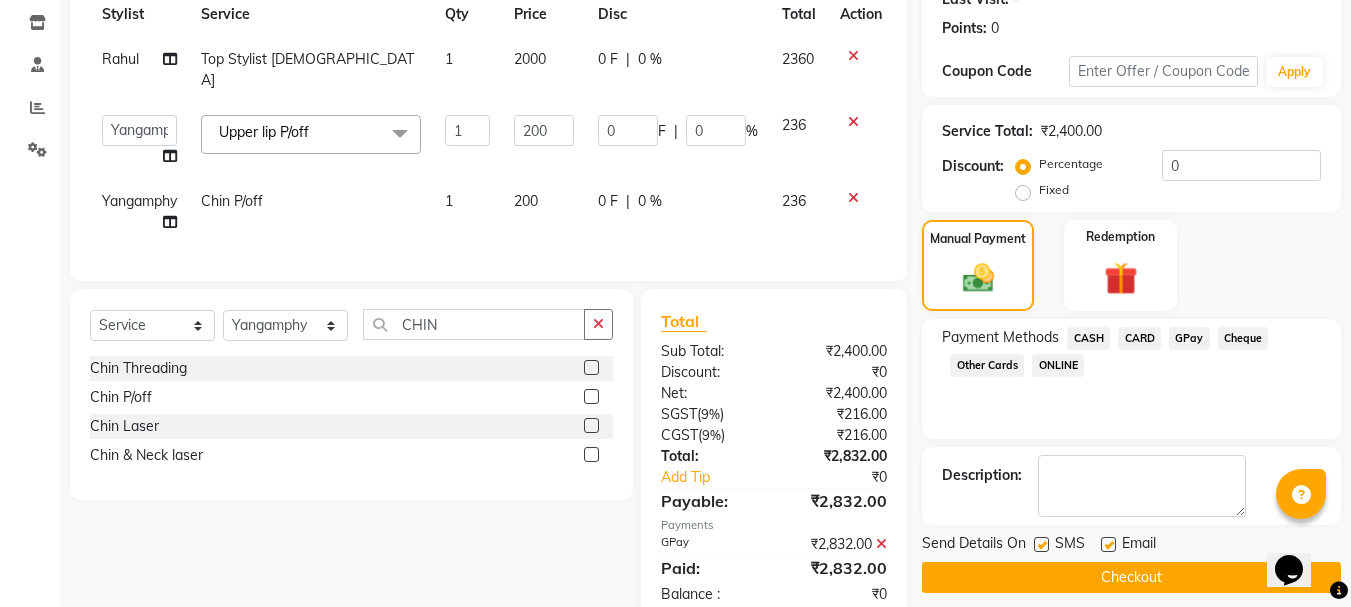 click on "2000" 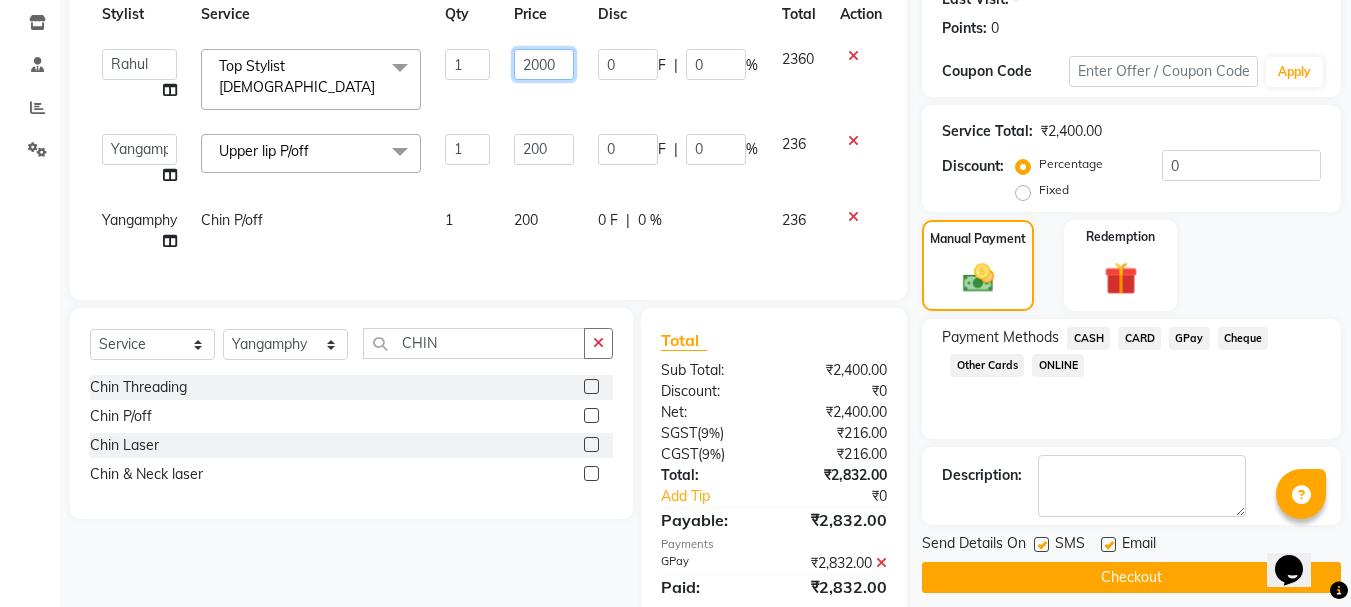 click on "2000" 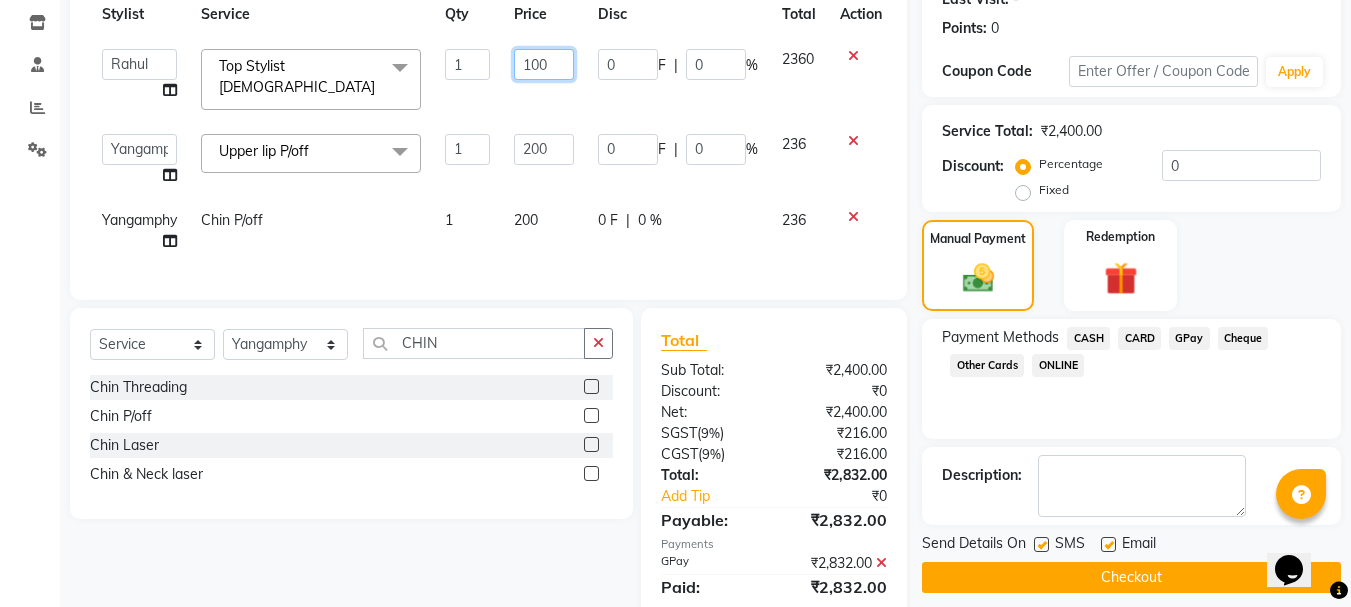 type on "1500" 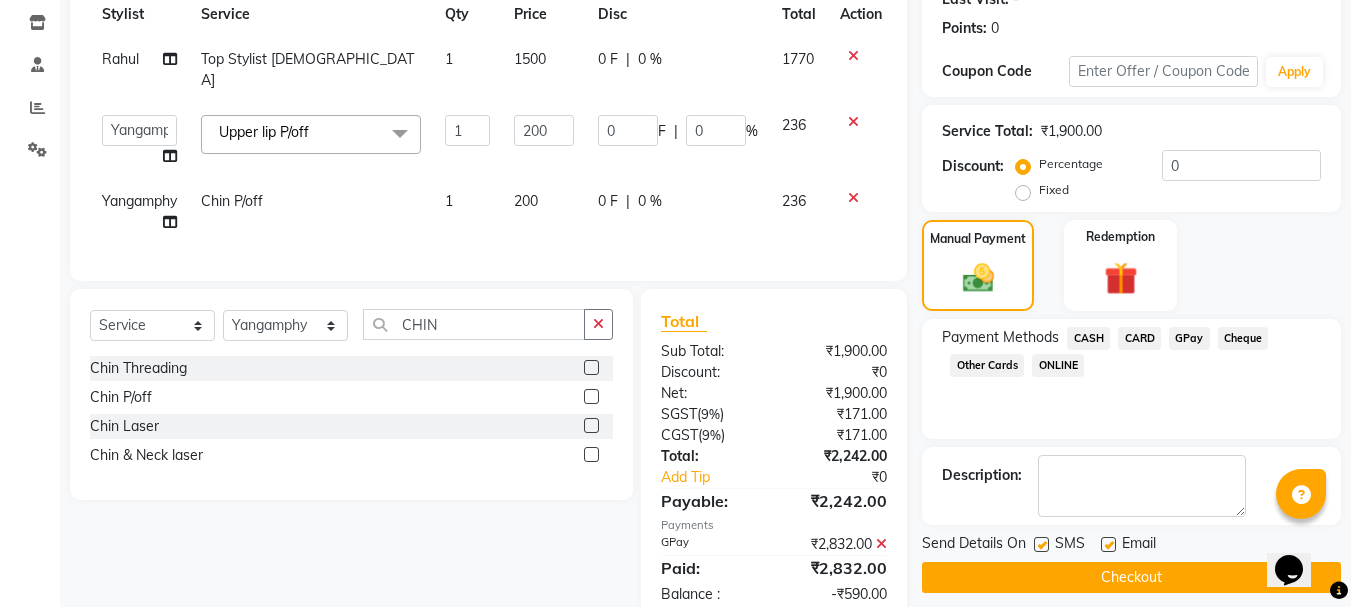 click on "0 F | 0 %" 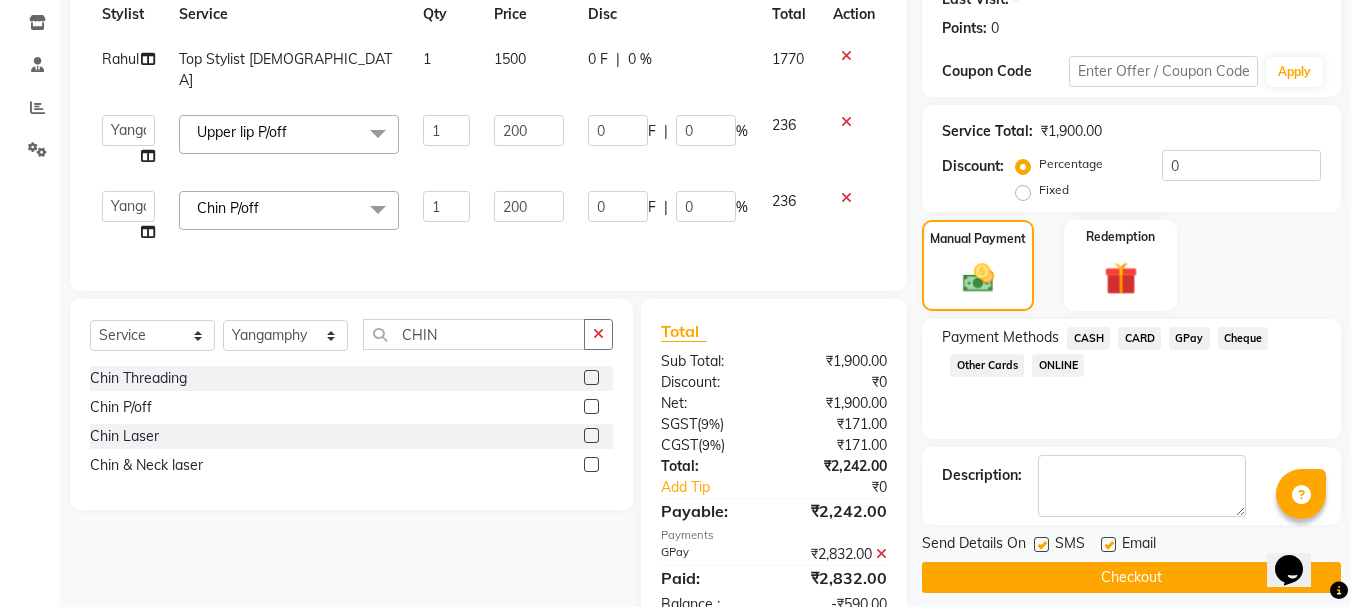 click 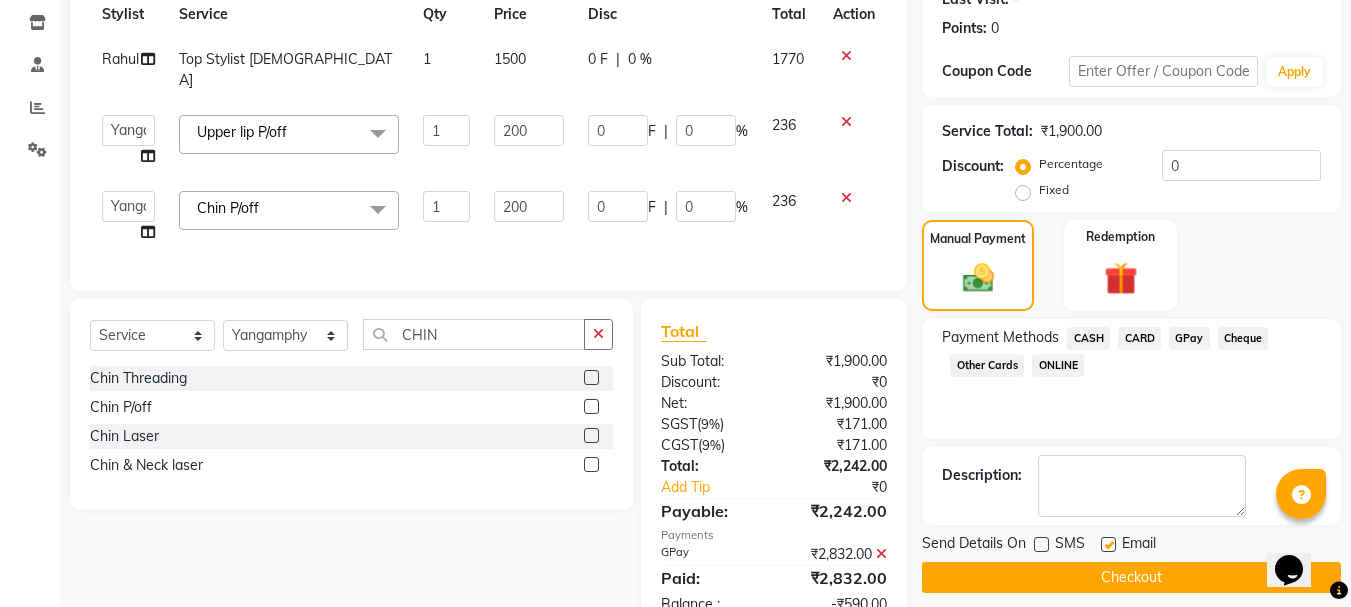 click 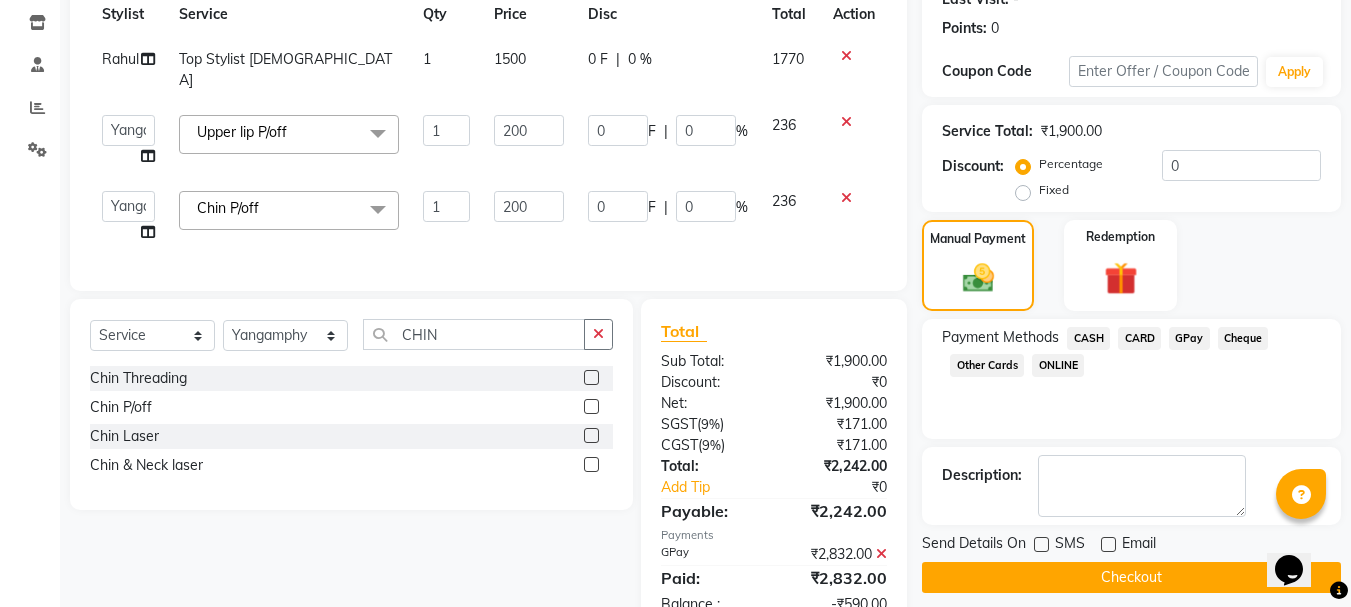 click on "CASH" 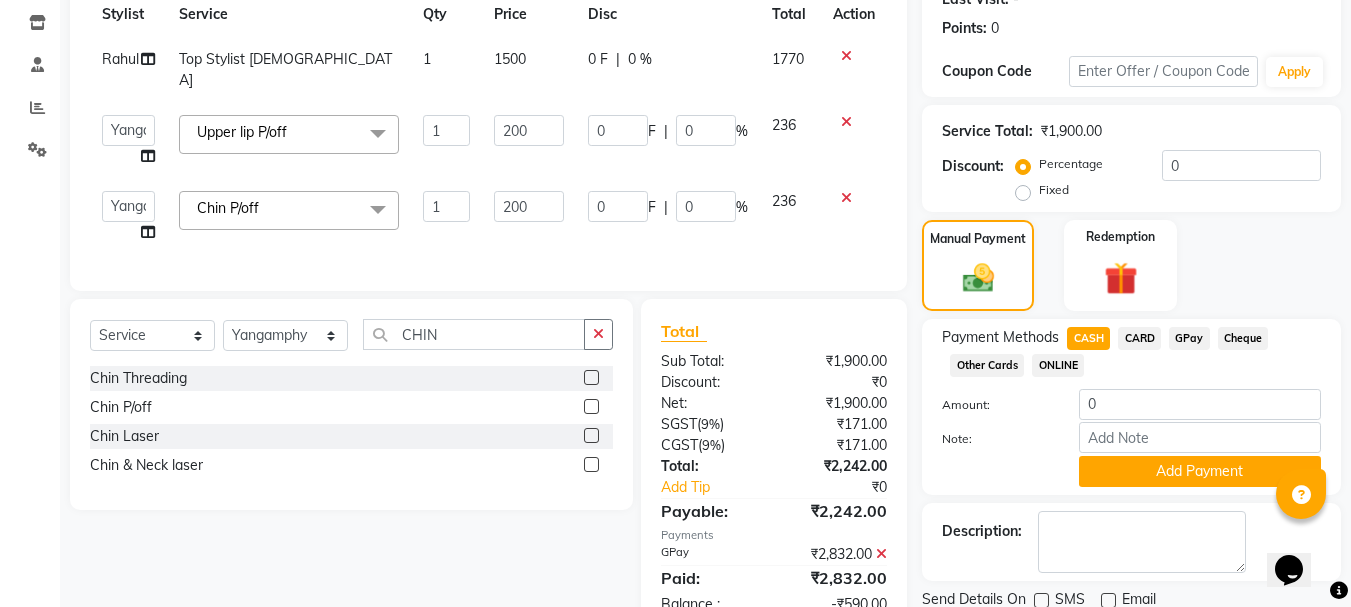click on "CARD" 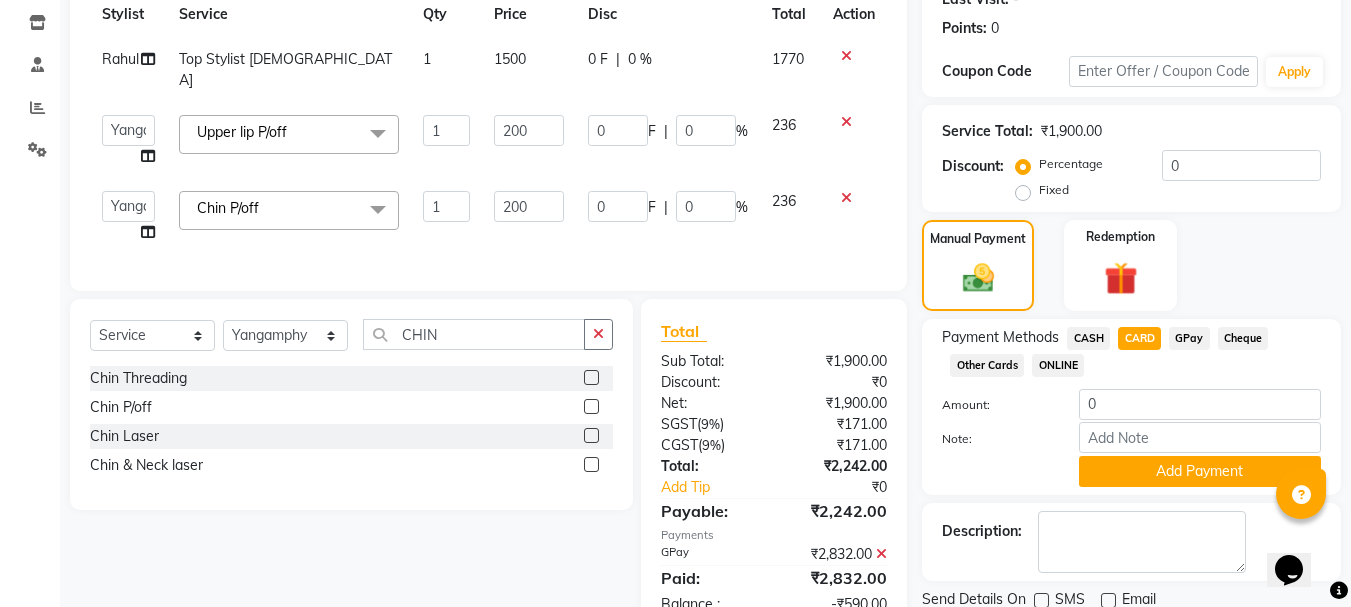 click 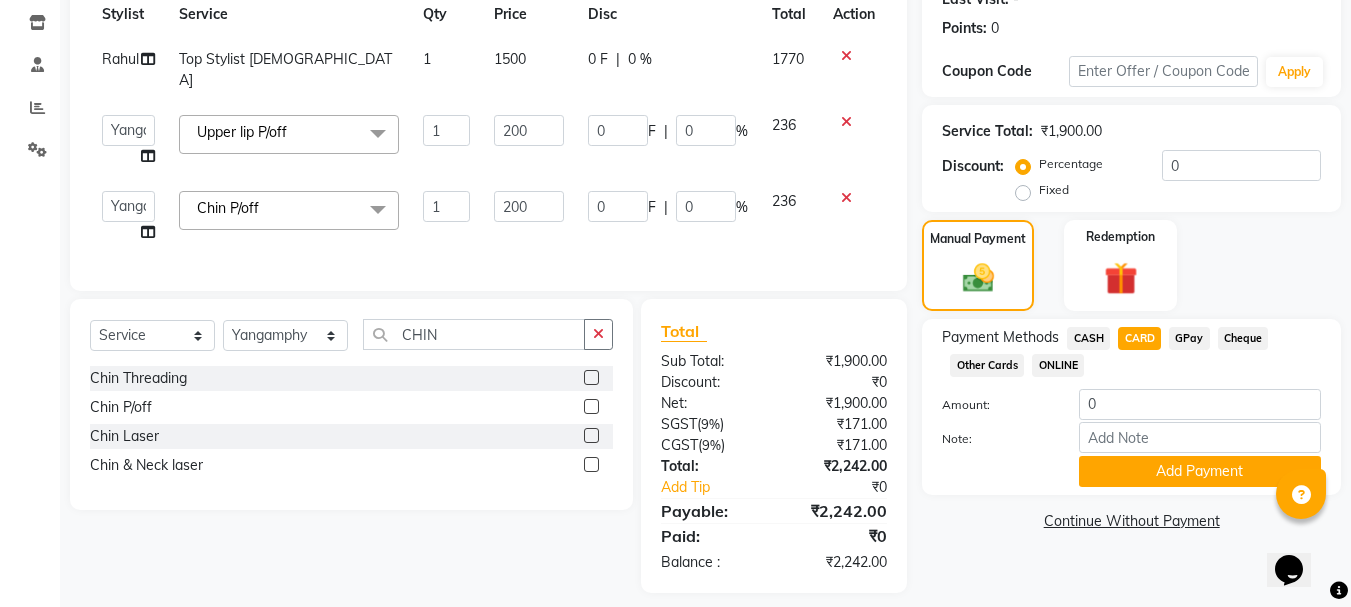 drag, startPoint x: 1024, startPoint y: 450, endPoint x: 1002, endPoint y: 425, distance: 33.30165 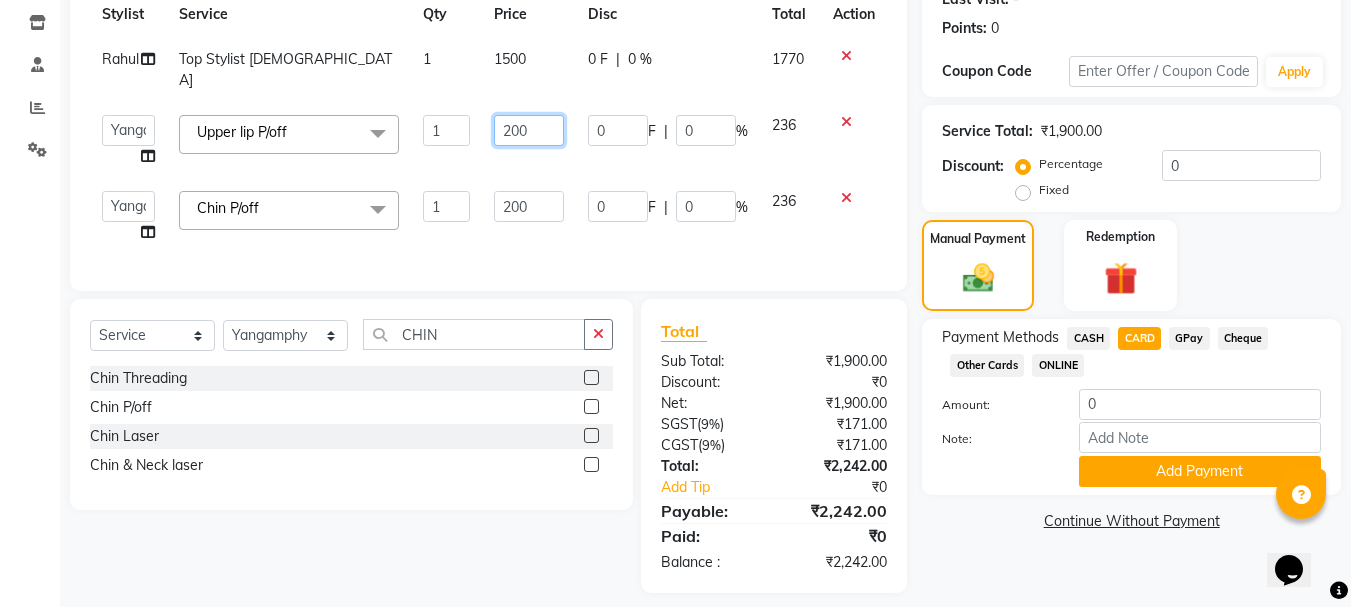 click on "200" 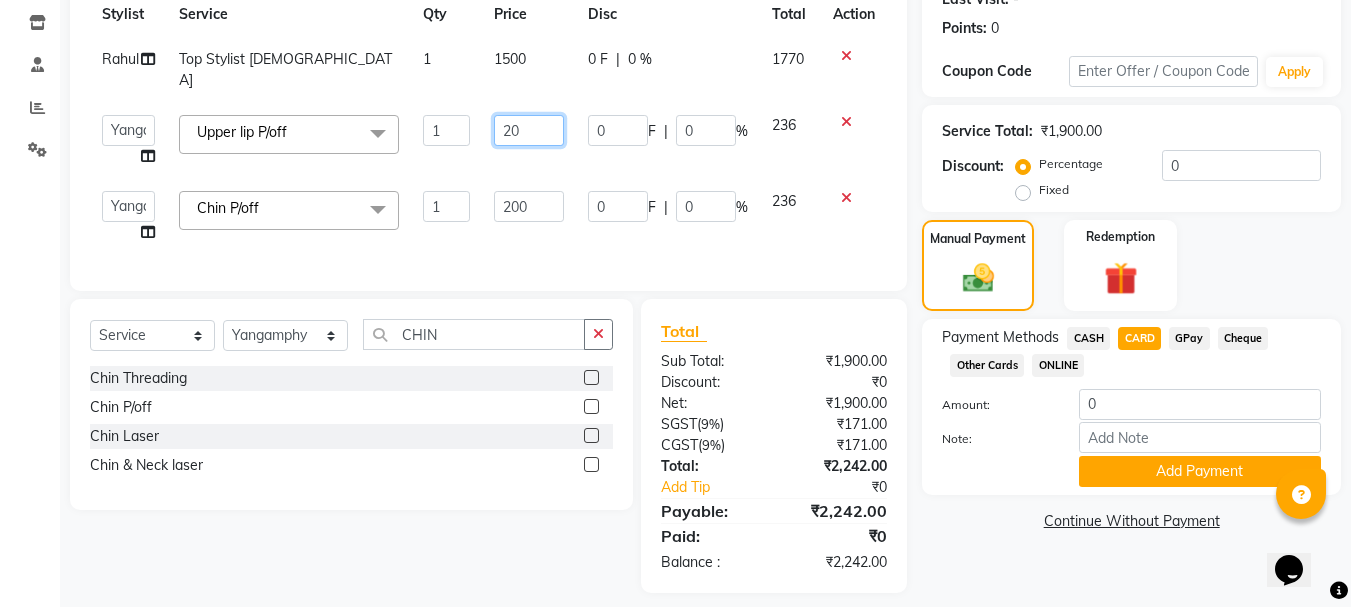 type on "250" 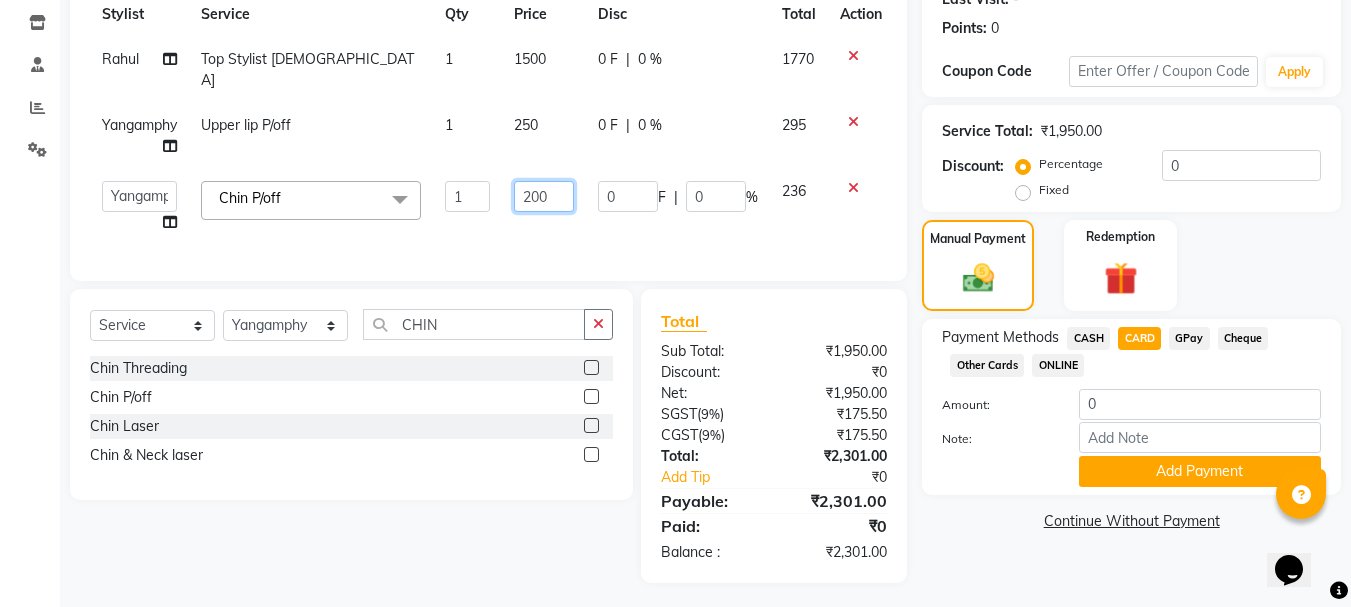 click on "200" 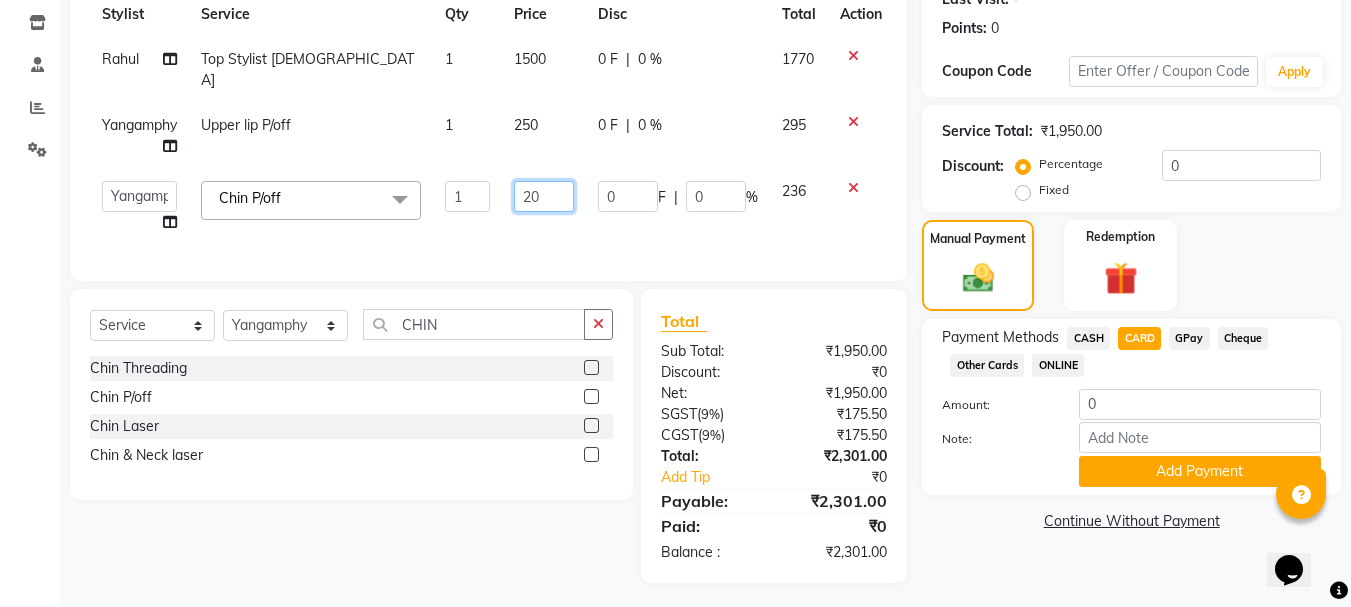 type on "250" 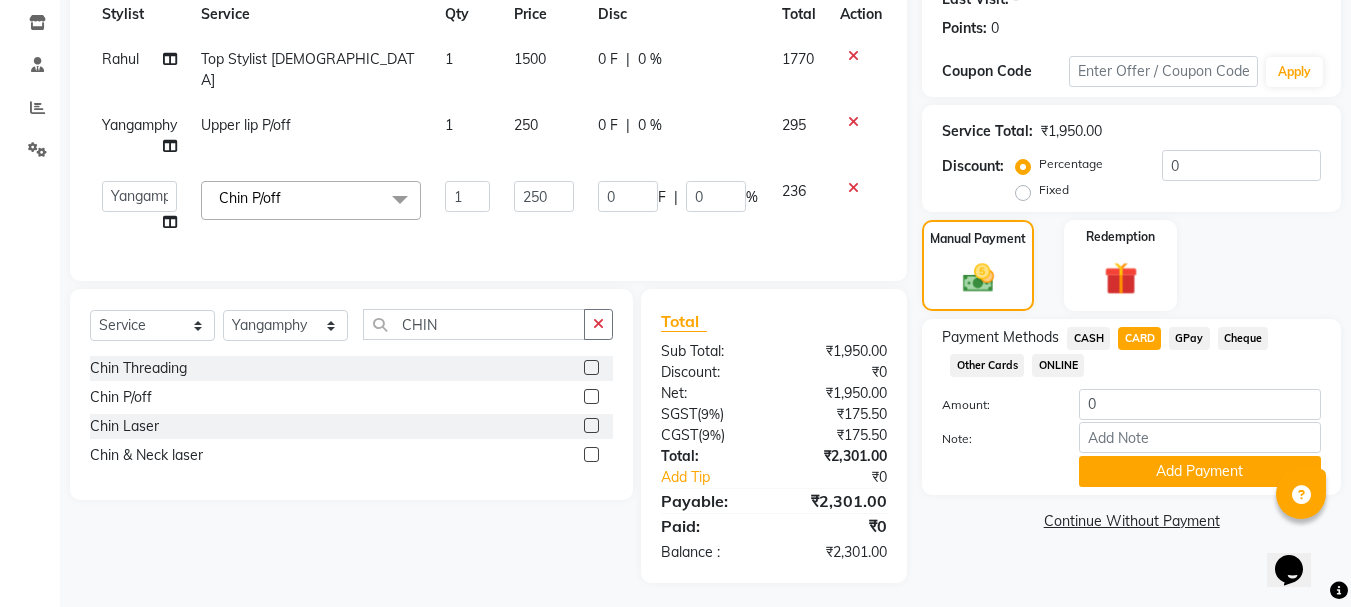 click on "0 F | 0 %" 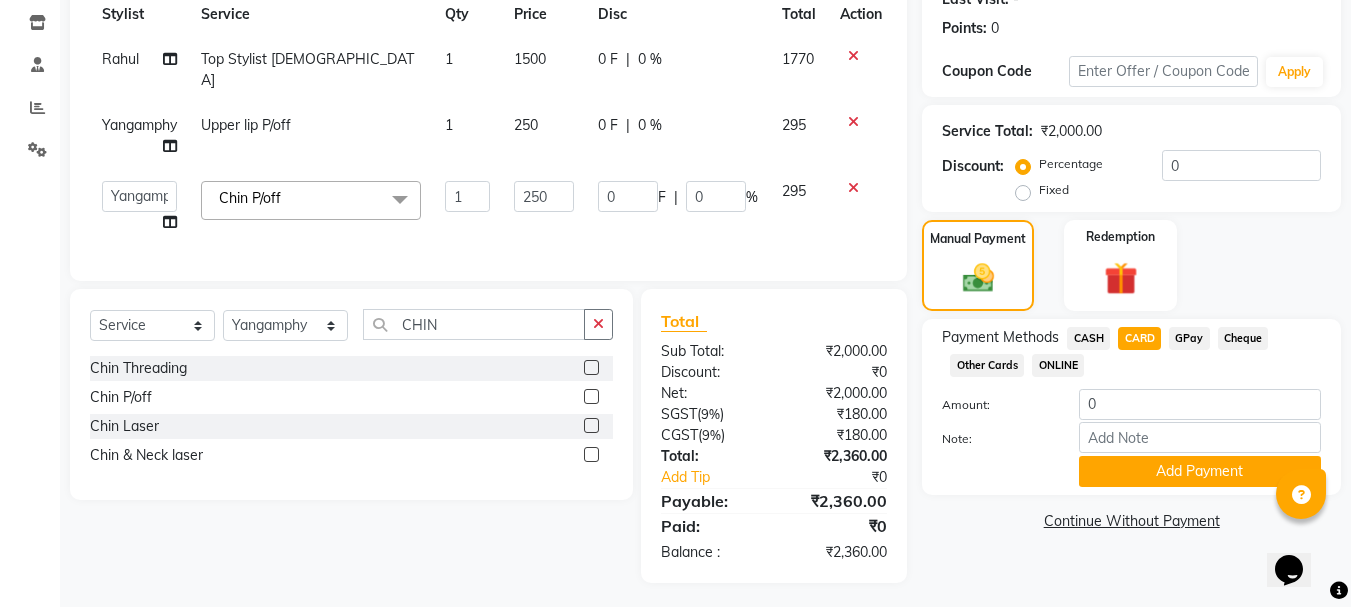 click on "GPay" 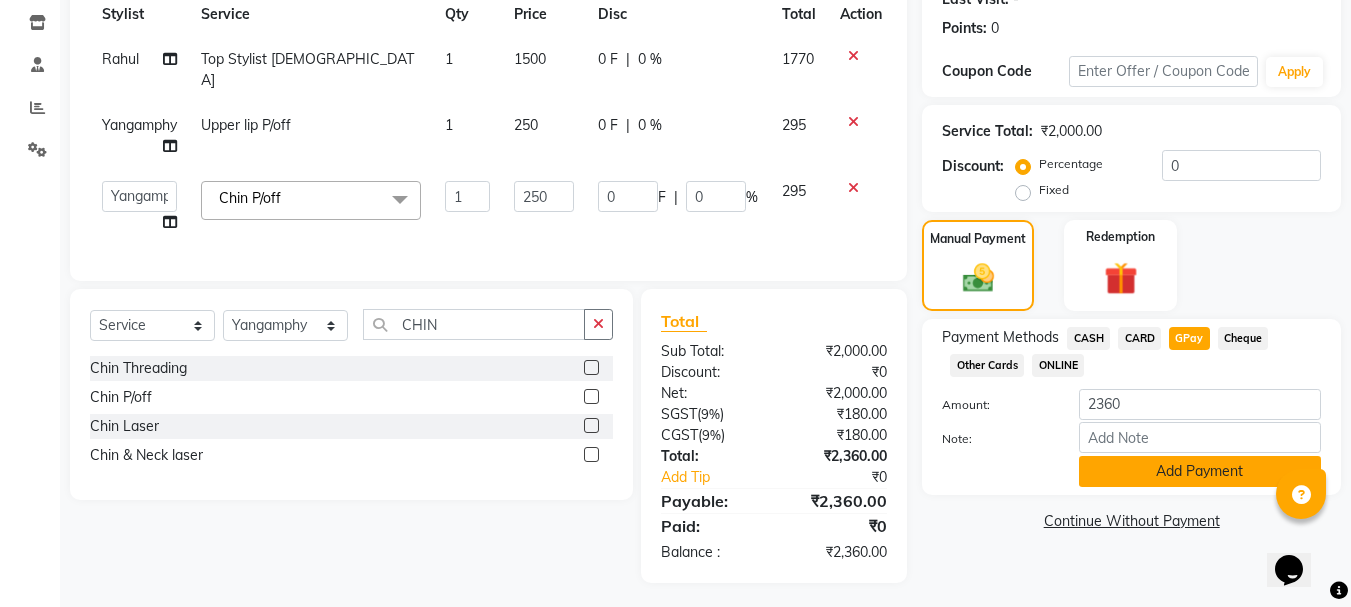 click on "Add Payment" 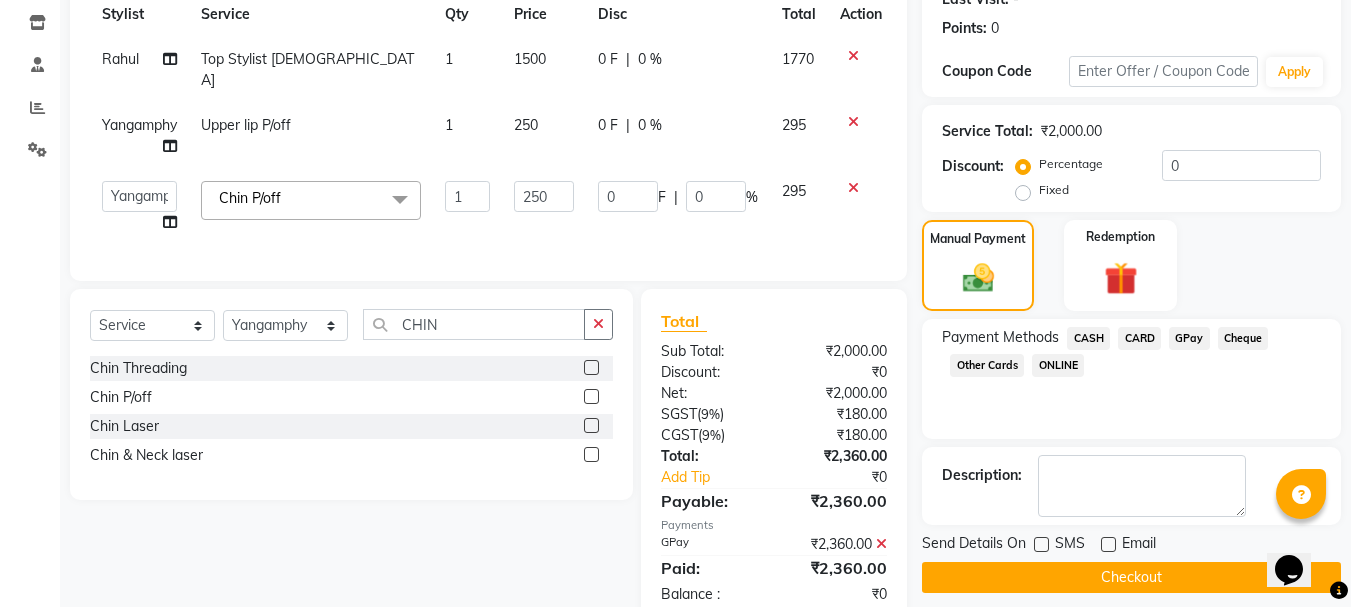 click 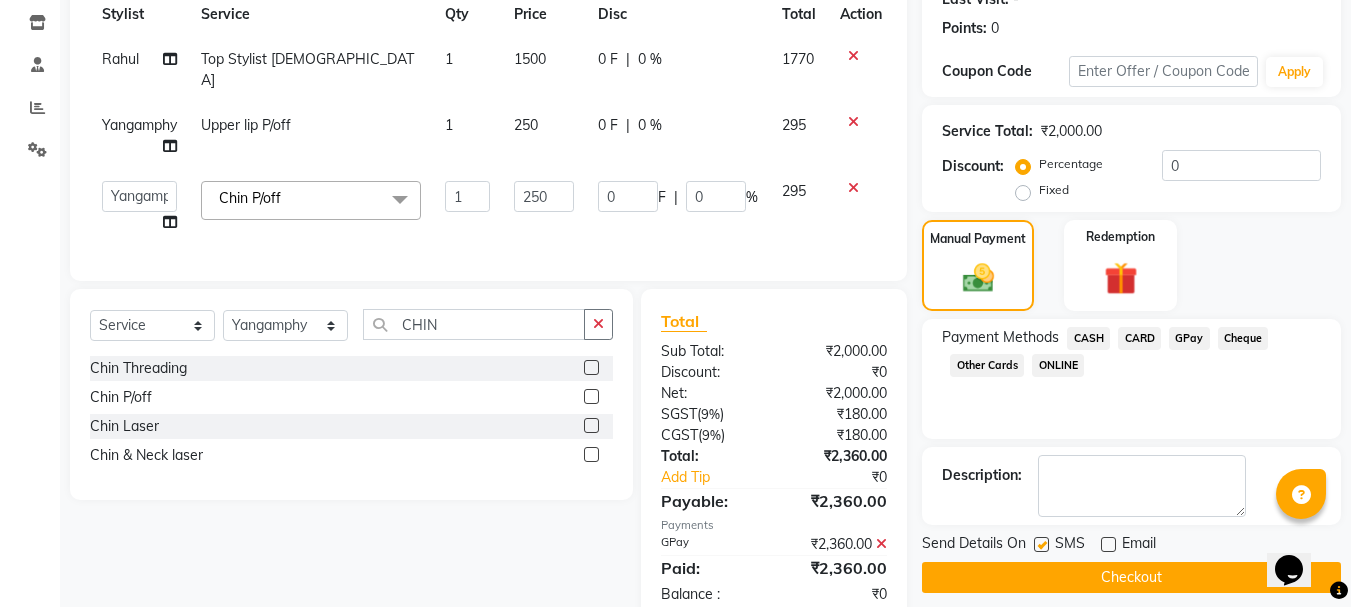 click 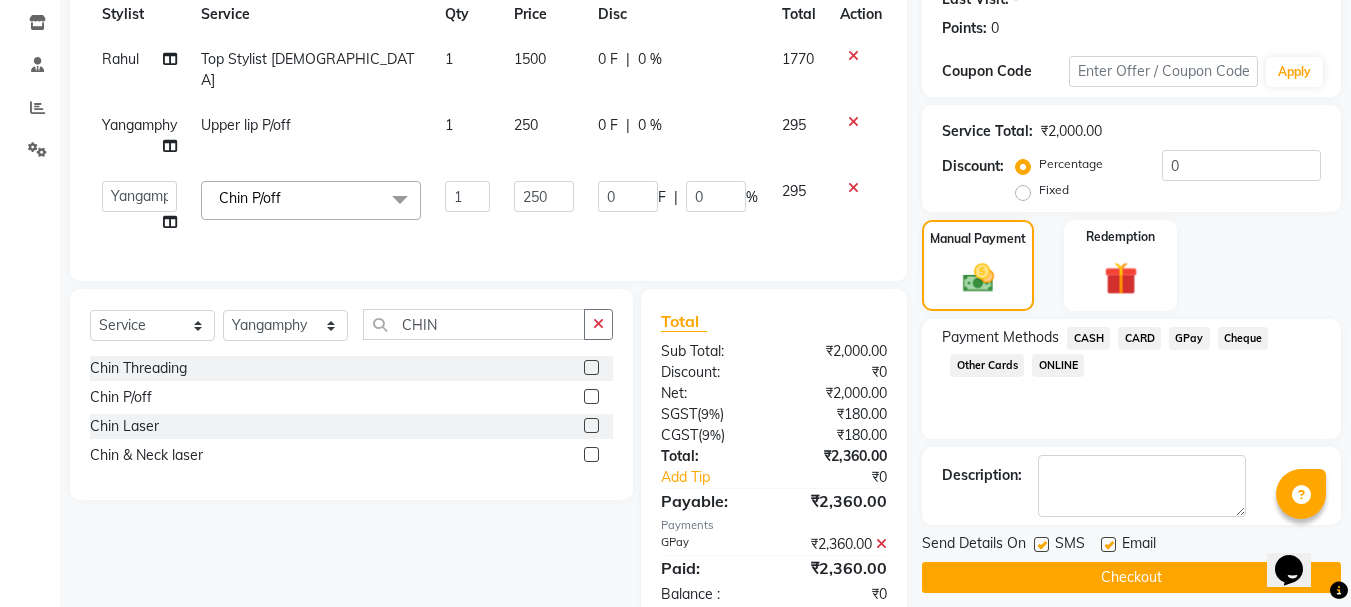 drag, startPoint x: 1132, startPoint y: 579, endPoint x: 1114, endPoint y: 577, distance: 18.110771 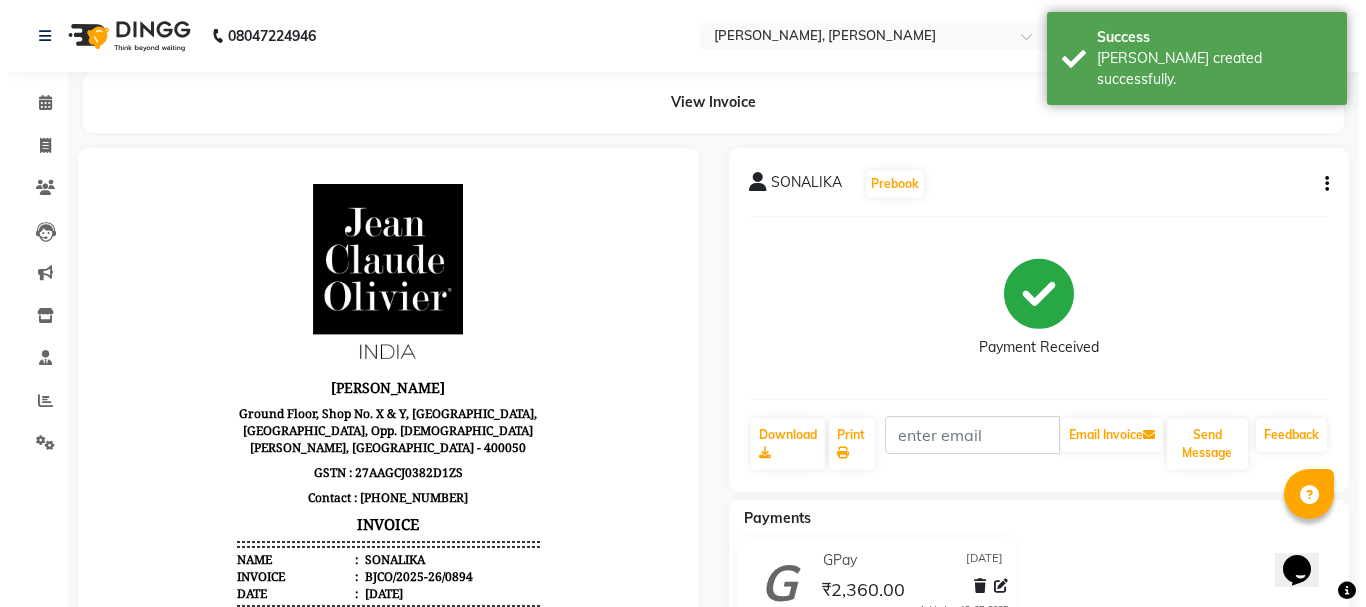 scroll, scrollTop: 0, scrollLeft: 0, axis: both 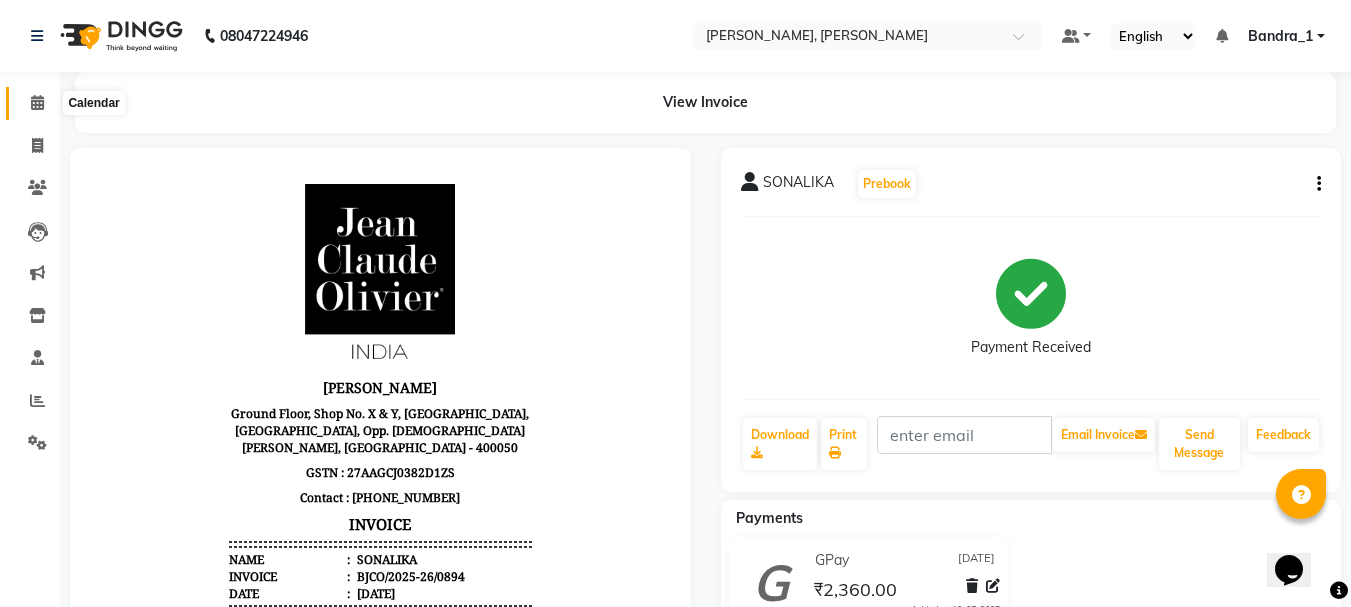 click 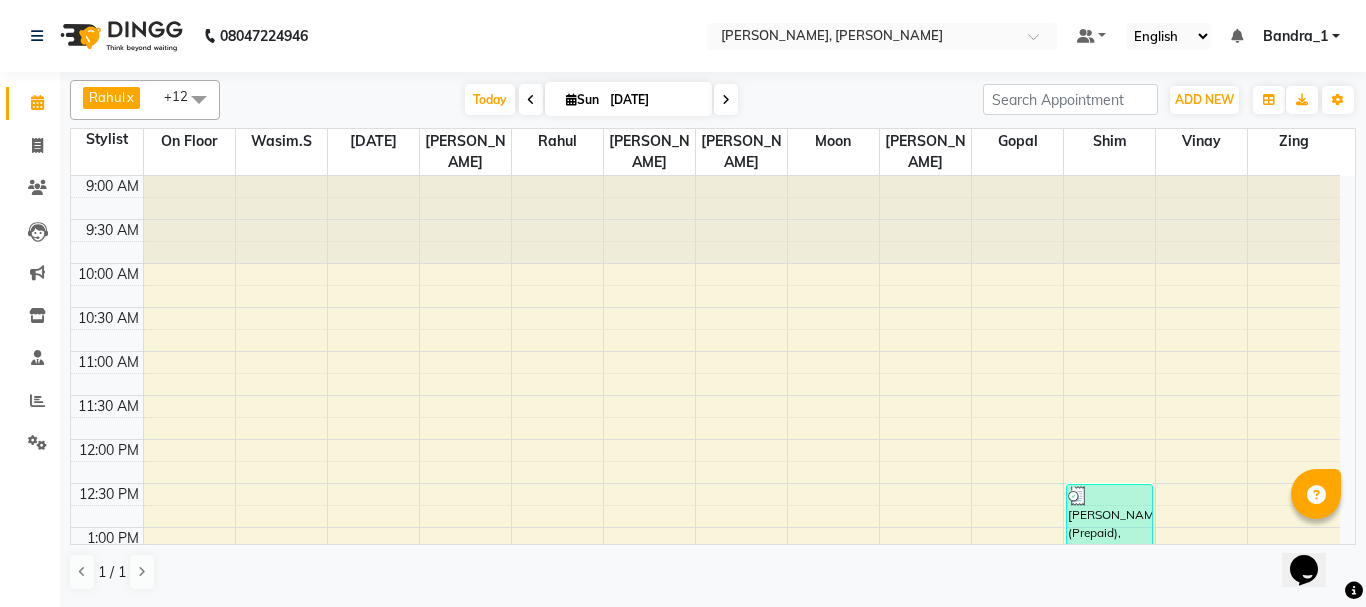 scroll, scrollTop: 400, scrollLeft: 0, axis: vertical 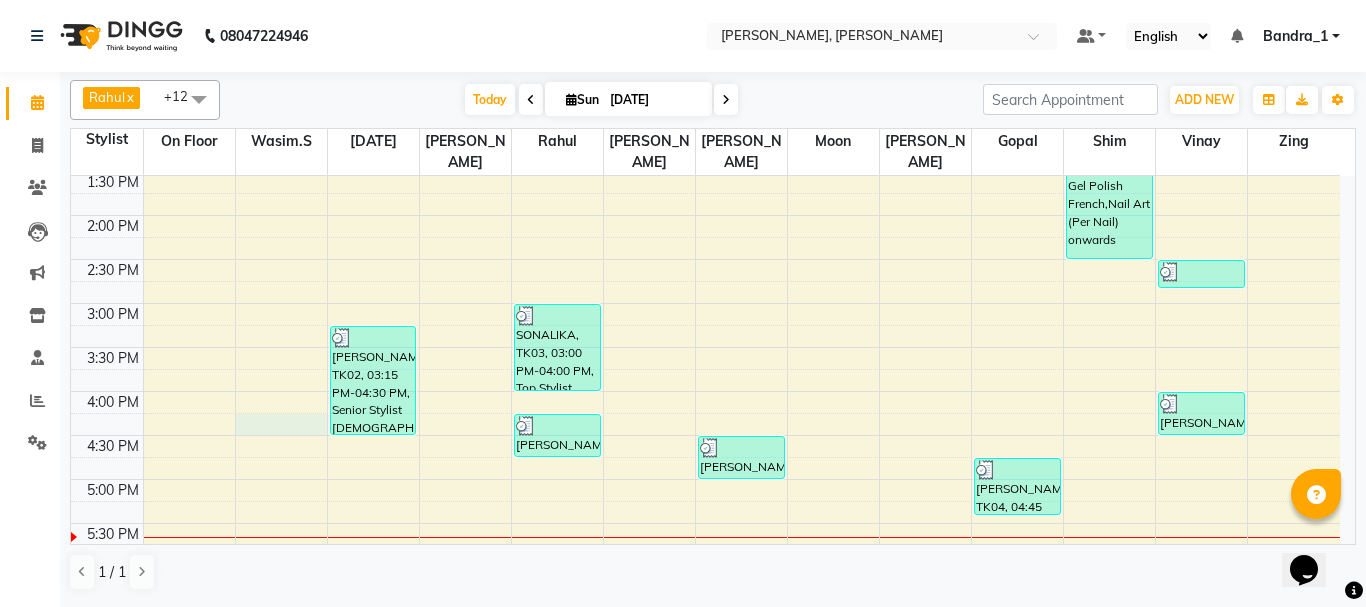 click on "9:00 AM 9:30 AM 10:00 AM 10:30 AM 11:00 AM 11:30 AM 12:00 PM 12:30 PM 1:00 PM 1:30 PM 2:00 PM 2:30 PM 3:00 PM 3:30 PM 4:00 PM 4:30 PM 5:00 PM 5:30 PM 6:00 PM 6:30 PM 7:00 PM 7:30 PM 8:00 PM 8:30 PM 9:00 PM 9:30 PM 10:00 PM 10:30 PM     ADITYA MOTWANI, TK02, 03:15 PM-04:30 PM, Senior Stylist Male,Beard Trimming     SONALIKA, TK03, 03:00 PM-04:00 PM, Top Stylist Female     ARTH KUMAR, TK04, 04:15 PM-04:45 PM, Beard Trimming     ADITYA MOTWANI, TK02, 04:30 PM-05:00 PM, Postquan Spanish C/UP     ARTH KUMAR, TK04, 04:45 PM-05:25 PM, Cut And File,Cut And File     PURNIMA SHAH (Prepaid), TK01, 12:30 PM-02:30 PM,  Gel Polish French,Nail Art (Per Nail) onwards     PURNIMA SHAH (Prepaid), TK01, 02:30 PM-02:50 PM, Polish Change     ADITYA MOTWANI, TK02, 04:00 PM-04:30 PM, Essential Pedicure" at bounding box center (705, 391) 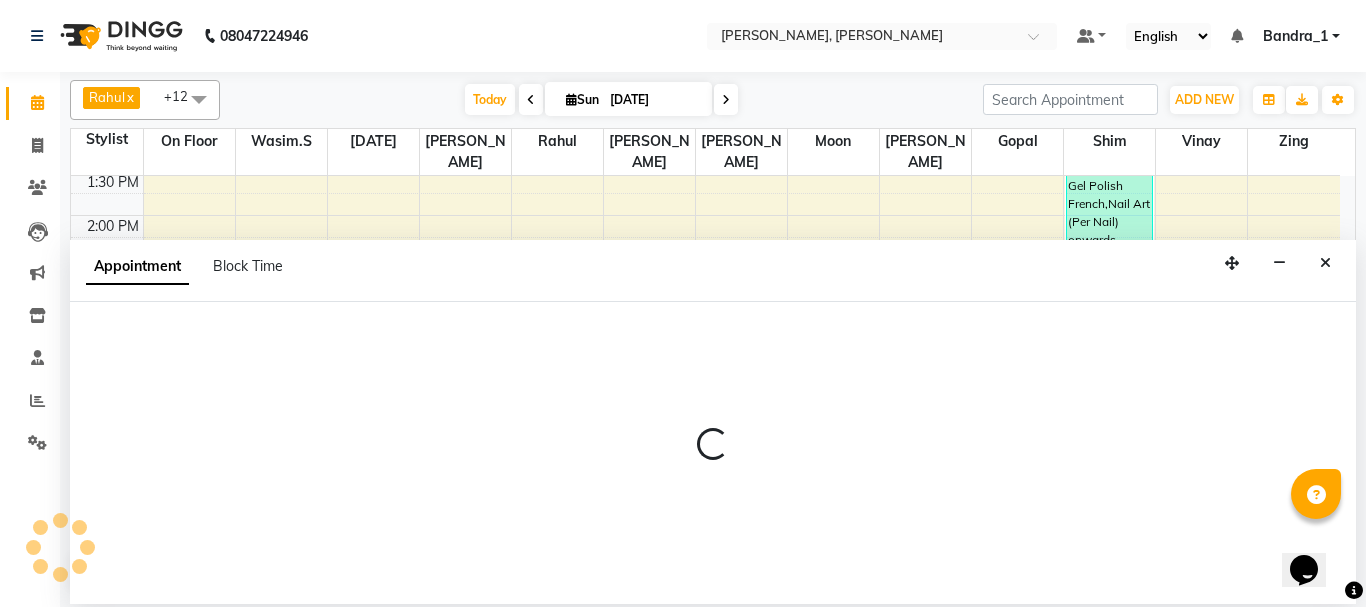 select on "54154" 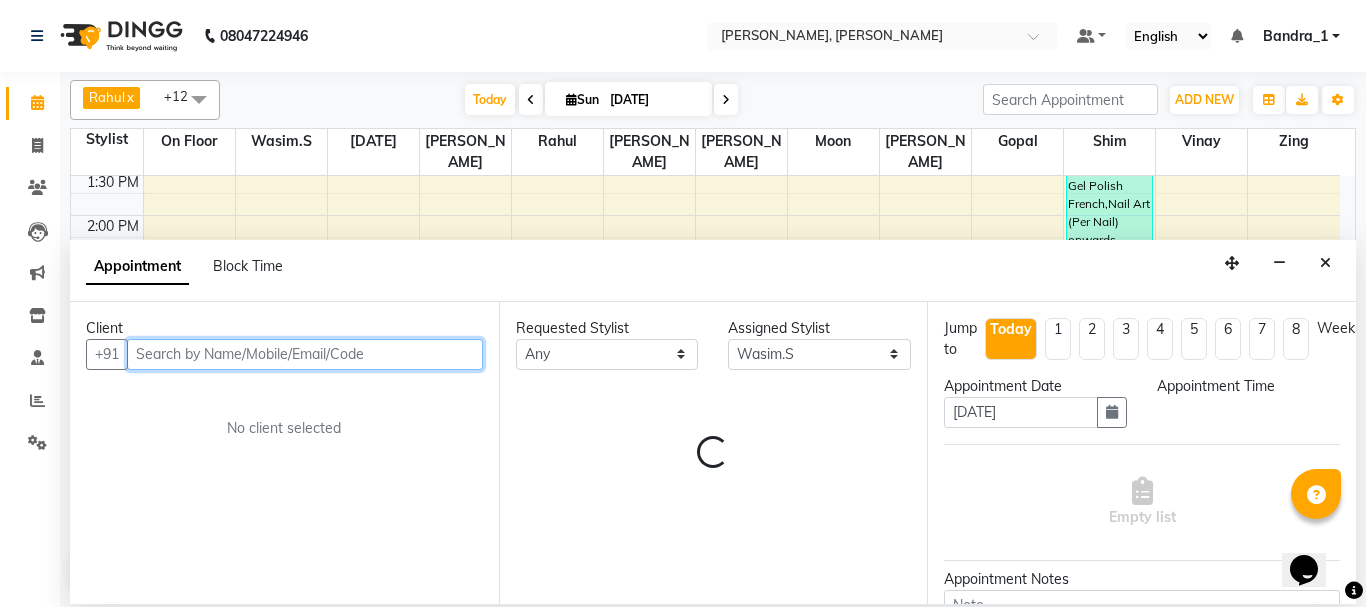select on "975" 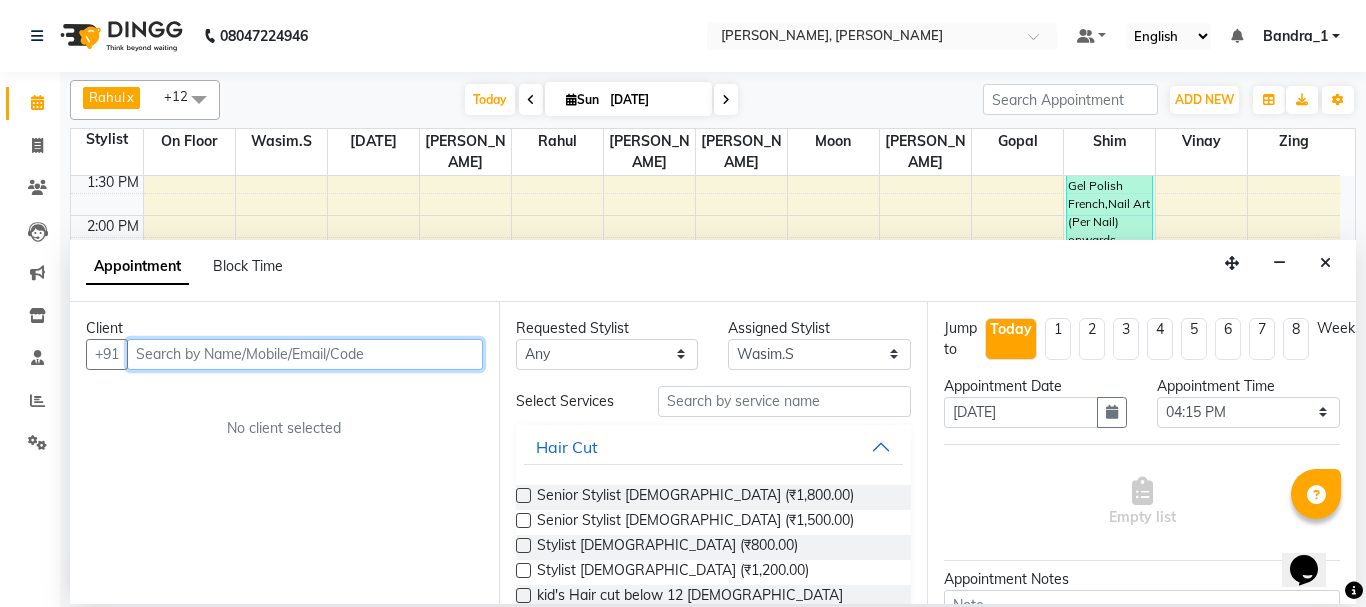 drag, startPoint x: 222, startPoint y: 357, endPoint x: 180, endPoint y: 333, distance: 48.373547 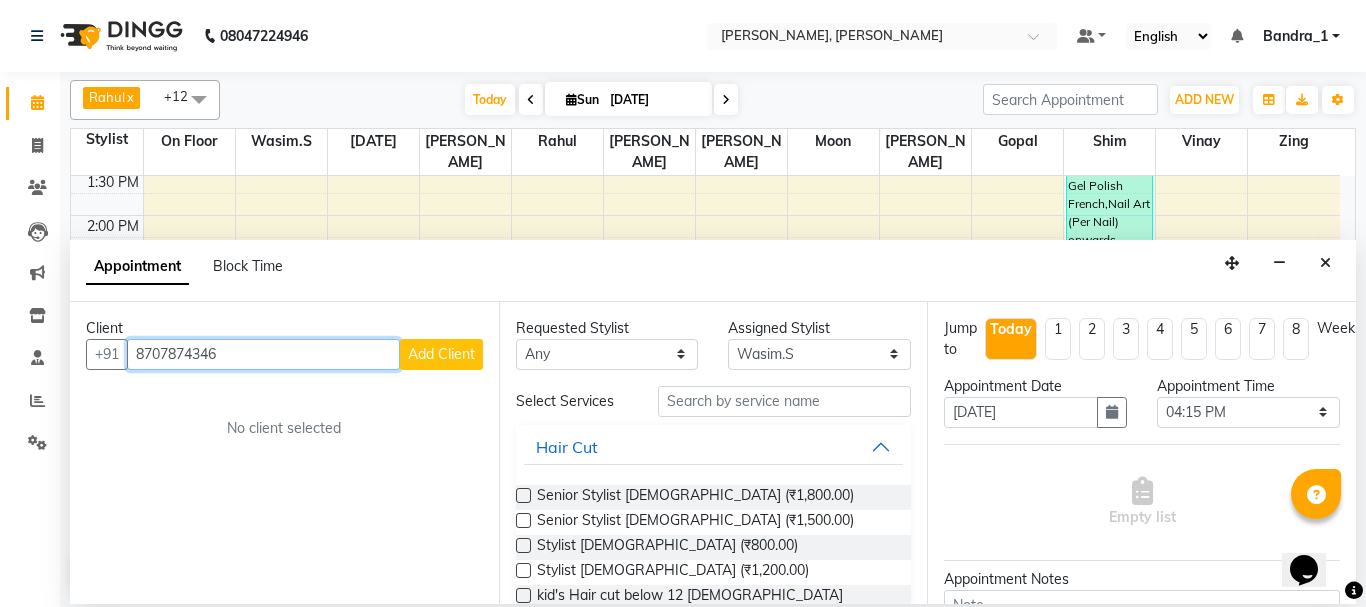 type on "8707874346" 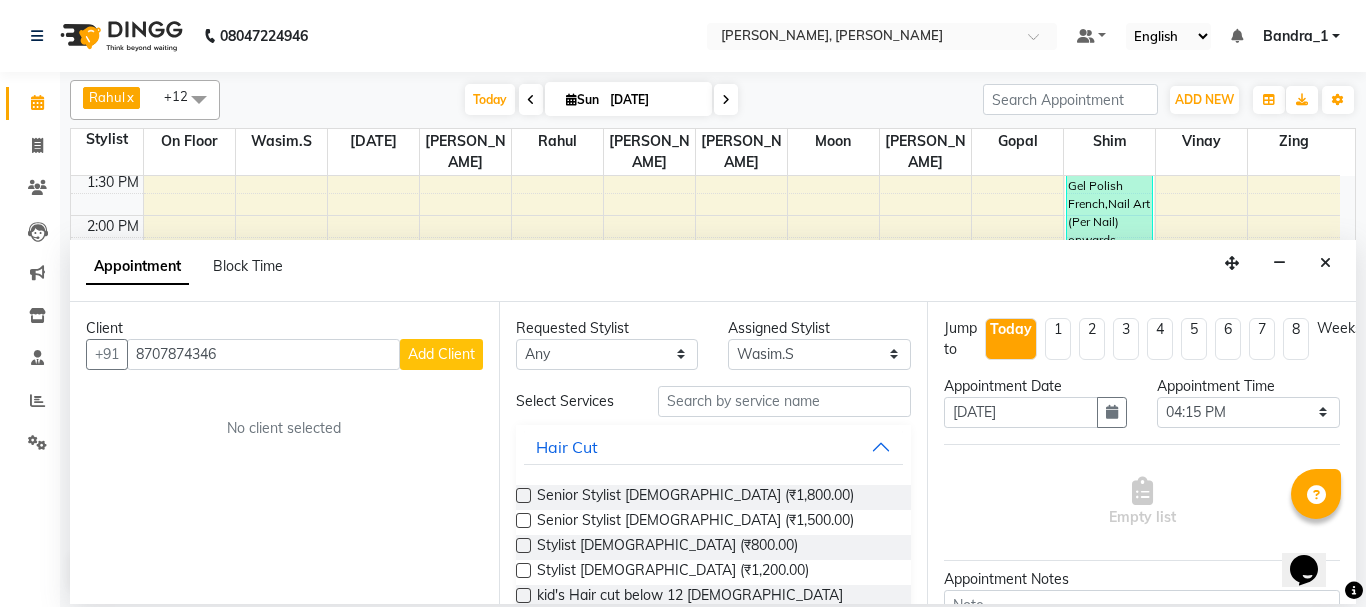 click on "Add Client" at bounding box center (441, 354) 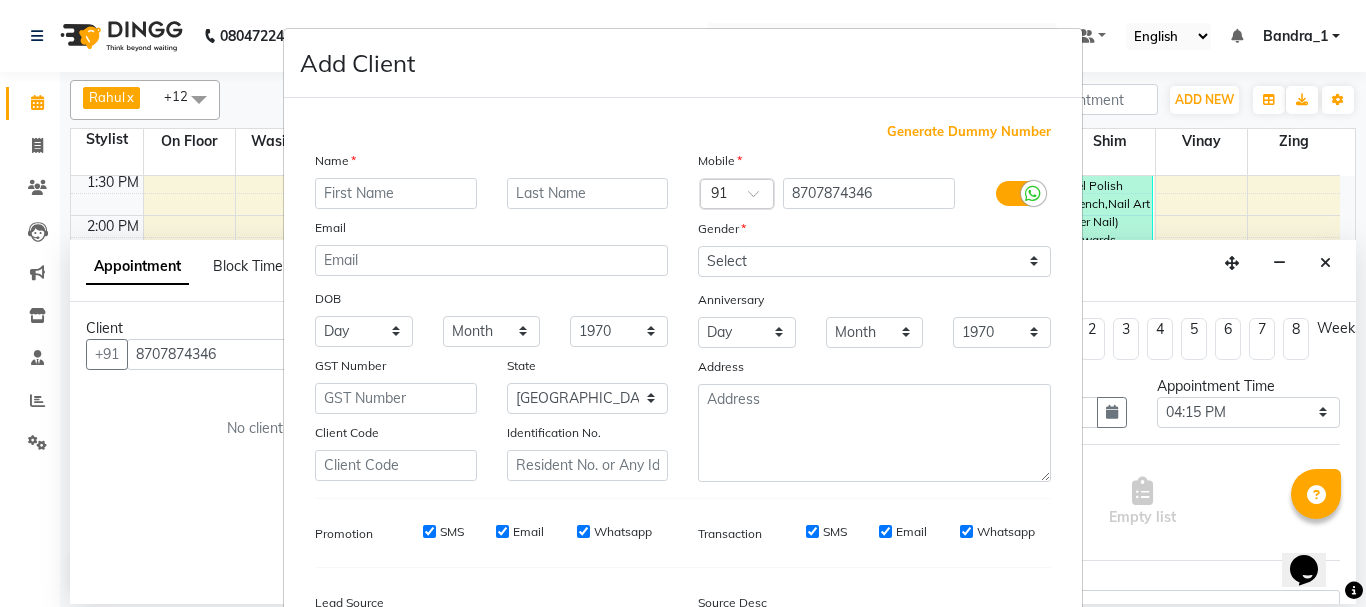 drag, startPoint x: 394, startPoint y: 193, endPoint x: 346, endPoint y: 120, distance: 87.36704 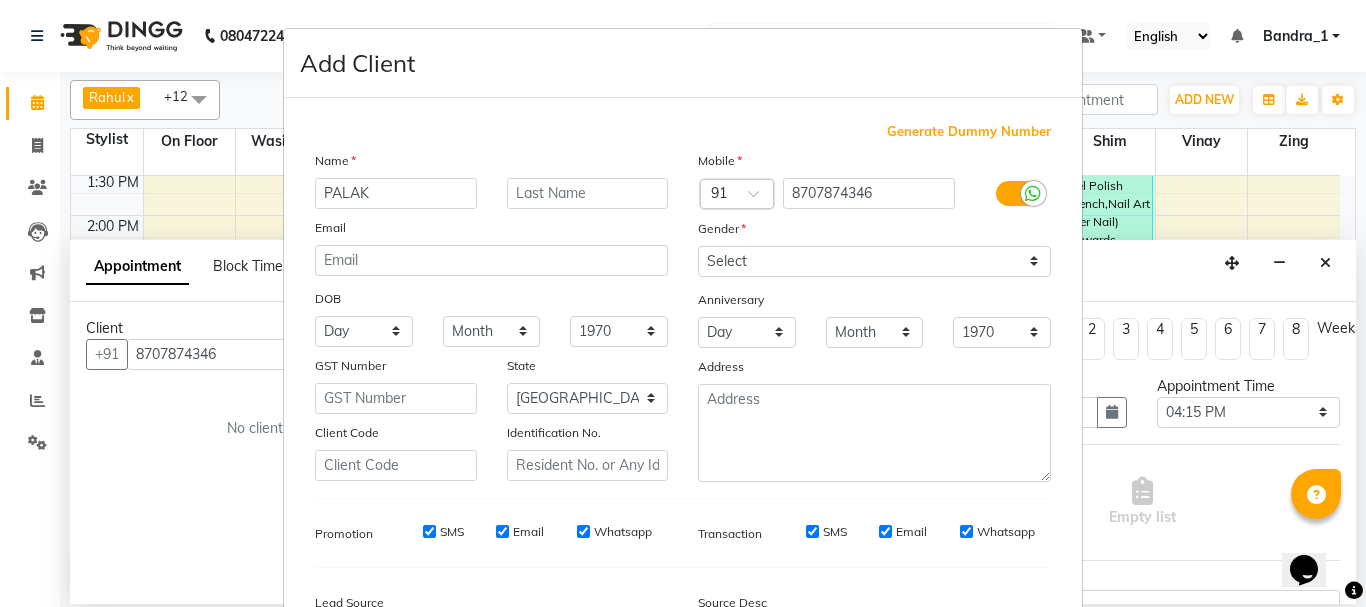 type on "PALAK" 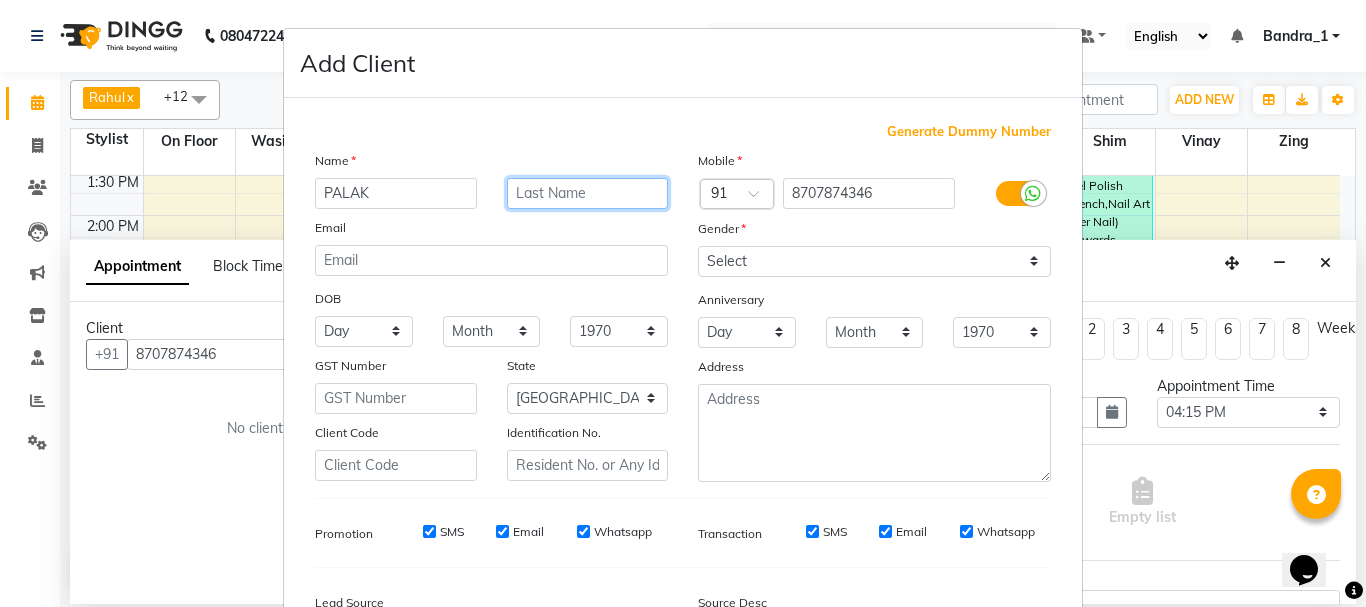 click at bounding box center [588, 193] 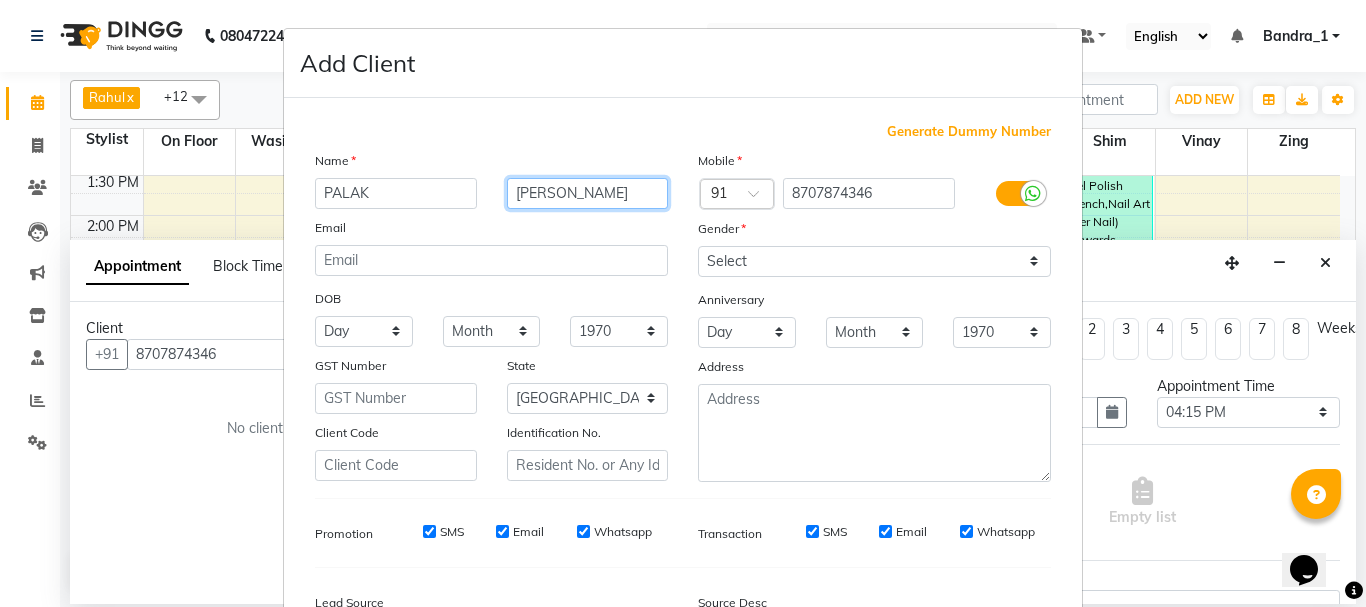type on "[PERSON_NAME]" 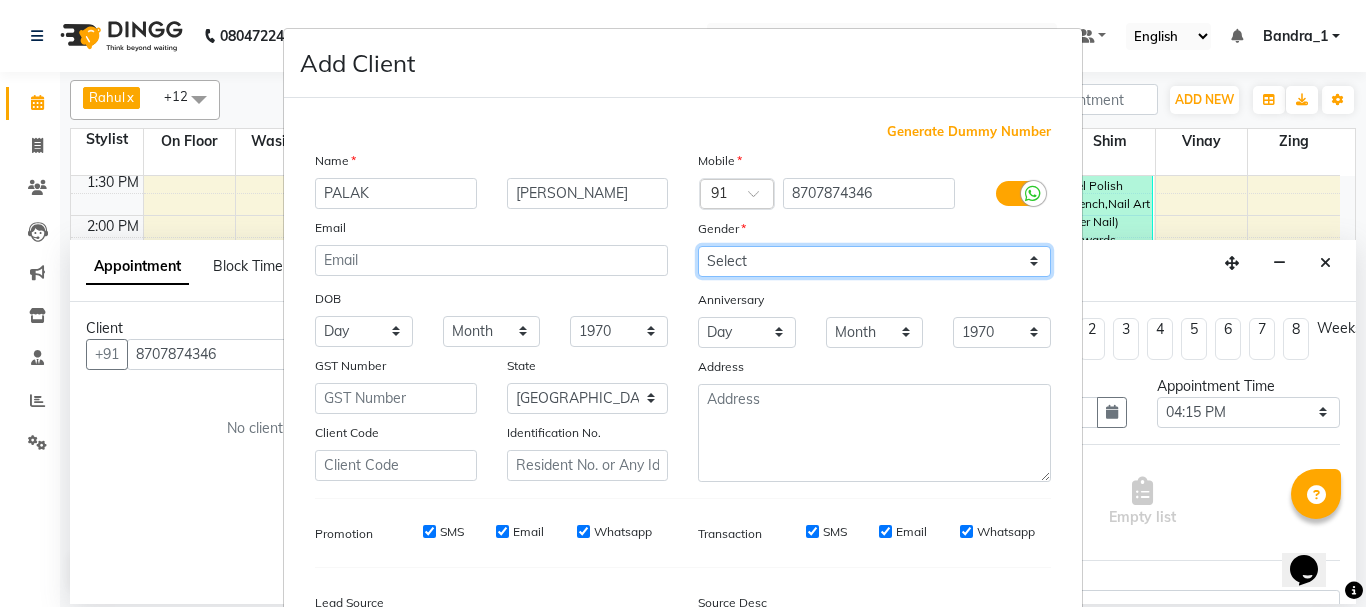 click on "Select Male Female Other Prefer Not To Say" at bounding box center (874, 261) 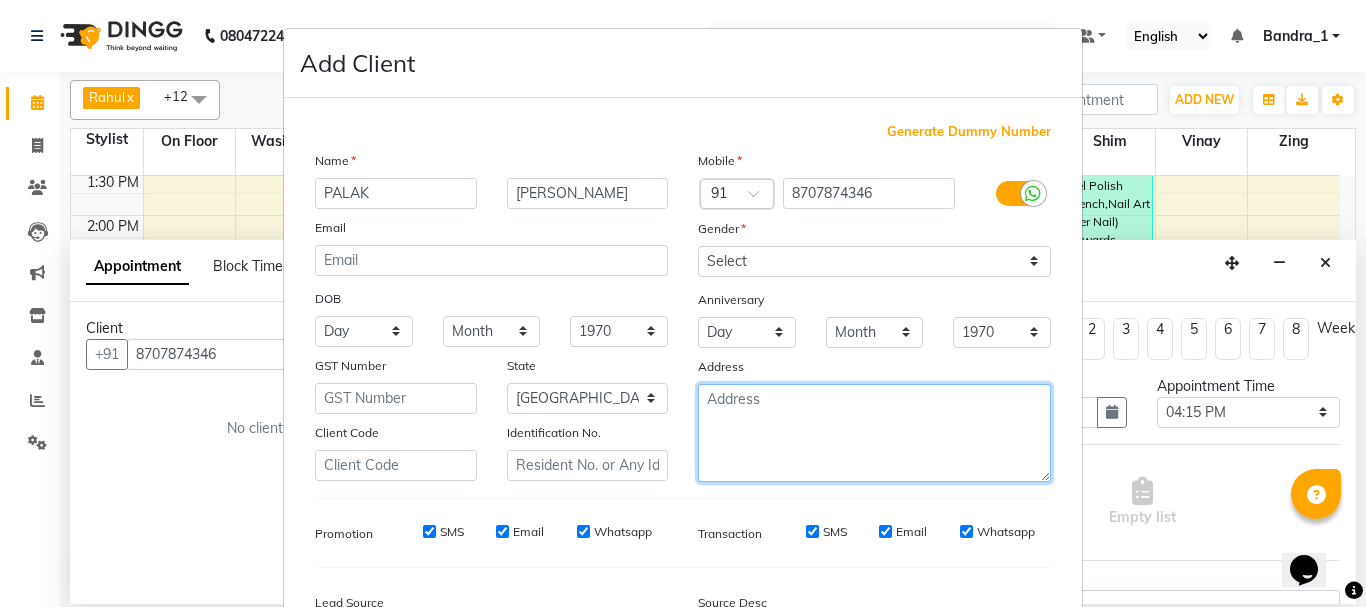 drag, startPoint x: 726, startPoint y: 408, endPoint x: 643, endPoint y: 385, distance: 86.127815 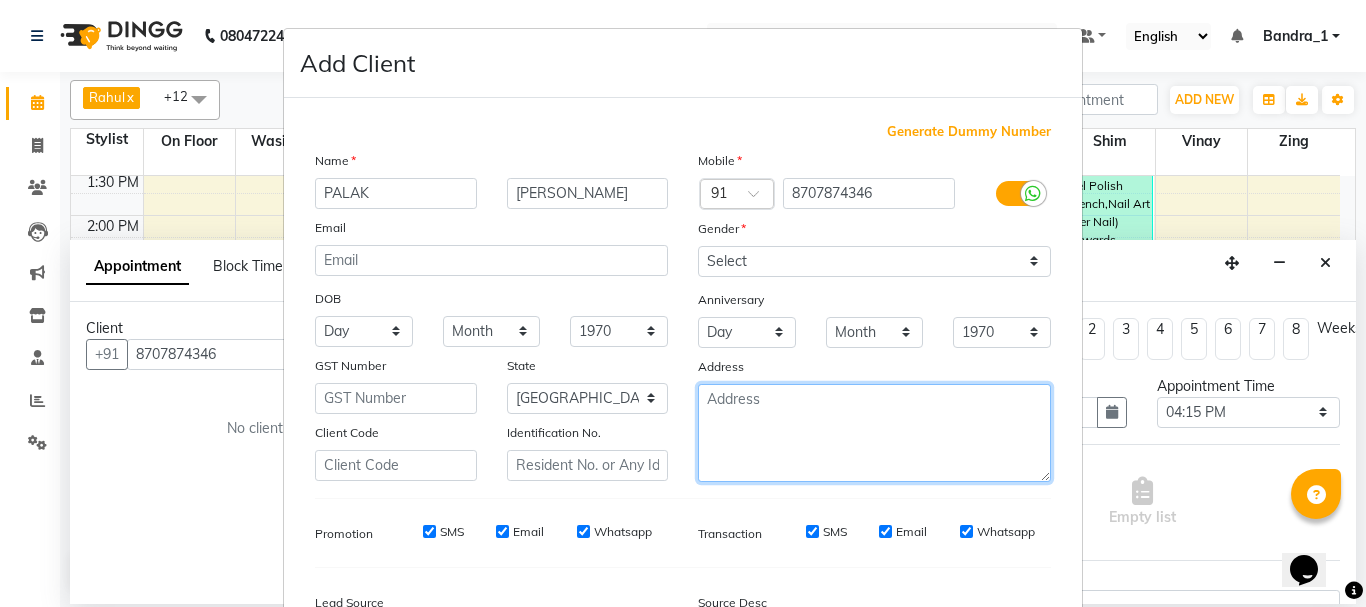 click at bounding box center [874, 433] 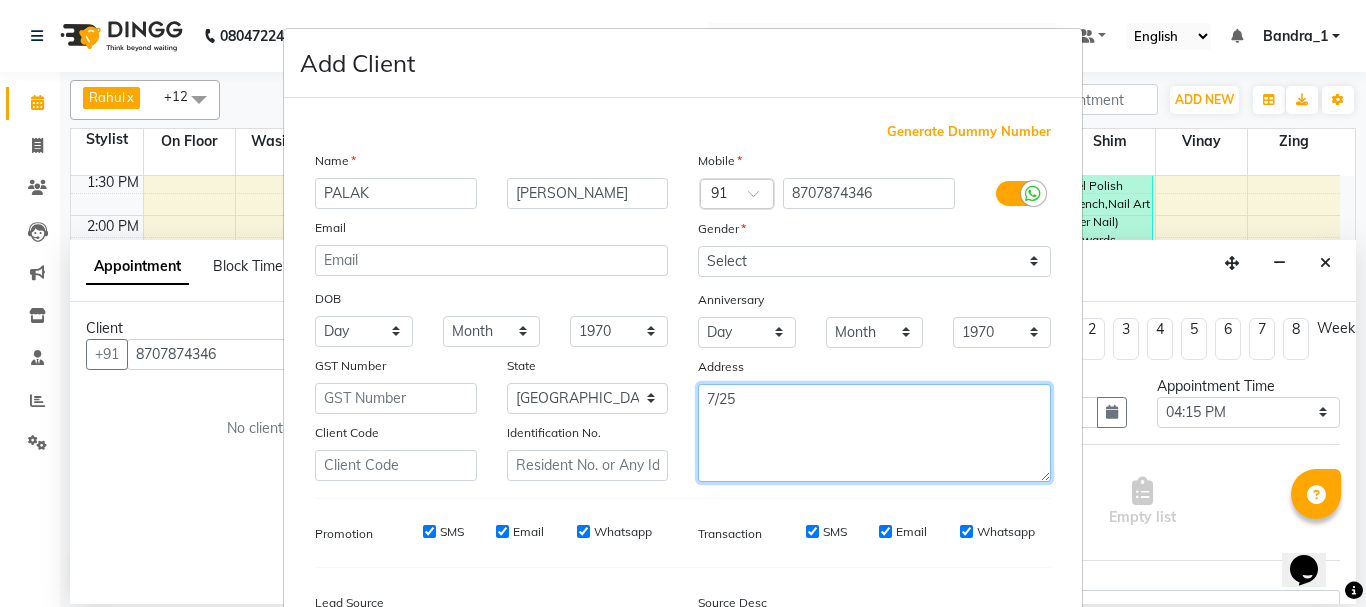 type on "7/25" 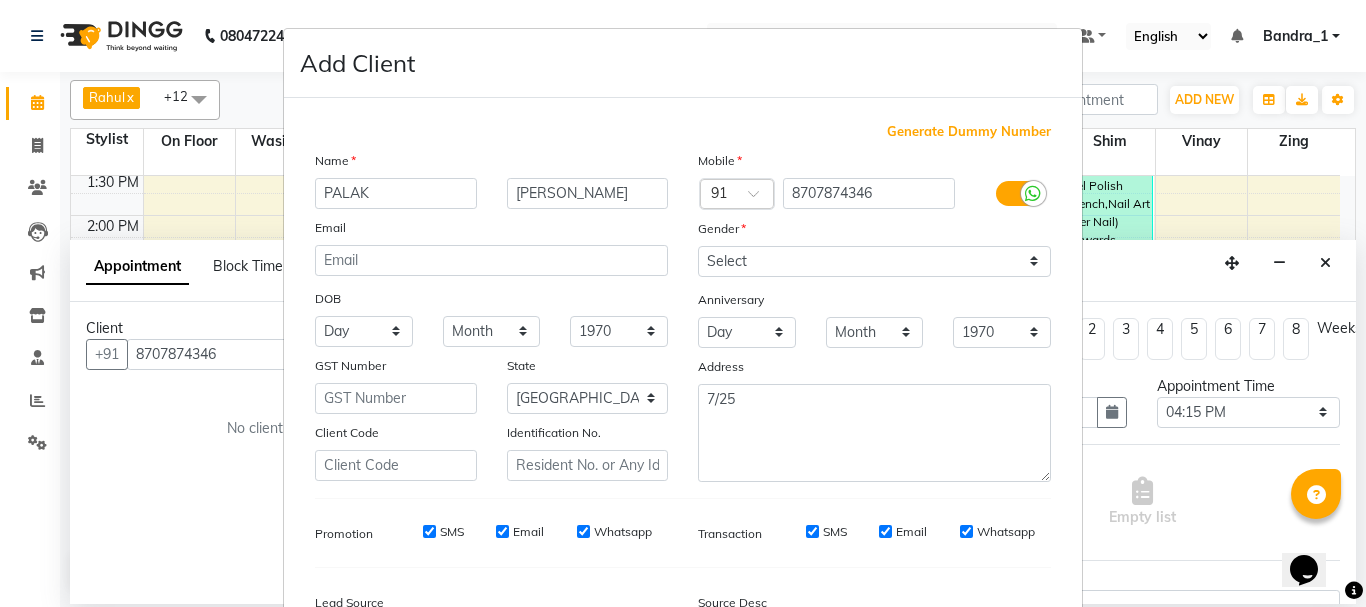 click on "SMS" at bounding box center (812, 531) 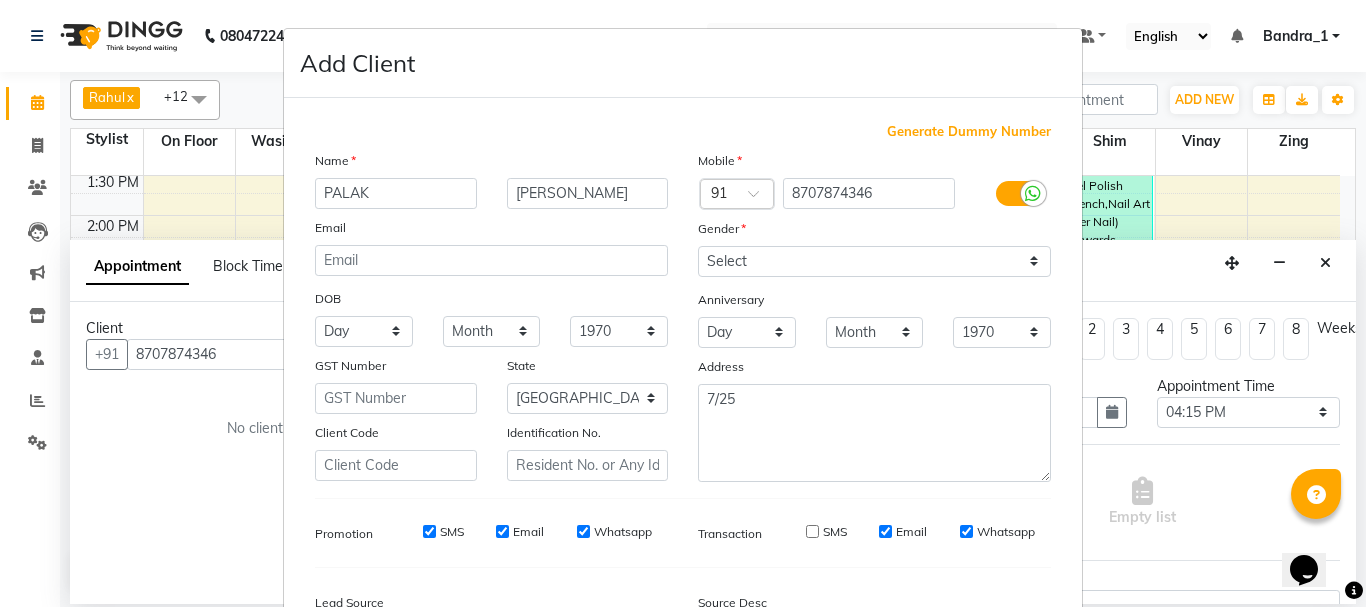 click on "Email" at bounding box center [885, 531] 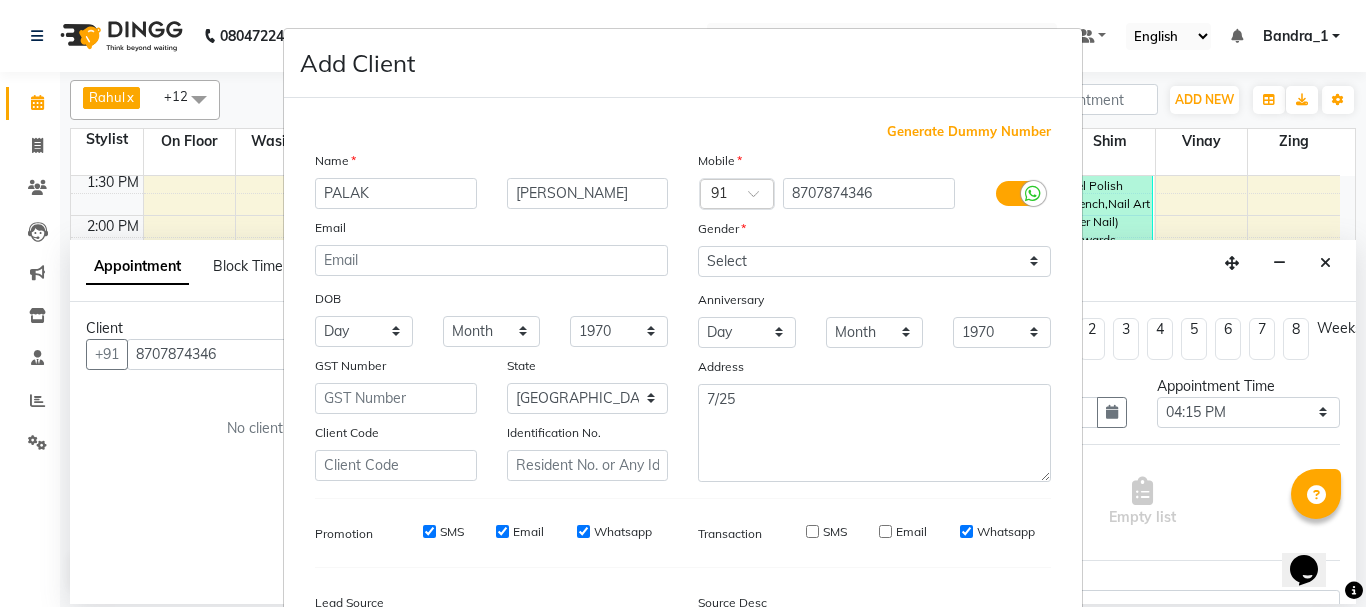 click on "Whatsapp" at bounding box center [997, 532] 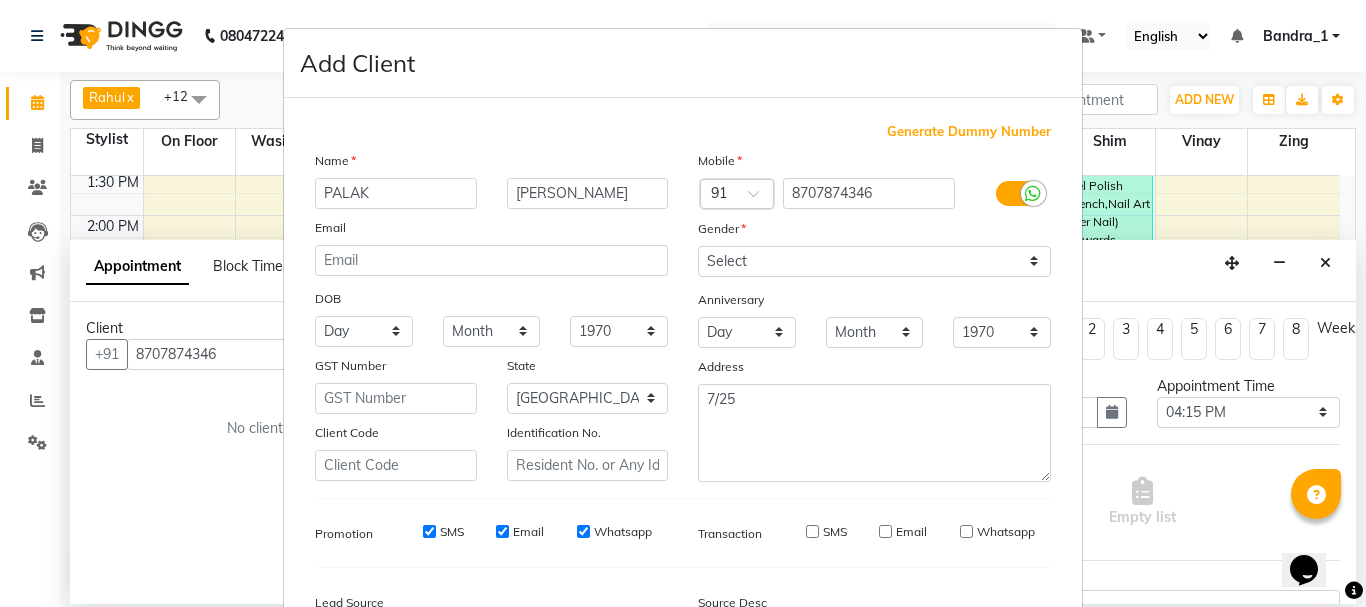 drag, startPoint x: 576, startPoint y: 532, endPoint x: 521, endPoint y: 532, distance: 55 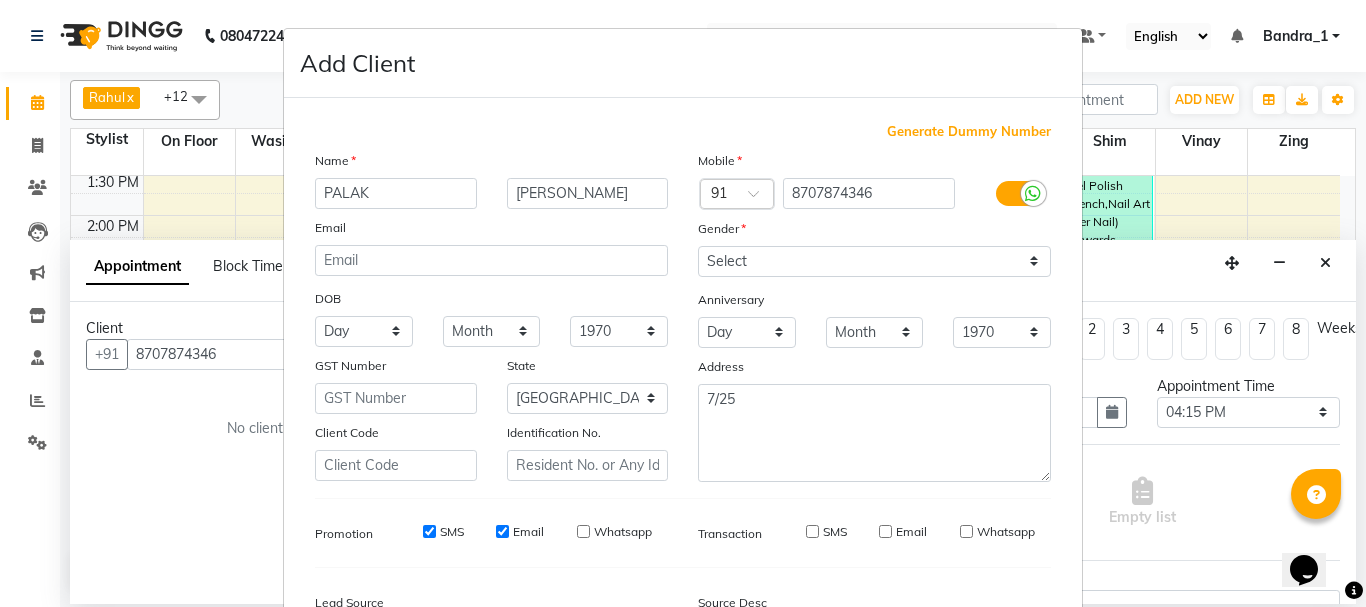 click on "Email" at bounding box center (502, 531) 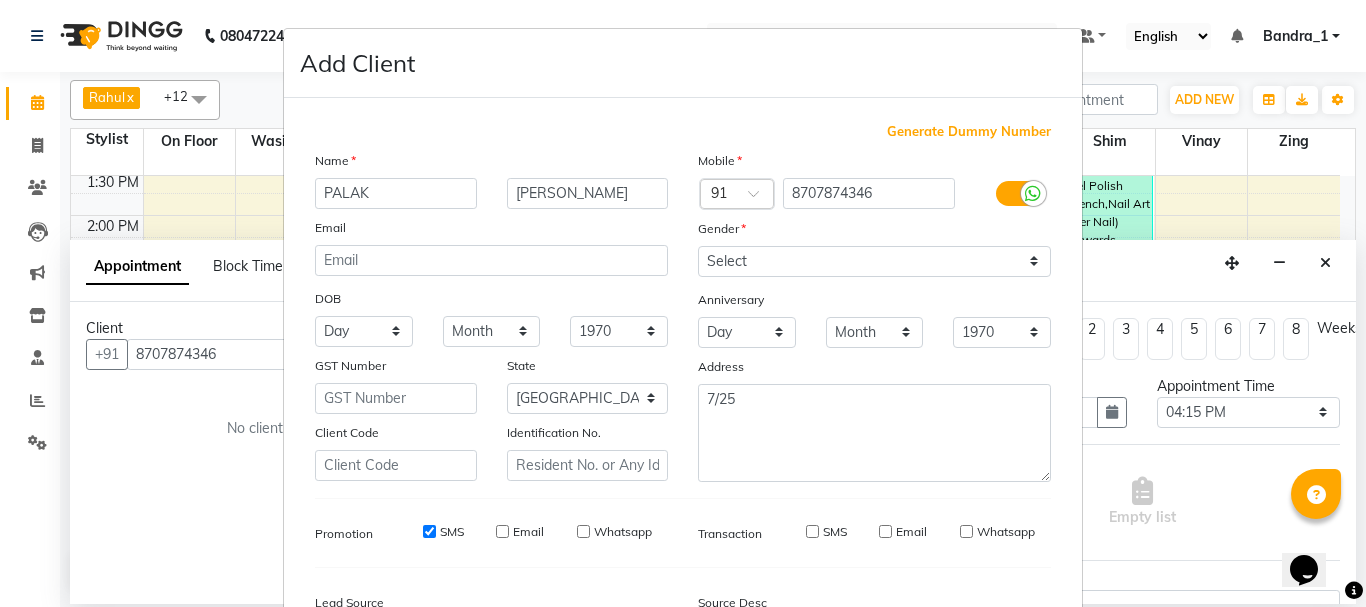 click on "SMS" at bounding box center [429, 531] 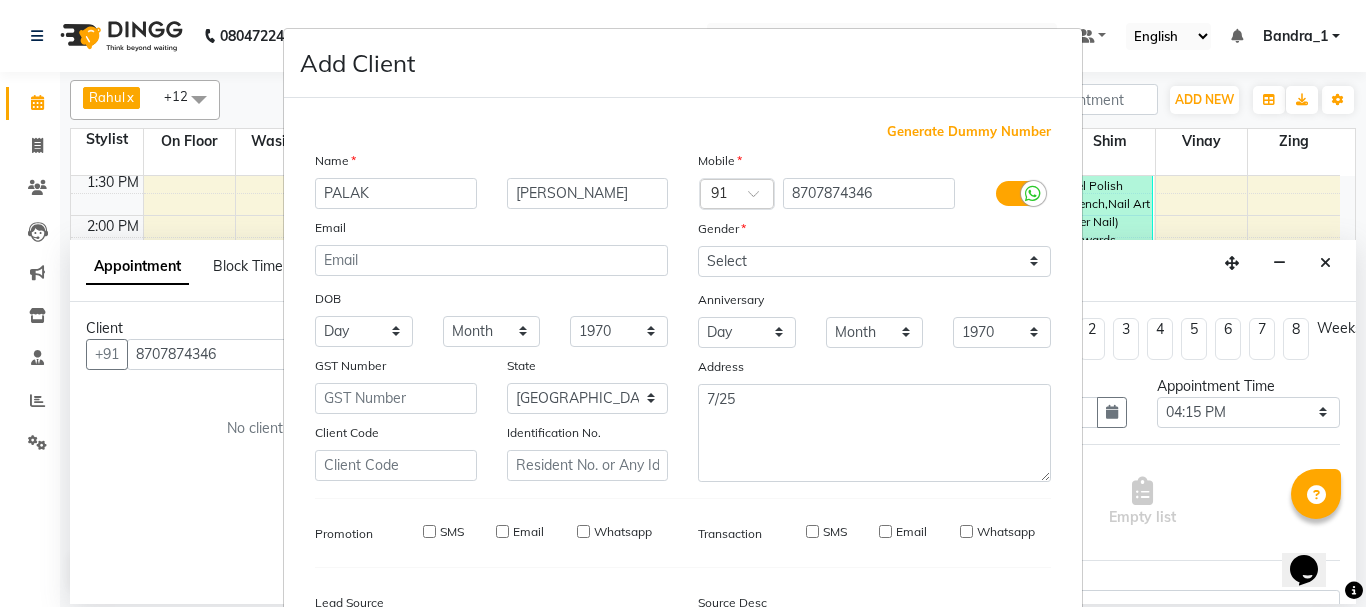 scroll, scrollTop: 242, scrollLeft: 0, axis: vertical 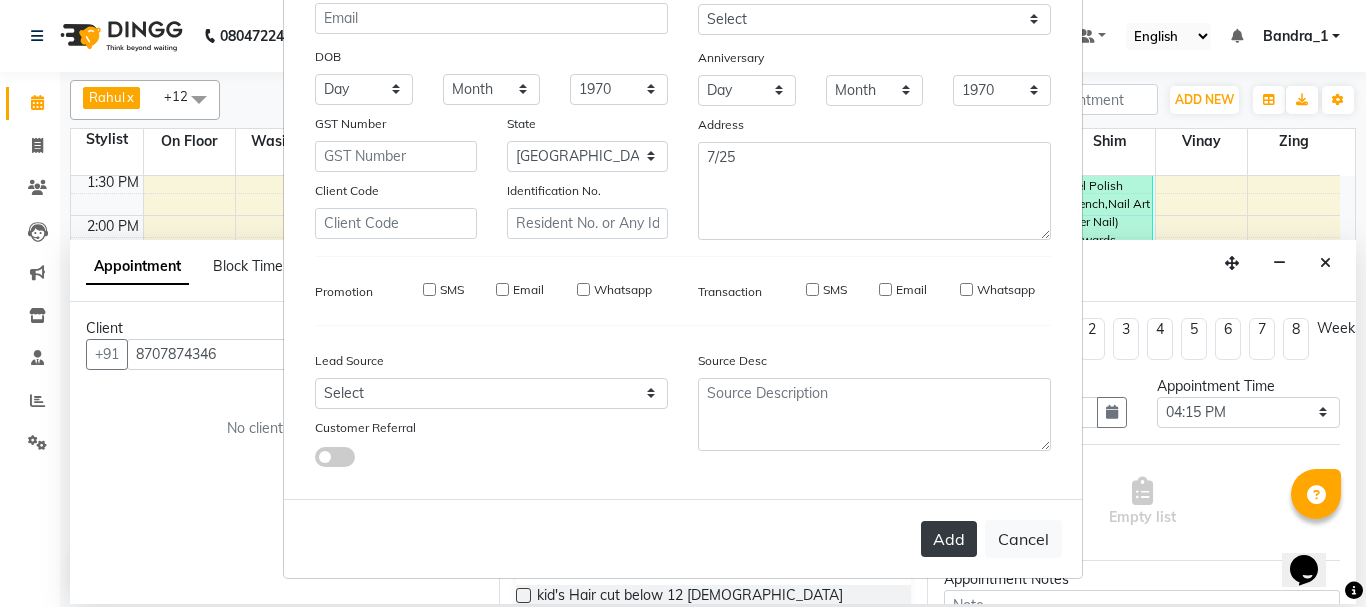 click on "Add" at bounding box center [949, 539] 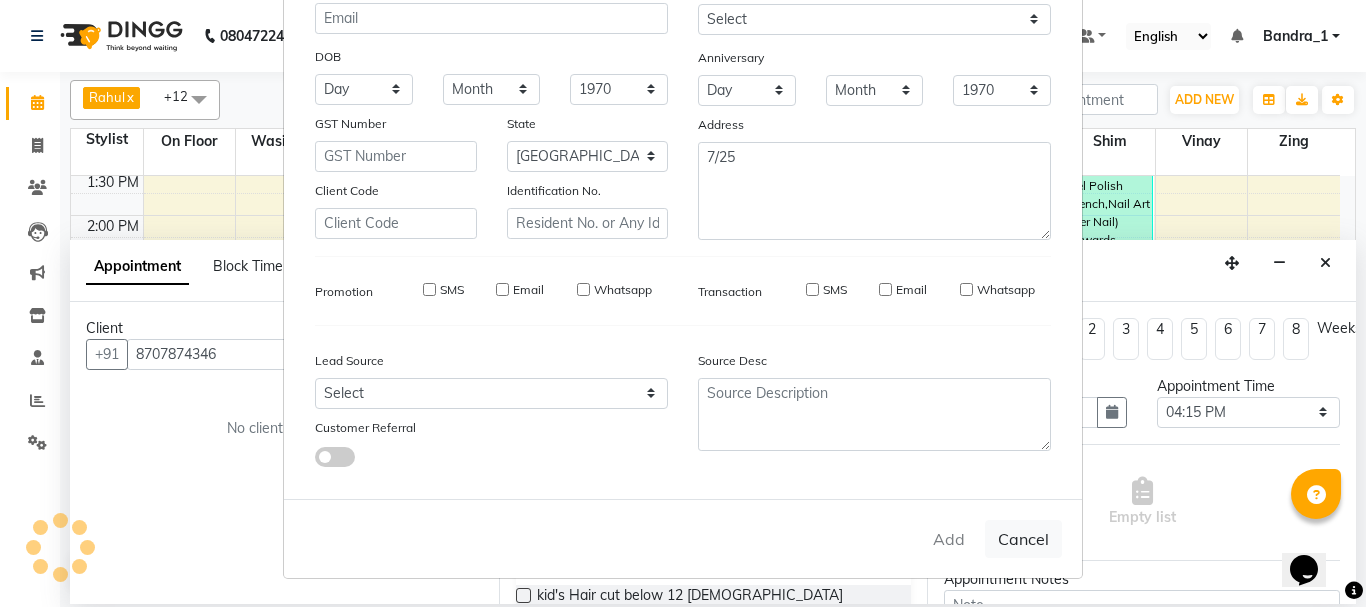 type 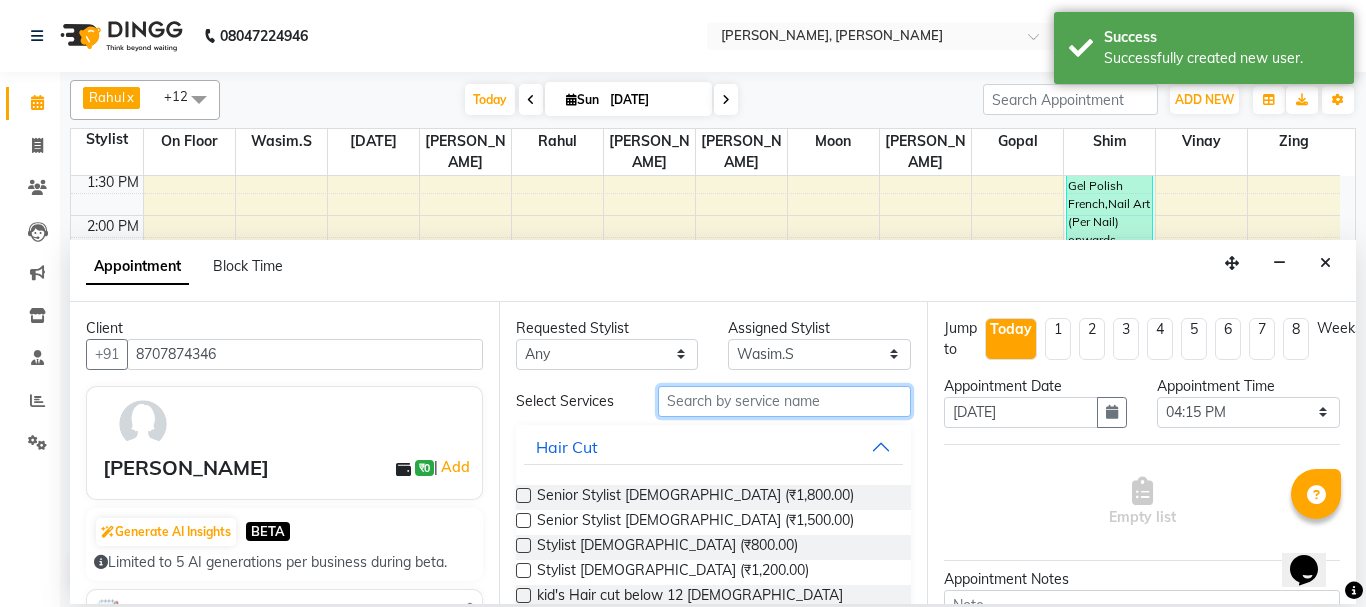 click at bounding box center [785, 401] 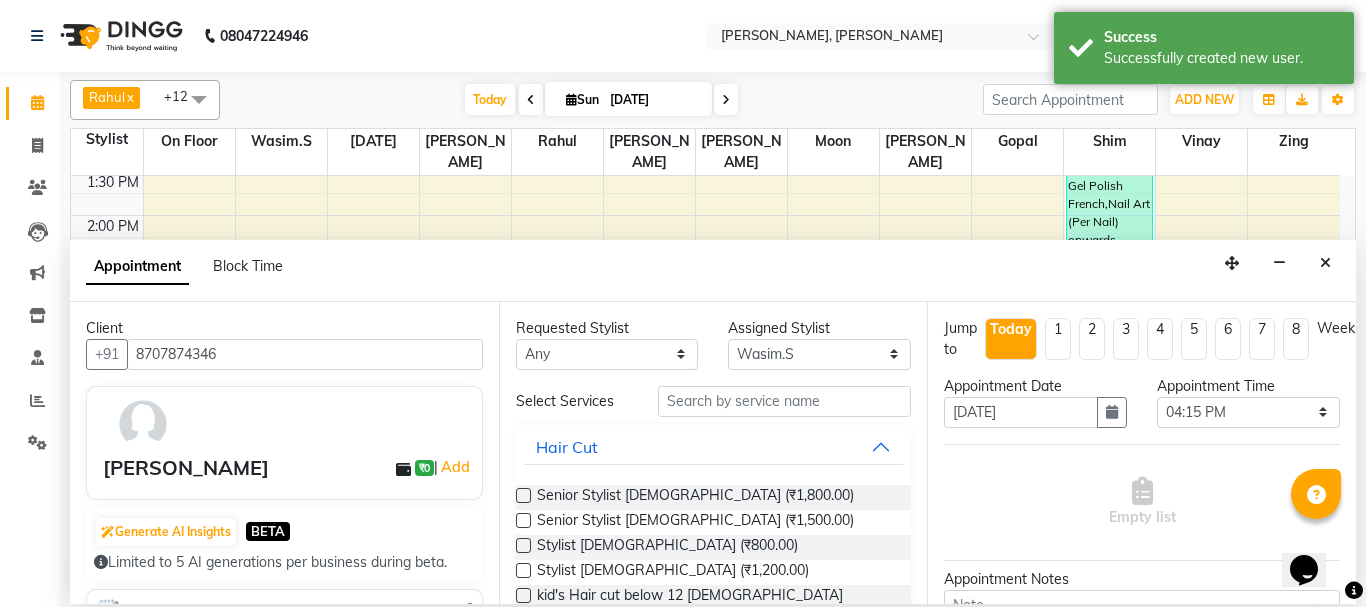 click at bounding box center [523, 495] 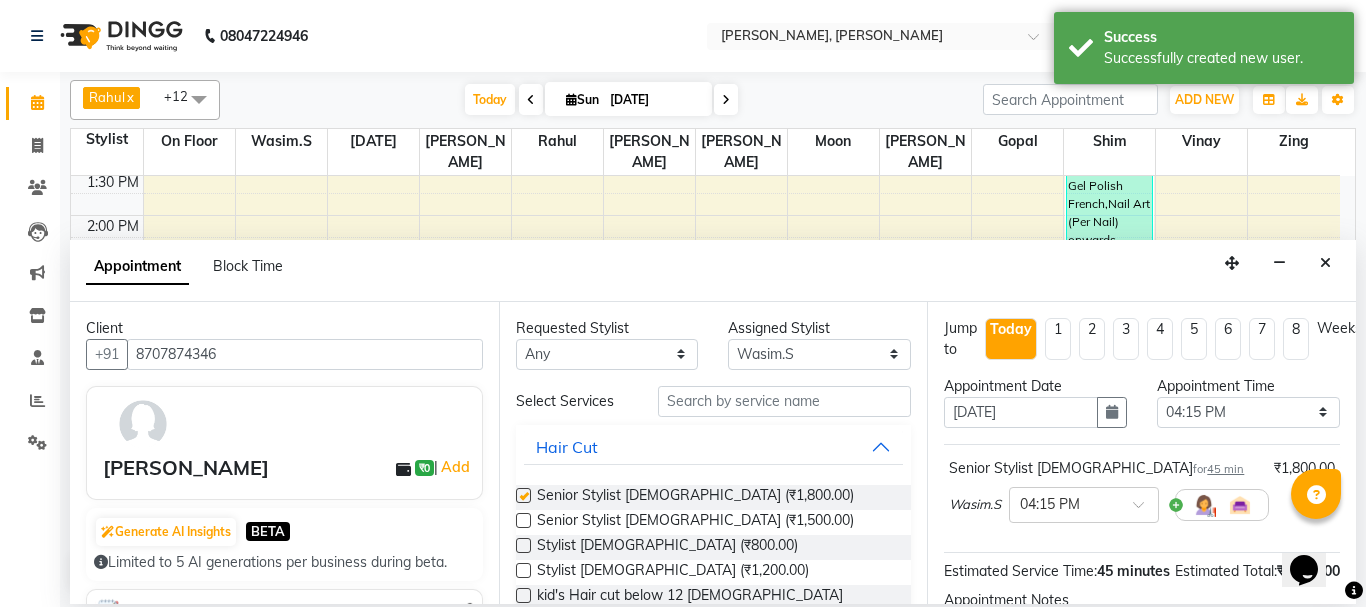 checkbox on "false" 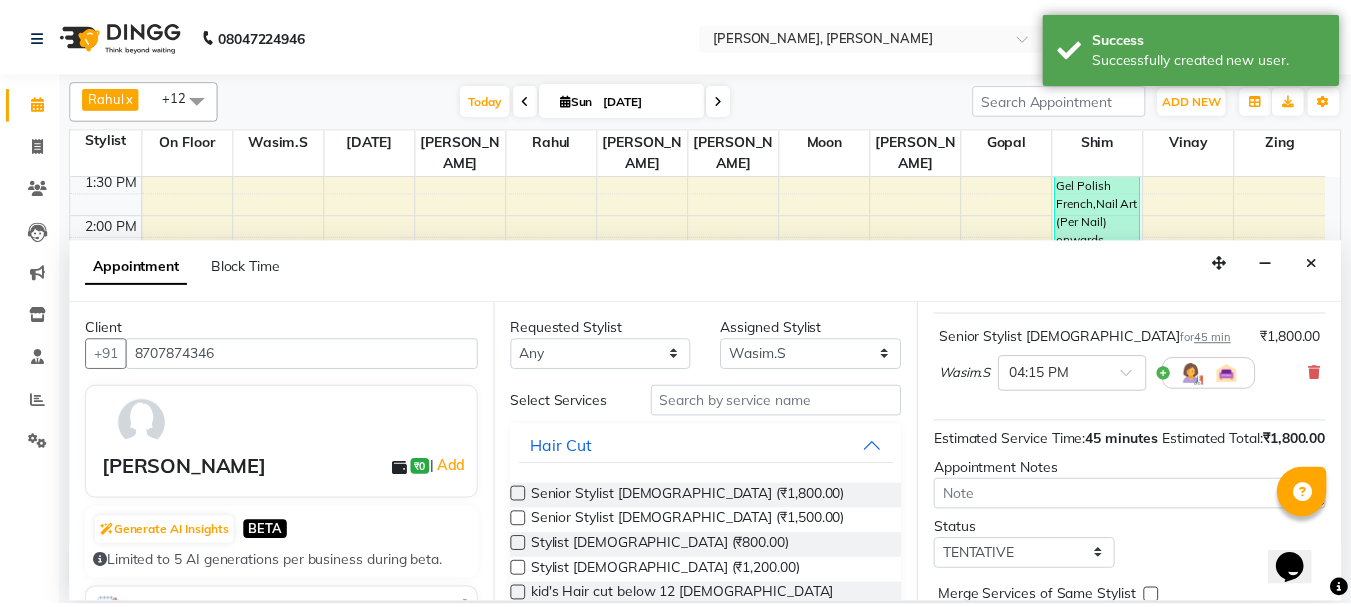scroll, scrollTop: 260, scrollLeft: 0, axis: vertical 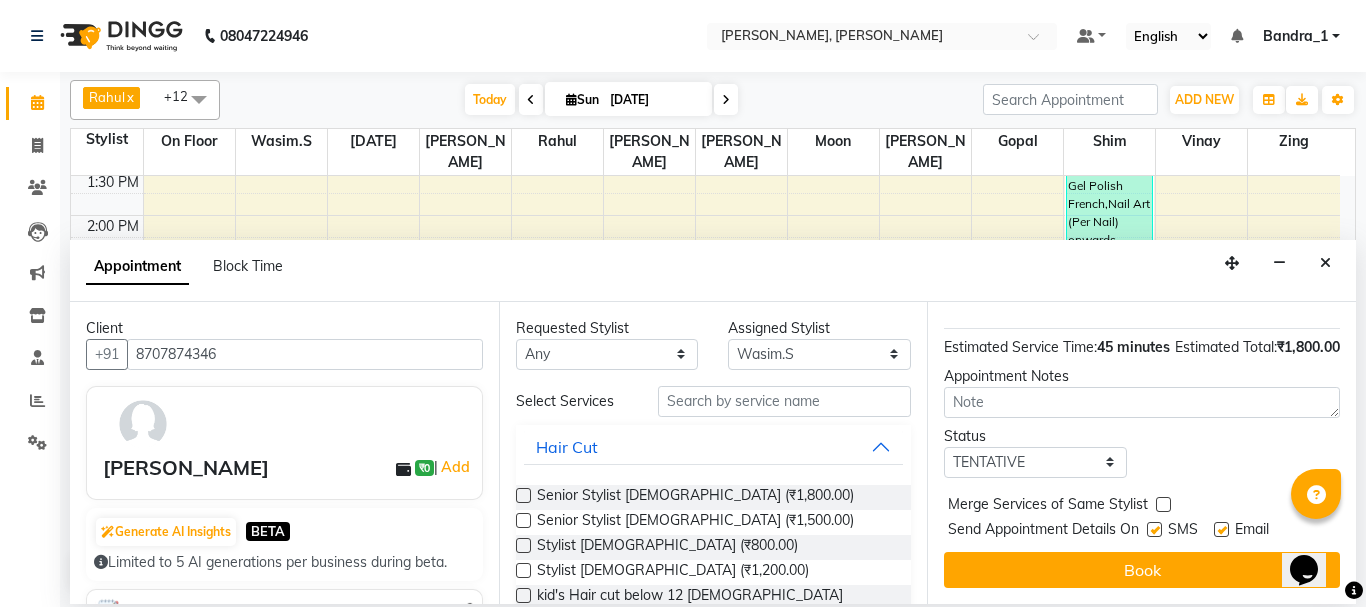 drag, startPoint x: 1223, startPoint y: 512, endPoint x: 1210, endPoint y: 517, distance: 13.928389 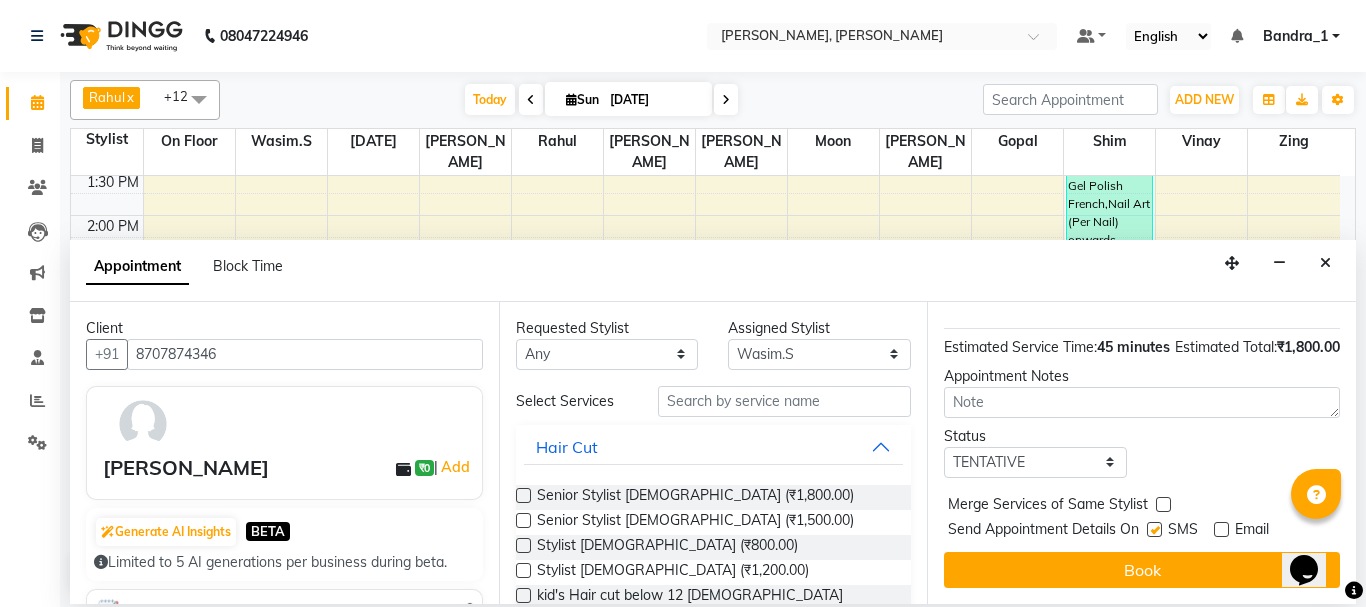 click at bounding box center [1154, 529] 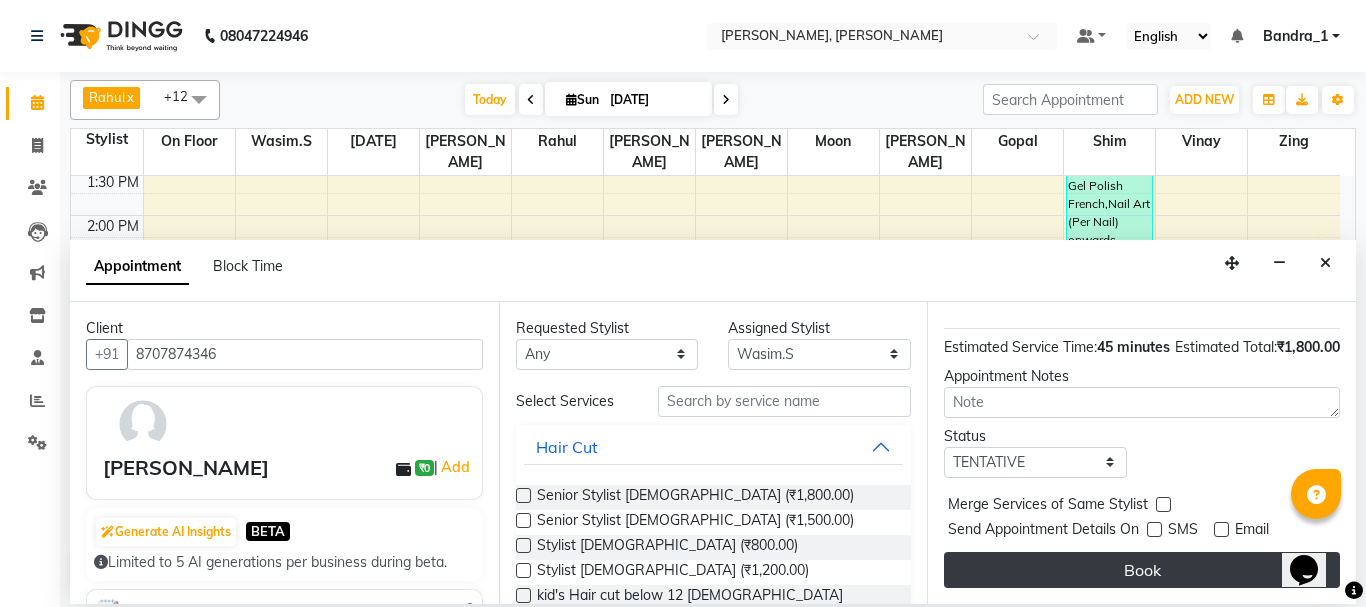 click on "Book" at bounding box center [1142, 570] 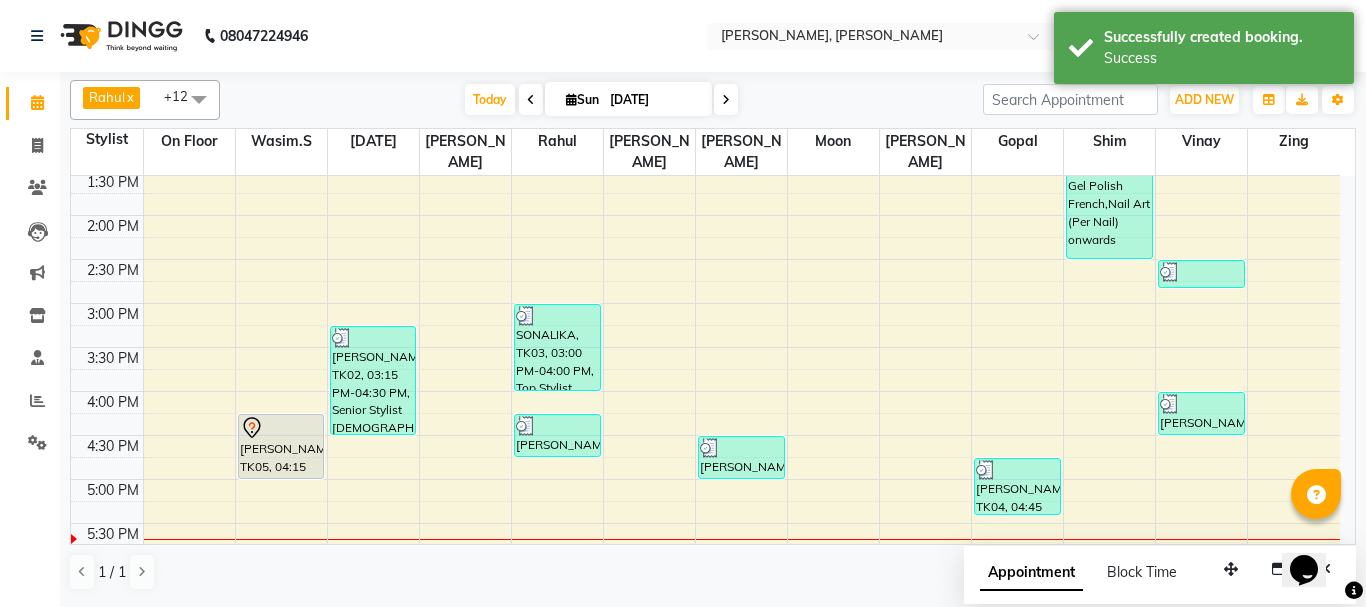 click at bounding box center (281, 428) 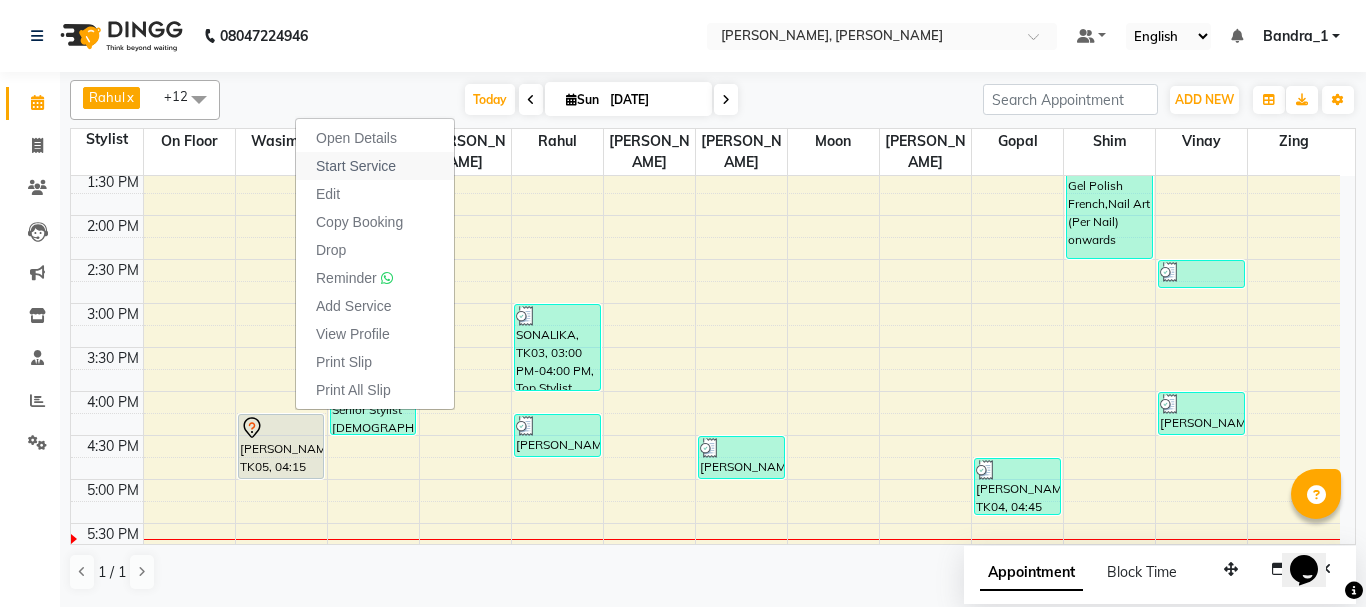 click on "Start Service" at bounding box center (356, 166) 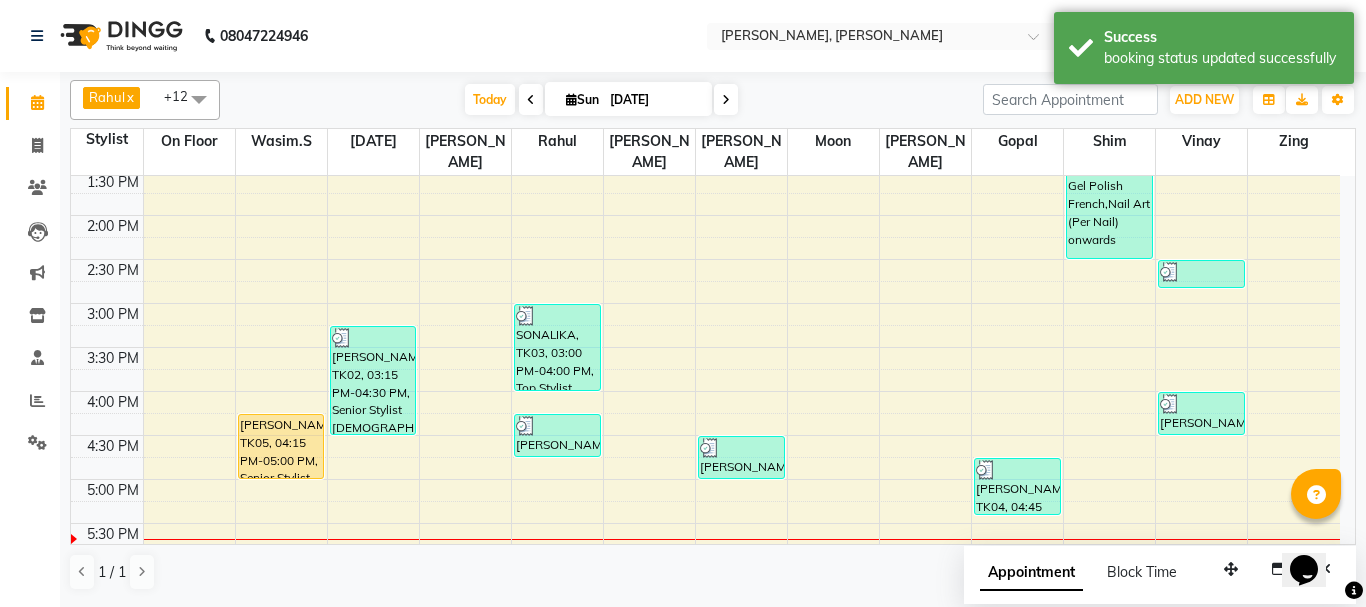 click on "[PERSON_NAME], TK05, 04:15 PM-05:00 PM, Senior Stylist [DEMOGRAPHIC_DATA]" at bounding box center (281, 446) 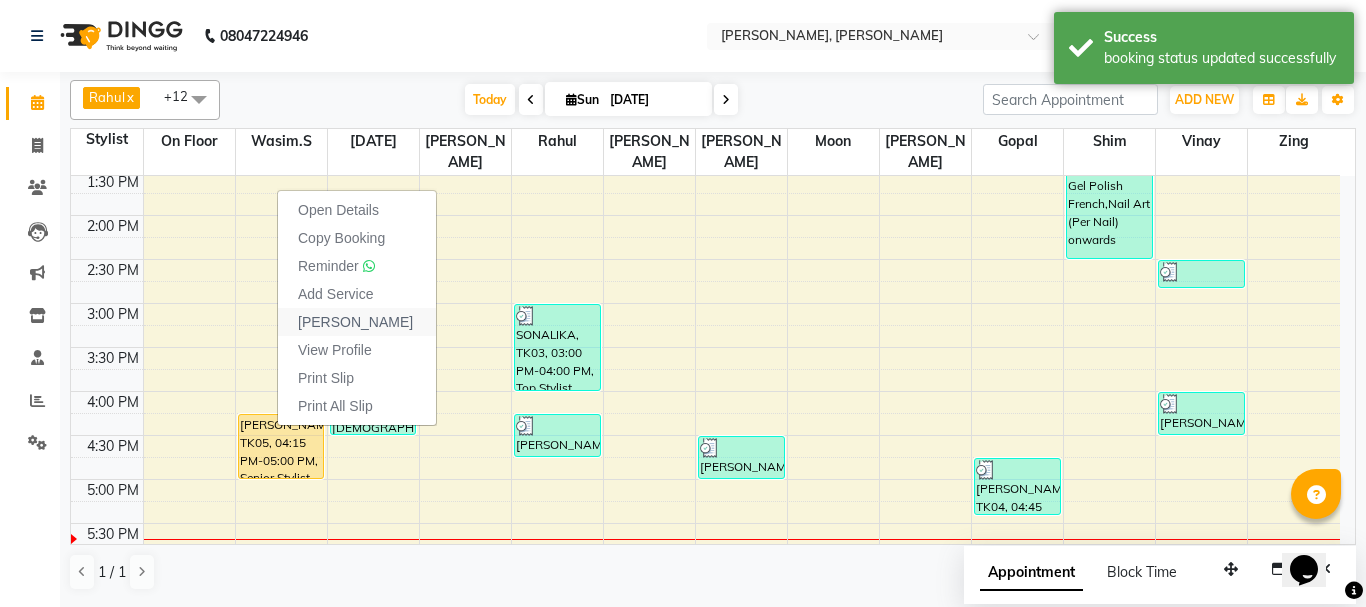 click on "[PERSON_NAME]" at bounding box center (355, 322) 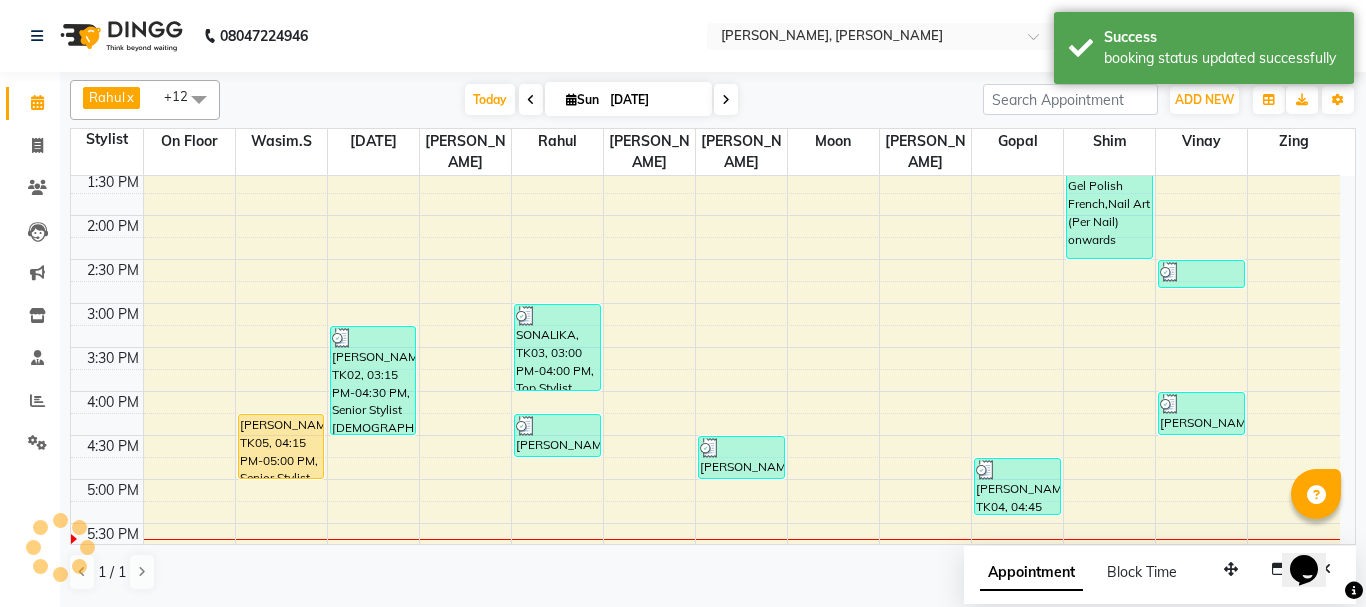 select on "service" 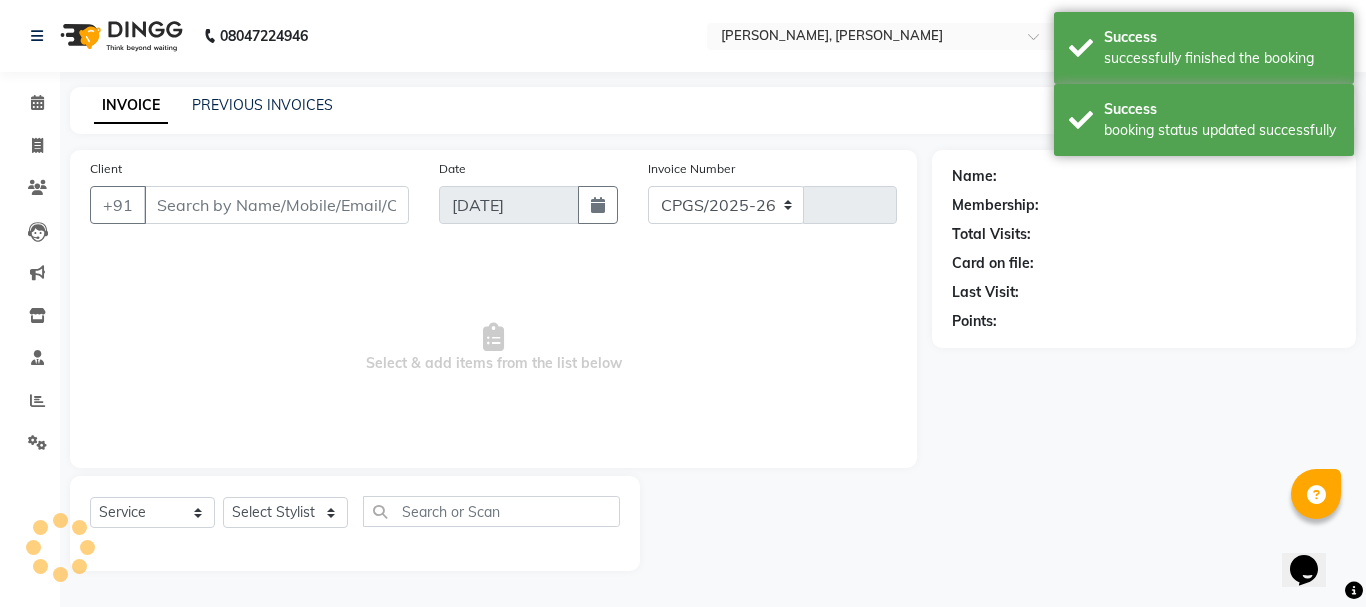select on "7997" 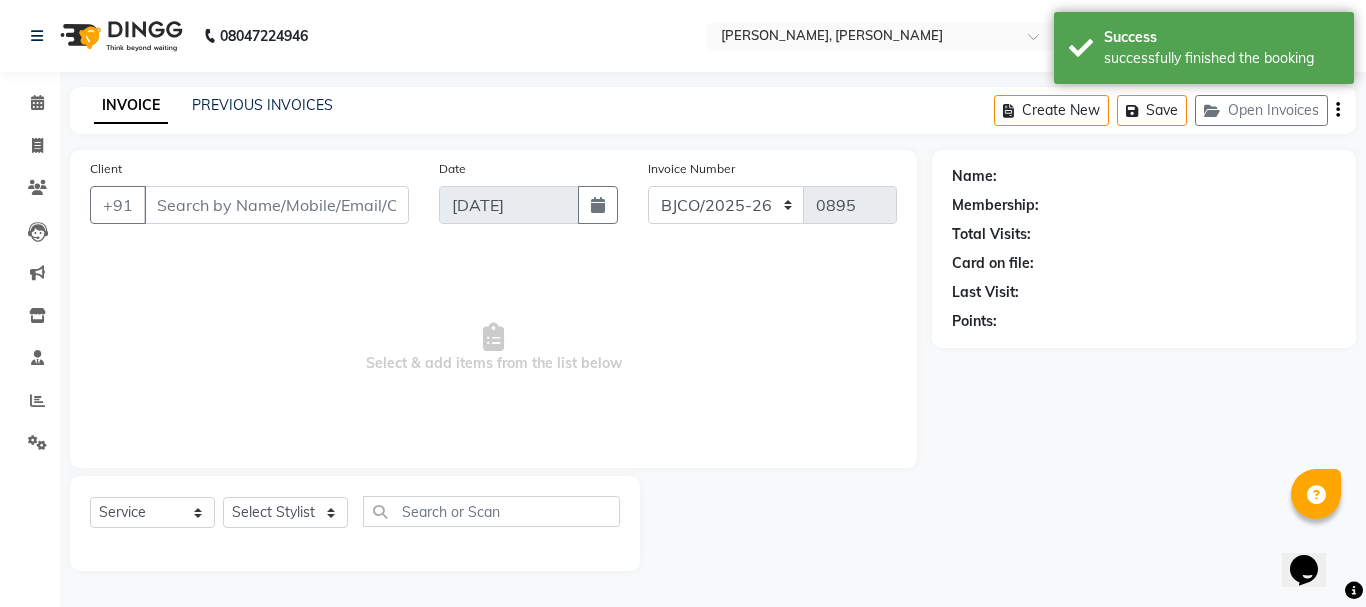 type on "8707874346" 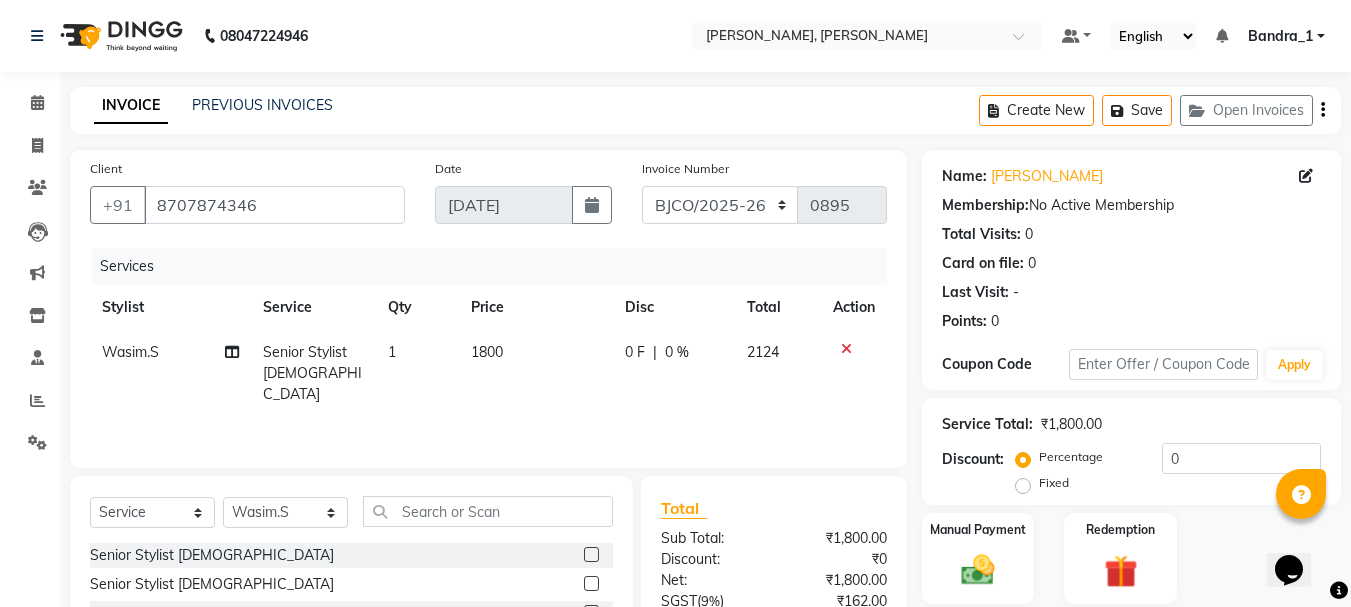 scroll, scrollTop: 194, scrollLeft: 0, axis: vertical 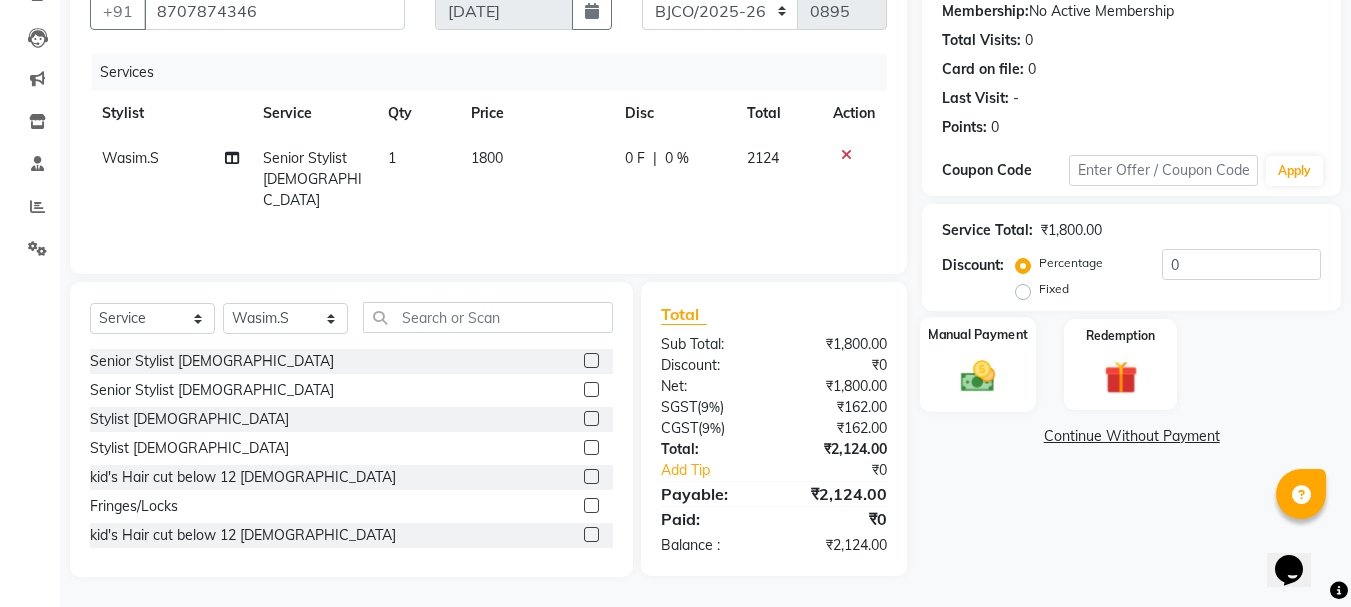 click 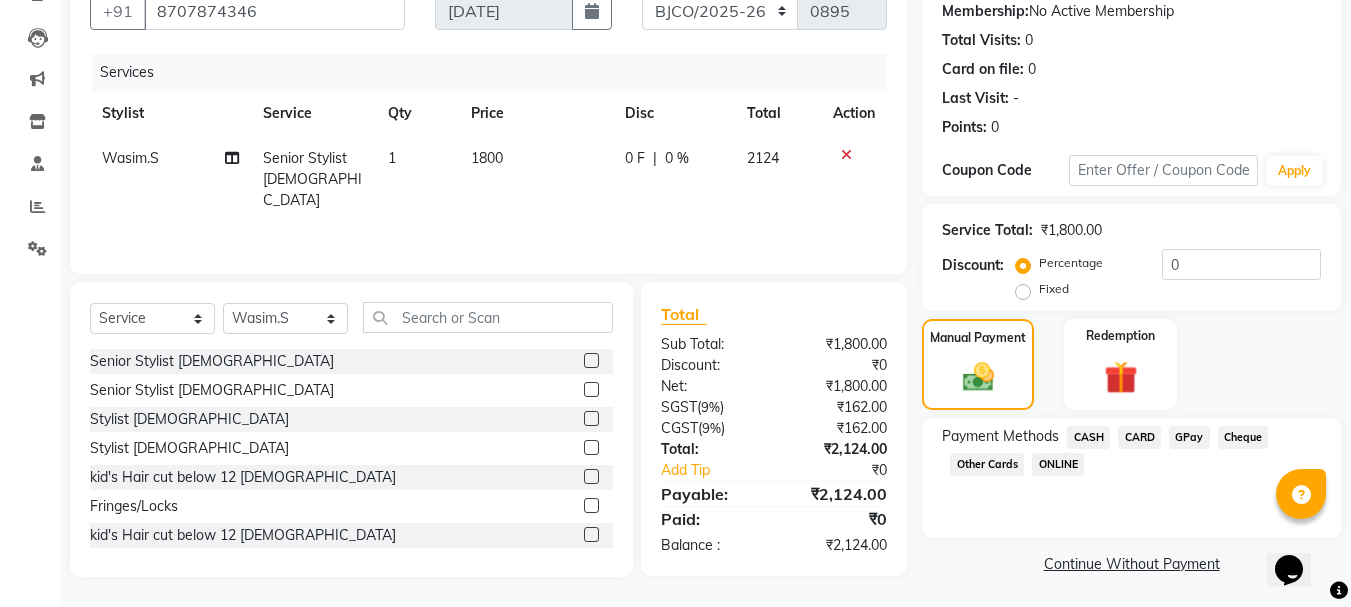 click on "CARD" 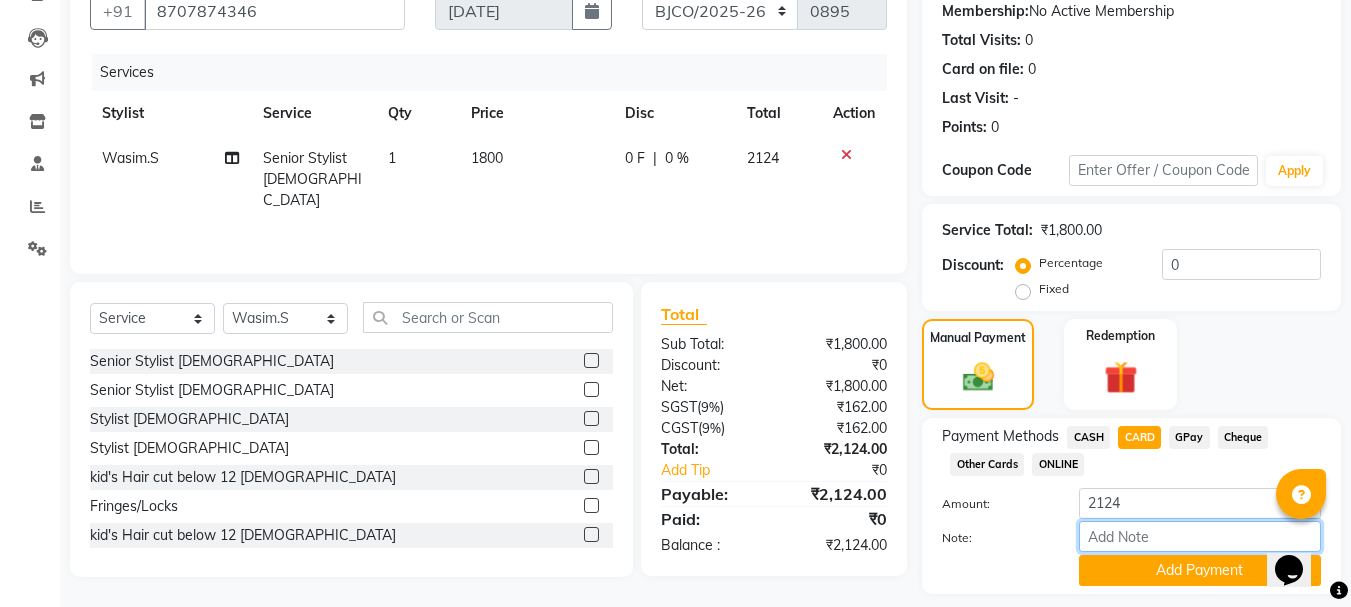 click on "Note:" at bounding box center (1200, 536) 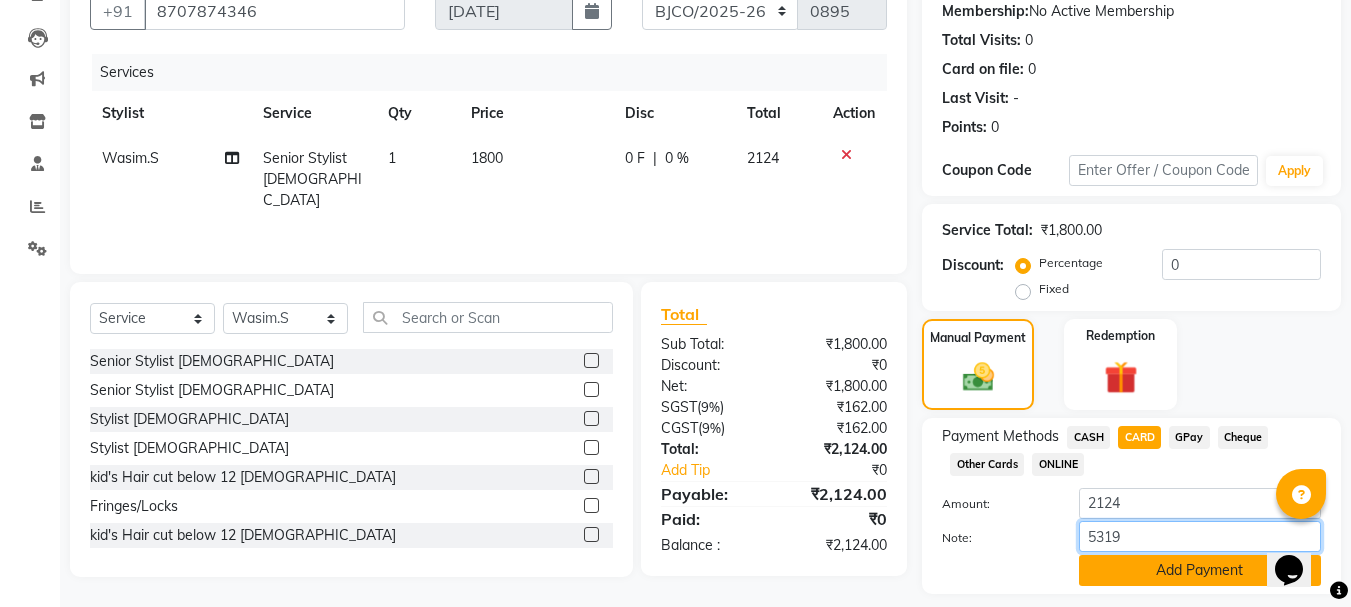 type on "5319" 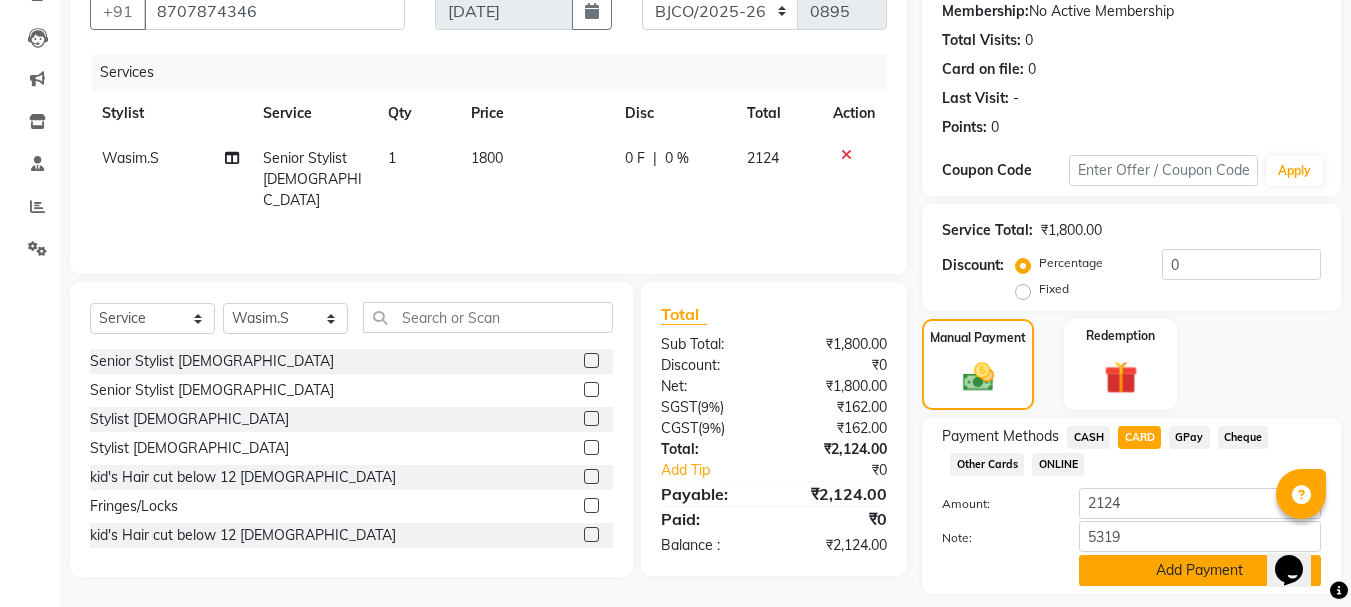 click on "Add Payment" 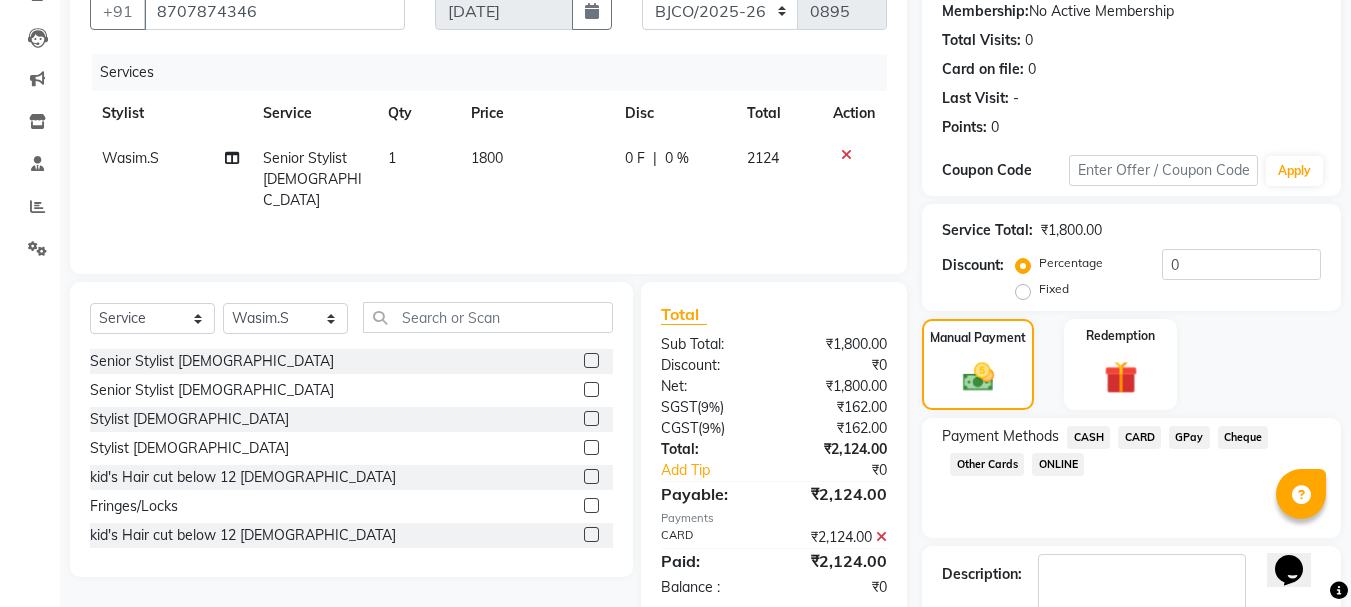 scroll, scrollTop: 309, scrollLeft: 0, axis: vertical 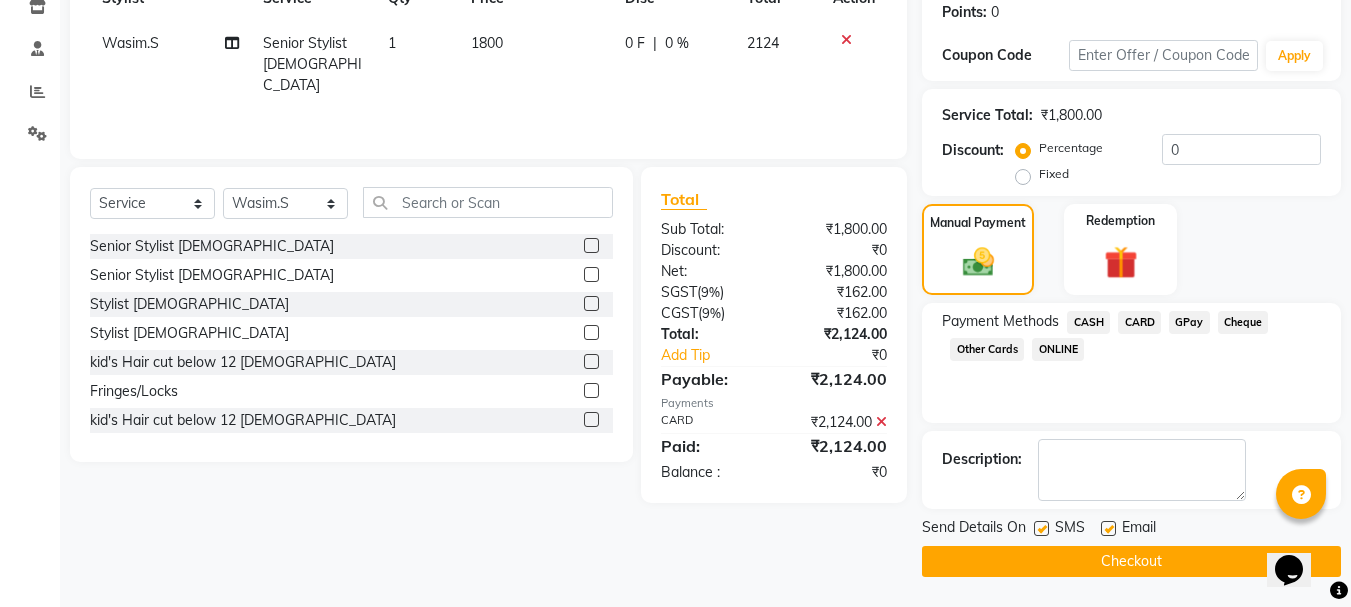 click 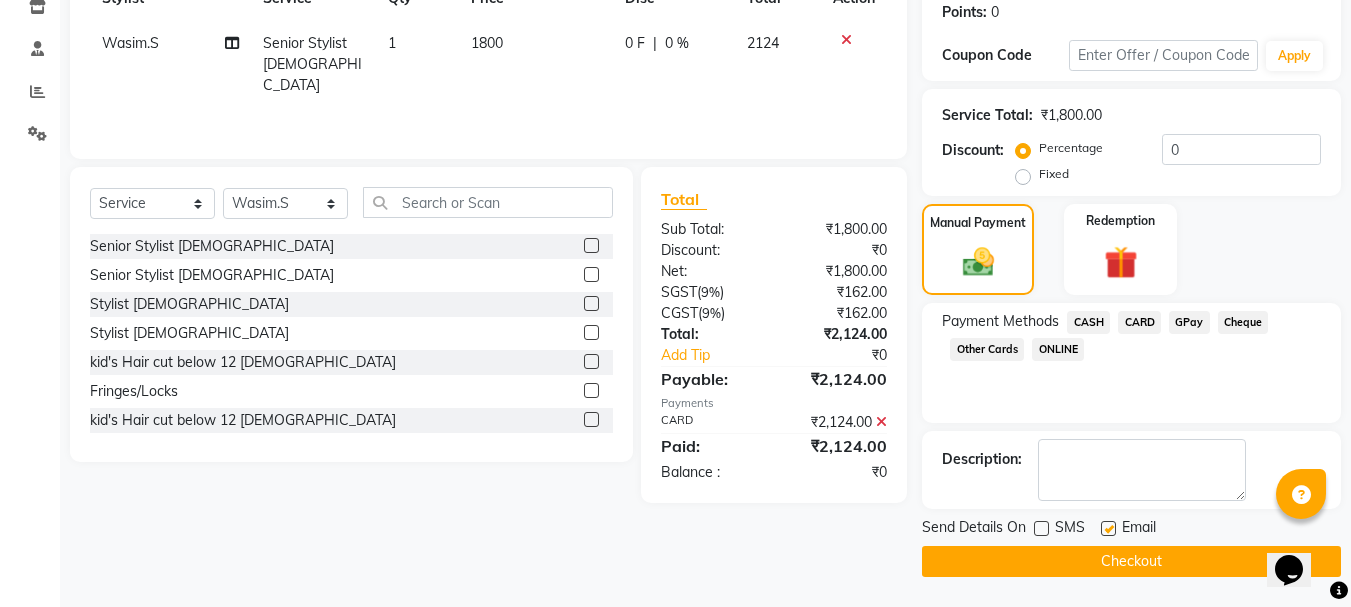 click 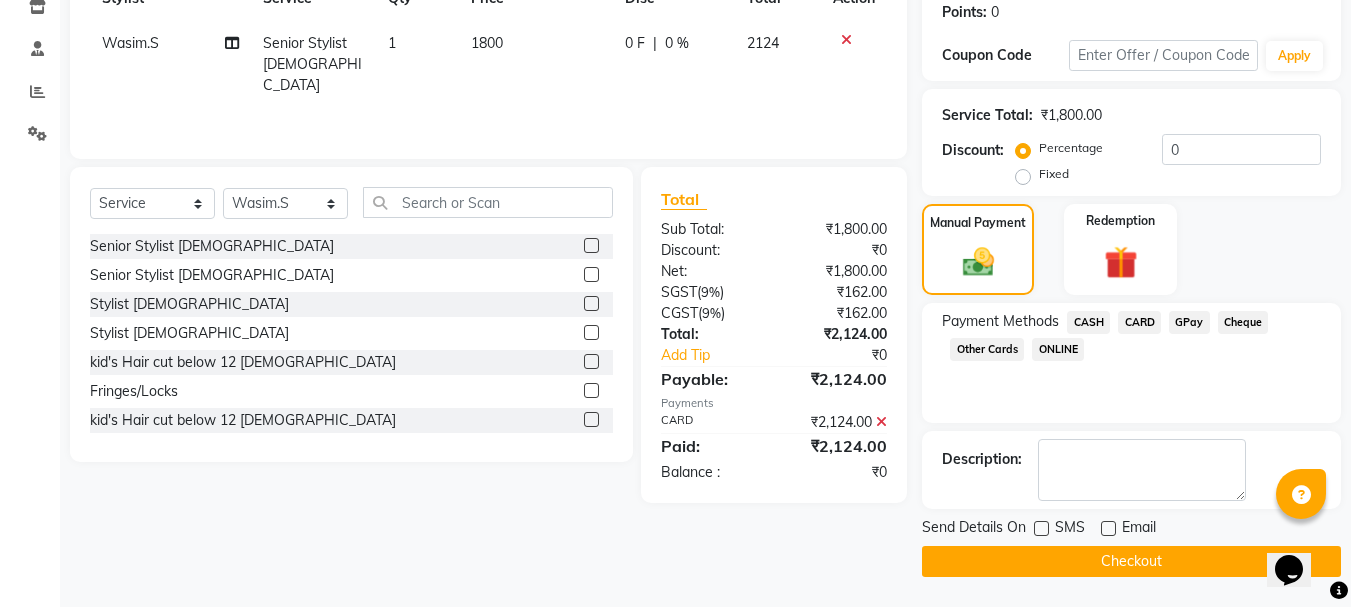 click on "Checkout" 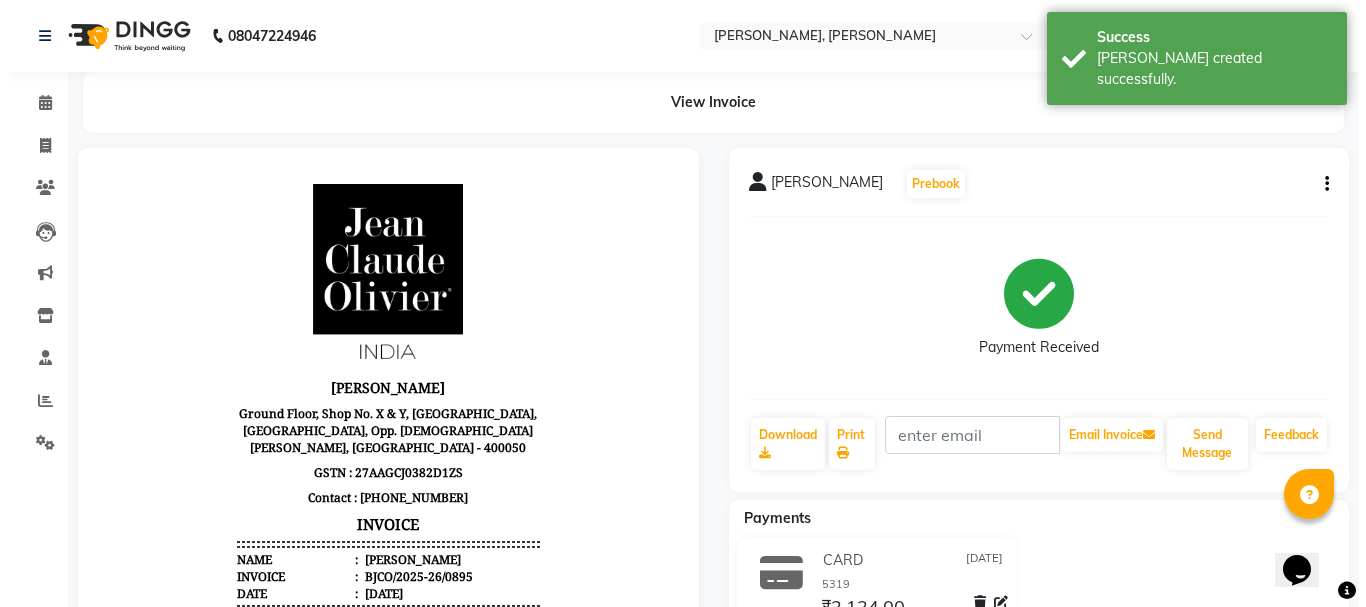 scroll, scrollTop: 0, scrollLeft: 0, axis: both 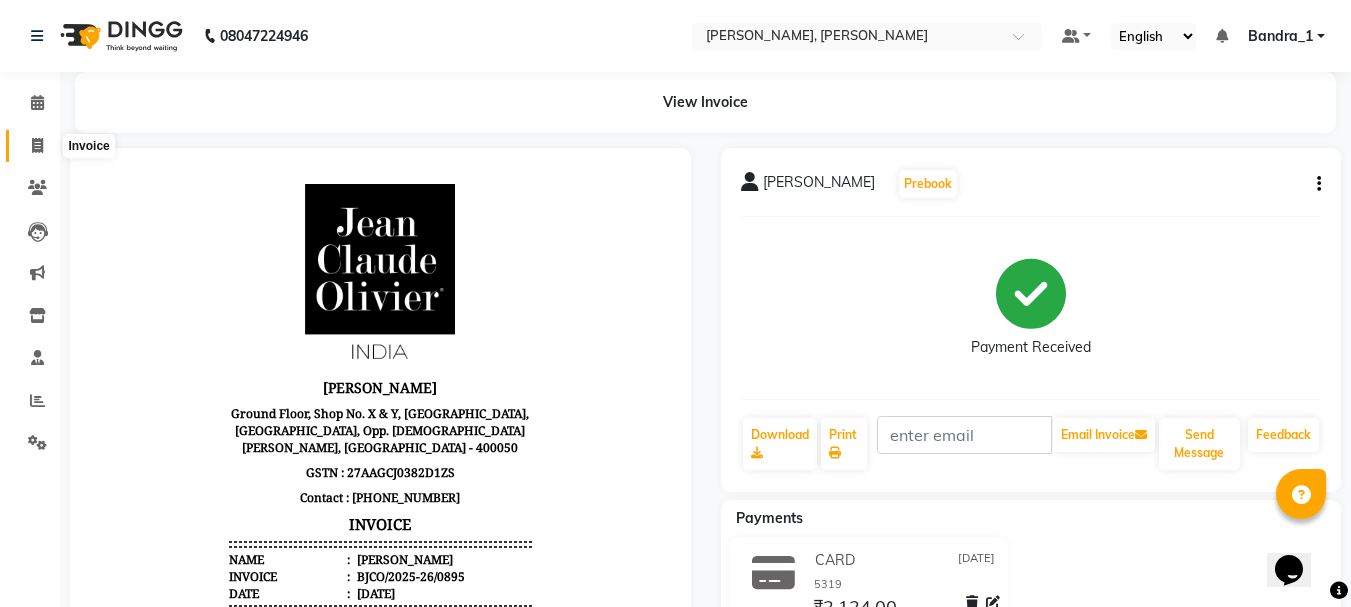 click 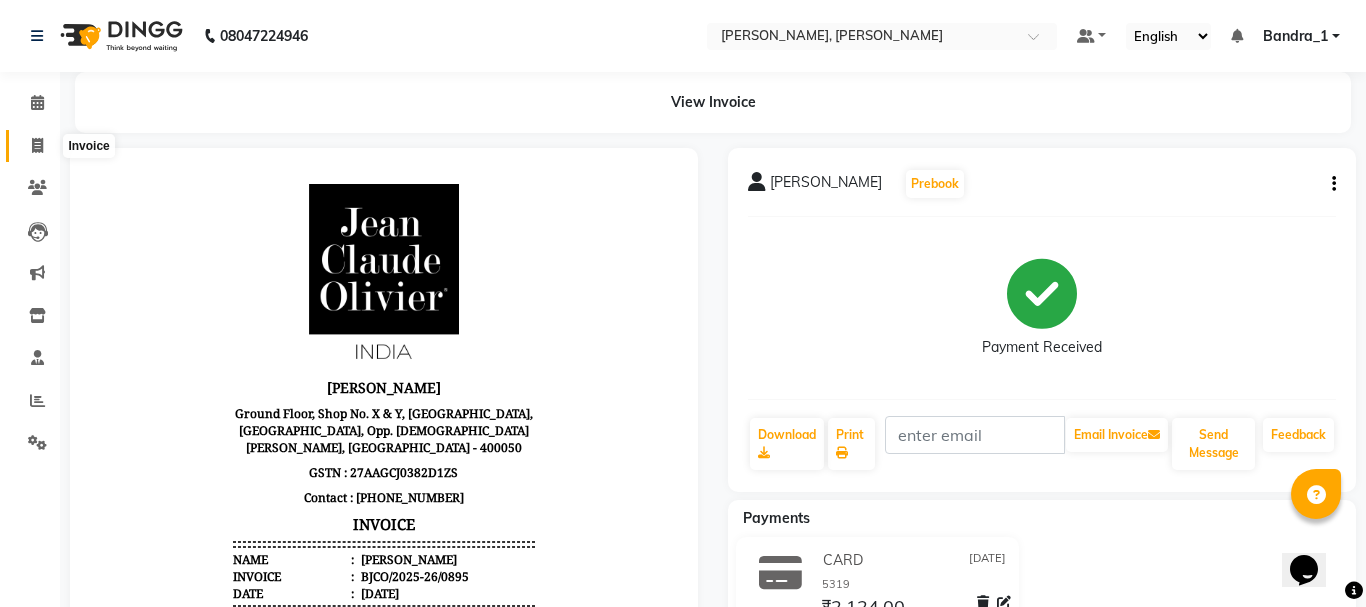 select on "7997" 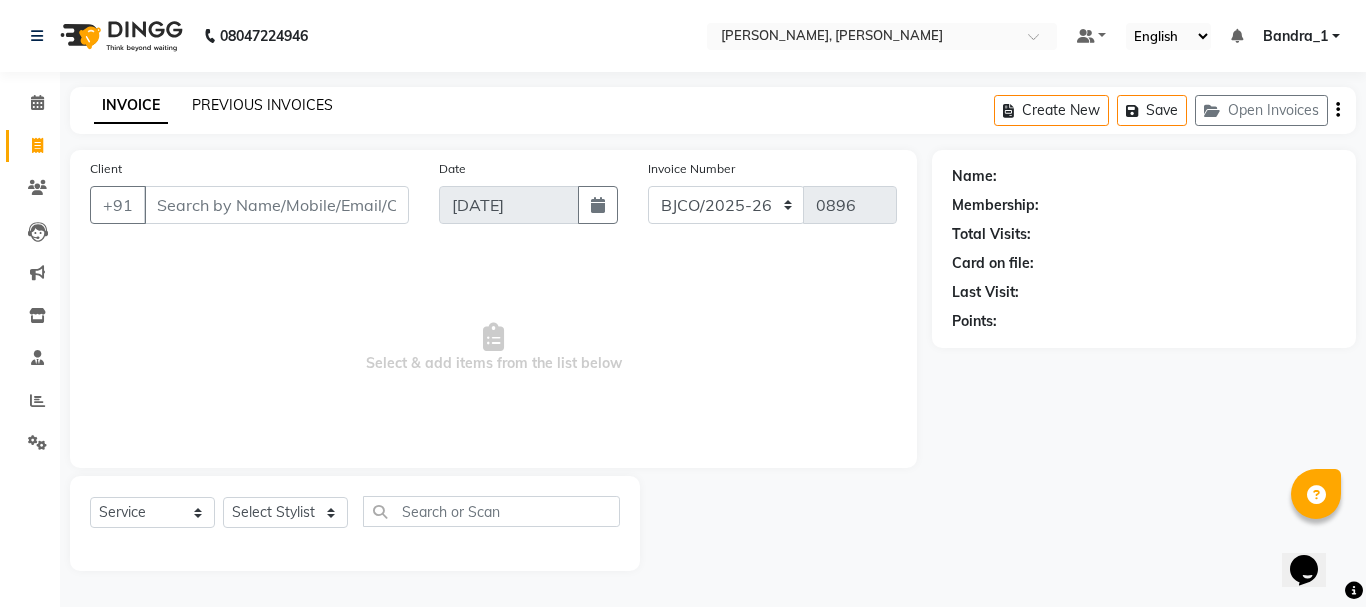 click on "PREVIOUS INVOICES" 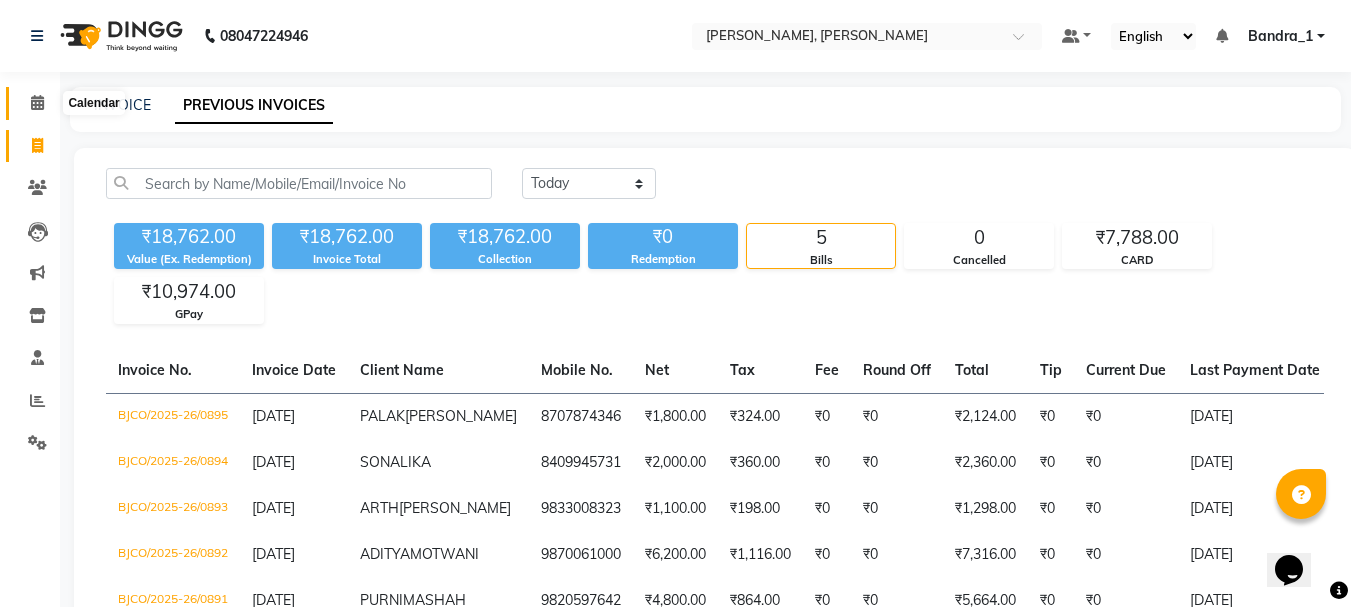 click 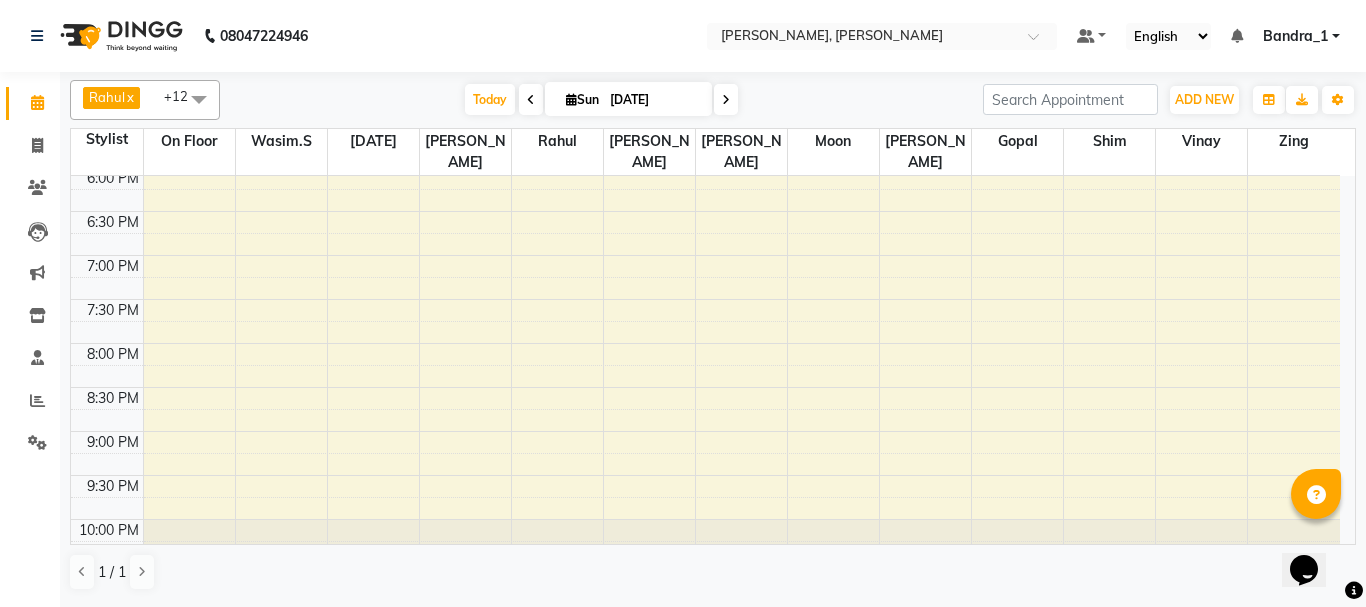 scroll, scrollTop: 400, scrollLeft: 0, axis: vertical 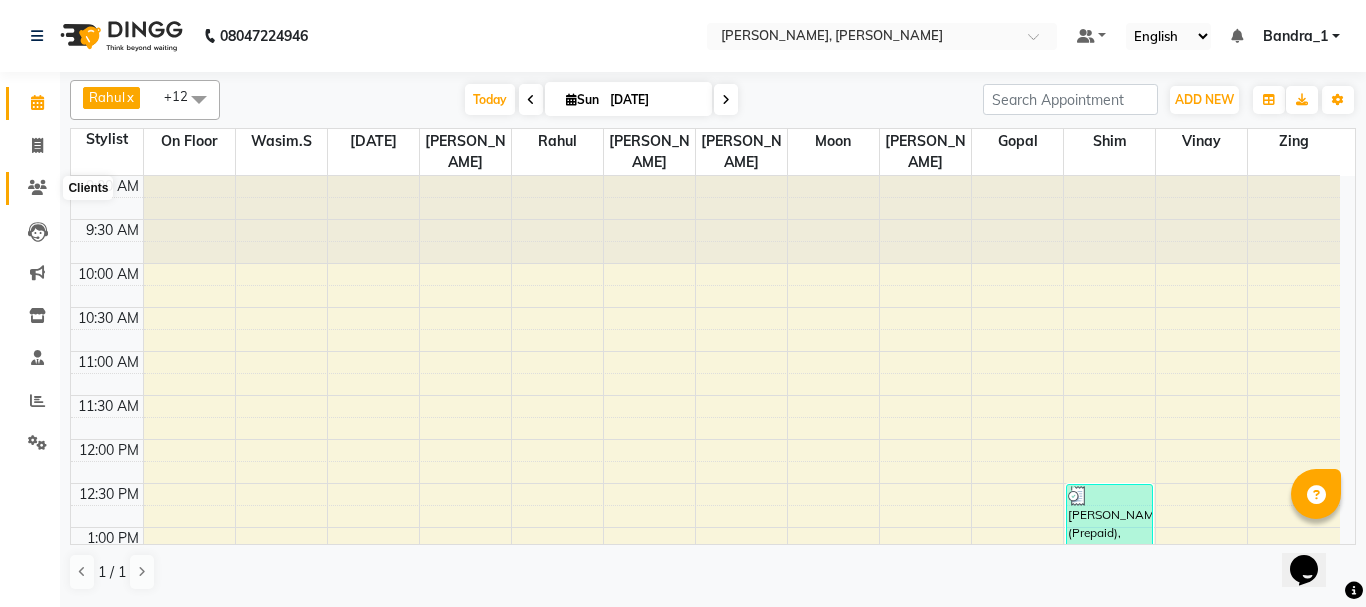 click 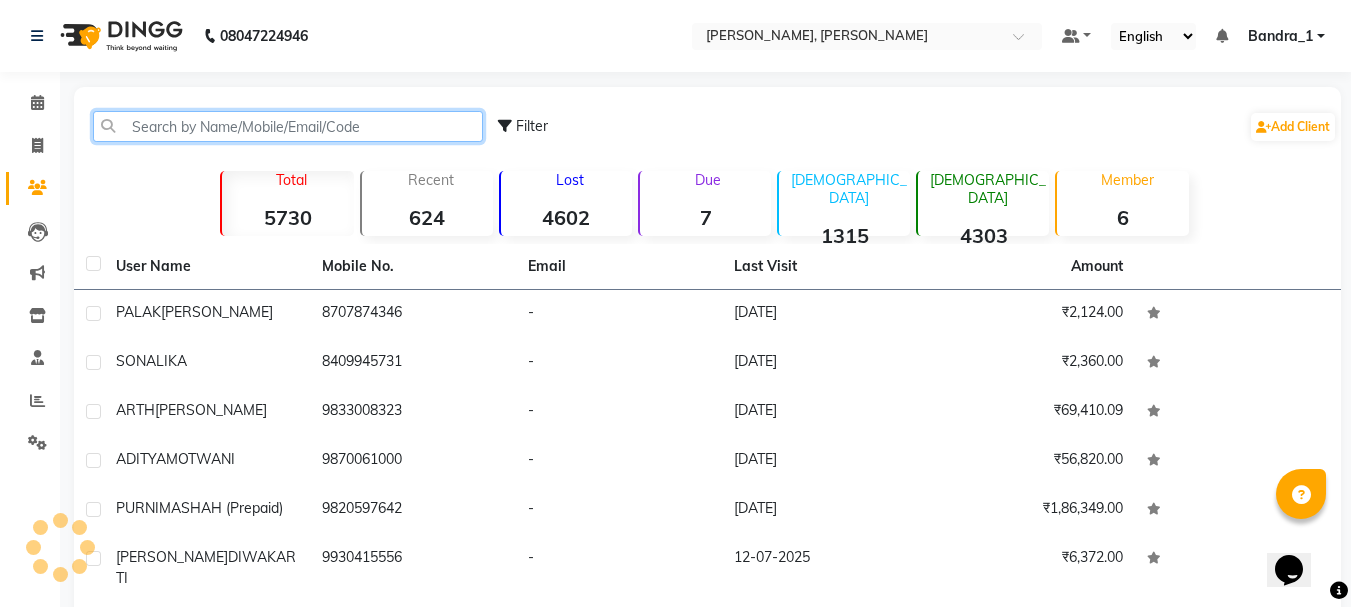 click 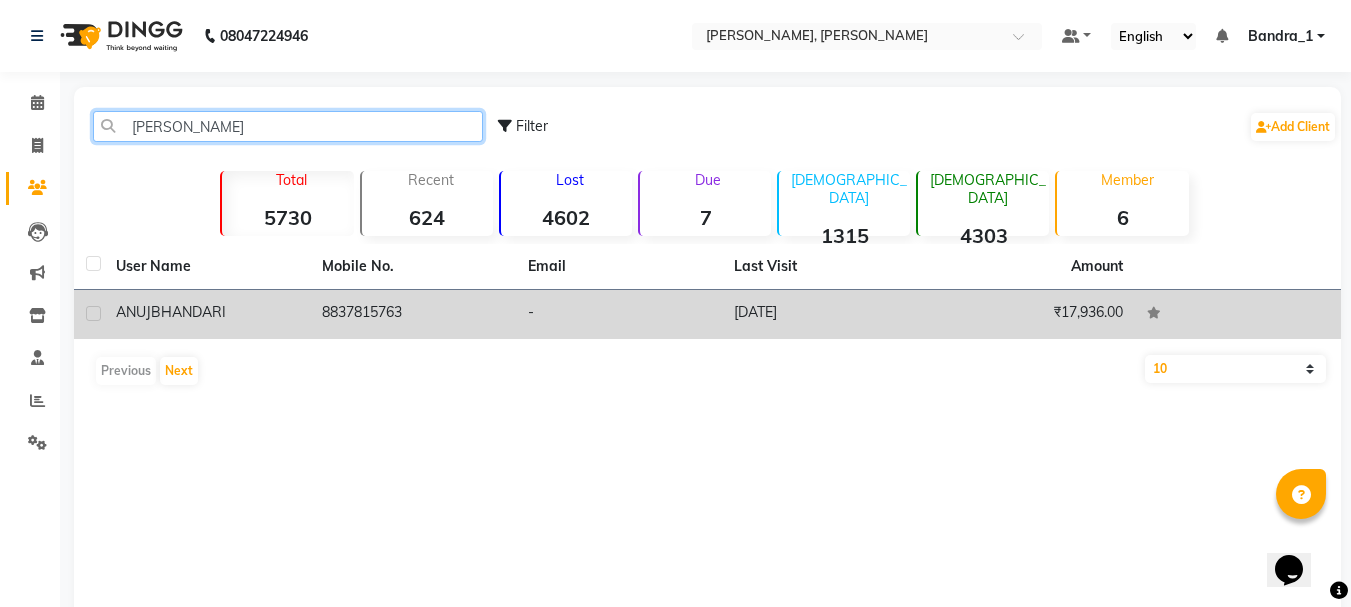 type on "ANUJ BHAN" 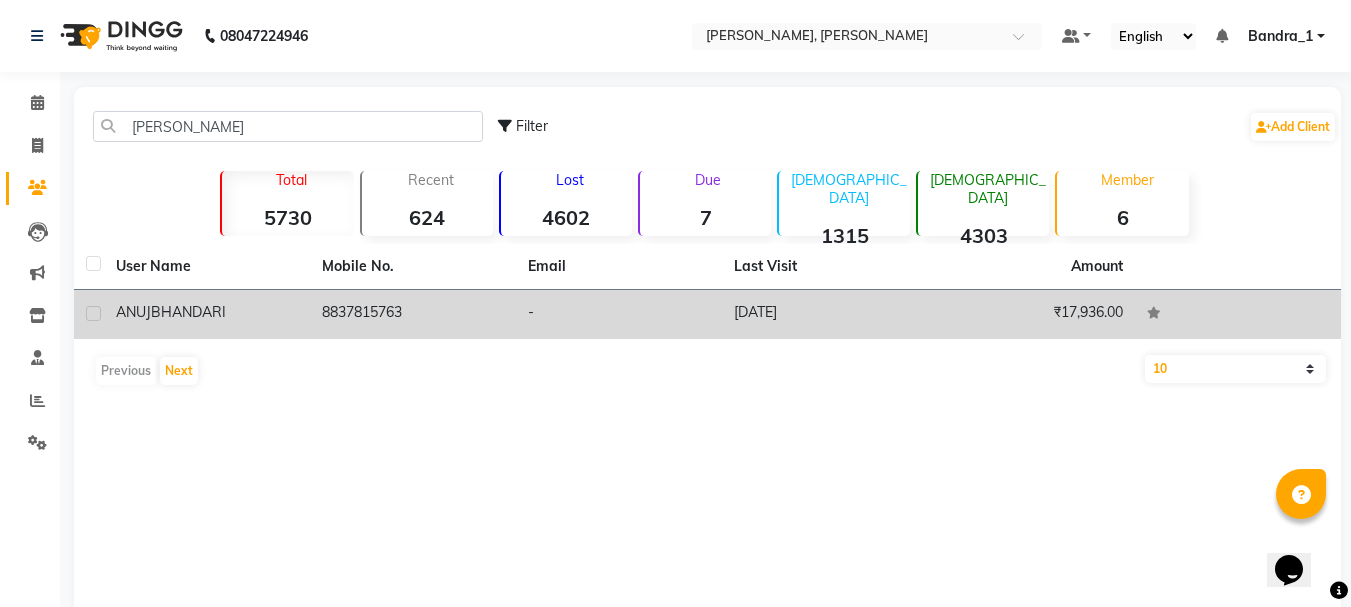 click on "ANUJ" 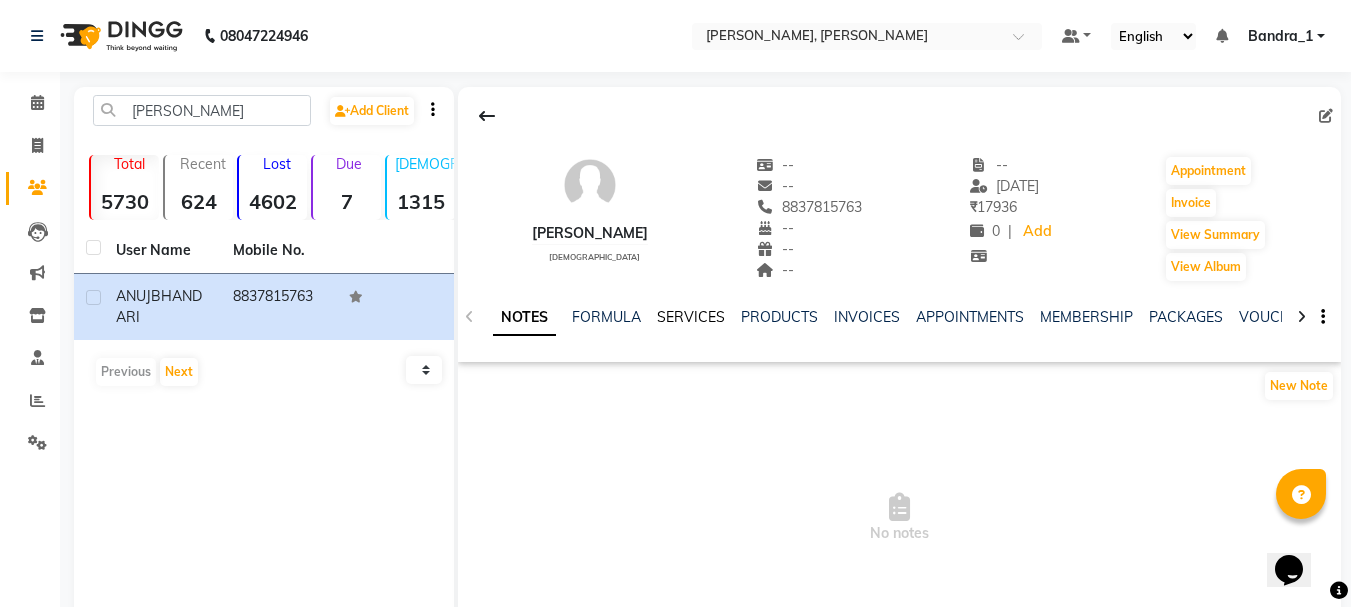 click on "SERVICES" 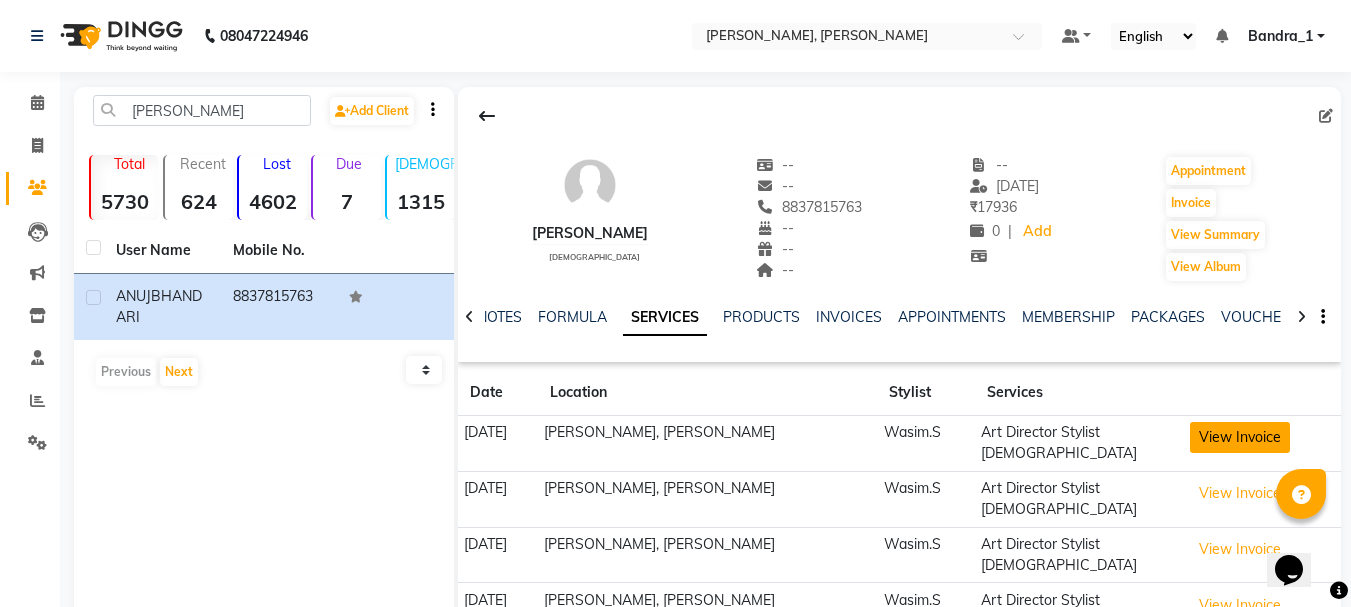 click on "View Invoice" 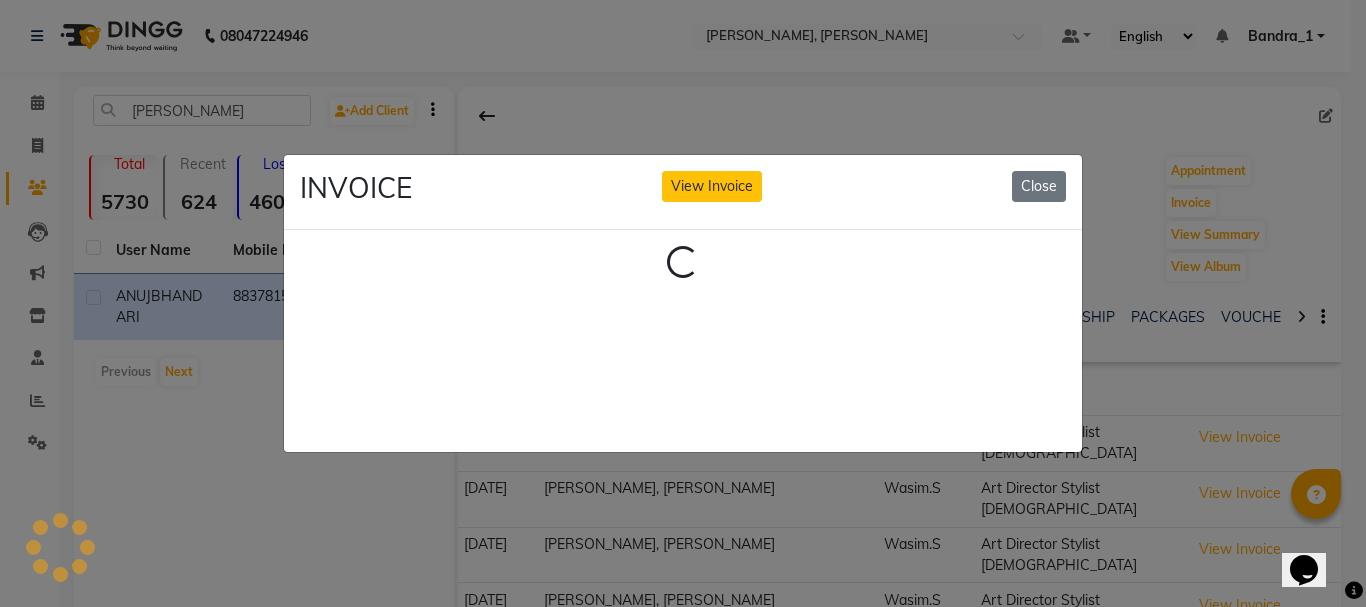 click on "INVOICE View Invoice Close Loading..." 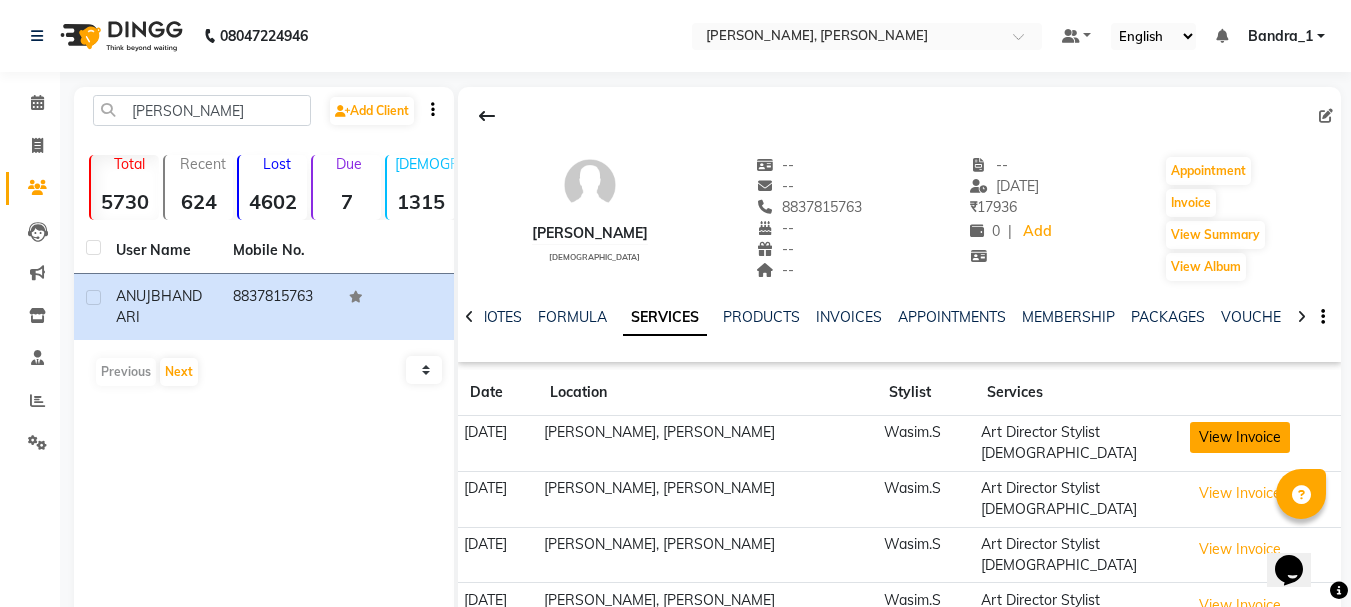 click on "View Invoice" 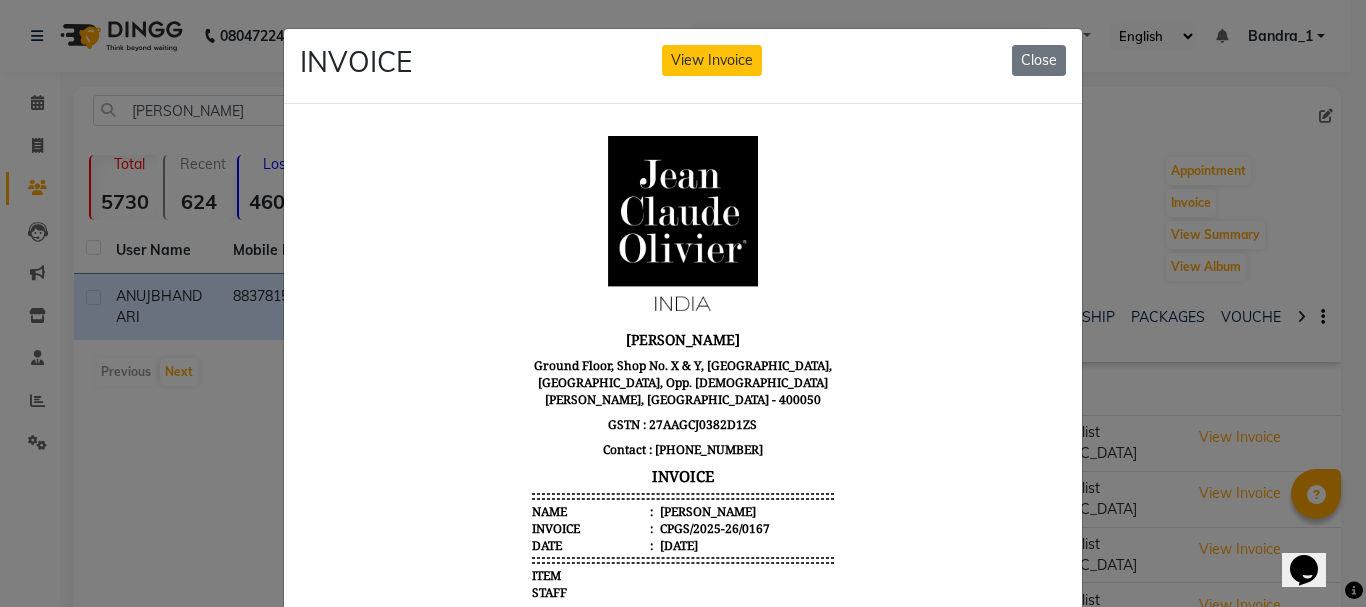 scroll, scrollTop: 16, scrollLeft: 0, axis: vertical 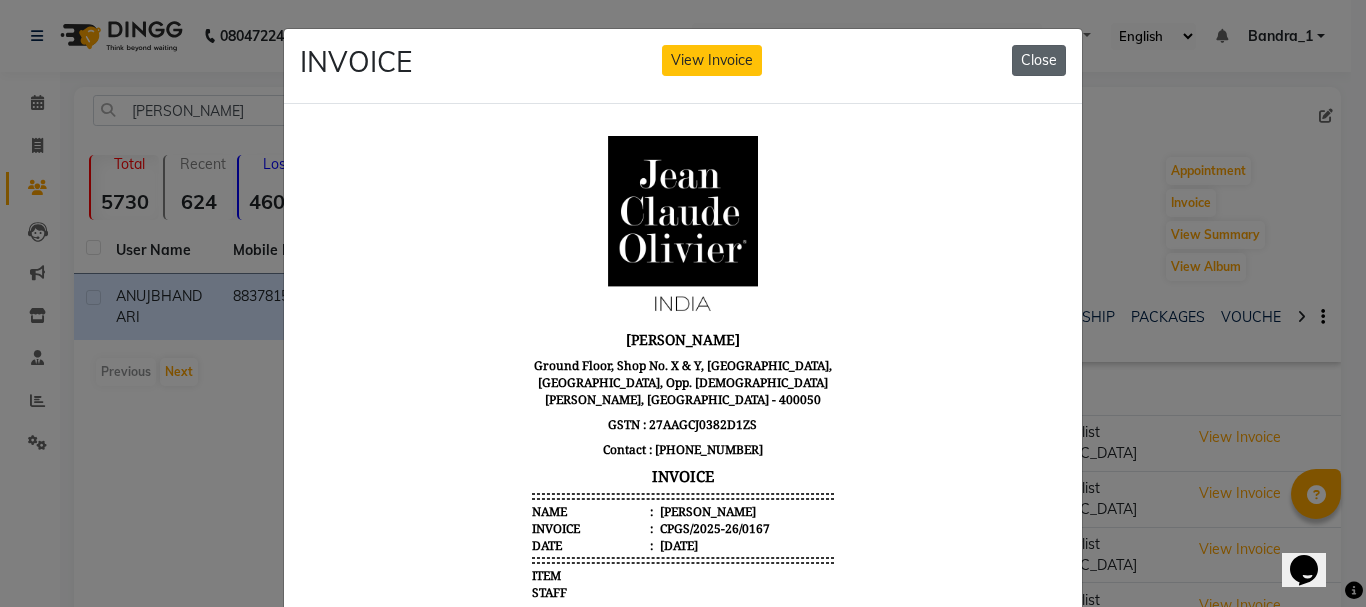 click on "Close" 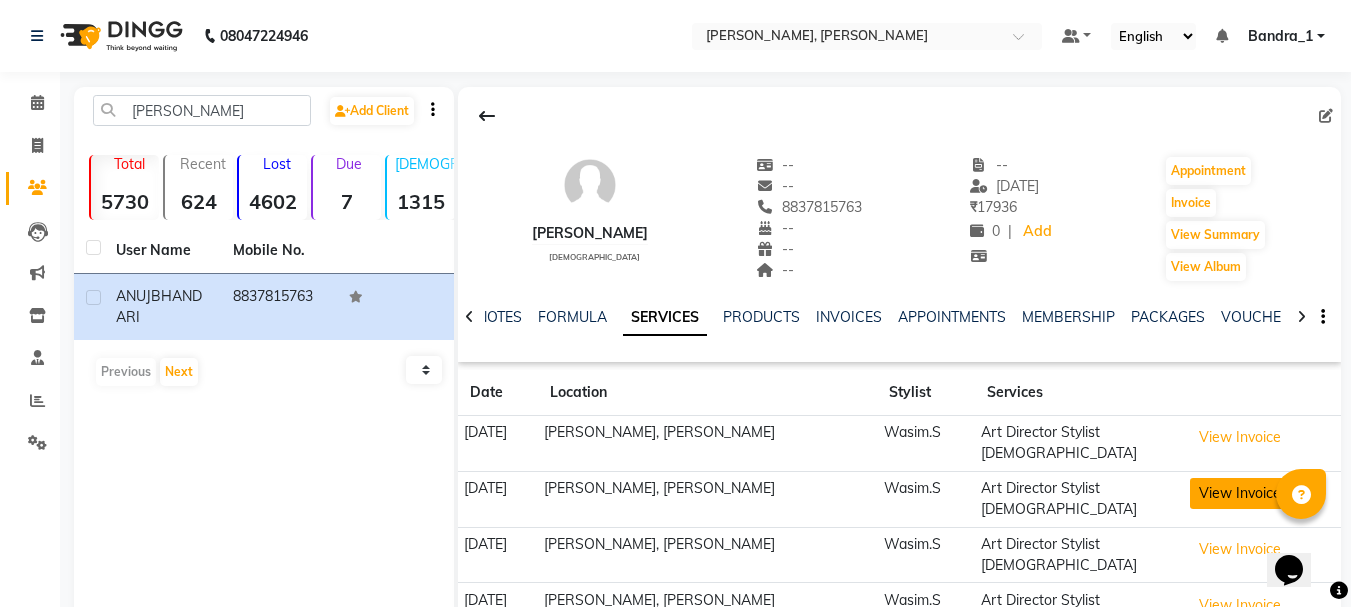 click on "View Invoice" 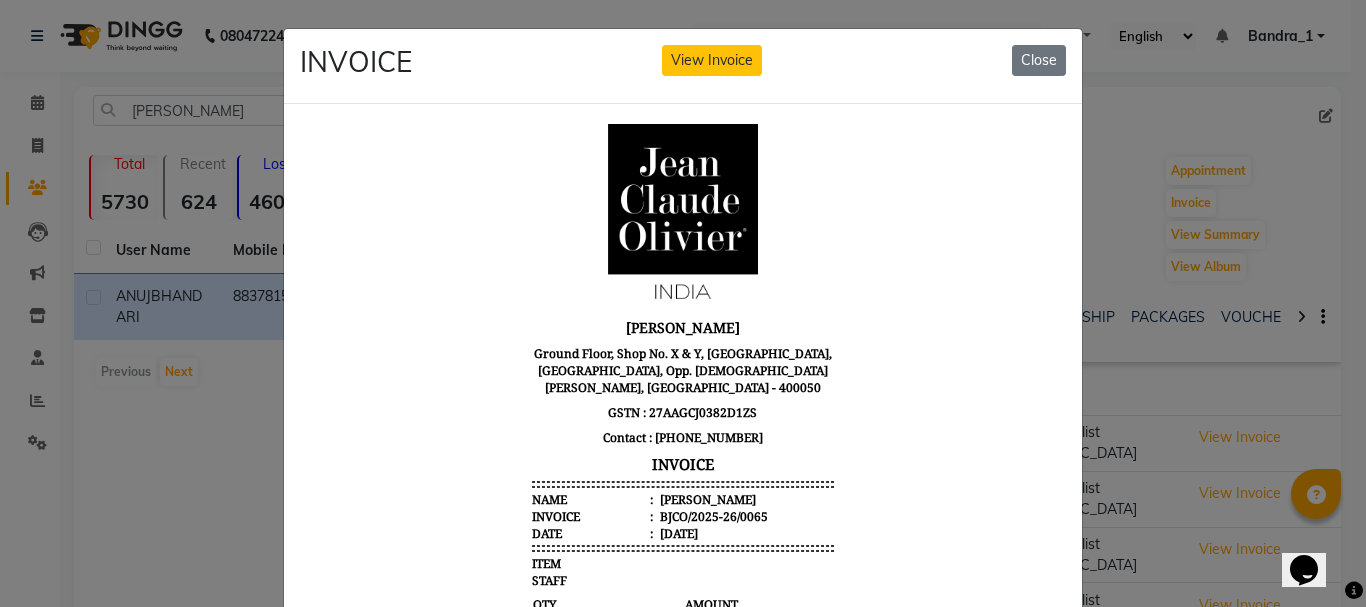 scroll, scrollTop: 16, scrollLeft: 0, axis: vertical 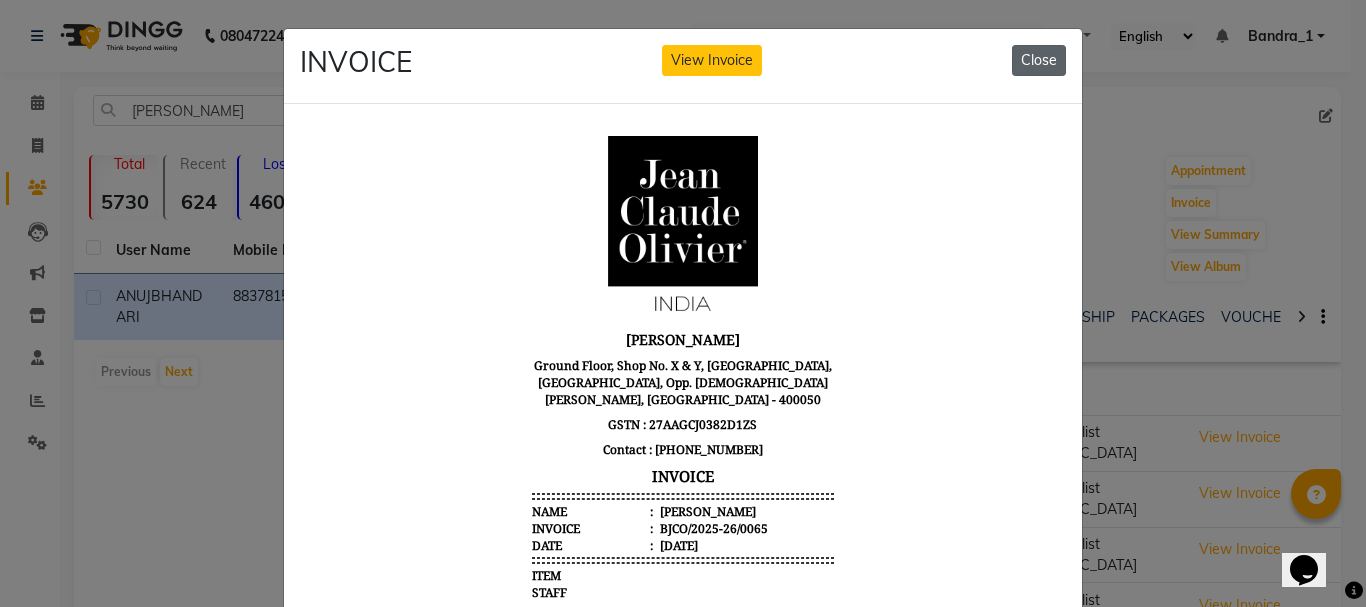 click on "Close" 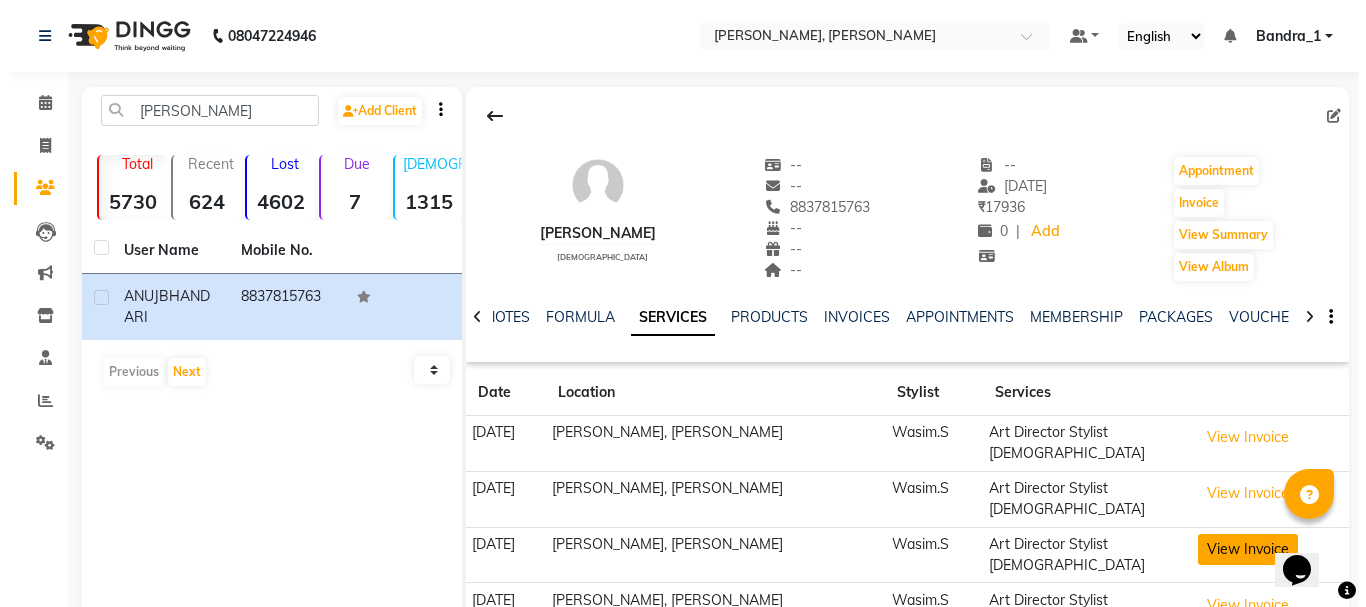 scroll, scrollTop: 119, scrollLeft: 0, axis: vertical 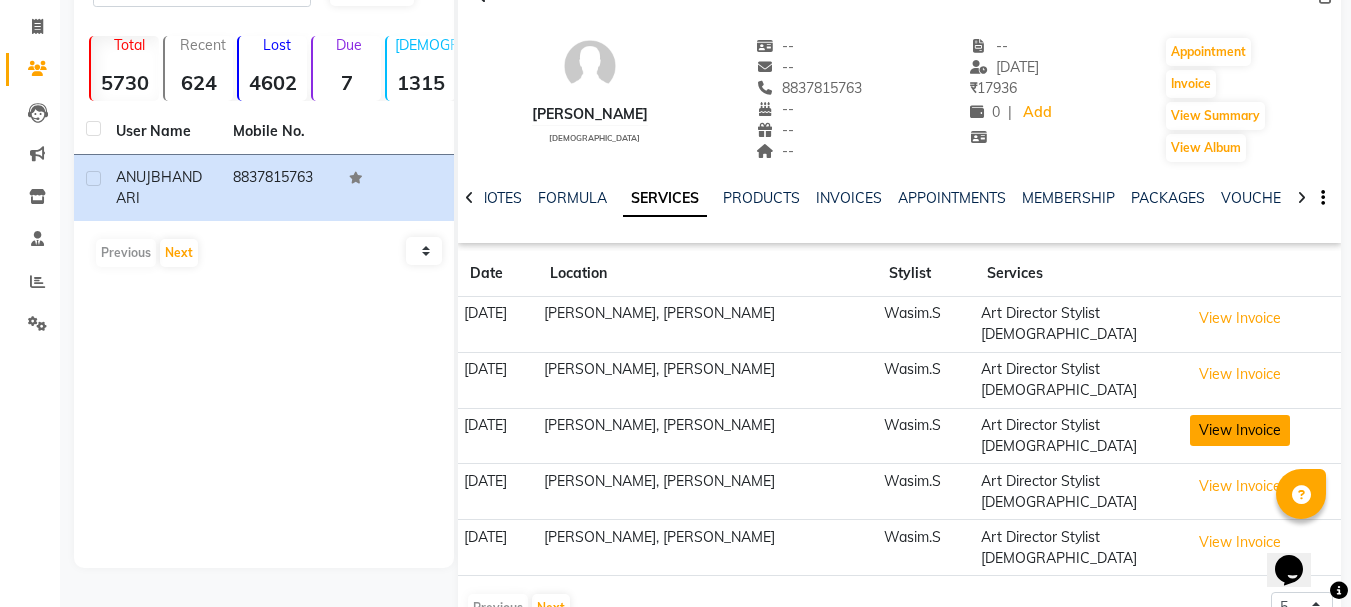 click on "View Invoice" 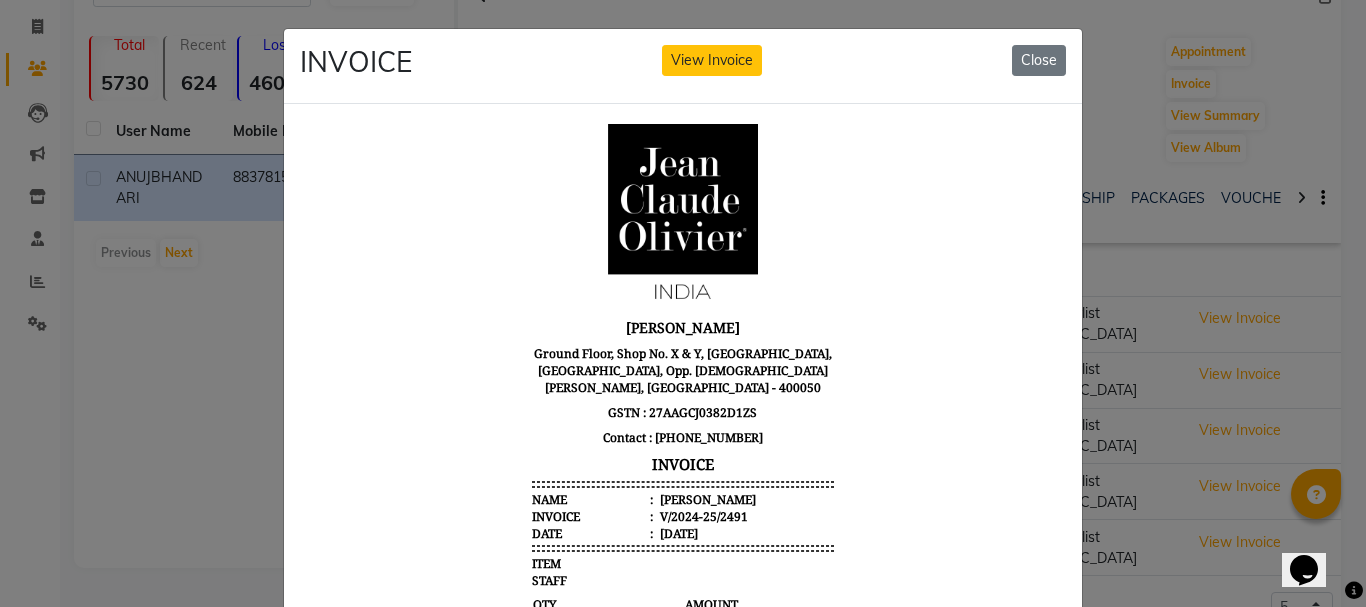 scroll, scrollTop: 16, scrollLeft: 0, axis: vertical 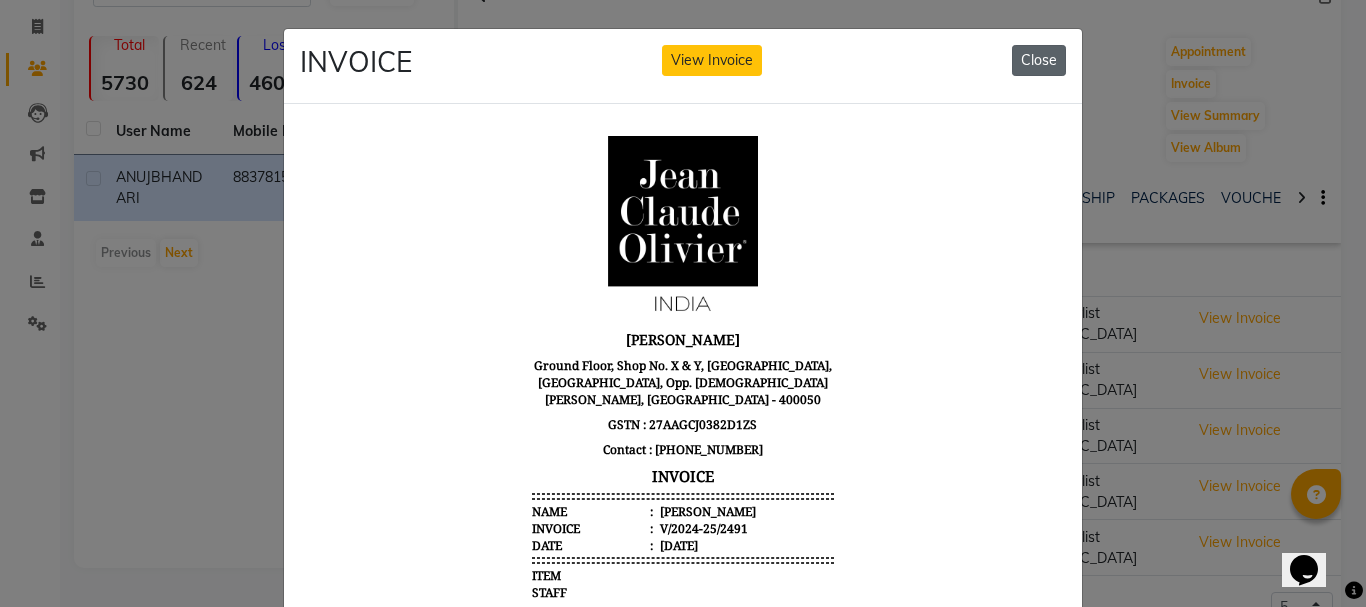 click on "Close" 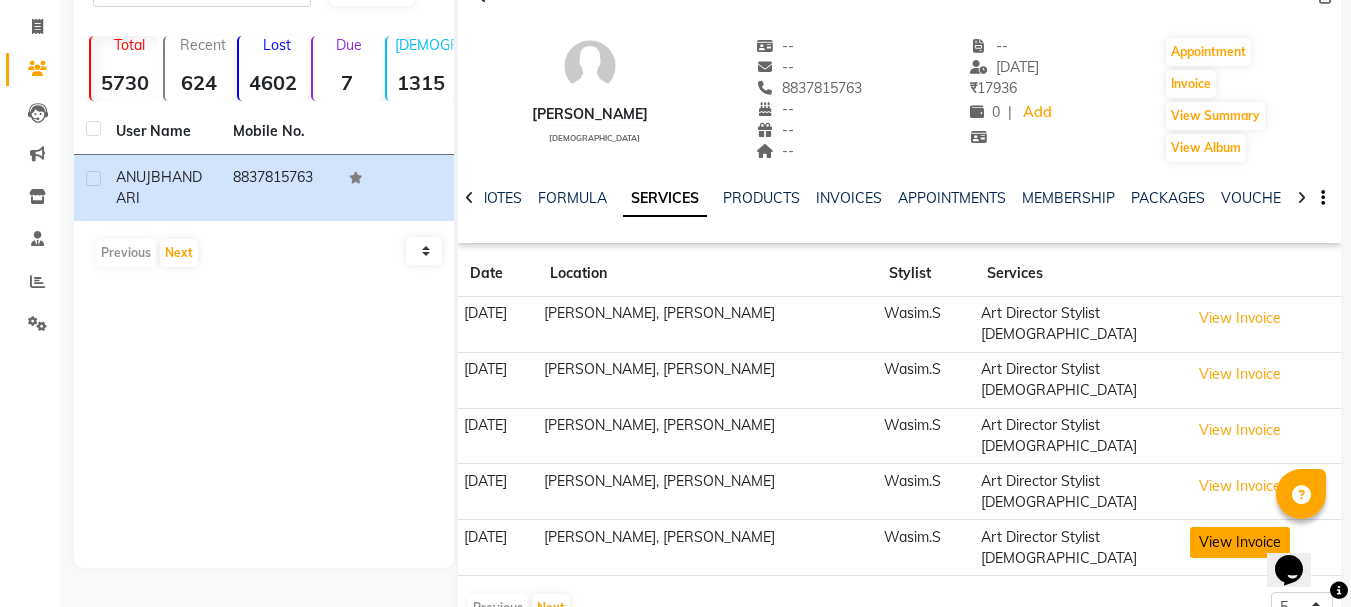 click on "View Invoice" 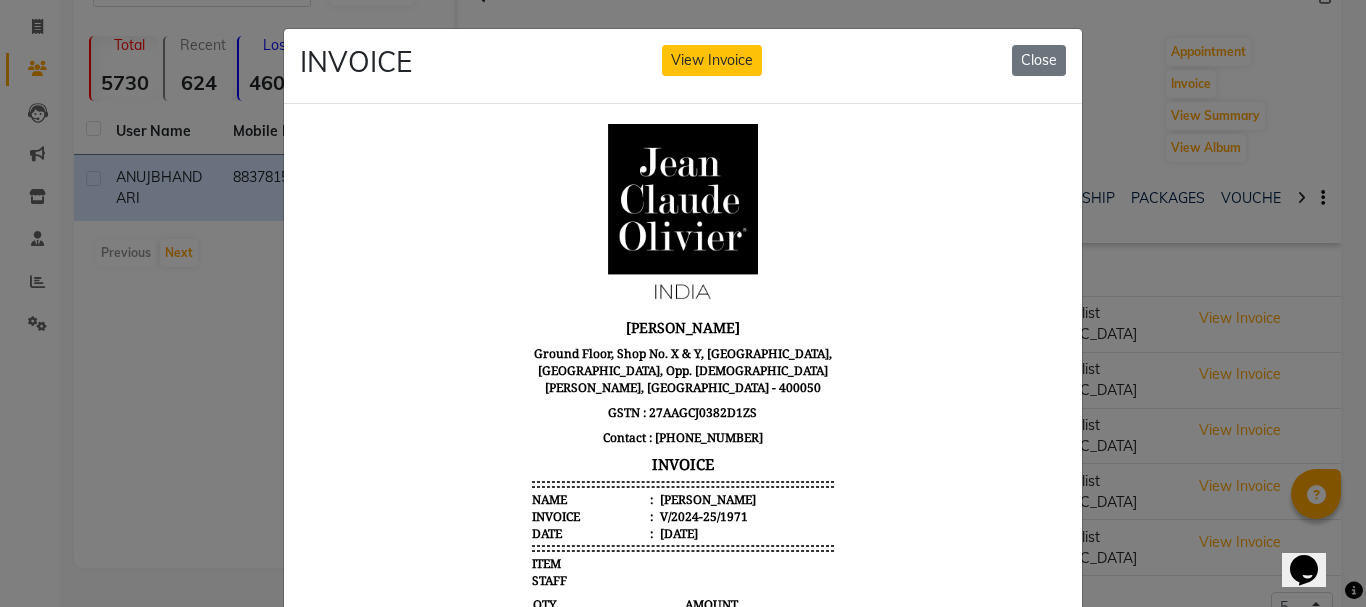 scroll, scrollTop: 16, scrollLeft: 0, axis: vertical 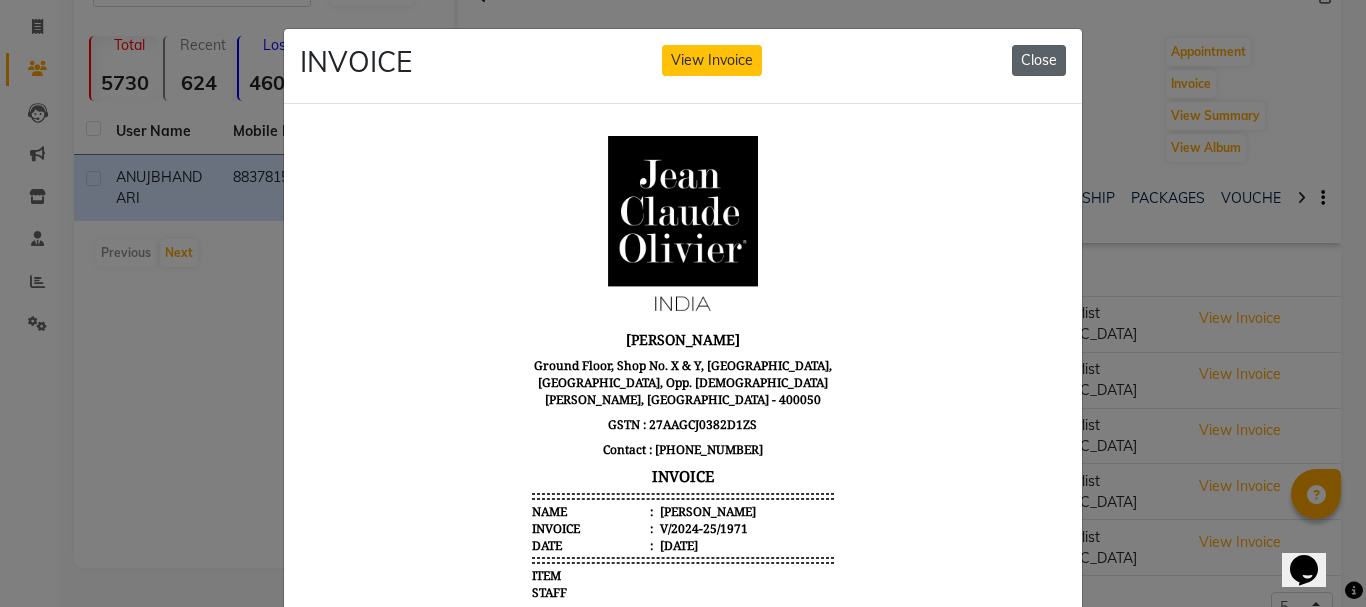 click on "Close" 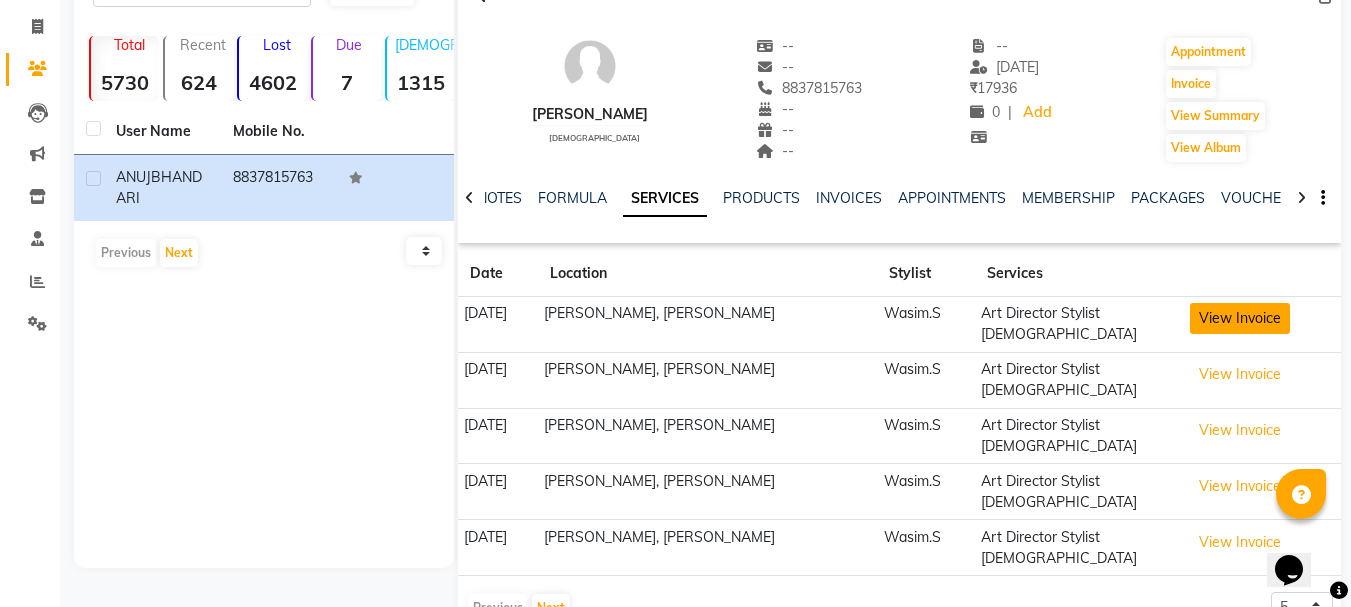 click on "View Invoice" 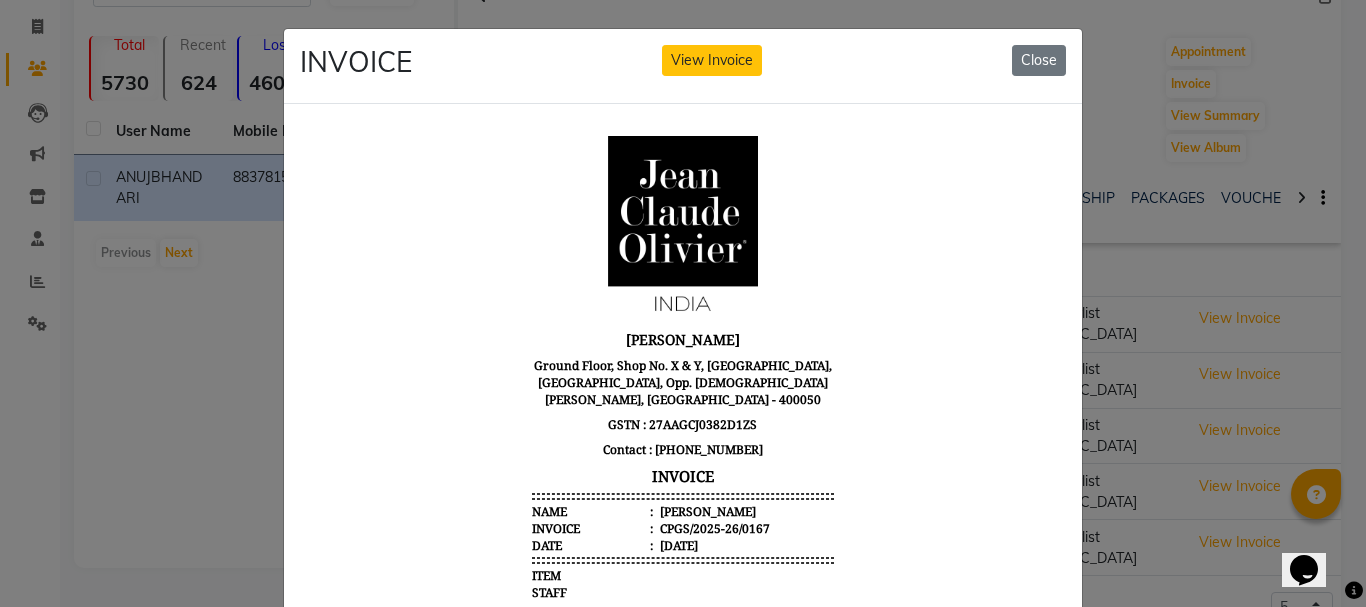 scroll, scrollTop: 16, scrollLeft: 0, axis: vertical 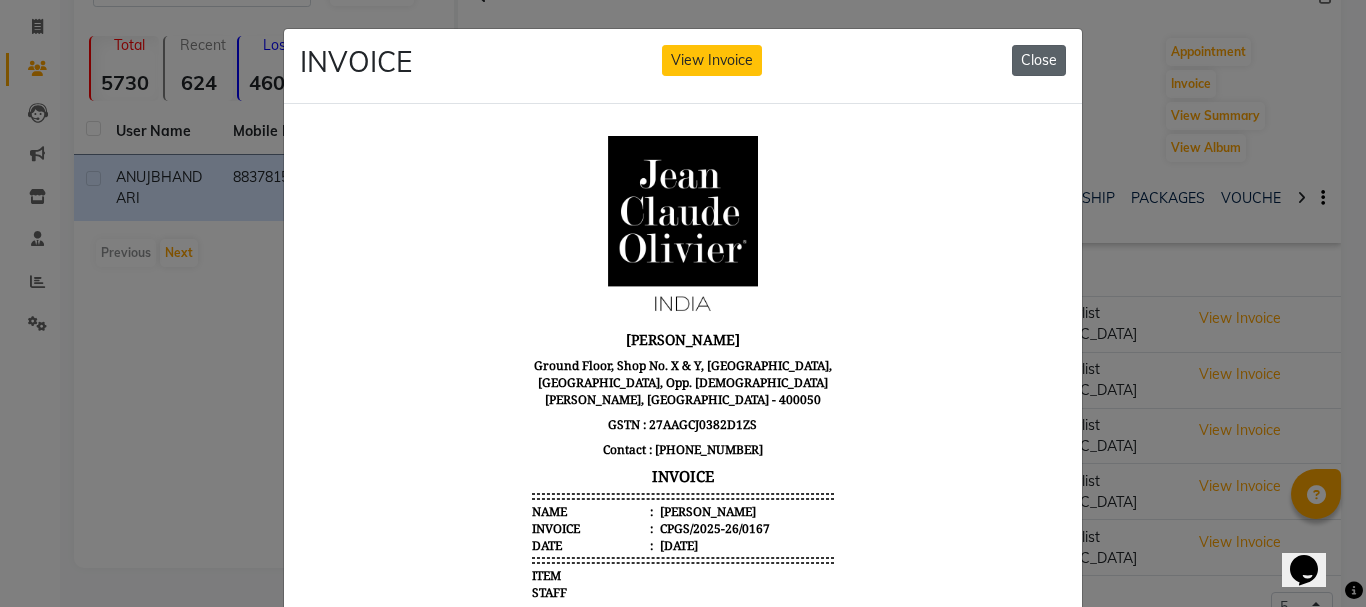 click on "Close" 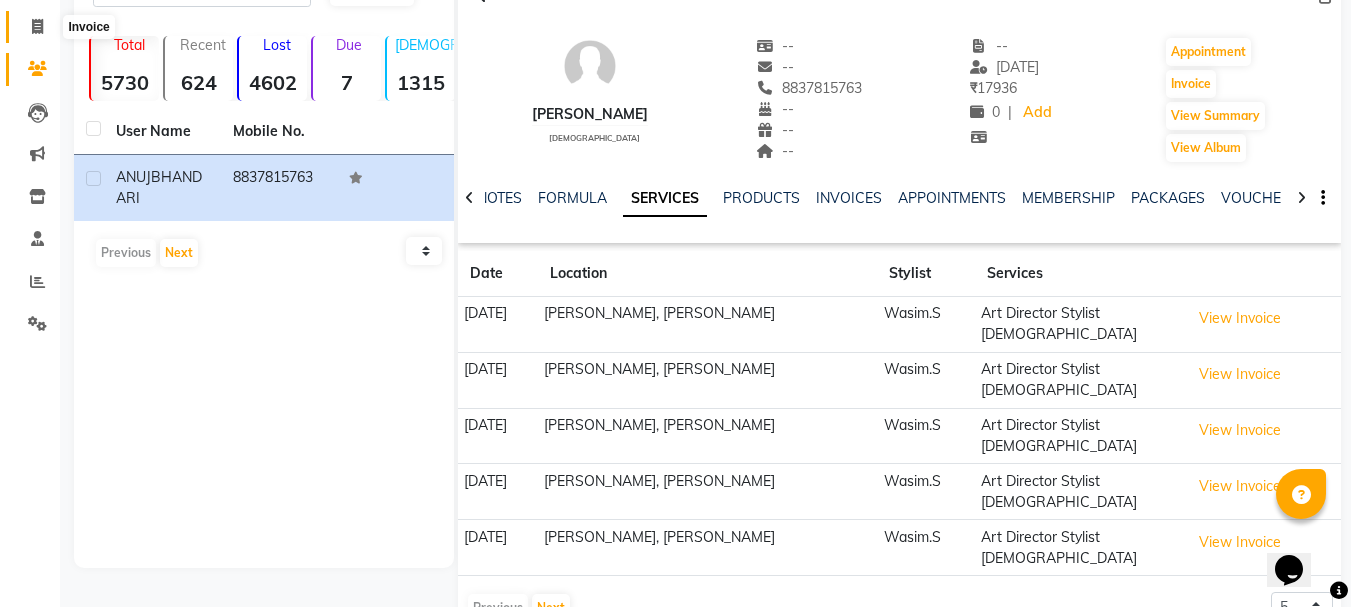 click 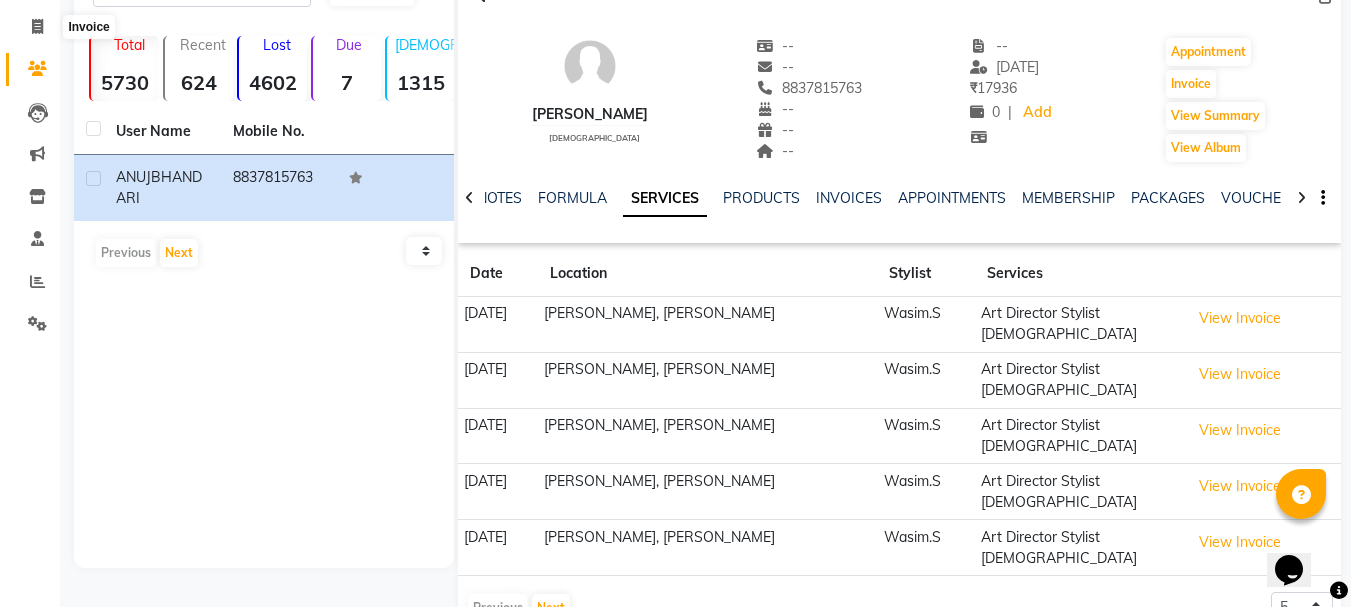 select on "7997" 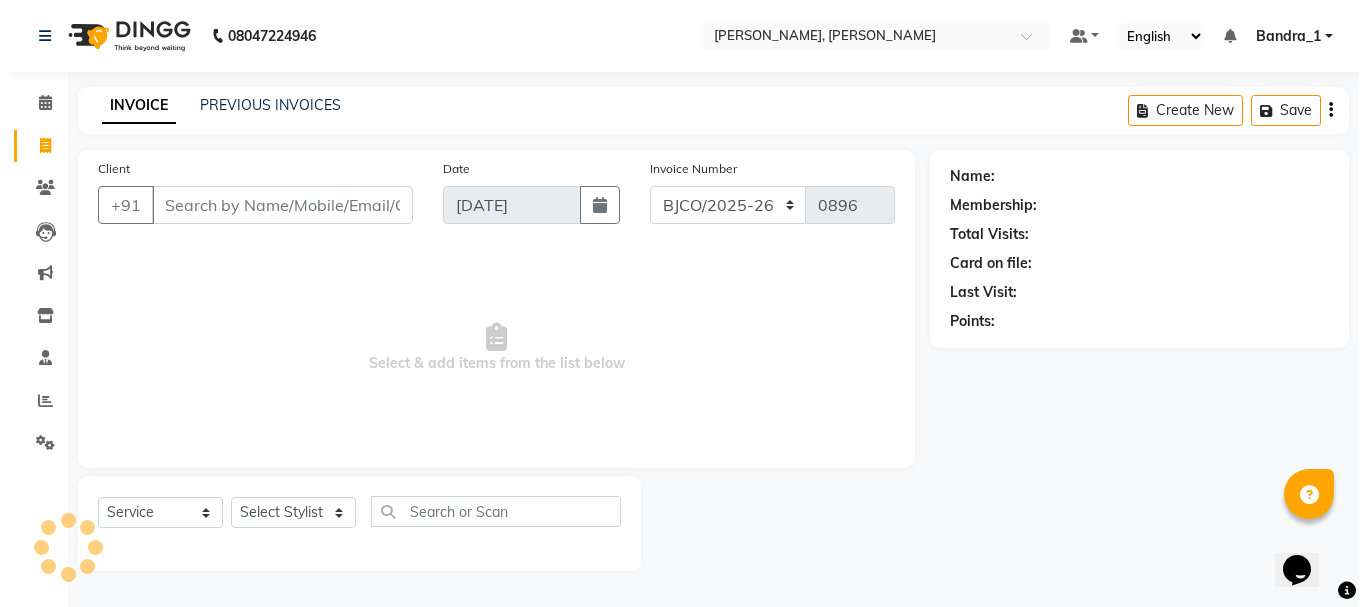scroll, scrollTop: 0, scrollLeft: 0, axis: both 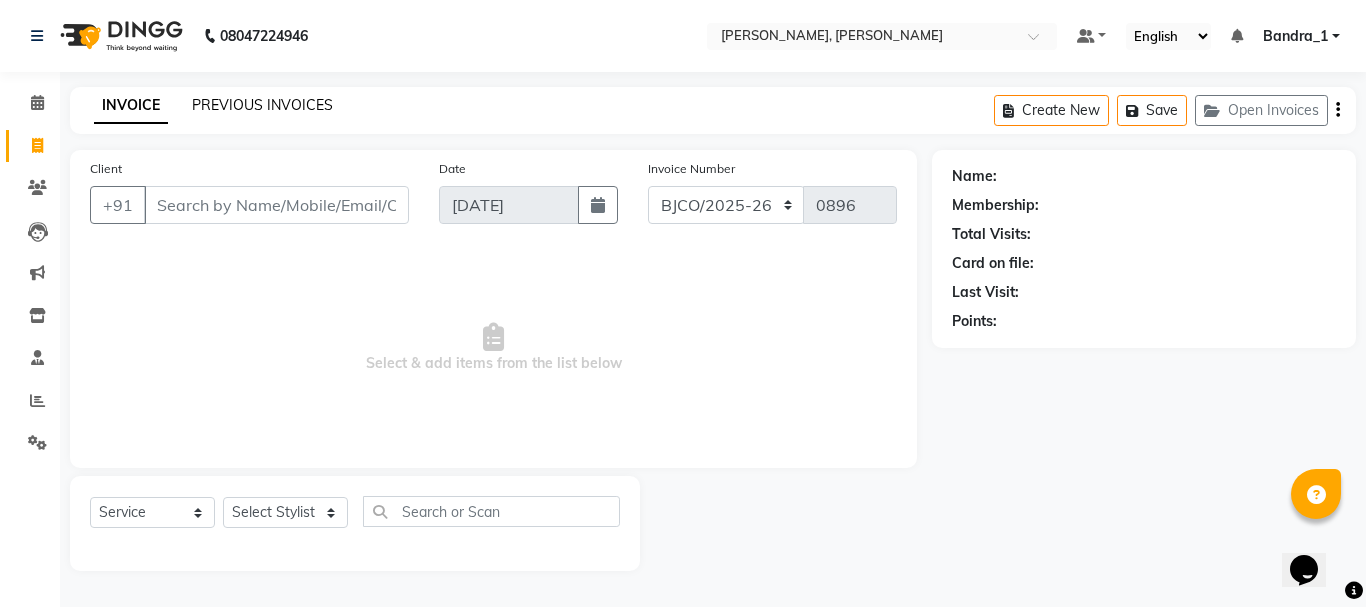 click on "PREVIOUS INVOICES" 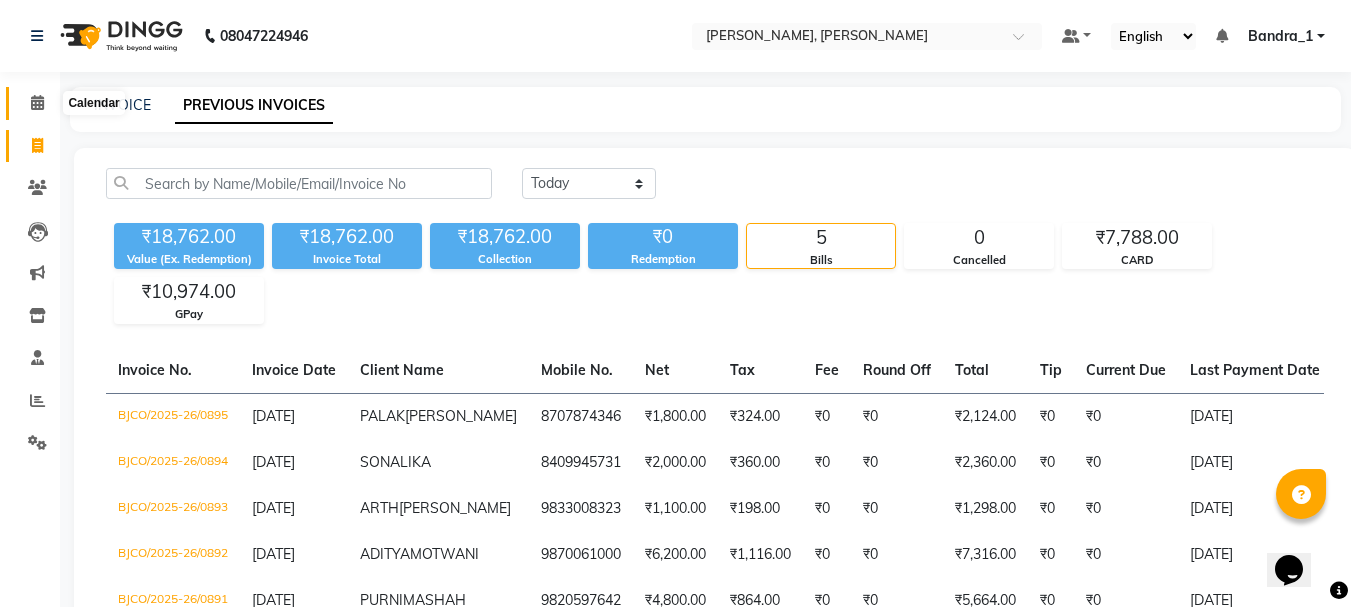 click 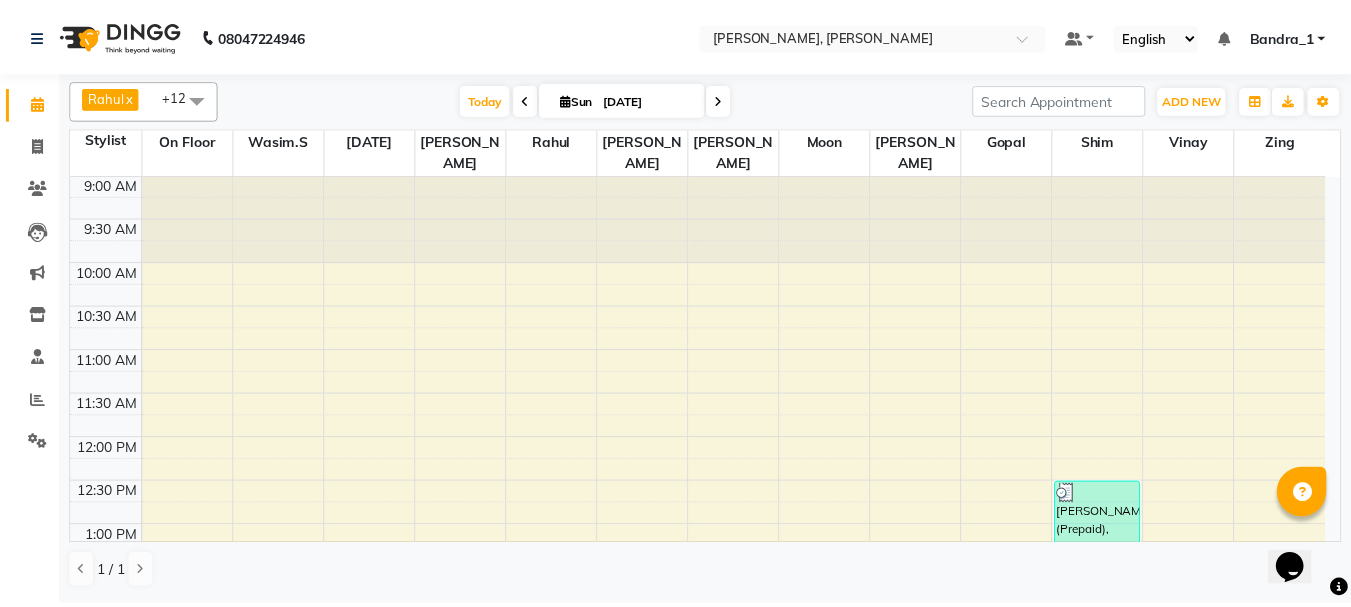 scroll, scrollTop: 0, scrollLeft: 0, axis: both 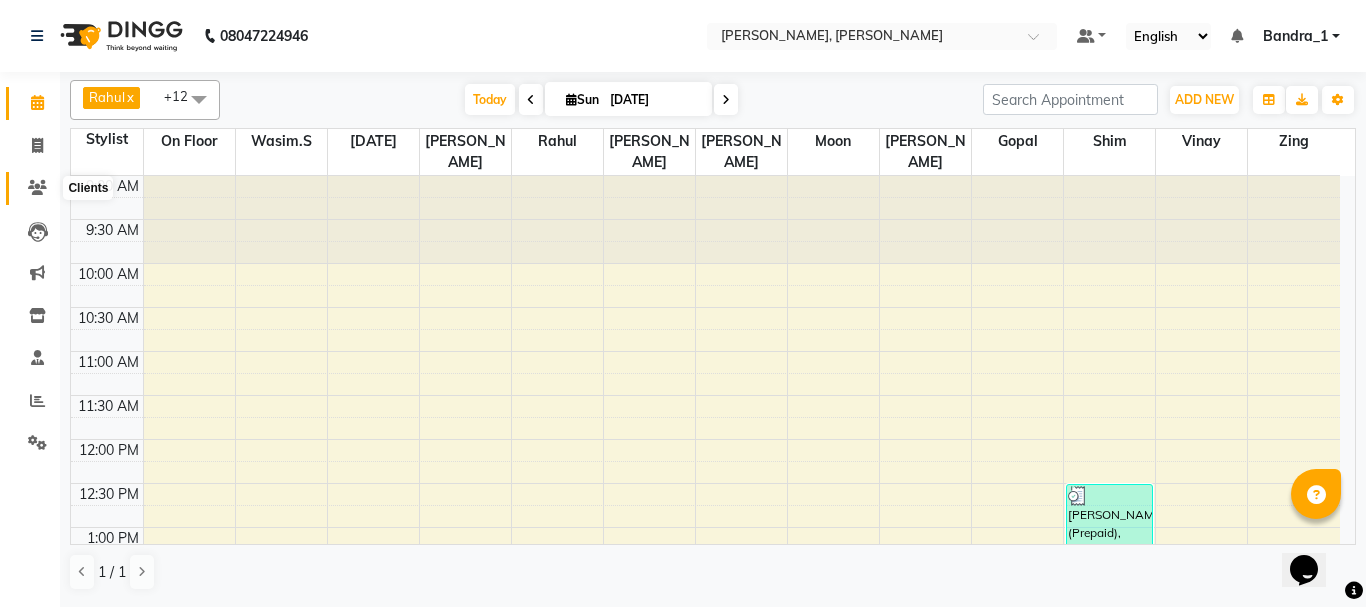 click 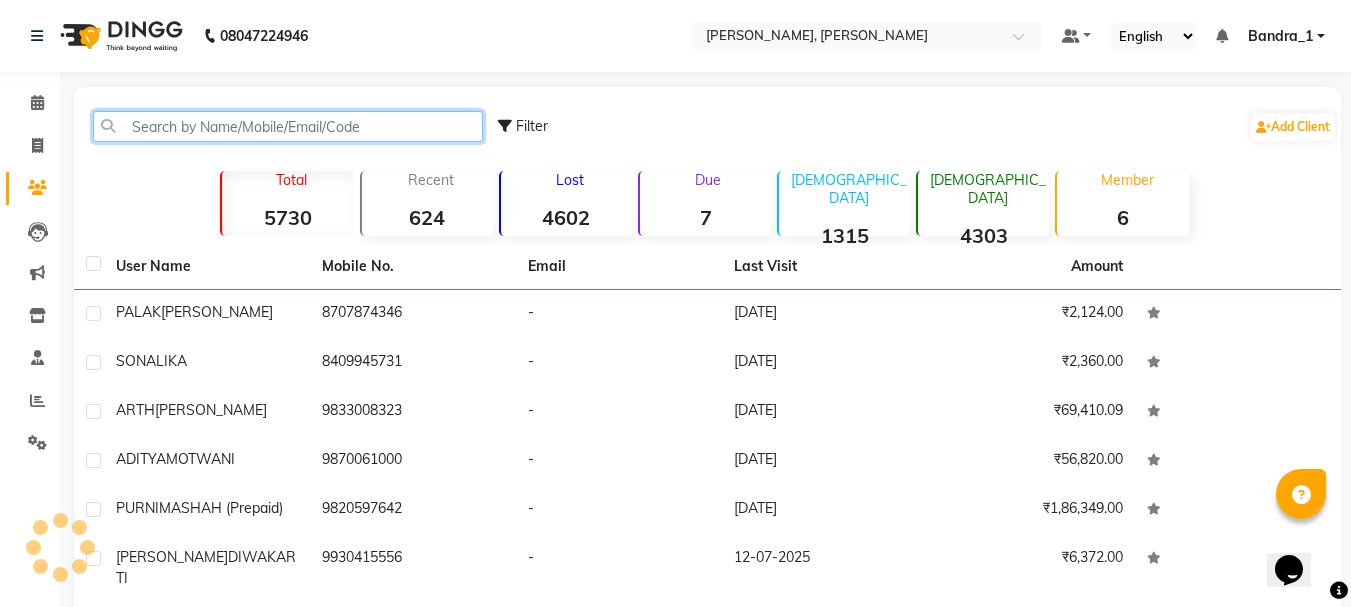 click 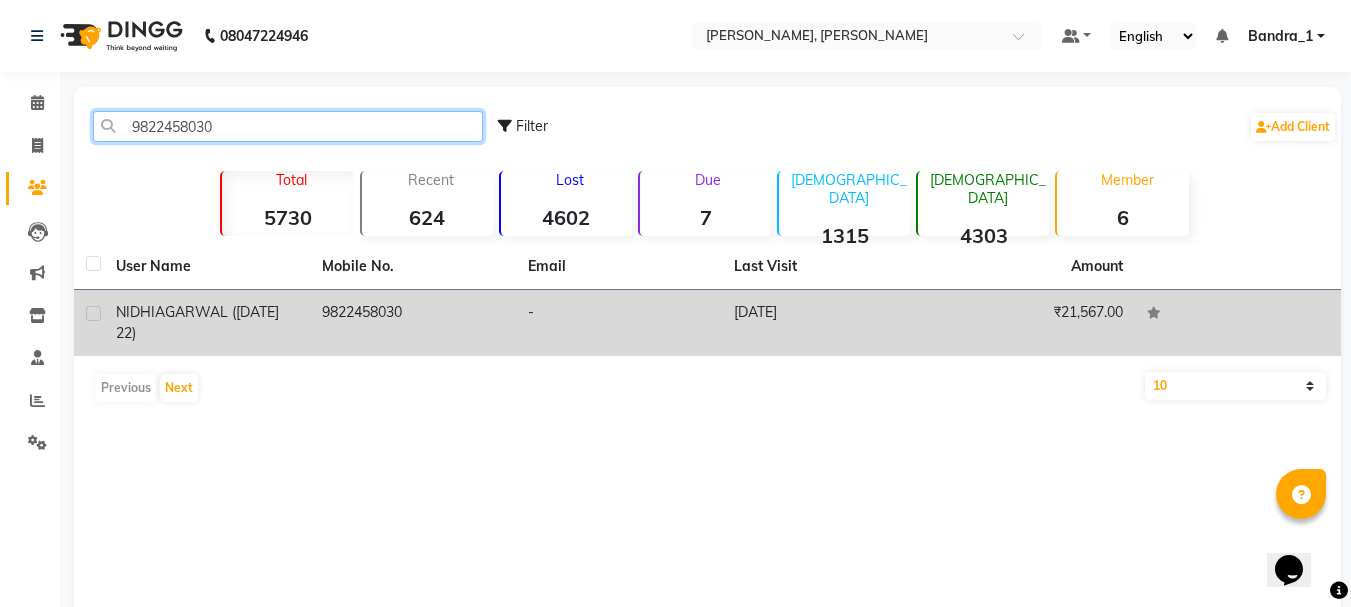type on "9822458030" 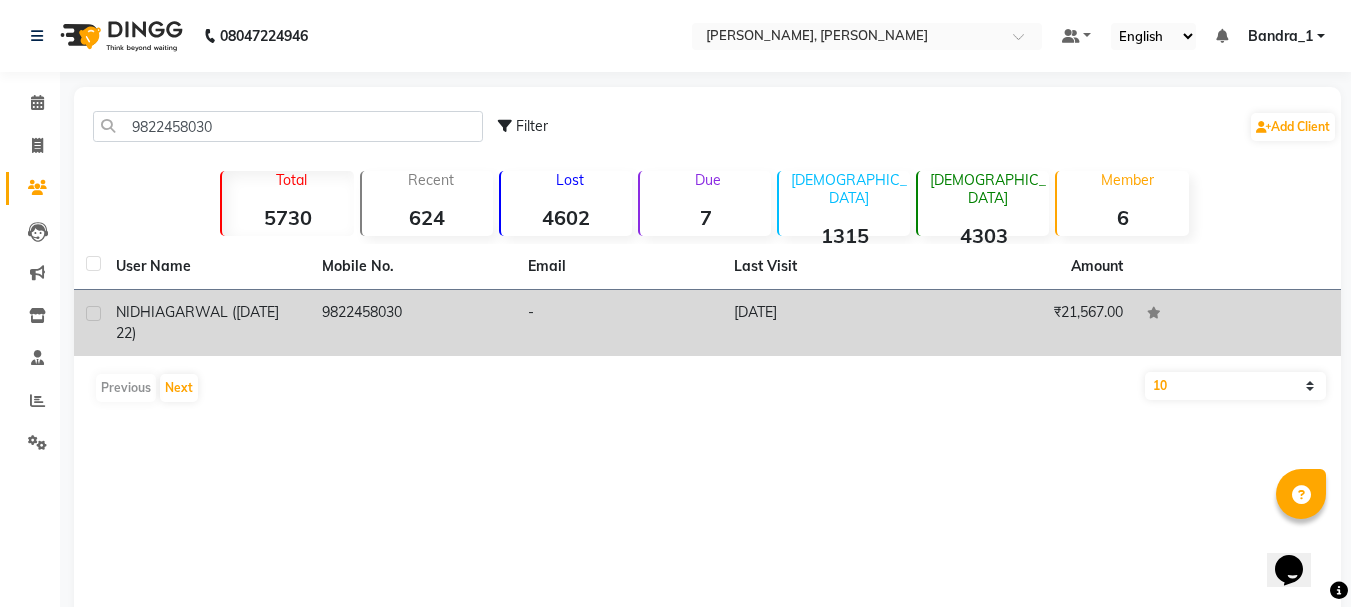 click on "AGARWAL ([DATE] 22)" 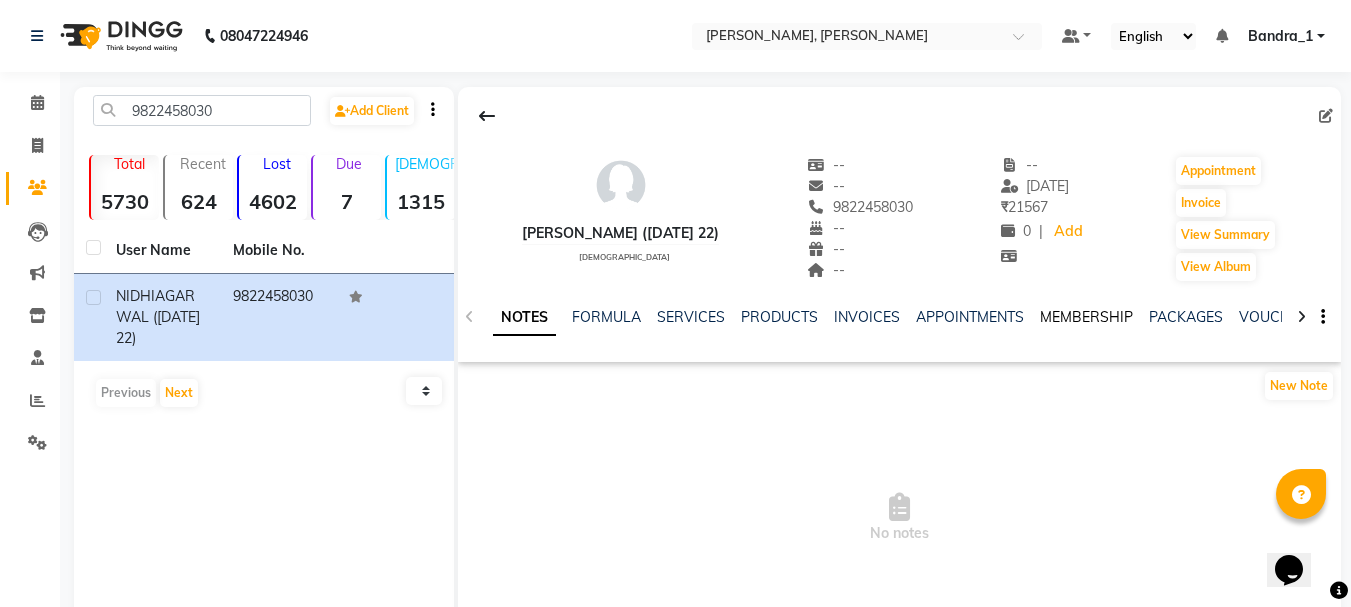 click on "MEMBERSHIP" 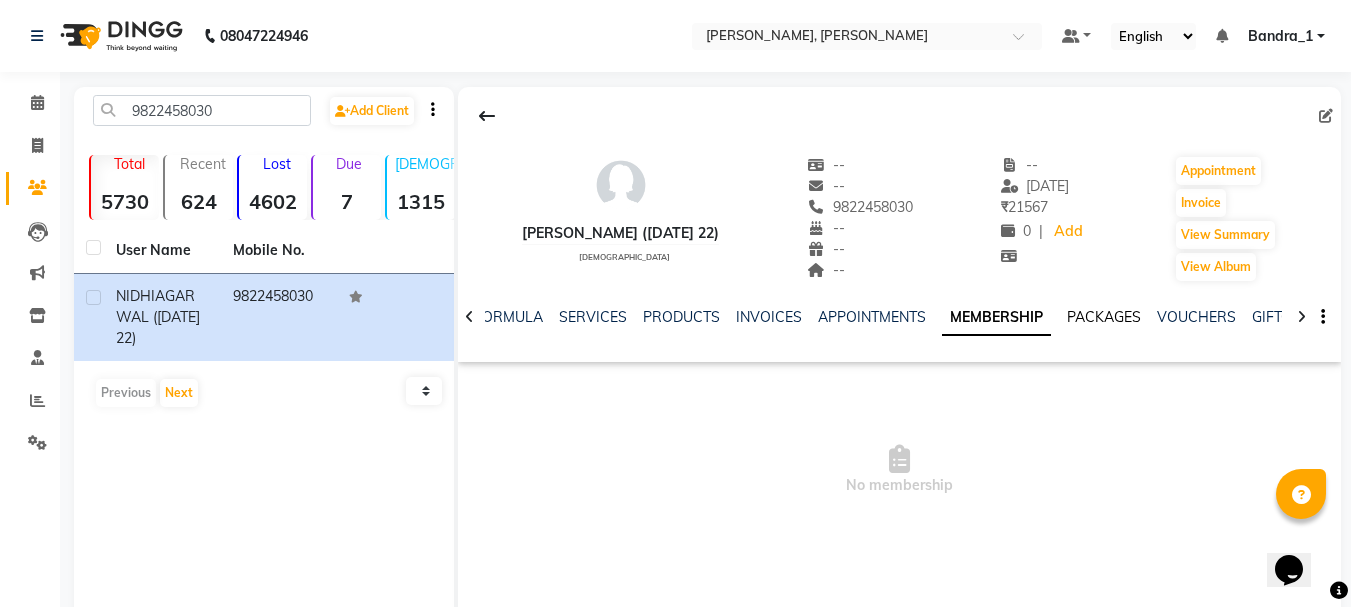 click on "PACKAGES" 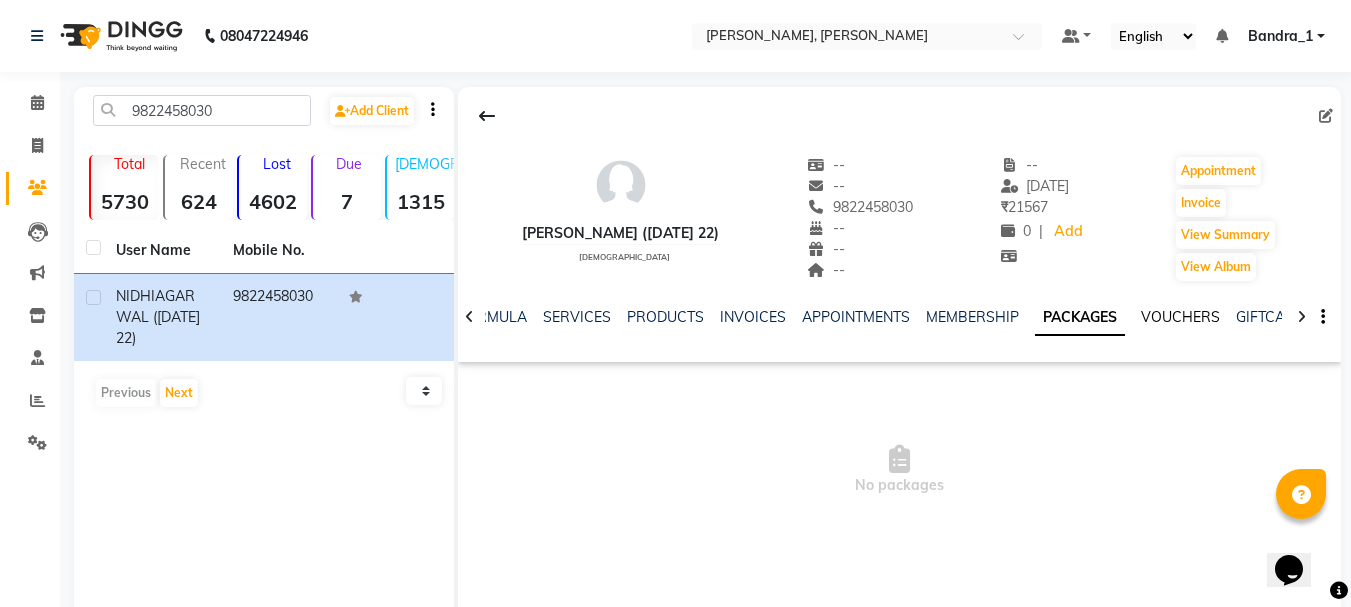 click on "VOUCHERS" 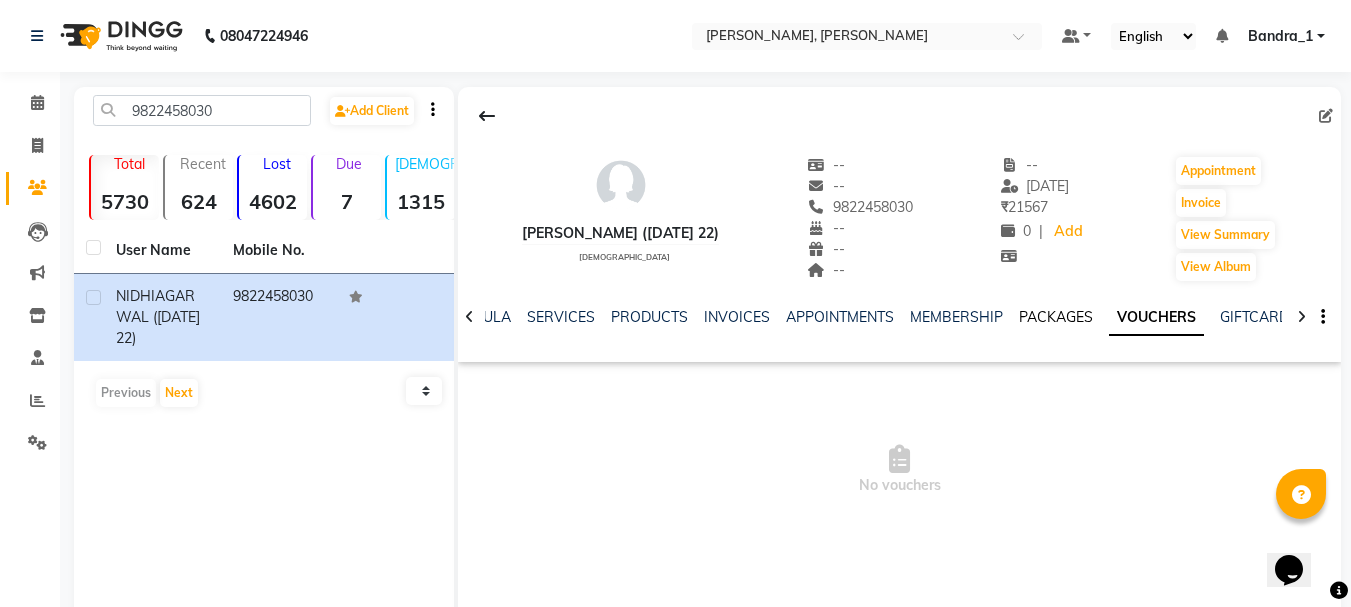 click on "PACKAGES" 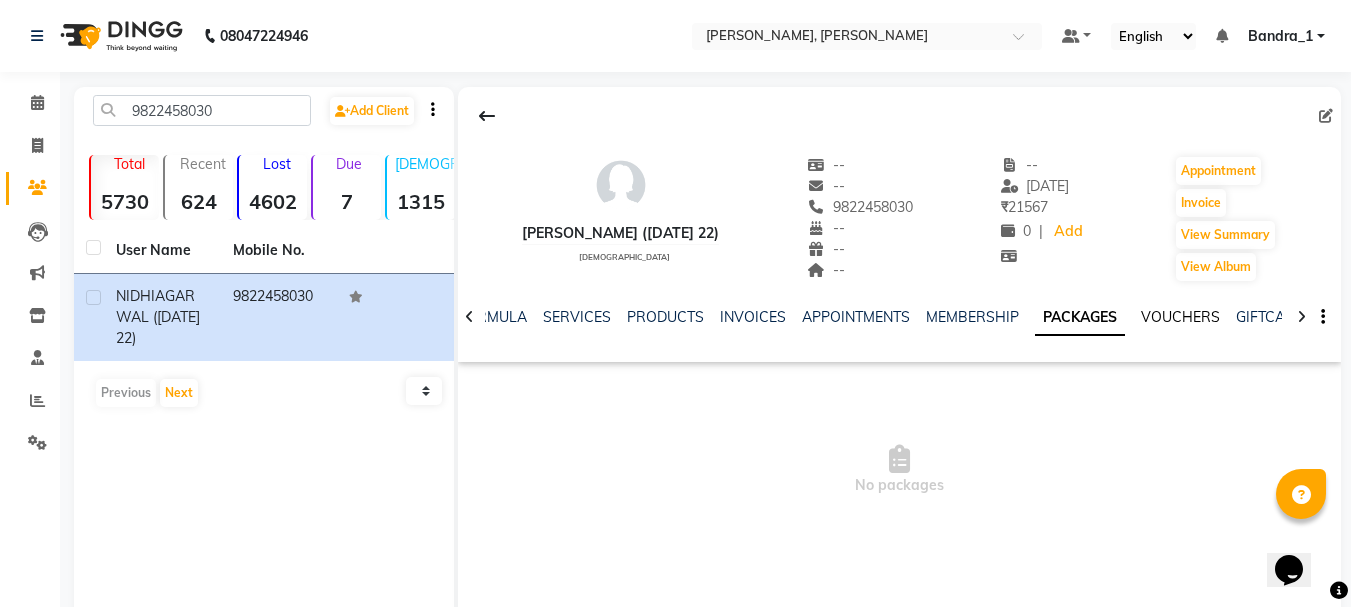 click on "VOUCHERS" 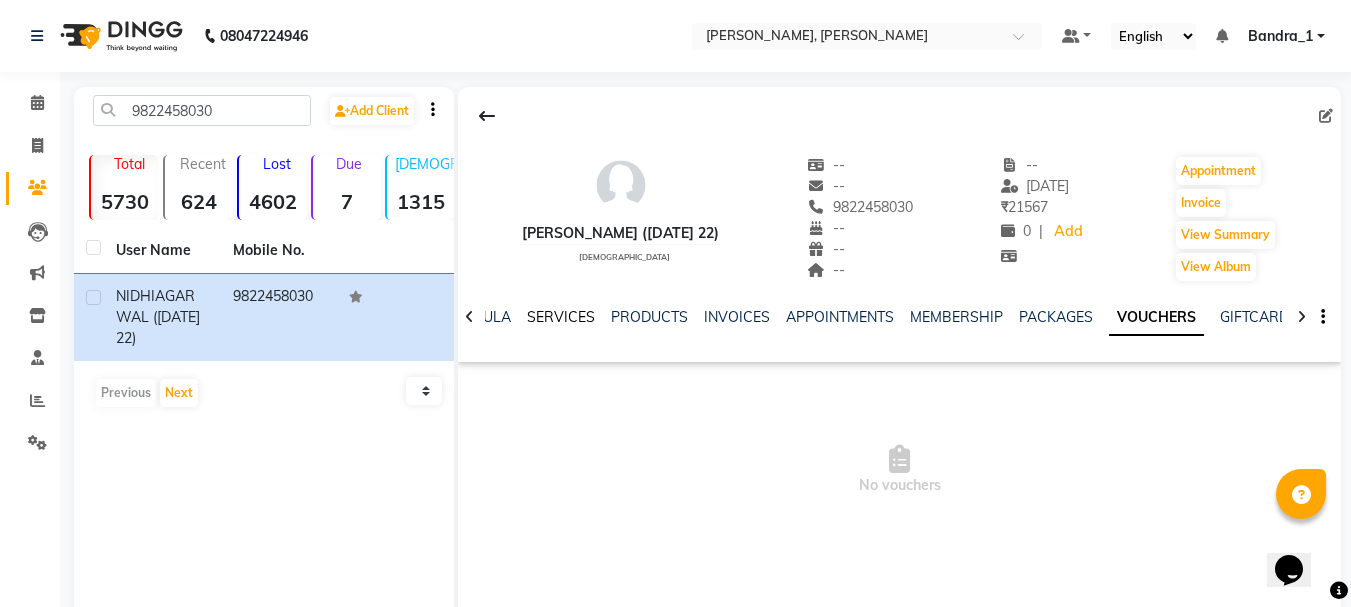 click on "SERVICES" 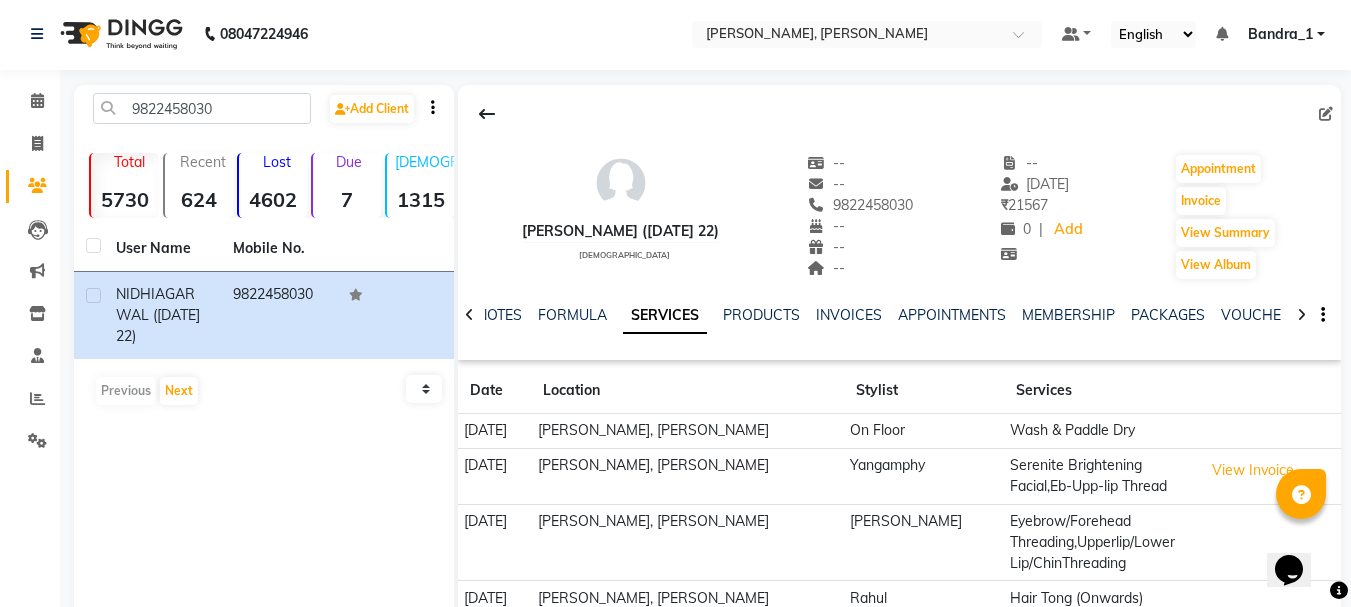 scroll, scrollTop: 142, scrollLeft: 0, axis: vertical 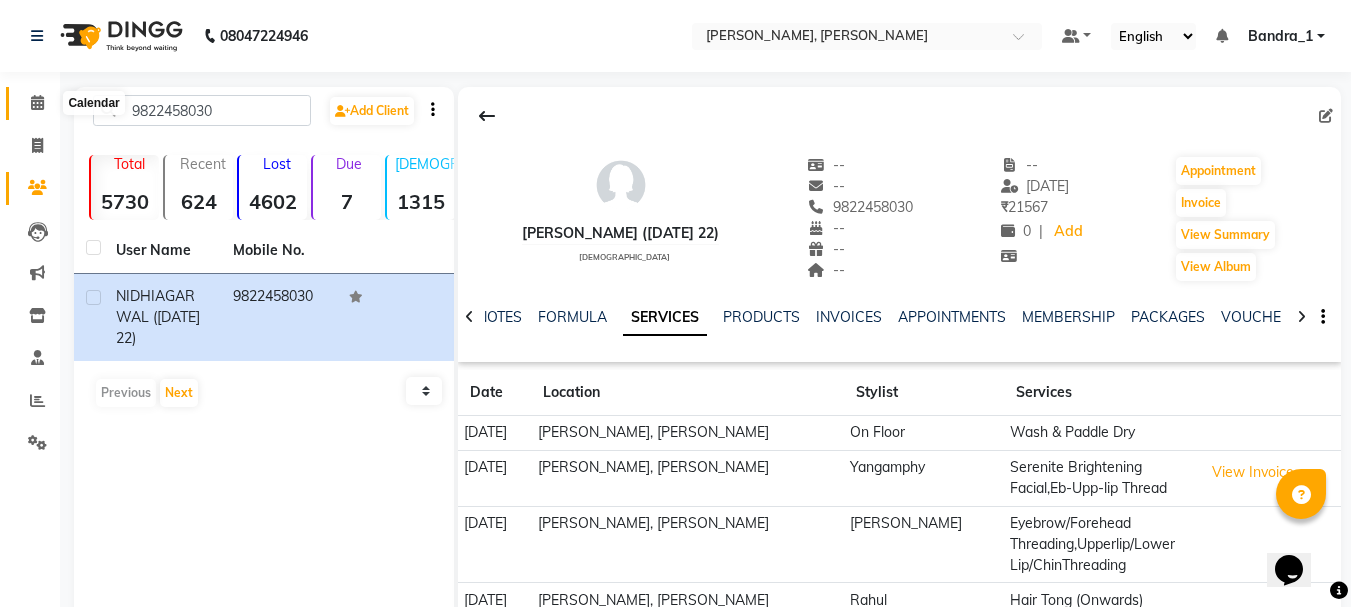 click 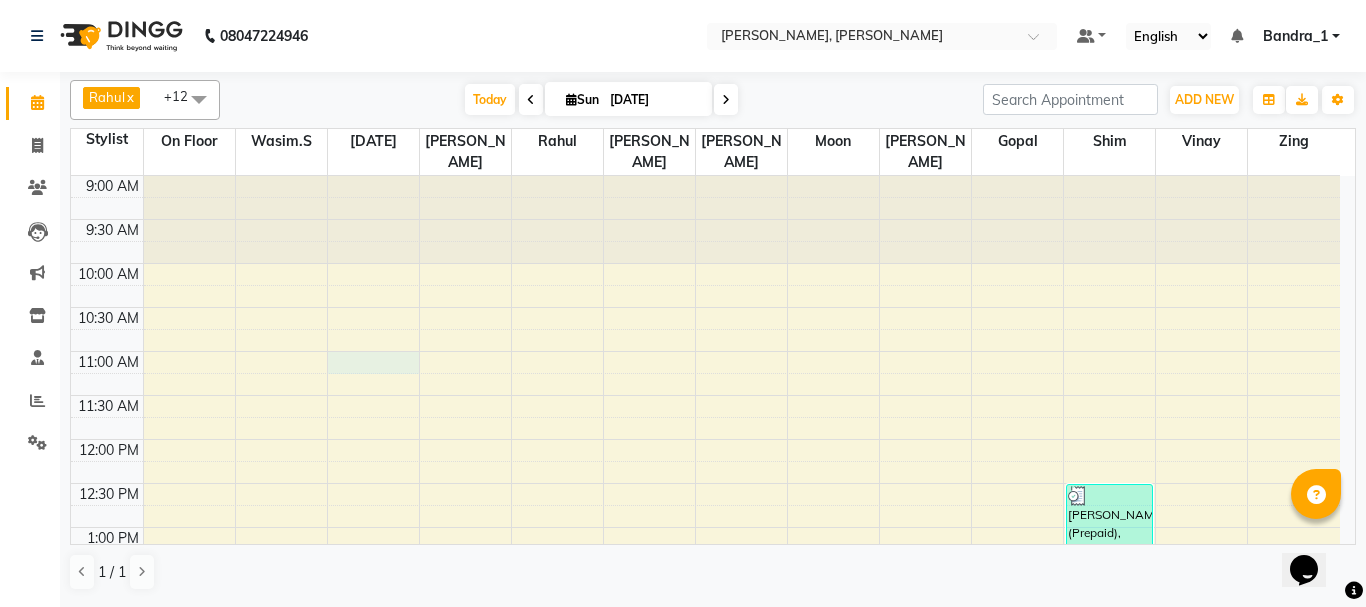 click on "9:00 AM 9:30 AM 10:00 AM 10:30 AM 11:00 AM 11:30 AM 12:00 PM 12:30 PM 1:00 PM 1:30 PM 2:00 PM 2:30 PM 3:00 PM 3:30 PM 4:00 PM 4:30 PM 5:00 PM 5:30 PM 6:00 PM 6:30 PM 7:00 PM 7:30 PM 8:00 PM 8:30 PM 9:00 PM 9:30 PM 10:00 PM 10:30 PM     PALAK KAPOOR, TK05, 04:15 PM-05:00 PM, Senior Stylist Female     ADITYA MOTWANI, TK02, 03:15 PM-04:30 PM, Senior Stylist Male,Beard Trimming     SONALIKA, TK03, 03:00 PM-04:00 PM, Top Stylist Female     ARTH KUMAR, TK04, 04:15 PM-04:45 PM, Beard Trimming     ADITYA MOTWANI, TK02, 04:30 PM-05:00 PM, Postquan Spanish C/UP     ARTH KUMAR, TK04, 04:45 PM-05:25 PM, Cut And File,Cut And File     PURNIMA SHAH (Prepaid), TK01, 12:30 PM-02:30 PM,  Gel Polish French,Nail Art (Per Nail) onwards     PURNIMA SHAH (Prepaid), TK01, 02:30 PM-02:50 PM, Polish Change     ADITYA MOTWANI, TK02, 04:00 PM-04:30 PM, Essential Pedicure" at bounding box center (705, 791) 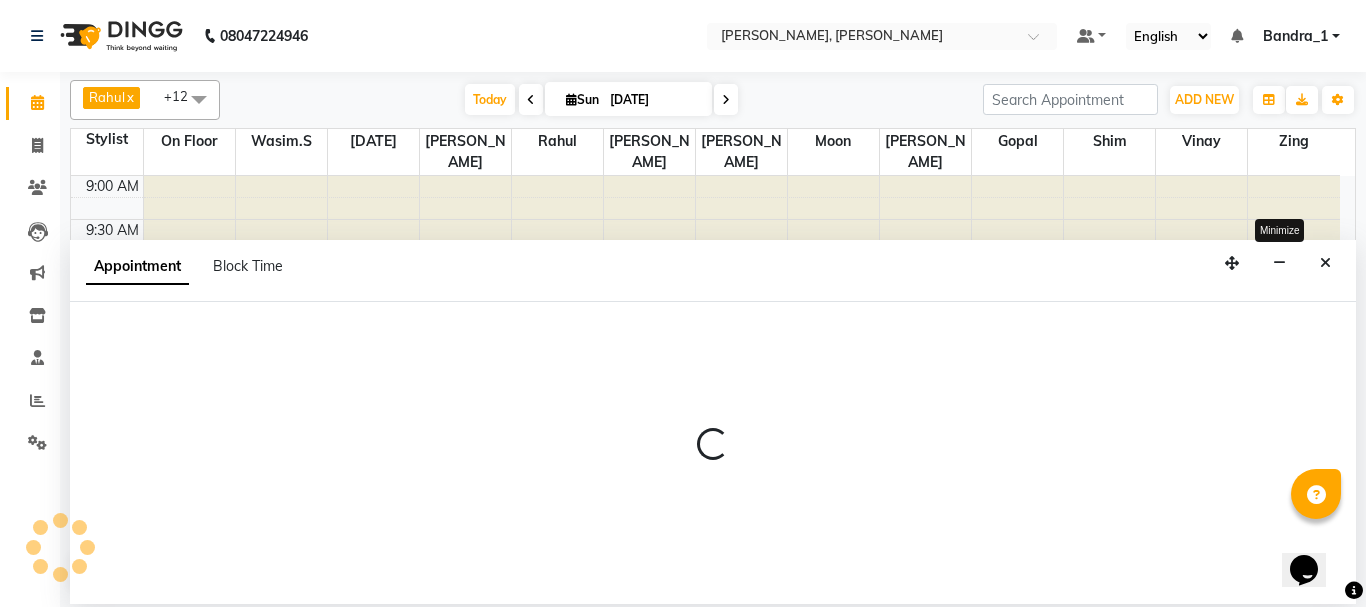 select on "58043" 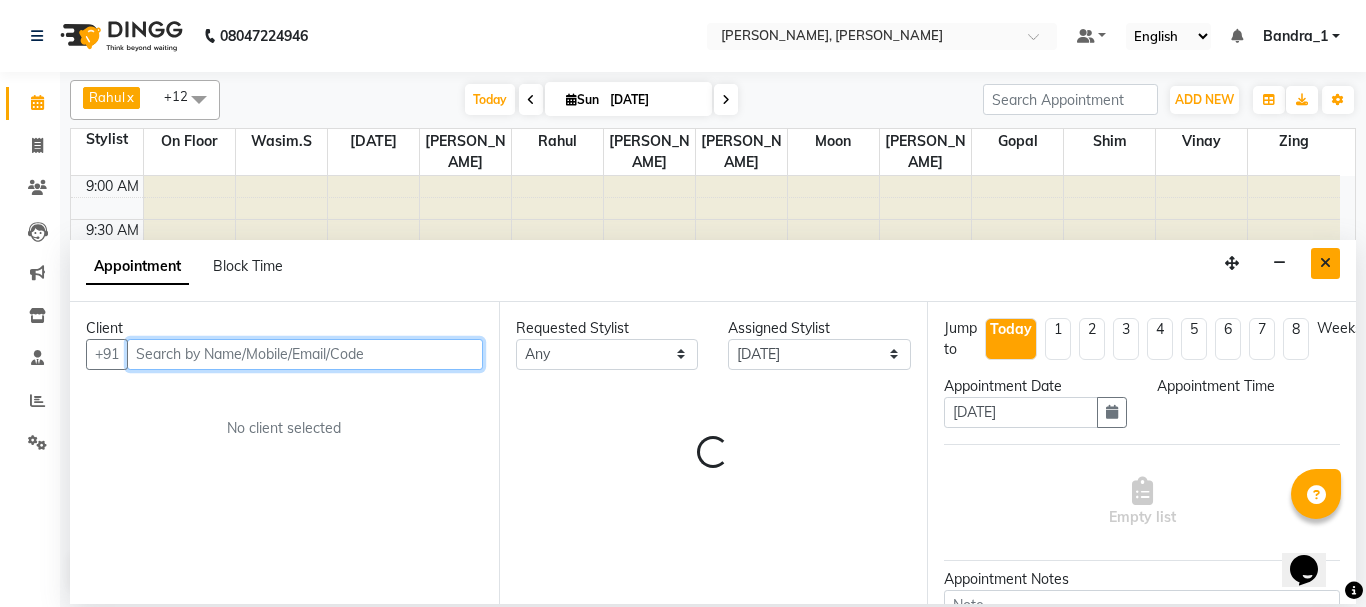 select on "660" 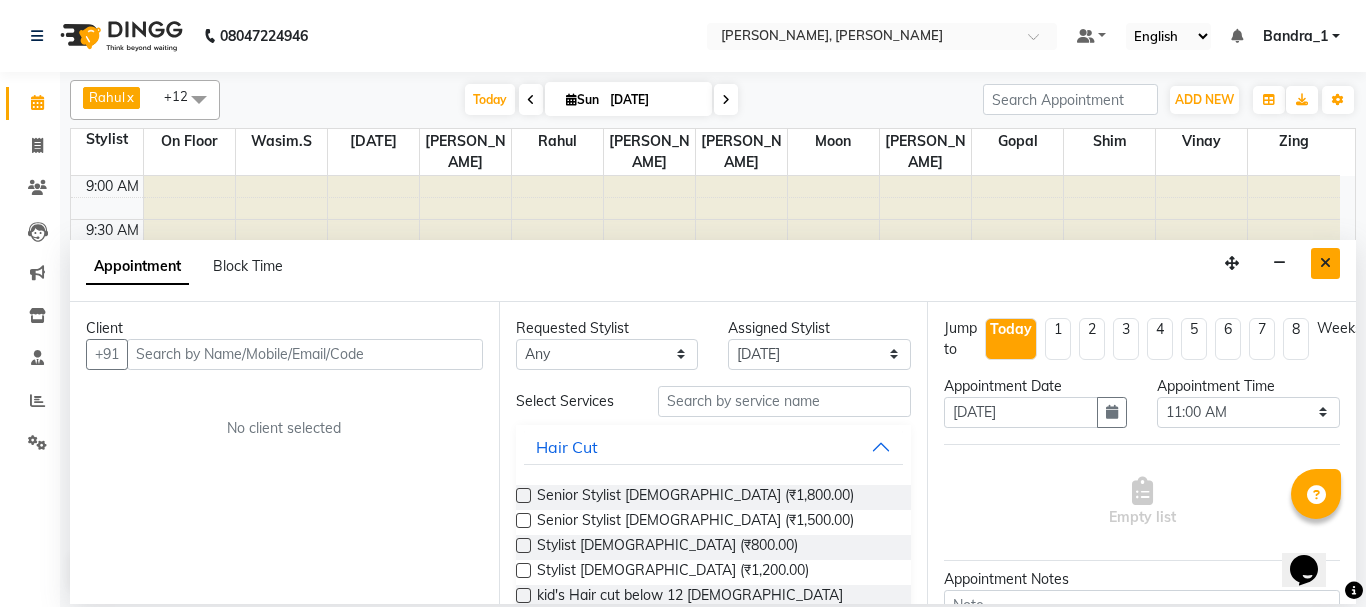 click at bounding box center [1325, 263] 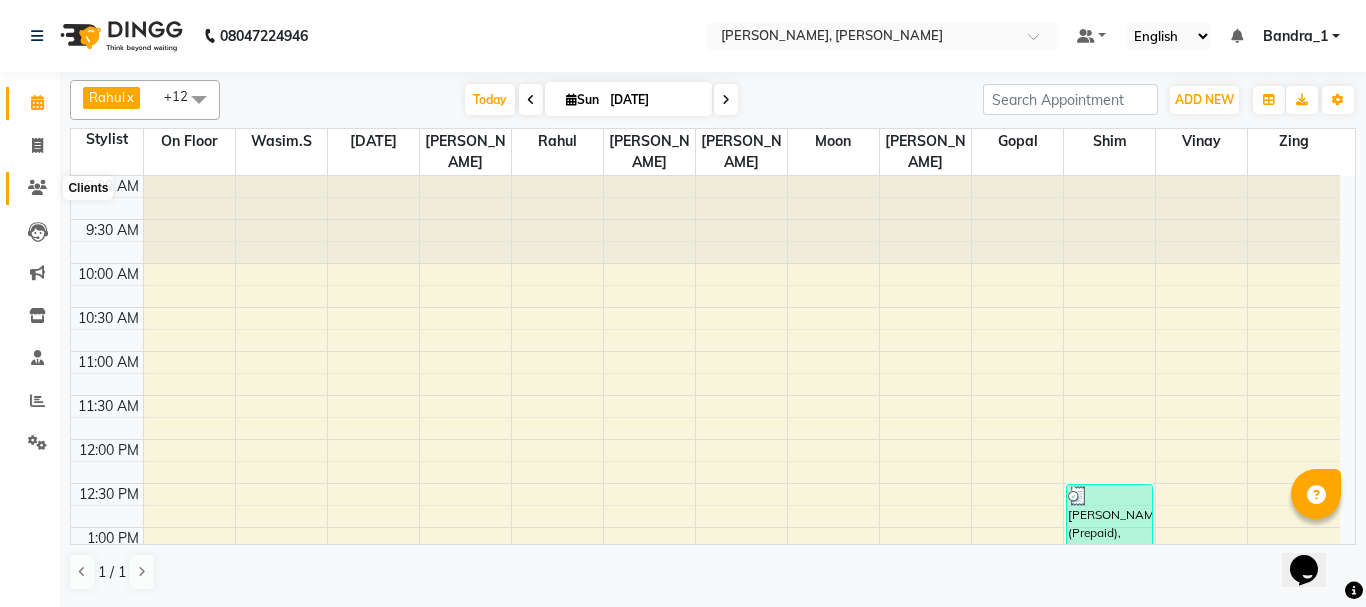 click 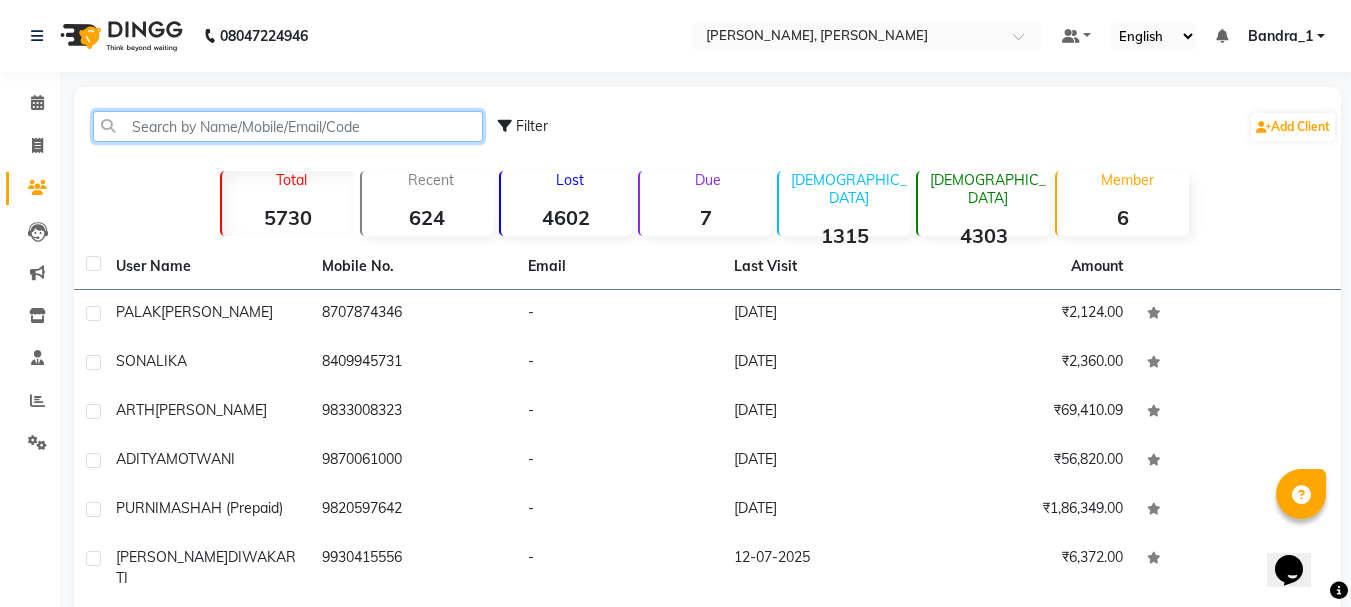 click 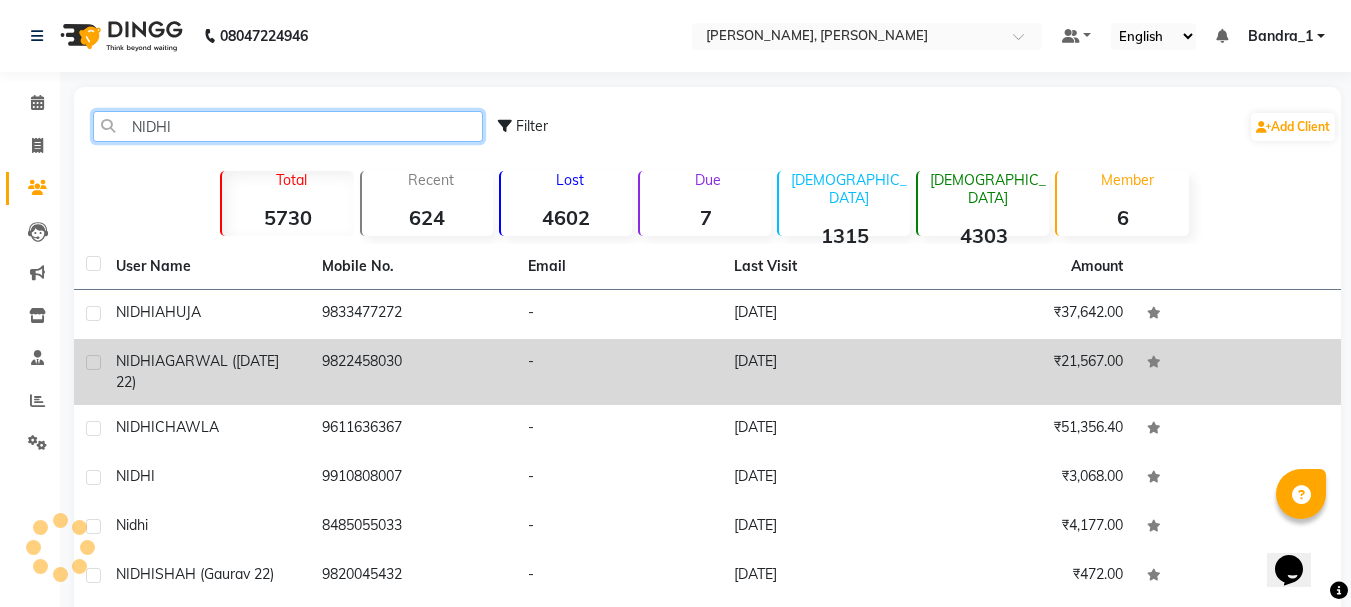 type on "NIDHI" 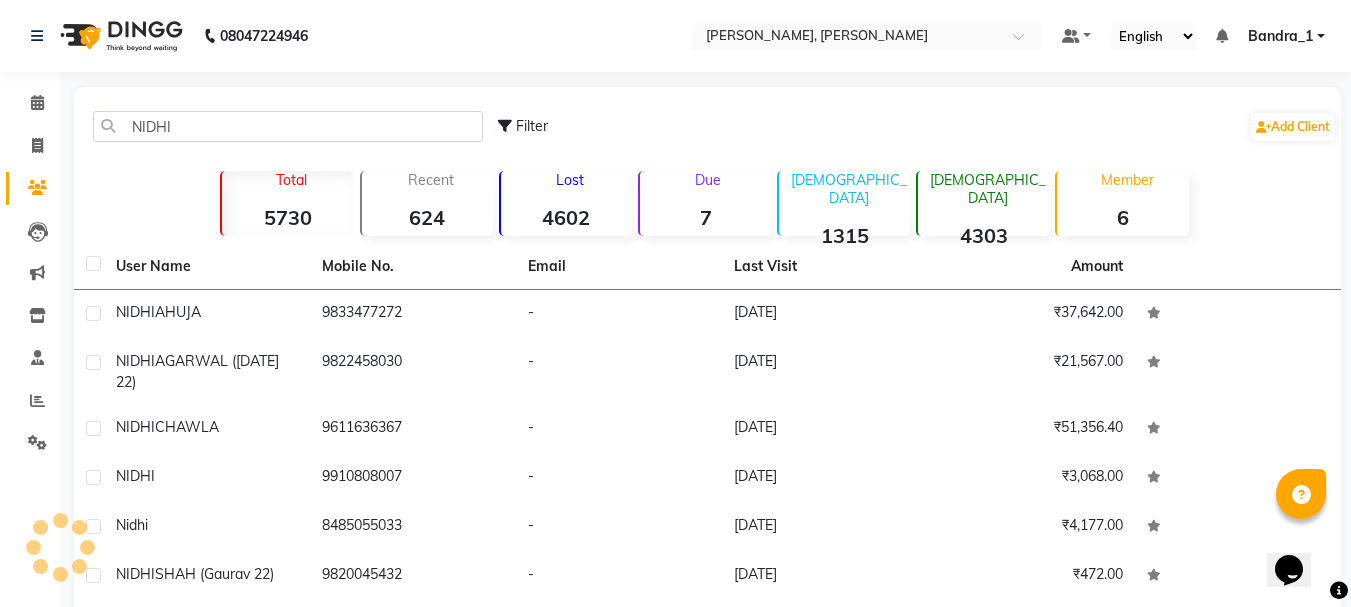 click on "NIDHI  AGARWAL (Raja 22)" 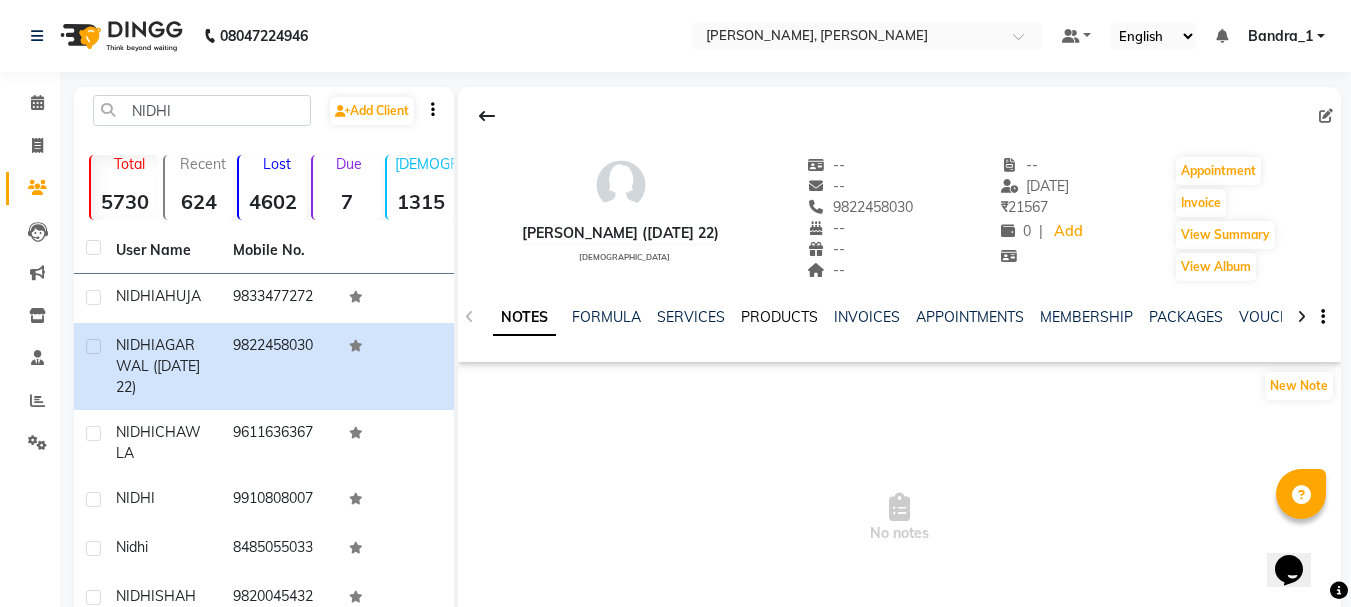click on "PRODUCTS" 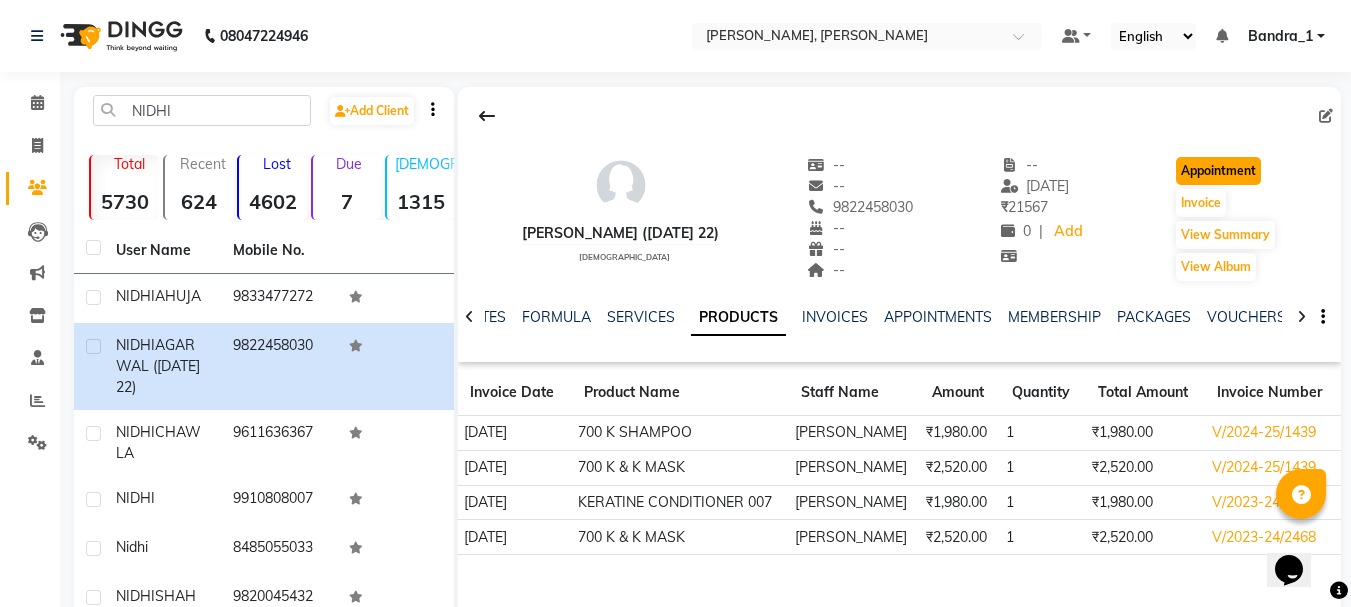 click on "Appointment" 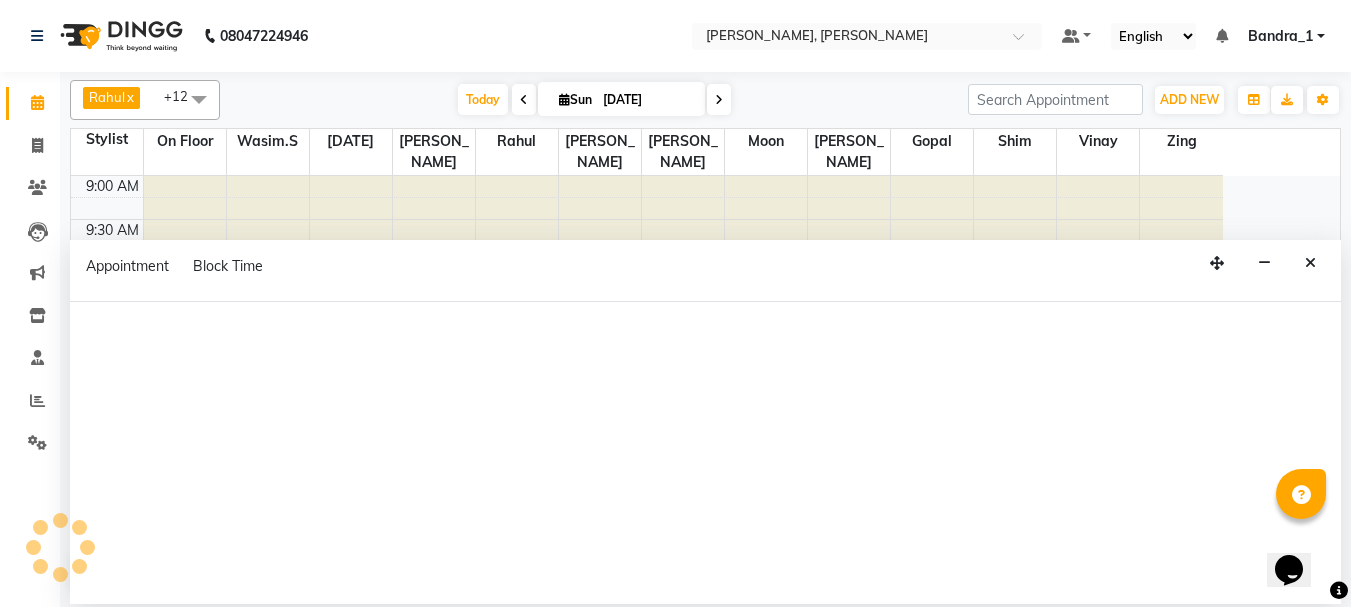 select on "tentative" 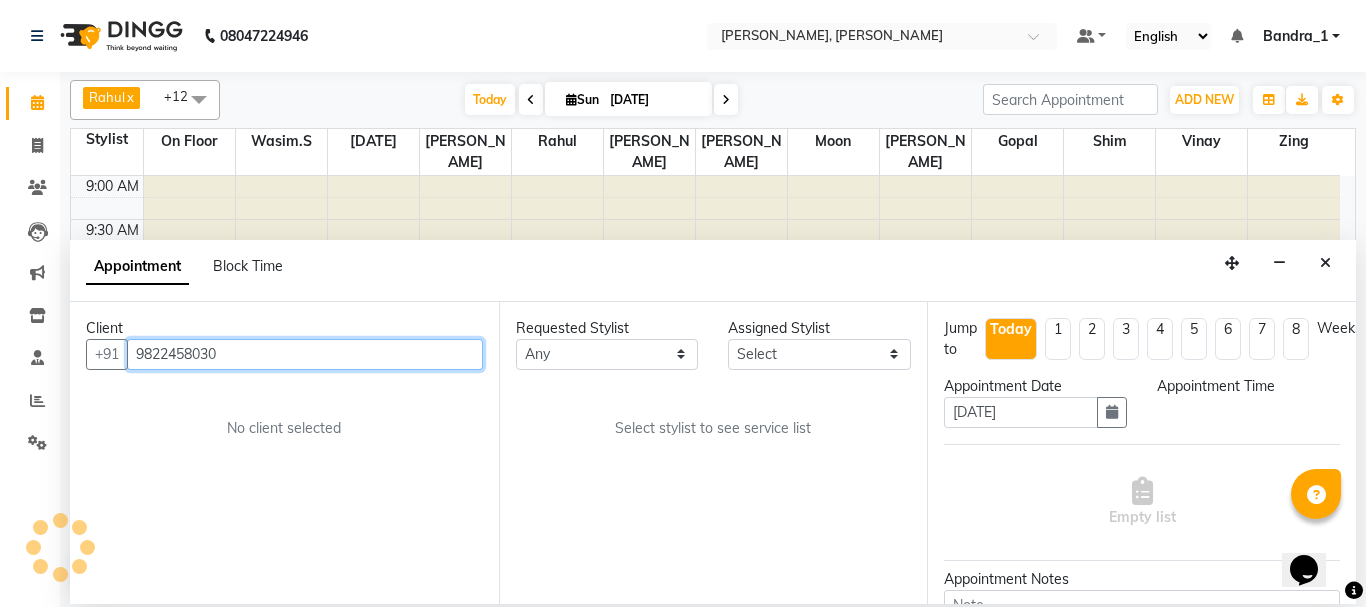 select on "600" 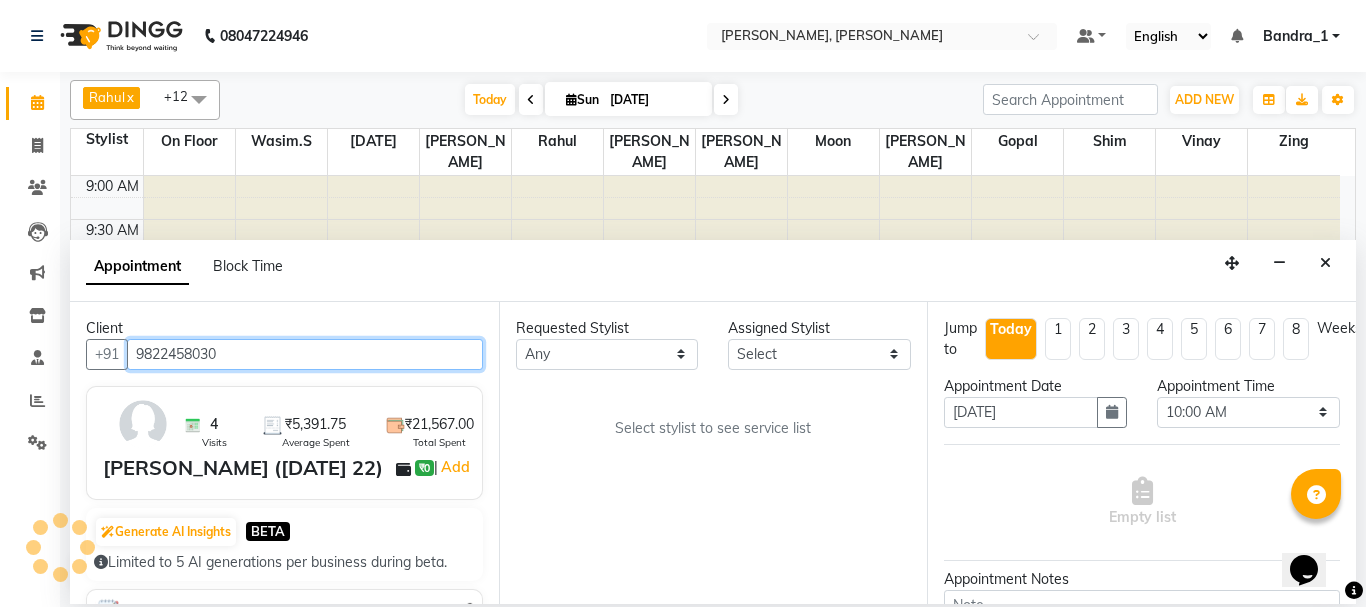 scroll, scrollTop: 793, scrollLeft: 0, axis: vertical 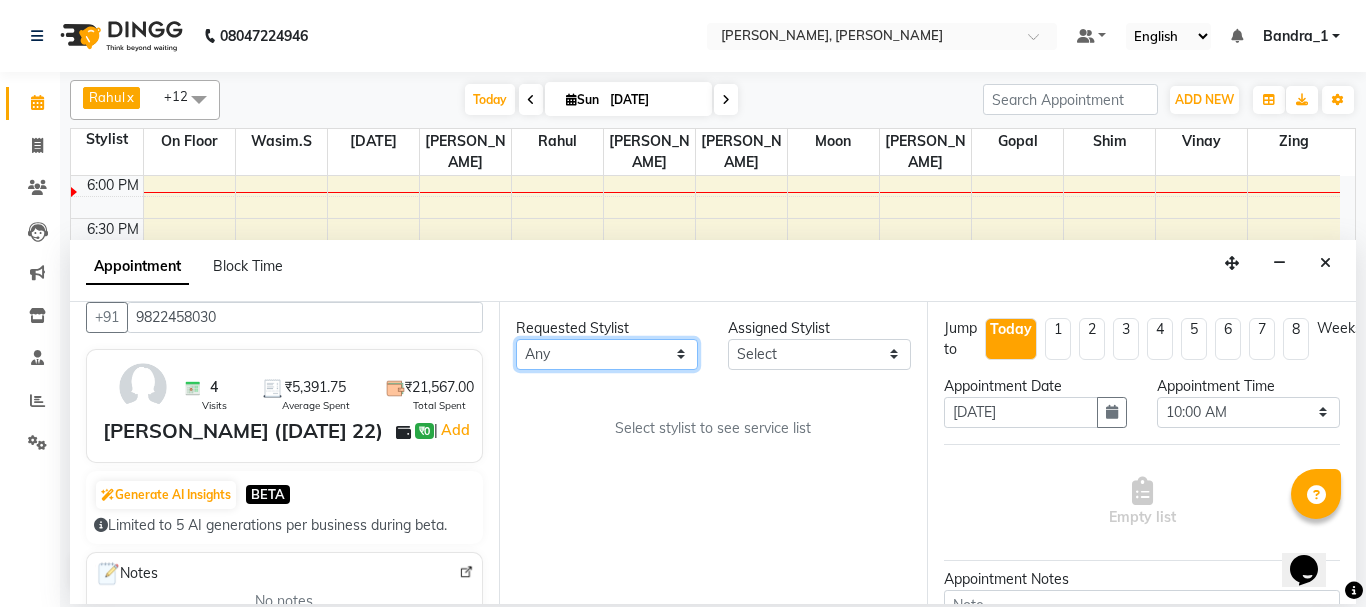 click on "Any Abdul Catherine Deepali Eshan Gladis Gopal Jajo Jouyi Moon Naomi On  Floor  Pinky Make up Artist Rahul  Raja Rakesh Rashid Ryan Sanjay Sannatan Shilpa Shim Somya Venisha                         Vinay Waqar Wasim.S Yangamphy Yashita  Zing" at bounding box center (607, 354) 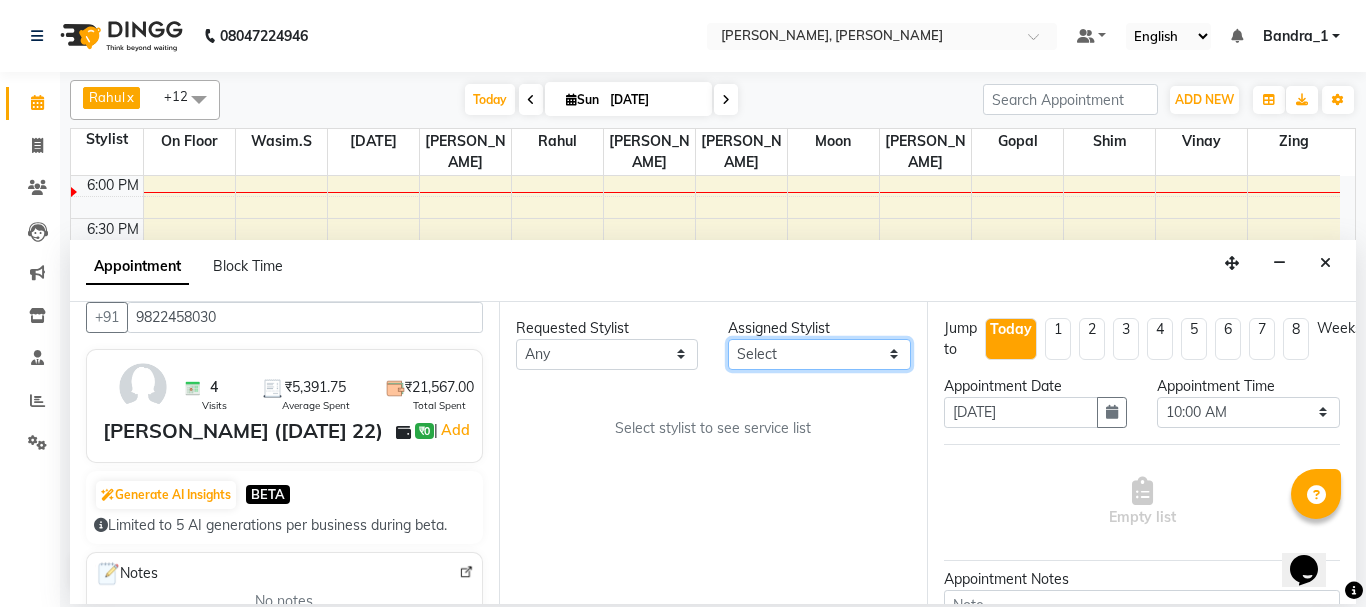 click on "Select Abdul Catherine Deepali Eshan Gladis Gopal Jajo Jouyi Moon Naomi On  Floor  Pinky Make up Artist Rahul  Raja Rakesh Rashid Ryan Sanjay Sannatan Shilpa Shim Somya Venisha                         Vinay Waqar Wasim.S Yangamphy Yashita  Zing" at bounding box center (819, 354) 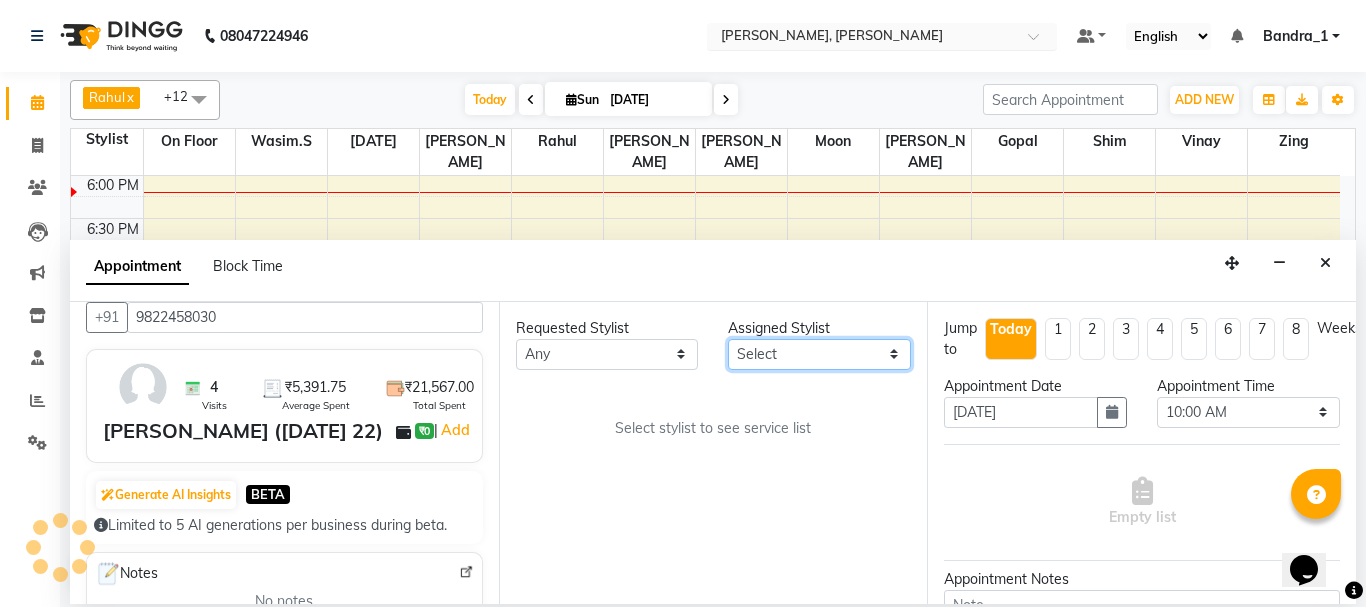 select on "8537" 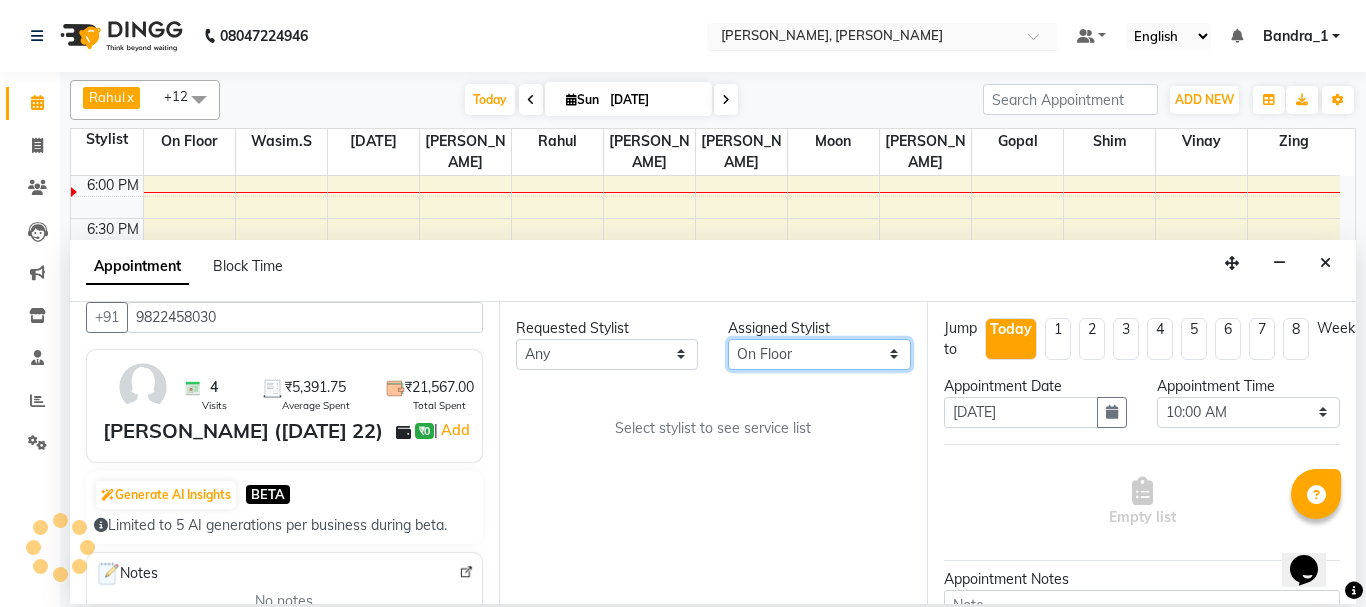 click on "Select Abdul Catherine Deepali Eshan Gladis Gopal Jajo Jouyi Moon Naomi On  Floor  Pinky Make up Artist Rahul  Raja Rakesh Rashid Ryan Sanjay Sannatan Shilpa Shim Somya Venisha                         Vinay Waqar Wasim.S Yangamphy Yashita  Zing" at bounding box center [819, 354] 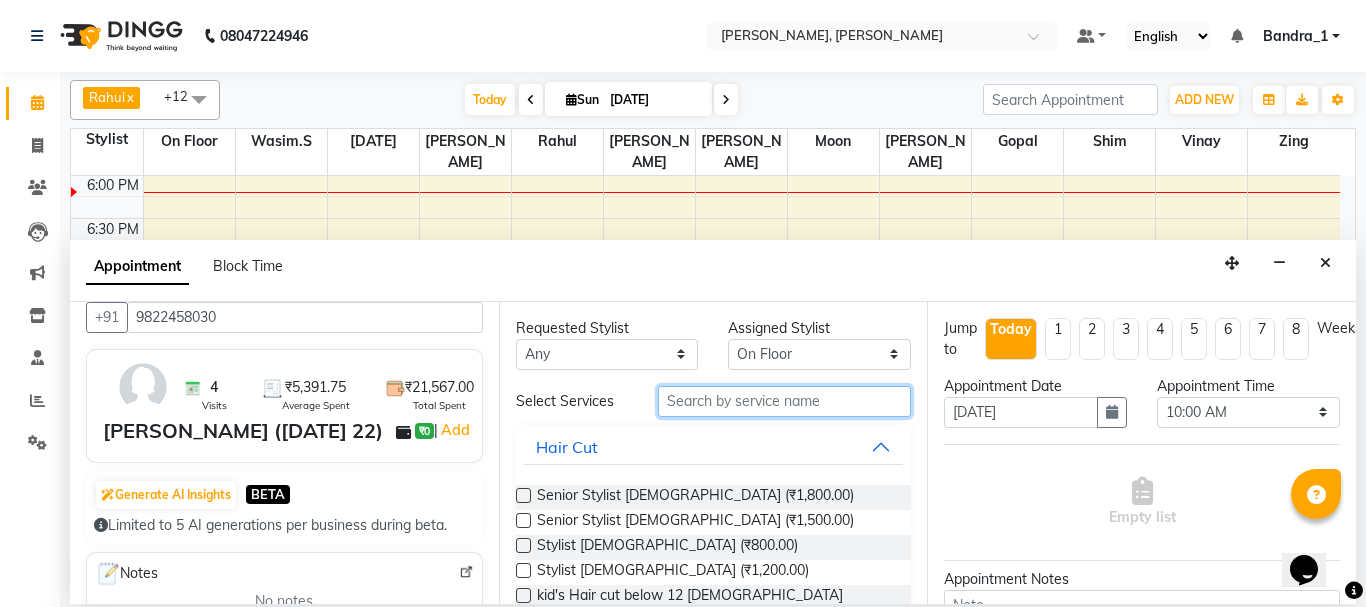 click at bounding box center (785, 401) 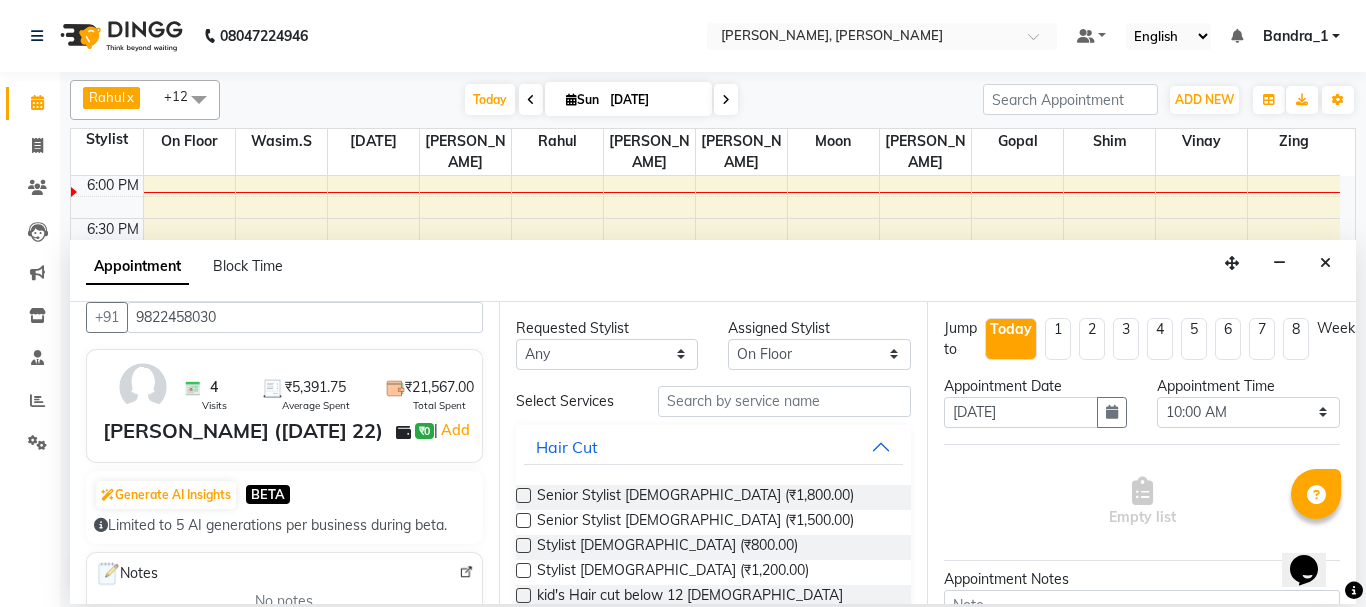 click at bounding box center (523, 495) 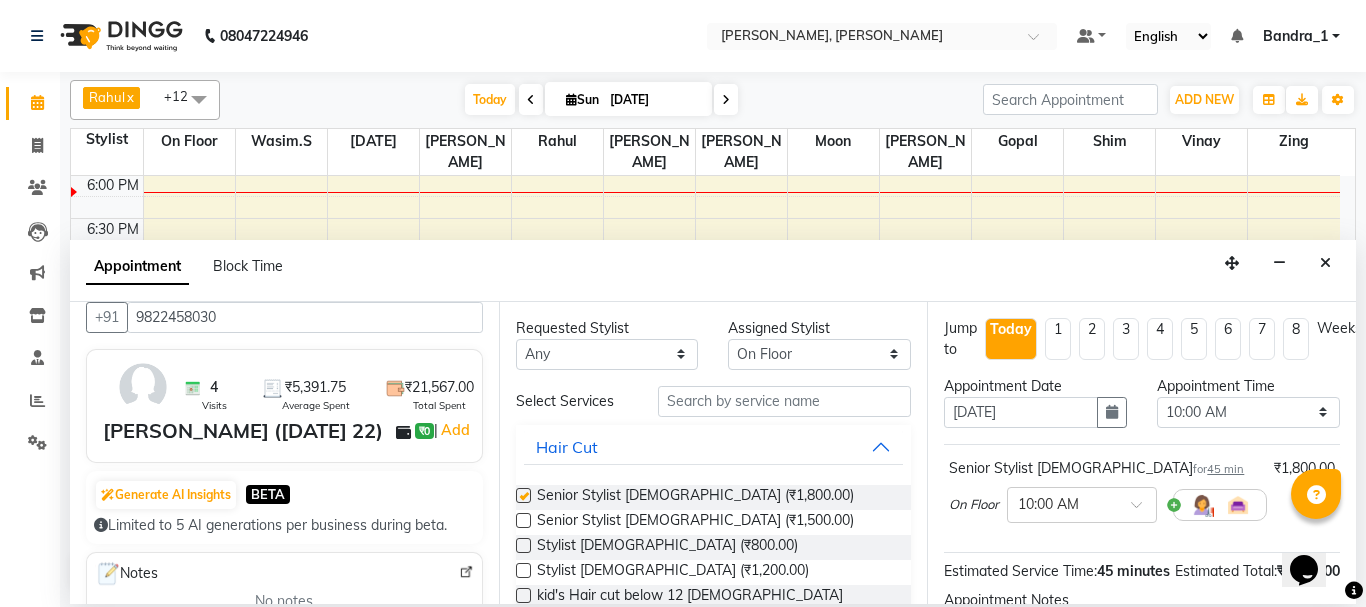 scroll, scrollTop: 260, scrollLeft: 0, axis: vertical 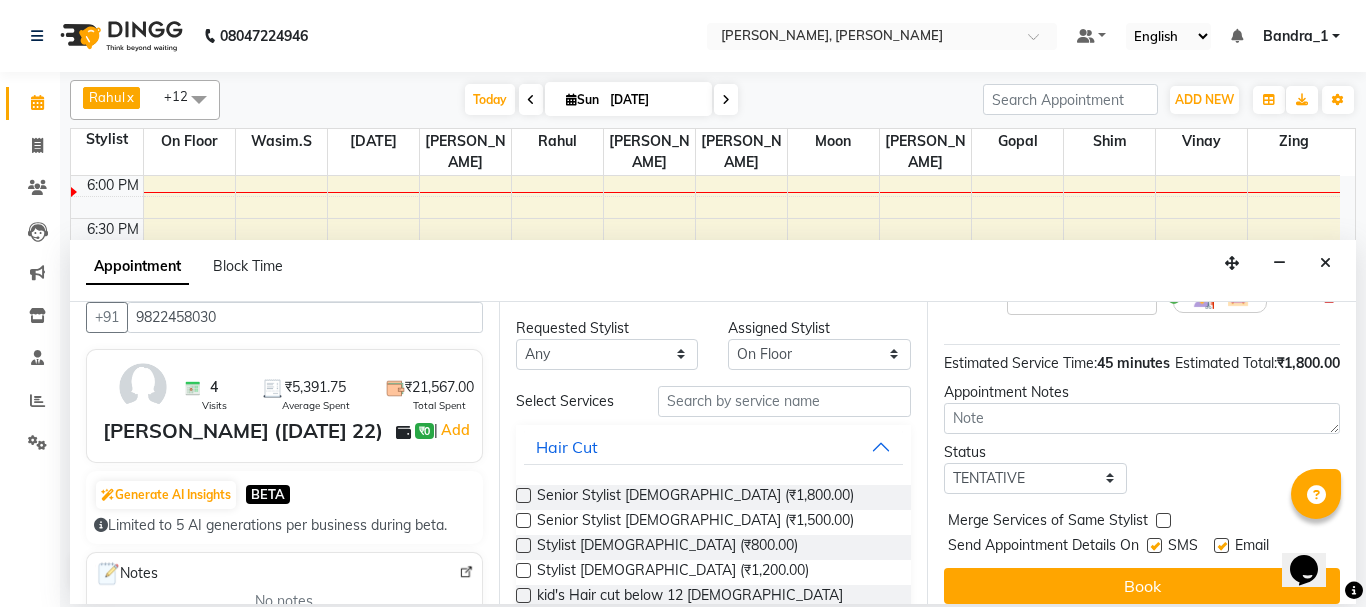 checkbox on "false" 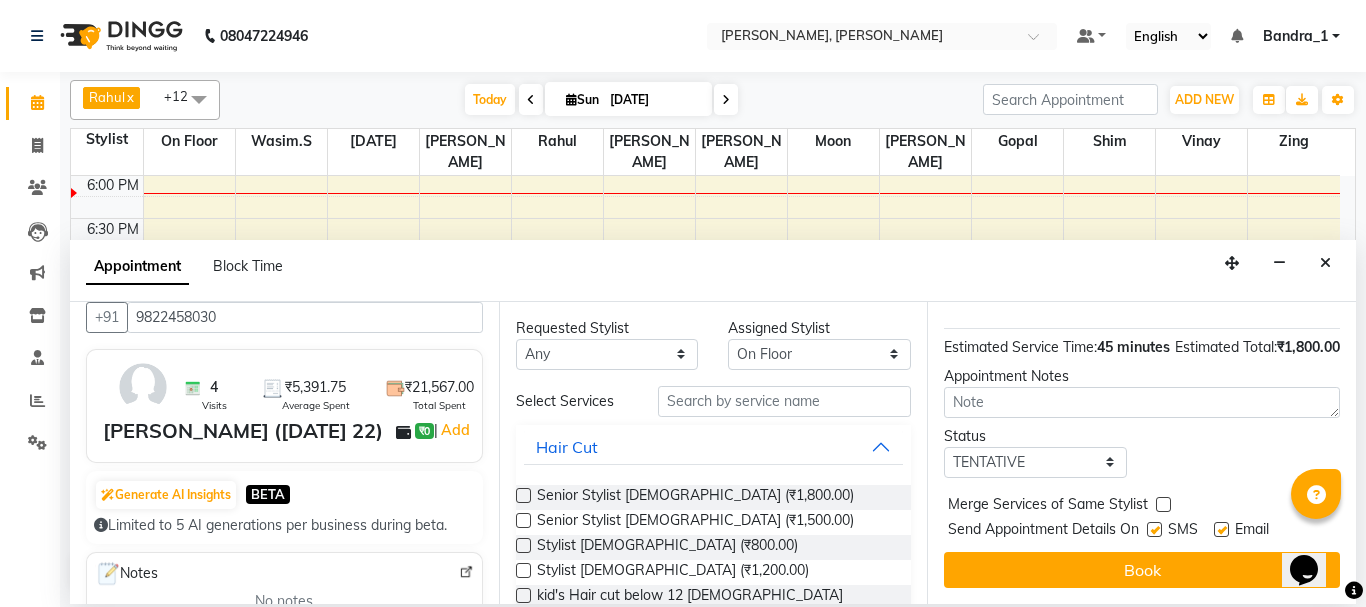 click at bounding box center (1154, 529) 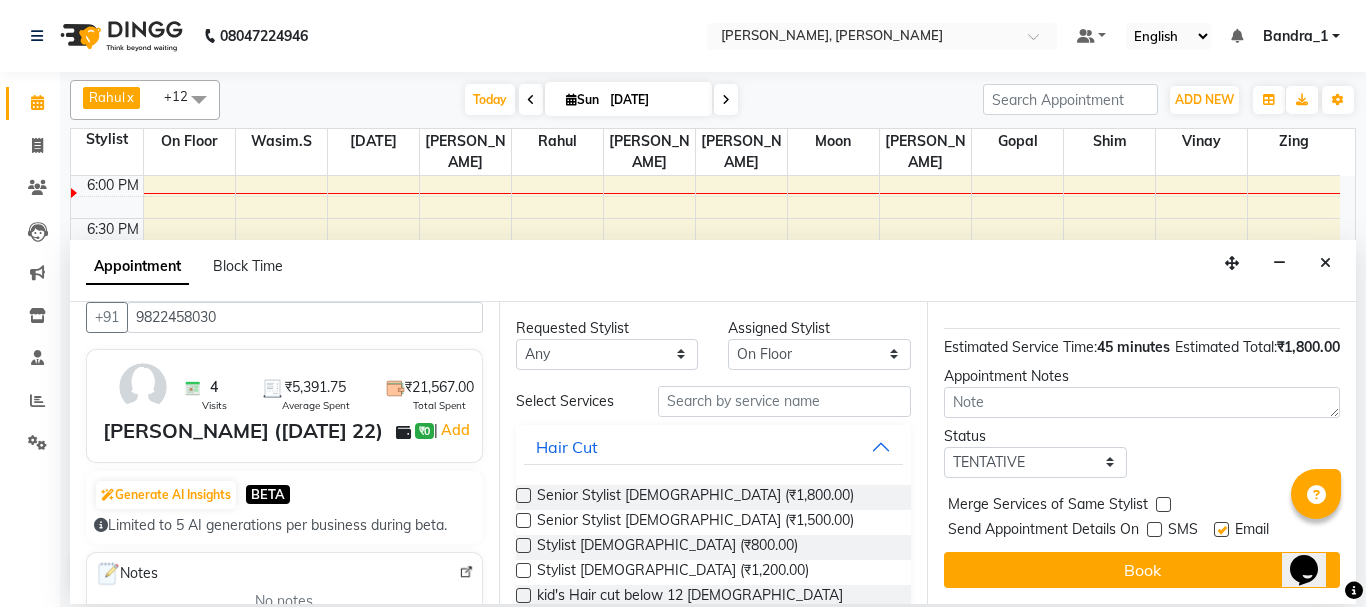 click at bounding box center [1221, 529] 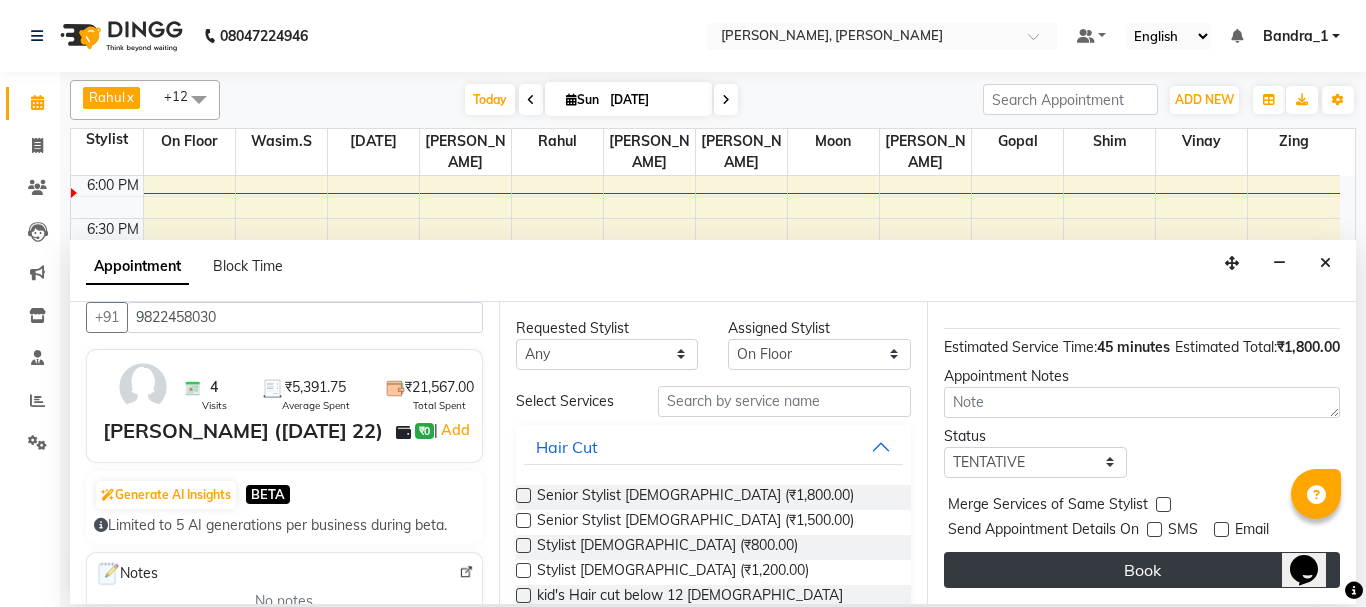 click on "Book" at bounding box center [1142, 570] 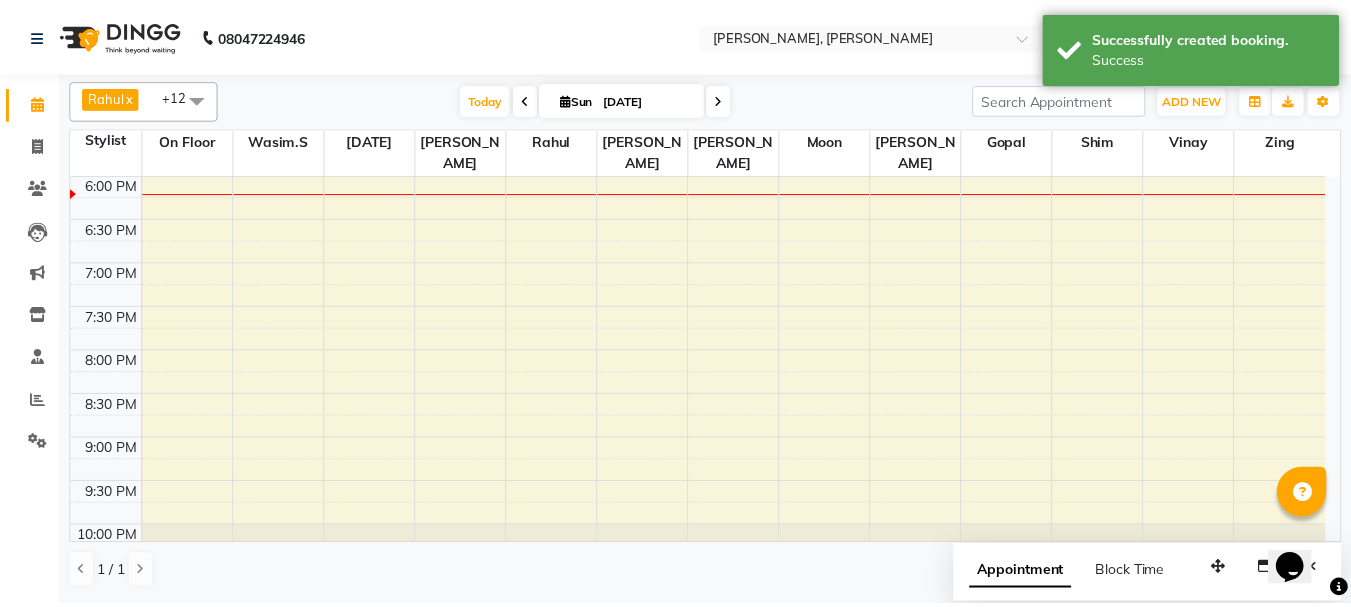 scroll, scrollTop: 0, scrollLeft: 0, axis: both 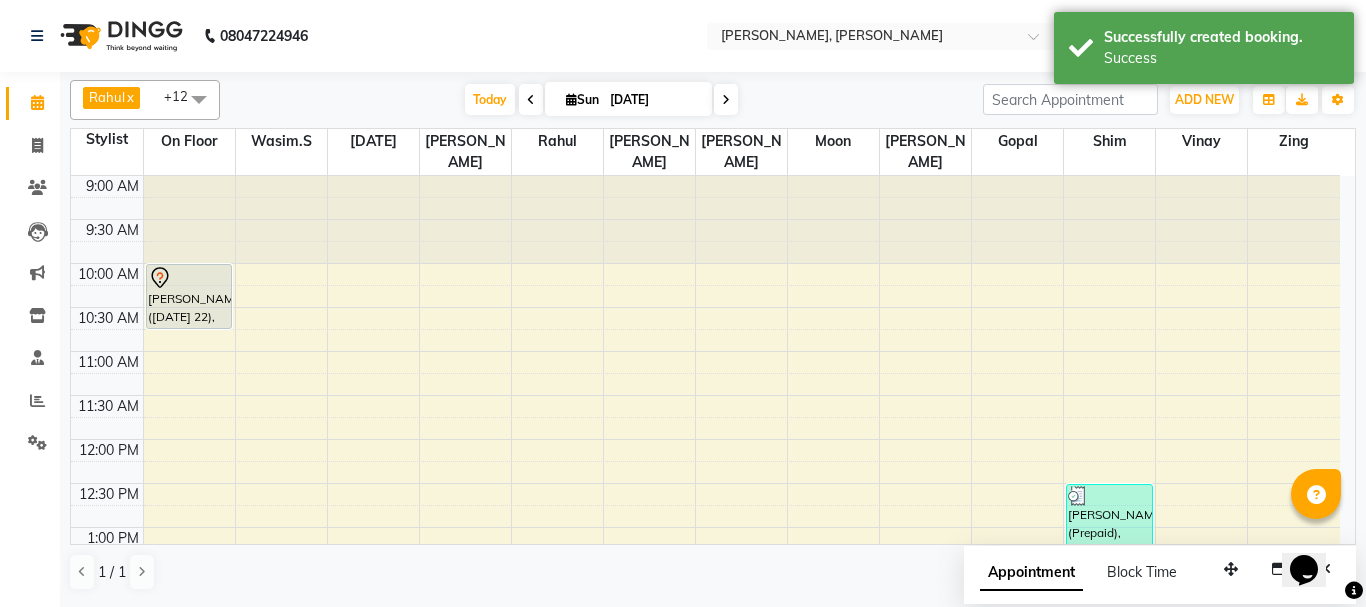 click on "[PERSON_NAME] ([DATE] 22), TK06, 10:00 AM-10:45 AM, Senior Stylist [DEMOGRAPHIC_DATA]" at bounding box center (189, 296) 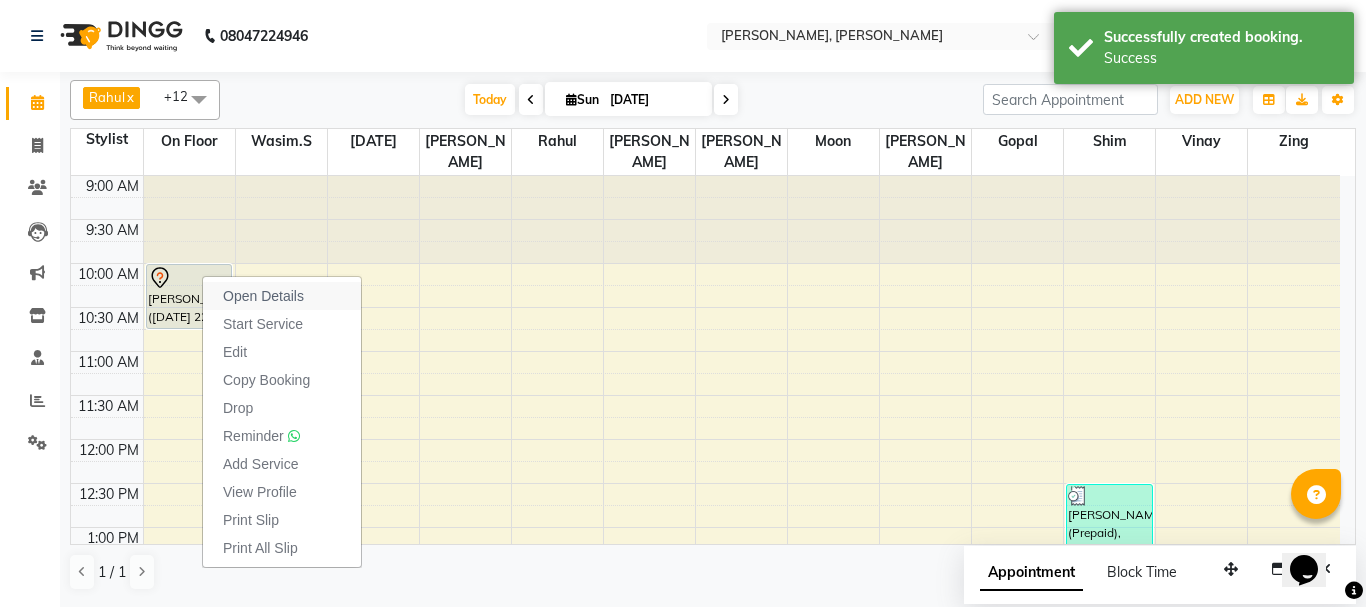 click on "Open Details" at bounding box center (263, 296) 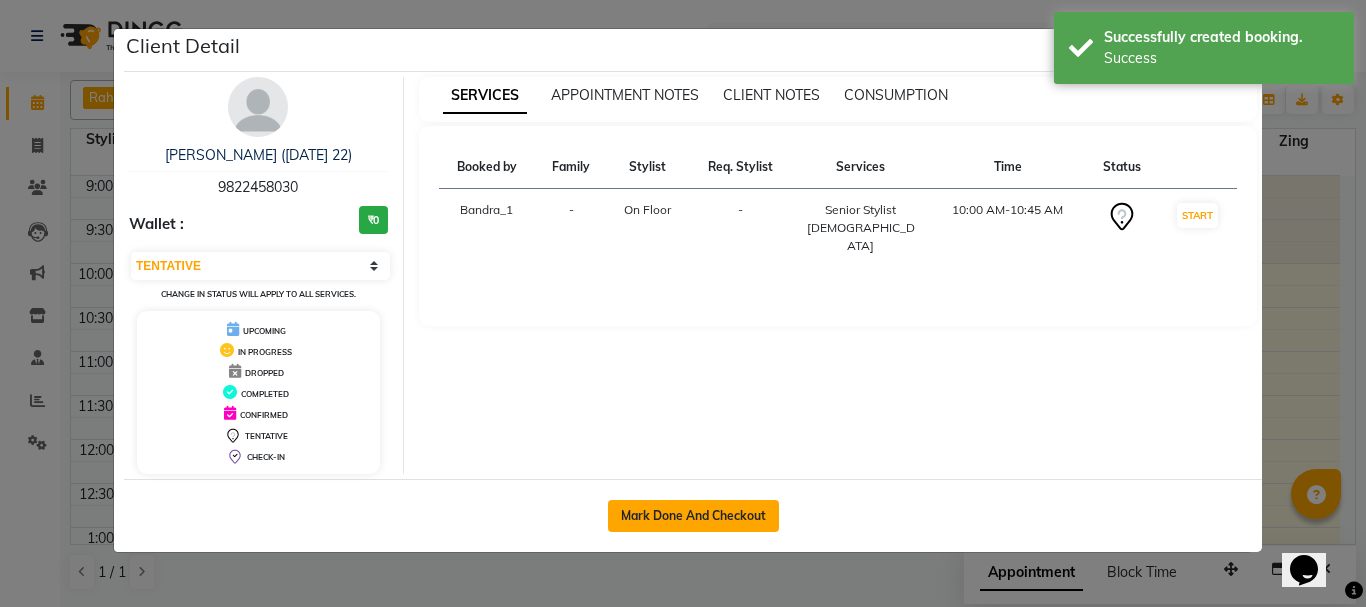 click on "Mark Done And Checkout" 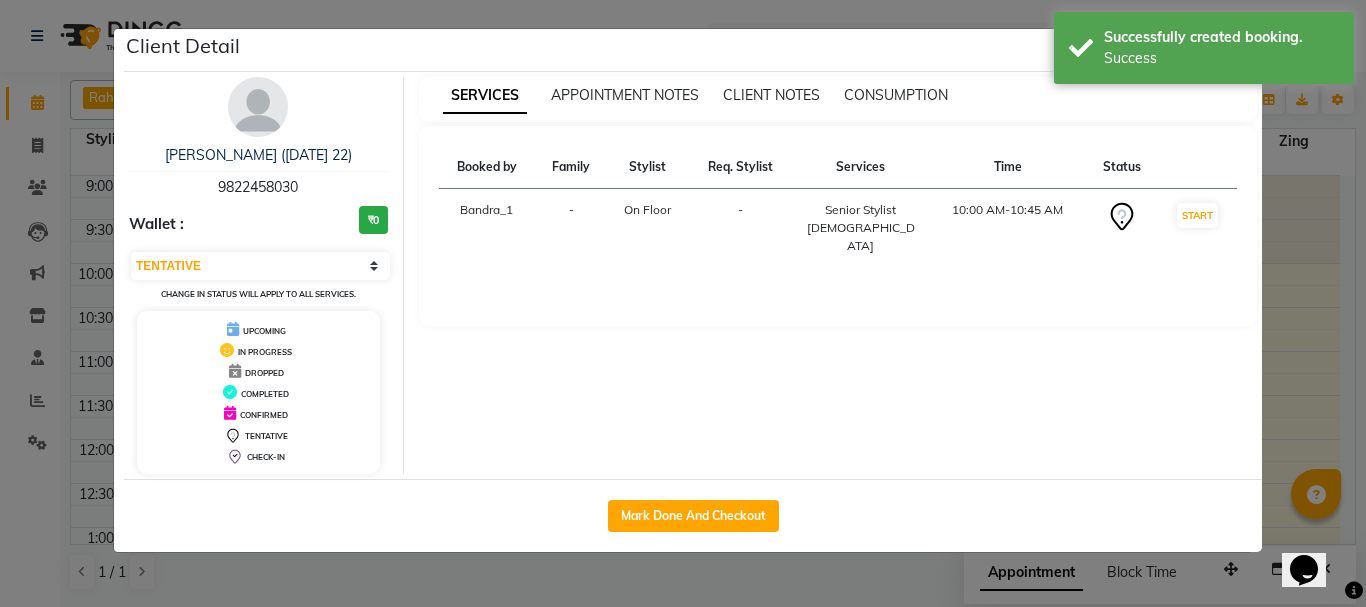 select on "service" 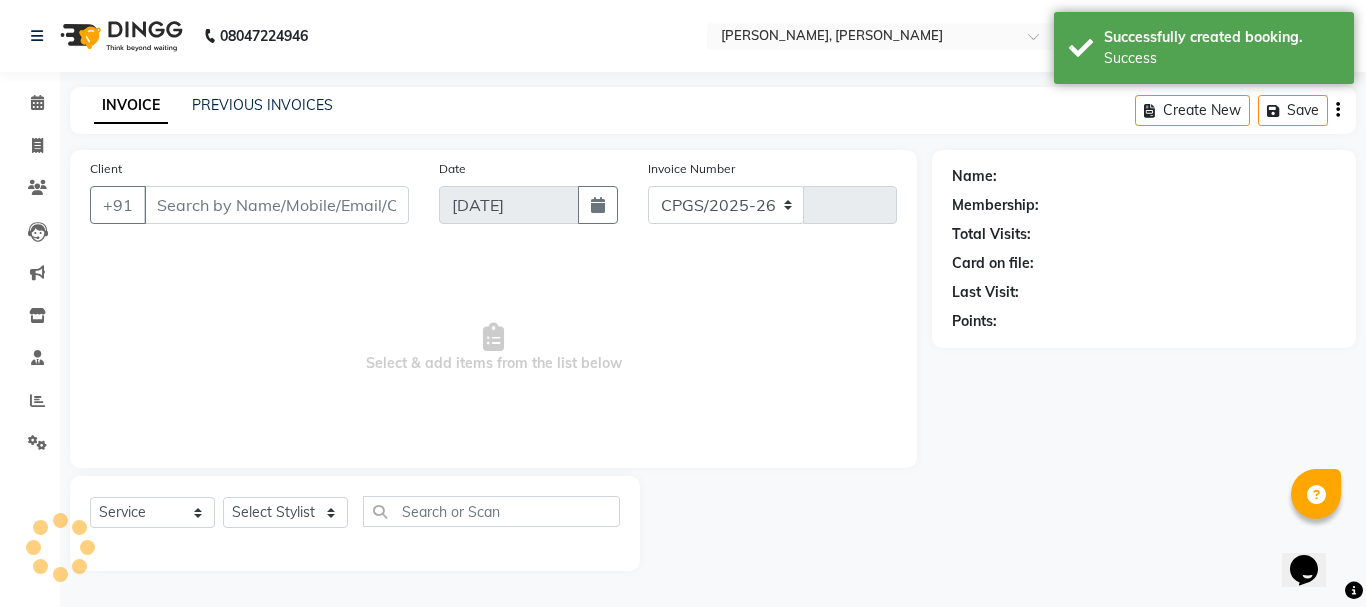 select on "7997" 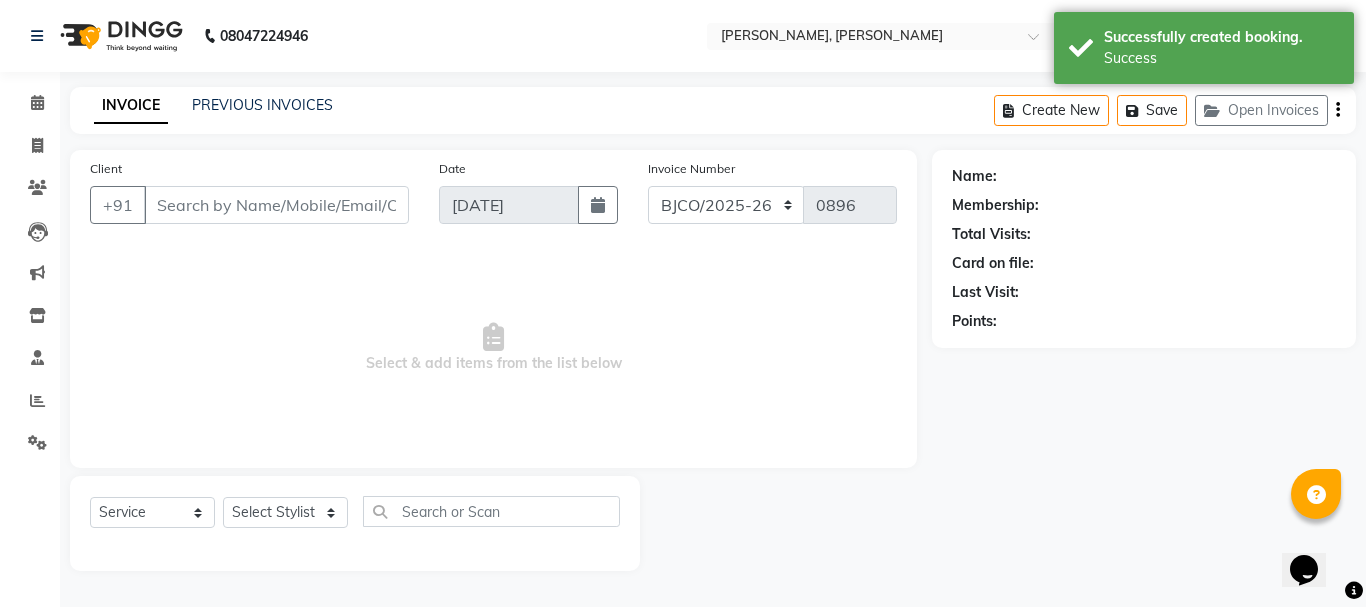 type on "9822458030" 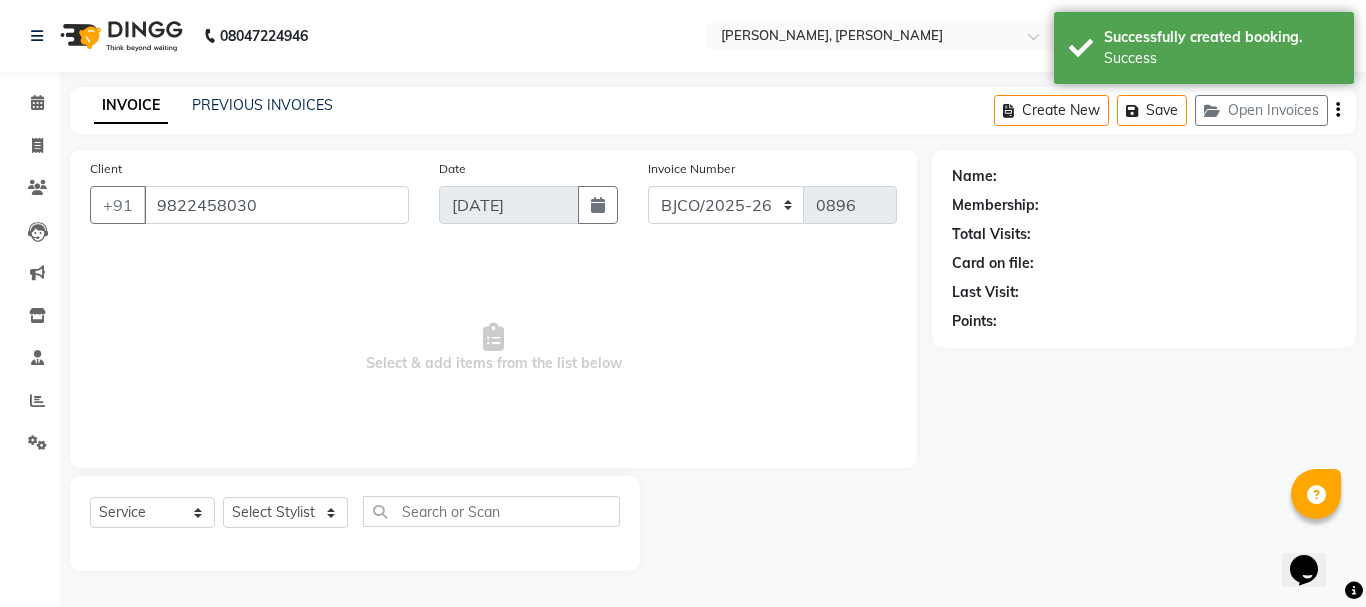 select on "8537" 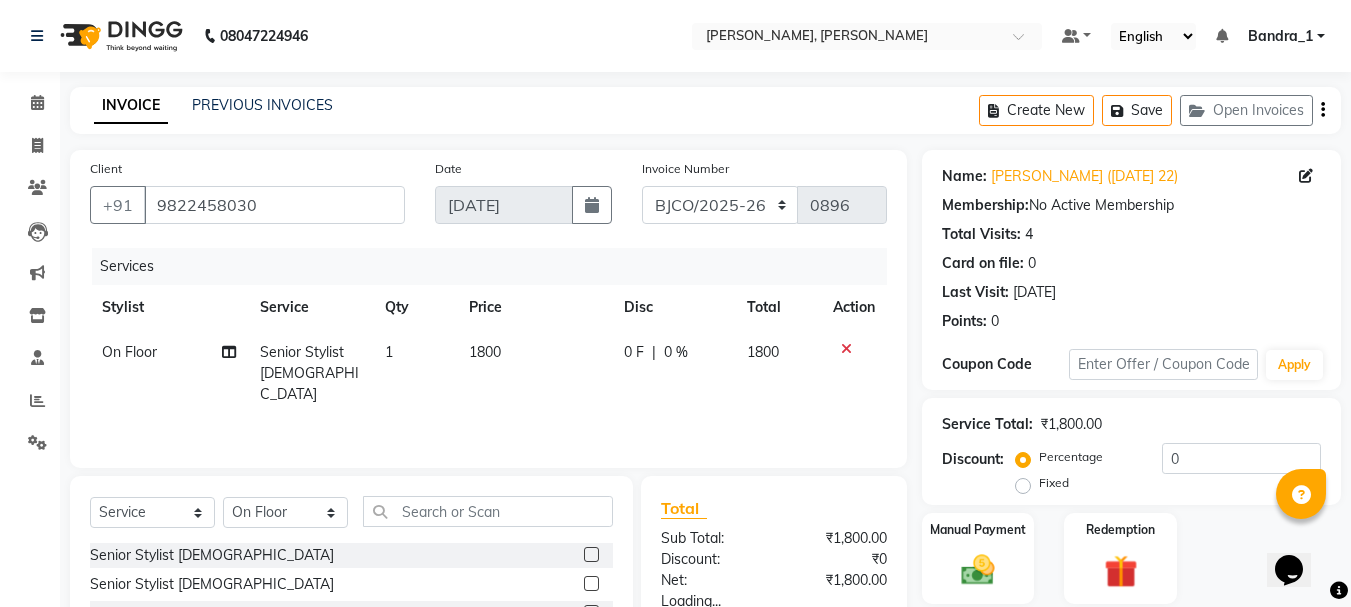 click 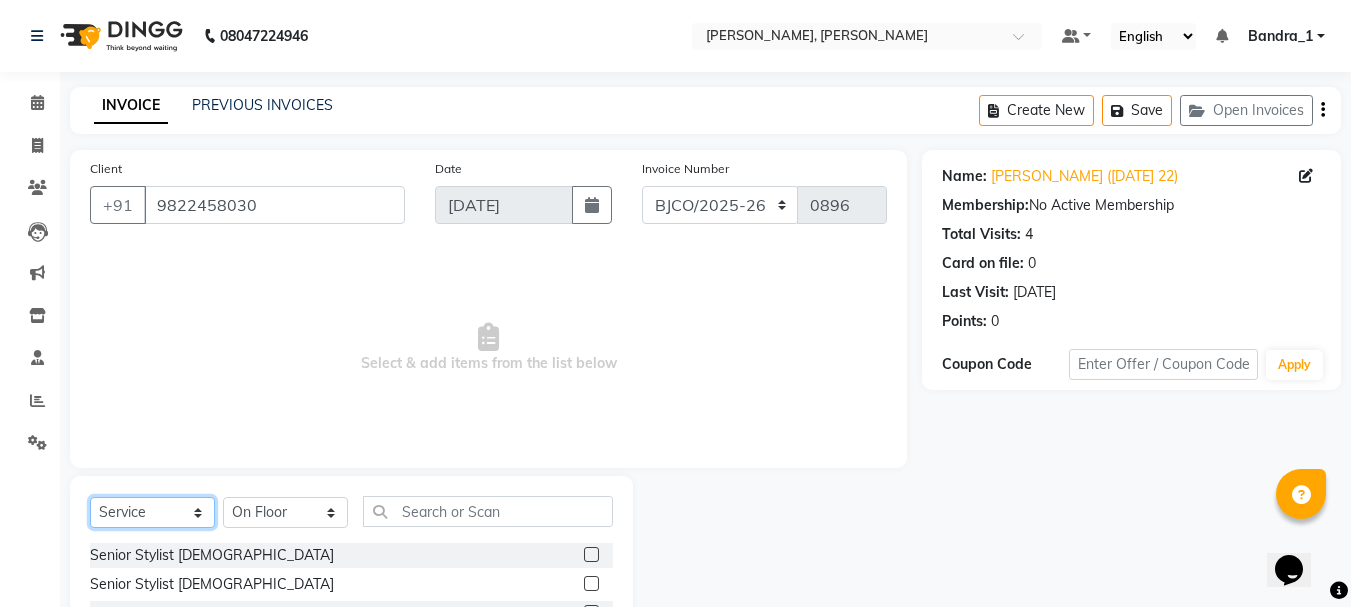 click on "Select  Service  Product  Membership  Package Voucher Prepaid Gift Card" 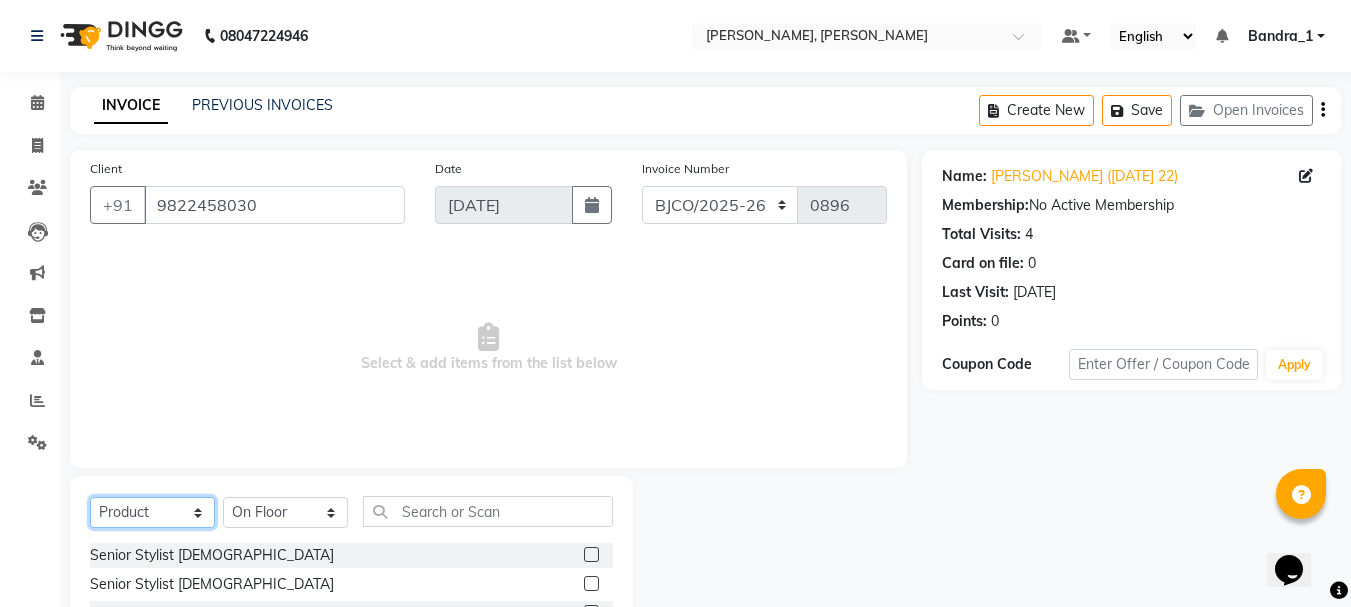 click on "Select  Service  Product  Membership  Package Voucher Prepaid Gift Card" 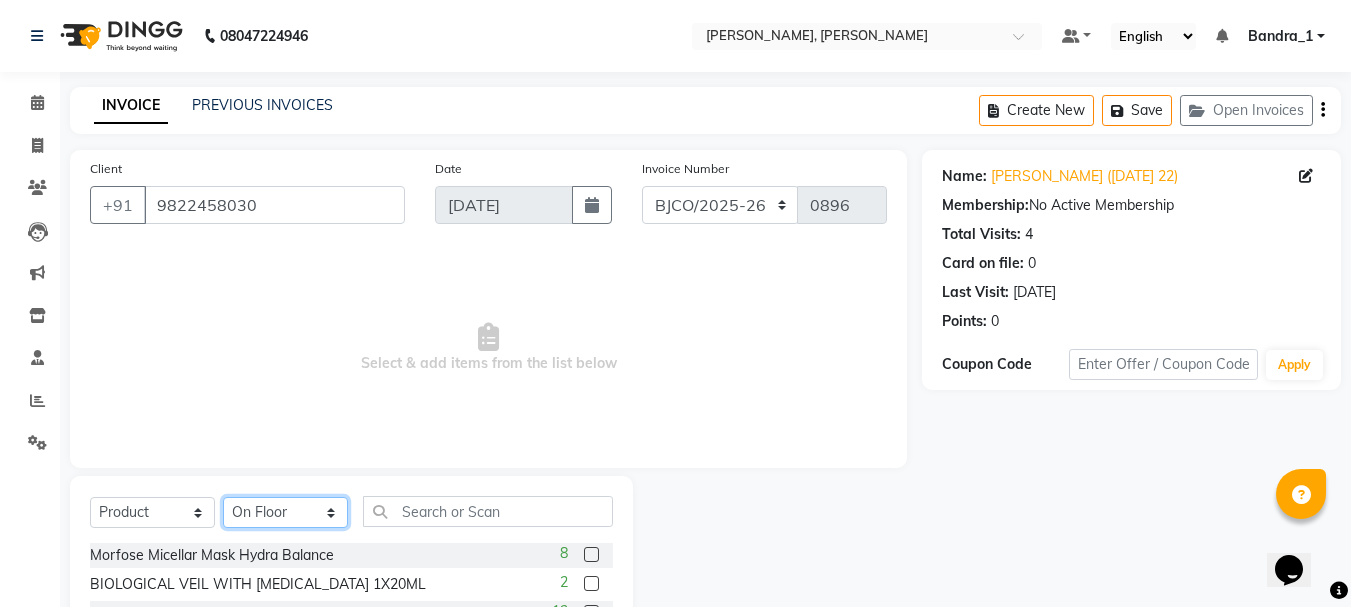 click on "Select Stylist Abdul Bandra_1 Bandra_store [PERSON_NAME] [PERSON_NAME] [PERSON_NAME] [PERSON_NAME] Jouyi [PERSON_NAME] [PERSON_NAME] On  Floor  Peetrass Pinky Make up Artist [PERSON_NAME][DATE] [PERSON_NAME] [PERSON_NAME] [PERSON_NAME] [PERSON_NAME] [PERSON_NAME] Shilpa [PERSON_NAME] [PERSON_NAME]                         [PERSON_NAME] [PERSON_NAME].S Yangamphy [PERSON_NAME]" 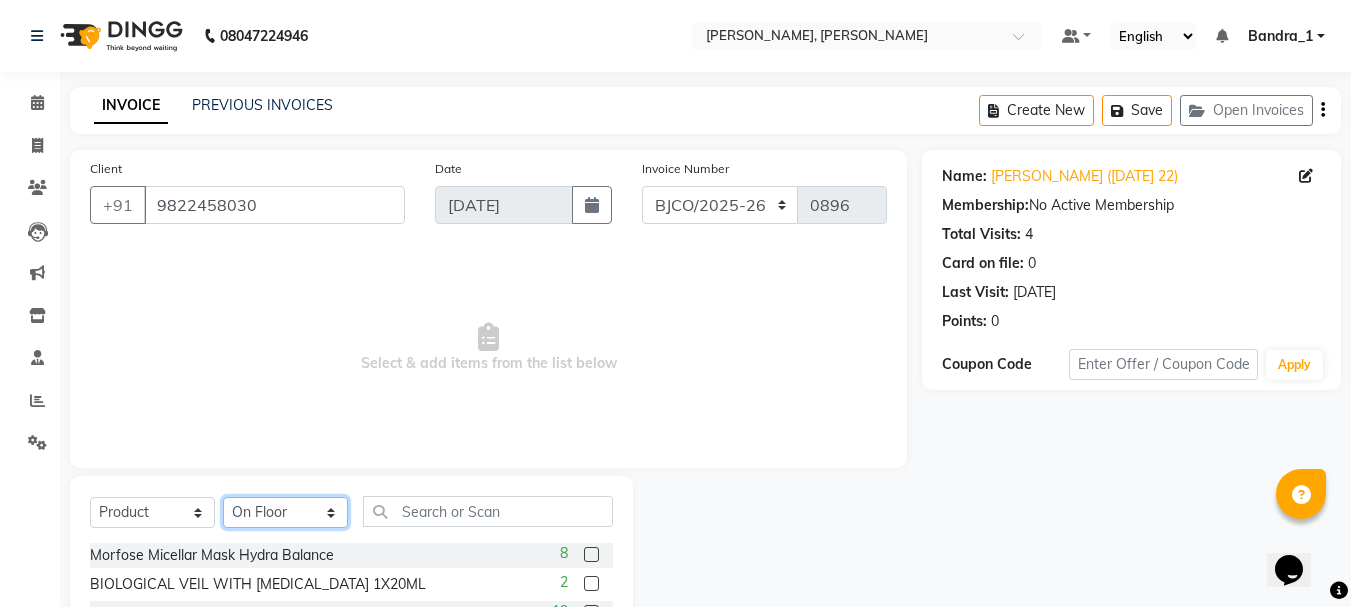 select on "77501" 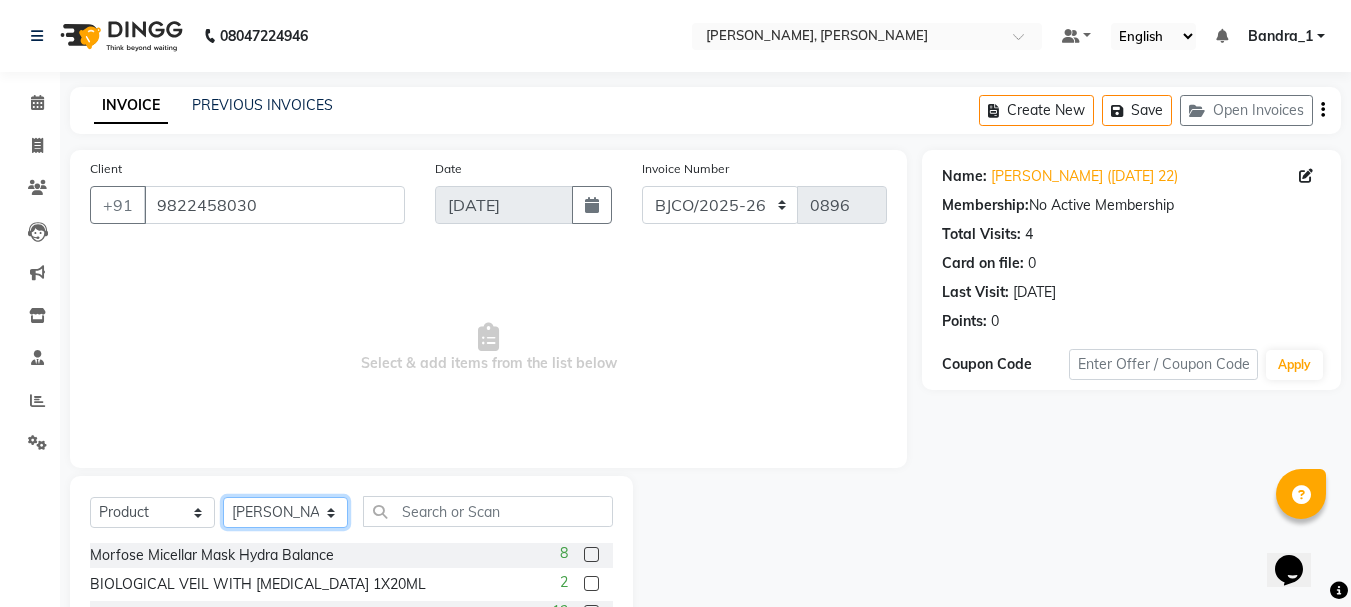 click on "Select Stylist Abdul Bandra_1 Bandra_store [PERSON_NAME] [PERSON_NAME] [PERSON_NAME] [PERSON_NAME] Jouyi [PERSON_NAME] [PERSON_NAME] On  Floor  Peetrass Pinky Make up Artist [PERSON_NAME][DATE] [PERSON_NAME] [PERSON_NAME] [PERSON_NAME] [PERSON_NAME] [PERSON_NAME] Shilpa [PERSON_NAME] [PERSON_NAME]                         [PERSON_NAME] [PERSON_NAME].S Yangamphy [PERSON_NAME]" 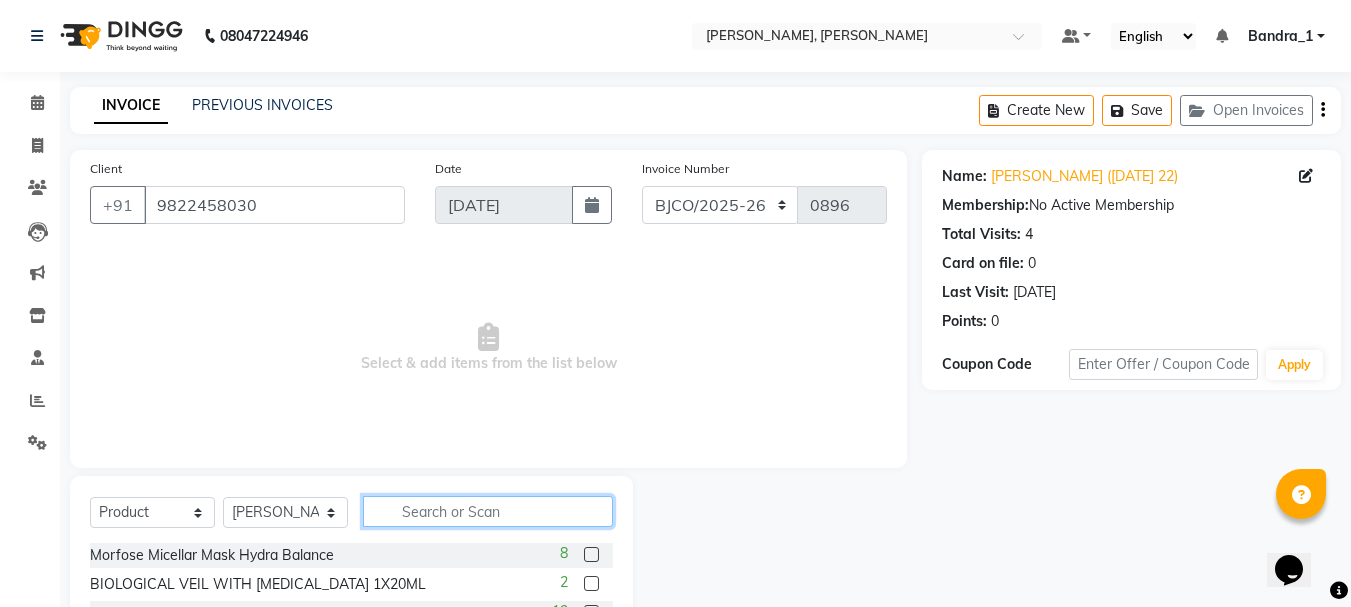 click 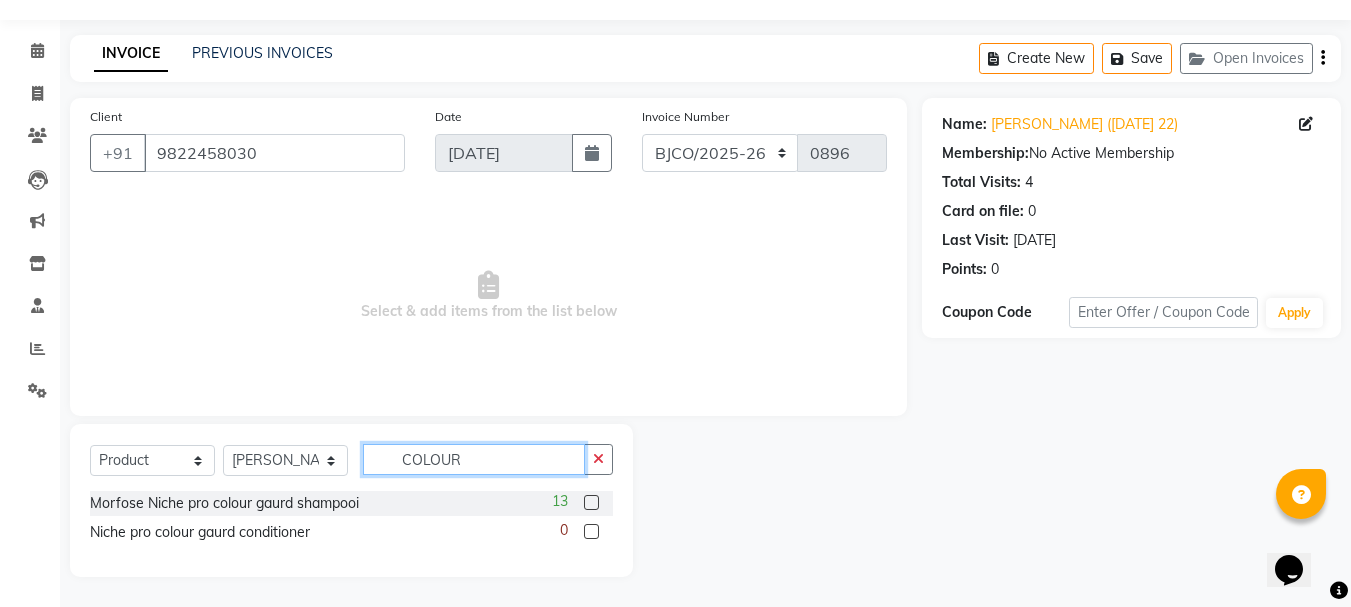 scroll, scrollTop: 52, scrollLeft: 0, axis: vertical 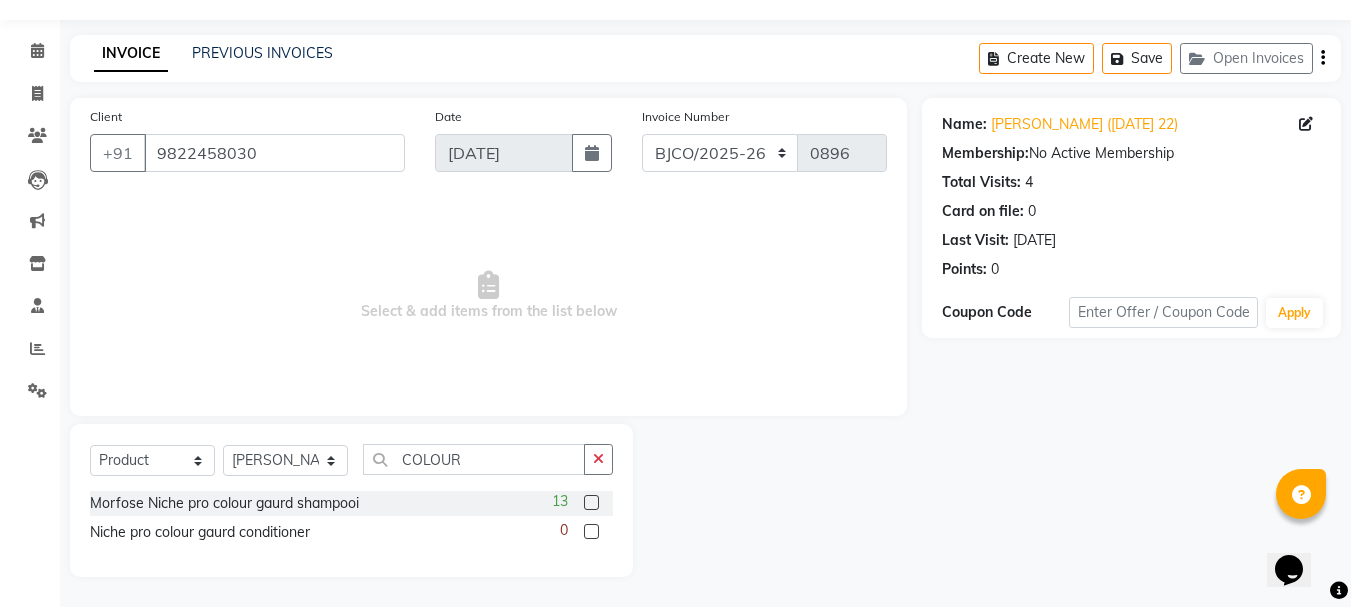 click 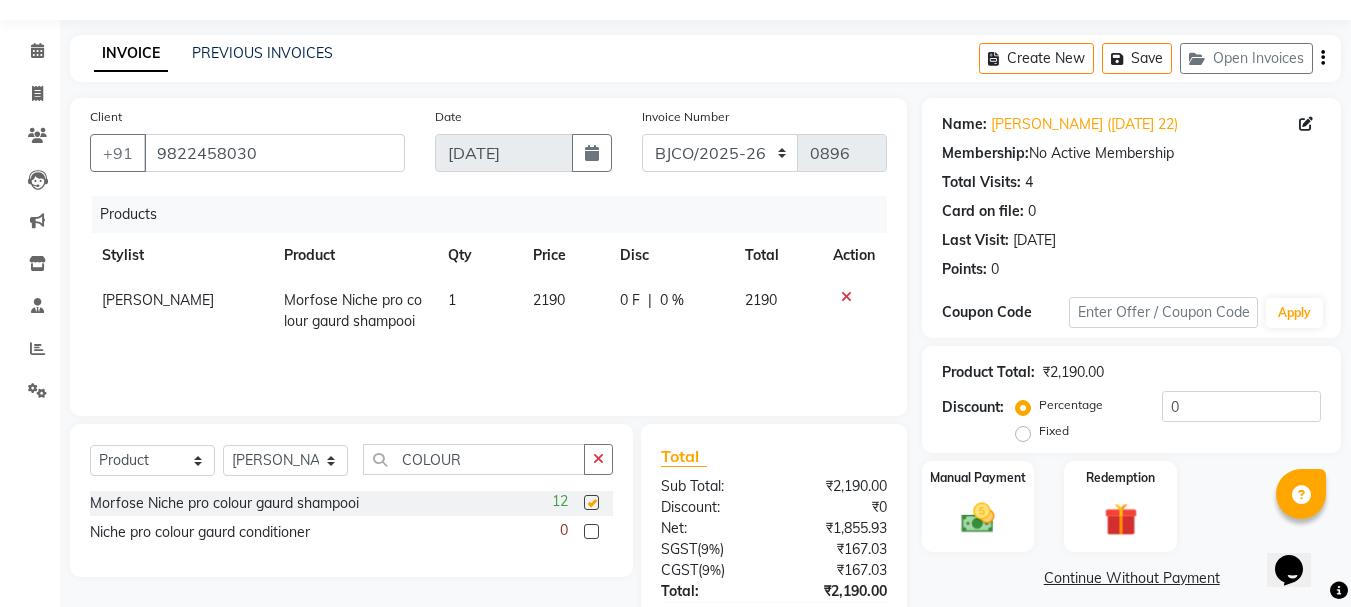 checkbox on "false" 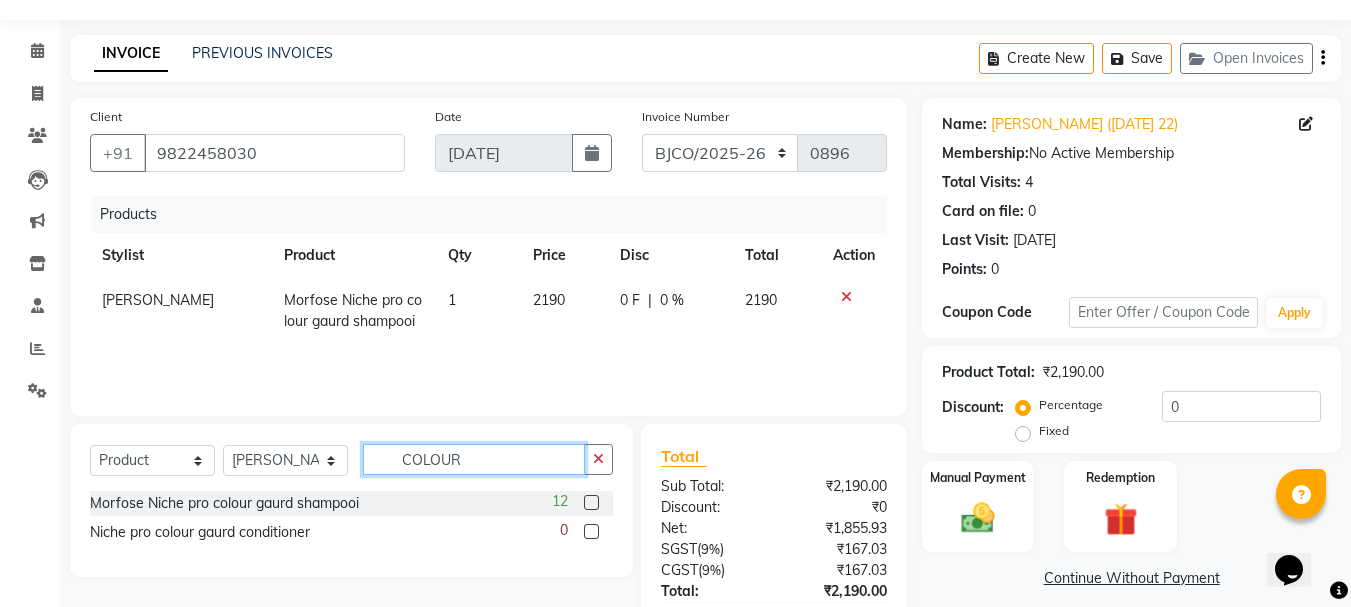 click on "COLOUR" 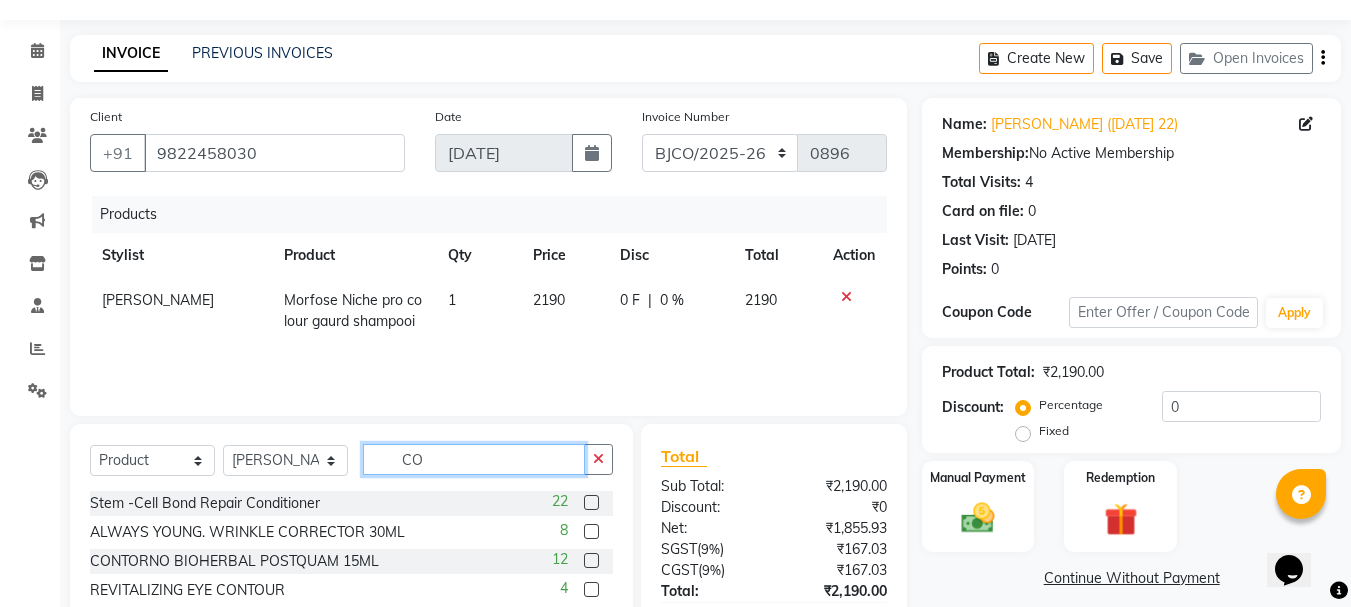 type on "C" 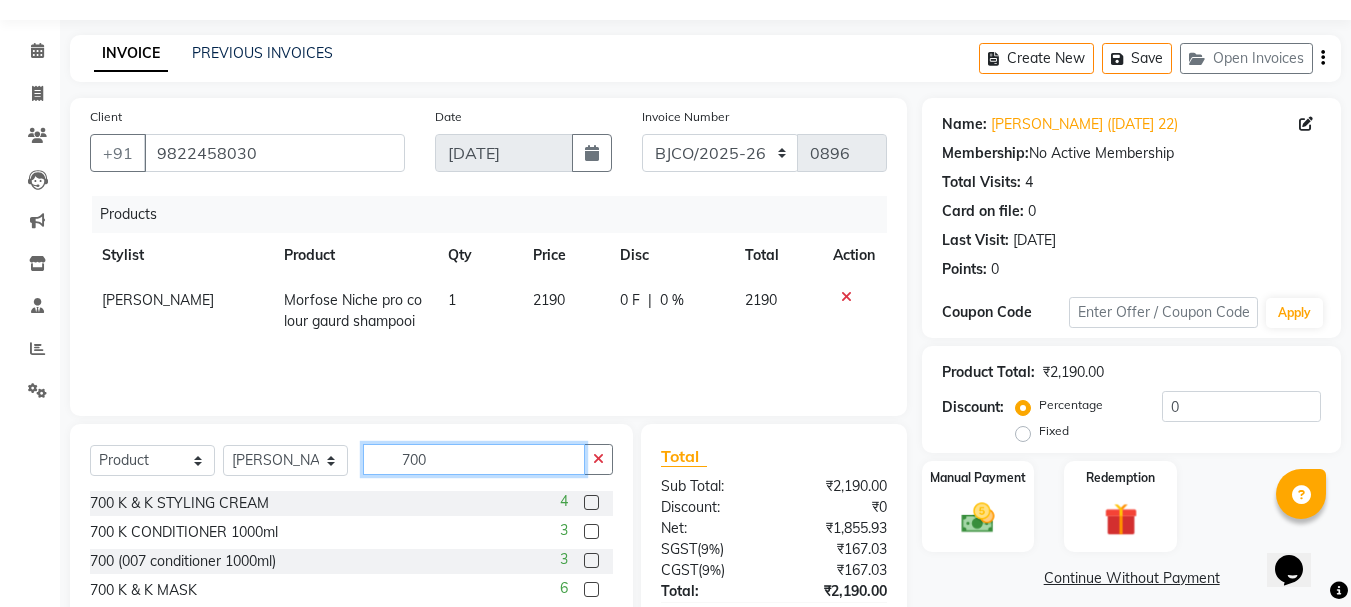 type on "700" 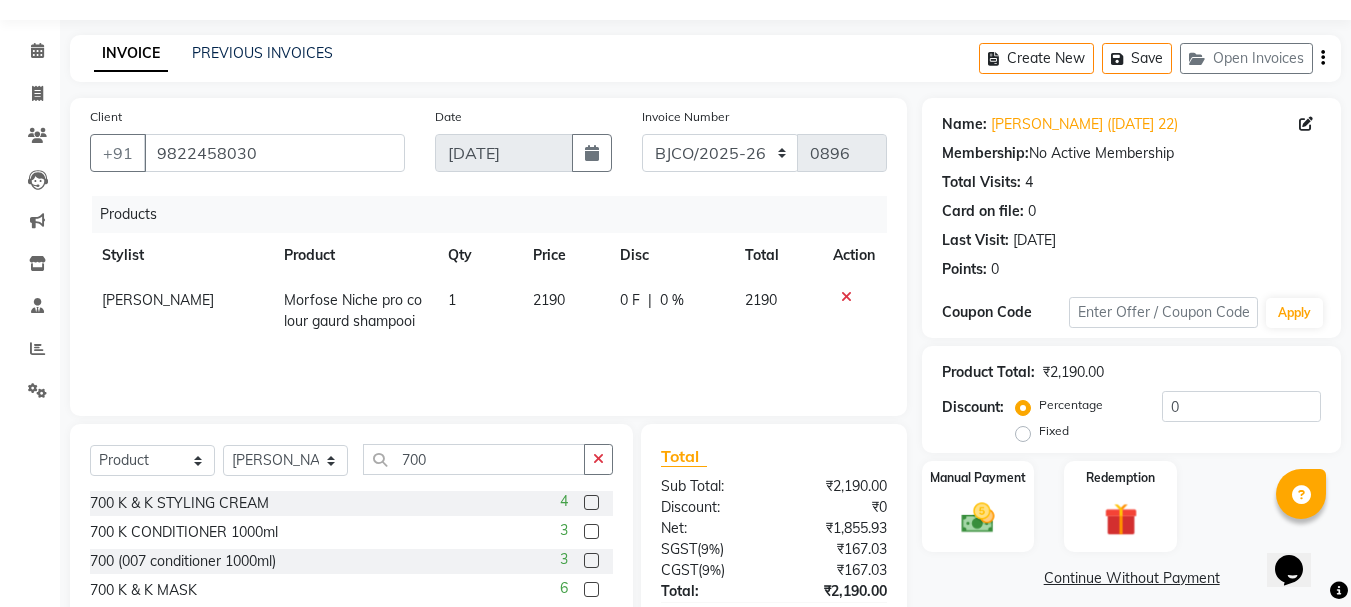 click 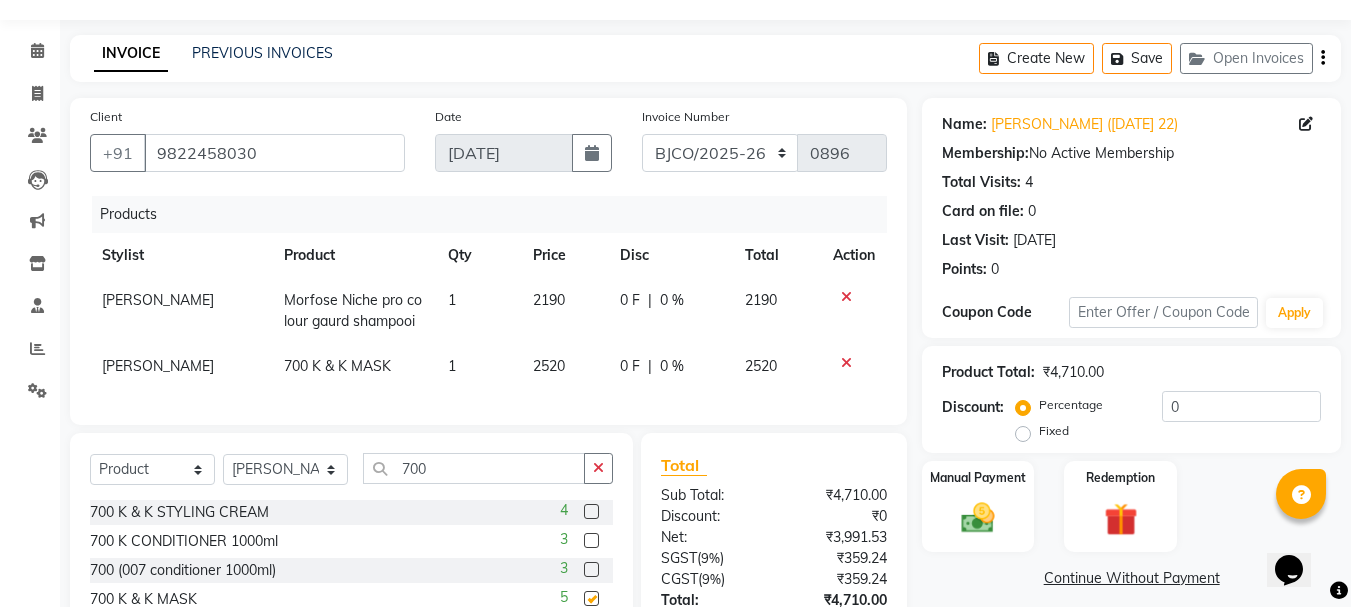 checkbox on "false" 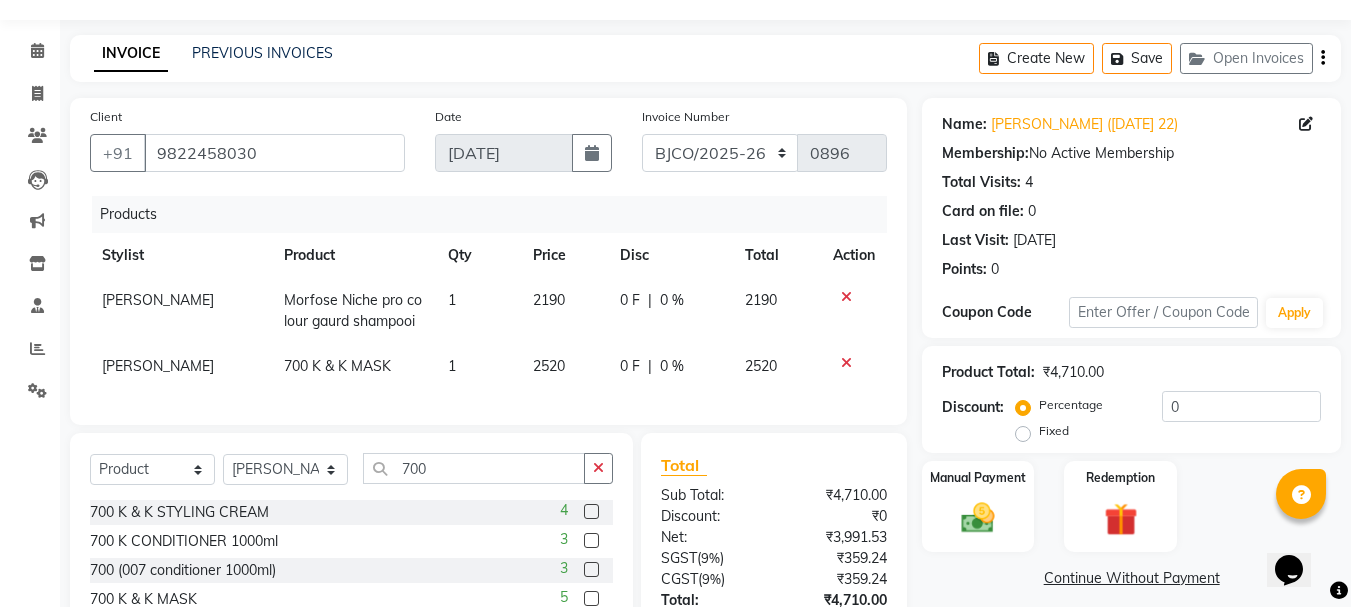 scroll, scrollTop: 218, scrollLeft: 0, axis: vertical 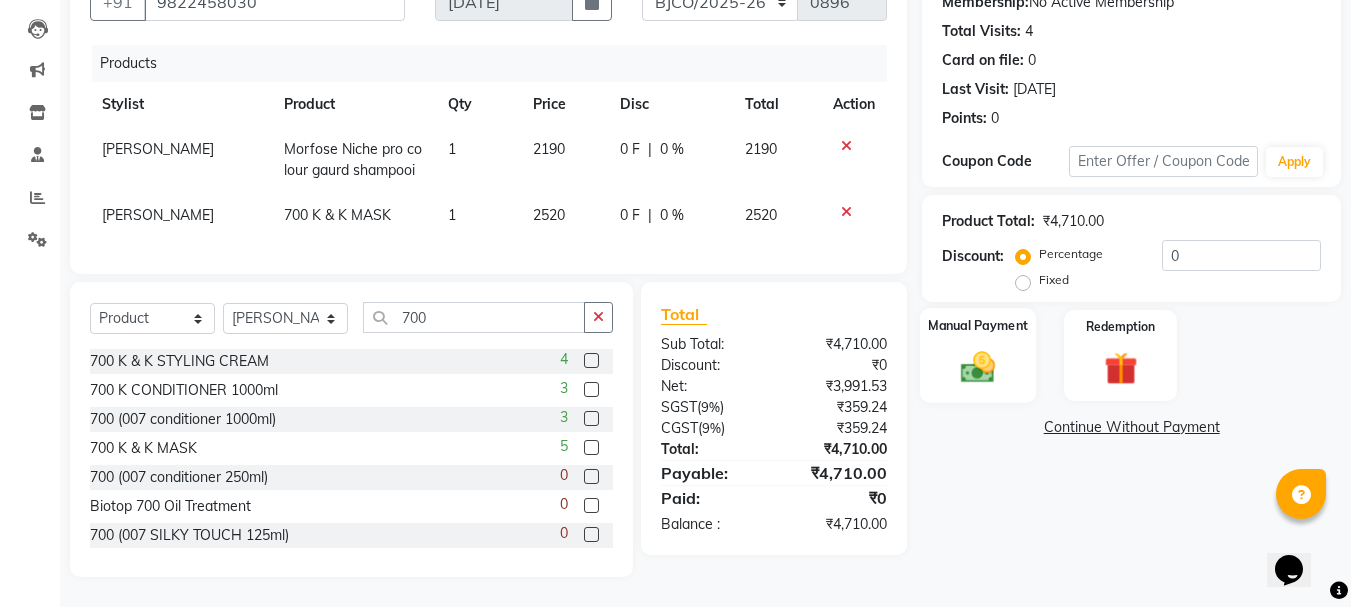 click 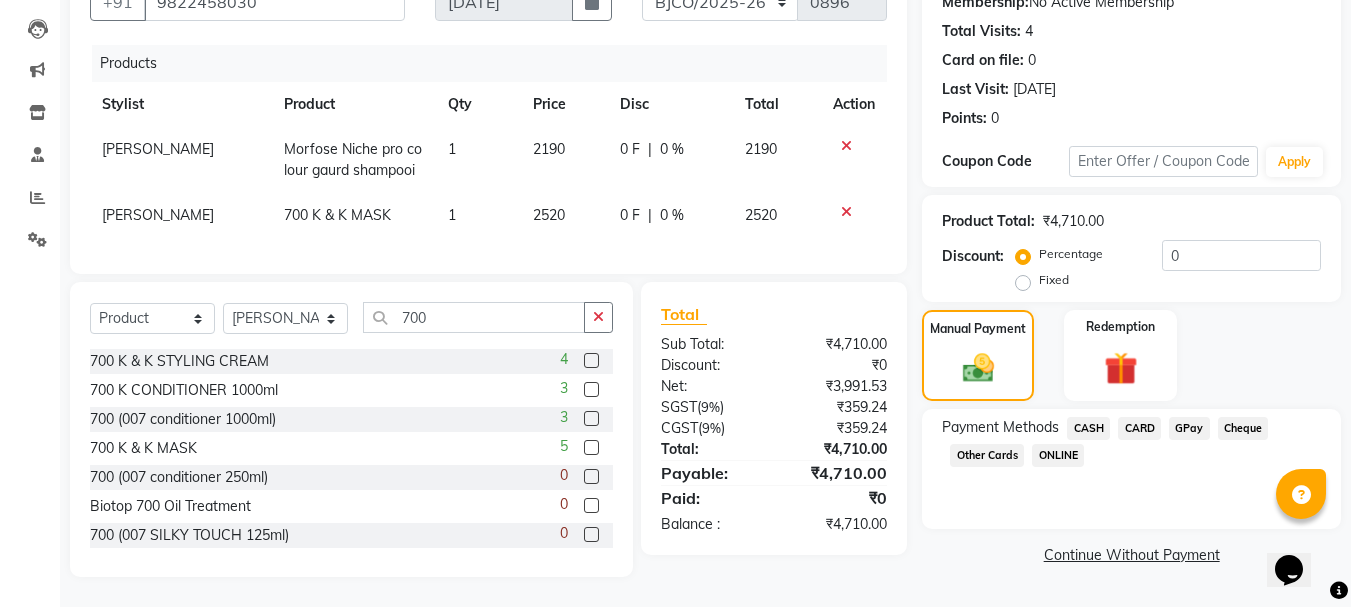 click on "CARD" 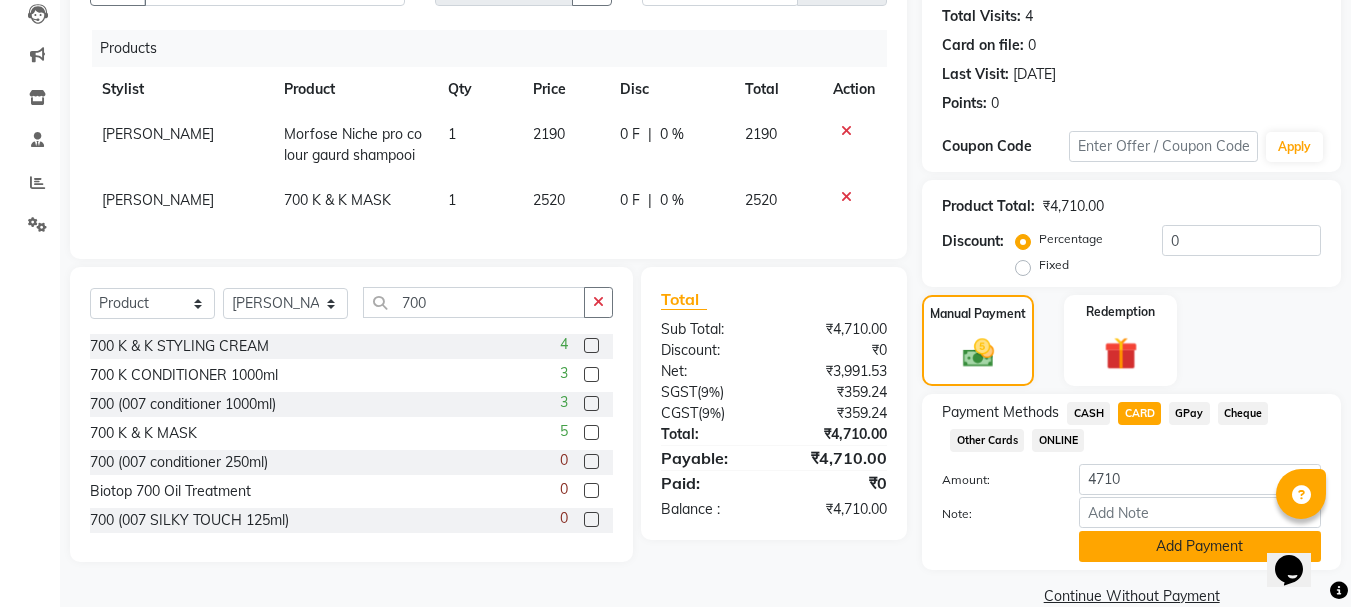 click on "Add Payment" 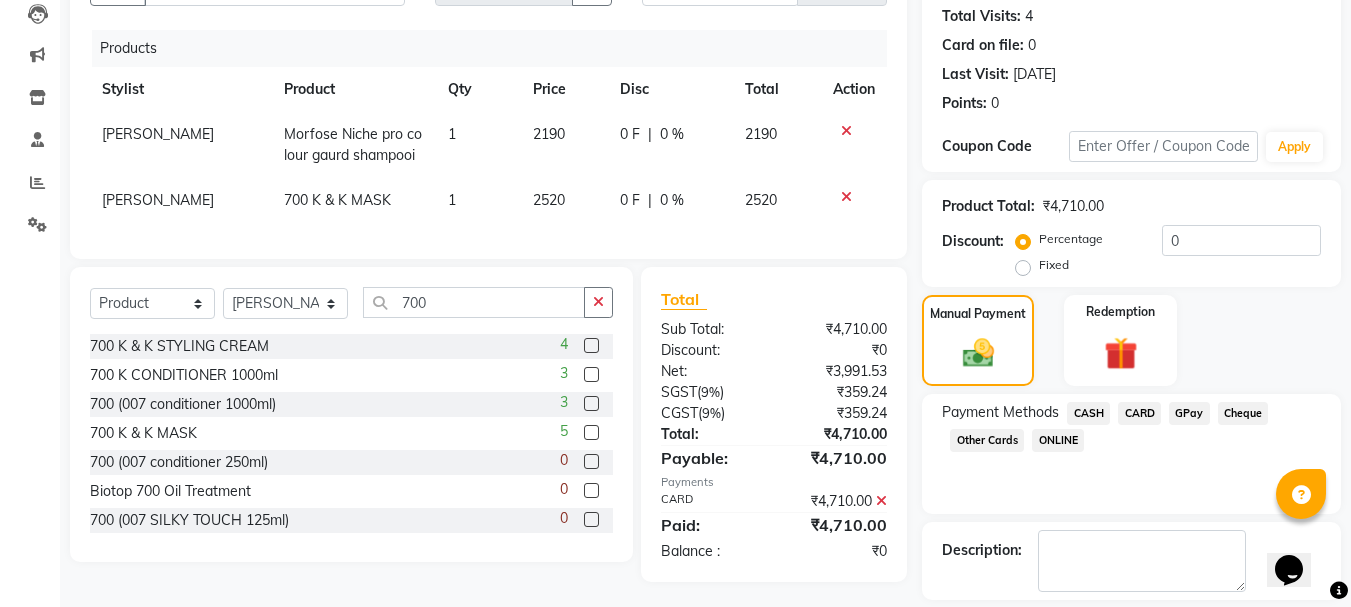 scroll, scrollTop: 309, scrollLeft: 0, axis: vertical 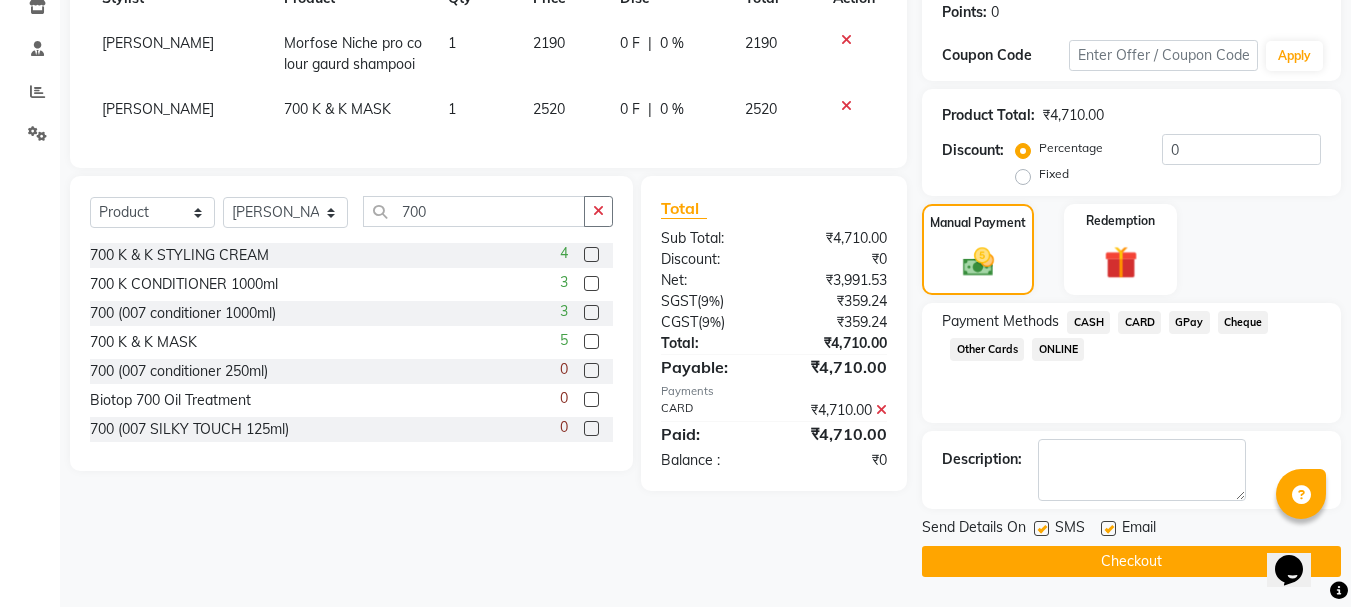 click 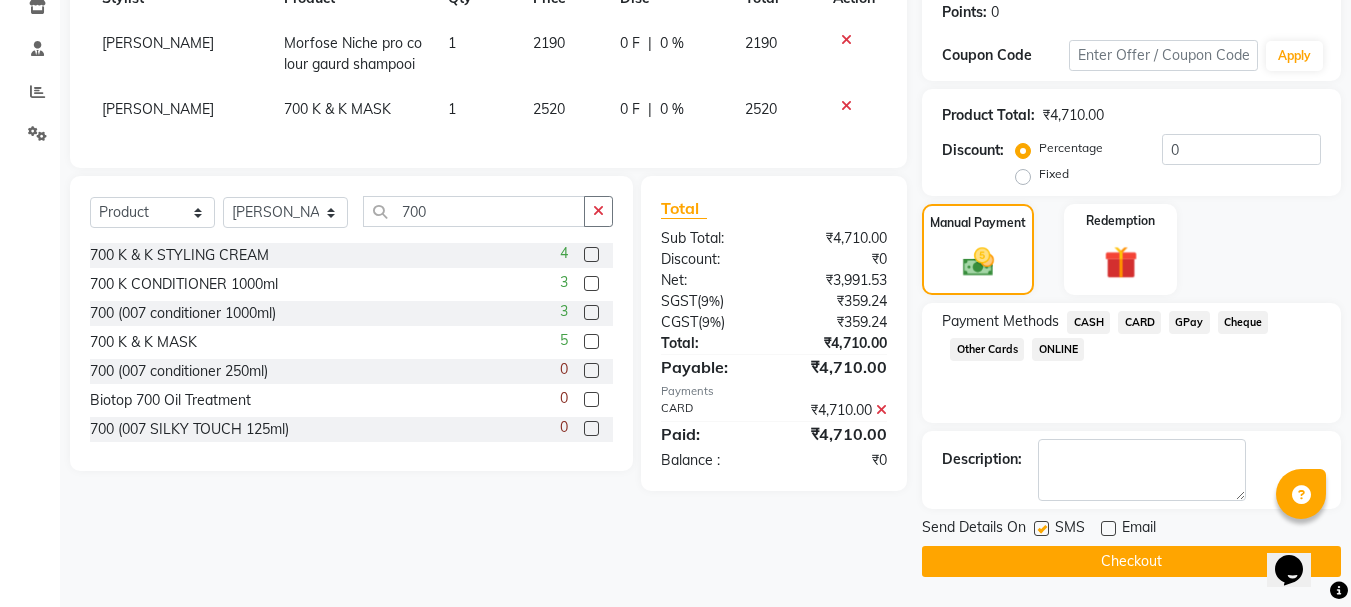 click 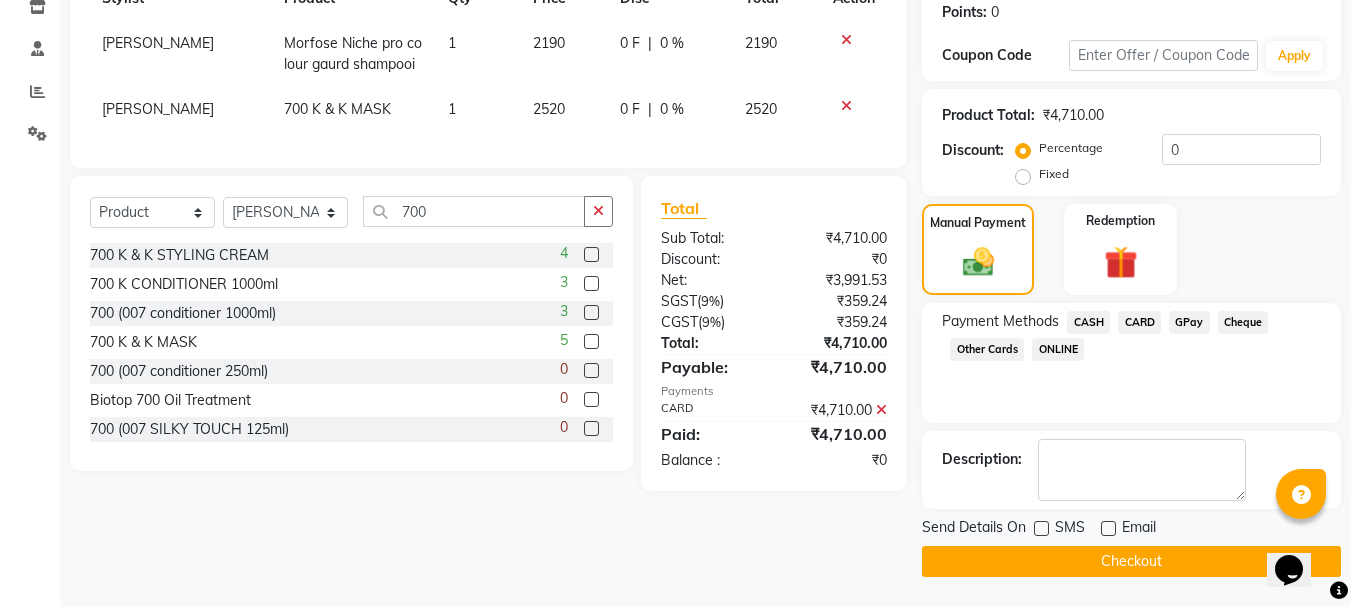 click on "Checkout" 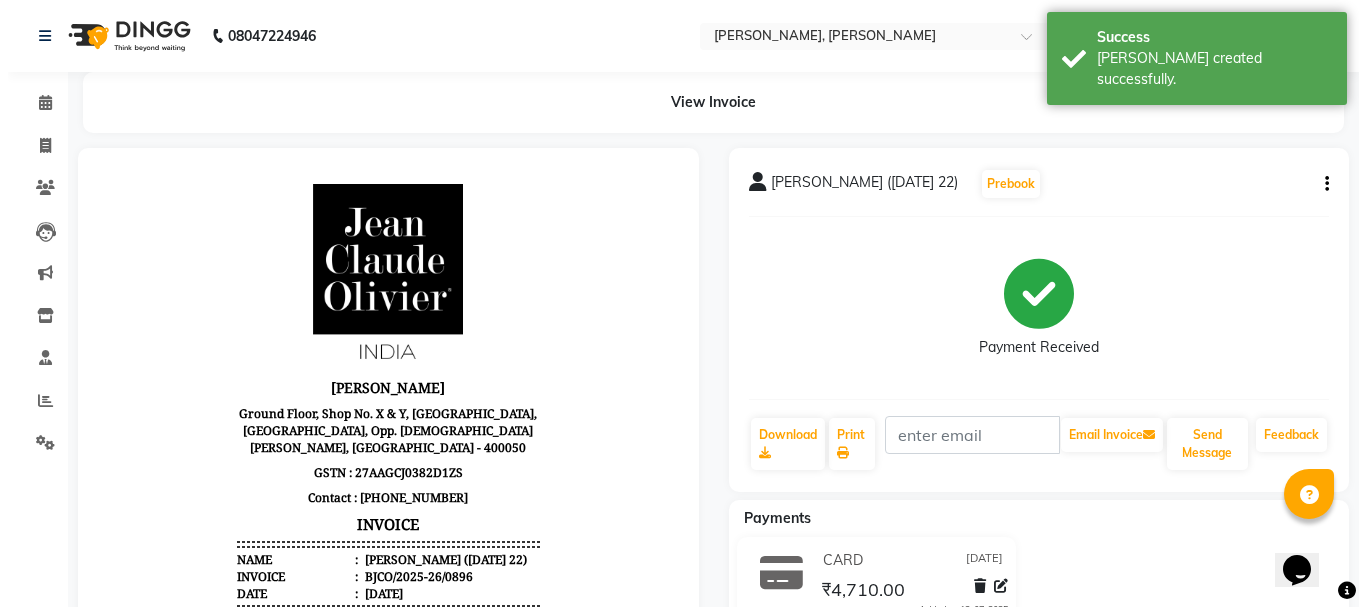 scroll, scrollTop: 0, scrollLeft: 0, axis: both 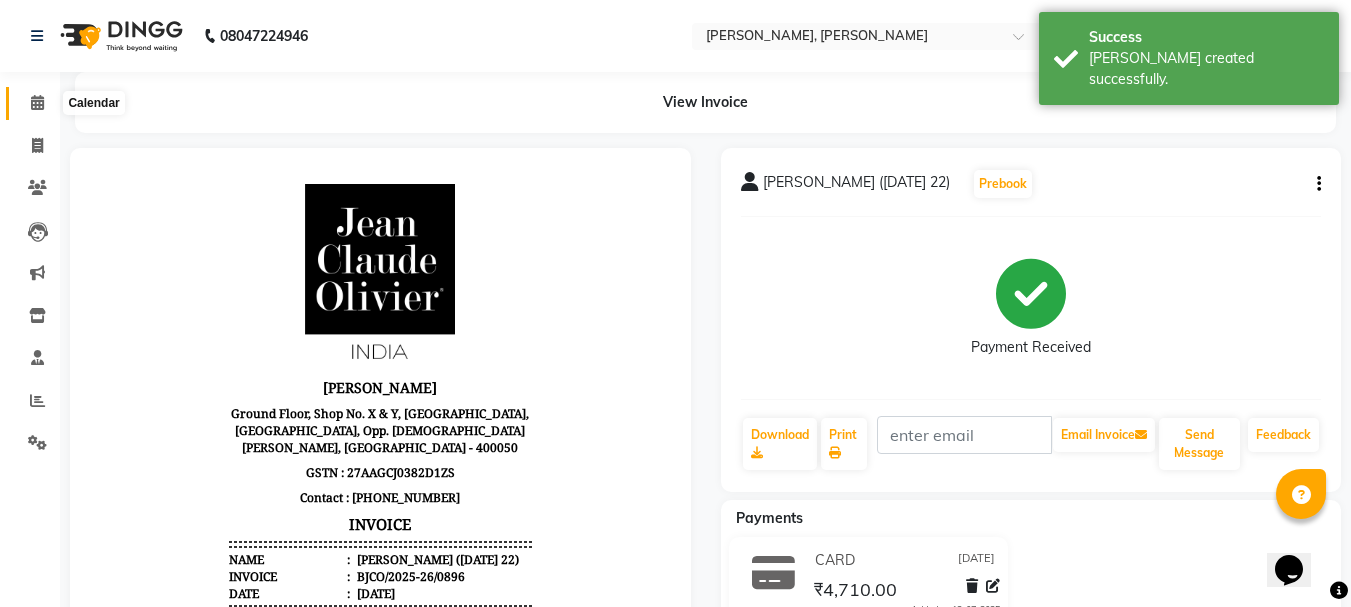 click 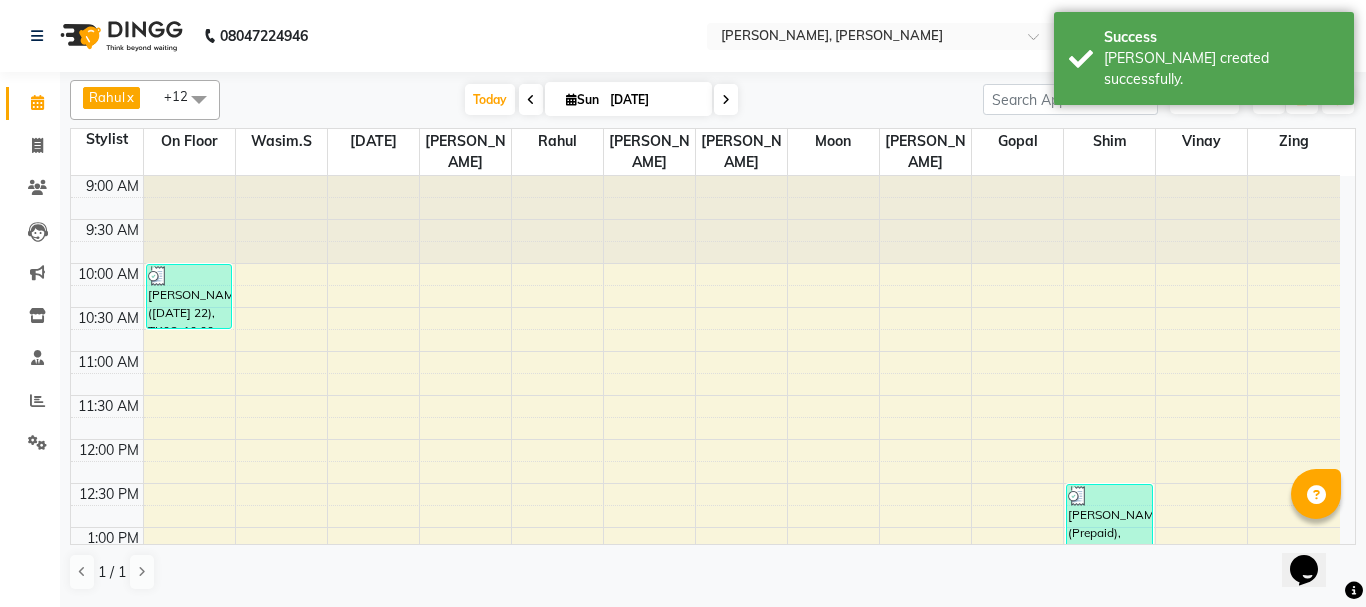 scroll, scrollTop: 0, scrollLeft: 0, axis: both 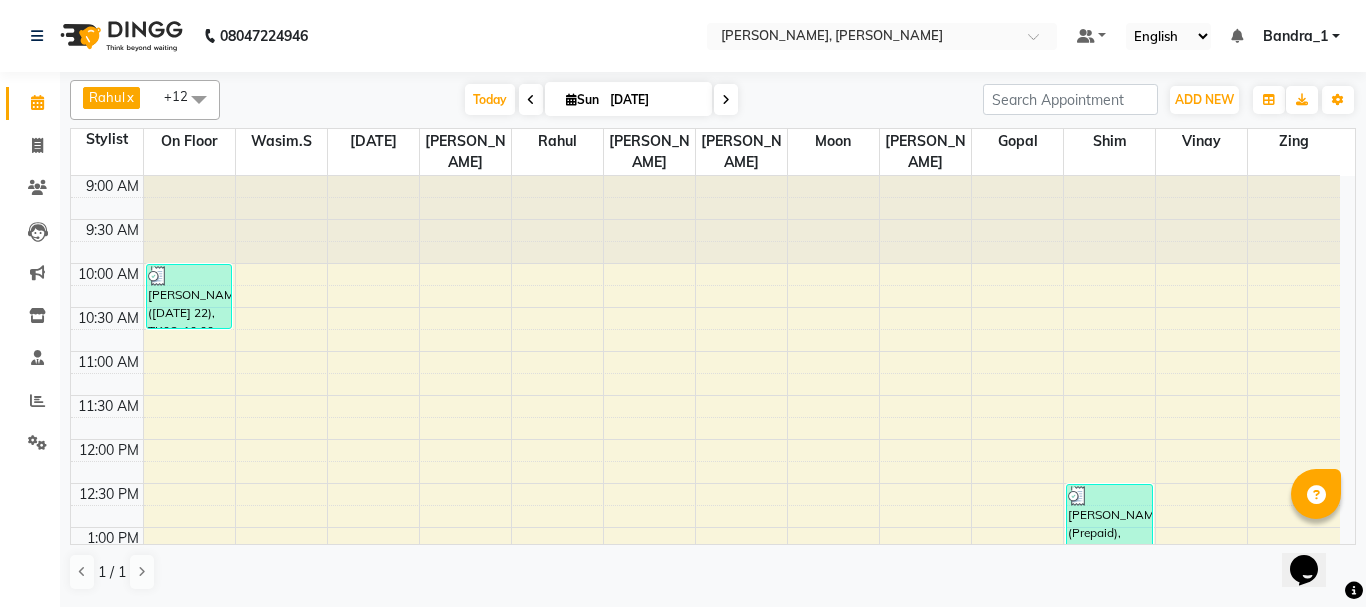 click on "[PERSON_NAME] ([DATE] 22), TK06, 10:00 AM-10:45 AM, Senior Stylist [DEMOGRAPHIC_DATA]" at bounding box center [189, 296] 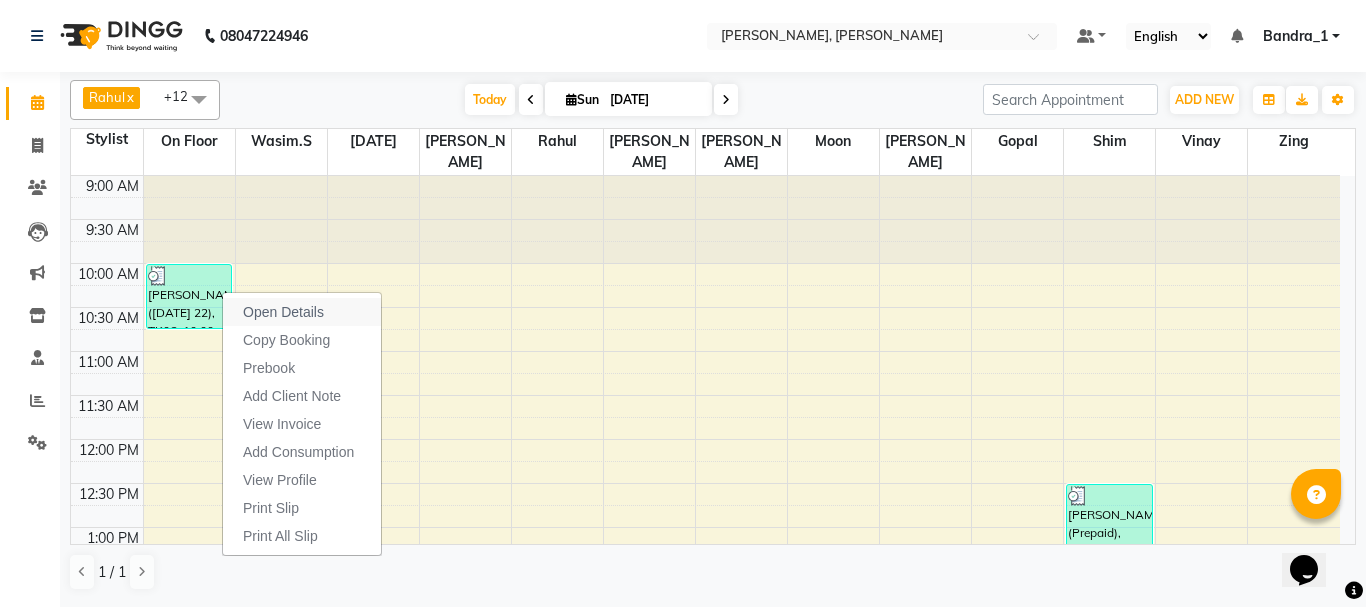 click on "Open Details" at bounding box center [283, 312] 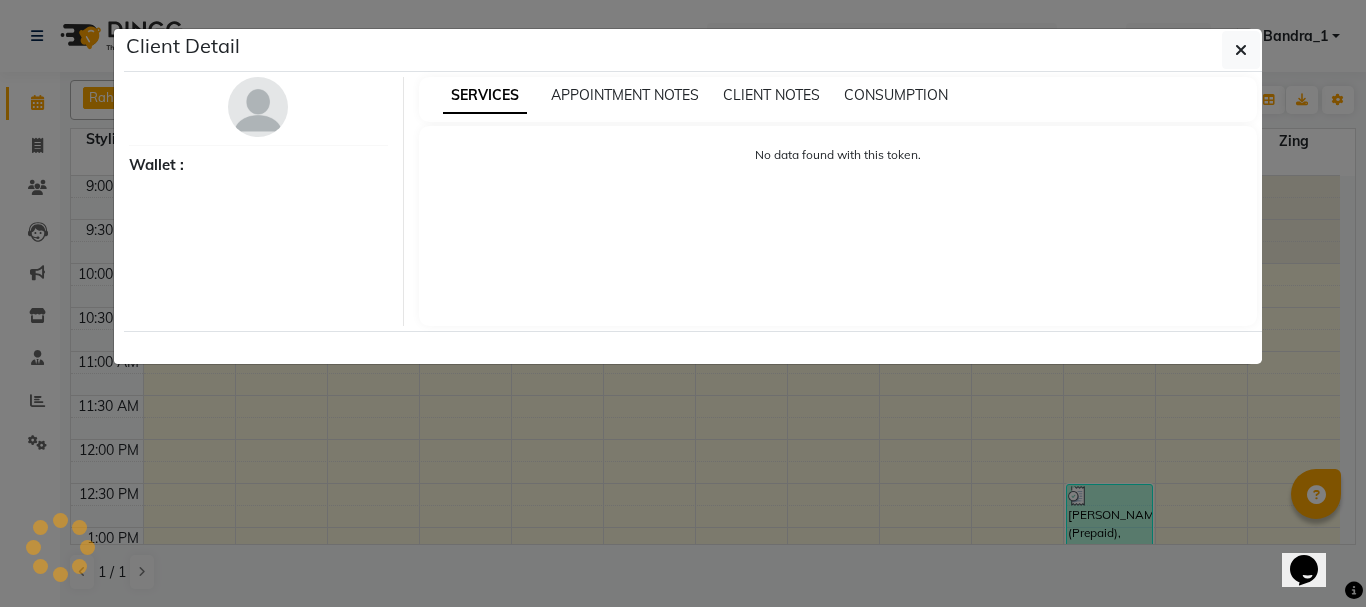 select on "3" 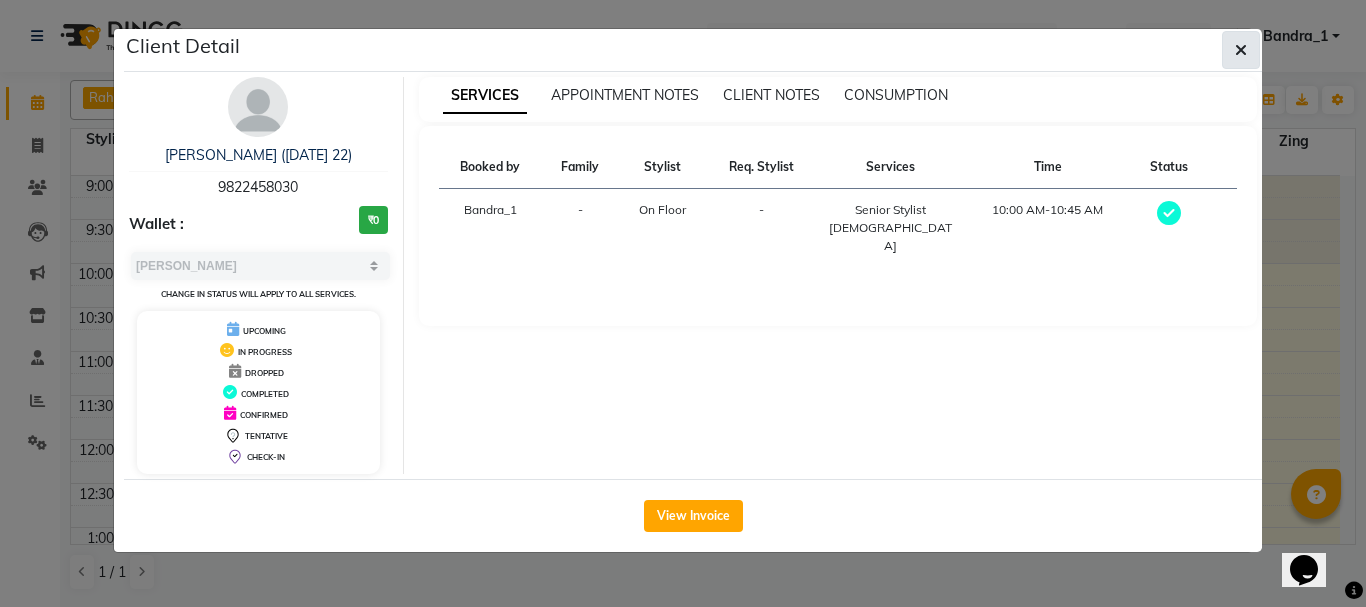 click 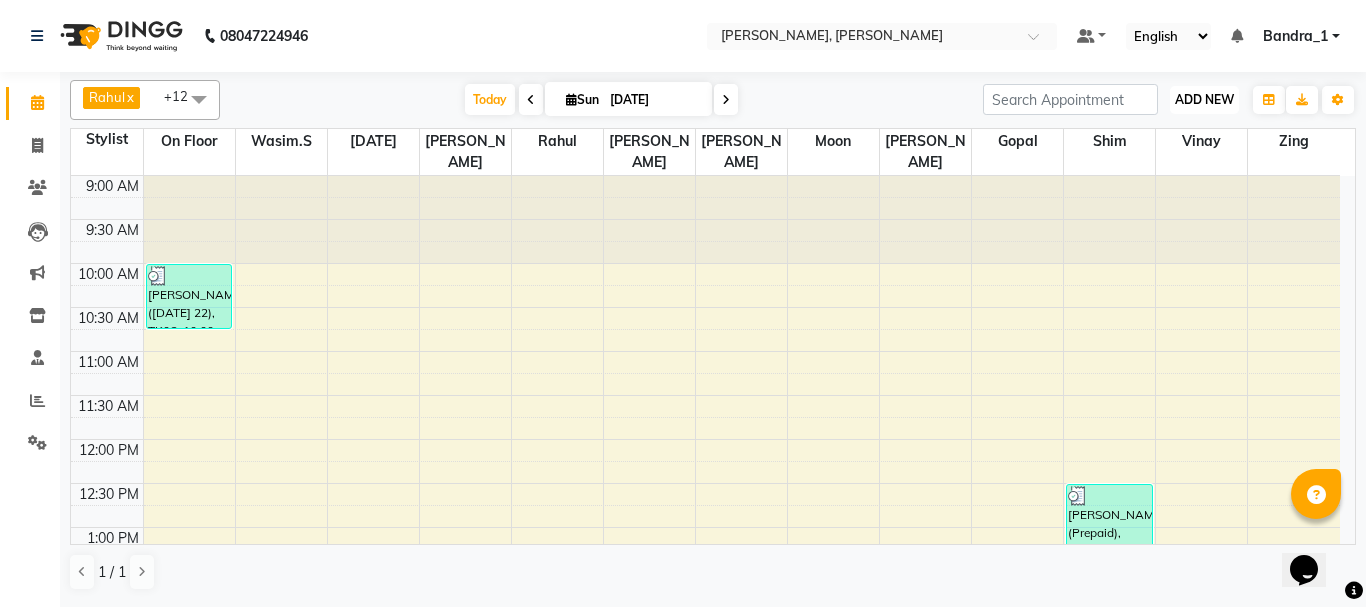 click on "ADD NEW" at bounding box center [1204, 99] 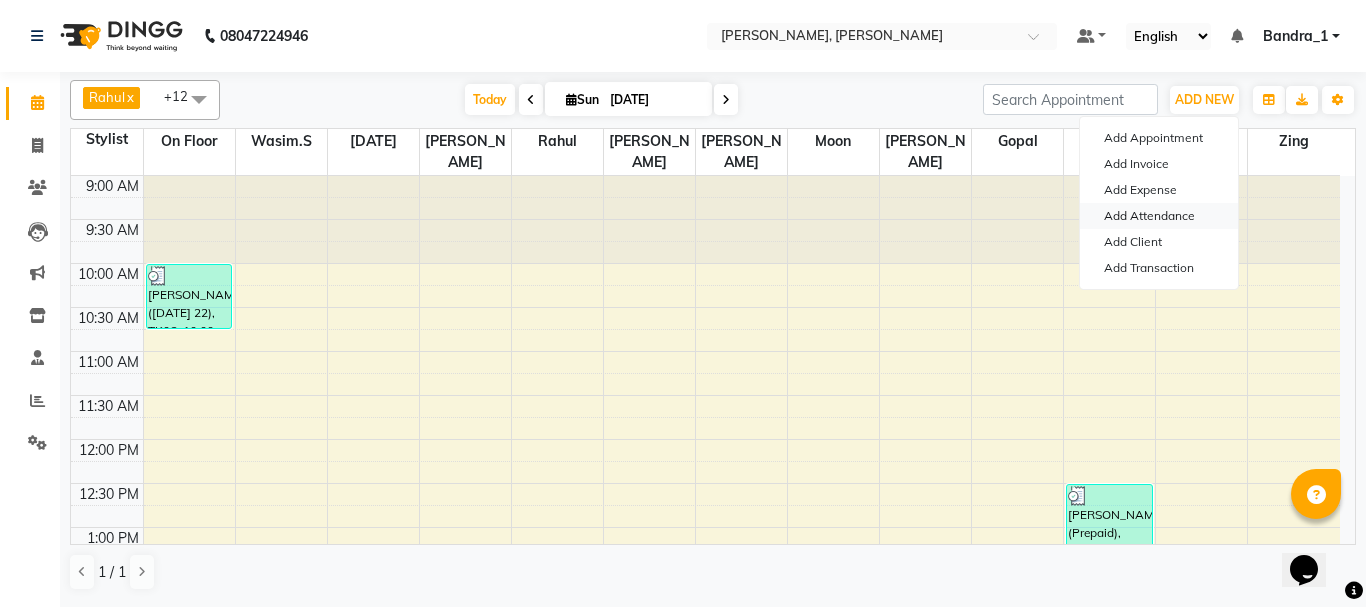 click on "Add Attendance" at bounding box center (1159, 216) 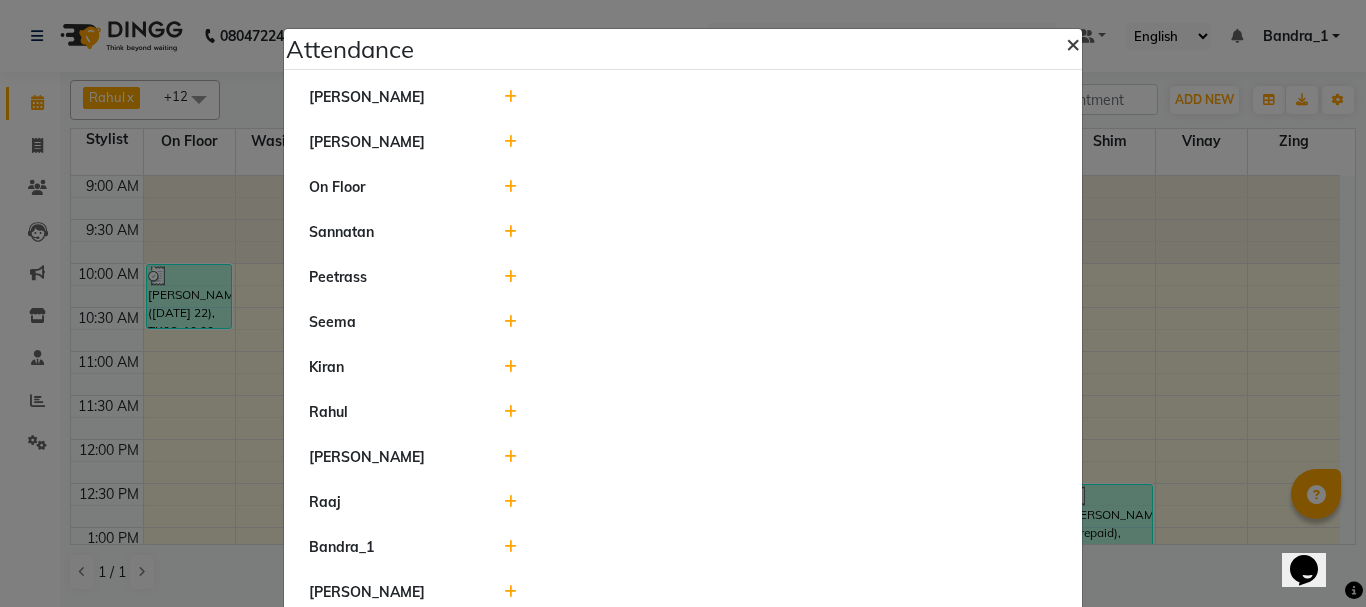 click on "×" 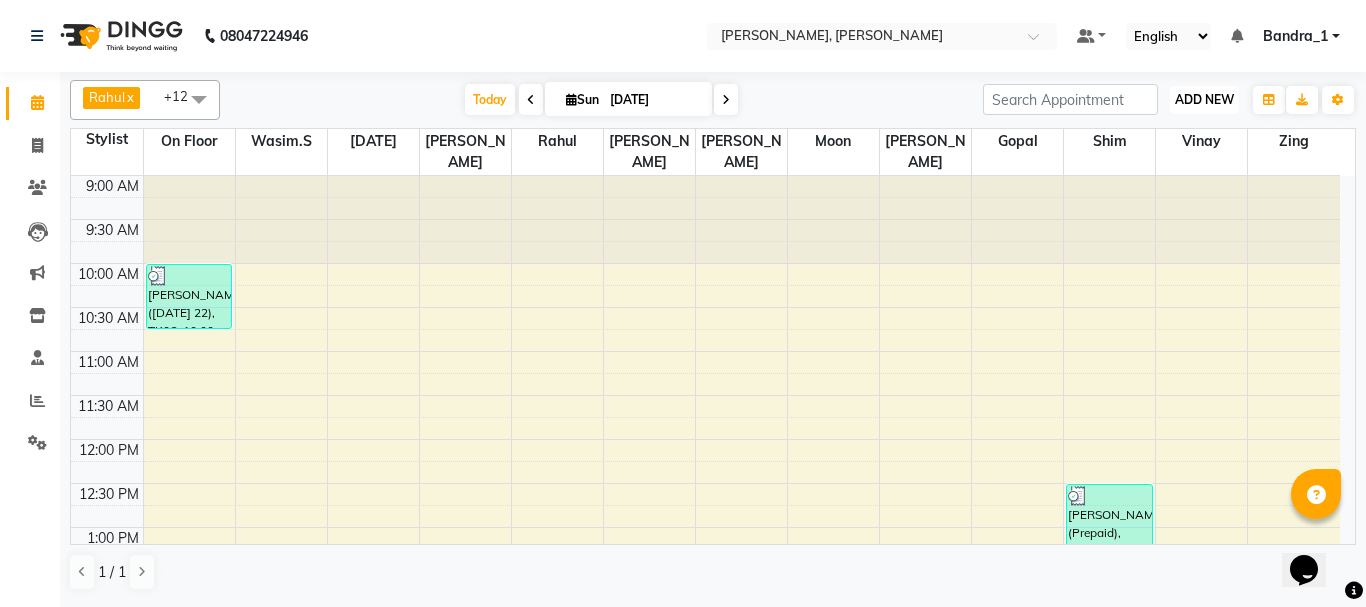 click on "ADD NEW" at bounding box center (1204, 99) 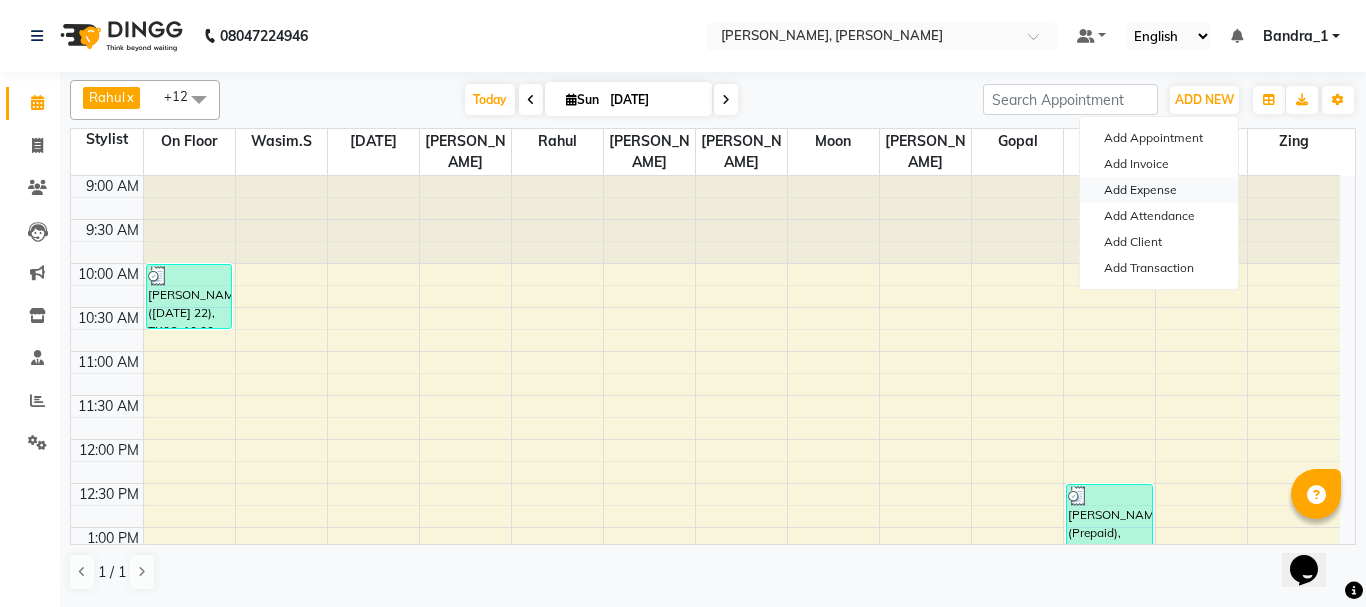 click on "Add Expense" at bounding box center (1159, 190) 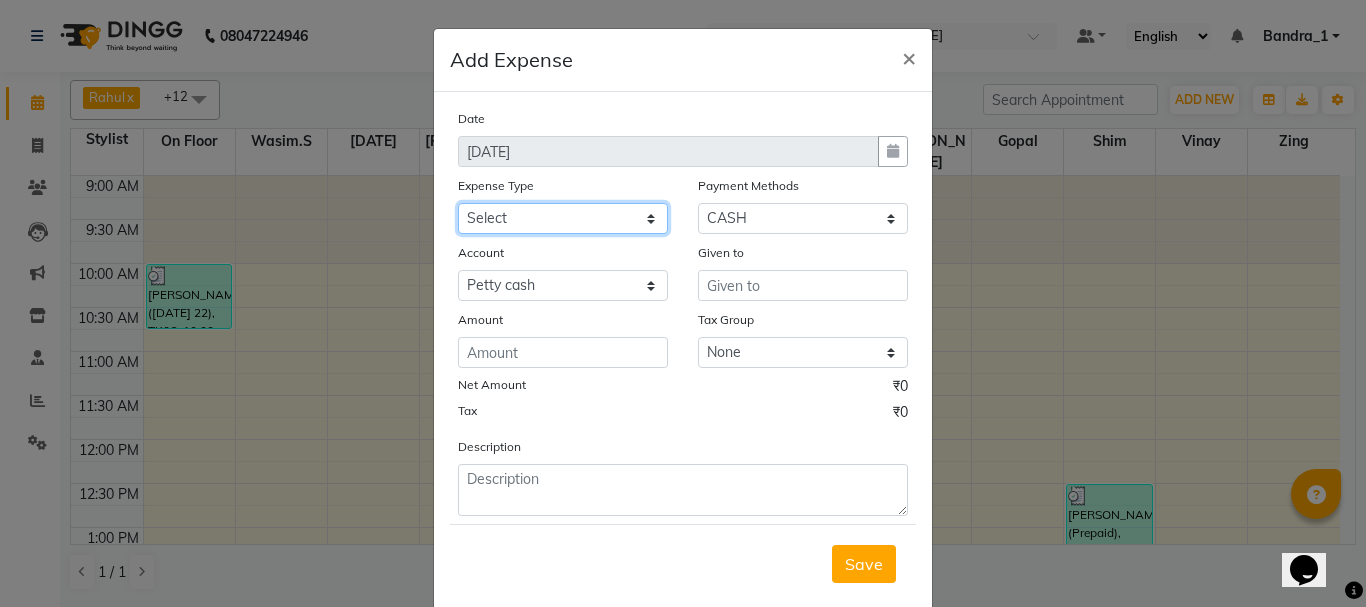 click on "Select Advance Salary Amazon B M C Cash transfer to bank Cash transfer to hub Chemist Client Snacks Clinical charges Conveyence Courier Donation Equipment free lancer commission Fuel Goregaon Salon Govt fee Incentive Laundry Loan Repayment Maintenance Make Up Products Marketing Miscellaneous Mobile Bill Other over time Pantry Product Product incentive puja items Rent Salary Staff Commission. Staff Snacks Stationery Tax Tea & Refreshment Telephone Tips Travelling allowance Utilities W Fast" 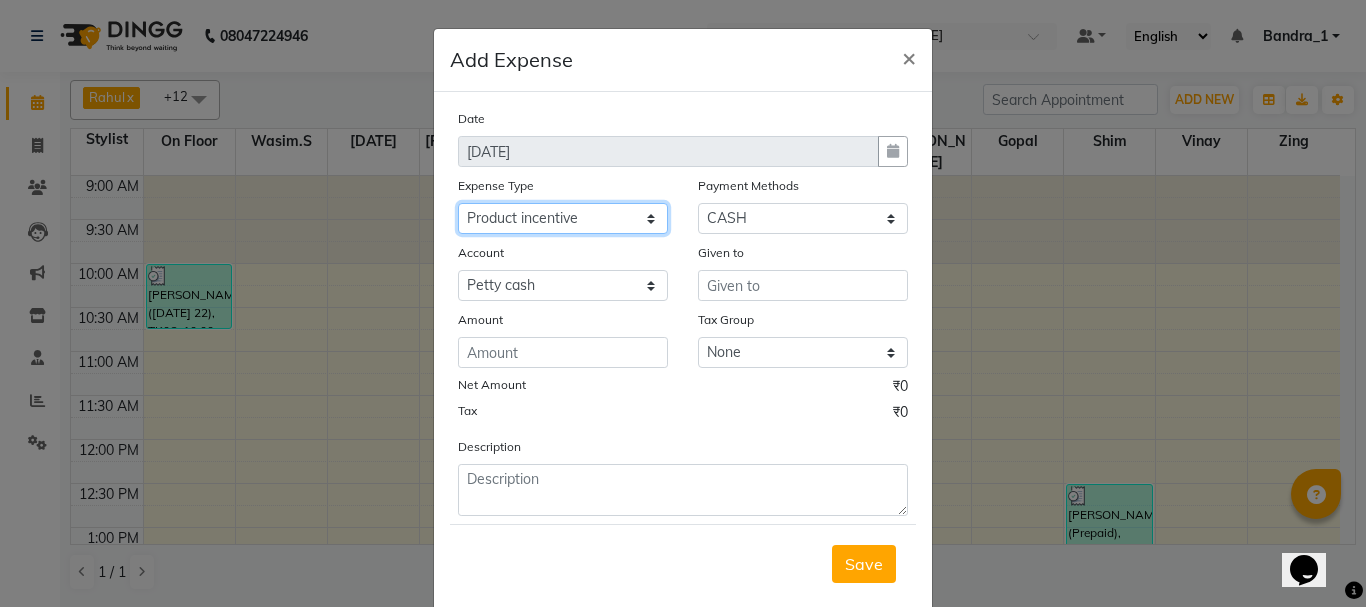 click on "Select Advance Salary Amazon B M C Cash transfer to bank Cash transfer to hub Chemist Client Snacks Clinical charges Conveyence Courier Donation Equipment free lancer commission Fuel Goregaon Salon Govt fee Incentive Laundry Loan Repayment Maintenance Make Up Products Marketing Miscellaneous Mobile Bill Other over time Pantry Product Product incentive puja items Rent Salary Staff Commission. Staff Snacks Stationery Tax Tea & Refreshment Telephone Tips Travelling allowance Utilities W Fast" 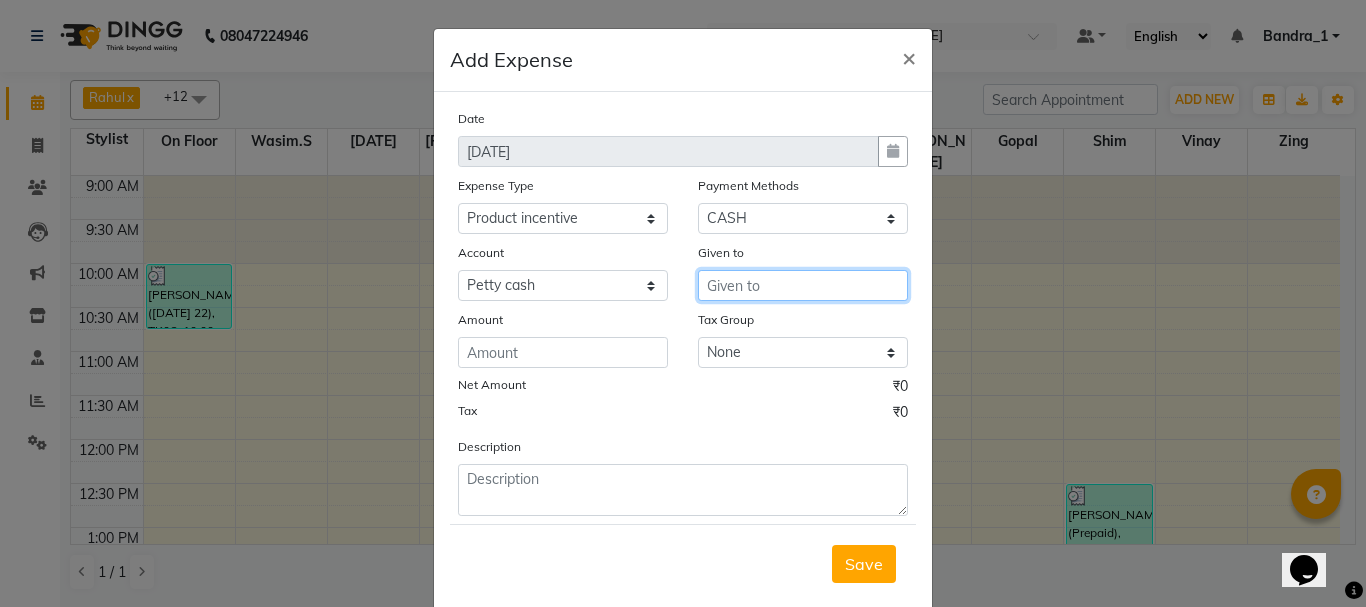 click at bounding box center [803, 285] 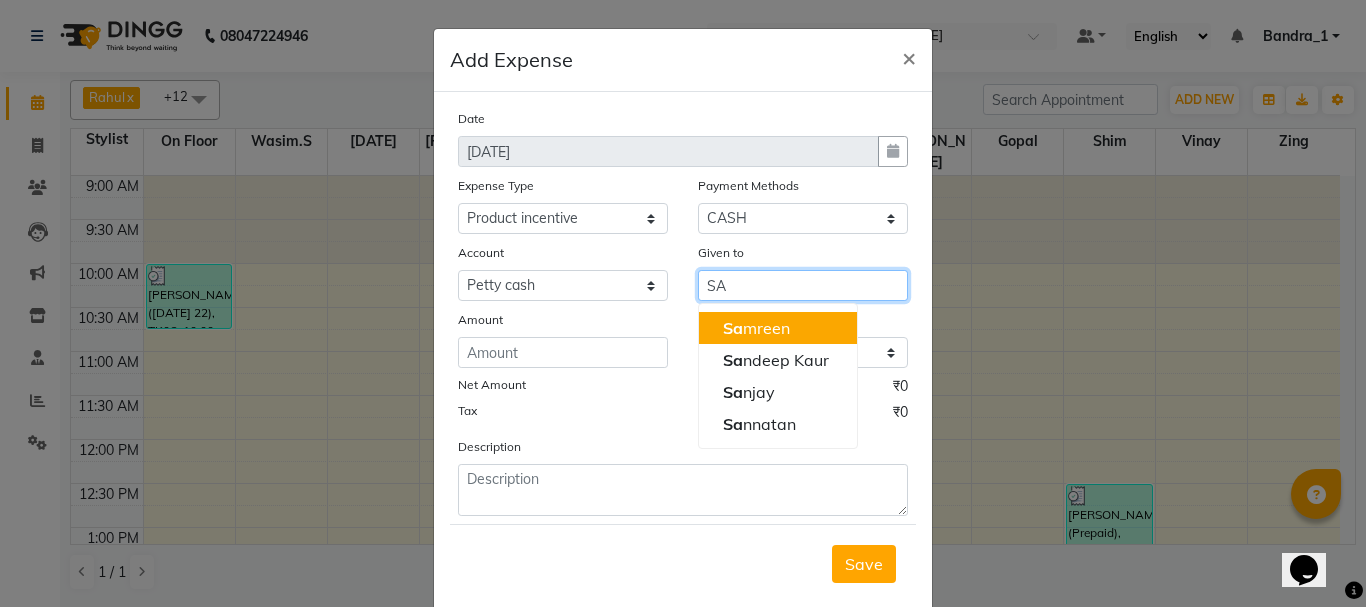 click on "Sa mreen" at bounding box center (756, 328) 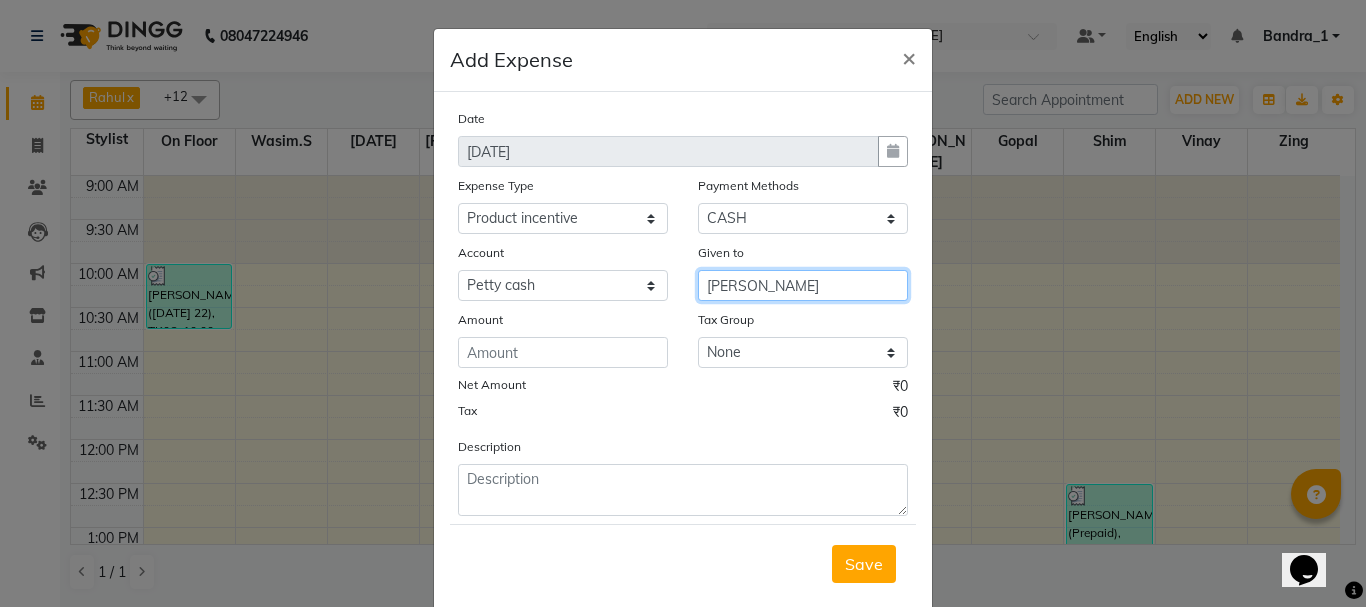type on "[PERSON_NAME]" 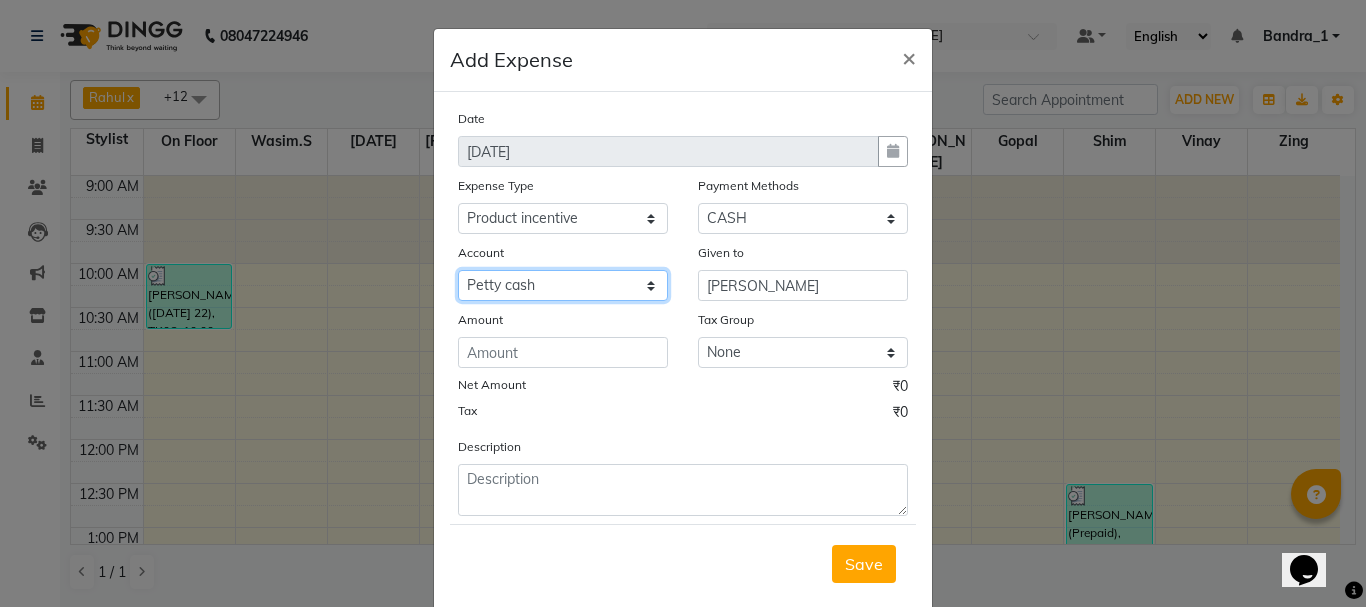 click on "Select Default account [PERSON_NAME] cash" 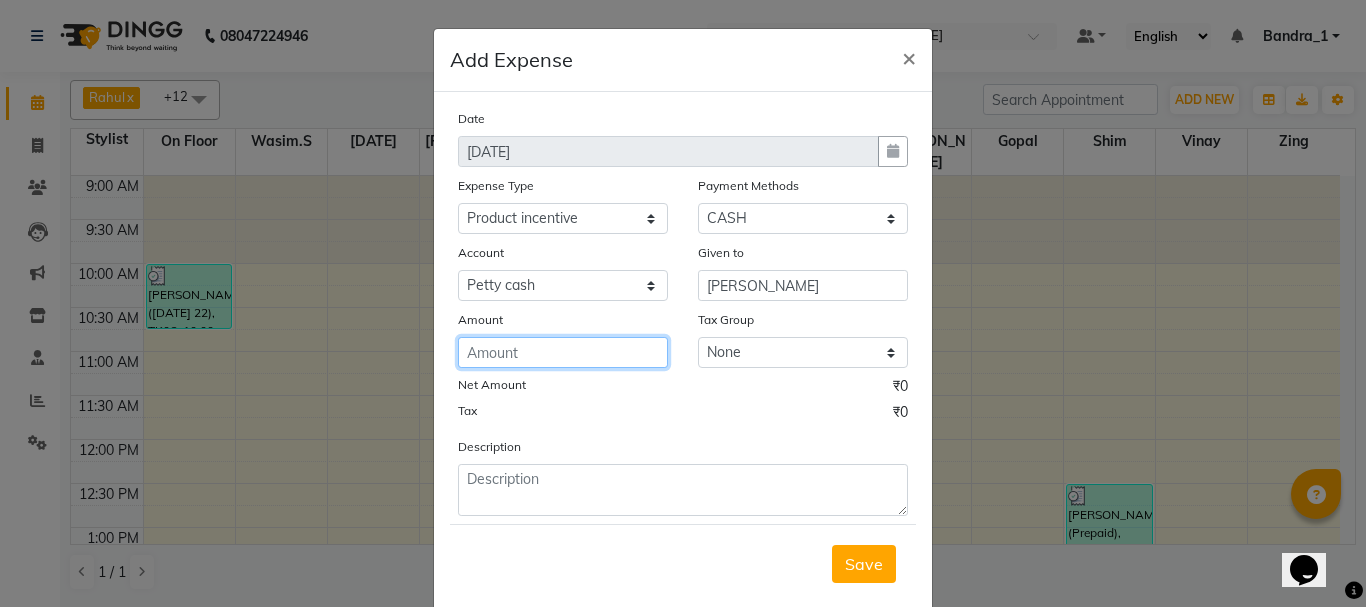 click 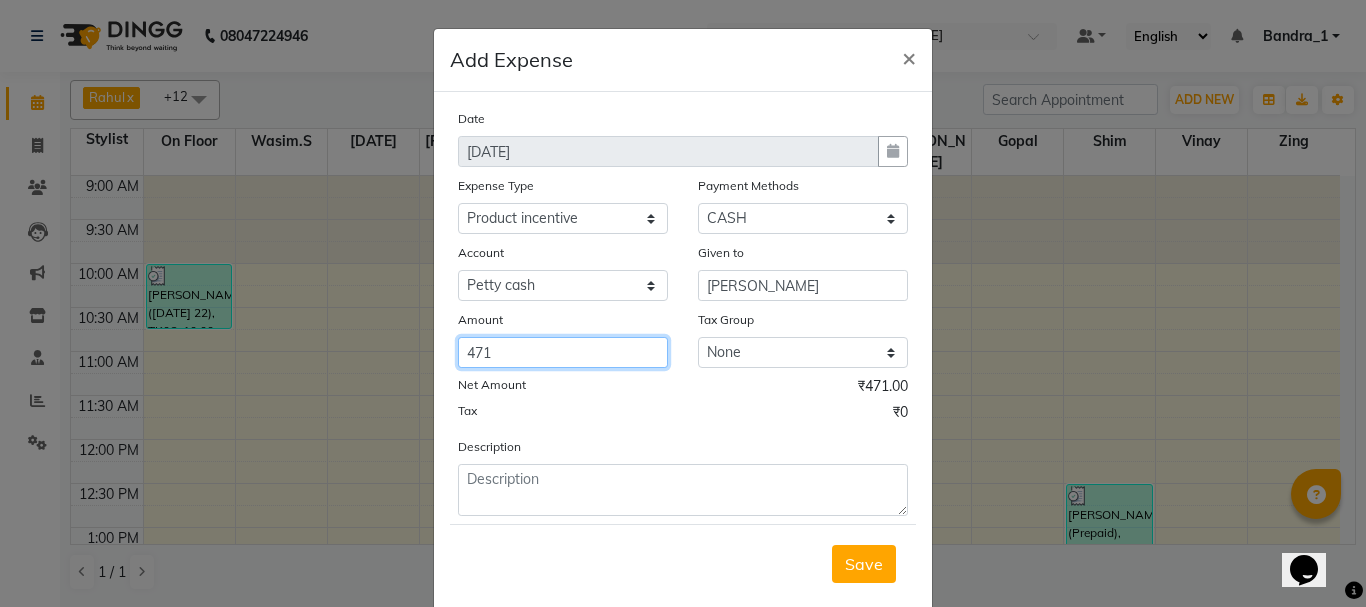 type on "471" 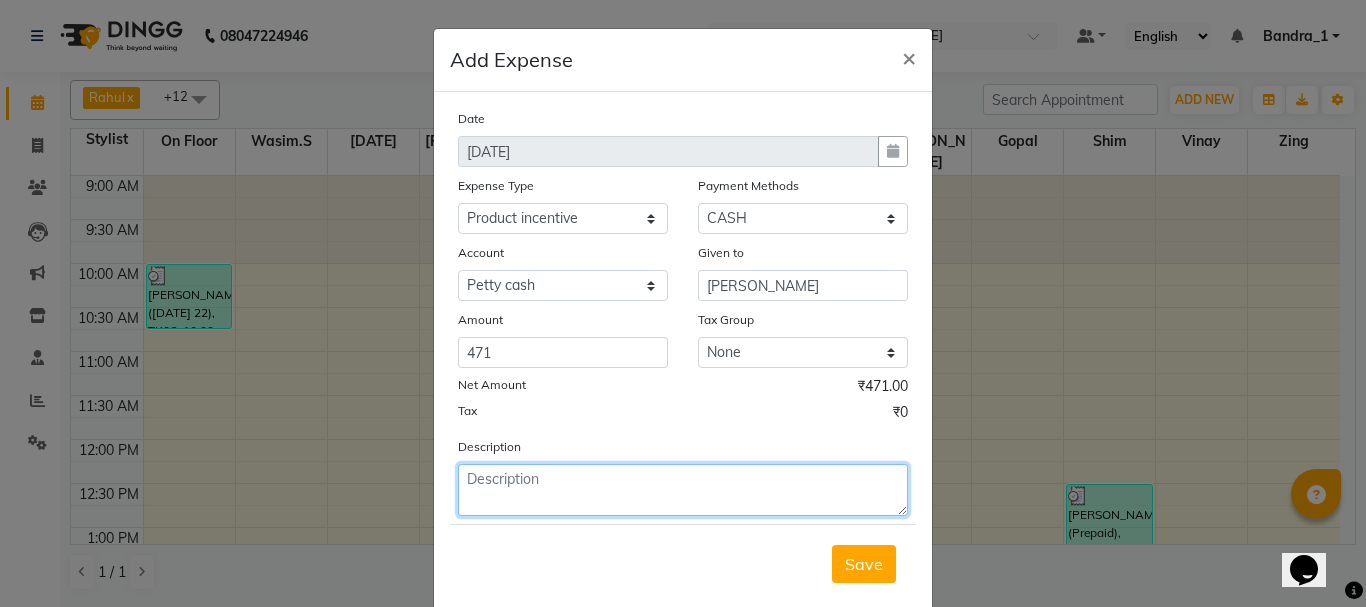 click 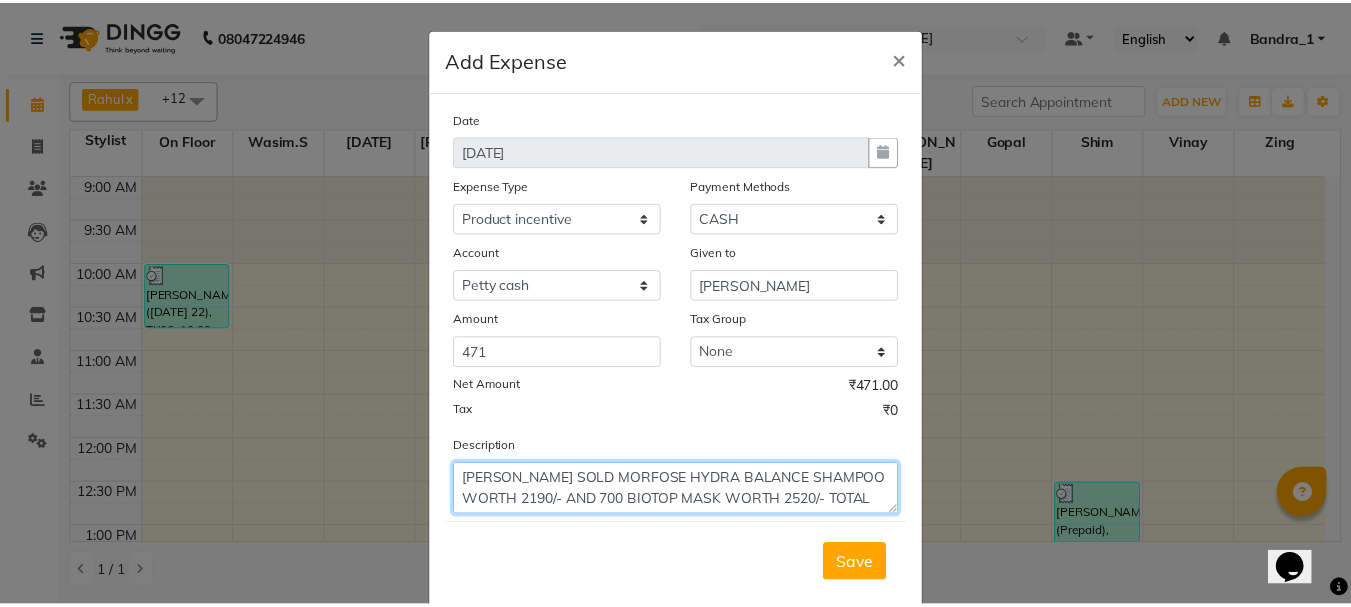 scroll, scrollTop: 15, scrollLeft: 0, axis: vertical 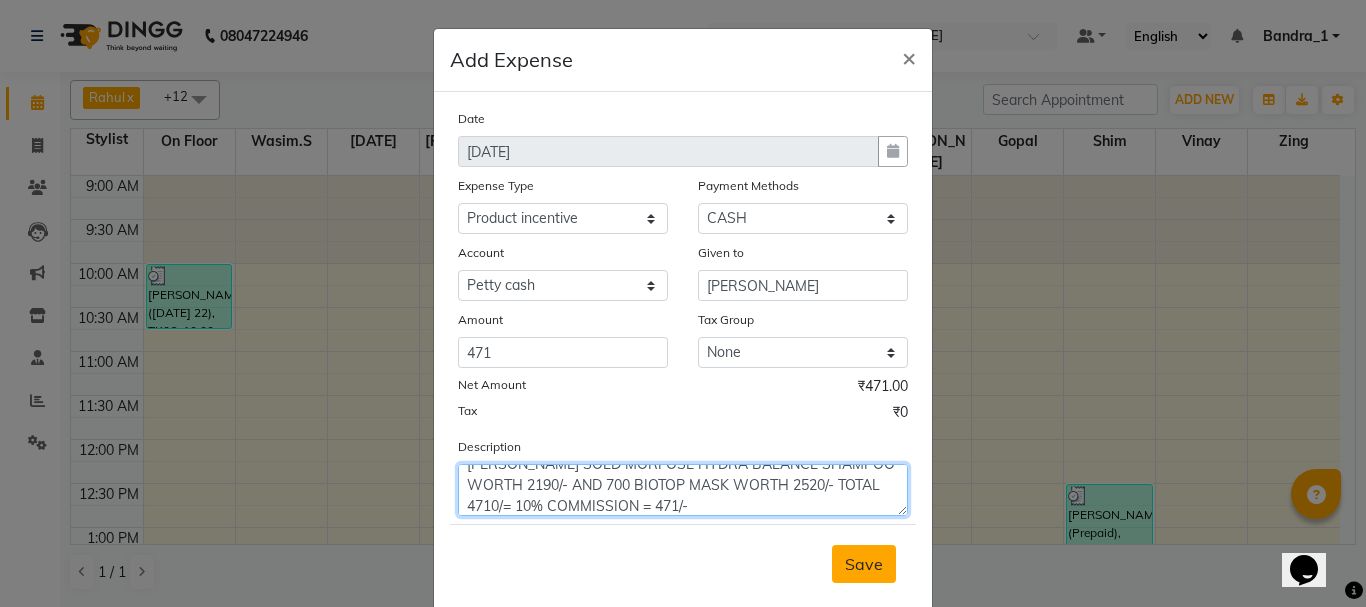 type on "[PERSON_NAME] SOLD MORFOSE HYDRA BALANCE SHAMPOO WORTH 2190/- AND 700 BIOTOP MASK WORTH 2520/- TOTAL 4710/= 10% COMMISSION = 471/-" 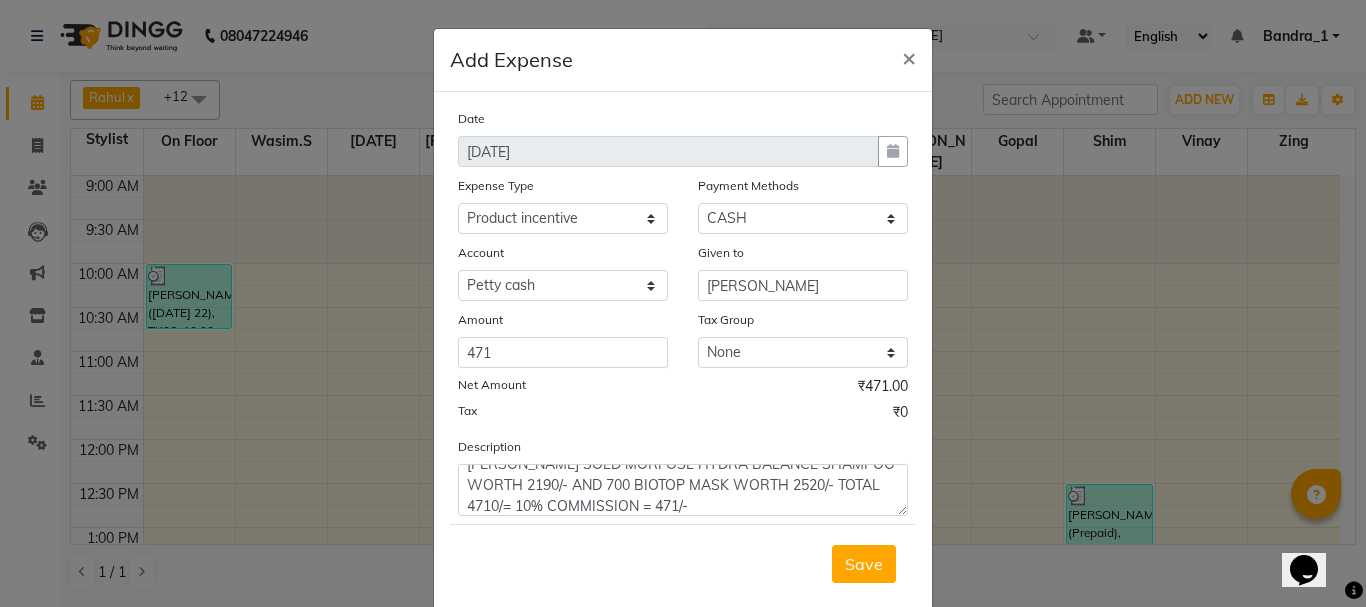 click on "Save" at bounding box center (864, 564) 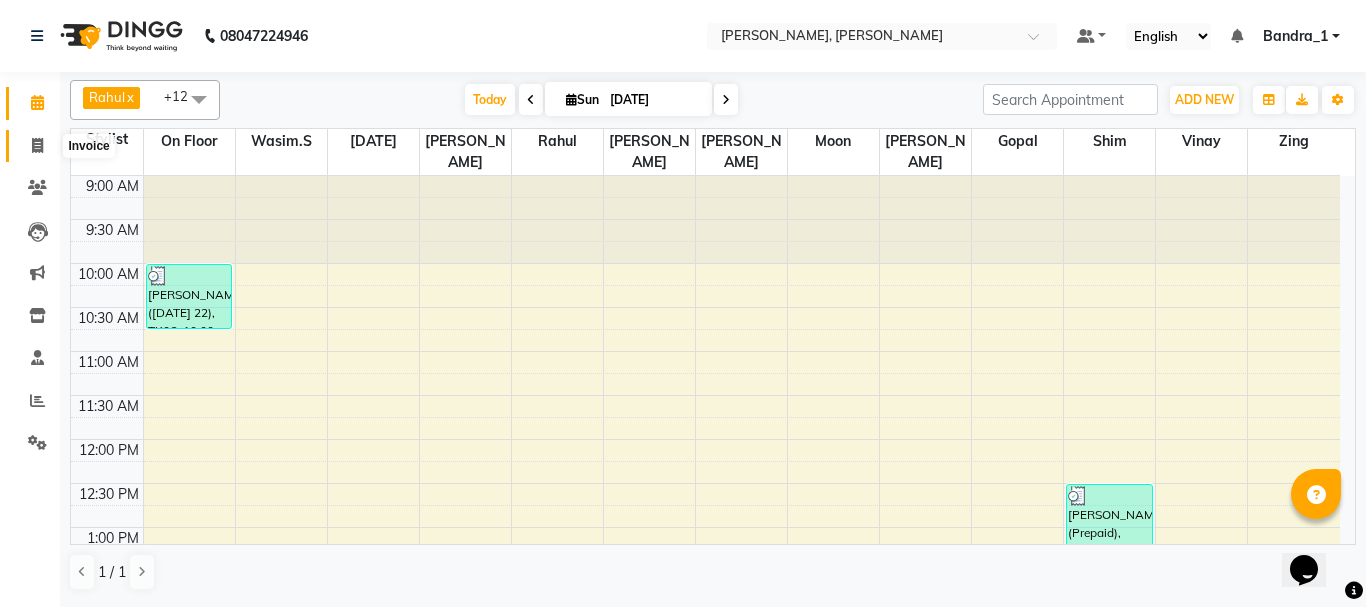 click 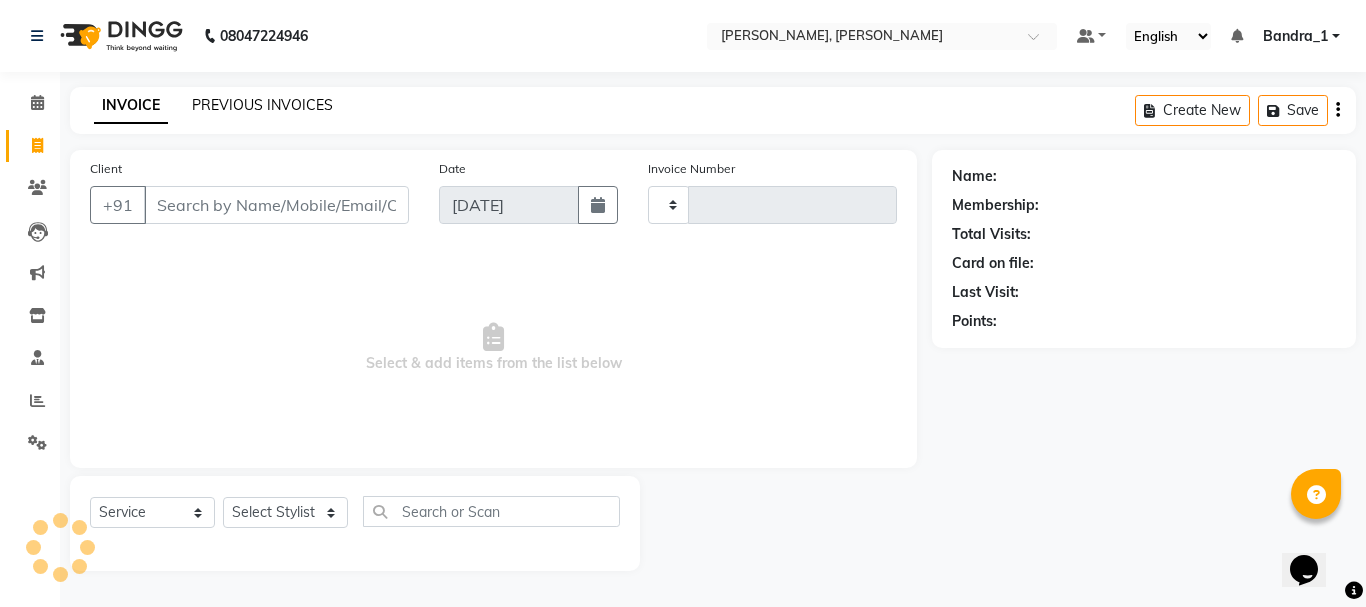 click on "PREVIOUS INVOICES" 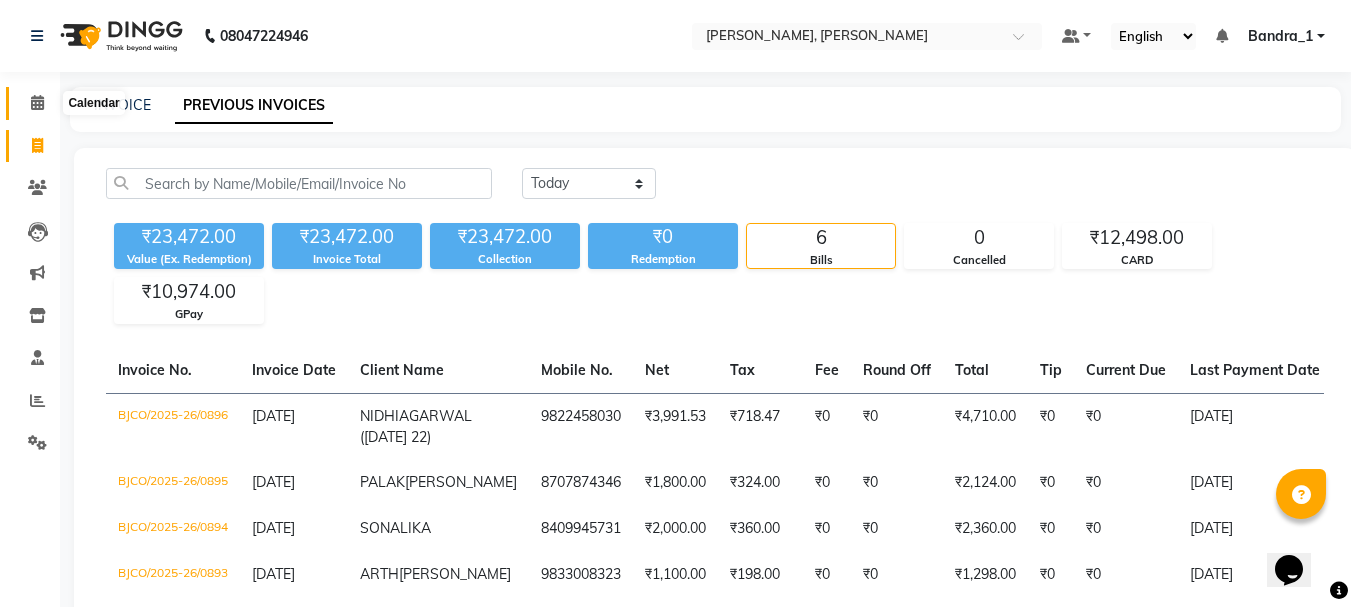 click 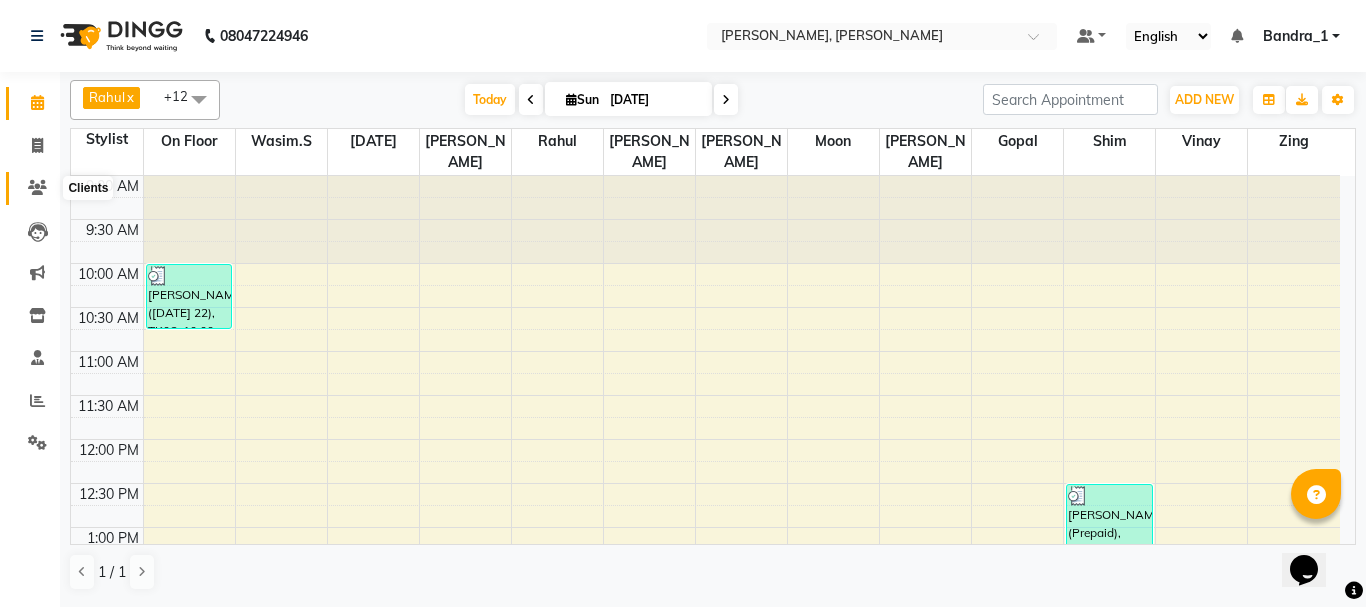 click 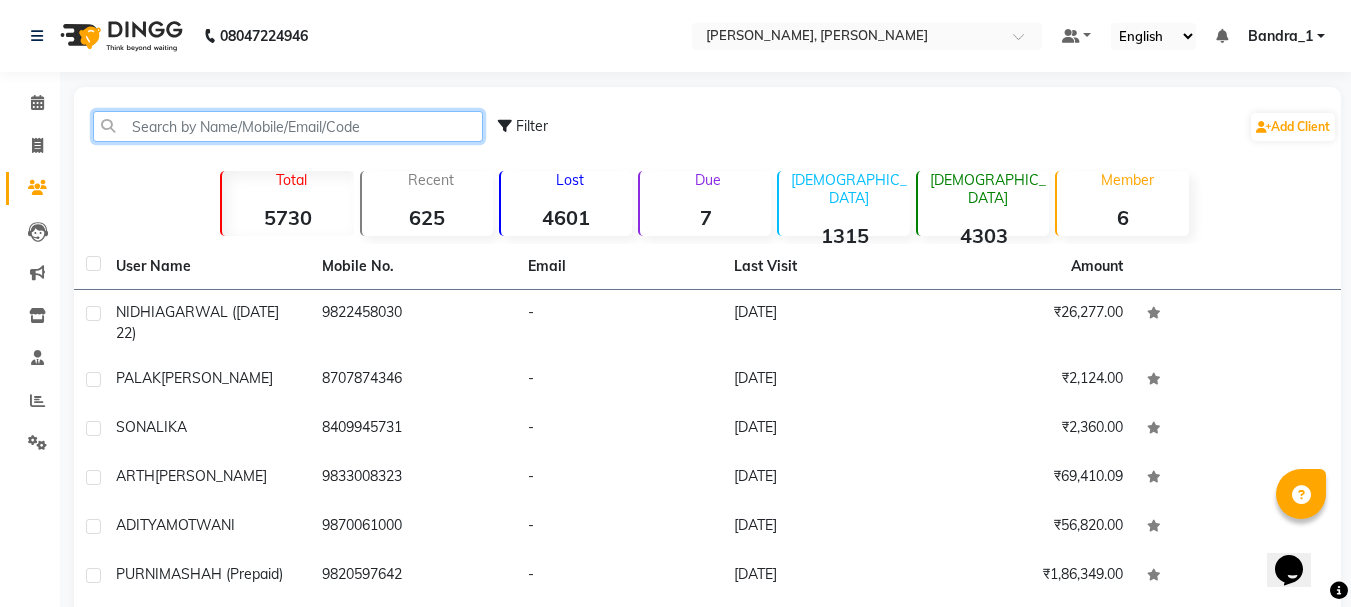 click 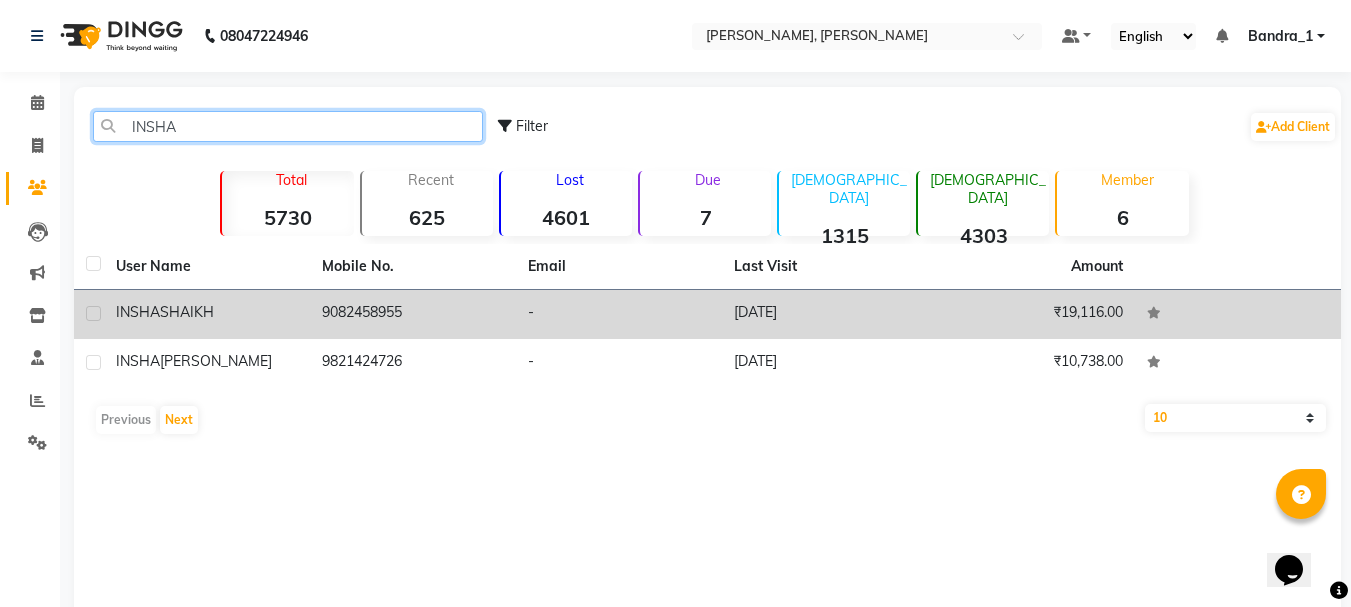 type on "INSHA" 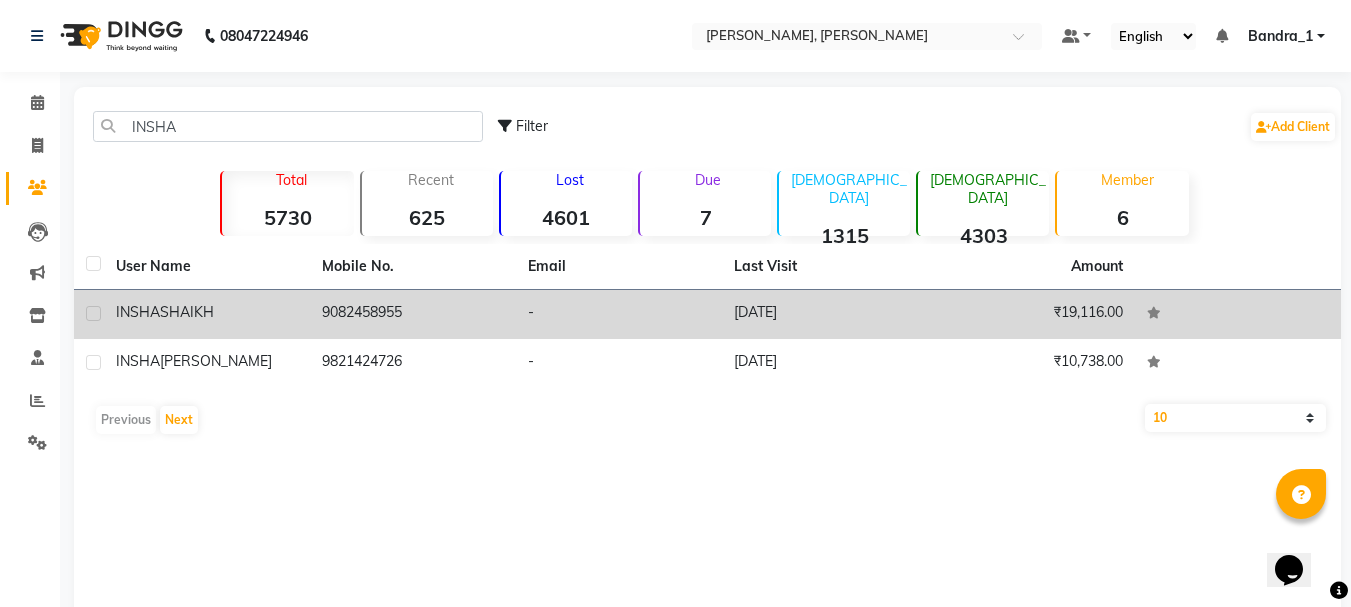click on "SHAIKH" 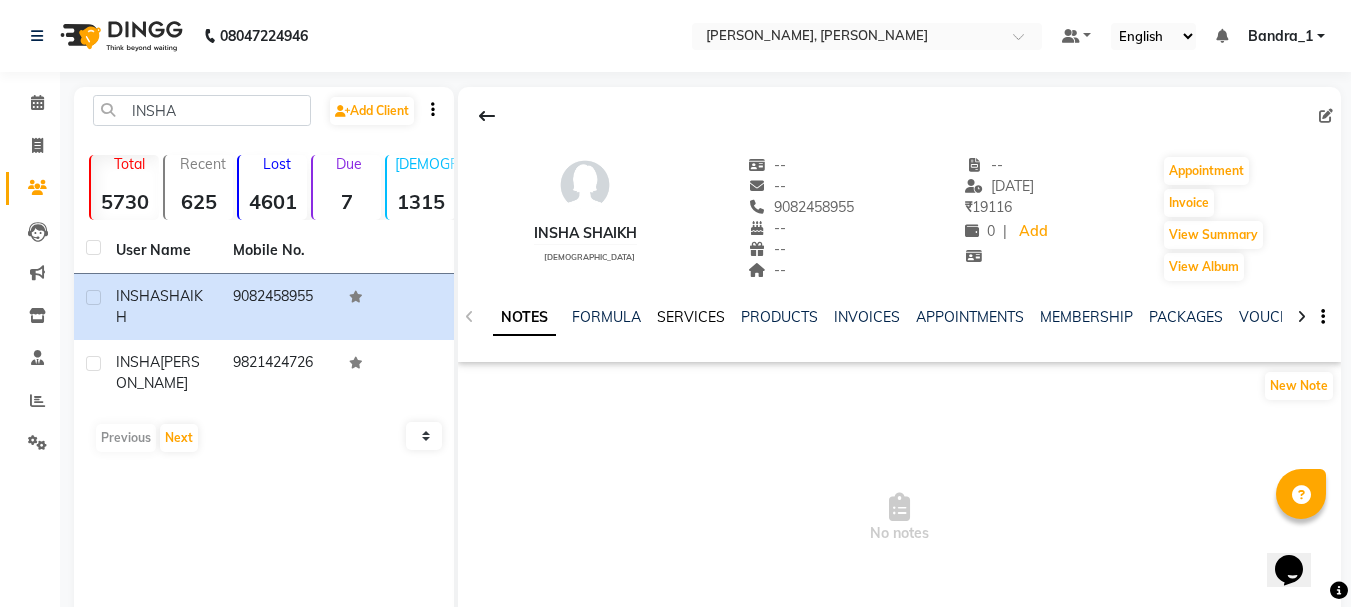 click on "SERVICES" 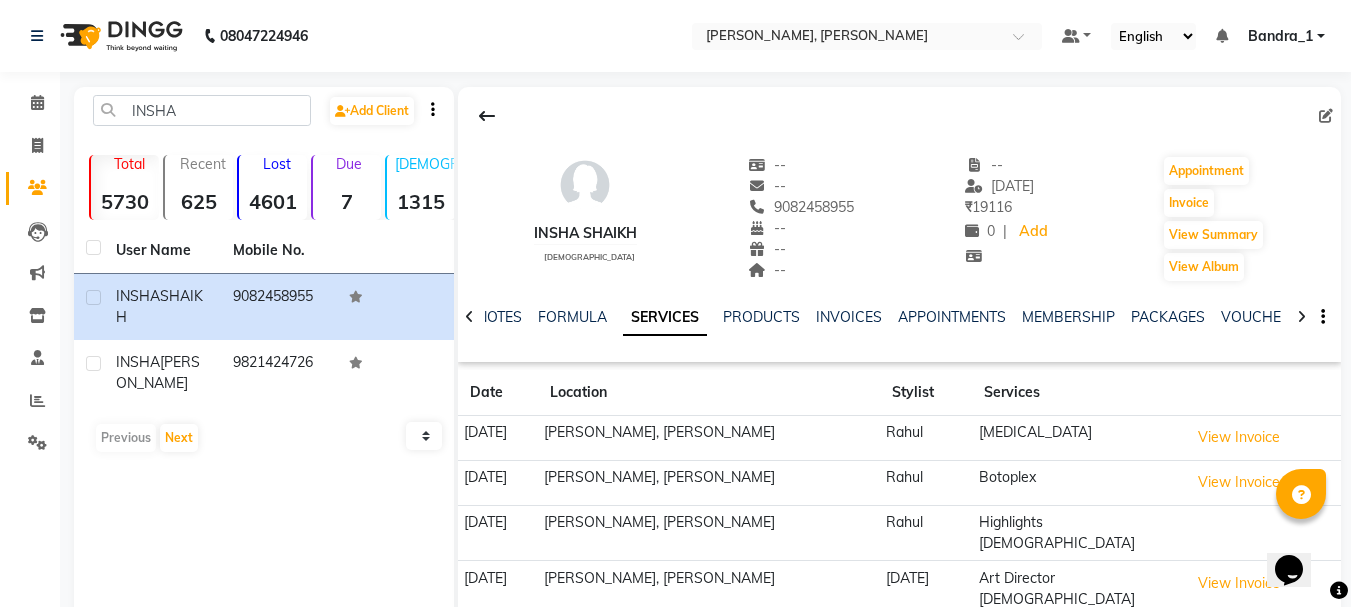 scroll, scrollTop: 110, scrollLeft: 0, axis: vertical 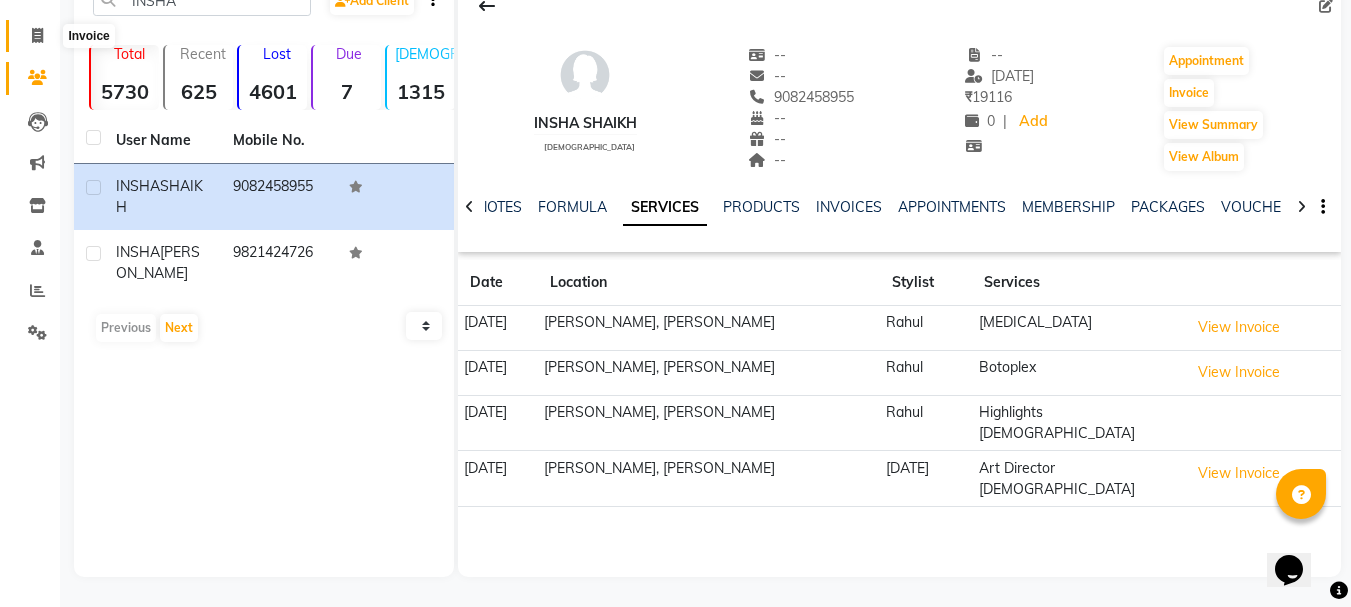 click 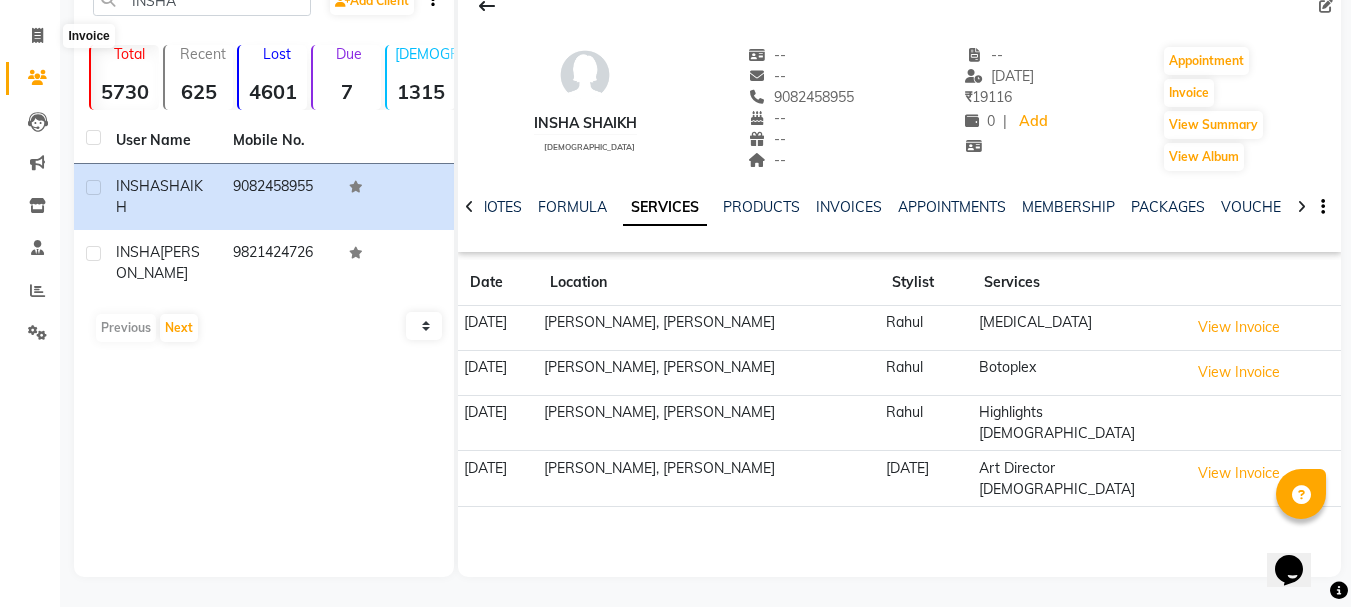 select on "service" 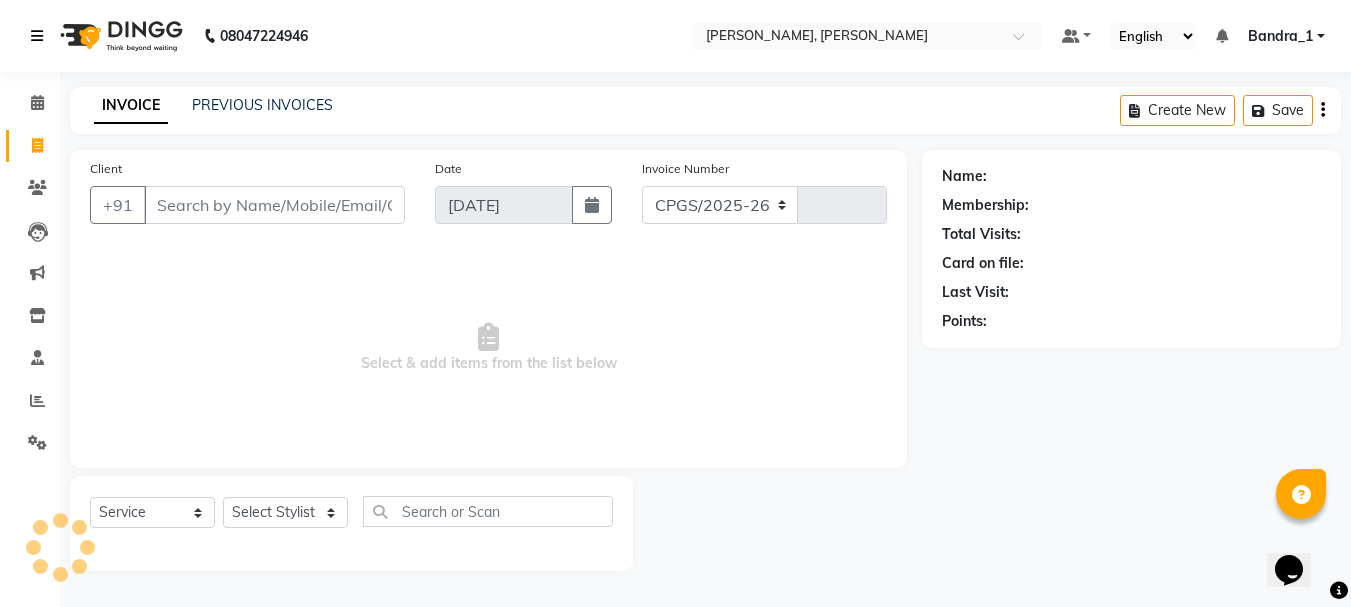 select on "7997" 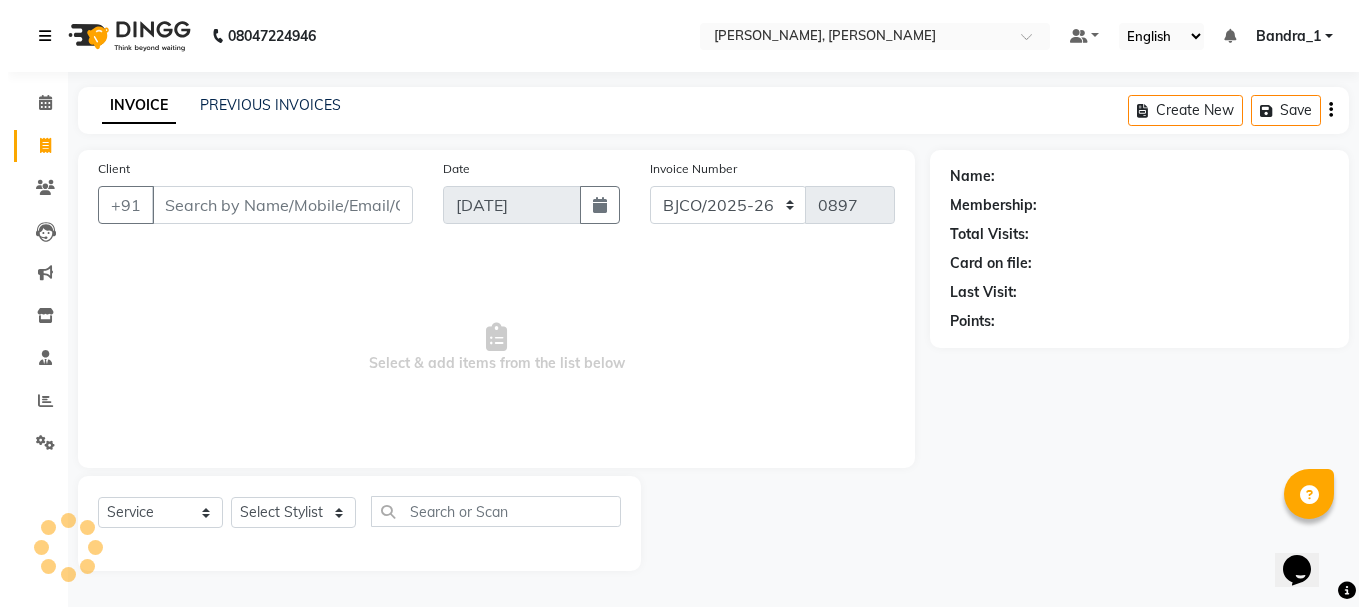 scroll, scrollTop: 0, scrollLeft: 0, axis: both 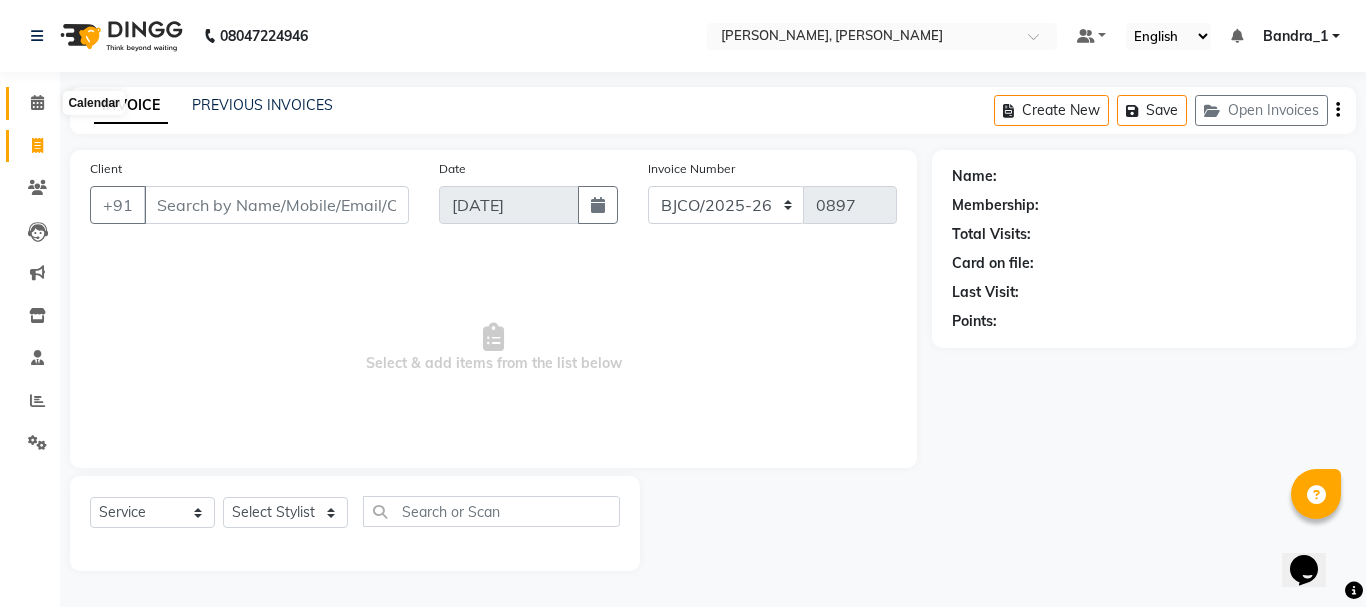 click 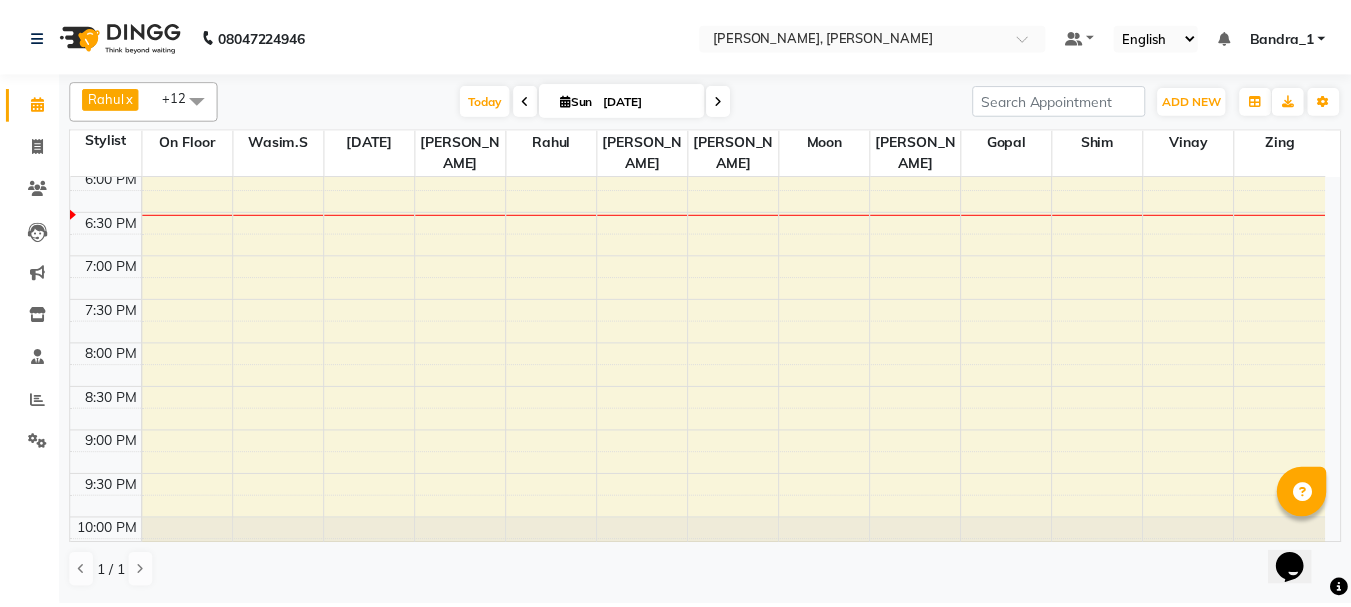 scroll, scrollTop: 400, scrollLeft: 0, axis: vertical 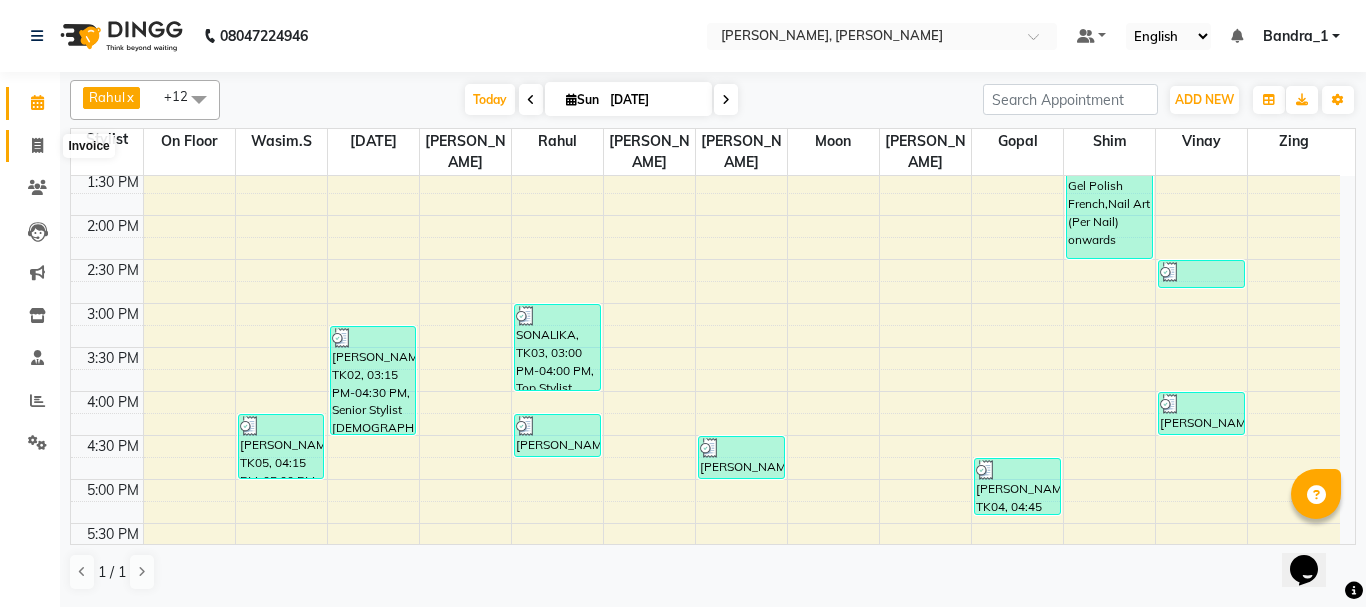 click 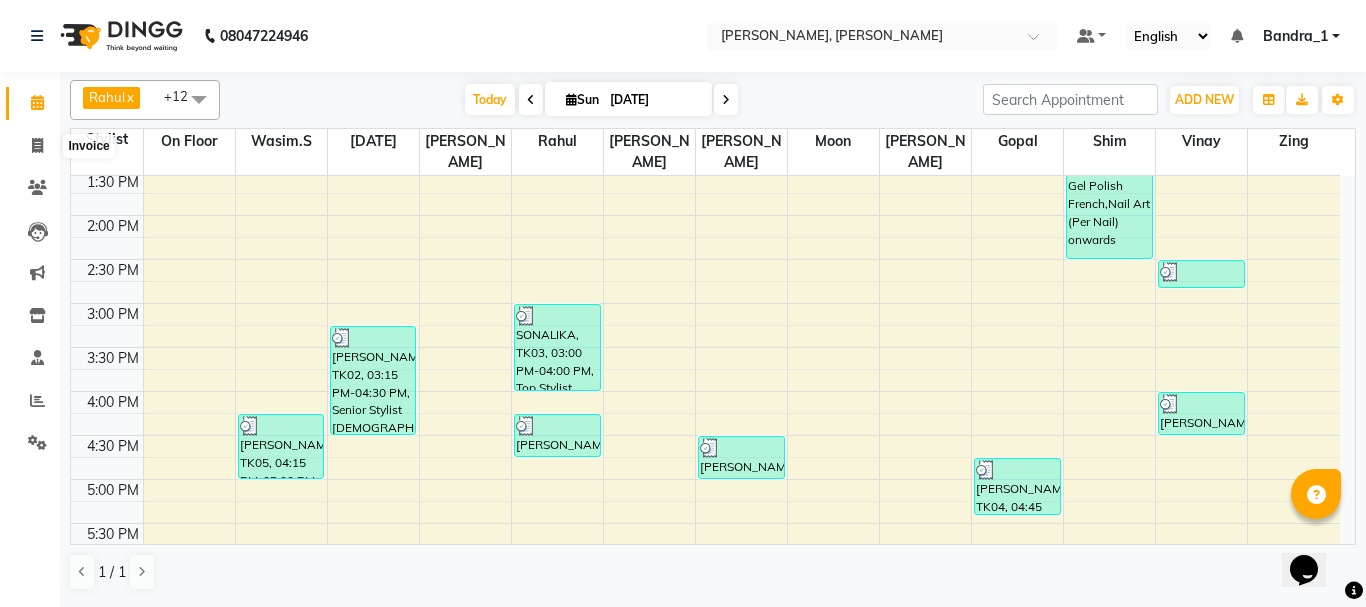 select on "7997" 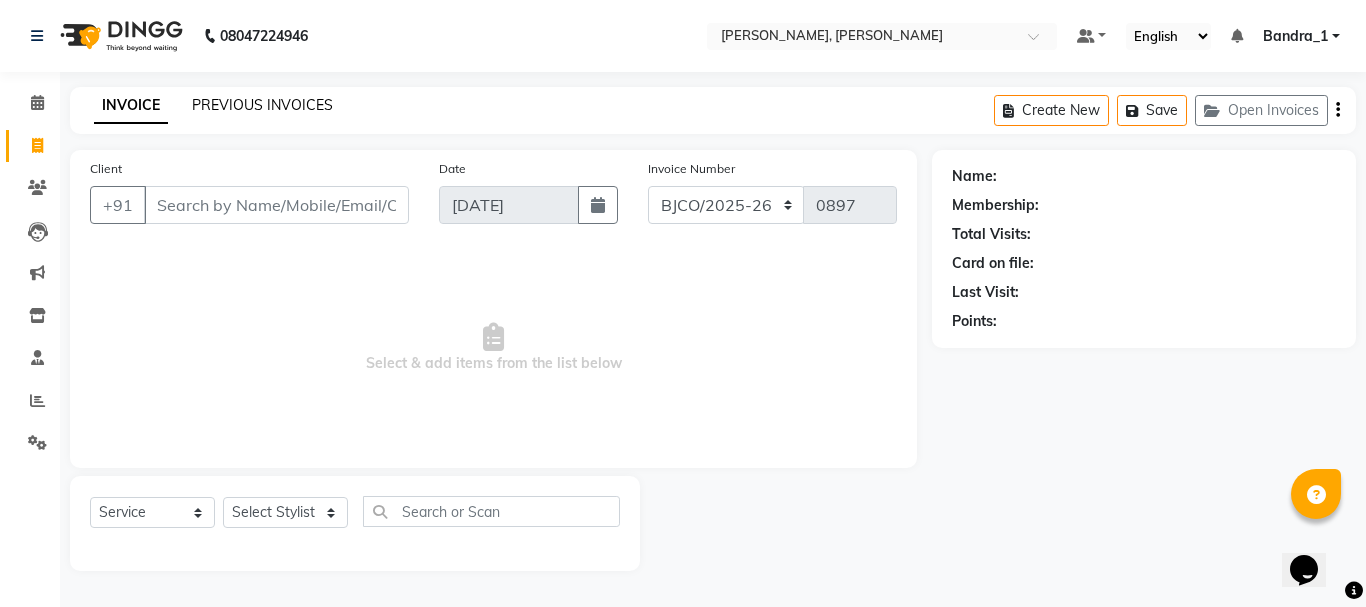 click on "PREVIOUS INVOICES" 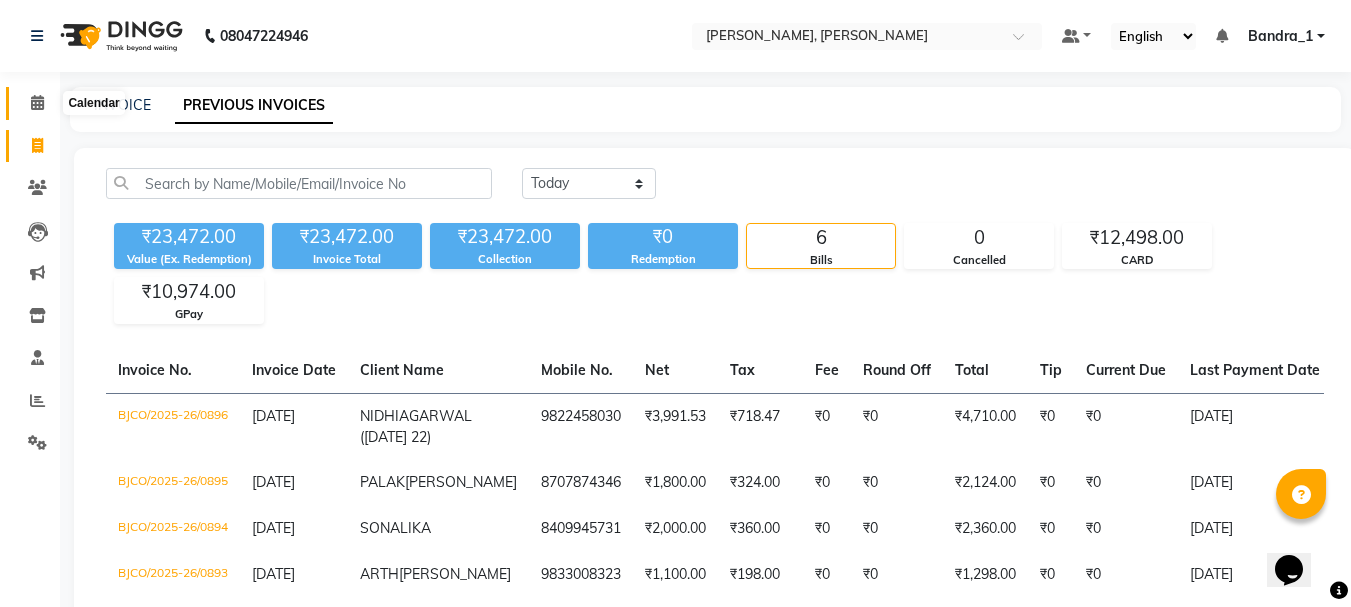 click 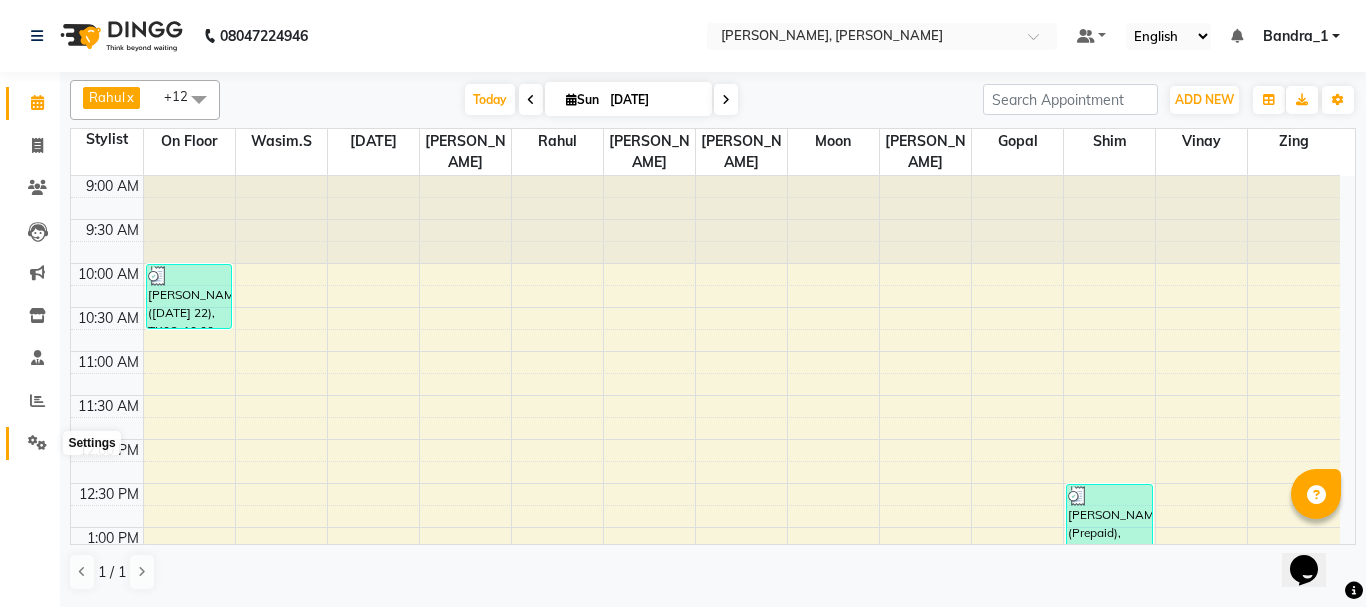 click 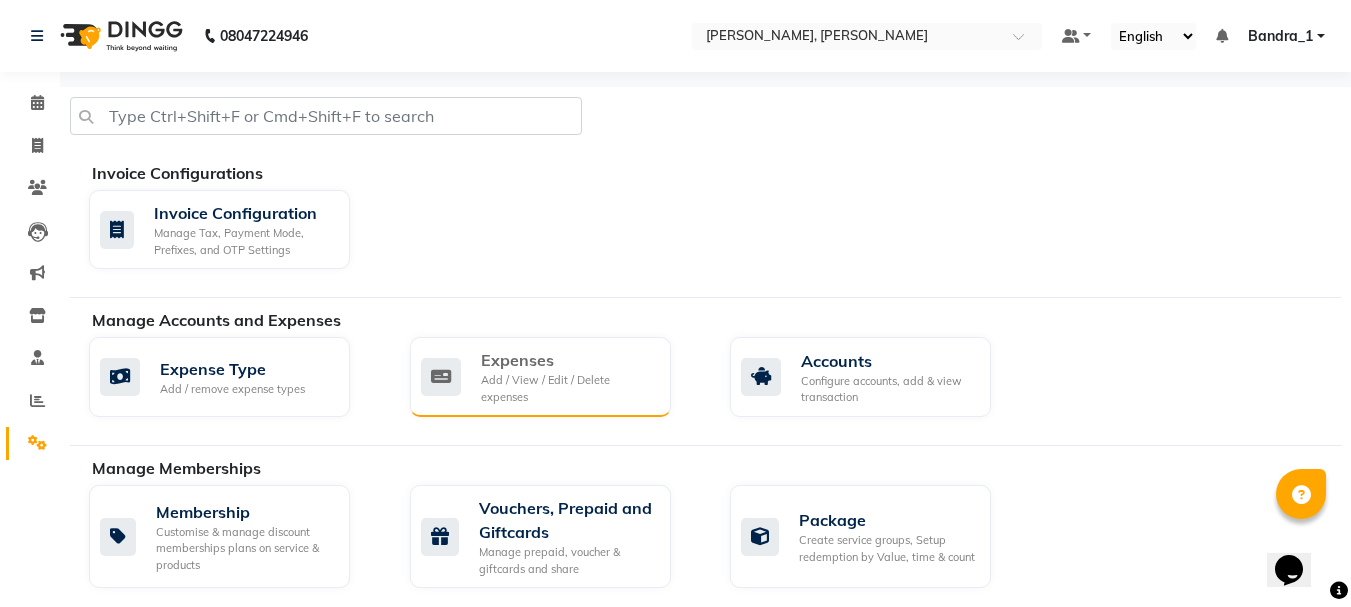 click on "Expenses" 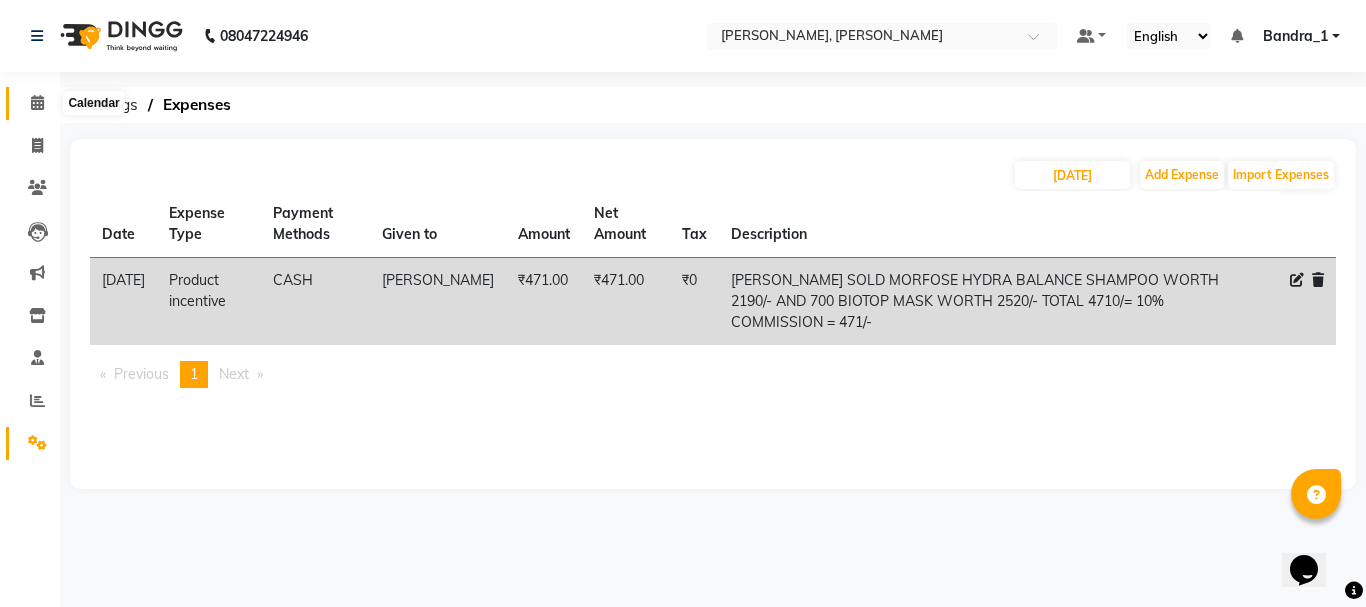 click 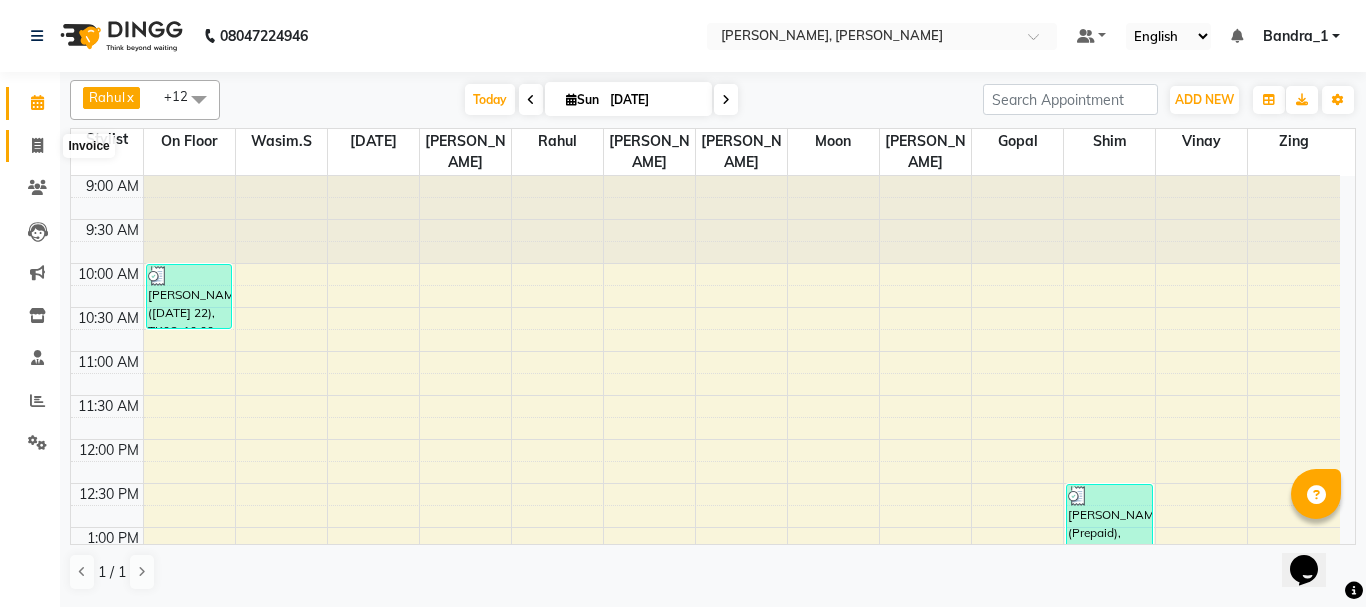 click 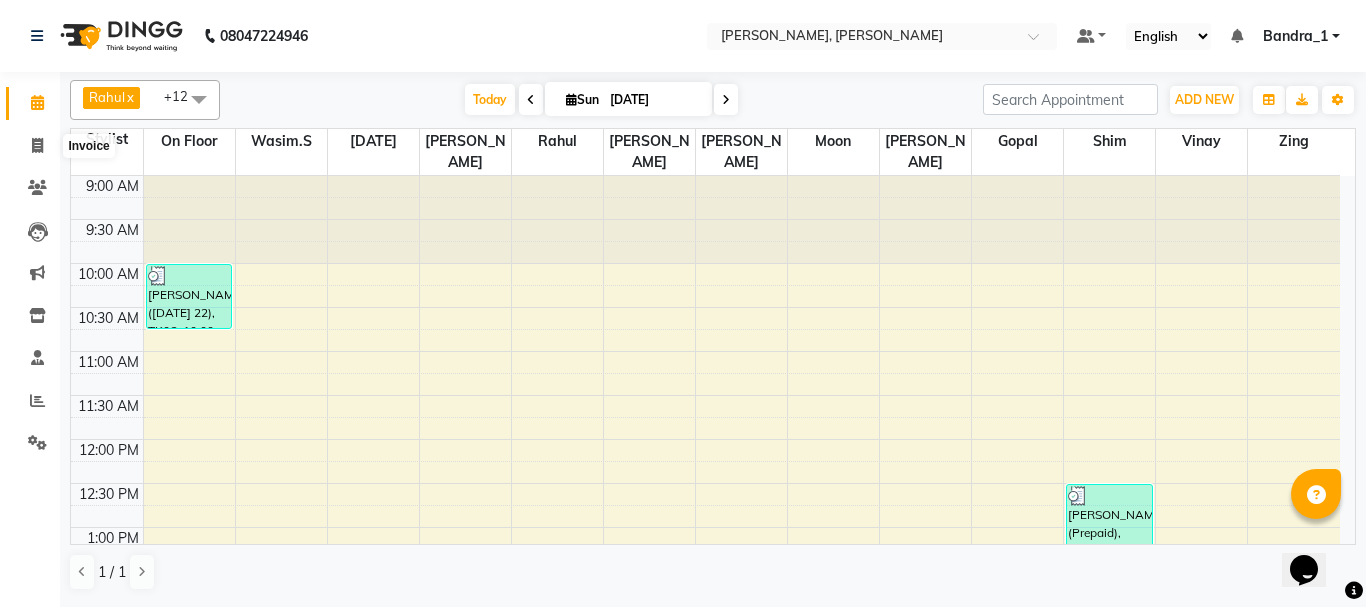 select on "service" 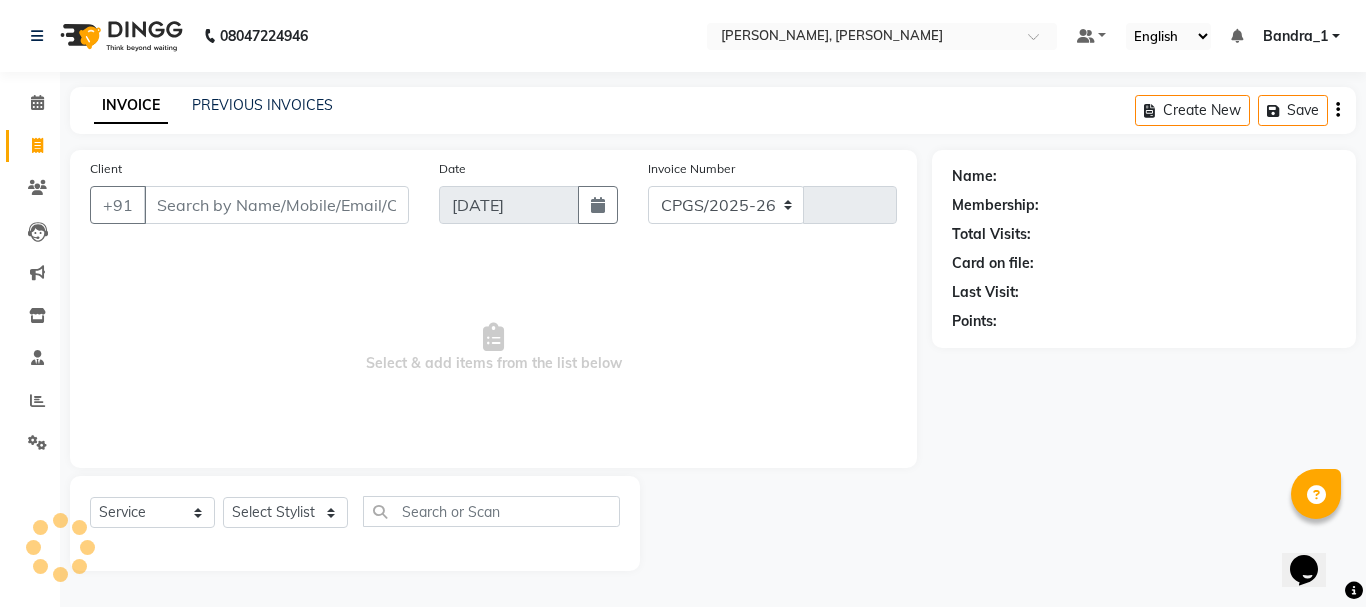 select on "7997" 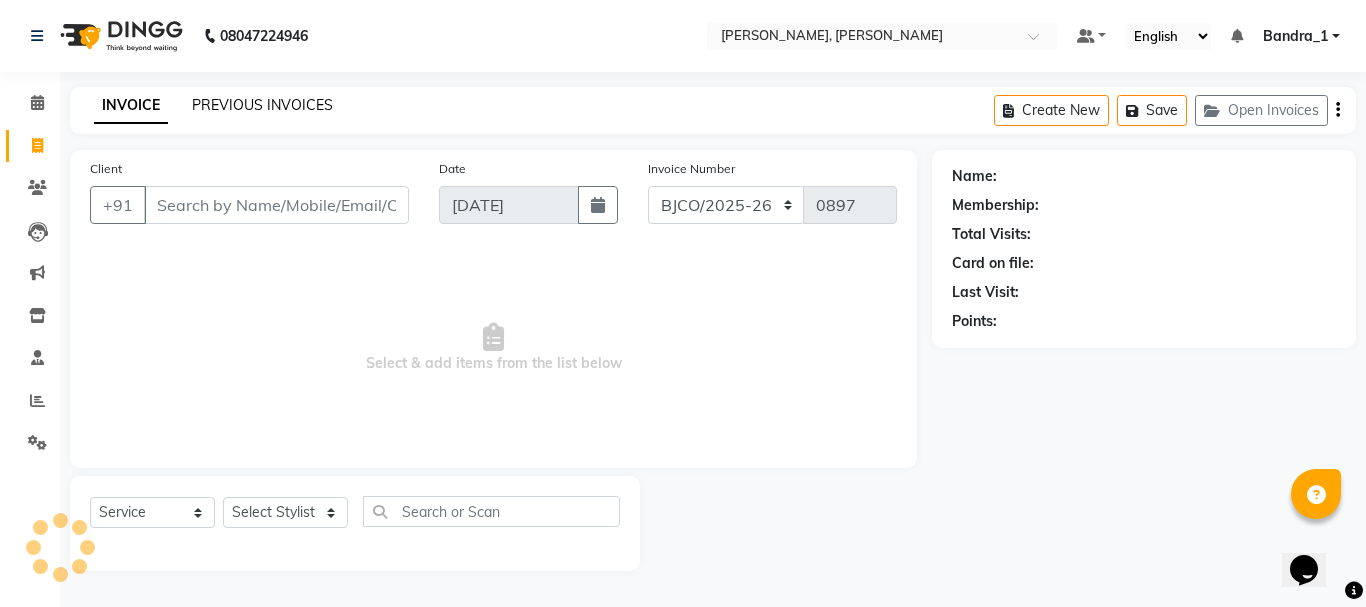 click on "PREVIOUS INVOICES" 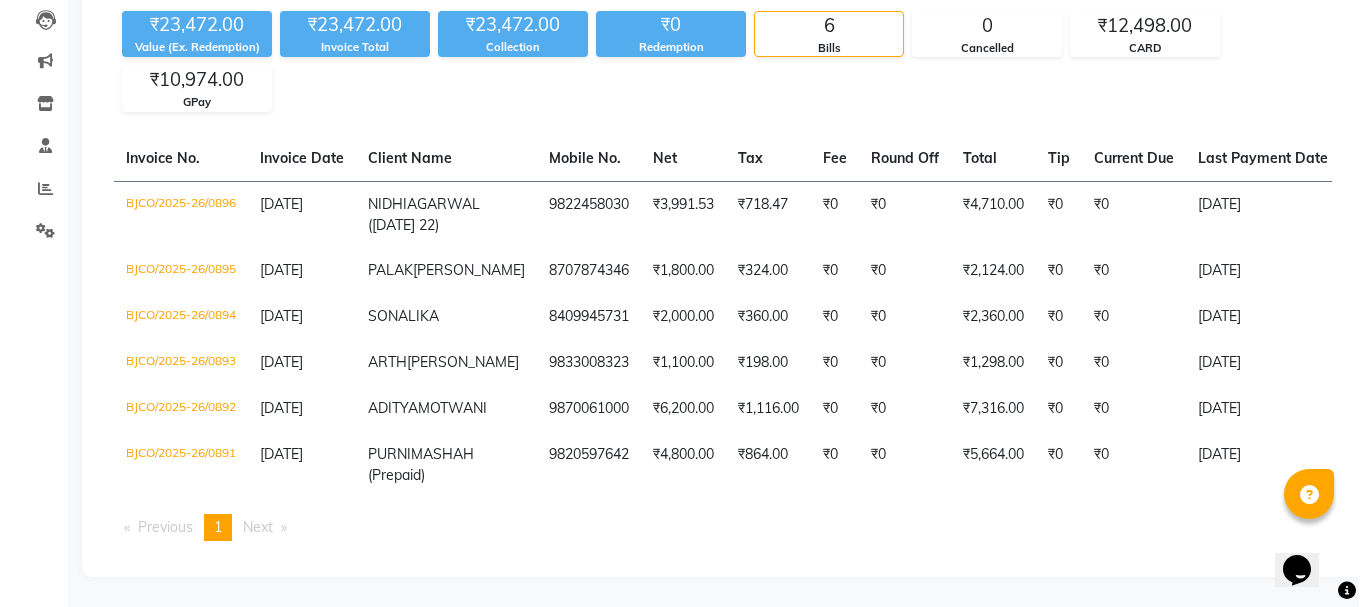 scroll, scrollTop: 0, scrollLeft: 0, axis: both 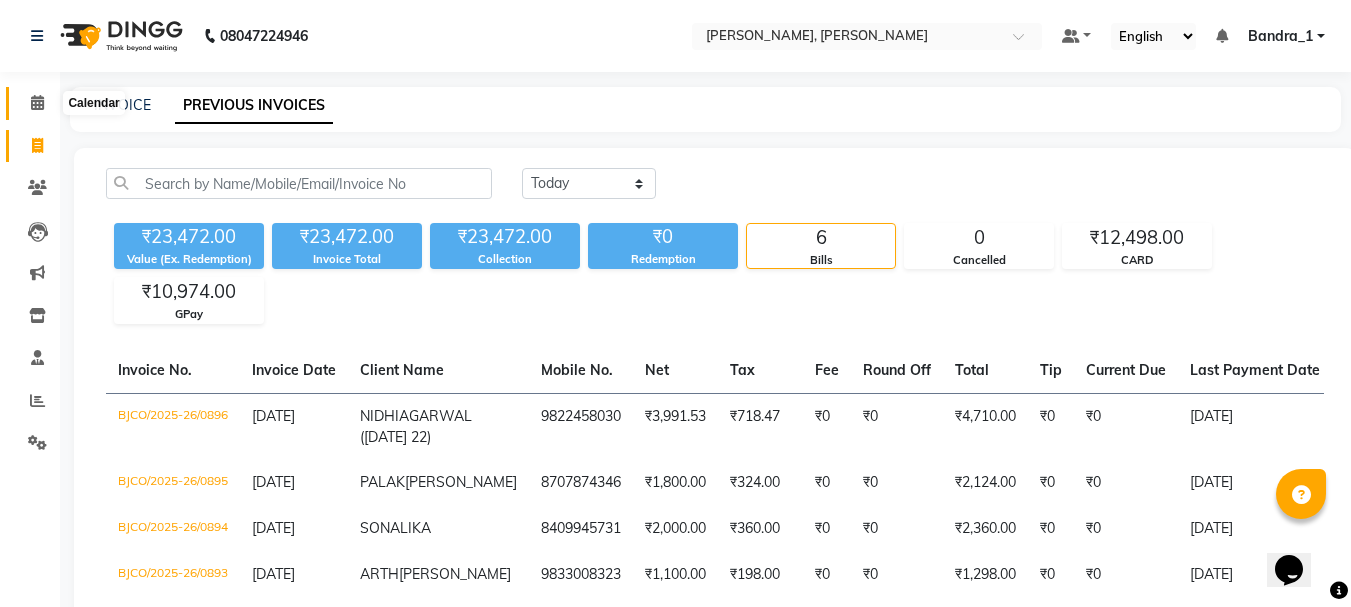 click 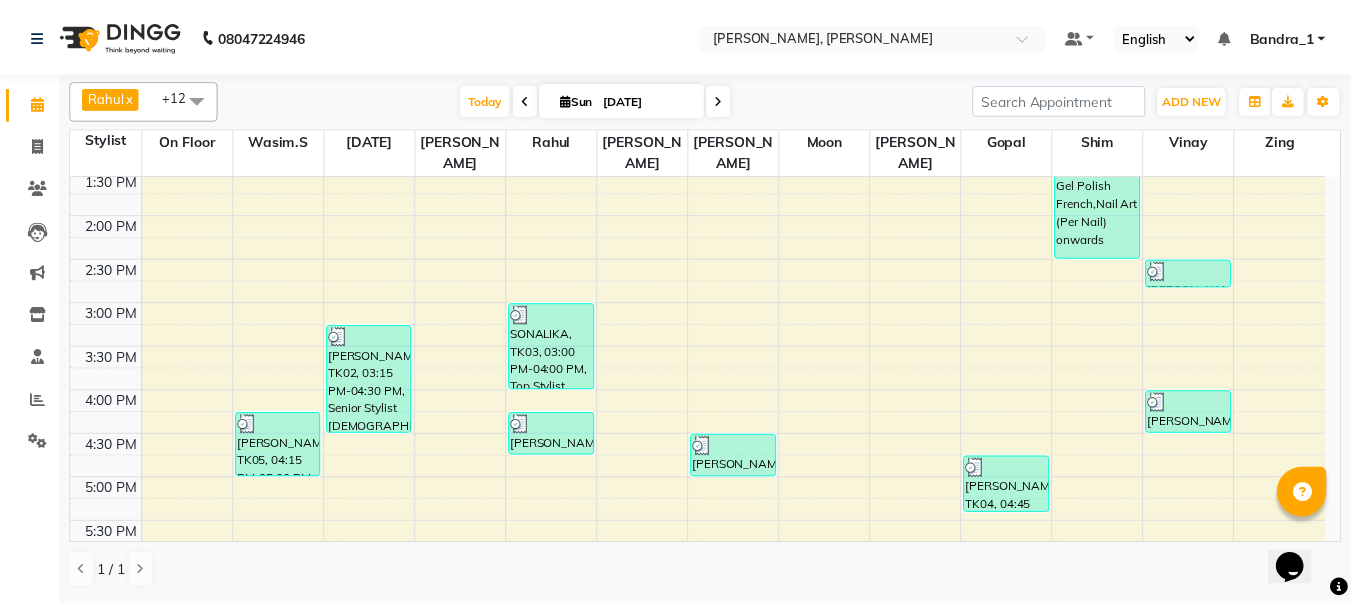 scroll, scrollTop: 0, scrollLeft: 0, axis: both 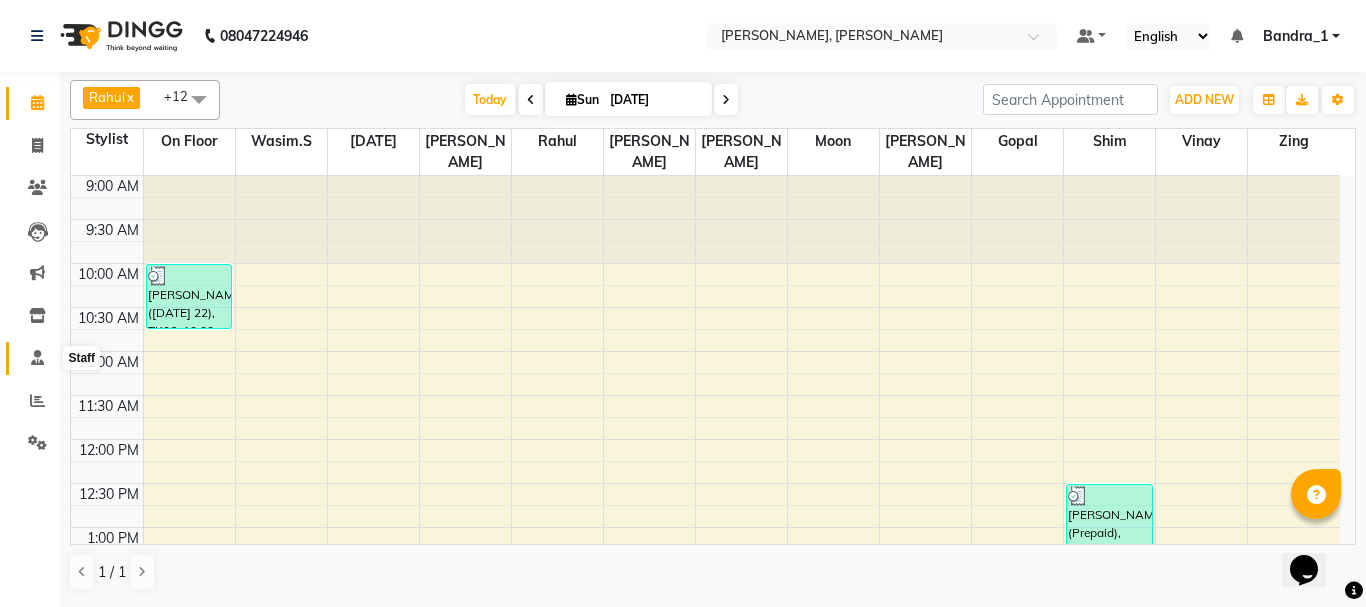 click 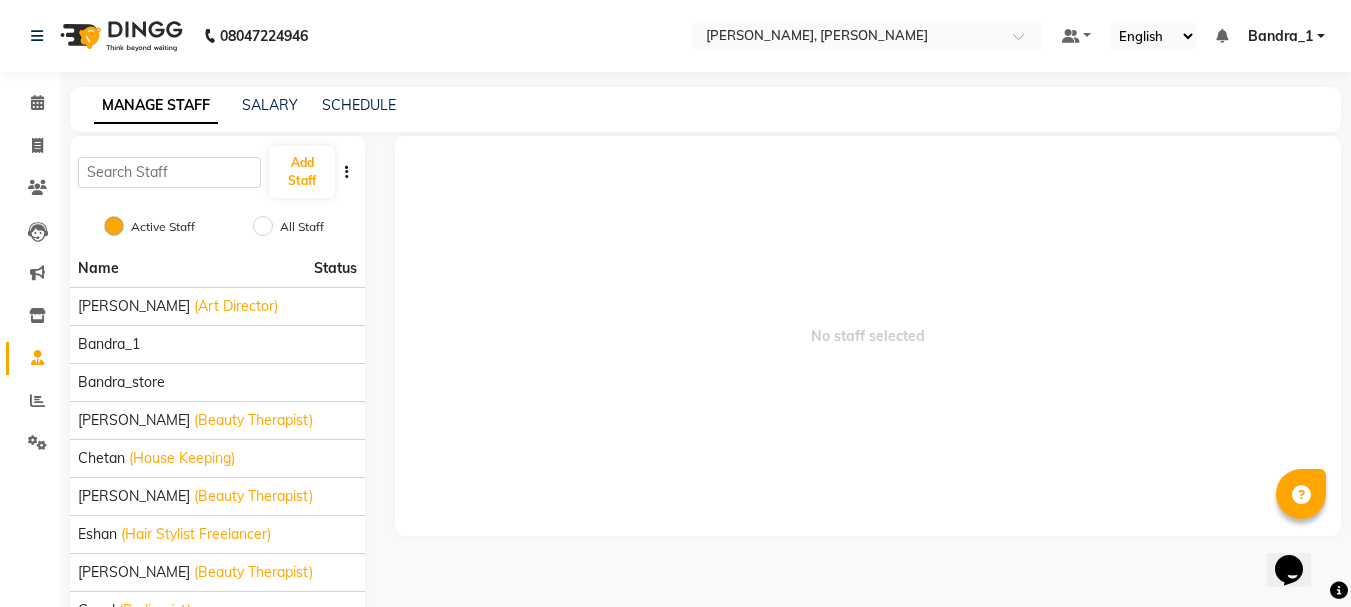 scroll, scrollTop: 149, scrollLeft: 0, axis: vertical 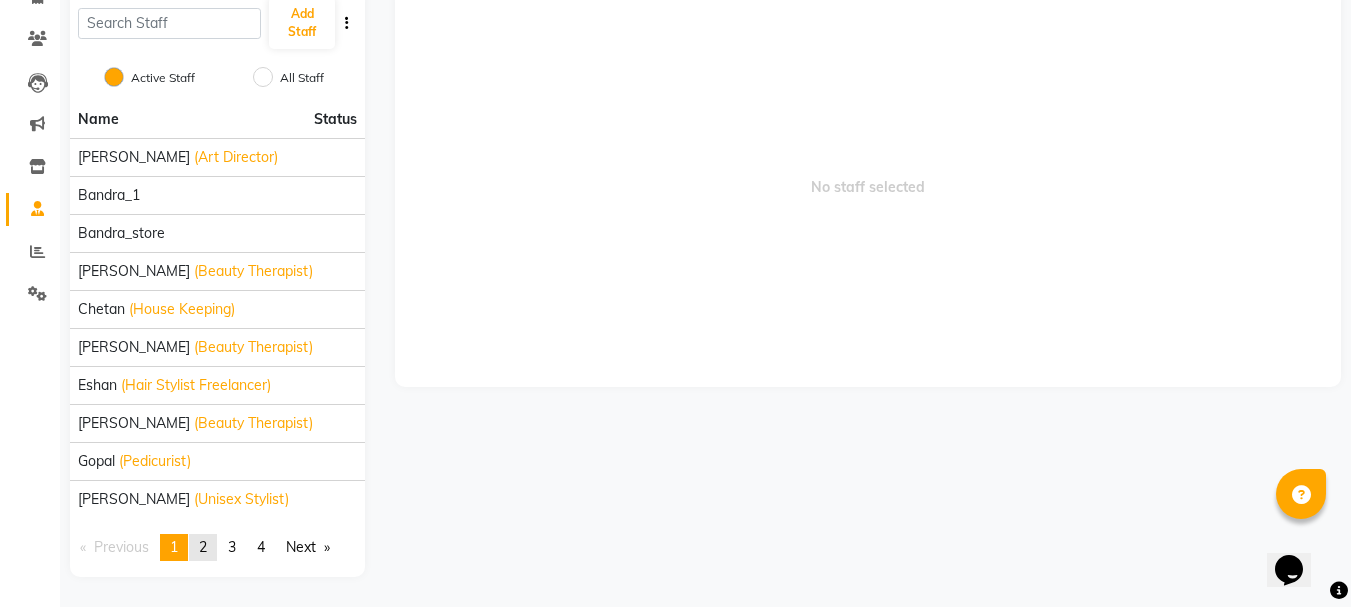 click on "2" at bounding box center (203, 547) 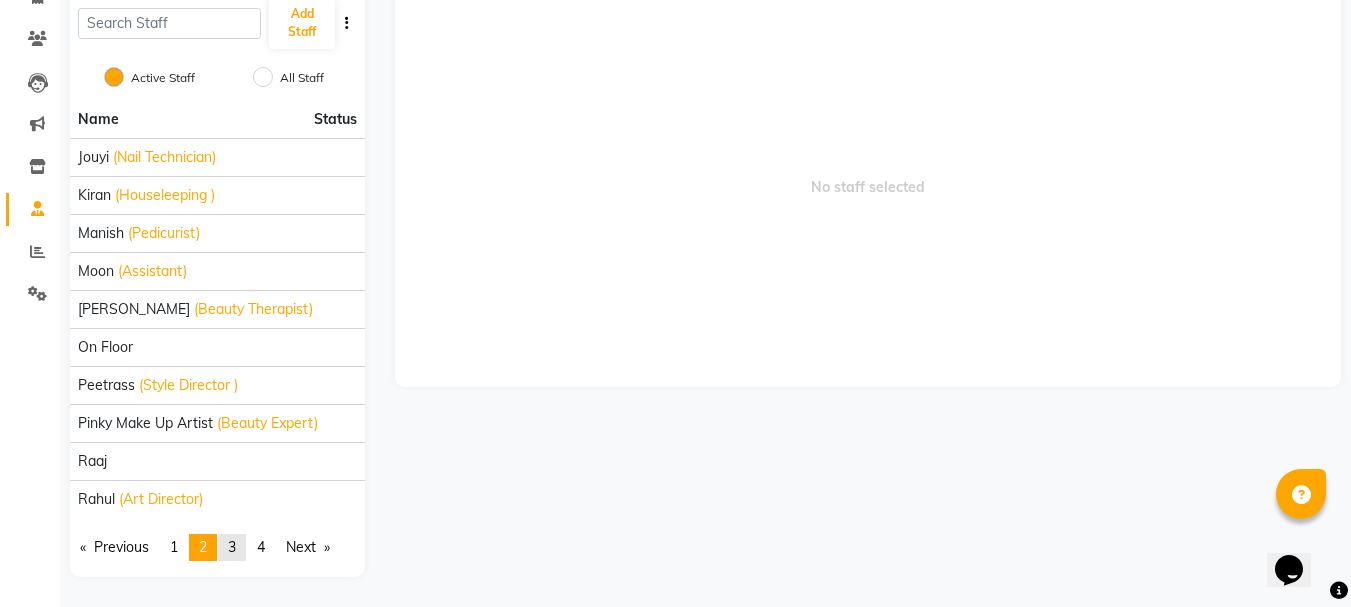 click on "3" at bounding box center (232, 547) 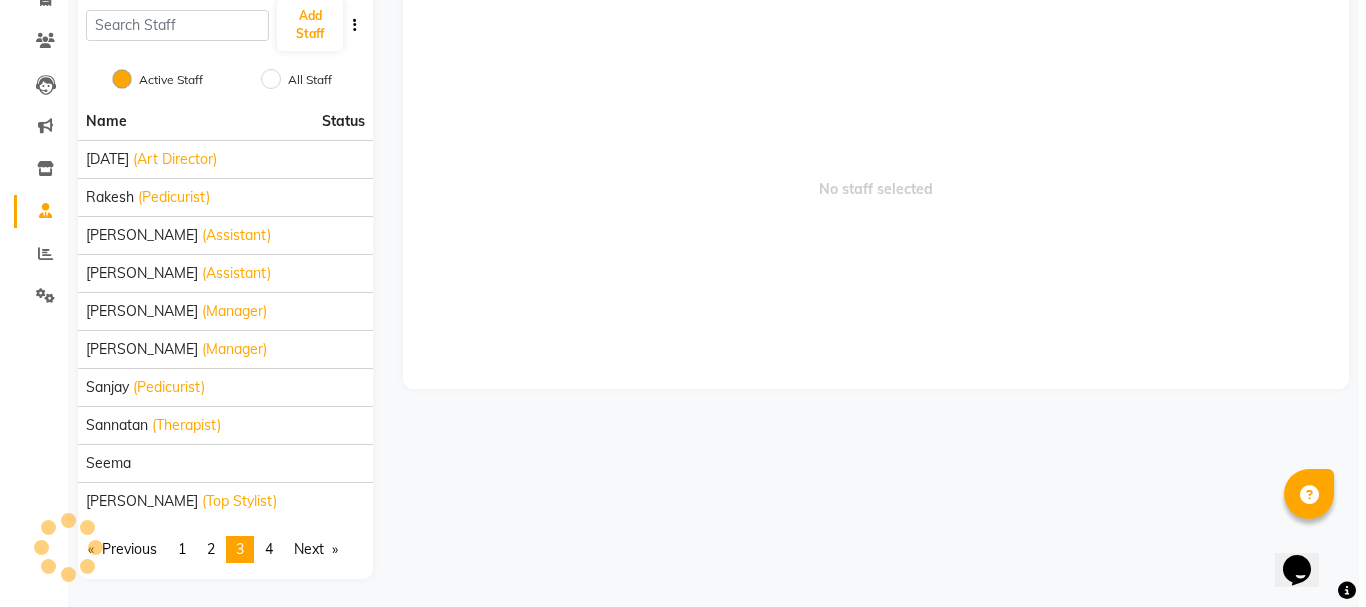 scroll, scrollTop: 0, scrollLeft: 0, axis: both 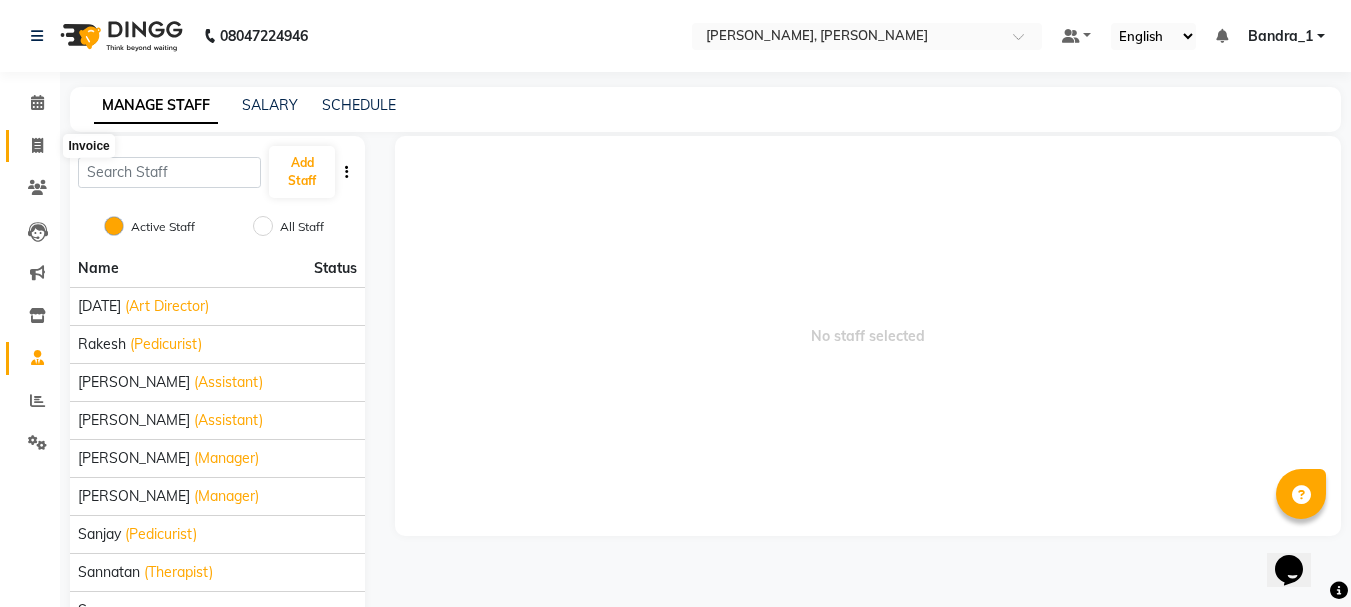 click 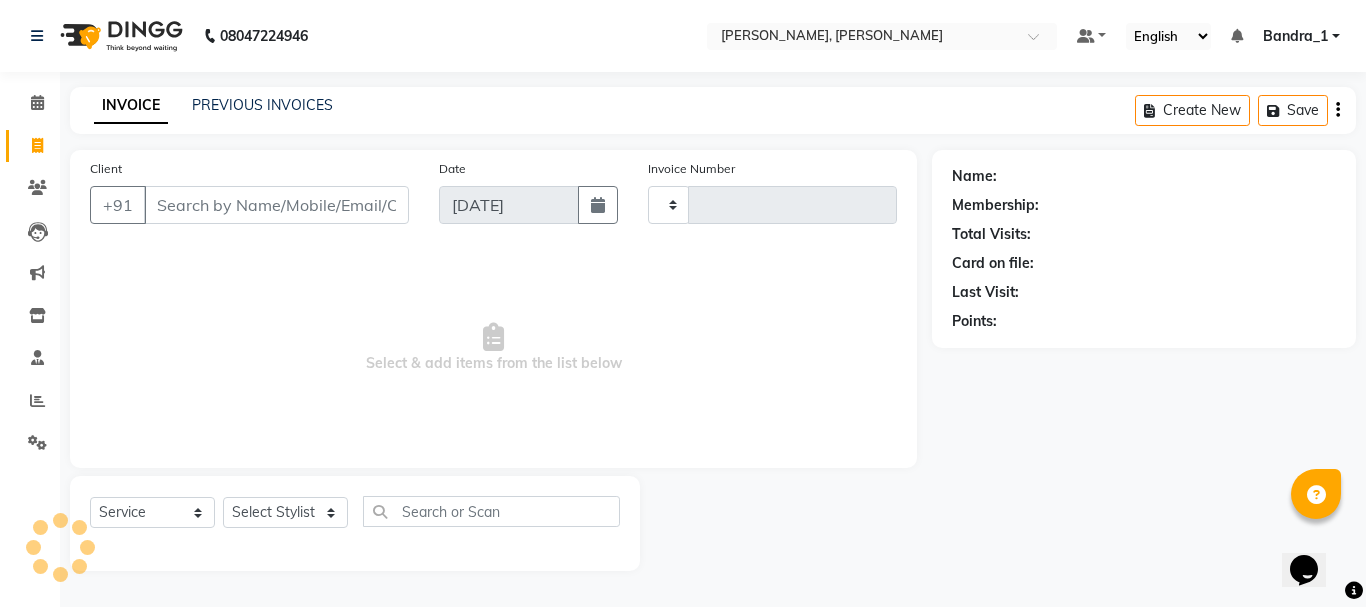 type on "0897" 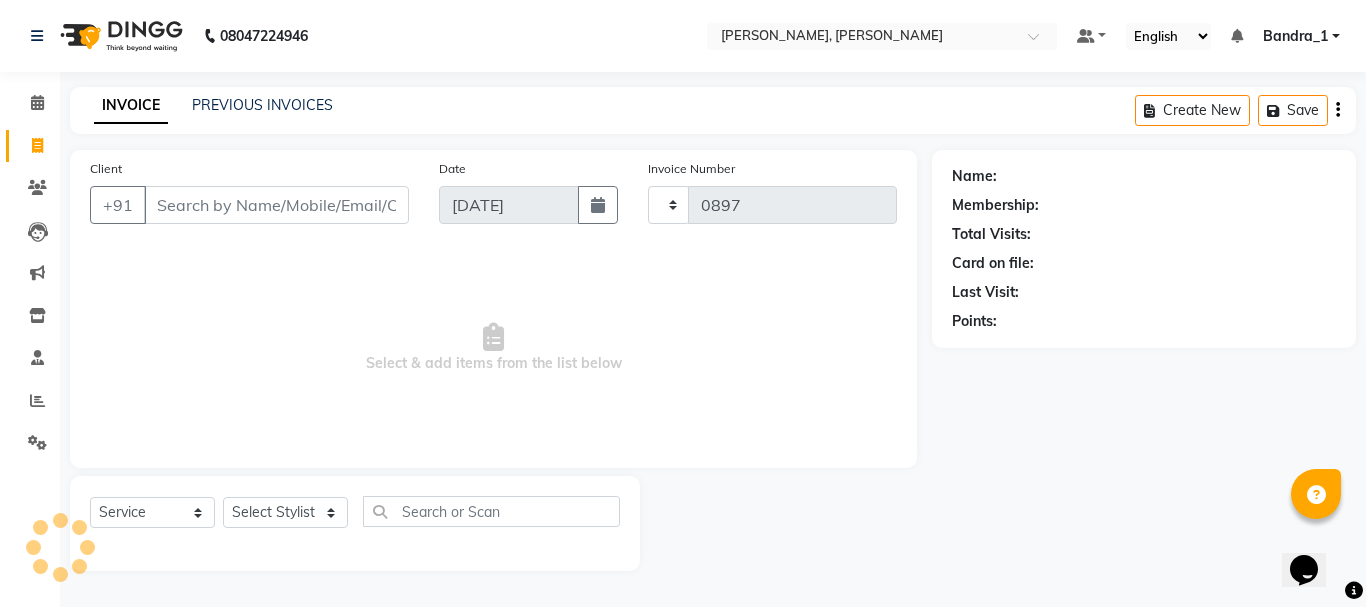 select on "7997" 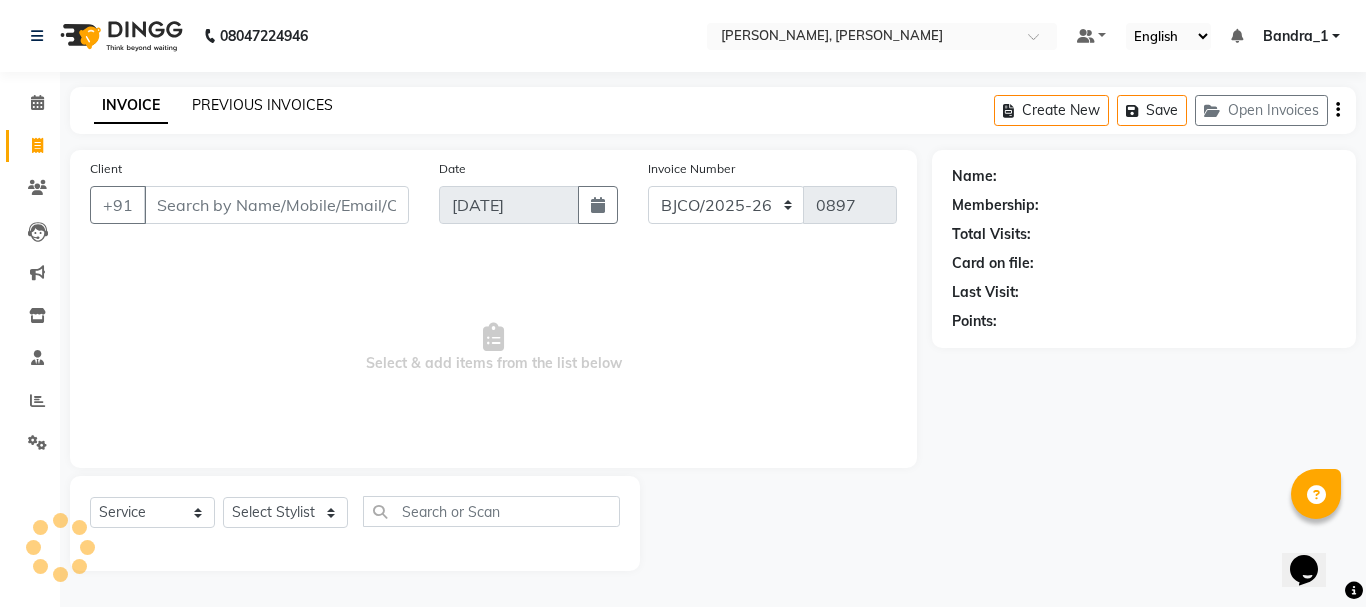 click on "PREVIOUS INVOICES" 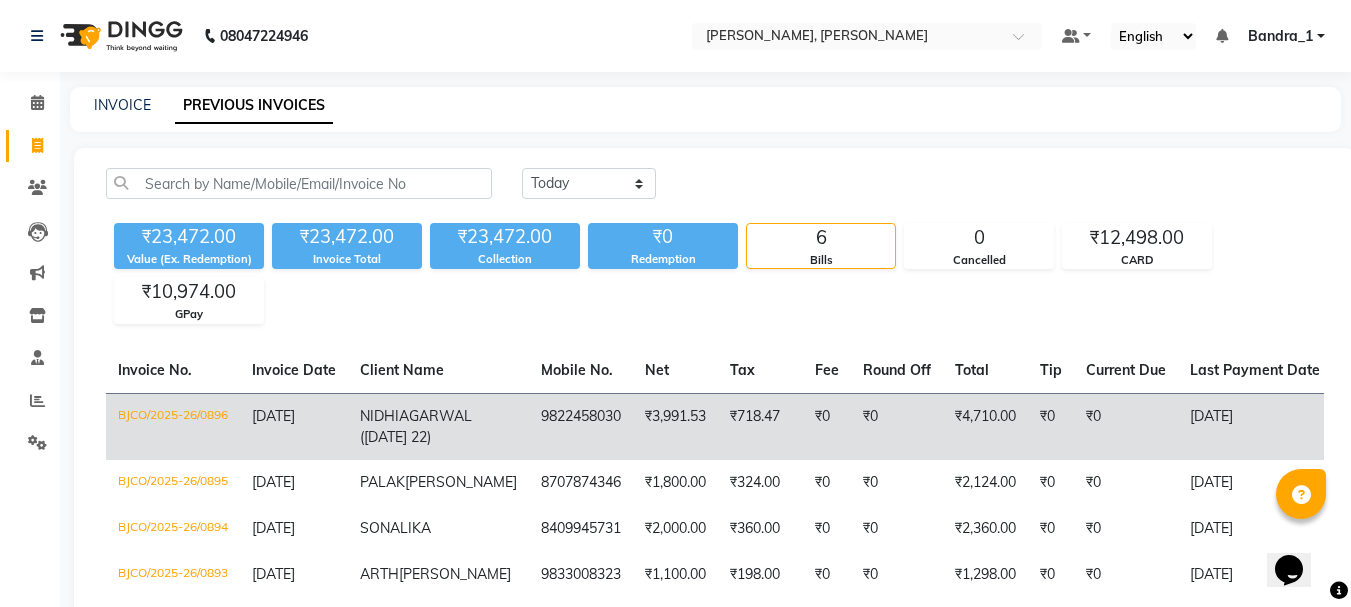 click on "₹0" 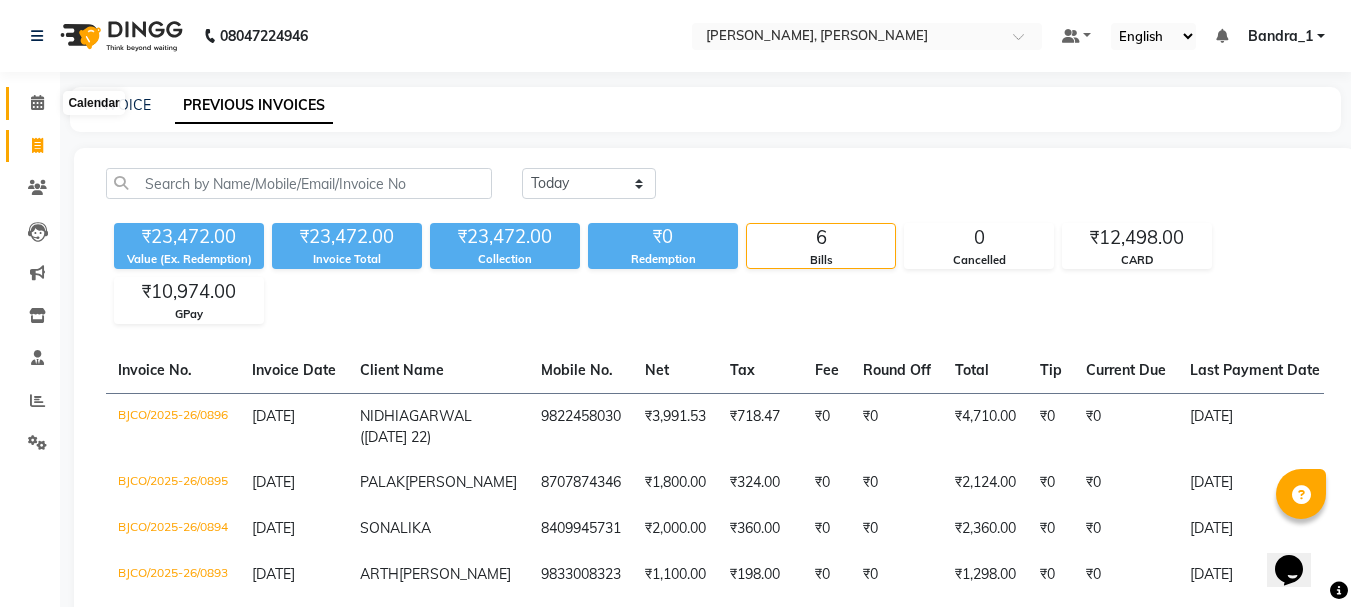 click 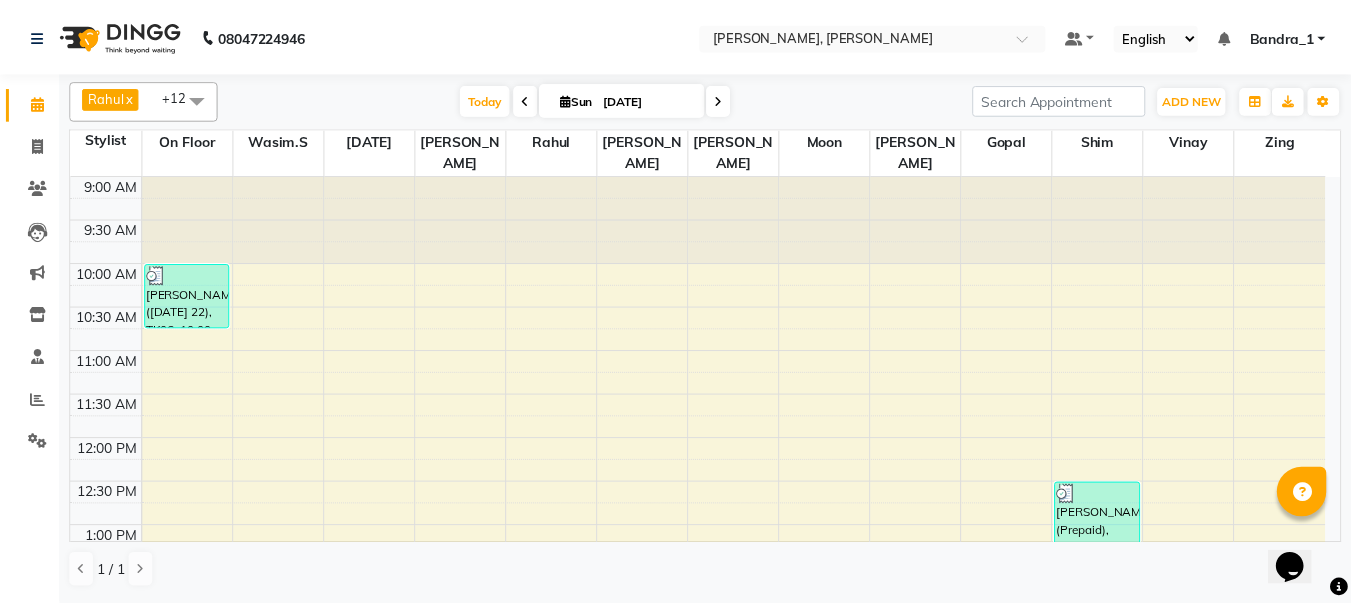 scroll, scrollTop: 0, scrollLeft: 0, axis: both 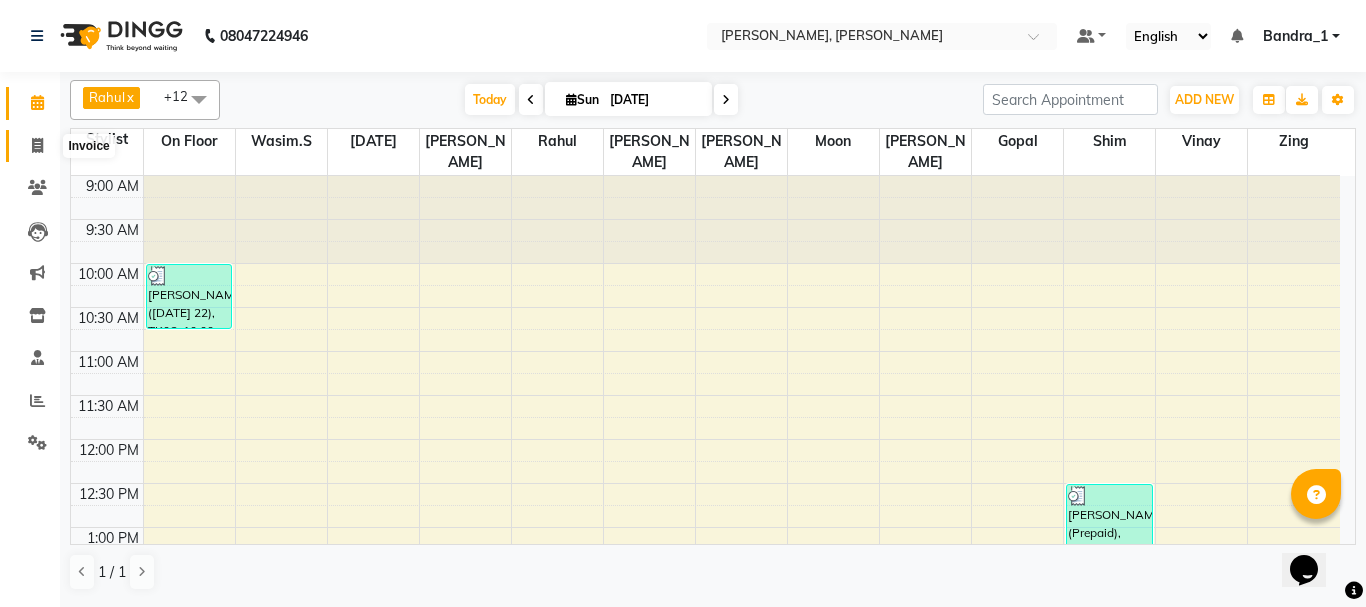click 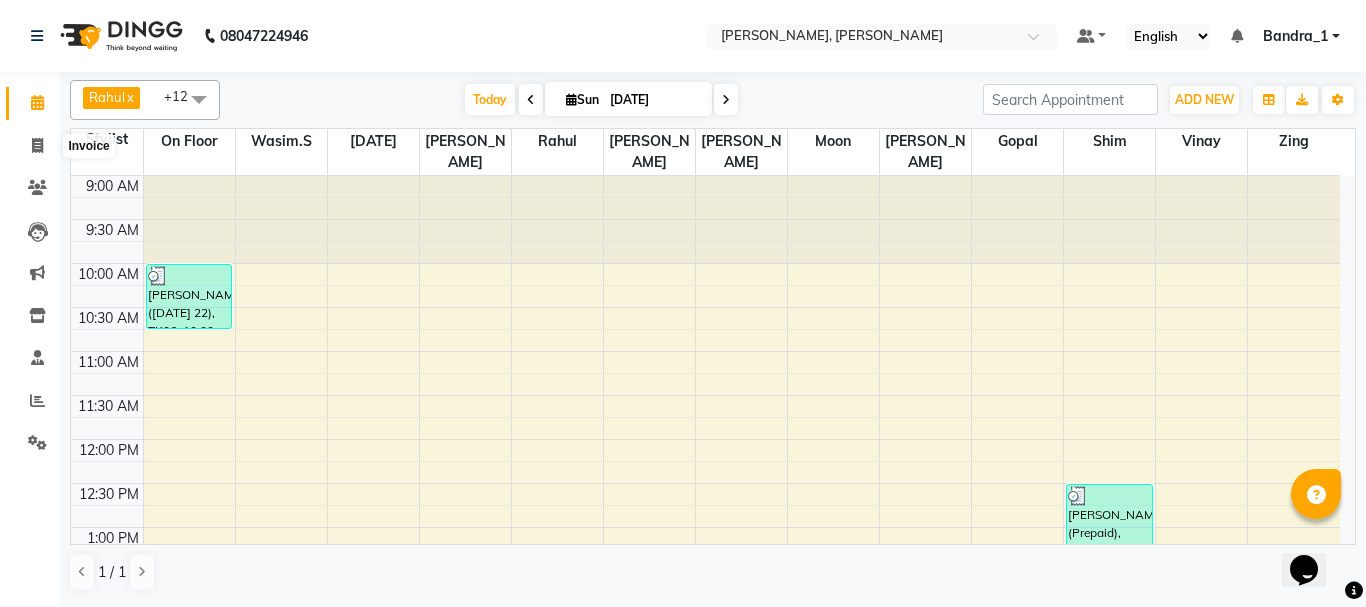 select on "7997" 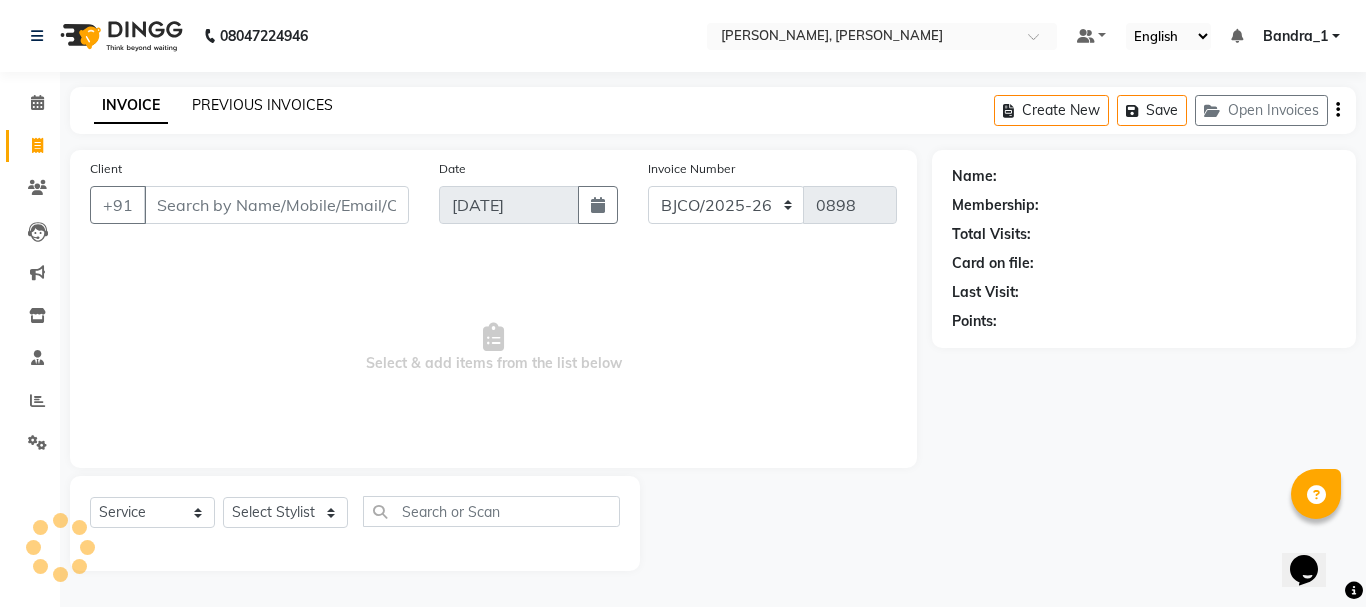 click on "PREVIOUS INVOICES" 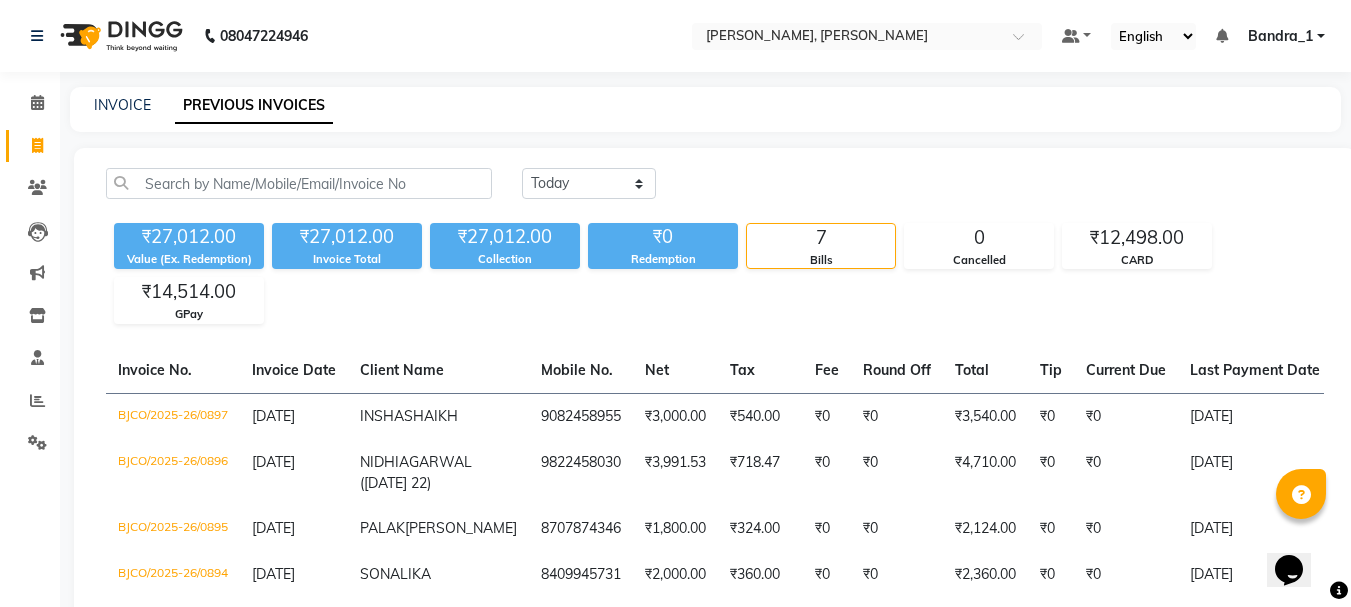 scroll, scrollTop: 395, scrollLeft: 0, axis: vertical 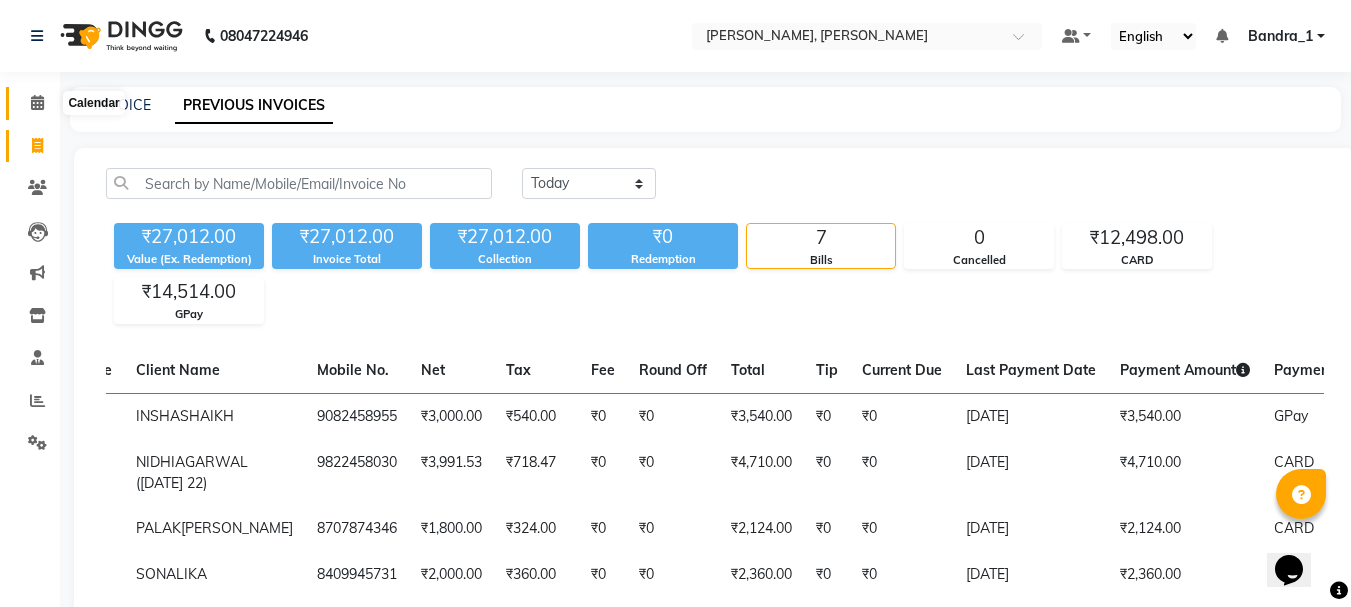 click 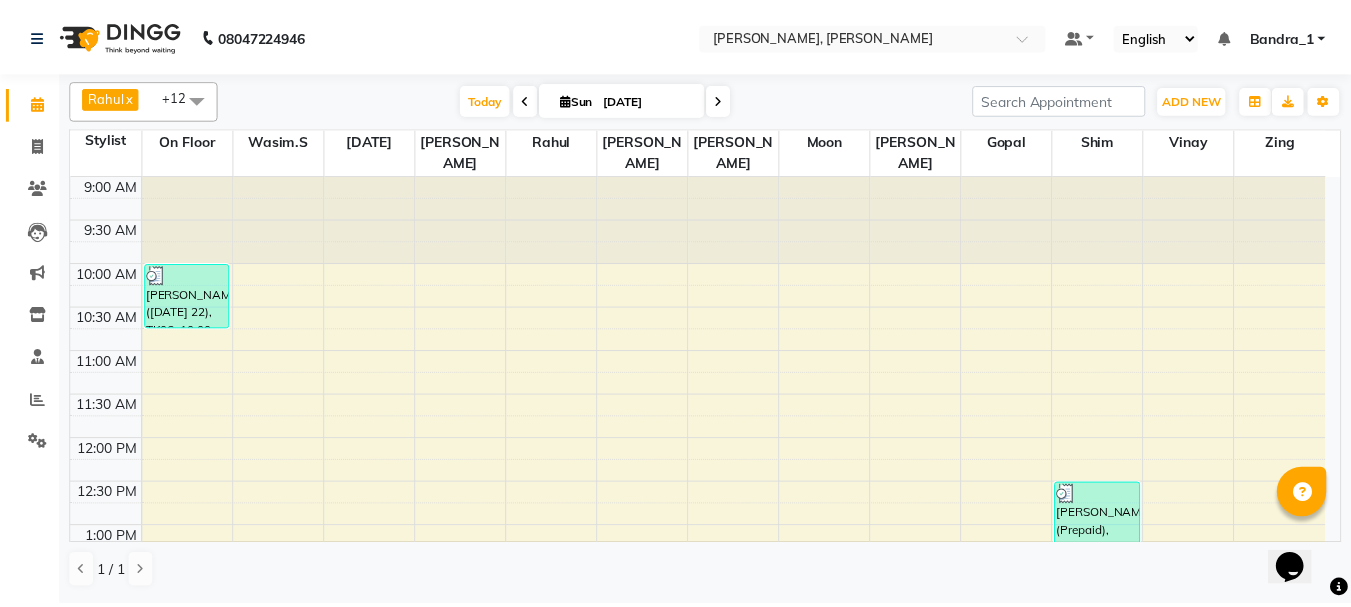 scroll, scrollTop: 0, scrollLeft: 0, axis: both 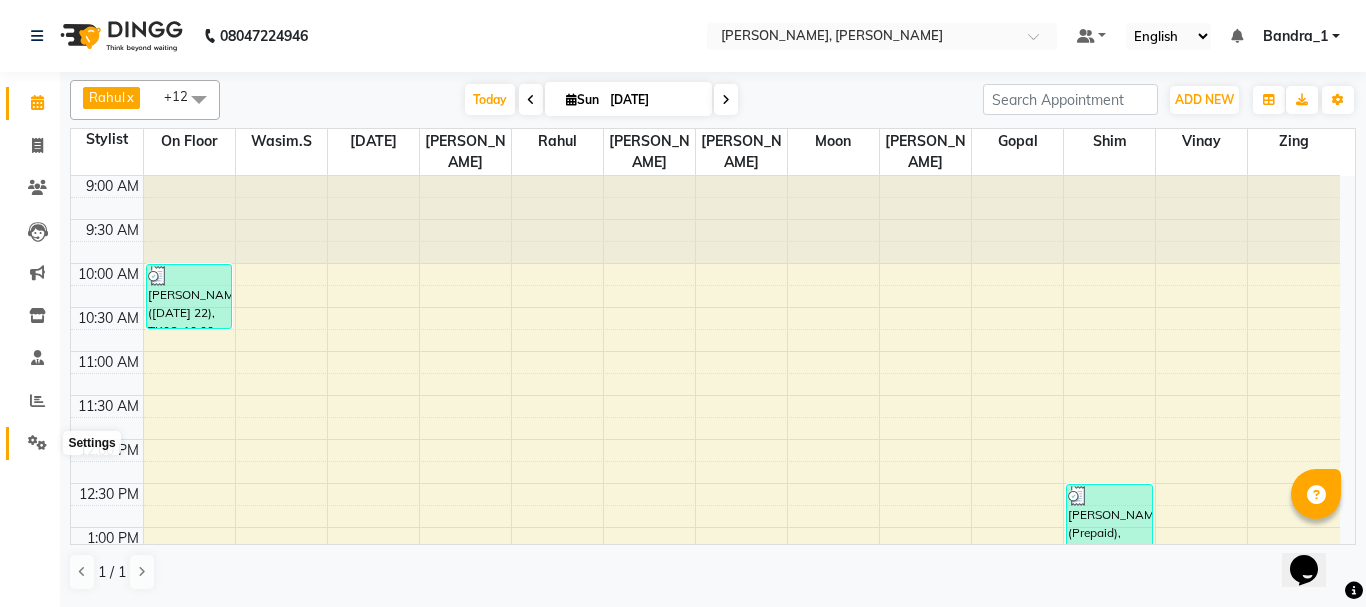 click 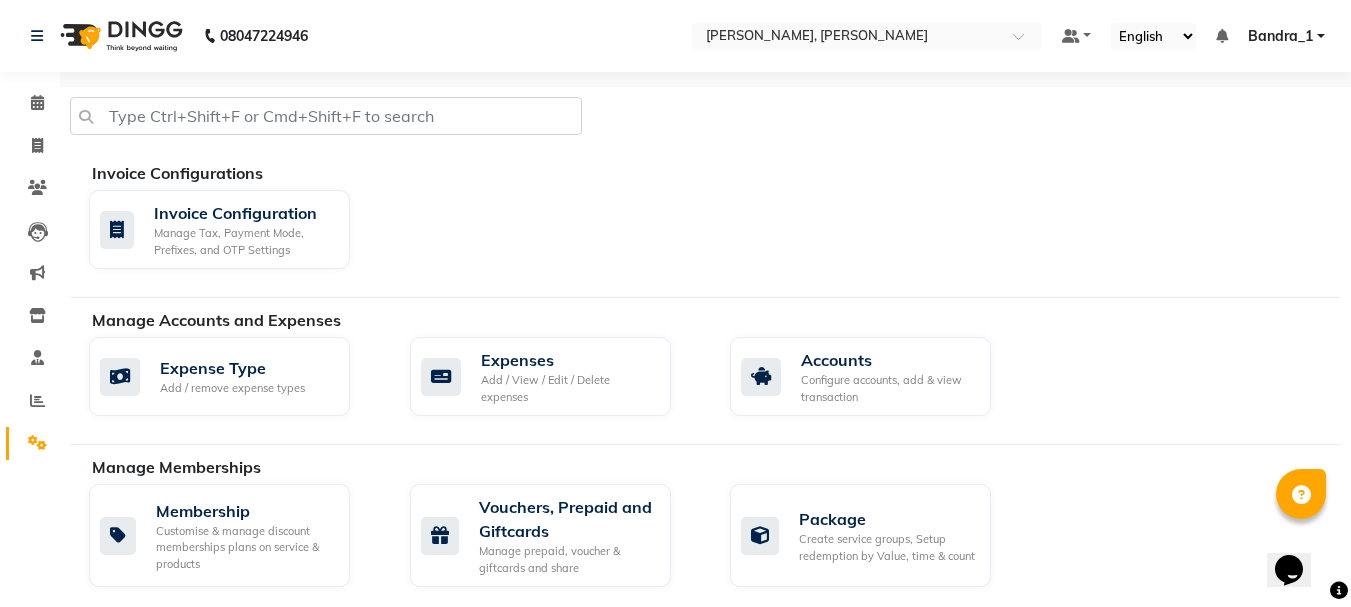 click 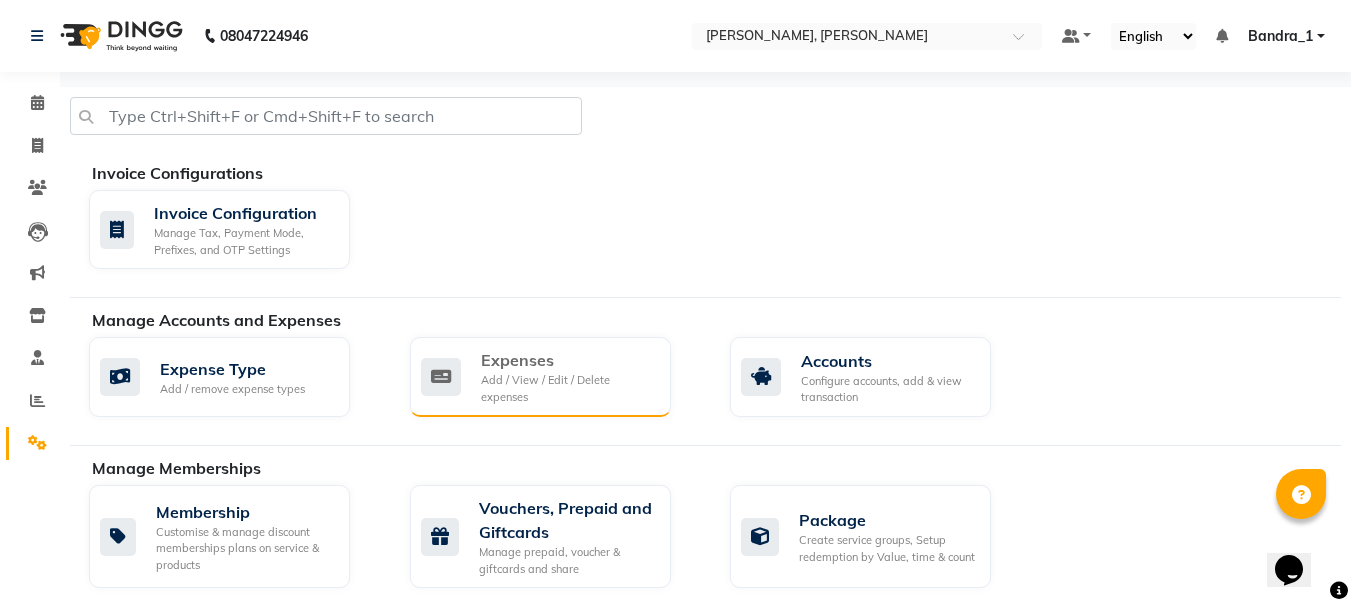 click on "Add / View / Edit / Delete expenses" 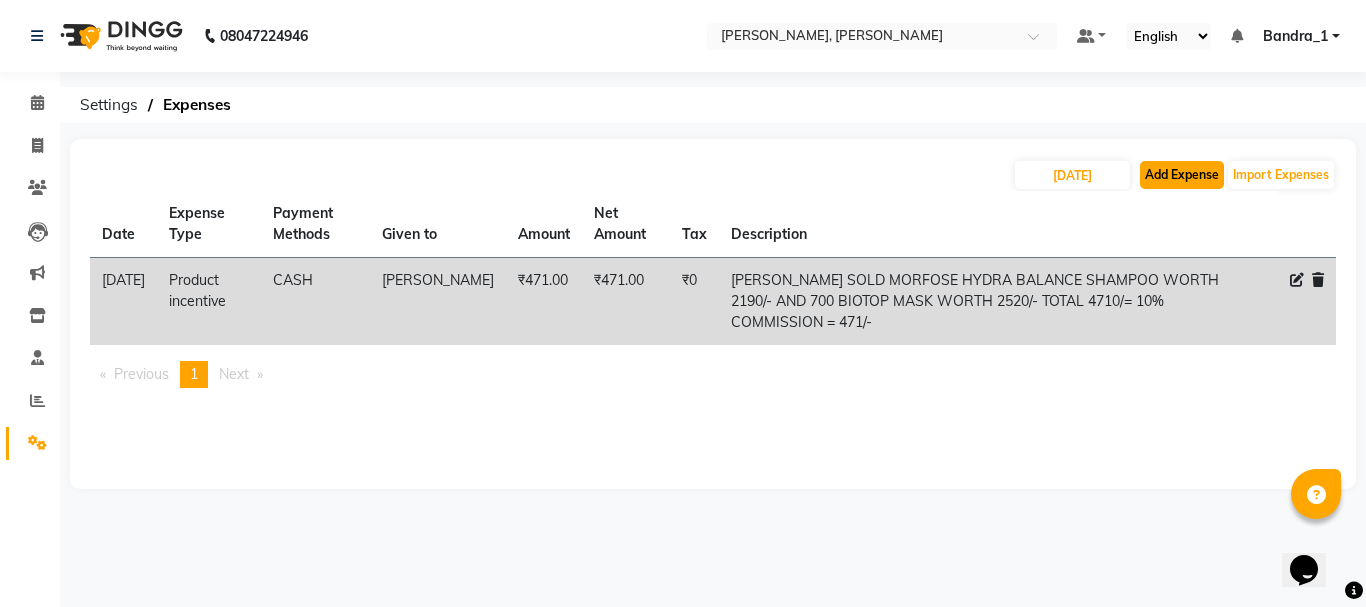 click on "Add Expense" 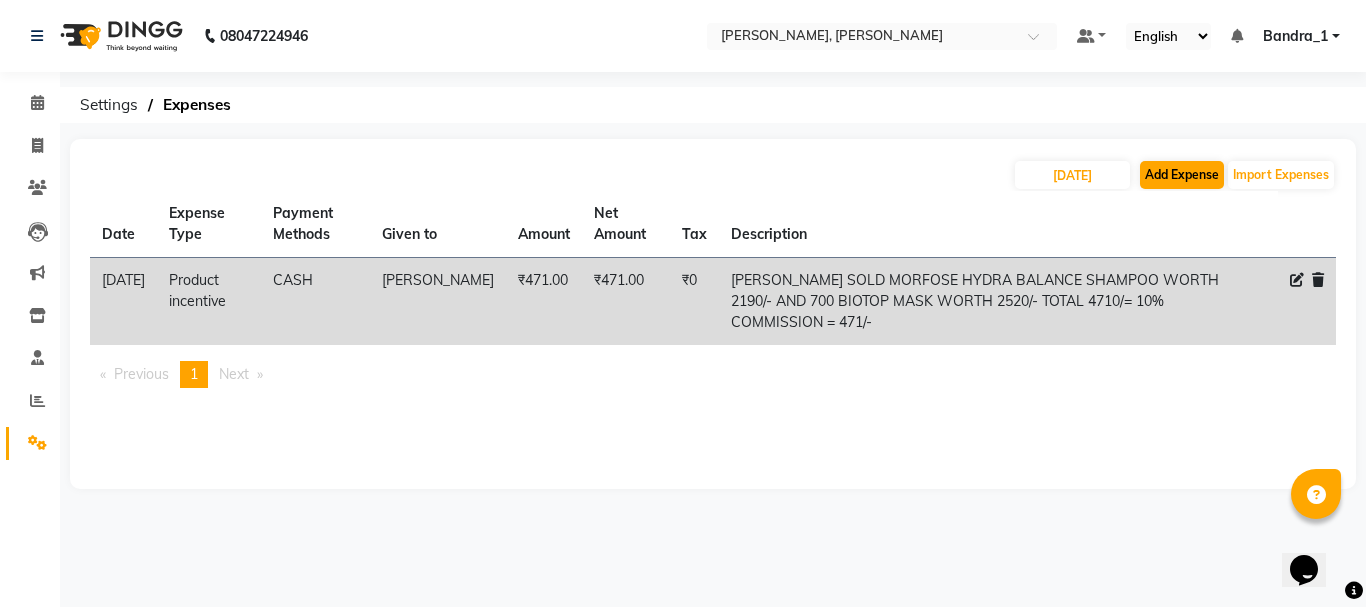 select on "1" 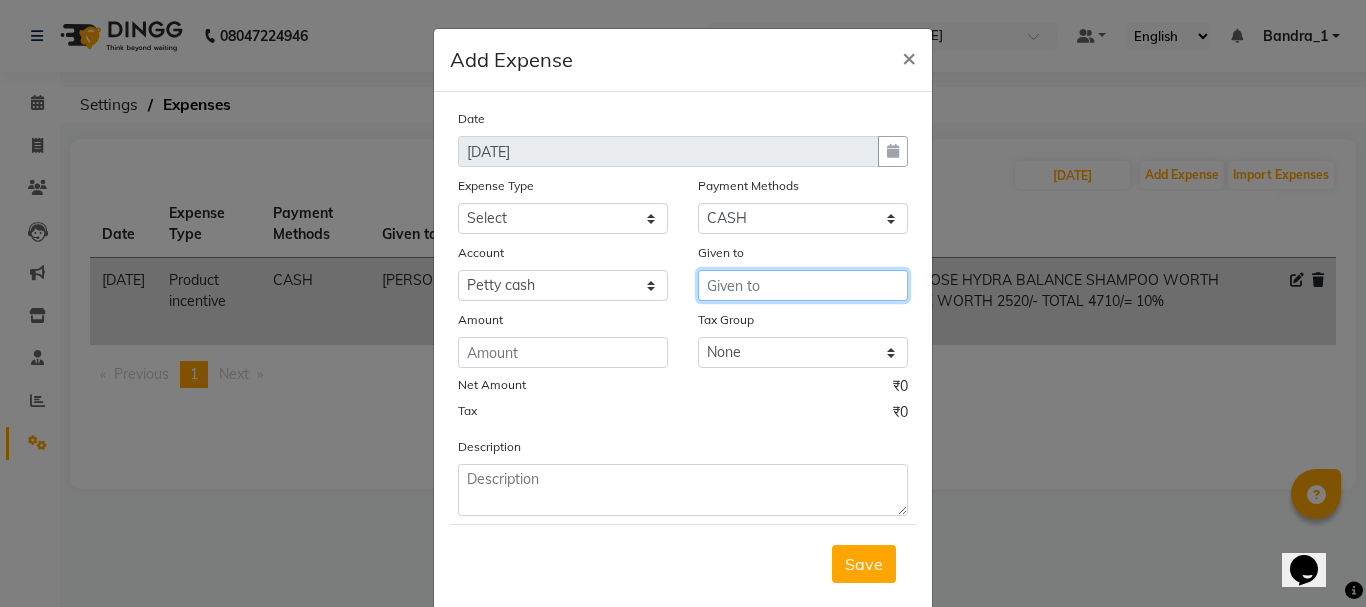 click at bounding box center (803, 285) 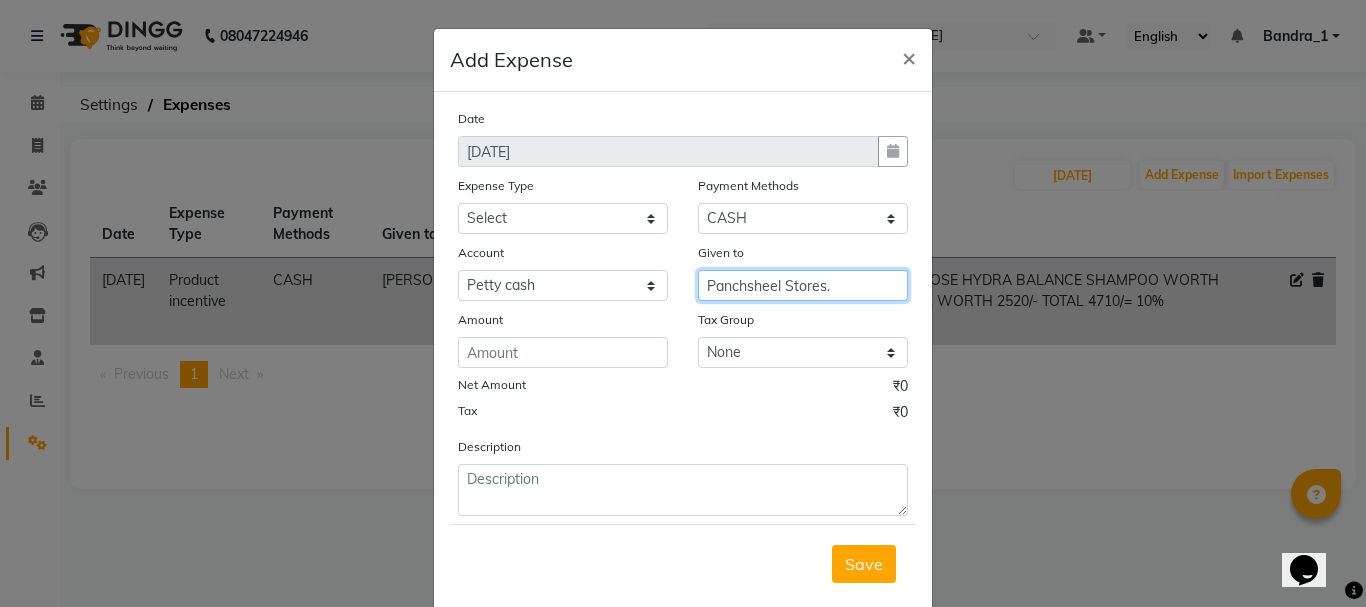 type on "Panchsheel Stores." 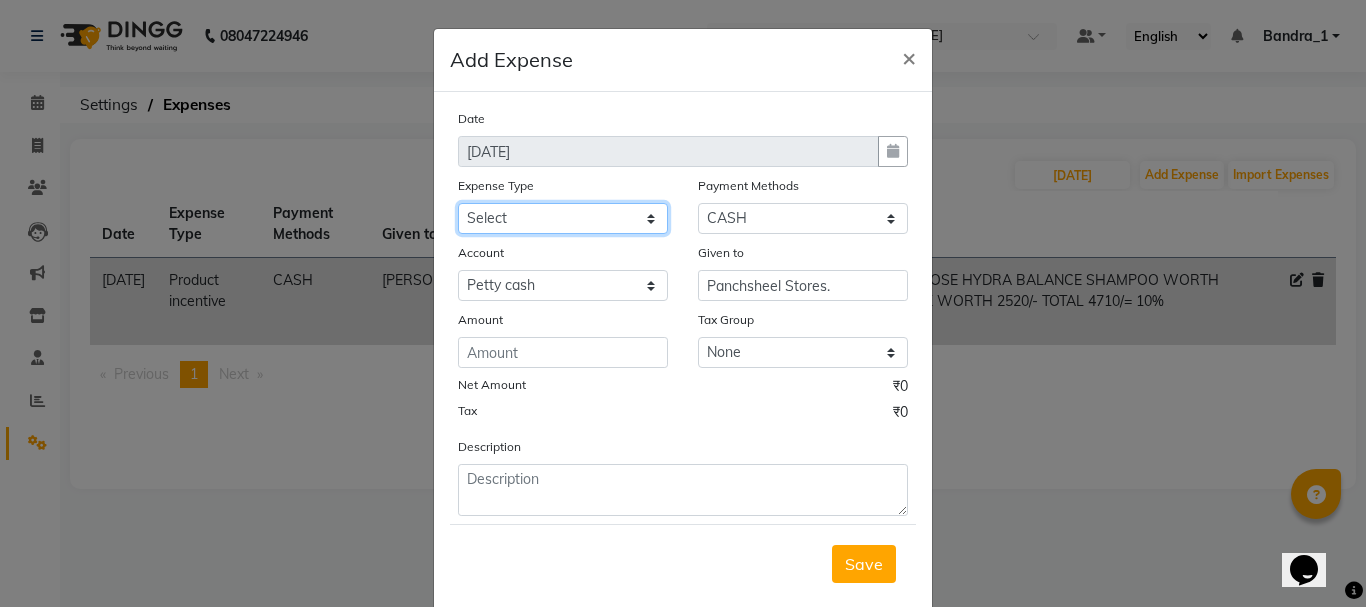 click on "Select Advance Salary Amazon B M C Cash transfer to bank Cash transfer to hub Chemist Client Snacks Clinical charges Conveyence Courier Donation Equipment free lancer commission Fuel Goregaon Salon Govt fee Incentive Laundry Loan Repayment Maintenance Make Up Products Marketing Miscellaneous Mobile Bill Other over time Pantry Product Product incentive puja items Rent Salary Staff Commission. Staff Snacks Stationery Tax Tea & Refreshment Telephone Tips Travelling allowance Utilities W Fast" 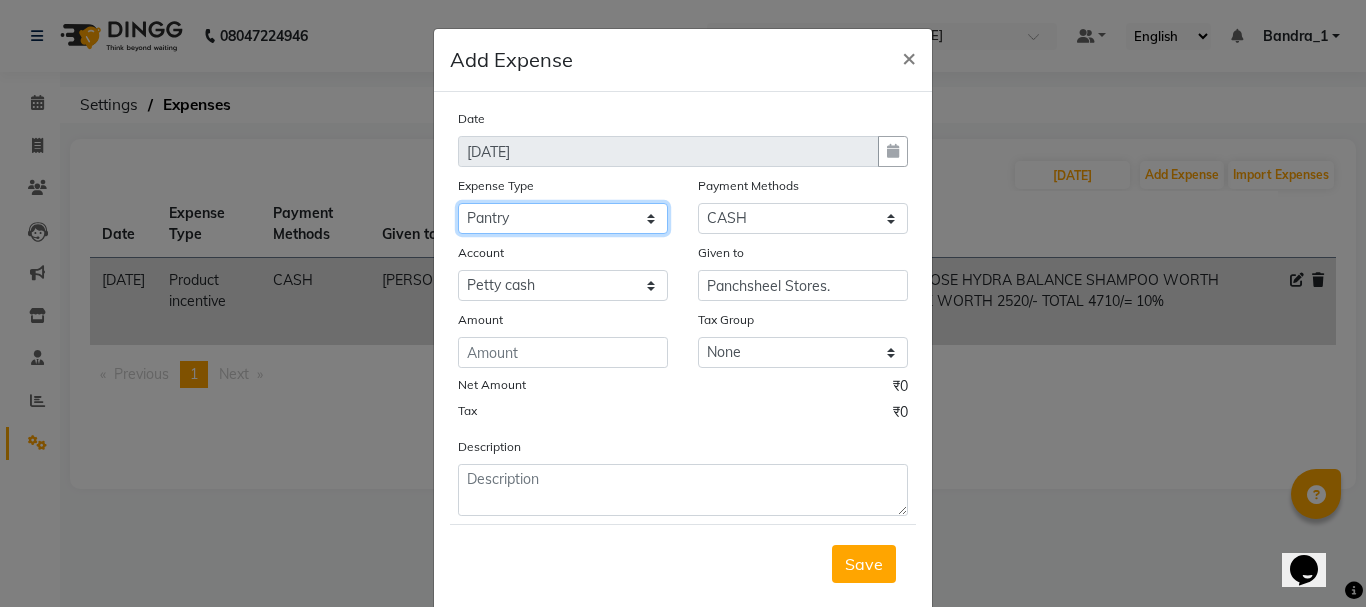 click on "Select Advance Salary Amazon B M C Cash transfer to bank Cash transfer to hub Chemist Client Snacks Clinical charges Conveyence Courier Donation Equipment free lancer commission Fuel Goregaon Salon Govt fee Incentive Laundry Loan Repayment Maintenance Make Up Products Marketing Miscellaneous Mobile Bill Other over time Pantry Product Product incentive puja items Rent Salary Staff Commission. Staff Snacks Stationery Tax Tea & Refreshment Telephone Tips Travelling allowance Utilities W Fast" 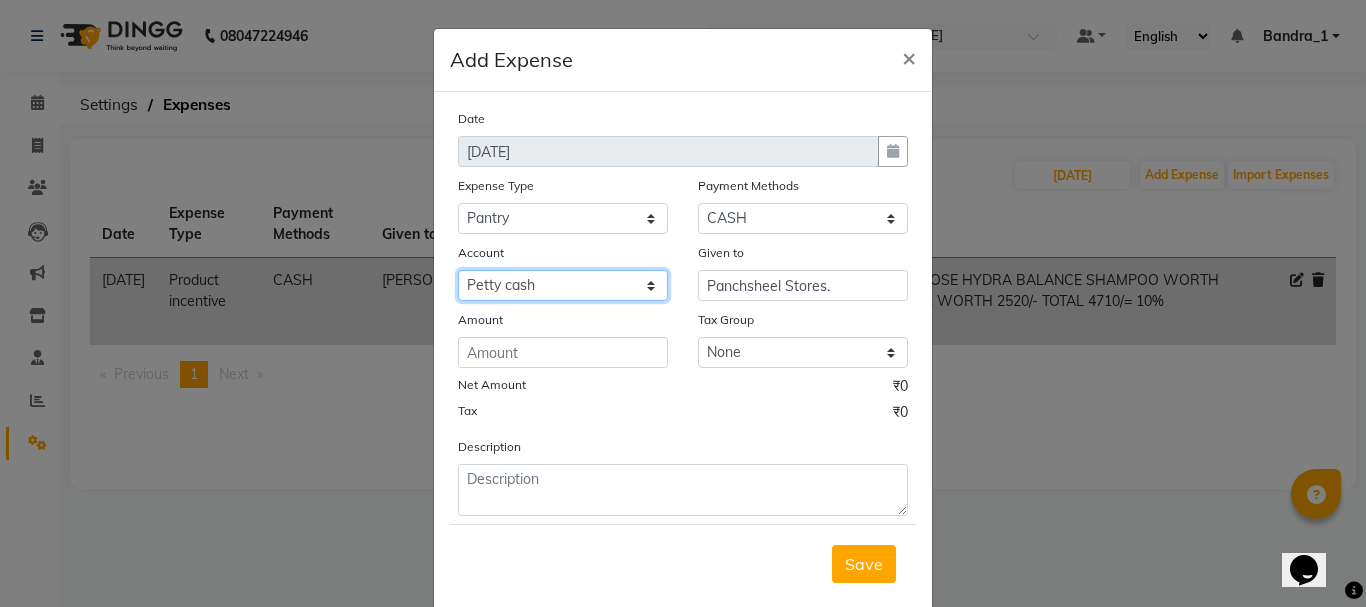 click on "Select Default account [PERSON_NAME] cash" 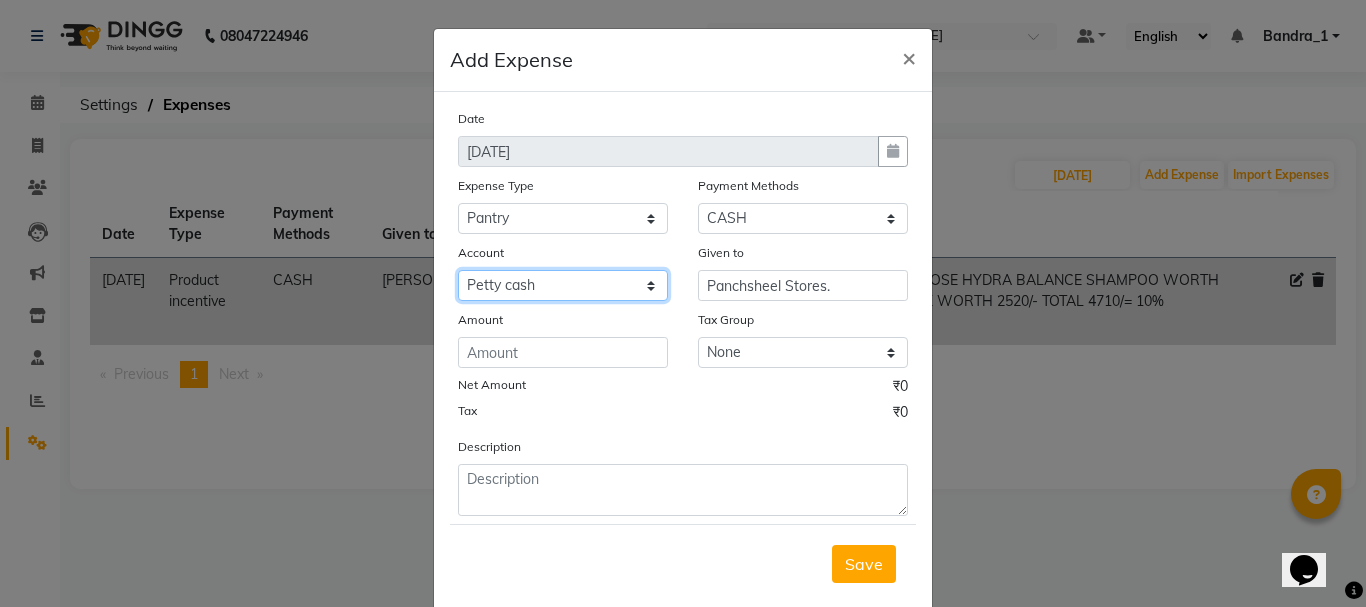 select on "296" 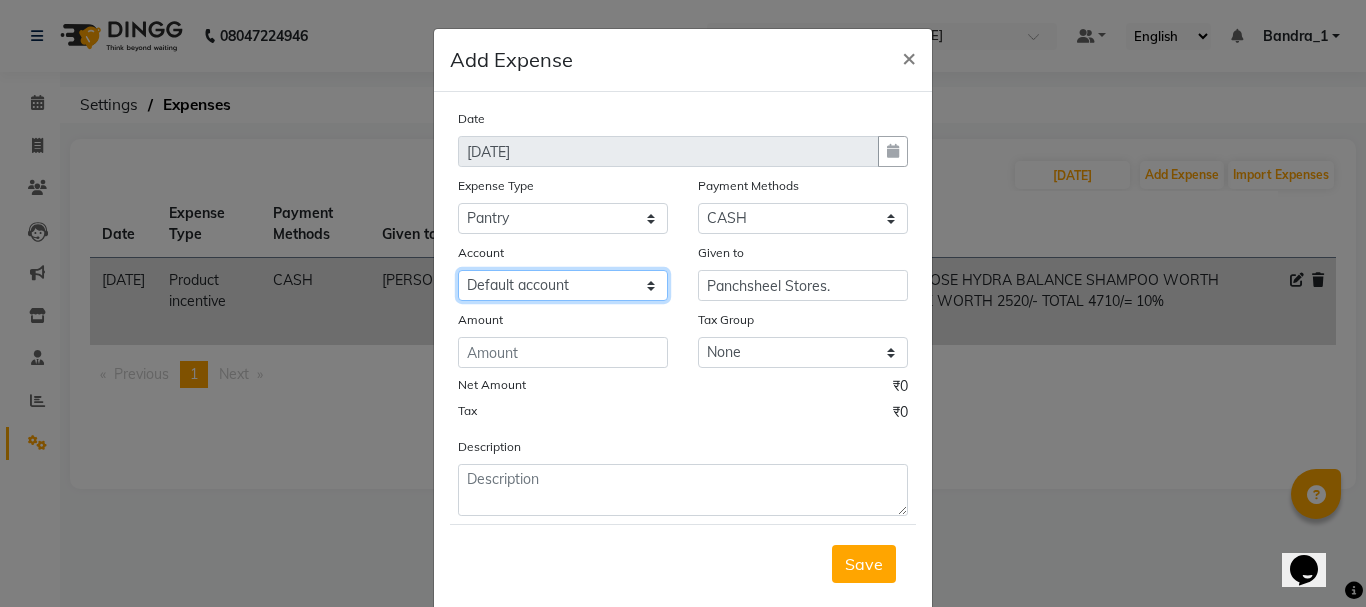click on "Select Default account [PERSON_NAME] cash" 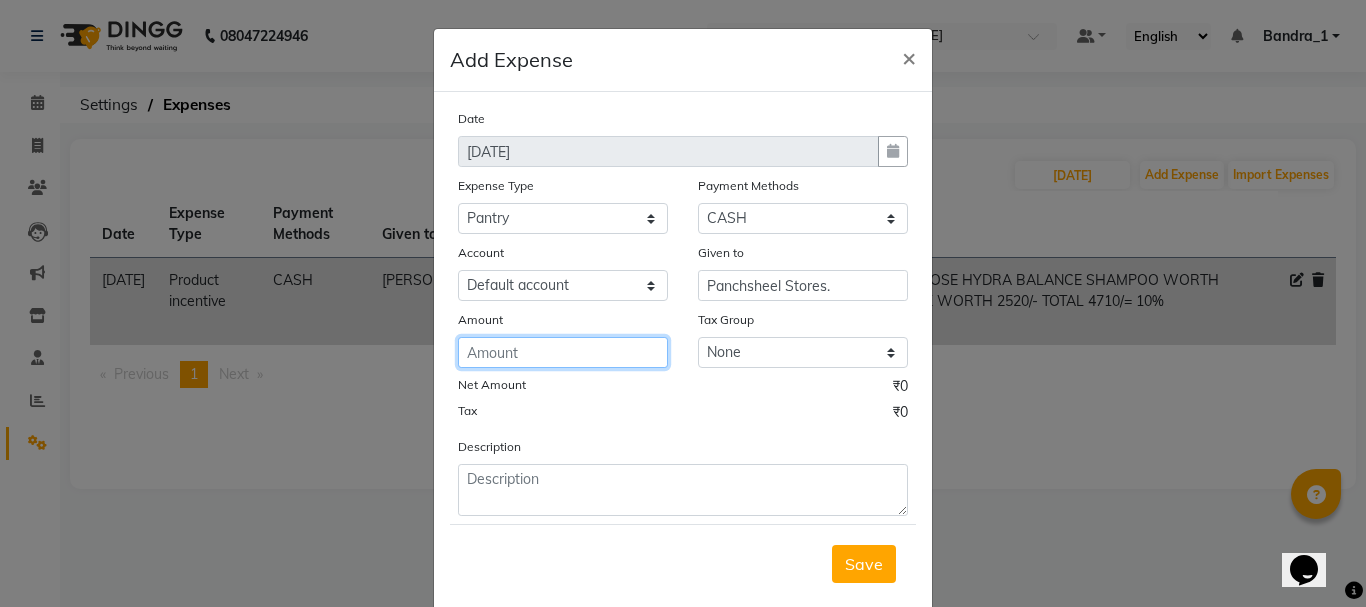 click 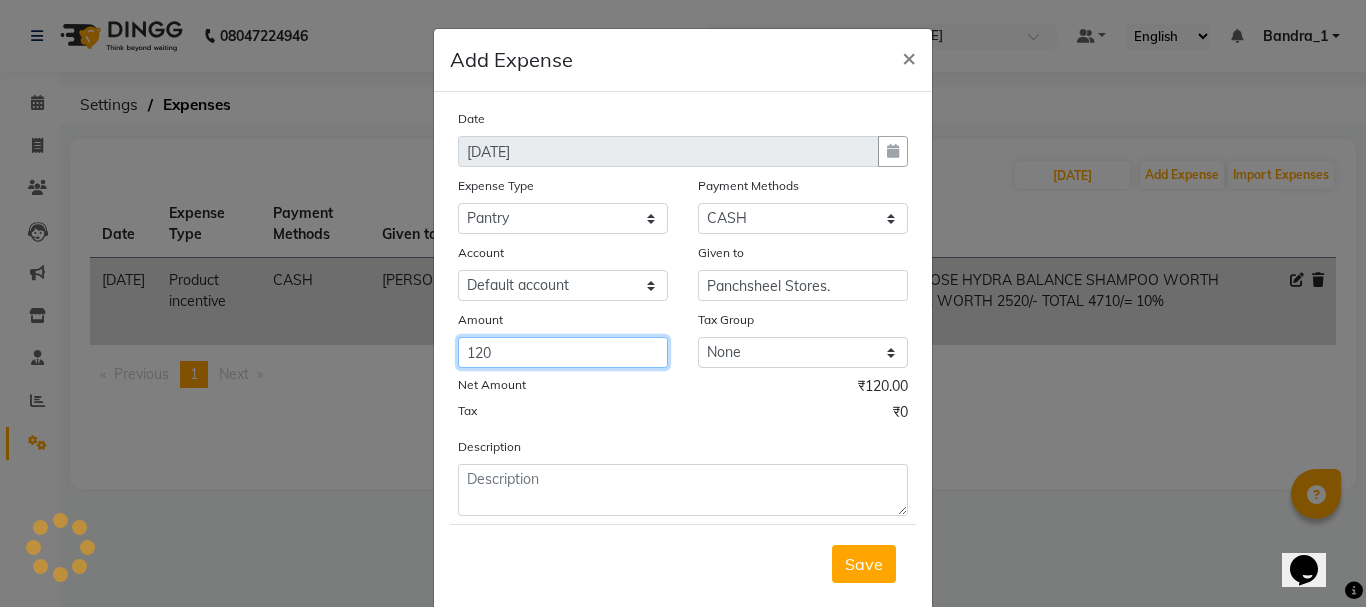 type on "120" 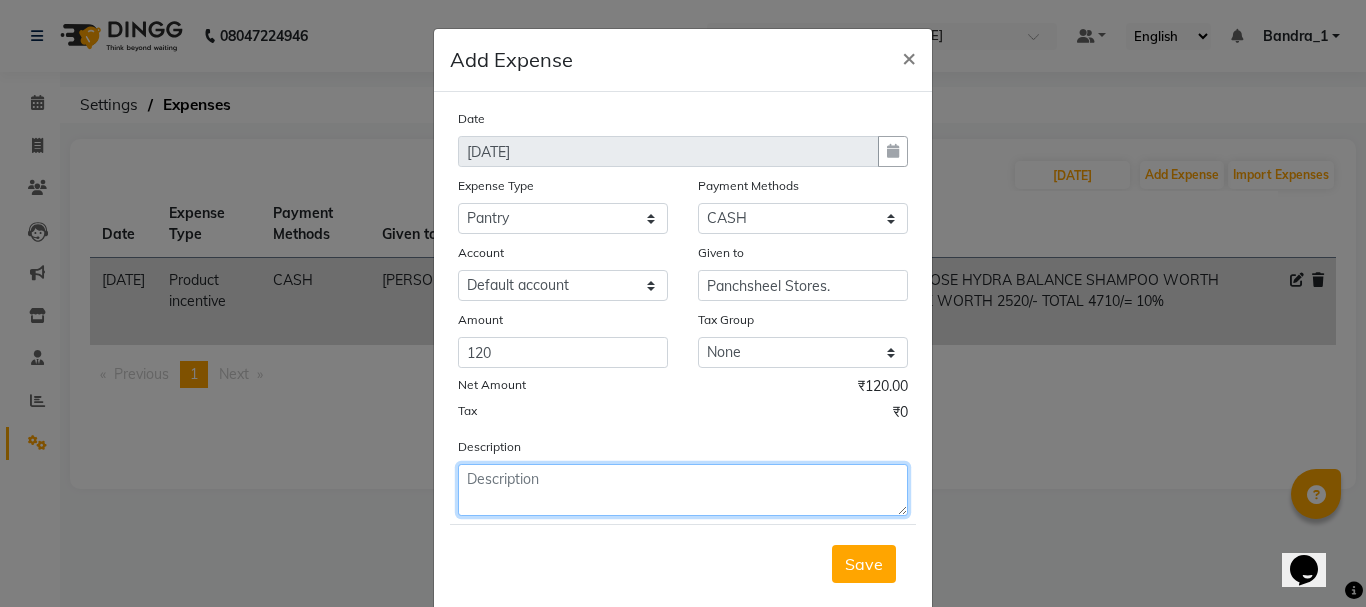 click 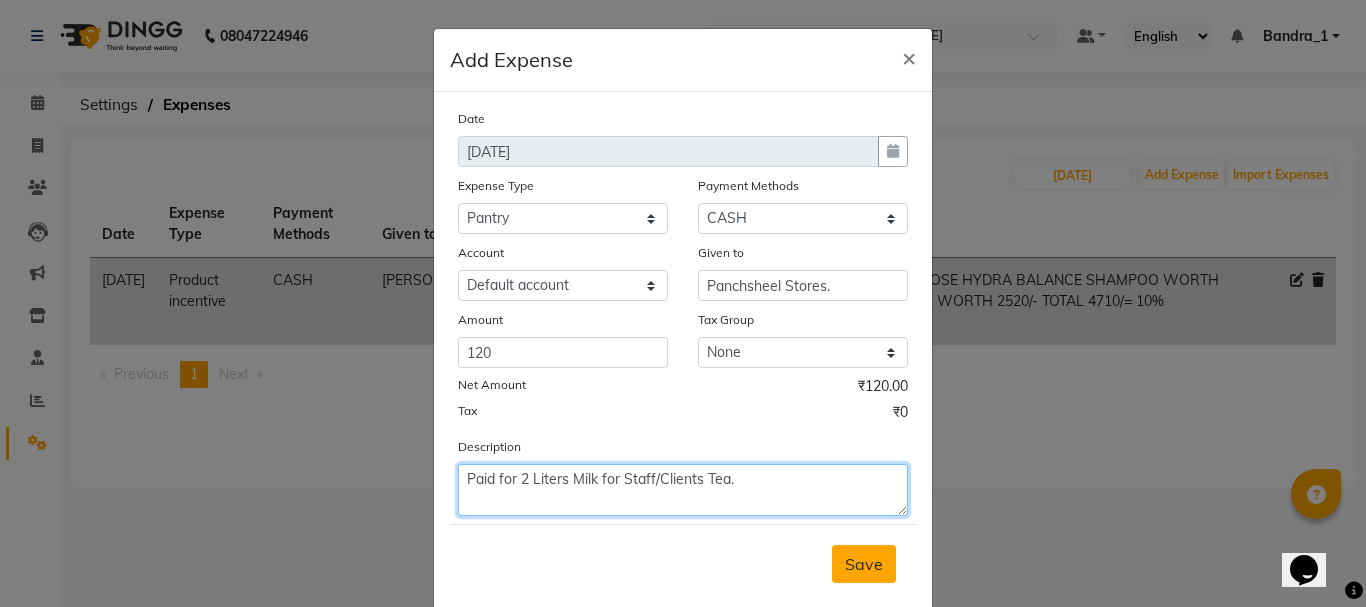 type on "Paid for 2 Liters Milk for Staff/Clients Tea." 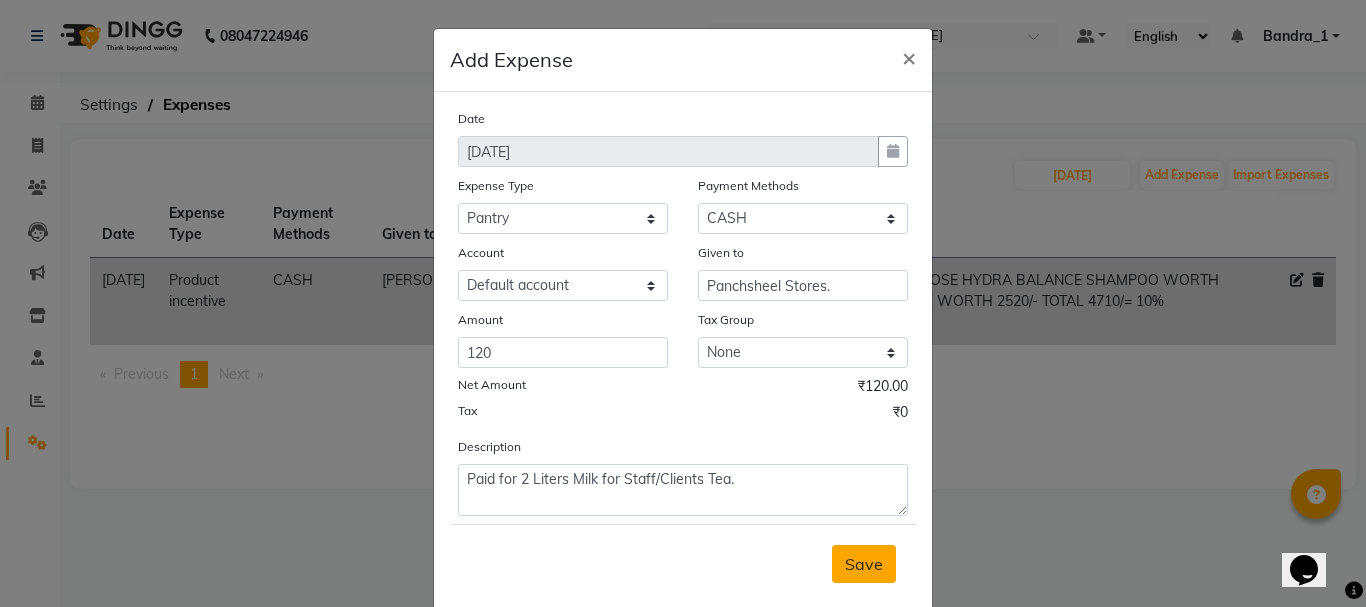 click on "Save" at bounding box center [864, 564] 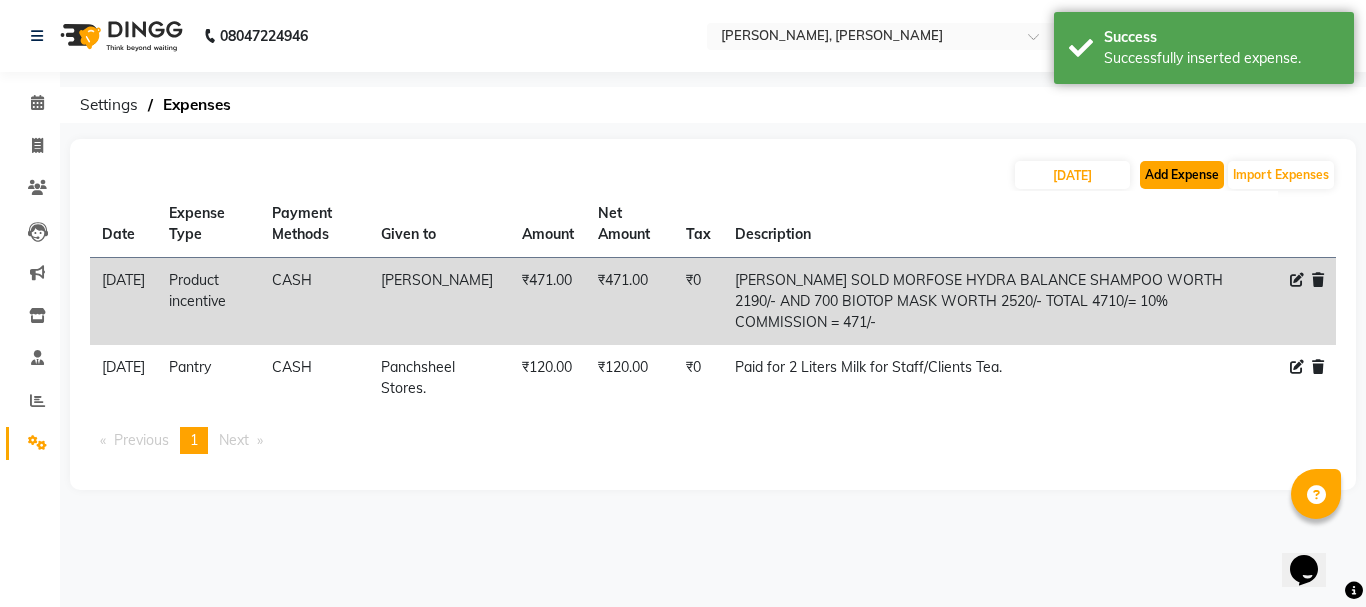 click on "Add Expense" 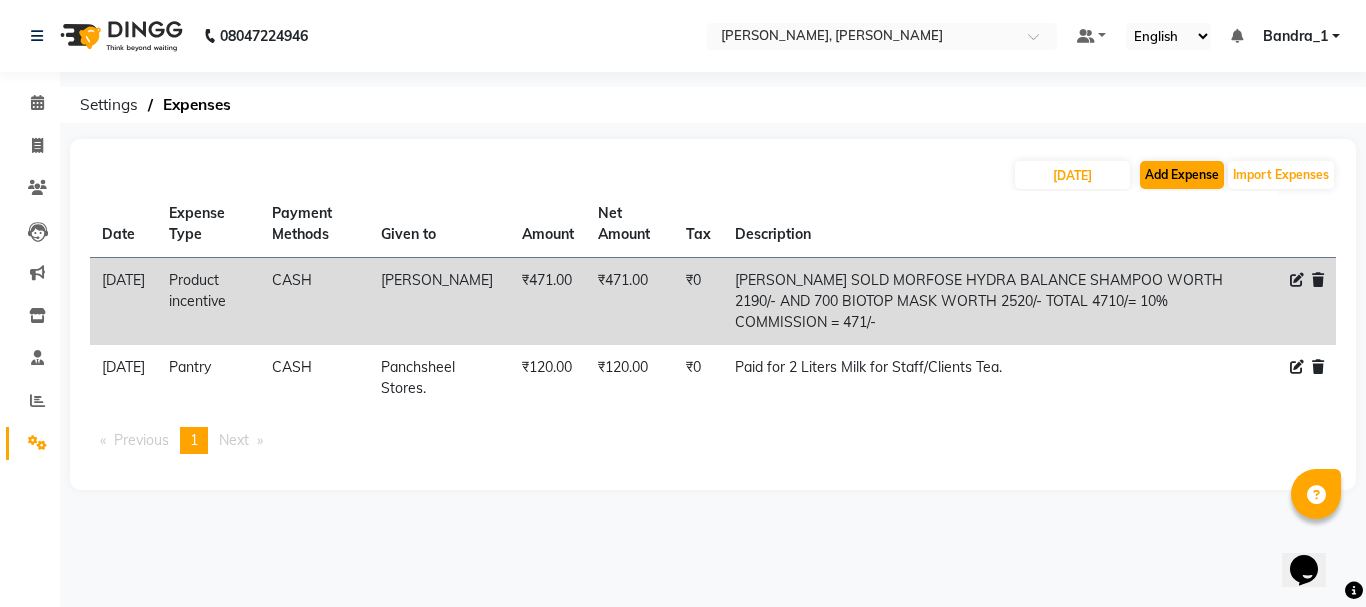 select on "1" 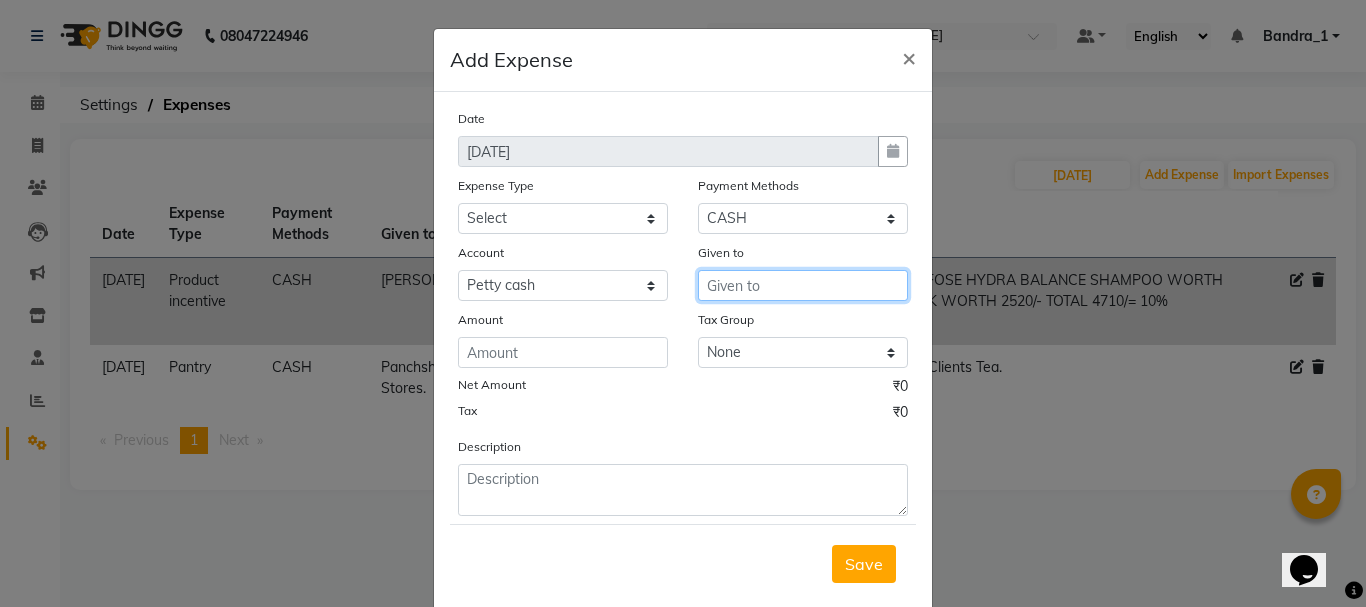 click at bounding box center (803, 285) 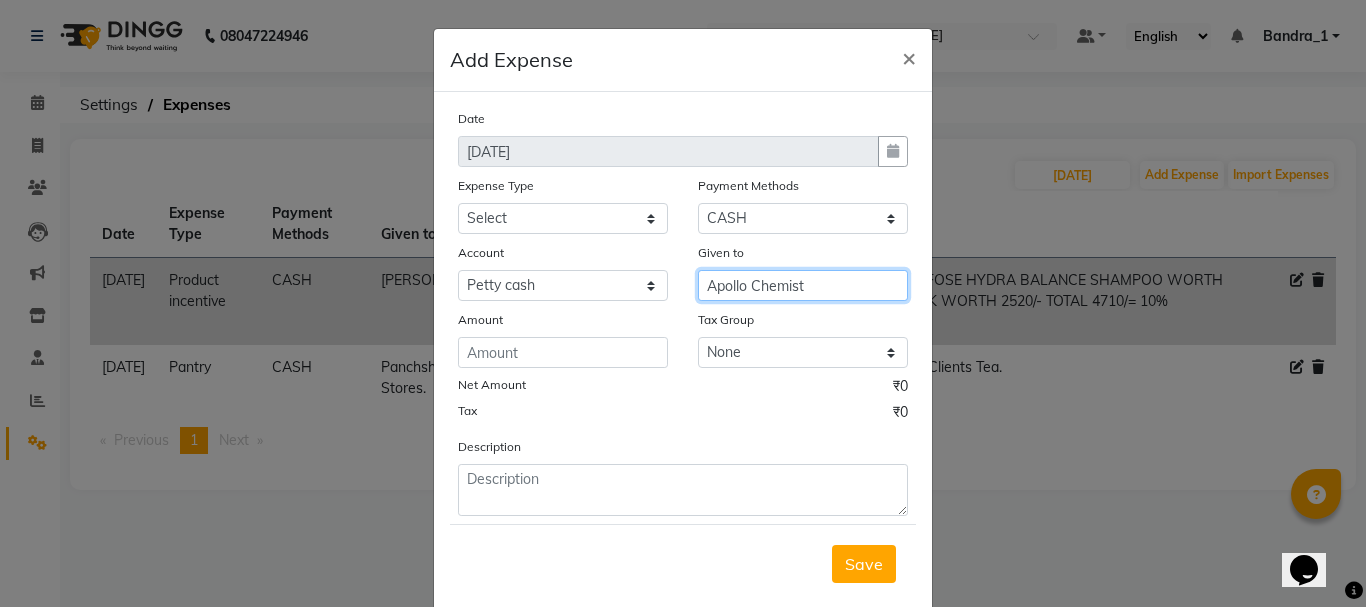 type on "Apollo Chemist" 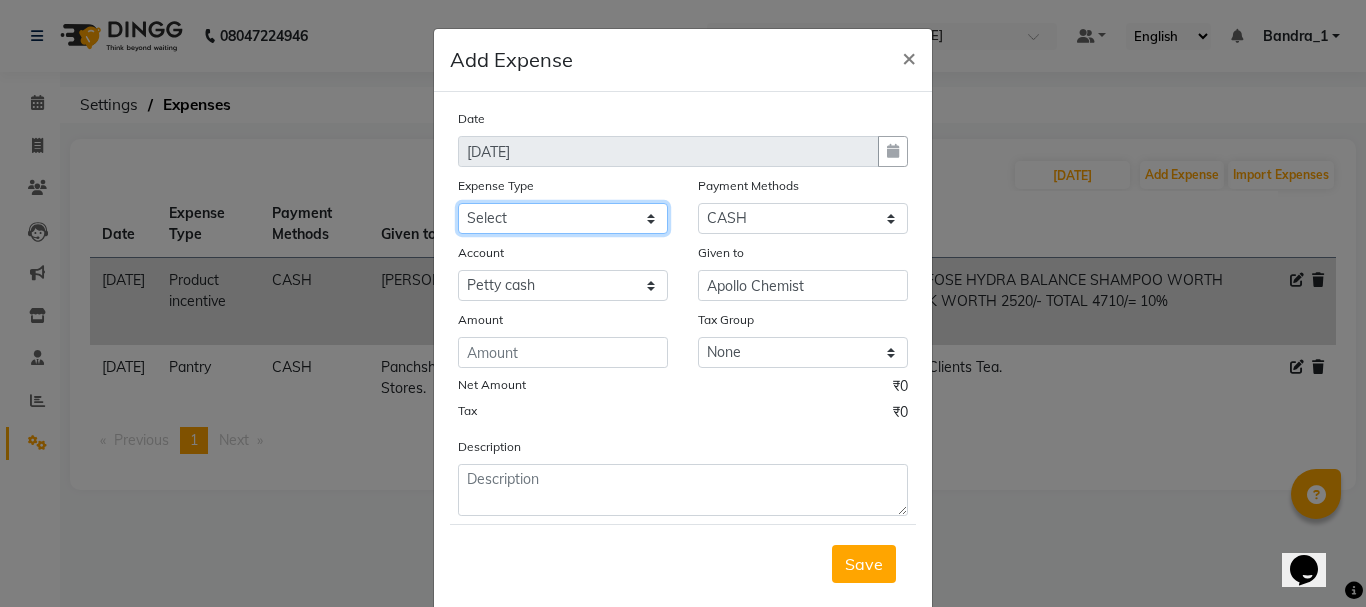 click on "Select Advance Salary Amazon B M C Cash transfer to bank Cash transfer to hub Chemist Client Snacks Clinical charges Conveyence Courier Donation Equipment free lancer commission Fuel Goregaon Salon Govt fee Incentive Laundry Loan Repayment Maintenance Make Up Products Marketing Miscellaneous Mobile Bill Other over time Pantry Product Product incentive puja items Rent Salary Staff Commission. Staff Snacks Stationery Tax Tea & Refreshment Telephone Tips Travelling allowance Utilities W Fast" 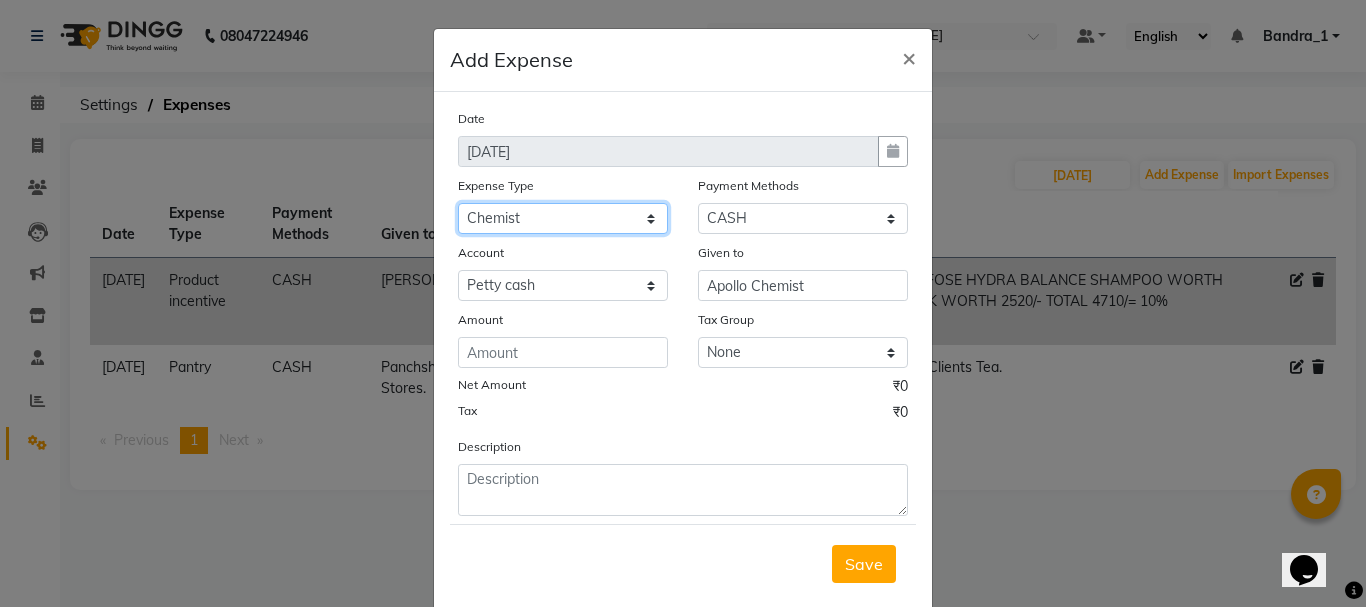 click on "Select Advance Salary Amazon B M C Cash transfer to bank Cash transfer to hub Chemist Client Snacks Clinical charges Conveyence Courier Donation Equipment free lancer commission Fuel Goregaon Salon Govt fee Incentive Laundry Loan Repayment Maintenance Make Up Products Marketing Miscellaneous Mobile Bill Other over time Pantry Product Product incentive puja items Rent Salary Staff Commission. Staff Snacks Stationery Tax Tea & Refreshment Telephone Tips Travelling allowance Utilities W Fast" 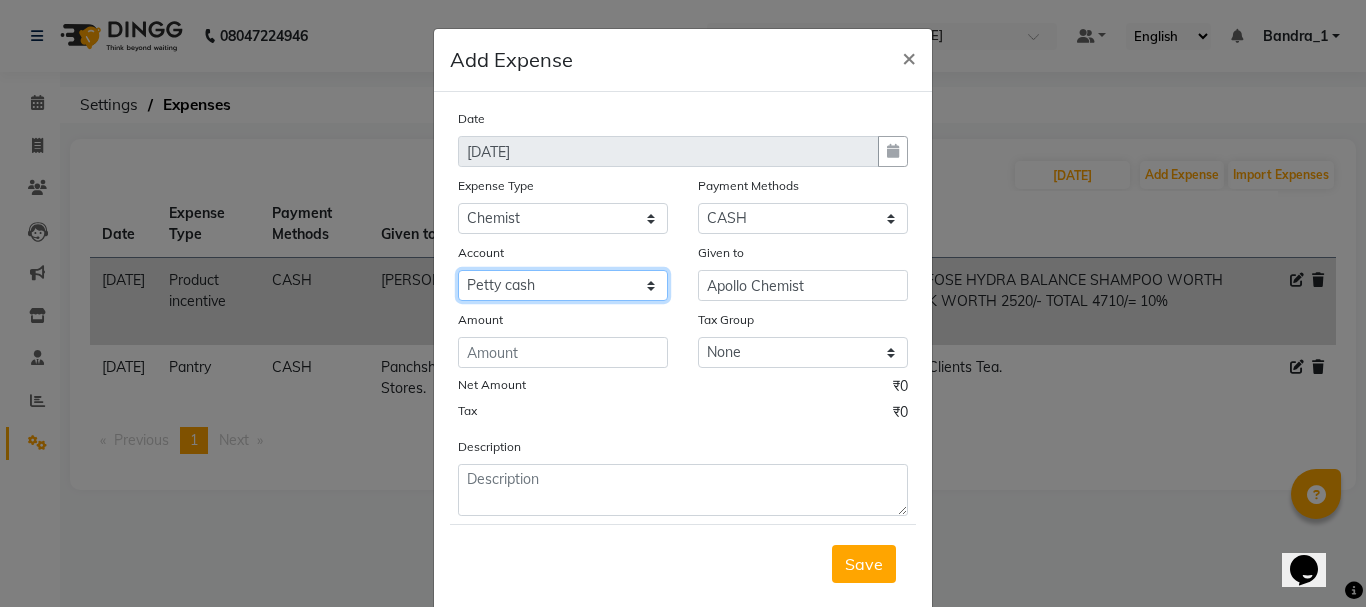 click on "Select Default account [PERSON_NAME] cash" 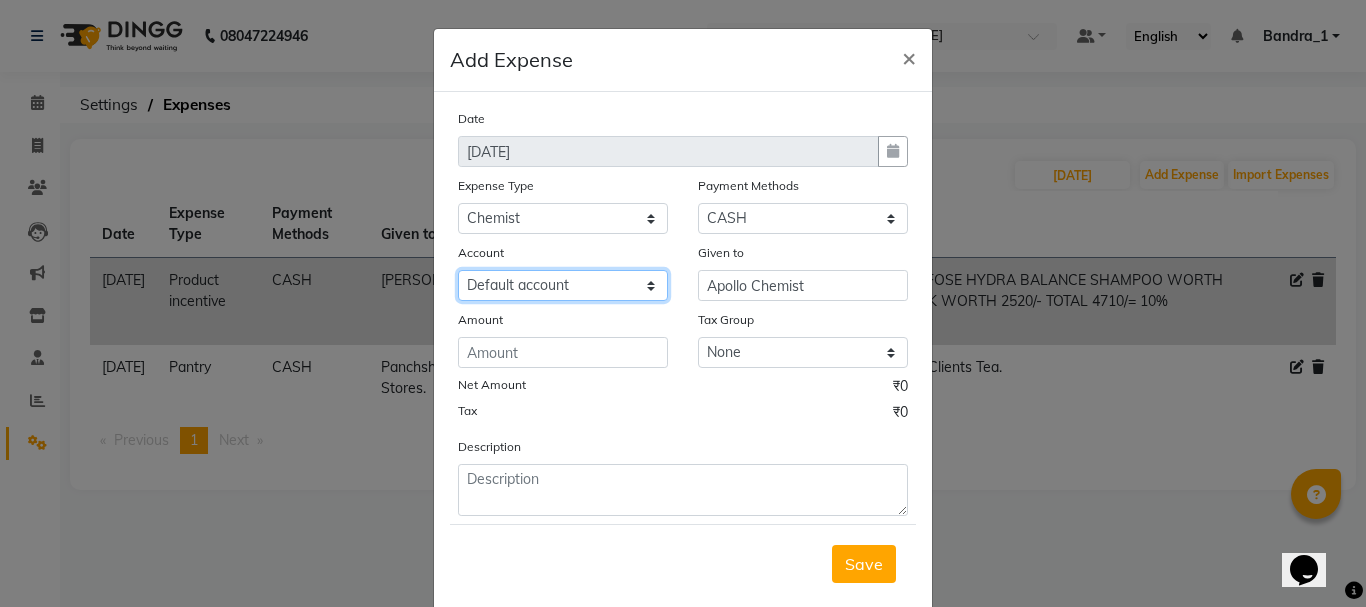 click on "Select Default account [PERSON_NAME] cash" 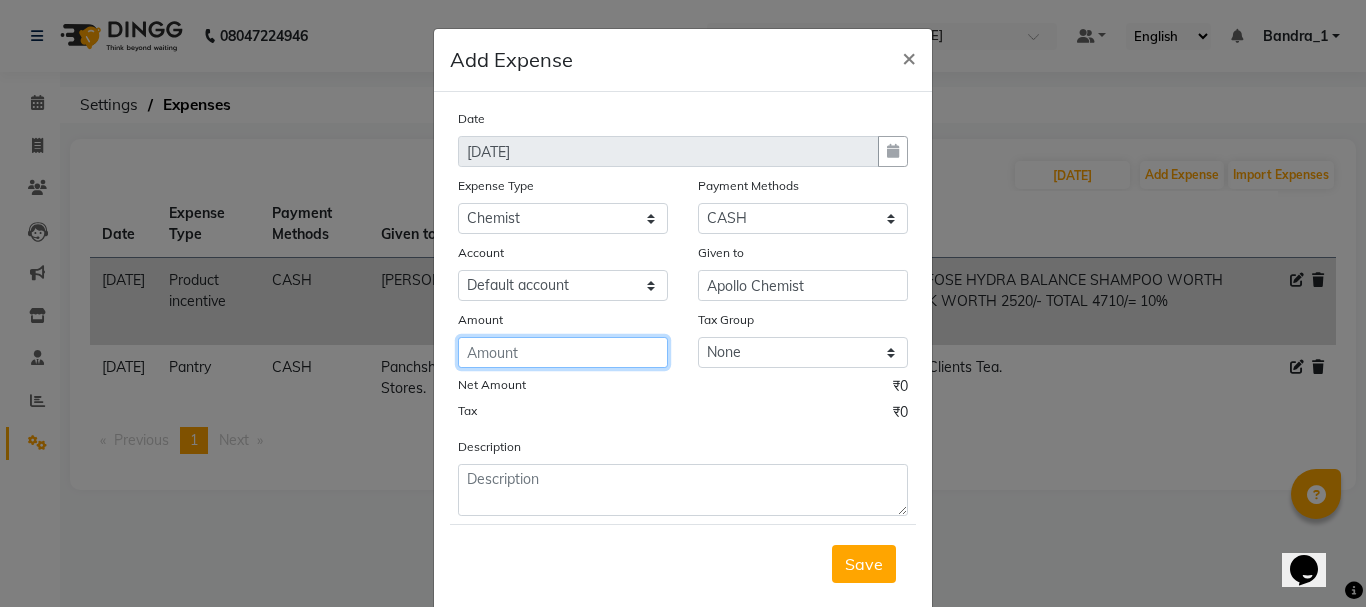 click 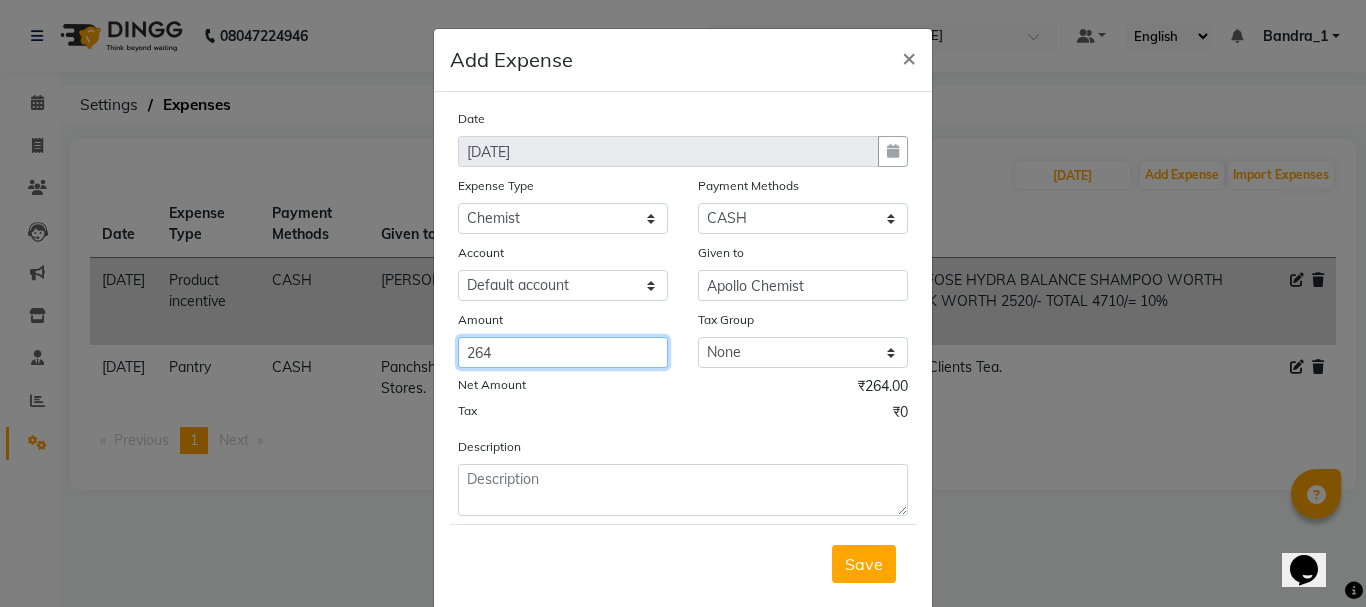 type on "264" 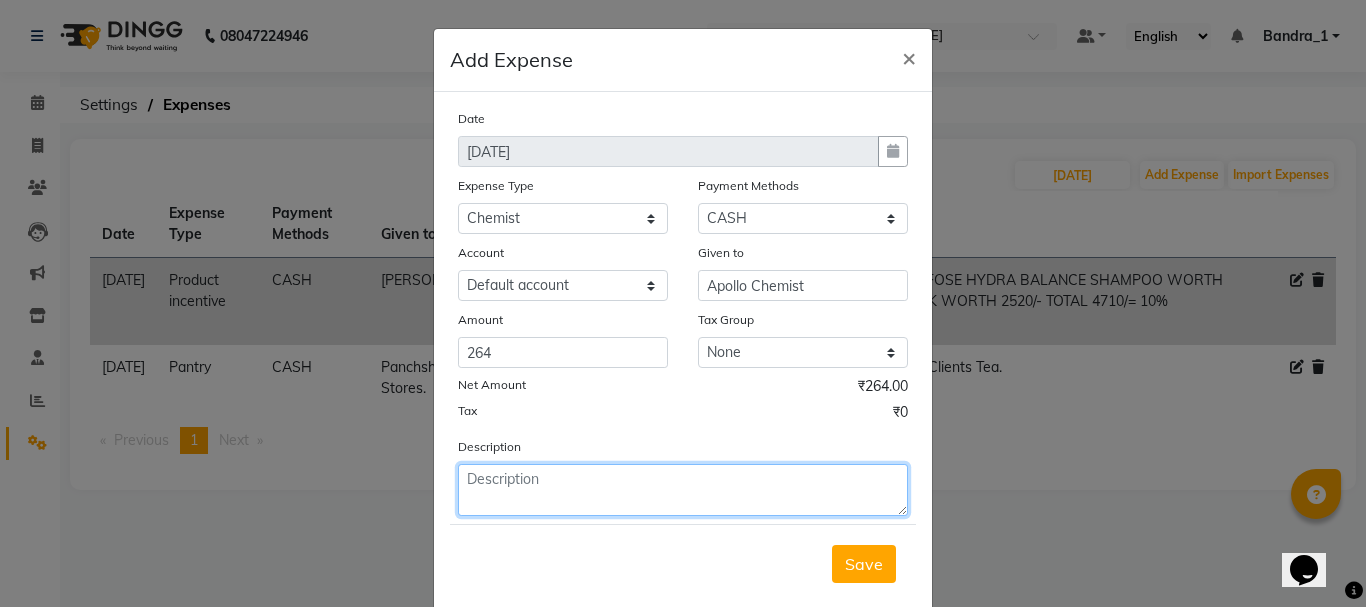 click 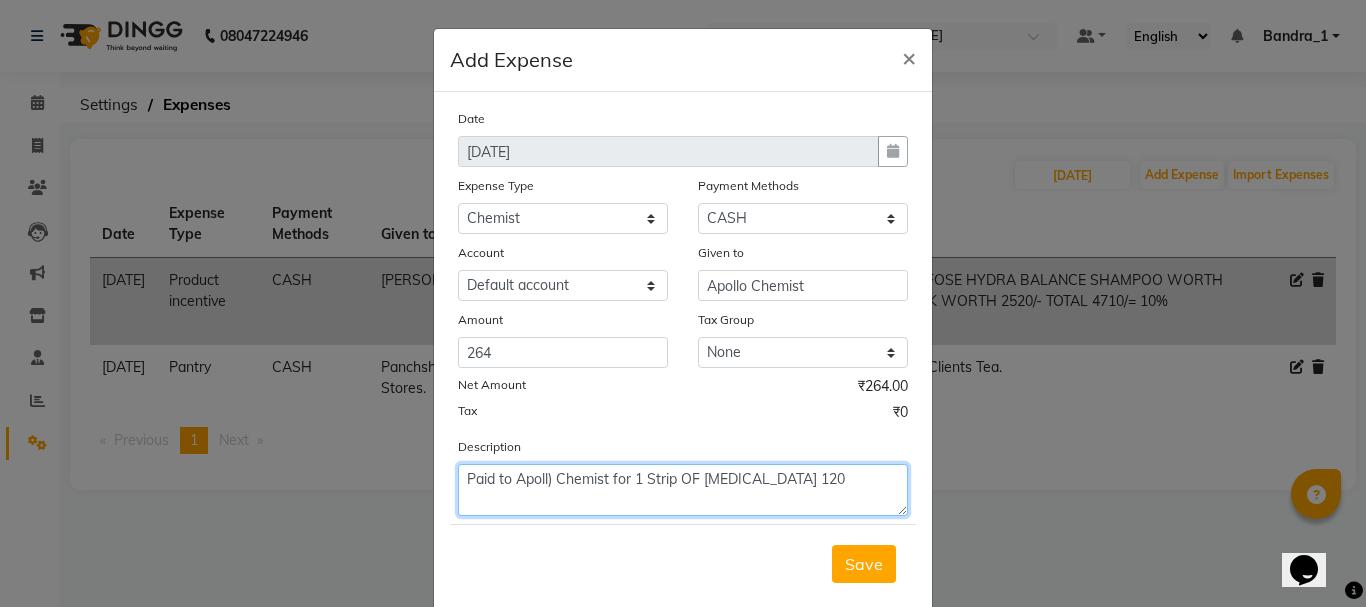 click on "Paid to Apoll) Chemist for 1 Strip OF Allegra 120" 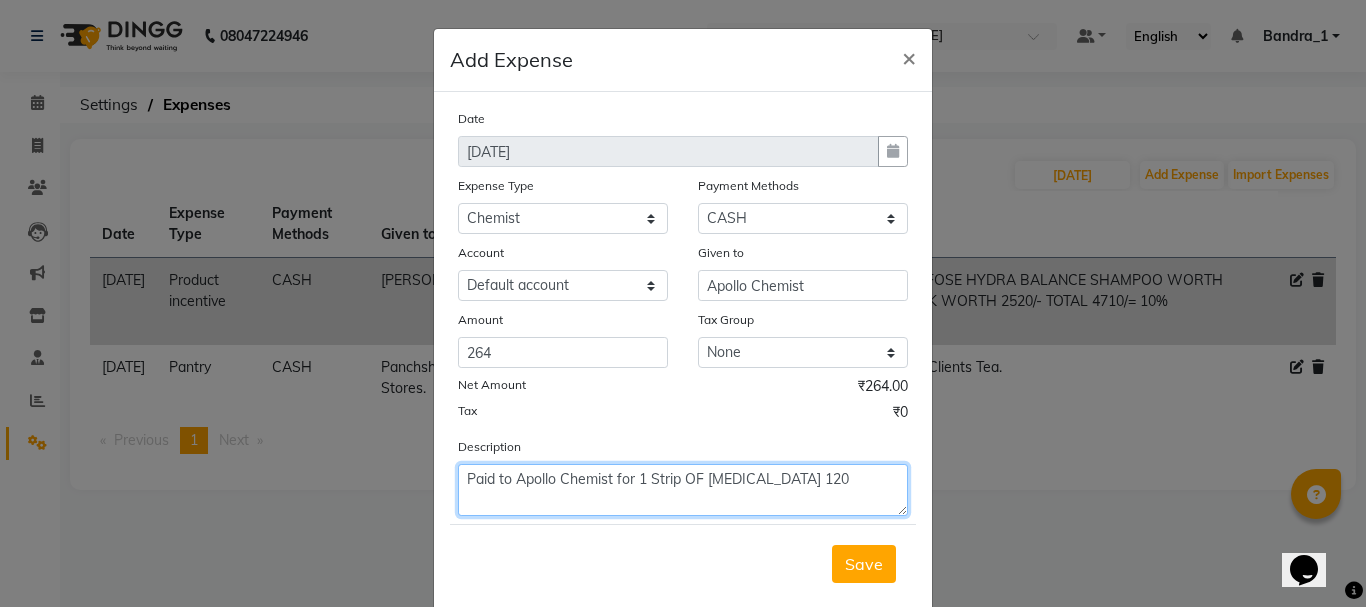 click on "Paid to Apollo Chemist for 1 Strip OF Allegra 120" 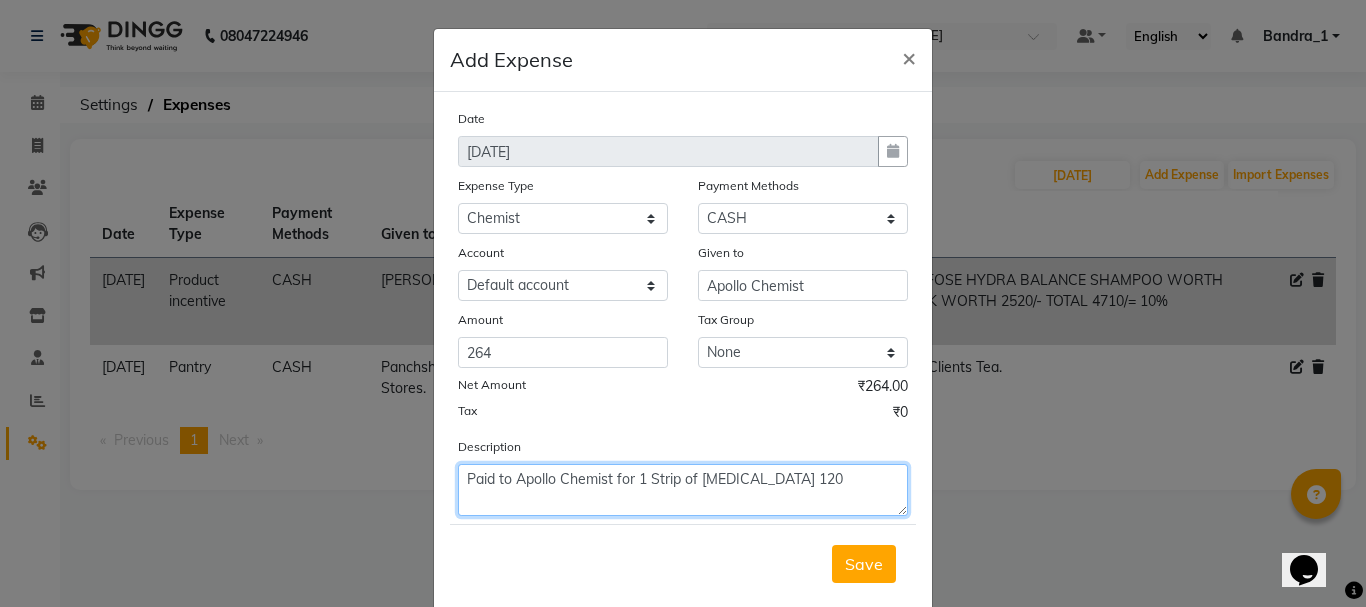 drag, startPoint x: 793, startPoint y: 471, endPoint x: 767, endPoint y: 470, distance: 26.019224 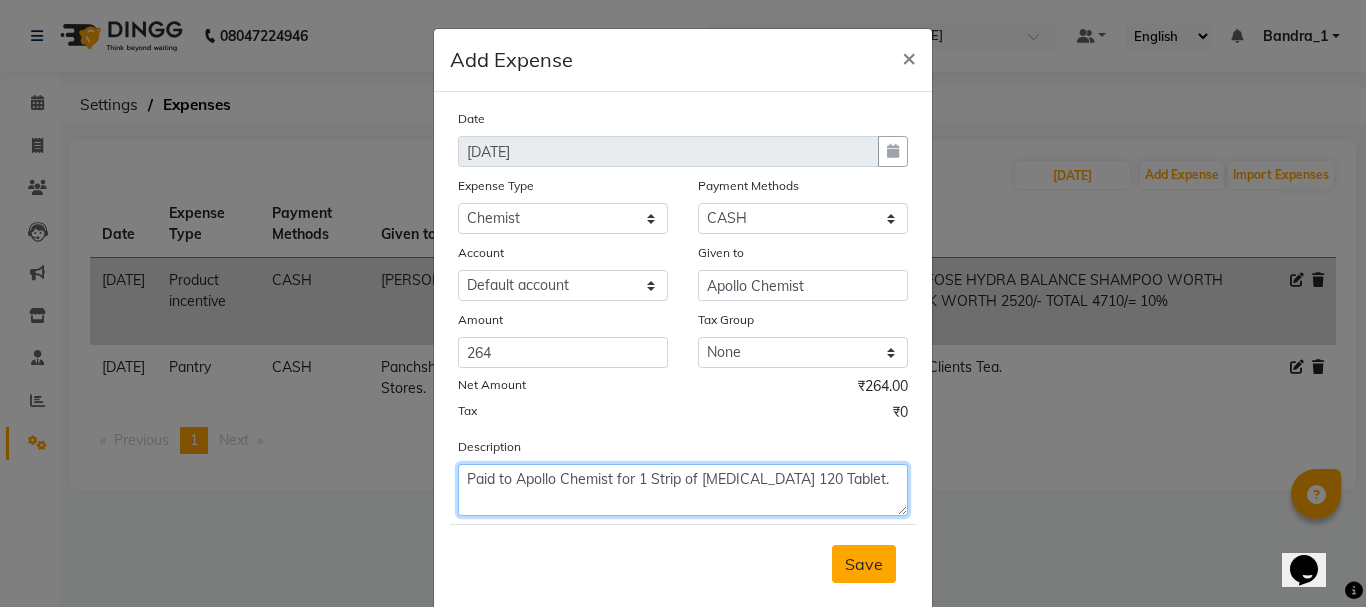 type on "Paid to Apollo Chemist for 1 Strip of [MEDICAL_DATA] 120 Tablet." 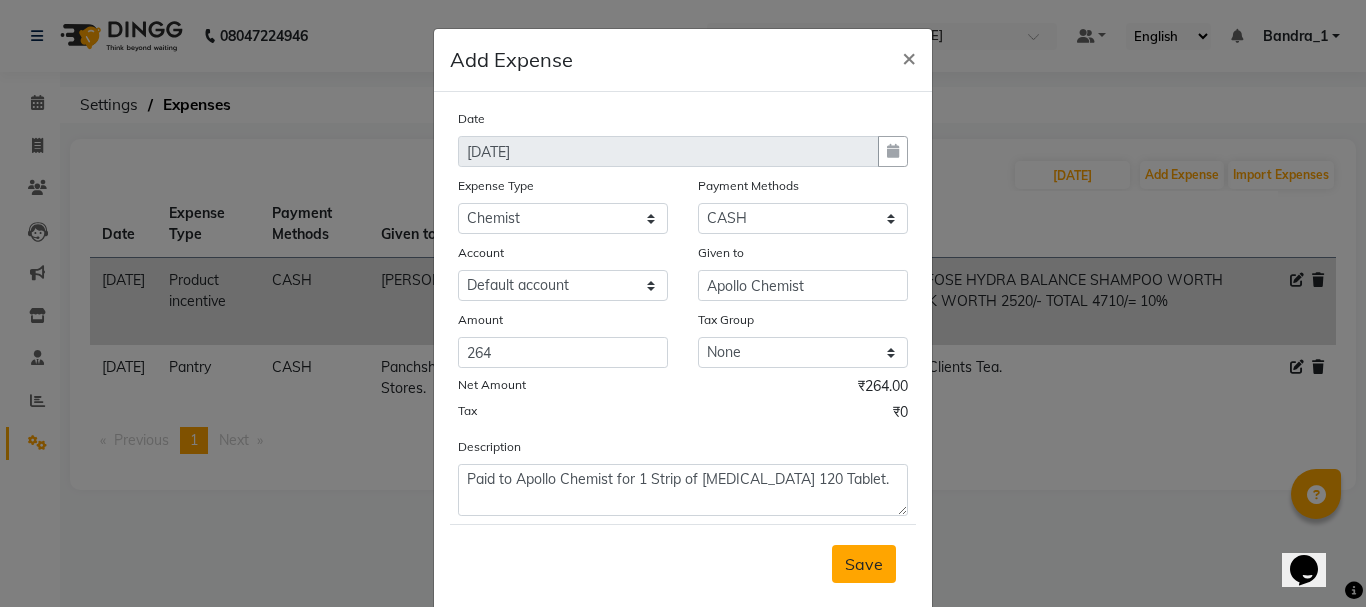 click on "Save" at bounding box center [864, 564] 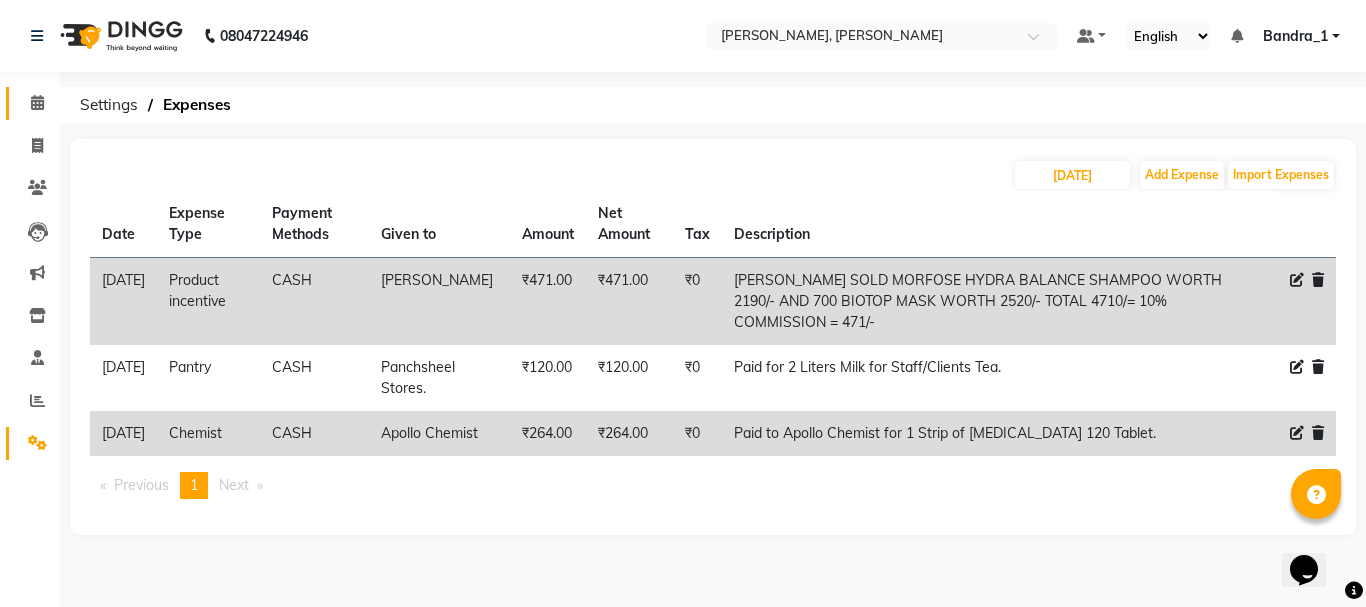 click on "Calendar" 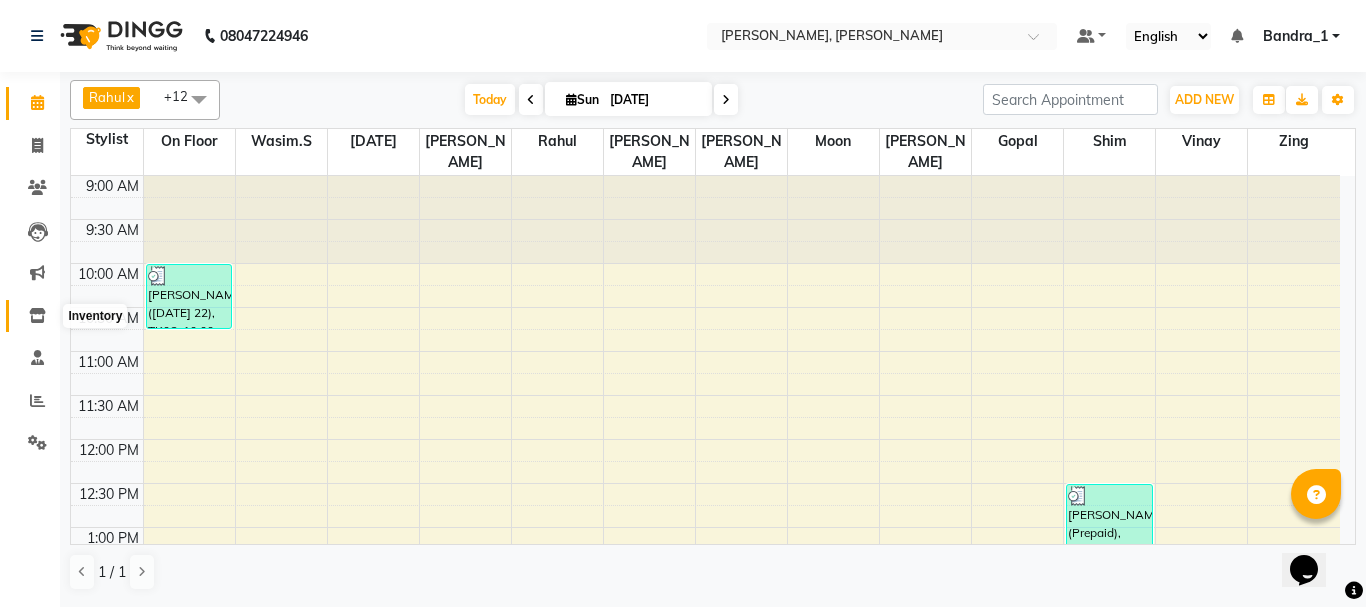 click 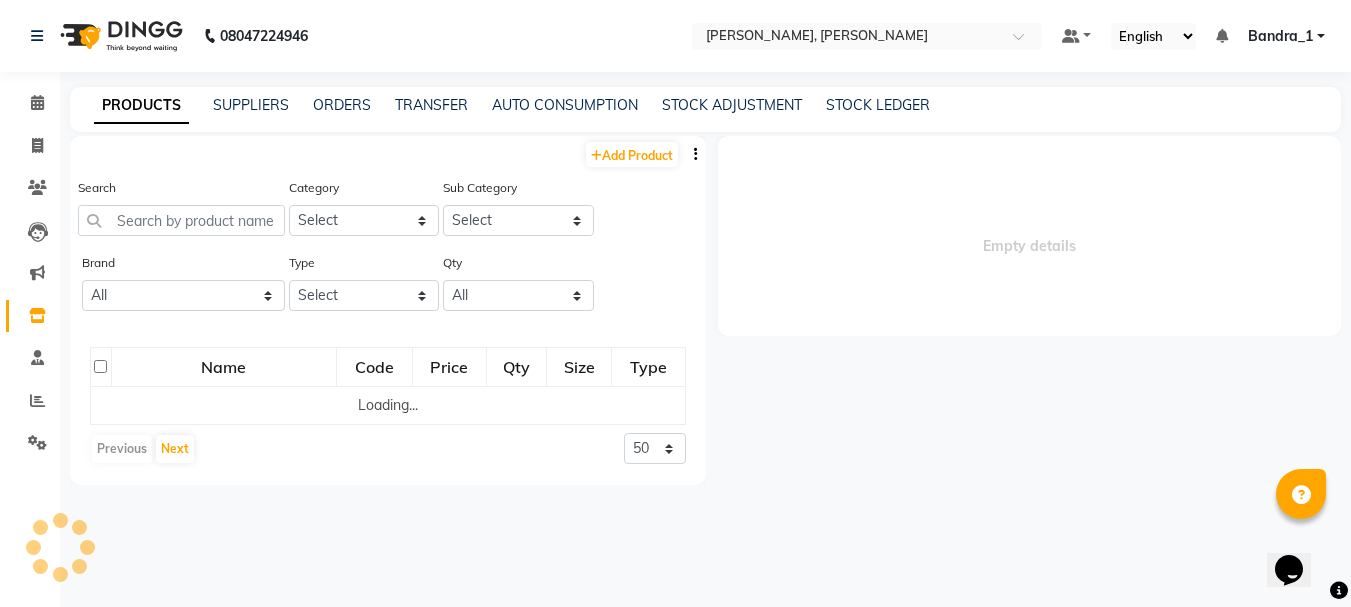 select 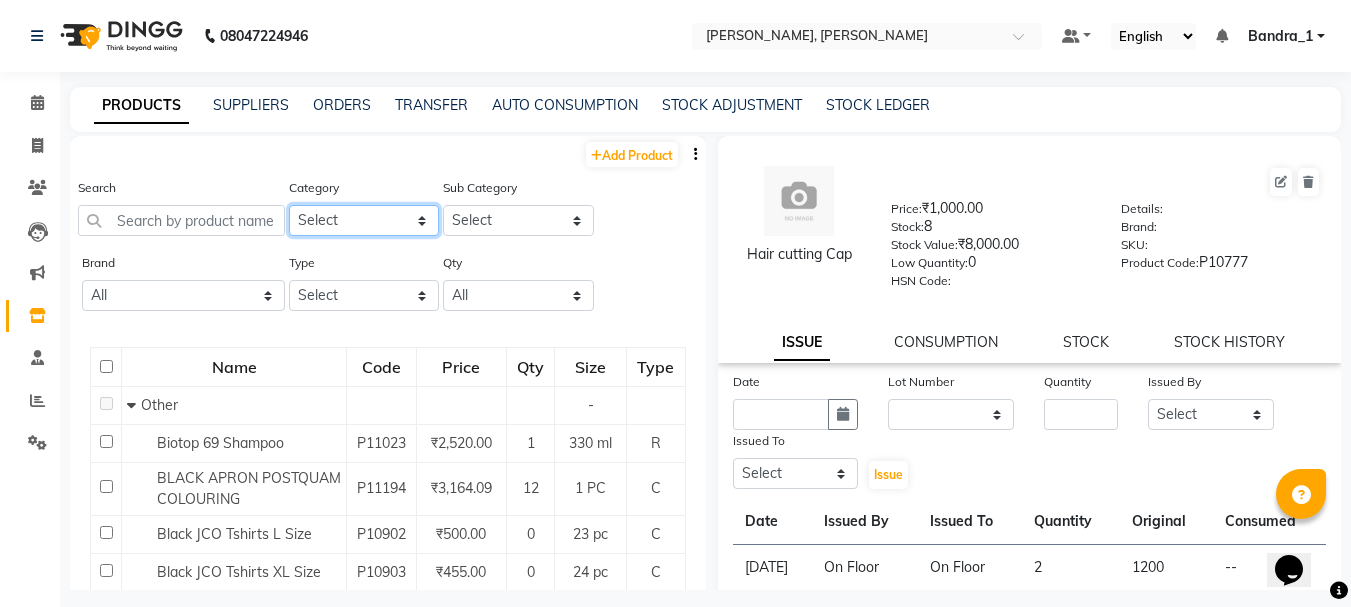 click on "Select Hair Skin Makeup Personal Care Appliances Beard Waxing Disposable Threading Hands and Feet Beauty Planet Botox Cadiveu Casmara Loreal Olaplex Scalp care Pantry Uniform Ikonic Other" 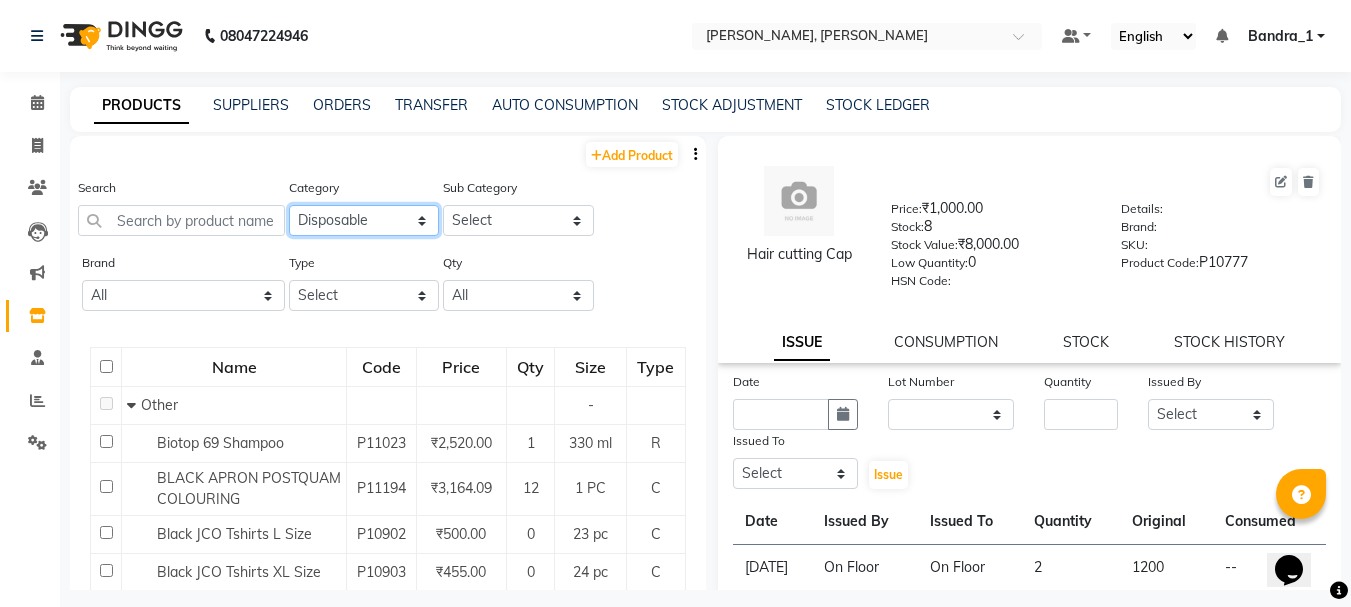 click on "Select Hair Skin Makeup Personal Care Appliances Beard Waxing Disposable Threading Hands and Feet Beauty Planet Botox Cadiveu Casmara Loreal Olaplex Scalp care Pantry Uniform Ikonic Other" 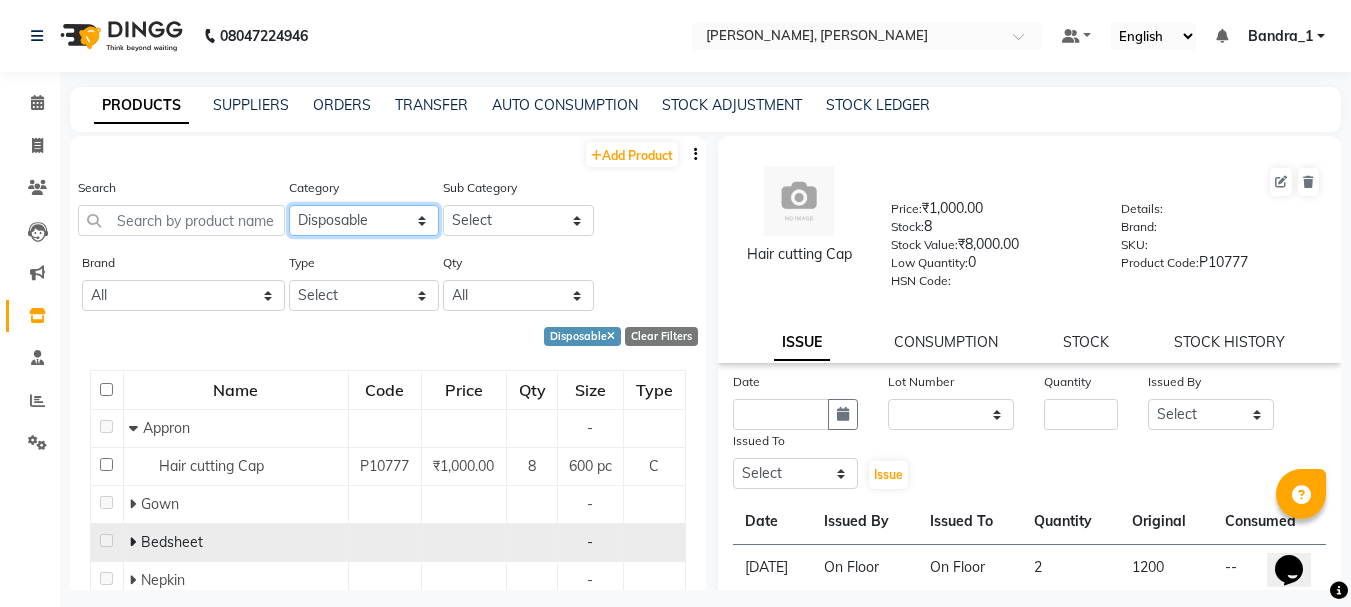 scroll, scrollTop: 184, scrollLeft: 0, axis: vertical 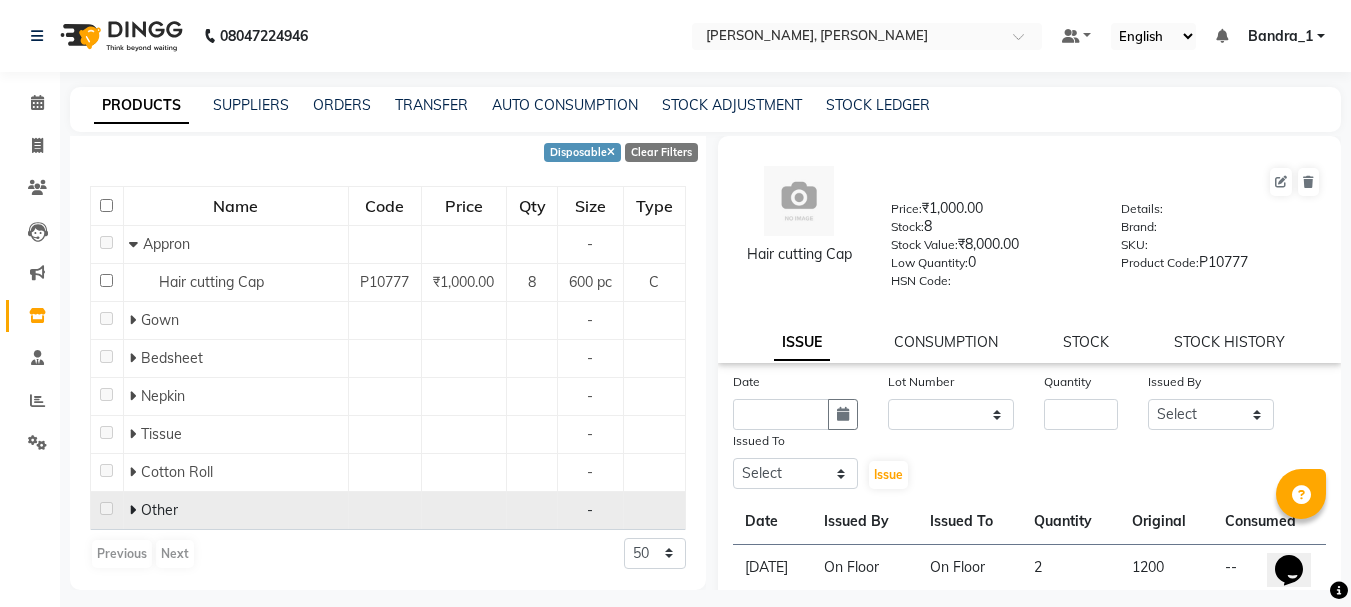 click 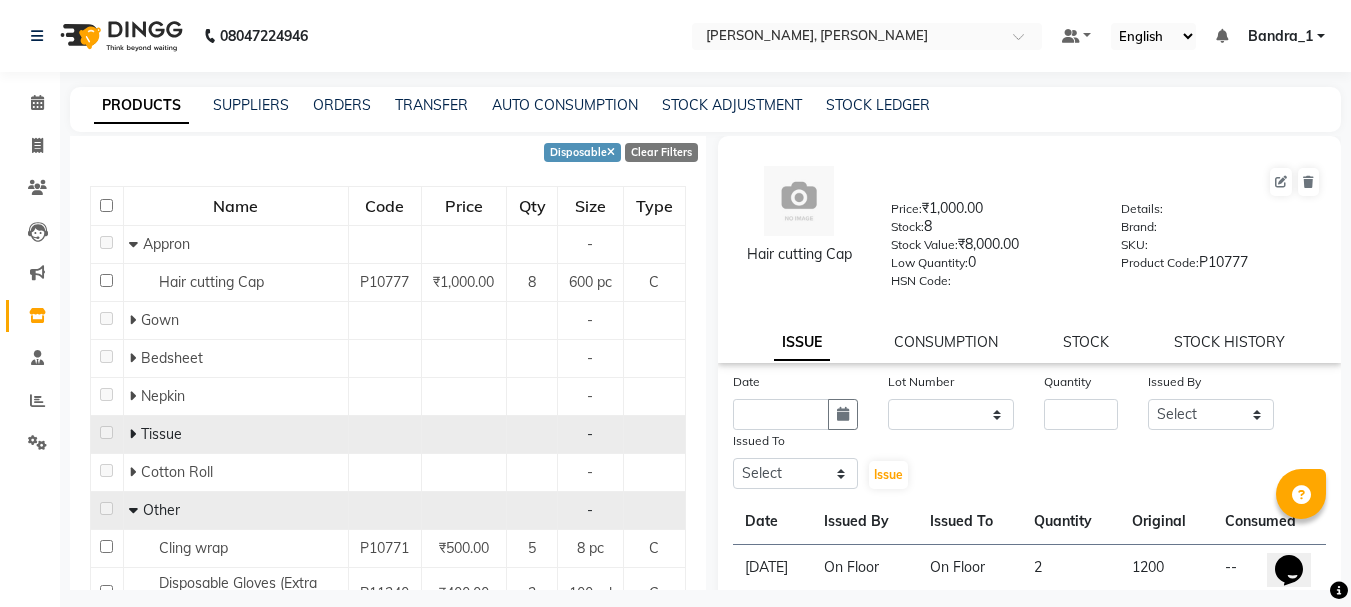 click 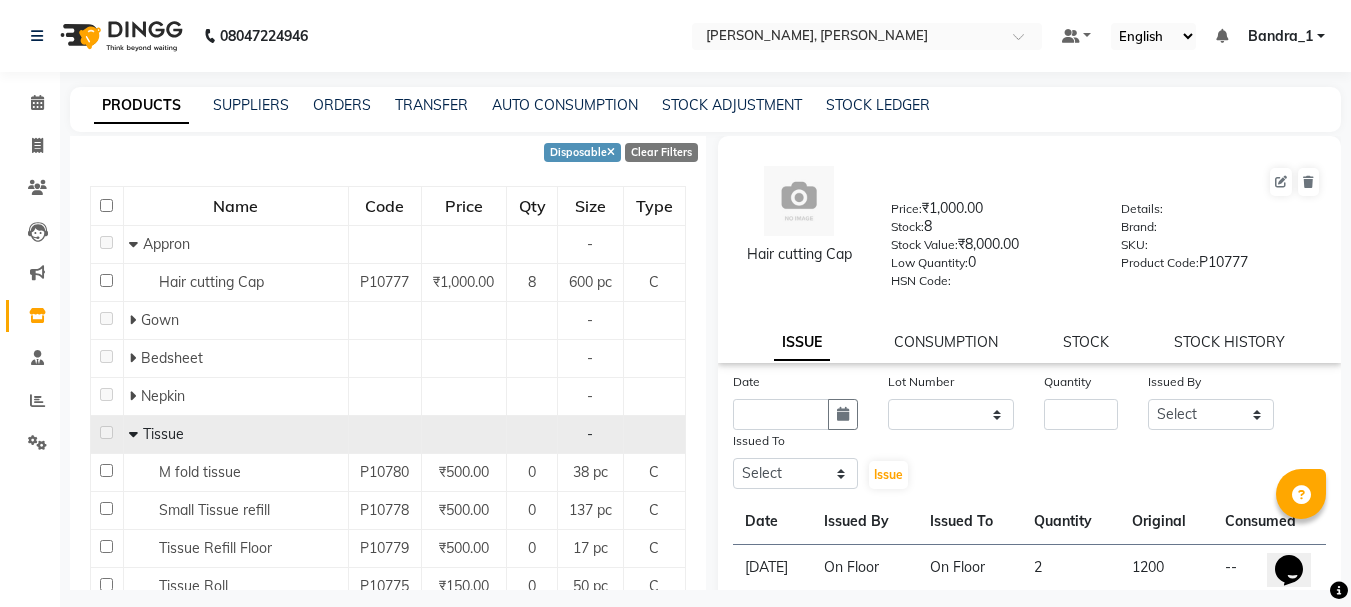 scroll, scrollTop: 730, scrollLeft: 0, axis: vertical 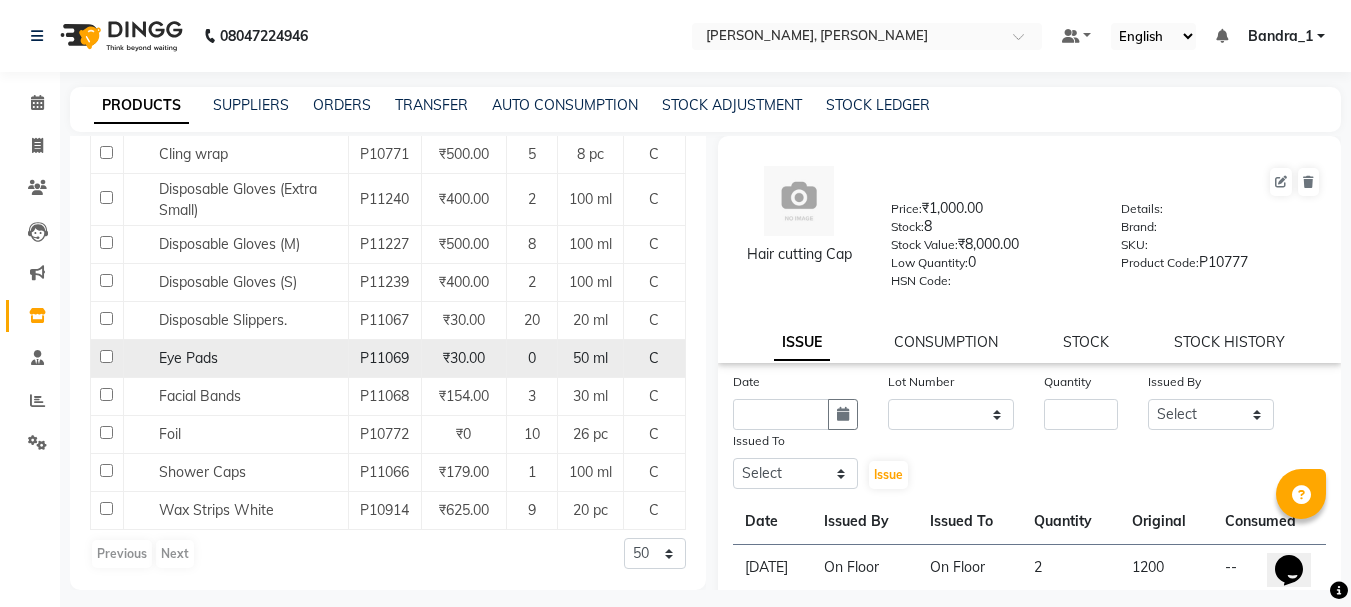 click 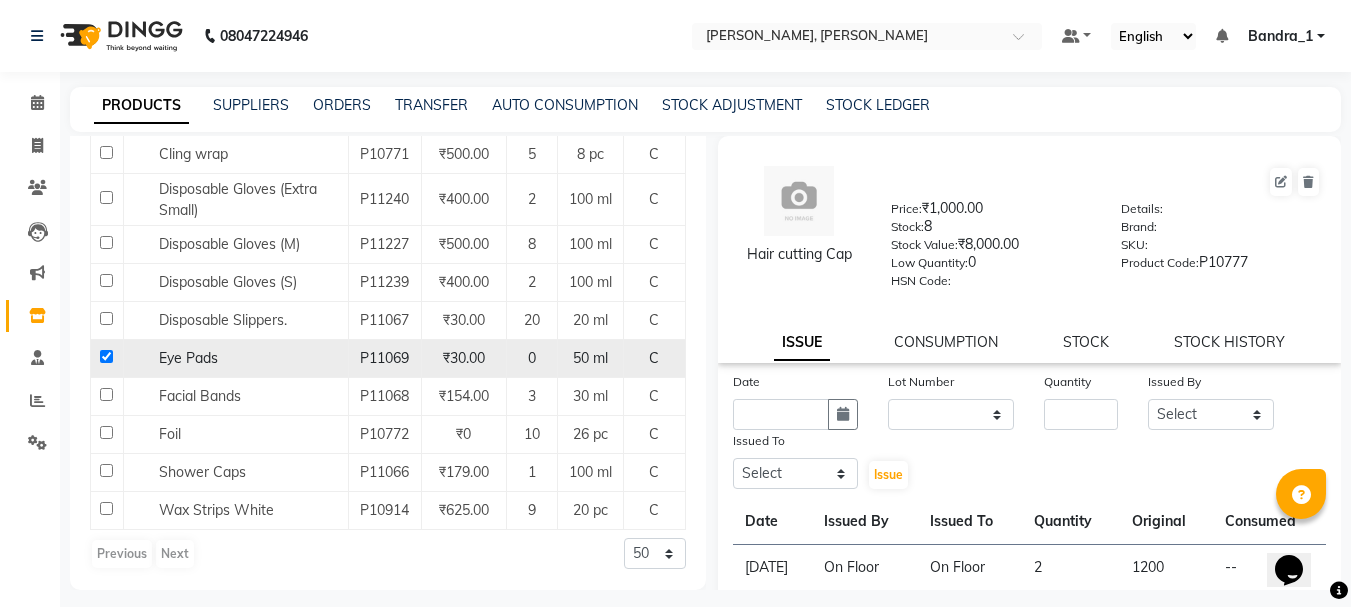 checkbox on "true" 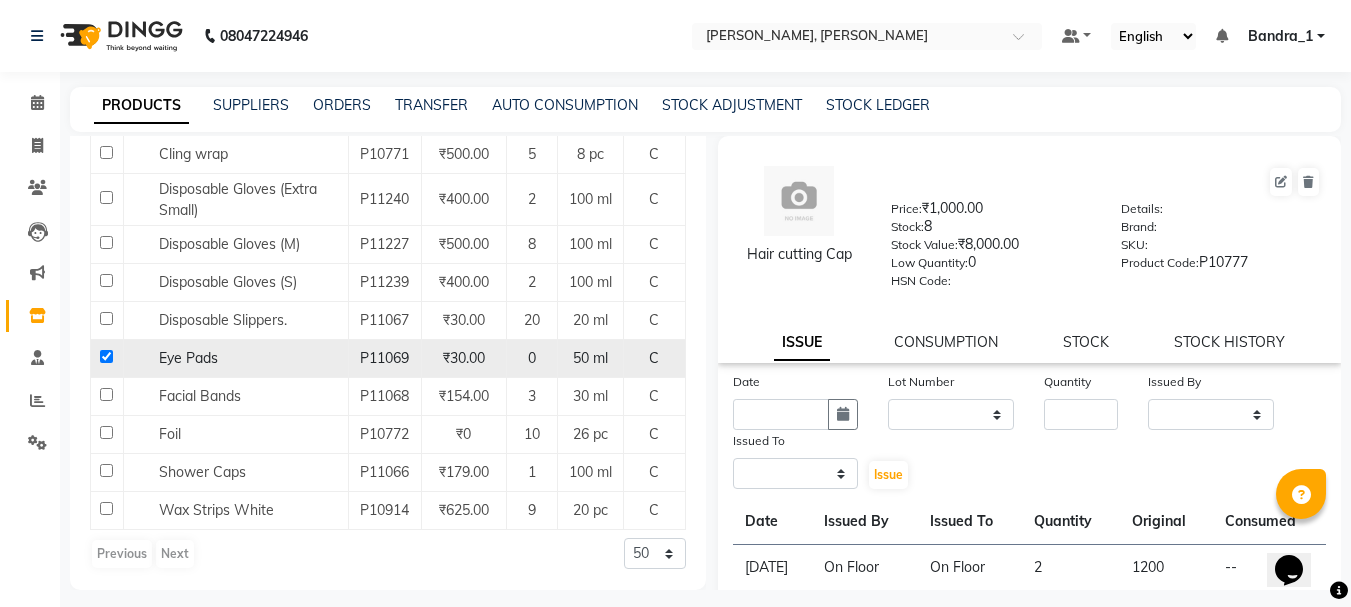 select 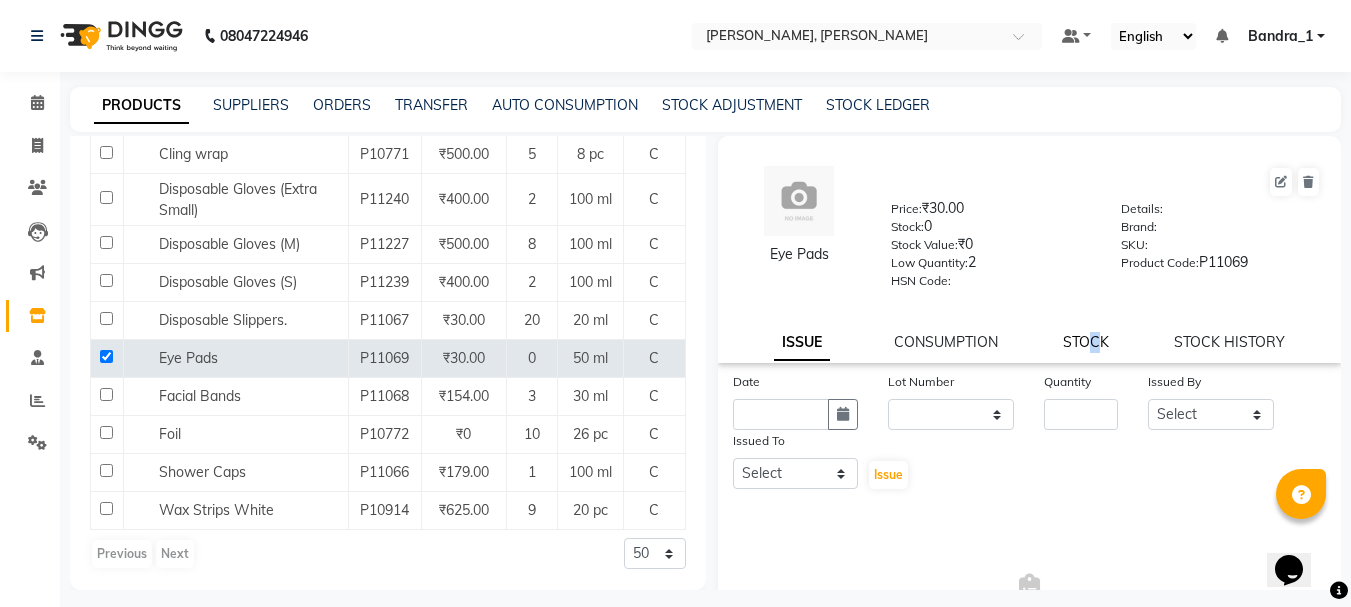 click on "STOCK" 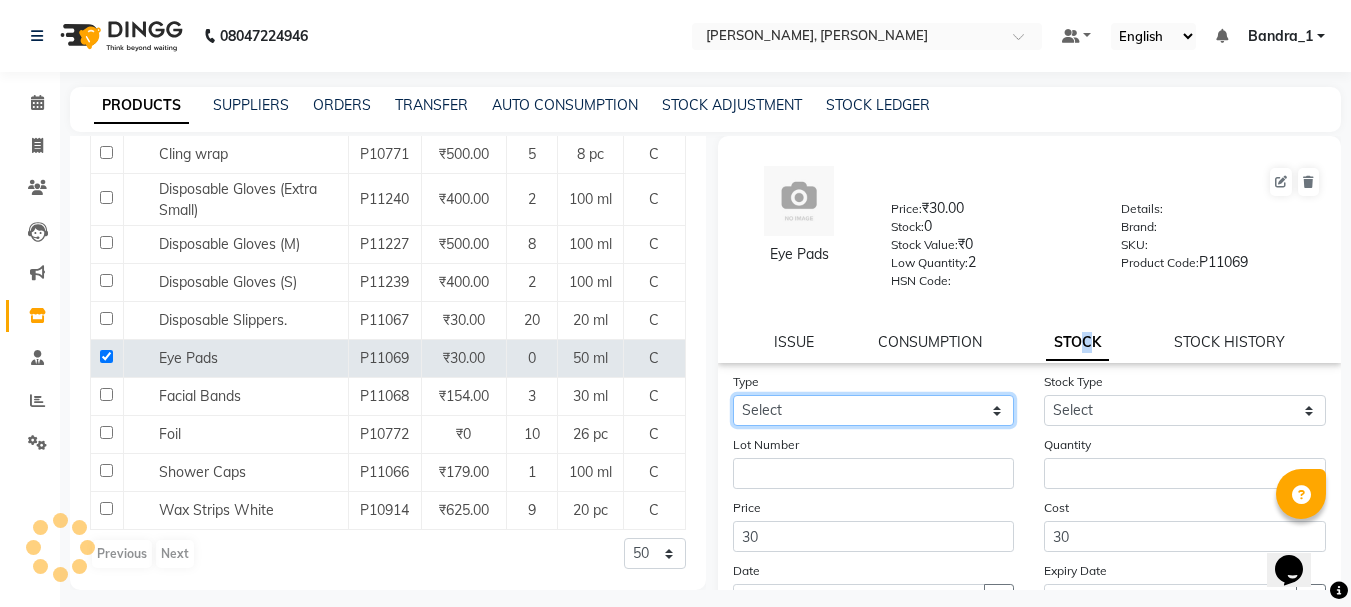 click on "Select In Out" 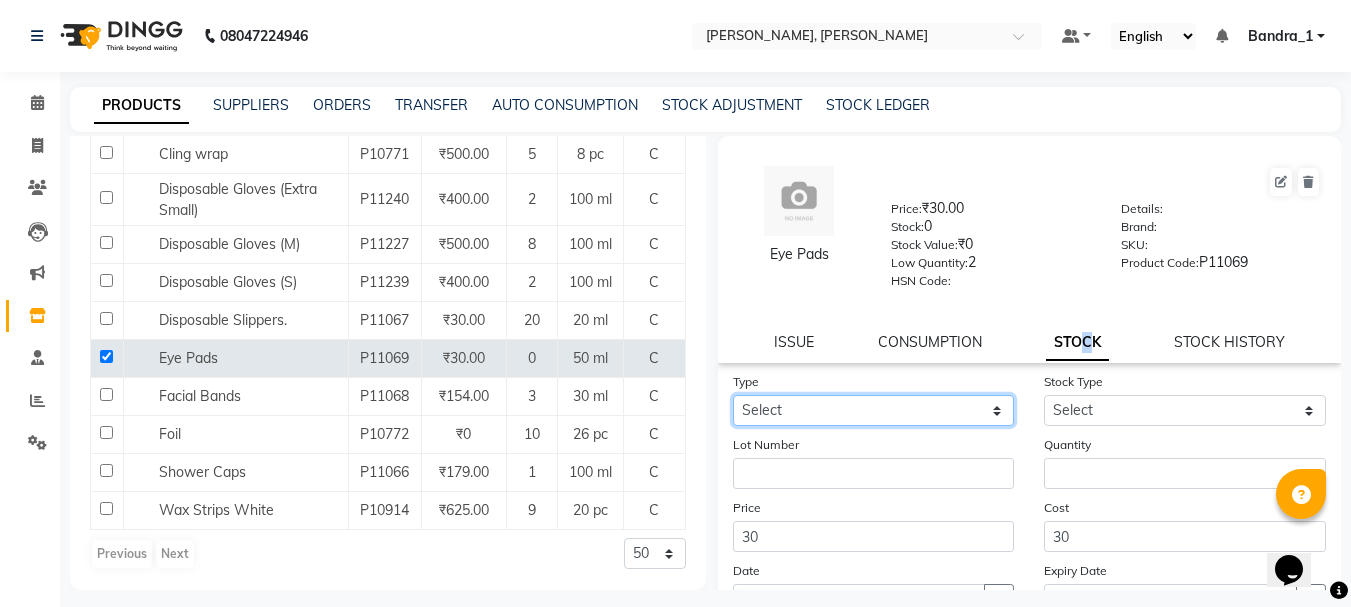 select on "in" 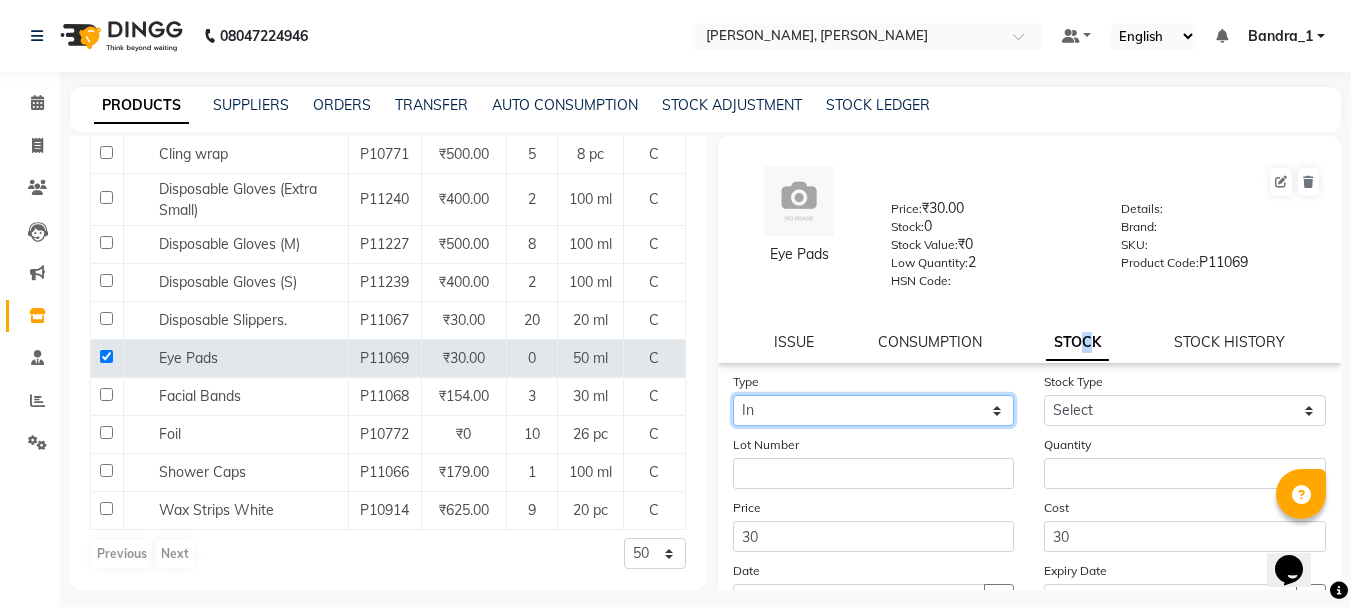 click on "Select In Out" 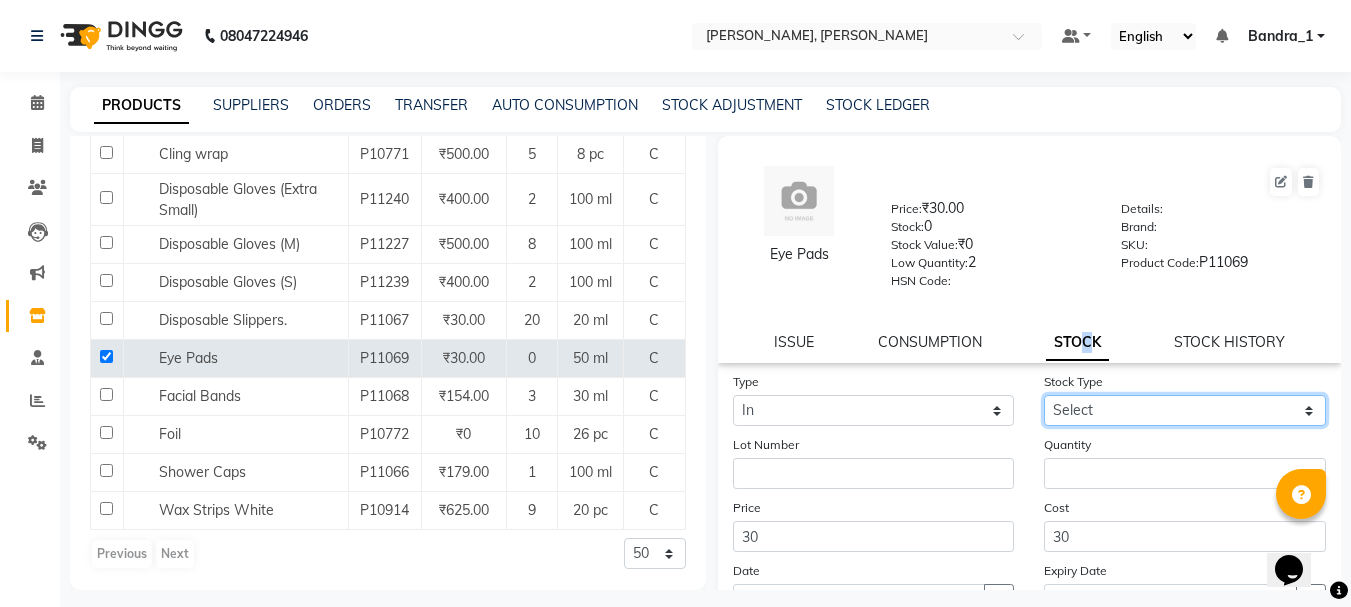click on "Select New Stock Adjustment Return Other" 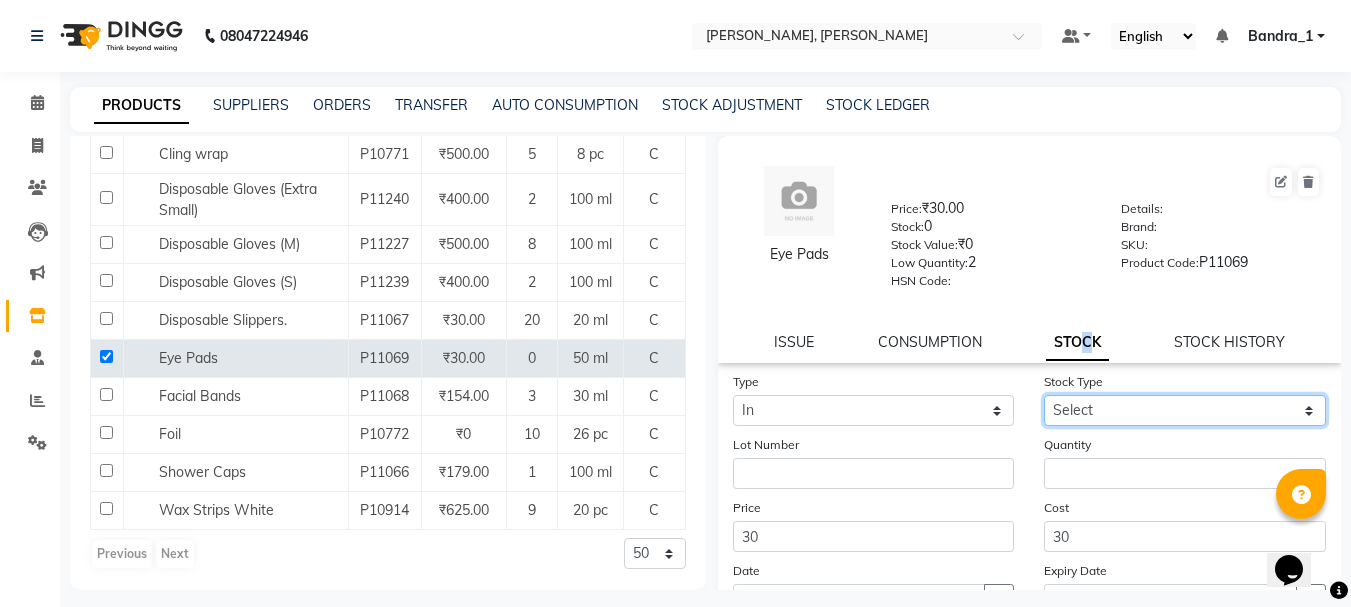 select on "new stock" 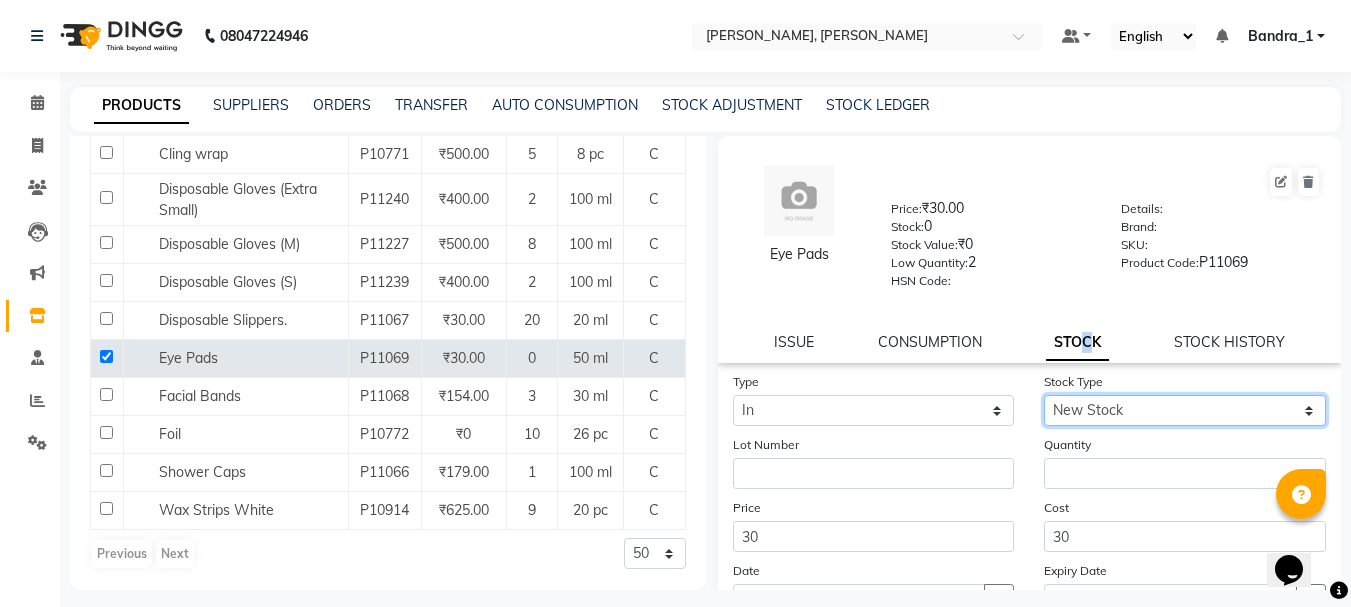 click on "Select New Stock Adjustment Return Other" 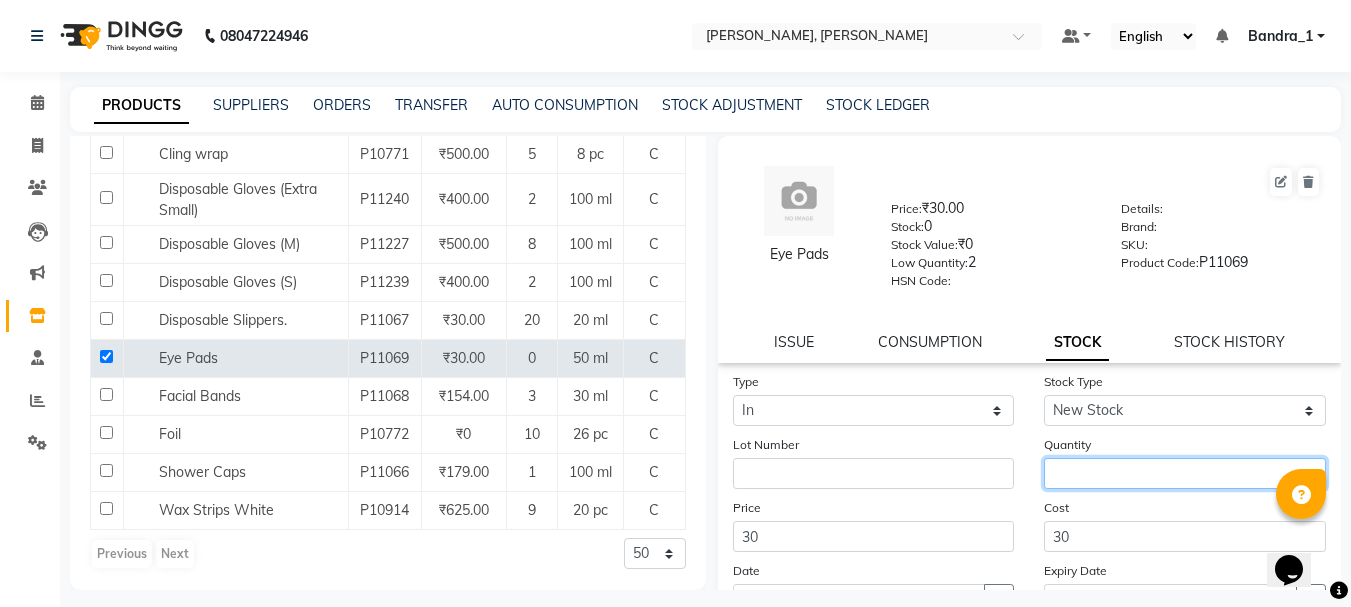 drag, startPoint x: 1066, startPoint y: 476, endPoint x: 1056, endPoint y: 483, distance: 12.206555 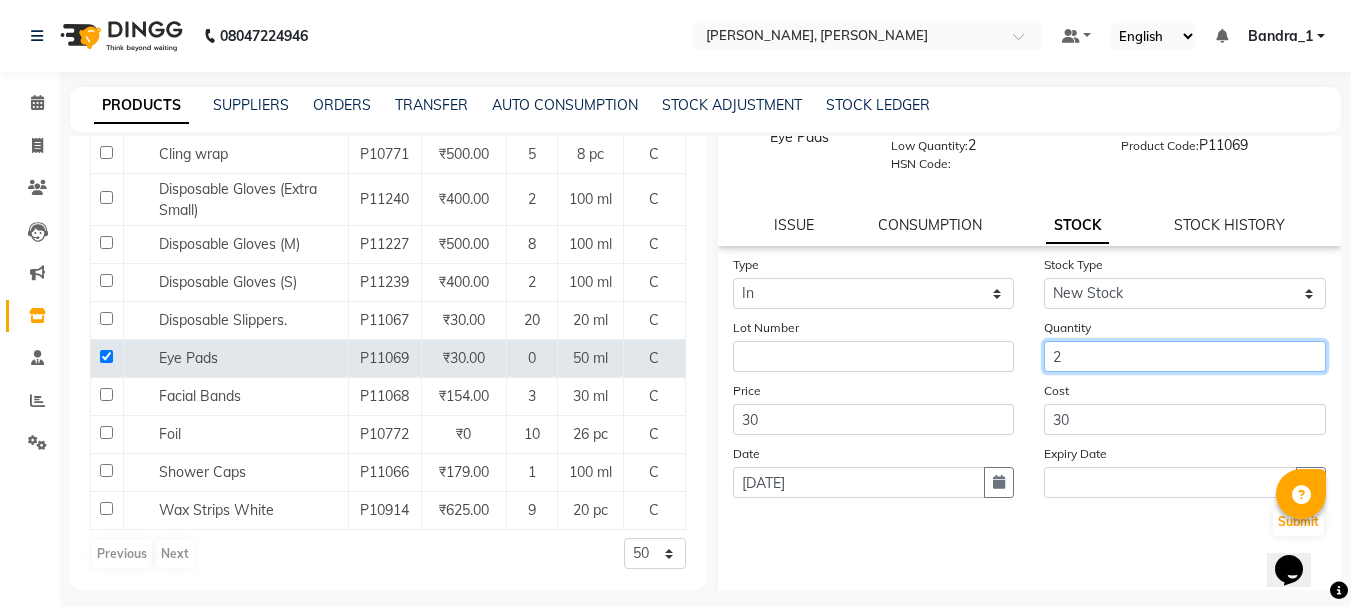 scroll, scrollTop: 181, scrollLeft: 0, axis: vertical 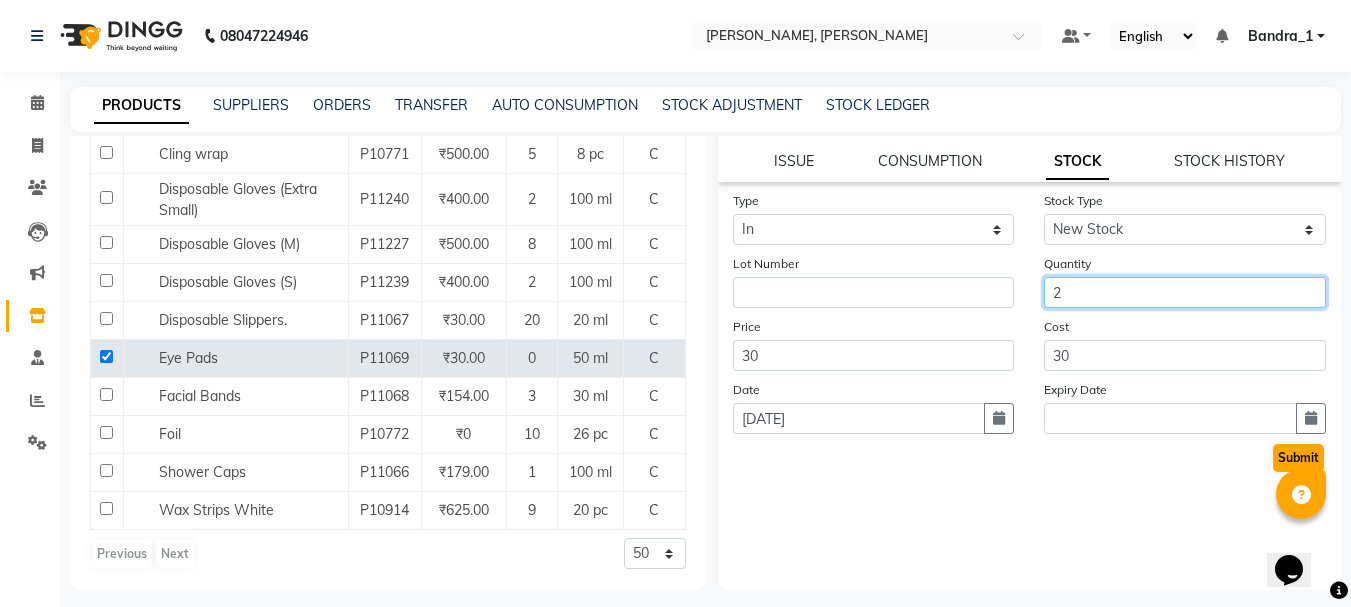 type on "2" 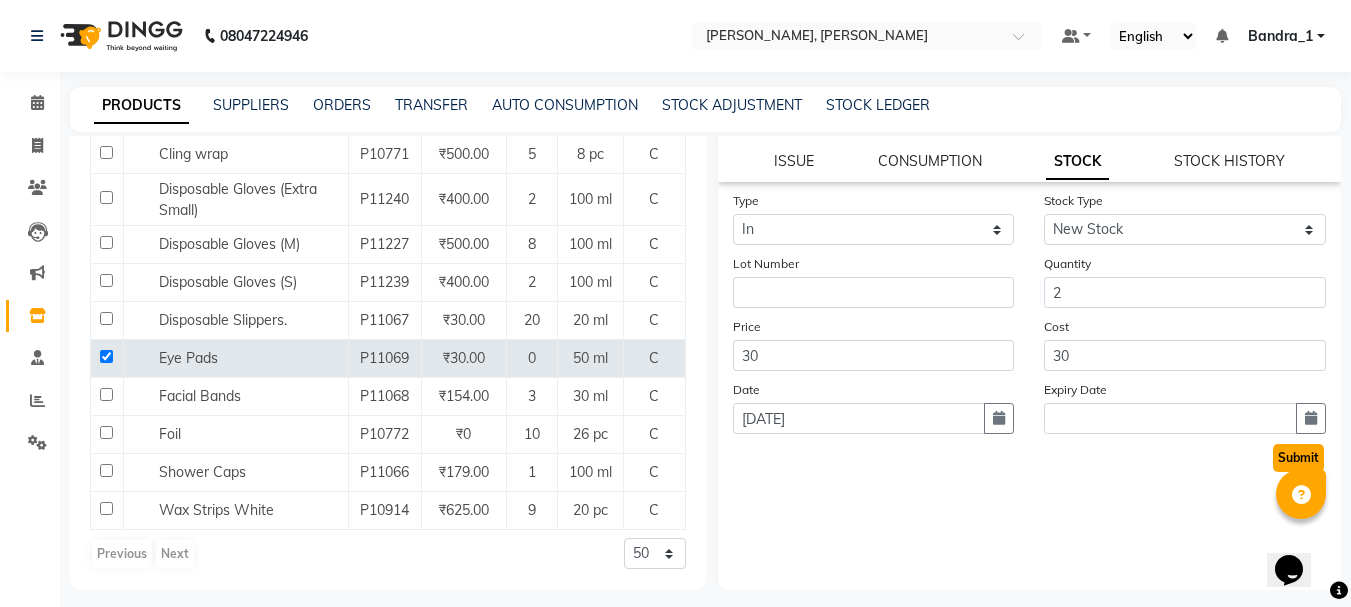 click on "Submit" 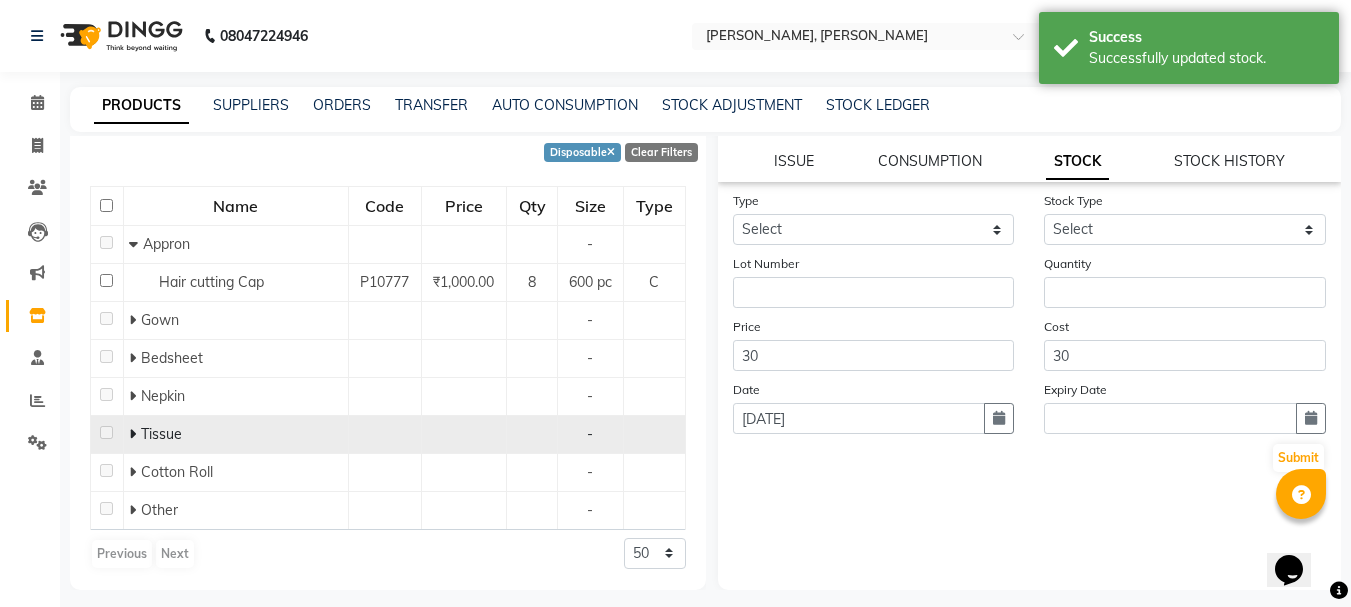 scroll, scrollTop: 0, scrollLeft: 0, axis: both 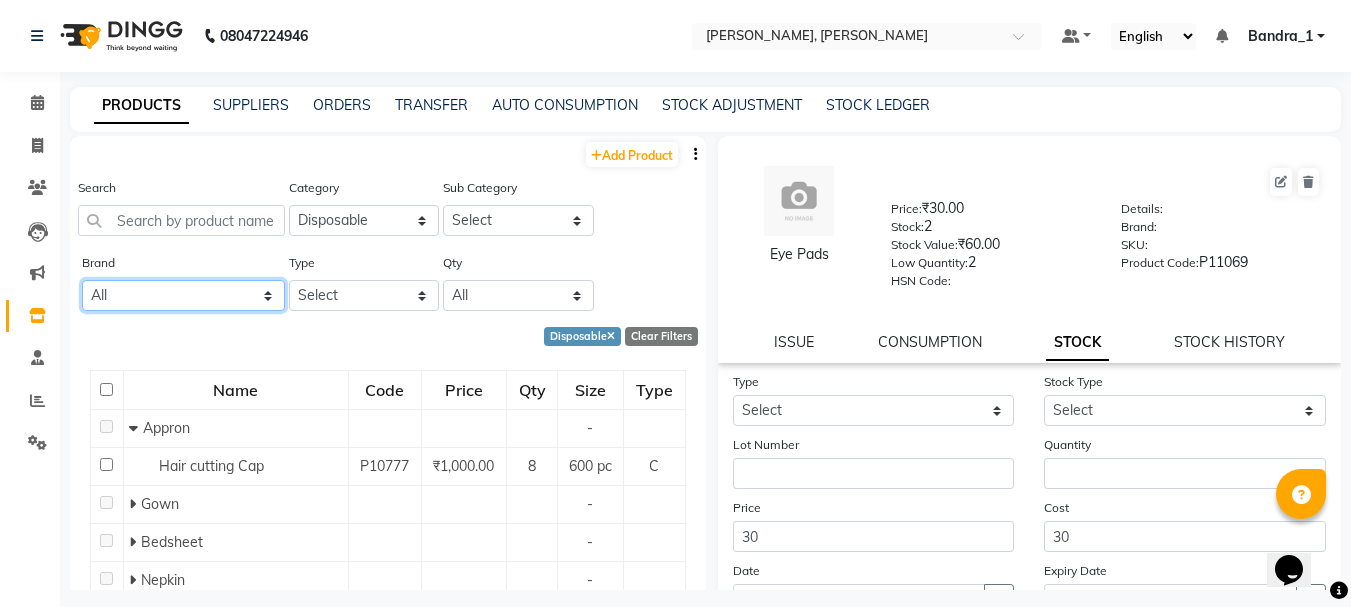 click on "All Ashpveda Beauty Gang Beauty Garage Biolume Biotop Cabelo Chave Calyx Proffesional Calyx Proffesionals Coffee Co & Co Dettol Floractive Inova Jeeva Loreal Loreal Inoa Color. Morfose Null Olaplex Orangewood Orange Wood Orange Wood R Postquam Postquam Professional Pq Sebastian Tanash Tansh Wella" 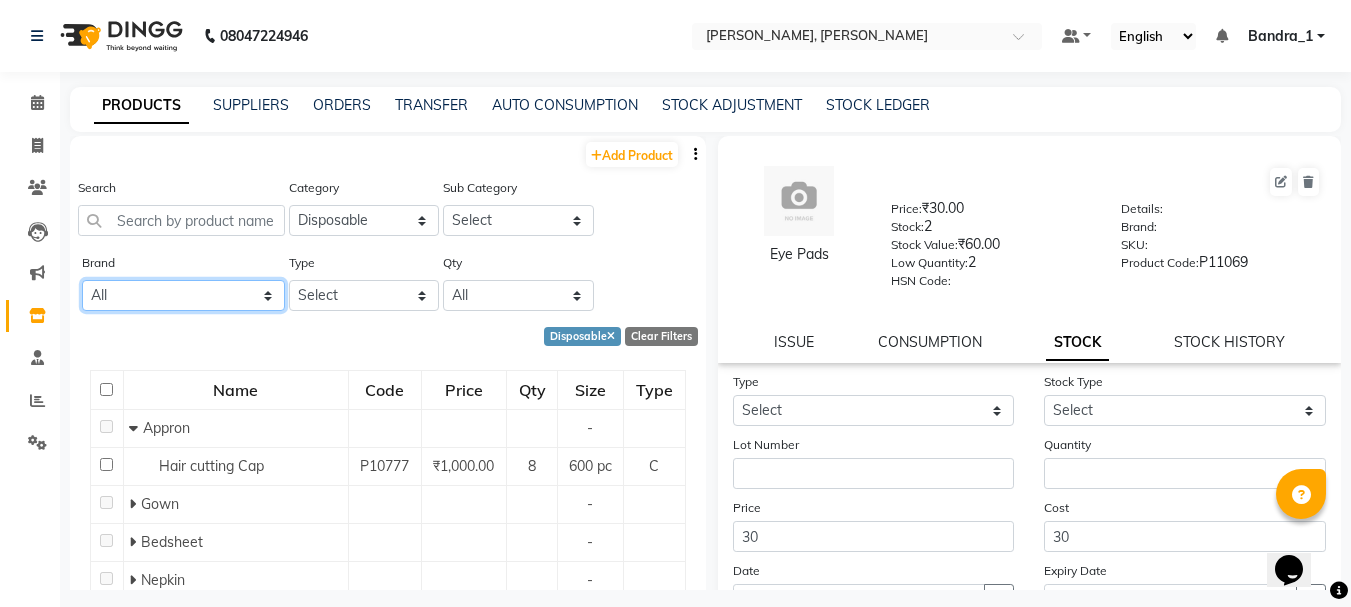 select on "wella" 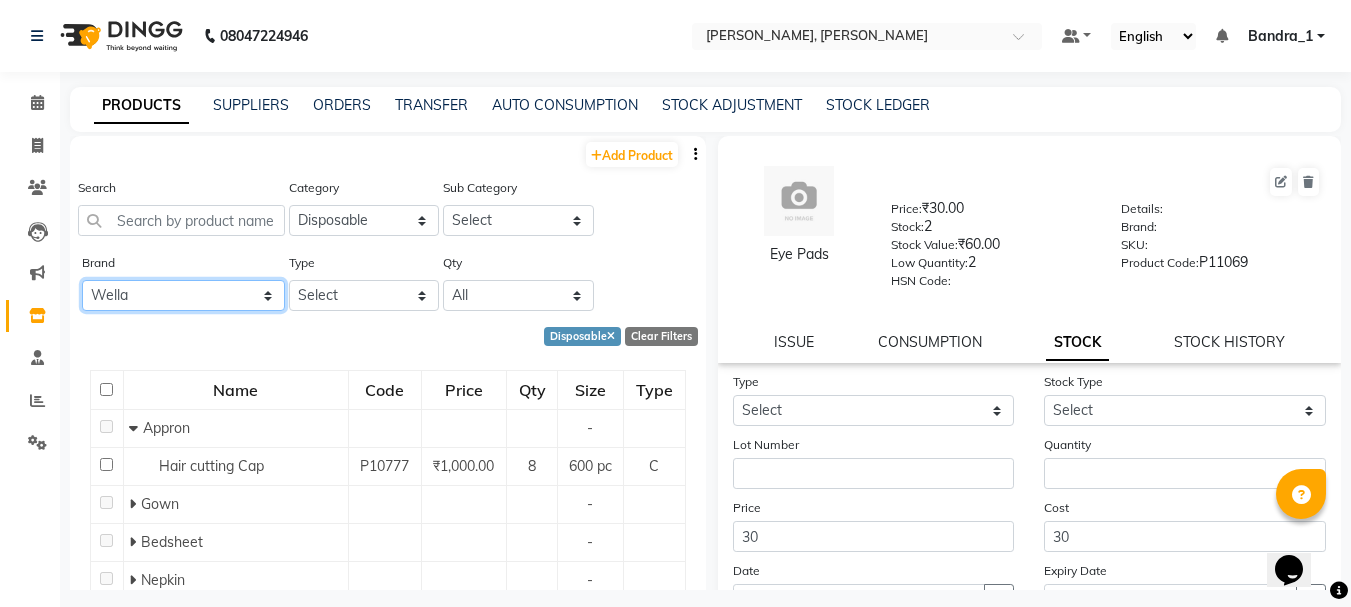 click on "All Ashpveda Beauty Gang Beauty Garage Biolume Biotop Cabelo Chave Calyx Proffesional Calyx Proffesionals Coffee Co & Co Dettol Floractive Inova Jeeva Loreal Loreal Inoa Color. Morfose Null Olaplex Orangewood Orange Wood Orange Wood R Postquam Postquam Professional Pq Sebastian Tanash Tansh Wella" 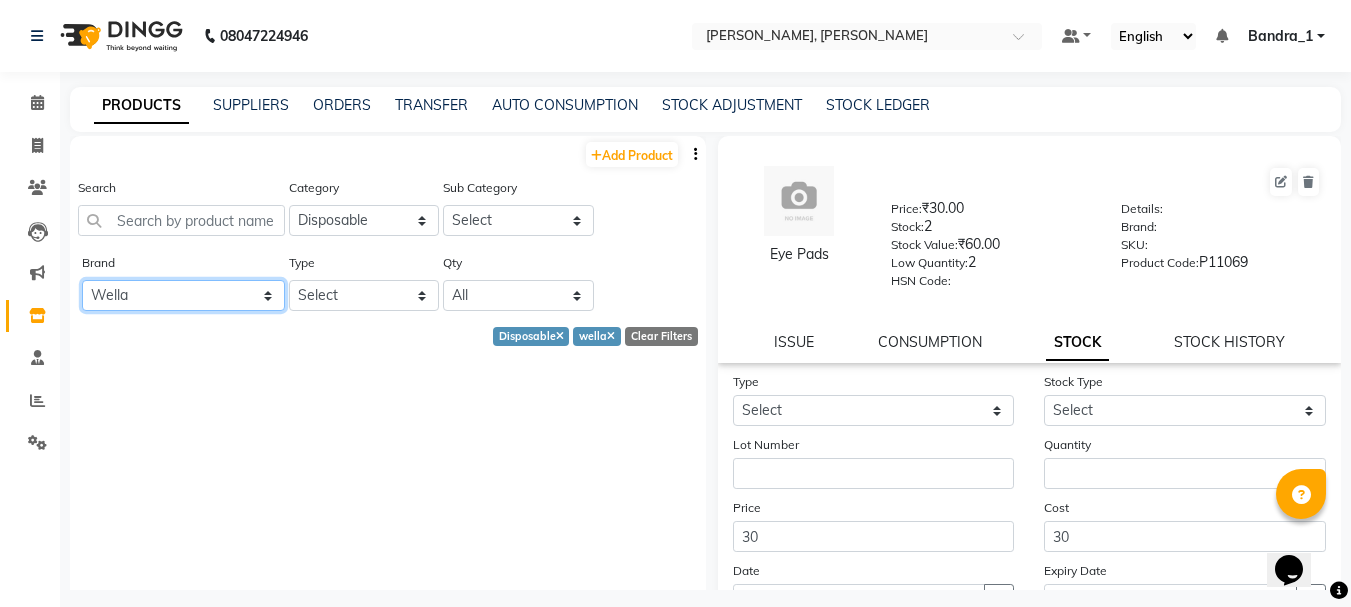 click on "All Ashpveda Beauty Gang Beauty Garage Biolume Biotop Cabelo Chave Calyx Proffesional Calyx Proffesionals Coffee Co & Co Dettol Floractive Inova Jeeva Loreal Loreal Inoa Color. Morfose Null Olaplex Orangewood Orange Wood Orange Wood R Postquam Postquam Professional Pq Sebastian Tanash Tansh Wella" 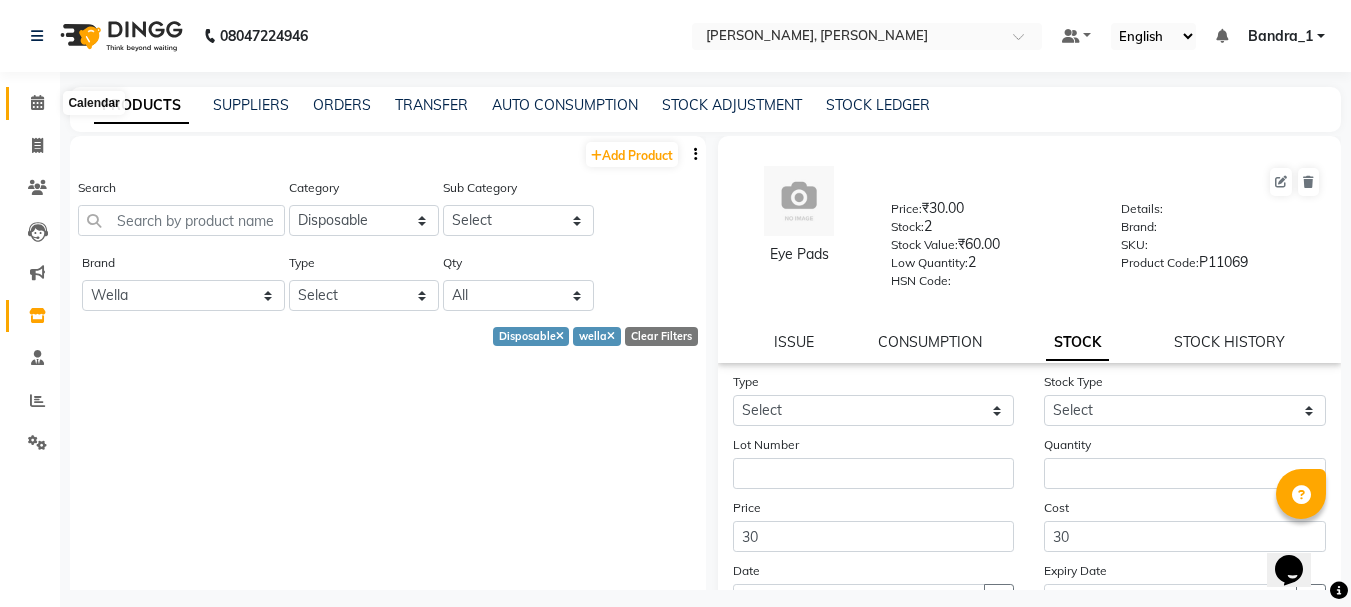 click 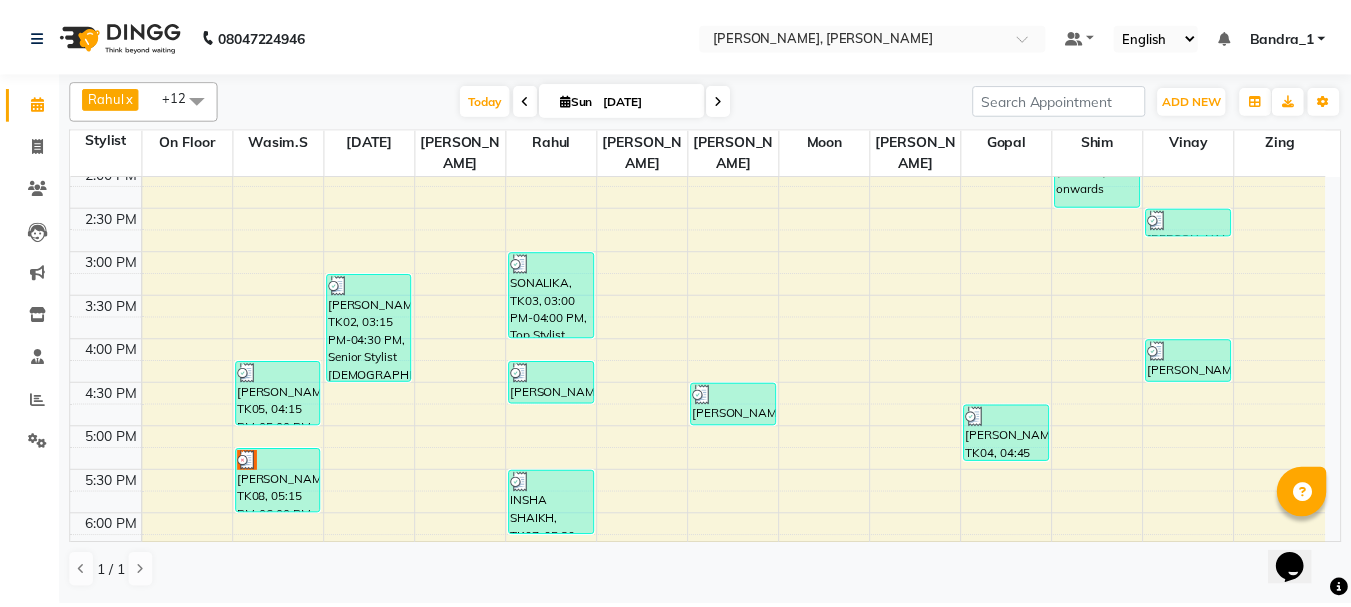 scroll, scrollTop: 442, scrollLeft: 0, axis: vertical 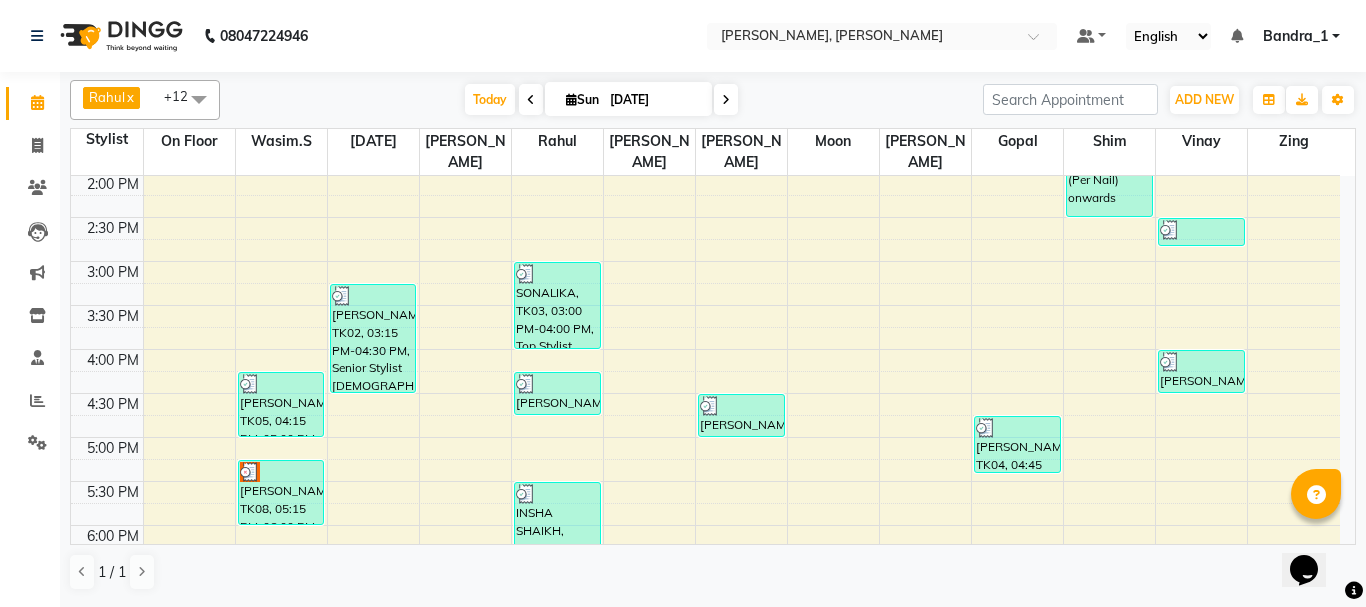 click on "[PERSON_NAME], TK08, 05:15 PM-06:00 PM, Art Director [DEMOGRAPHIC_DATA]" at bounding box center (281, 492) 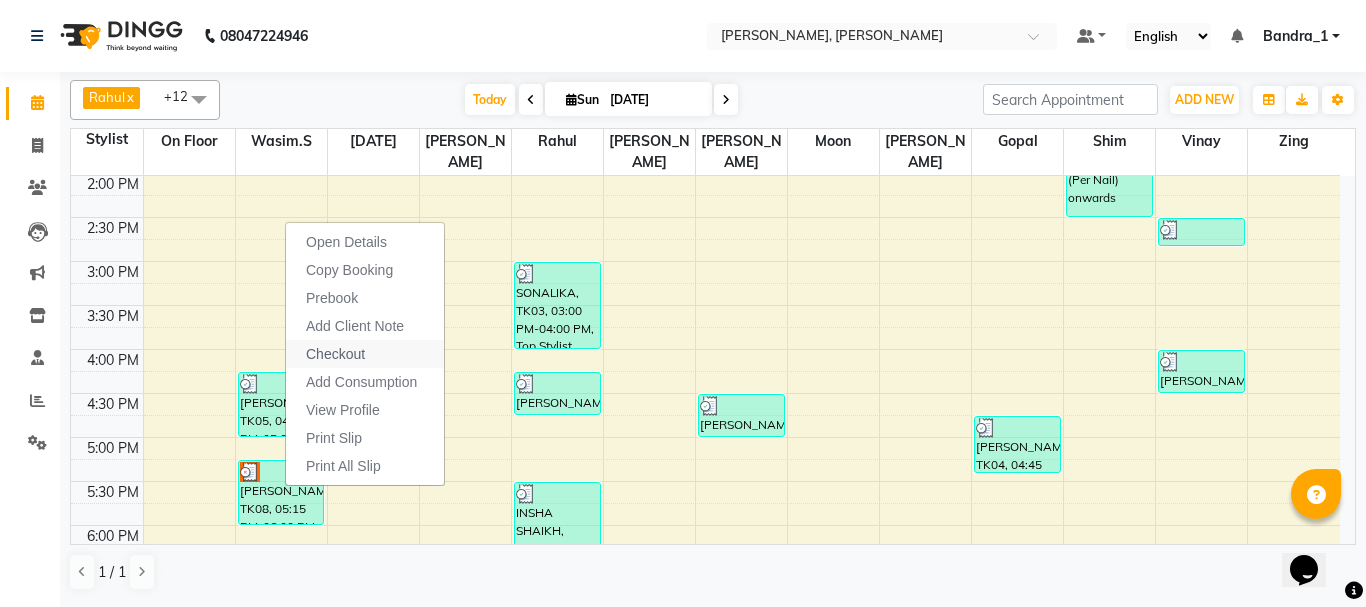 click on "Checkout" at bounding box center [335, 354] 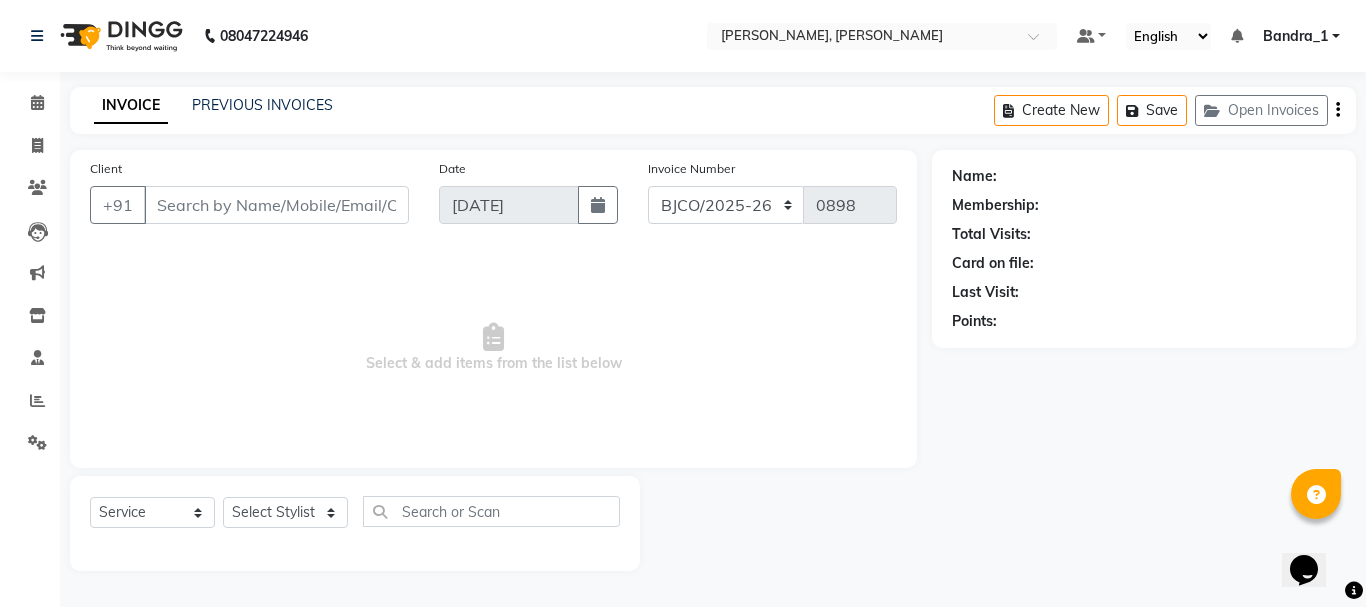 type on "8837815763" 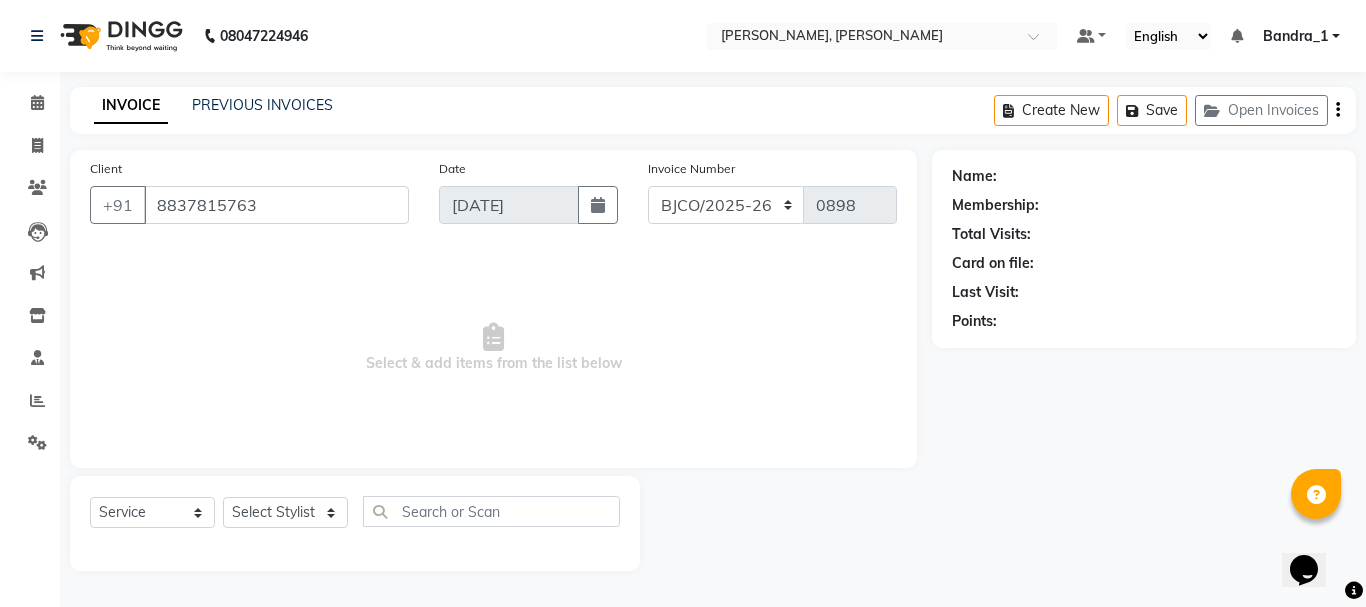 select on "54154" 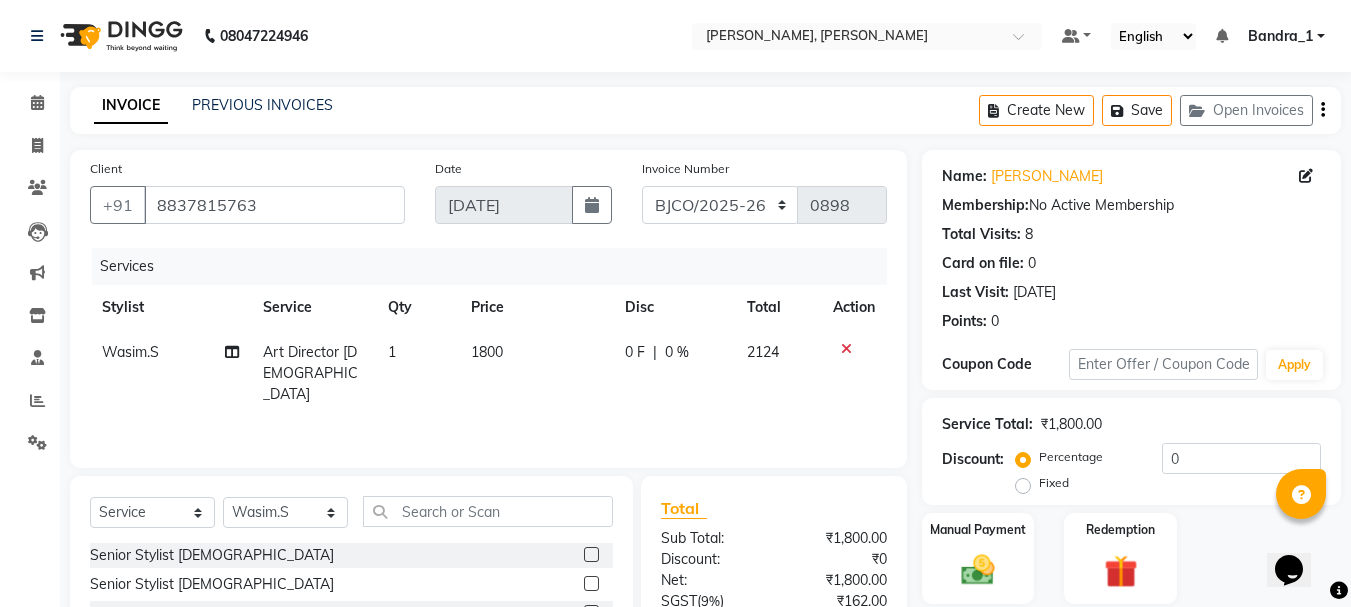 click on "1800" 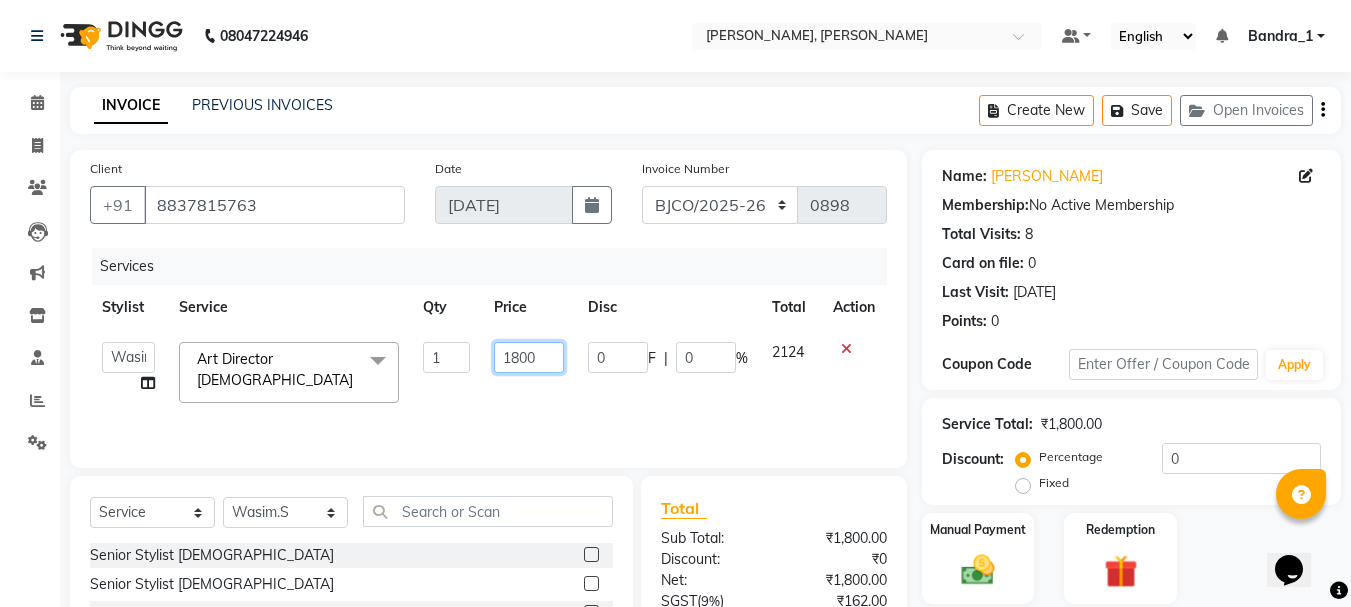 click on "1800" 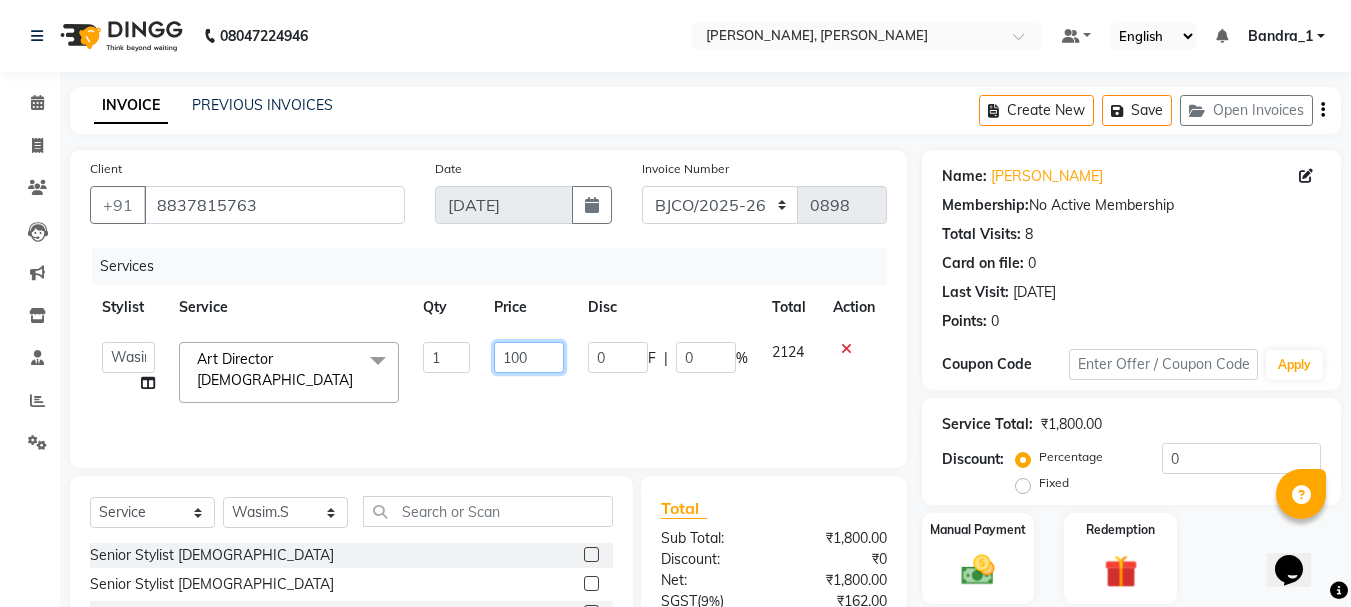 type on "1900" 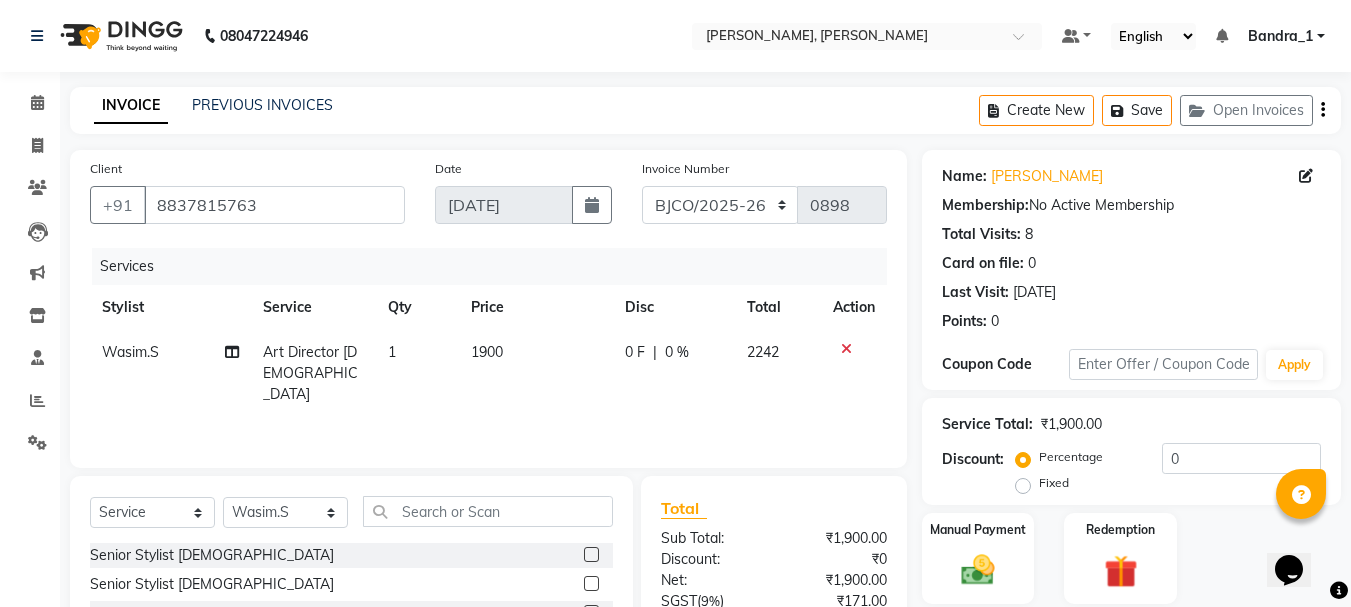 click on "Services Stylist Service Qty Price Disc Total Action Wasim.S Art Director Male 1 1900 0 F | 0 % 2242" 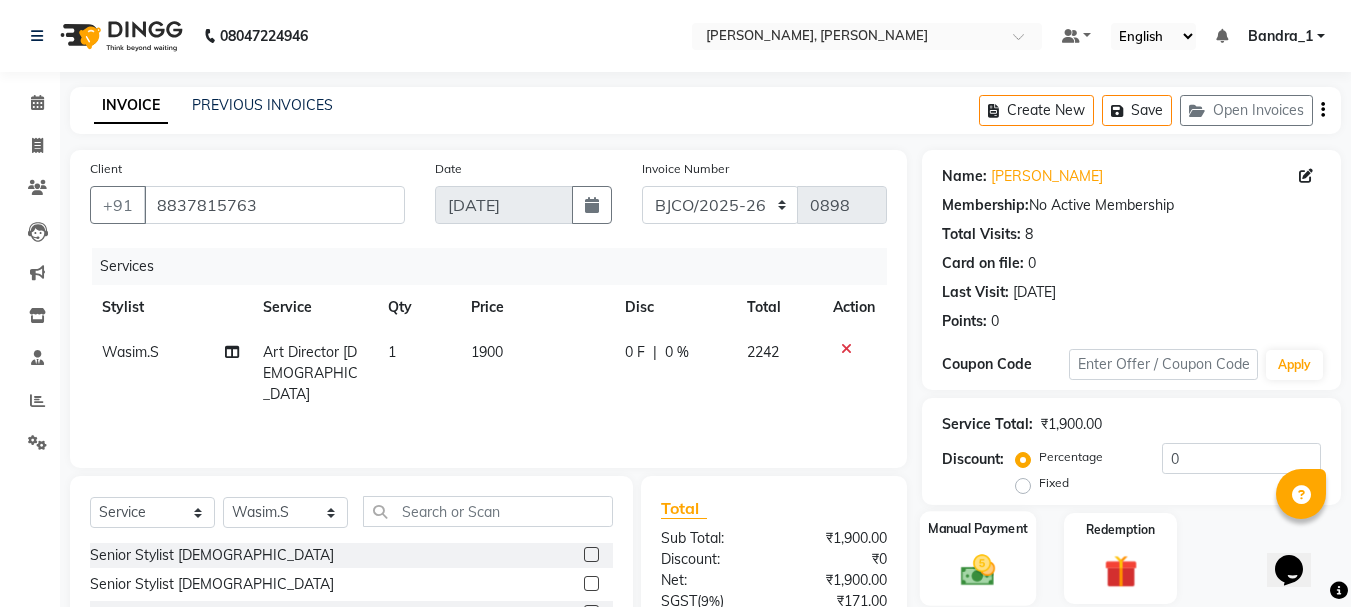 click 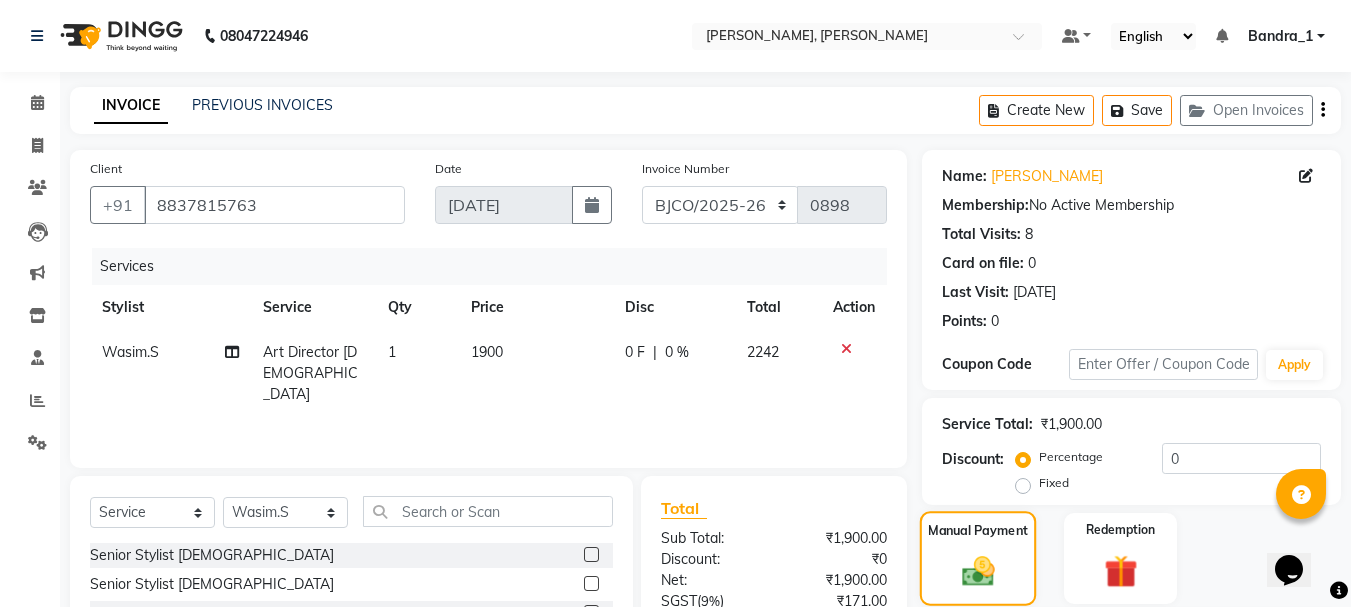 scroll, scrollTop: 194, scrollLeft: 0, axis: vertical 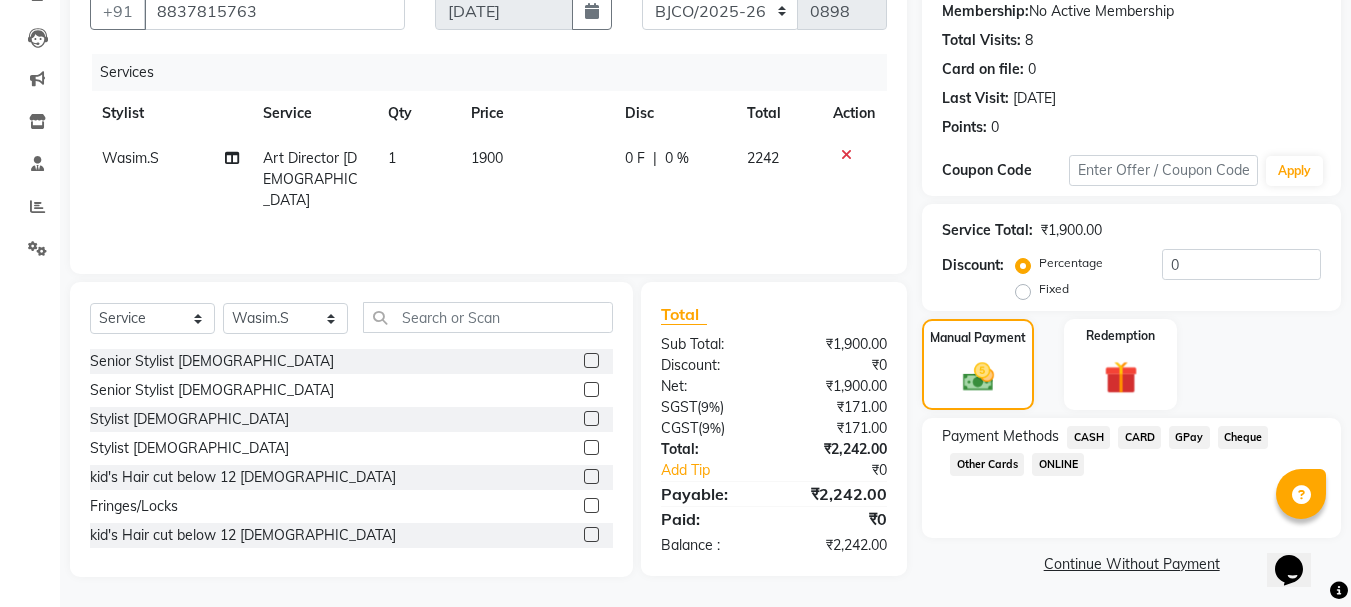 click on "Services Stylist Service Qty Price Disc Total Action Wasim.S Art Director Male 1 1900 0 F | 0 % 2242" 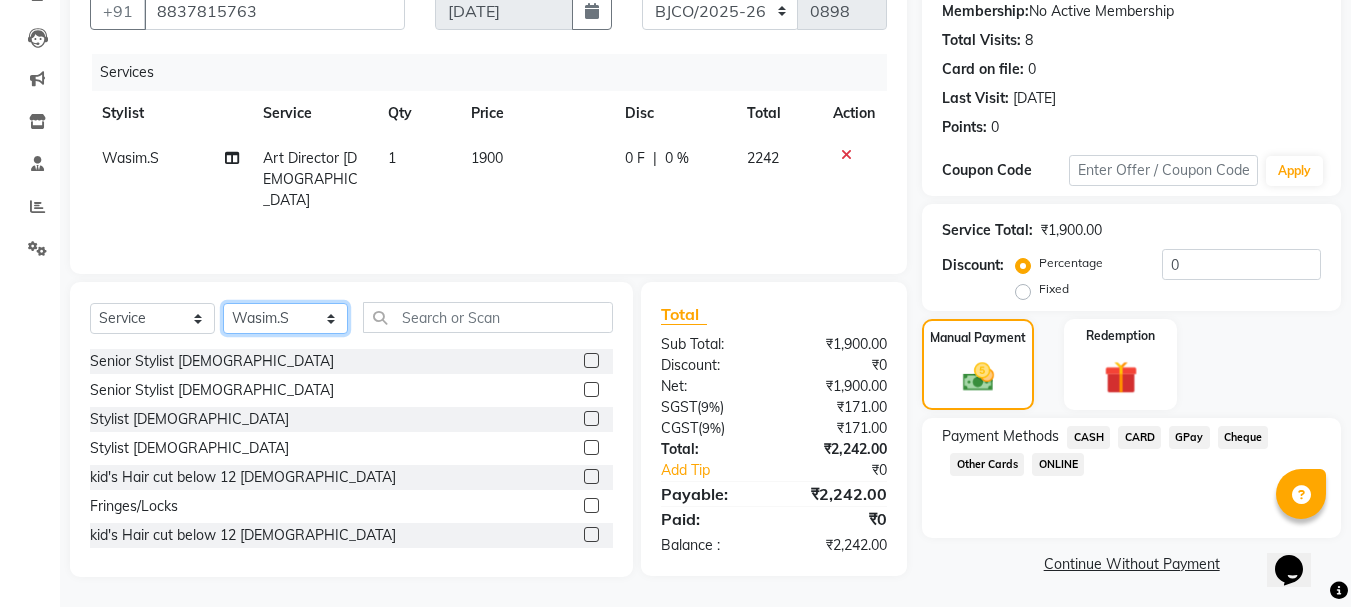 click on "Select Stylist Abdul Bandra_1 Bandra_store [PERSON_NAME] [PERSON_NAME] [PERSON_NAME] [PERSON_NAME] Jouyi [PERSON_NAME] [PERSON_NAME] On  Floor  Peetrass Pinky Make up Artist [PERSON_NAME][DATE] [PERSON_NAME] [PERSON_NAME] [PERSON_NAME] [PERSON_NAME] [PERSON_NAME] Shilpa [PERSON_NAME] [PERSON_NAME]                         [PERSON_NAME] [PERSON_NAME].S Yangamphy [PERSON_NAME]" 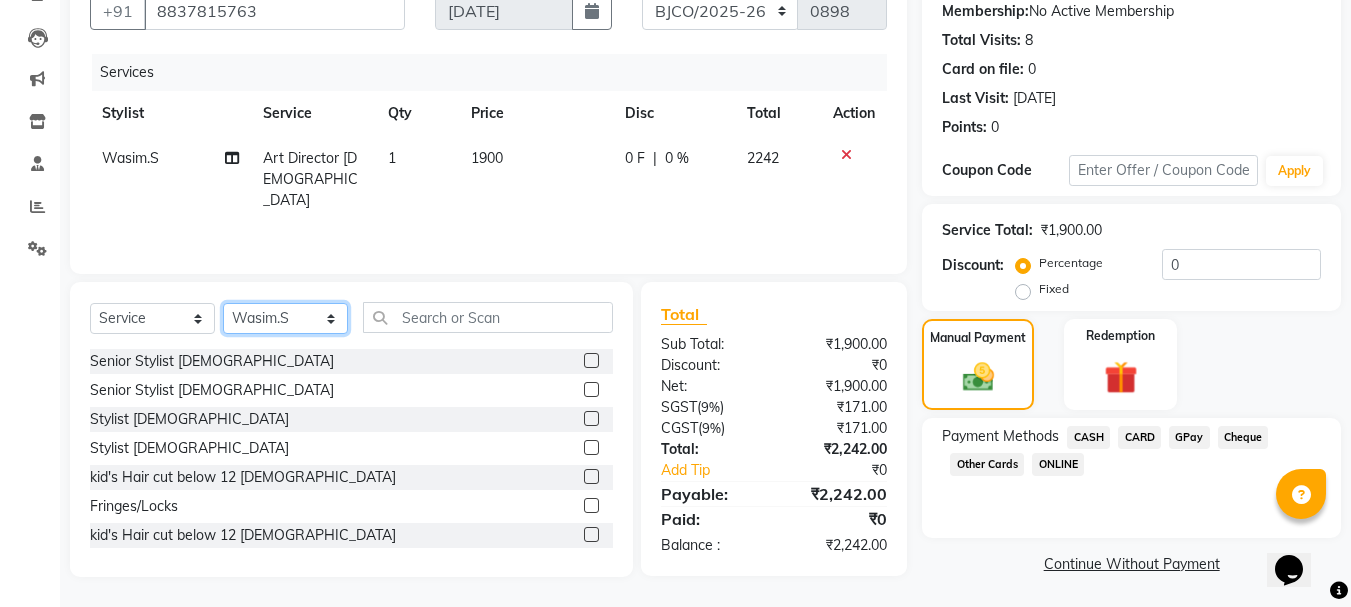 select on "64098" 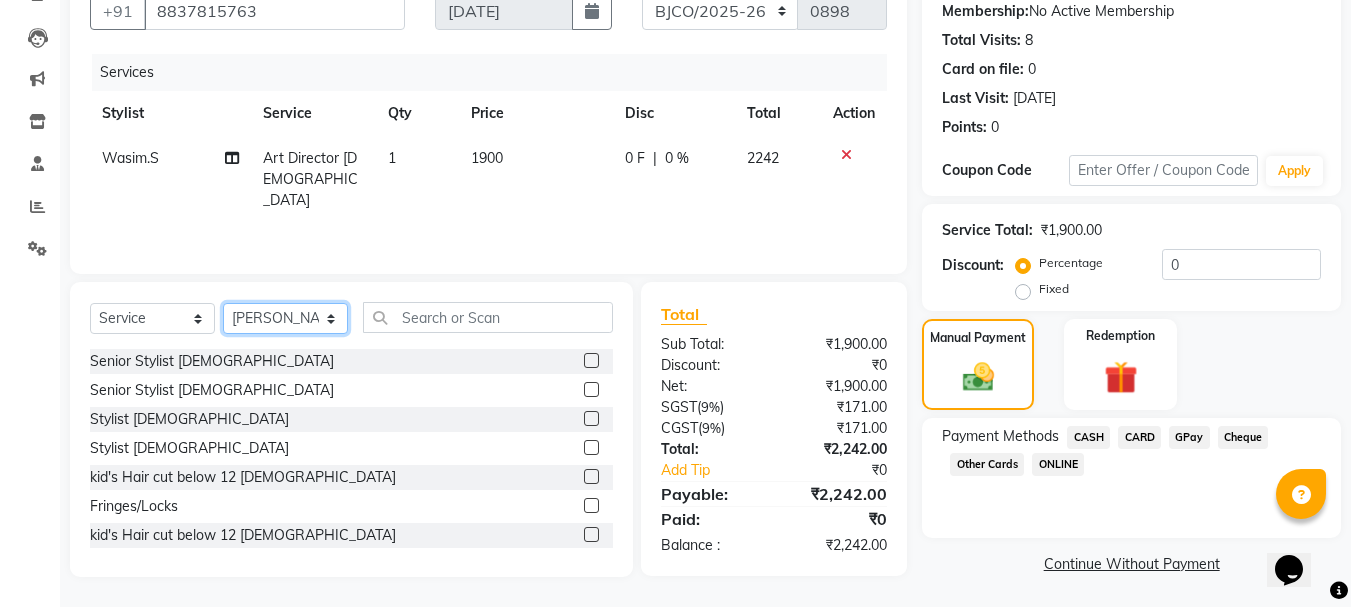 click on "Select Stylist Abdul Bandra_1 Bandra_store [PERSON_NAME] [PERSON_NAME] [PERSON_NAME] [PERSON_NAME] Jouyi [PERSON_NAME] [PERSON_NAME] On  Floor  Peetrass Pinky Make up Artist [PERSON_NAME][DATE] [PERSON_NAME] [PERSON_NAME] [PERSON_NAME] [PERSON_NAME] [PERSON_NAME] Shilpa [PERSON_NAME] [PERSON_NAME]                         [PERSON_NAME] [PERSON_NAME].S Yangamphy [PERSON_NAME]" 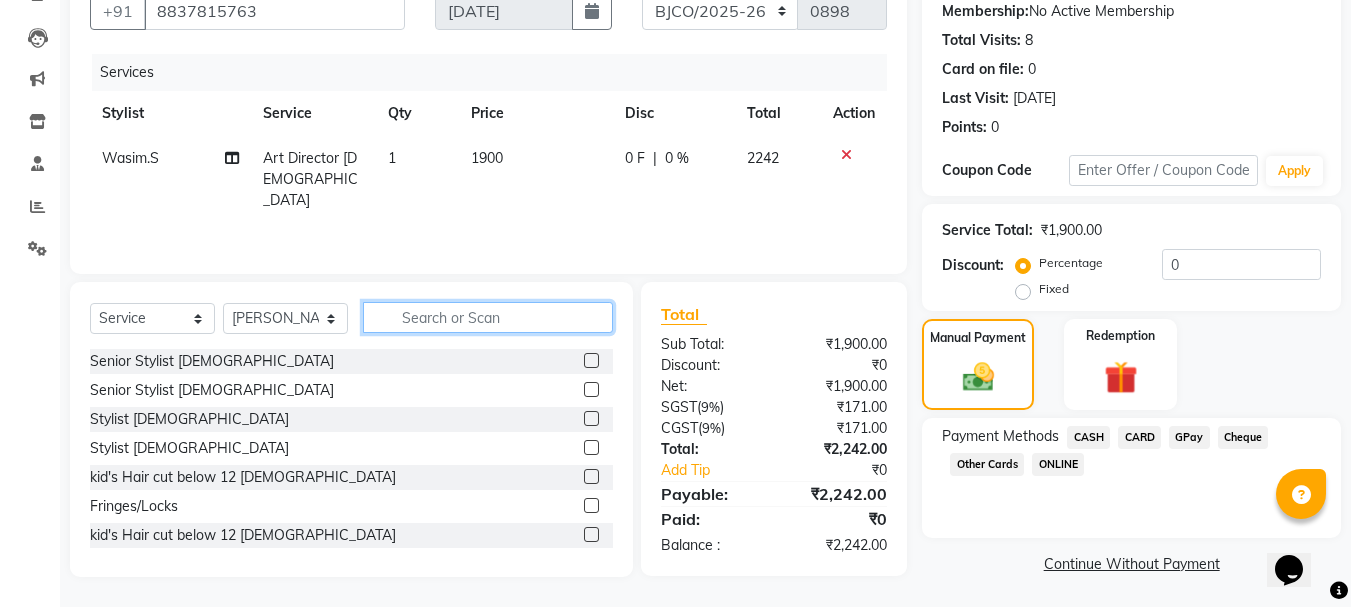 click 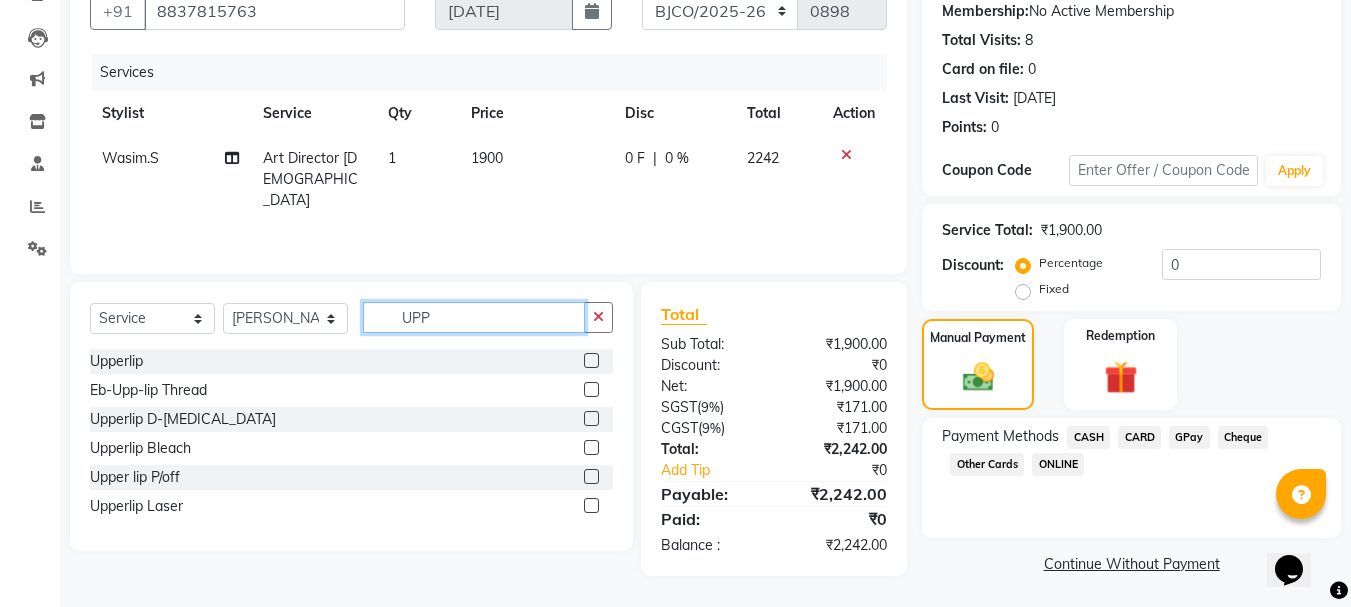 type on "UPP" 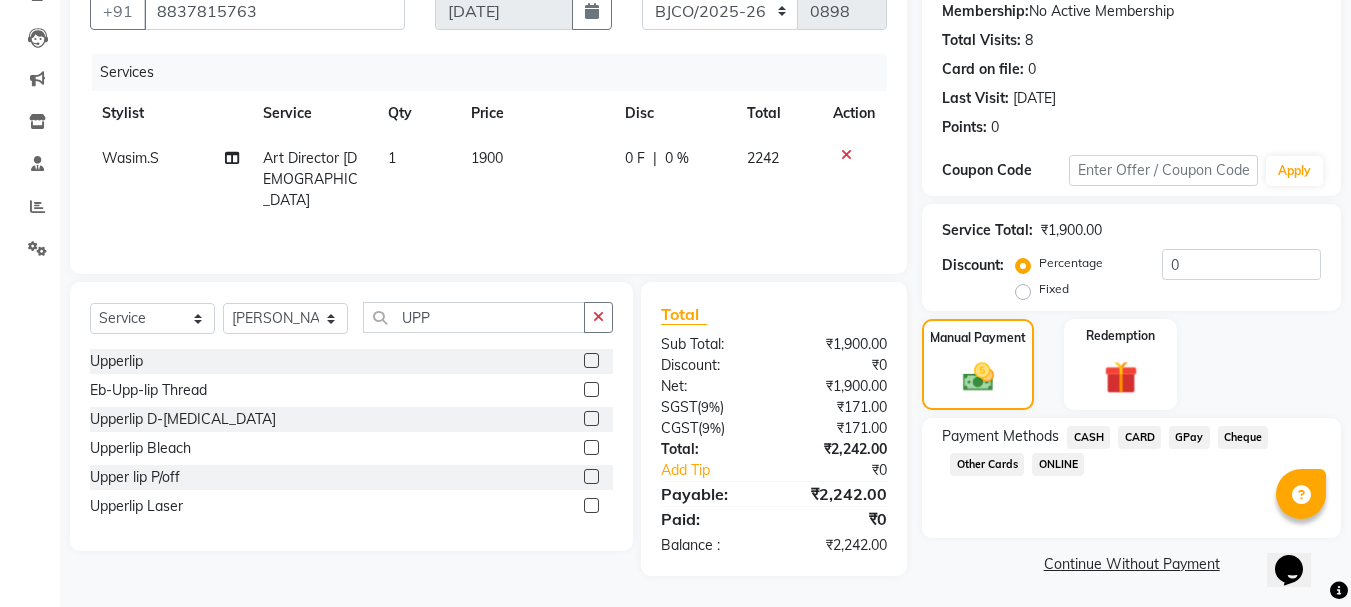 click 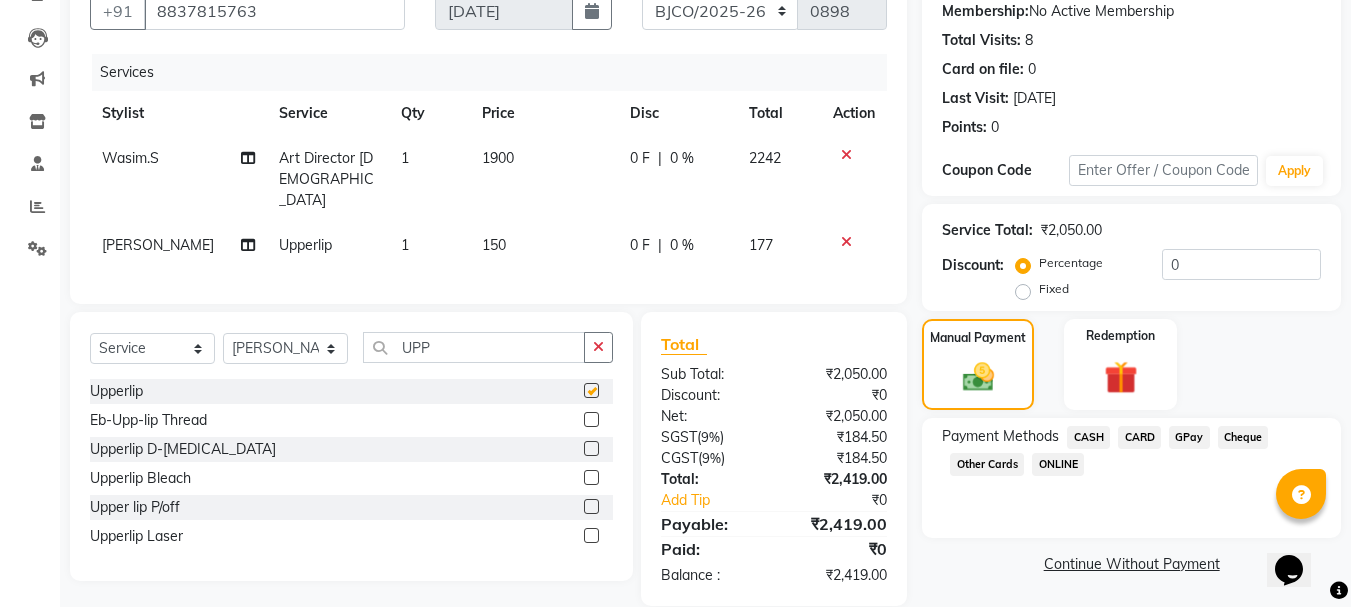 checkbox on "false" 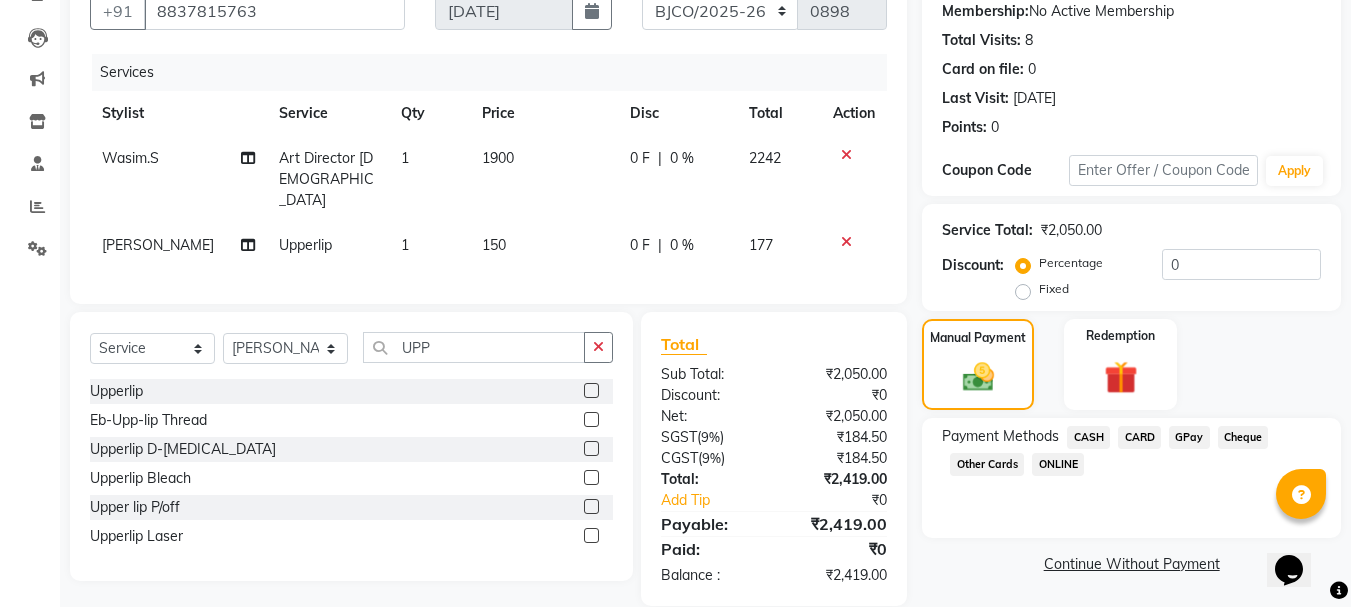click on "150" 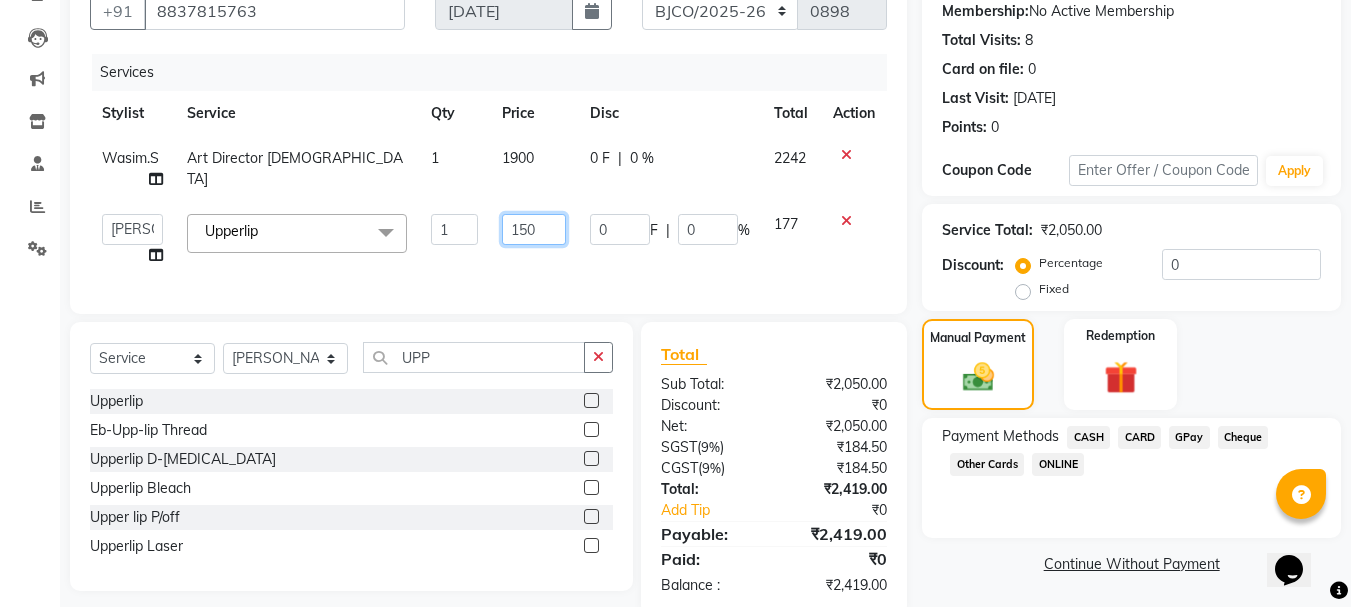 click on "150" 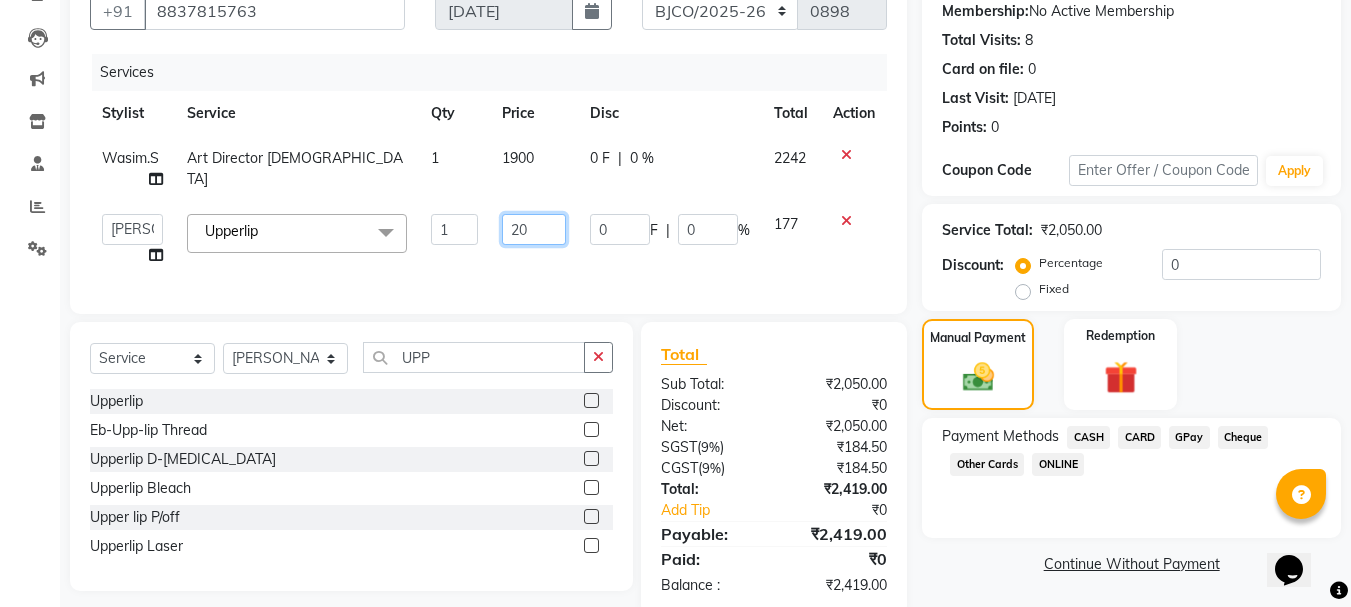 type on "200" 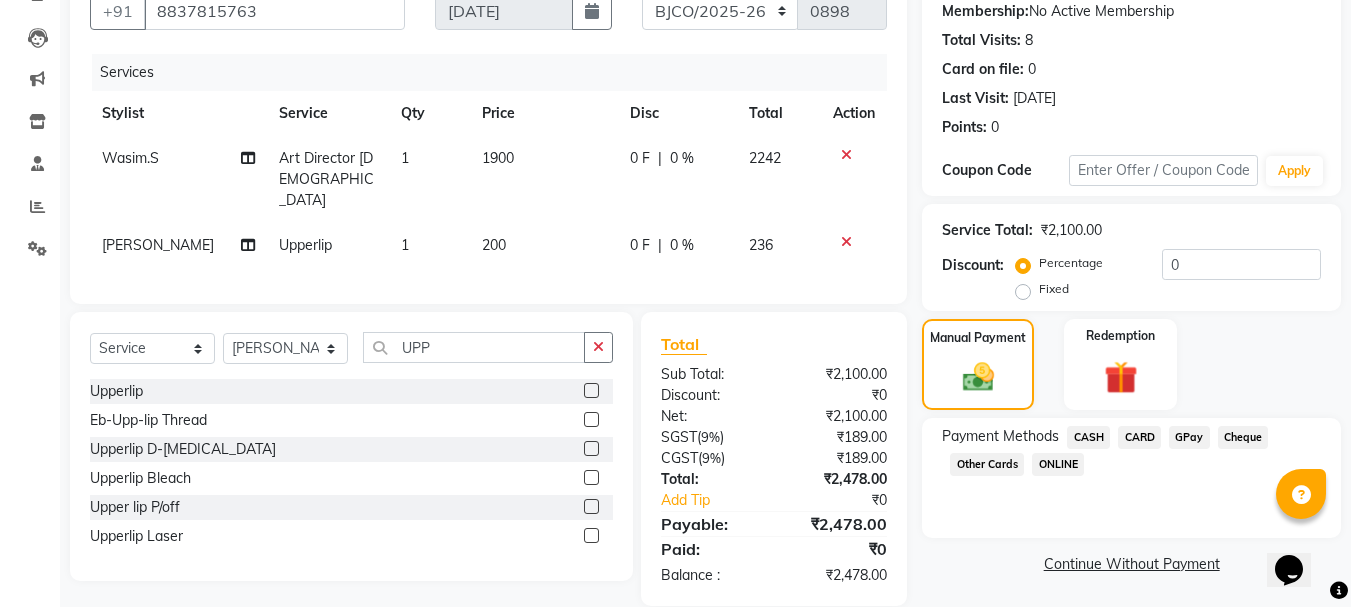 drag, startPoint x: 672, startPoint y: 269, endPoint x: 738, endPoint y: 297, distance: 71.693794 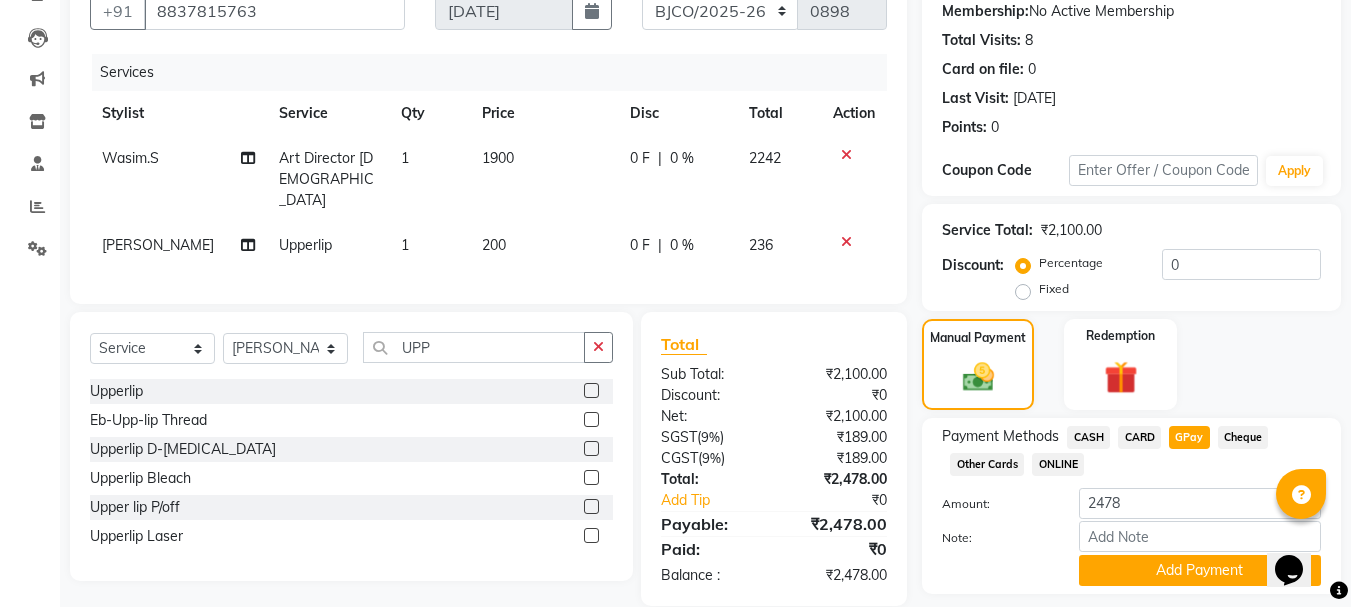 drag, startPoint x: 1152, startPoint y: 566, endPoint x: 1212, endPoint y: 540, distance: 65.39113 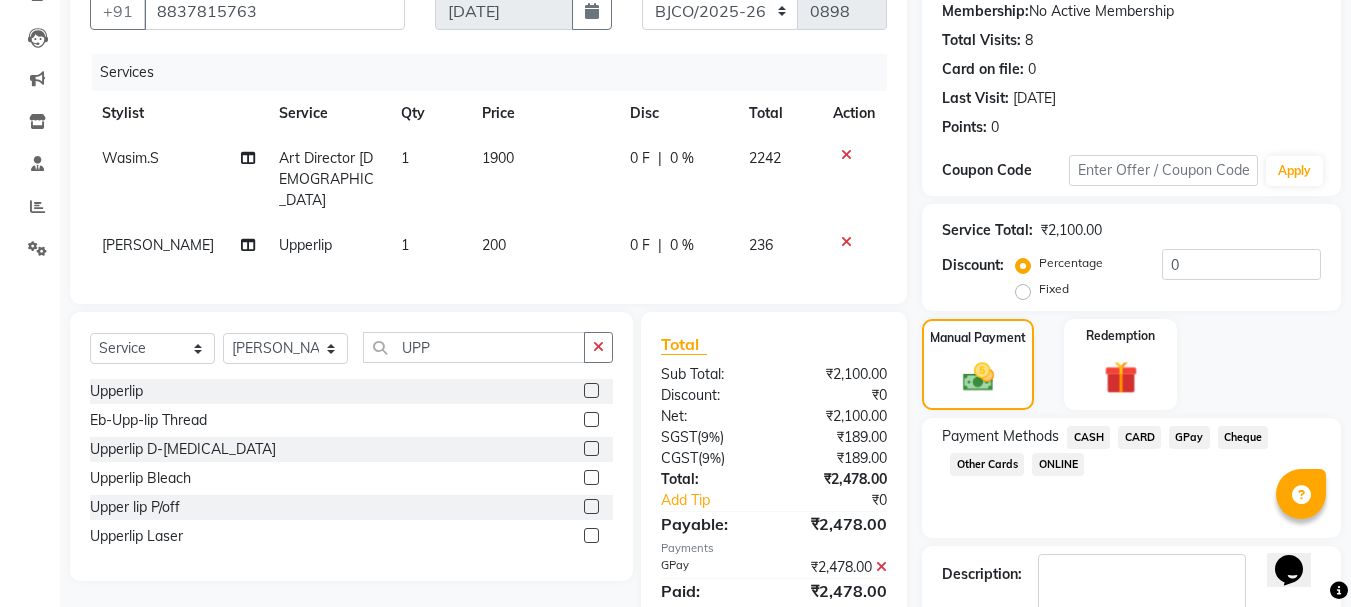 scroll, scrollTop: 309, scrollLeft: 0, axis: vertical 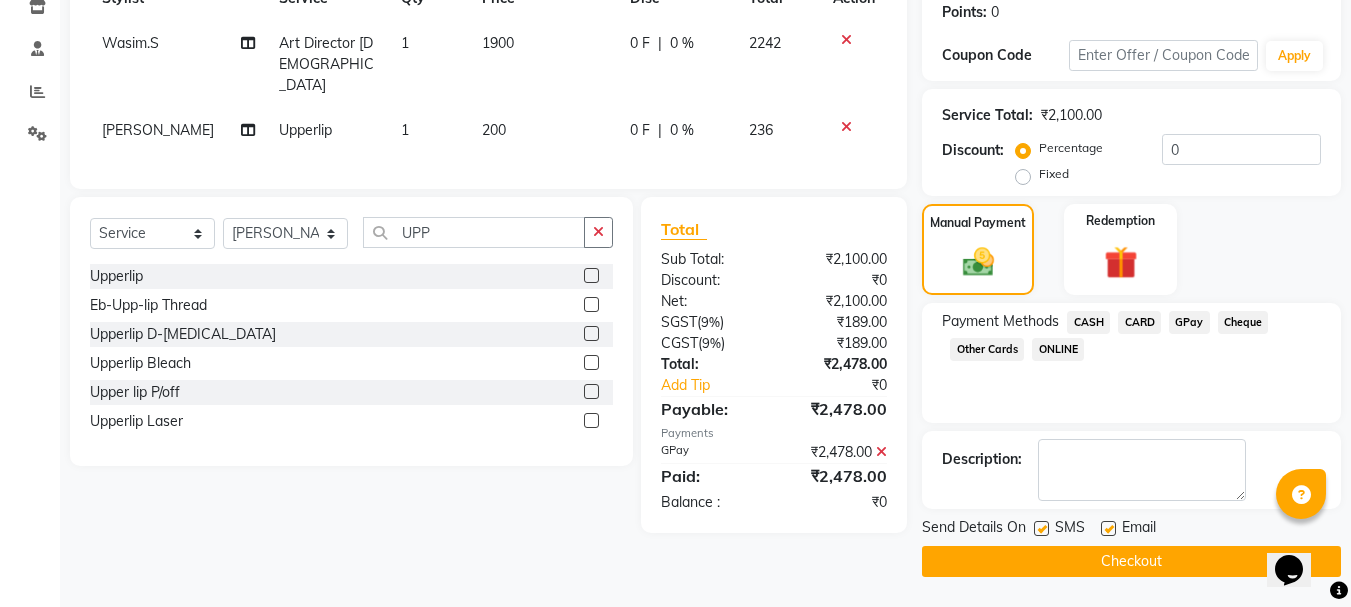 click 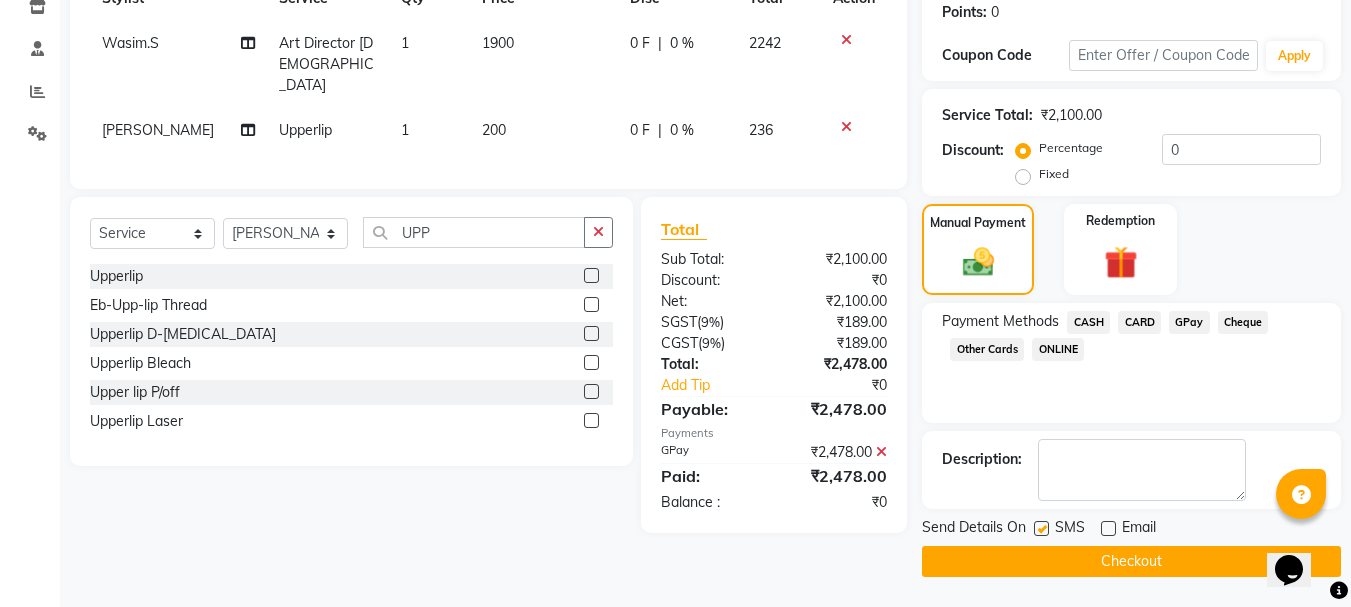 click 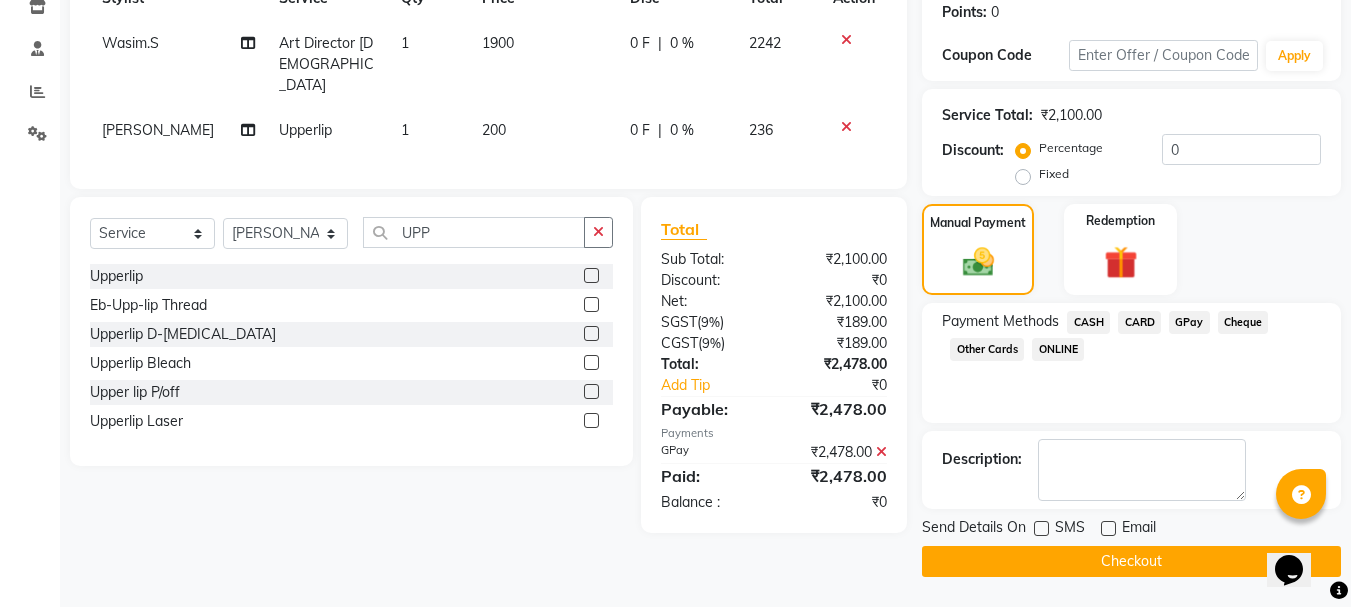 click on "Checkout" 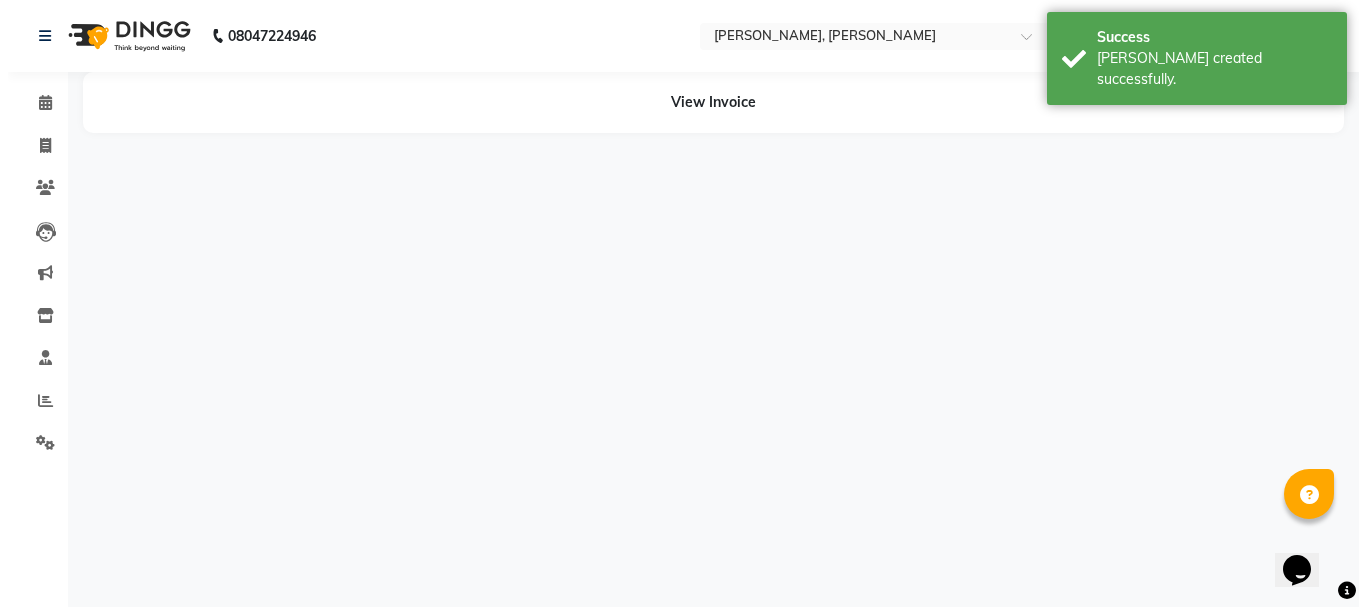 scroll, scrollTop: 0, scrollLeft: 0, axis: both 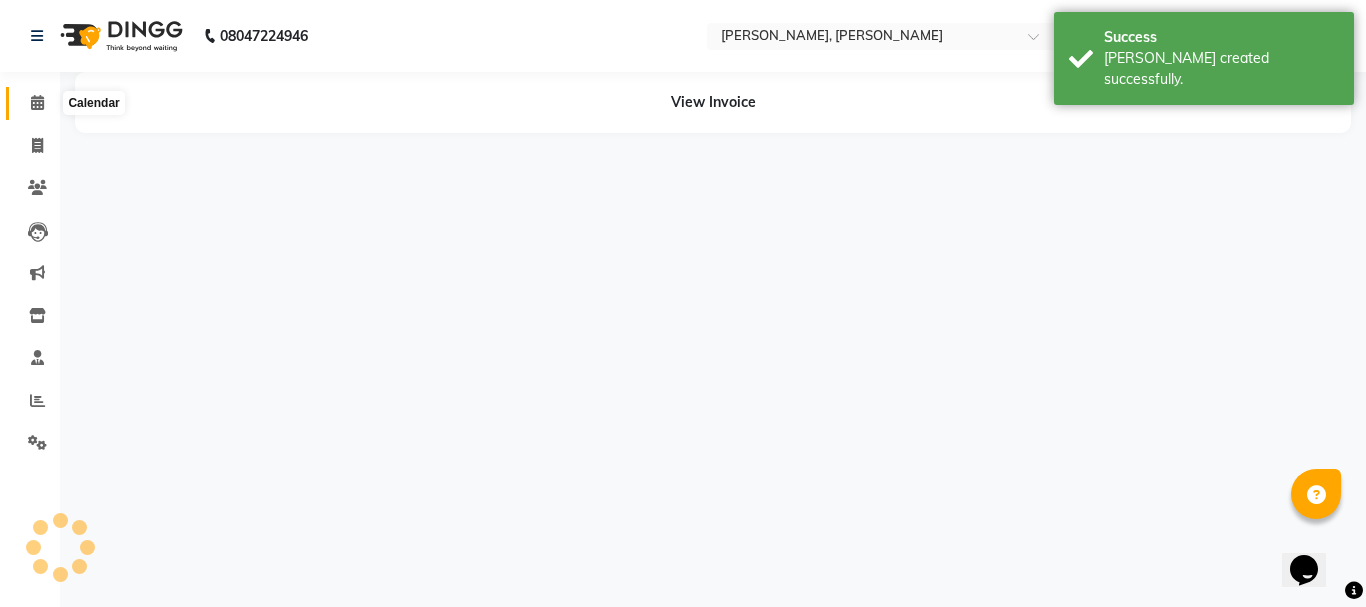 click 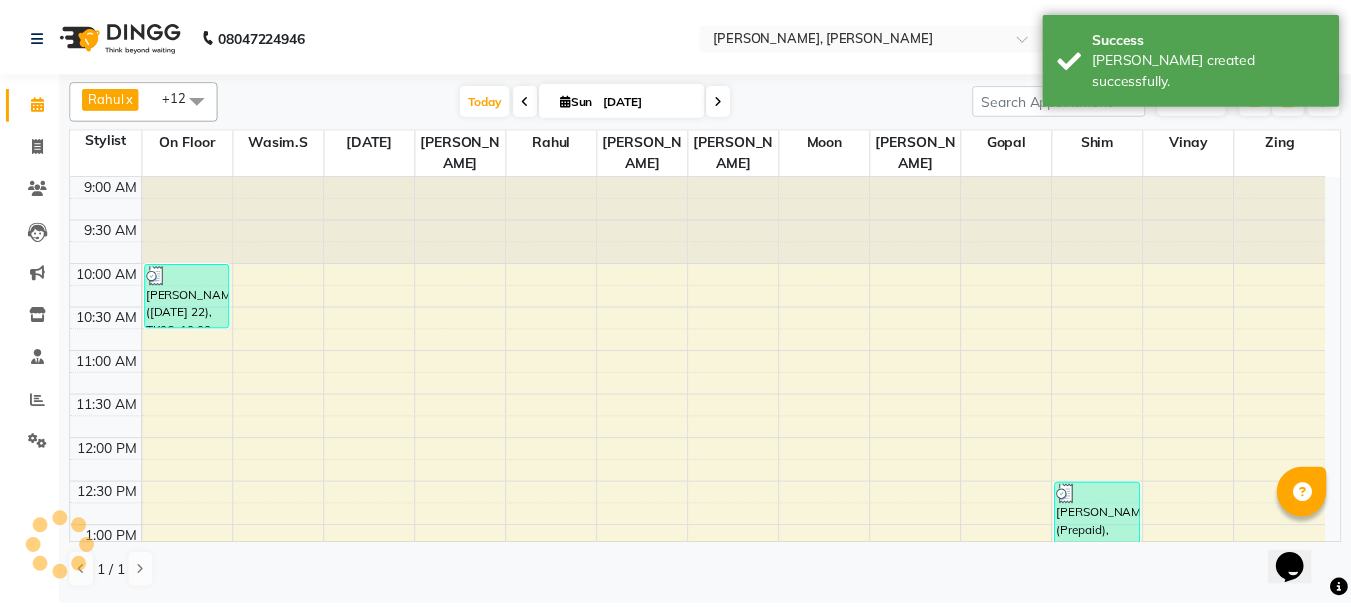 scroll, scrollTop: 804, scrollLeft: 0, axis: vertical 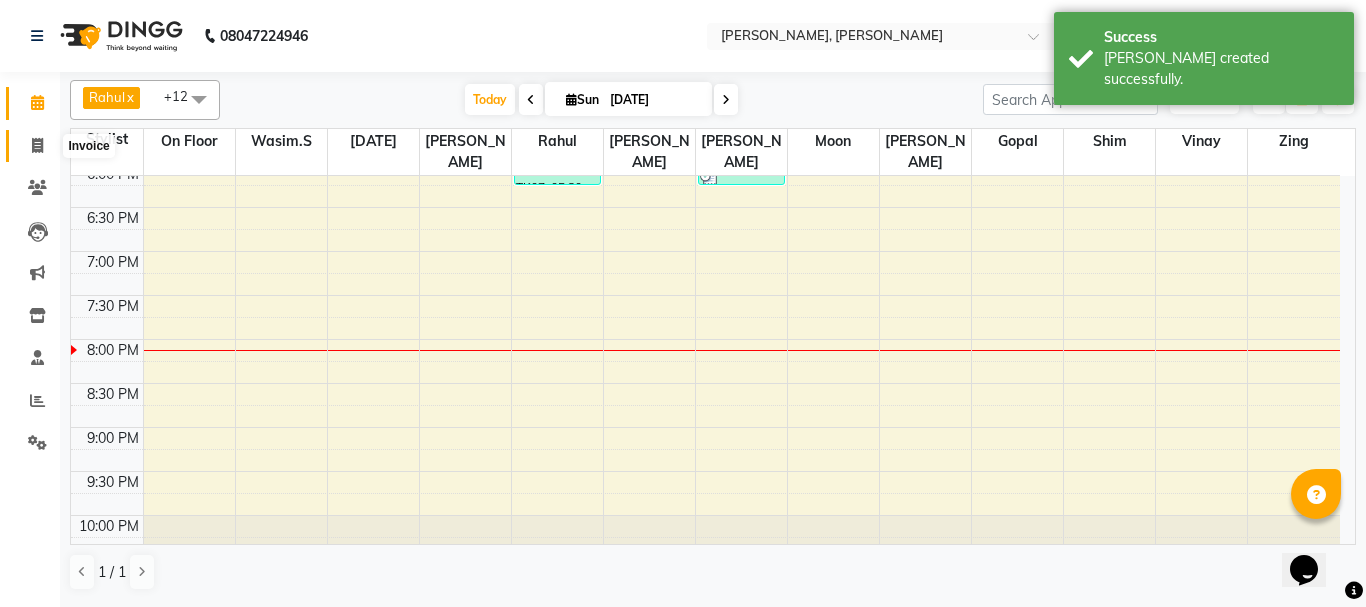 click 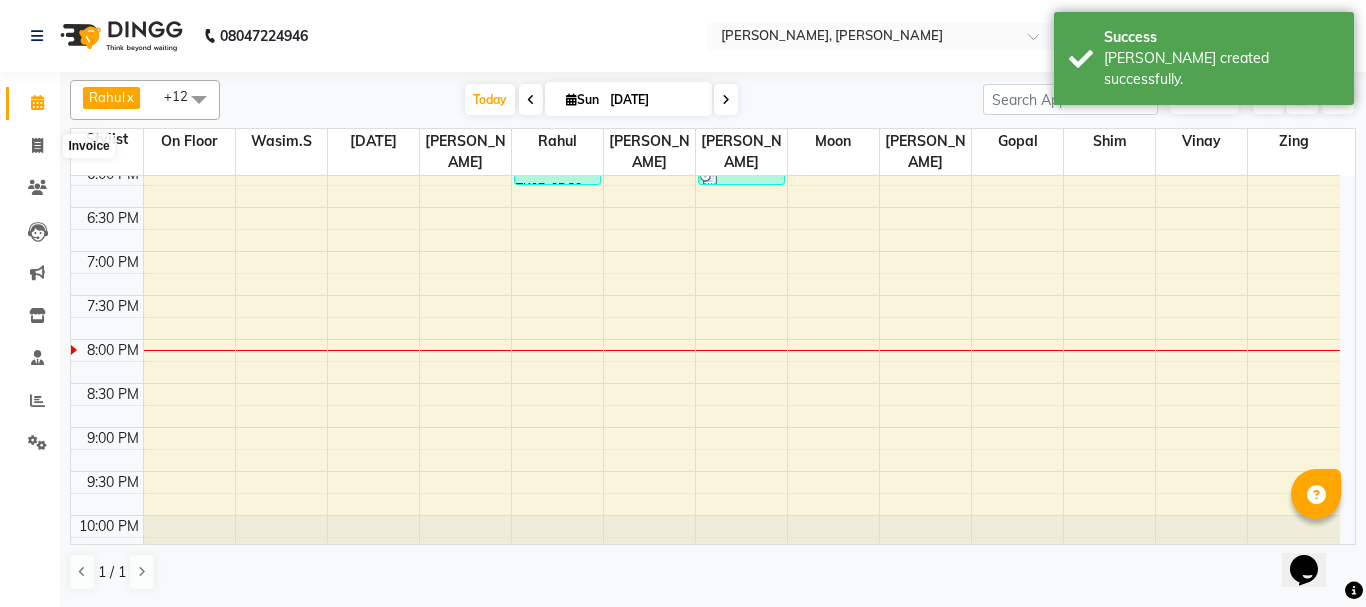 select on "service" 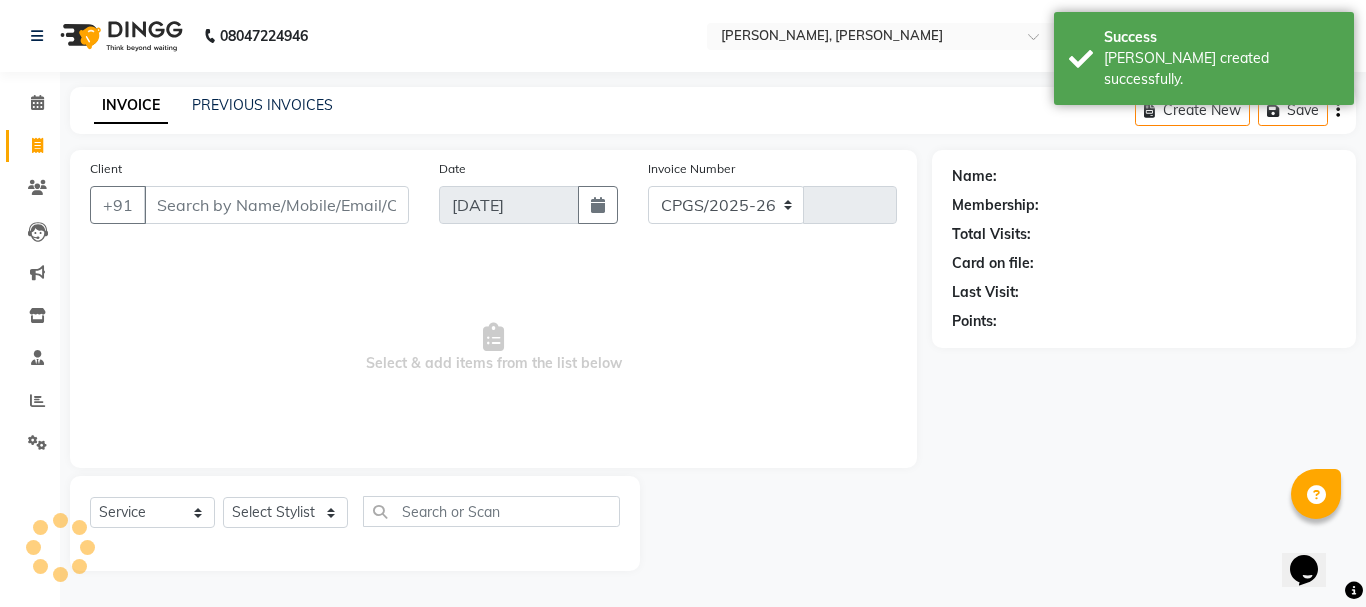 select on "7997" 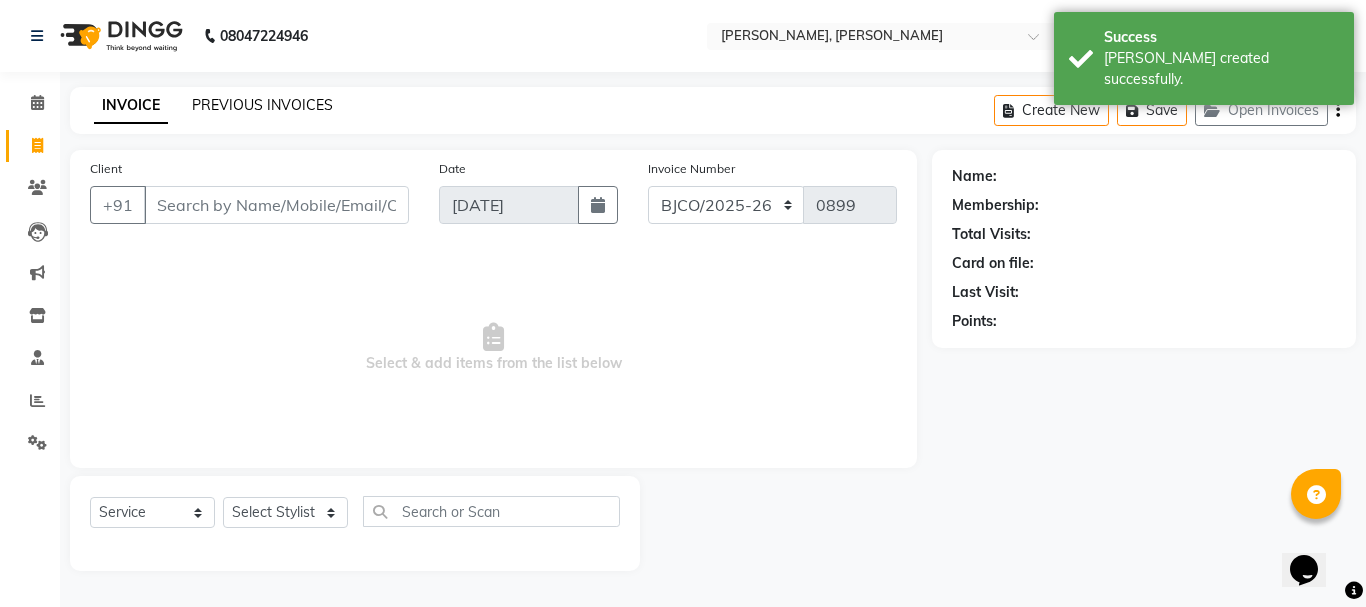 click on "PREVIOUS INVOICES" 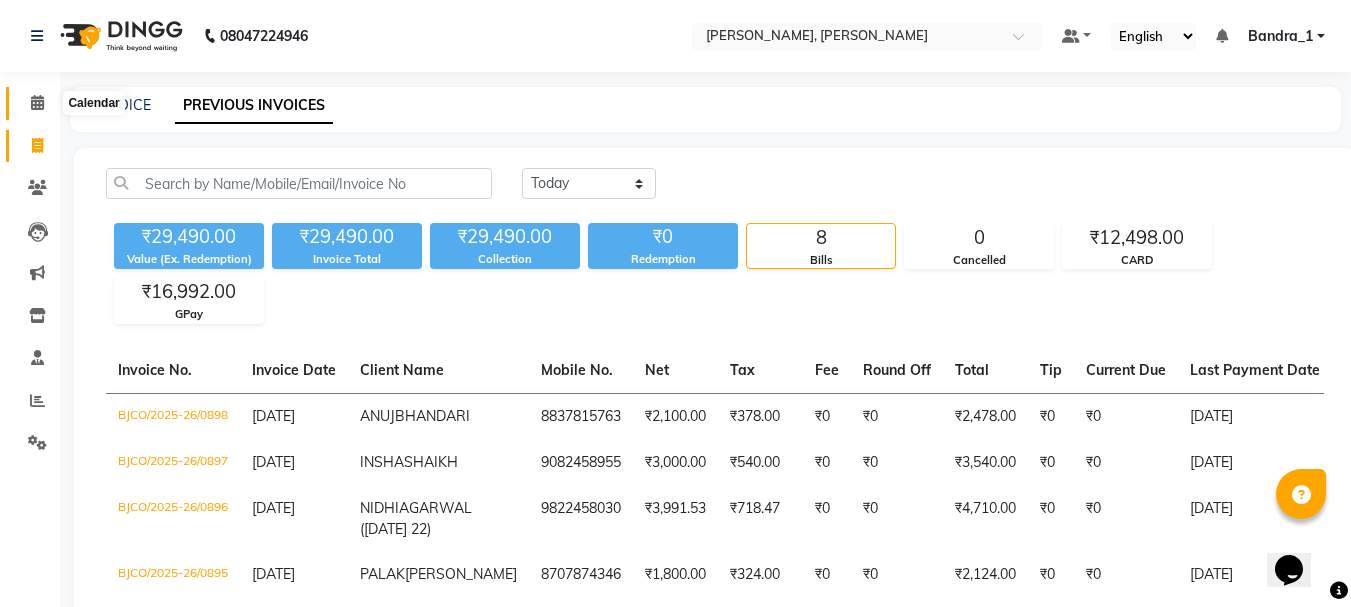 click 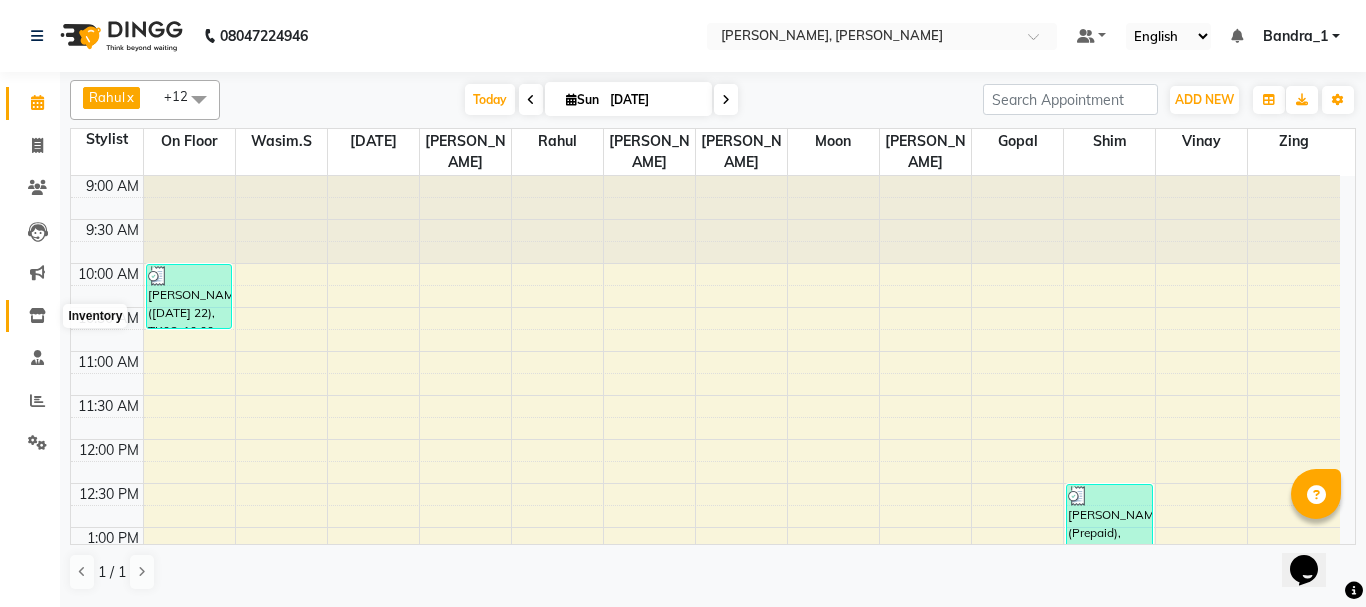 click 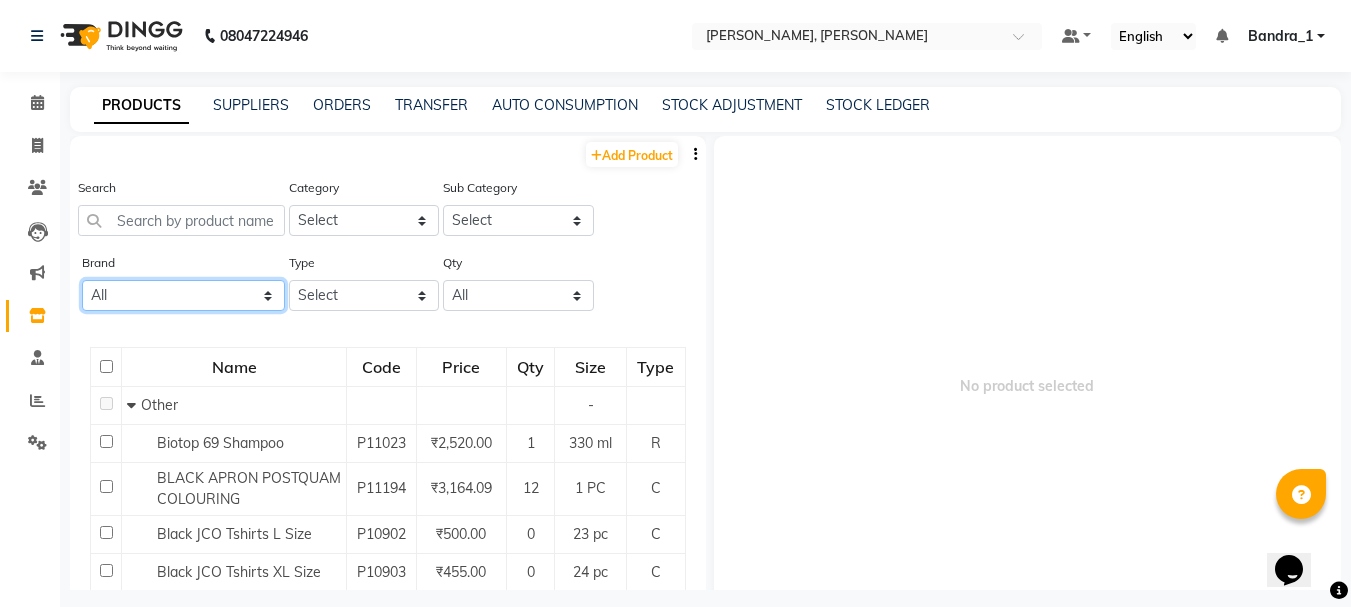 click on "All Ashpveda Beauty Gang Beauty Garage Biolume Biotop Cabelo Chave Calyx Proffesional Calyx Proffesionals Coffee Co & Co Dettol Floractive Inova Jeeva Loreal Loreal Inoa Color. Morfose Null Olaplex Orangewood Orange Wood Orange Wood R Postquam Postquam Professional Pq Sebastian Tanash Tansh Wella" 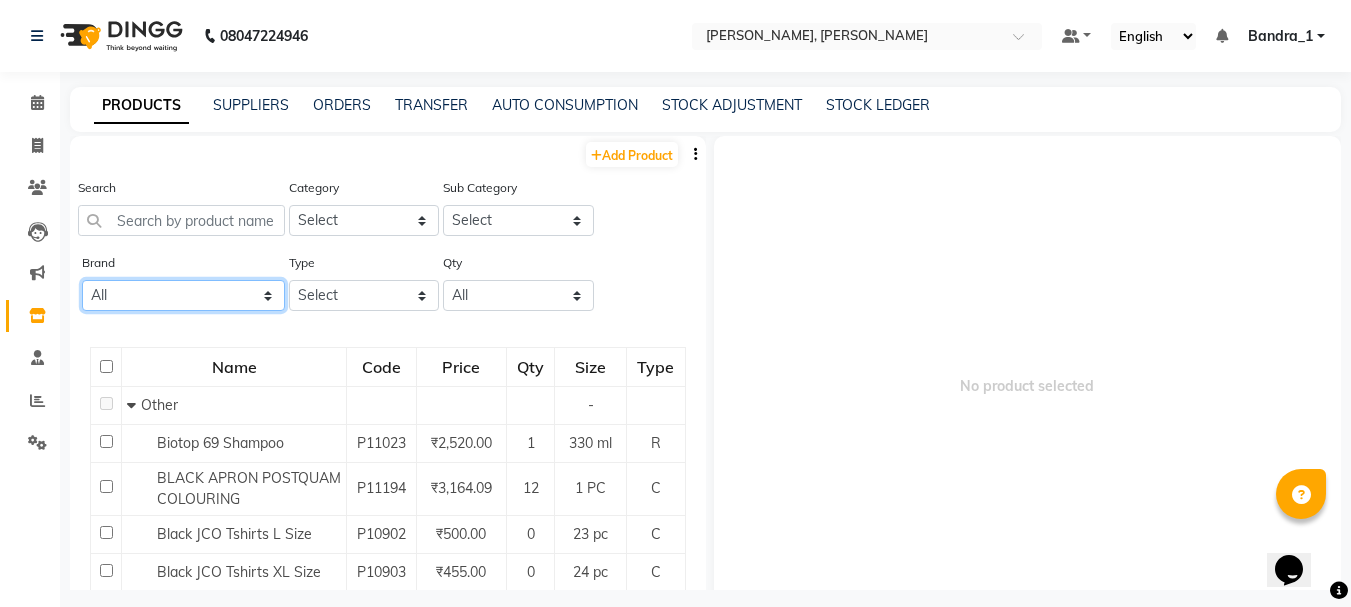 select on "wella" 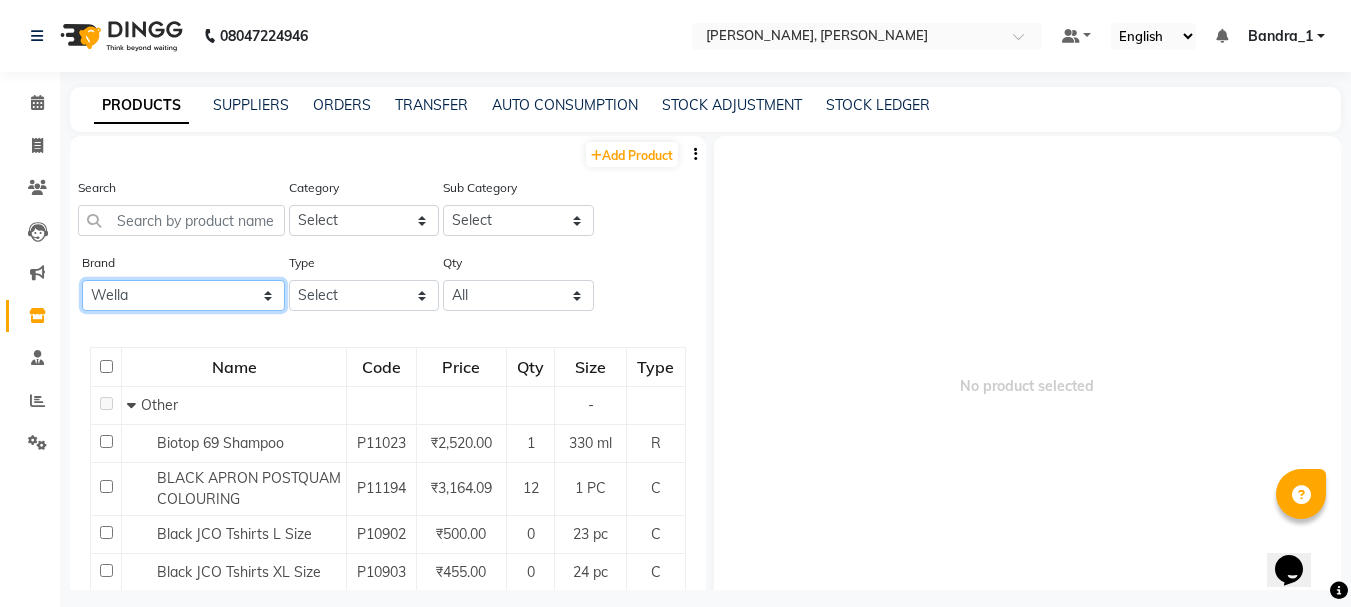 click on "All Ashpveda Beauty Gang Beauty Garage Biolume Biotop Cabelo Chave Calyx Proffesional Calyx Proffesionals Coffee Co & Co Dettol Floractive Inova Jeeva Loreal Loreal Inoa Color. Morfose Null Olaplex Orangewood Orange Wood Orange Wood R Postquam Postquam Professional Pq Sebastian Tanash Tansh Wella" 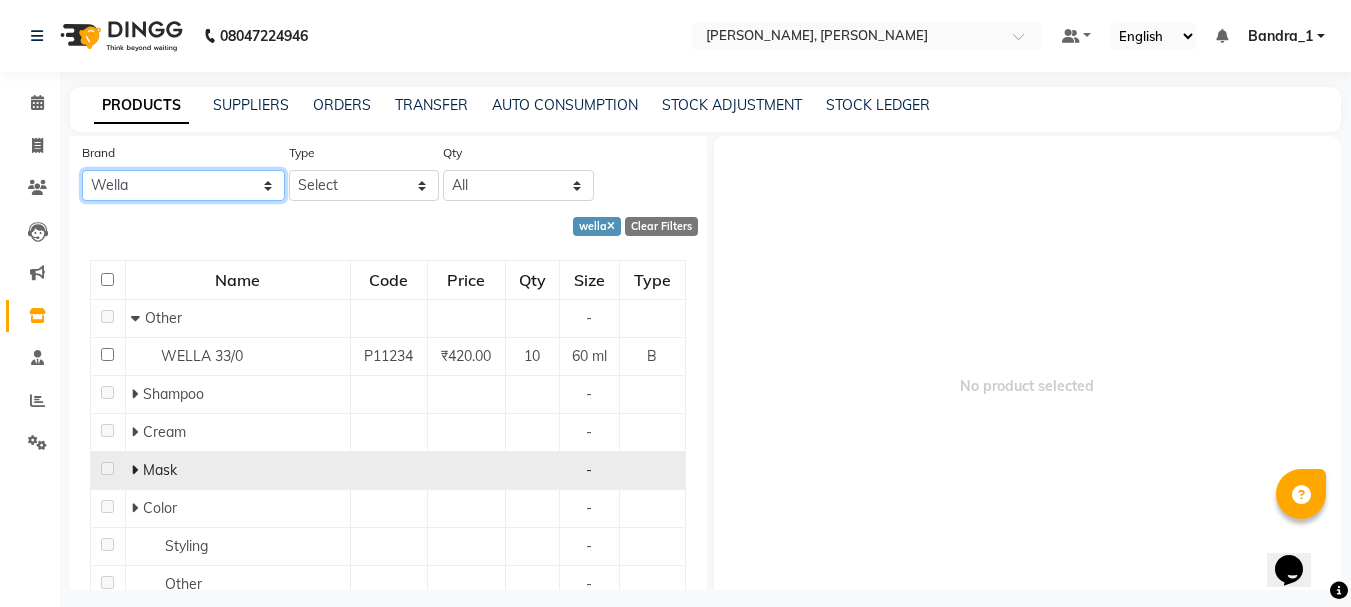 scroll, scrollTop: 184, scrollLeft: 0, axis: vertical 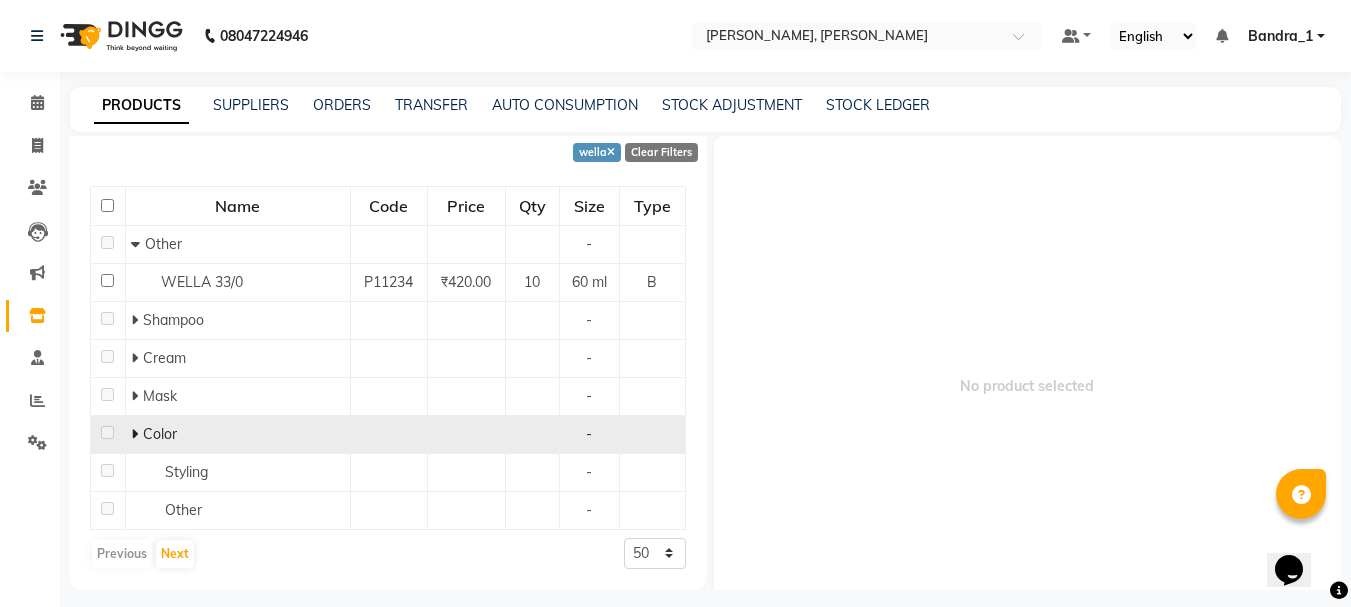 click 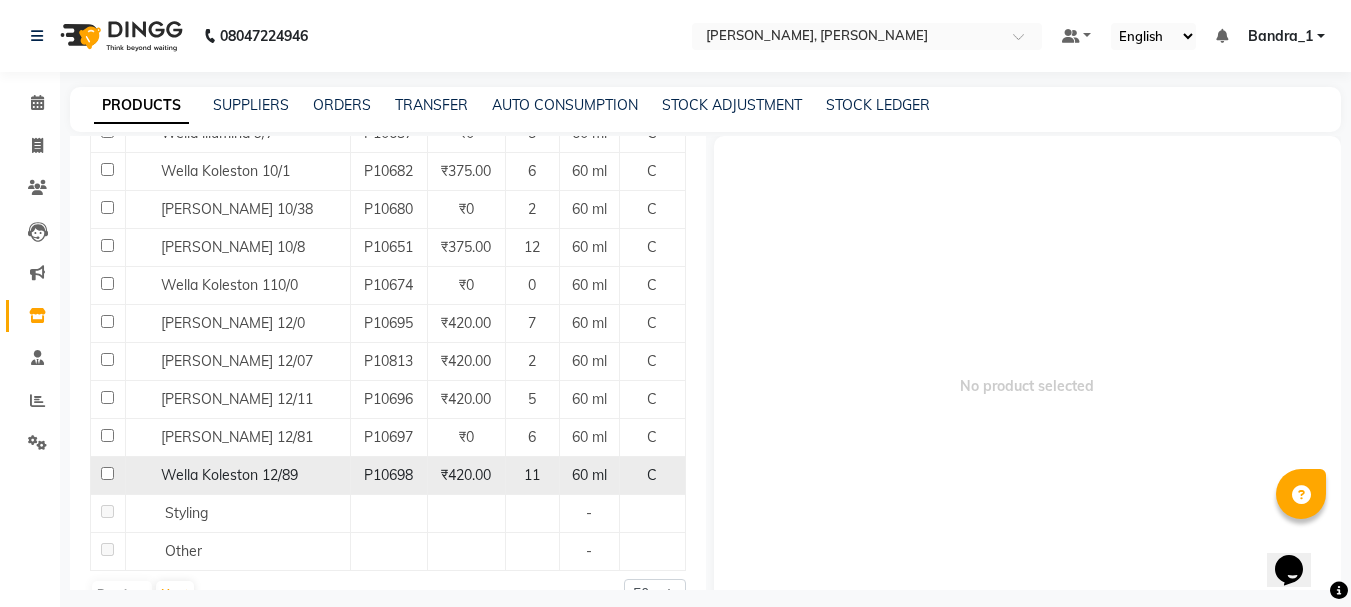 scroll, scrollTop: 1514, scrollLeft: 0, axis: vertical 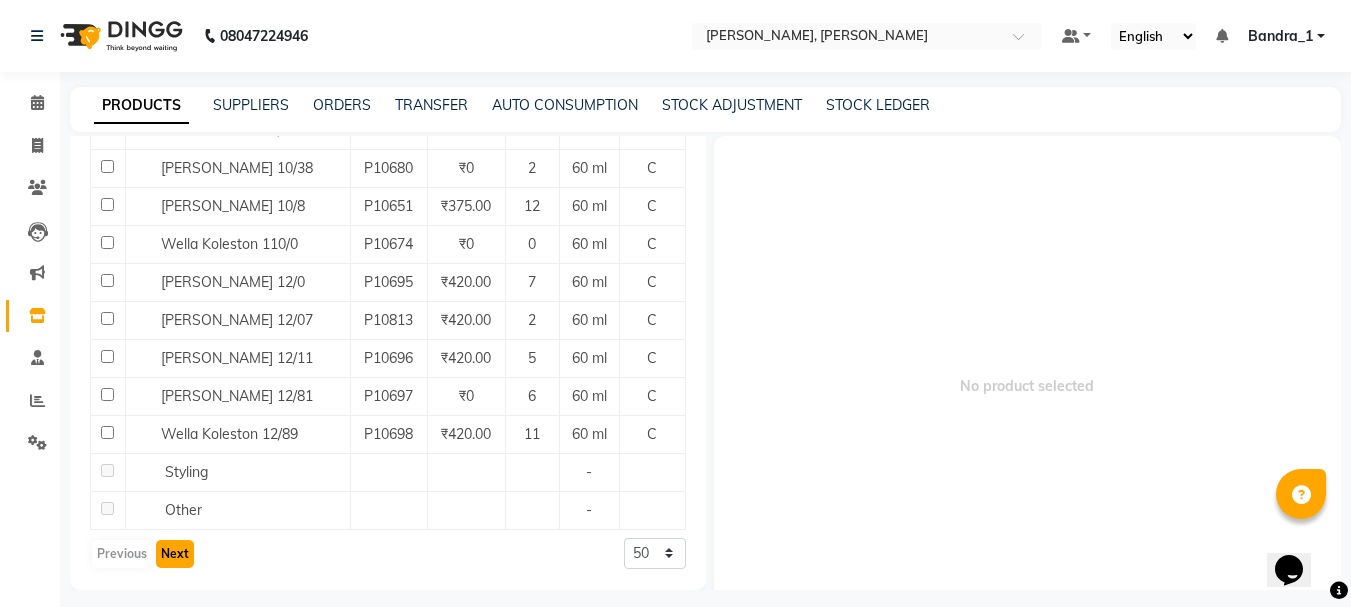 click on "Next" 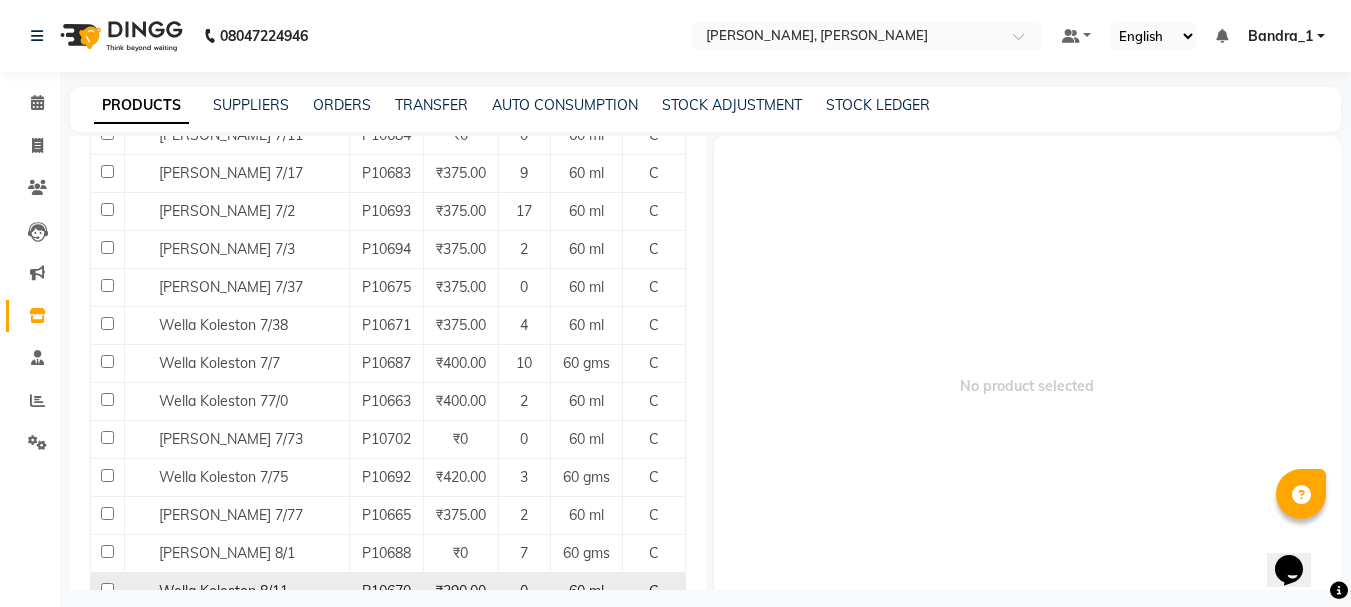 scroll, scrollTop: 1491, scrollLeft: 0, axis: vertical 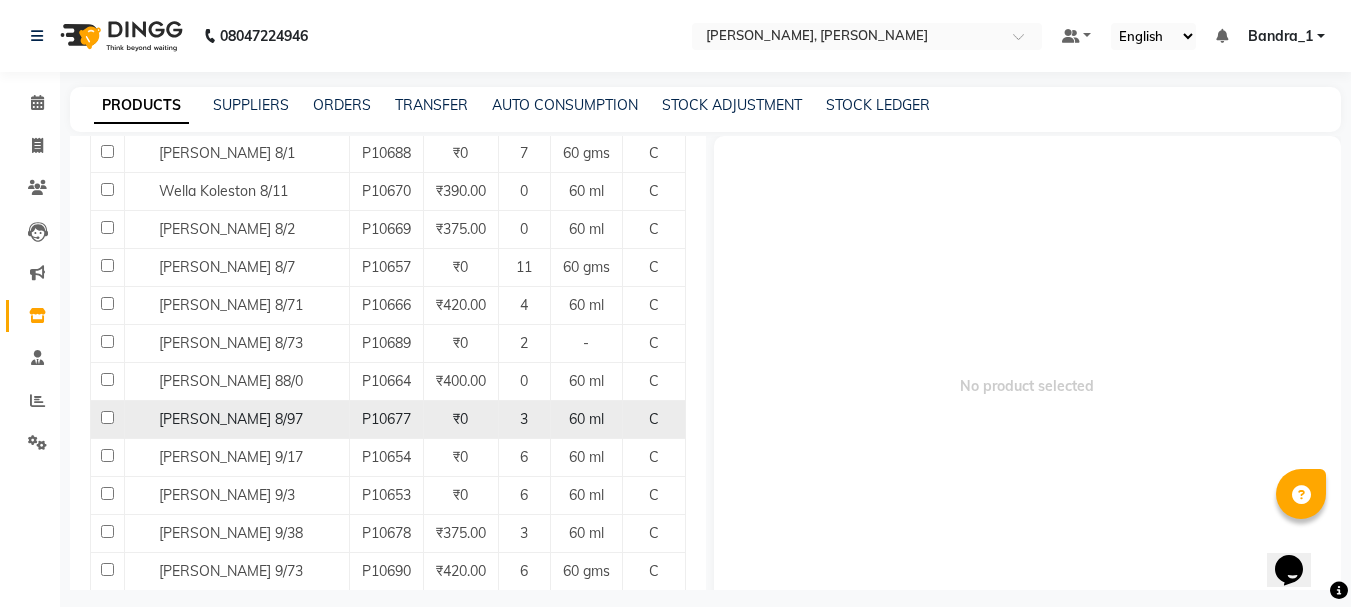 click 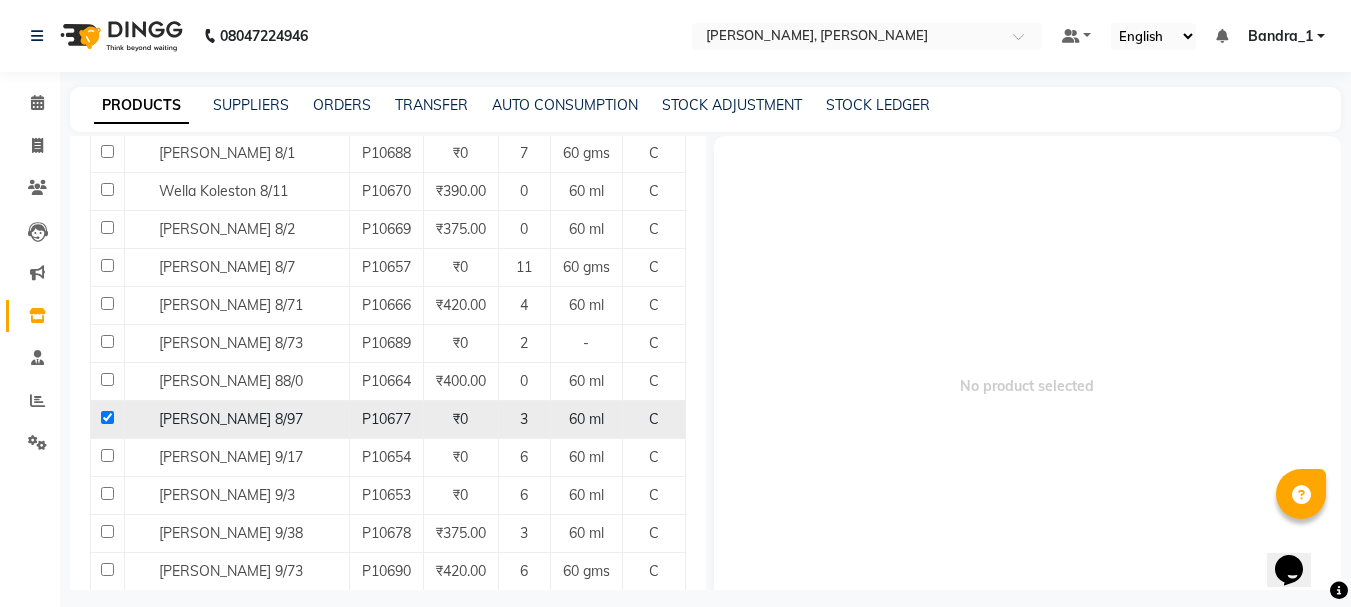 checkbox on "true" 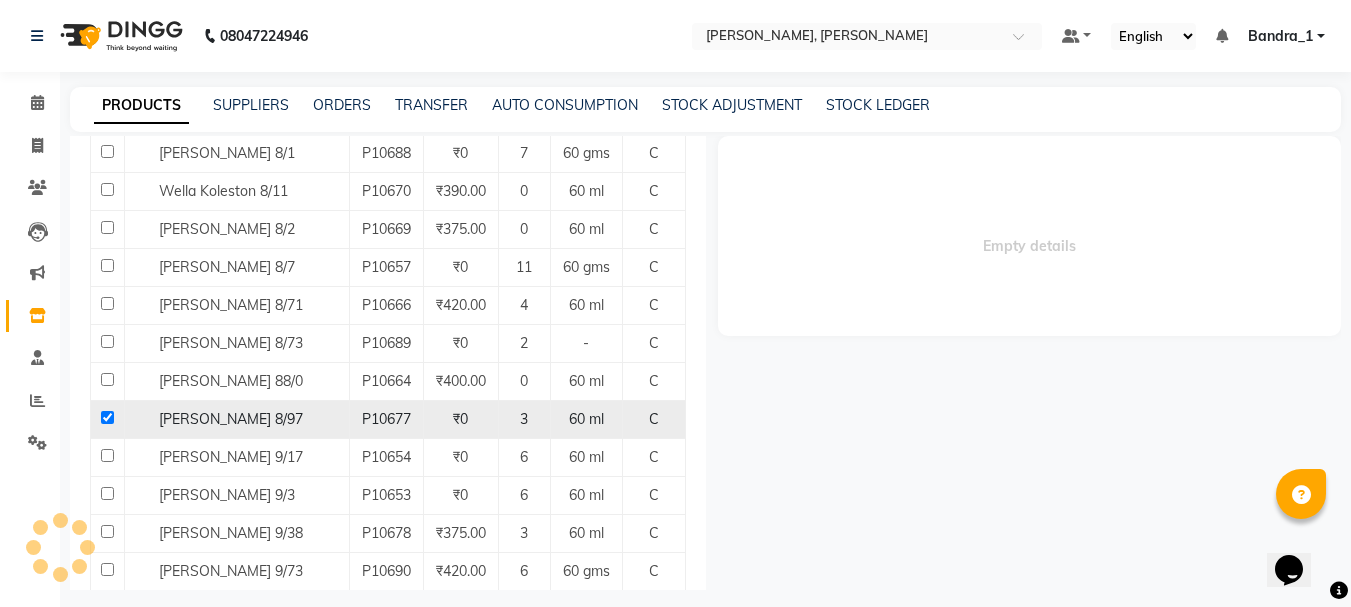 select 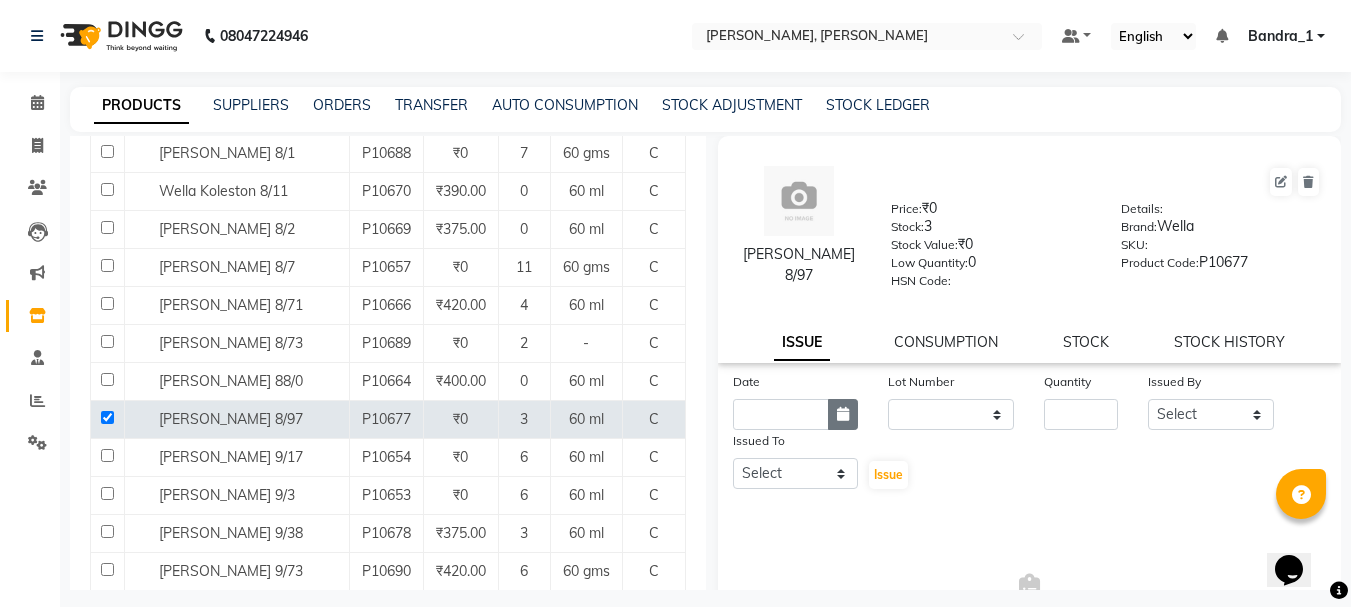 click 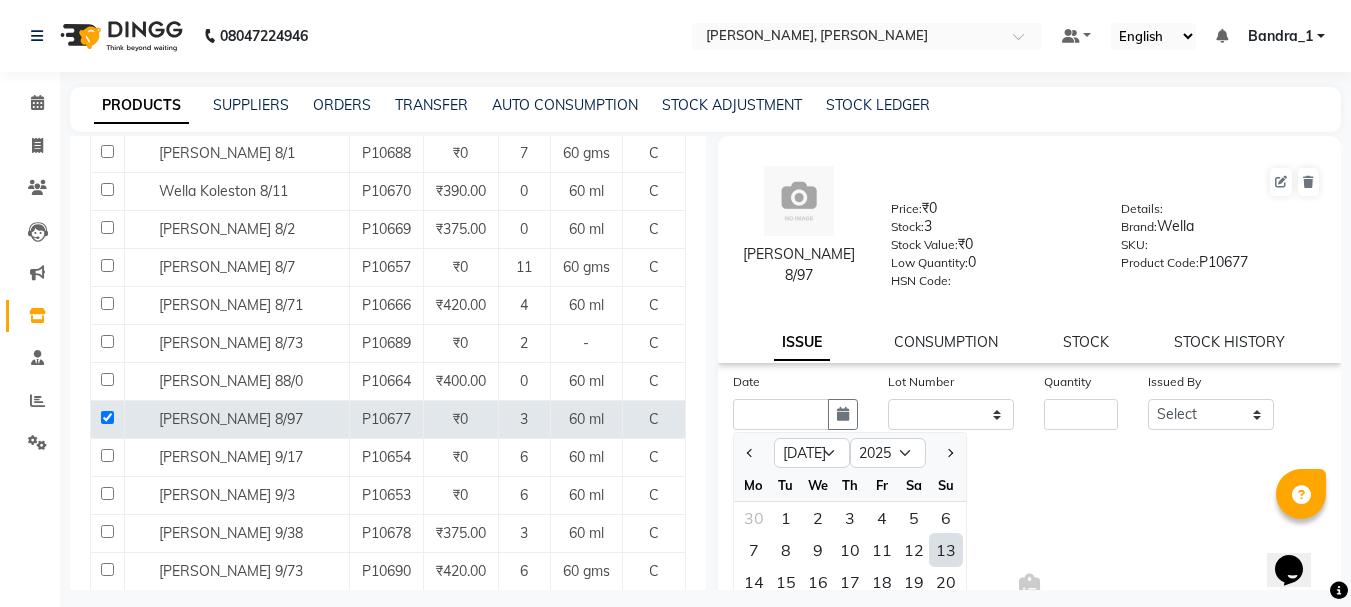 click on "13" 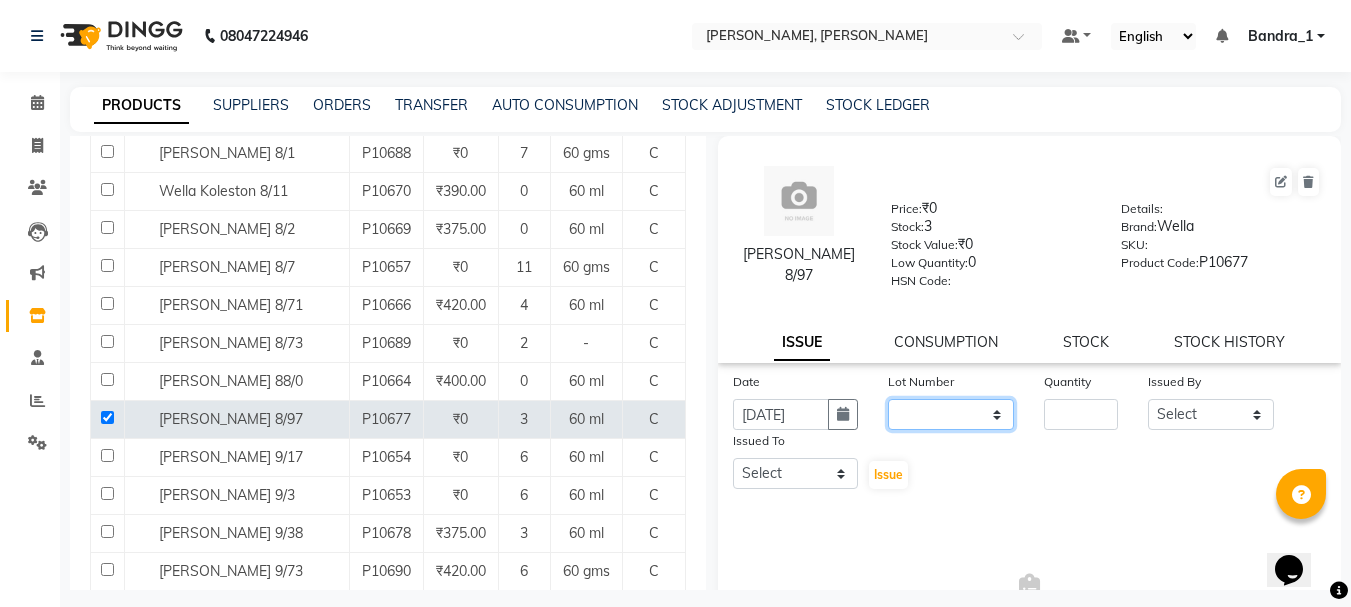 click on "None" 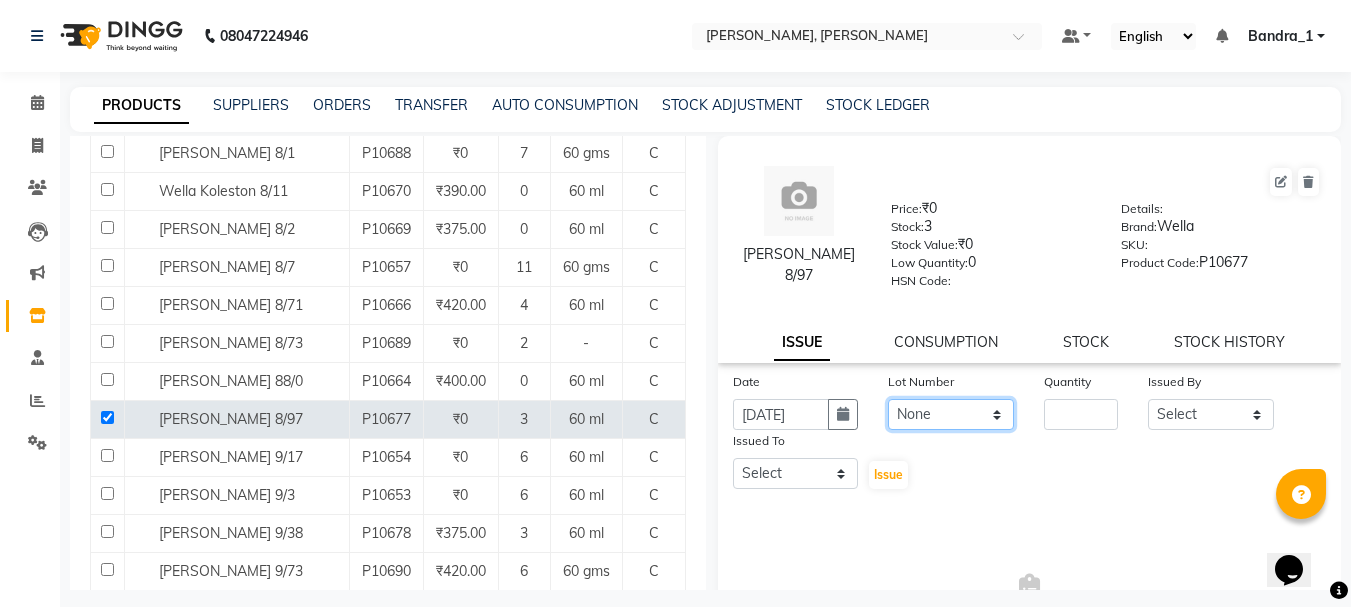 click on "None" 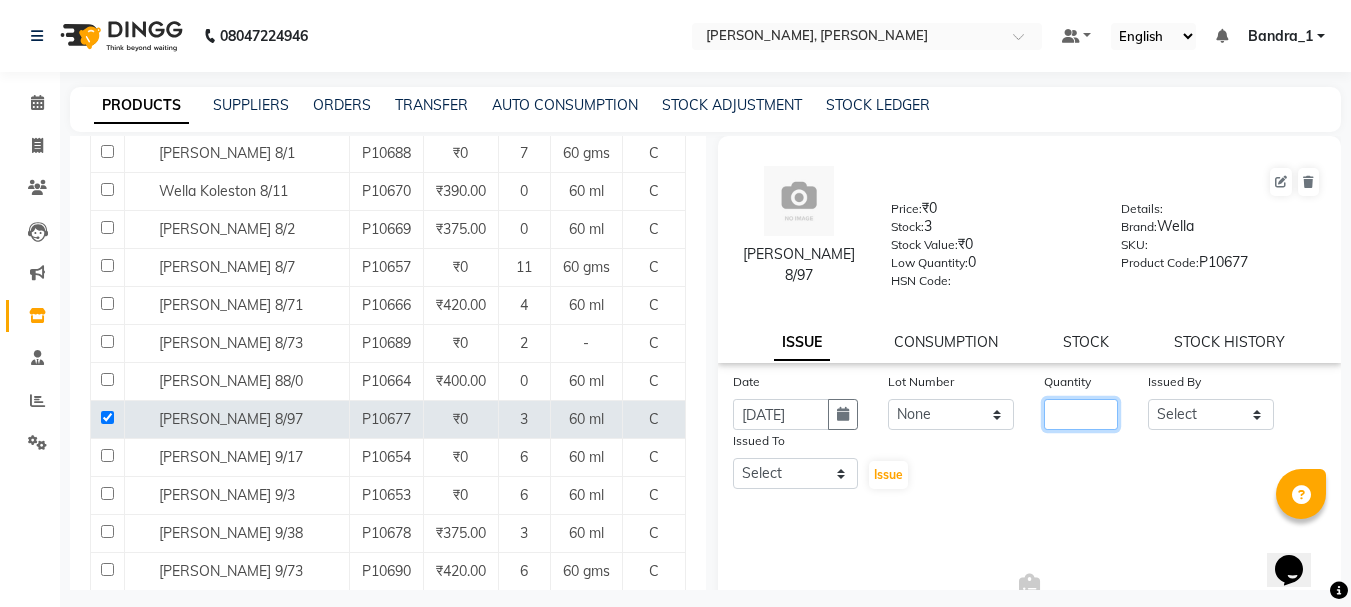 click 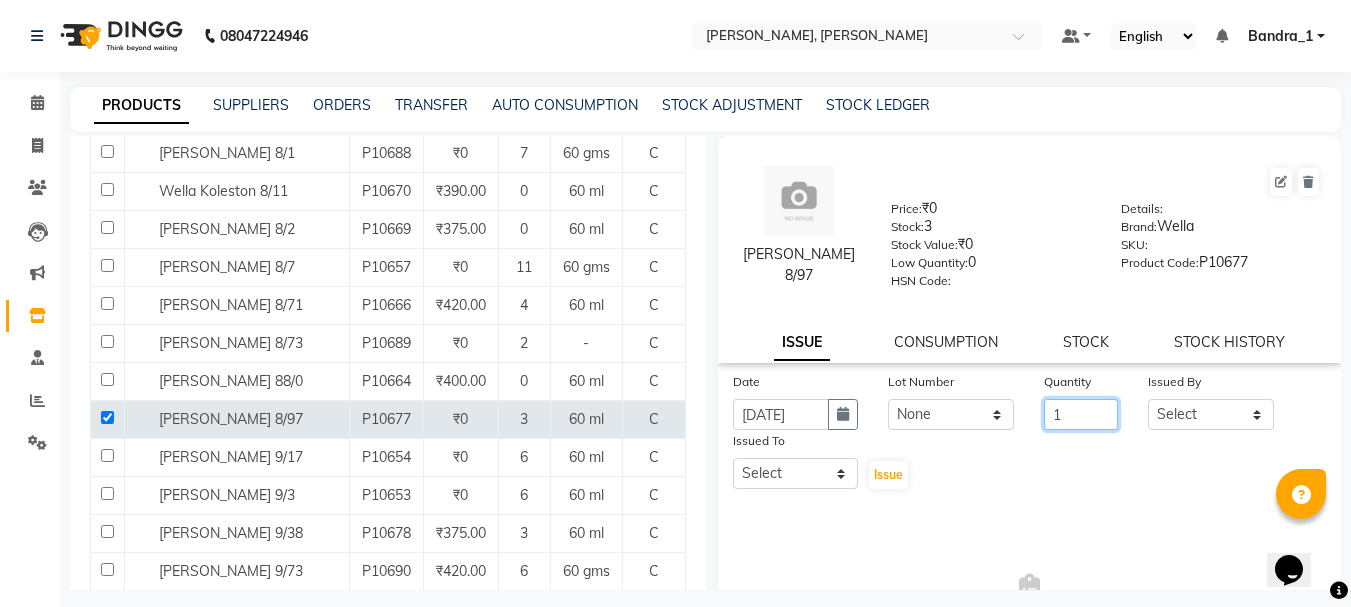type on "1" 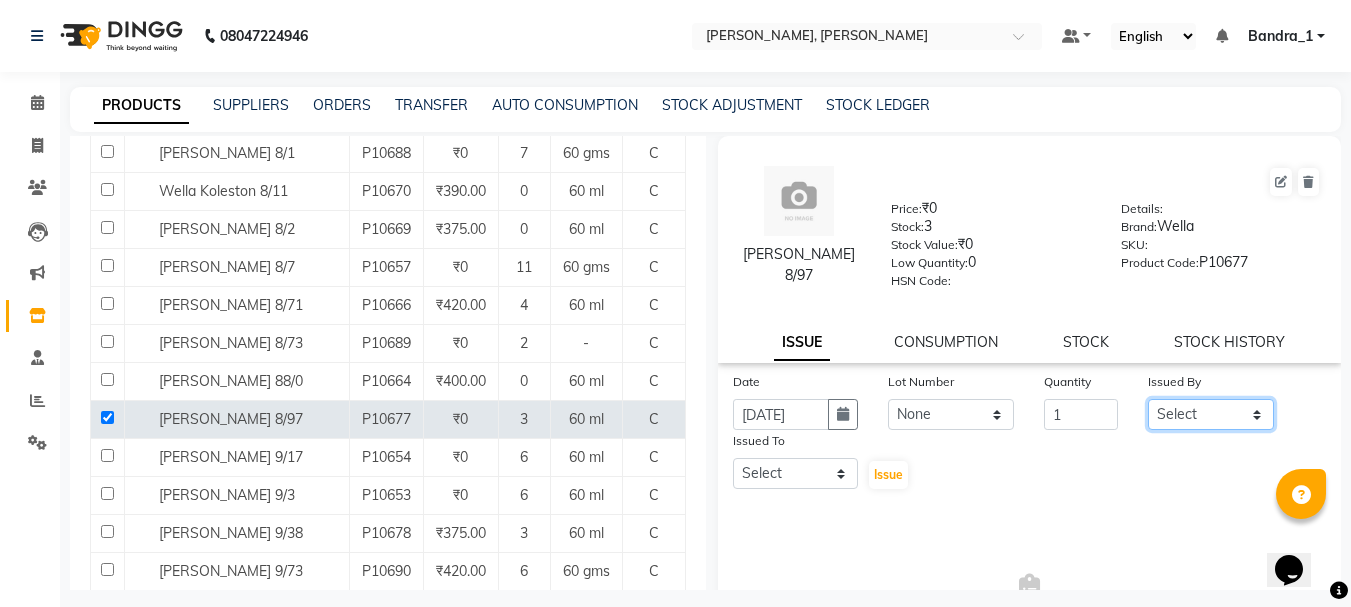 click on "Select Abdul Bandra_1 Bandra_store Catherine Chetan Deepali Eshan Gladis Gopal Jajo Jouyi Kiran  Manish Moon Naomi On  Floor  Peetrass Pinky Make up Artist Raaj Rahul  Raja Rakesh Rashid Ryan Samreen Sandeep Kaur Sanjay Sannatan Seema Shephali Shilpa Shim Somya Venisha                         Vinay Waqar Wasim.S Yangamphy Yashita  Zing" 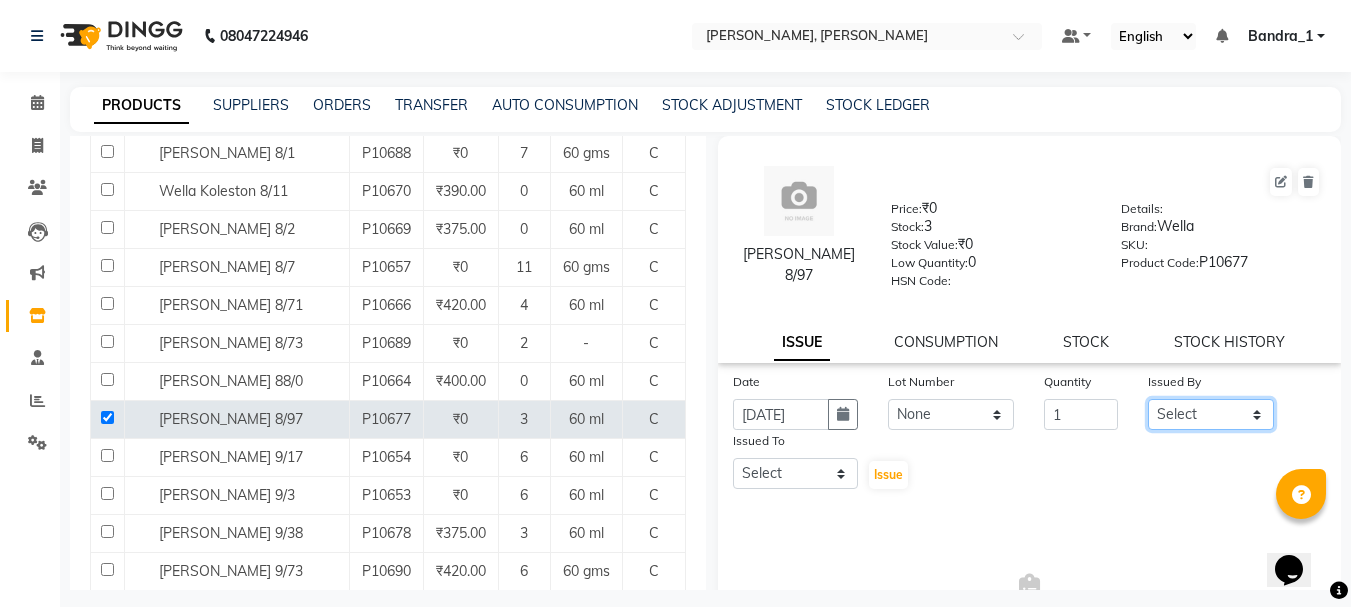 select on "8537" 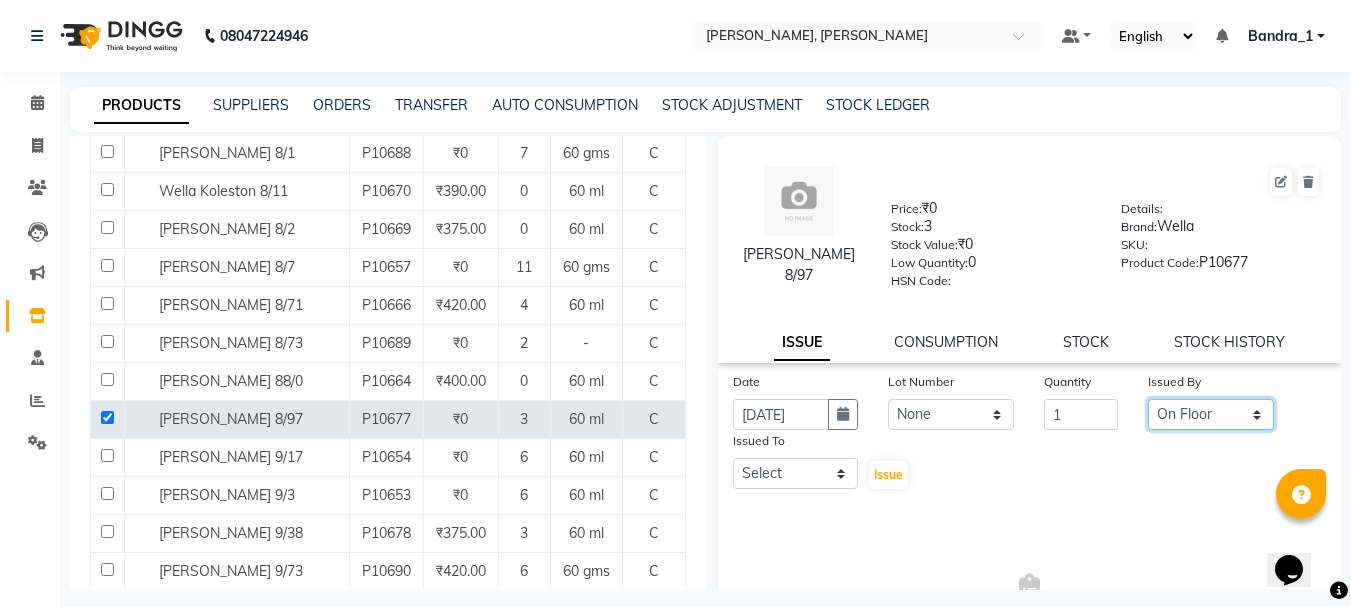 click on "Select Abdul Bandra_1 Bandra_store Catherine Chetan Deepali Eshan Gladis Gopal Jajo Jouyi Kiran  Manish Moon Naomi On  Floor  Peetrass Pinky Make up Artist Raaj Rahul  Raja Rakesh Rashid Ryan Samreen Sandeep Kaur Sanjay Sannatan Seema Shephali Shilpa Shim Somya Venisha                         Vinay Waqar Wasim.S Yangamphy Yashita  Zing" 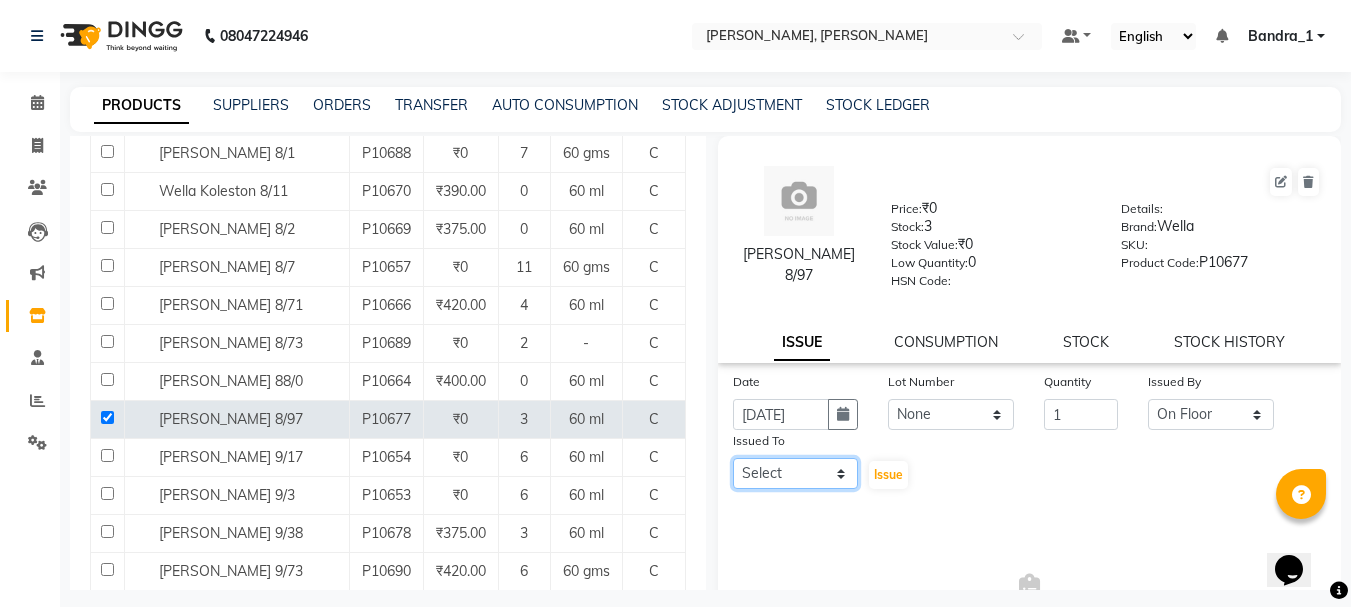 click on "Select Abdul Bandra_1 Bandra_store Catherine Chetan Deepali Eshan Gladis Gopal Jajo Jouyi Kiran  Manish Moon Naomi On  Floor  Peetrass Pinky Make up Artist Raaj Rahul  Raja Rakesh Rashid Ryan Samreen Sandeep Kaur Sanjay Sannatan Seema Shephali Shilpa Shim Somya Venisha                         Vinay Waqar Wasim.S Yangamphy Yashita  Zing" 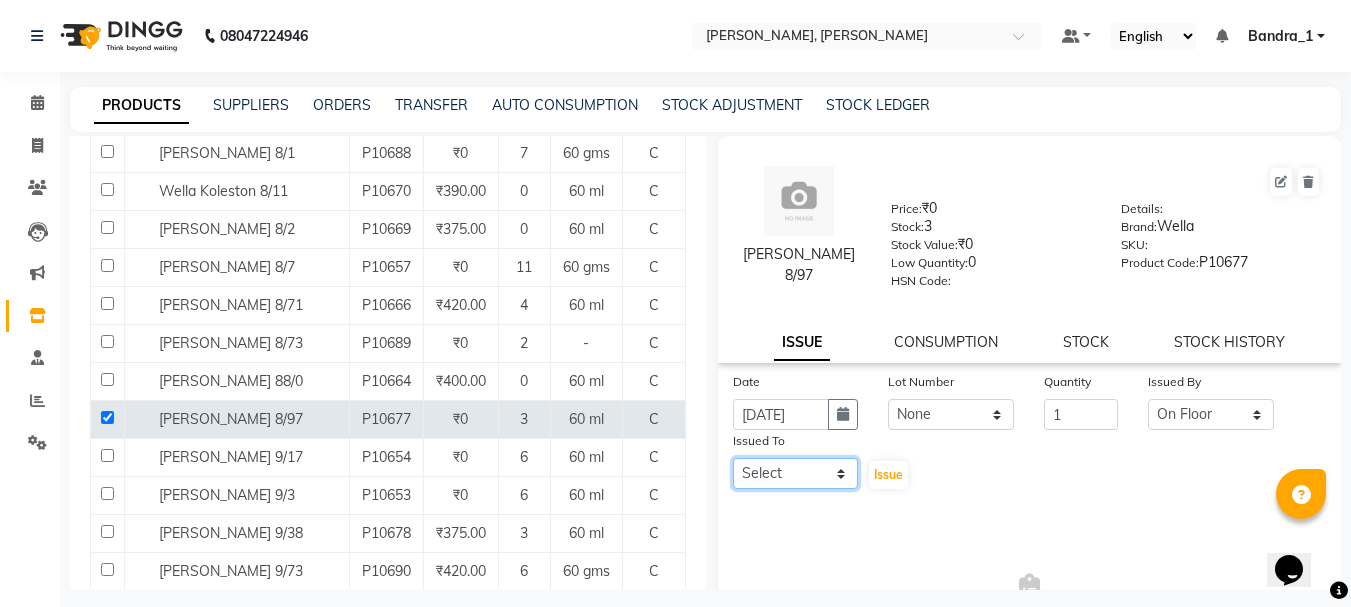 select on "8537" 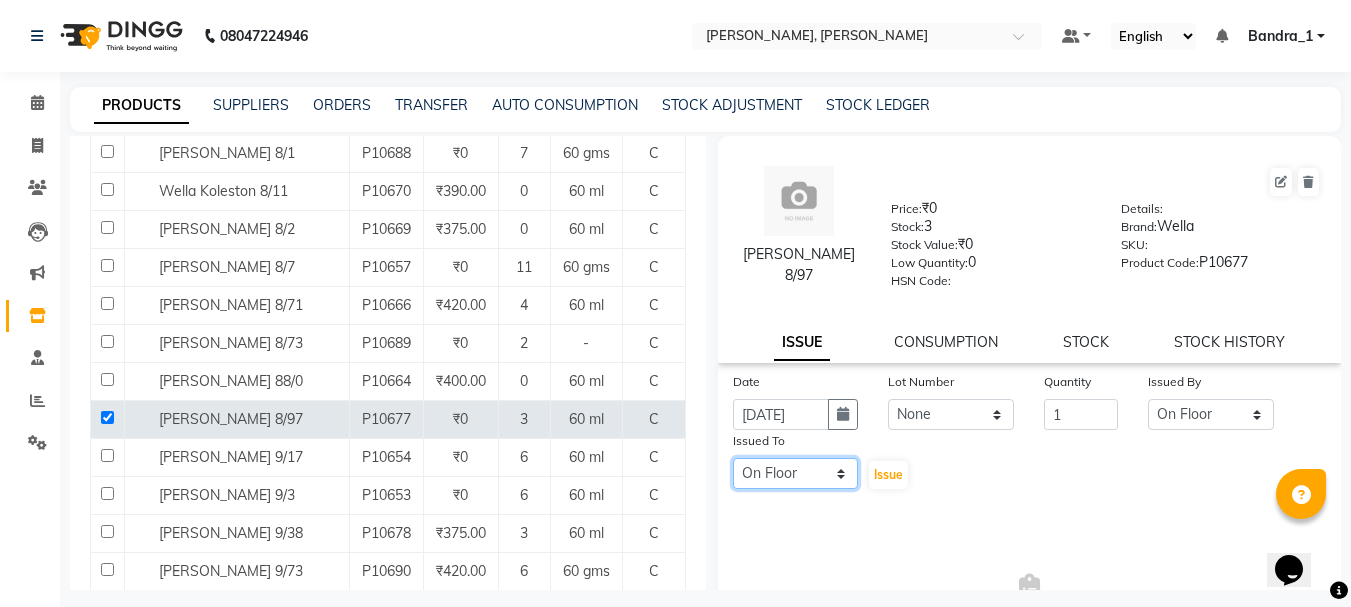 click on "Select Abdul Bandra_1 Bandra_store Catherine Chetan Deepali Eshan Gladis Gopal Jajo Jouyi Kiran  Manish Moon Naomi On  Floor  Peetrass Pinky Make up Artist Raaj Rahul  Raja Rakesh Rashid Ryan Samreen Sandeep Kaur Sanjay Sannatan Seema Shephali Shilpa Shim Somya Venisha                         Vinay Waqar Wasim.S Yangamphy Yashita  Zing" 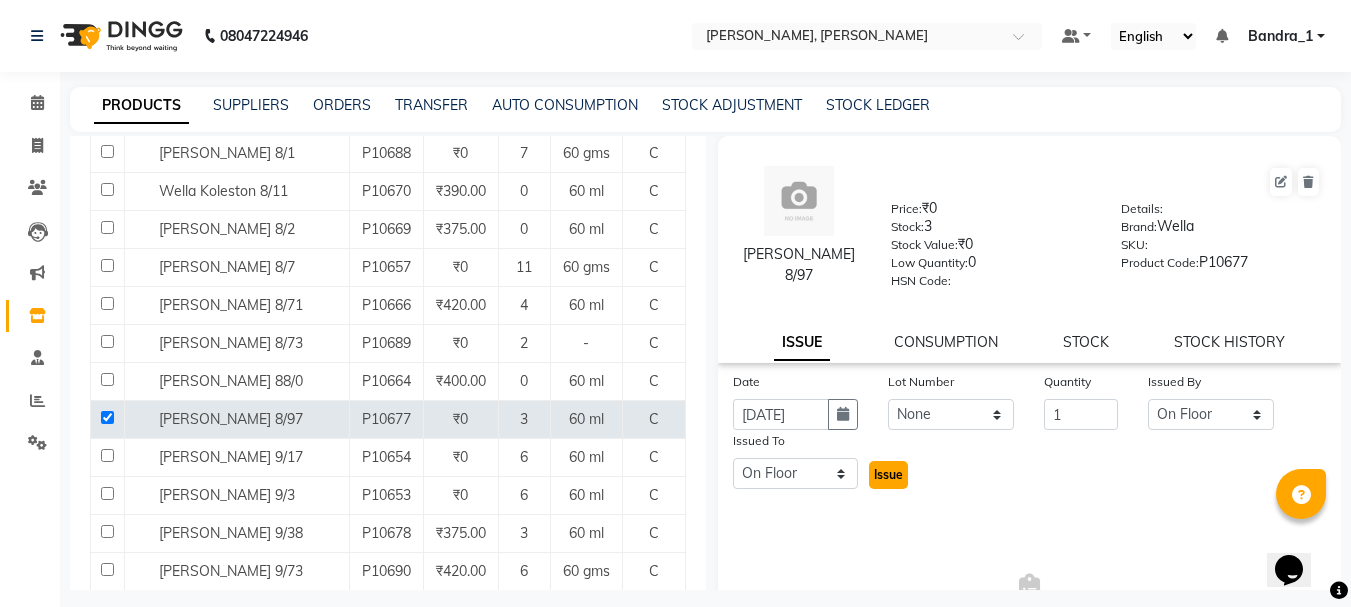 click on "Issue" 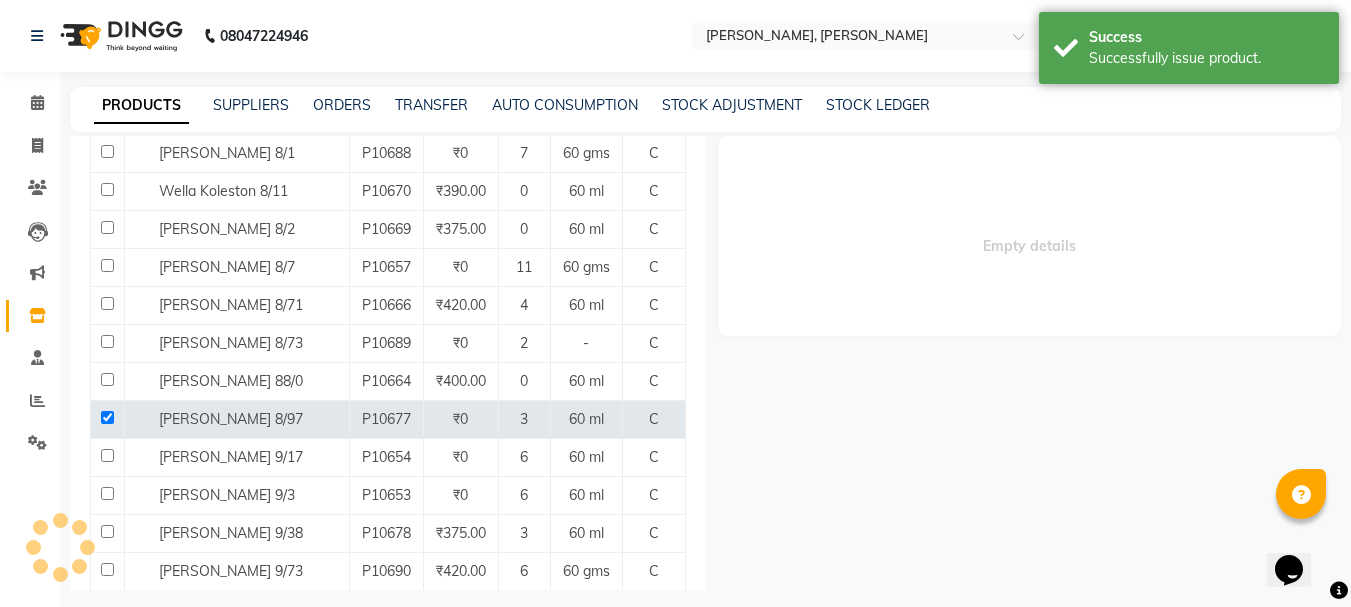 select 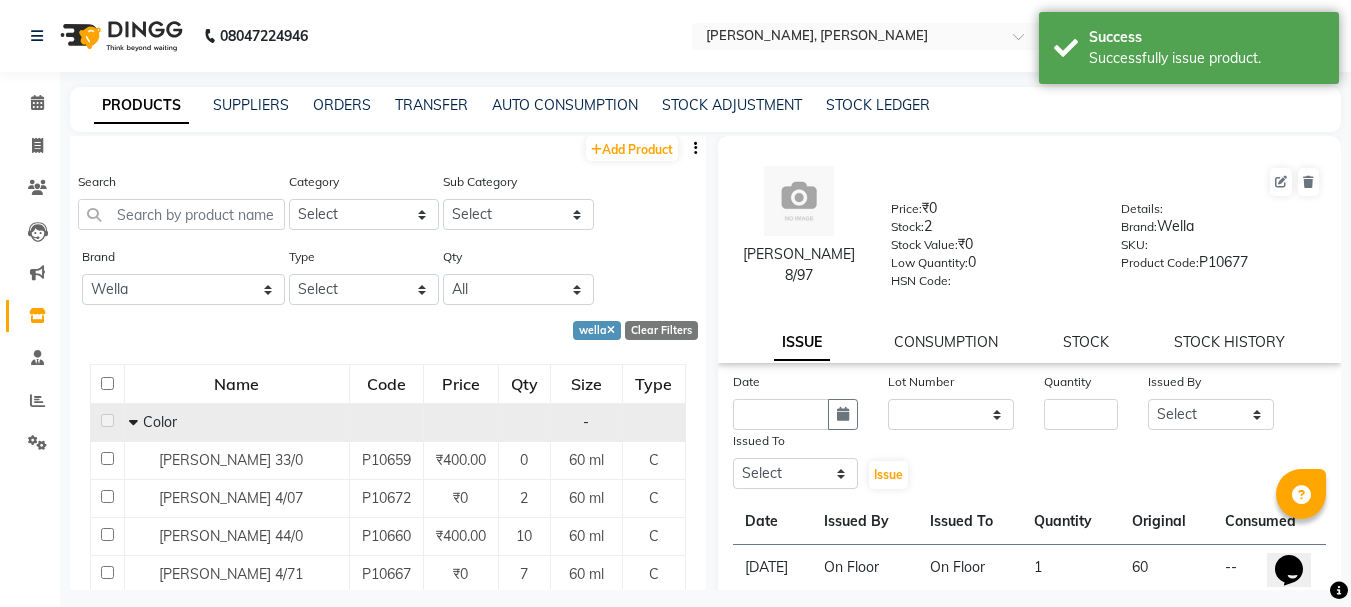 scroll, scrollTop: 0, scrollLeft: 0, axis: both 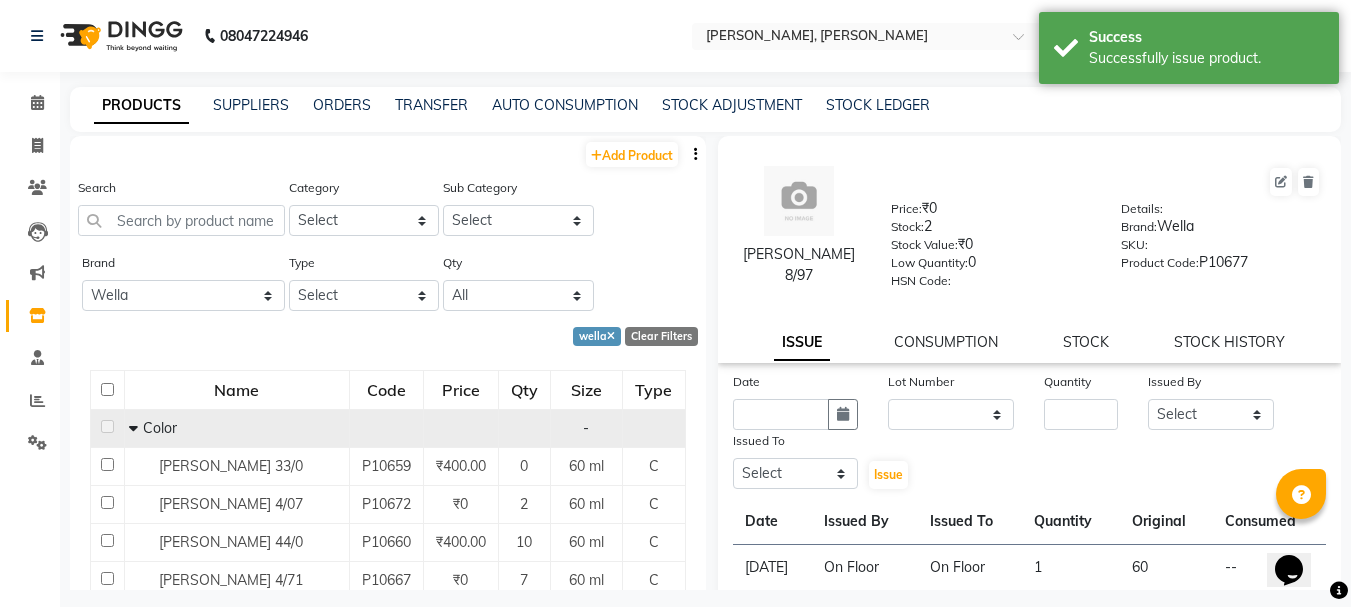 click on "Name Code Price Qty Size Type   Color - Wella Koleston 33/0 P10659 ₹400.00 0 60 ml C Wella Koleston 4/07 P10672 ₹0 2 60 ml C Wella Koleston 44/0 P10660 ₹400.00 10 60 ml C Wella Koleston 4/71 P10667 ₹0 7 60 ml C Wella Koleston 4/77 P10668 ₹375.00 2 60 ml C Wella Koleston 5/3 P10700 ₹420.00 0 60 ml C Wella Koleston 55/0 P10661 ₹400.00 11 60 ml C Wella Koleston 5/73 P10685 ₹375.00 6 60 ml C Wella Koleston 5/77 P10699 ₹420.00 4 60 ml C Wella Koleston 6/03 P10673 ₹0 8 60 ml C Wella Koleston 6/07 P10652 ₹420.00 12 60 ml C Wella Koleston 6/1 P10650 ₹420.00 0 60 ml C Wella Koleston 6/2 P10658 ₹375.00 2 60 ml C Wella Koleston 6/3 P10676 ₹375.00 1 60 ml C Wella Koleston 66/0 P10662 ₹400.00 2 60 ml C Wella Koleston 6/7 P10656 ₹420.00 5 60 ml C Wella Koleston 6/71 P10691 ₹420.00 0 60 gms C Wella Koleston 6/74 P10701 ₹0 5 60 ml C Wella koleston 6/77 P10686 ₹0 5 60 ml C Wella Koleston 6/97 P10681 ₹0 5 60 ml C Wella Koleston 7/11 P10684 ₹0 0 60 ml C Wella Koleston 7/17 P10683 9 C 17" 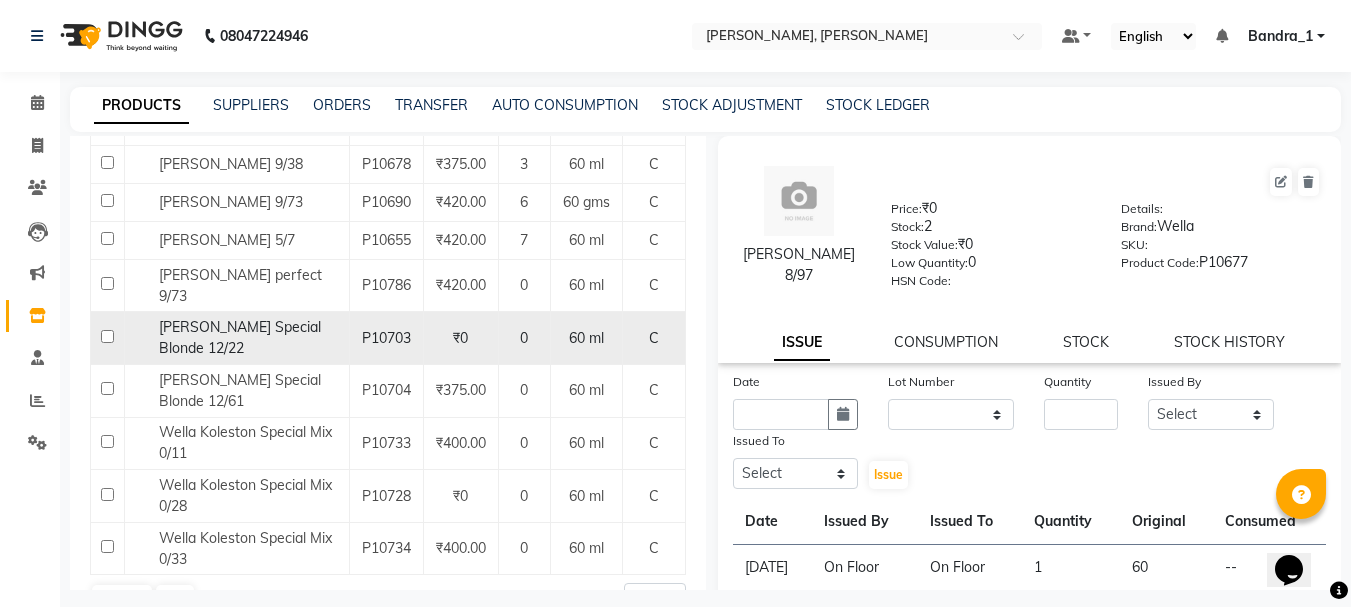 scroll, scrollTop: 1891, scrollLeft: 0, axis: vertical 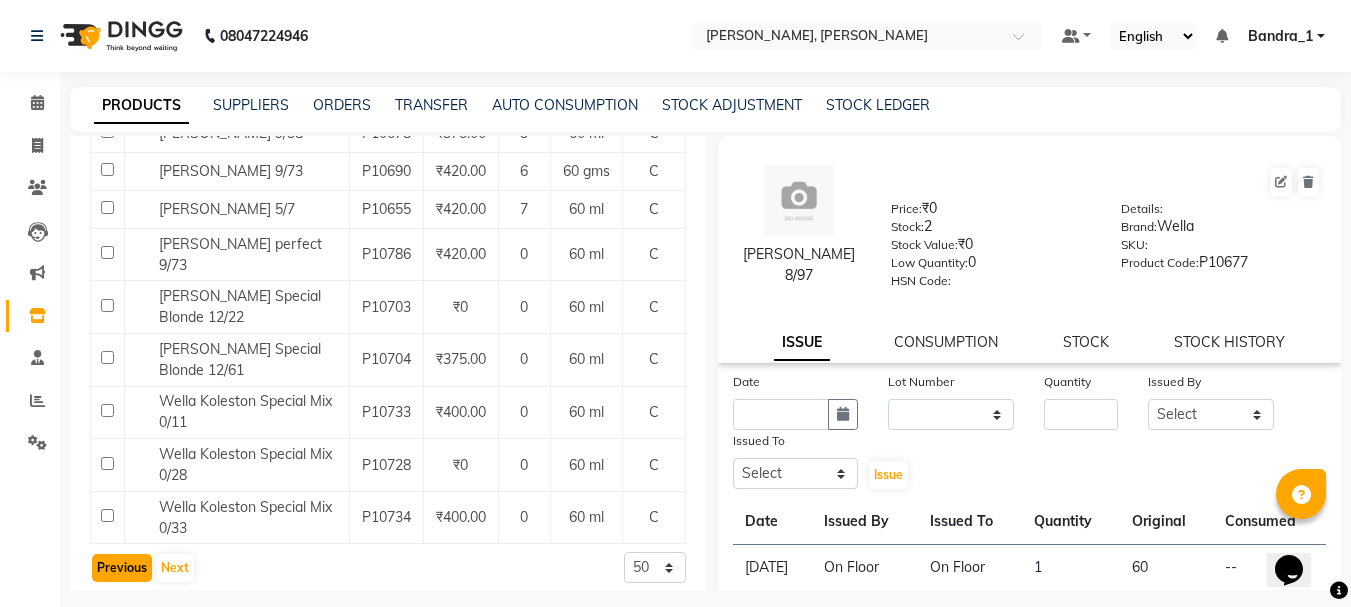 click on "Previous" 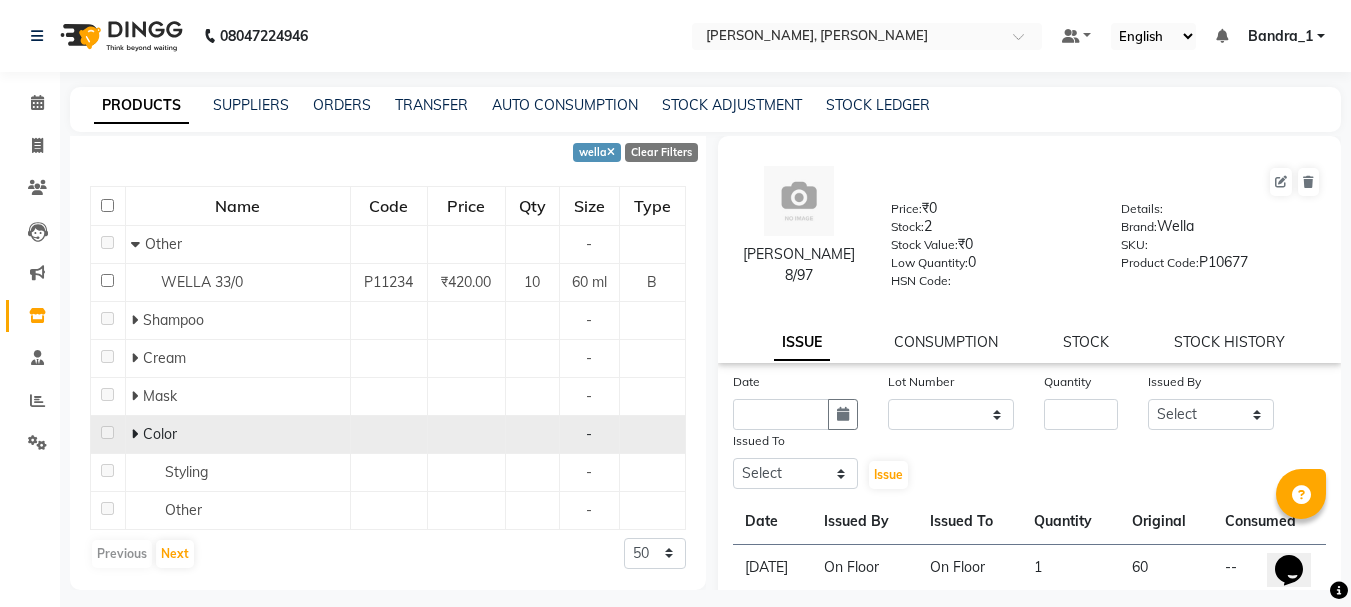 scroll, scrollTop: 184, scrollLeft: 0, axis: vertical 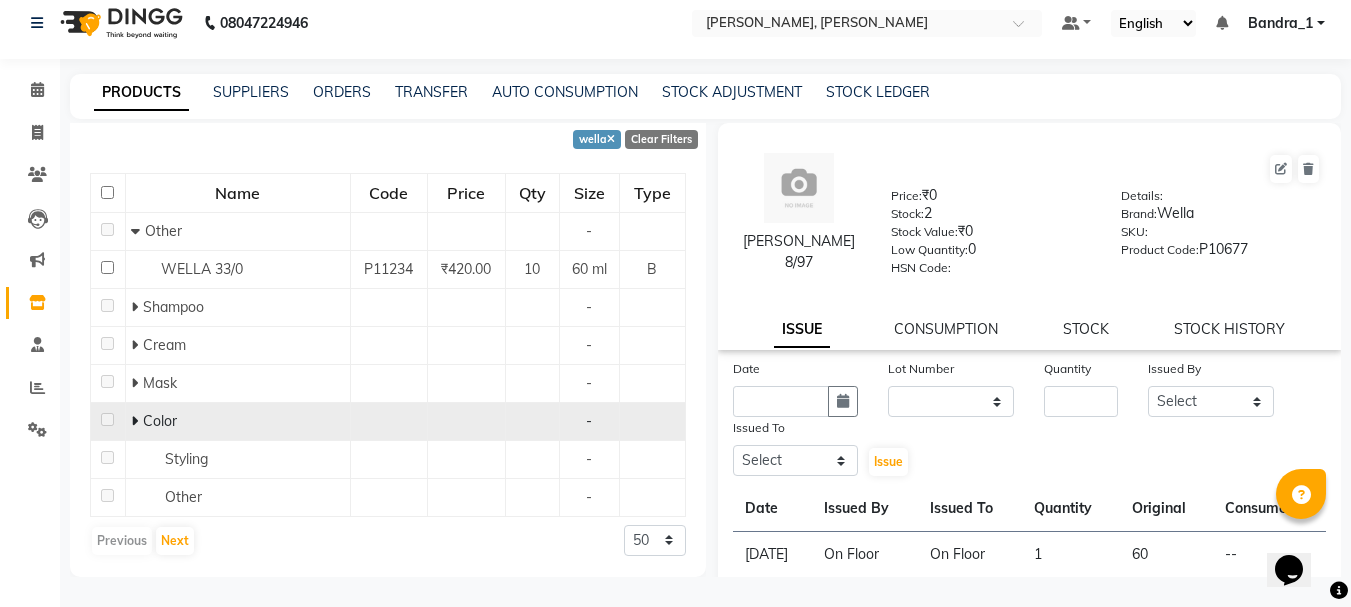 click 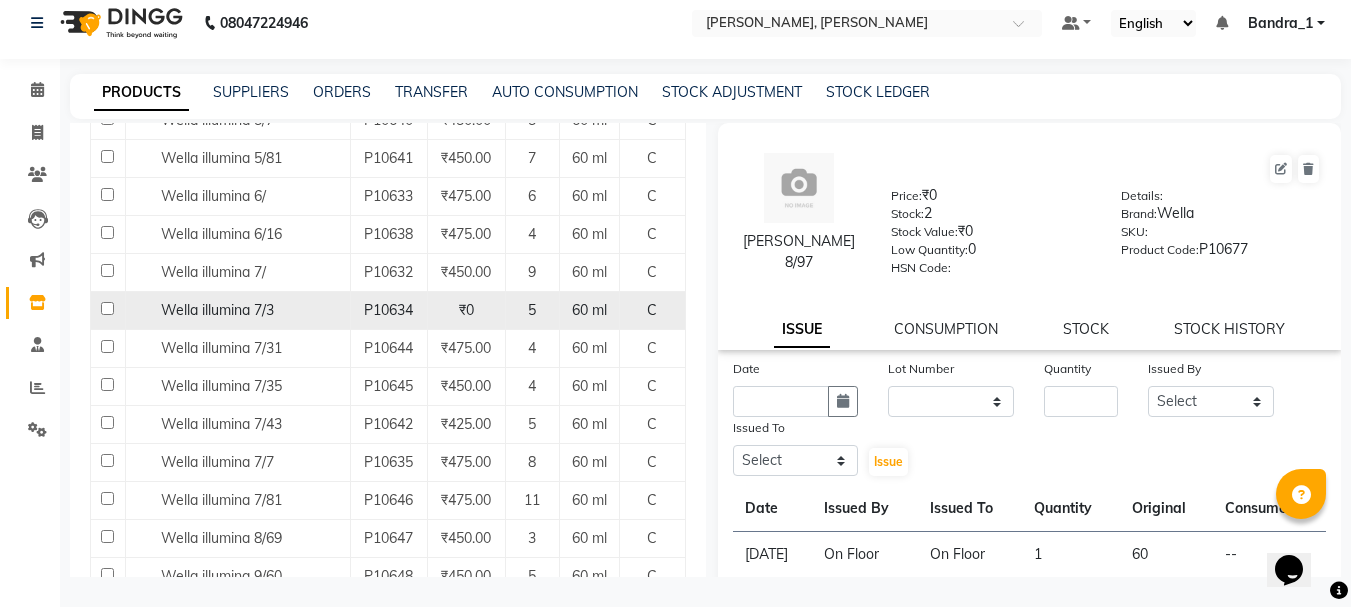 scroll, scrollTop: 1114, scrollLeft: 0, axis: vertical 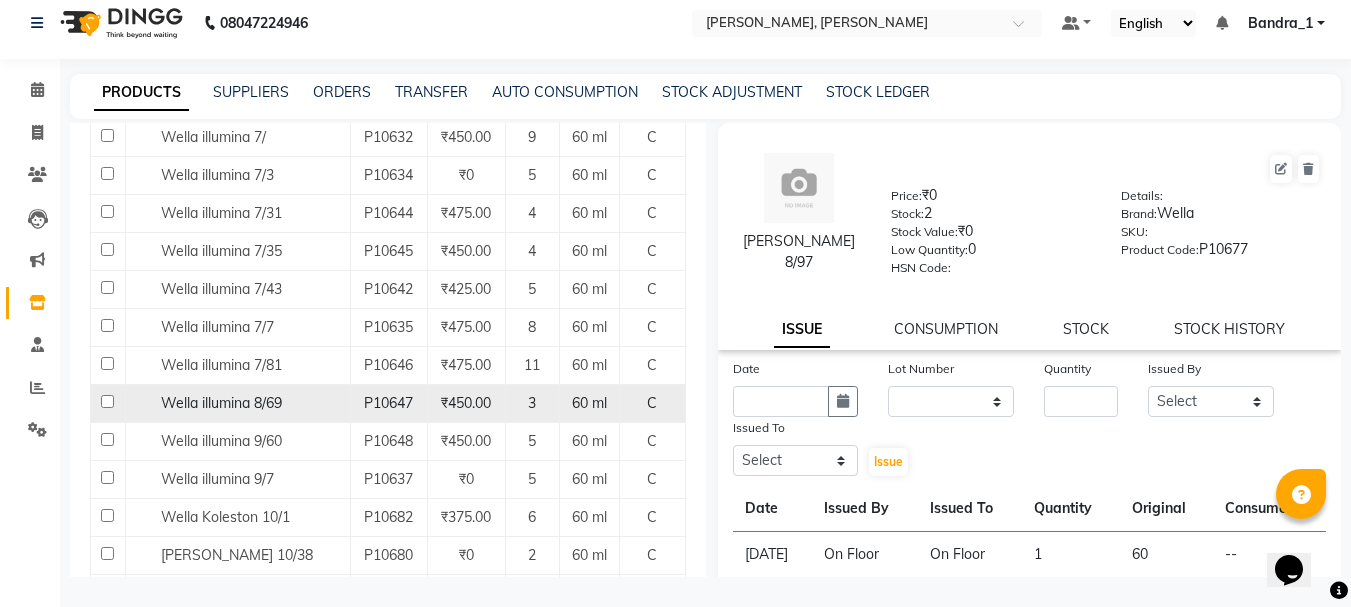 click 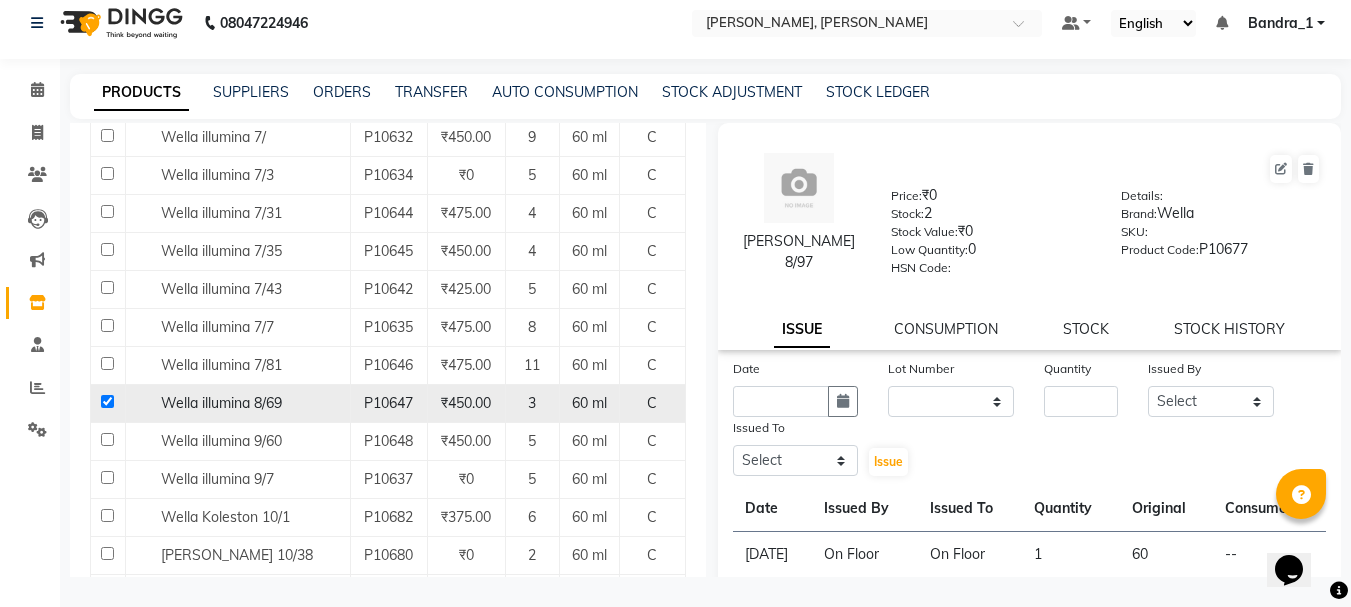 checkbox on "true" 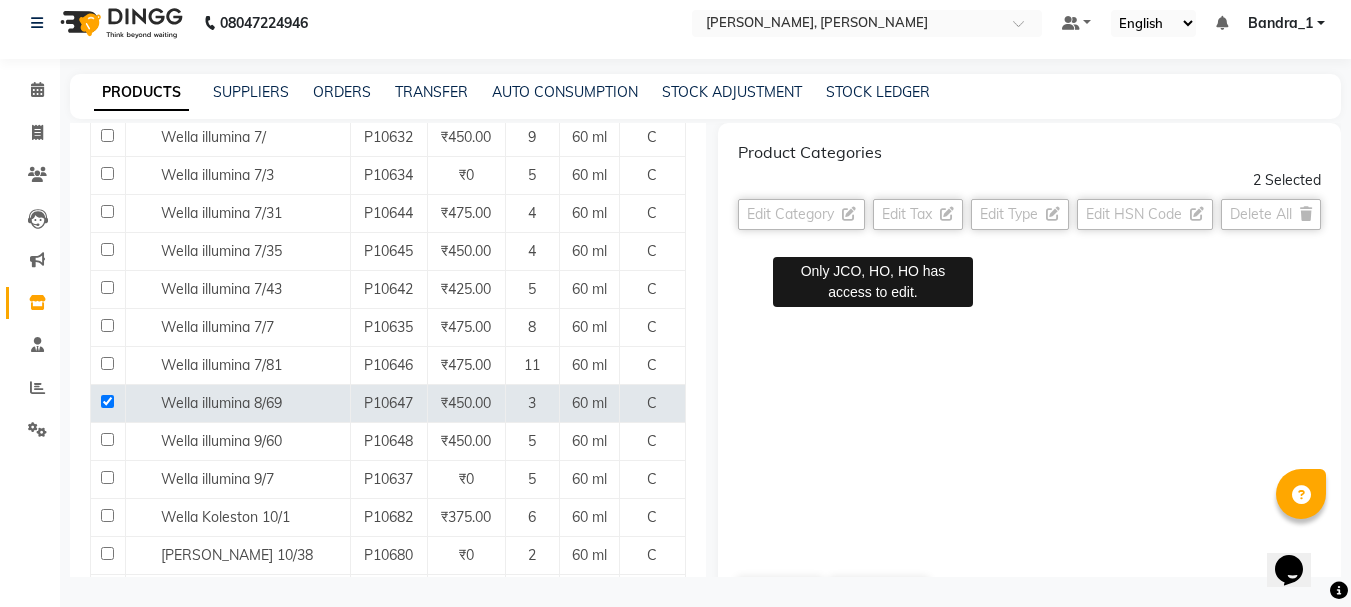 scroll, scrollTop: 0, scrollLeft: 0, axis: both 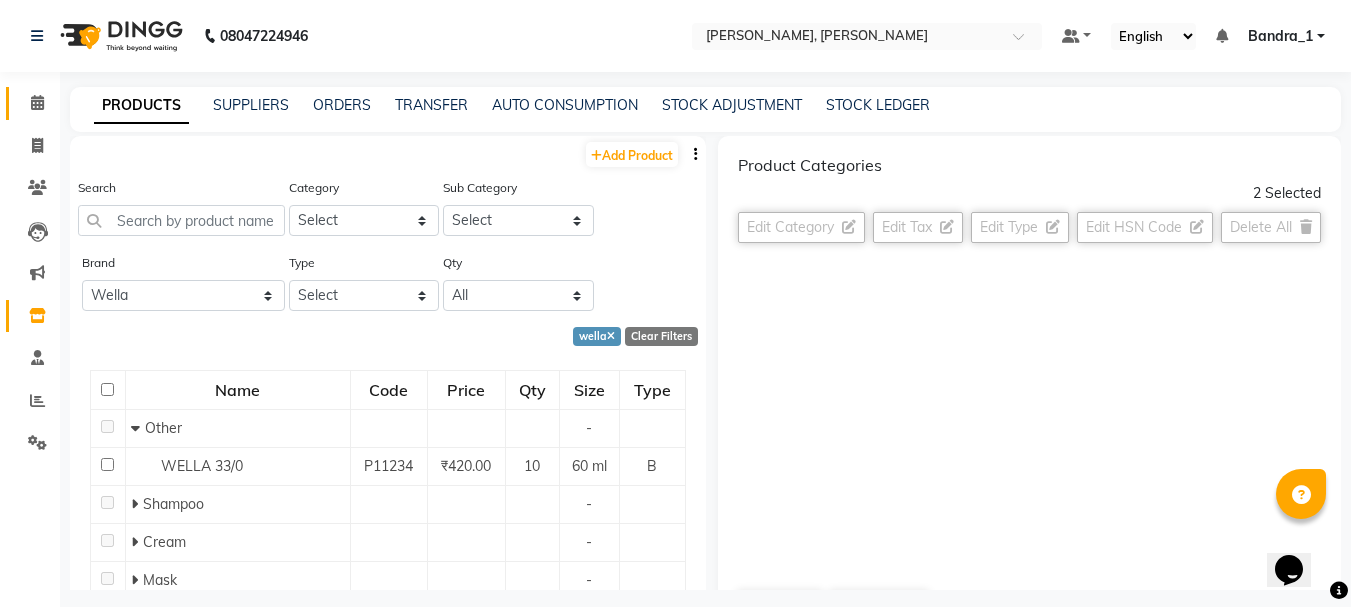 click 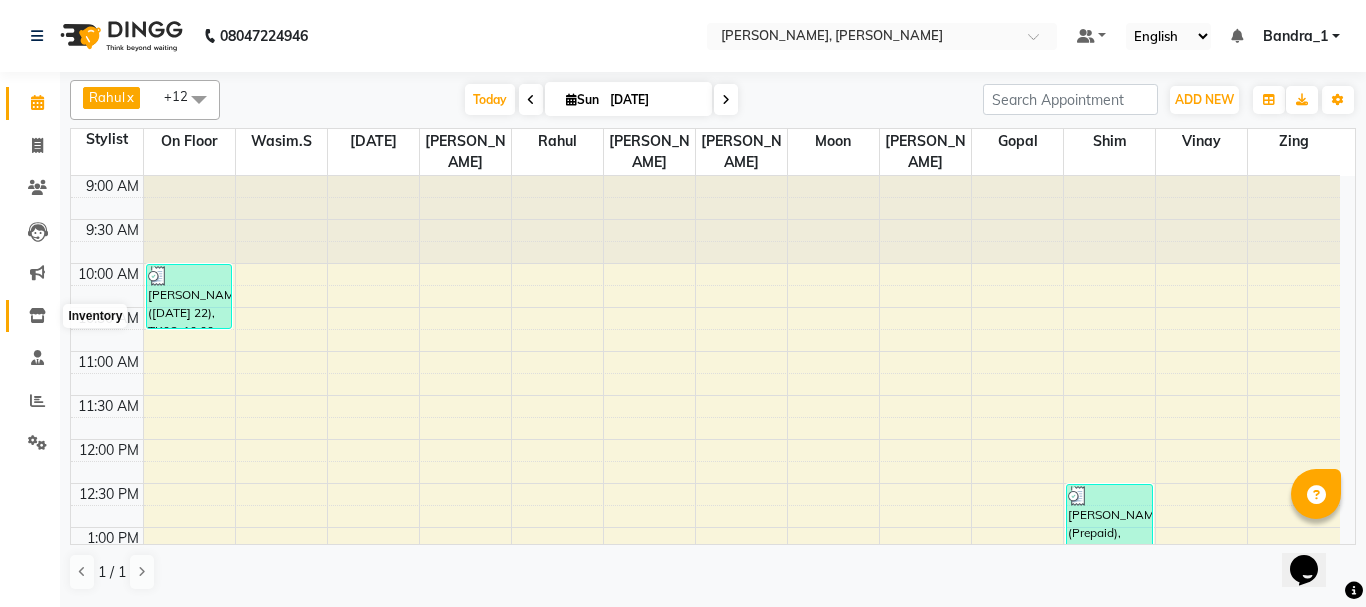 click 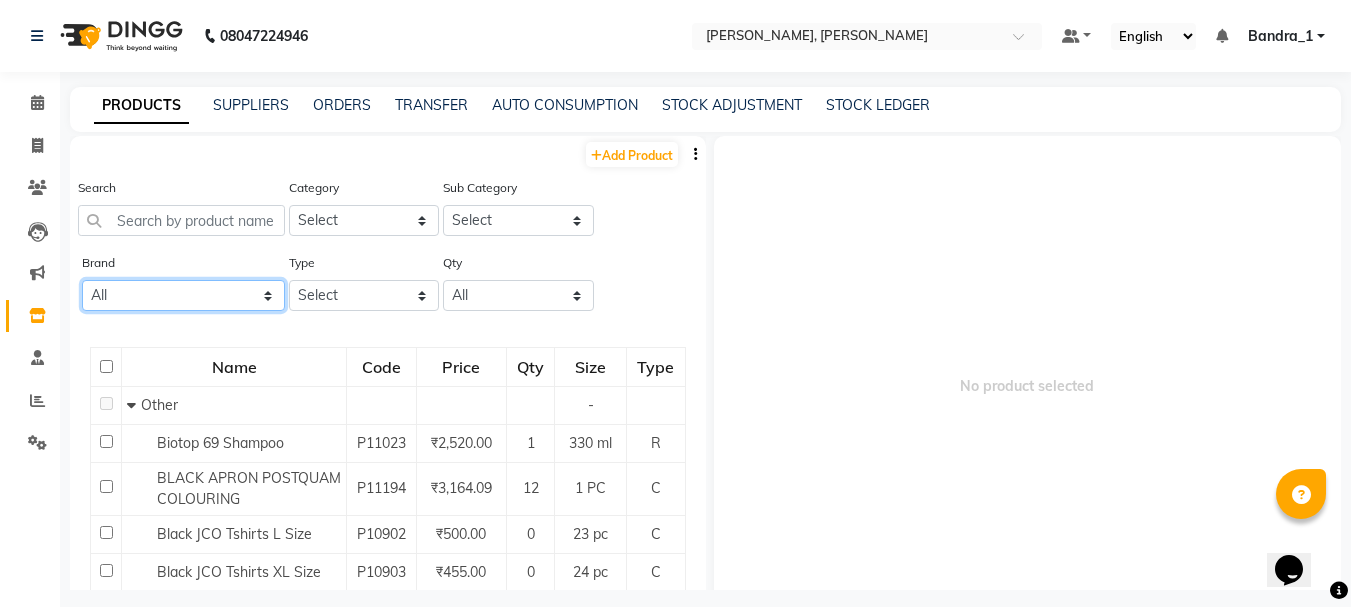 click on "All Ashpveda Beauty Gang Beauty Garage Biolume Biotop Cabelo Chave Calyx Proffesional Calyx Proffesionals Coffee Co & Co Dettol Floractive Inova Jeeva Loreal Loreal Inoa Color. Morfose Null Olaplex Orangewood Orange Wood Orange Wood R Postquam Postquam Professional Pq Sebastian Tanash Tansh Wella" 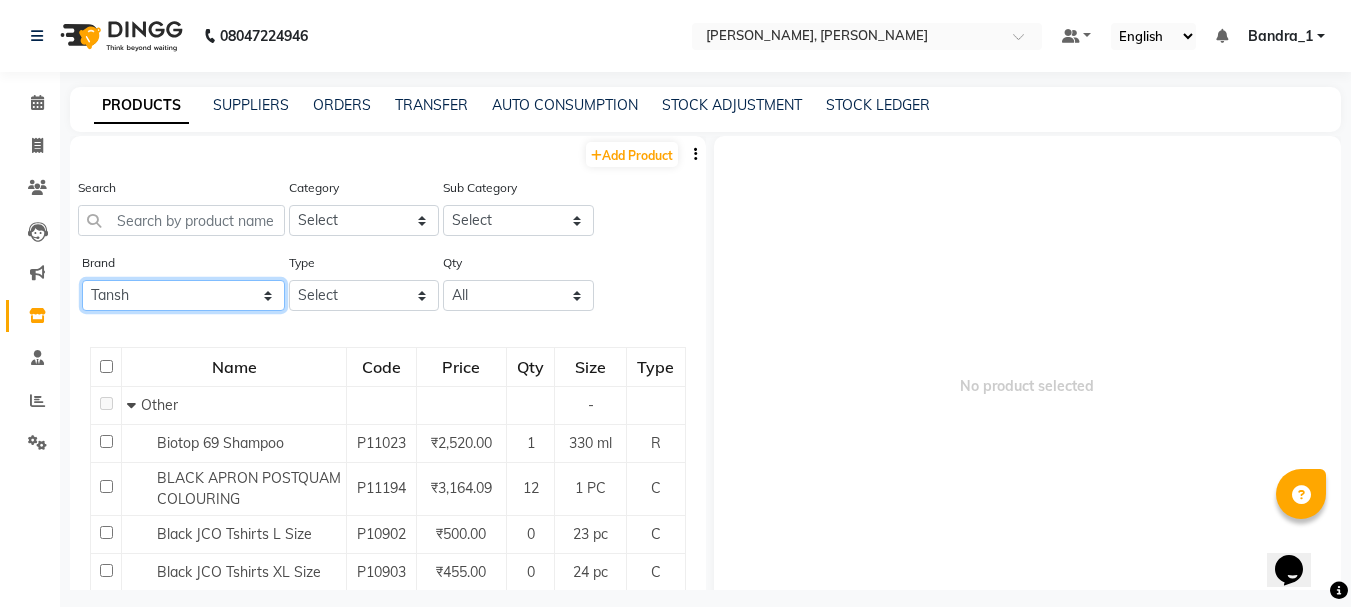 click on "All Ashpveda Beauty Gang Beauty Garage Biolume Biotop Cabelo Chave Calyx Proffesional Calyx Proffesionals Coffee Co & Co Dettol Floractive Inova Jeeva Loreal Loreal Inoa Color. Morfose Null Olaplex Orangewood Orange Wood Orange Wood R Postquam Postquam Professional Pq Sebastian Tanash Tansh Wella" 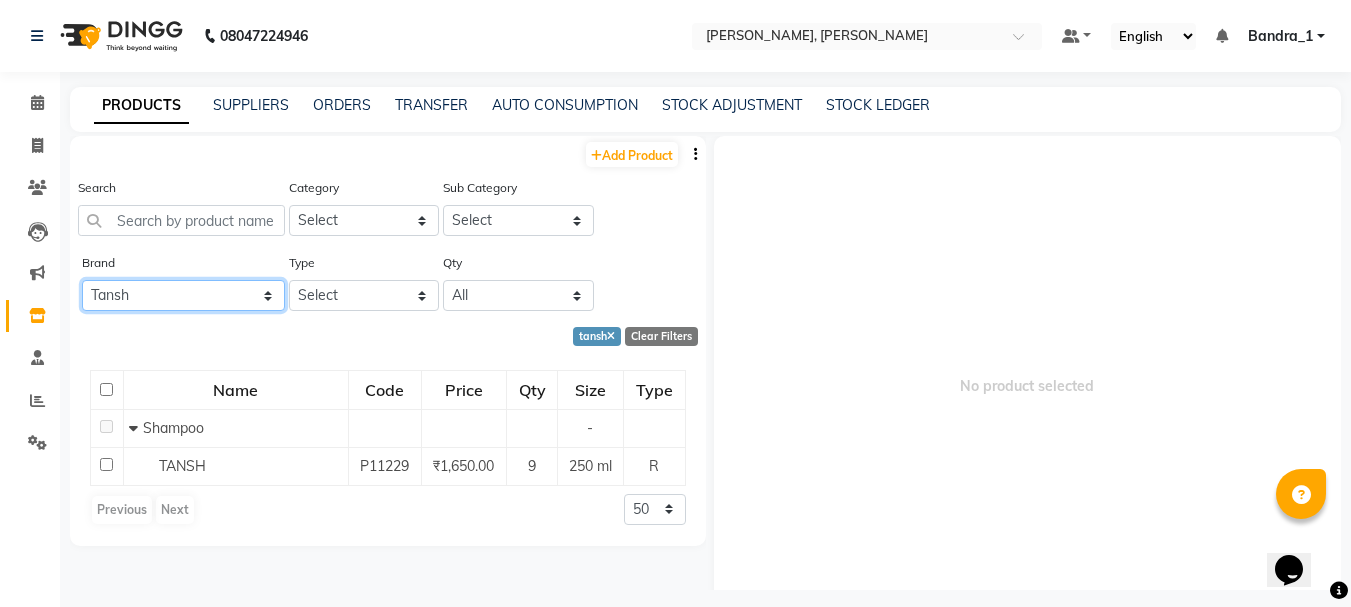 click on "All Ashpveda Beauty Gang Beauty Garage Biolume Biotop Cabelo Chave Calyx Proffesional Calyx Proffesionals Coffee Co & Co Dettol Floractive Inova Jeeva Loreal Loreal Inoa Color. Morfose Null Olaplex Orangewood Orange Wood Orange Wood R Postquam Postquam Professional Pq Sebastian Tanash Tansh Wella" 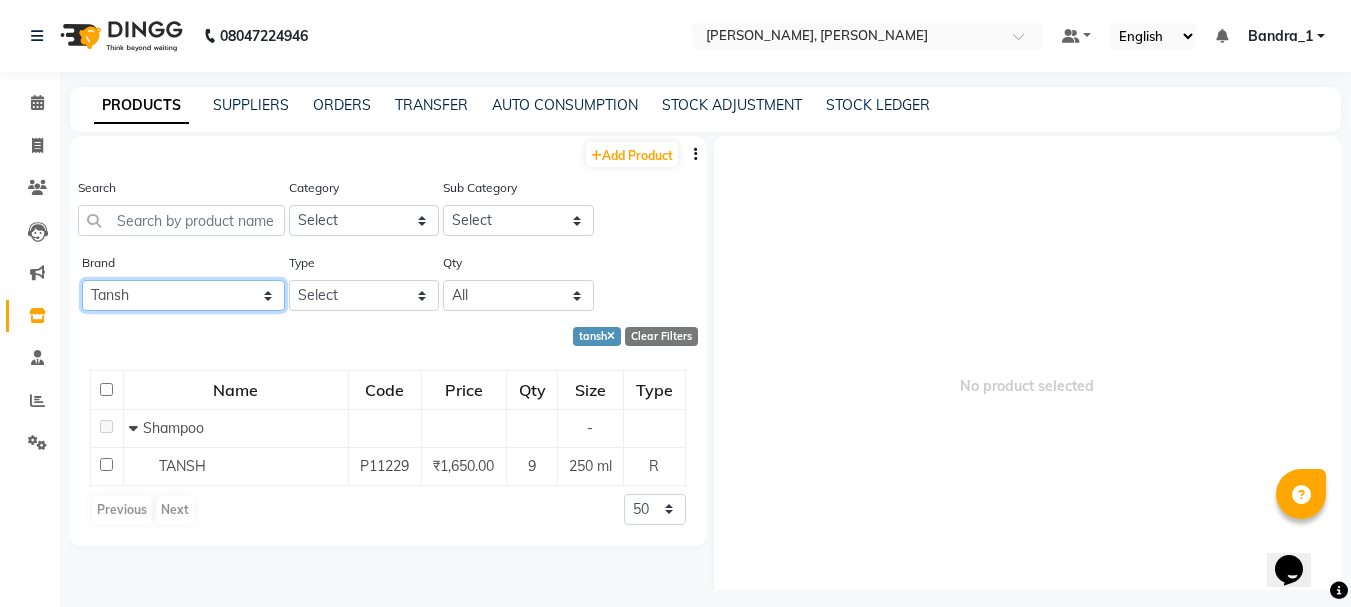 select on "wella" 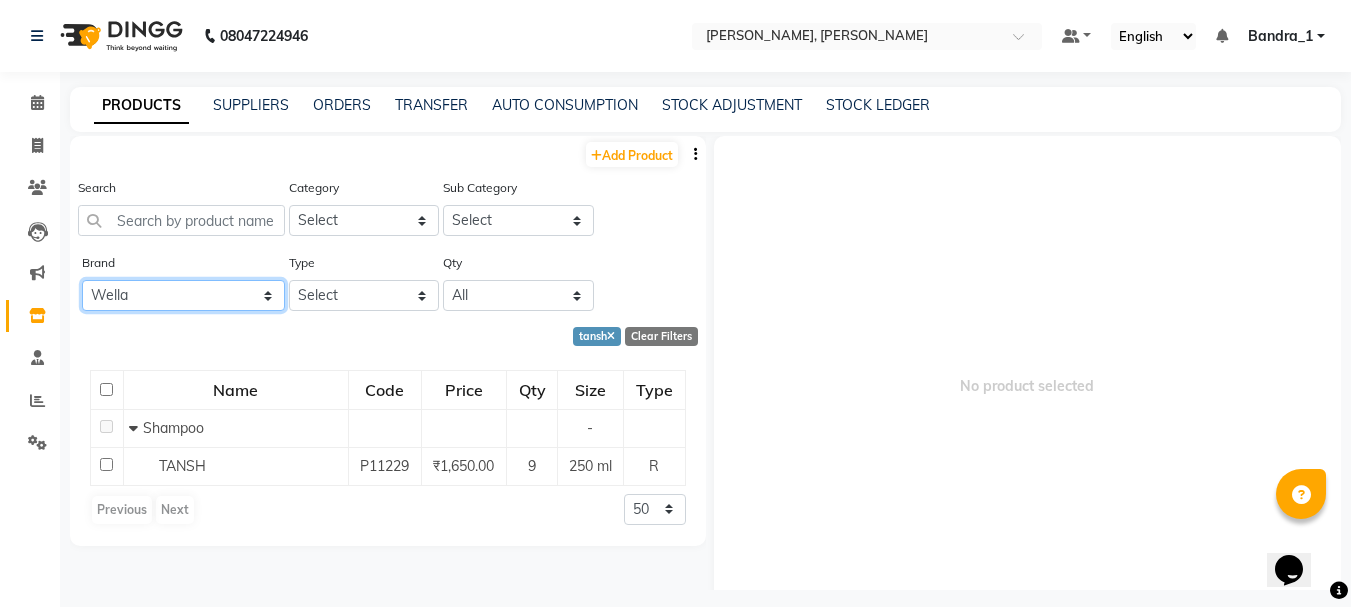 click on "All Ashpveda Beauty Gang Beauty Garage Biolume Biotop Cabelo Chave Calyx Proffesional Calyx Proffesionals Coffee Co & Co Dettol Floractive Inova Jeeva Loreal Loreal Inoa Color. Morfose Null Olaplex Orangewood Orange Wood Orange Wood R Postquam Postquam Professional Pq Sebastian Tanash Tansh Wella" 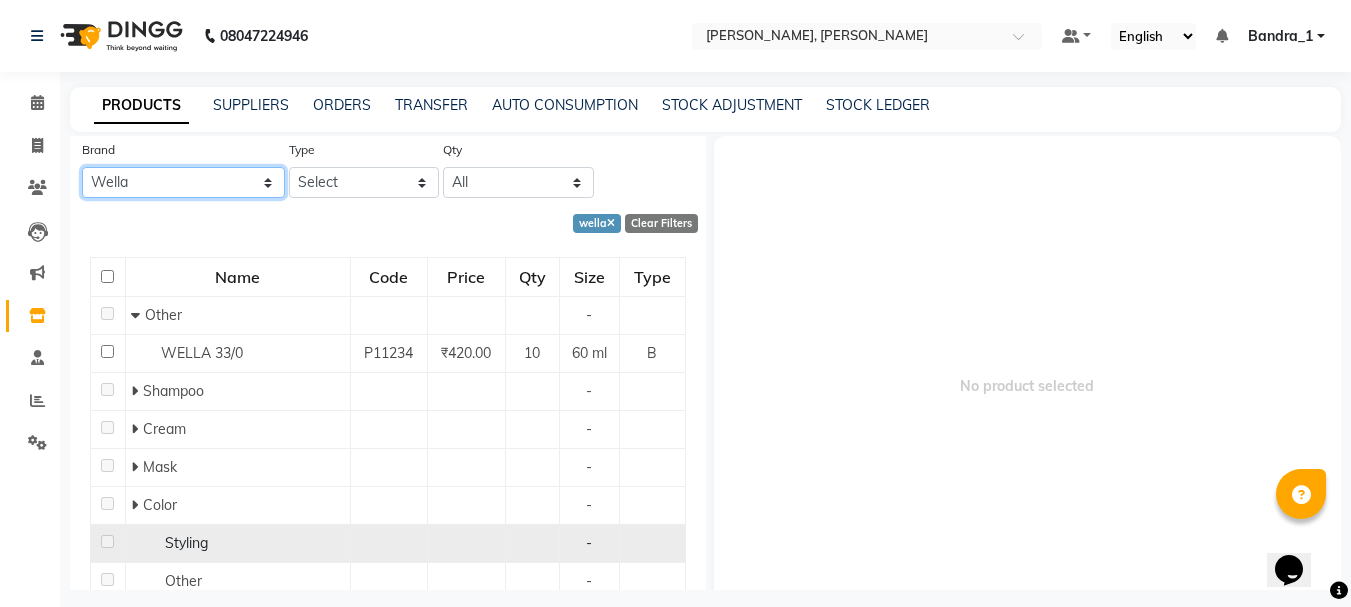 scroll, scrollTop: 184, scrollLeft: 0, axis: vertical 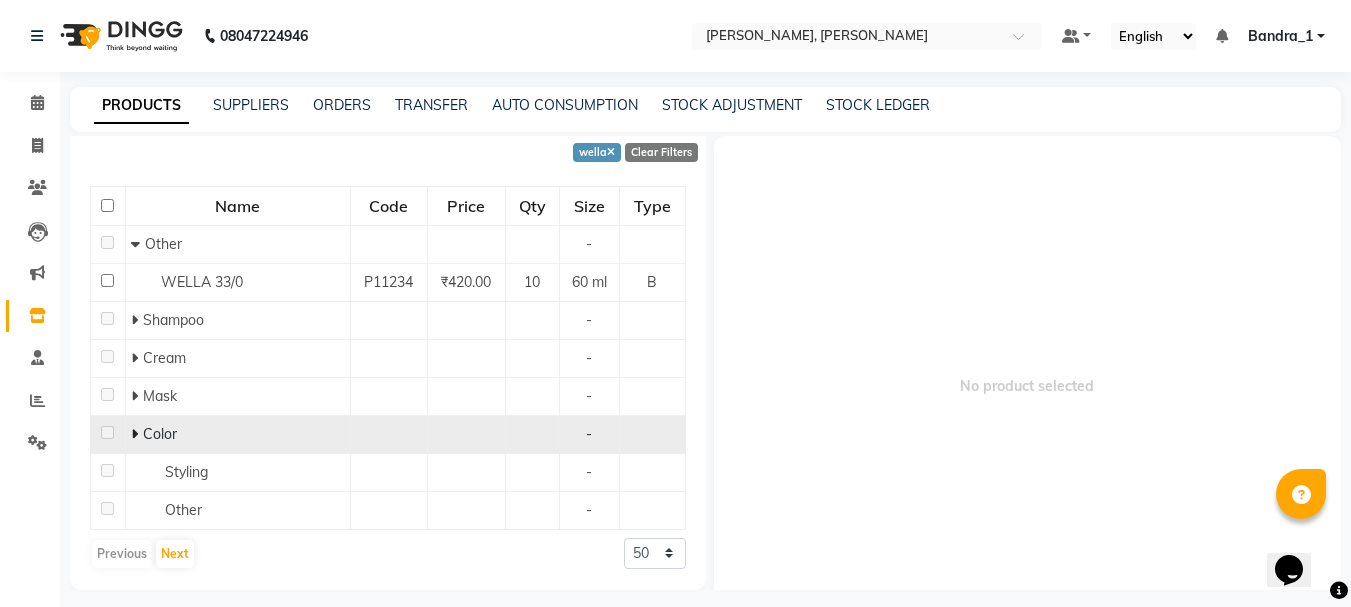 click 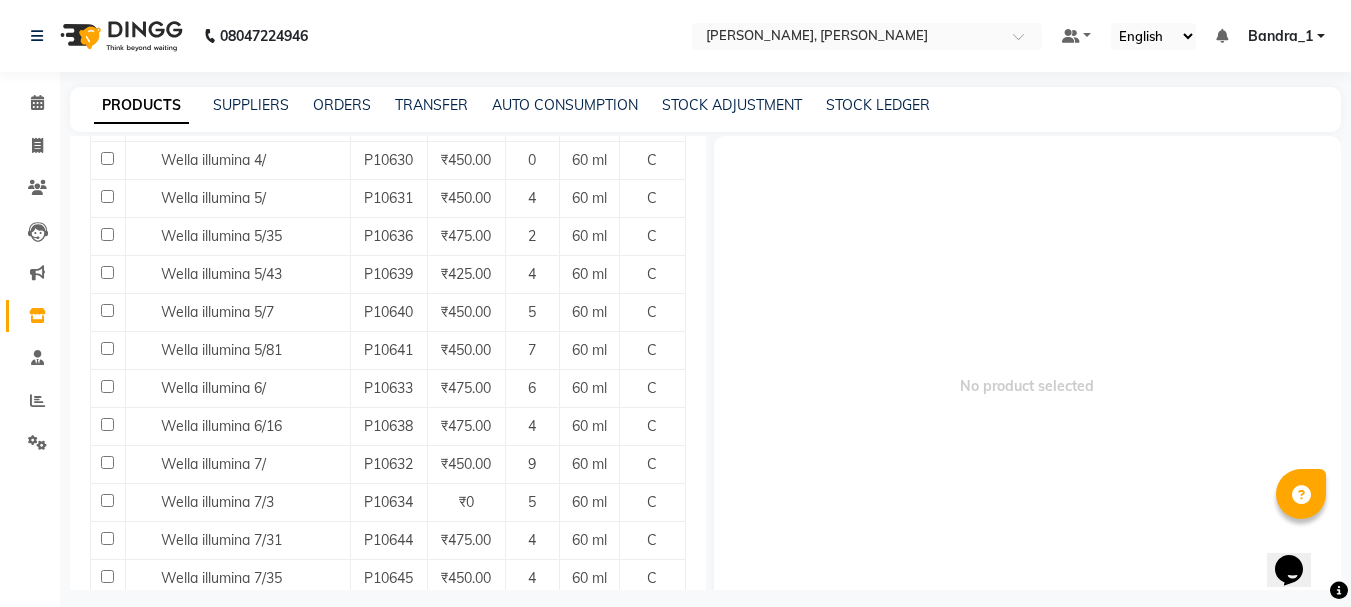 scroll, scrollTop: 1462, scrollLeft: 0, axis: vertical 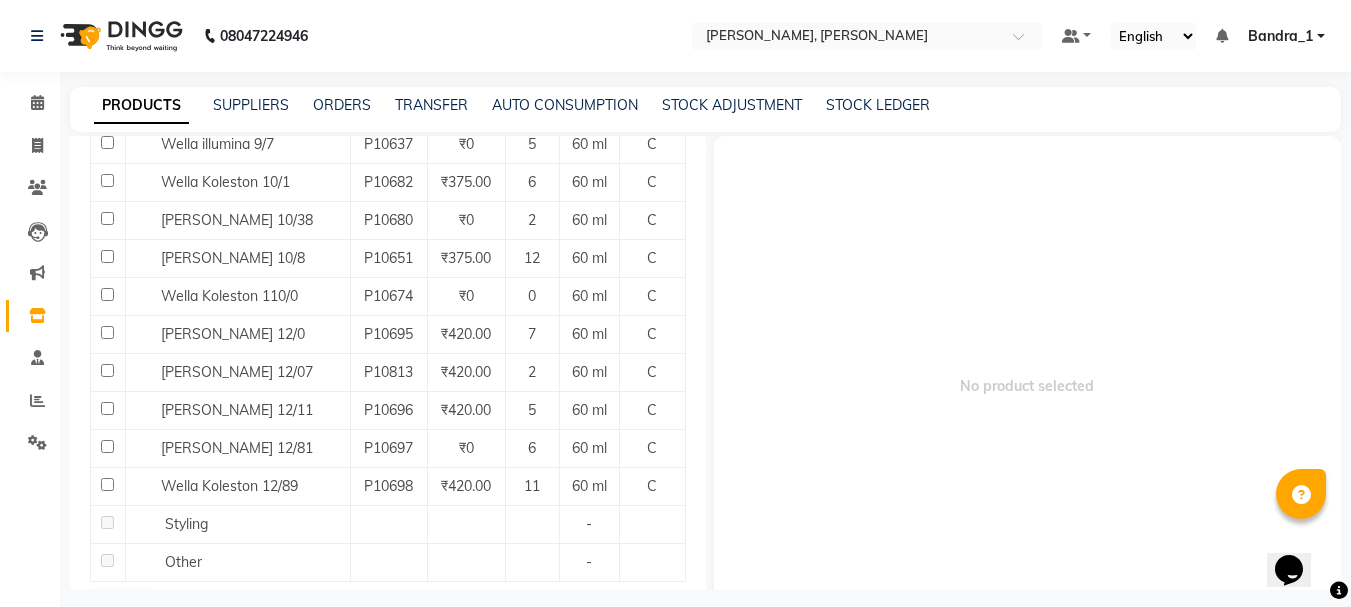 click on "Next" 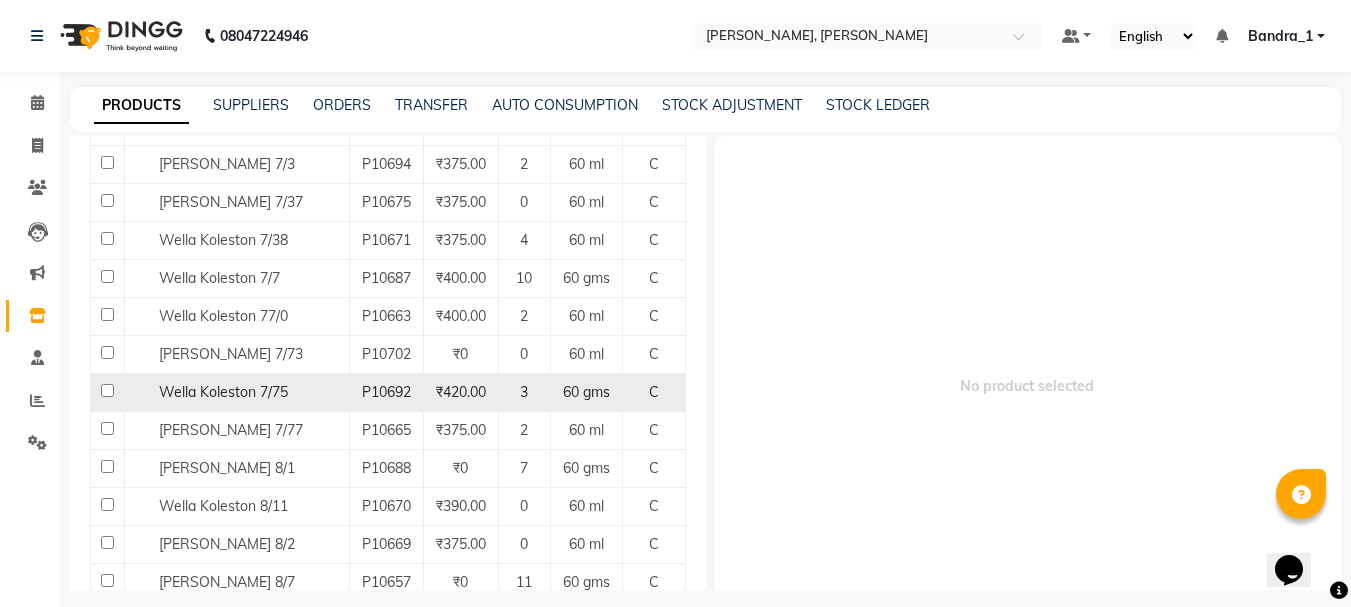 scroll, scrollTop: 1200, scrollLeft: 0, axis: vertical 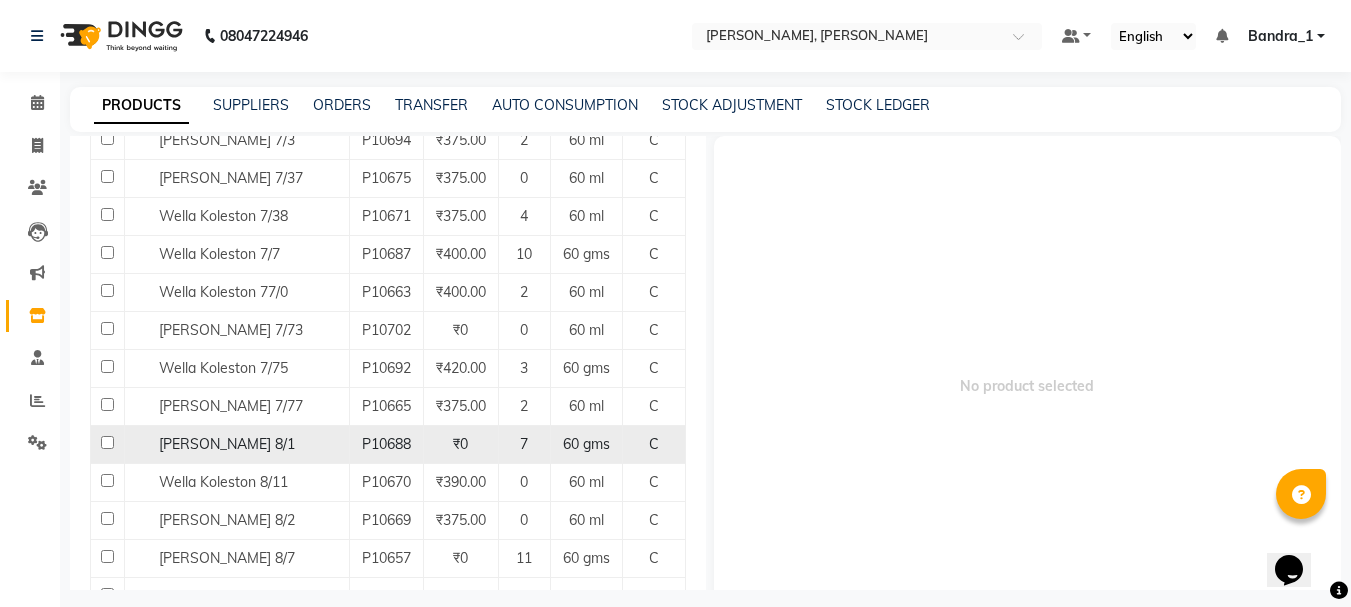 click 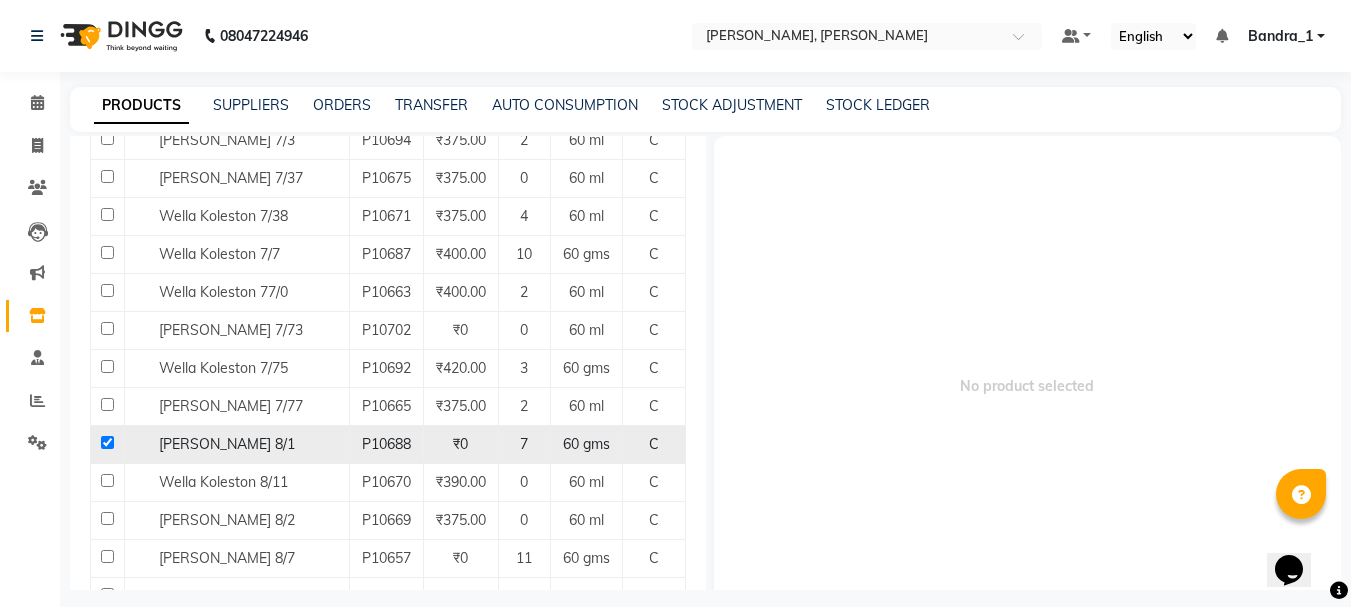 checkbox on "true" 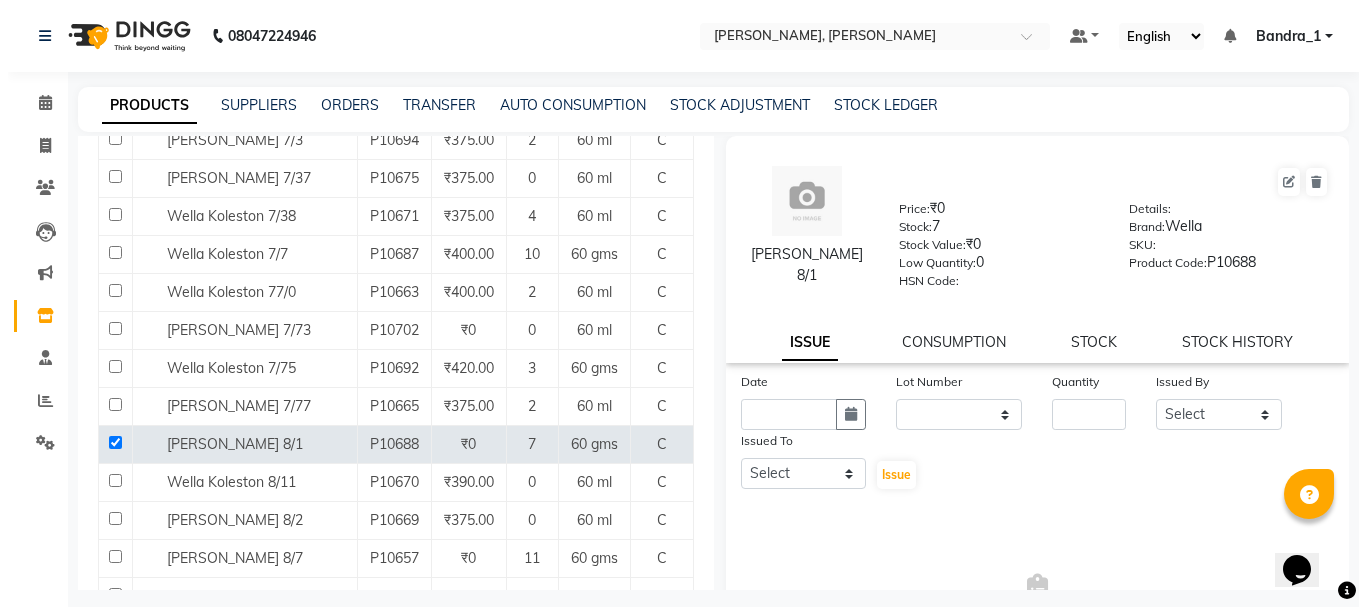 scroll, scrollTop: 0, scrollLeft: 0, axis: both 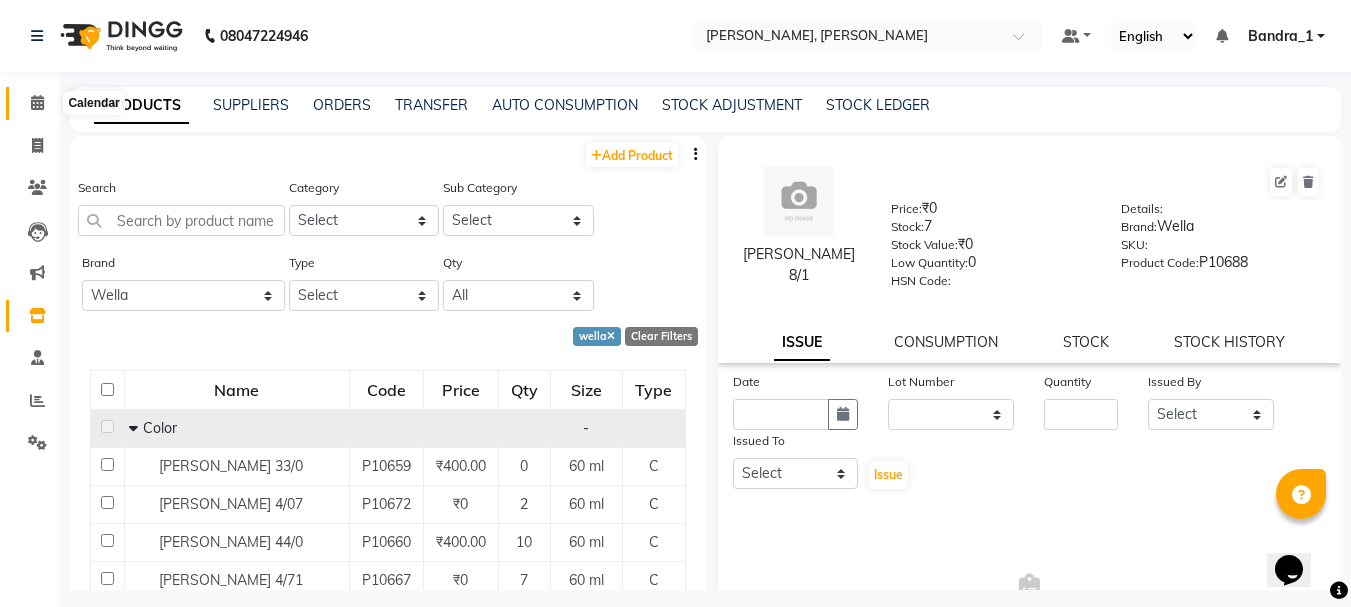 click 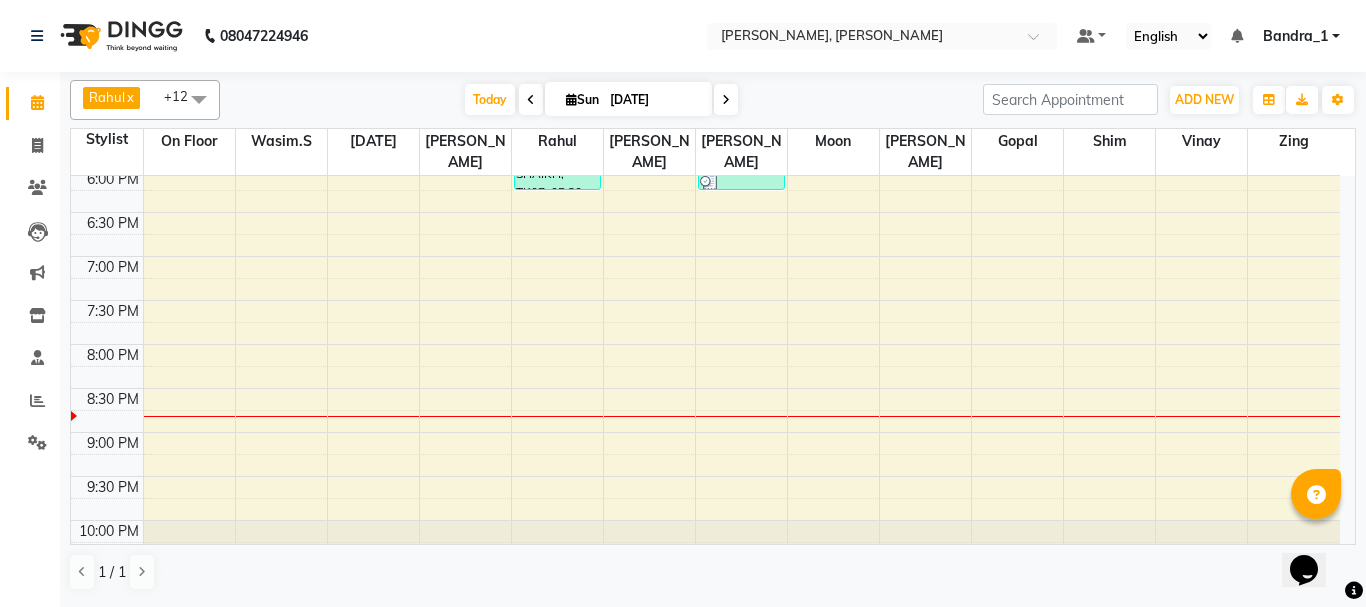 scroll, scrollTop: 800, scrollLeft: 0, axis: vertical 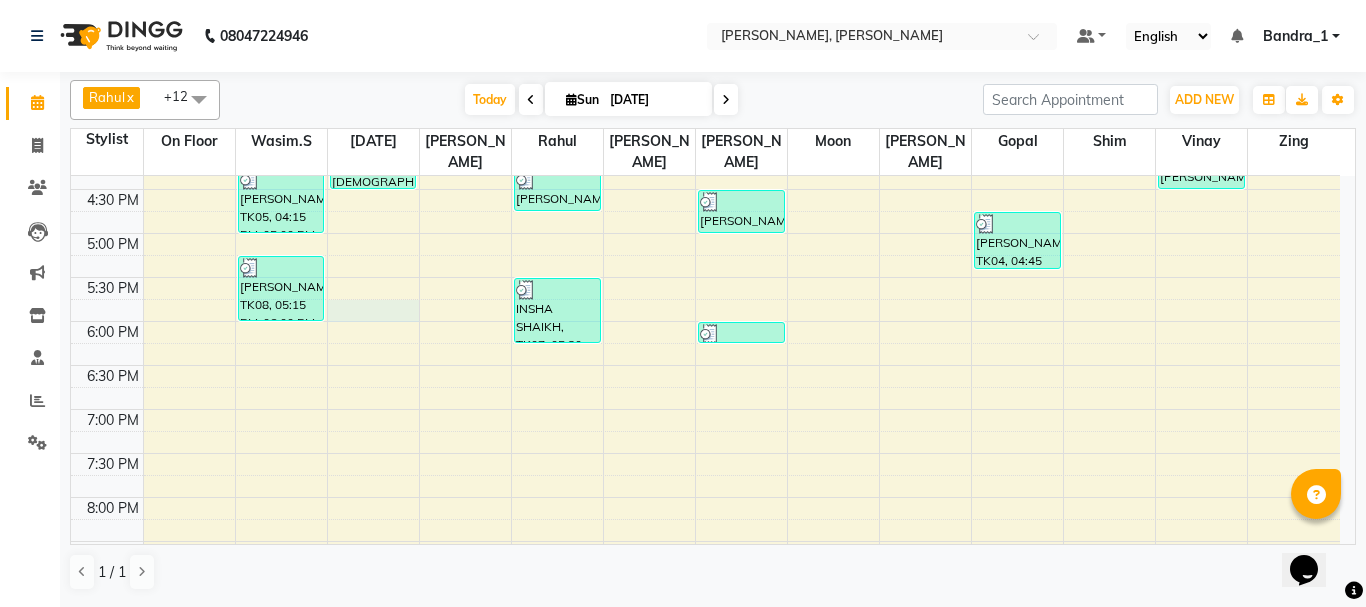 click on "9:00 AM 9:30 AM 10:00 AM 10:30 AM 11:00 AM 11:30 AM 12:00 PM 12:30 PM 1:00 PM 1:30 PM 2:00 PM 2:30 PM 3:00 PM 3:30 PM 4:00 PM 4:30 PM 5:00 PM 5:30 PM 6:00 PM 6:30 PM 7:00 PM 7:30 PM 8:00 PM 8:30 PM 9:00 PM 9:30 PM 10:00 PM 10:30 PM     NIDHI AGARWAL (Raja 22), TK06, 10:00 AM-10:45 AM, Senior Stylist Female     PALAK KAPOOR, TK05, 04:15 PM-05:00 PM, Senior Stylist Female     ANUJ BHANDARI, TK08, 05:15 PM-06:00 PM, Art Director Male     ADITYA MOTWANI, TK02, 03:15 PM-04:30 PM, Senior Stylist Male,Beard Trimming     SONALIKA, TK03, 03:00 PM-04:00 PM, Top Stylist Female     ARTH KUMAR, TK04, 04:15 PM-04:45 PM, Beard Trimming     INSHA SHAIKH, TK07, 05:30 PM-06:15 PM, Wash & Blow Dry     ADITYA MOTWANI, TK02, 04:30 PM-05:00 PM, Postquan Spanish C/UP     ANUJ BHANDARI, TK08, 06:00 PM-06:15 PM, Upperlip     ARTH KUMAR, TK04, 04:45 PM-05:25 PM, Cut And File,Cut And File     PURNIMA SHAH (Prepaid), TK01, 12:30 PM-02:30 PM,  Gel Polish French,Nail Art (Per Nail) onwards" at bounding box center (705, 145) 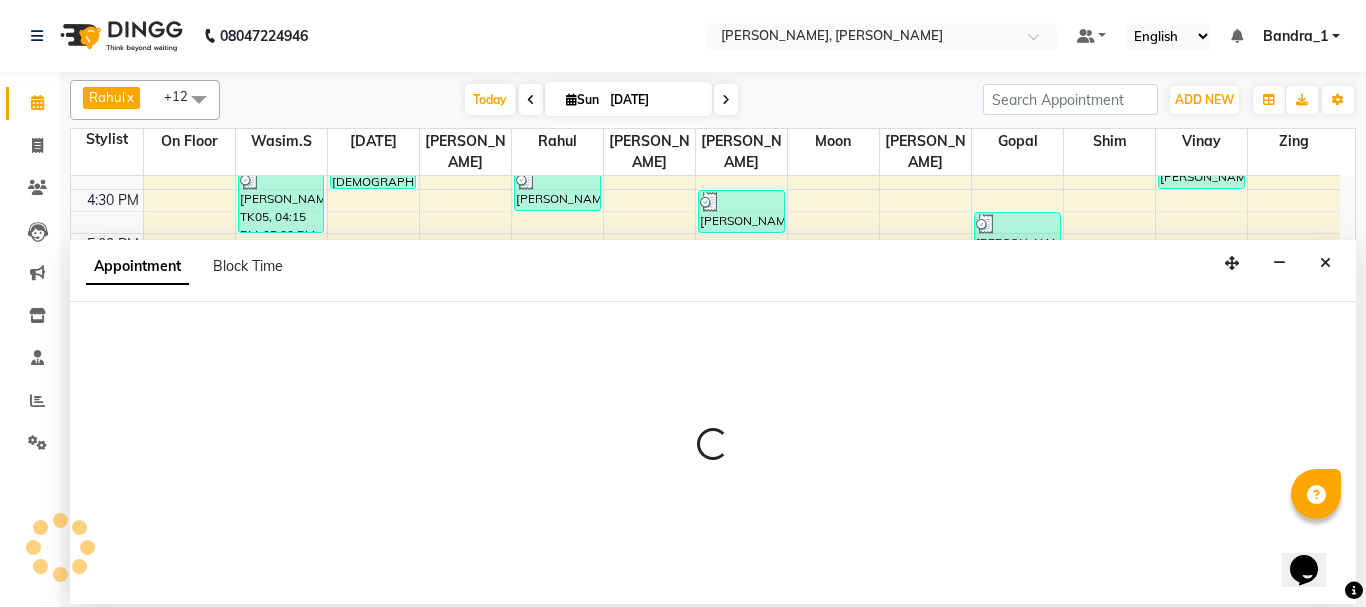 select on "58043" 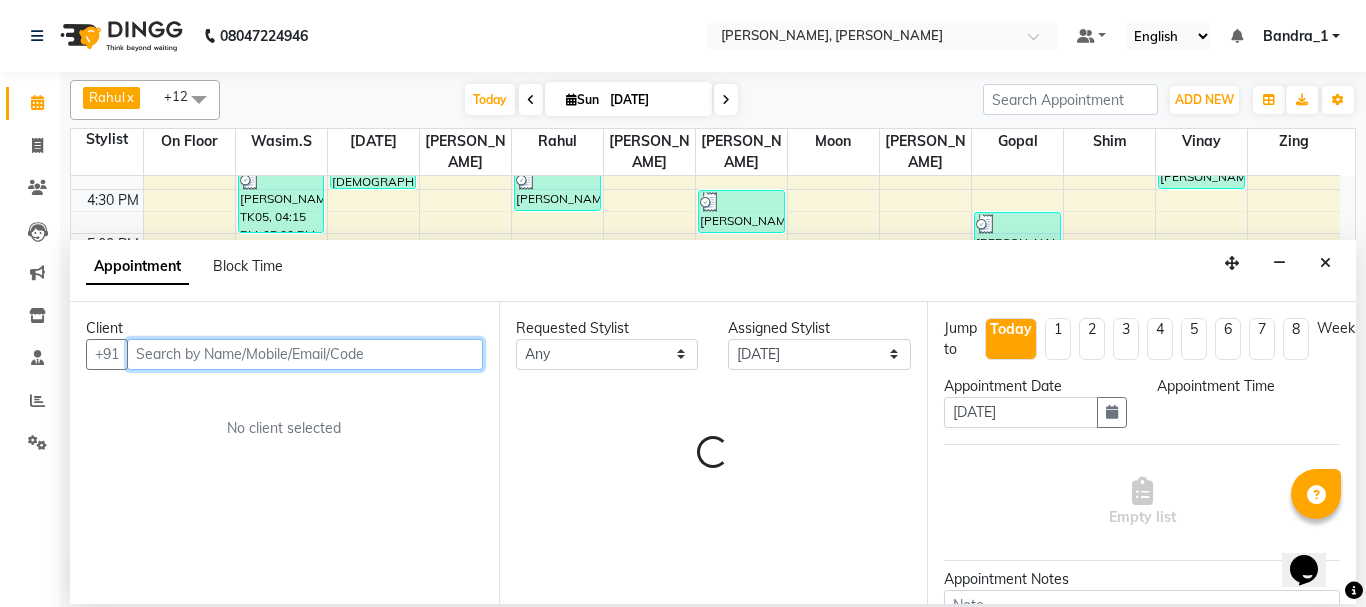 select on "1065" 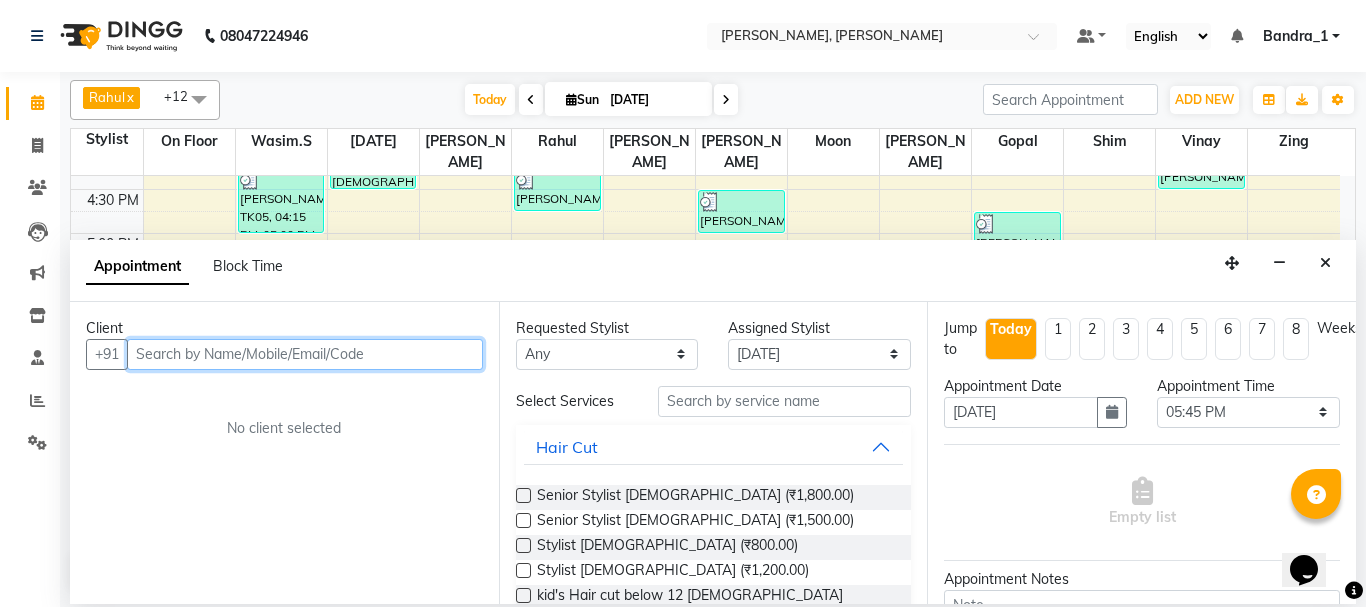 click at bounding box center (305, 354) 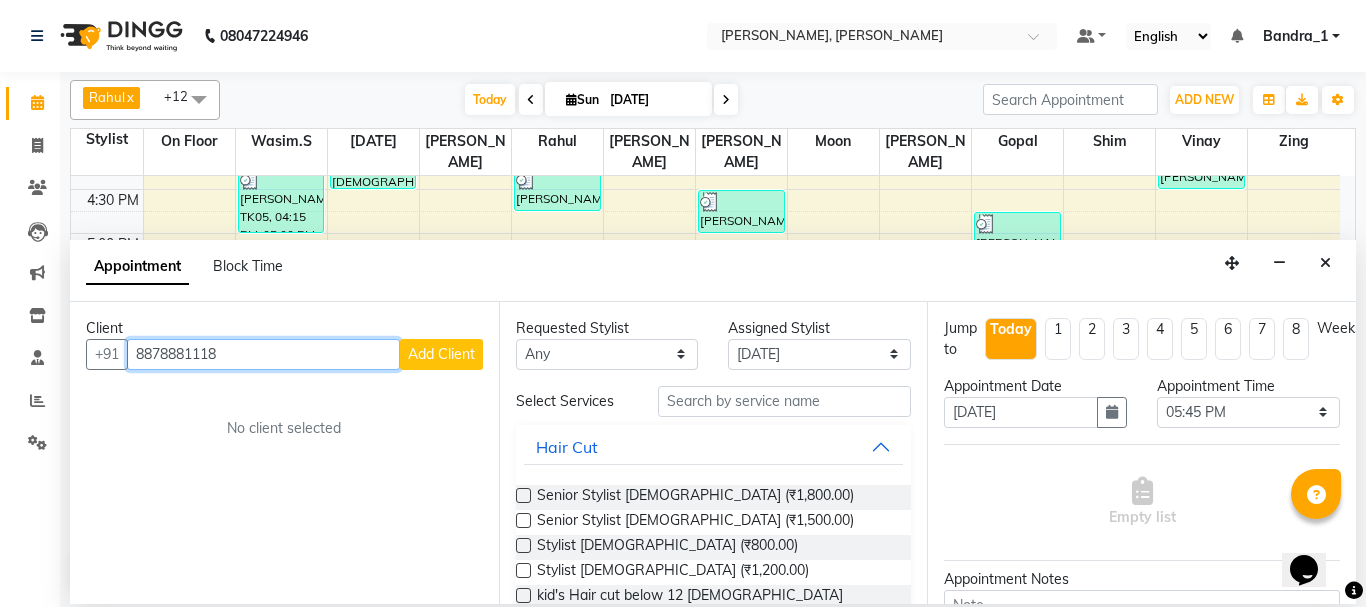 type on "8878881118" 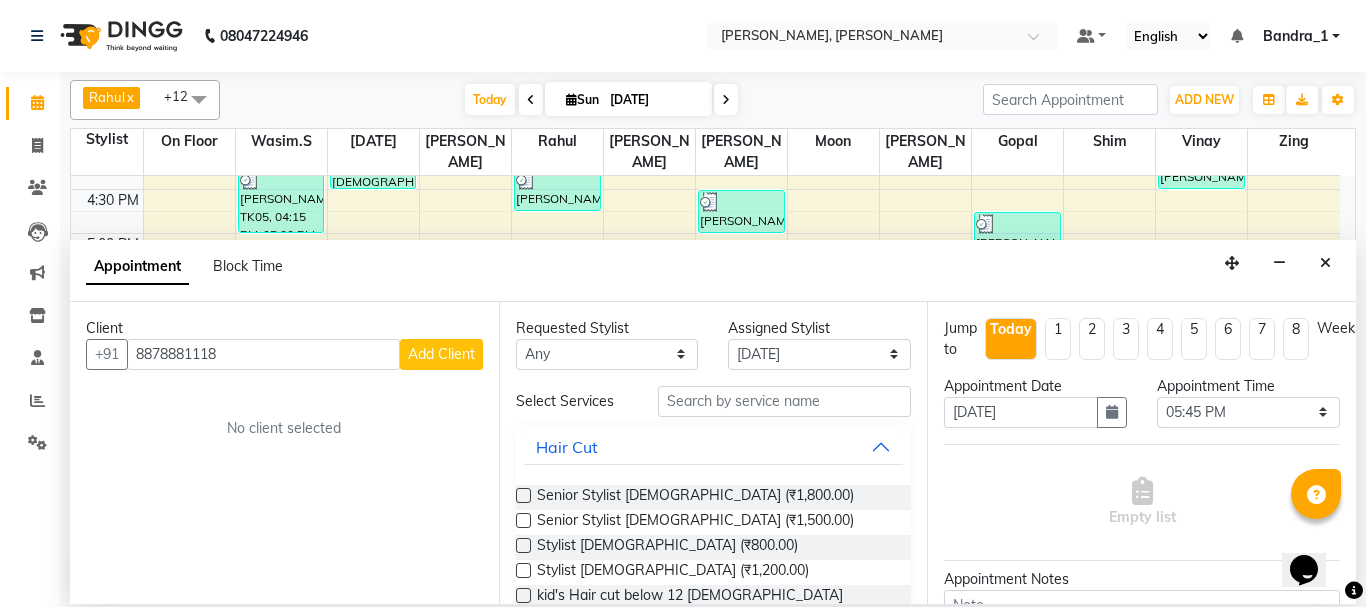 click on "Add Client" at bounding box center [441, 354] 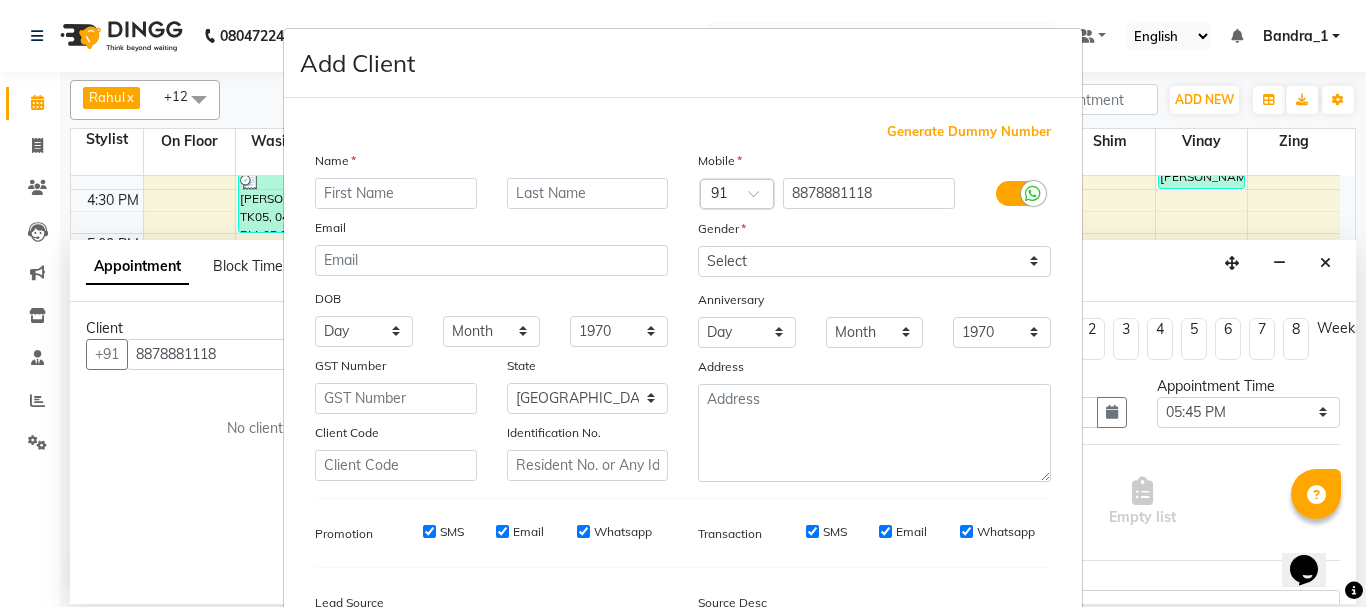 click at bounding box center [396, 193] 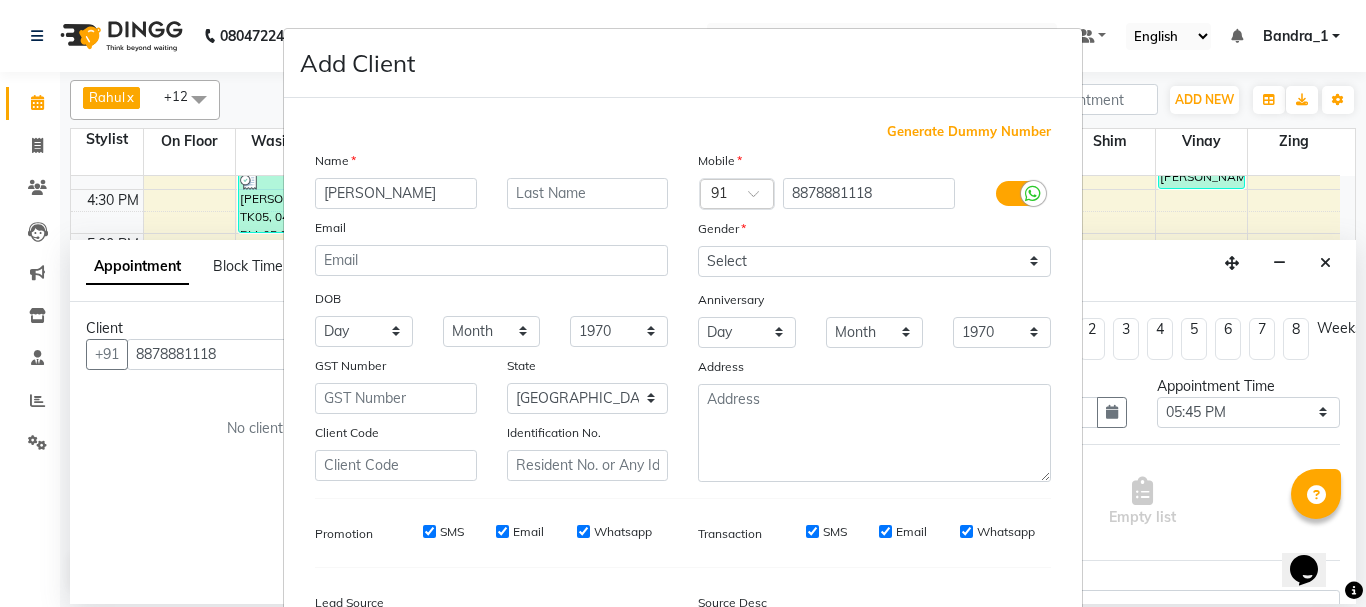 type on "[PERSON_NAME]" 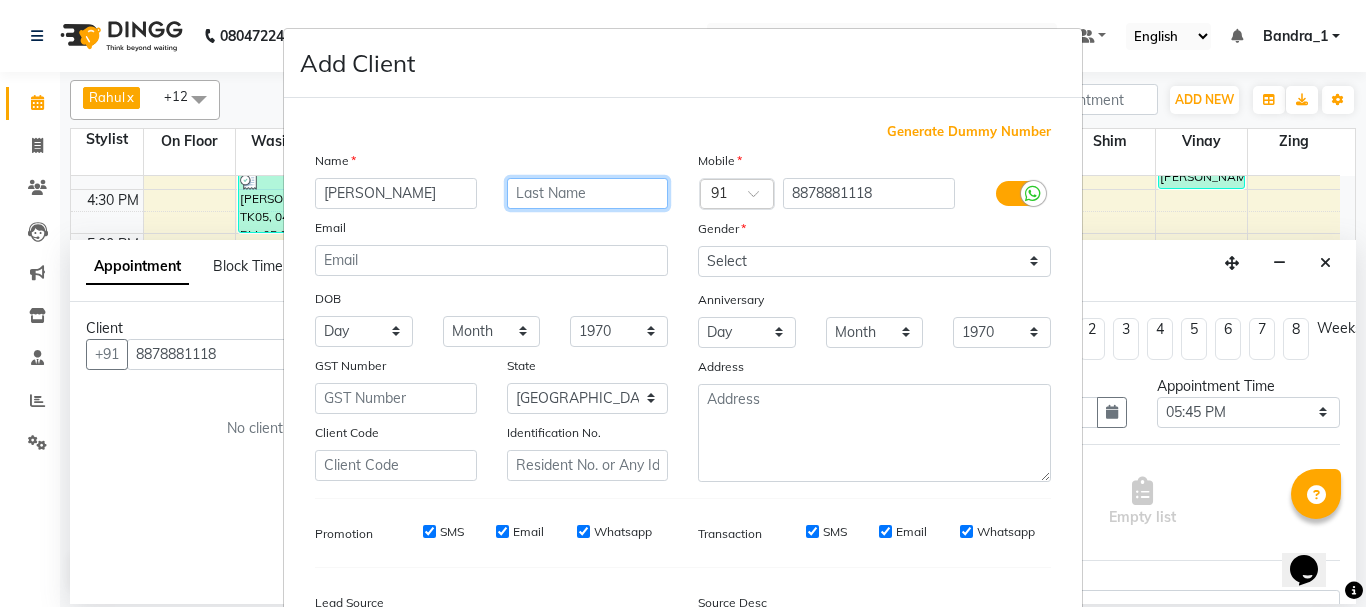 click at bounding box center [588, 193] 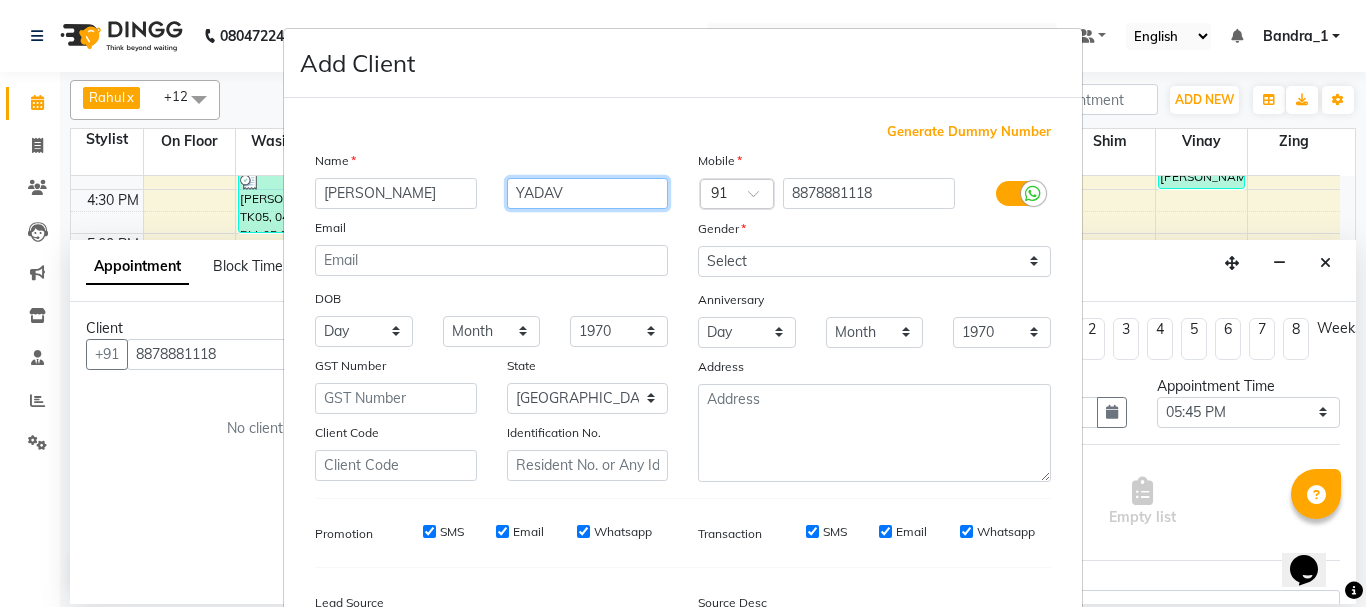 type on "YADAV" 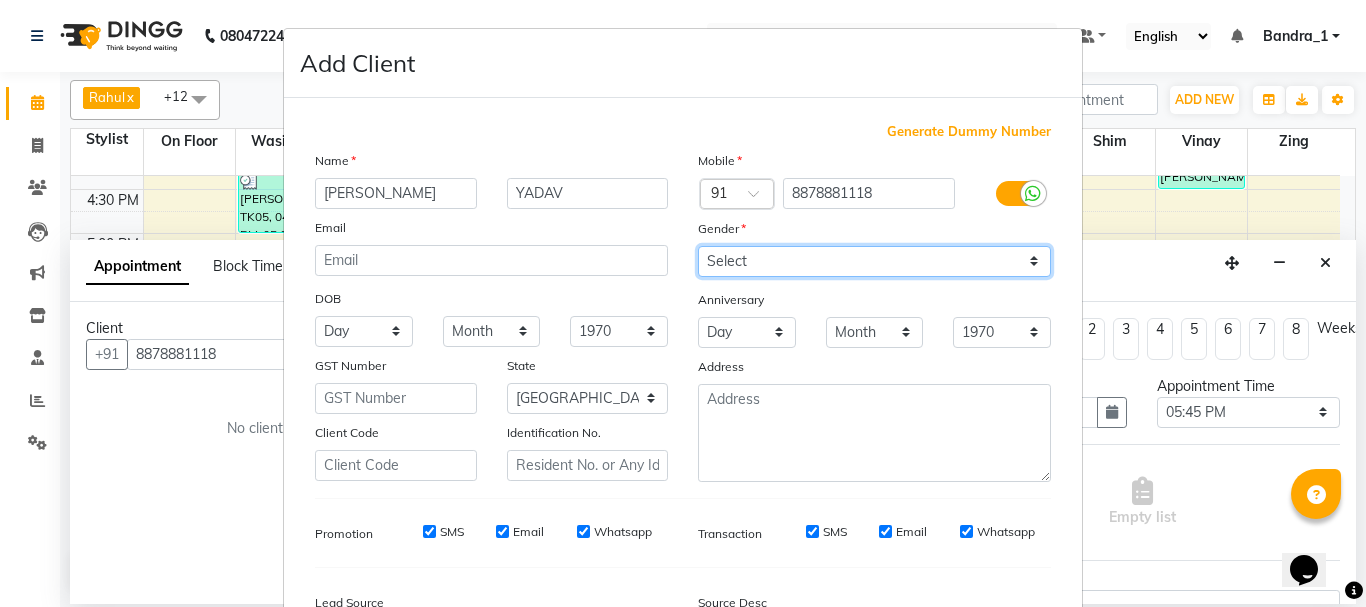 click on "Select Male Female Other Prefer Not To Say" at bounding box center [874, 261] 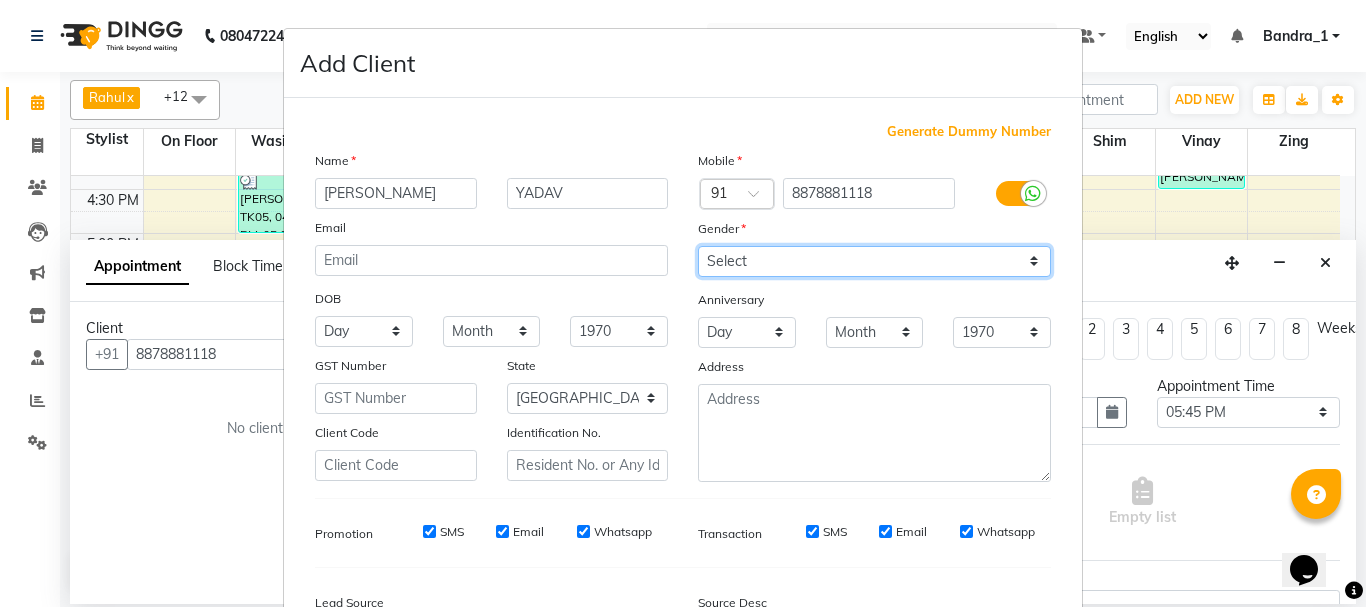 select on "female" 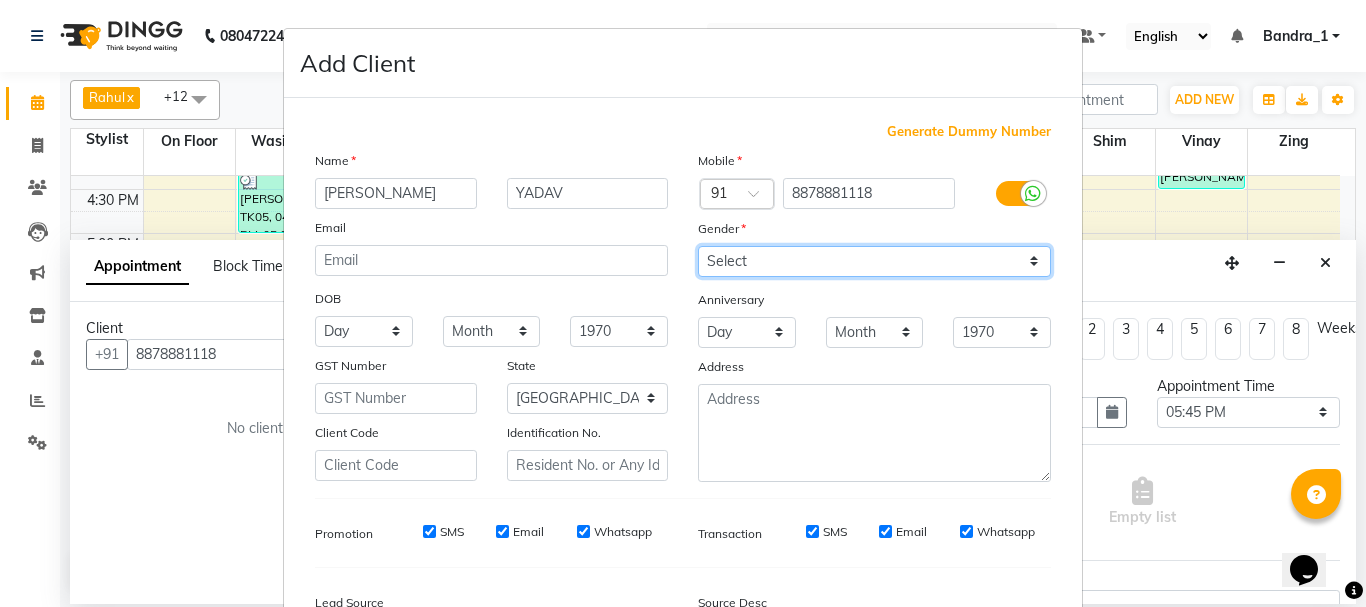 click on "Select Male Female Other Prefer Not To Say" at bounding box center [874, 261] 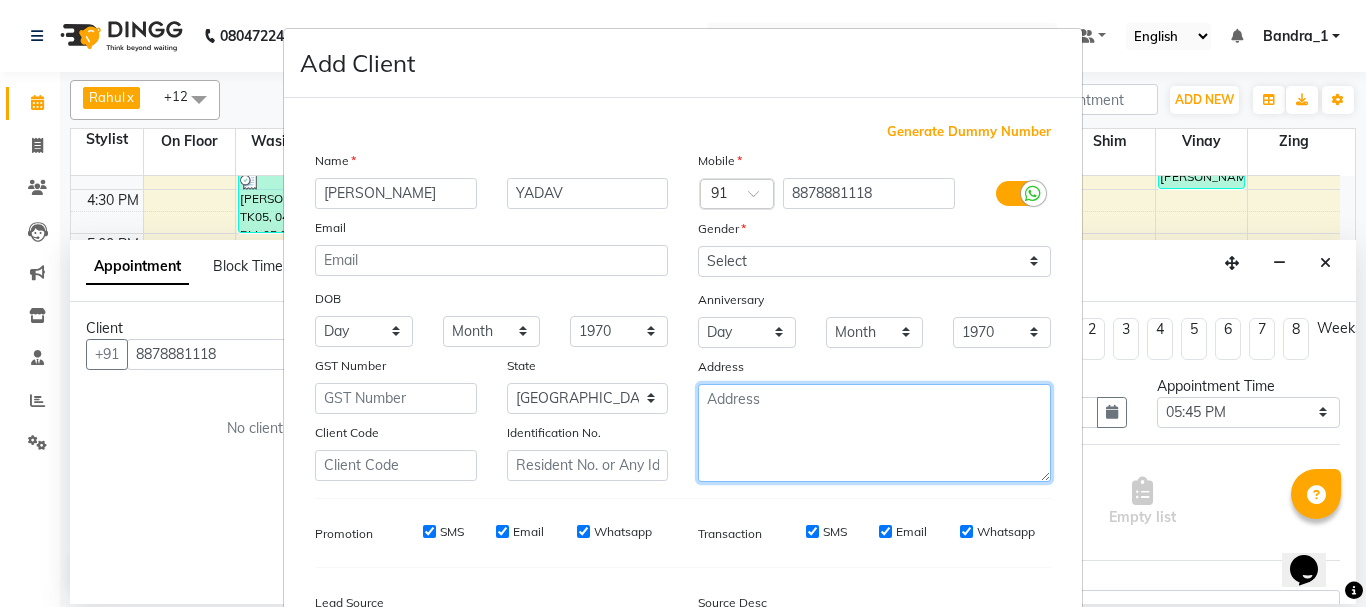 drag, startPoint x: 727, startPoint y: 406, endPoint x: 717, endPoint y: 377, distance: 30.675724 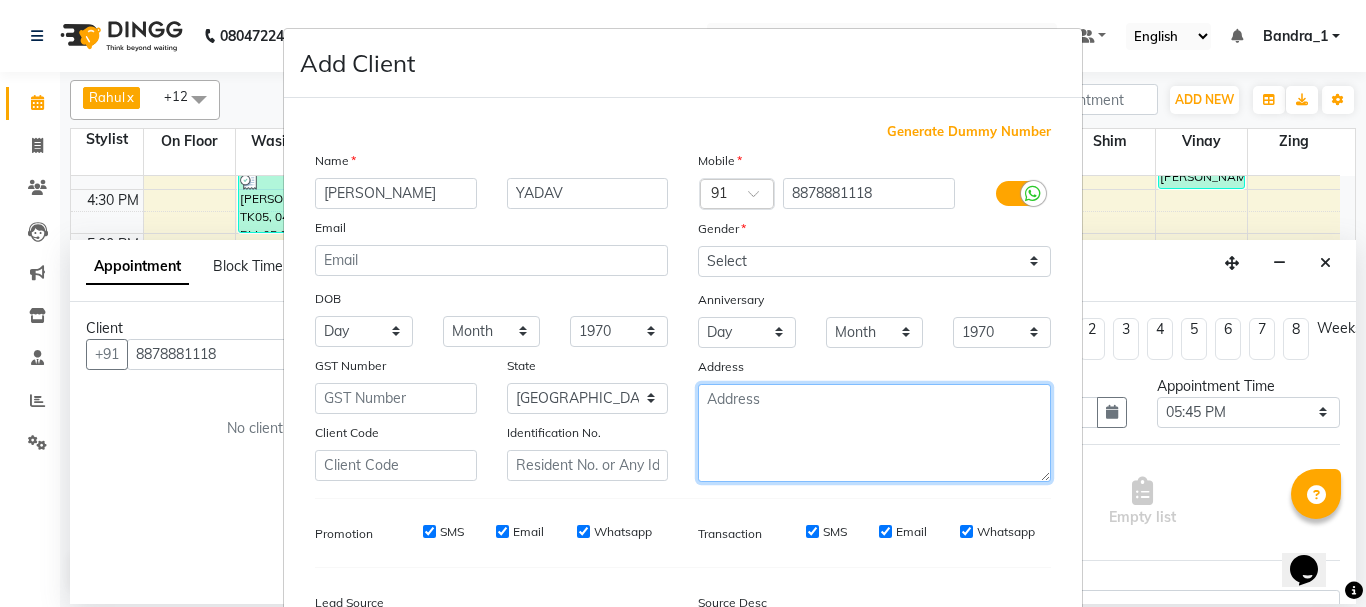 type on "2" 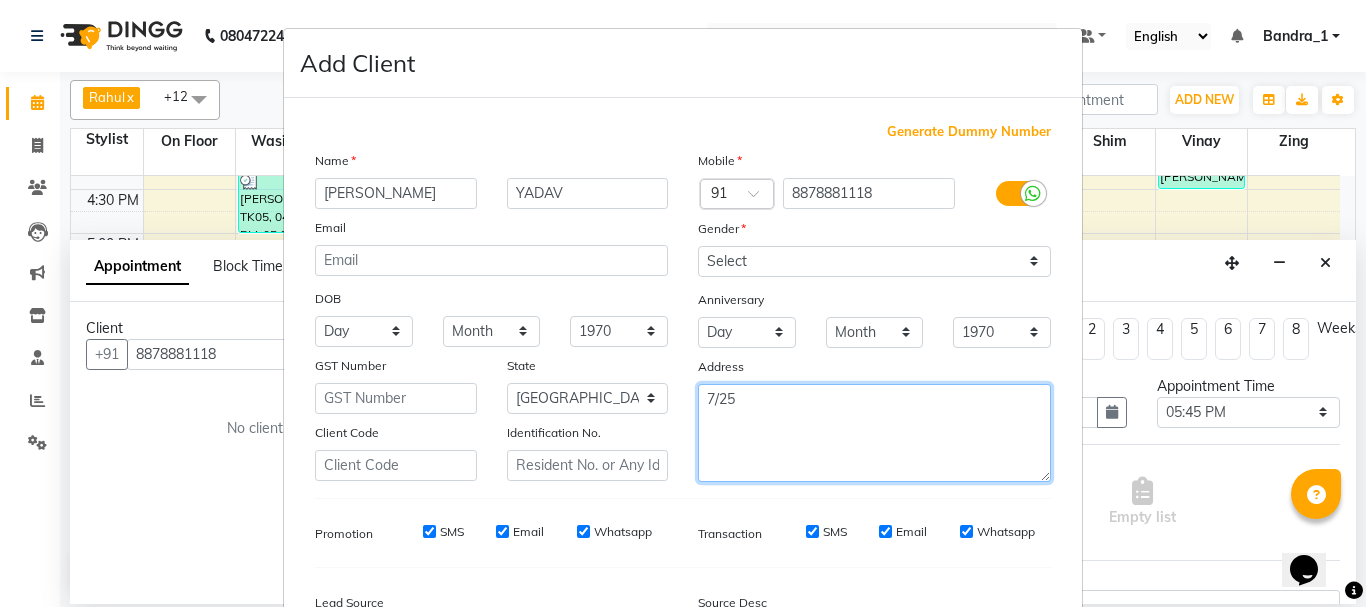 type on "7/25" 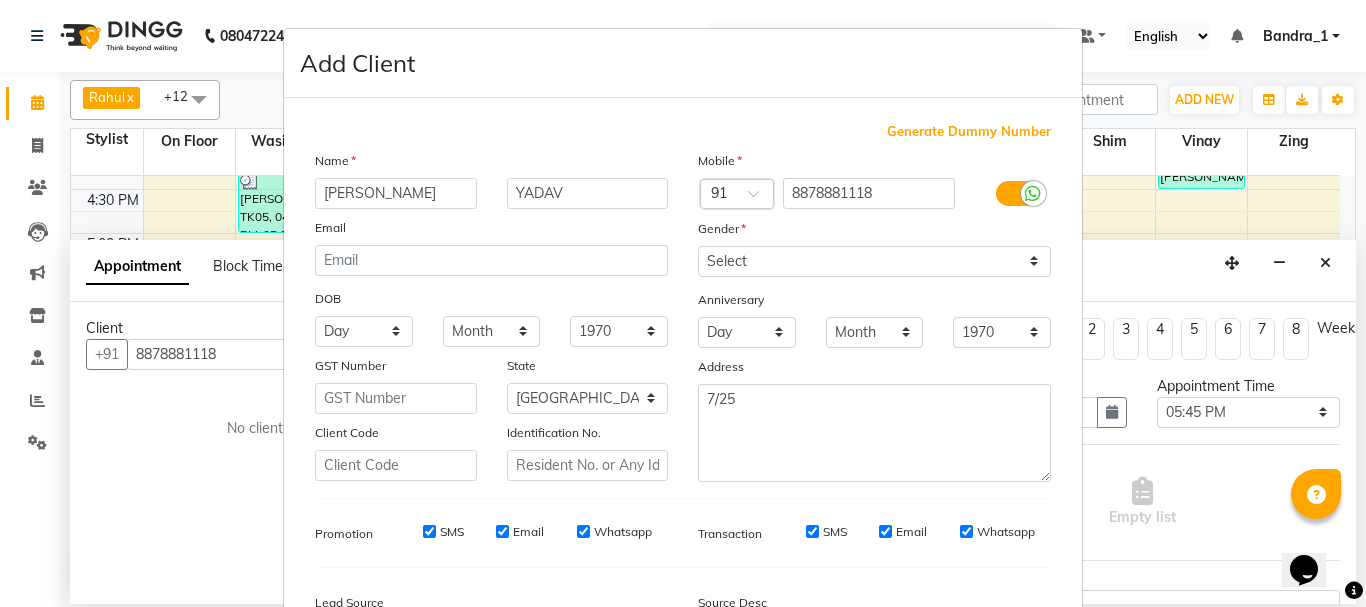 click on "SMS" at bounding box center (429, 531) 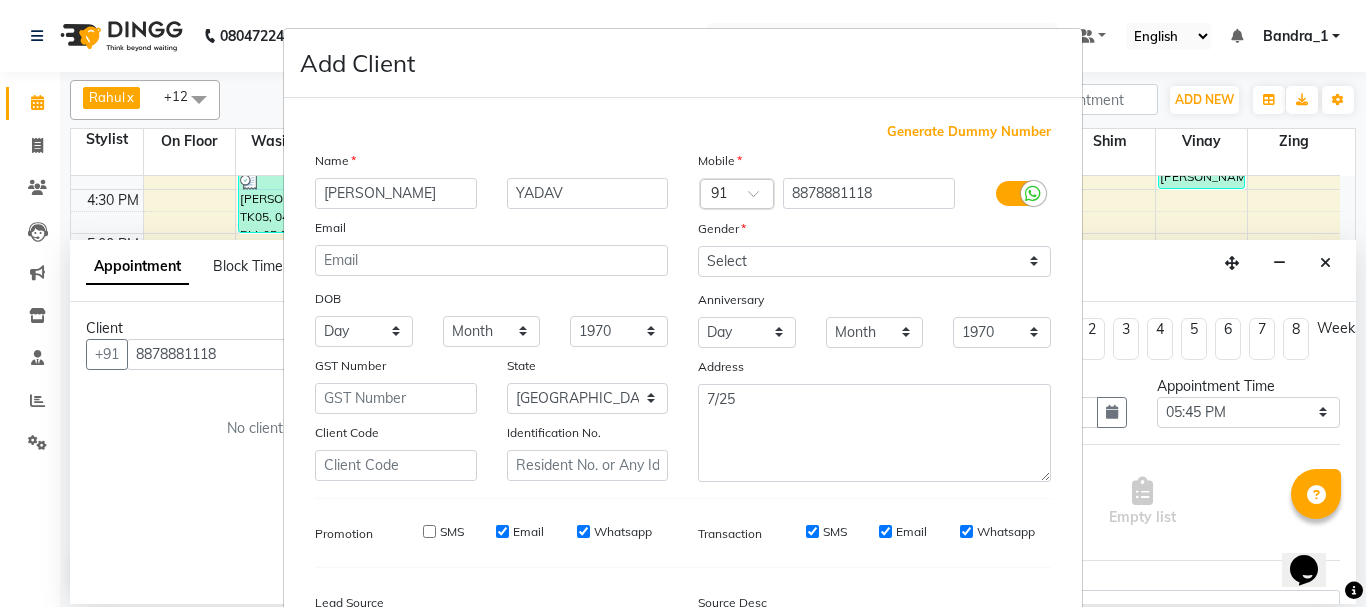 click on "Email" at bounding box center (502, 531) 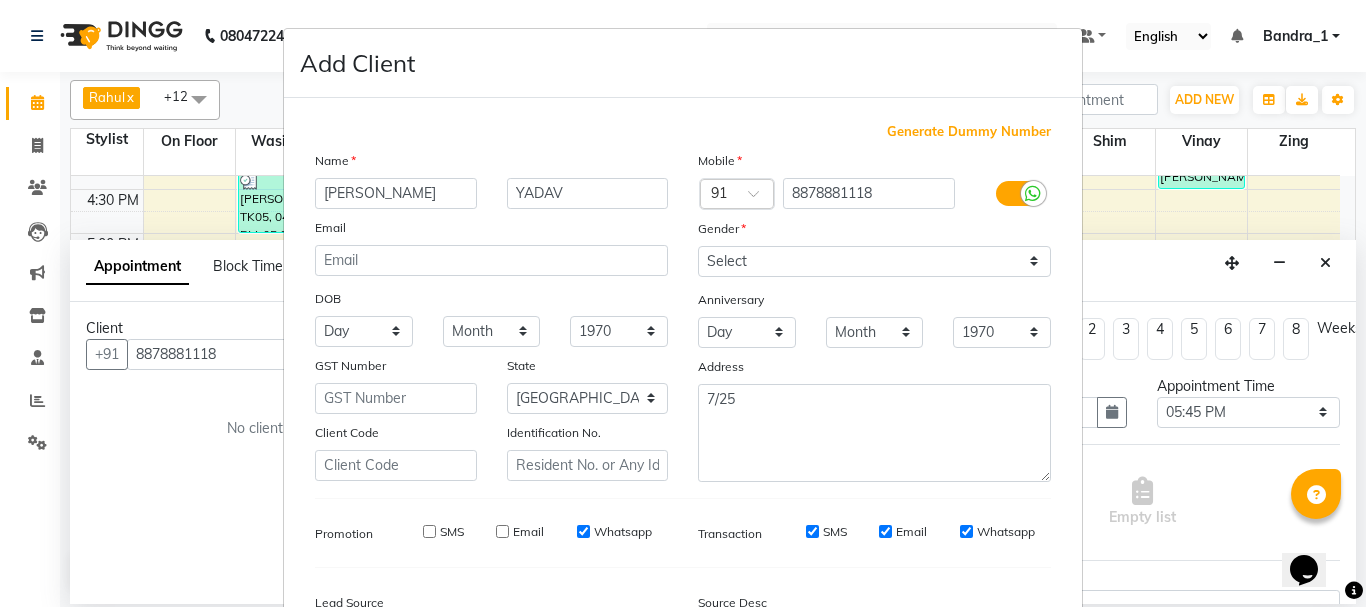 click on "Whatsapp" at bounding box center [583, 531] 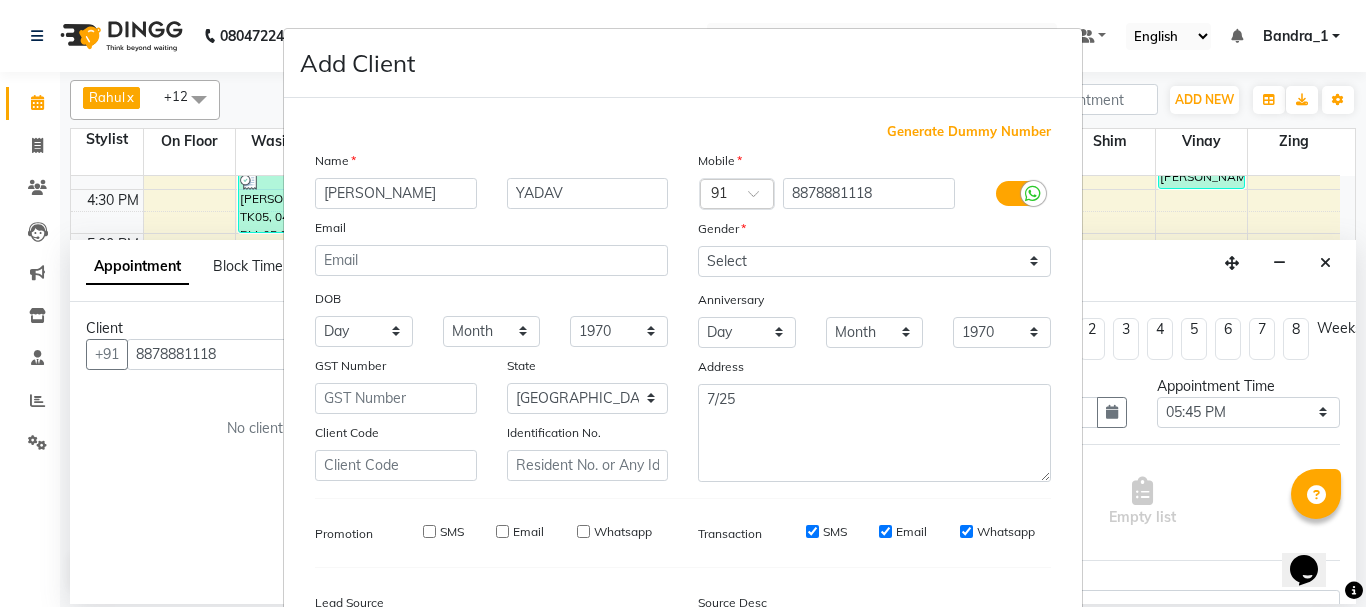 click on "SMS" at bounding box center (812, 531) 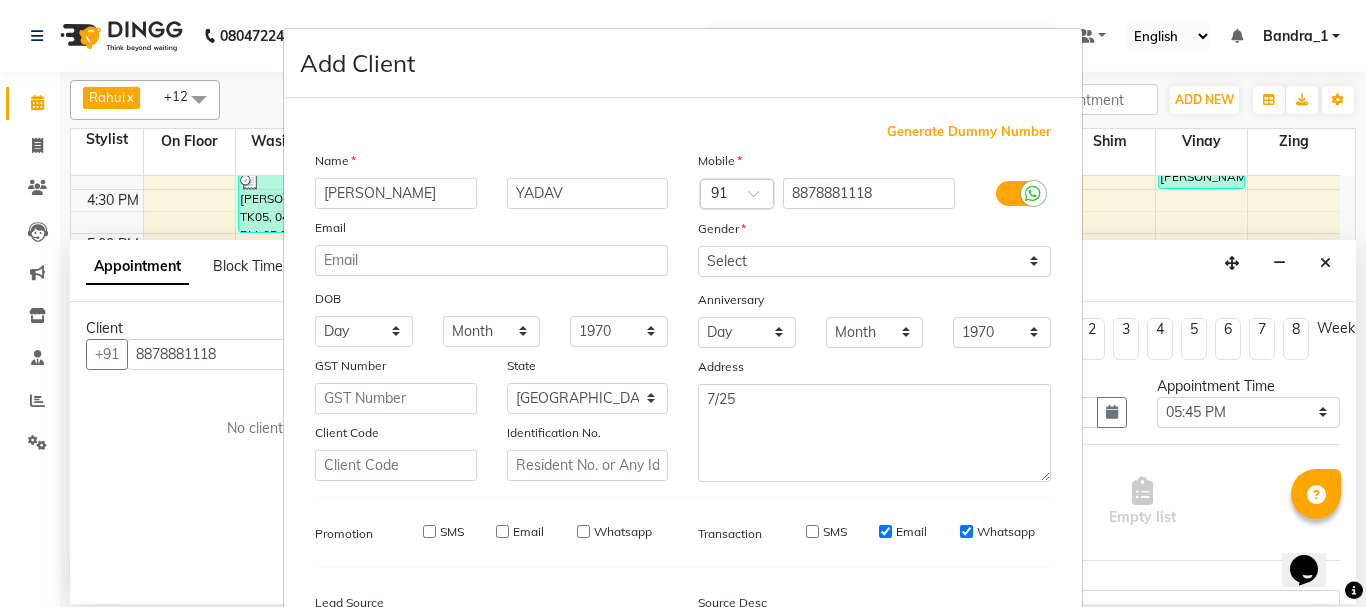 click on "Email" at bounding box center [885, 531] 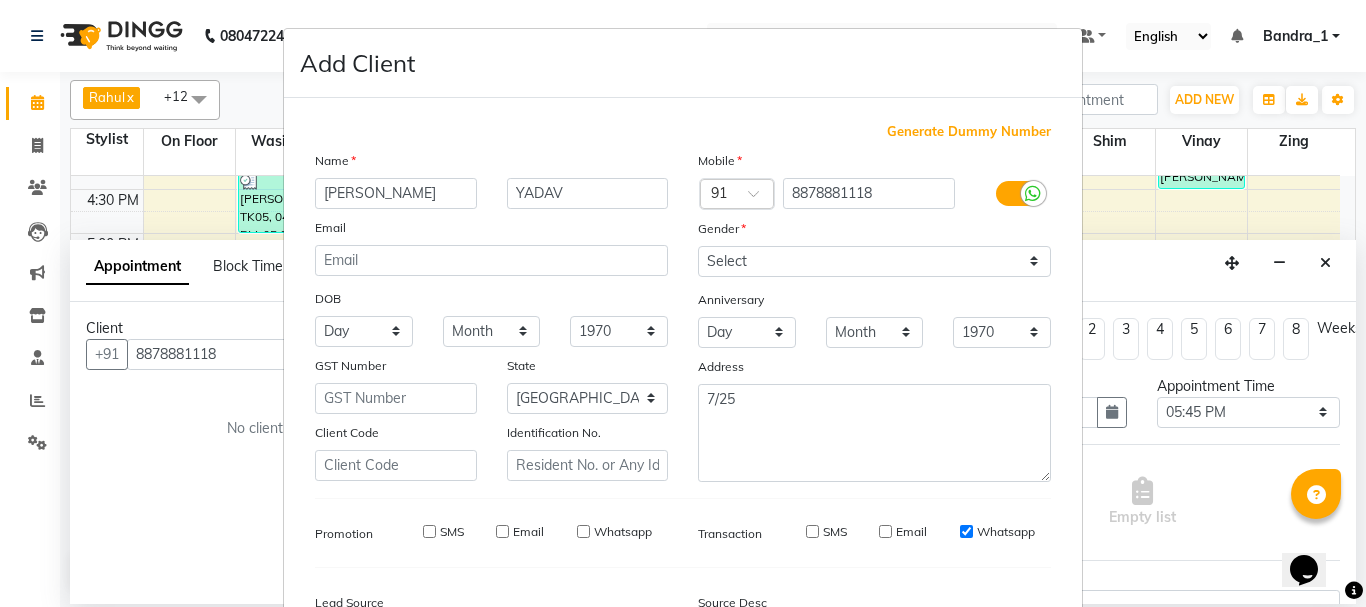 click on "Whatsapp" at bounding box center (966, 531) 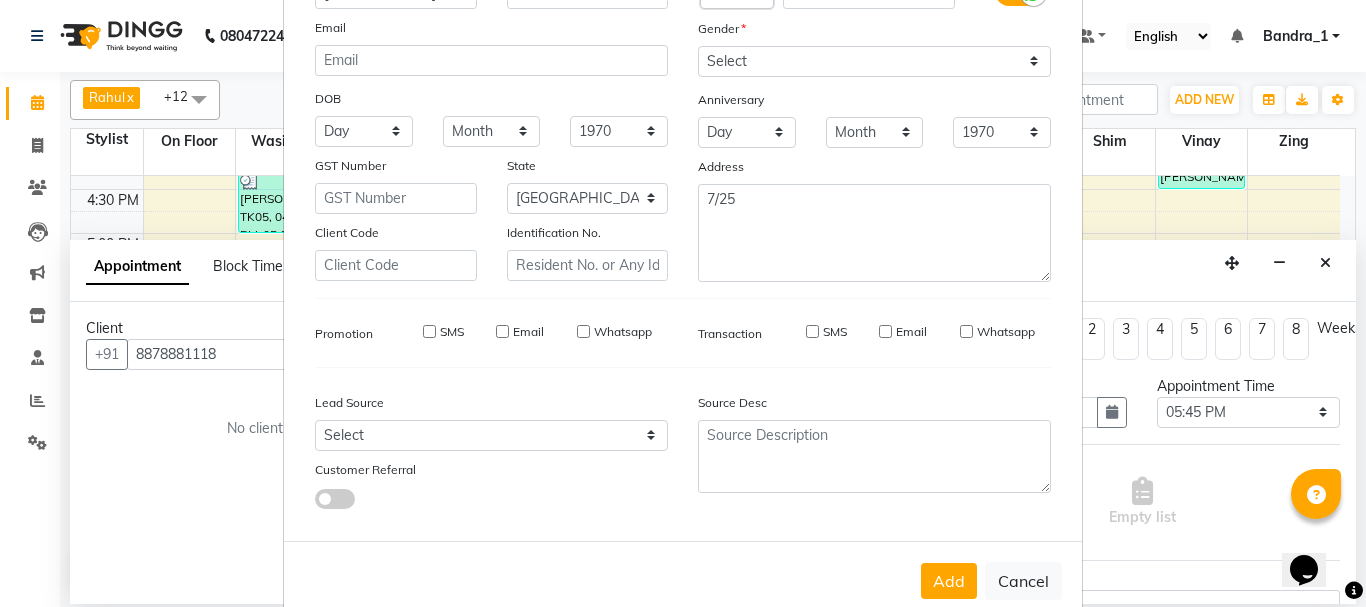 scroll, scrollTop: 242, scrollLeft: 0, axis: vertical 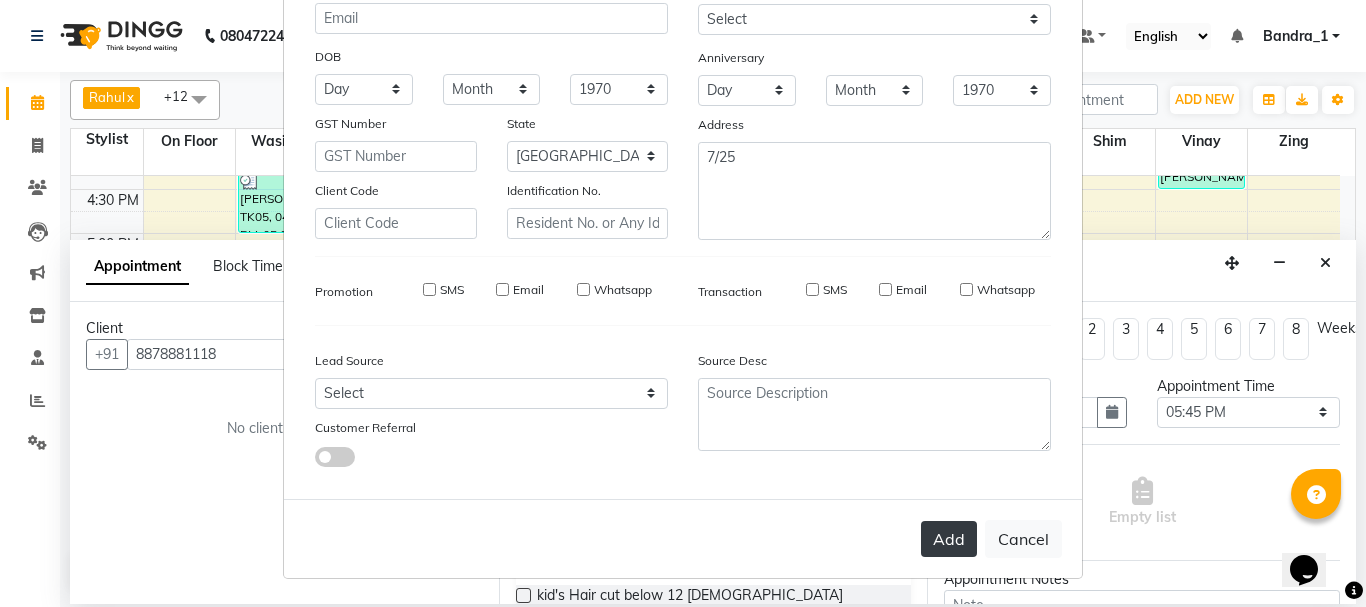 click on "Add" at bounding box center [949, 539] 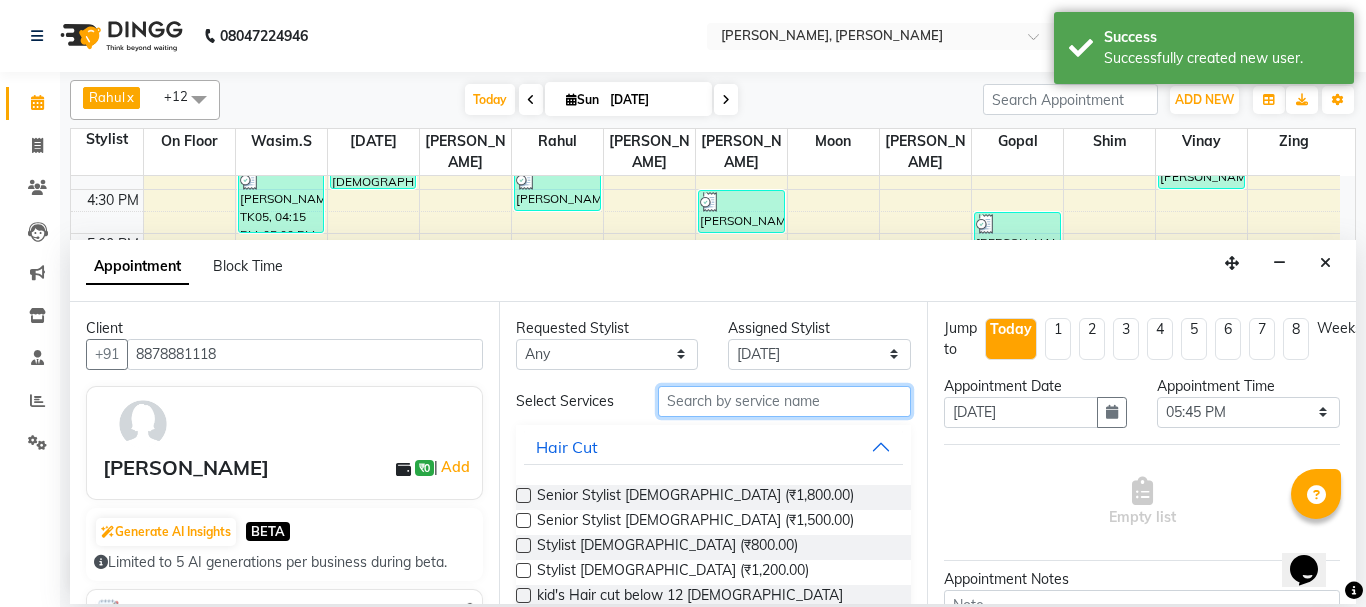 drag, startPoint x: 689, startPoint y: 399, endPoint x: 655, endPoint y: 315, distance: 90.62009 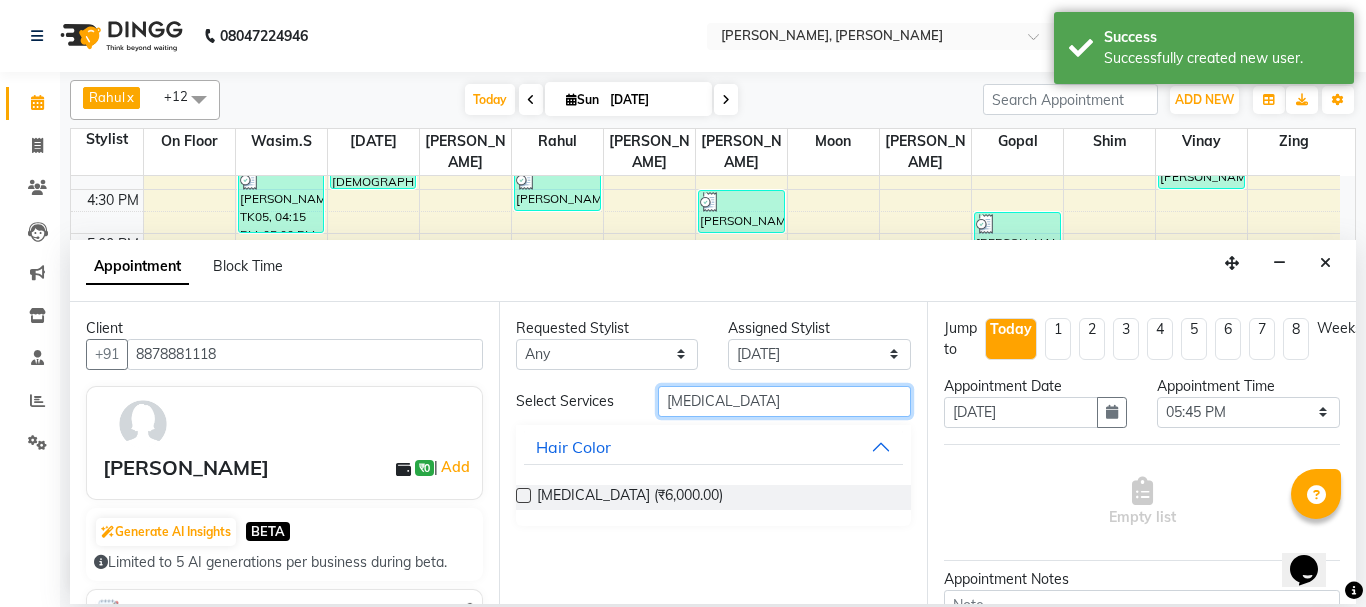 type on "BOTOX" 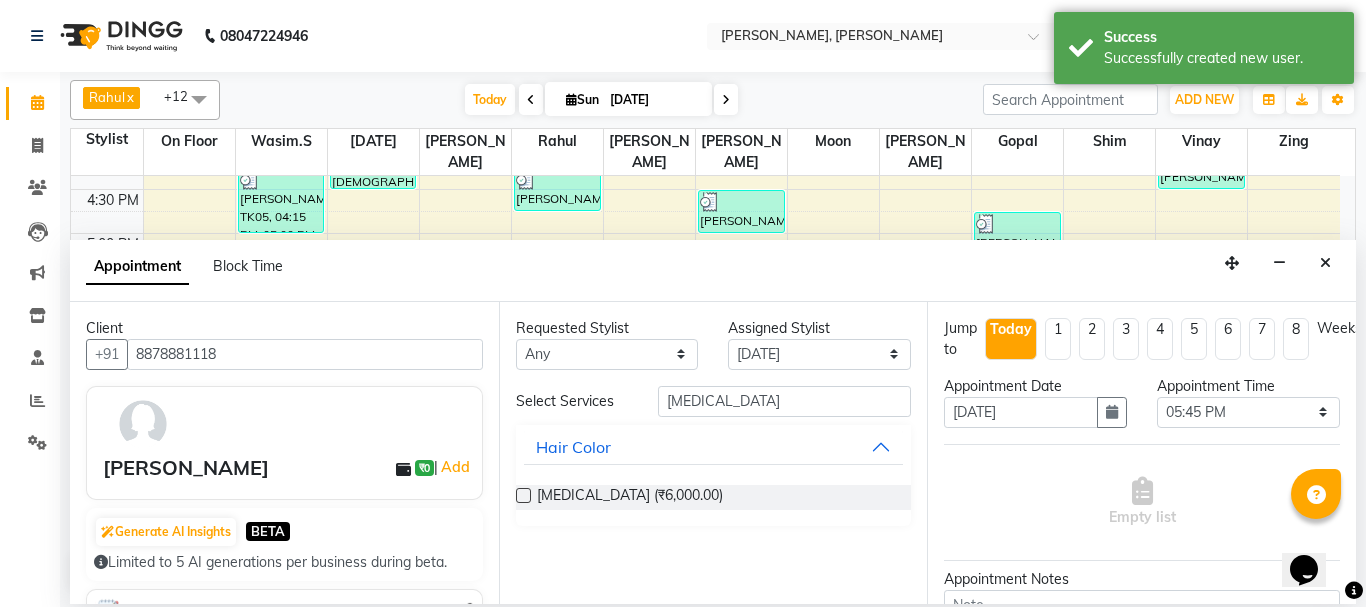 click at bounding box center (523, 495) 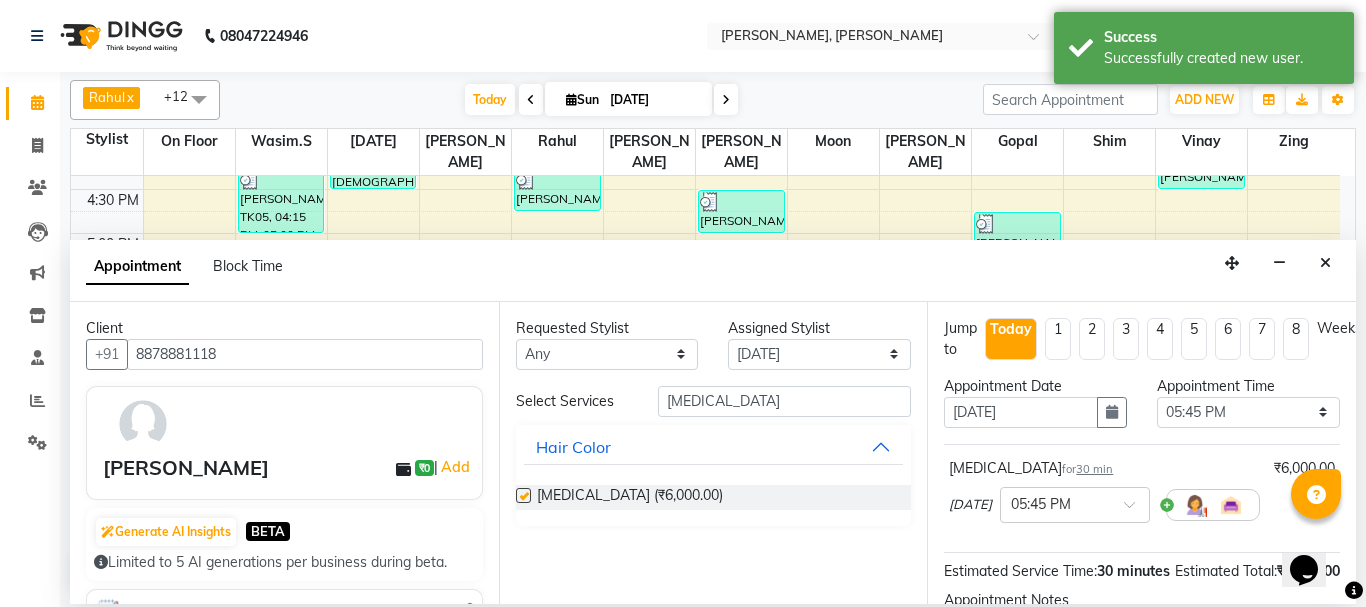 checkbox on "false" 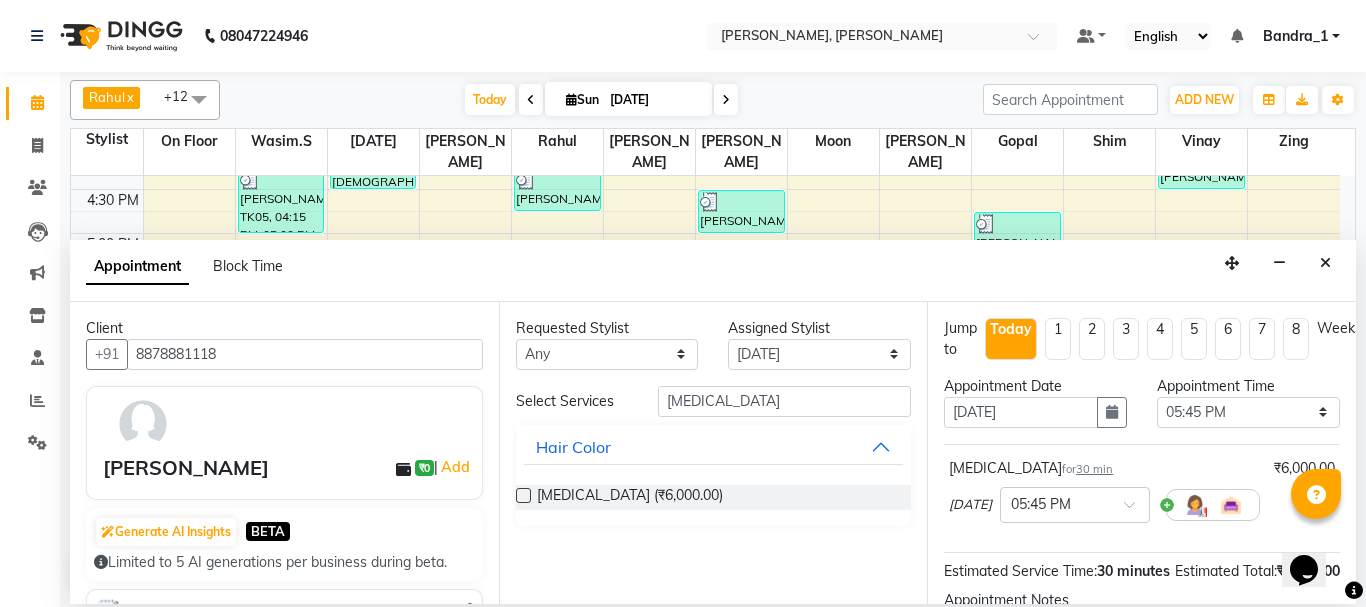 scroll, scrollTop: 260, scrollLeft: 0, axis: vertical 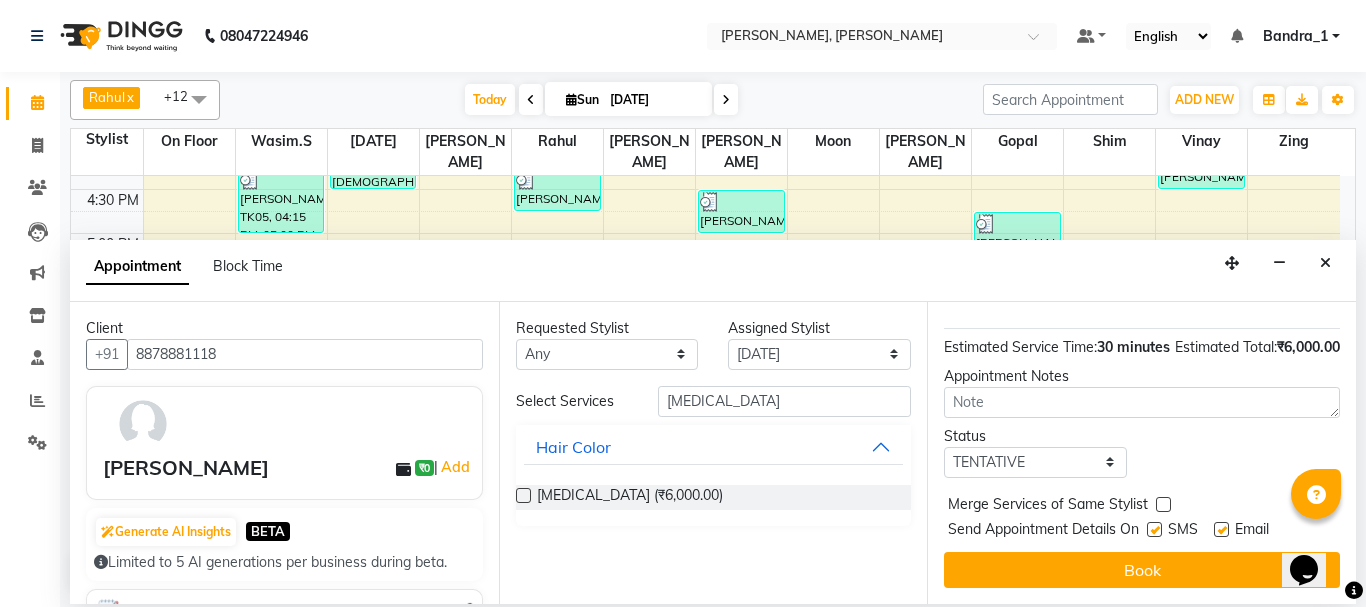 click at bounding box center (1221, 529) 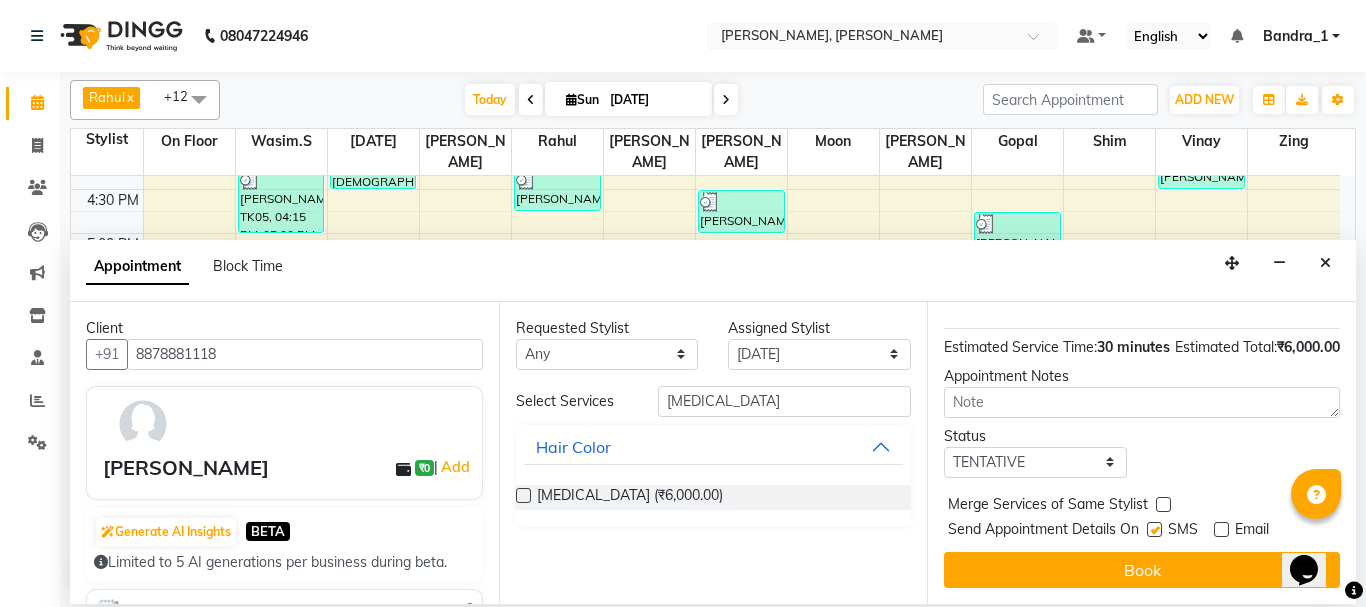 click on "Send Appointment Details On SMS Email" at bounding box center [1144, 531] 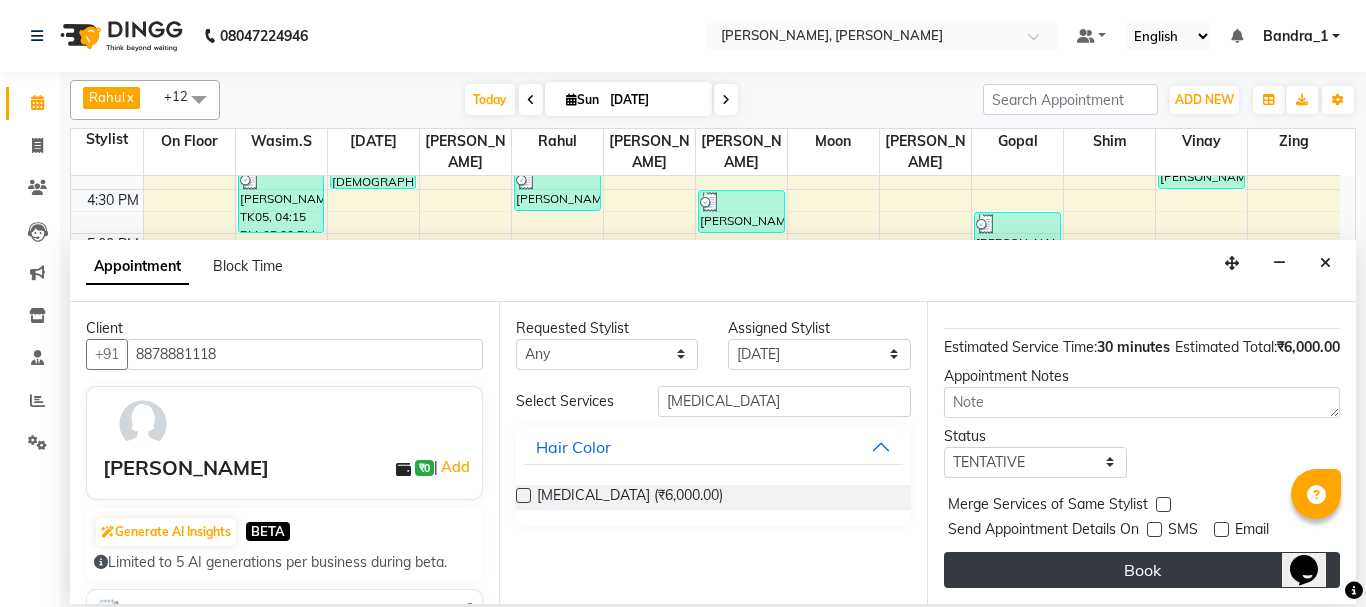 click on "Book" at bounding box center (1142, 570) 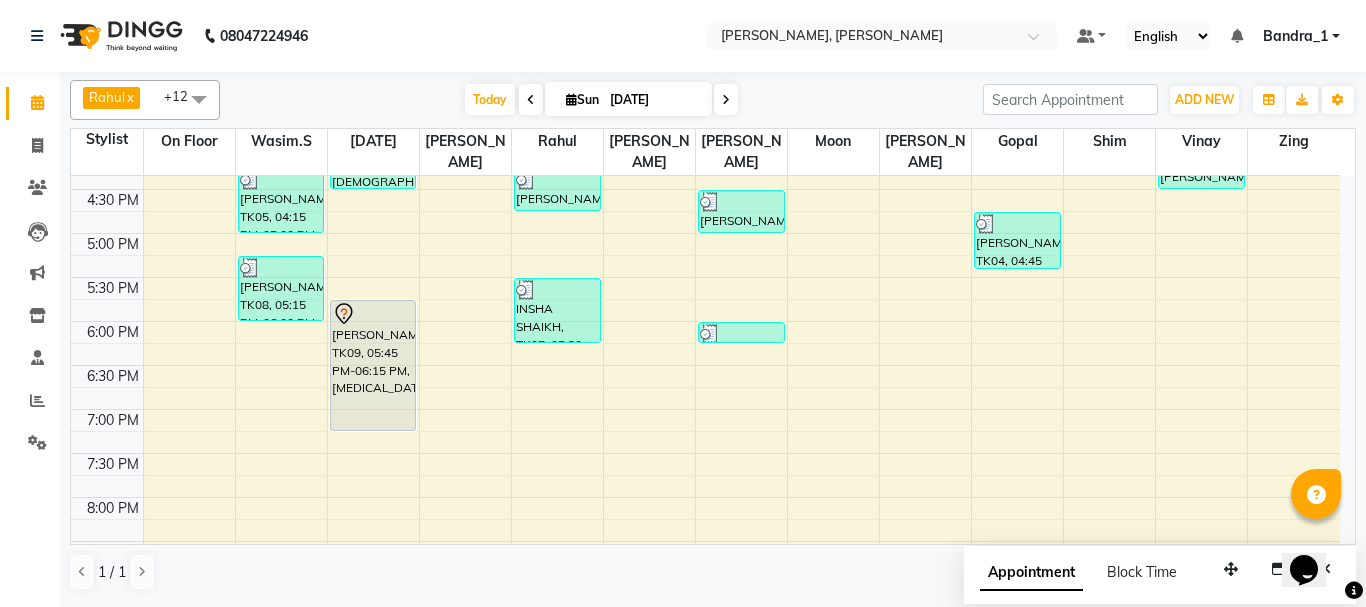 drag, startPoint x: 376, startPoint y: 321, endPoint x: 373, endPoint y: 390, distance: 69.065186 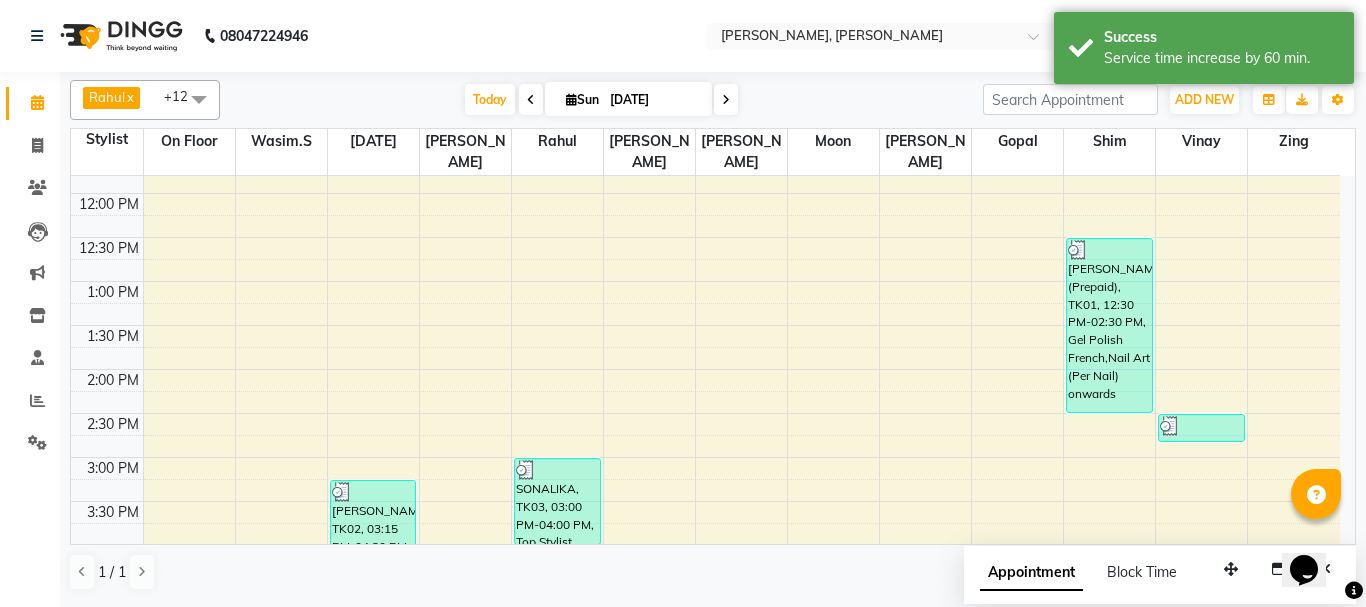 scroll, scrollTop: 646, scrollLeft: 0, axis: vertical 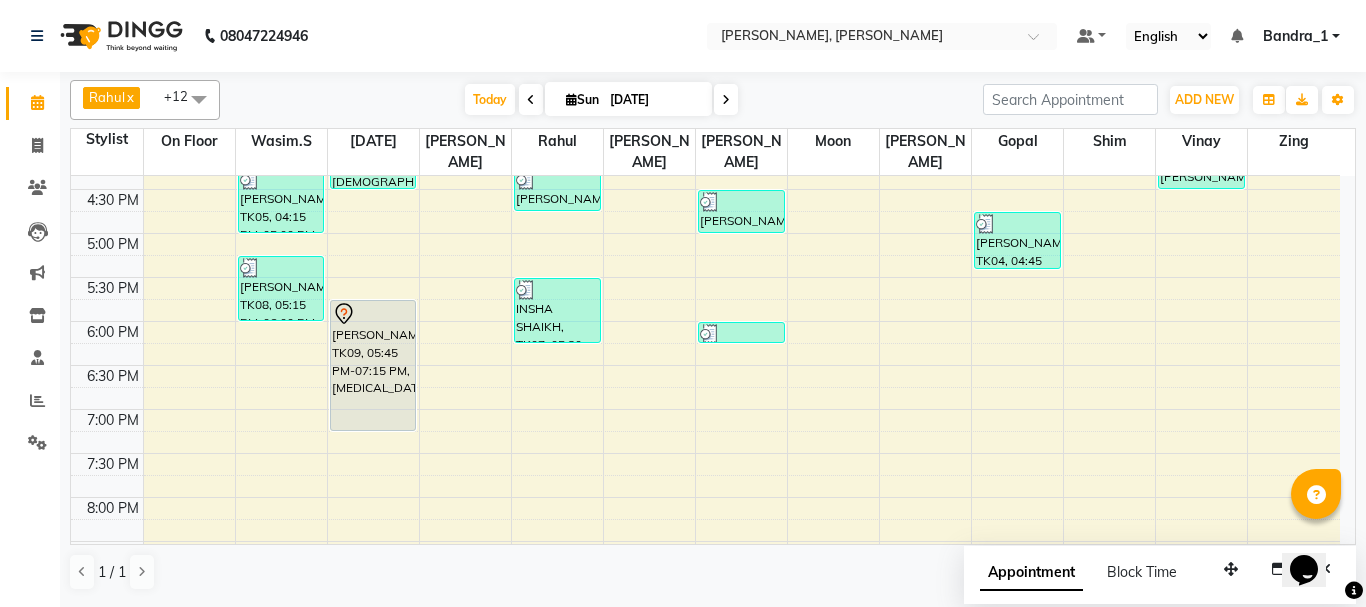 click on "9:00 AM 9:30 AM 10:00 AM 10:30 AM 11:00 AM 11:30 AM 12:00 PM 12:30 PM 1:00 PM 1:30 PM 2:00 PM 2:30 PM 3:00 PM 3:30 PM 4:00 PM 4:30 PM 5:00 PM 5:30 PM 6:00 PM 6:30 PM 7:00 PM 7:30 PM 8:00 PM 8:30 PM 9:00 PM 9:30 PM 10:00 PM 10:30 PM     NIDHI AGARWAL (Raja 22), TK06, 10:00 AM-10:45 AM, Senior Stylist Female     PALAK KAPOOR, TK05, 04:15 PM-05:00 PM, Senior Stylist Female     ANUJ BHANDARI, TK08, 05:15 PM-06:00 PM, Art Director Male     ADITYA MOTWANI, TK02, 03:15 PM-04:30 PM, Senior Stylist Male,Beard Trimming             AKANSHA YADAV, TK09, 05:45 PM-07:15 PM, Botox      SONALIKA, TK03, 03:00 PM-04:00 PM, Top Stylist Female     ARTH KUMAR, TK04, 04:15 PM-04:45 PM, Beard Trimming     INSHA SHAIKH, TK07, 05:30 PM-06:15 PM, Wash & Blow Dry     ADITYA MOTWANI, TK02, 04:30 PM-05:00 PM, Postquan Spanish C/UP     ANUJ BHANDARI, TK08, 06:00 PM-06:15 PM, Upperlip     ARTH KUMAR, TK04, 04:45 PM-05:25 PM, Cut And File,Cut And File         PURNIMA SHAH (Prepaid), TK01, 02:30 PM-02:50 PM, Polish Change" at bounding box center [705, 145] 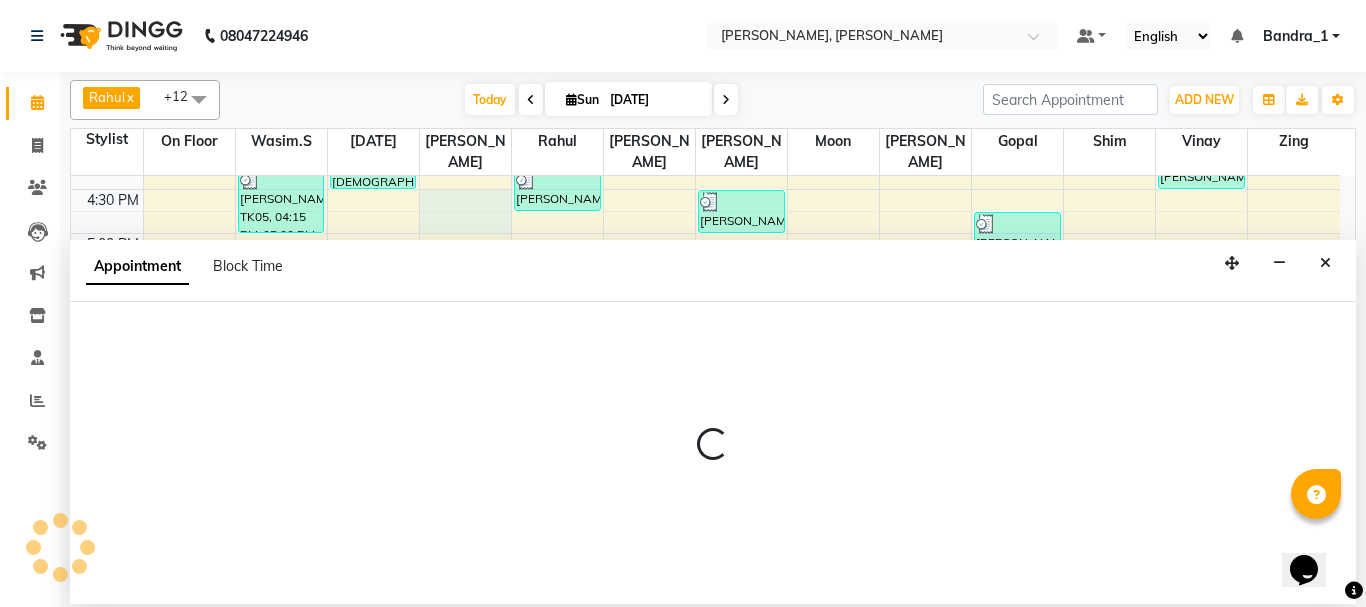 select on "72175" 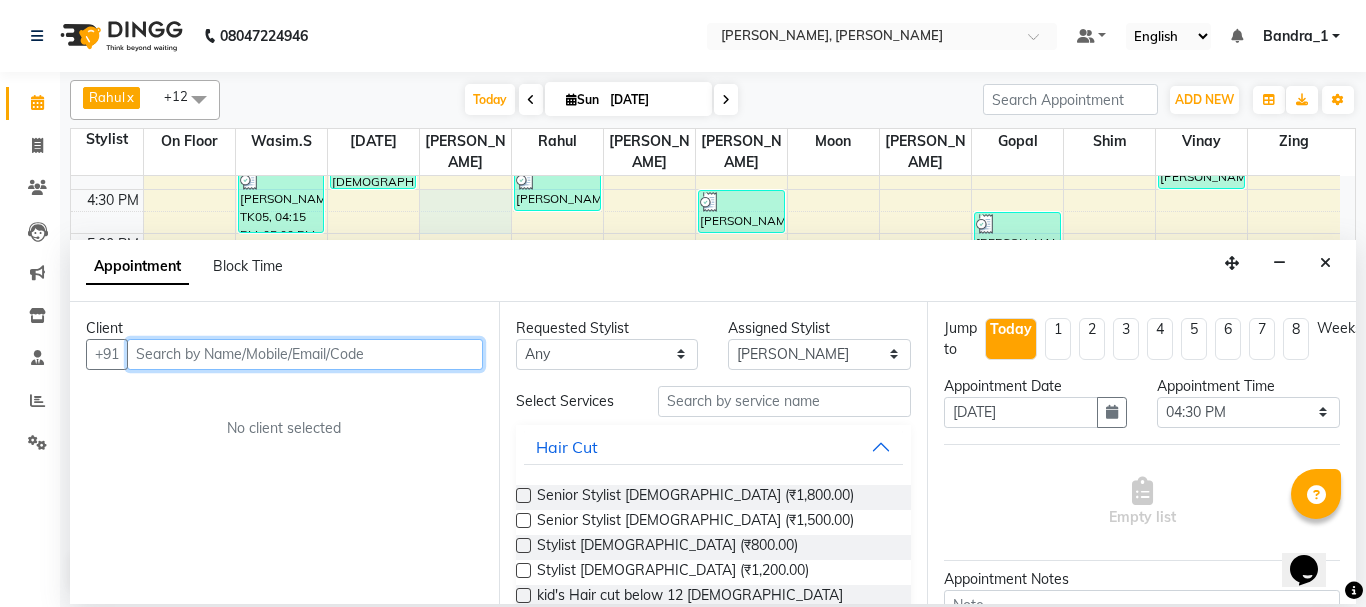 click at bounding box center (305, 354) 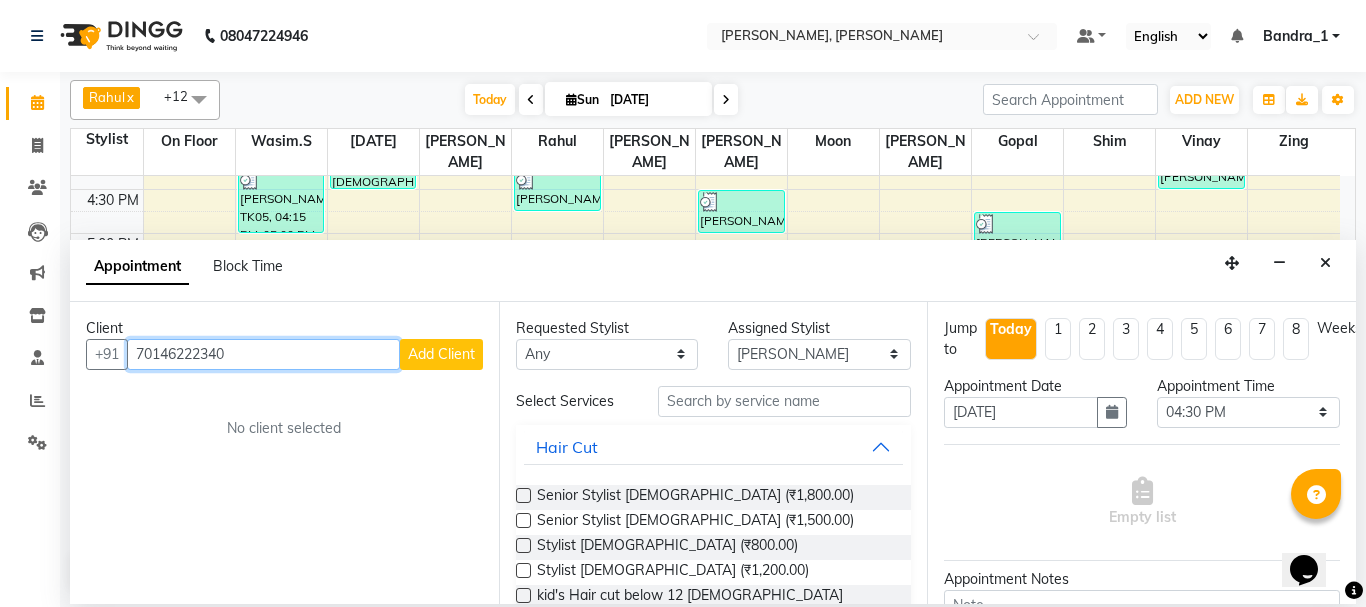 type on "70146222340" 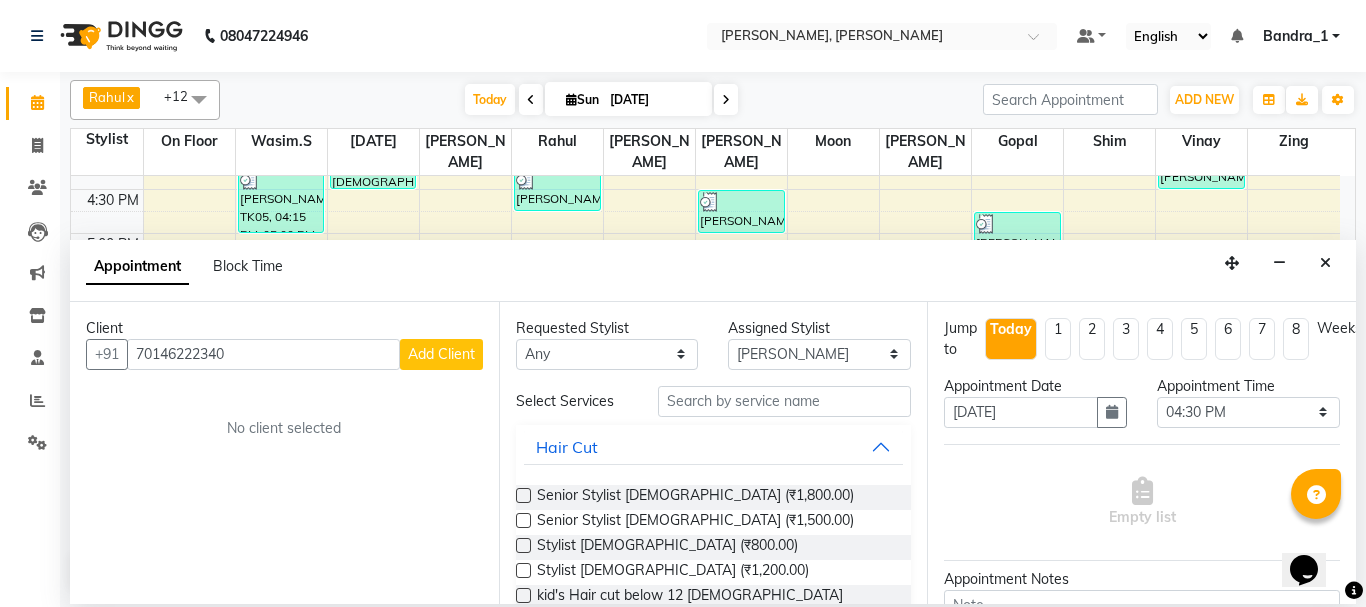 click on "Add Client" at bounding box center [441, 354] 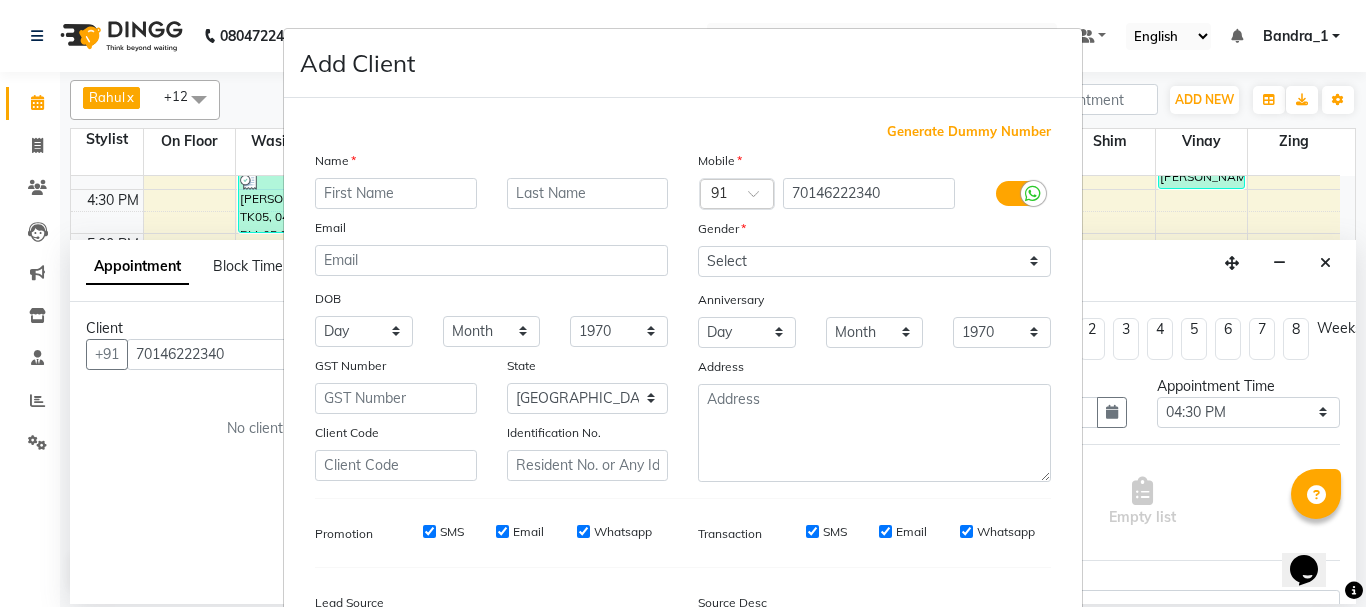 click at bounding box center (396, 193) 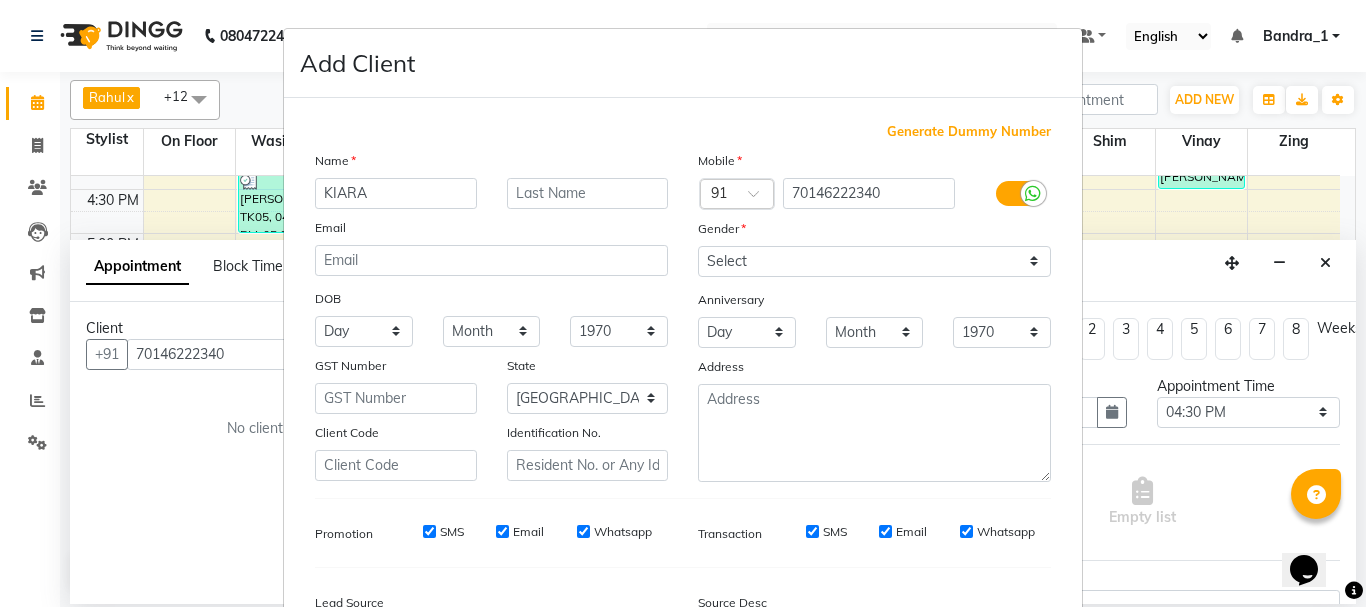 type 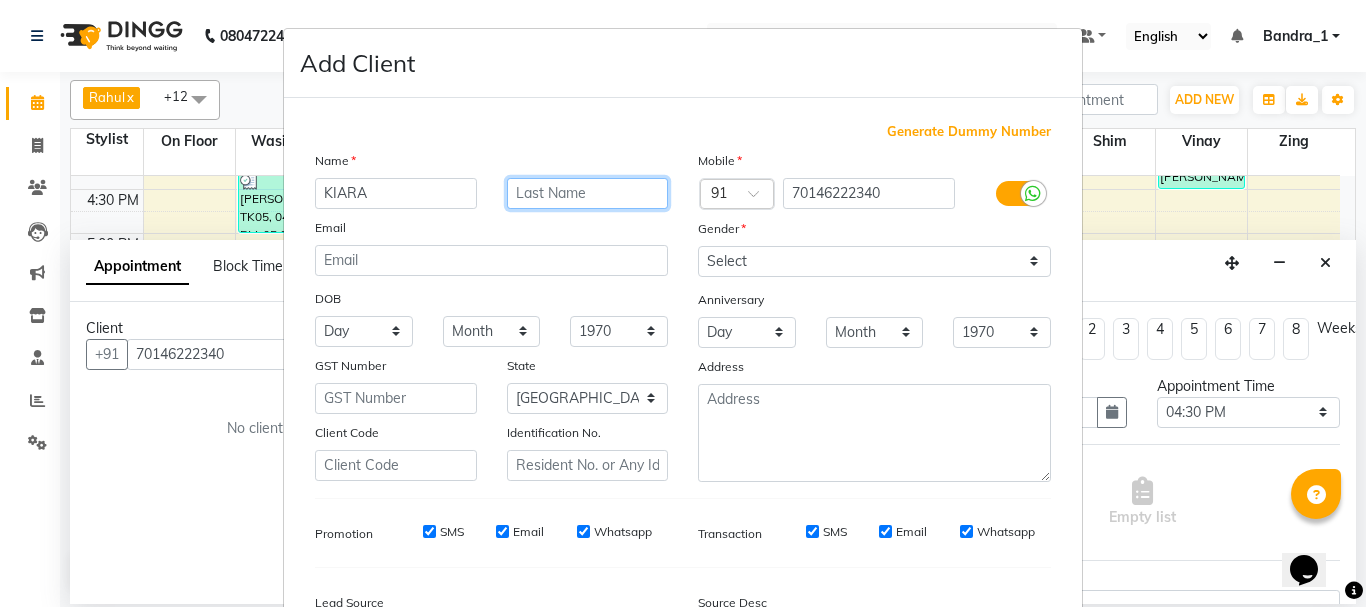 drag, startPoint x: 537, startPoint y: 188, endPoint x: 503, endPoint y: 149, distance: 51.739735 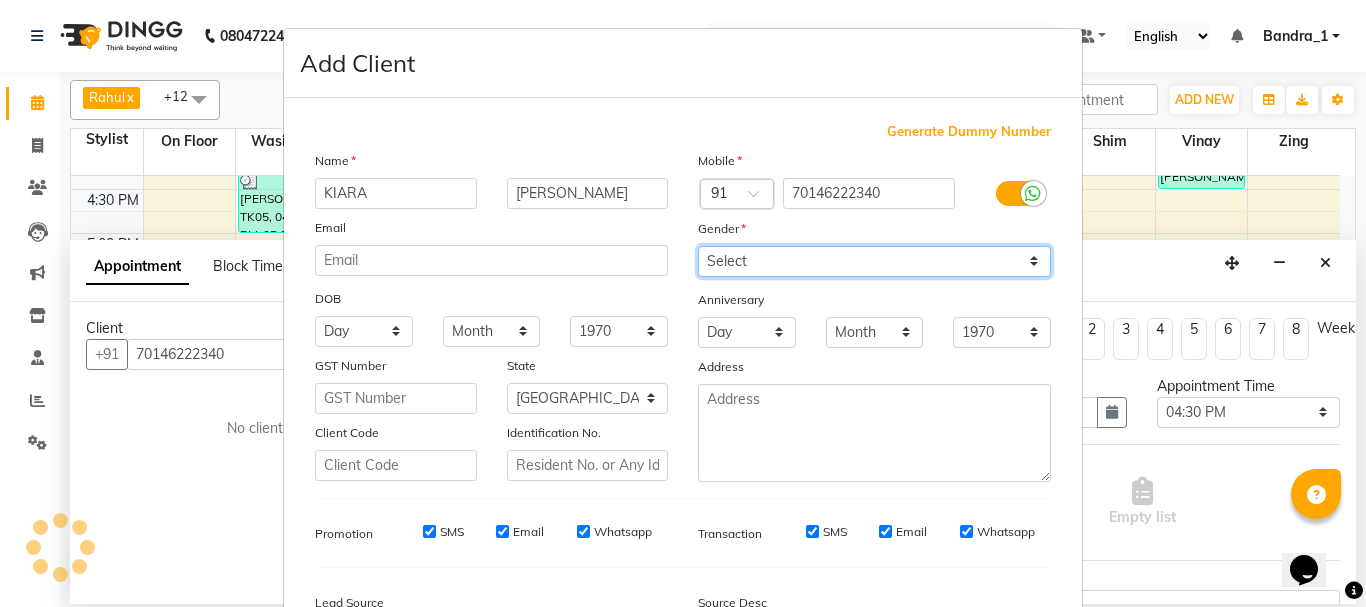 click on "Select Male Female Other Prefer Not To Say" at bounding box center (874, 261) 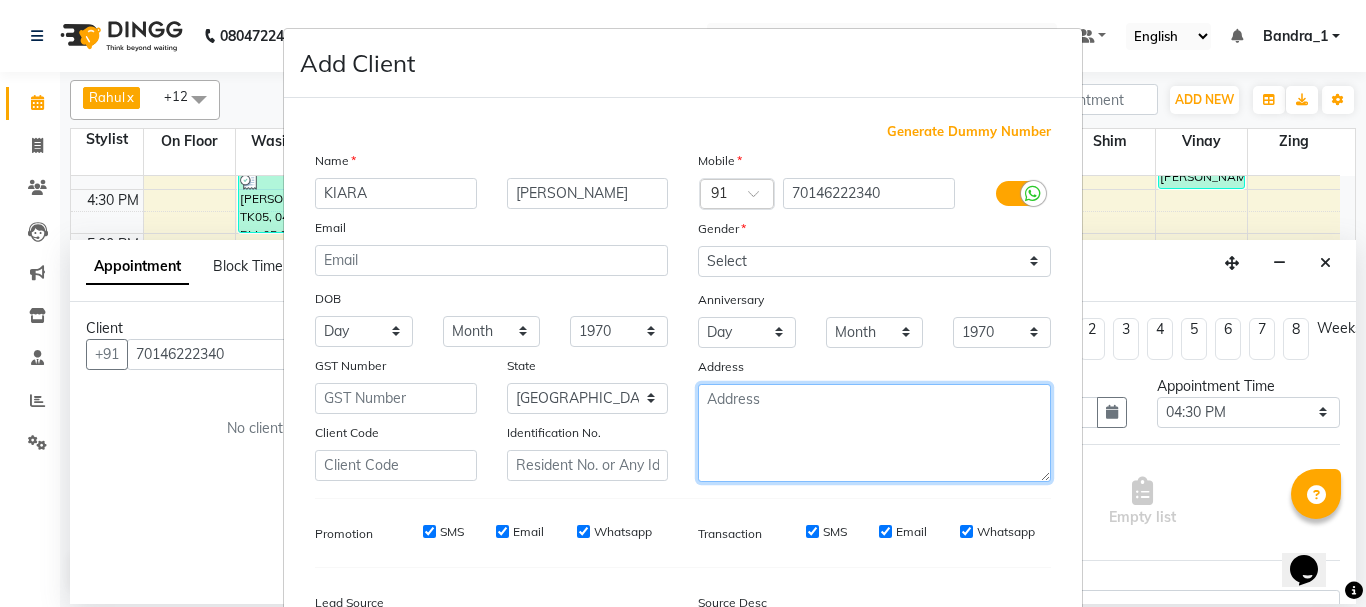 click at bounding box center [874, 433] 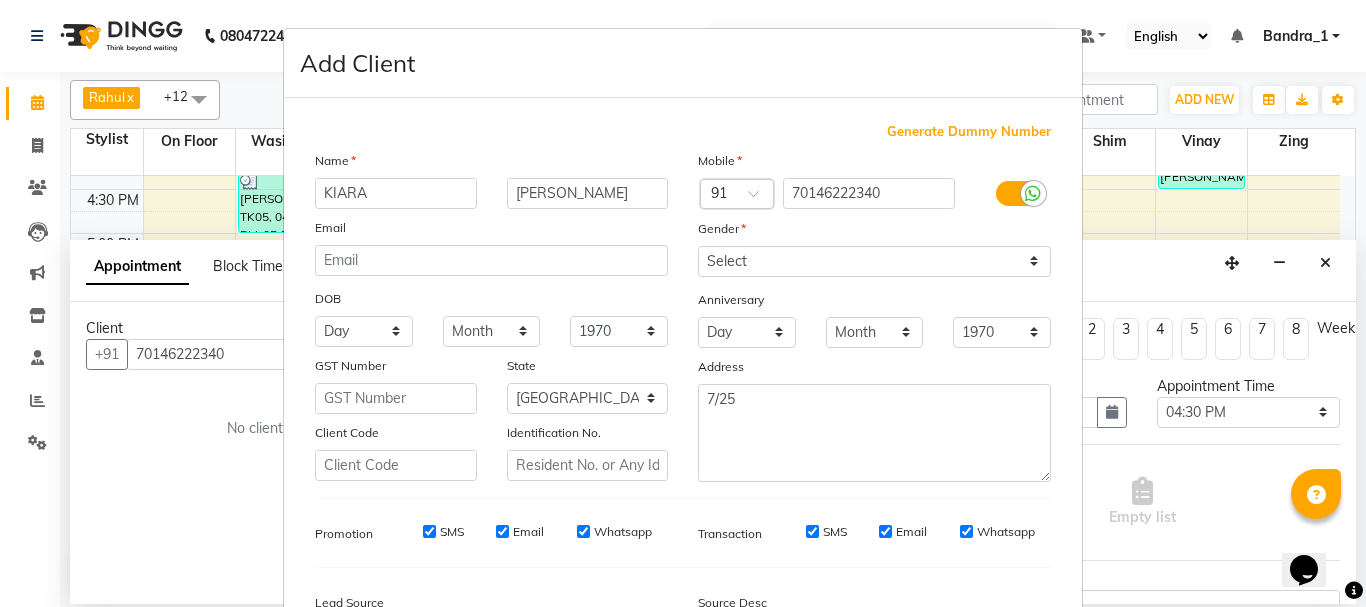 click on "SMS" at bounding box center [429, 531] 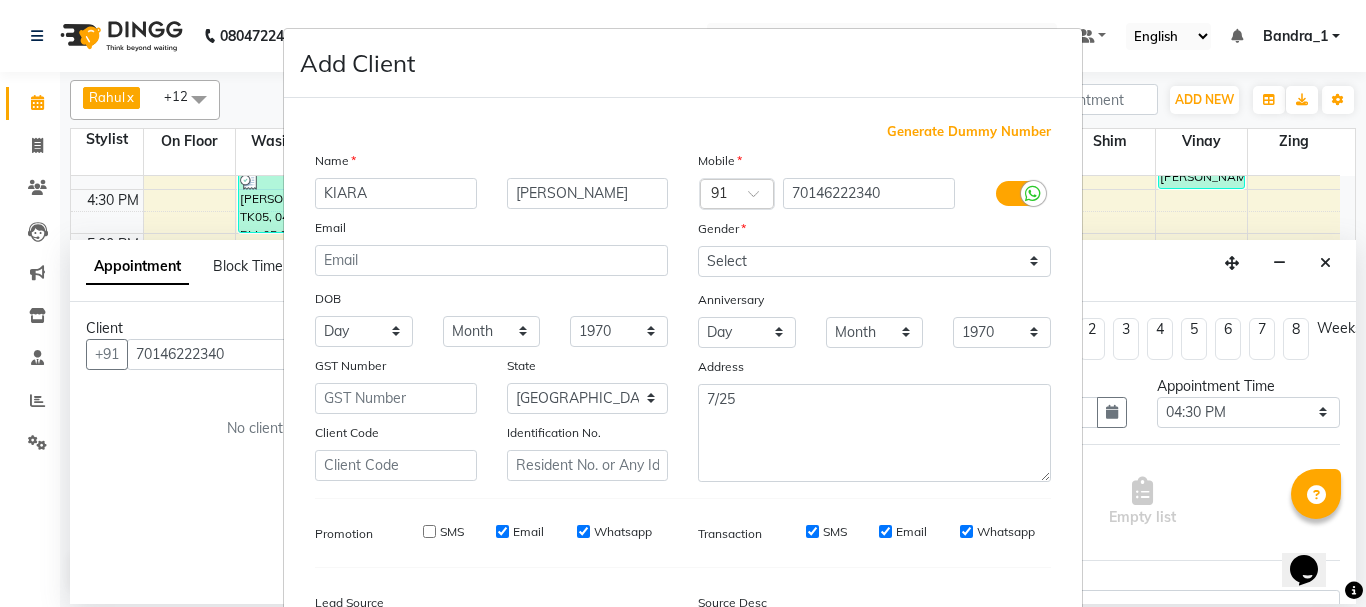 click on "SMS Email Whatsapp" at bounding box center (523, 532) 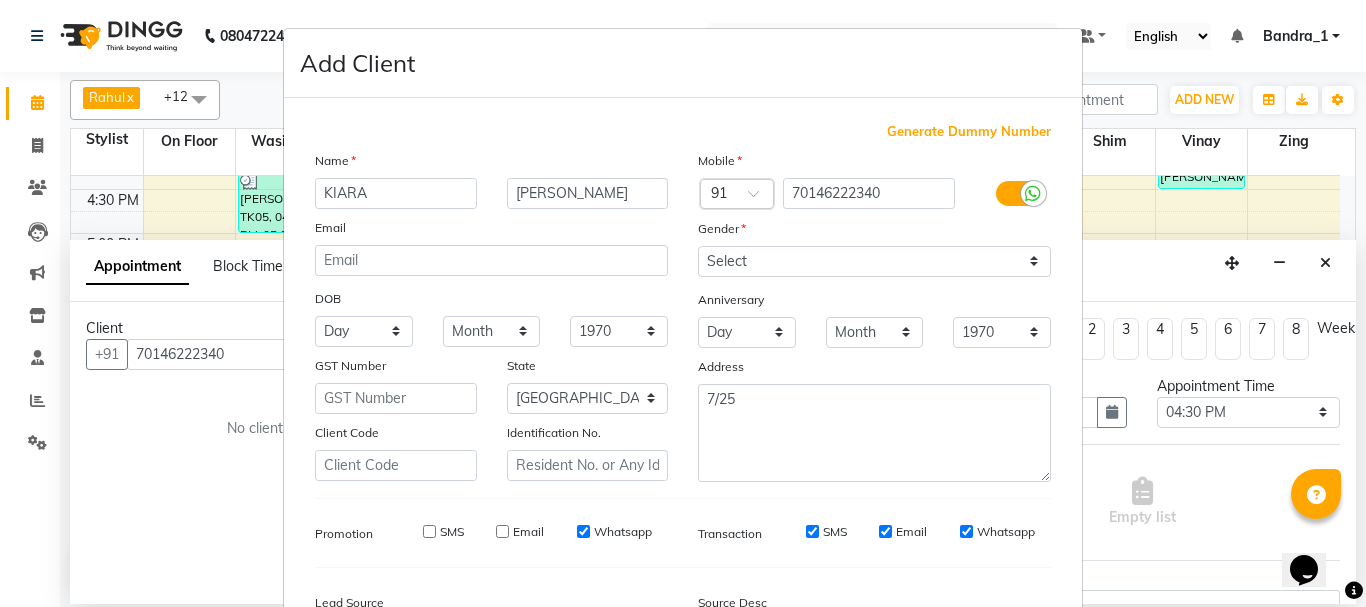 click on "Whatsapp" at bounding box center (583, 531) 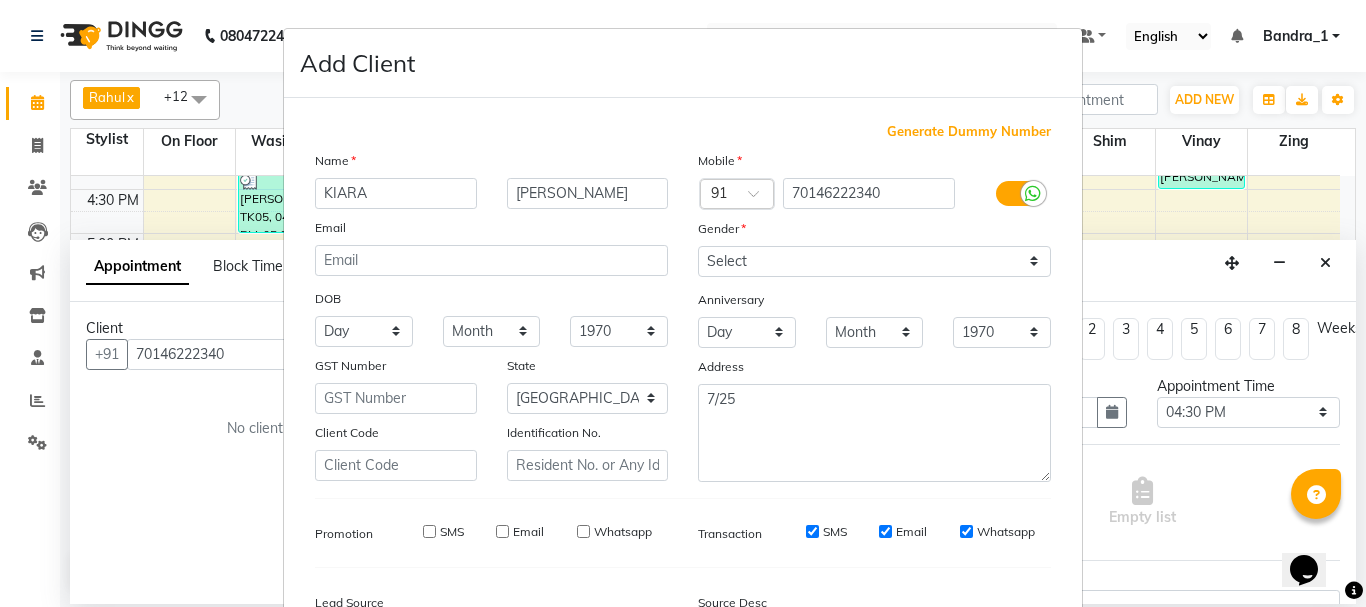 click on "SMS" at bounding box center [812, 531] 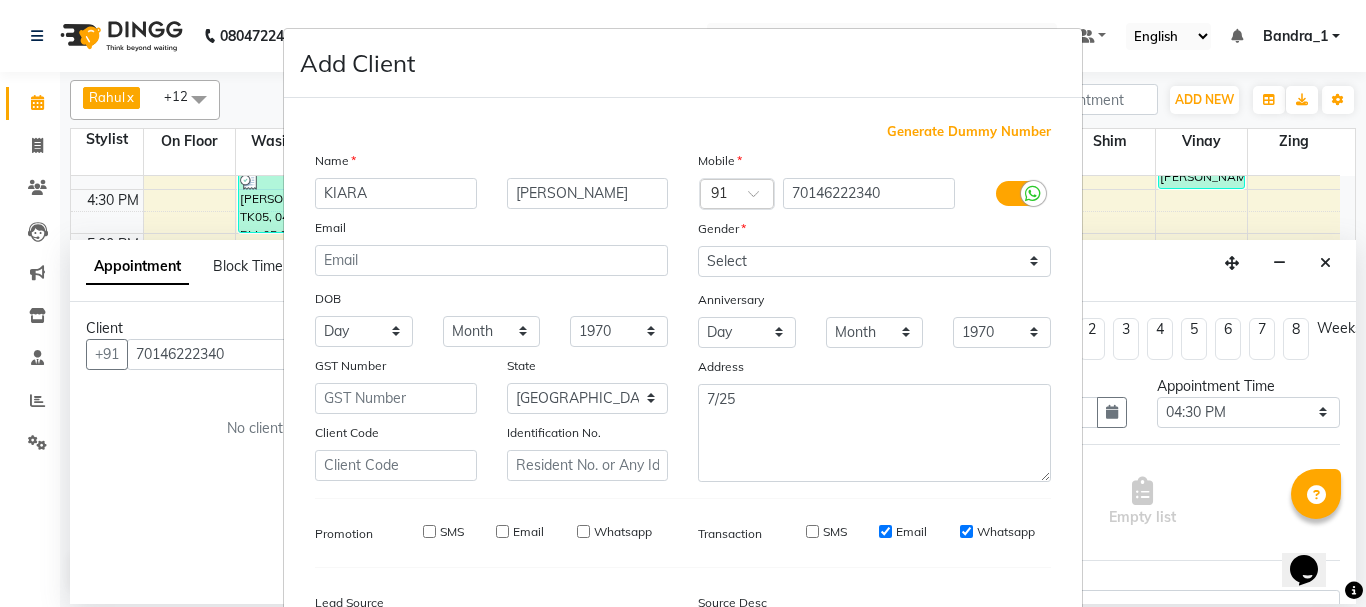click on "Email" at bounding box center [885, 531] 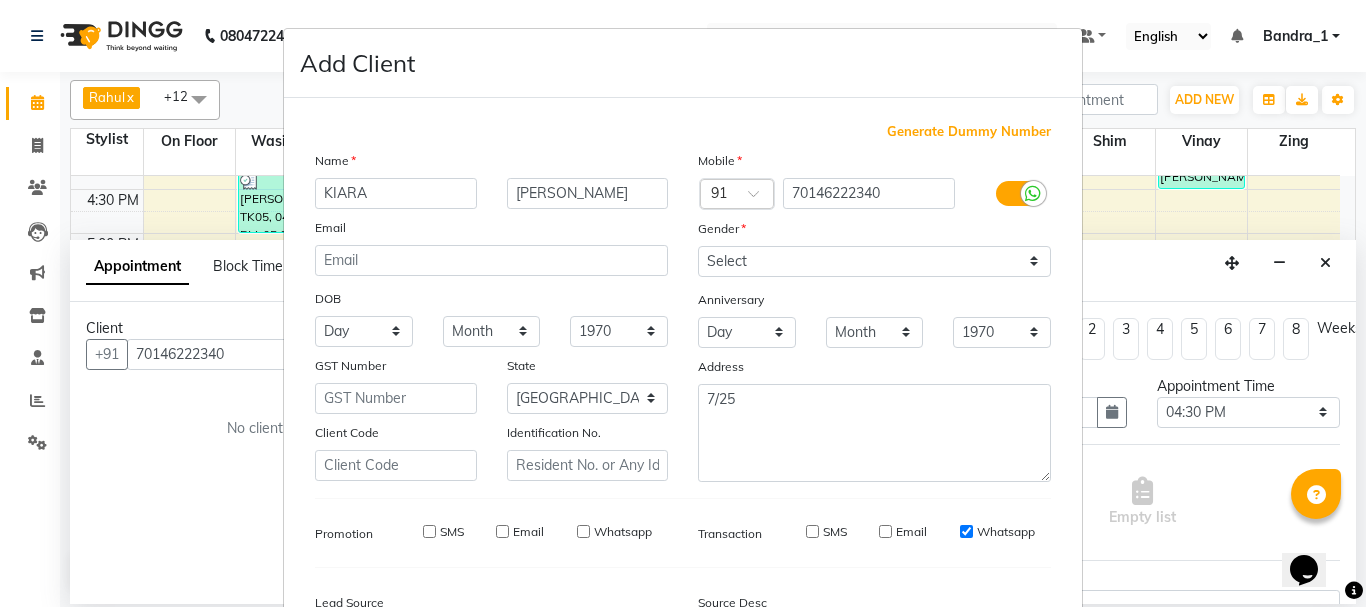 click on "Whatsapp" at bounding box center [966, 531] 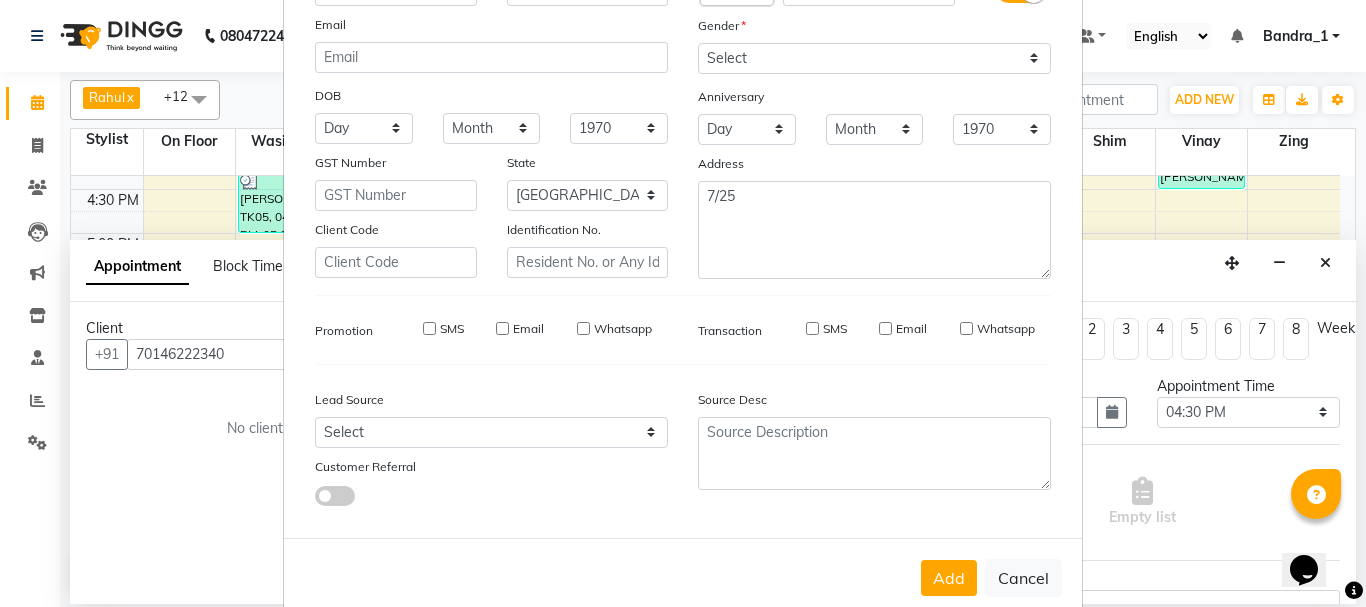 scroll, scrollTop: 242, scrollLeft: 0, axis: vertical 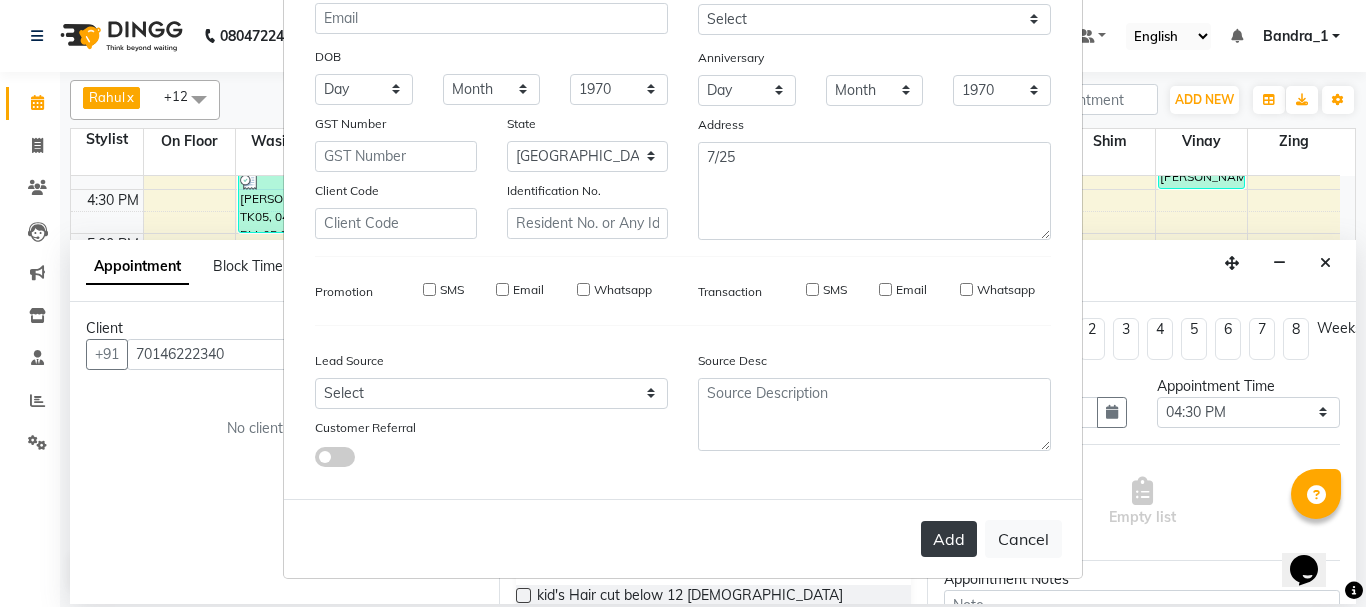 click on "Add" at bounding box center (949, 539) 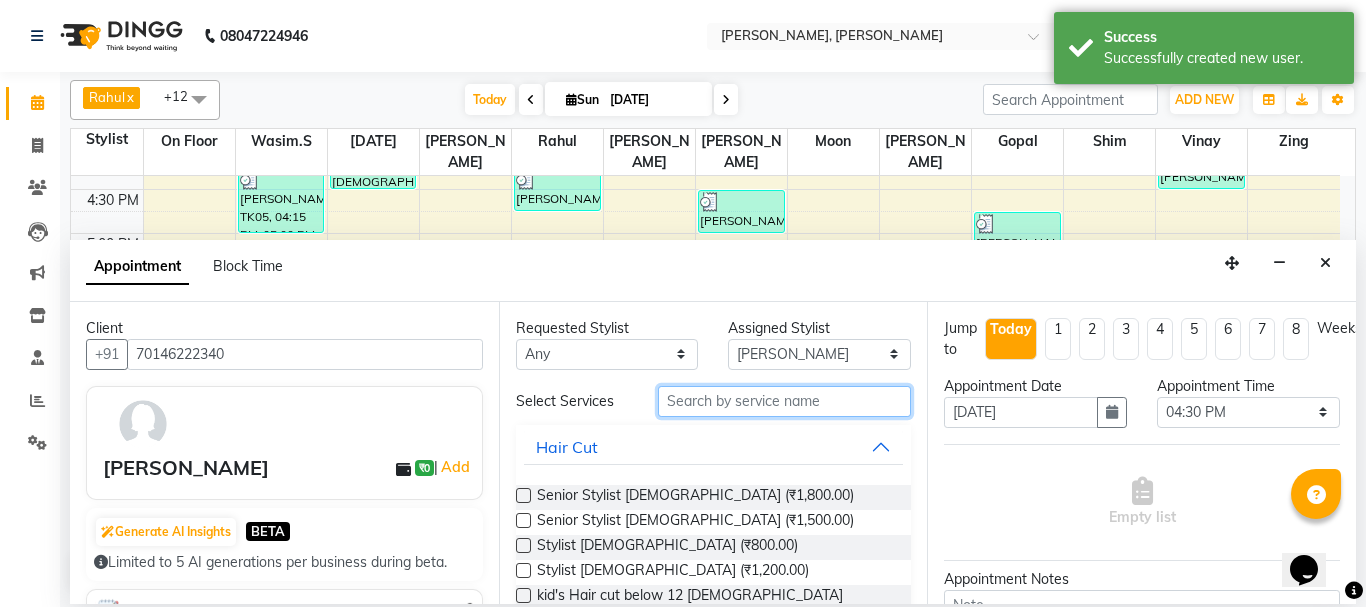 click at bounding box center (785, 401) 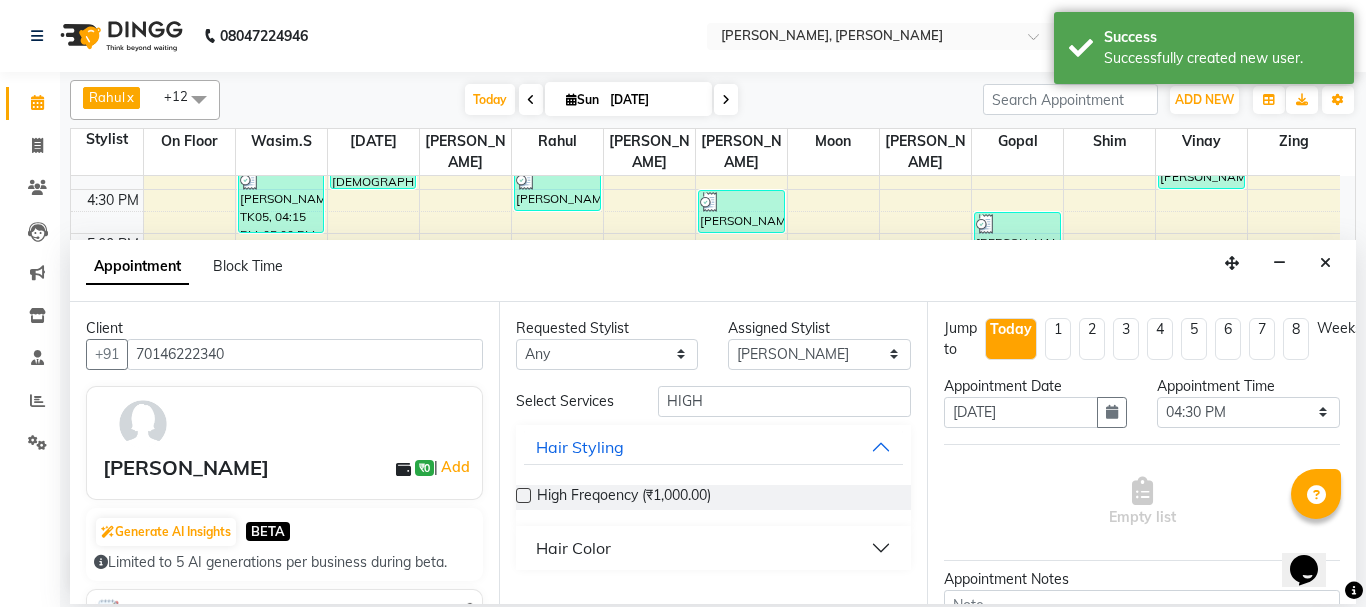 click on "Hair Color" at bounding box center (573, 548) 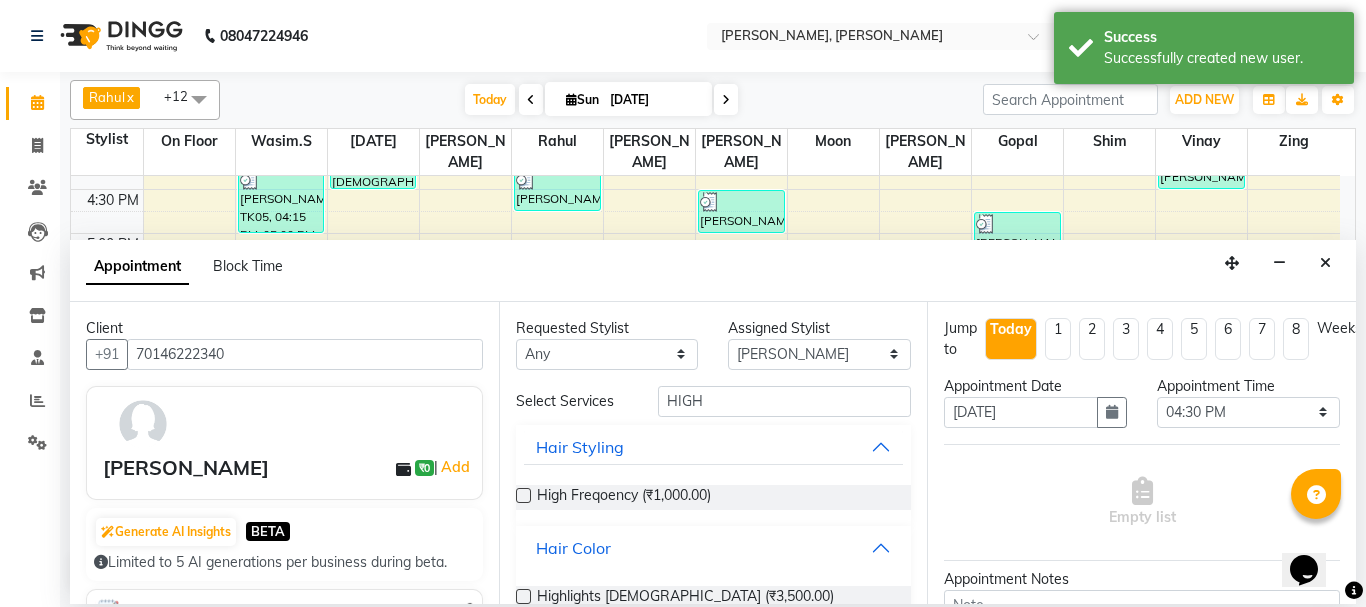 scroll, scrollTop: 89, scrollLeft: 0, axis: vertical 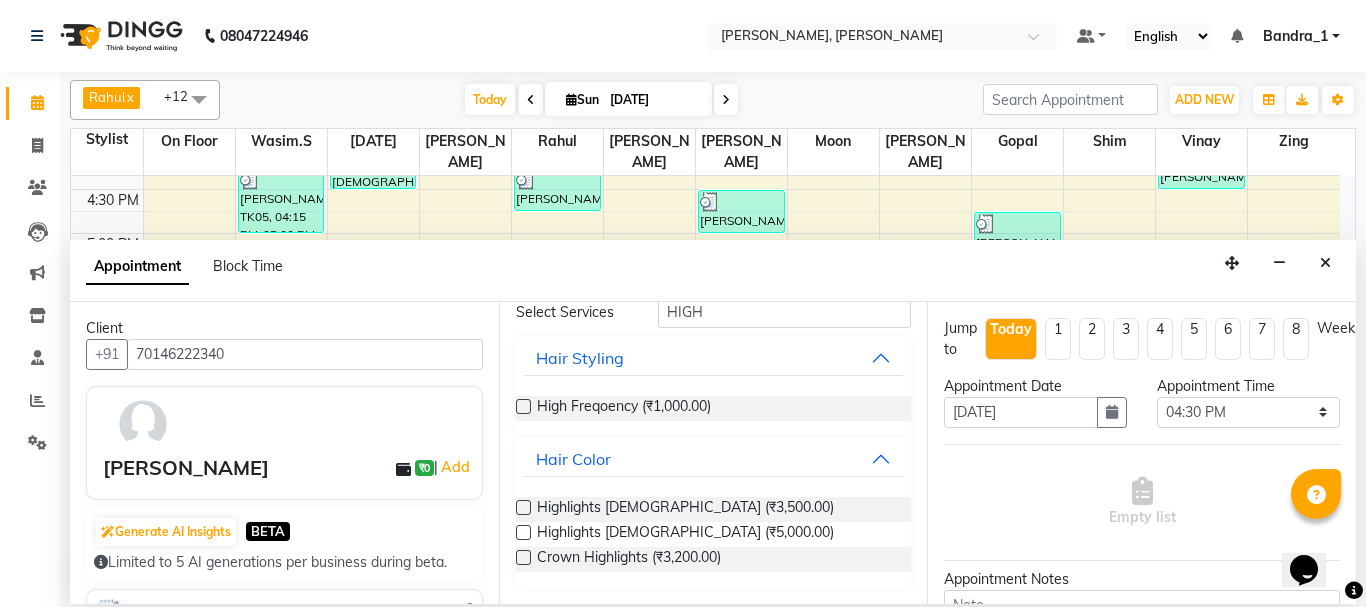 click at bounding box center [523, 532] 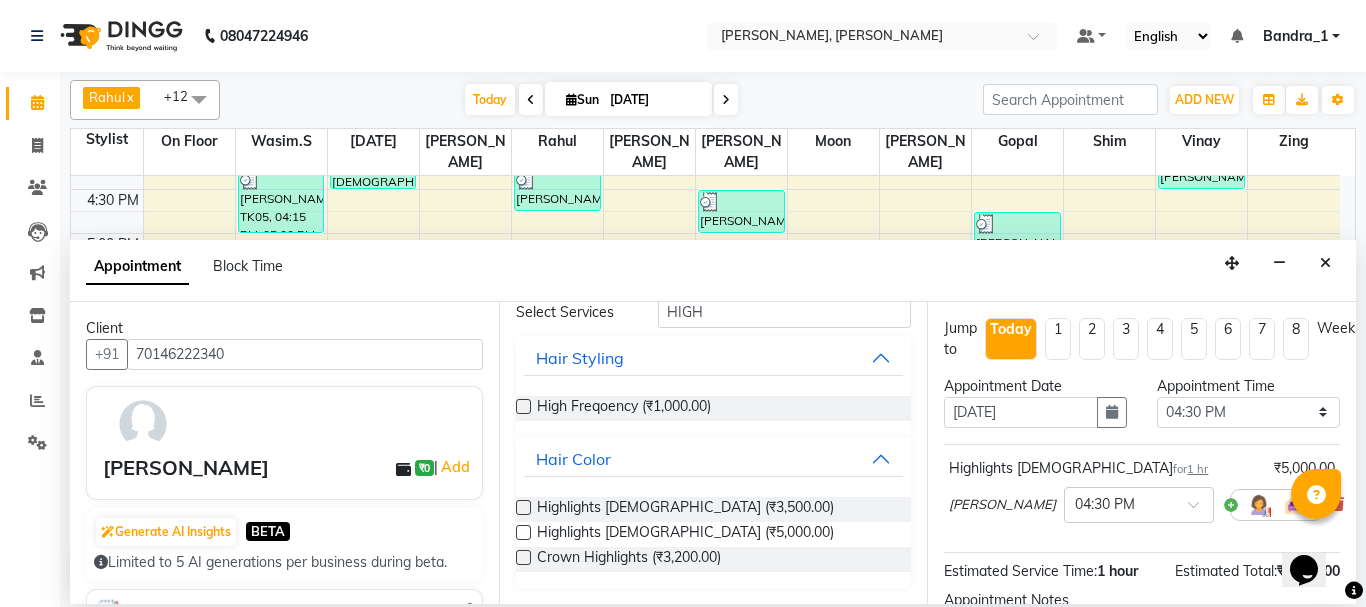 scroll, scrollTop: 239, scrollLeft: 0, axis: vertical 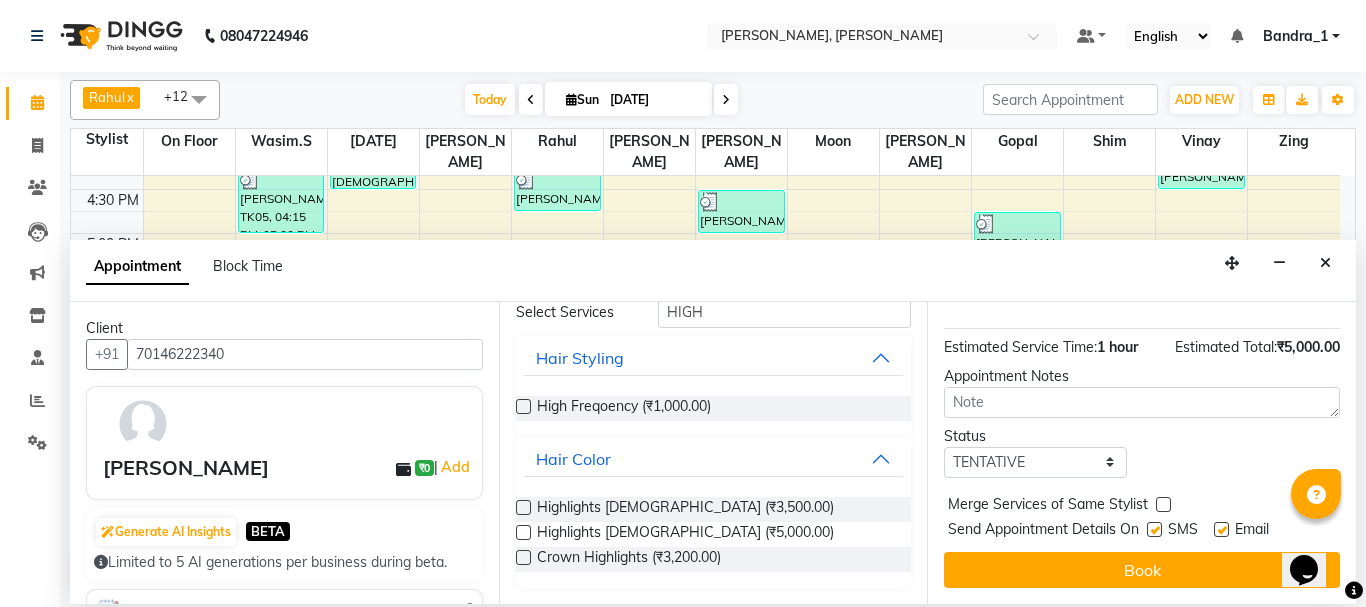 click at bounding box center (1221, 529) 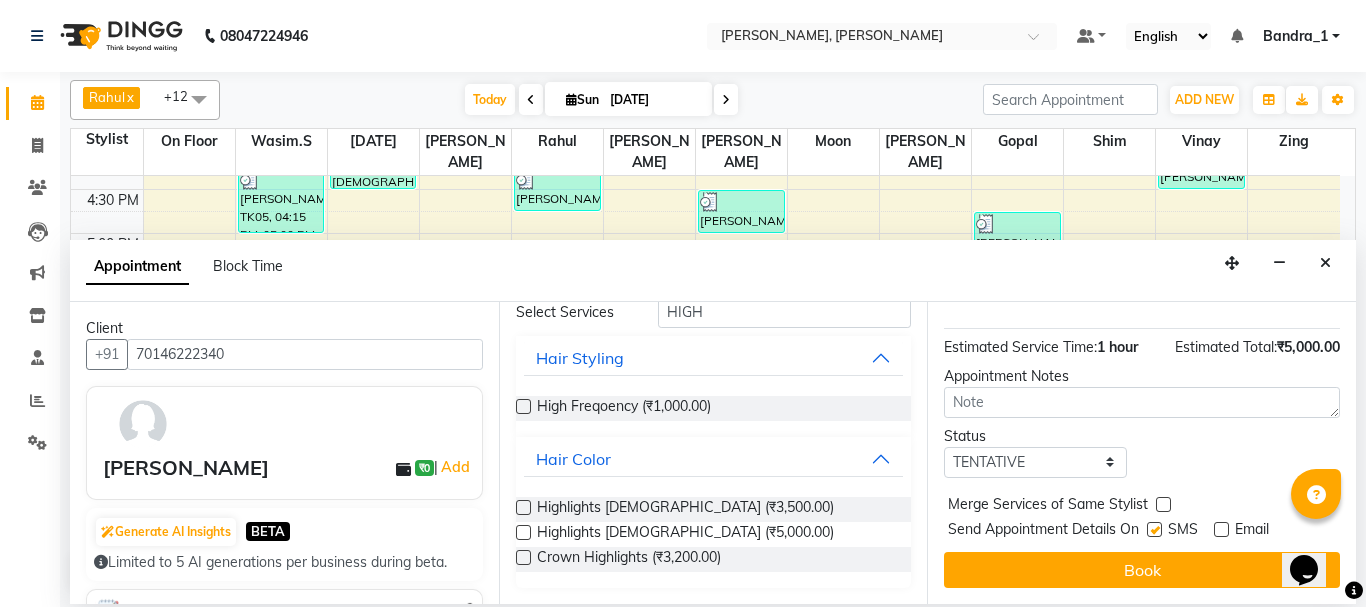 click at bounding box center (1154, 529) 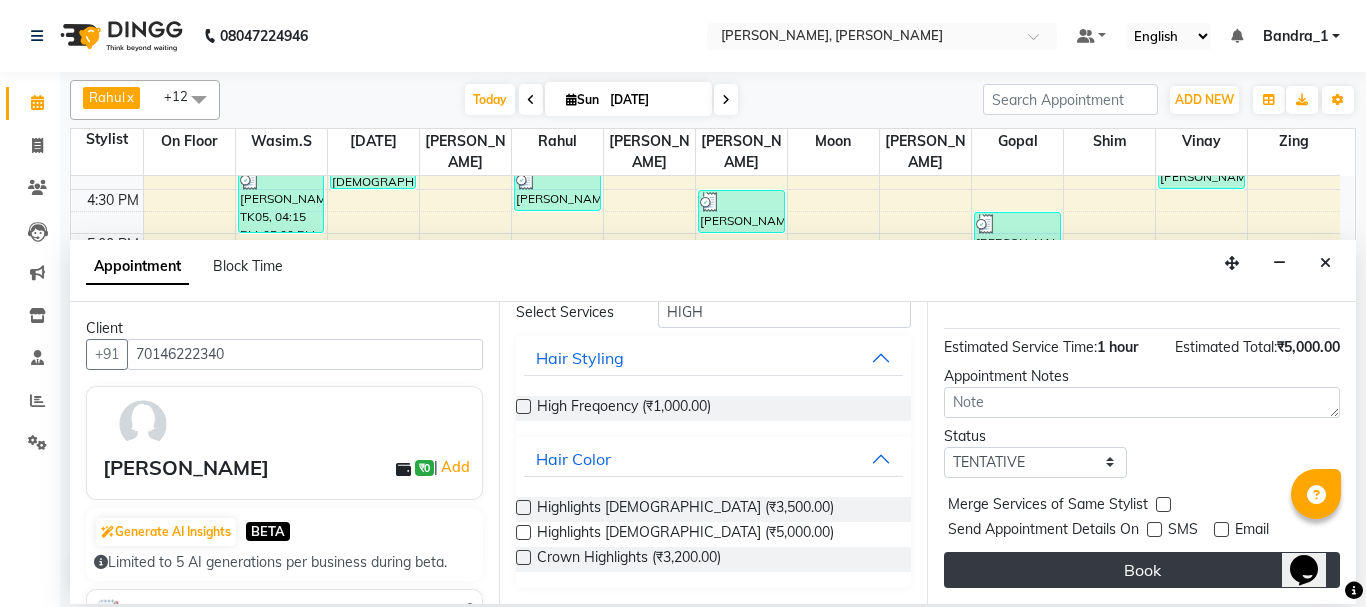 click on "Book" at bounding box center (1142, 570) 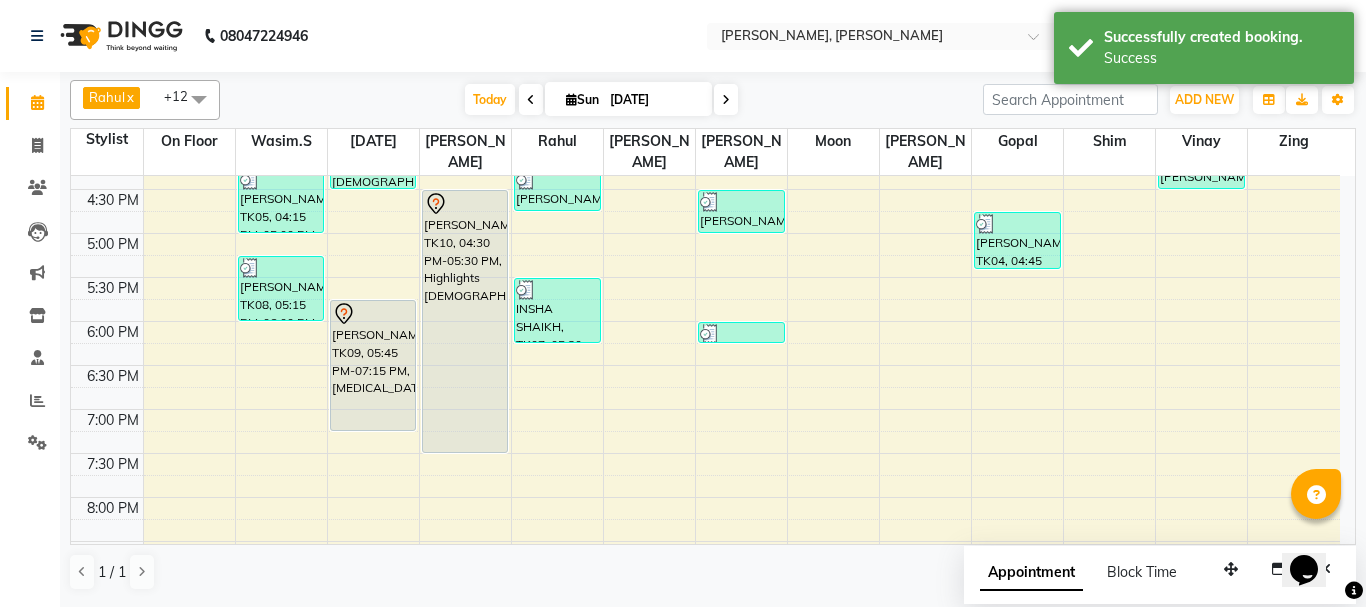 drag, startPoint x: 455, startPoint y: 252, endPoint x: 470, endPoint y: 414, distance: 162.69296 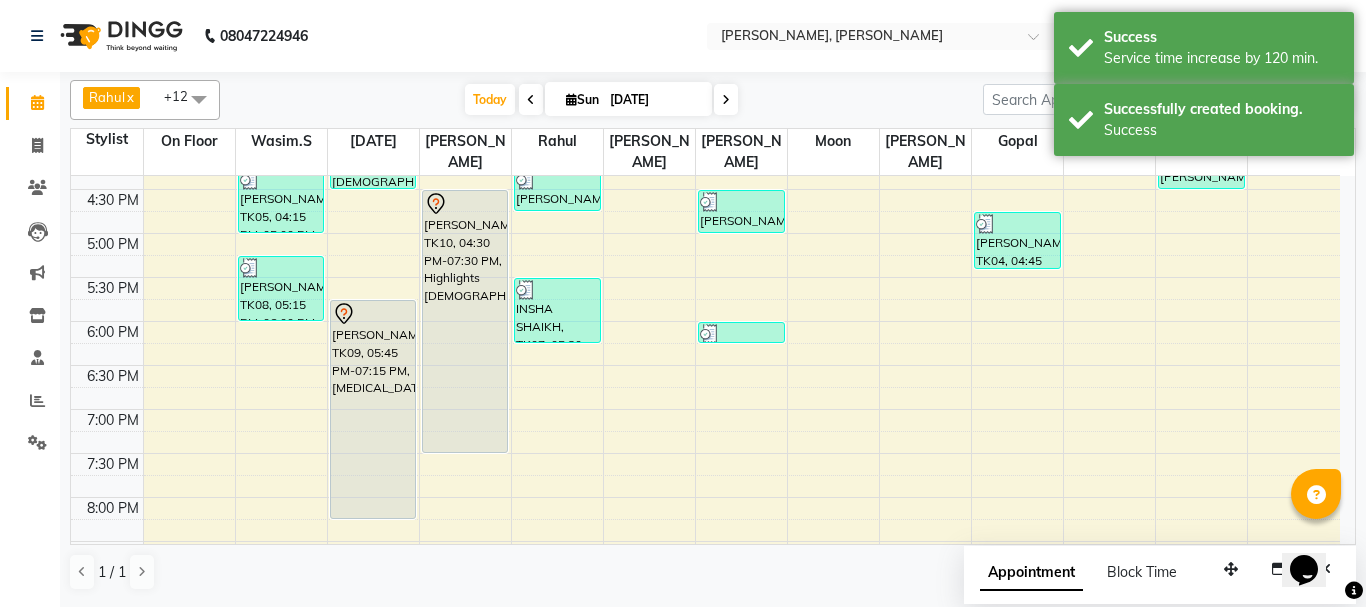 drag, startPoint x: 363, startPoint y: 408, endPoint x: 351, endPoint y: 479, distance: 72.00694 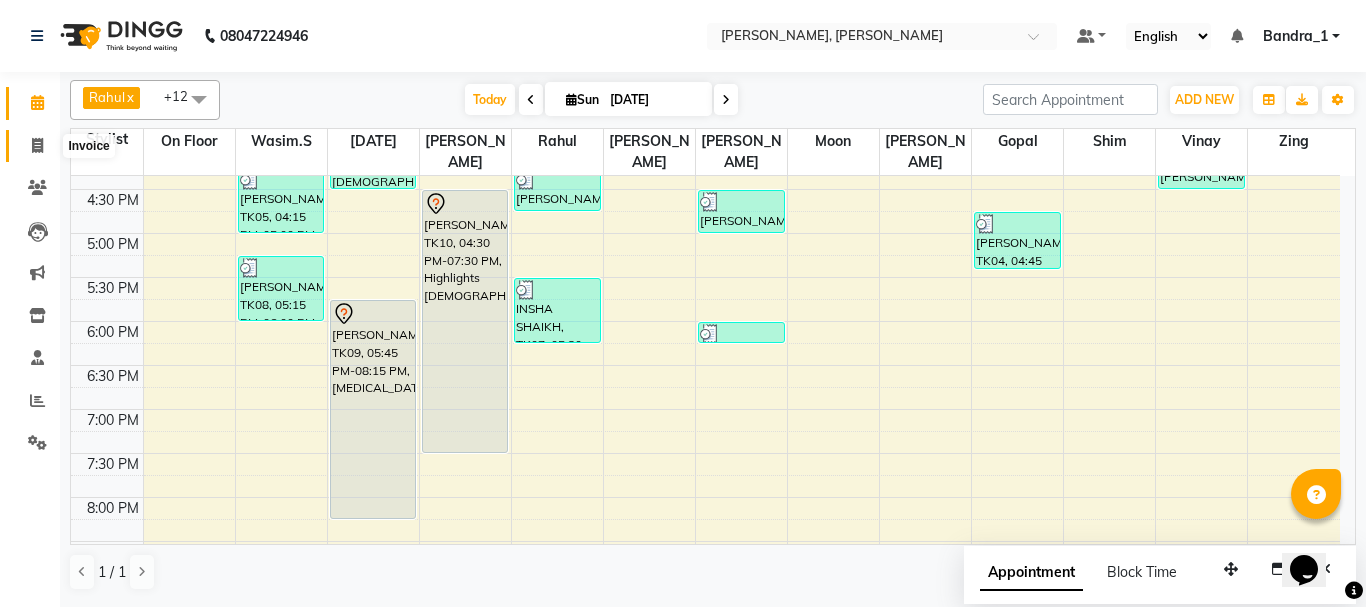 click 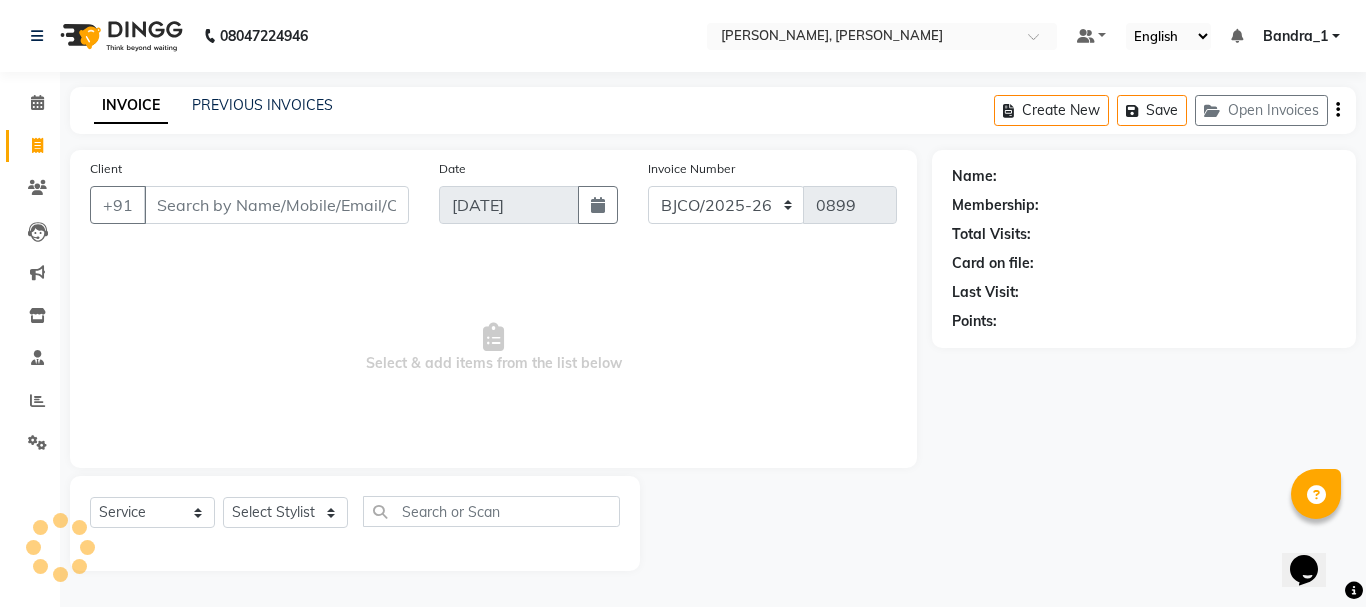 click on "Client" at bounding box center (276, 205) 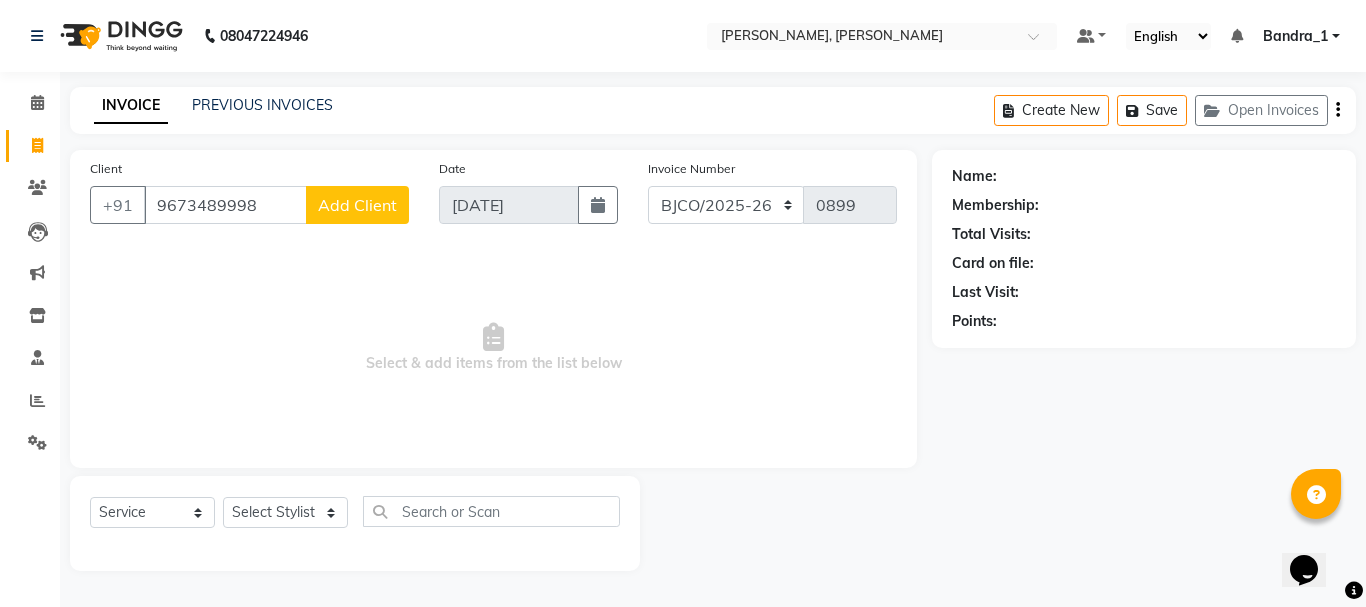 click on "Add Client" 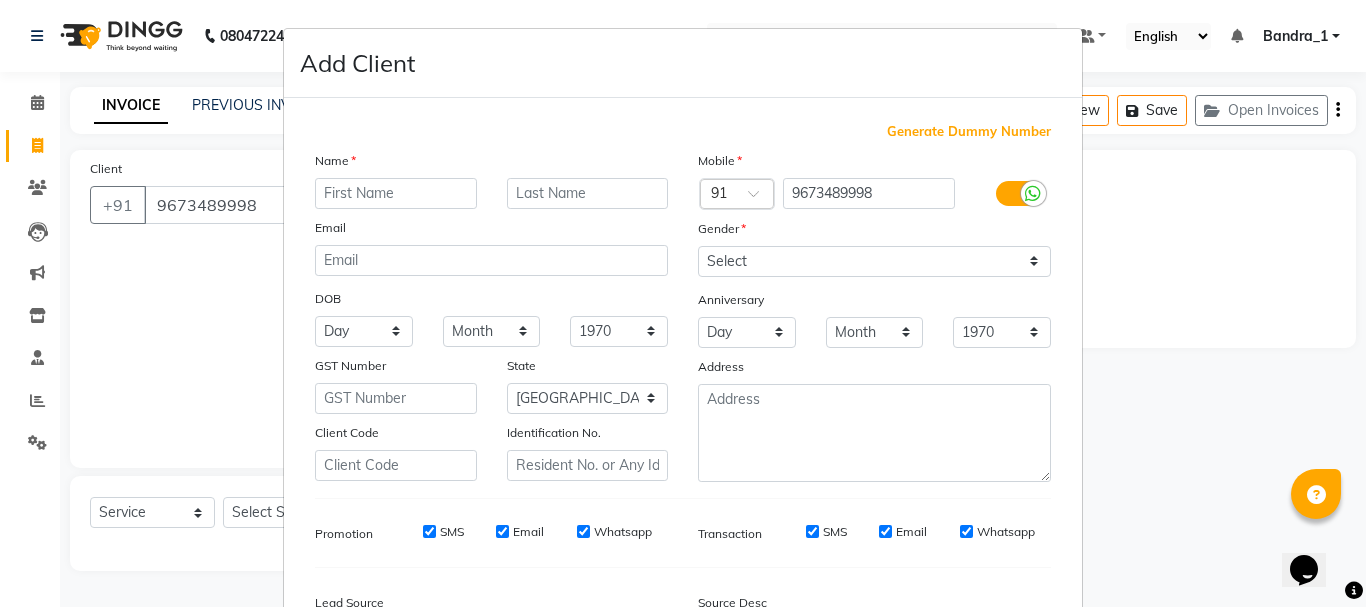 click at bounding box center [396, 193] 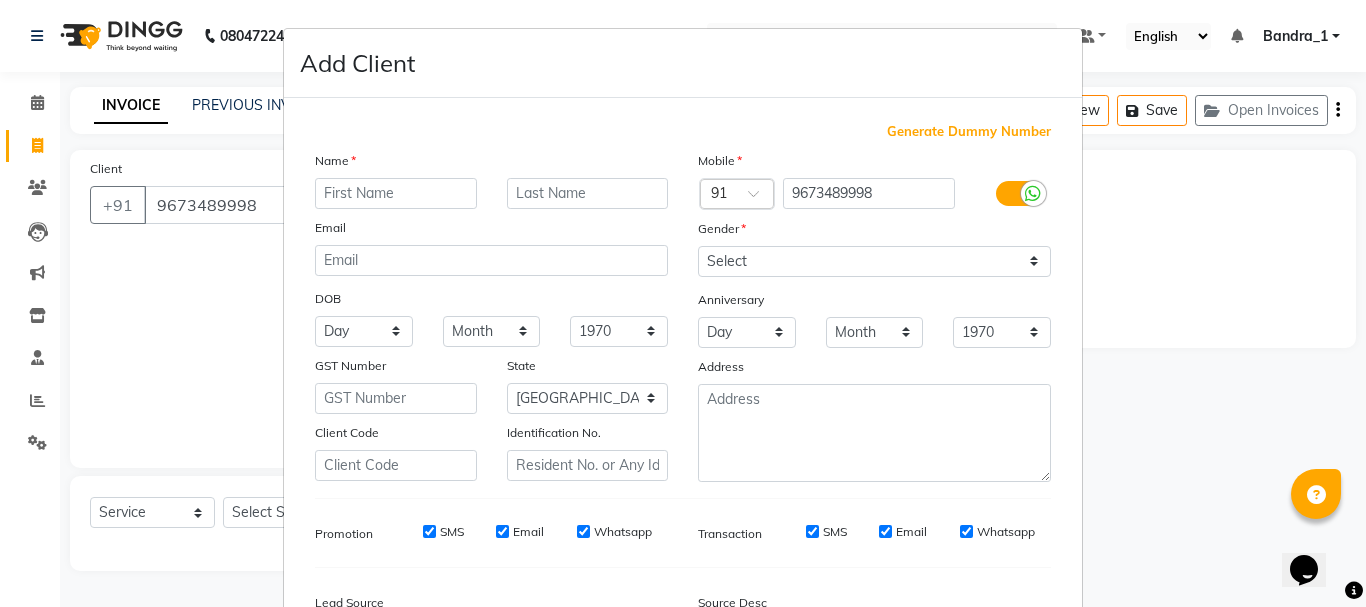 drag, startPoint x: 393, startPoint y: 205, endPoint x: 277, endPoint y: 143, distance: 131.52946 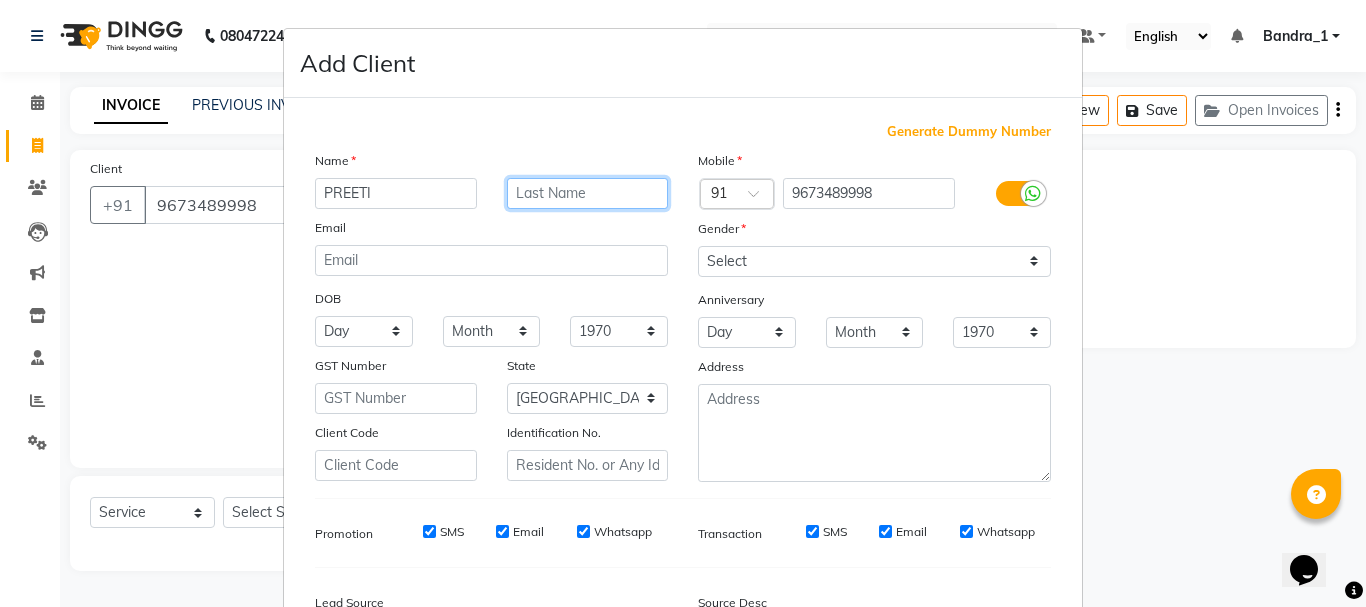 drag, startPoint x: 567, startPoint y: 189, endPoint x: 490, endPoint y: 121, distance: 102.7278 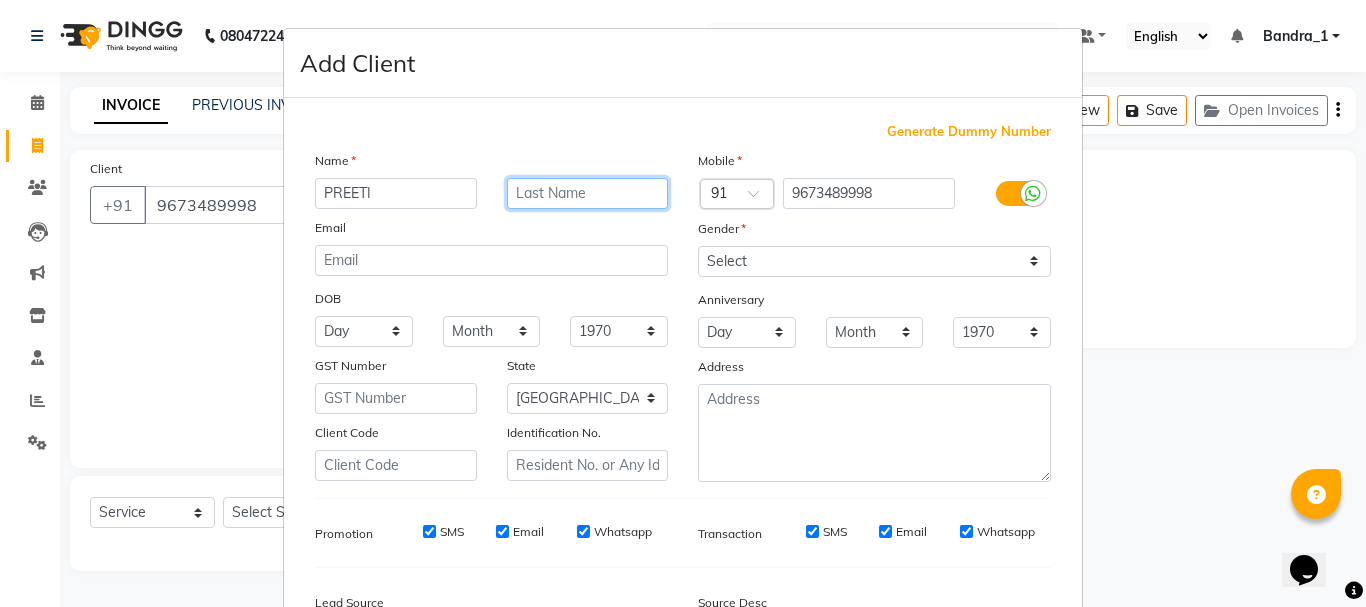 click on "Generate Dummy Number Name PREETI Email DOB Day 01 02 03 04 05 06 07 08 09 10 11 12 13 14 15 16 17 18 19 20 21 22 23 24 25 26 27 28 29 30 31 Month January February March April May June July August September October November December 1940 1941 1942 1943 1944 1945 1946 1947 1948 1949 1950 1951 1952 1953 1954 1955 1956 1957 1958 1959 1960 1961 1962 1963 1964 1965 1966 1967 1968 1969 1970 1971 1972 1973 1974 1975 1976 1977 1978 1979 1980 1981 1982 1983 1984 1985 1986 1987 1988 1989 1990 1991 1992 1993 1994 1995 1996 1997 1998 1999 2000 2001 2002 2003 2004 2005 2006 2007 2008 2009 2010 2011 2012 2013 2014 2015 2016 2017 2018 2019 2020 2021 2022 2023 2024 GST Number State Select Andaman and Nicobar Islands Andhra Pradesh Arunachal Pradesh Assam Bihar Chandigarh Chhattisgarh Dadra and Nagar Haveli Daman and Diu Delhi Goa Gujarat Haryana Himachal Pradesh Jammu and Kashmir Jharkhand Karnataka Kerala Lakshadweep Madhya Pradesh Maharashtra Manipur Meghalaya Mizoram Nagaland Odisha Pondicherry Punjab Rajasthan Sikkim ×" at bounding box center [683, 423] 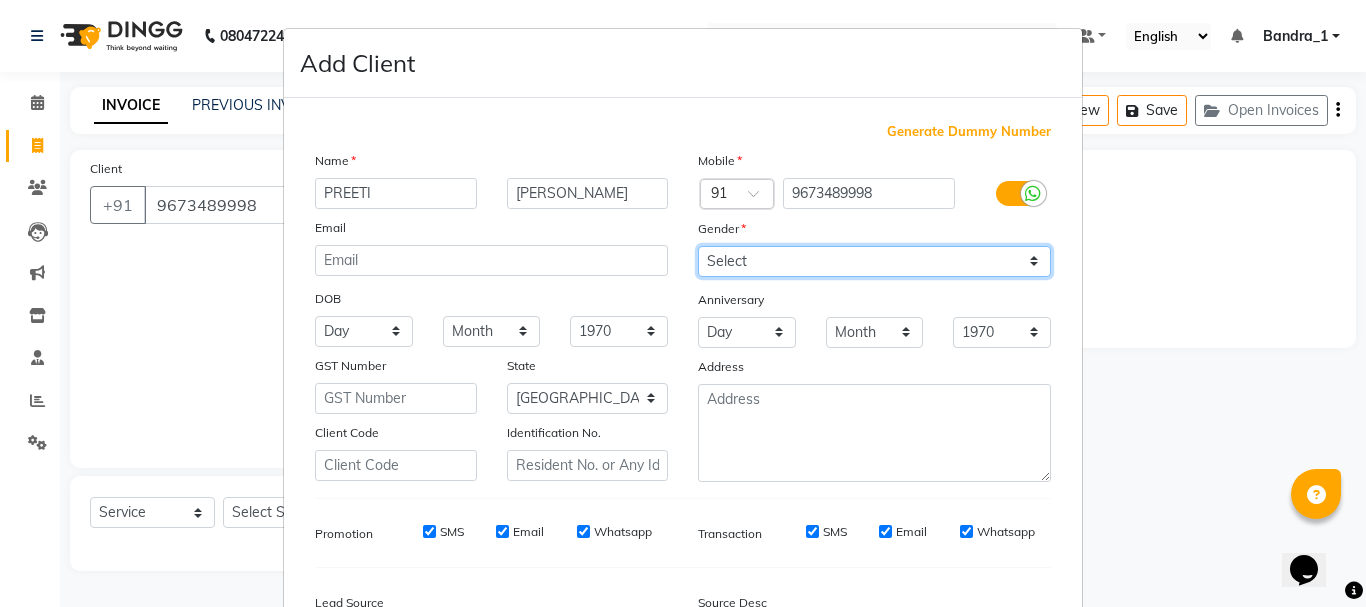 click on "Select Male Female Other Prefer Not To Say" at bounding box center [874, 261] 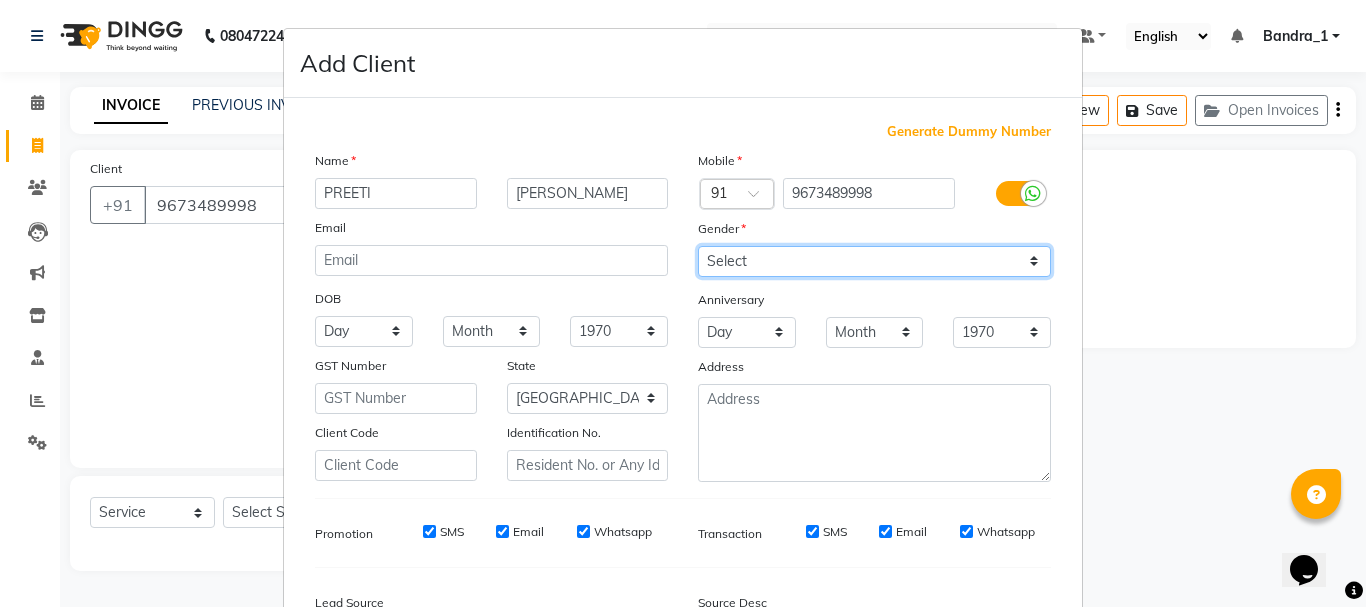 click on "Select Male Female Other Prefer Not To Say" at bounding box center [874, 261] 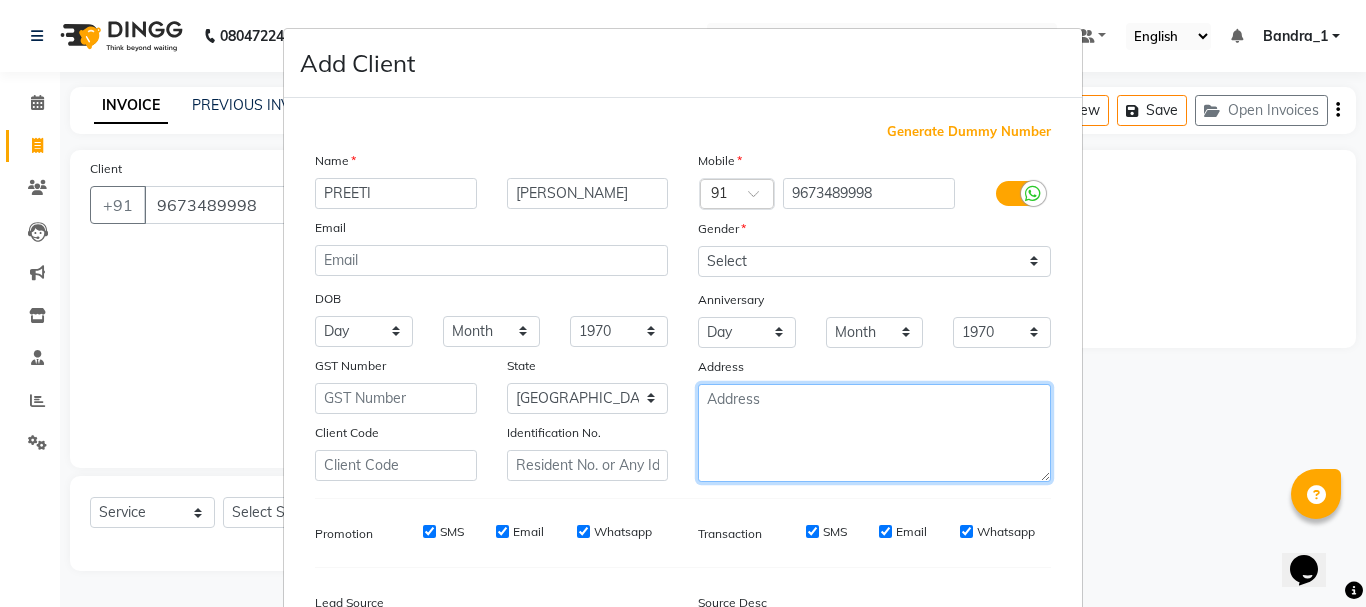 click at bounding box center [874, 433] 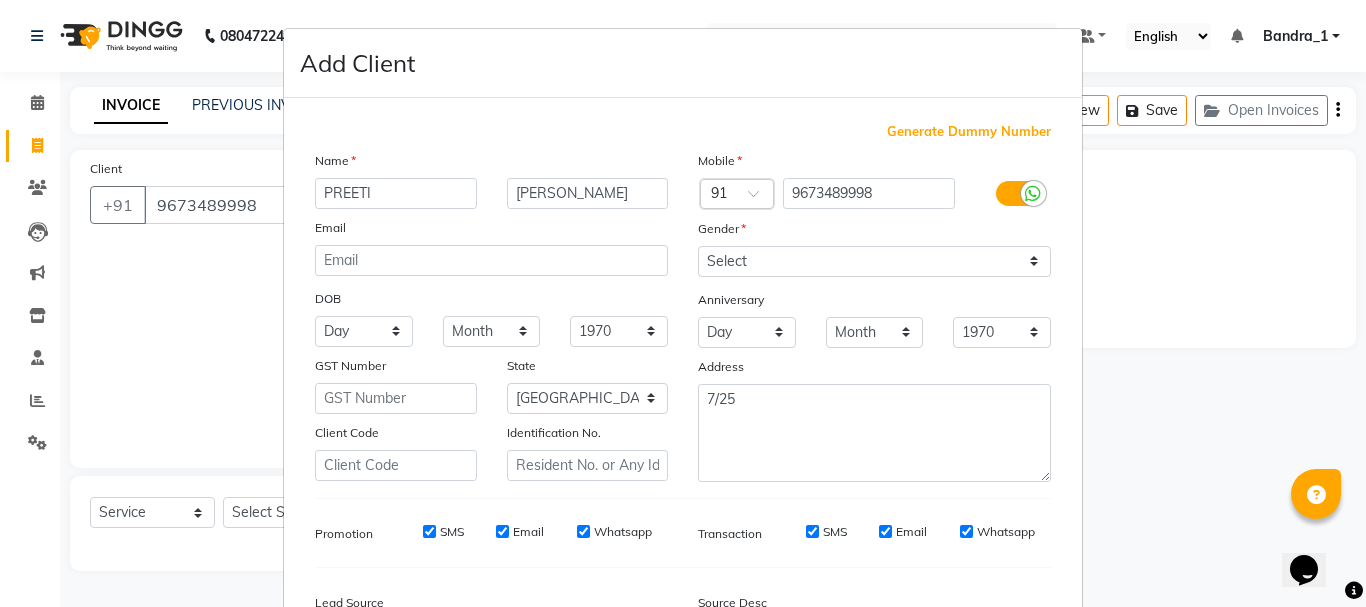 click on "SMS" at bounding box center (429, 531) 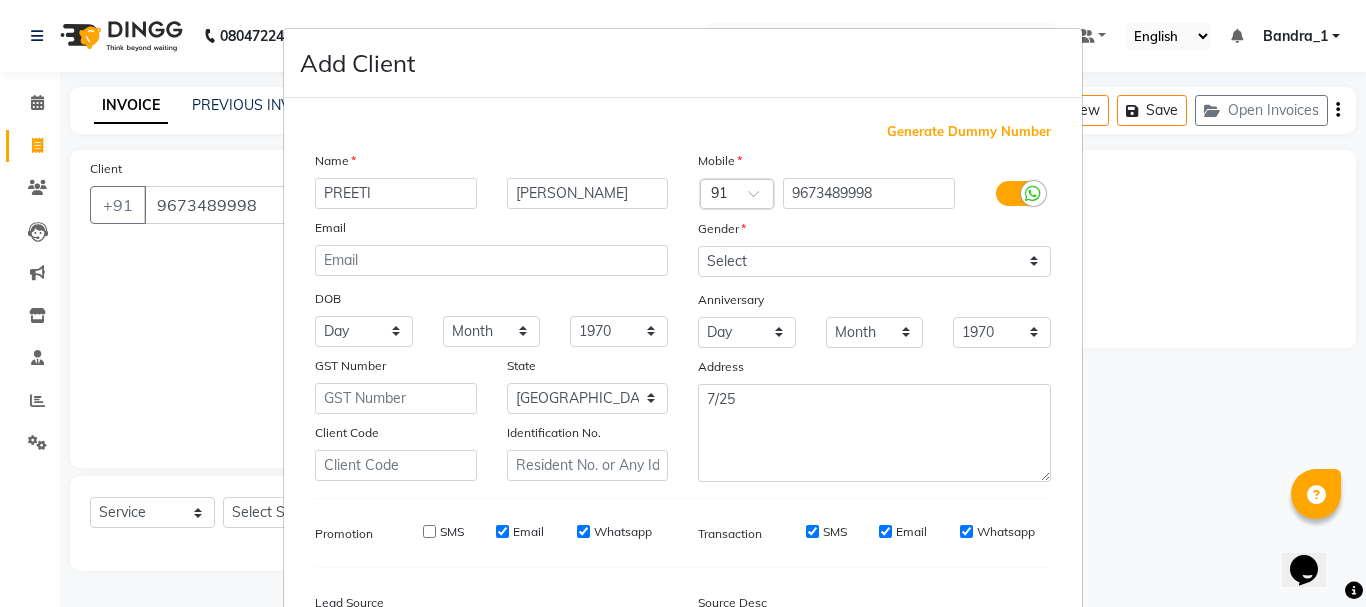 click on "Email" at bounding box center (502, 531) 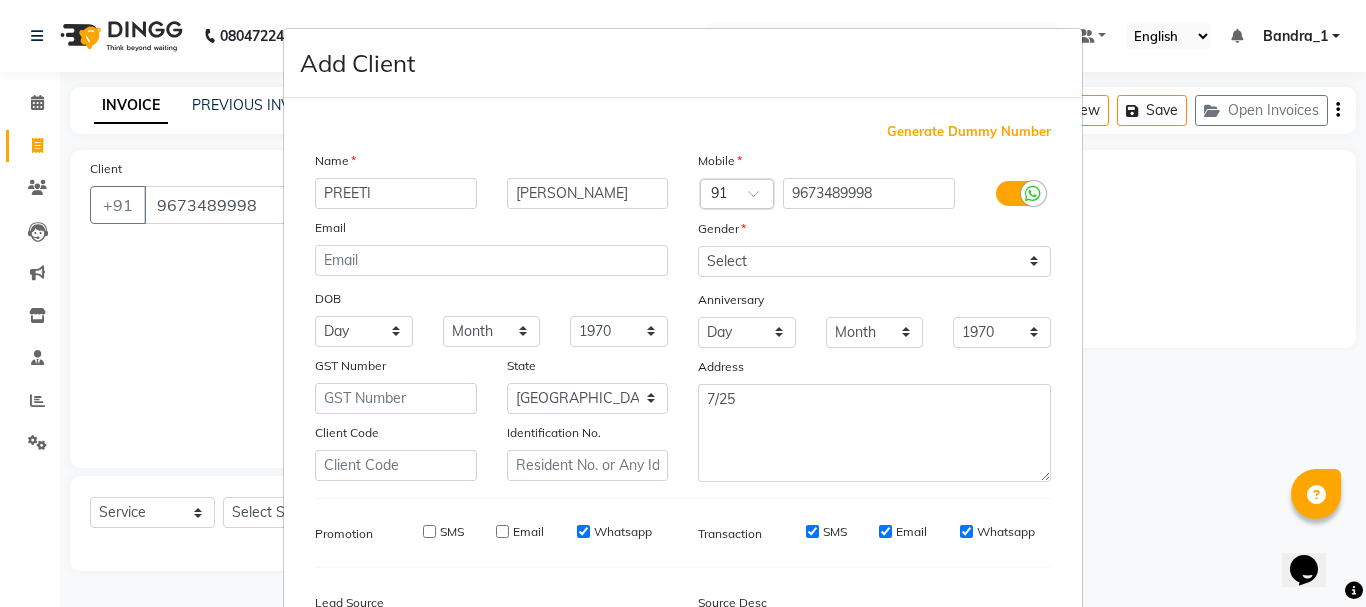 click on "SMS Email Whatsapp" at bounding box center [523, 532] 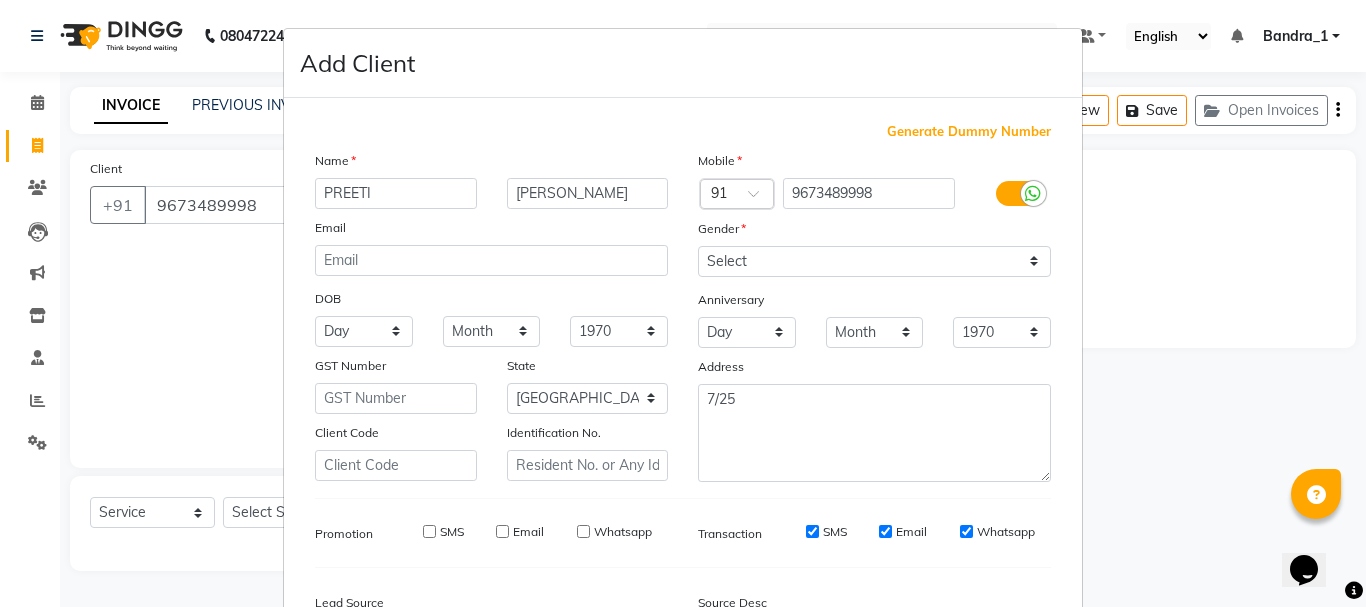 click on "SMS" at bounding box center [812, 531] 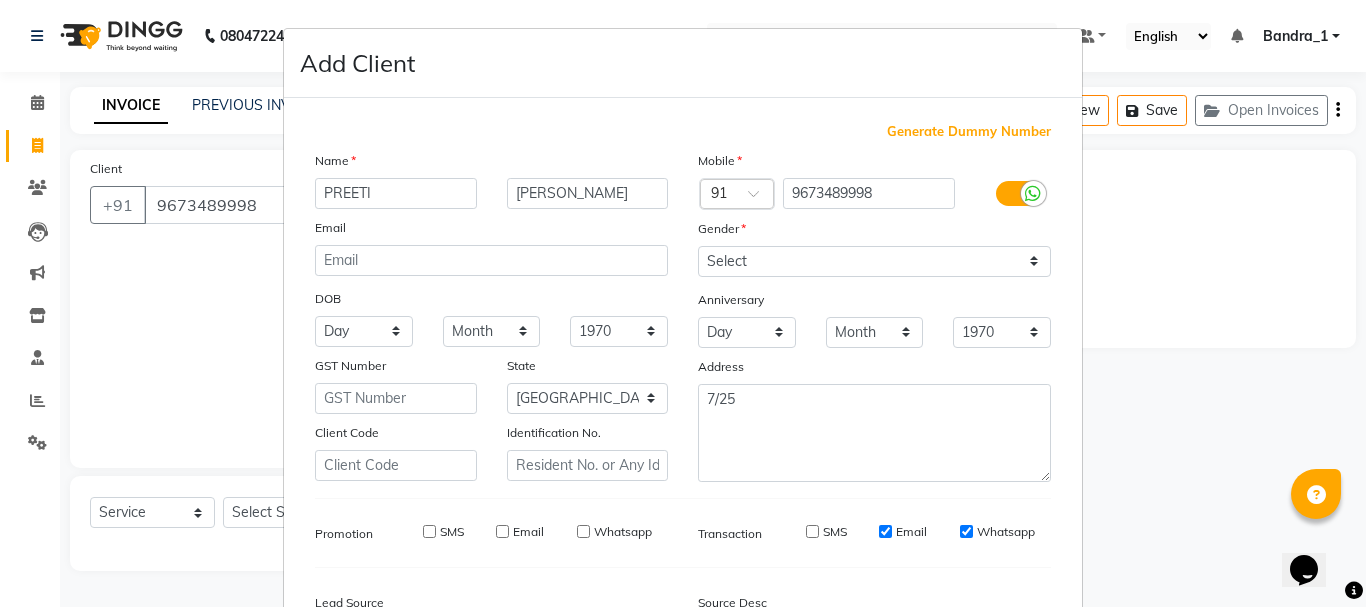 click on "Email" at bounding box center (903, 532) 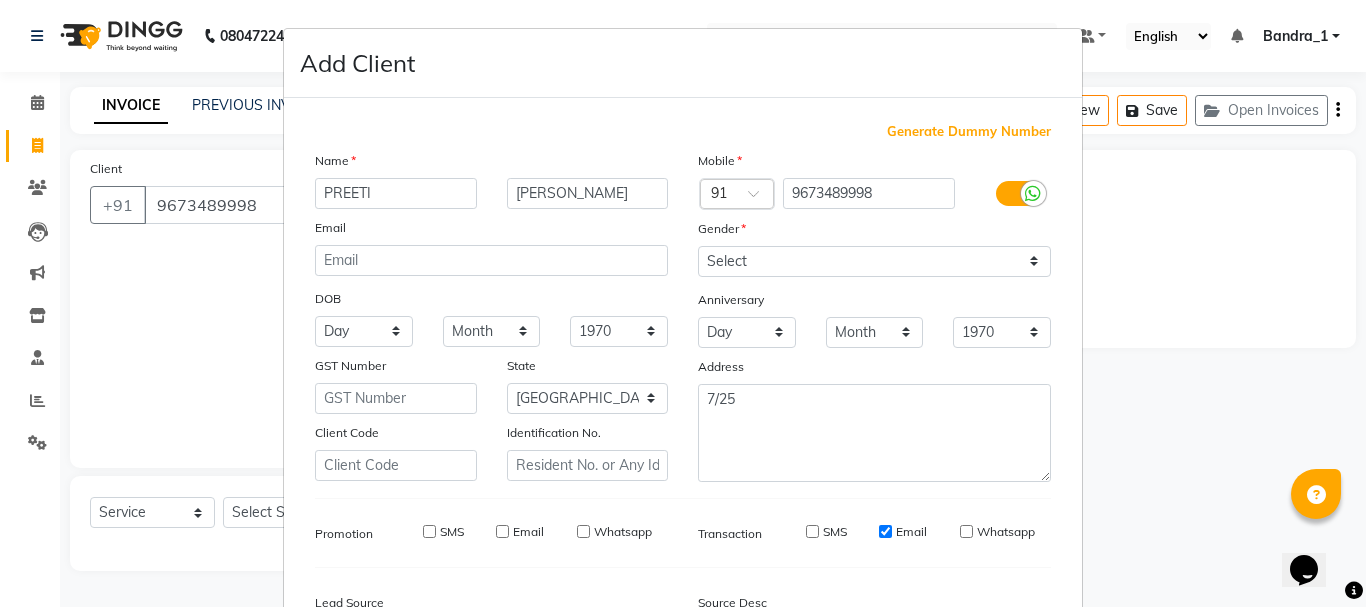 click on "Email" at bounding box center (885, 531) 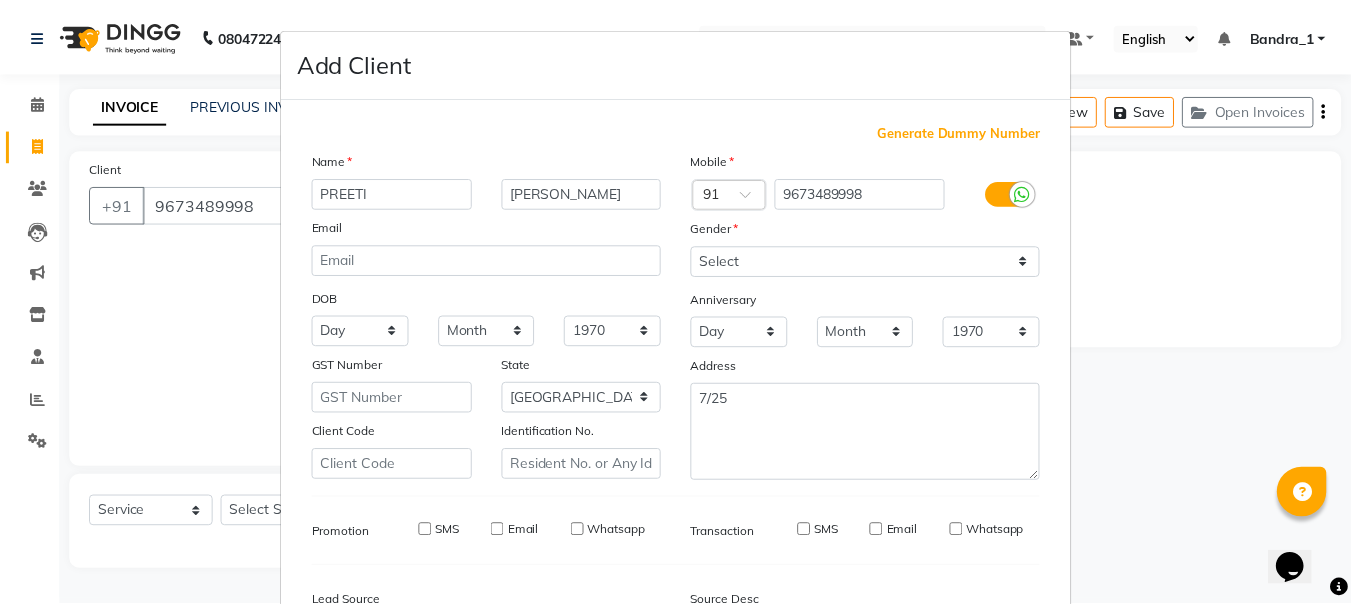 scroll, scrollTop: 242, scrollLeft: 0, axis: vertical 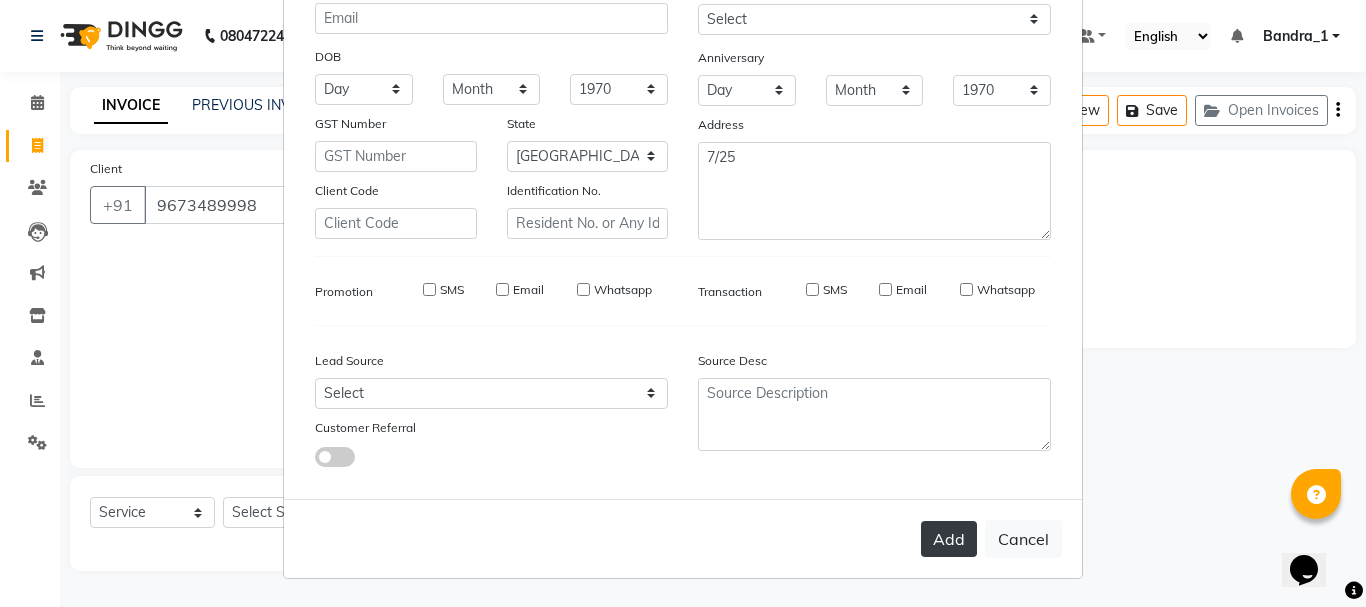 click on "Add" at bounding box center (949, 539) 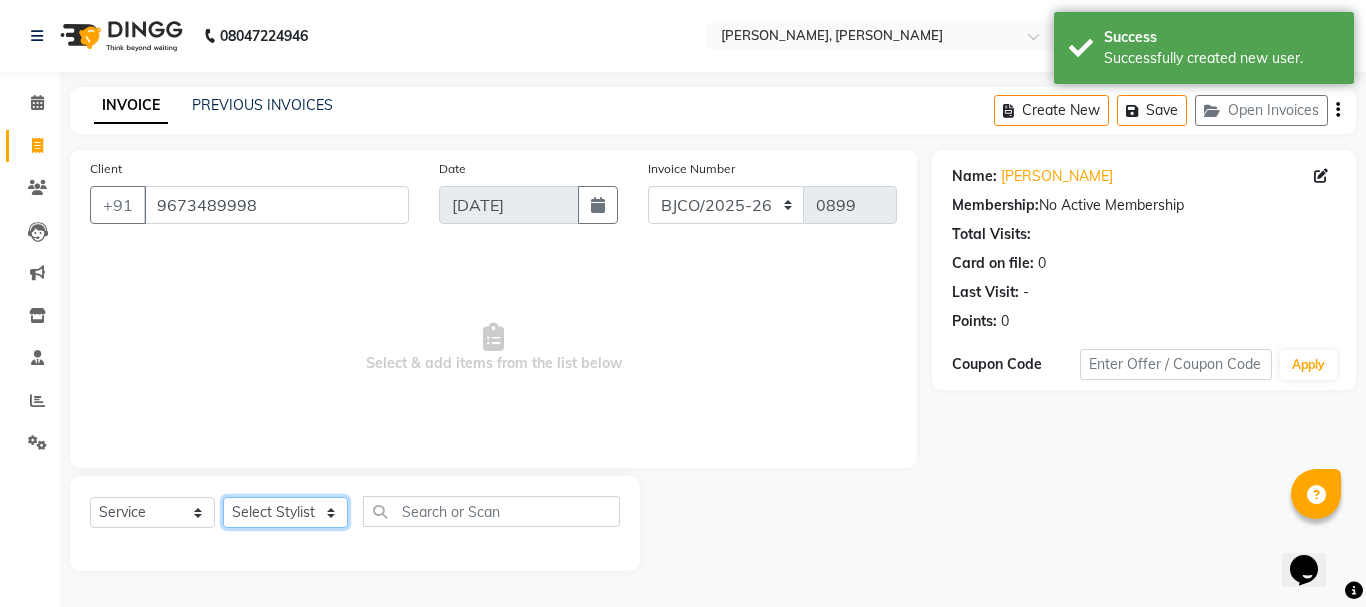 click on "Select Stylist Abdul Bandra_1 Bandra_store [PERSON_NAME] [PERSON_NAME] [PERSON_NAME] [PERSON_NAME] Jouyi [PERSON_NAME] [PERSON_NAME] On  Floor  Peetrass Pinky Make up Artist [PERSON_NAME][DATE] [PERSON_NAME] [PERSON_NAME] [PERSON_NAME] [PERSON_NAME] [PERSON_NAME] Shilpa [PERSON_NAME] [PERSON_NAME]                         [PERSON_NAME] [PERSON_NAME].S Yangamphy [PERSON_NAME]" 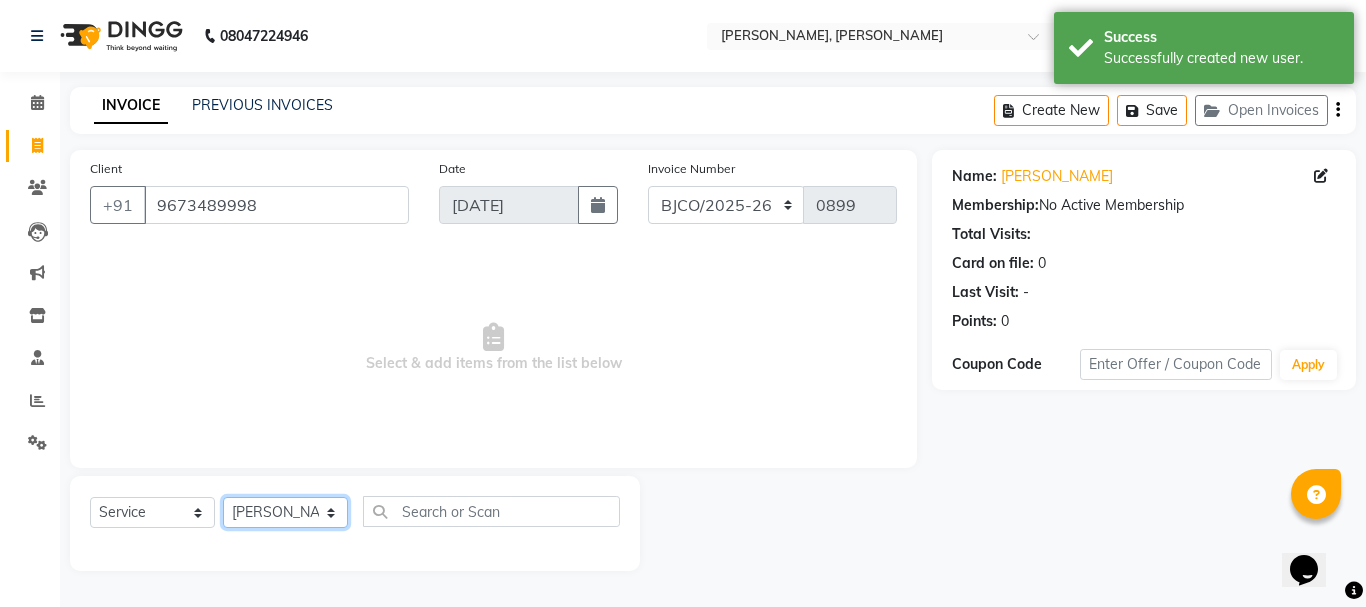 click on "Select Stylist Abdul Bandra_1 Bandra_store [PERSON_NAME] [PERSON_NAME] [PERSON_NAME] [PERSON_NAME] Jouyi [PERSON_NAME] [PERSON_NAME] On  Floor  Peetrass Pinky Make up Artist [PERSON_NAME][DATE] [PERSON_NAME] [PERSON_NAME] [PERSON_NAME] [PERSON_NAME] [PERSON_NAME] Shilpa [PERSON_NAME] [PERSON_NAME]                         [PERSON_NAME] [PERSON_NAME].S Yangamphy [PERSON_NAME]" 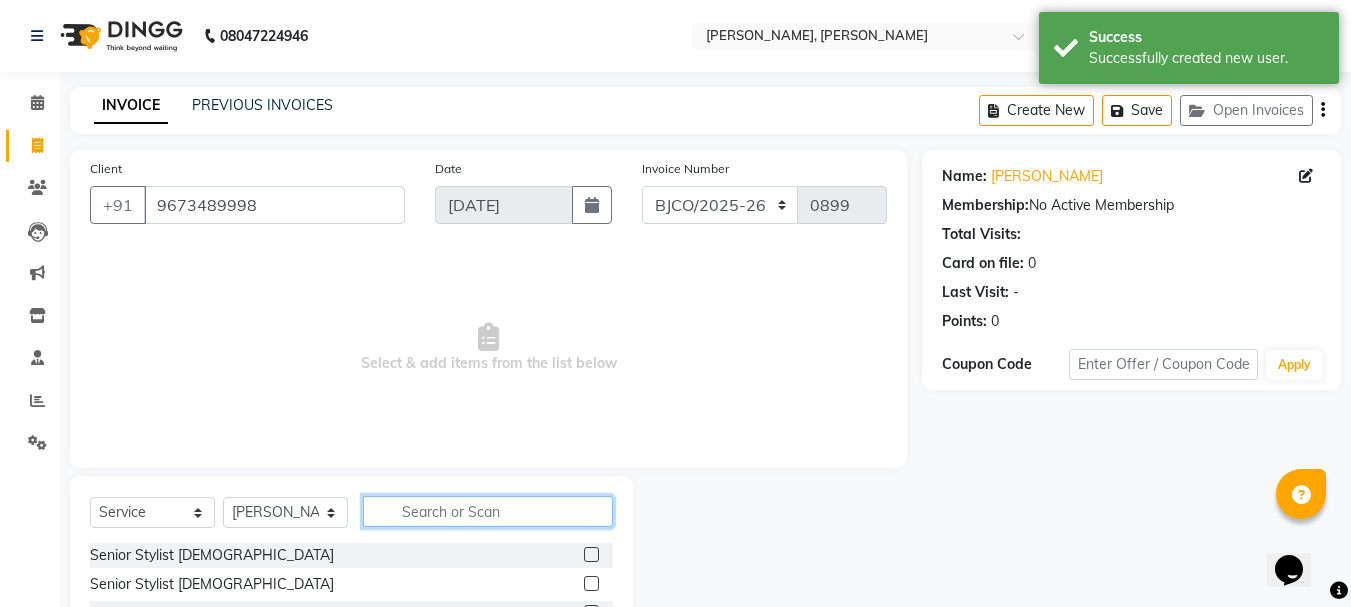click 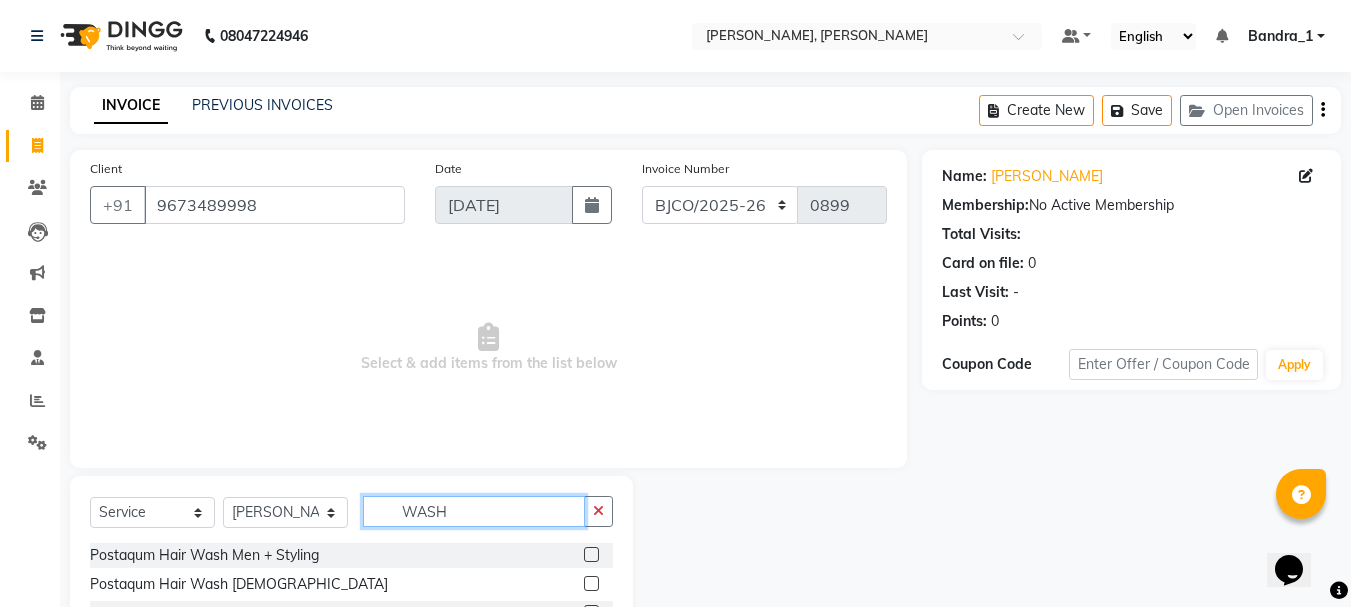 scroll, scrollTop: 168, scrollLeft: 0, axis: vertical 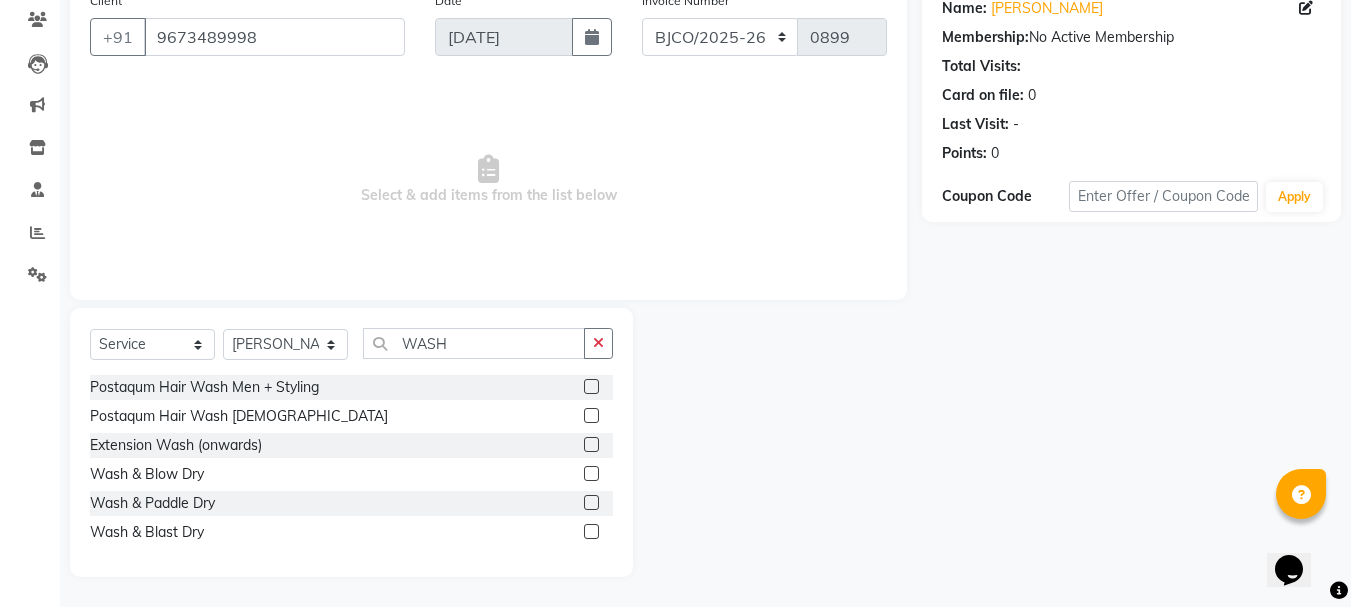 click 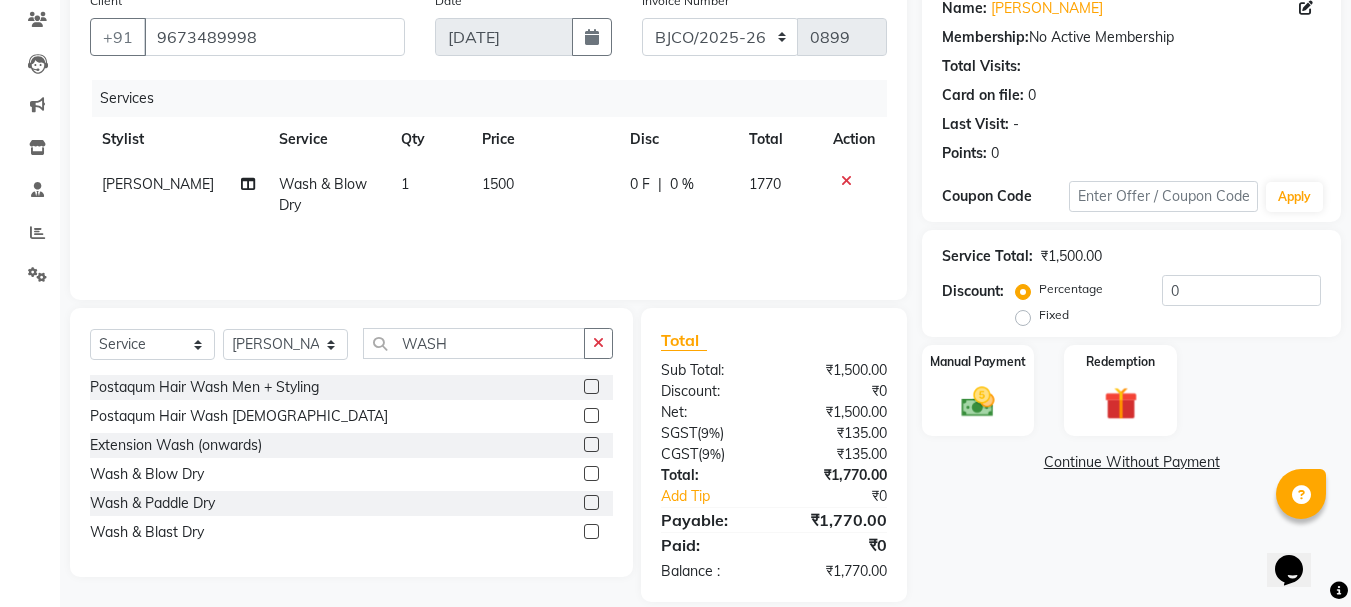 click on "1500" 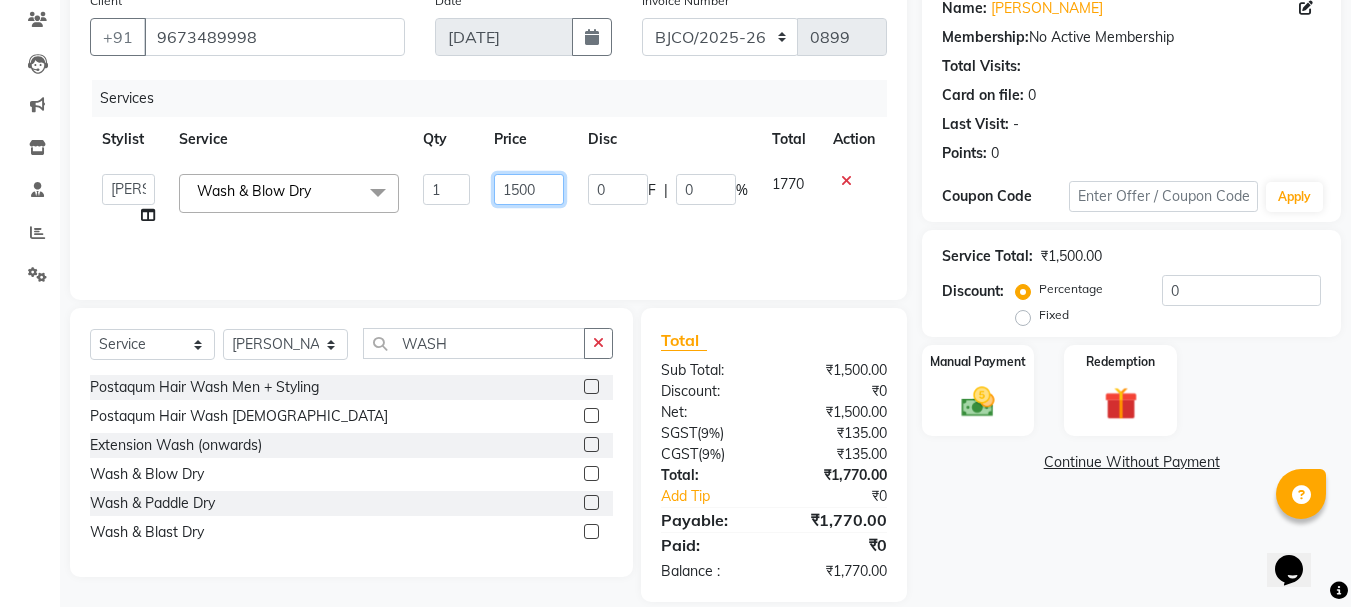 click on "1500" 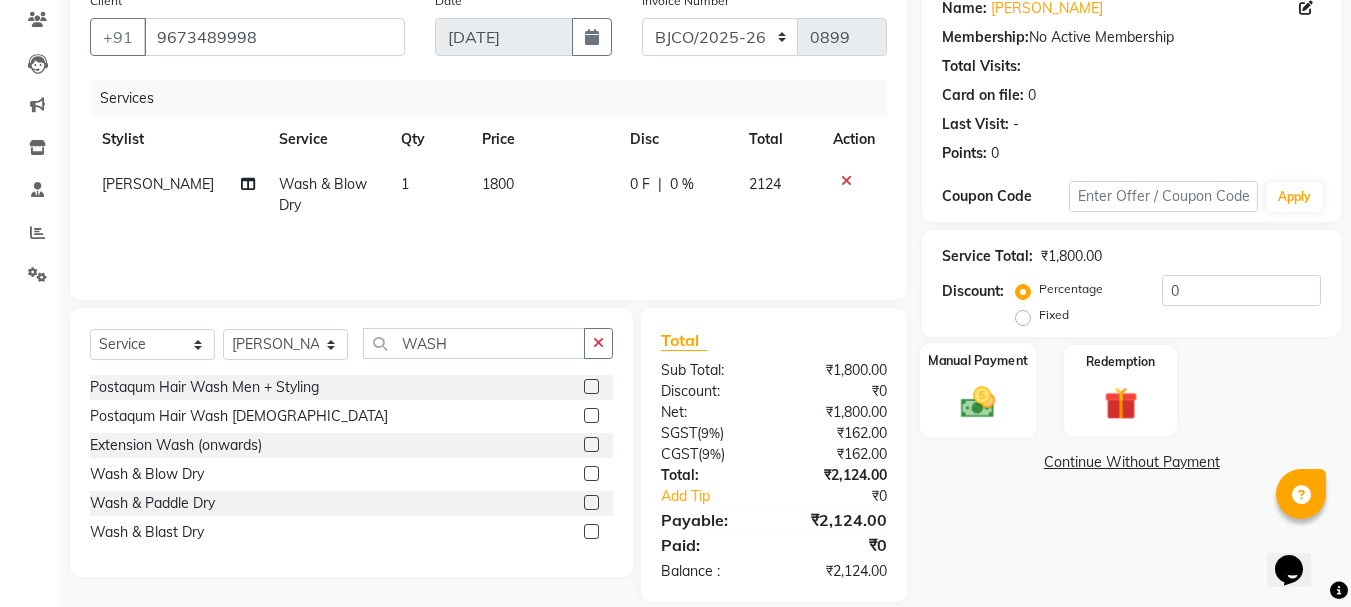 click 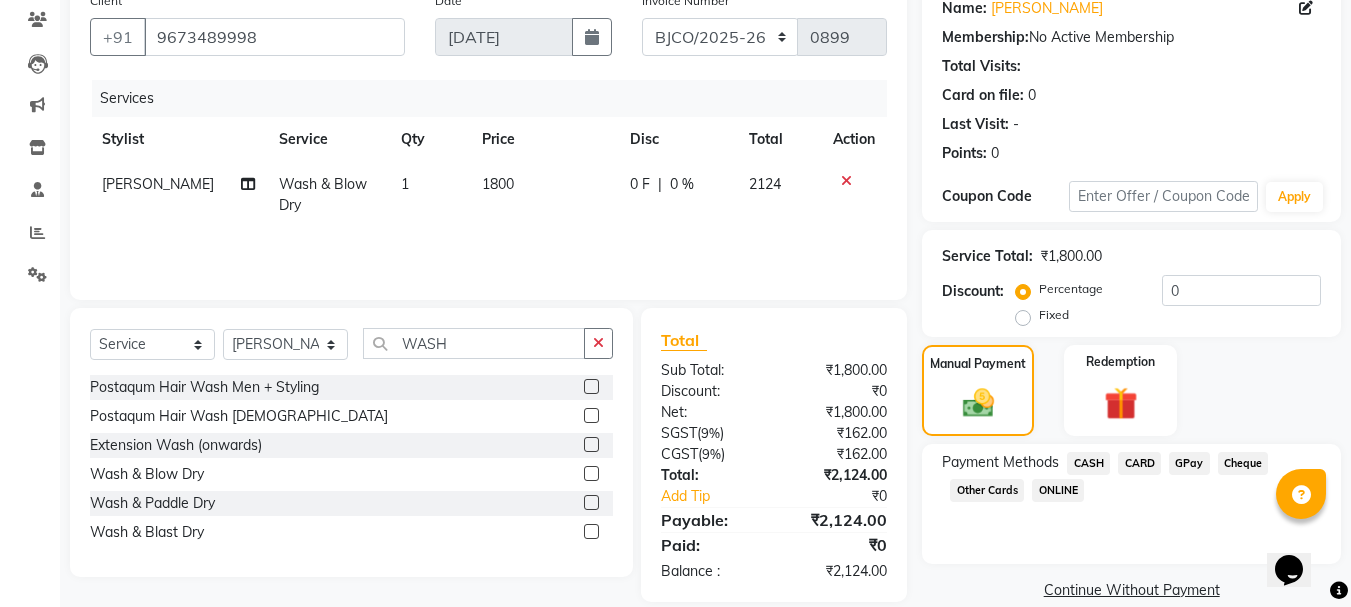 click on "GPay" 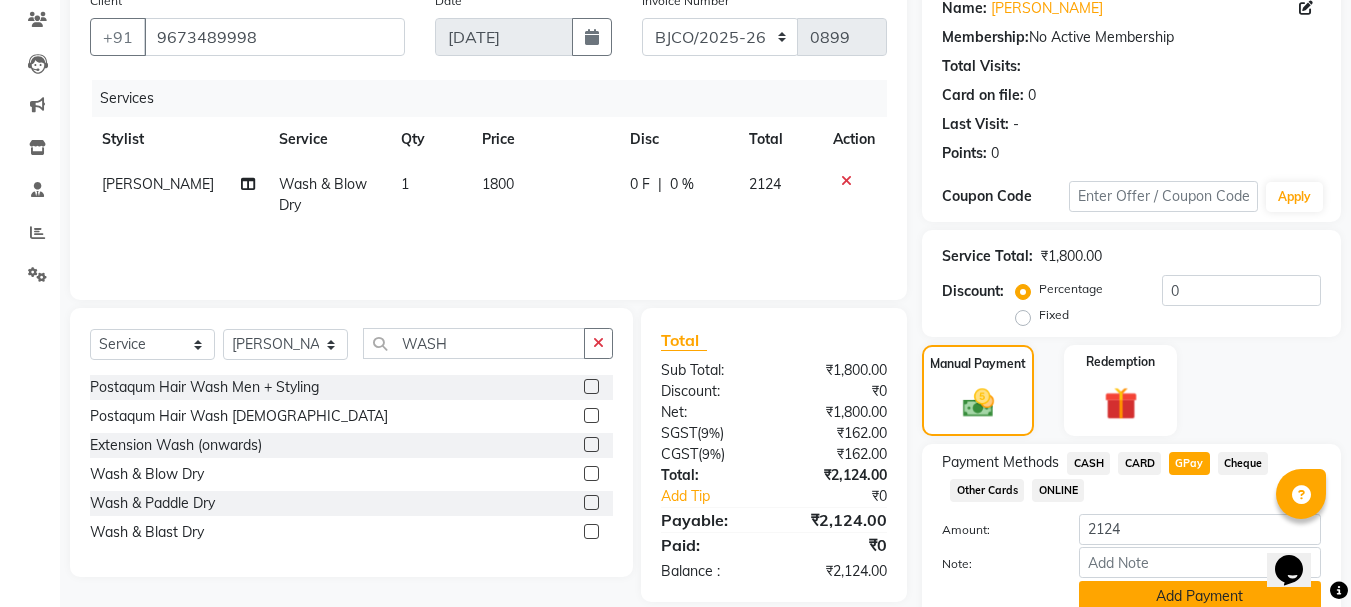 click on "Add Payment" 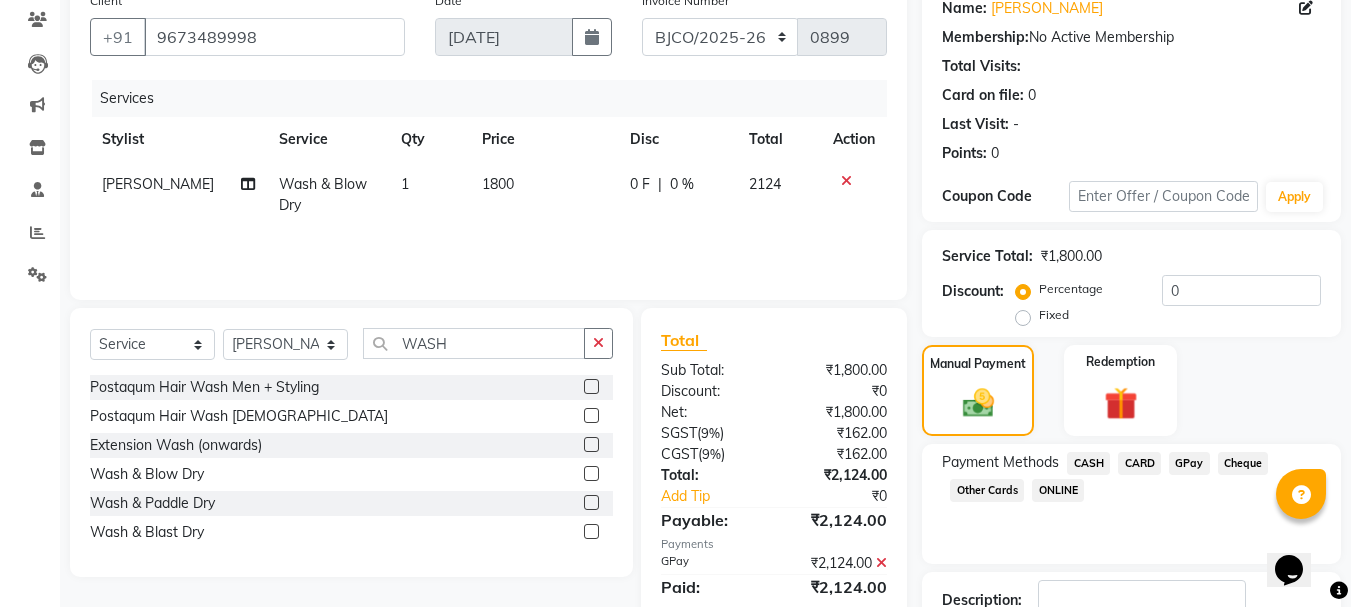 scroll, scrollTop: 252, scrollLeft: 0, axis: vertical 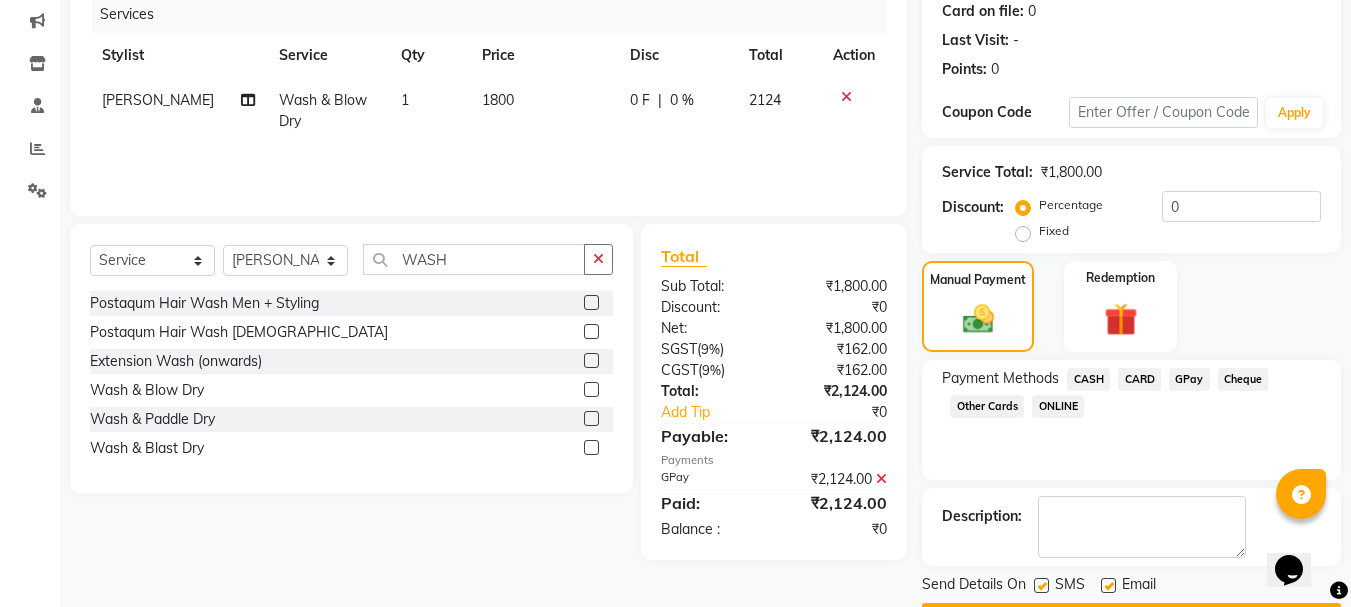 click 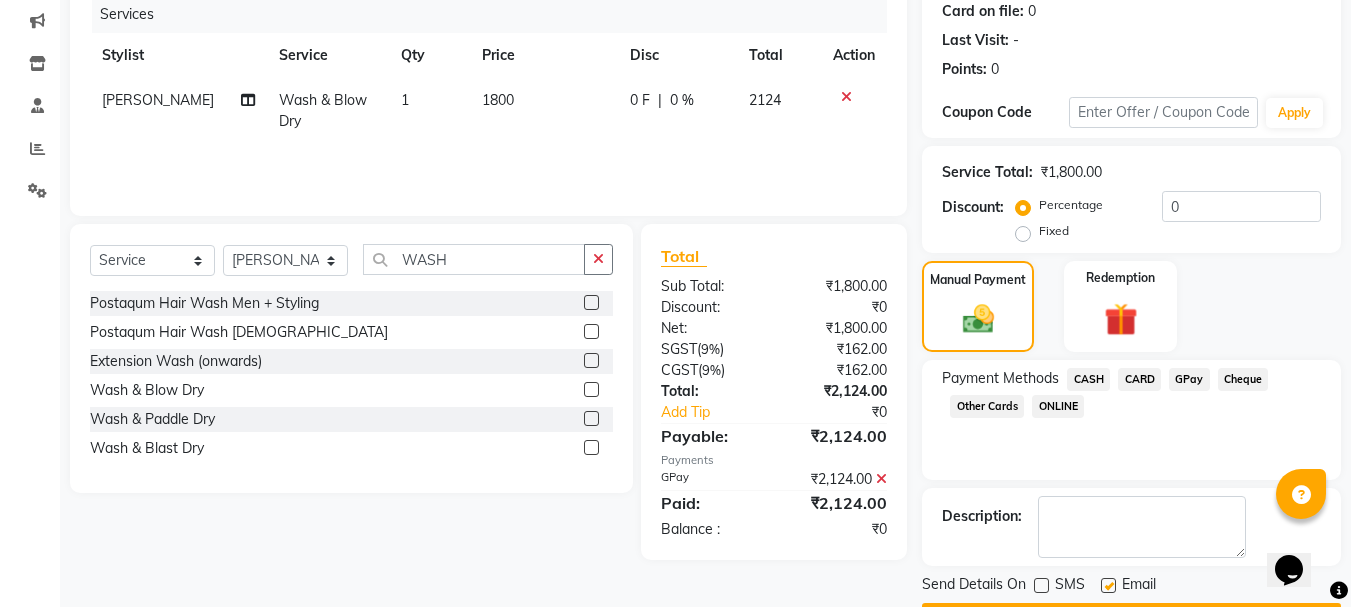 click 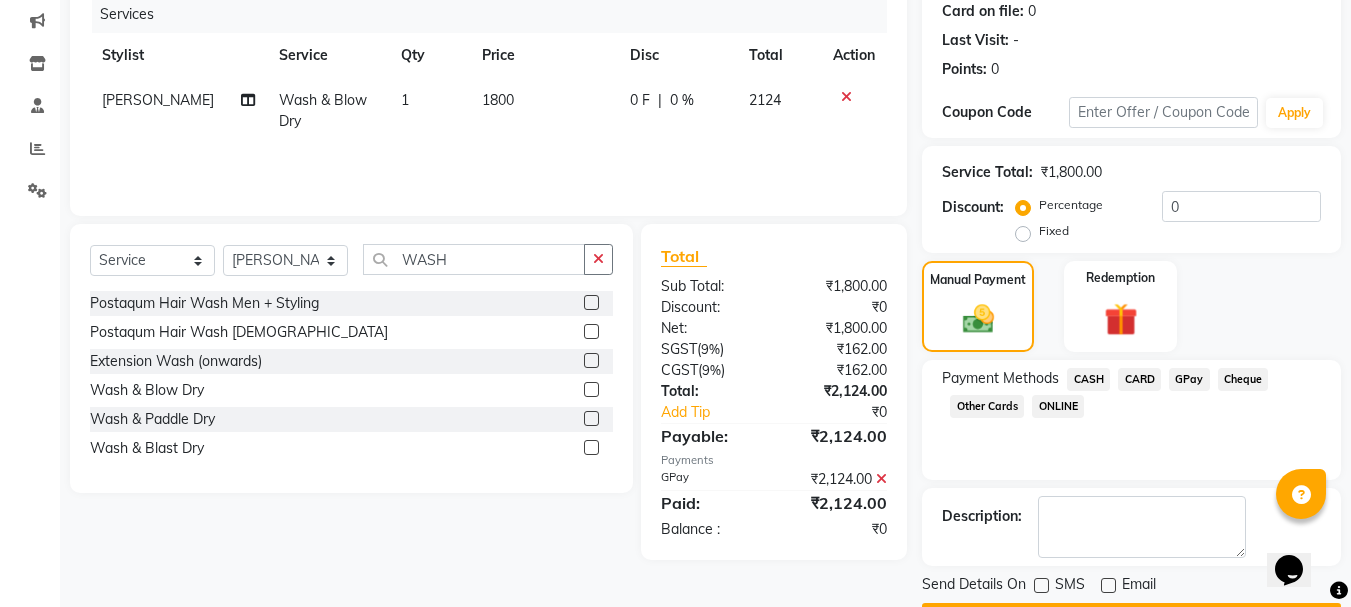 click on "Checkout" 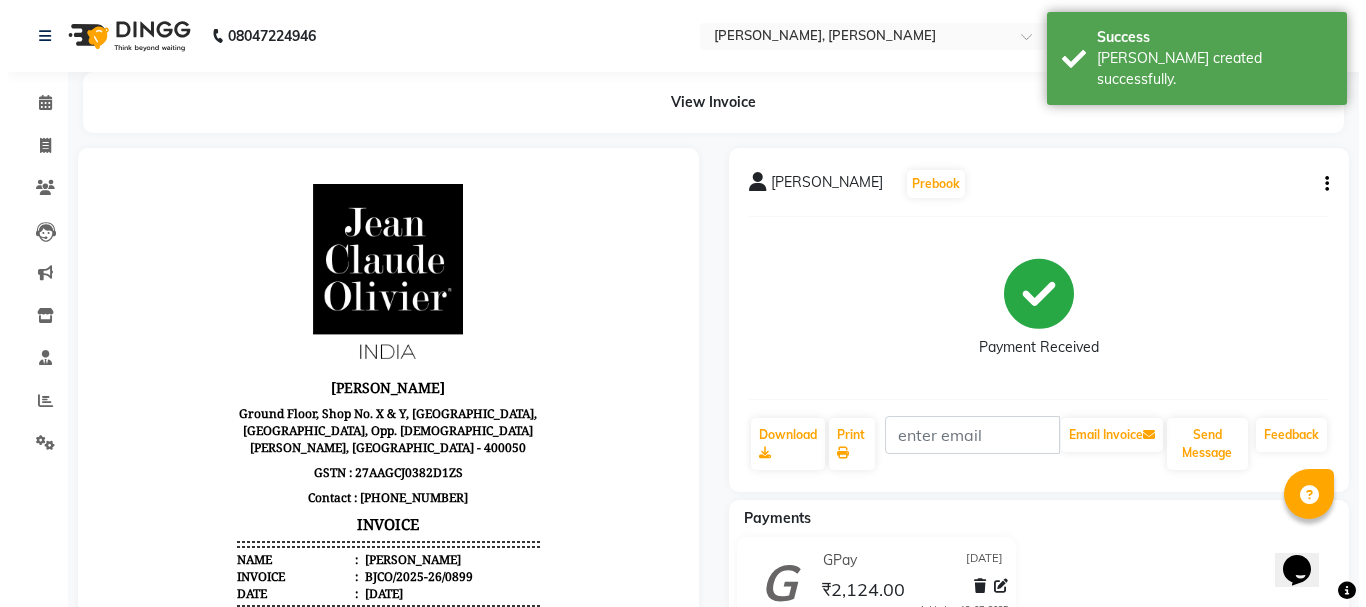 scroll, scrollTop: 0, scrollLeft: 0, axis: both 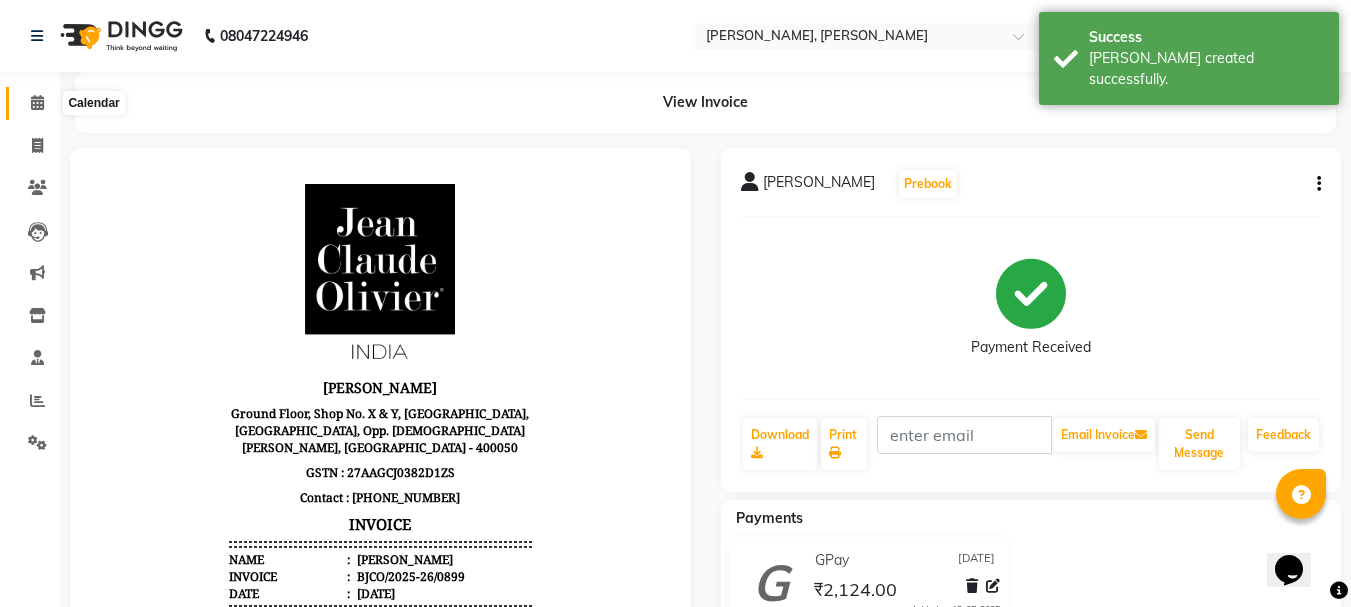 click 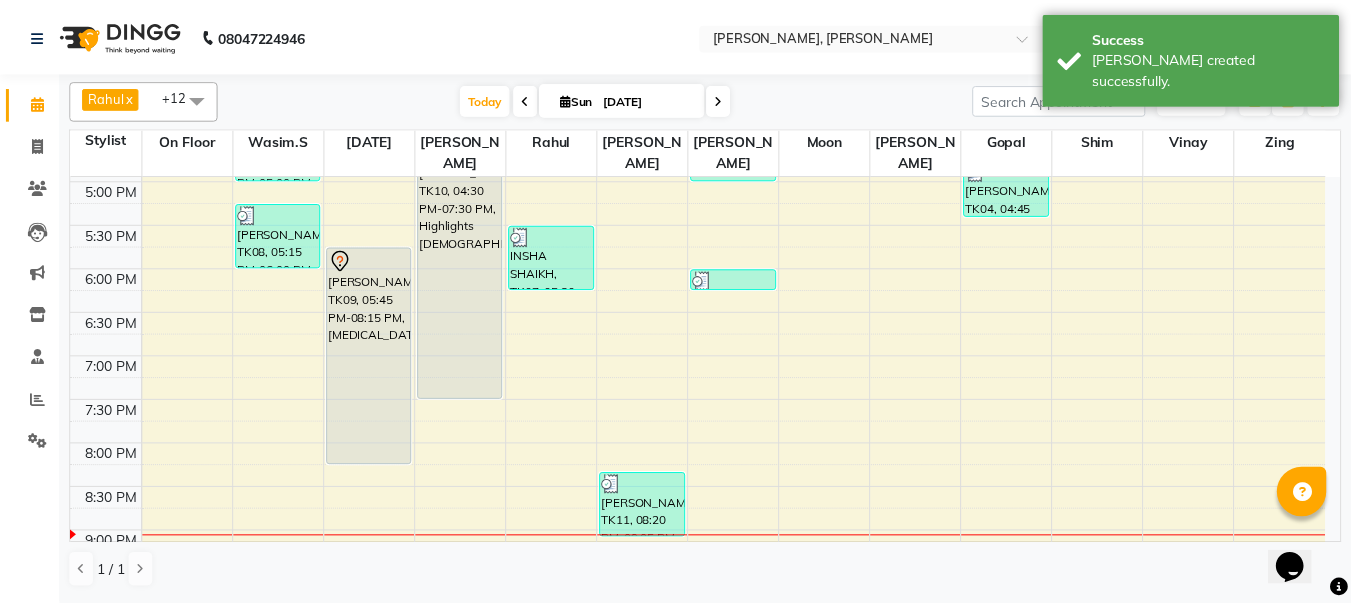scroll, scrollTop: 706, scrollLeft: 0, axis: vertical 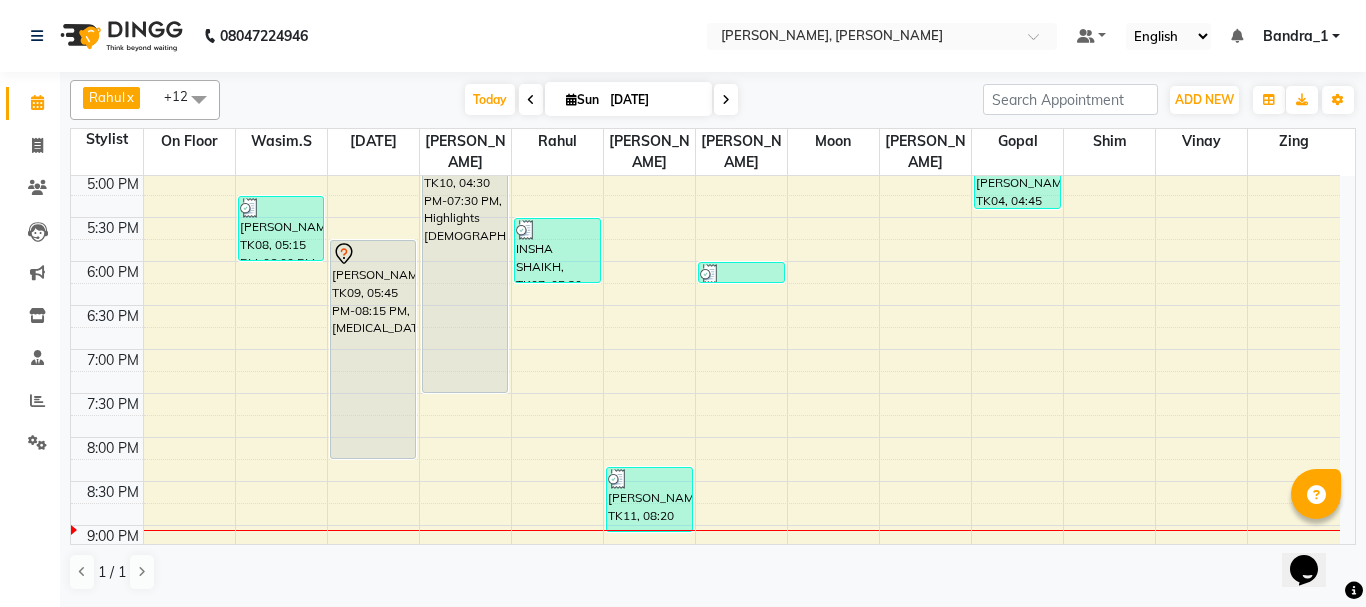 click on "[PERSON_NAME], TK09, 05:45 PM-08:15 PM, [MEDICAL_DATA]" at bounding box center [373, 349] 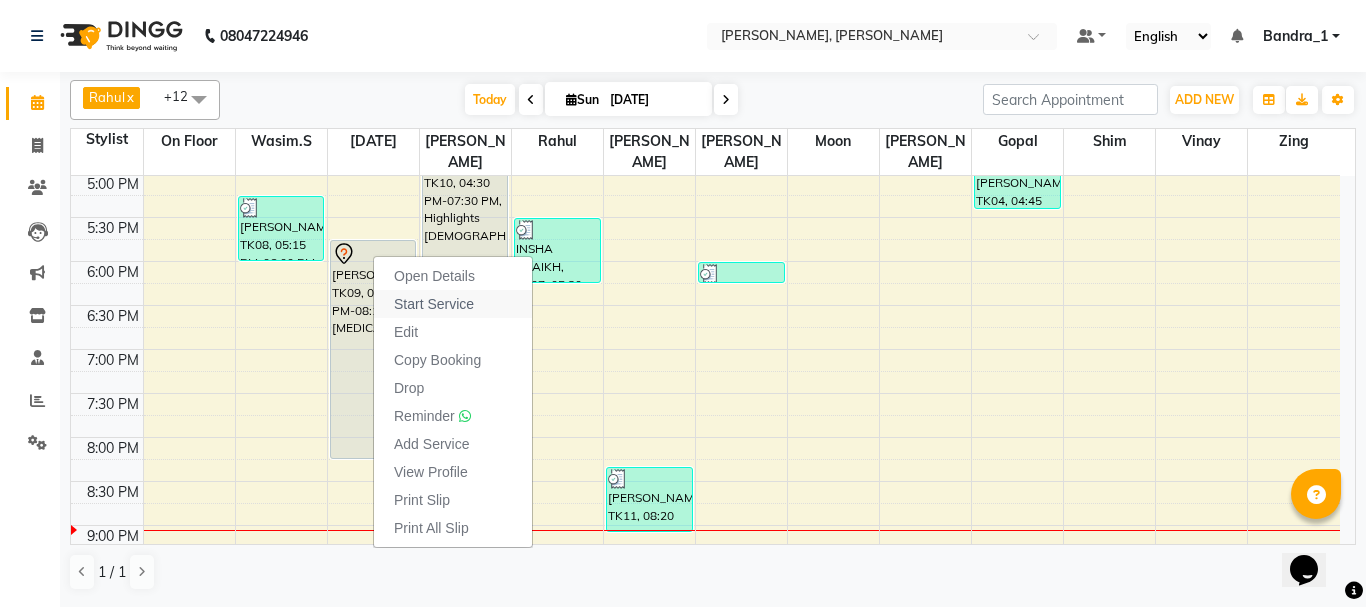 click on "Start Service" at bounding box center [434, 304] 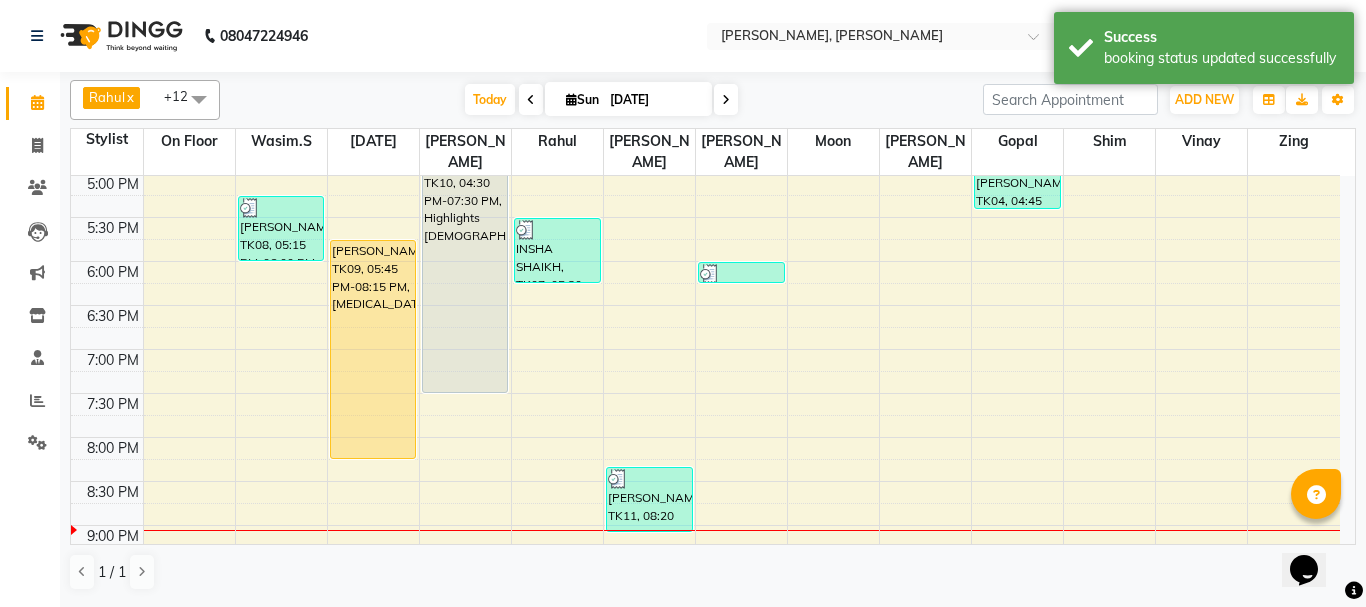 click on "[PERSON_NAME], TK09, 05:45 PM-08:15 PM, [MEDICAL_DATA]" at bounding box center [373, 349] 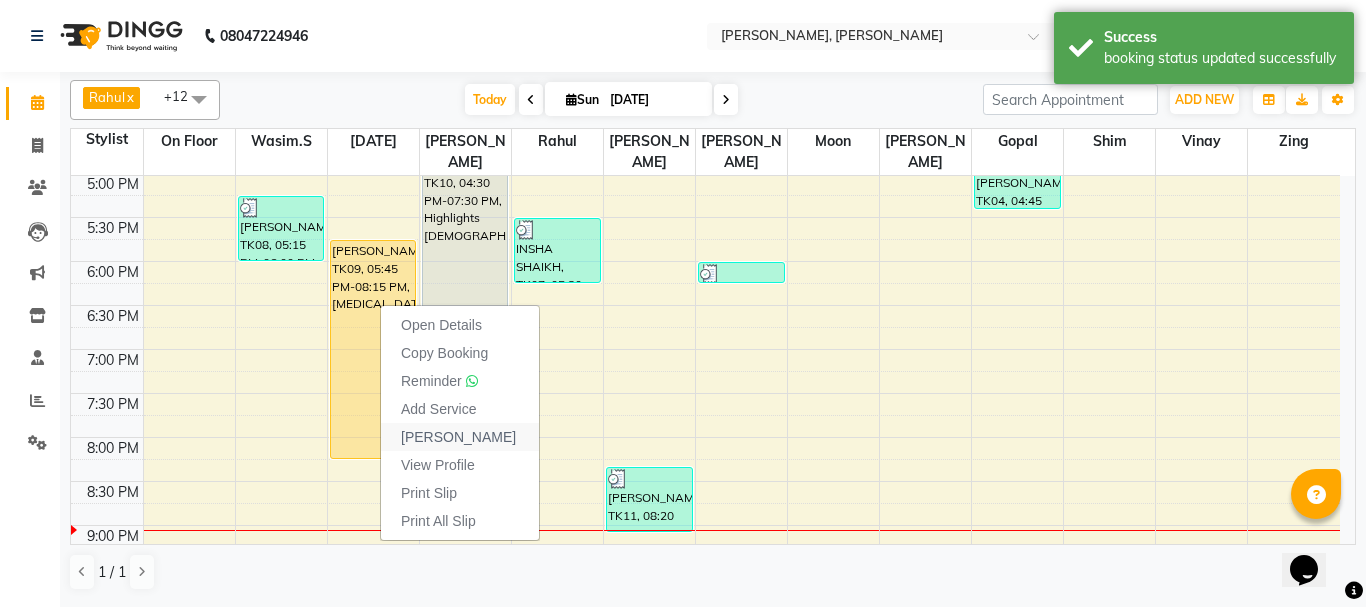 click on "[PERSON_NAME]" at bounding box center [460, 437] 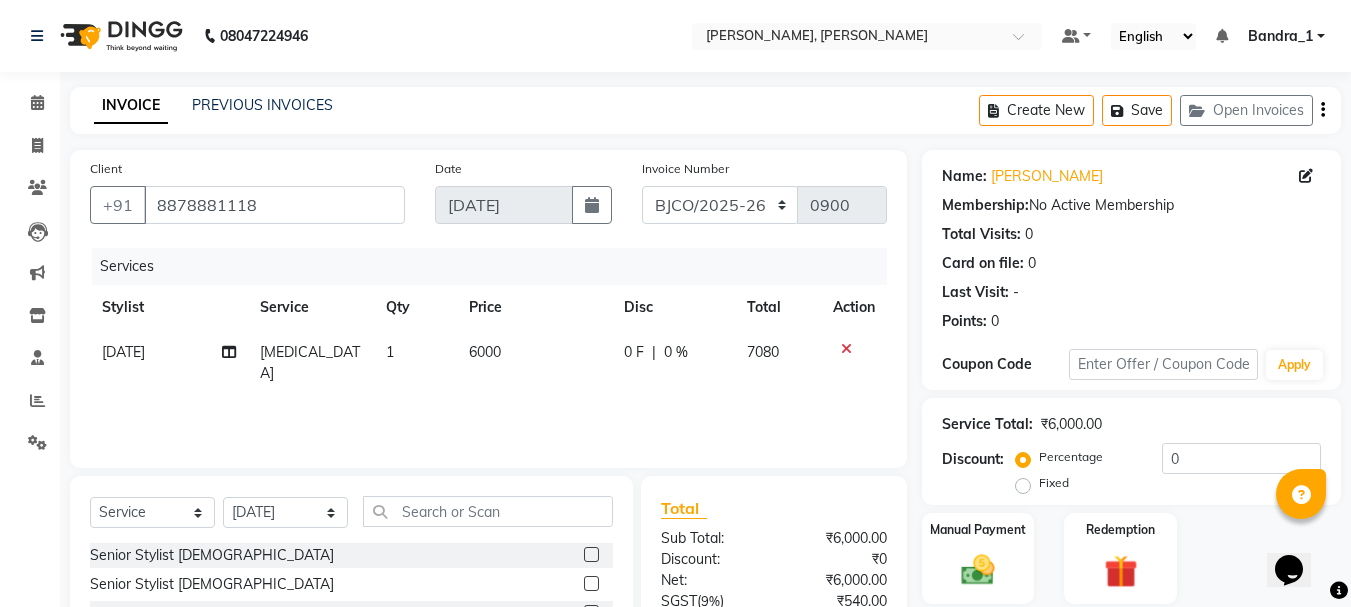 click on "6000" 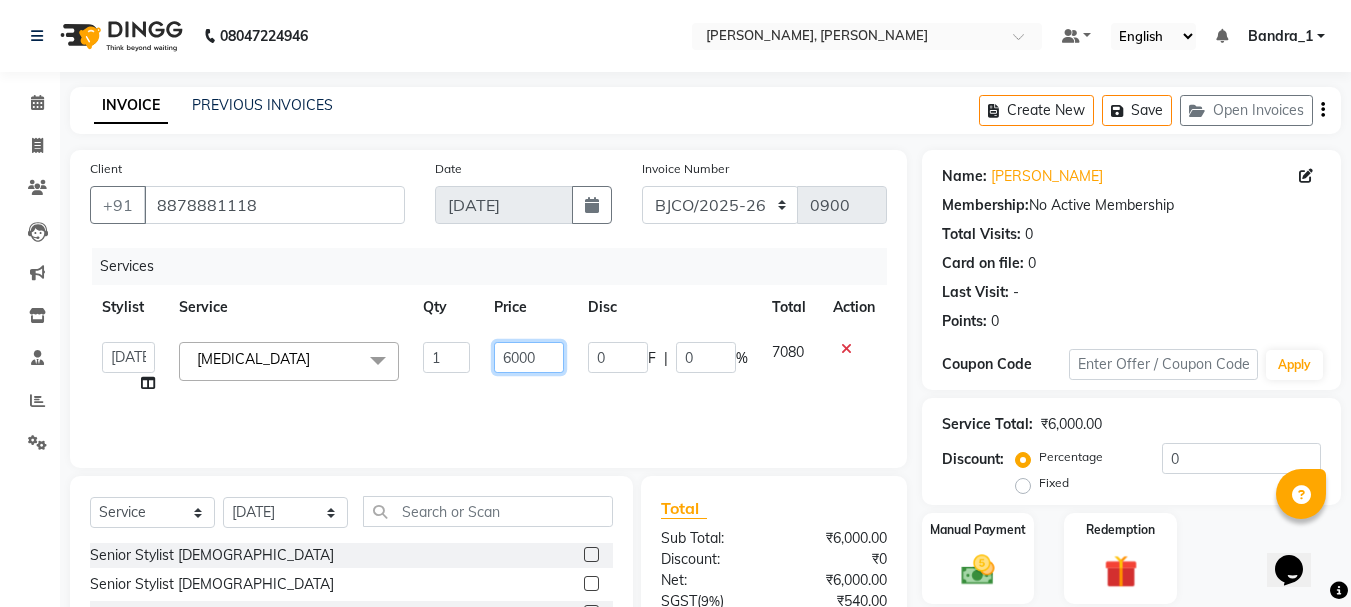 click on "6000" 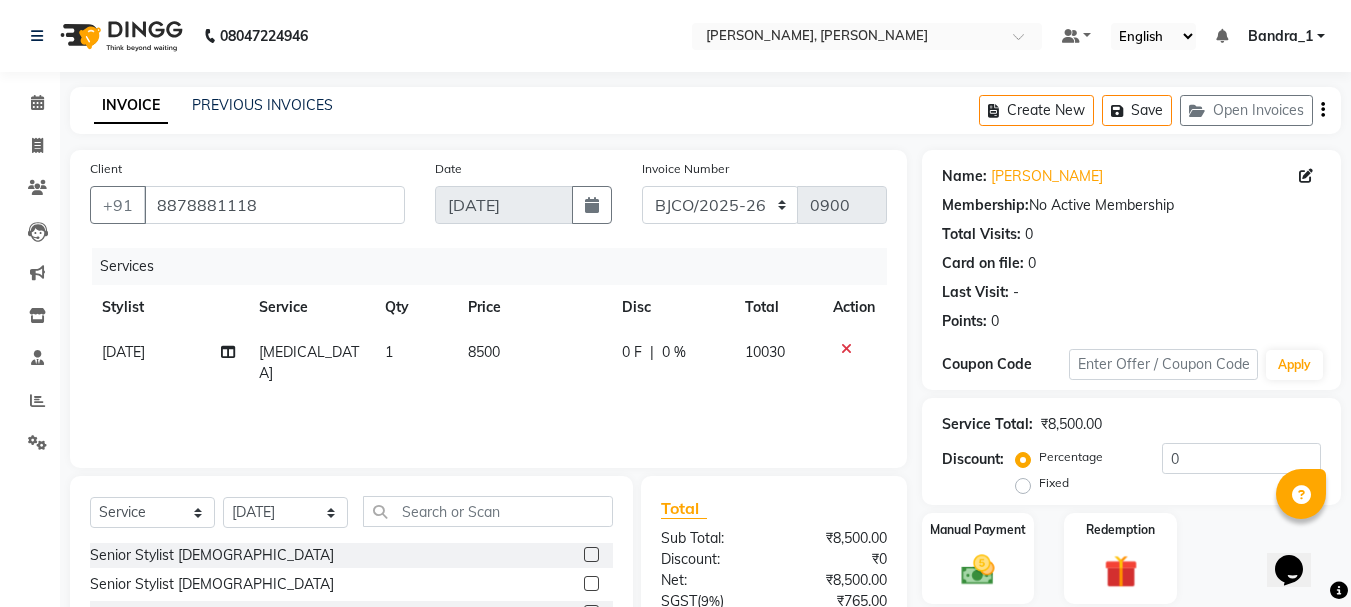 click on "Services Stylist Service Qty Price Disc Total Action Raja Botox  1 8500 0 F | 0 % 10030" 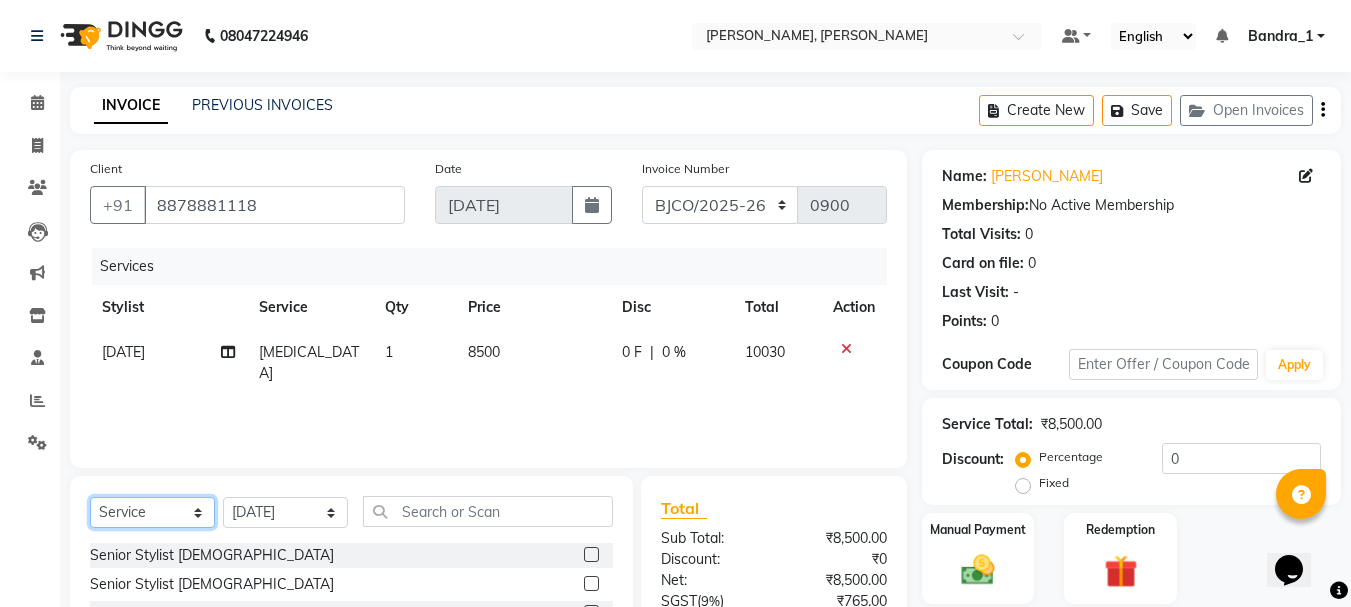 click on "Select  Service  Product  Membership  Package Voucher Prepaid Gift Card" 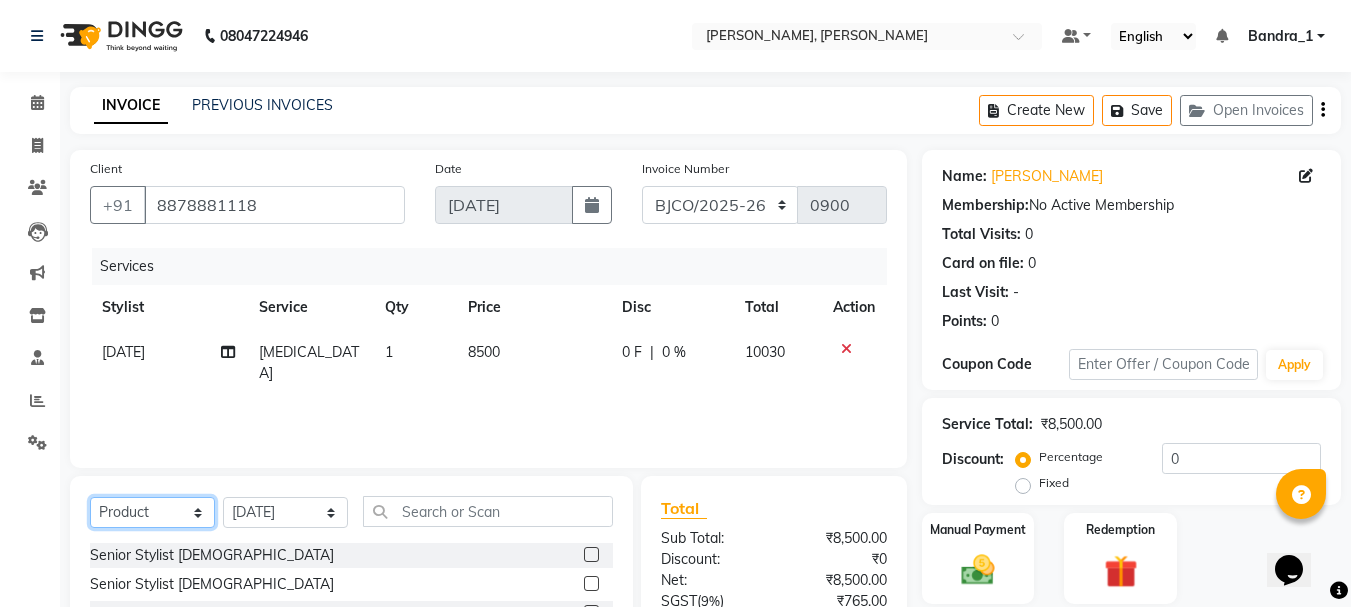 click on "Select  Service  Product  Membership  Package Voucher Prepaid Gift Card" 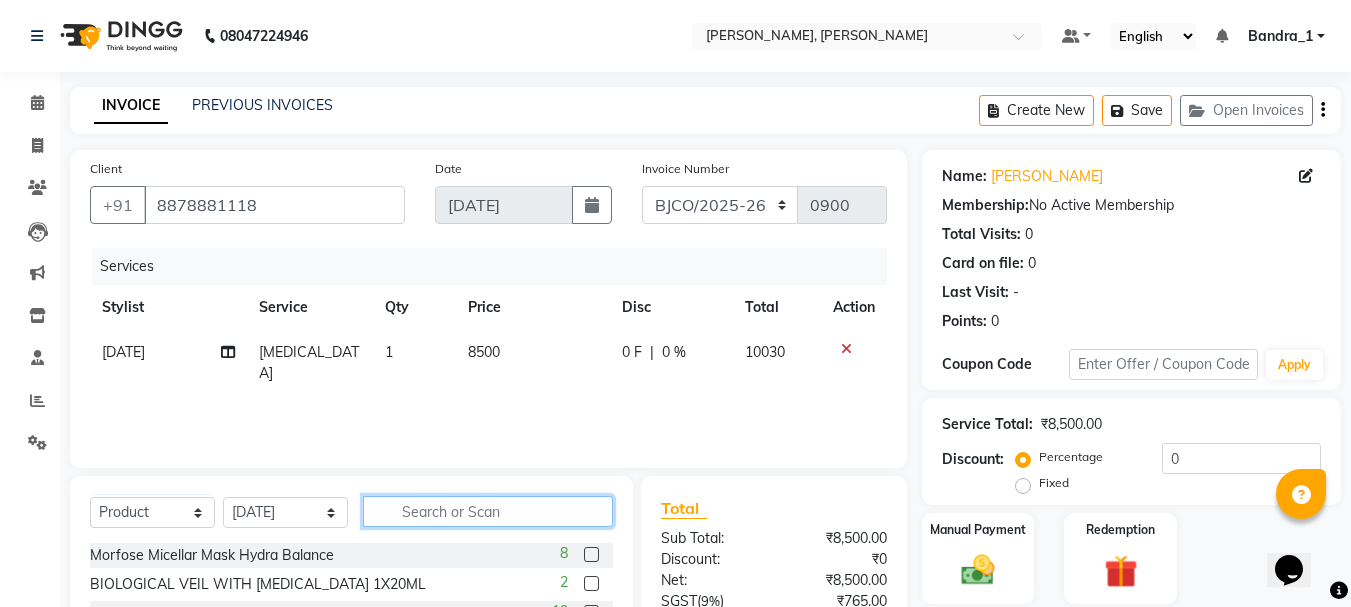 click 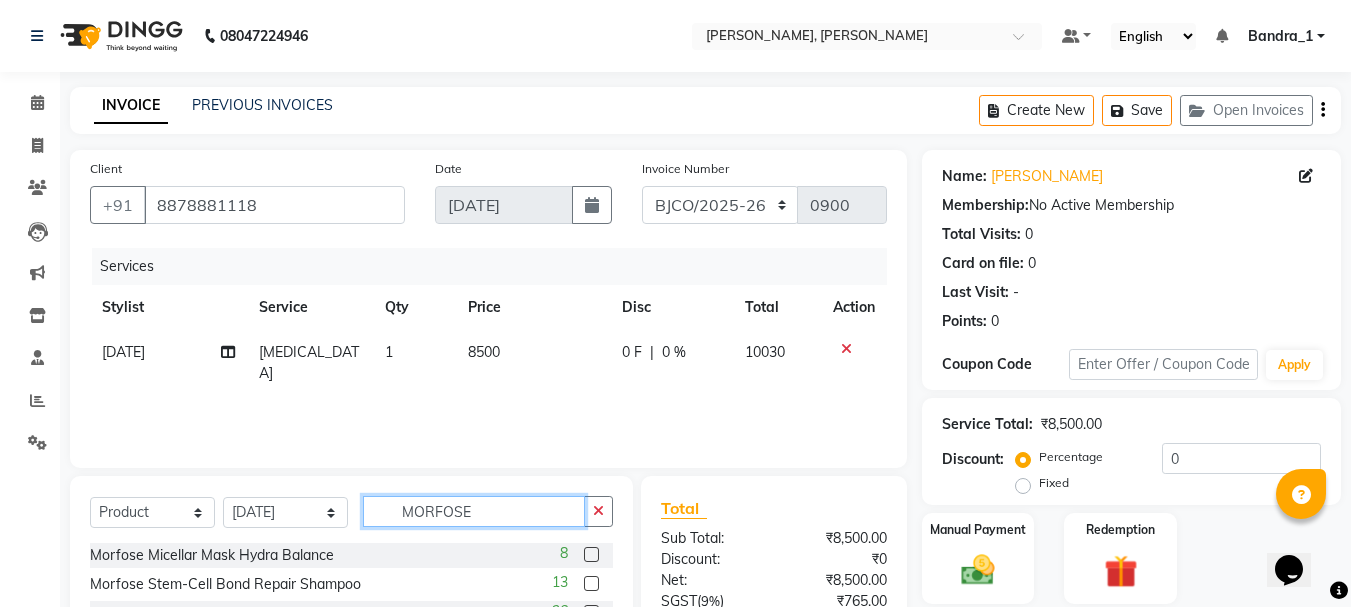 scroll, scrollTop: 194, scrollLeft: 0, axis: vertical 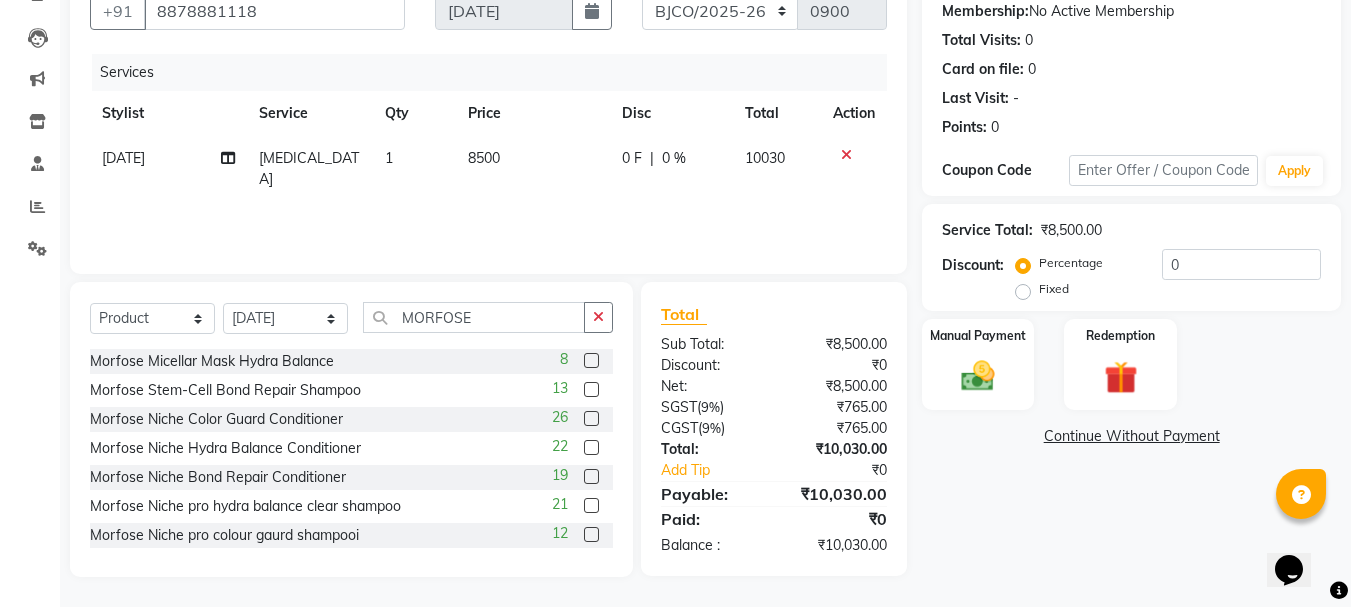 click 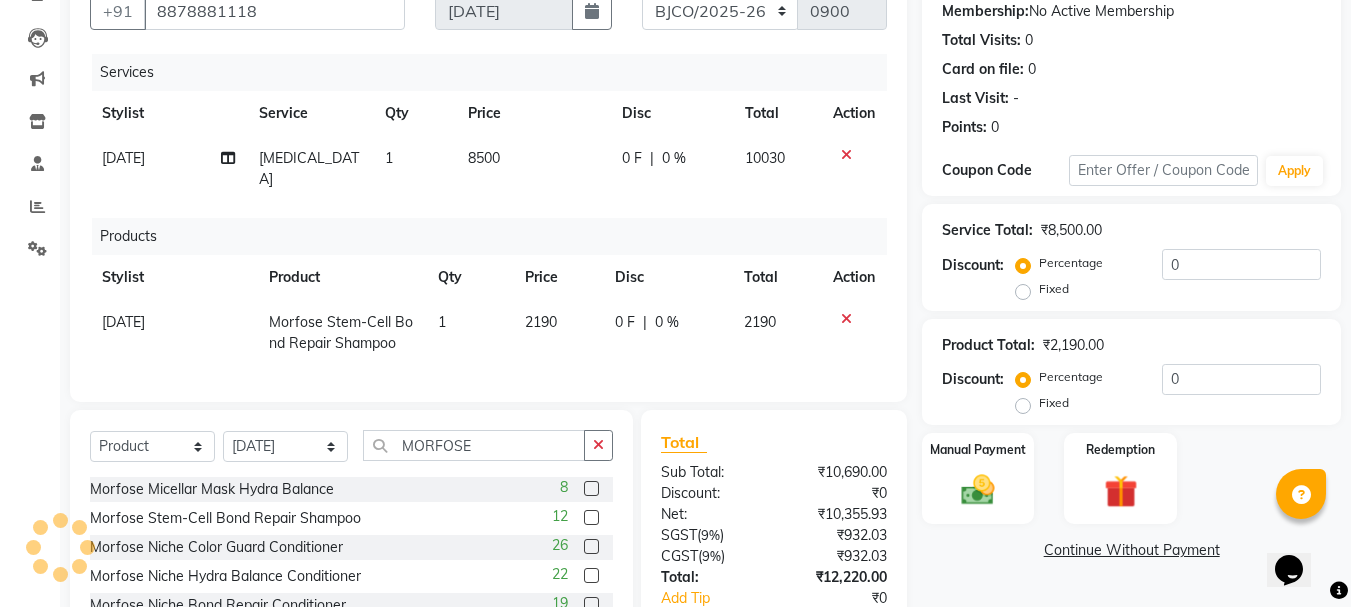 scroll, scrollTop: 316, scrollLeft: 0, axis: vertical 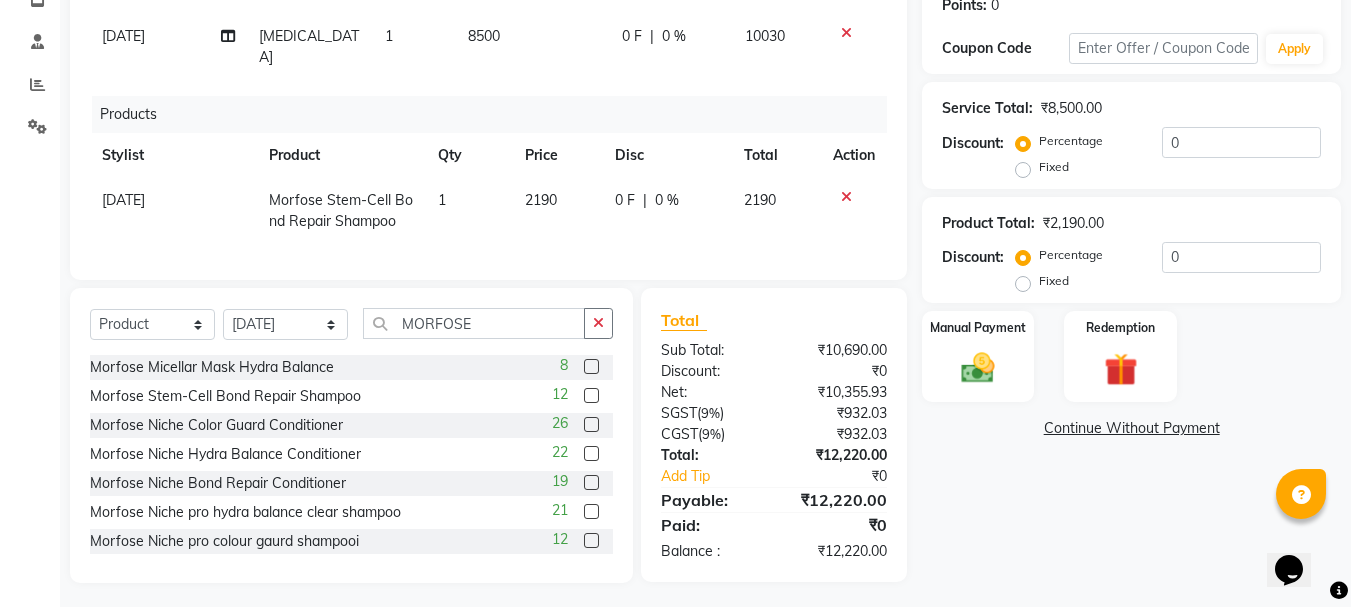 click 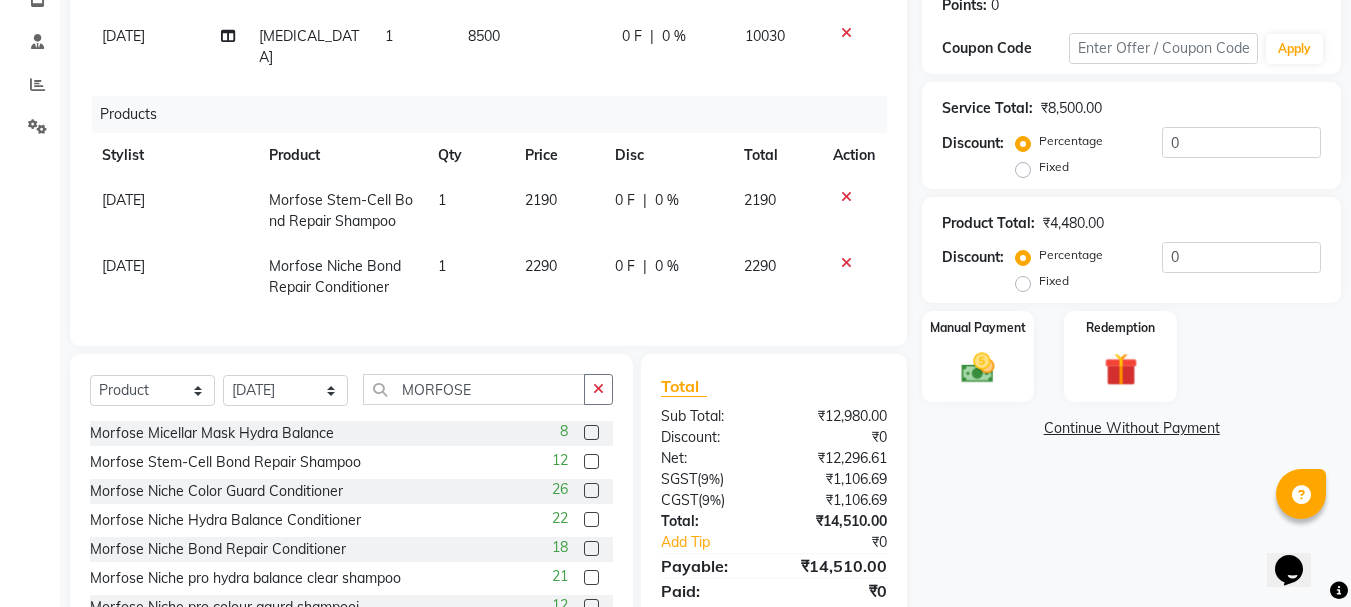 scroll, scrollTop: 382, scrollLeft: 0, axis: vertical 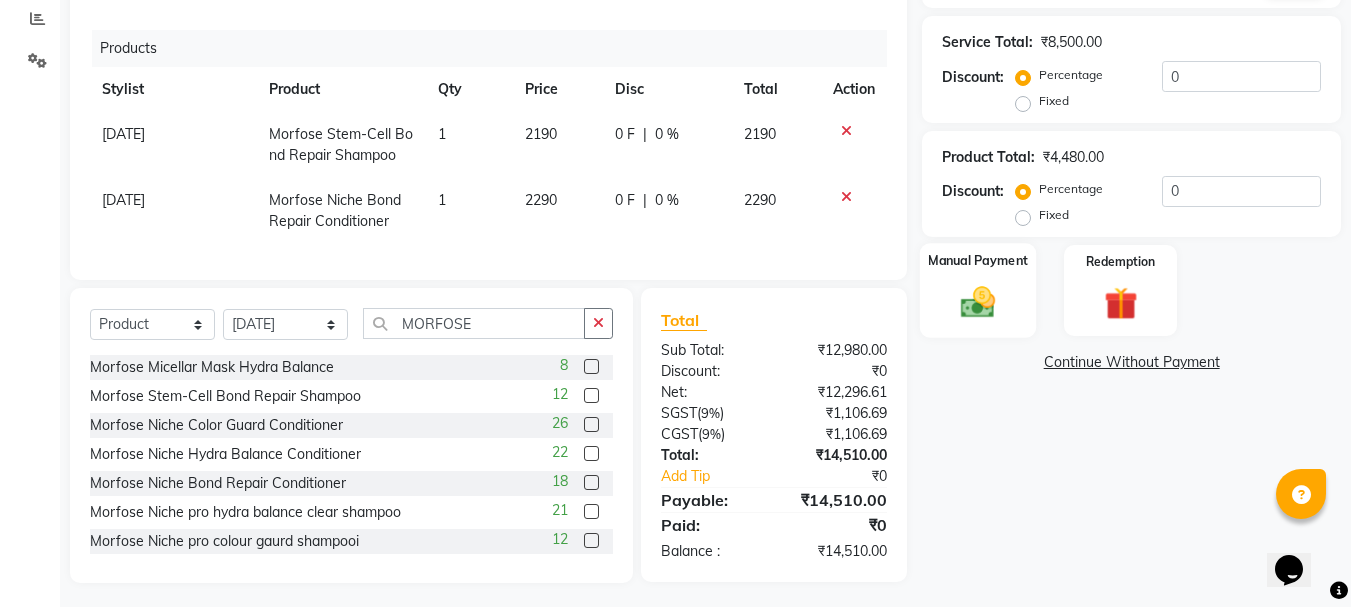 click 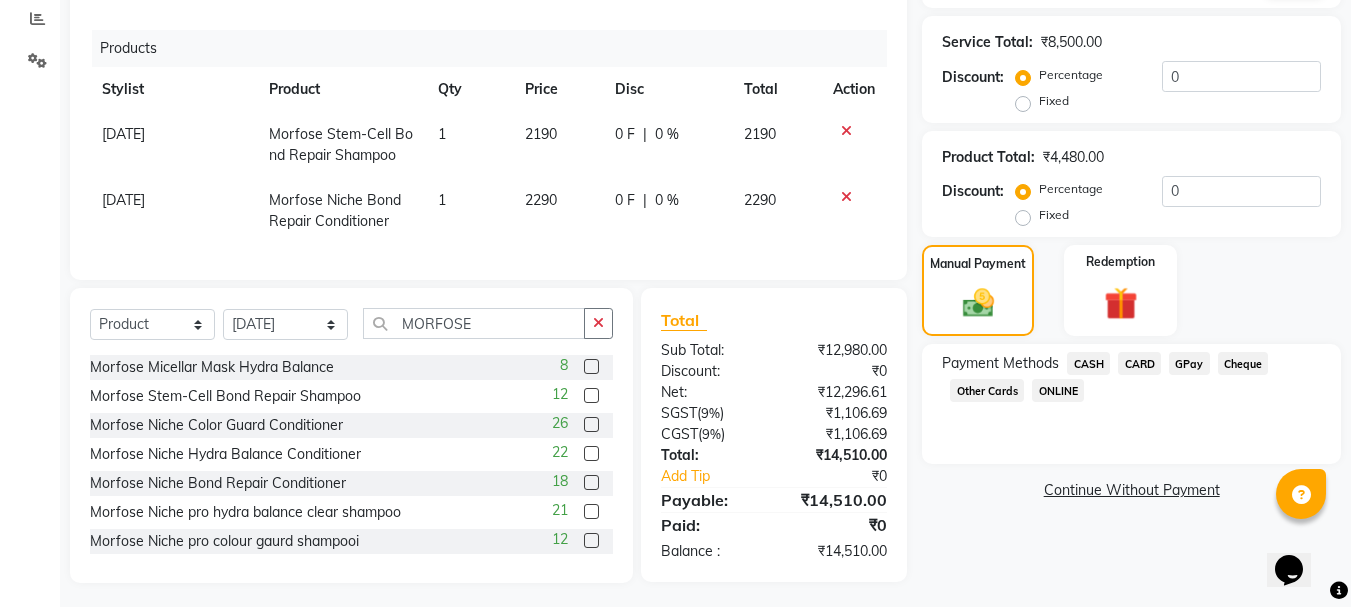 click on "CARD" 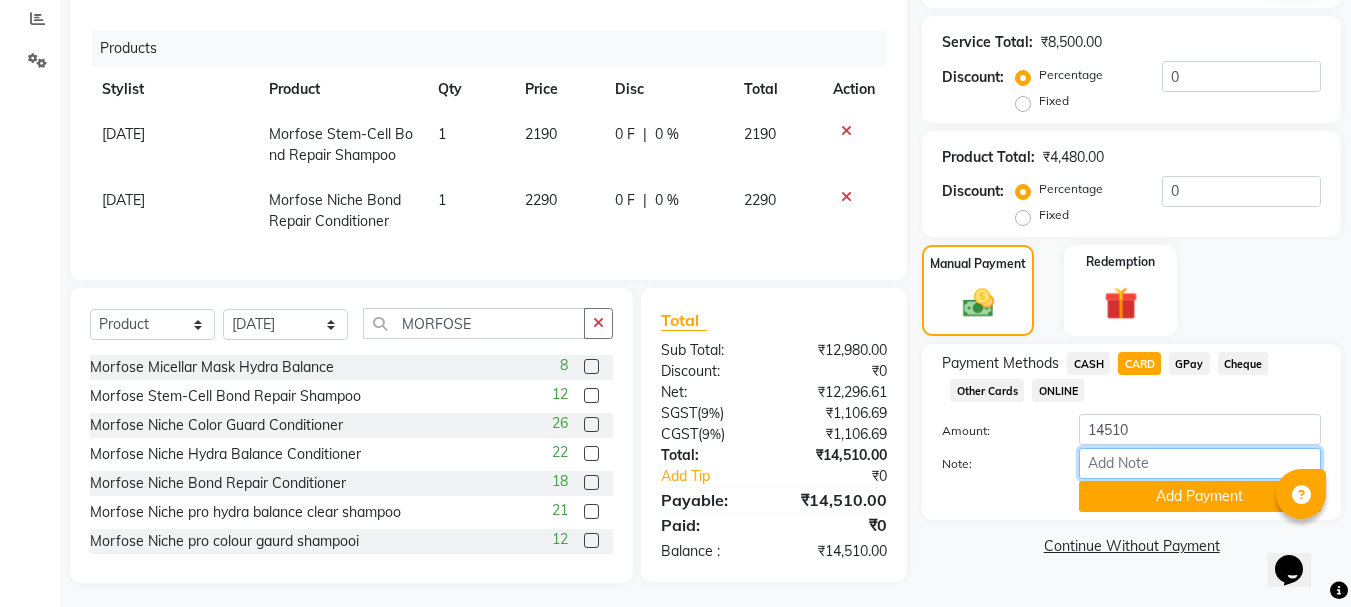 drag, startPoint x: 1134, startPoint y: 461, endPoint x: 1055, endPoint y: 492, distance: 84.8646 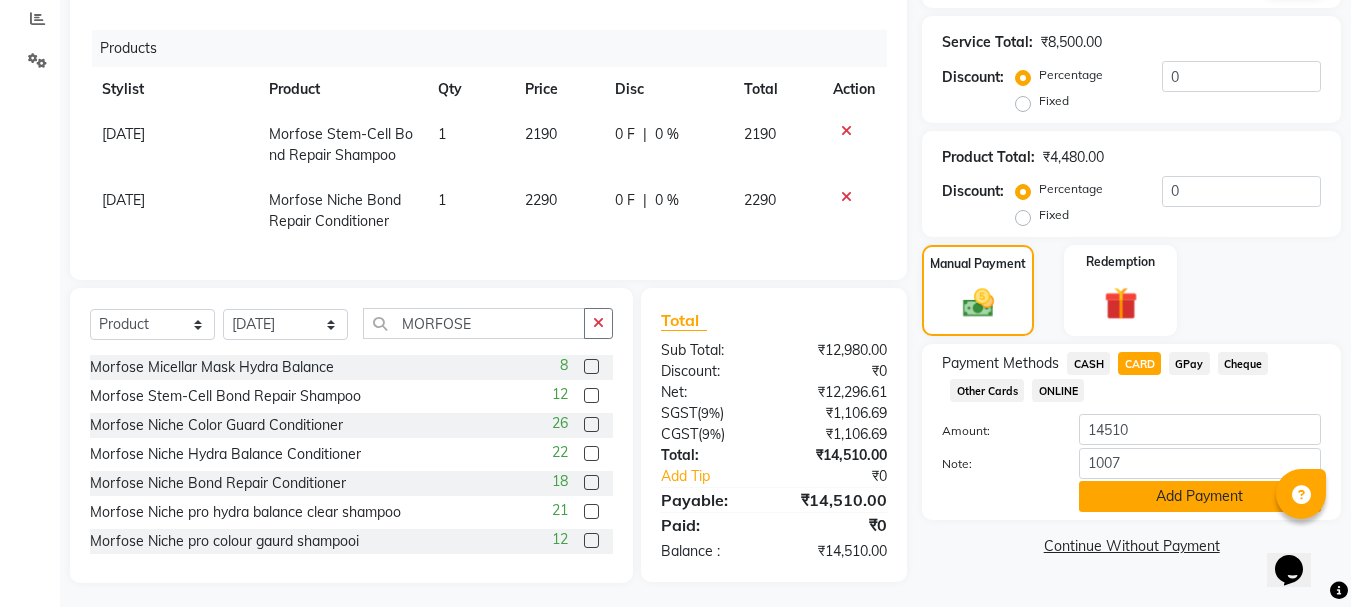 click on "Add Payment" 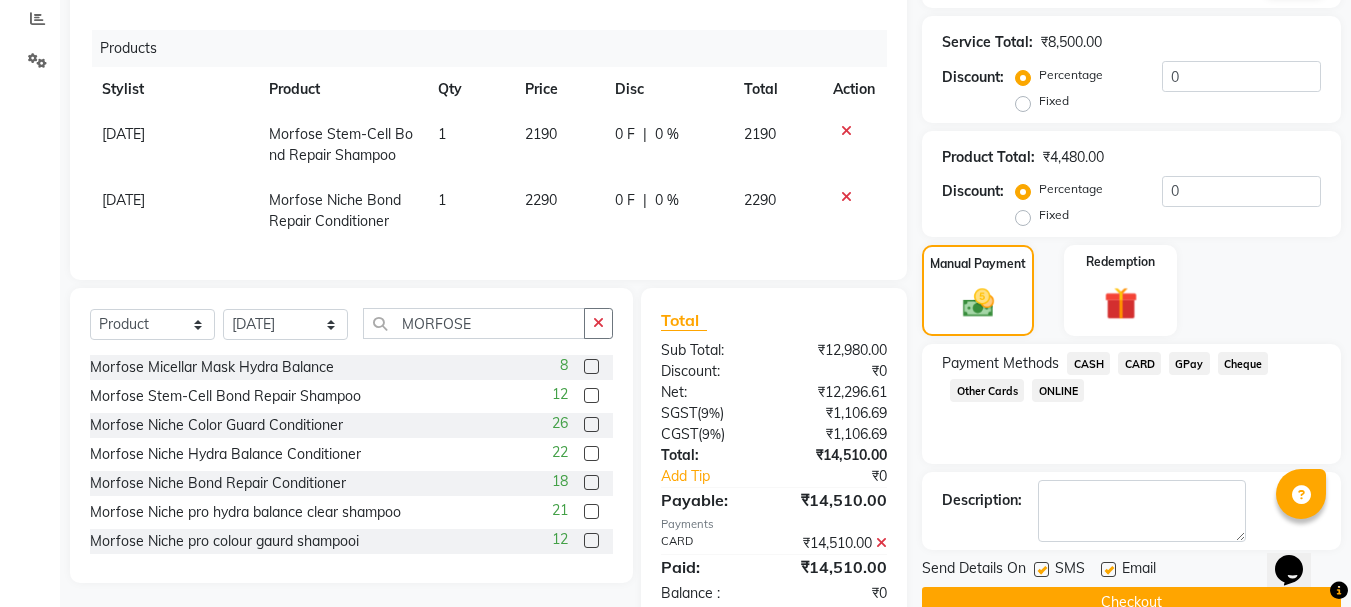 click 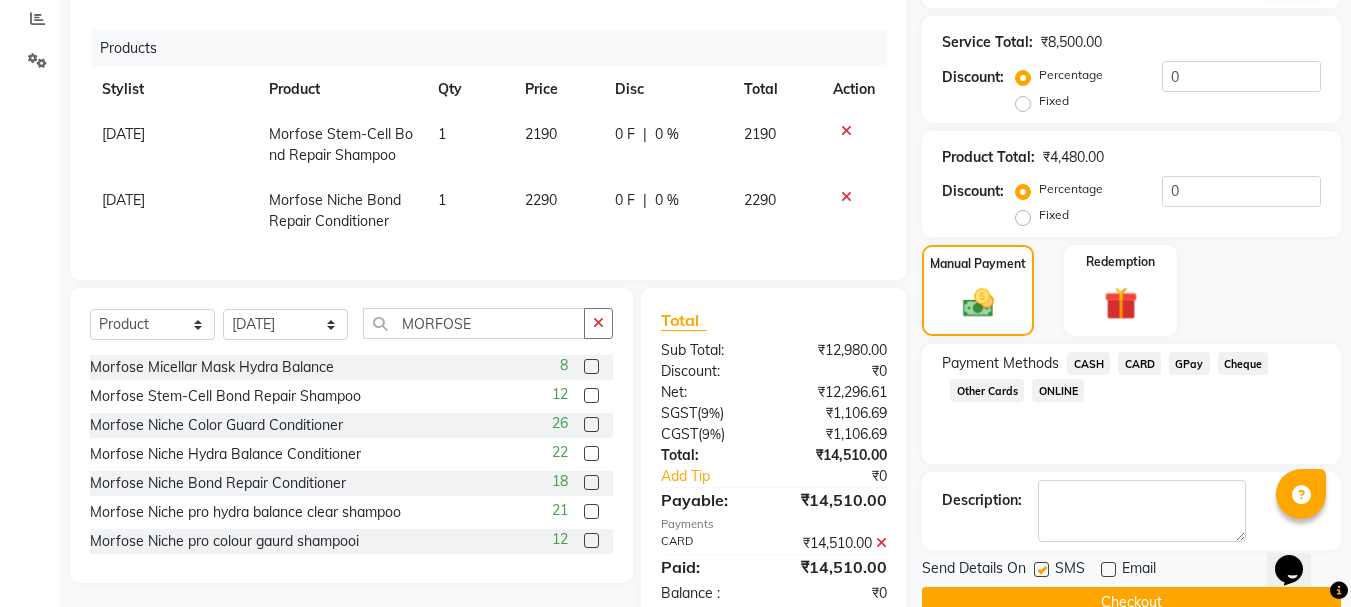 click 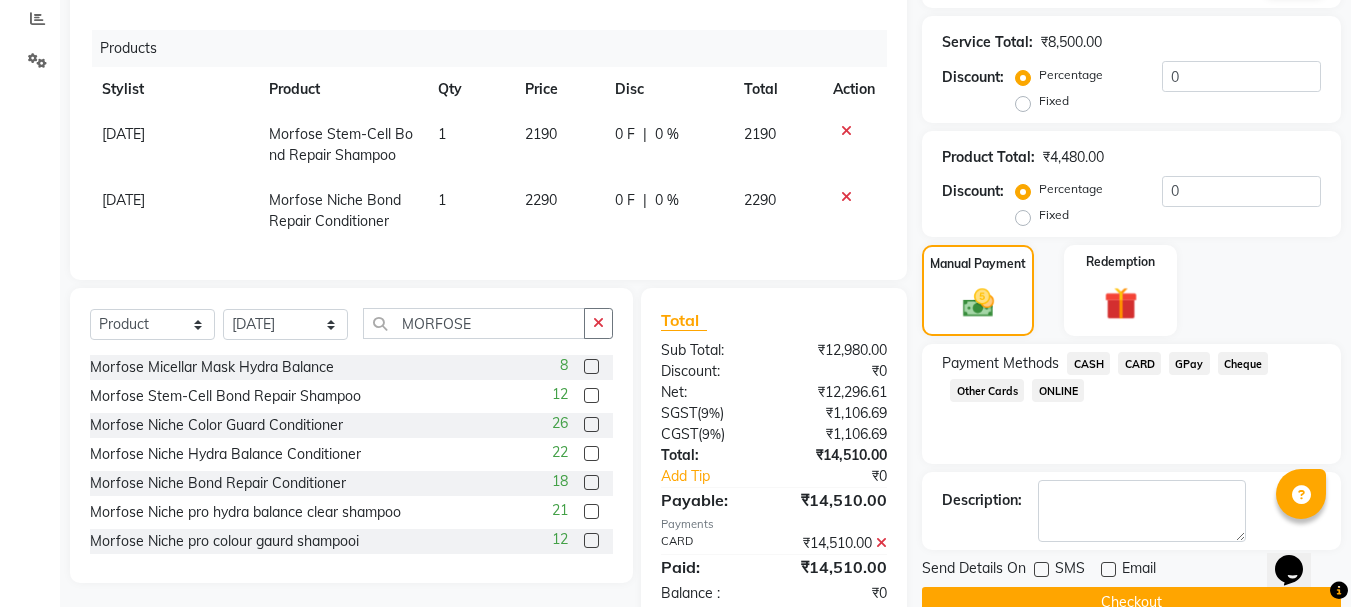 click on "Checkout" 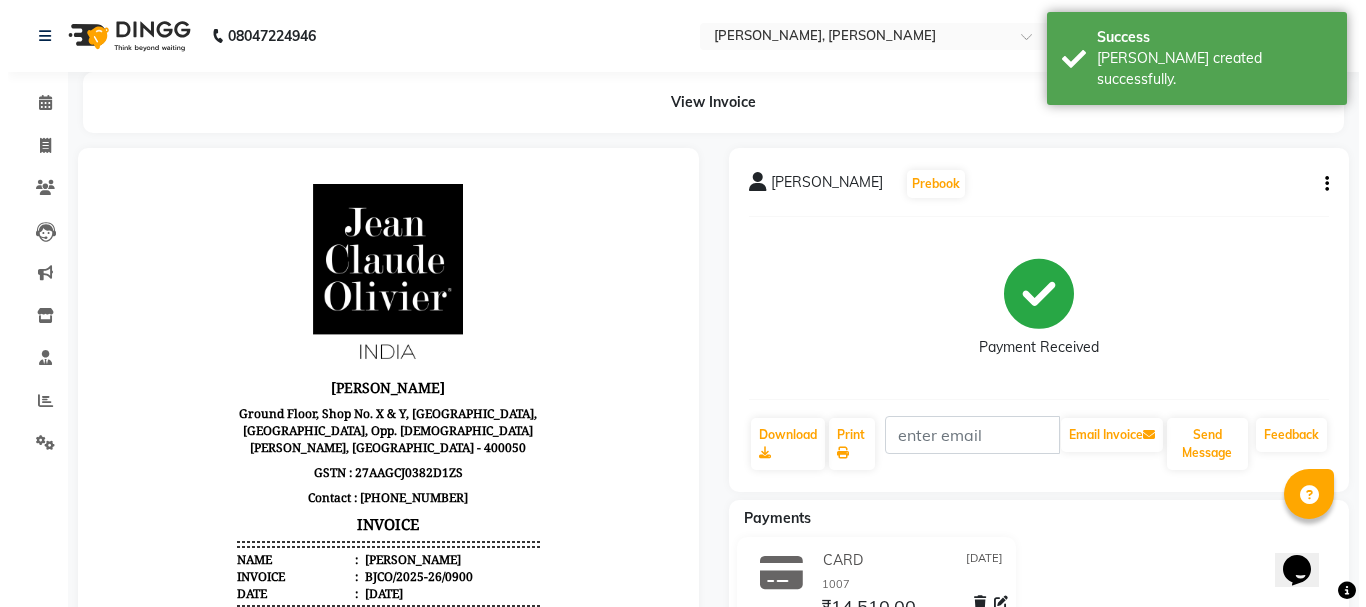 scroll, scrollTop: 0, scrollLeft: 0, axis: both 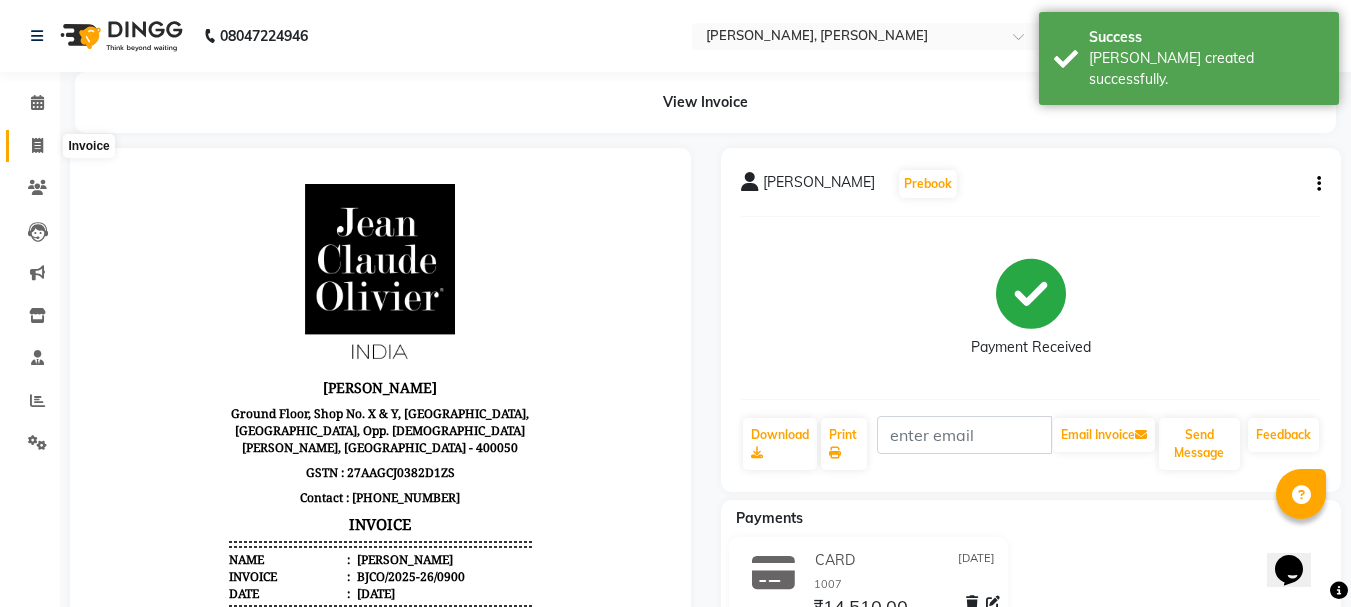click 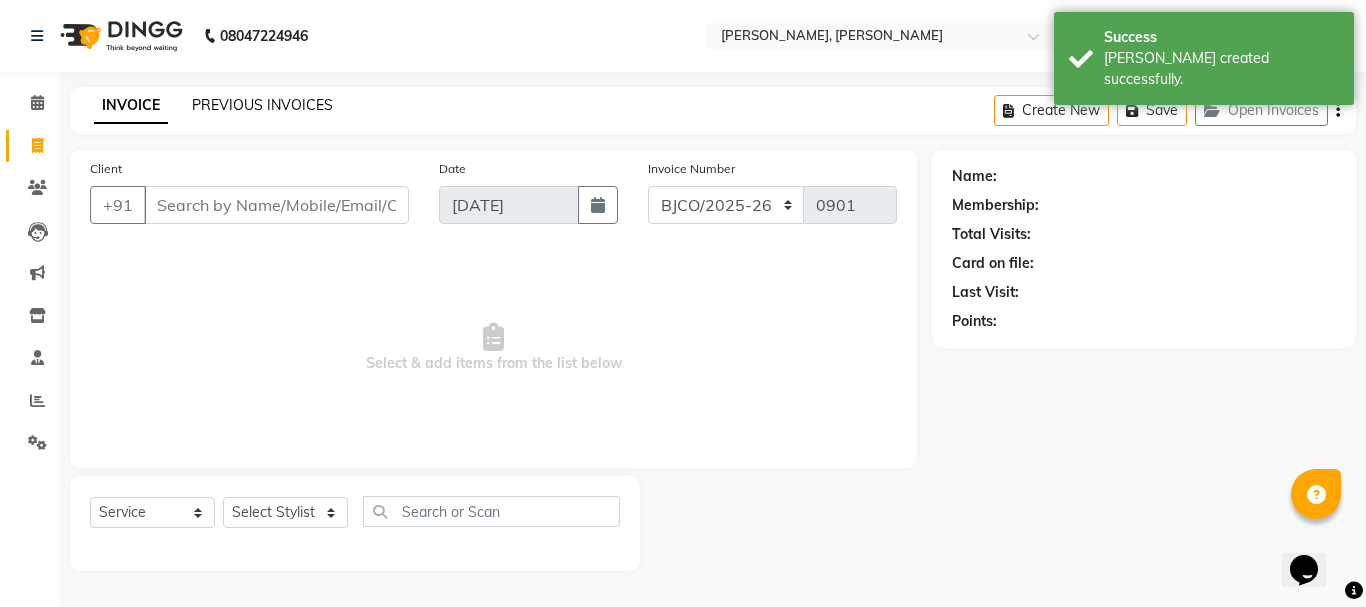 click on "PREVIOUS INVOICES" 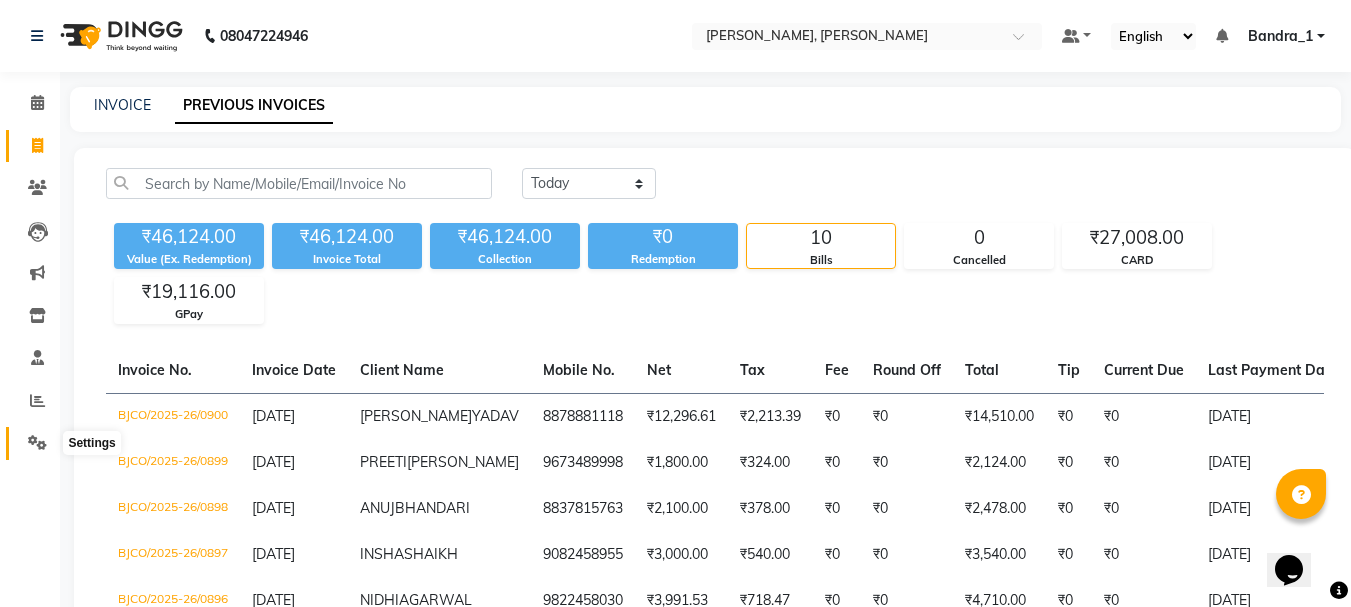 click 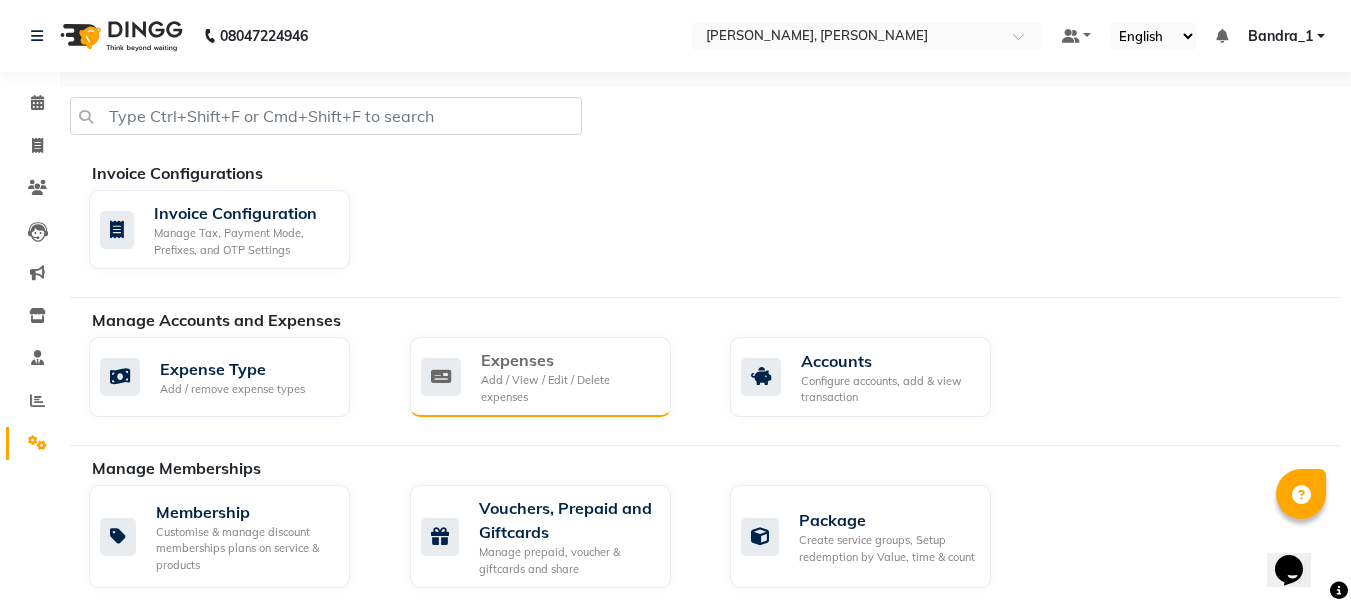 click on "Expenses" 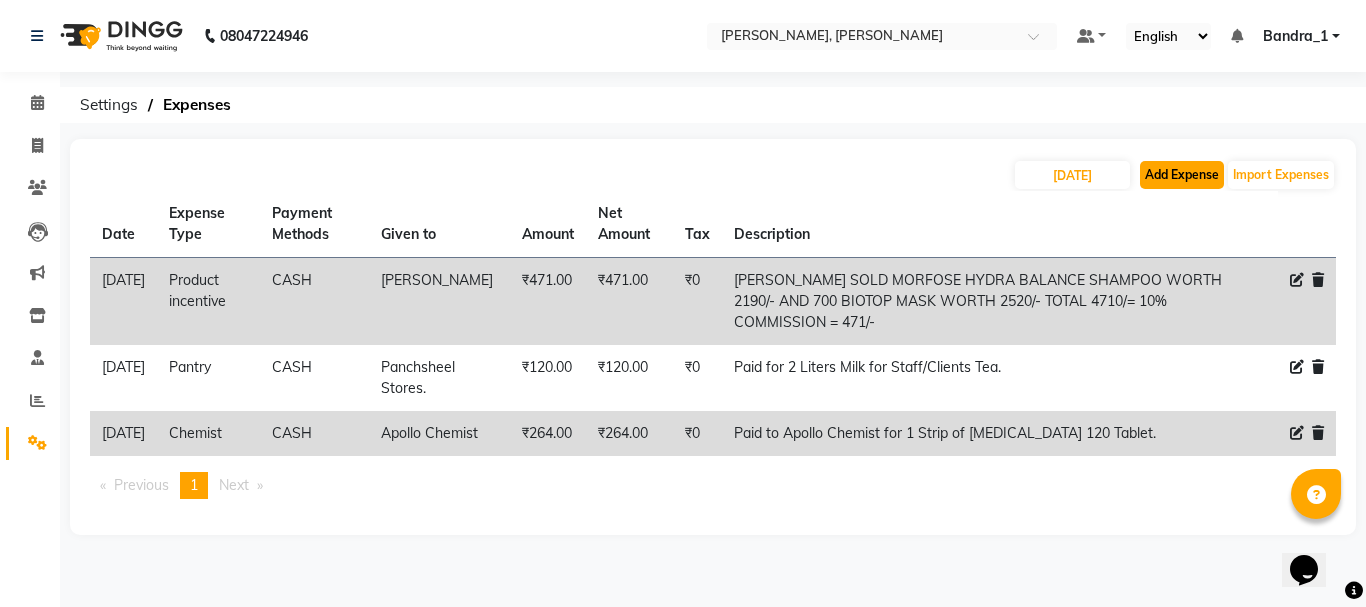 click on "Add Expense" 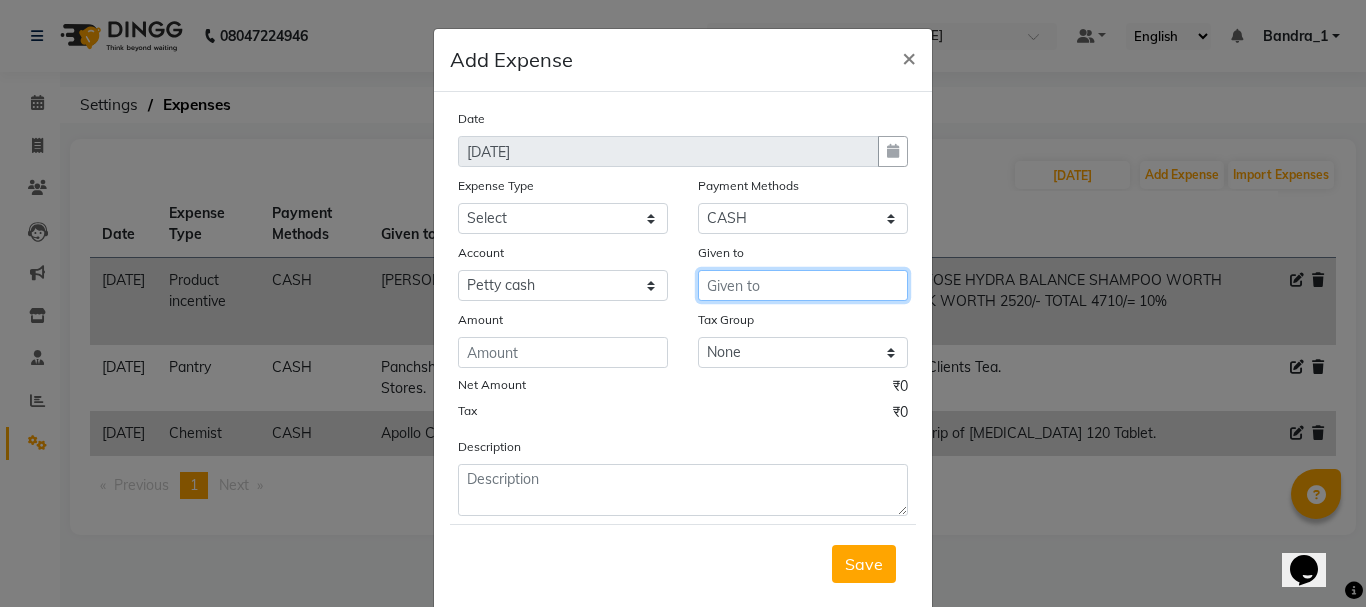 drag, startPoint x: 768, startPoint y: 289, endPoint x: 733, endPoint y: 297, distance: 35.902645 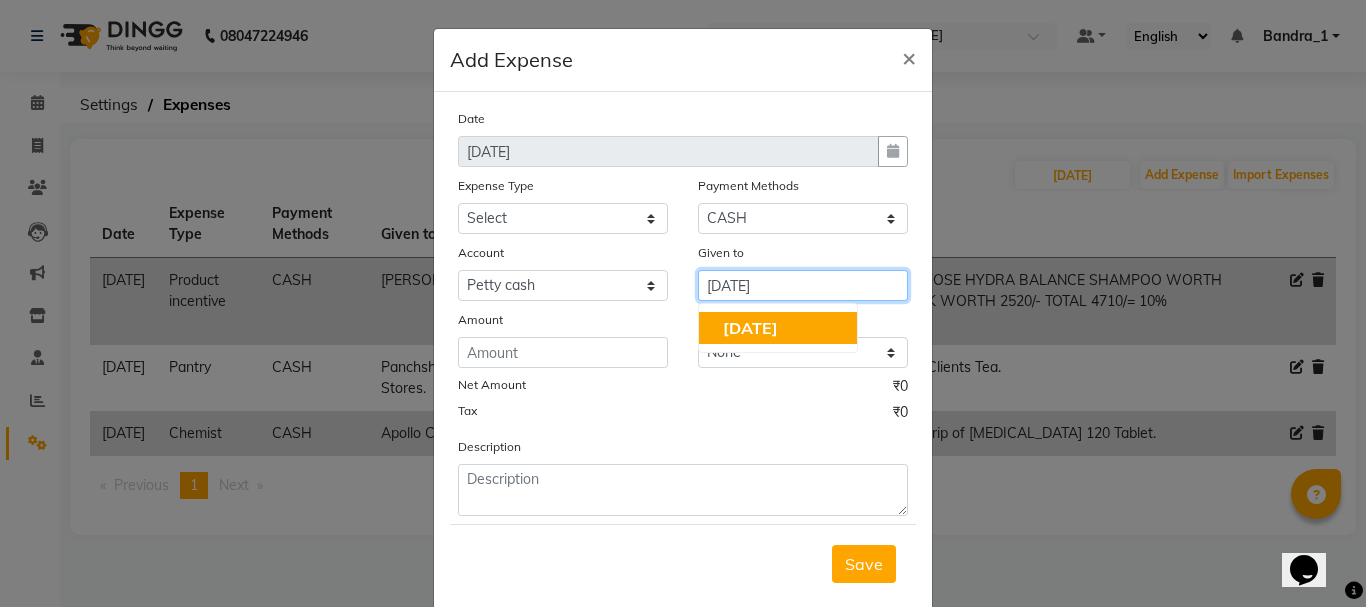 click on "[DATE]" at bounding box center [778, 328] 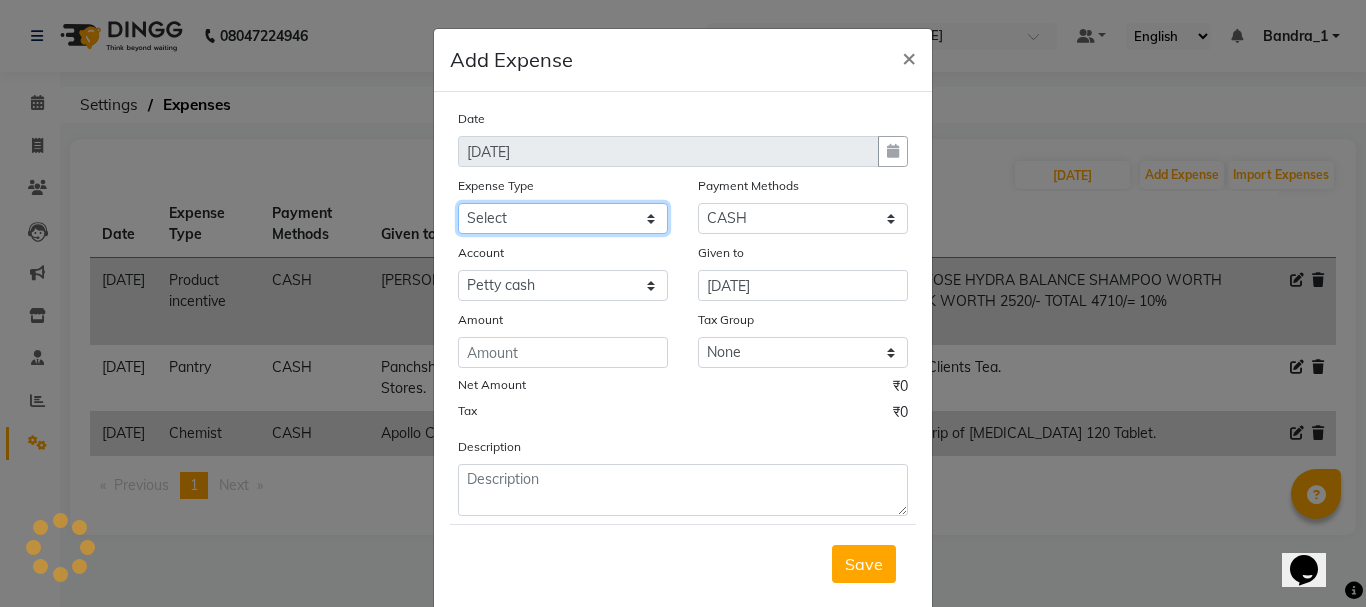 click on "Select Advance Salary Amazon B M C Cash transfer to bank Cash transfer to hub Chemist Client Snacks Clinical charges Conveyence Courier Donation Equipment free lancer commission Fuel Goregaon Salon Govt fee Incentive Laundry Loan Repayment Maintenance Make Up Products Marketing Miscellaneous Mobile Bill Other over time Pantry Product Product incentive puja items Rent Salary Staff Commission. Staff Snacks Stationery Tax Tea & Refreshment Telephone Tips Travelling allowance Utilities W Fast" 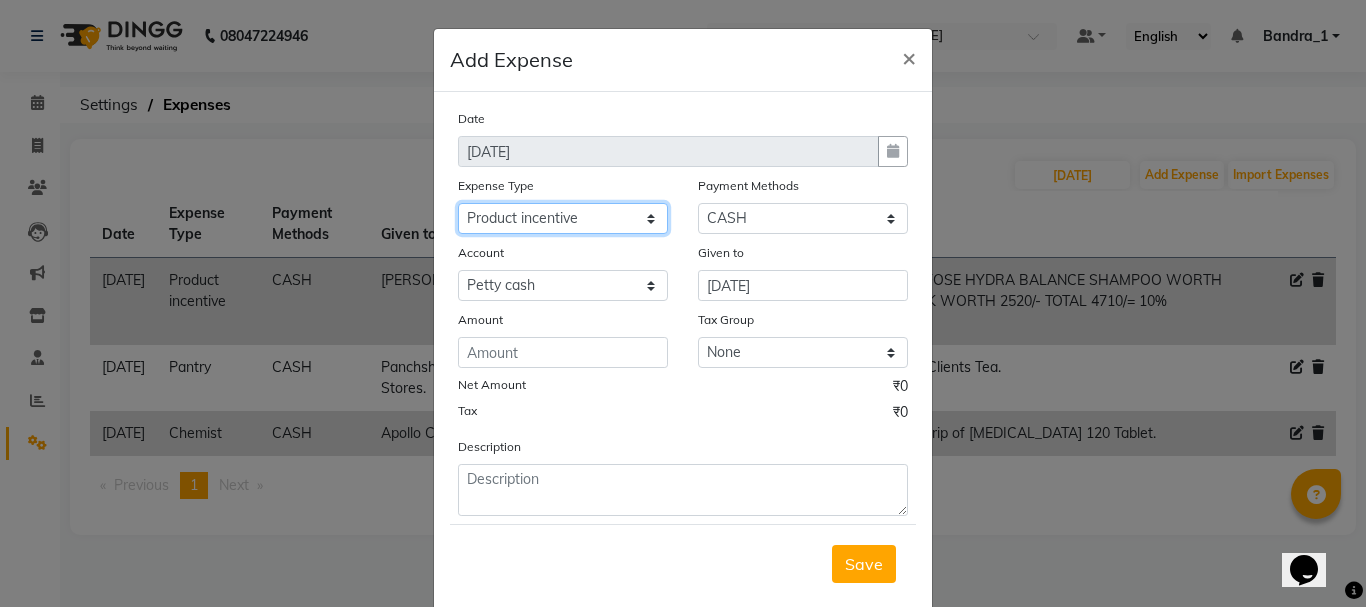 click on "Select Advance Salary Amazon B M C Cash transfer to bank Cash transfer to hub Chemist Client Snacks Clinical charges Conveyence Courier Donation Equipment free lancer commission Fuel Goregaon Salon Govt fee Incentive Laundry Loan Repayment Maintenance Make Up Products Marketing Miscellaneous Mobile Bill Other over time Pantry Product Product incentive puja items Rent Salary Staff Commission. Staff Snacks Stationery Tax Tea & Refreshment Telephone Tips Travelling allowance Utilities W Fast" 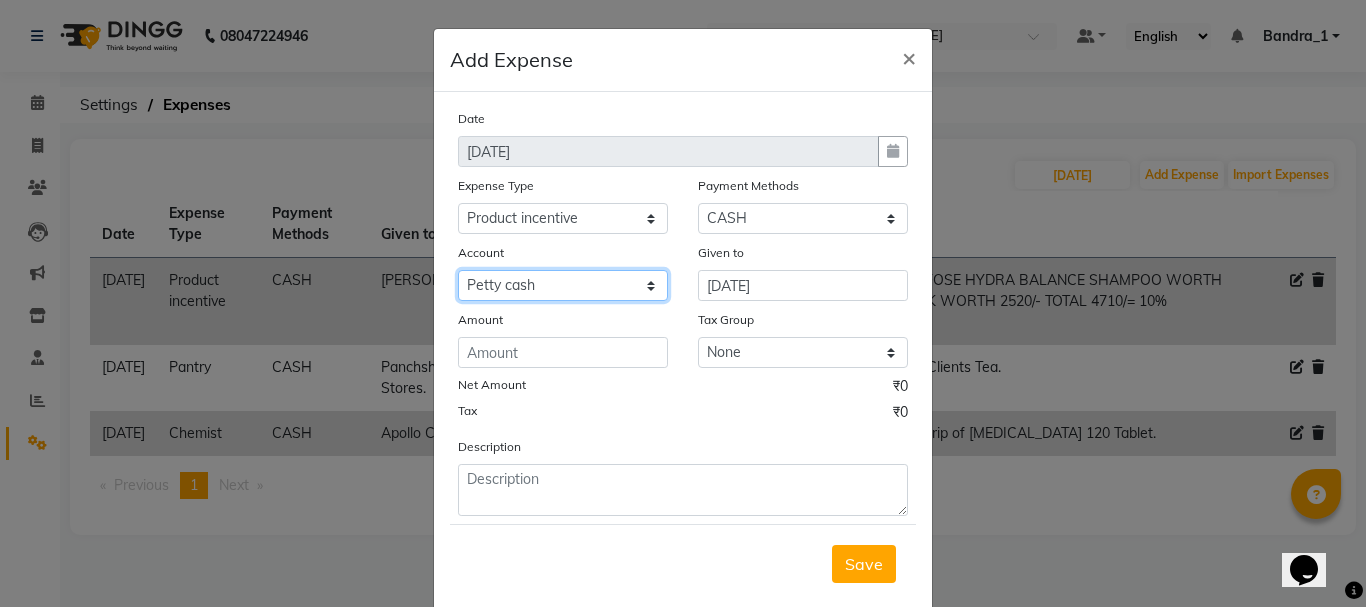click on "Select Default account [PERSON_NAME] cash" 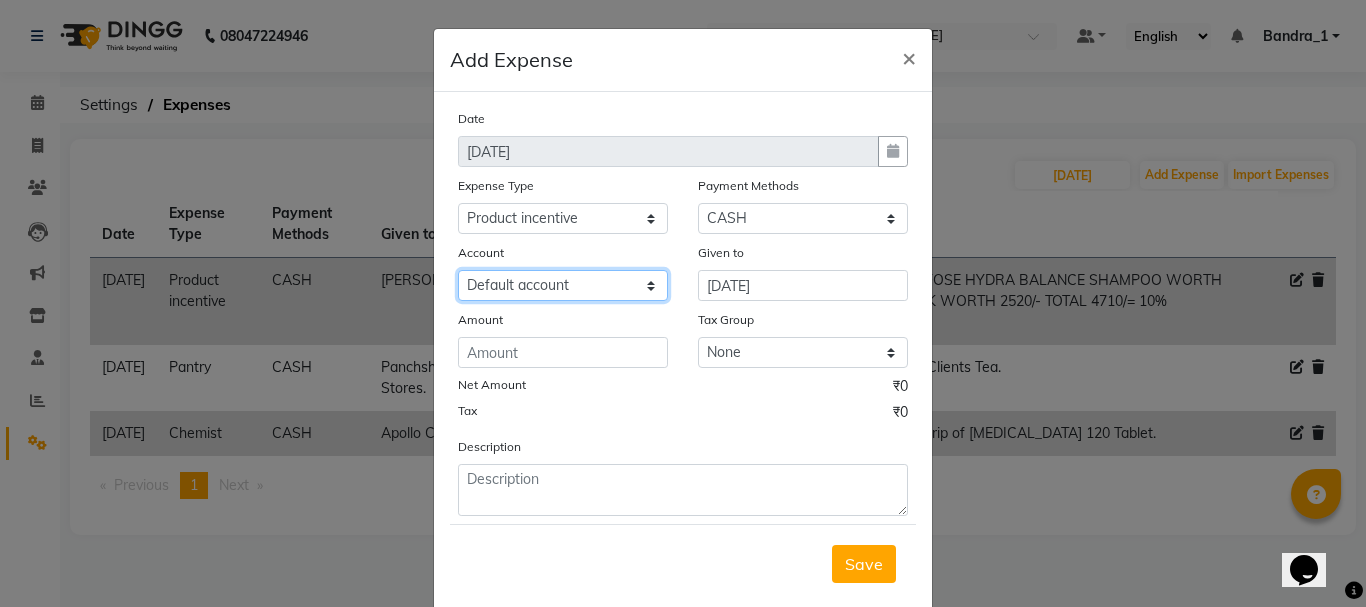 click on "Select Default account [PERSON_NAME] cash" 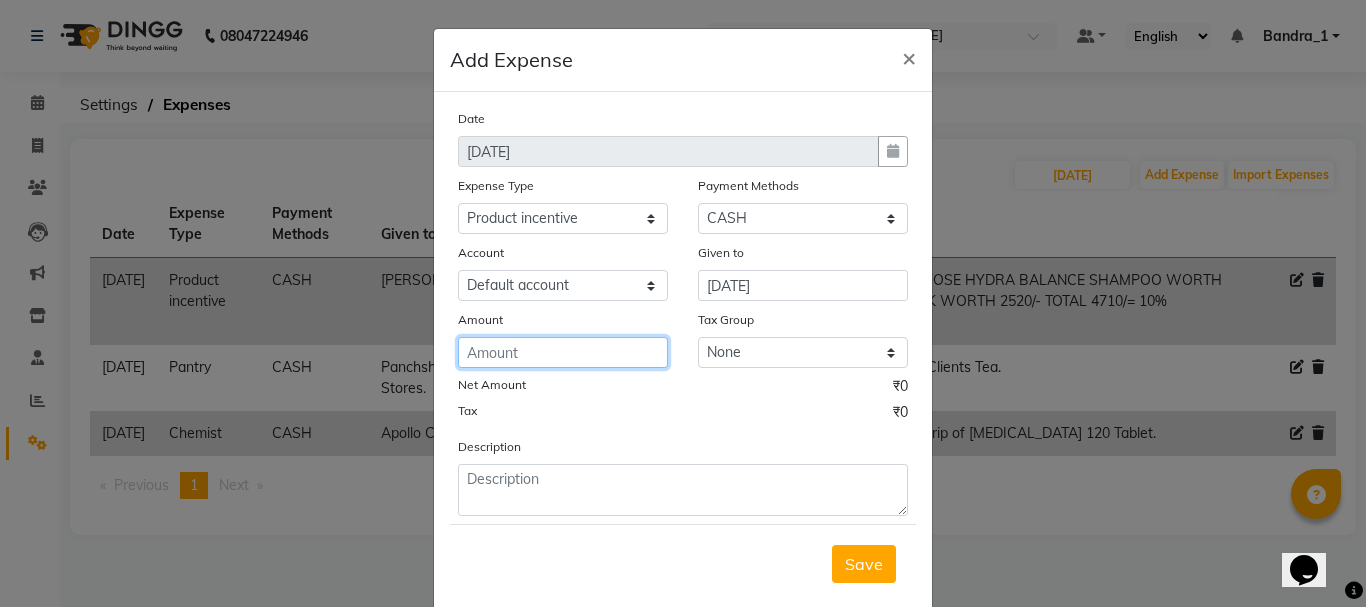 click 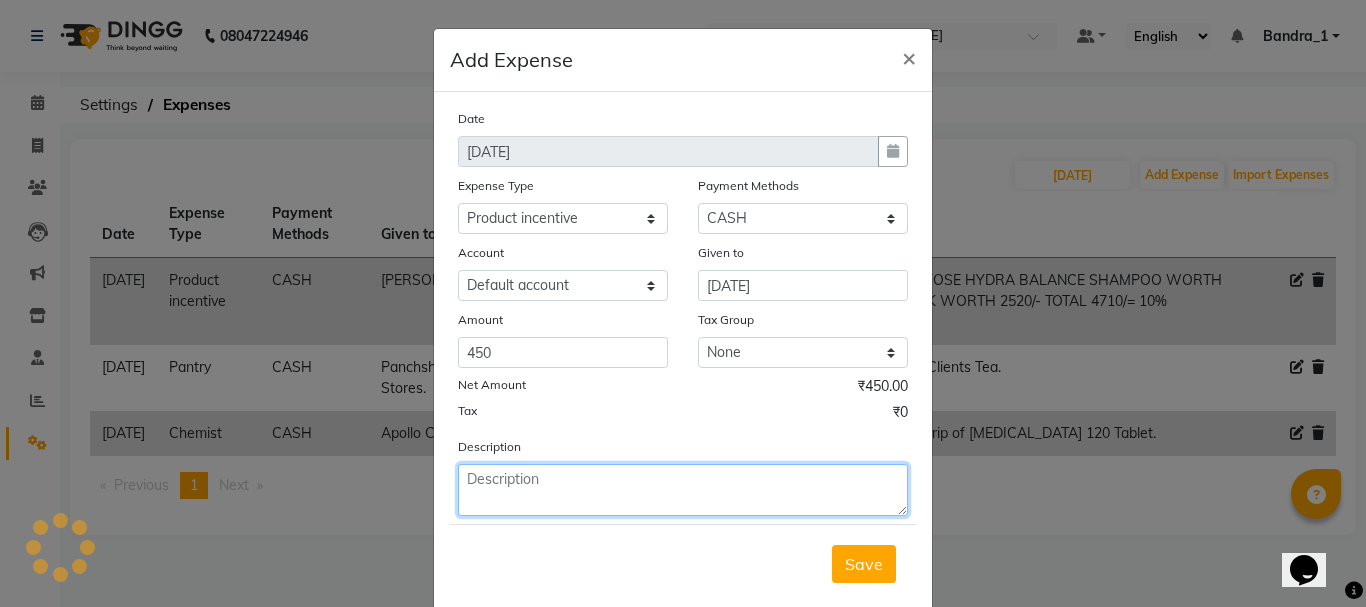 click 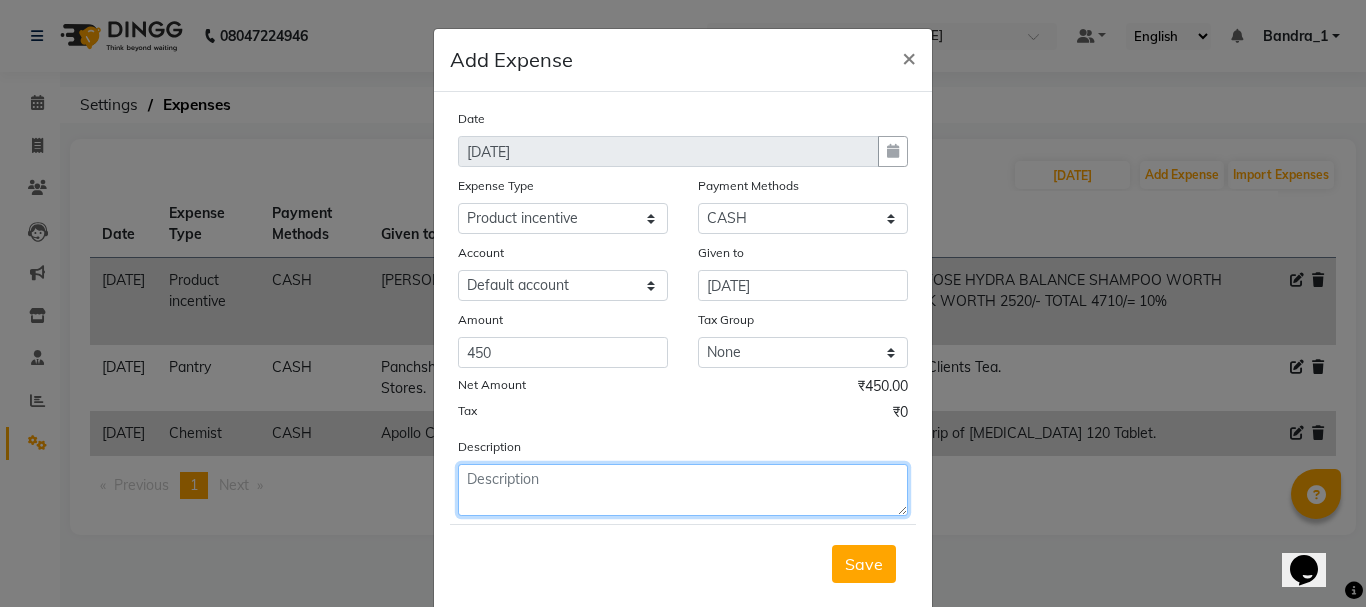 click 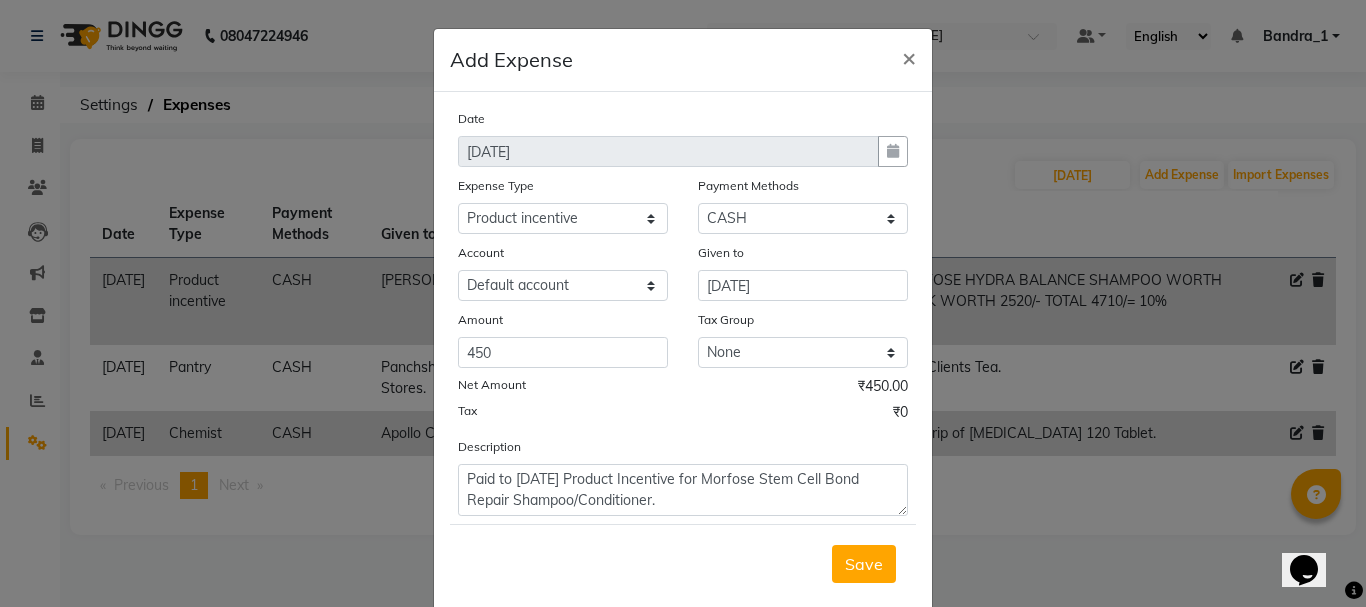 click on "Save" at bounding box center [864, 564] 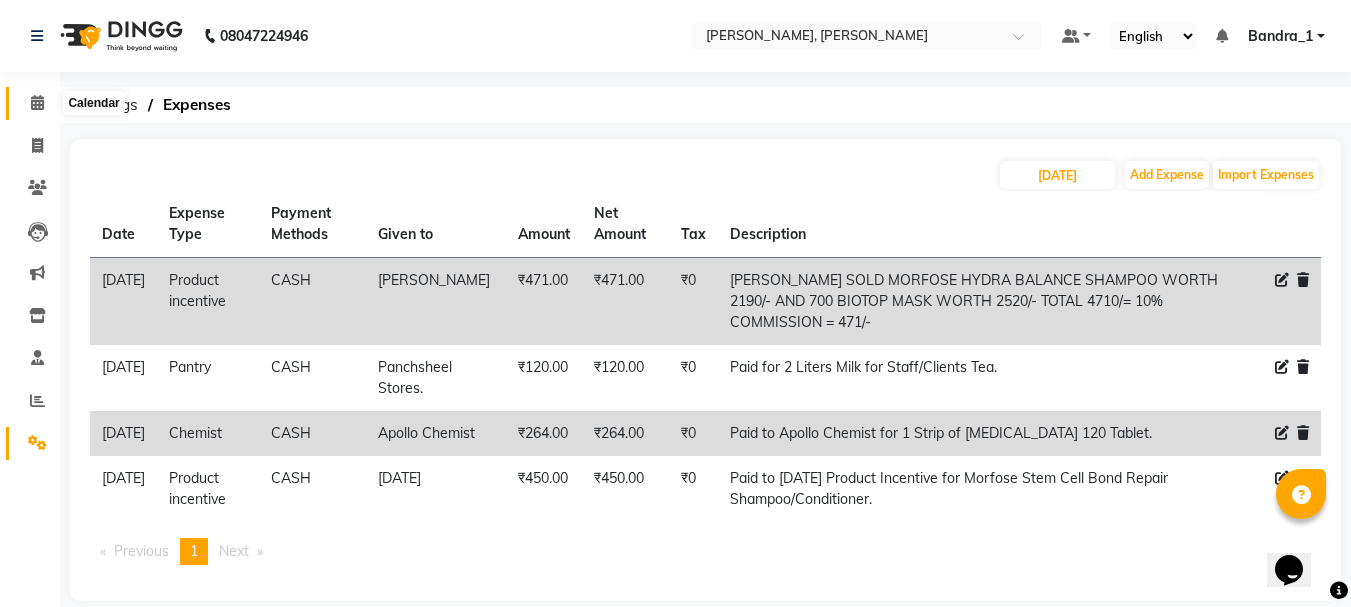 click 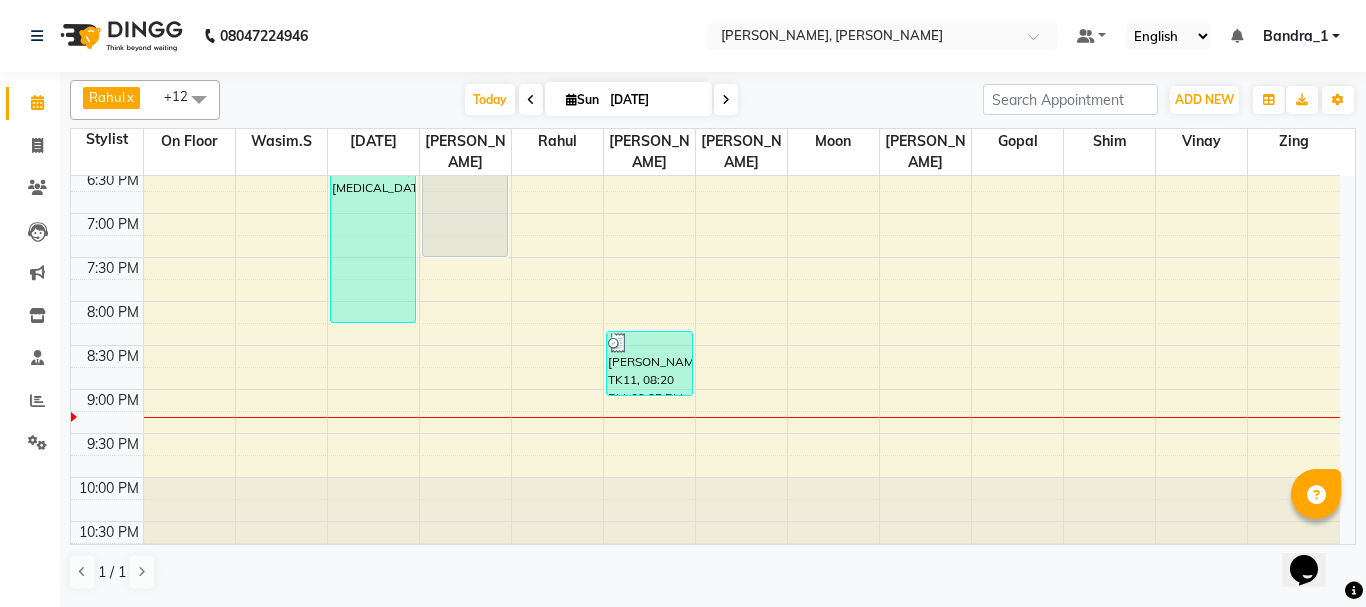 scroll, scrollTop: 442, scrollLeft: 0, axis: vertical 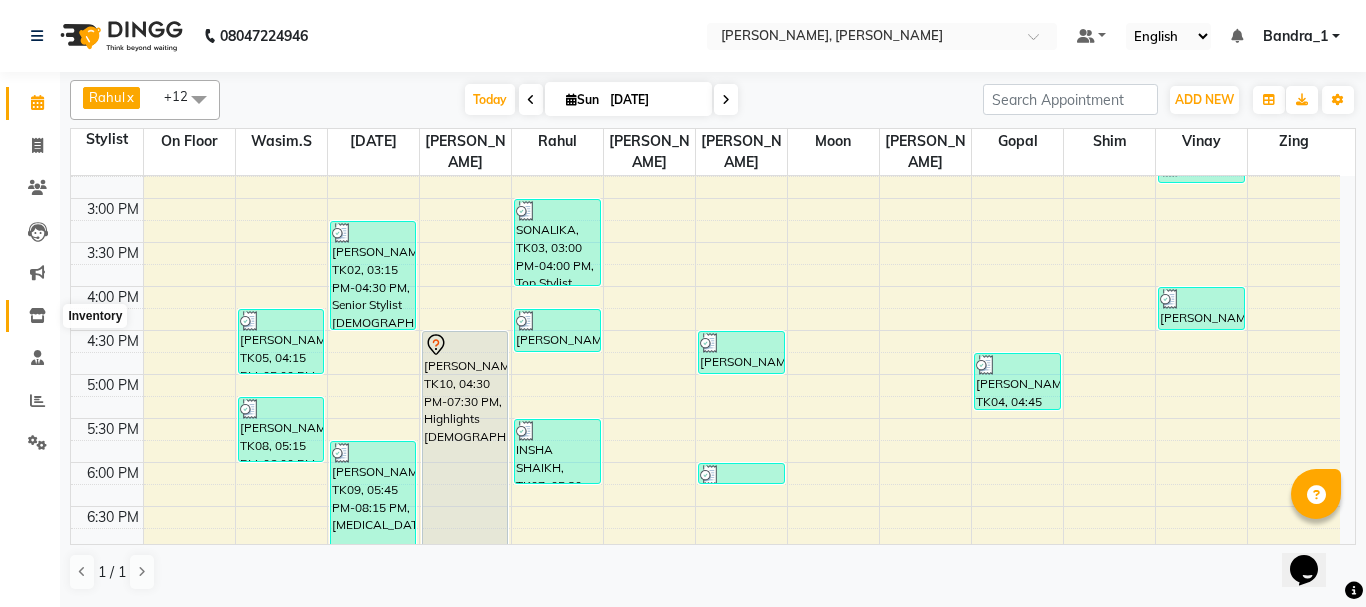 click 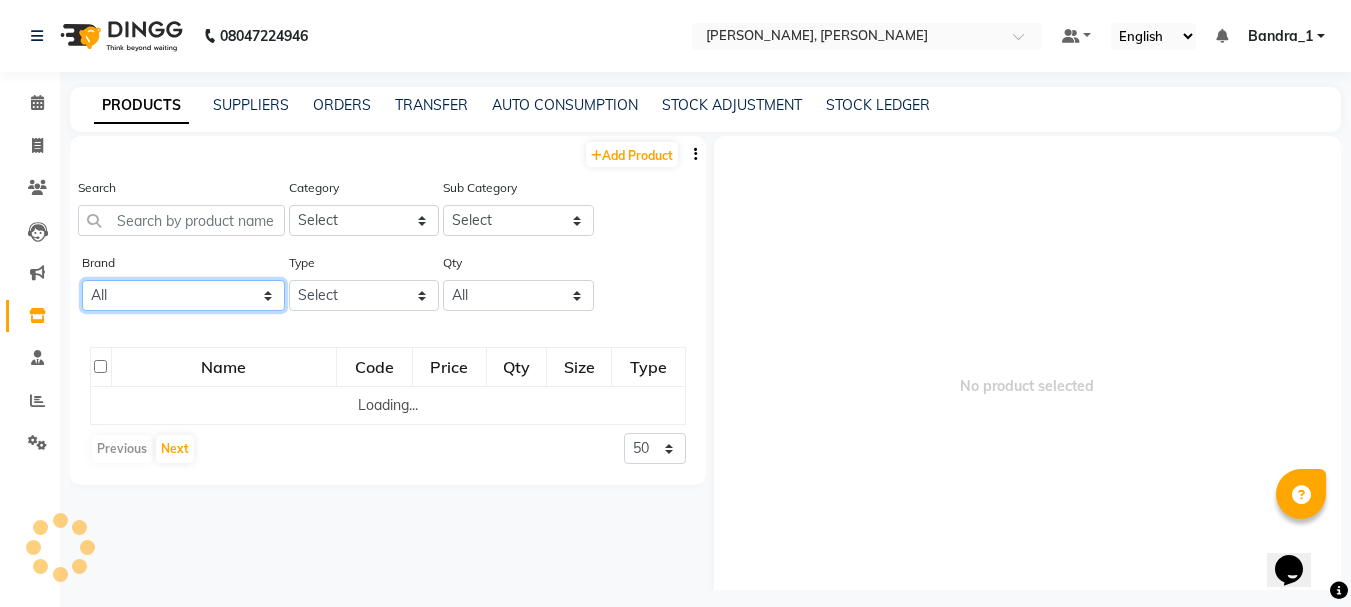 click on "All Ashpveda Beauty Gang Beauty Garage Biolume Biotop Cabelo Chave Calyx Proffesional Calyx Proffesionals Coffee Co & Co Dettol Floractive Inova Jeeva Loreal Loreal Inoa Color. Morfose Null Olaplex Orangewood Orange Wood Orange Wood R Postquam Postquam Professional Pq Sebastian Tanash Tansh Wella" 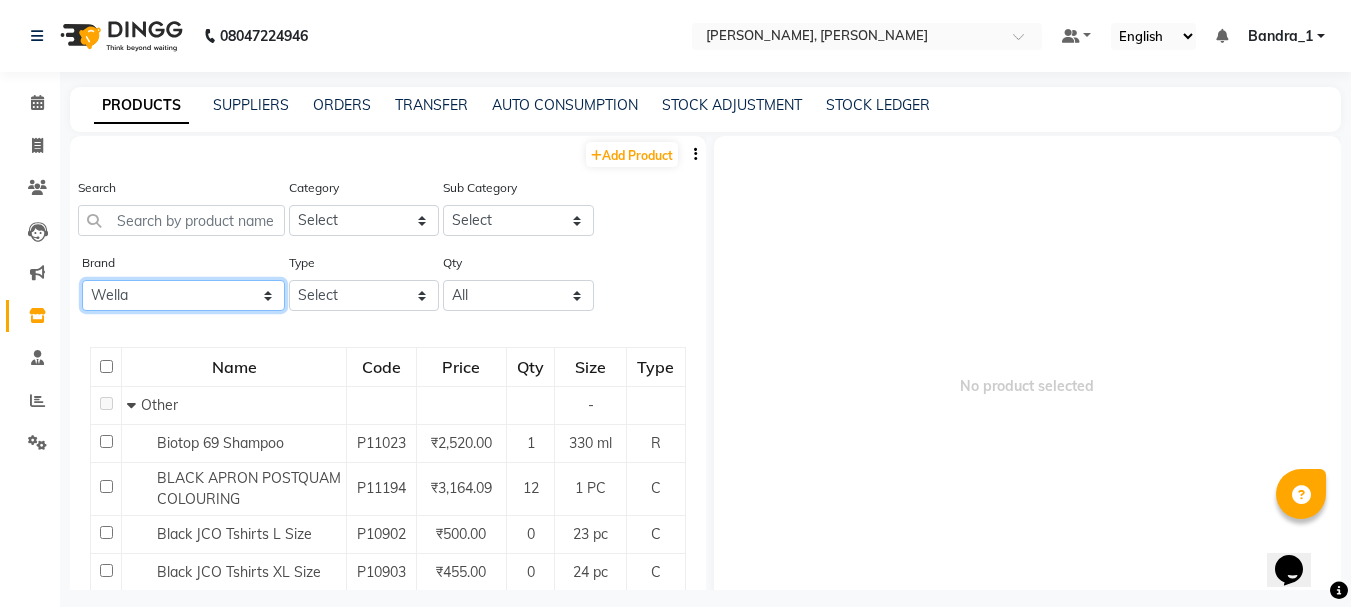 click on "All Ashpveda Beauty Gang Beauty Garage Biolume Biotop Cabelo Chave Calyx Proffesional Calyx Proffesionals Coffee Co & Co Dettol Floractive Inova Jeeva Loreal Loreal Inoa Color. Morfose Null Olaplex Orangewood Orange Wood Orange Wood R Postquam Postquam Professional Pq Sebastian Tanash Tansh Wella" 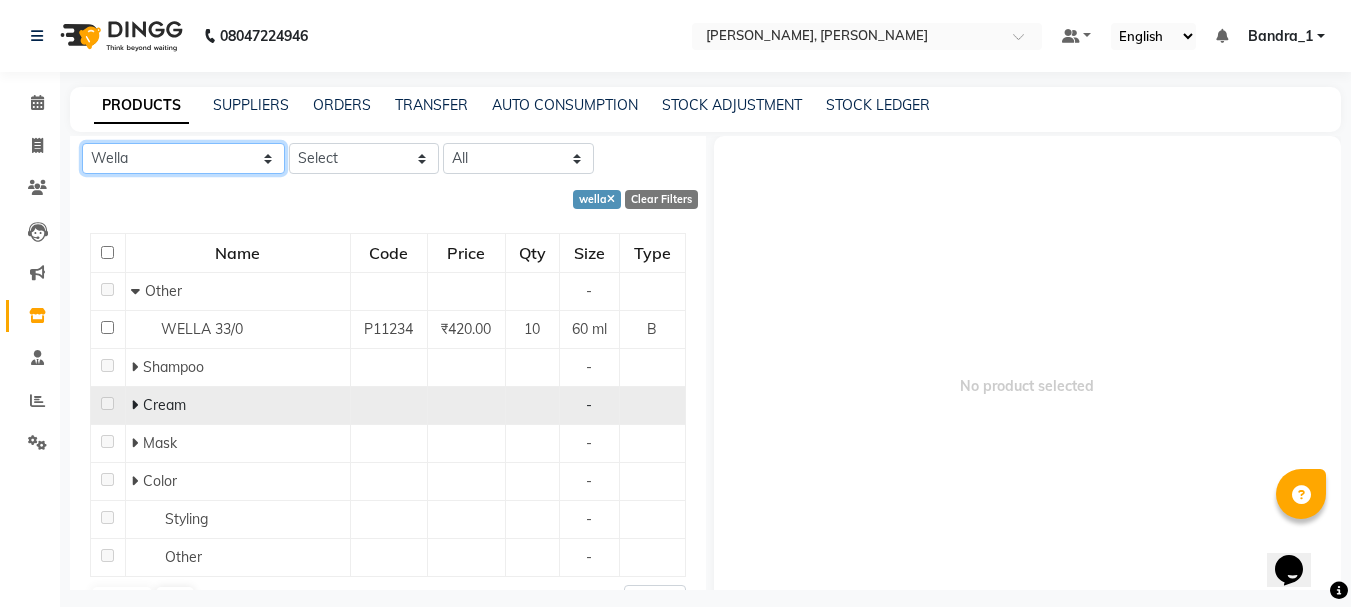 scroll, scrollTop: 184, scrollLeft: 0, axis: vertical 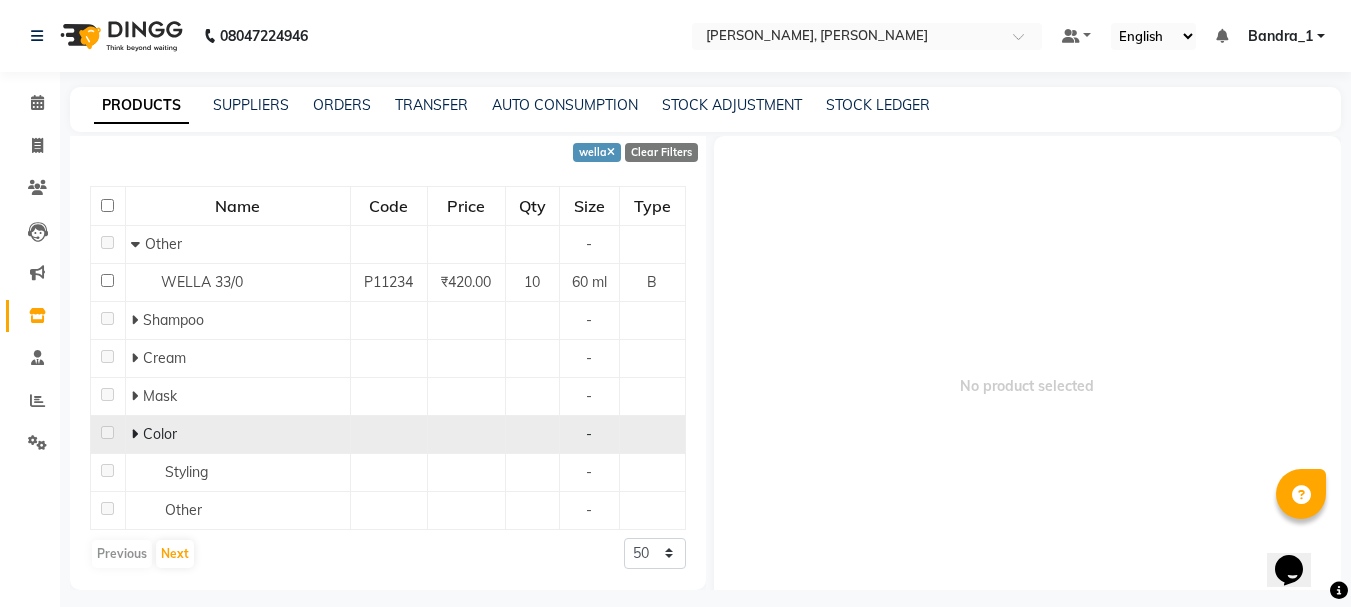 click 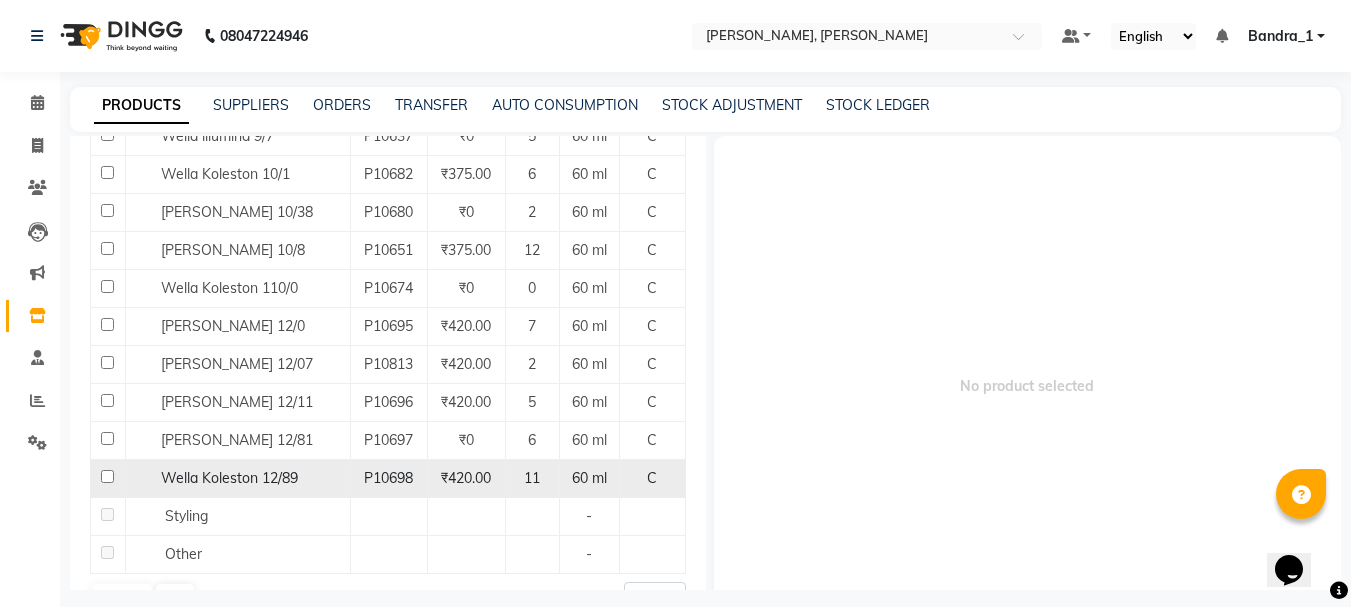 scroll, scrollTop: 1514, scrollLeft: 0, axis: vertical 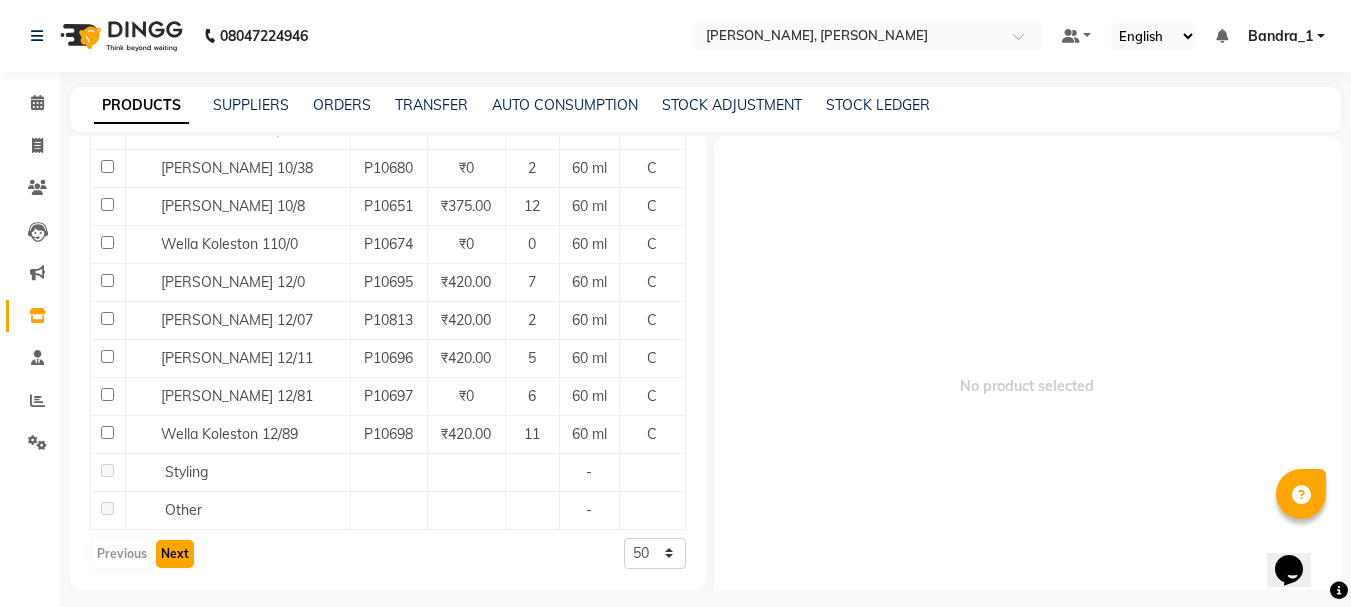 click on "Next" 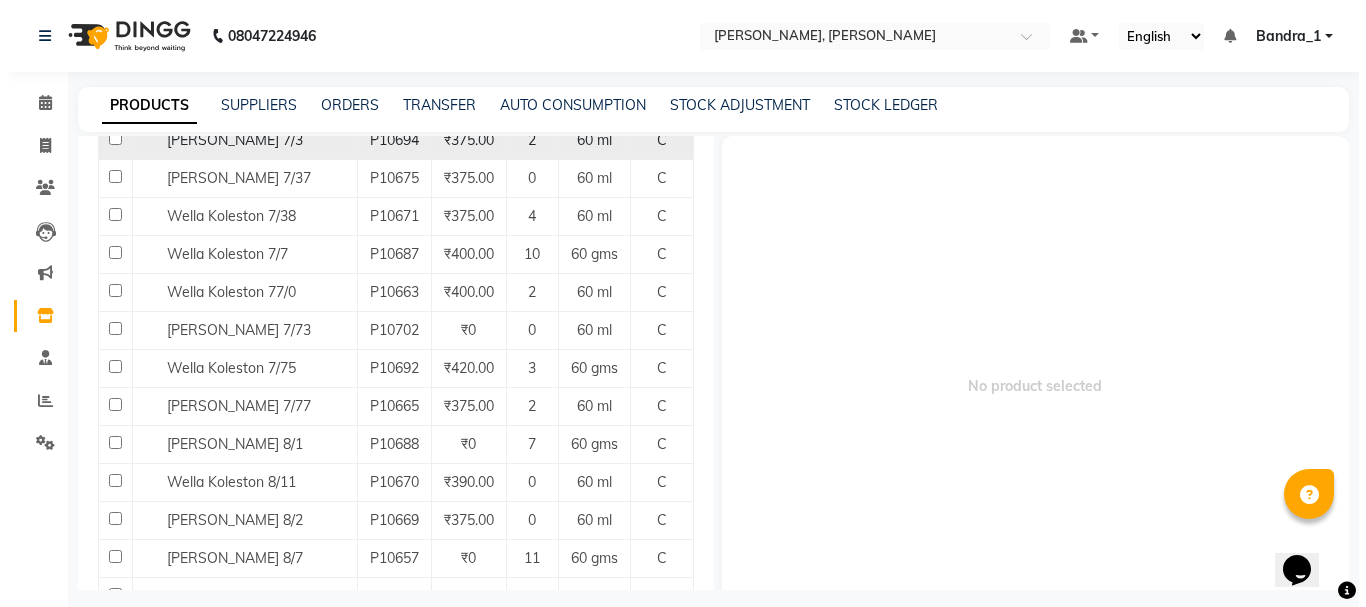 scroll, scrollTop: 1600, scrollLeft: 0, axis: vertical 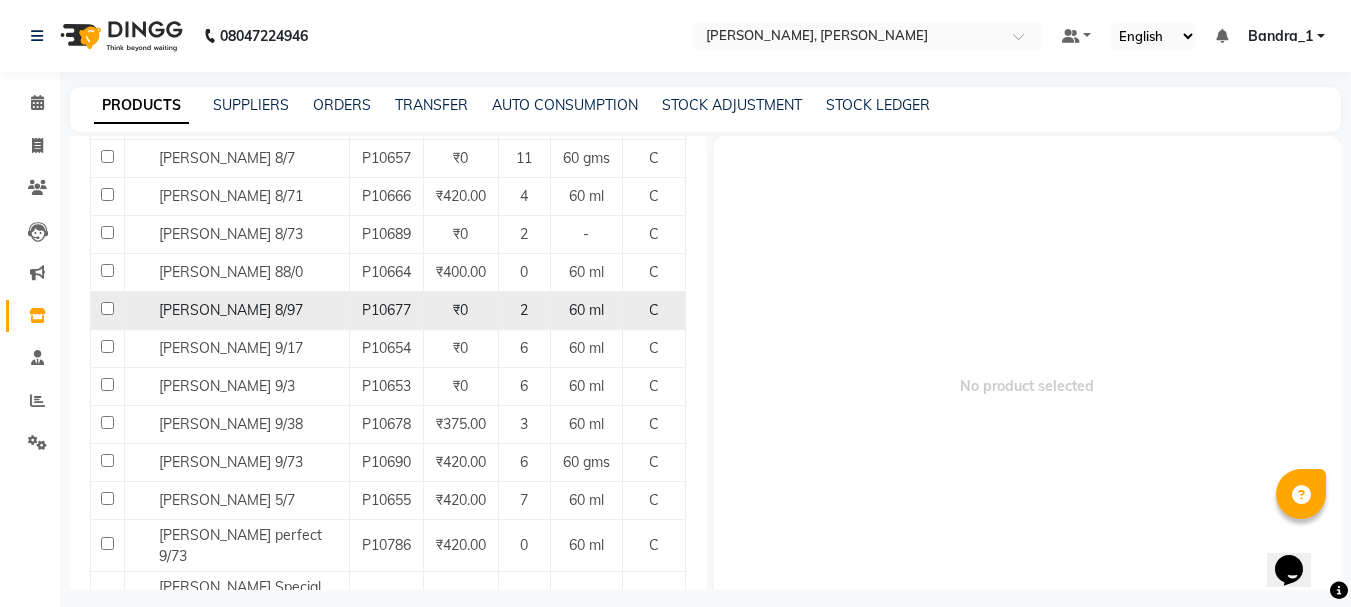 click 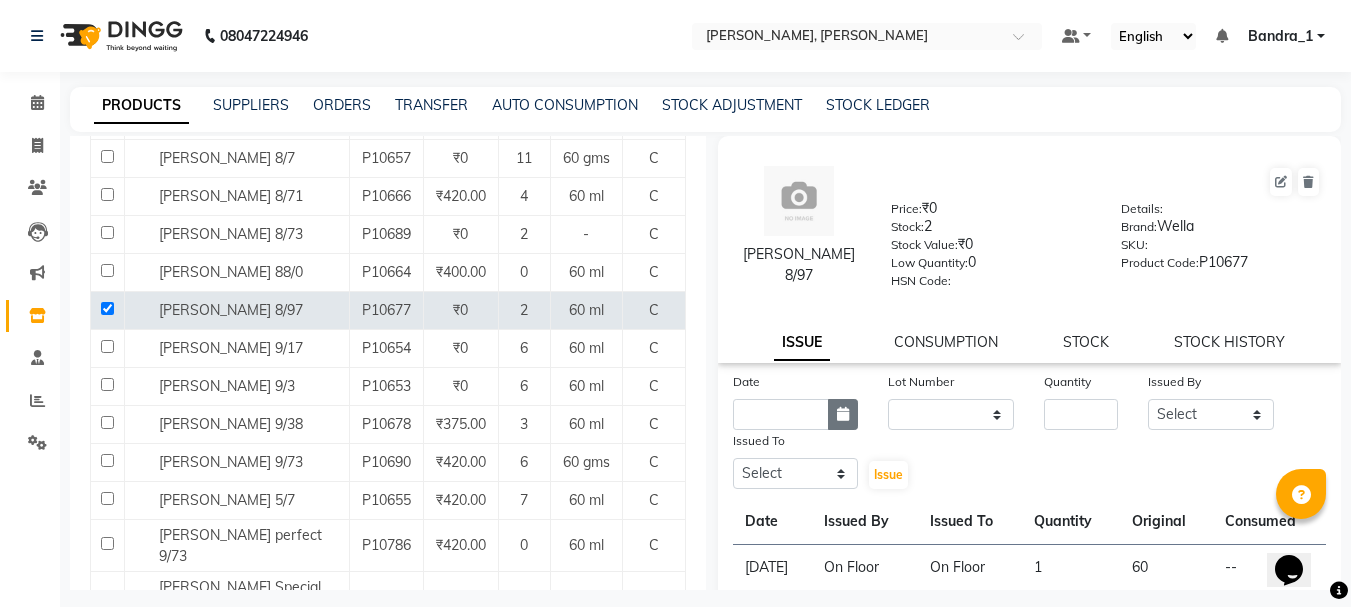 click 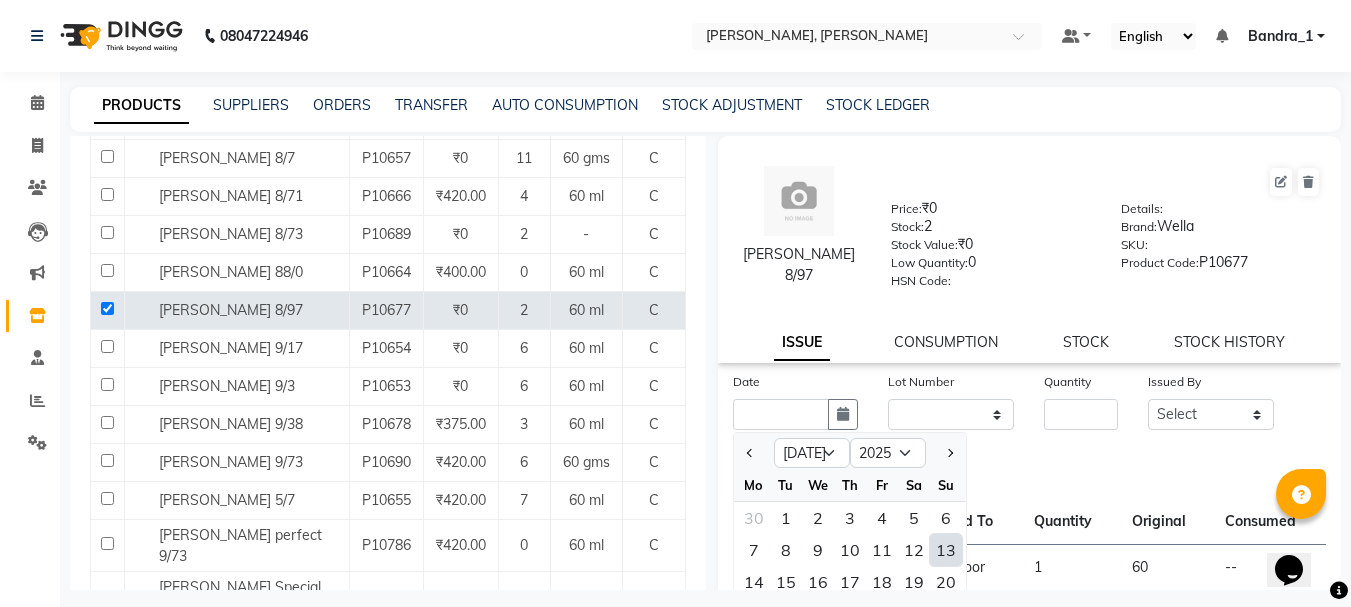 click on "13" 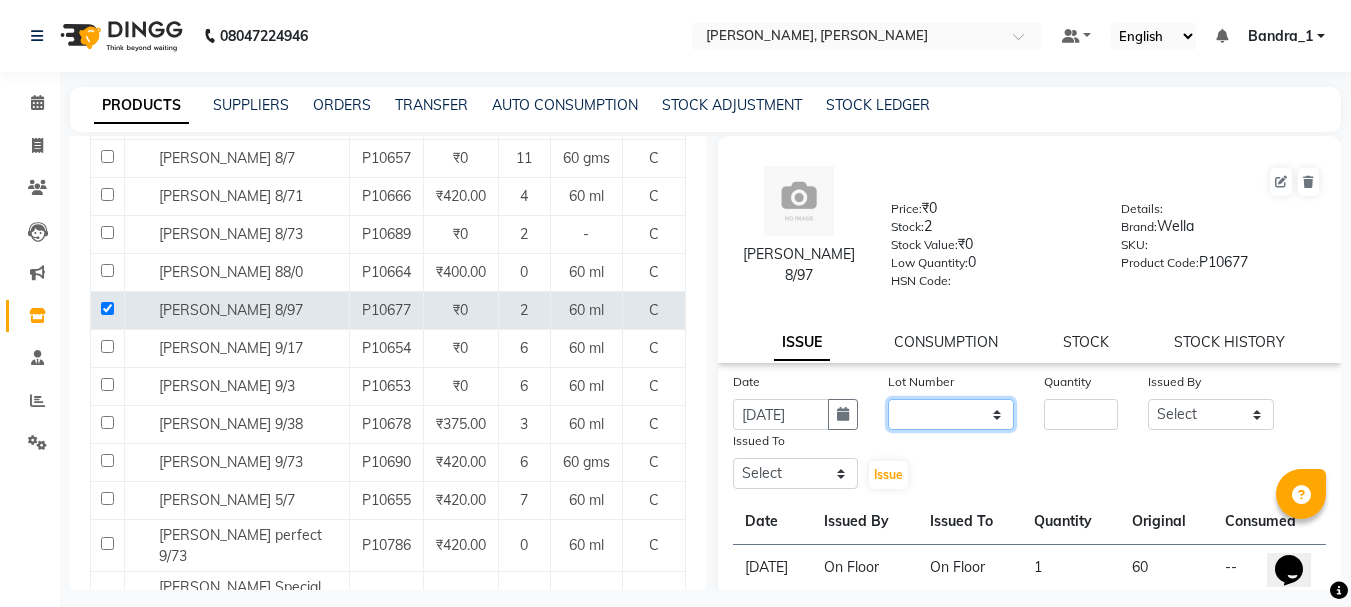 click on "None" 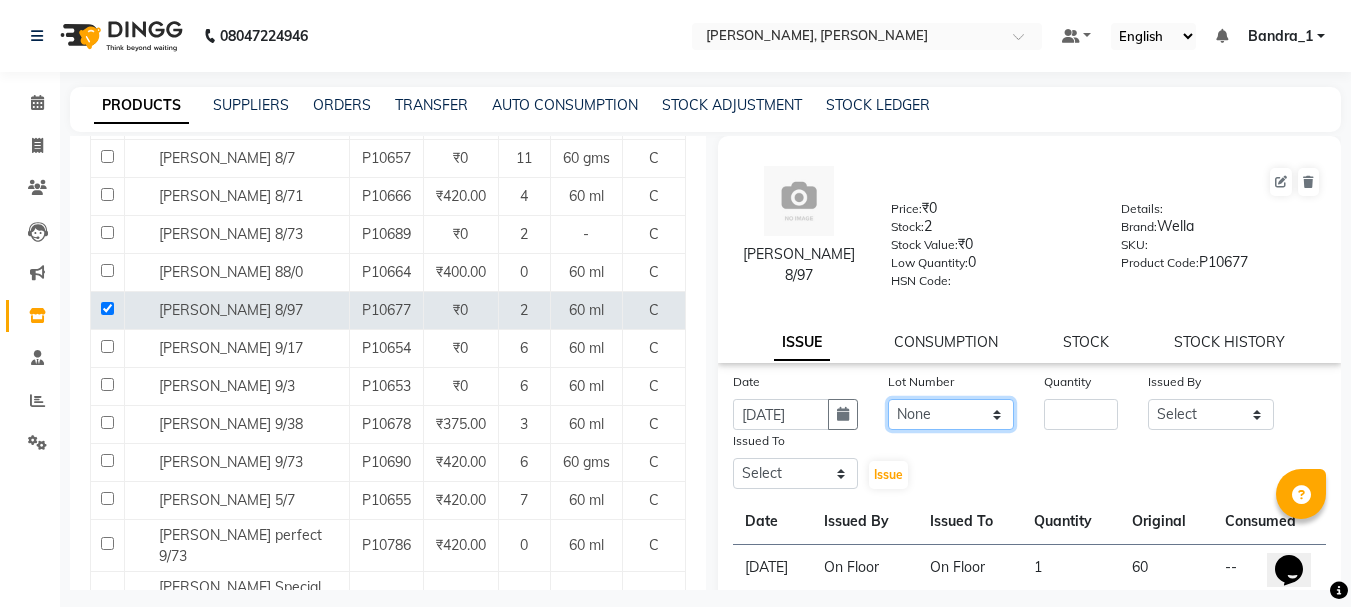 click on "None" 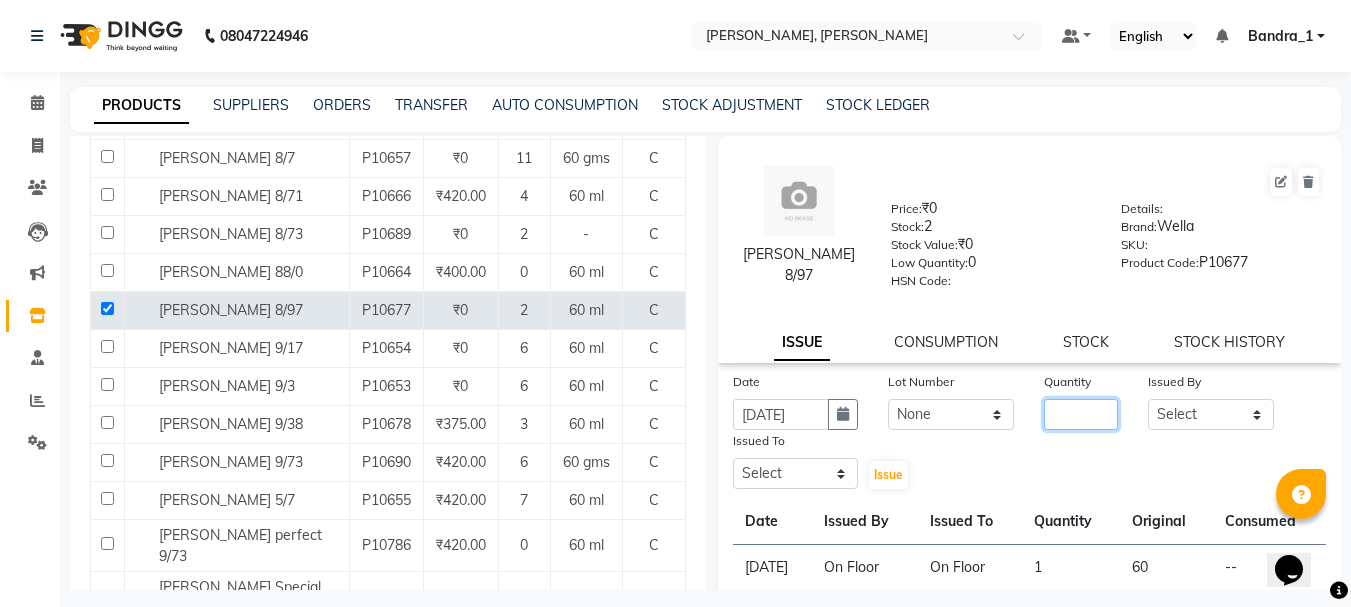 drag, startPoint x: 1046, startPoint y: 410, endPoint x: 995, endPoint y: 426, distance: 53.450912 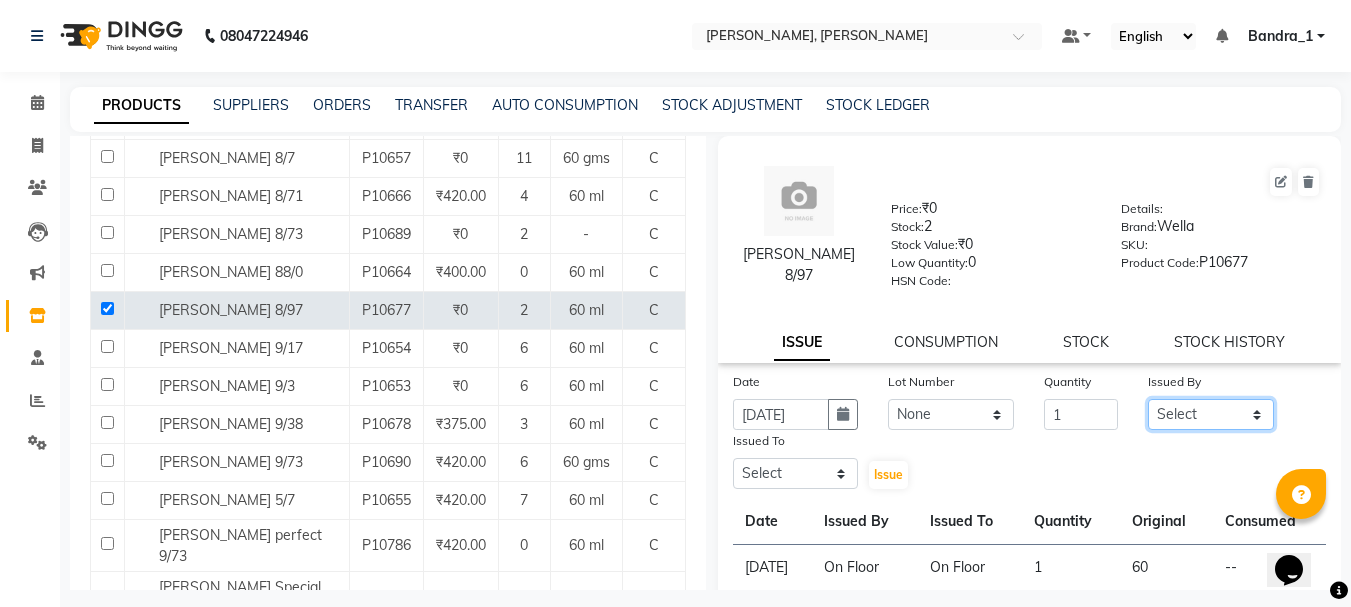 click on "Select Abdul Bandra_1 Bandra_store Catherine Chetan Deepali Eshan Gladis Gopal Jajo Jouyi Kiran  Manish Moon Naomi On  Floor  Peetrass Pinky Make up Artist Raaj Rahul  Raja Rakesh Rashid Ryan Samreen Sandeep Kaur Sanjay Sannatan Seema Shephali Shilpa Shim Somya Venisha                         Vinay Waqar Wasim.S Yangamphy Yashita  Zing" 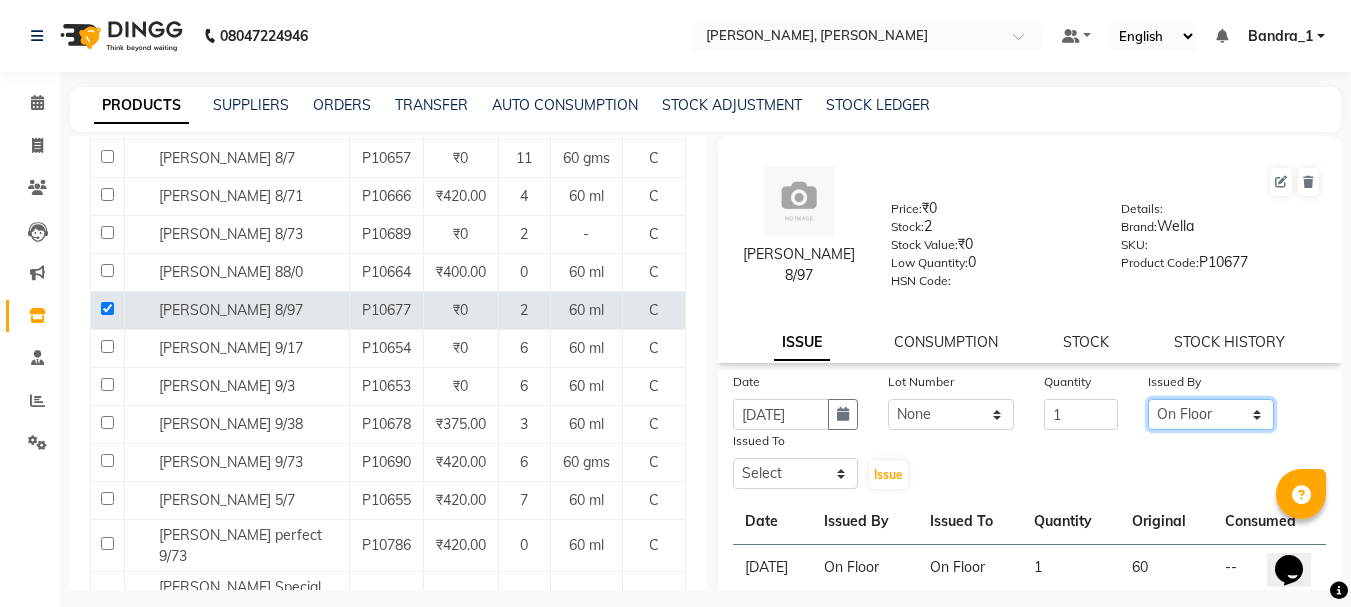 click on "Select Abdul Bandra_1 Bandra_store Catherine Chetan Deepali Eshan Gladis Gopal Jajo Jouyi Kiran  Manish Moon Naomi On  Floor  Peetrass Pinky Make up Artist Raaj Rahul  Raja Rakesh Rashid Ryan Samreen Sandeep Kaur Sanjay Sannatan Seema Shephali Shilpa Shim Somya Venisha                         Vinay Waqar Wasim.S Yangamphy Yashita  Zing" 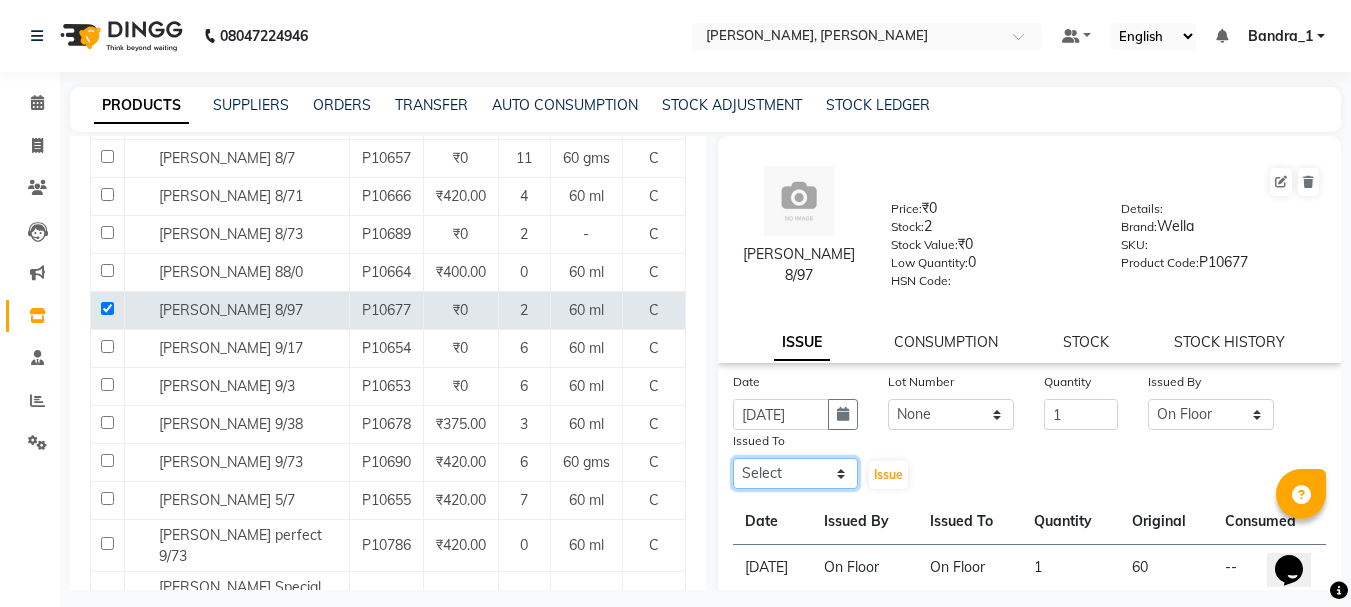 click on "Select Abdul Bandra_1 Bandra_store Catherine Chetan Deepali Eshan Gladis Gopal Jajo Jouyi Kiran  Manish Moon Naomi On  Floor  Peetrass Pinky Make up Artist Raaj Rahul  Raja Rakesh Rashid Ryan Samreen Sandeep Kaur Sanjay Sannatan Seema Shephali Shilpa Shim Somya Venisha                         Vinay Waqar Wasim.S Yangamphy Yashita  Zing" 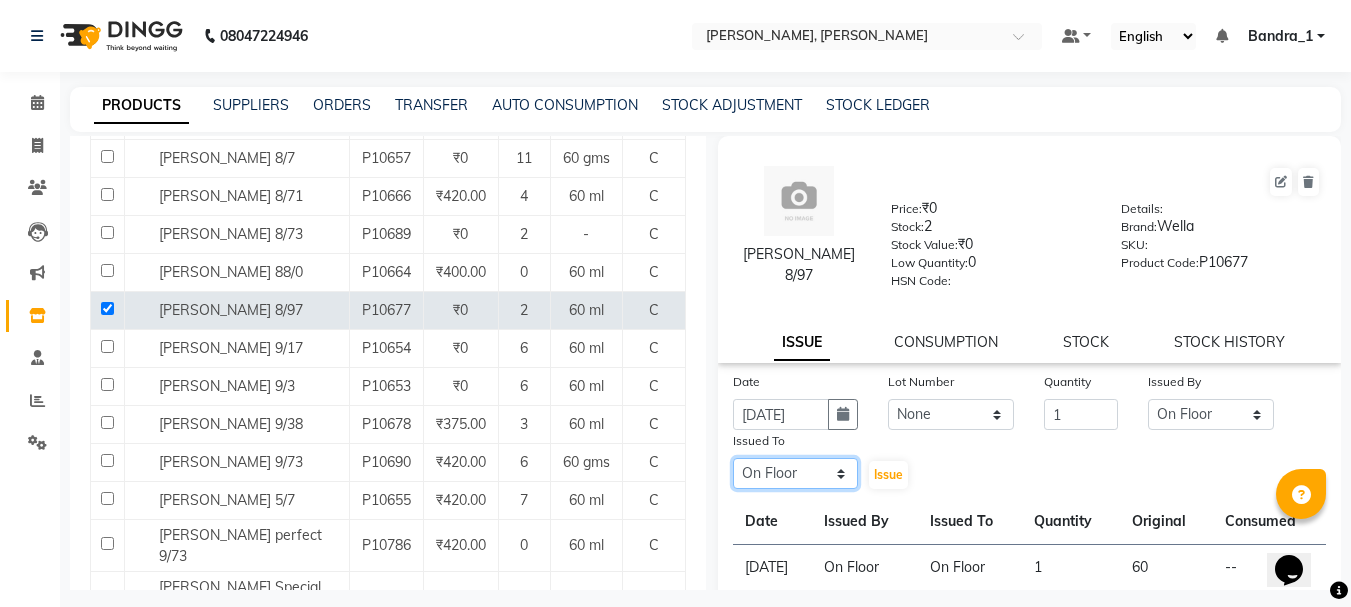 click on "Select Abdul Bandra_1 Bandra_store Catherine Chetan Deepali Eshan Gladis Gopal Jajo Jouyi Kiran  Manish Moon Naomi On  Floor  Peetrass Pinky Make up Artist Raaj Rahul  Raja Rakesh Rashid Ryan Samreen Sandeep Kaur Sanjay Sannatan Seema Shephali Shilpa Shim Somya Venisha                         Vinay Waqar Wasim.S Yangamphy Yashita  Zing" 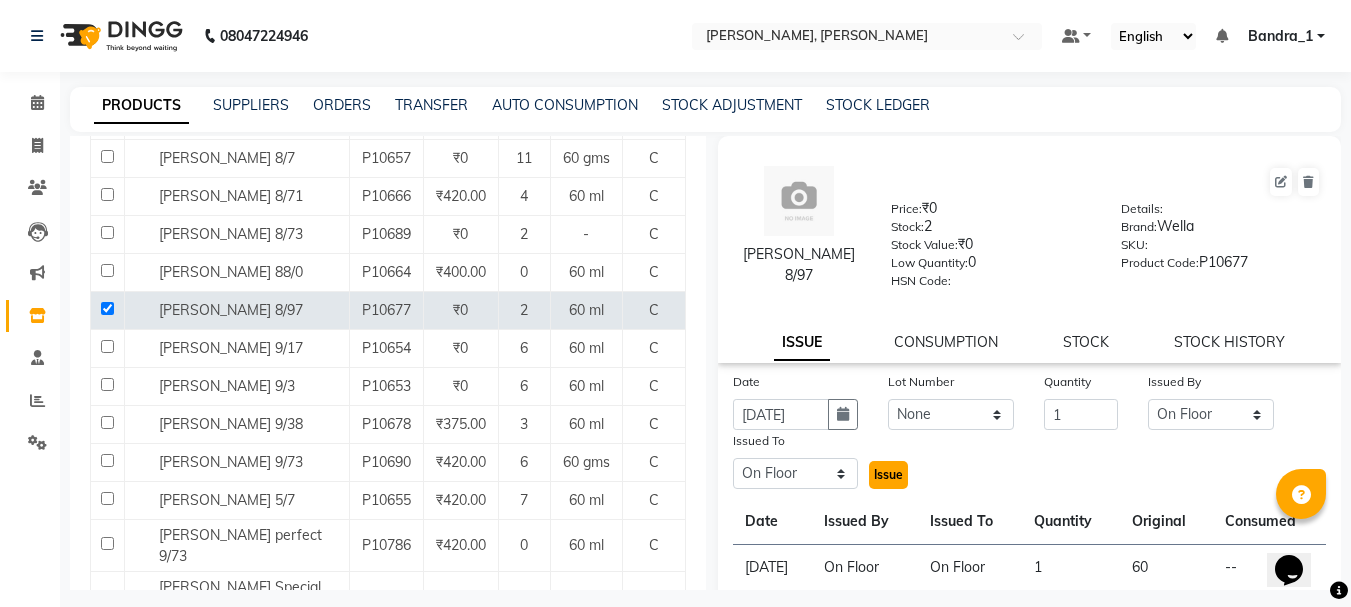 click on "Issue" 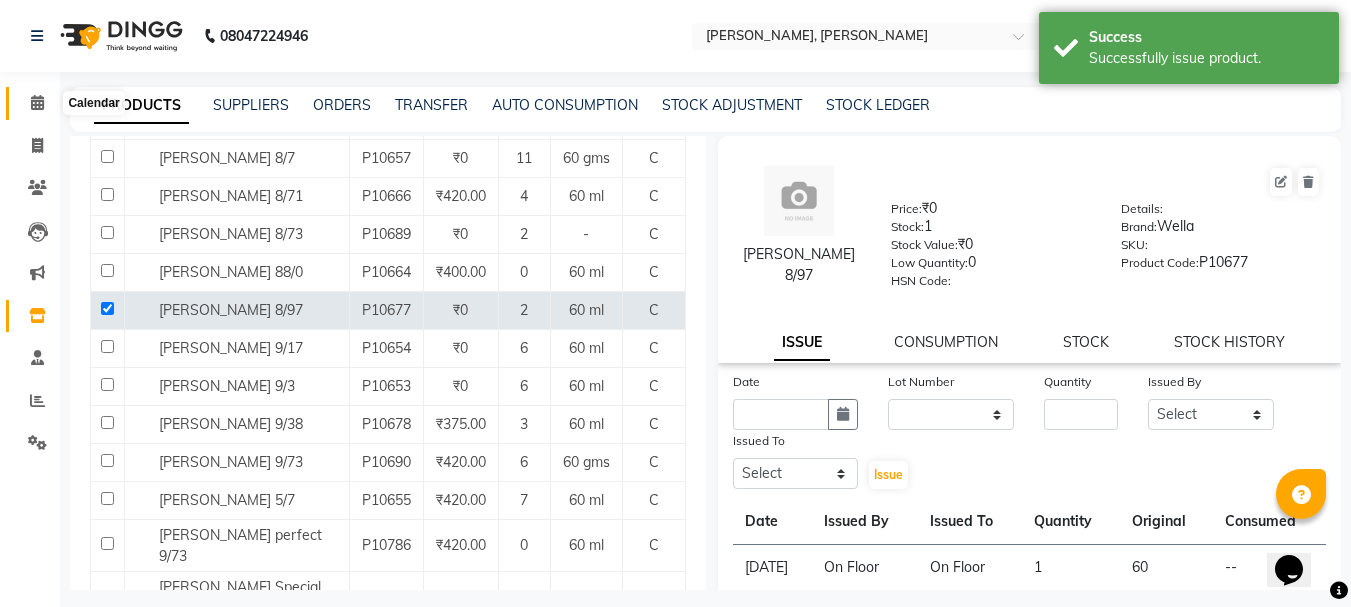 click 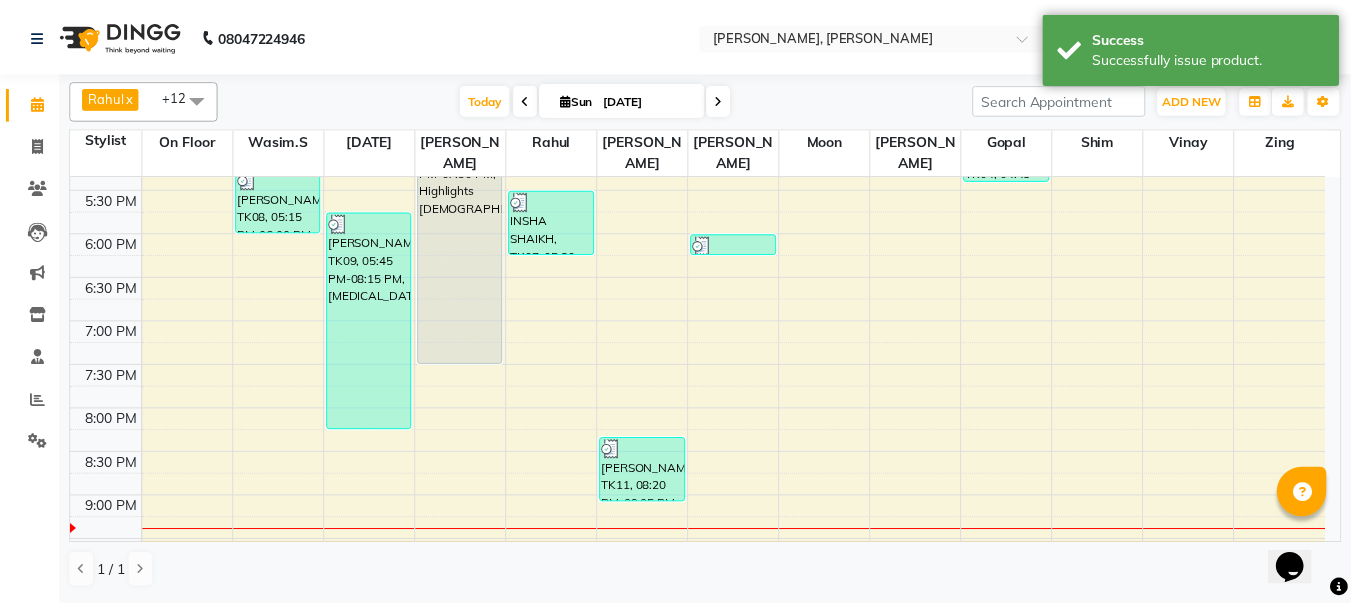 scroll, scrollTop: 800, scrollLeft: 0, axis: vertical 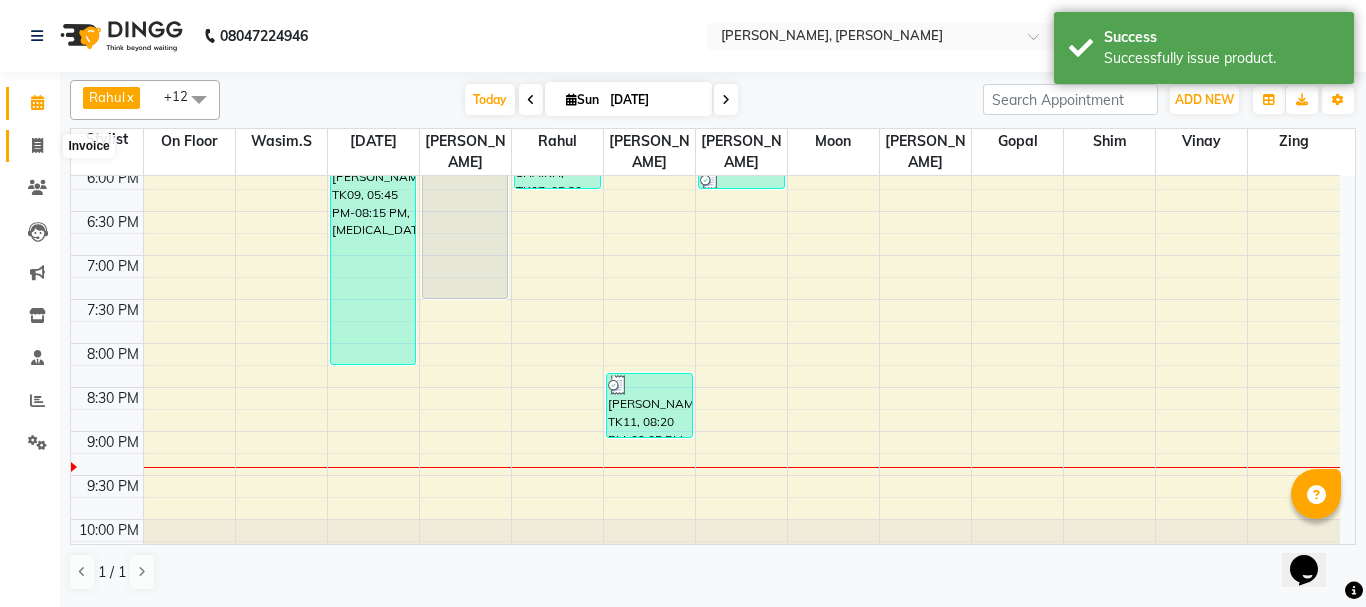 click 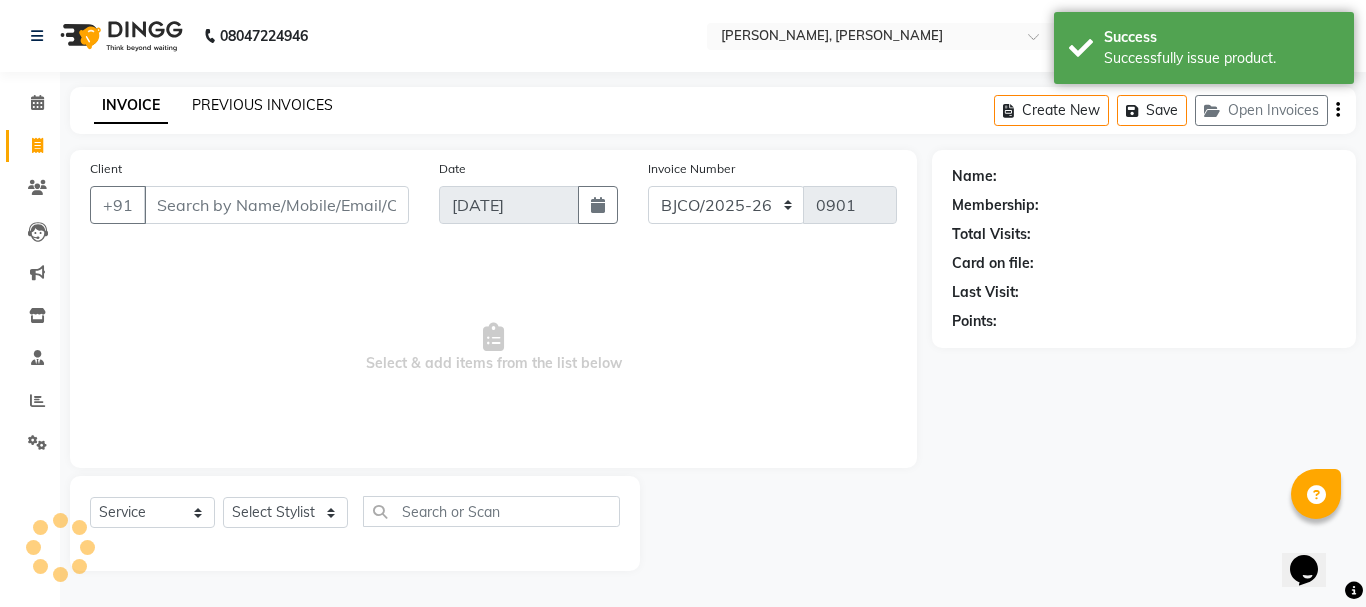 click on "PREVIOUS INVOICES" 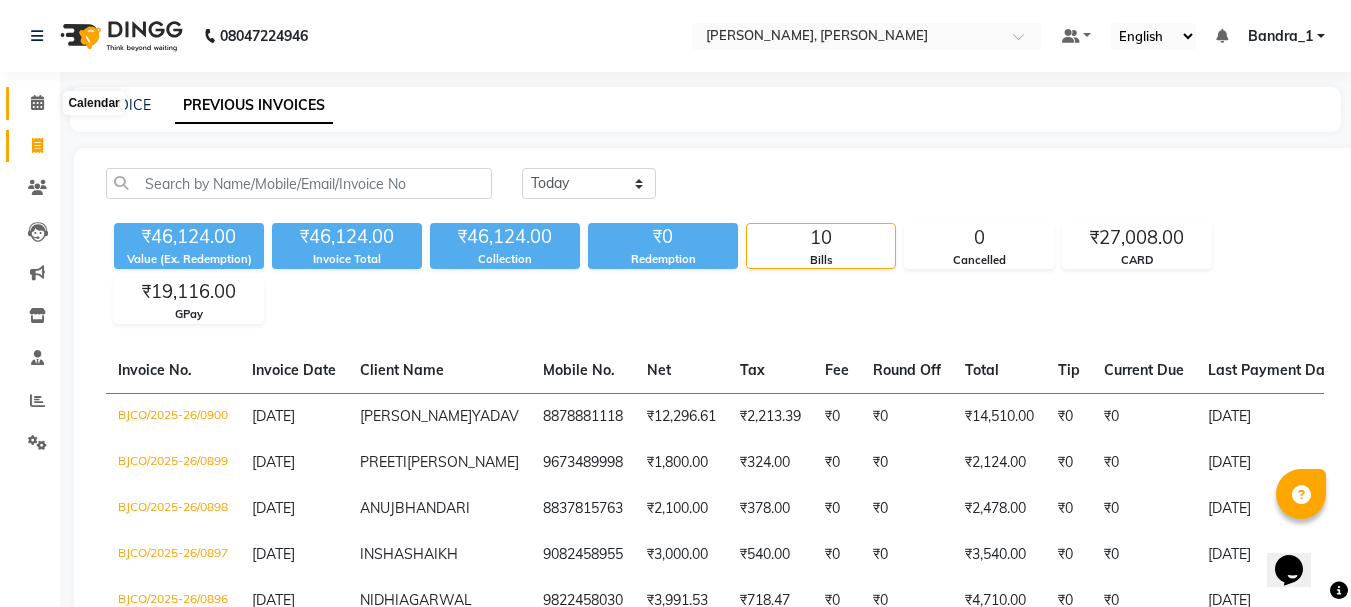 click 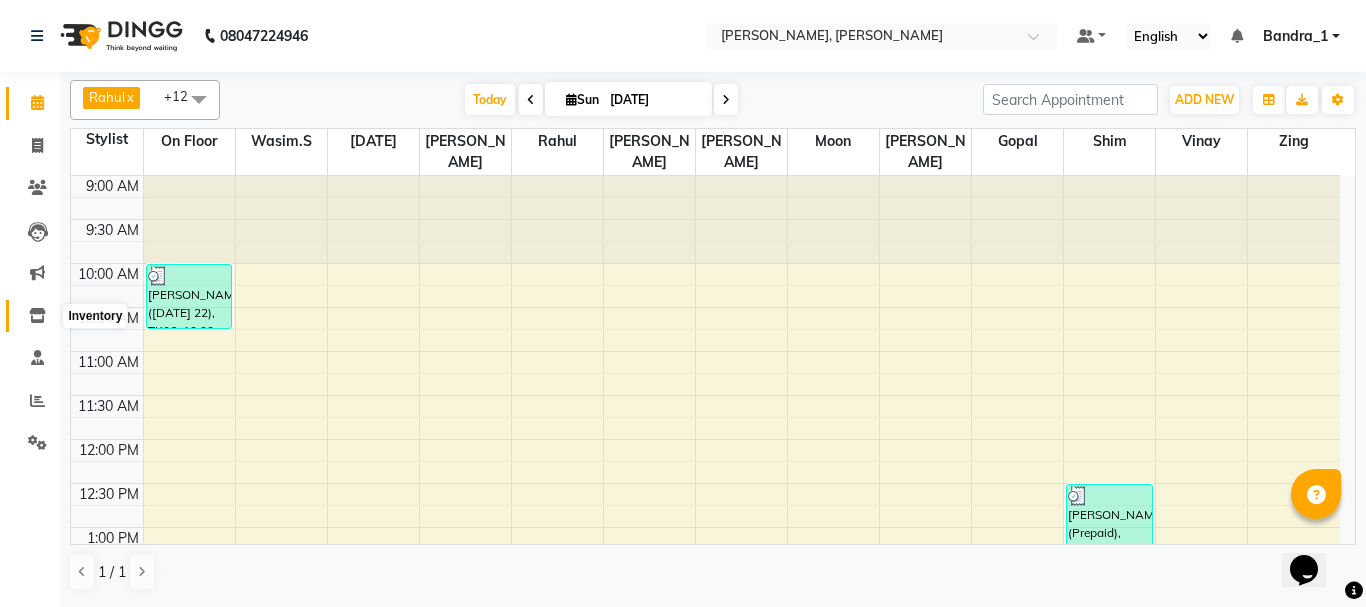 click 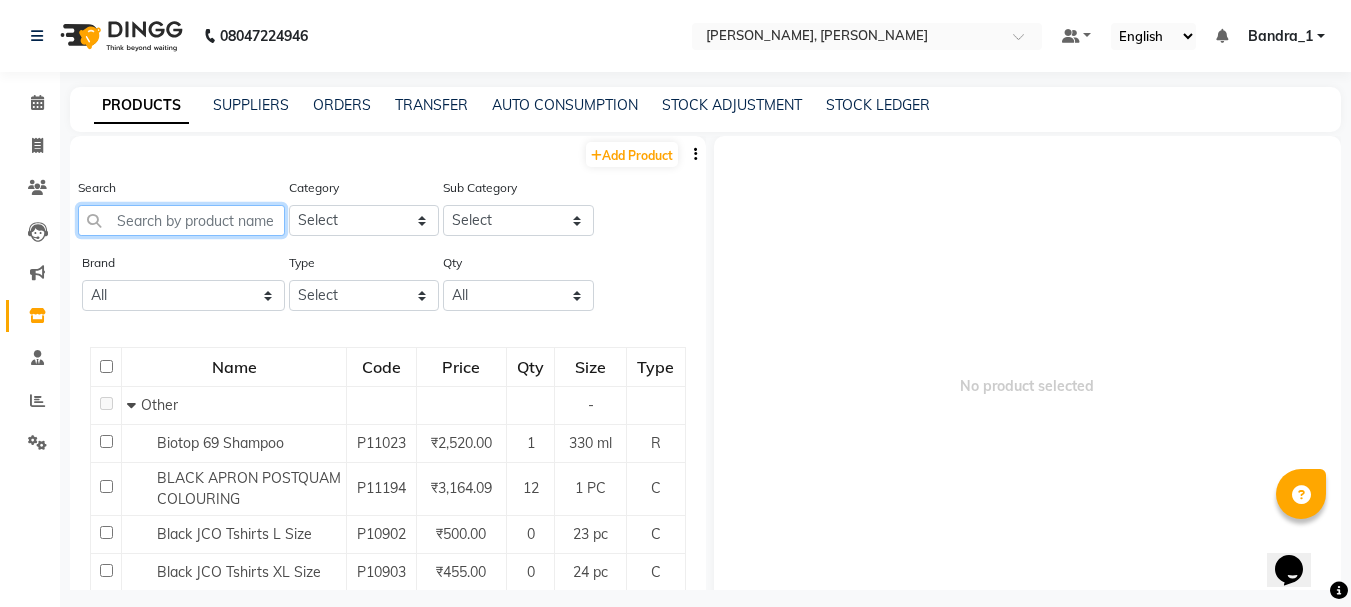 drag, startPoint x: 207, startPoint y: 222, endPoint x: 186, endPoint y: 209, distance: 24.698177 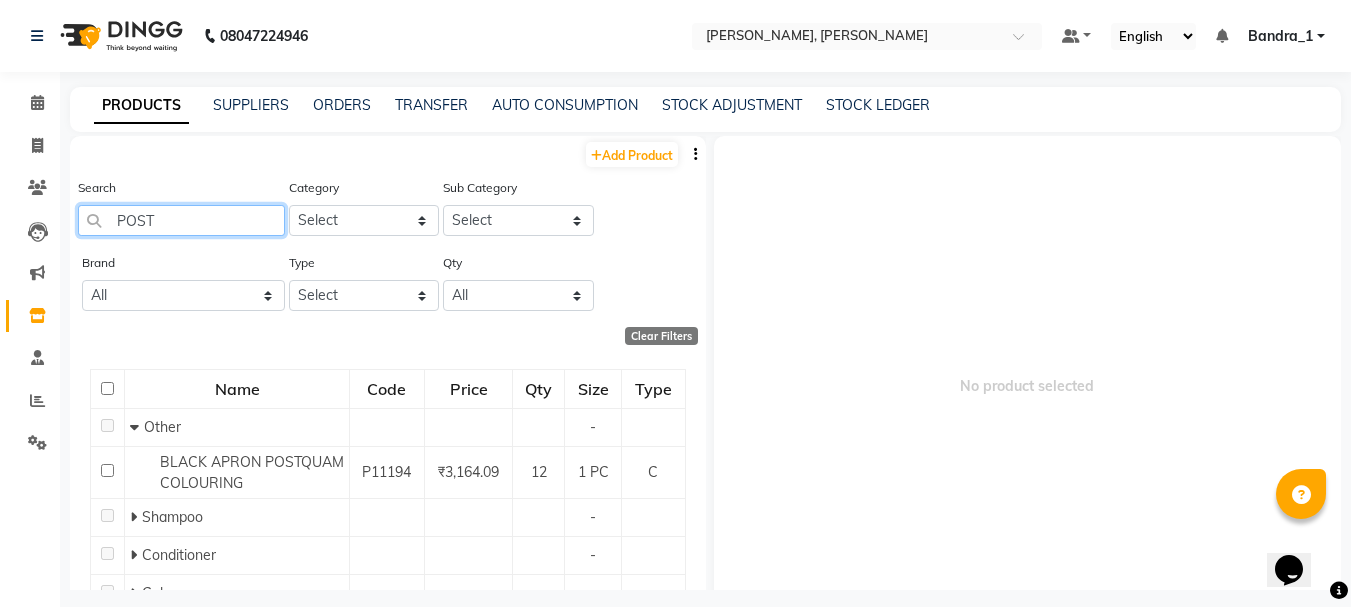 drag, startPoint x: 185, startPoint y: 223, endPoint x: 148, endPoint y: 225, distance: 37.054016 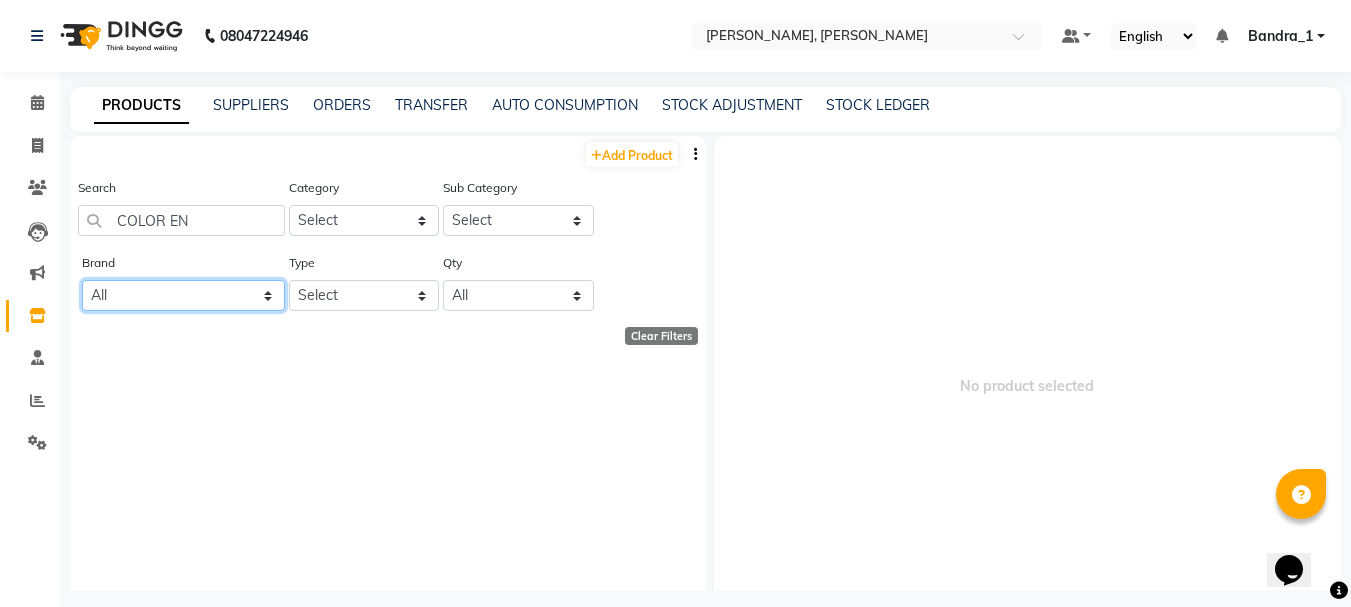 click on "All Ashpveda Beauty Gang Beauty Garage Biolume Biotop Cabelo Chave Calyx Proffesional Calyx Proffesionals Coffee Co & Co Dettol Floractive Inova Jeeva Loreal Loreal Inoa Color. Morfose Null Olaplex Orangewood Orange Wood Orange Wood R Postquam Postquam Professional Pq Sebastian Tanash Tansh Wella" 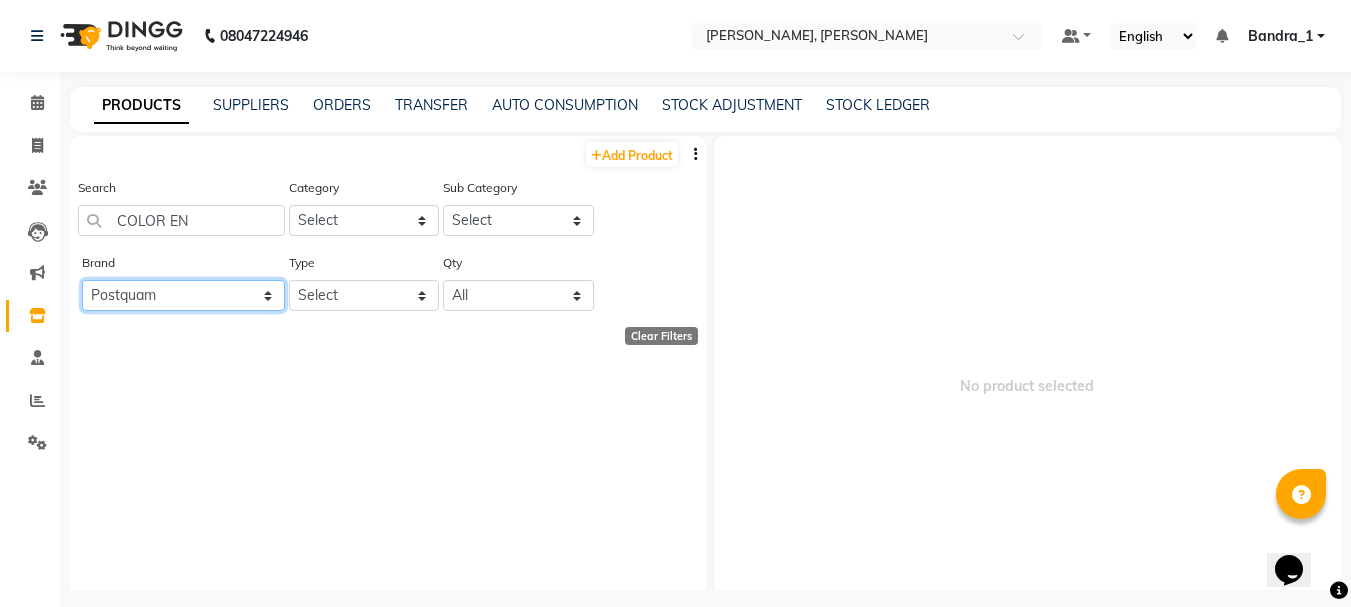 click on "All Ashpveda Beauty Gang Beauty Garage Biolume Biotop Cabelo Chave Calyx Proffesional Calyx Proffesionals Coffee Co & Co Dettol Floractive Inova Jeeva Loreal Loreal Inoa Color. Morfose Null Olaplex Orangewood Orange Wood Orange Wood R Postquam Postquam Professional Pq Sebastian Tanash Tansh Wella" 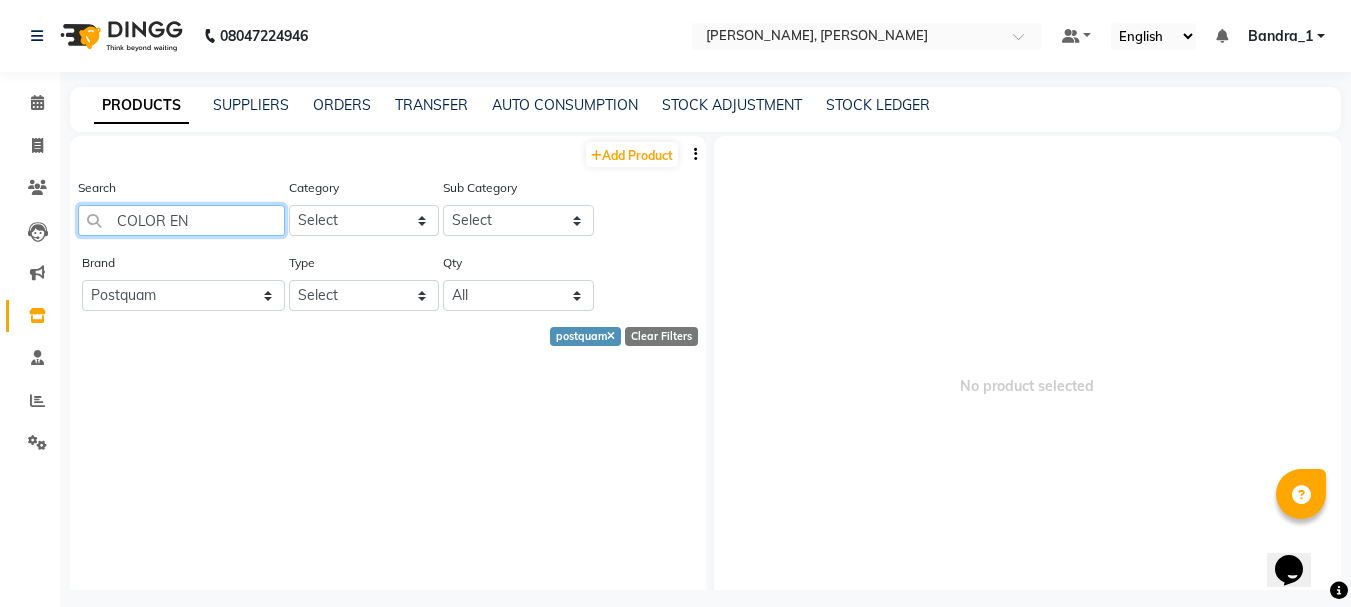 drag, startPoint x: 230, startPoint y: 214, endPoint x: 0, endPoint y: 210, distance: 230.03477 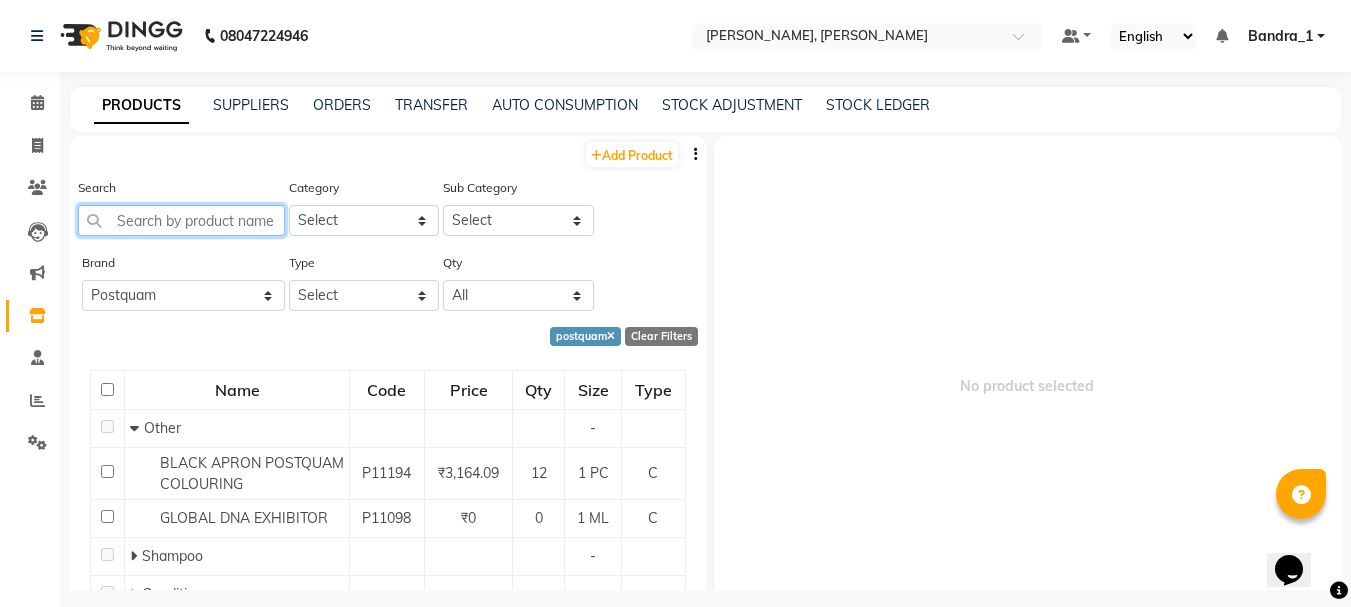 scroll, scrollTop: 312, scrollLeft: 0, axis: vertical 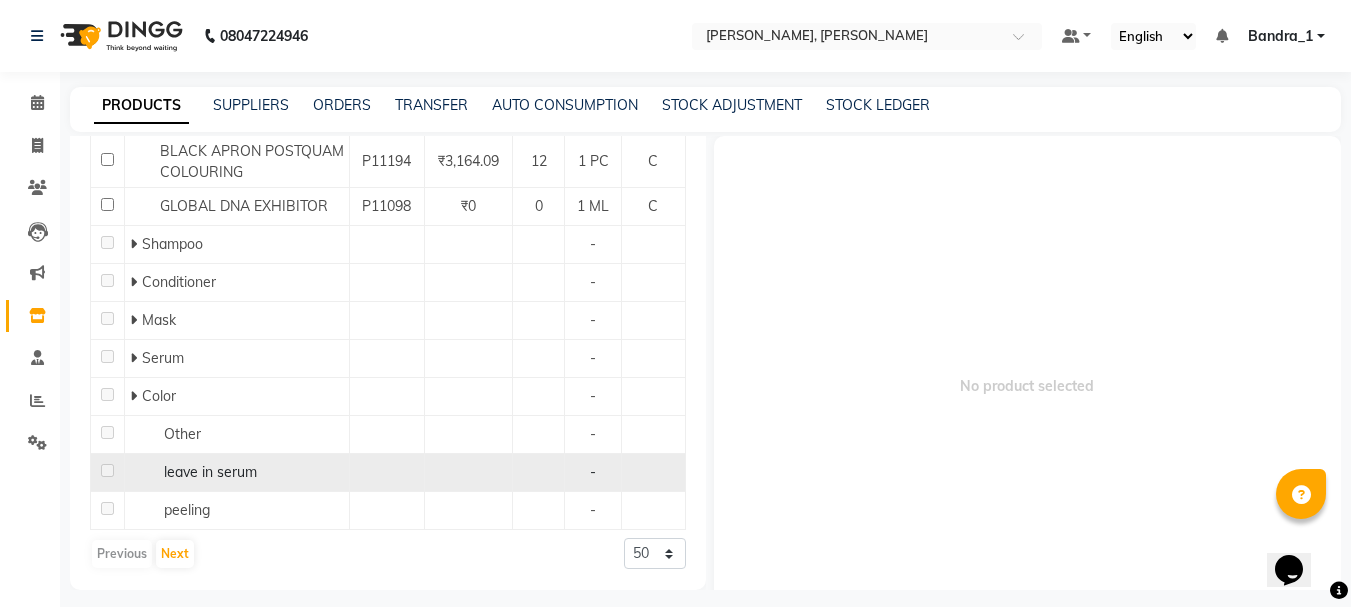 click on "leave in serum" 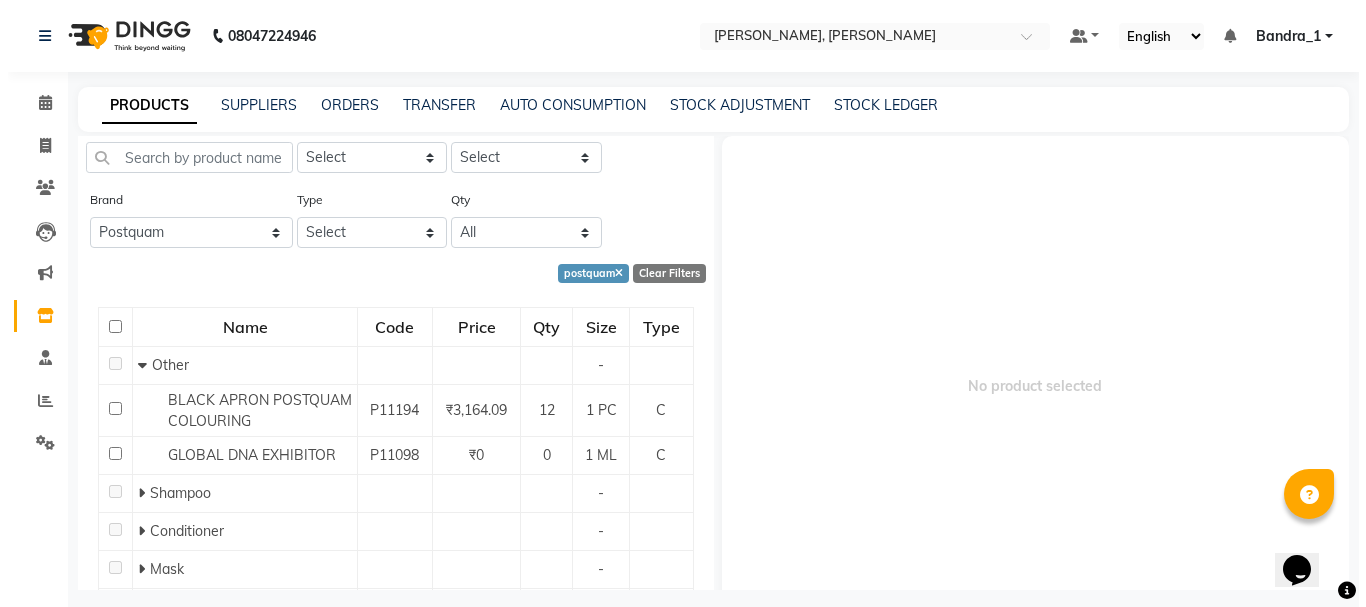 scroll, scrollTop: 0, scrollLeft: 0, axis: both 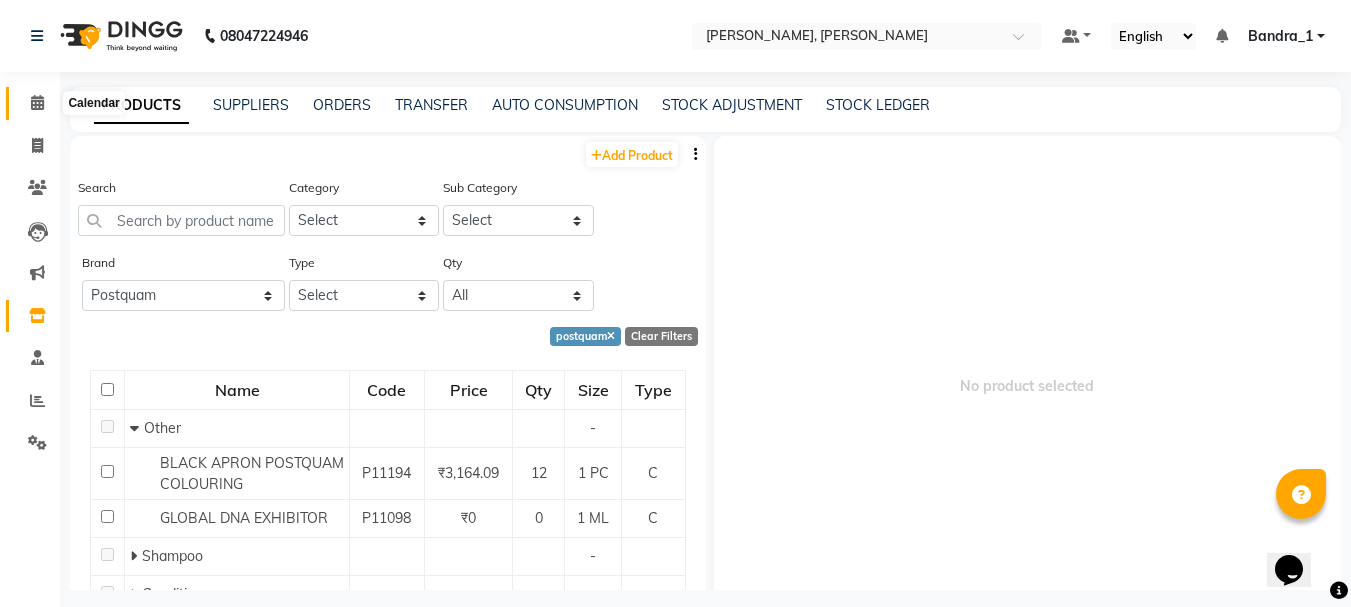click 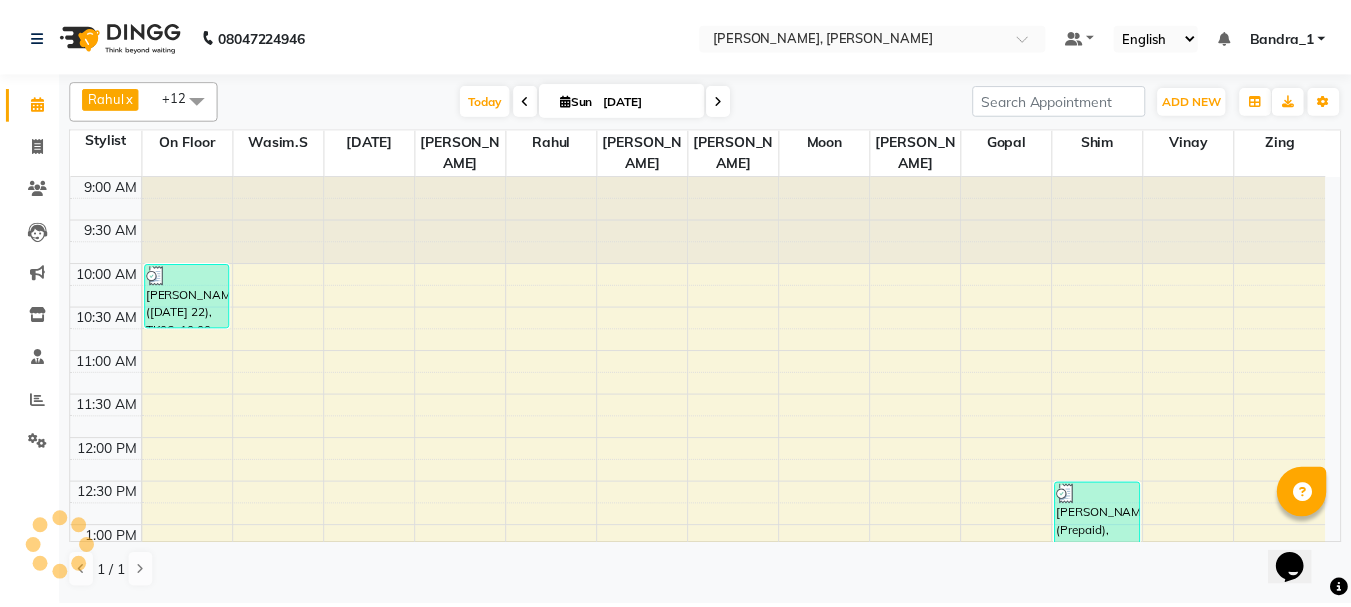 scroll, scrollTop: 804, scrollLeft: 0, axis: vertical 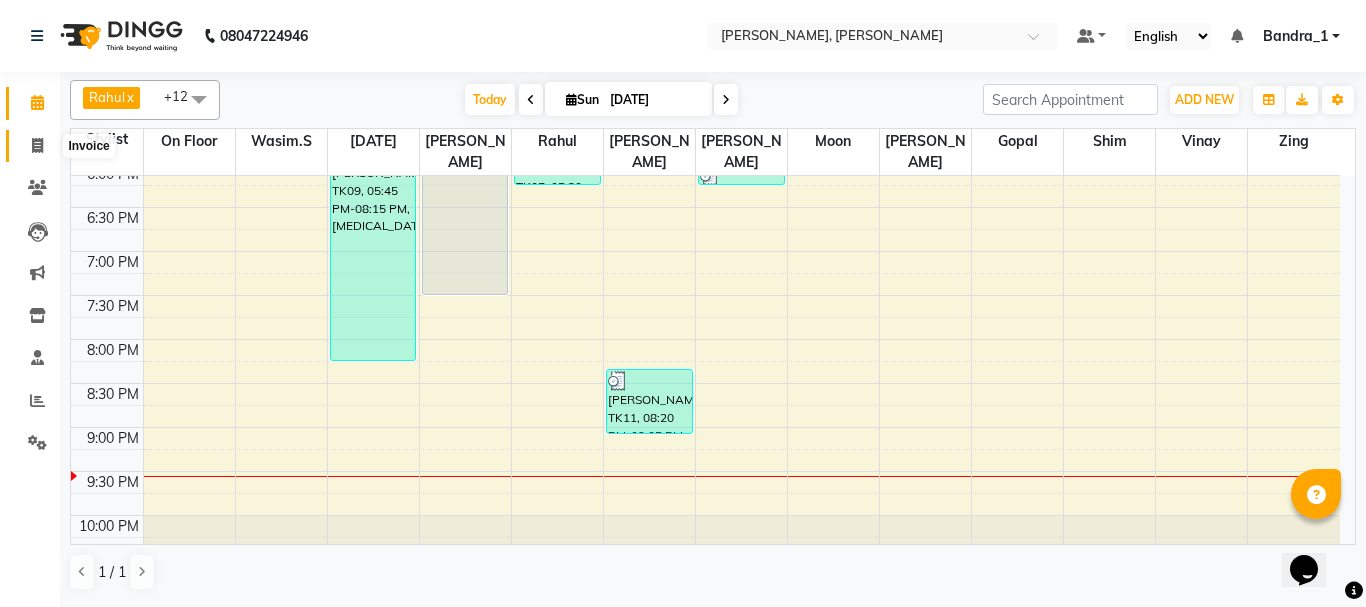 click 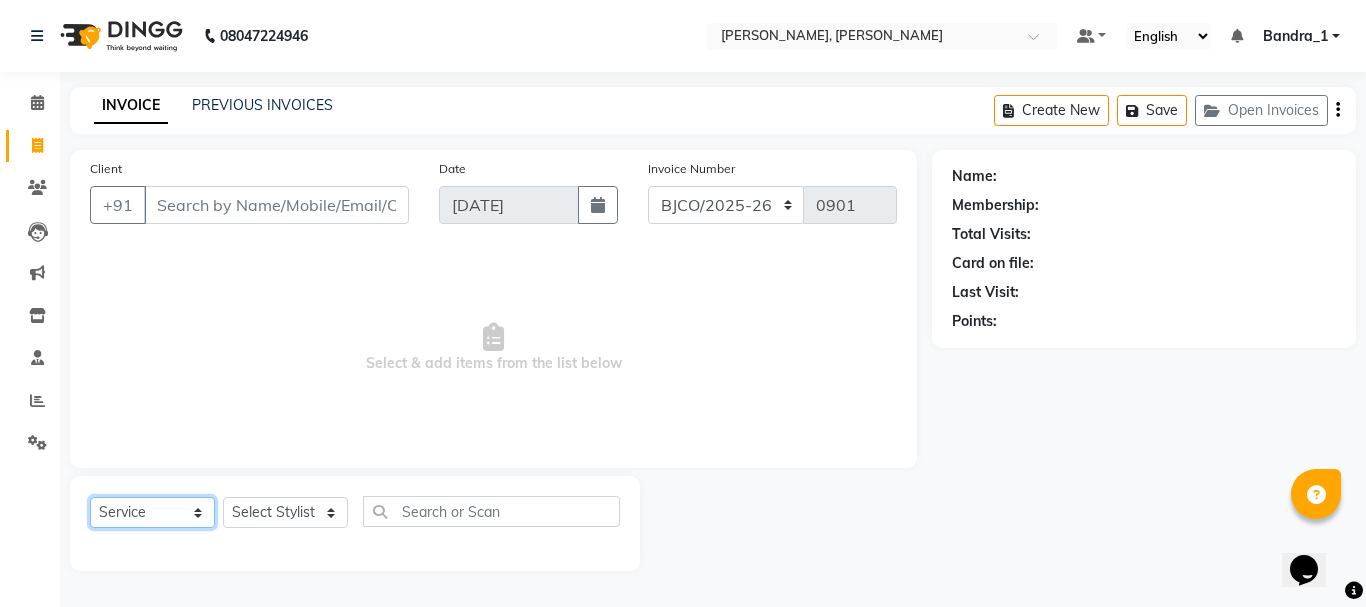 drag, startPoint x: 203, startPoint y: 518, endPoint x: 197, endPoint y: 502, distance: 17.088007 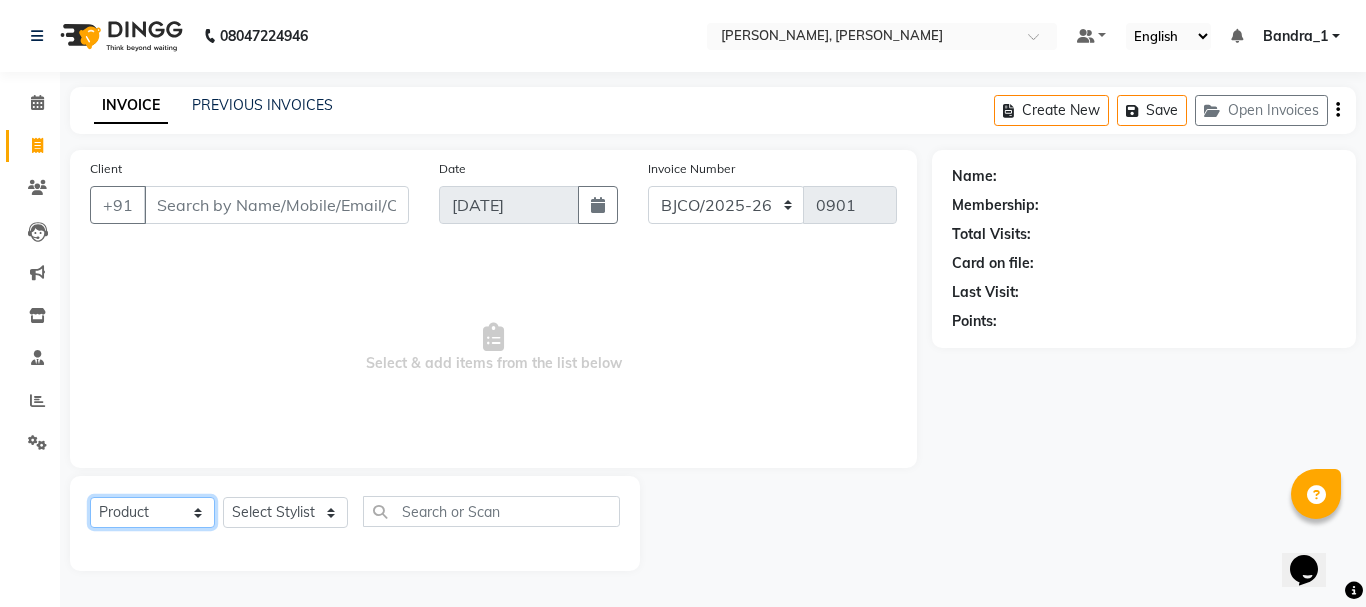 click on "Select  Service  Product  Membership  Package Voucher Prepaid Gift Card" 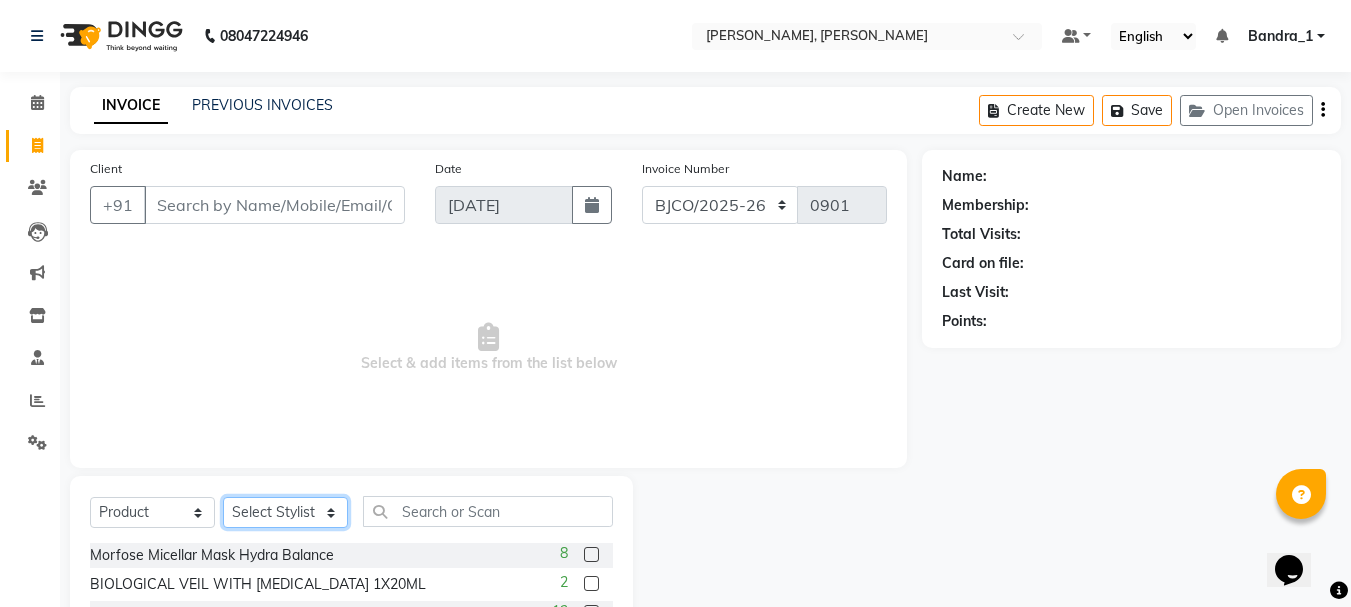 click on "Select Stylist Abdul Bandra_1 Bandra_store [PERSON_NAME] [PERSON_NAME] [PERSON_NAME] [PERSON_NAME] Jouyi [PERSON_NAME] [PERSON_NAME] On  Floor  Peetrass Pinky Make up Artist [PERSON_NAME][DATE] [PERSON_NAME] [PERSON_NAME] [PERSON_NAME] [PERSON_NAME] [PERSON_NAME] Shilpa [PERSON_NAME] [PERSON_NAME]                         [PERSON_NAME] [PERSON_NAME].S Yangamphy [PERSON_NAME]" 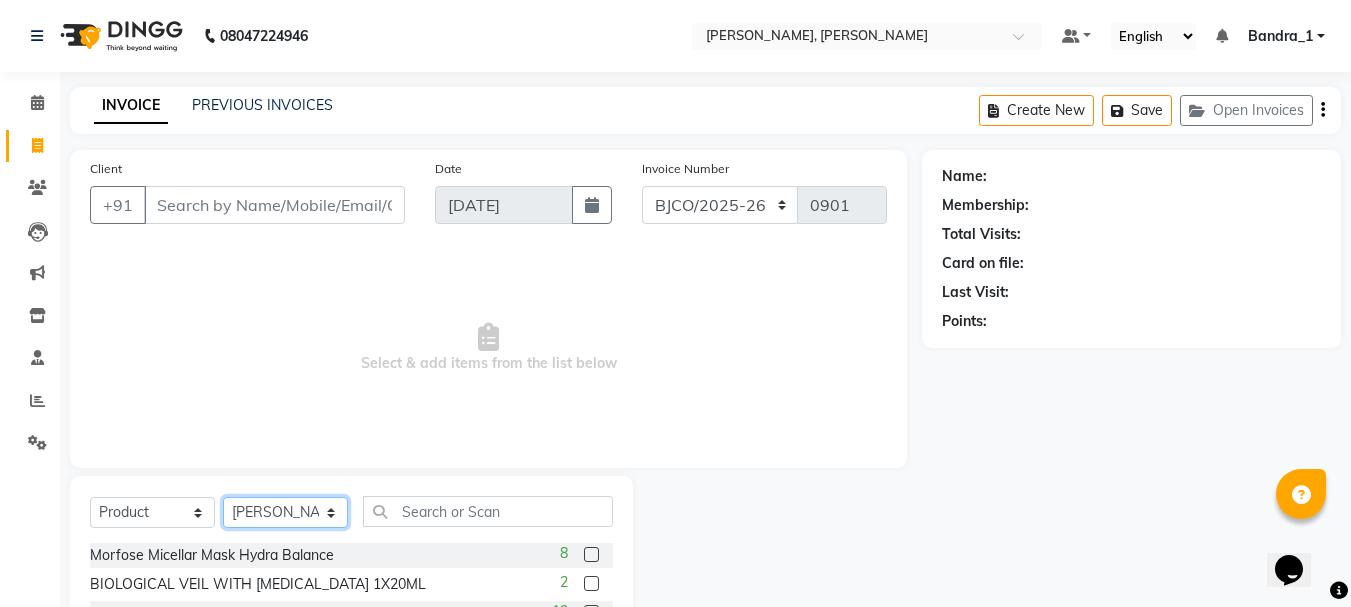 click on "Select Stylist Abdul Bandra_1 Bandra_store [PERSON_NAME] [PERSON_NAME] [PERSON_NAME] [PERSON_NAME] Jouyi [PERSON_NAME] [PERSON_NAME] On  Floor  Peetrass Pinky Make up Artist [PERSON_NAME][DATE] [PERSON_NAME] [PERSON_NAME] [PERSON_NAME] [PERSON_NAME] [PERSON_NAME] Shilpa [PERSON_NAME] [PERSON_NAME]                         [PERSON_NAME] [PERSON_NAME].S Yangamphy [PERSON_NAME]" 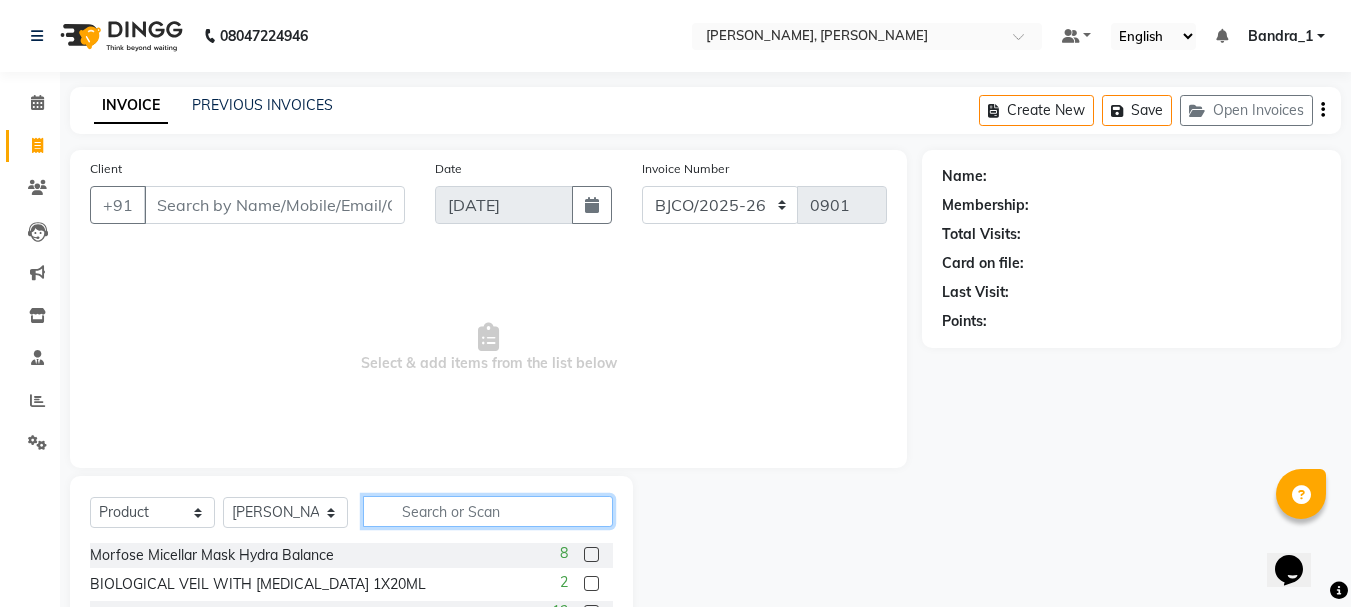 drag, startPoint x: 399, startPoint y: 519, endPoint x: 229, endPoint y: 317, distance: 264.01514 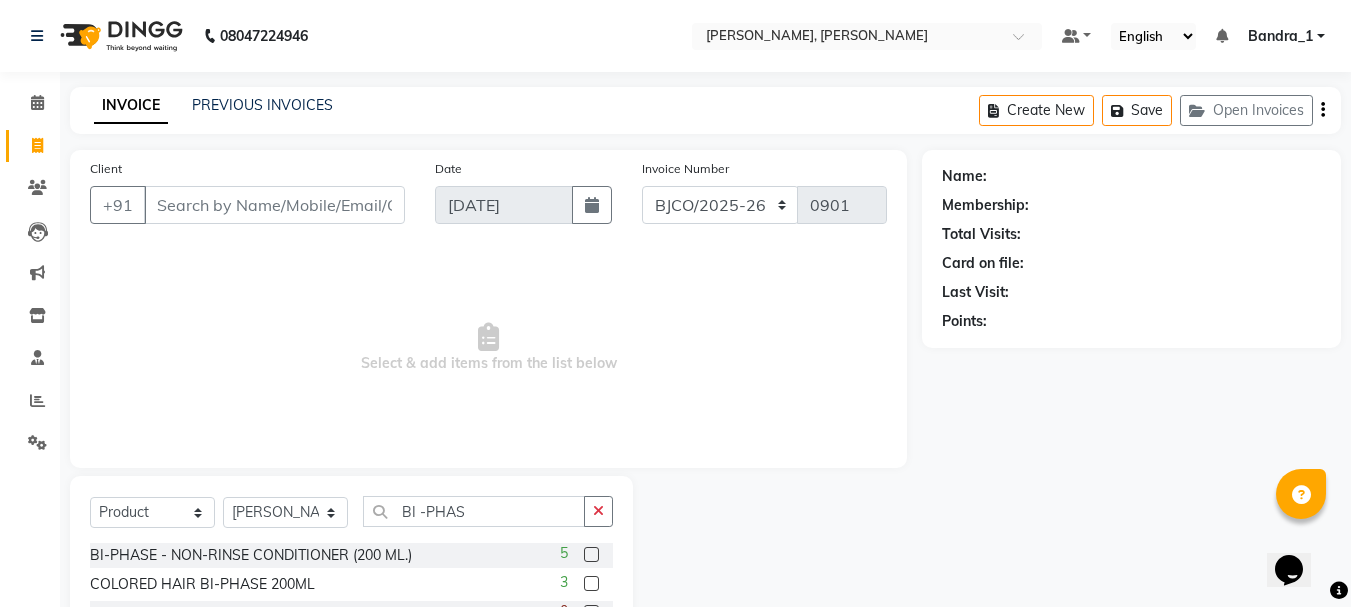 click 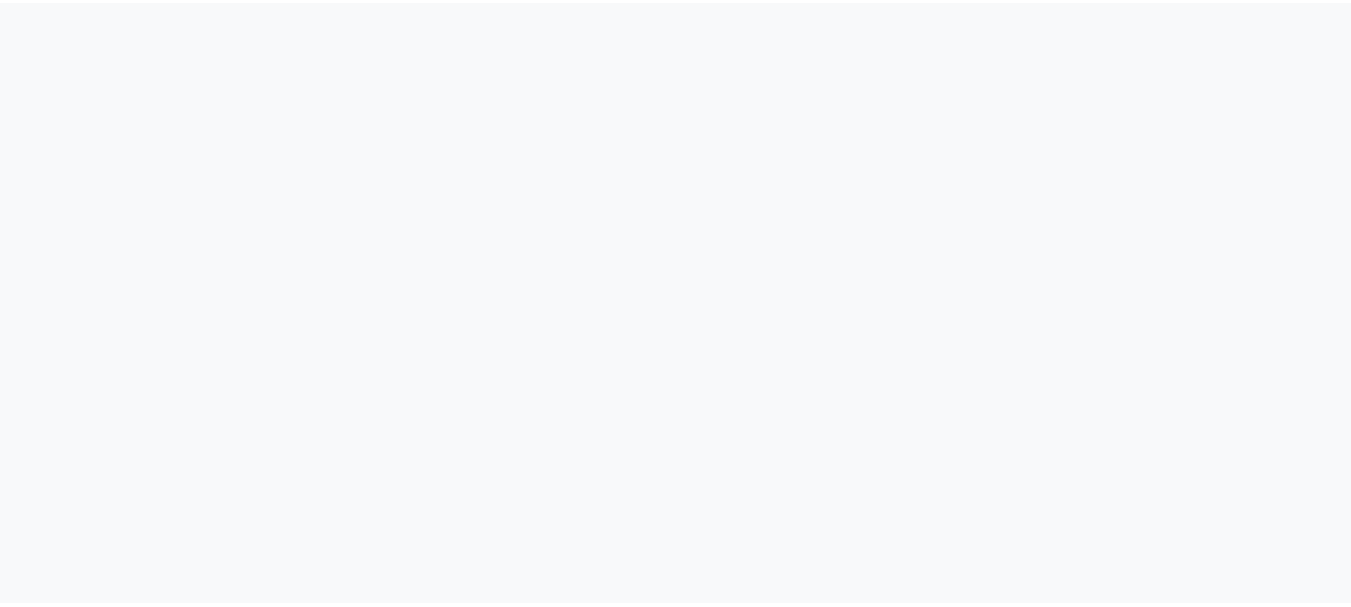 scroll, scrollTop: 0, scrollLeft: 0, axis: both 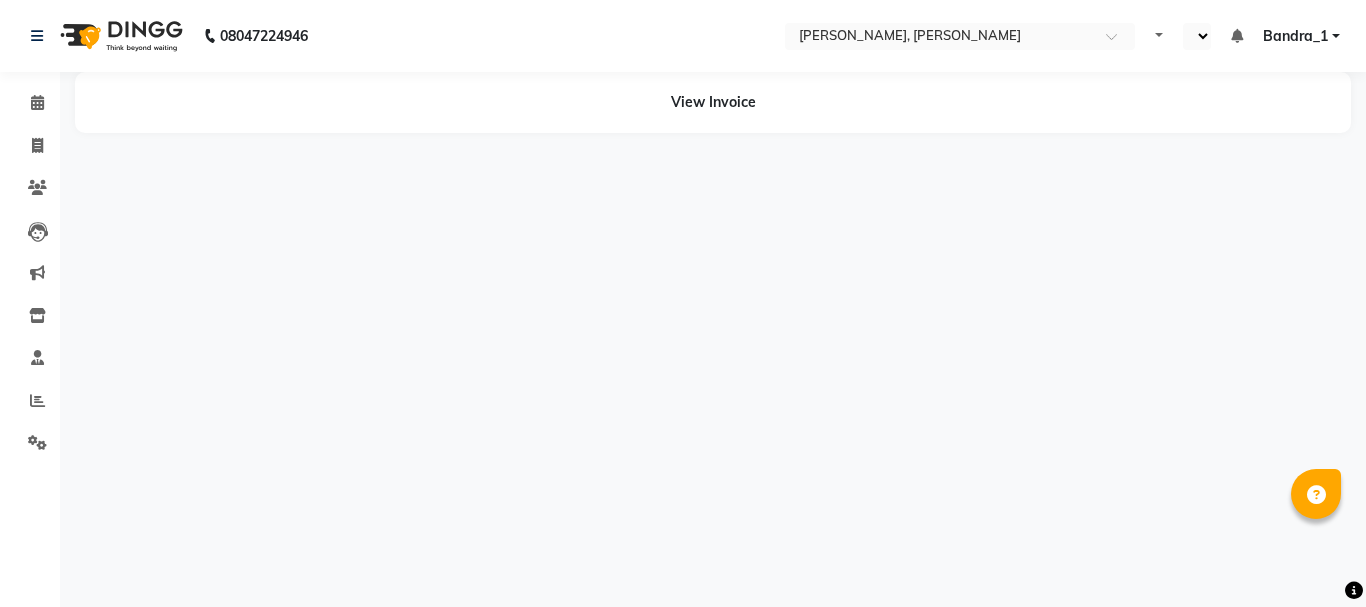 select on "en" 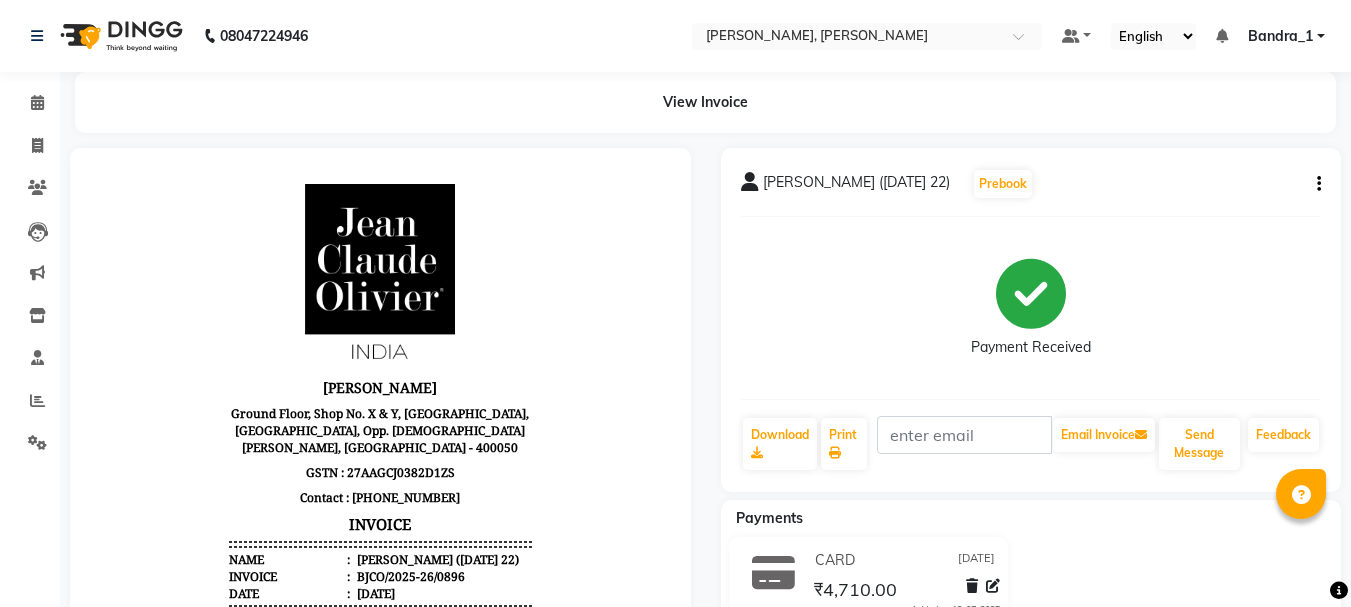 scroll, scrollTop: 0, scrollLeft: 0, axis: both 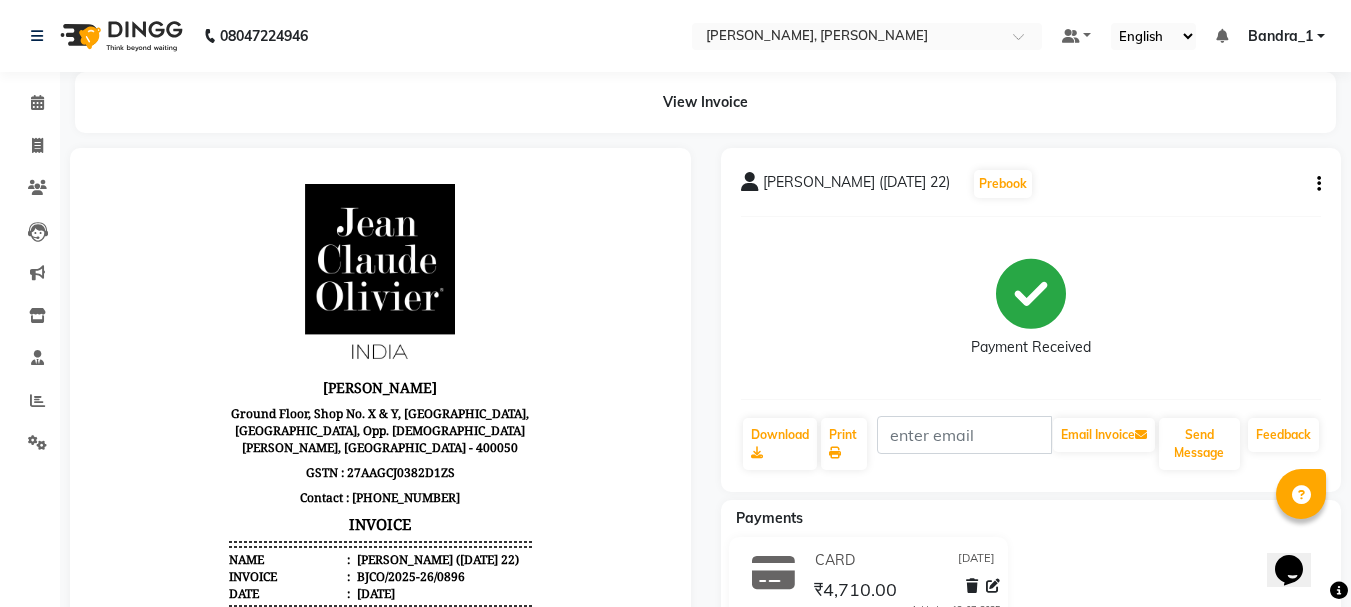 click 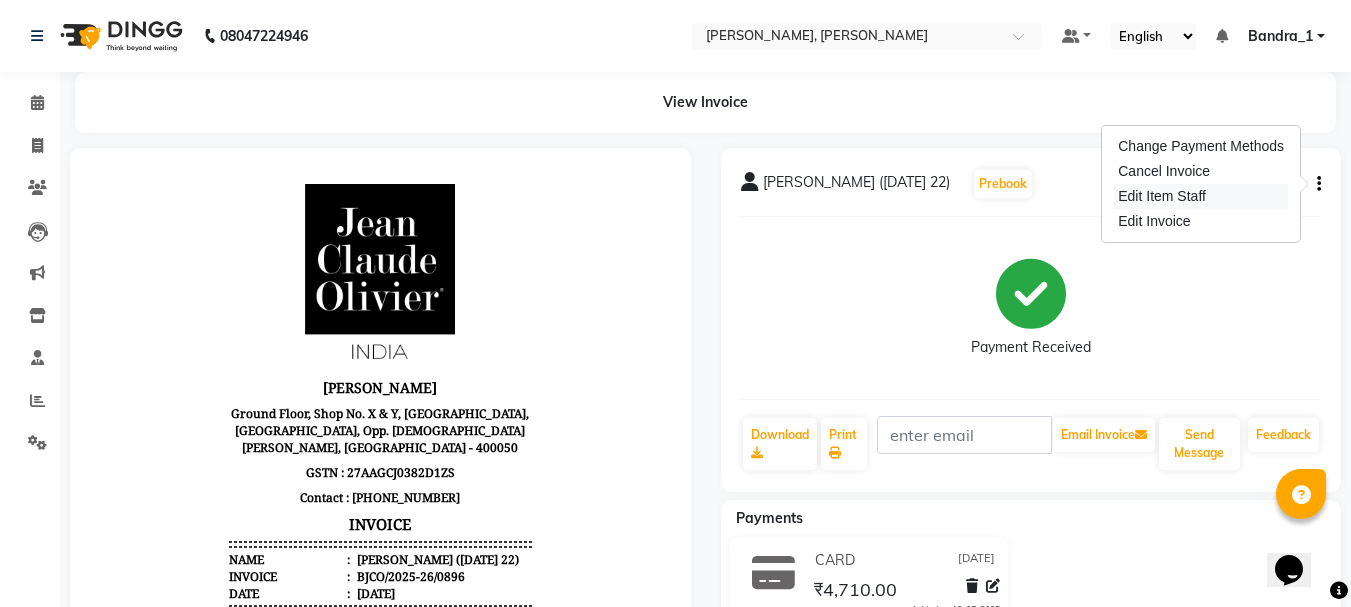 click on "Edit Item Staff" at bounding box center (1201, 196) 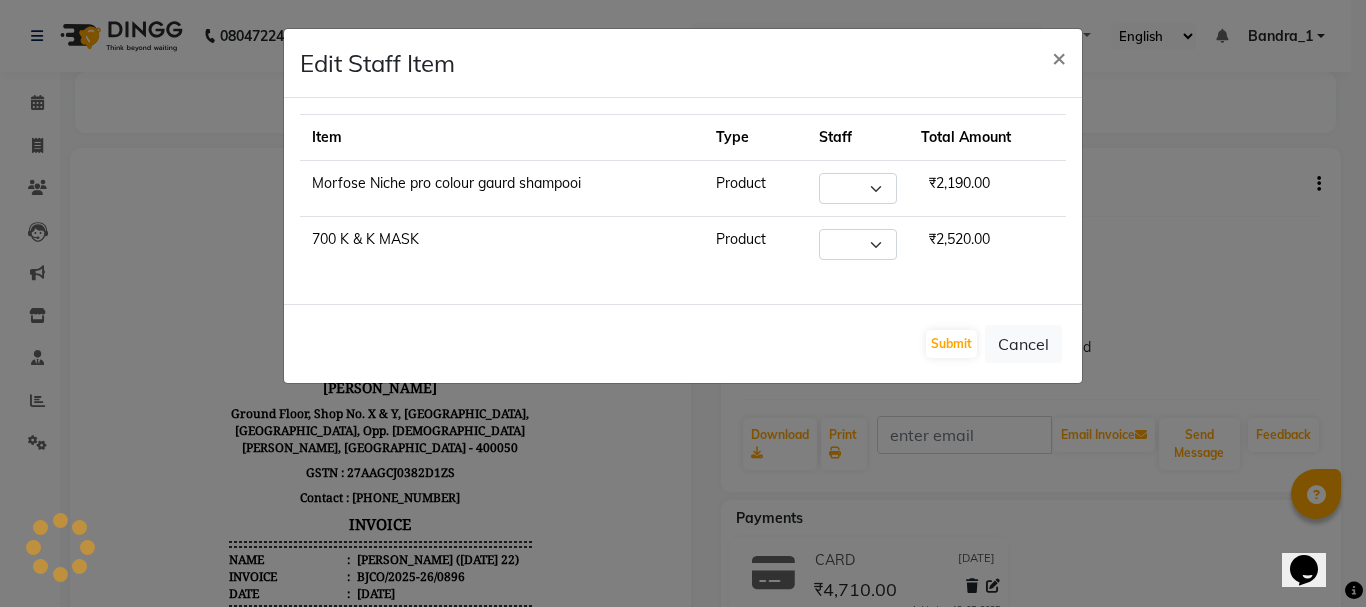 select on "77501" 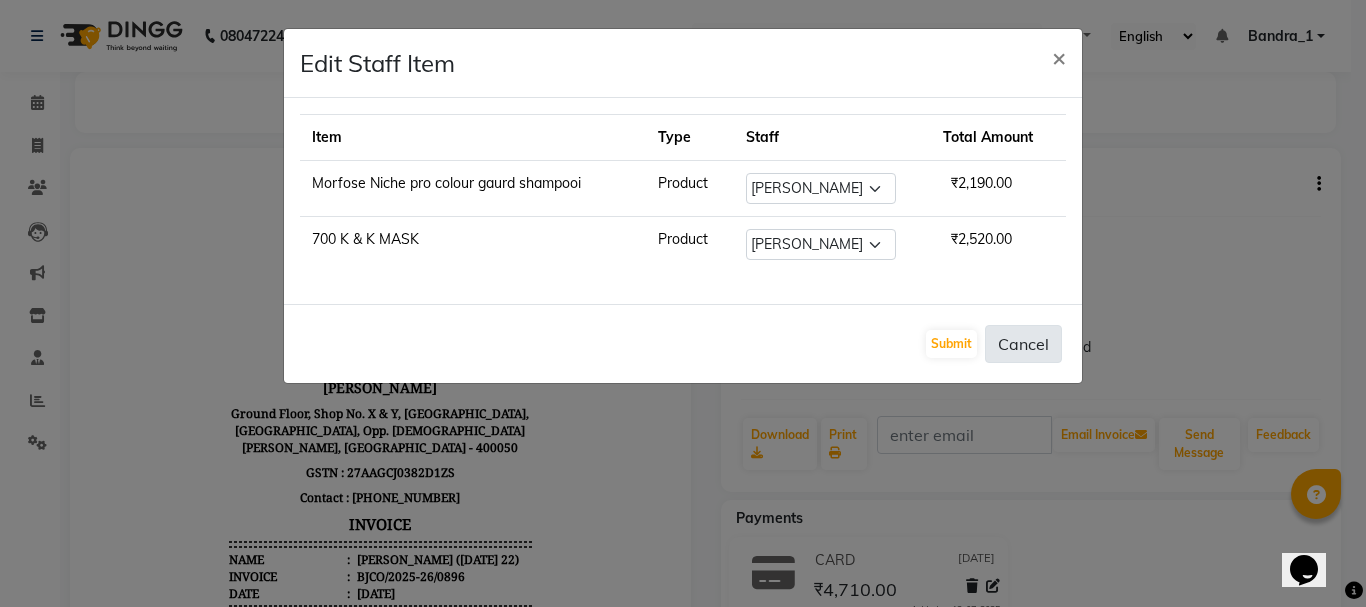 click on "Cancel" 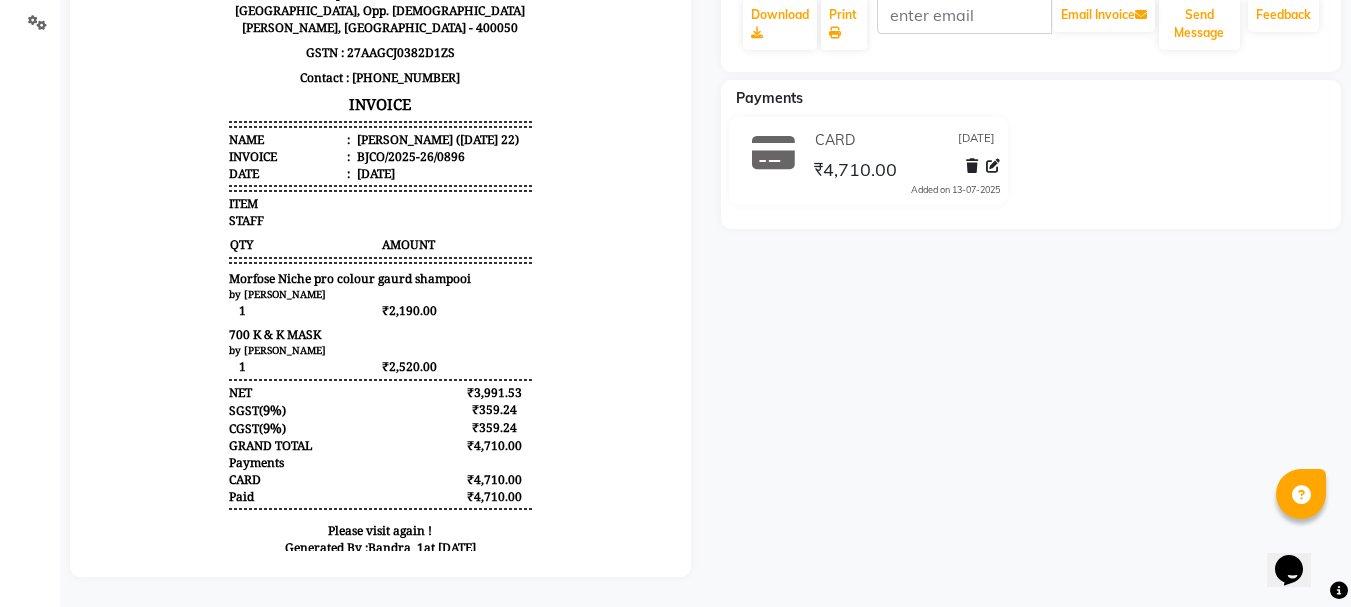 scroll, scrollTop: 435, scrollLeft: 0, axis: vertical 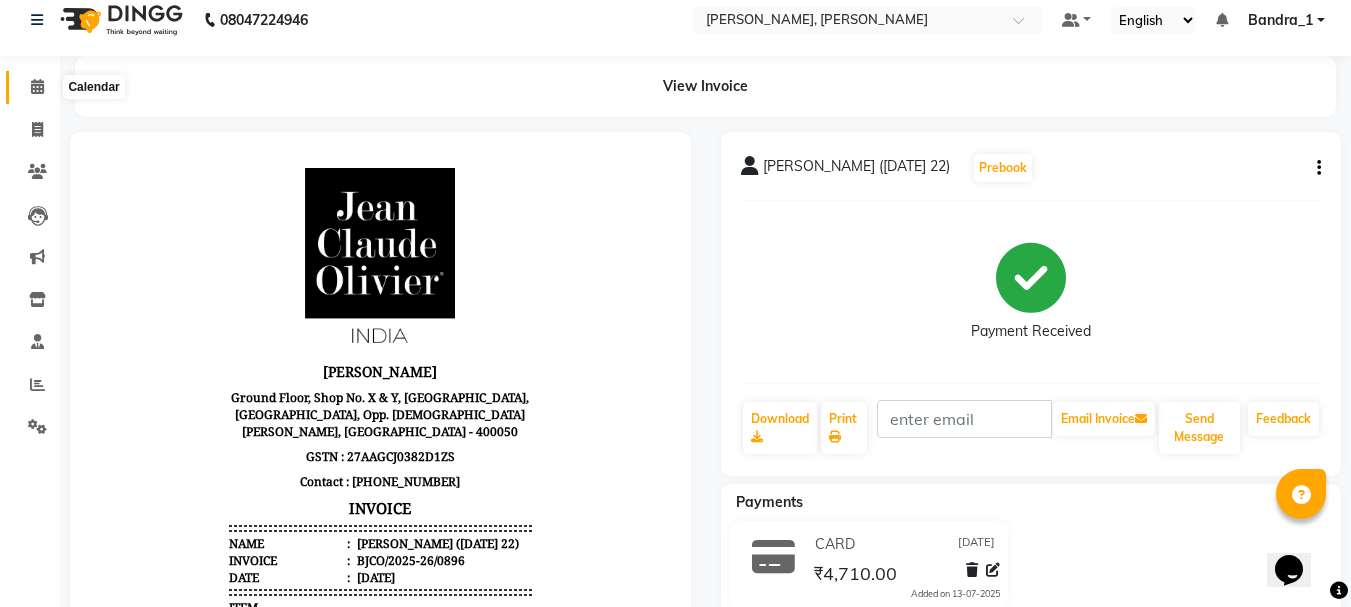 click 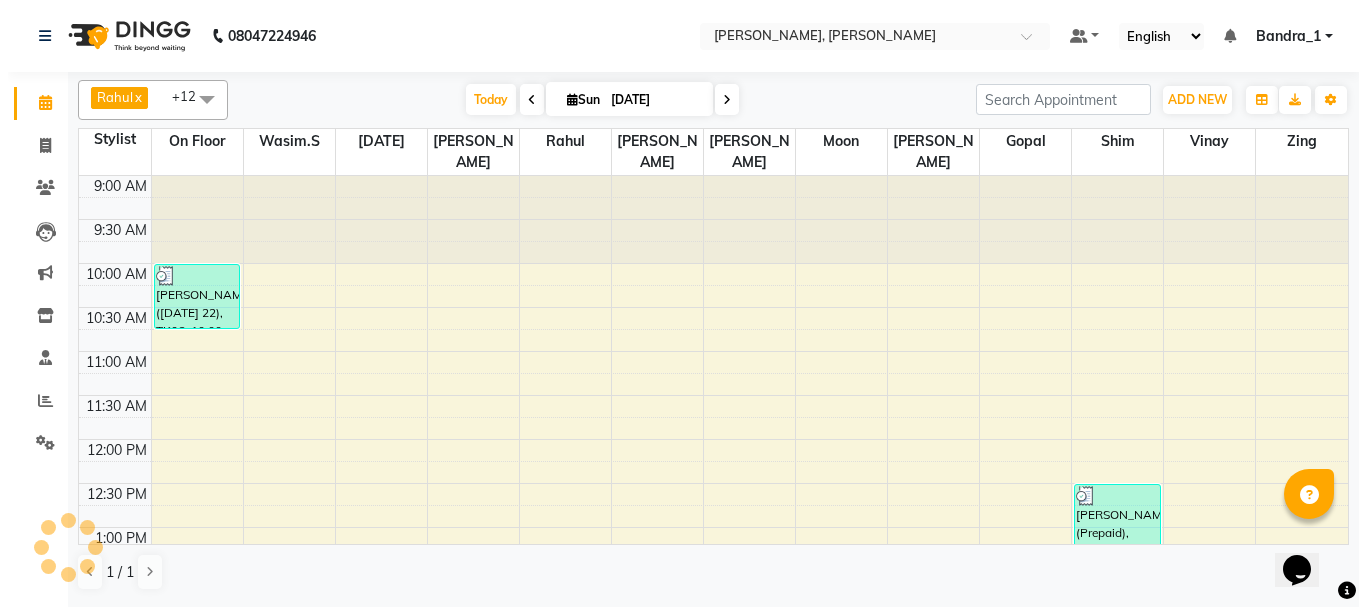scroll, scrollTop: 0, scrollLeft: 0, axis: both 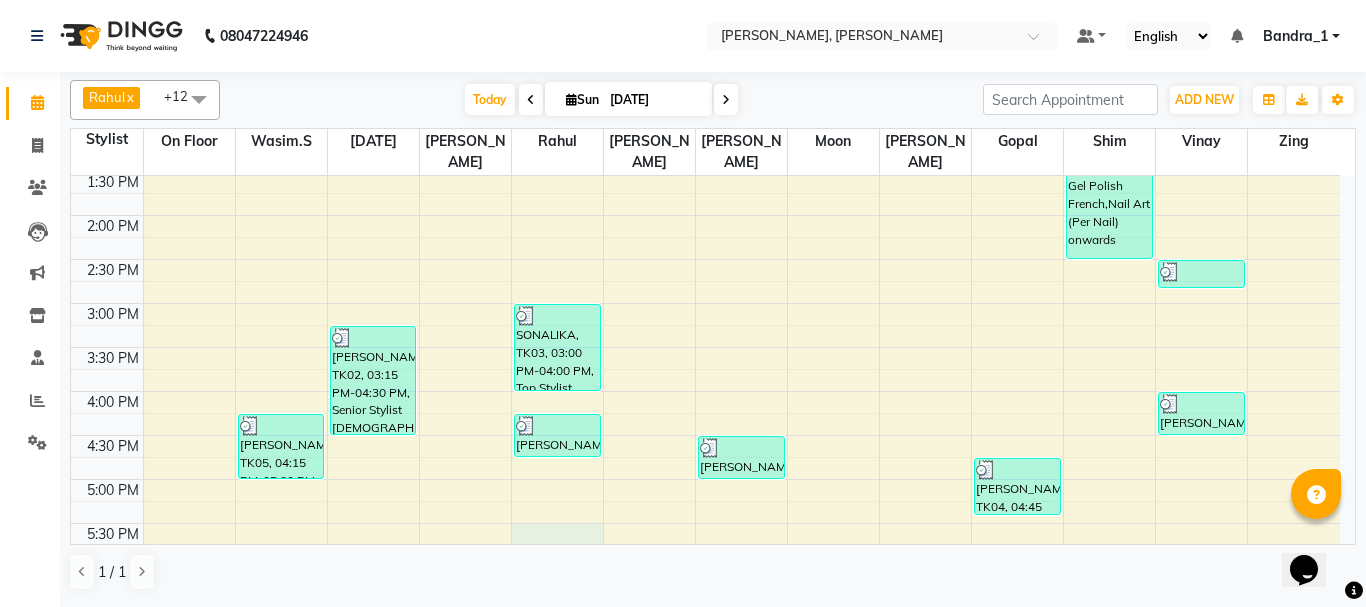 click on "9:00 AM 9:30 AM 10:00 AM 10:30 AM 11:00 AM 11:30 AM 12:00 PM 12:30 PM 1:00 PM 1:30 PM 2:00 PM 2:30 PM 3:00 PM 3:30 PM 4:00 PM 4:30 PM 5:00 PM 5:30 PM 6:00 PM 6:30 PM 7:00 PM 7:30 PM 8:00 PM 8:30 PM 9:00 PM 9:30 PM 10:00 PM 10:30 PM     NIDHI AGARWAL (Raja 22), TK06, 10:00 AM-10:45 AM, Senior Stylist Female     PALAK KAPOOR, TK05, 04:15 PM-05:00 PM, Senior Stylist Female     ADITYA MOTWANI, TK02, 03:15 PM-04:30 PM, Senior Stylist Male,Beard Trimming     SONALIKA, TK03, 03:00 PM-04:00 PM, Top Stylist Female     ARTH KUMAR, TK04, 04:15 PM-04:45 PM, Beard Trimming     ADITYA MOTWANI, TK02, 04:30 PM-05:00 PM, Postquan Spanish C/UP     ARTH KUMAR, TK04, 04:45 PM-05:25 PM, Cut And File,Cut And File     PURNIMA SHAH (Prepaid), TK01, 12:30 PM-02:30 PM,  Gel Polish French,Nail Art (Per Nail) onwards     PURNIMA SHAH (Prepaid), TK01, 02:30 PM-02:50 PM, Polish Change     ADITYA MOTWANI, TK02, 04:00 PM-04:30 PM, Essential Pedicure" at bounding box center (705, 391) 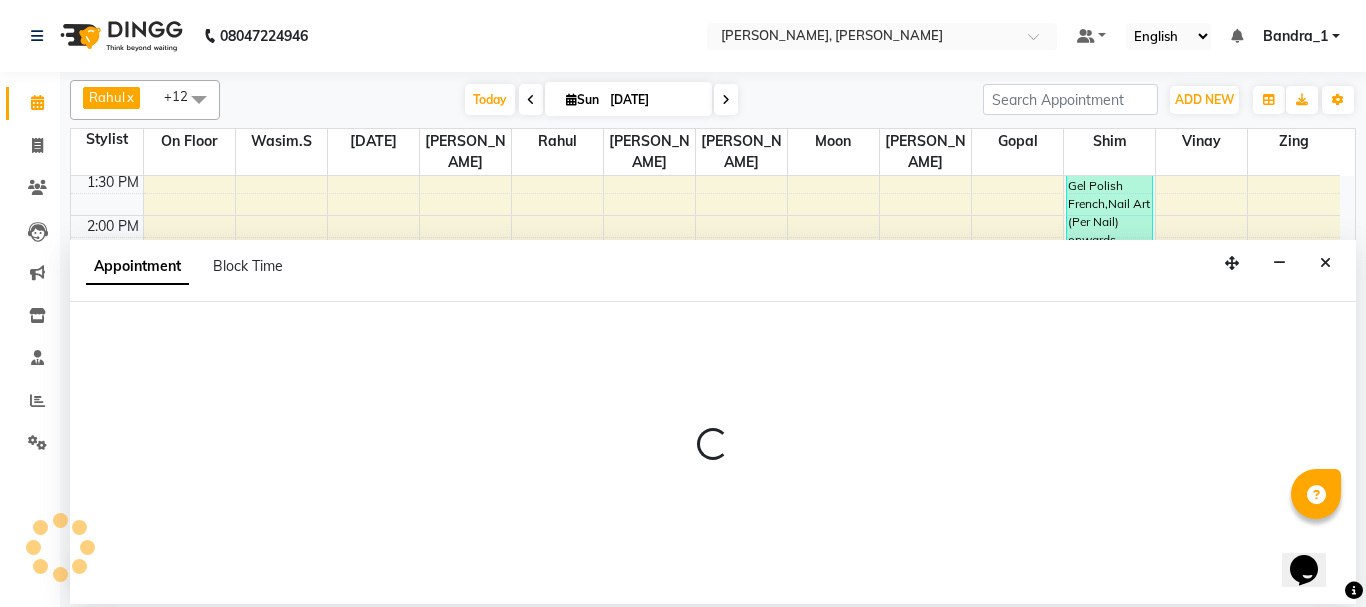 select on "23859" 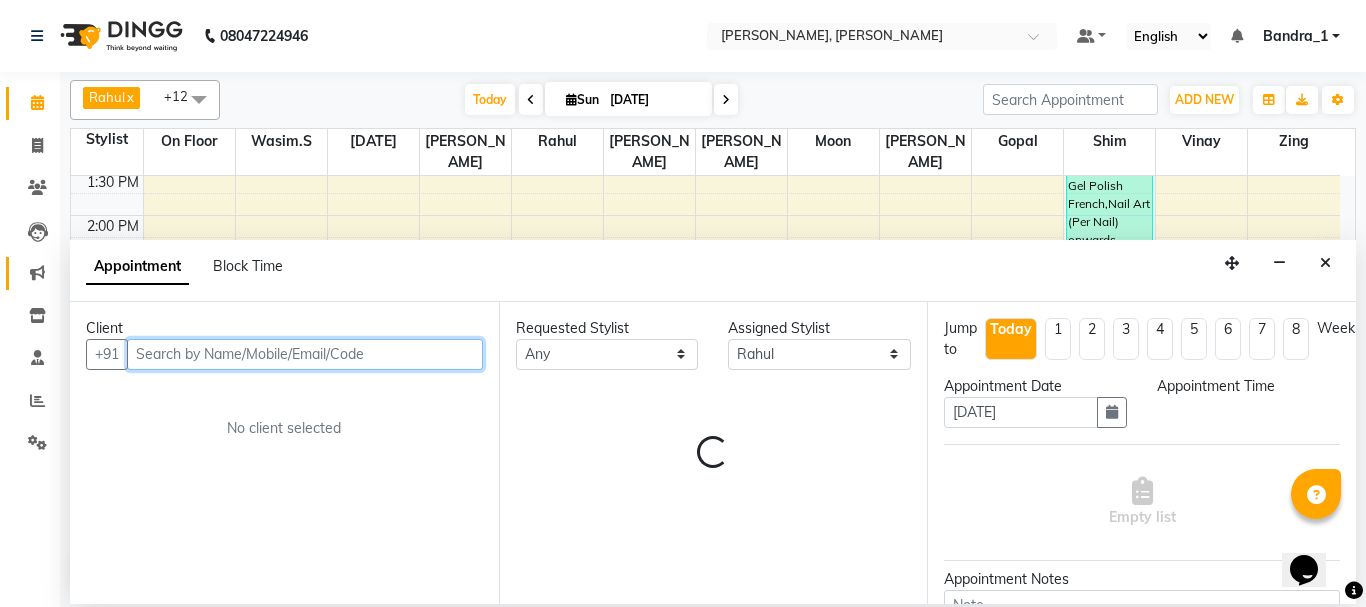 click at bounding box center (305, 354) 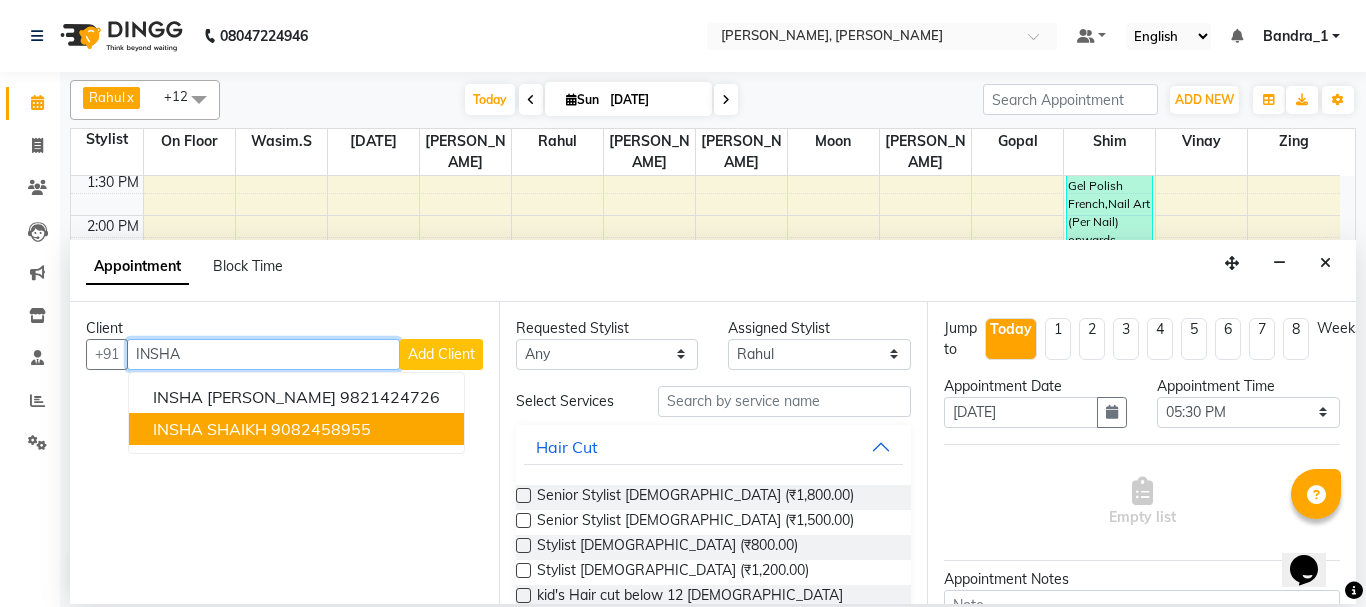 click on "INSHA SHAIKH" at bounding box center (210, 429) 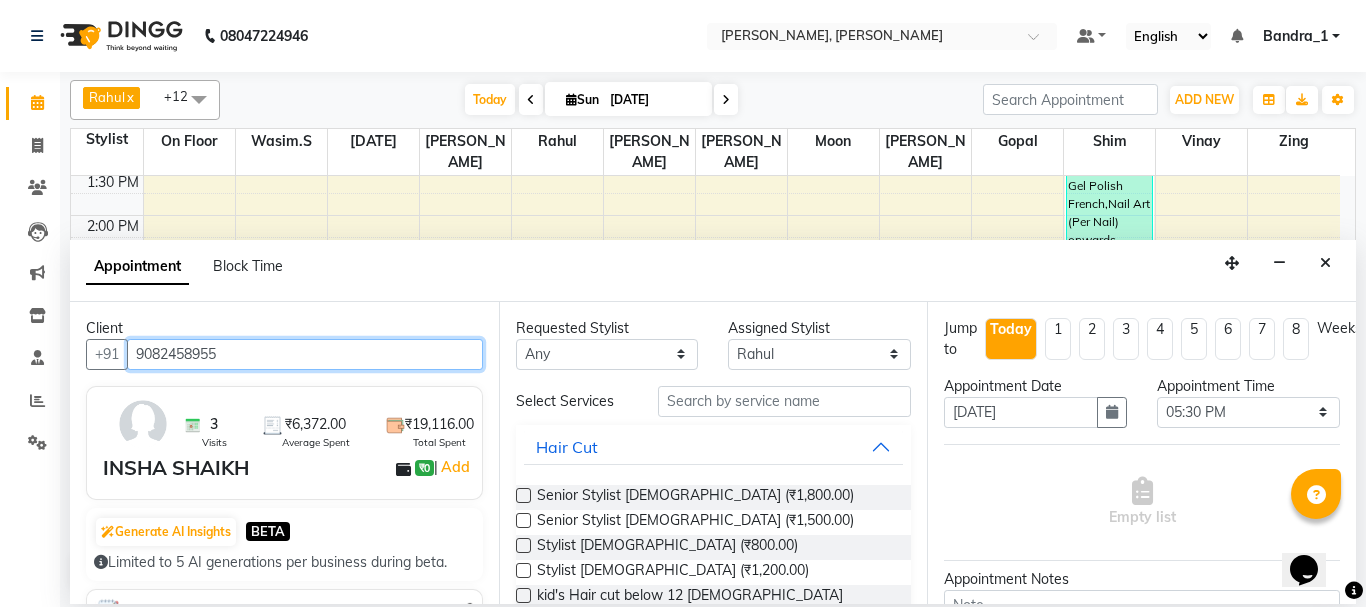 type on "9082458955" 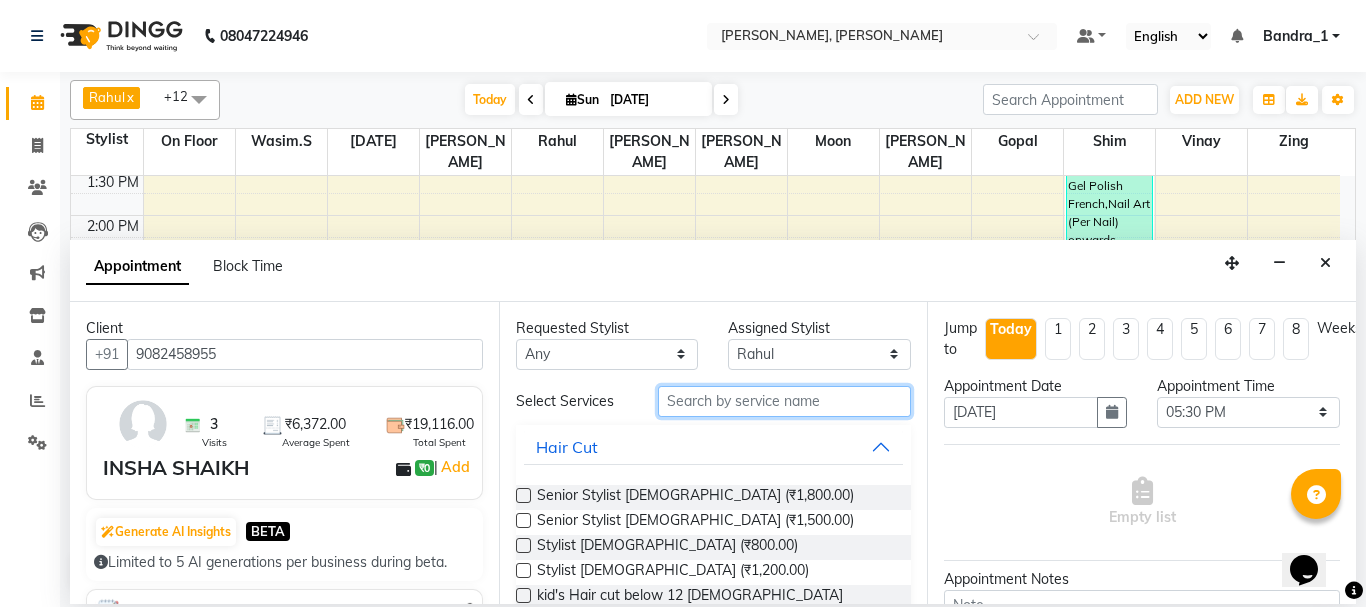 click at bounding box center (785, 401) 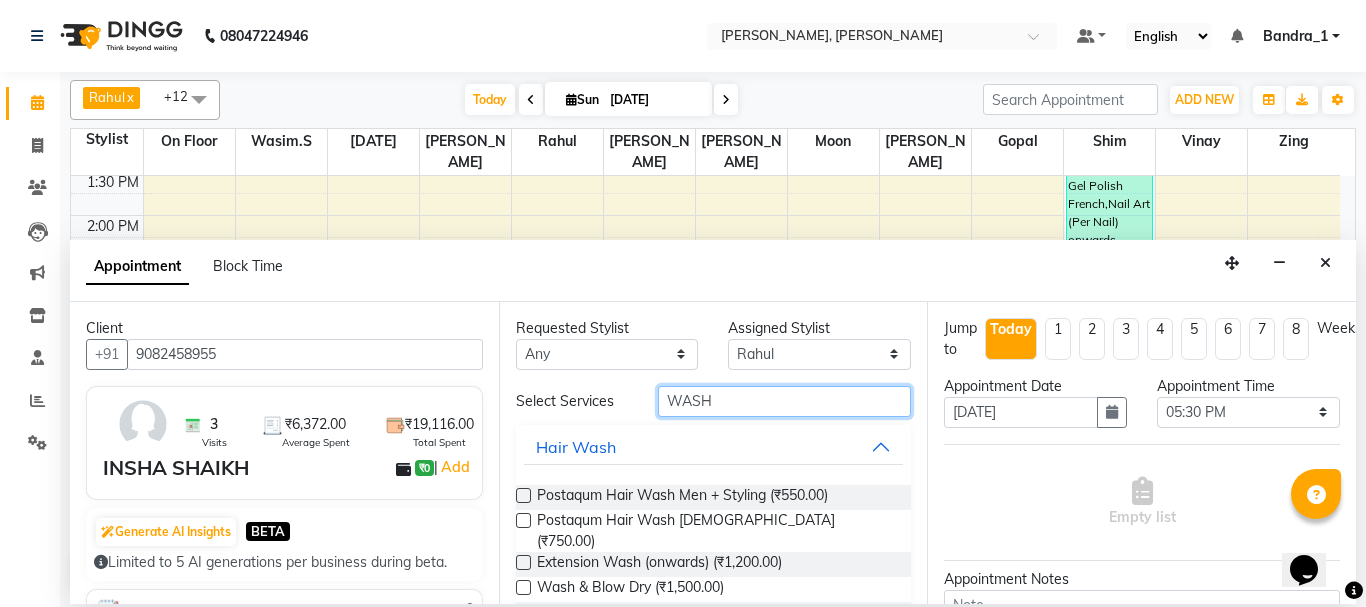 type on "WASH" 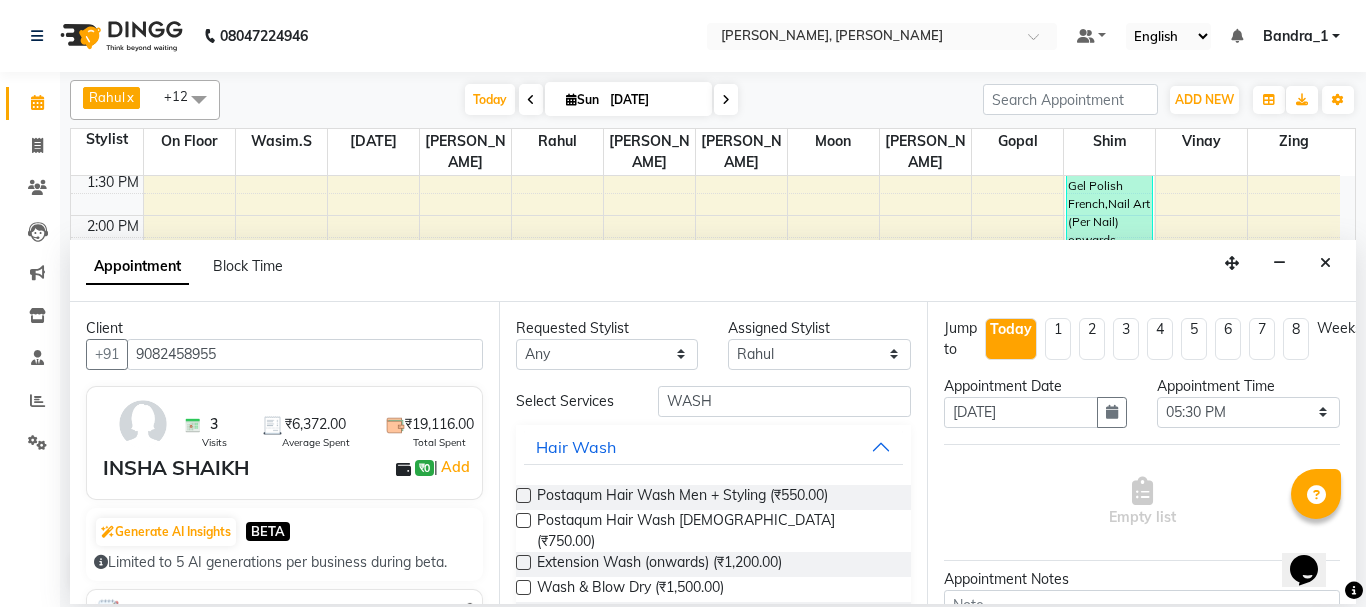 click at bounding box center (523, 587) 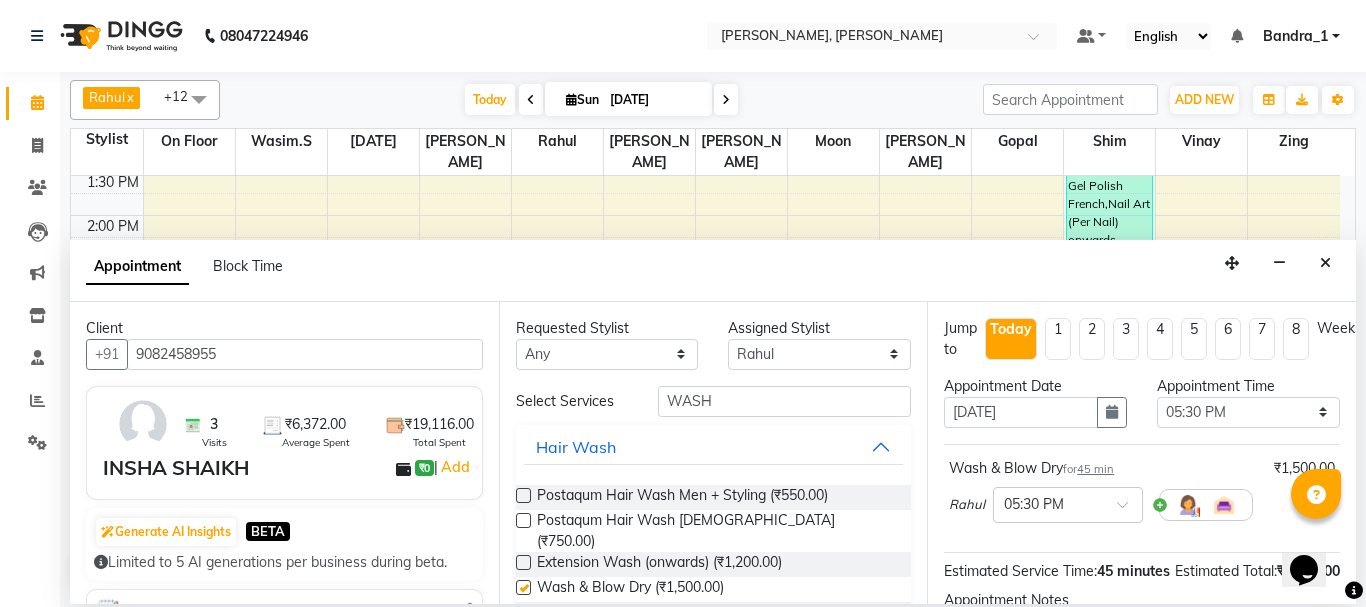 checkbox on "false" 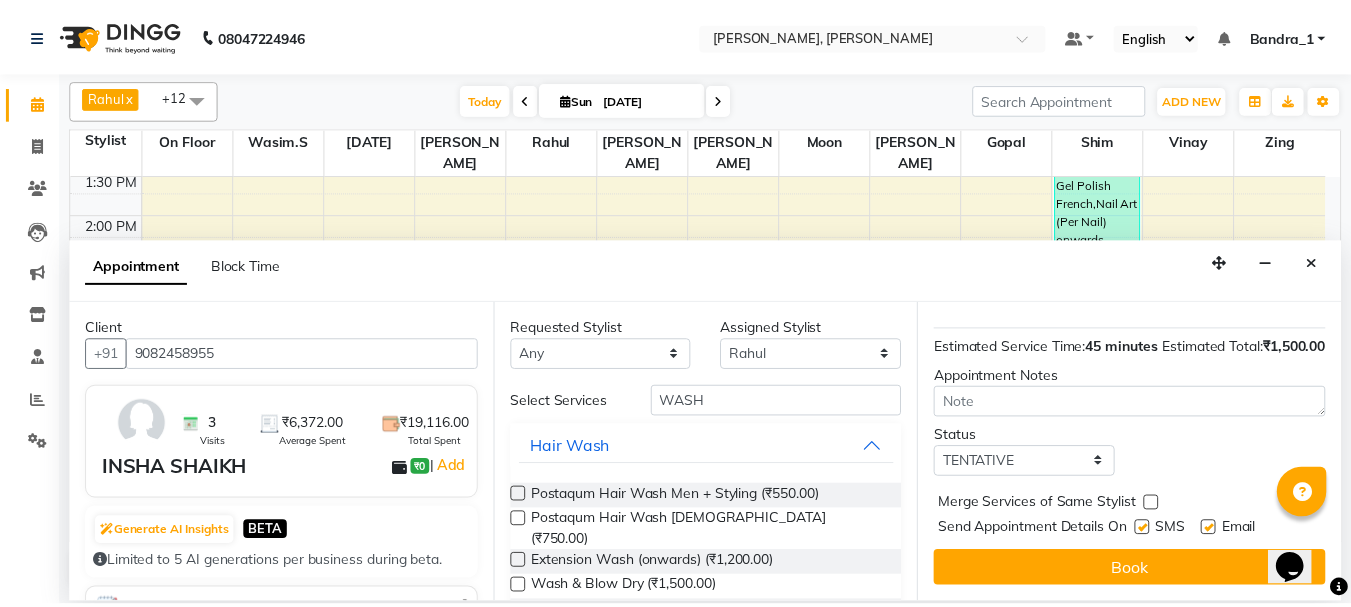 scroll, scrollTop: 260, scrollLeft: 0, axis: vertical 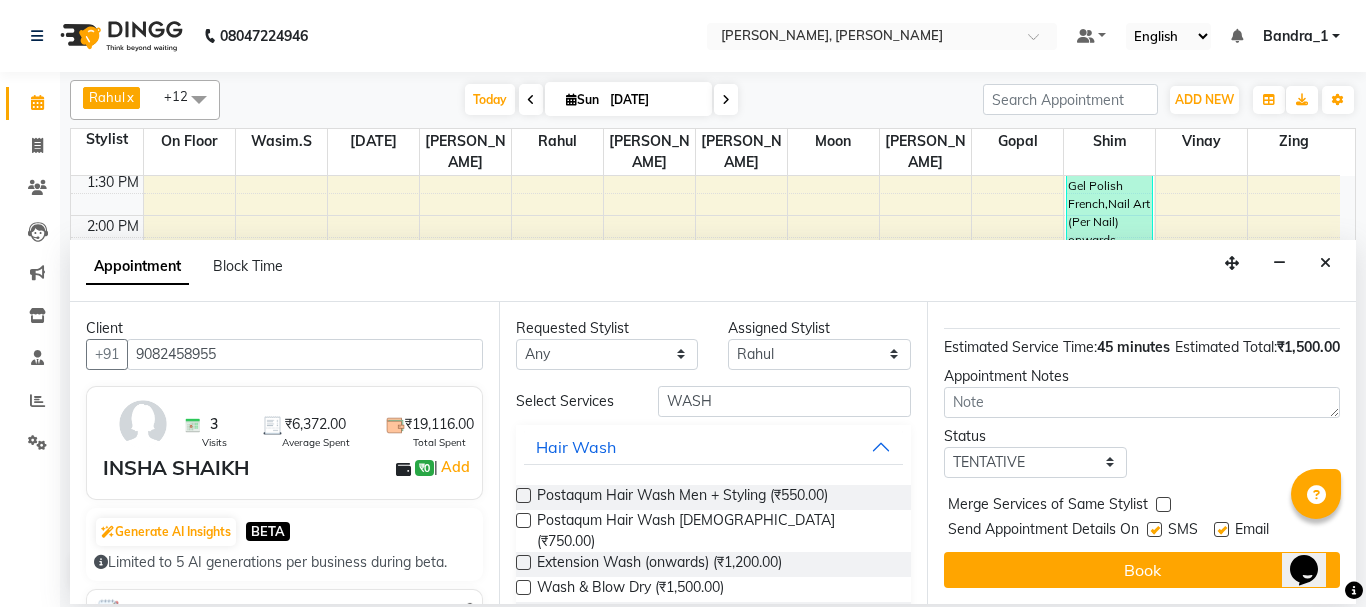 click at bounding box center (1221, 529) 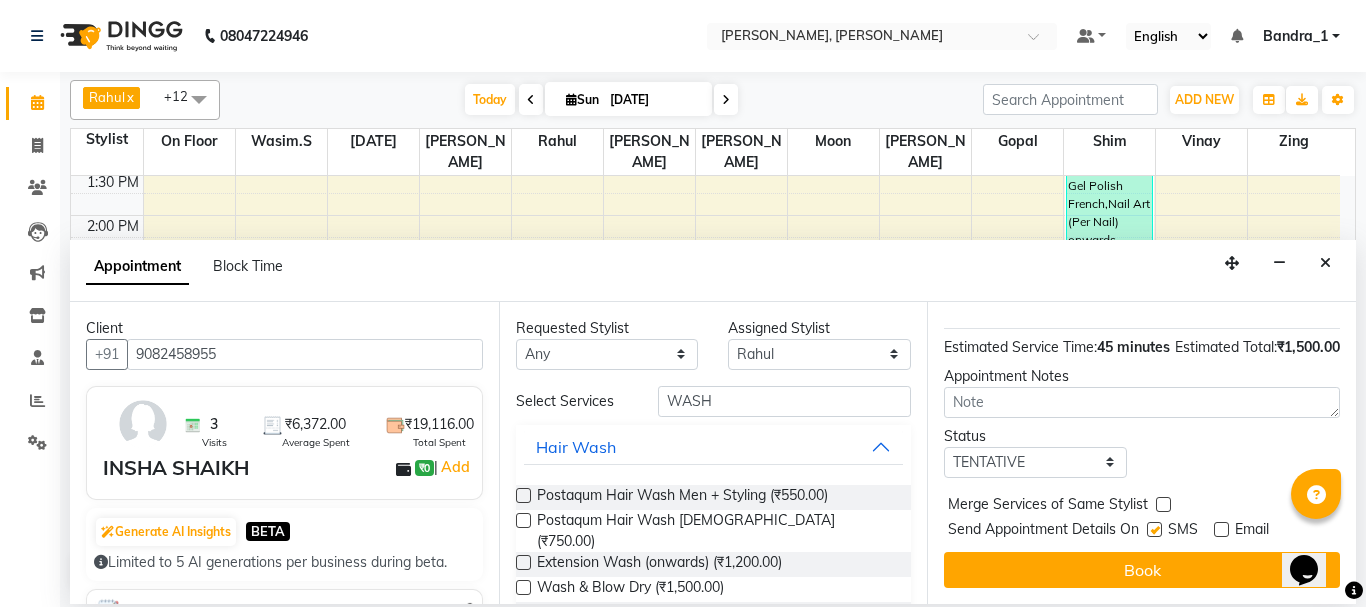 click at bounding box center [1154, 529] 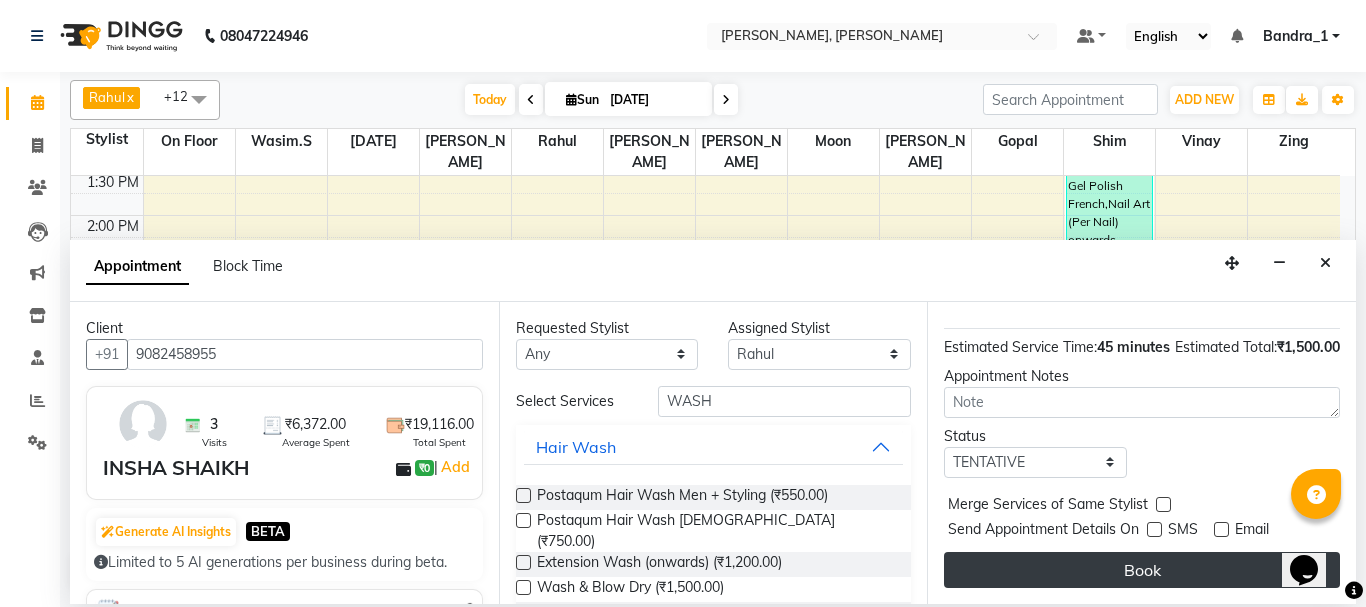 click on "Book" at bounding box center (1142, 570) 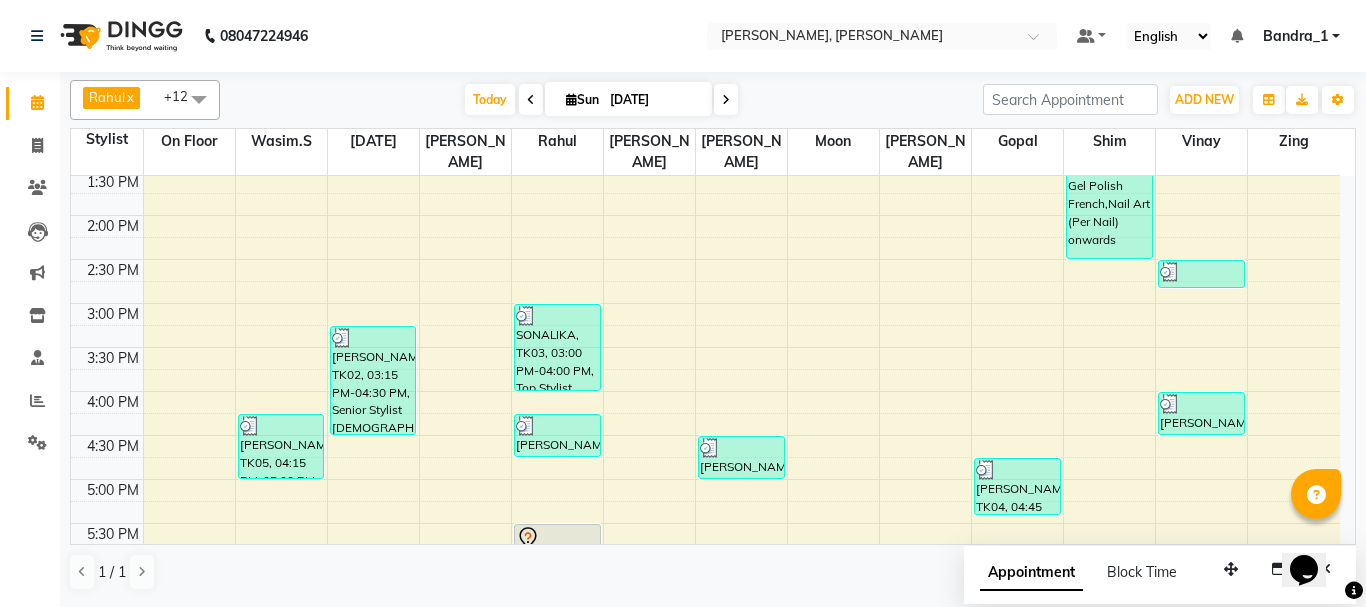 click at bounding box center [557, 538] 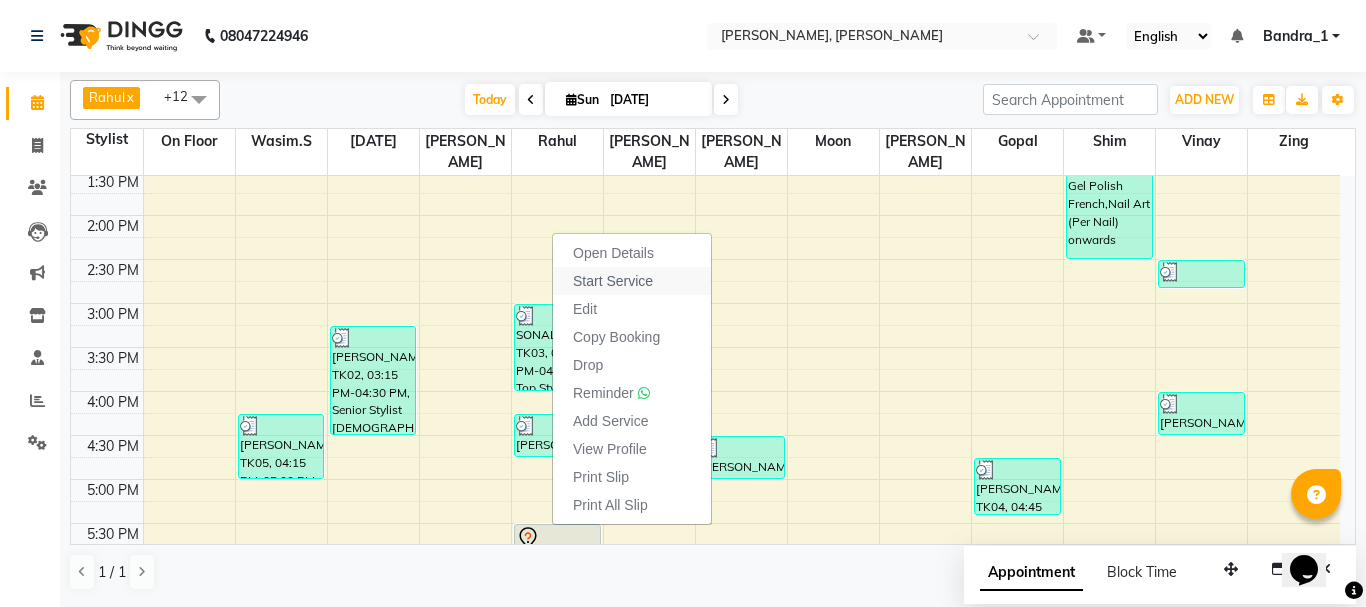 click on "Start Service" at bounding box center [613, 281] 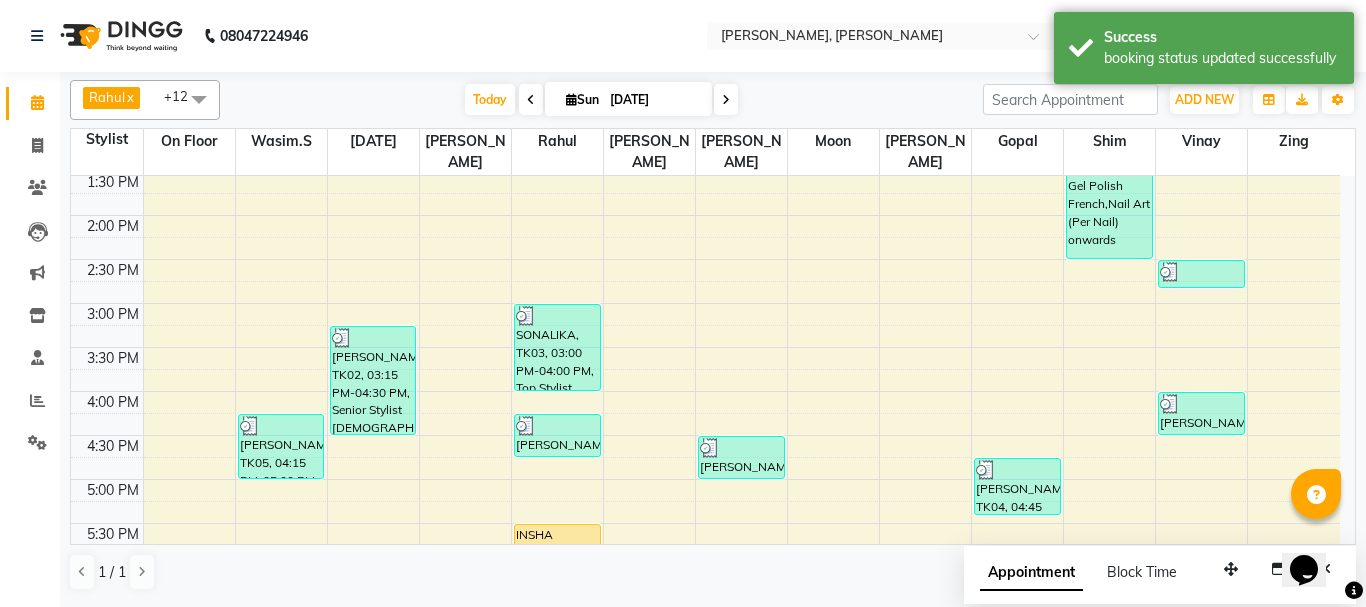 click on "INSHA SHAIKH, TK07, 05:30 PM-06:15 PM, Wash & Blow Dry" at bounding box center (557, 556) 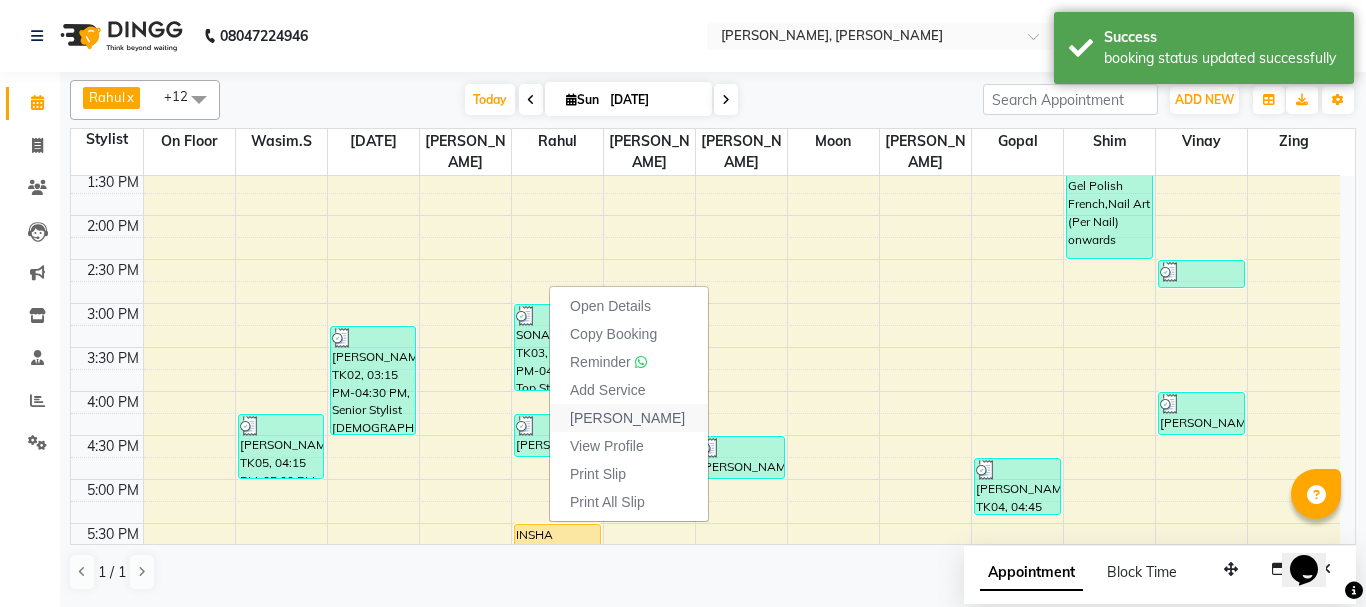 click on "[PERSON_NAME]" at bounding box center (627, 418) 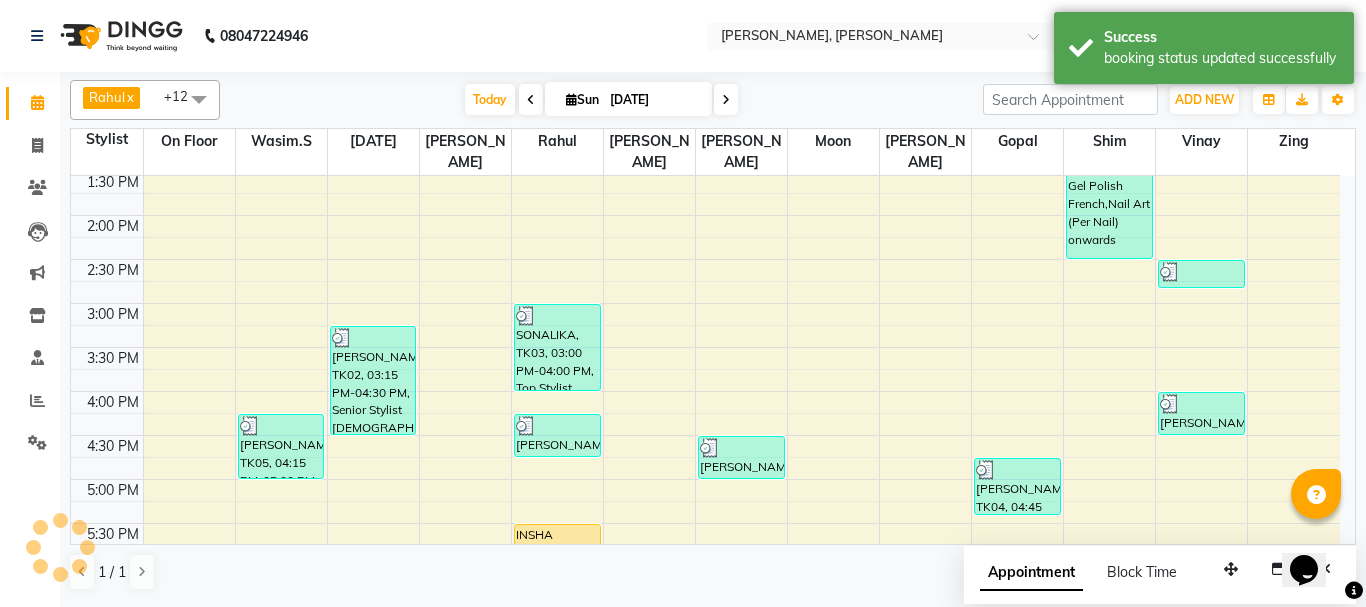 select on "service" 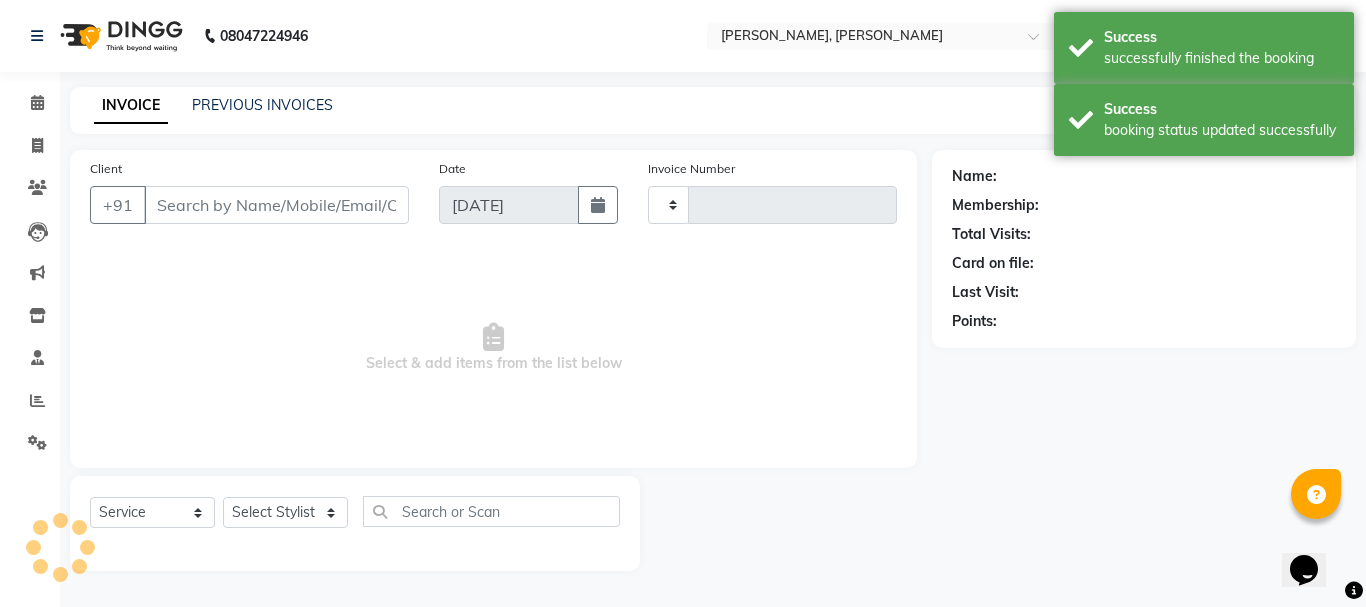 type on "0897" 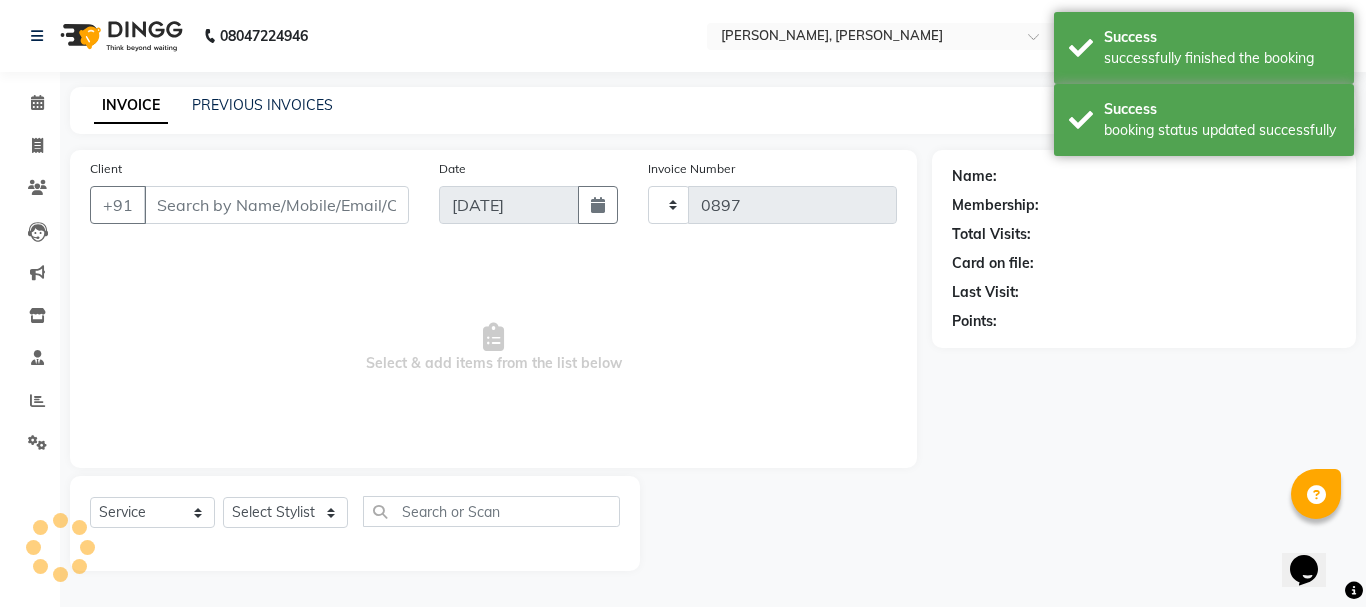 select on "7997" 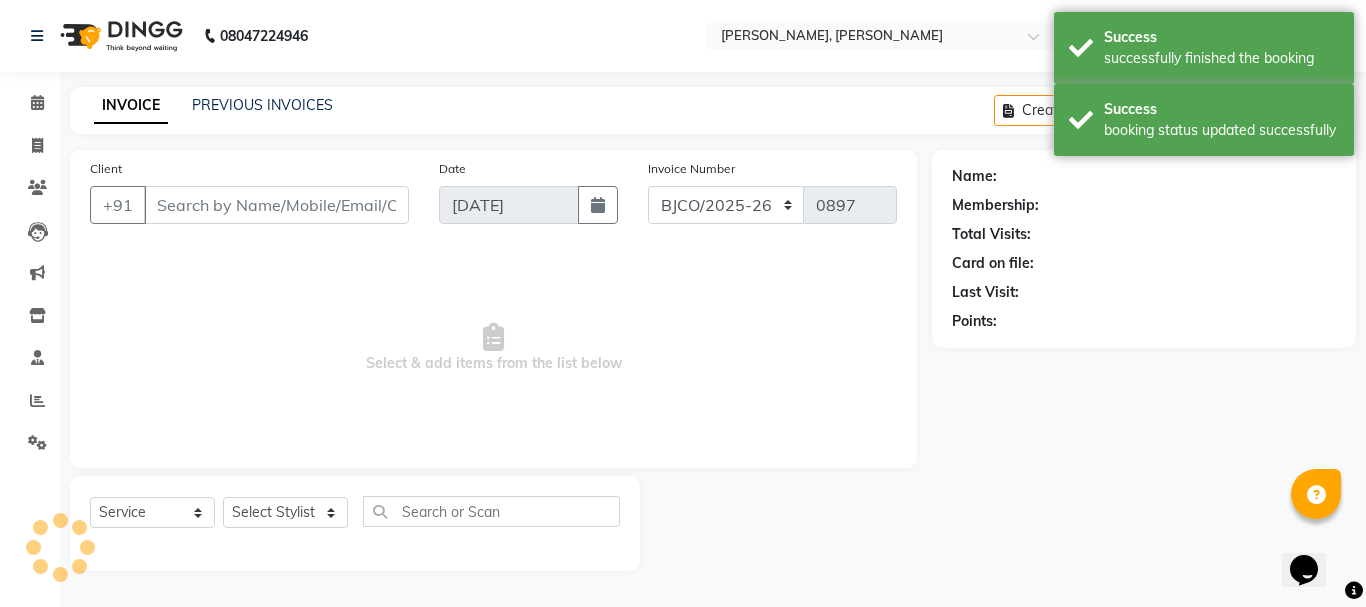 type on "9082458955" 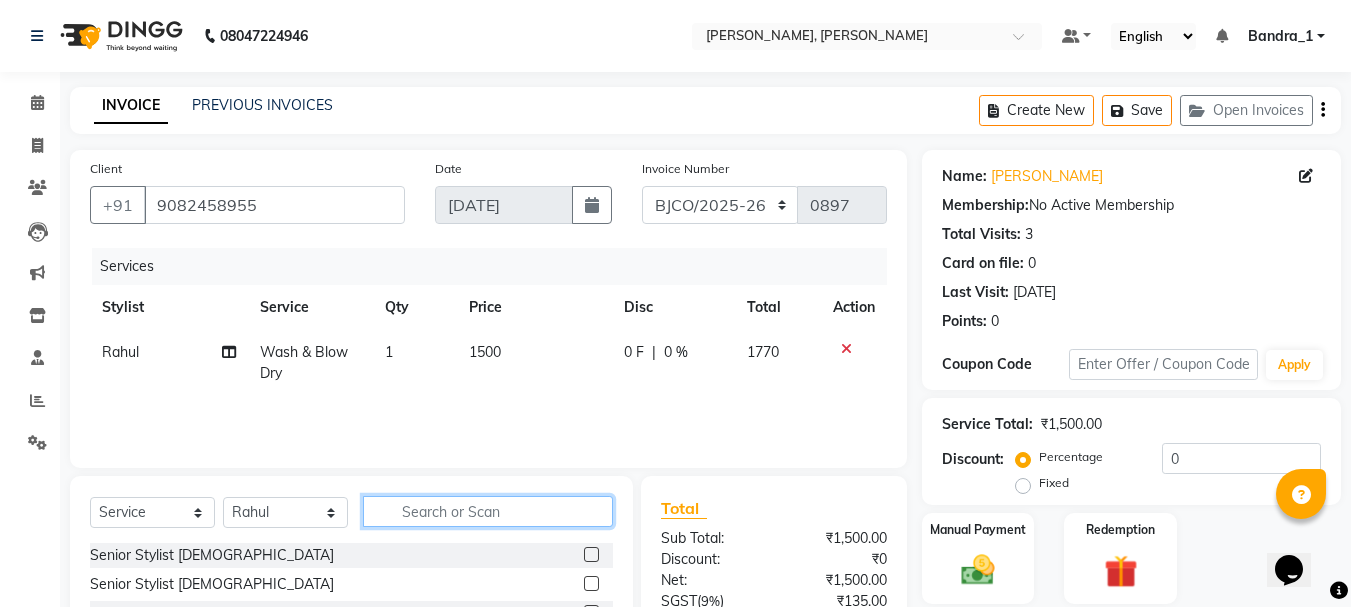 click 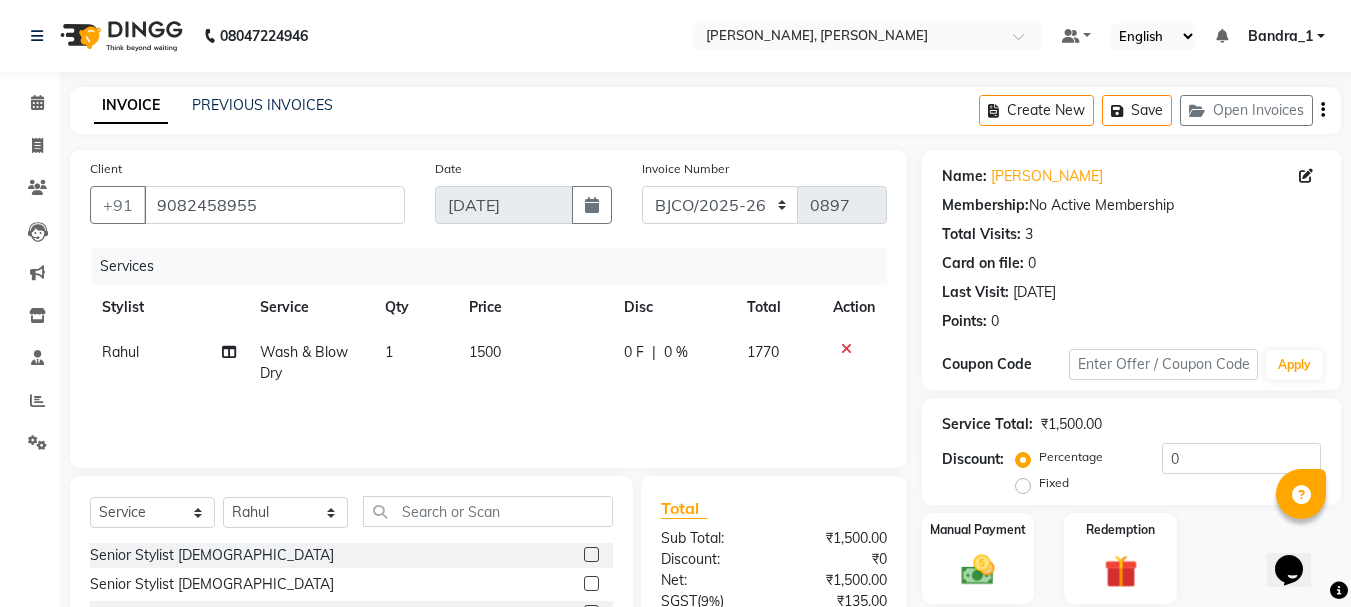 click on "1" 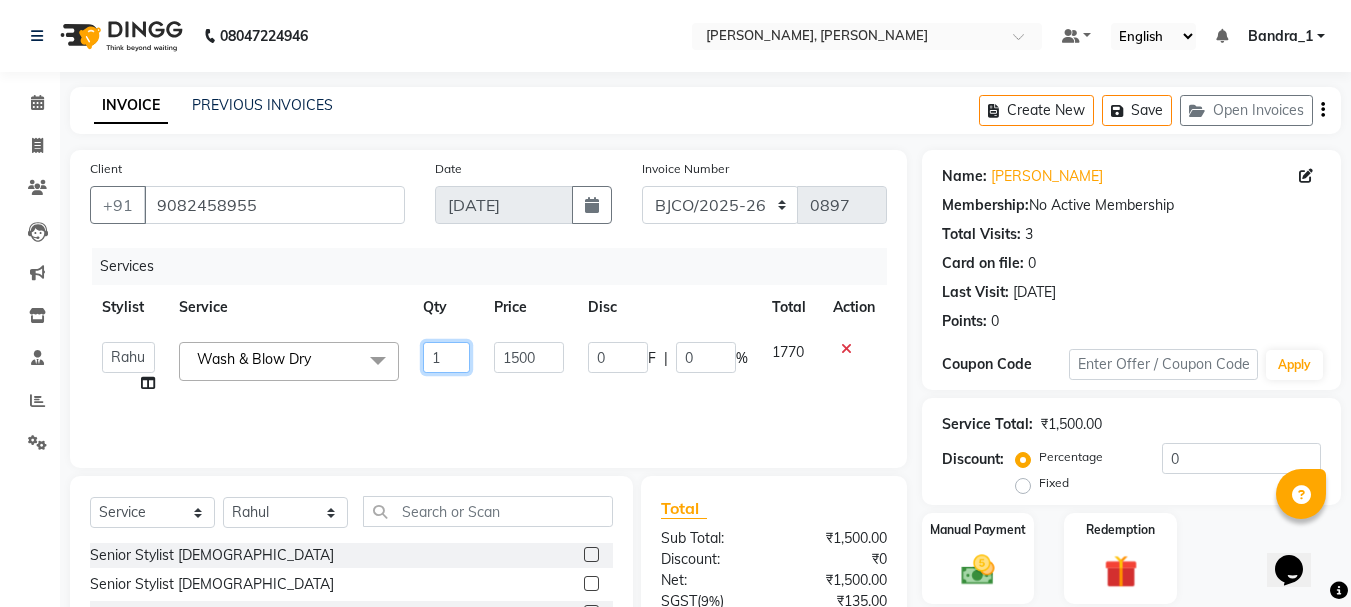 click on "1" 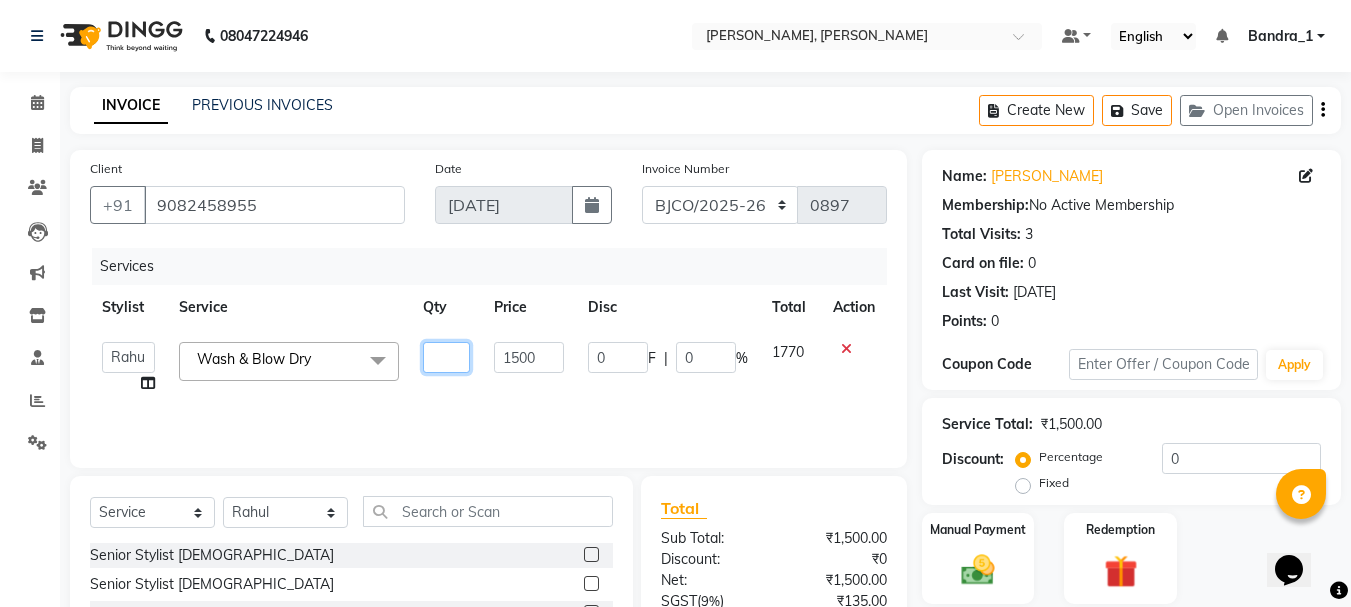 type on "2" 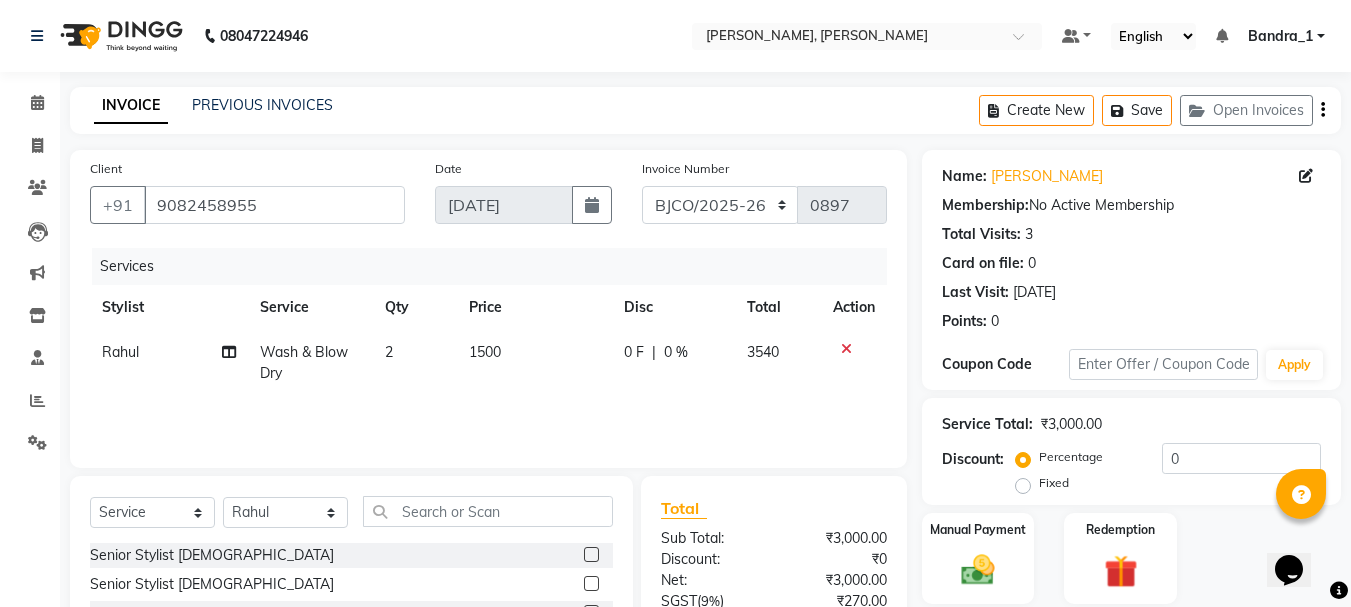 click on "Services Stylist Service Qty Price Disc Total Action Rahul  Wash & Blow Dry 2 1500 0 F | 0 % 3540" 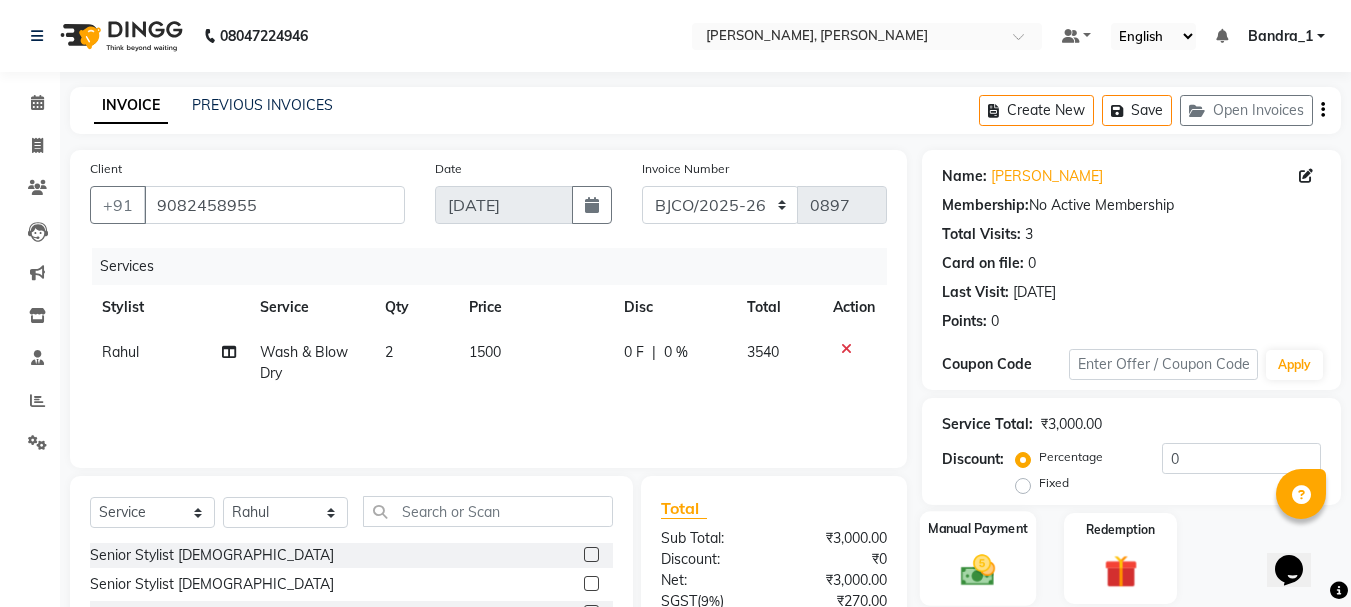 click 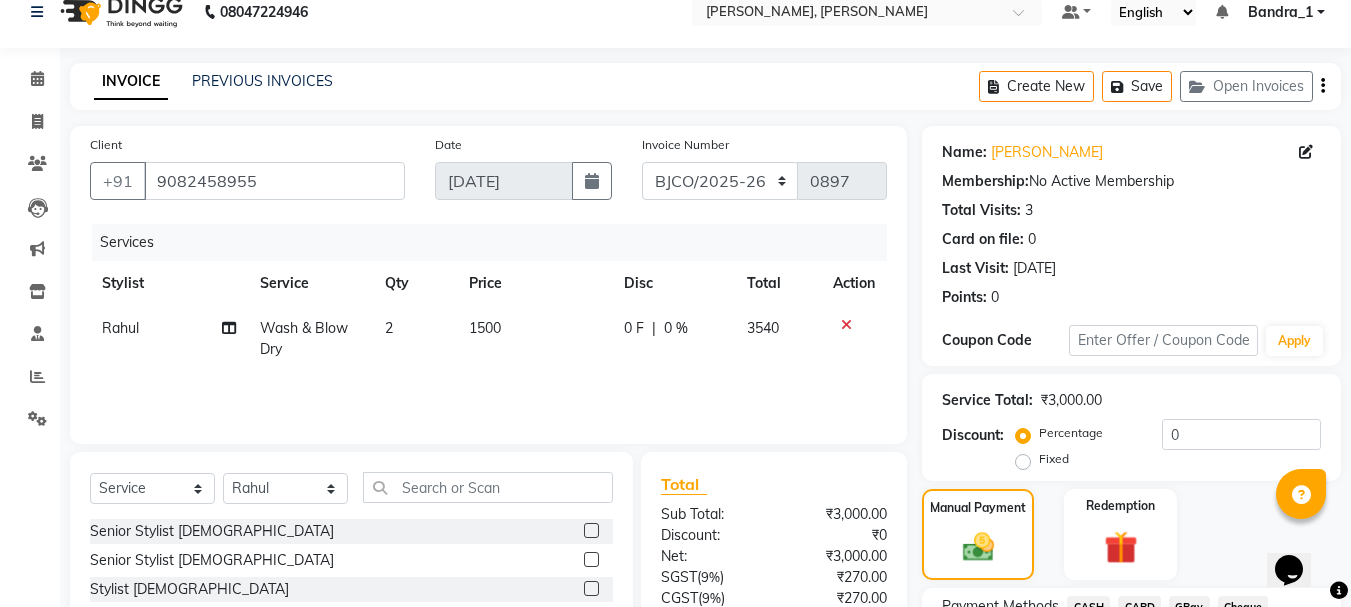 scroll, scrollTop: 196, scrollLeft: 0, axis: vertical 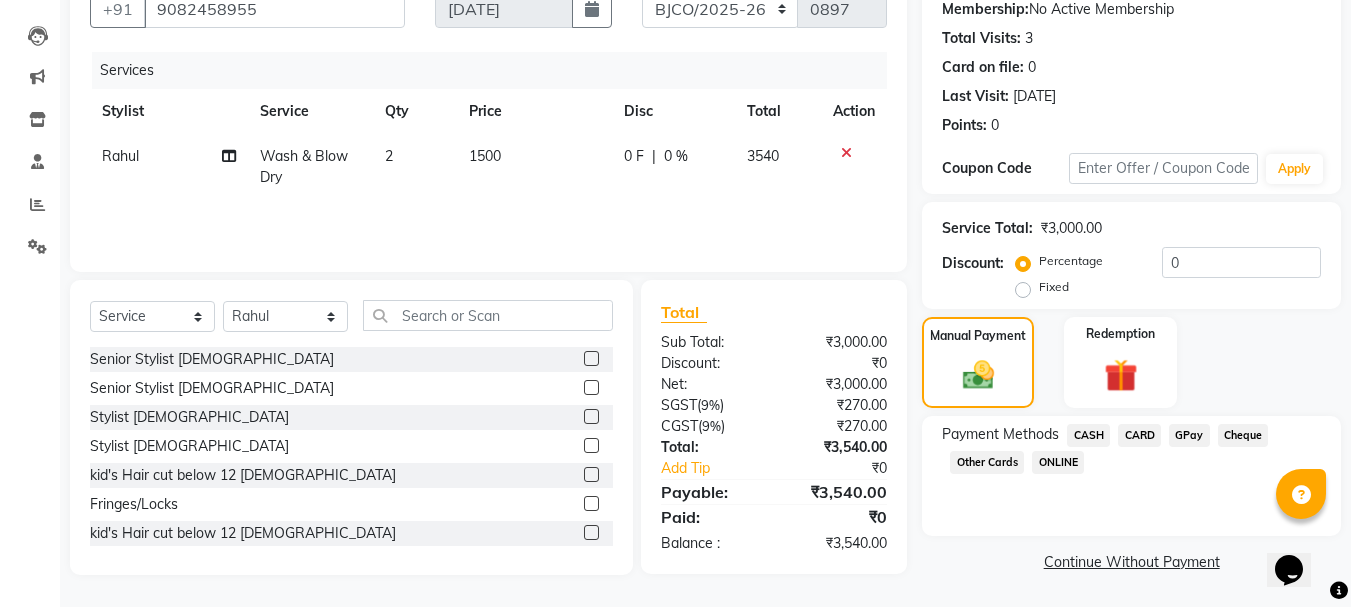 click on "GPay" 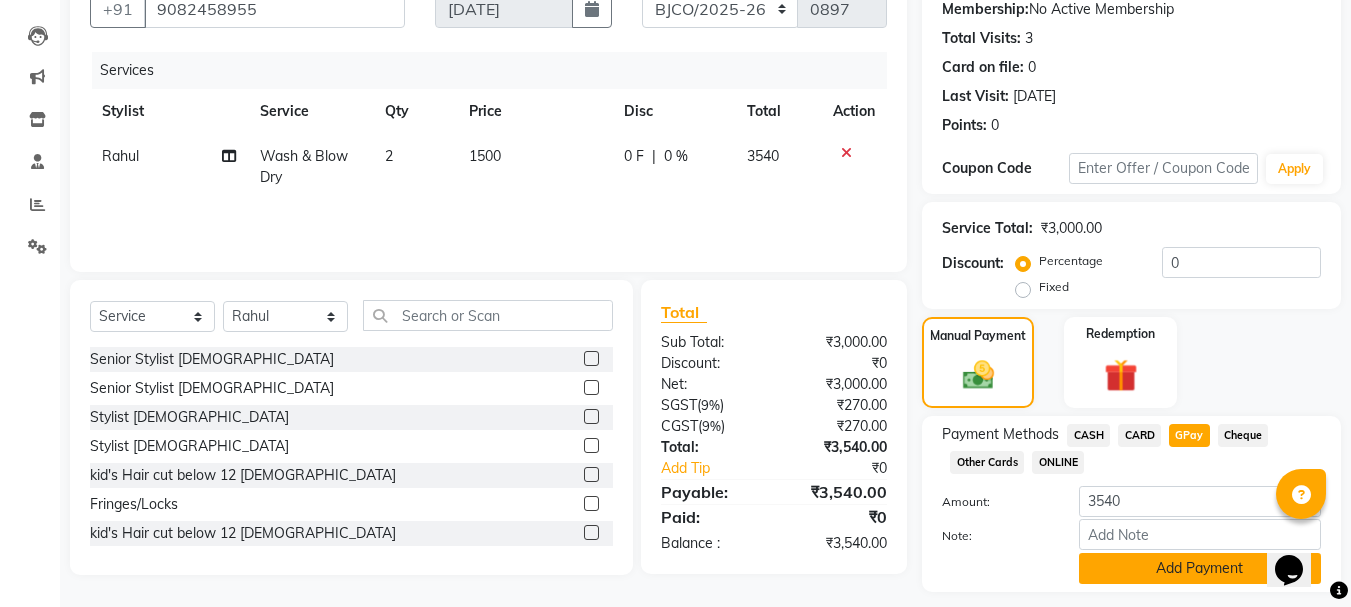 click on "Add Payment" 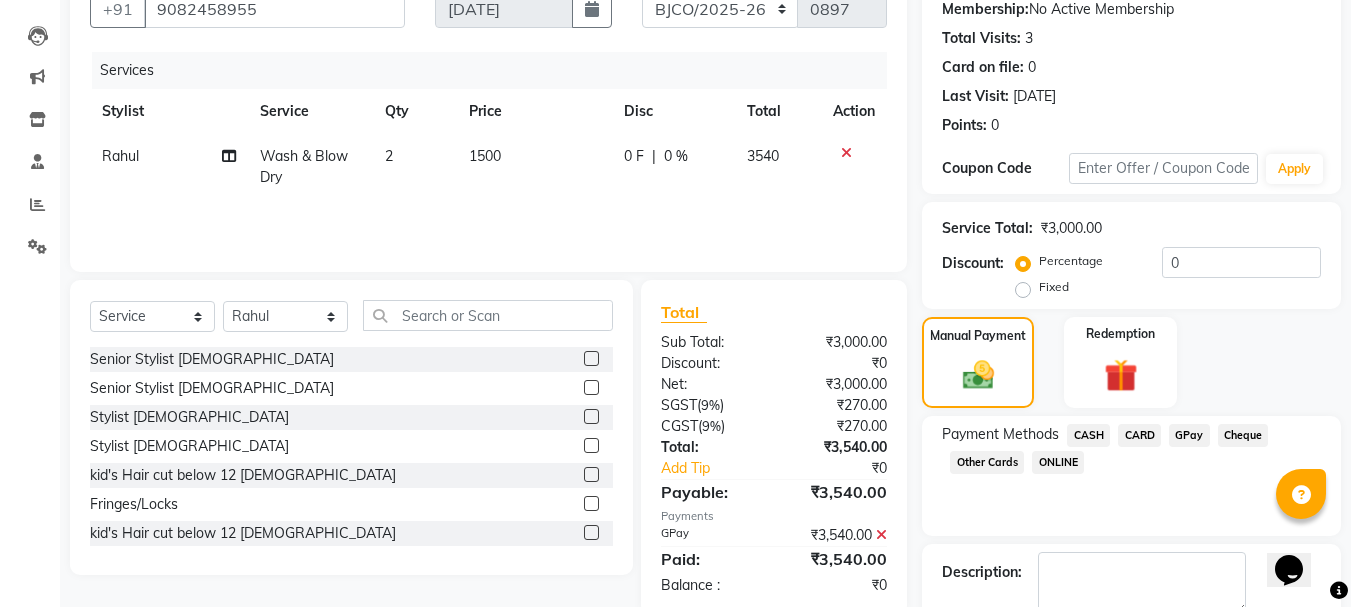 scroll, scrollTop: 309, scrollLeft: 0, axis: vertical 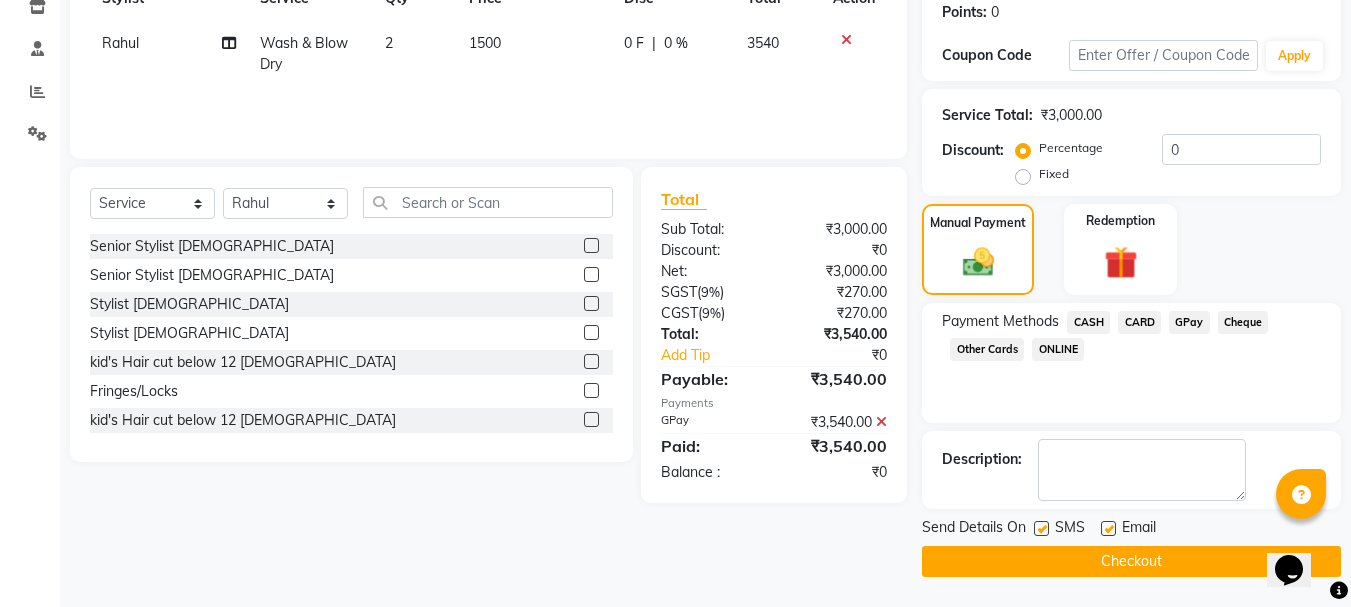 click 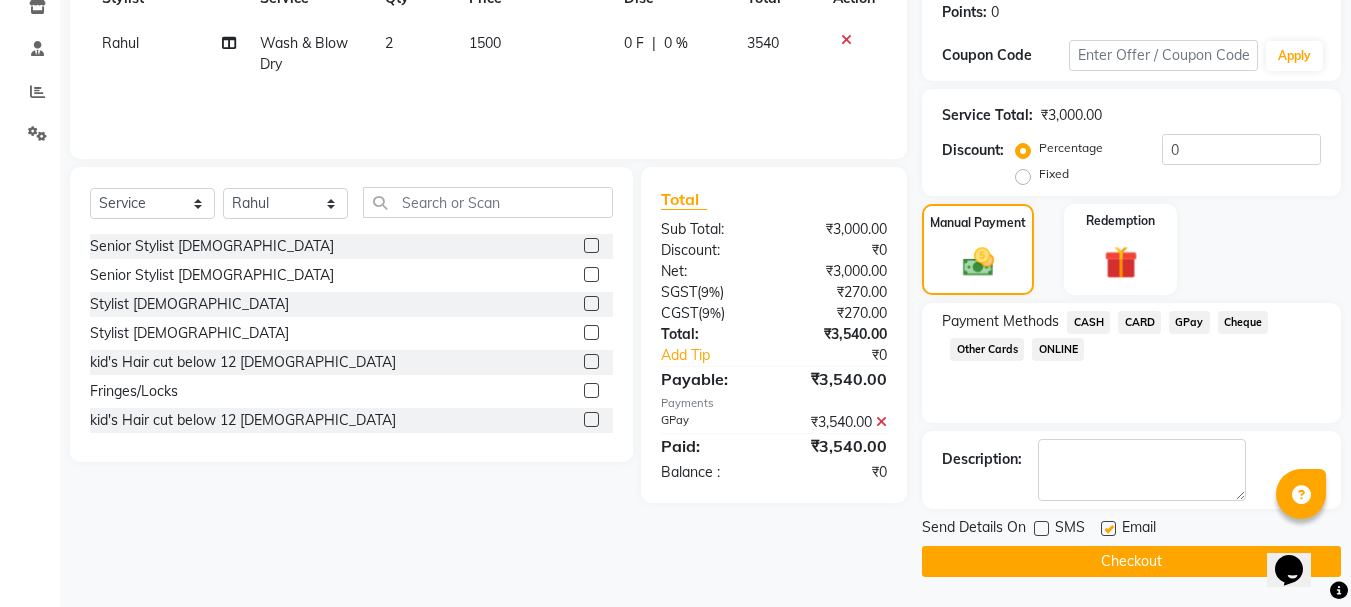click 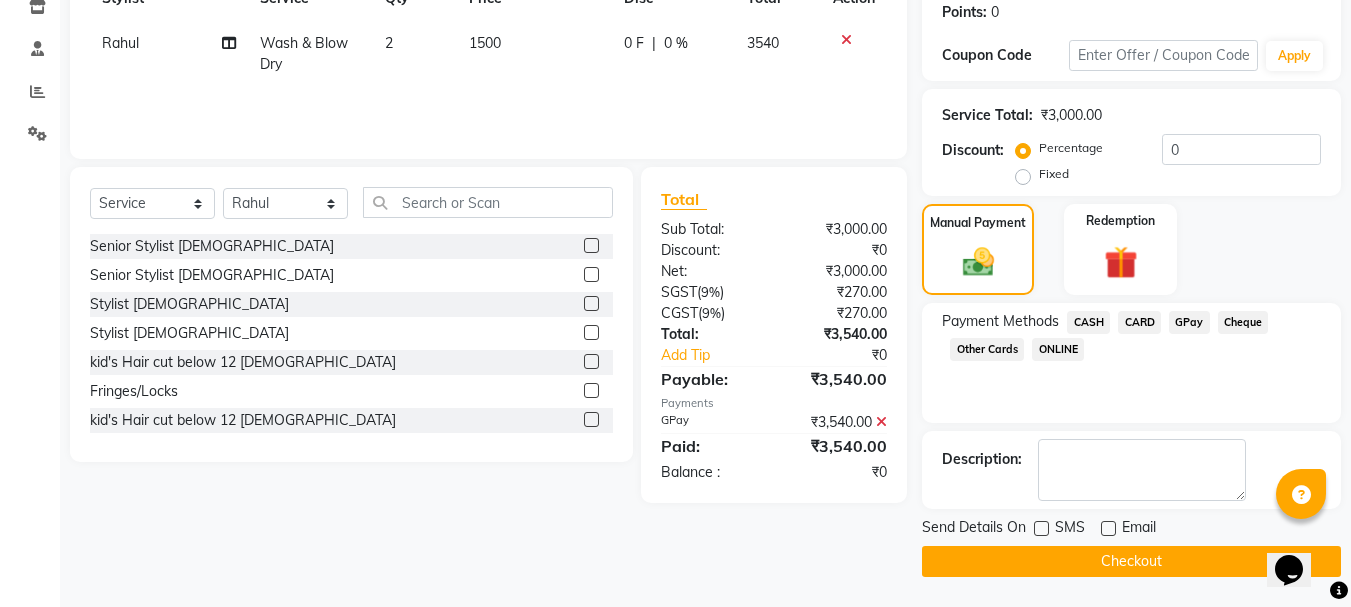 click on "Checkout" 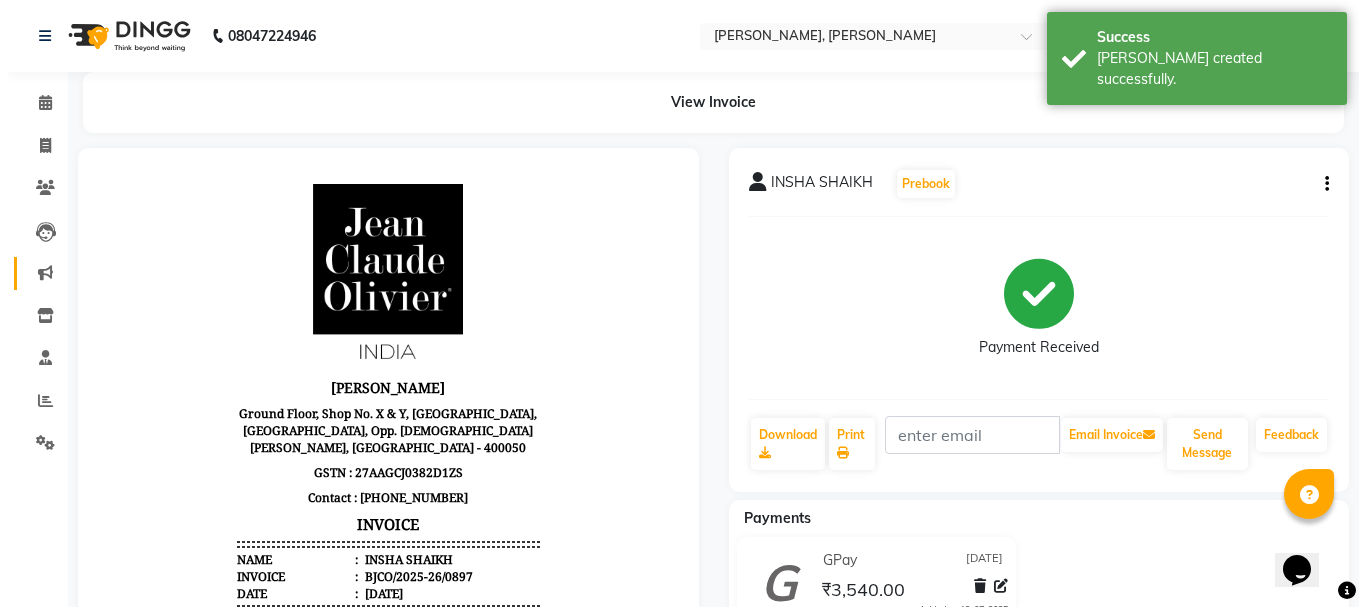 scroll, scrollTop: 0, scrollLeft: 0, axis: both 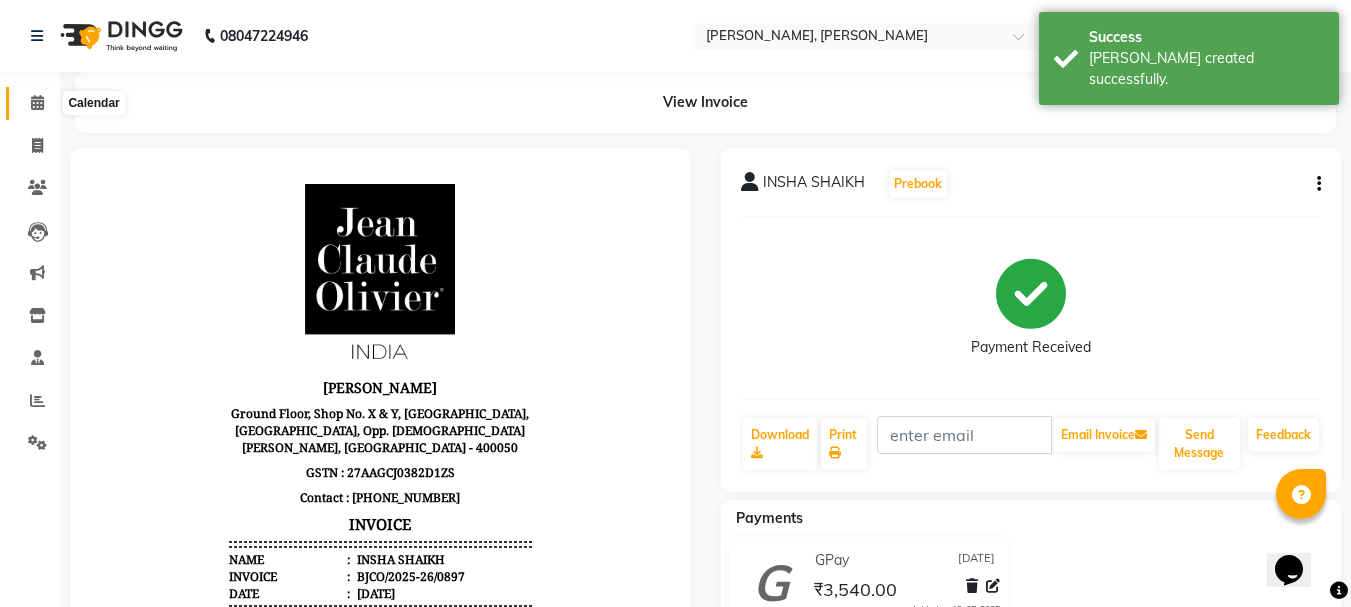 click 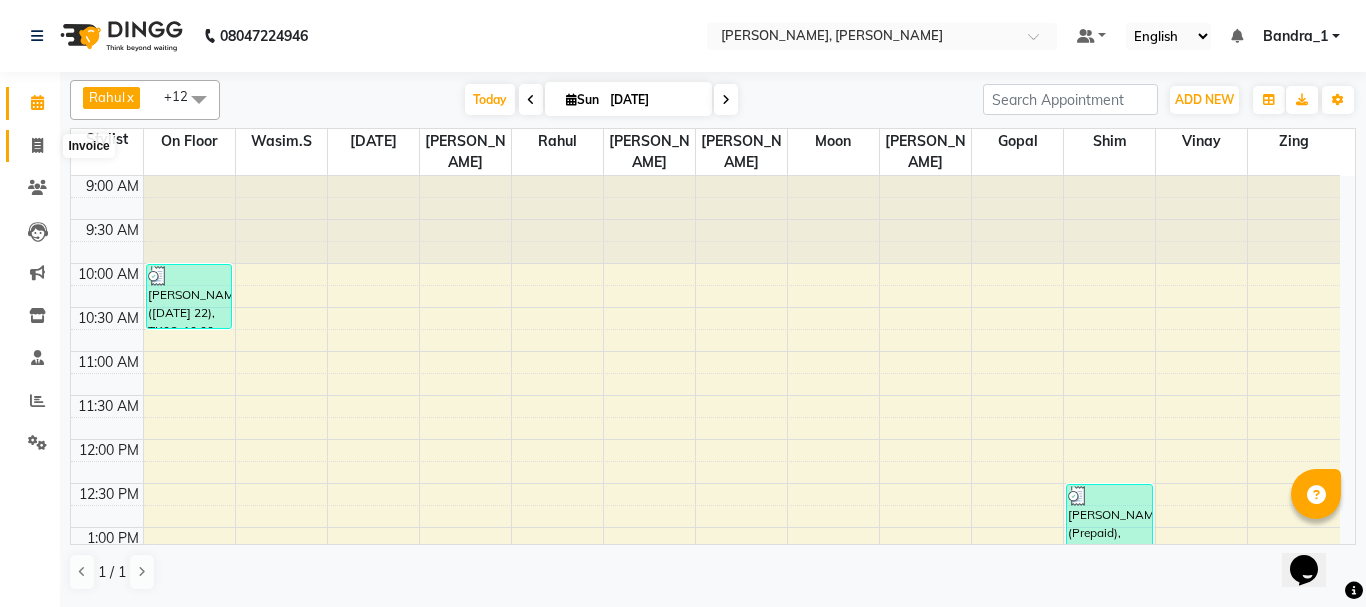 click 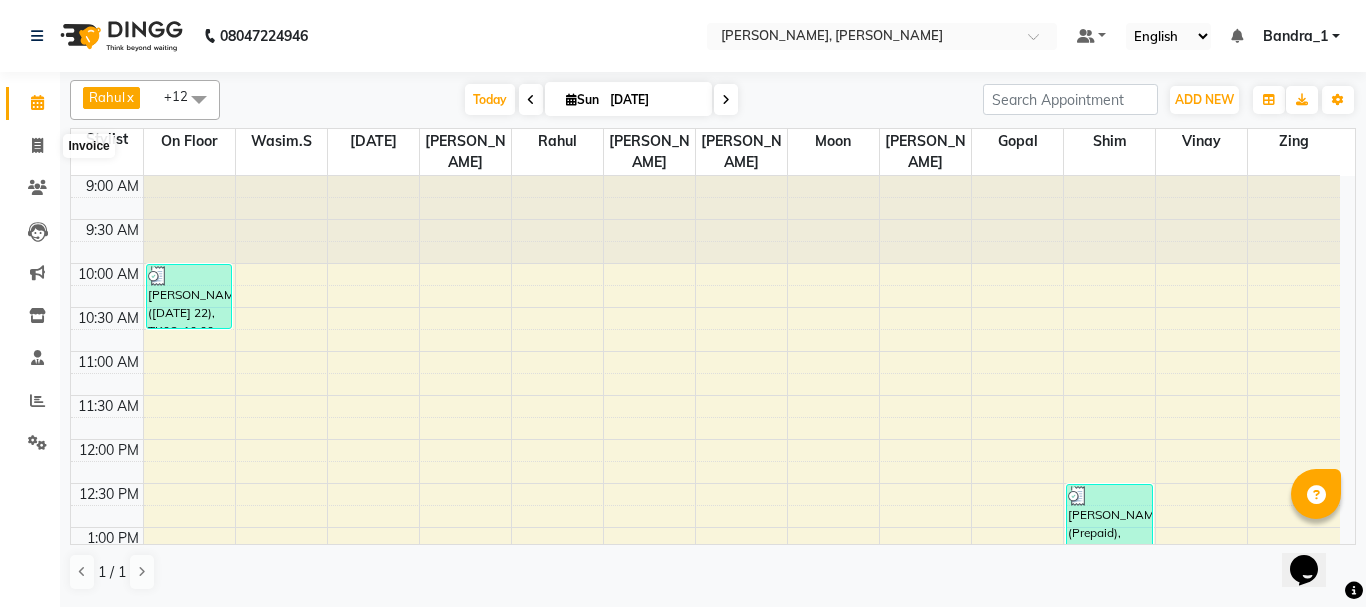 select on "service" 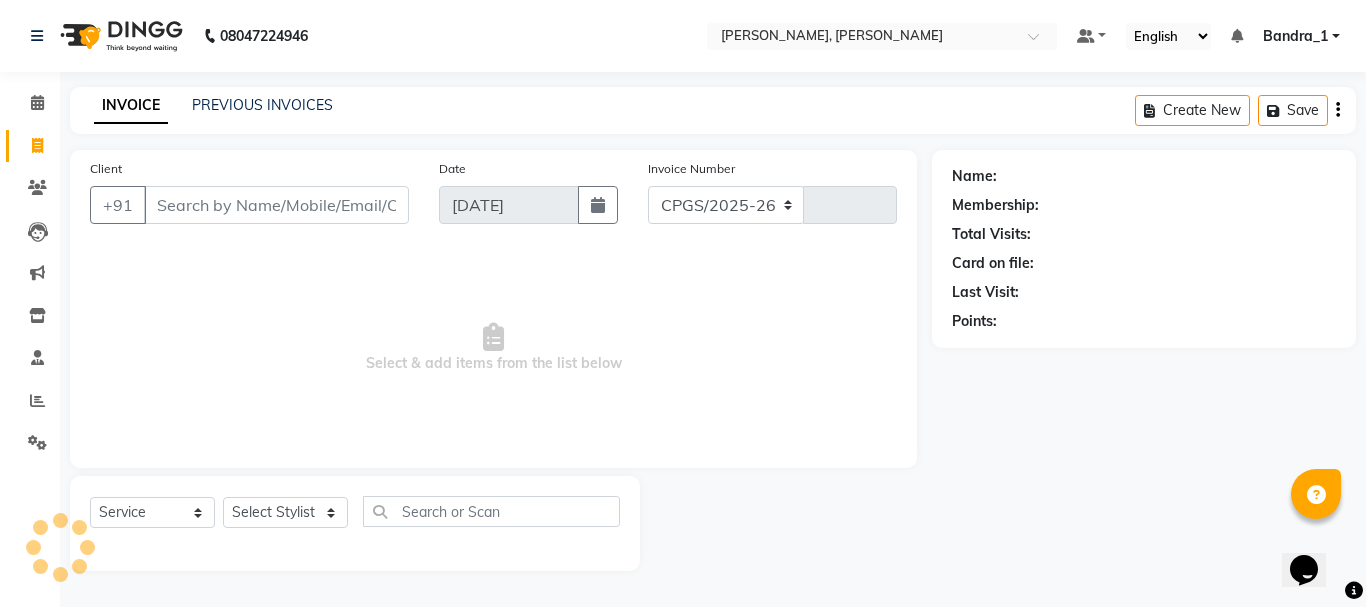 select on "7997" 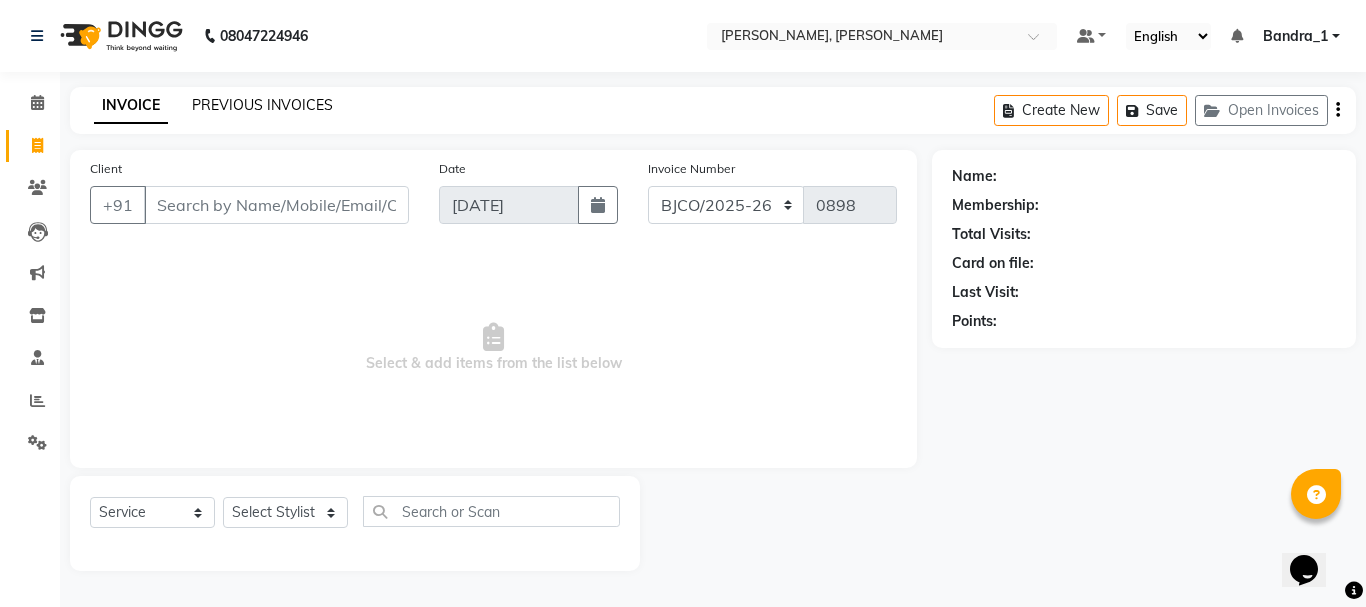 click on "PREVIOUS INVOICES" 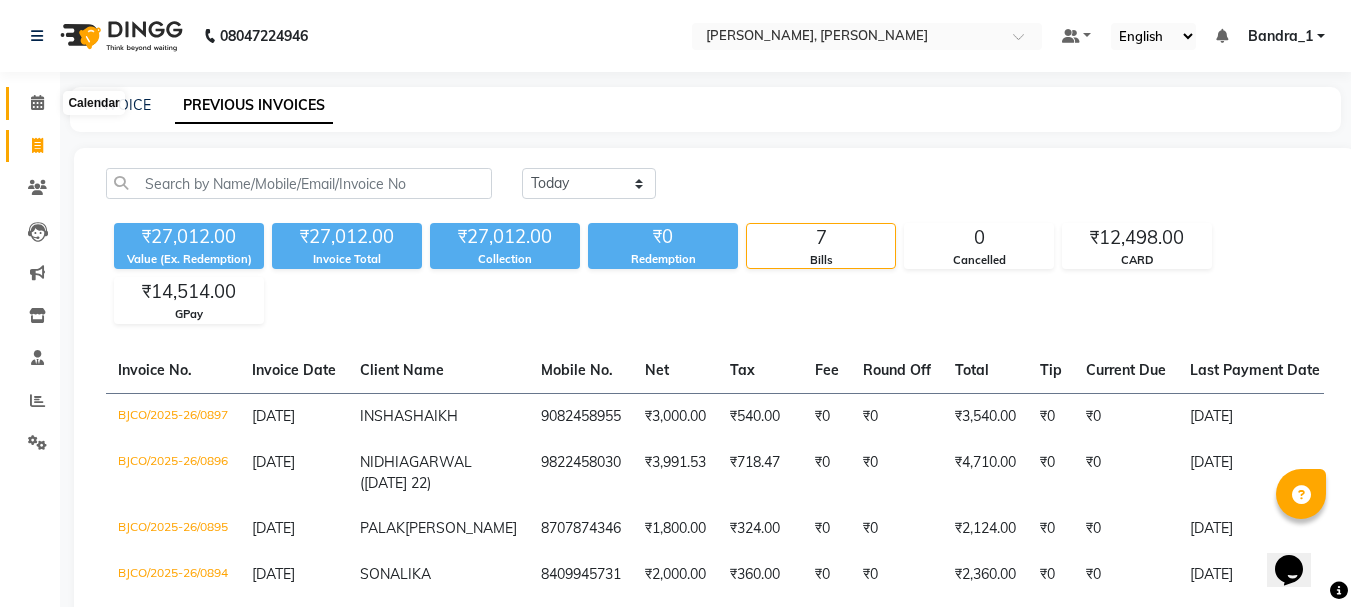 click 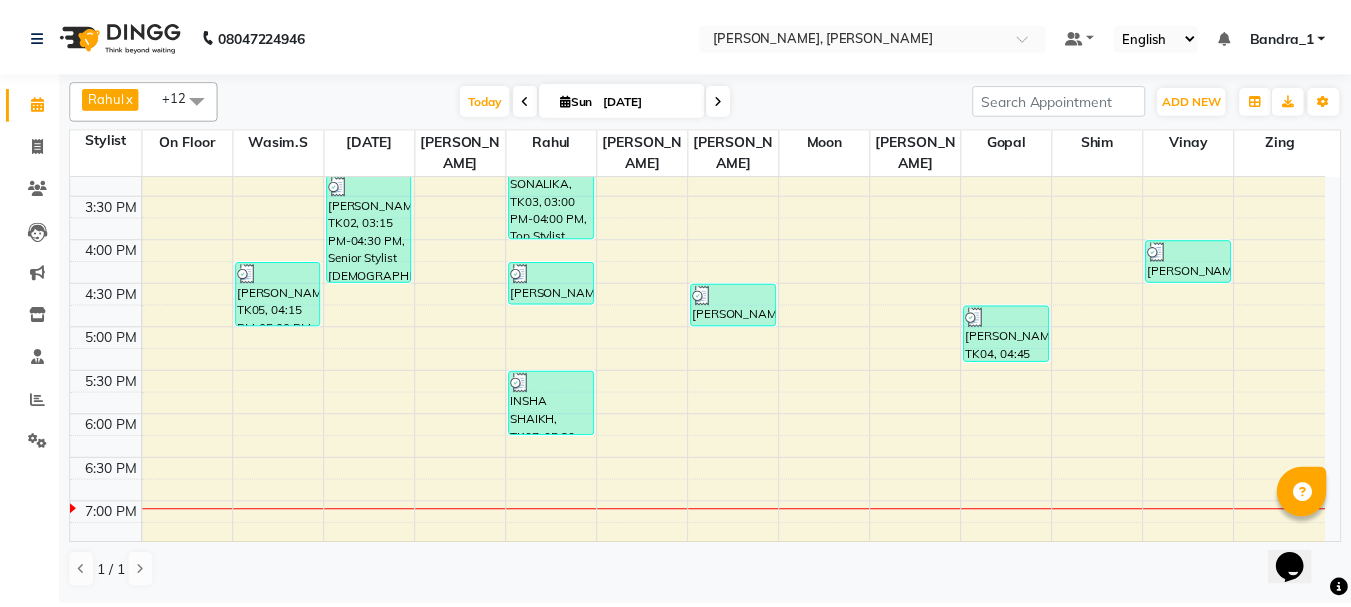 scroll, scrollTop: 611, scrollLeft: 0, axis: vertical 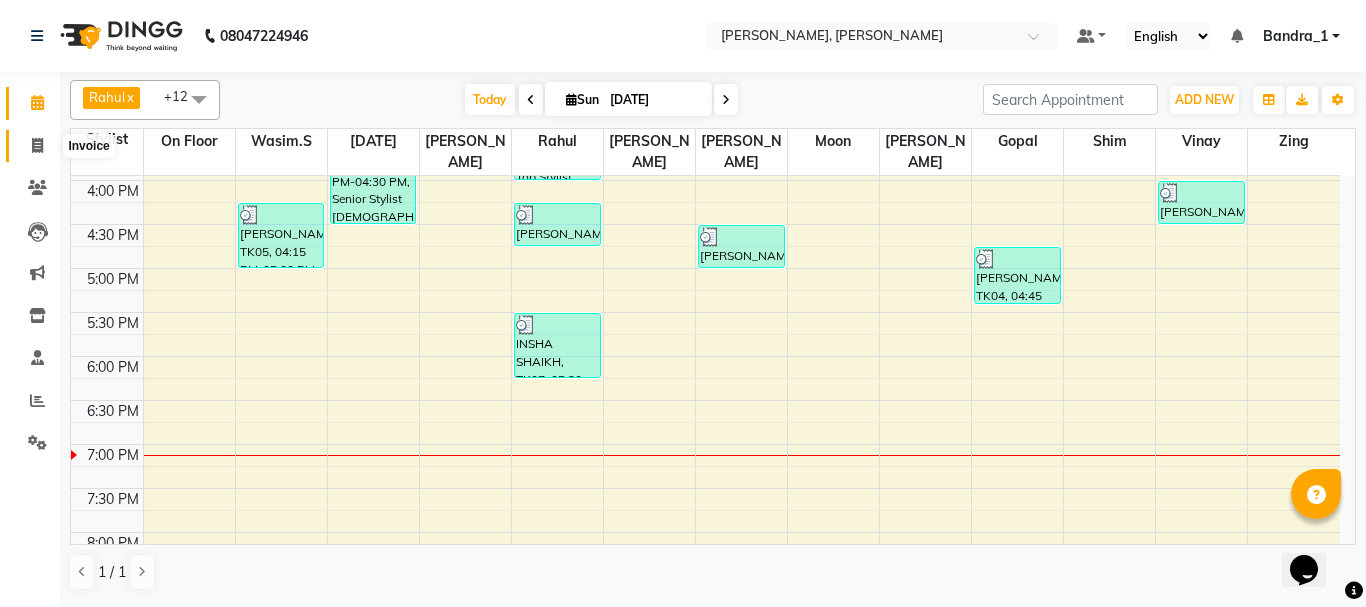 click 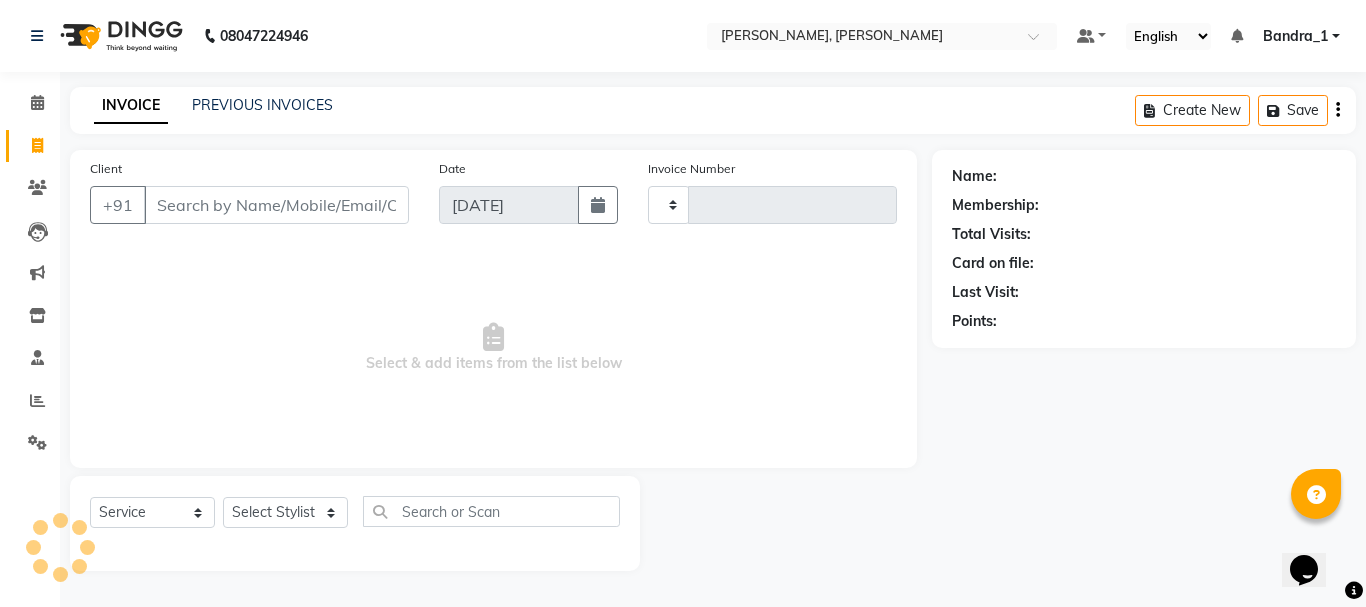 type on "0898" 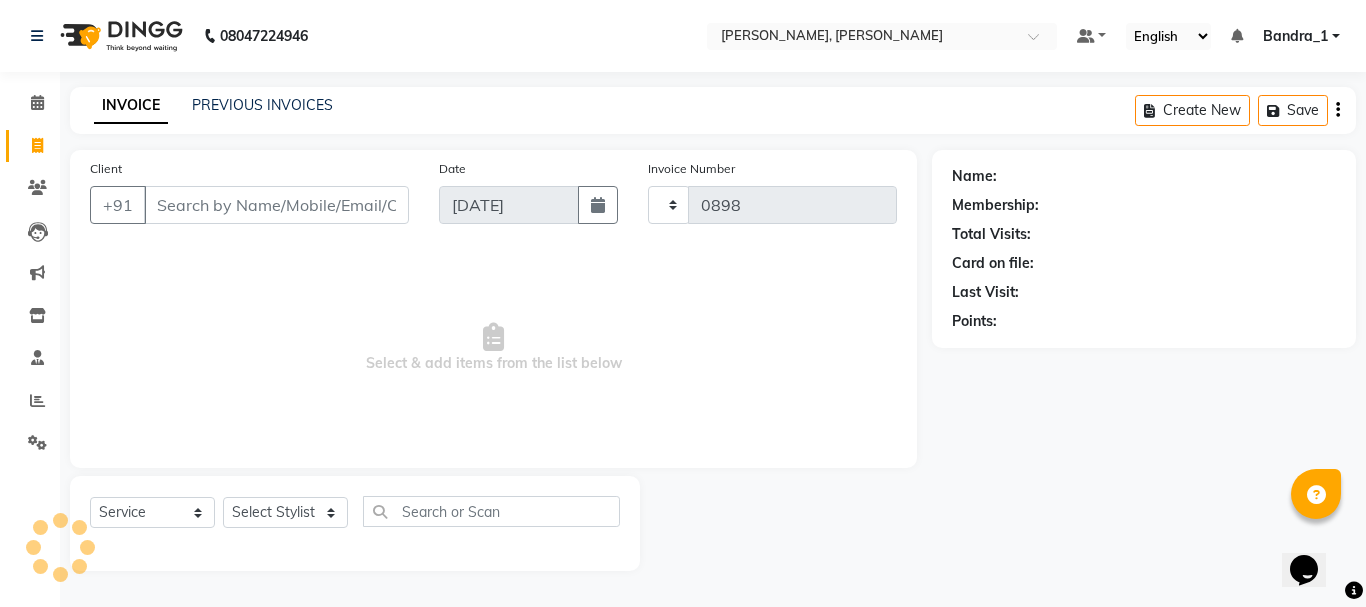 select on "7997" 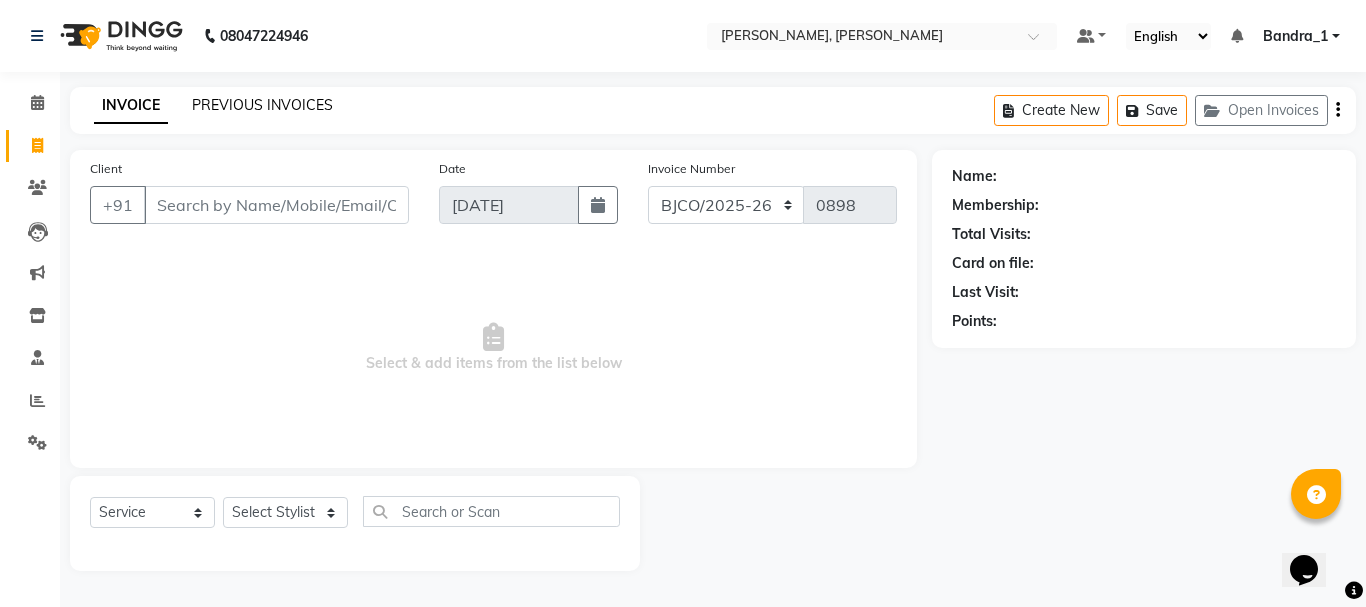 click on "PREVIOUS INVOICES" 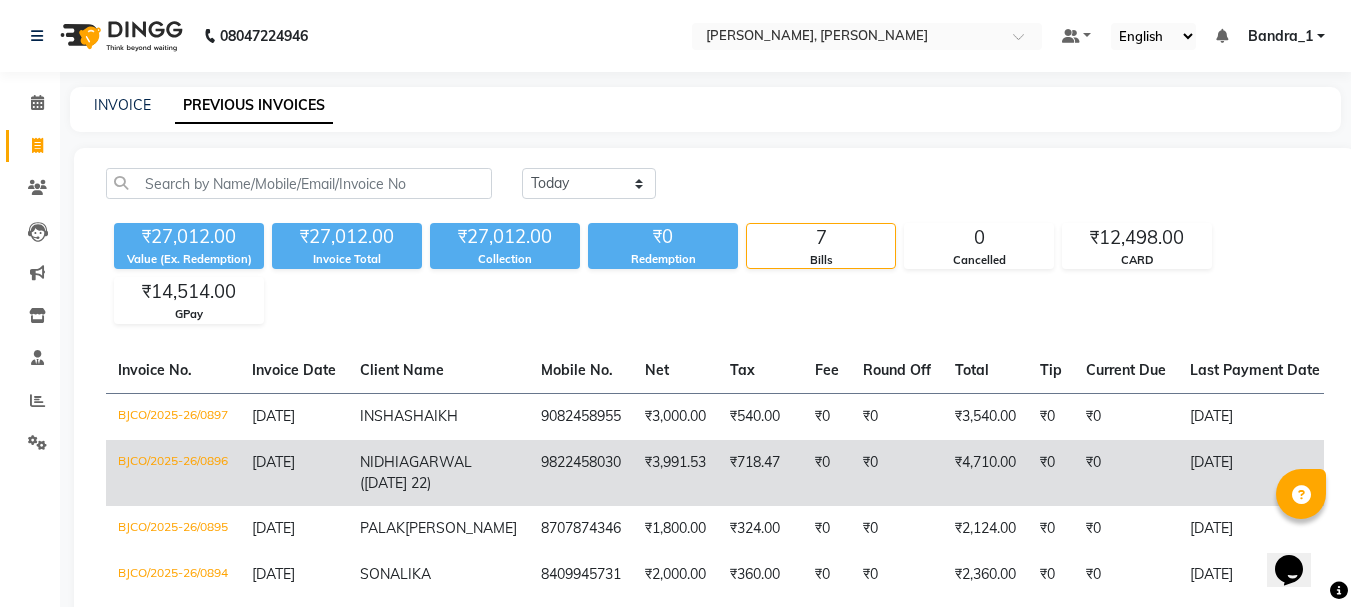 click on "9822458030" 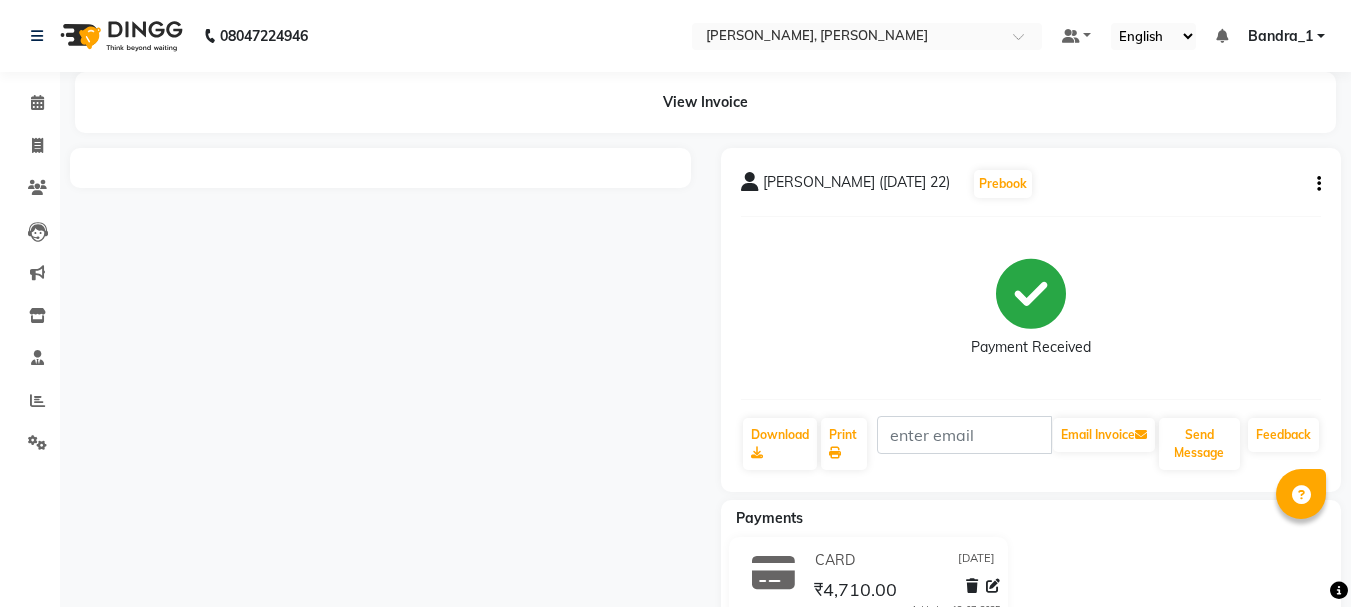 scroll, scrollTop: 0, scrollLeft: 0, axis: both 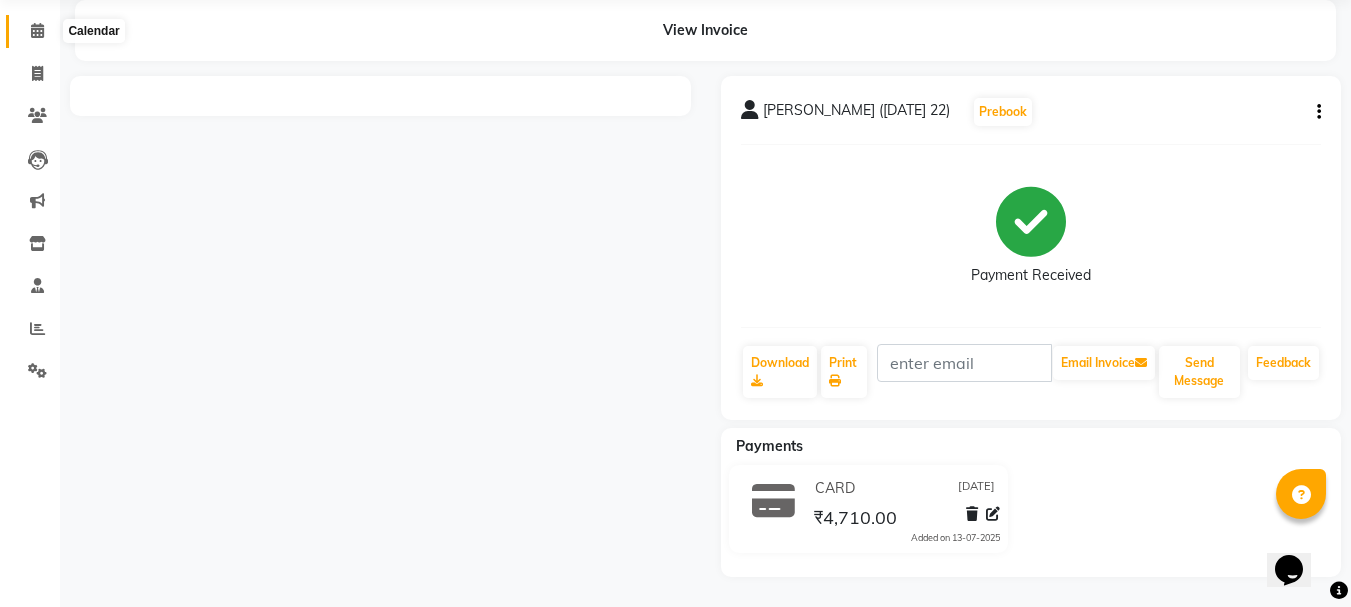 click 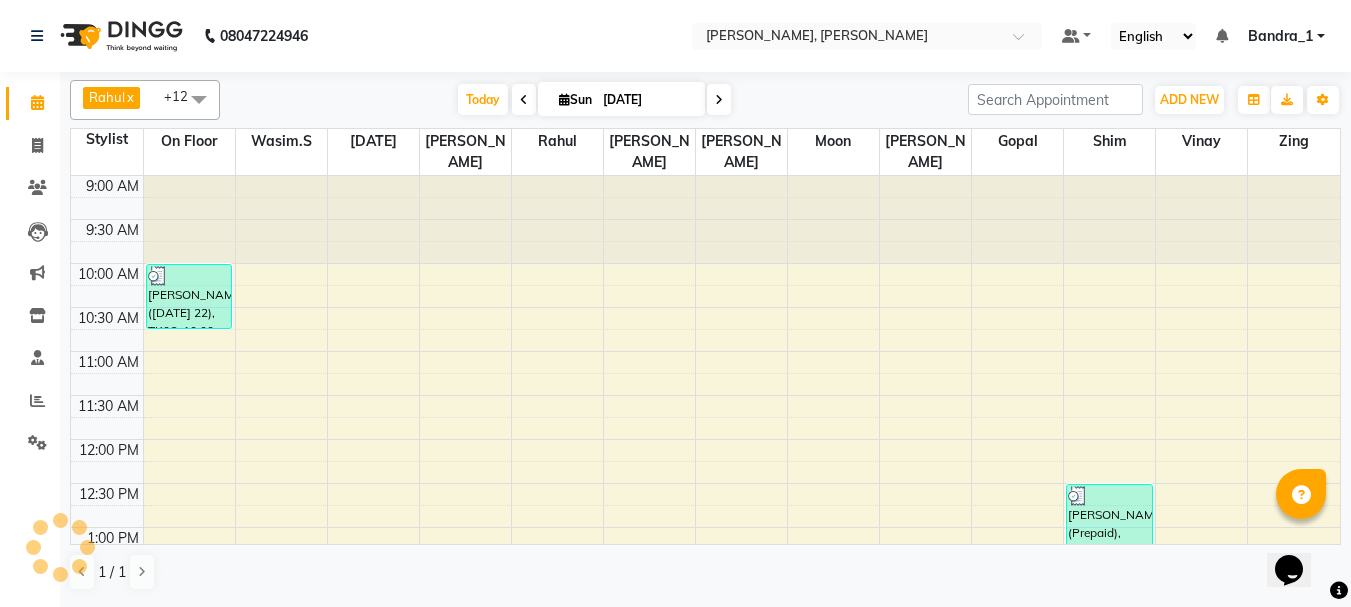 scroll, scrollTop: 0, scrollLeft: 0, axis: both 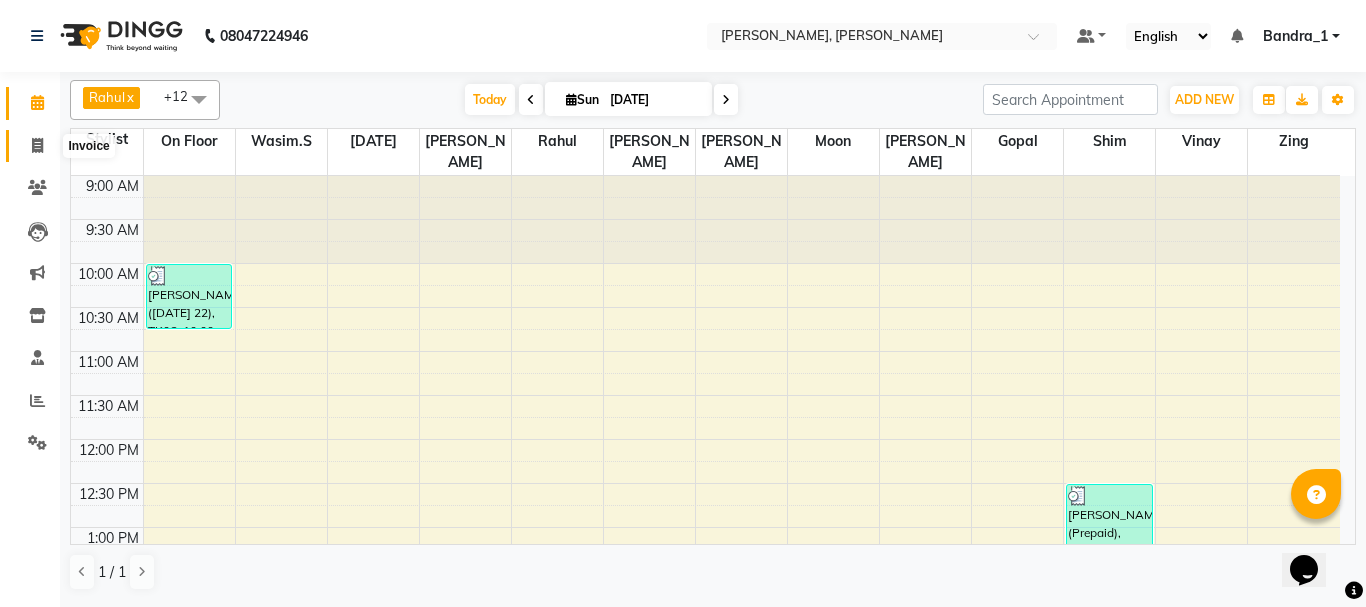 click 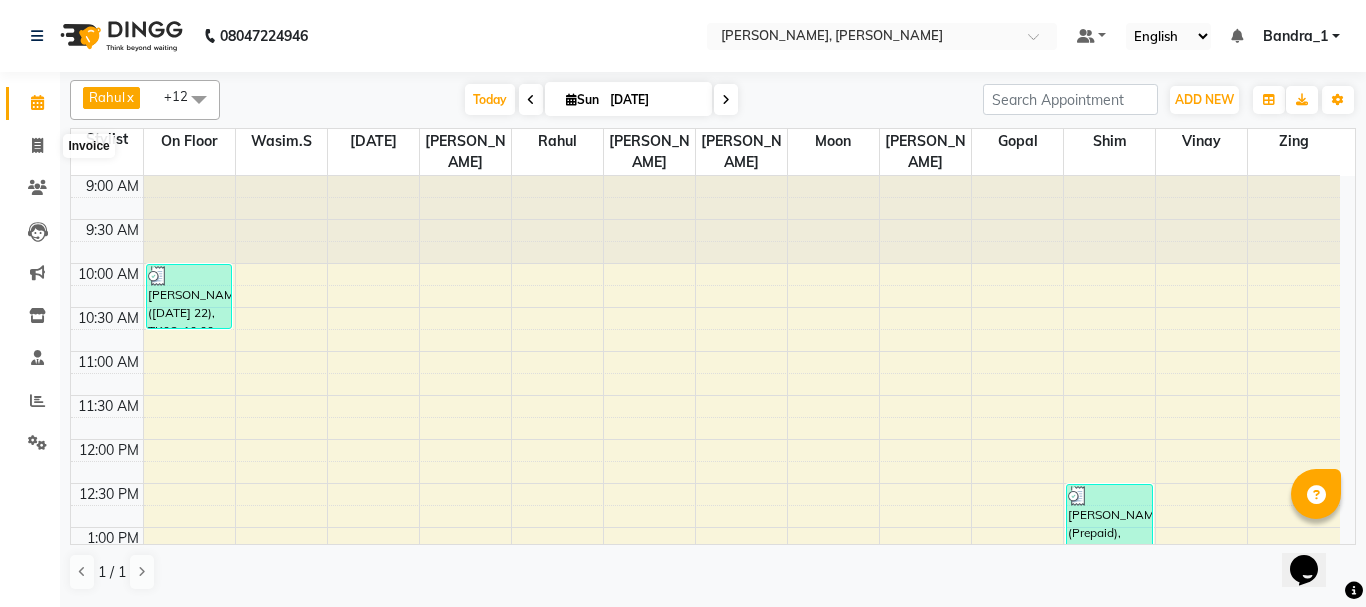 select on "7997" 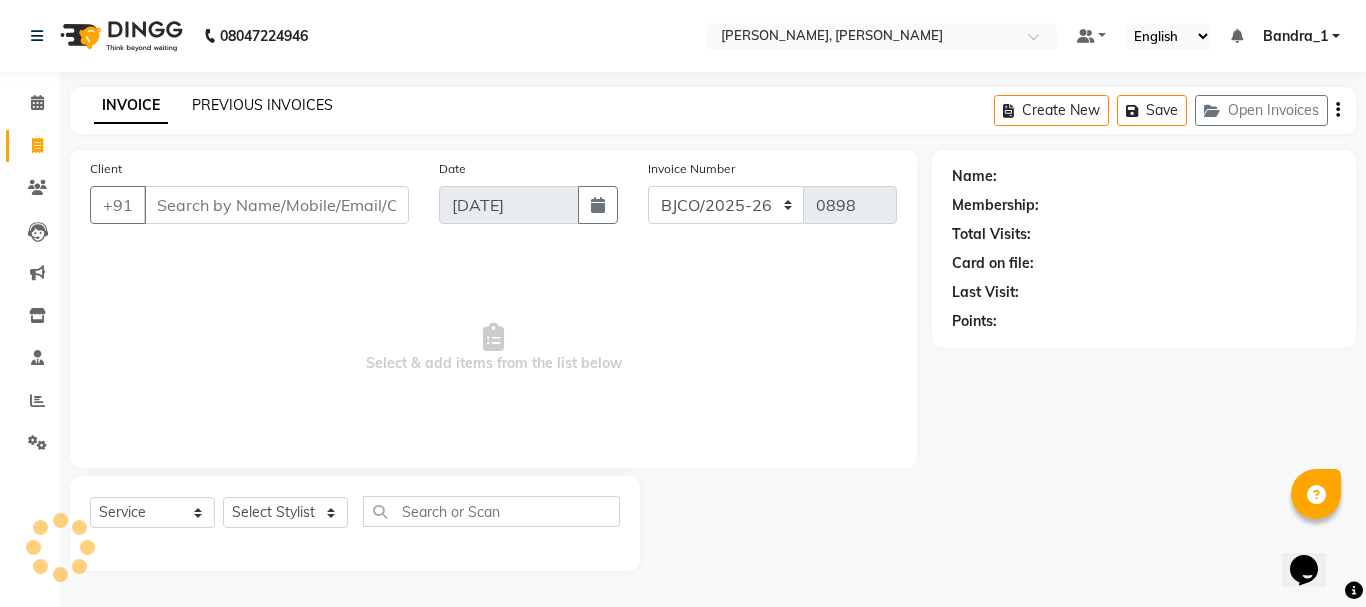 click on "PREVIOUS INVOICES" 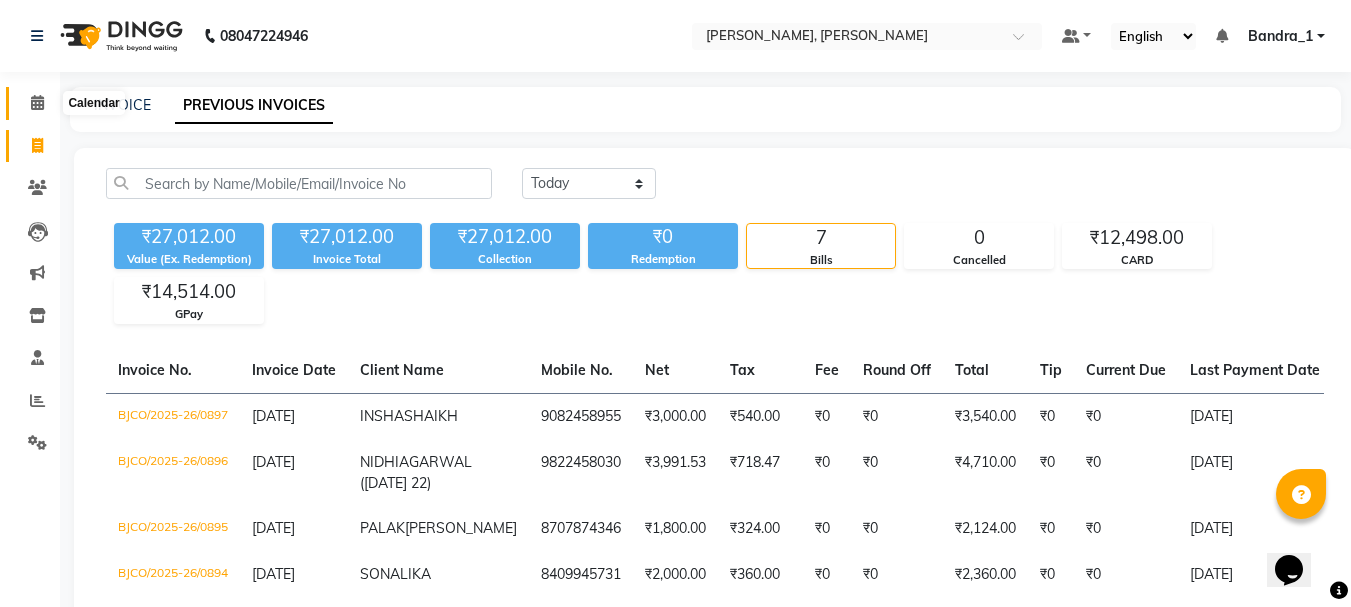 click 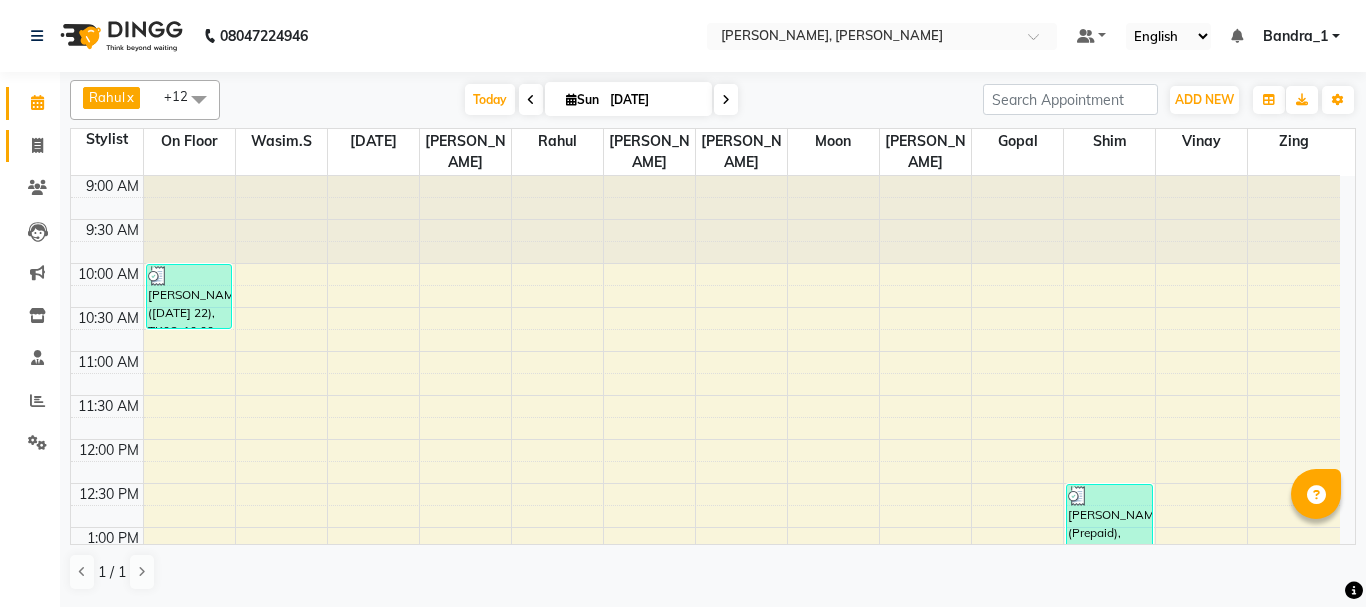 scroll, scrollTop: 0, scrollLeft: 0, axis: both 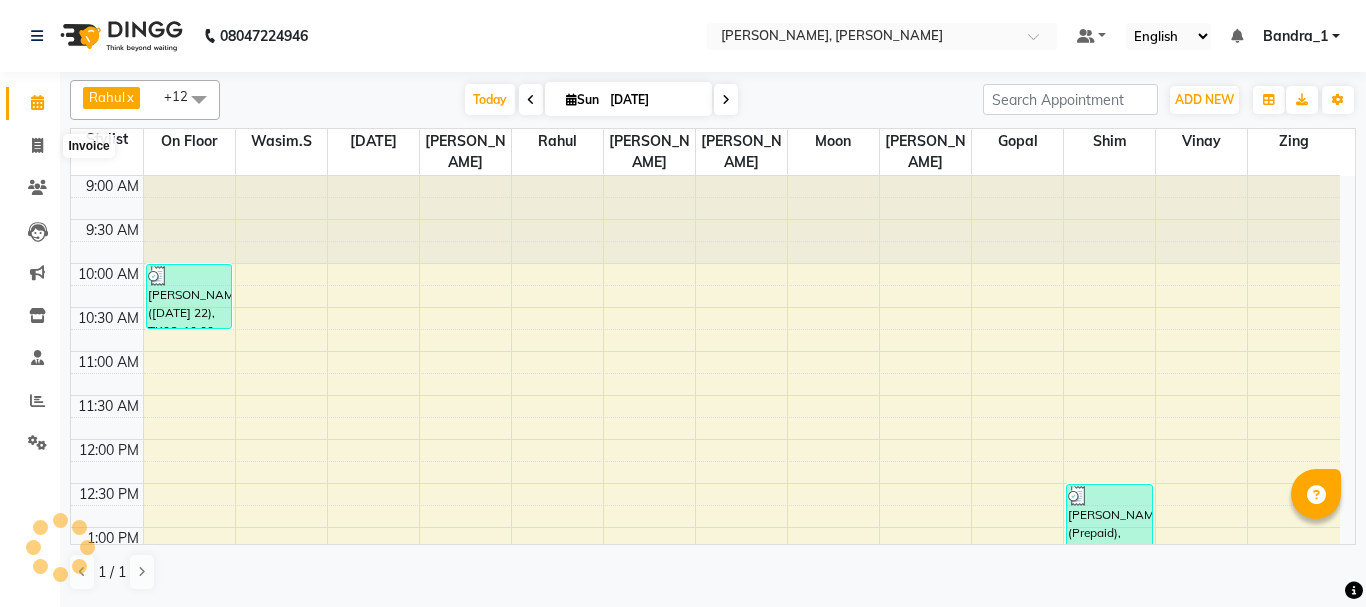 click 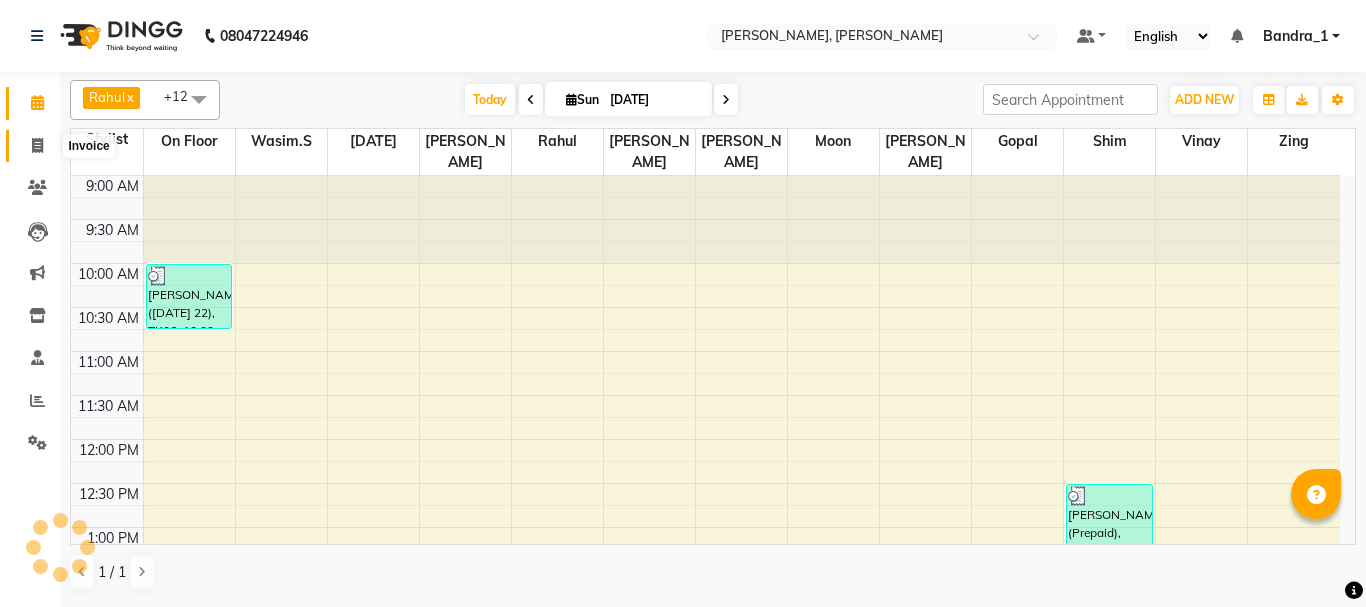 select on "service" 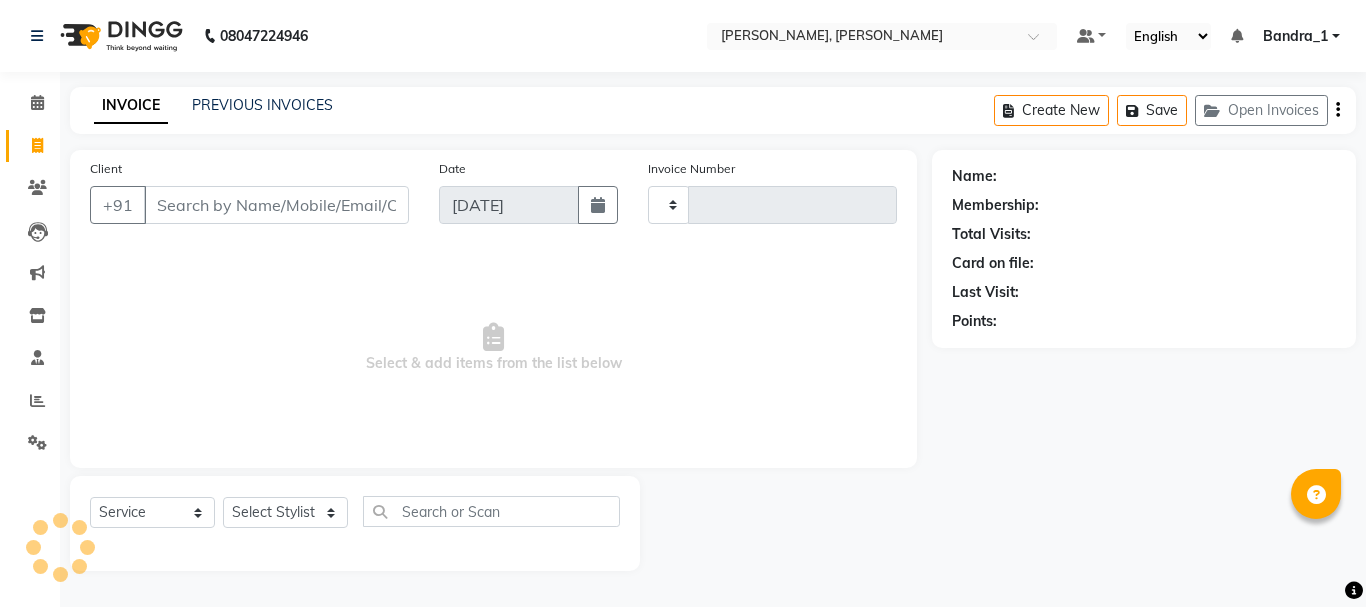 scroll, scrollTop: 0, scrollLeft: 0, axis: both 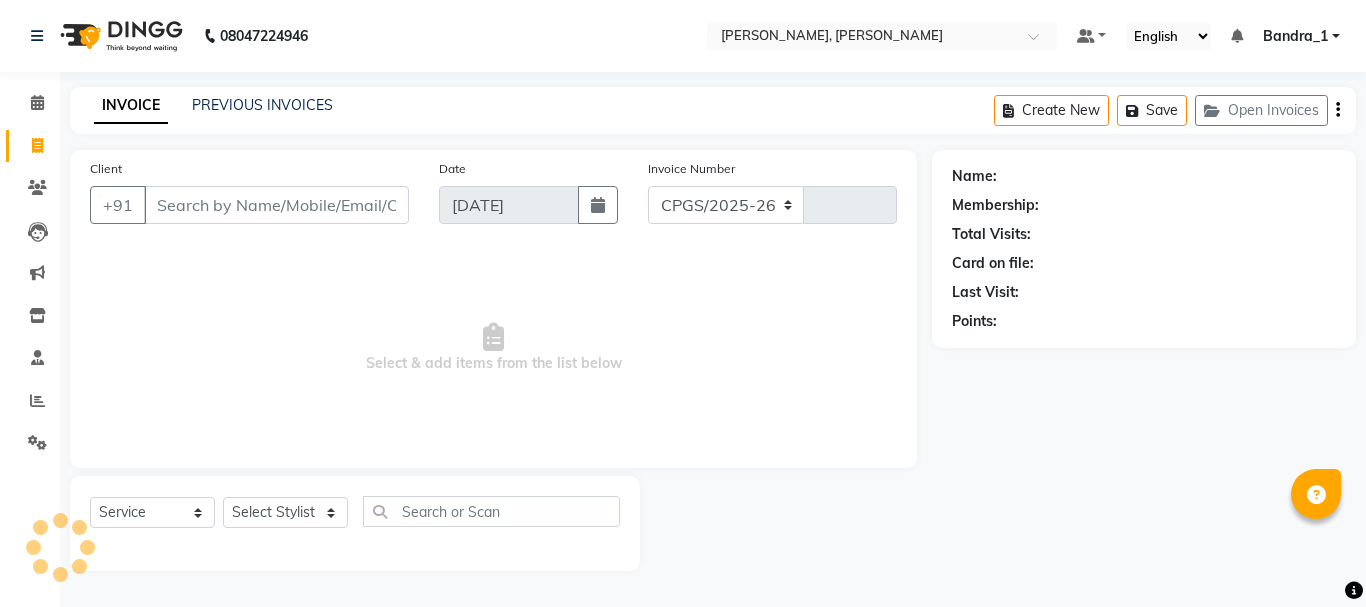 select on "7997" 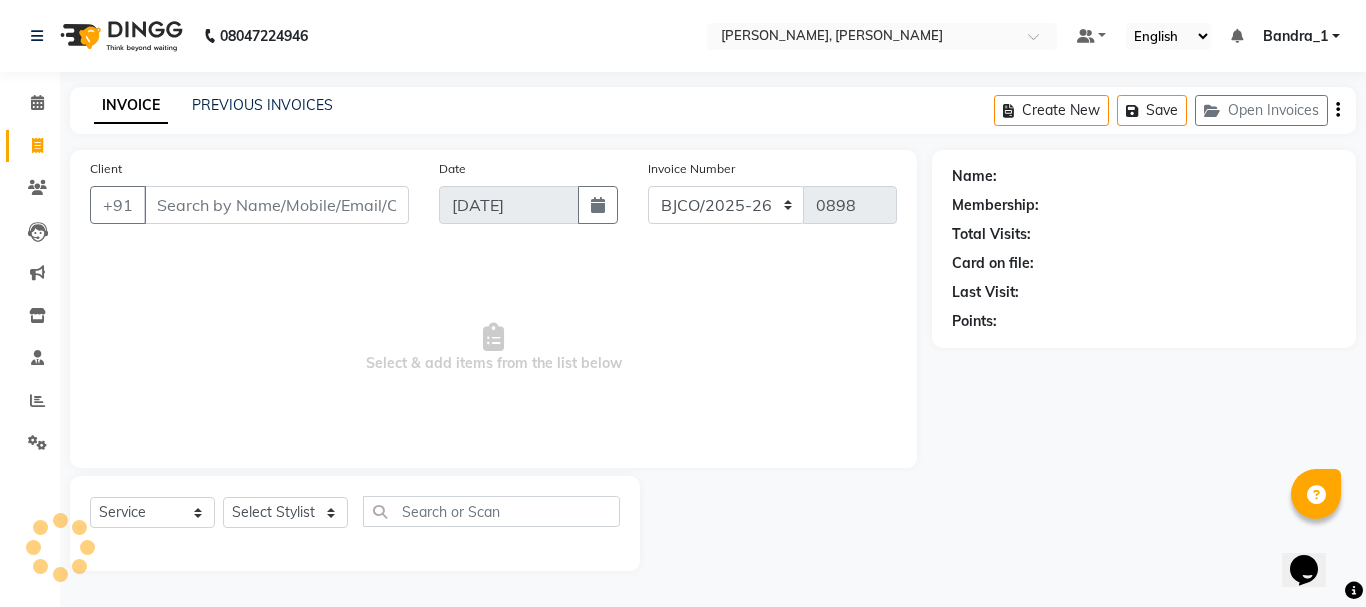 scroll, scrollTop: 0, scrollLeft: 0, axis: both 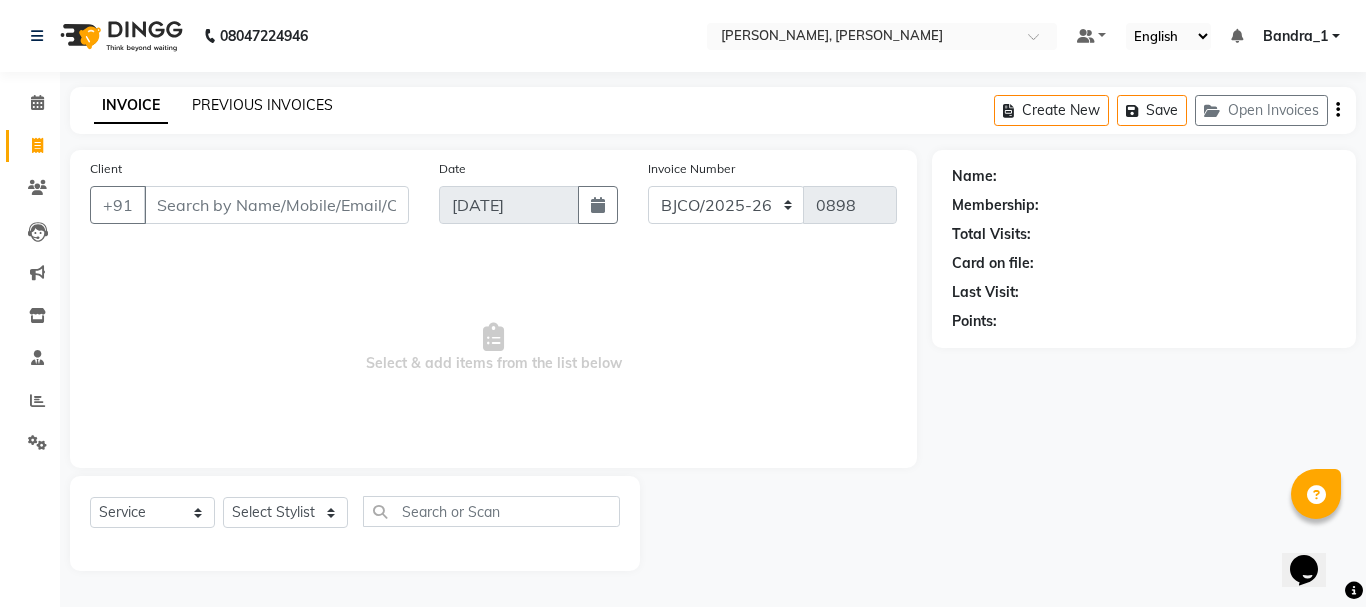 click on "PREVIOUS INVOICES" 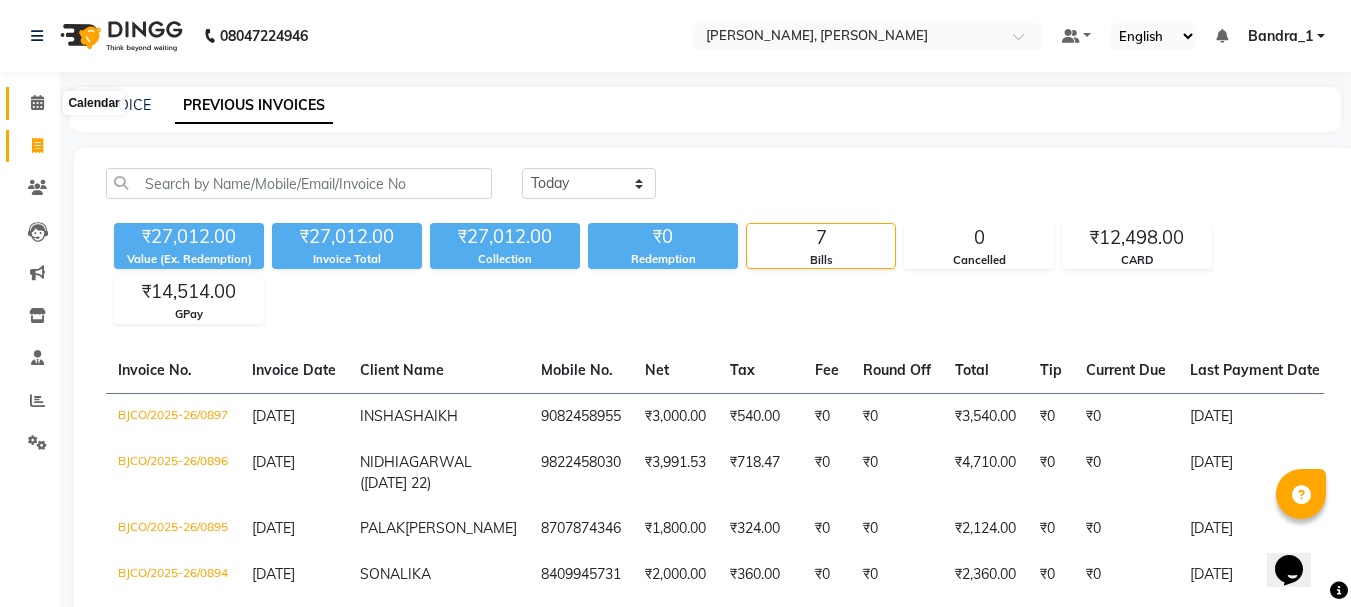 click 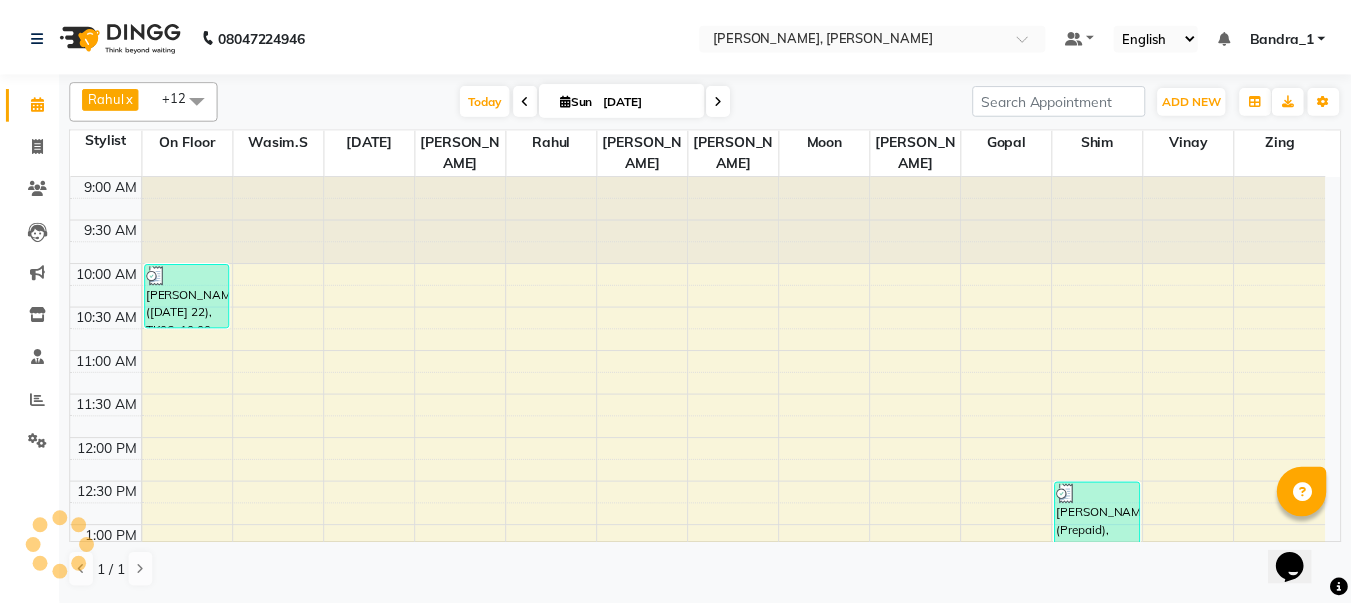 scroll, scrollTop: 0, scrollLeft: 0, axis: both 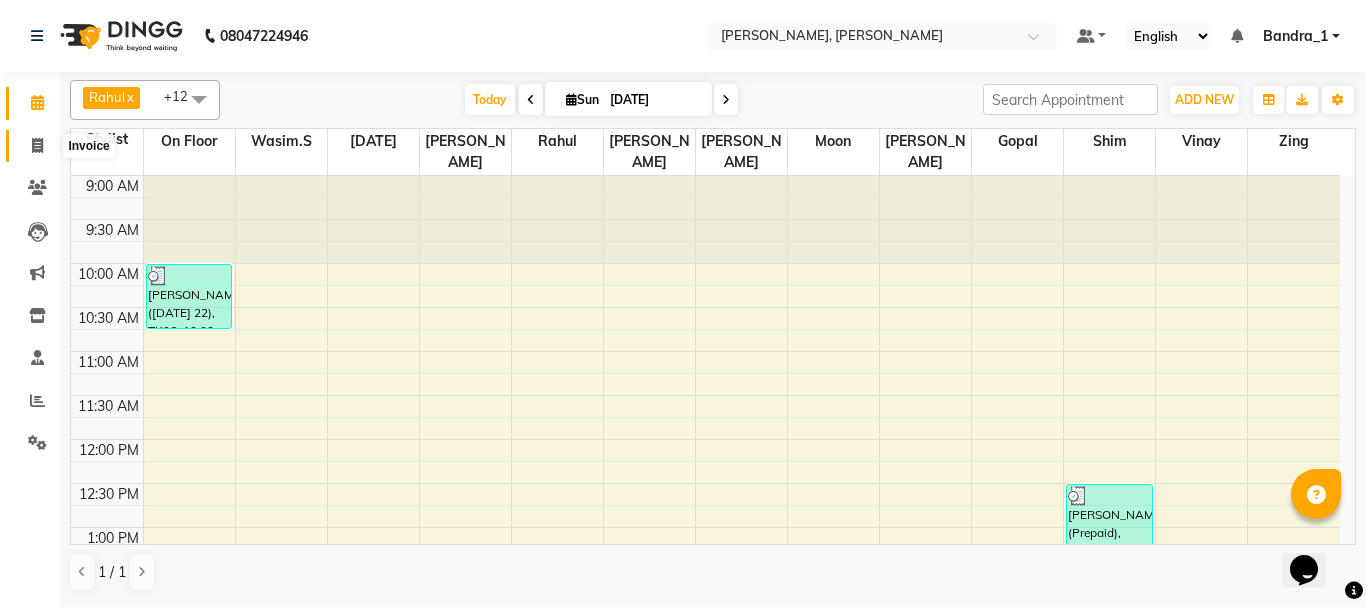 click 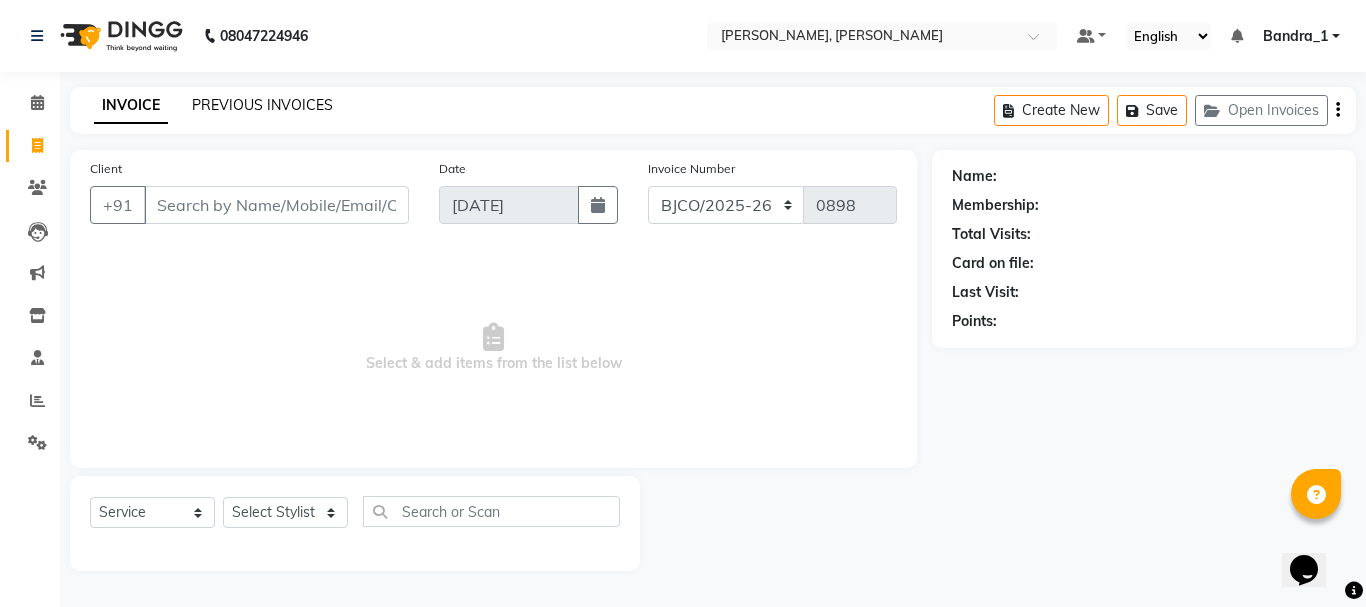 click on "PREVIOUS INVOICES" 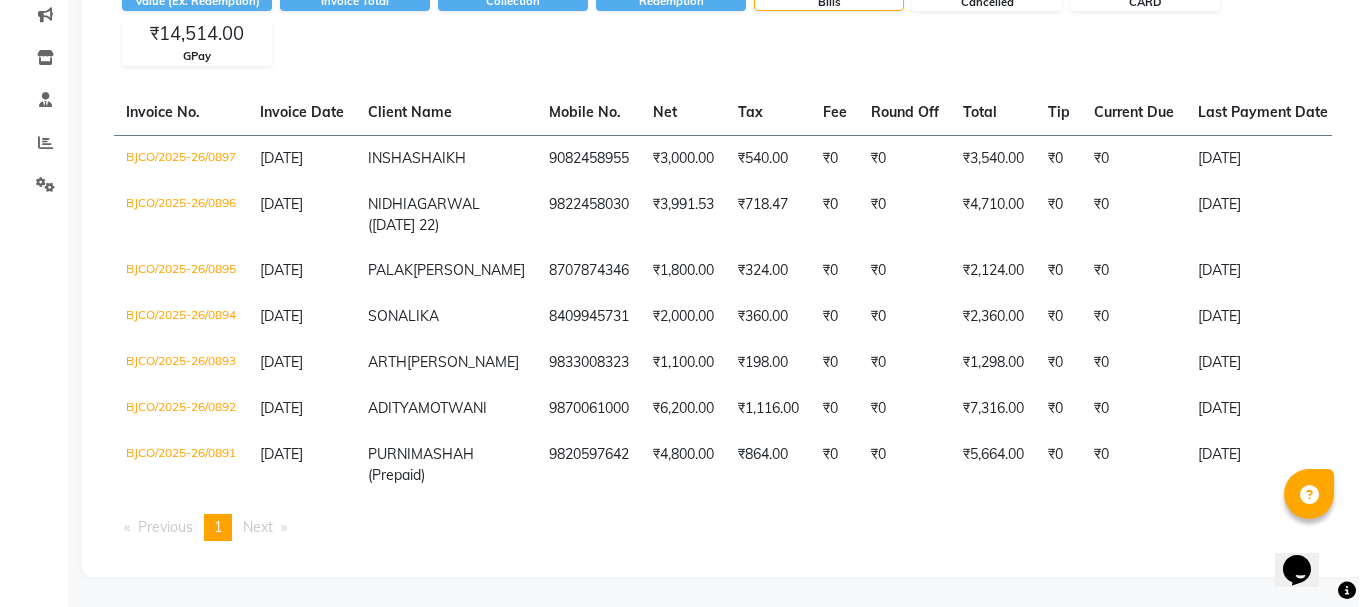 scroll, scrollTop: 0, scrollLeft: 0, axis: both 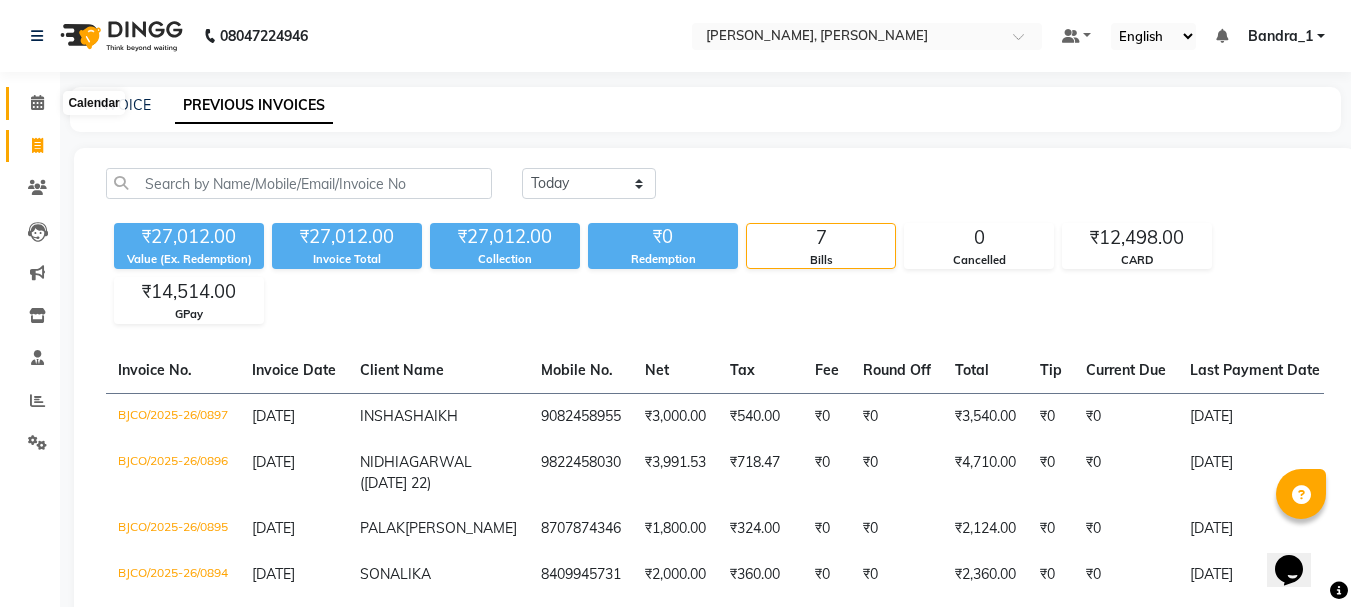 click 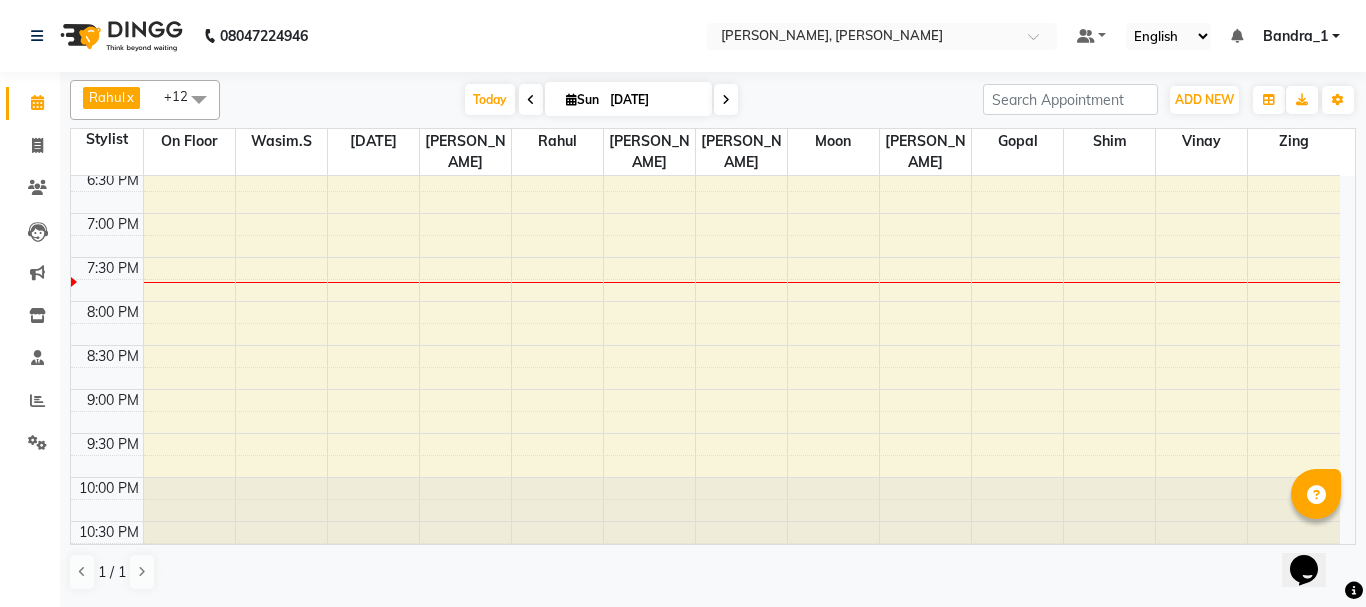scroll, scrollTop: 442, scrollLeft: 0, axis: vertical 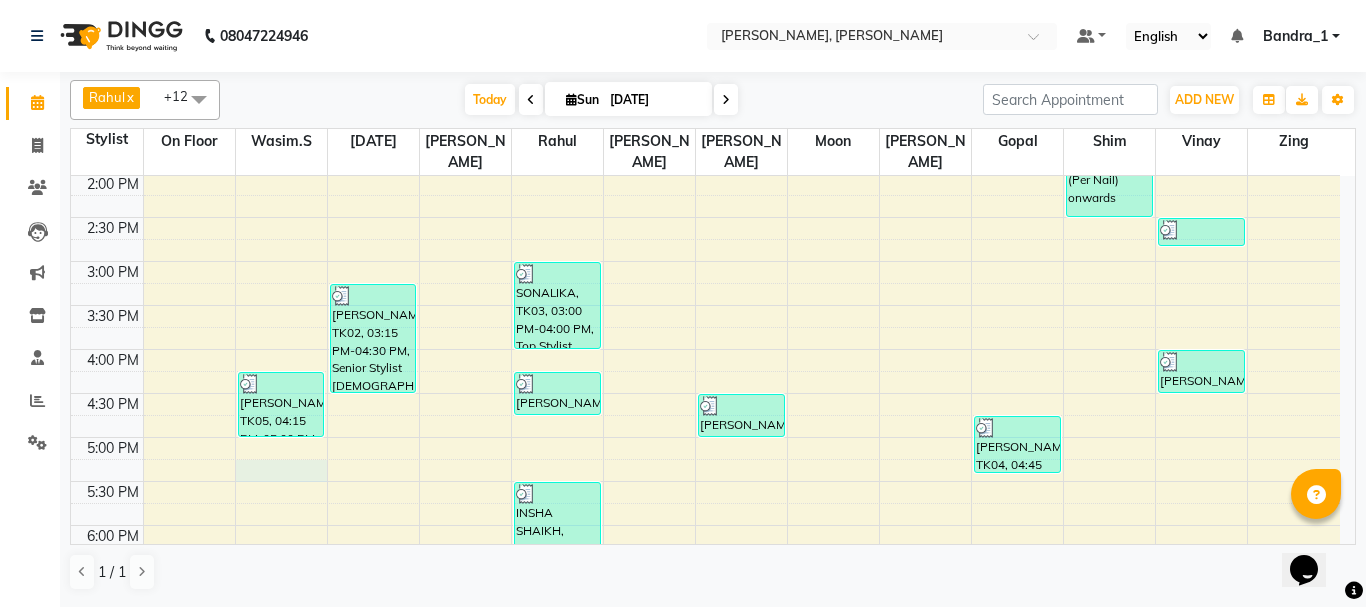 click on "9:00 AM 9:30 AM 10:00 AM 10:30 AM 11:00 AM 11:30 AM 12:00 PM 12:30 PM 1:00 PM 1:30 PM 2:00 PM 2:30 PM 3:00 PM 3:30 PM 4:00 PM 4:30 PM 5:00 PM 5:30 PM 6:00 PM 6:30 PM 7:00 PM 7:30 PM 8:00 PM 8:30 PM 9:00 PM 9:30 PM 10:00 PM 10:30 PM     [PERSON_NAME] ([PERSON_NAME] 22), TK06, 10:00 AM-10:45 AM, Senior Stylist [DEMOGRAPHIC_DATA]     [PERSON_NAME], TK05, 04:15 PM-05:00 PM, Senior Stylist [DEMOGRAPHIC_DATA]     [PERSON_NAME], TK02, 03:15 PM-04:30 PM, Senior Stylist [DEMOGRAPHIC_DATA],[PERSON_NAME] Trimming     SONALIKA, TK03, 03:00 PM-04:00 PM, Top Stylist [DEMOGRAPHIC_DATA]     [PERSON_NAME], TK04, 04:15 PM-04:45 PM, [PERSON_NAME] Trimming     INSHA SHAIKH, TK07, 05:30 PM-06:15 PM, Wash & Blow Dry     [PERSON_NAME], TK02, 04:30 PM-05:00 PM, Postquan Spanish C/UP     [PERSON_NAME], TK04, 04:45 PM-05:25 PM, Cut And File,Cut And File     [PERSON_NAME] (Prepaid), TK01, 12:30 PM-02:30 PM,  Gel Polish French,Nail Art (Per Nail) onwards     [PERSON_NAME] (Prepaid), TK01, 02:30 PM-02:50 PM, Polish Change     [PERSON_NAME], TK02, 04:00 PM-04:30 PM, Essential Pedicure" at bounding box center (705, 349) 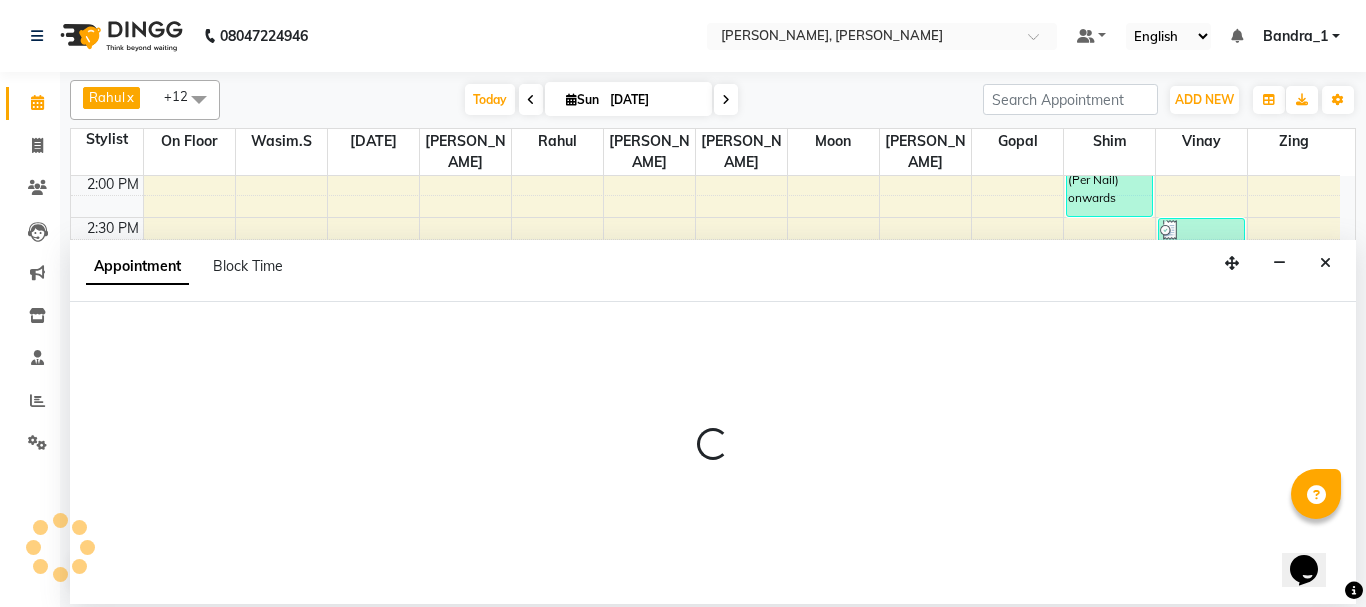 select on "54154" 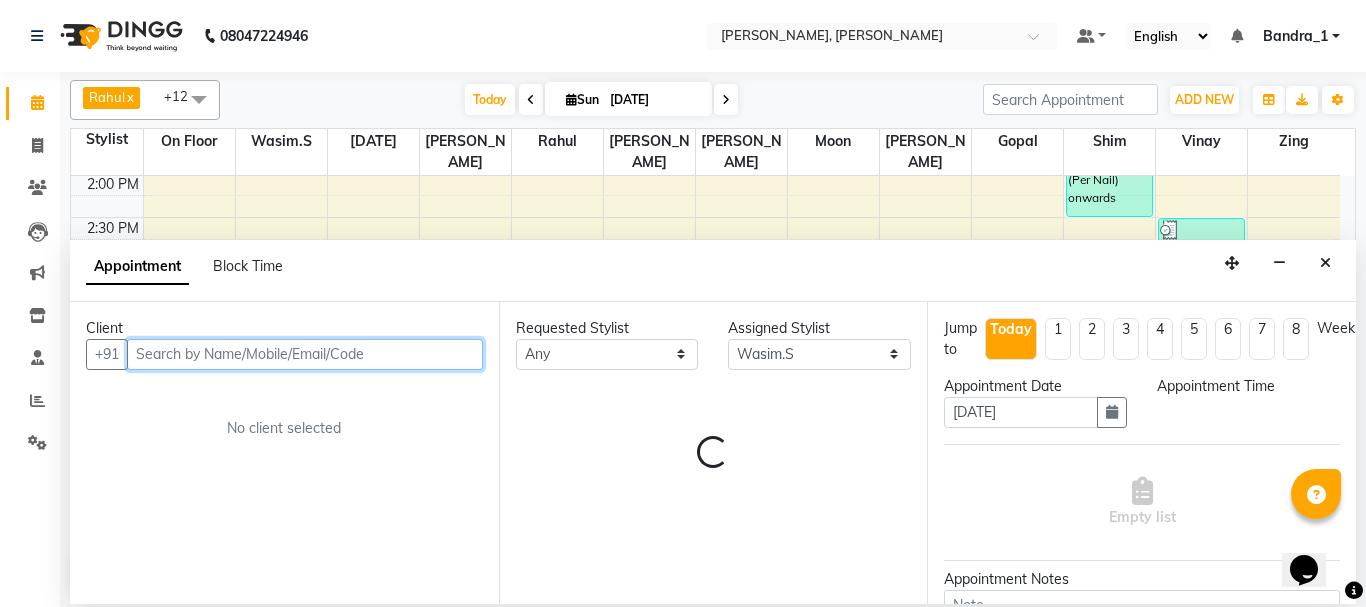select on "1035" 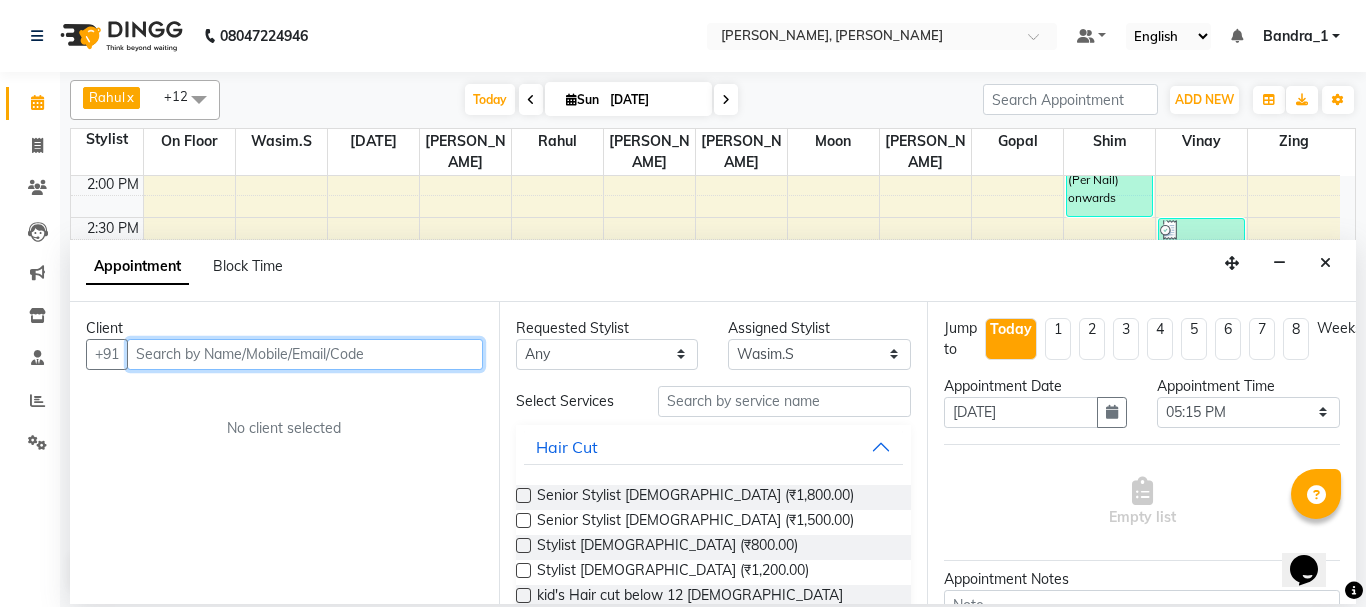 drag, startPoint x: 158, startPoint y: 346, endPoint x: 0, endPoint y: 92, distance: 299.13208 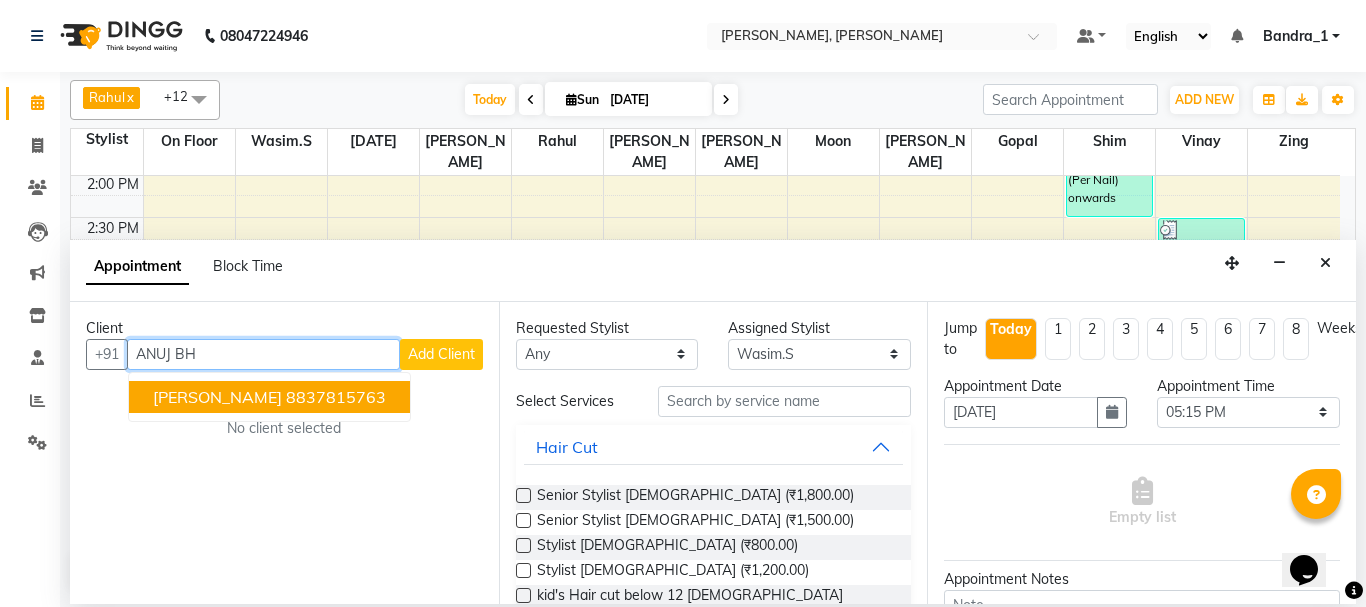 click on "8837815763" at bounding box center (336, 397) 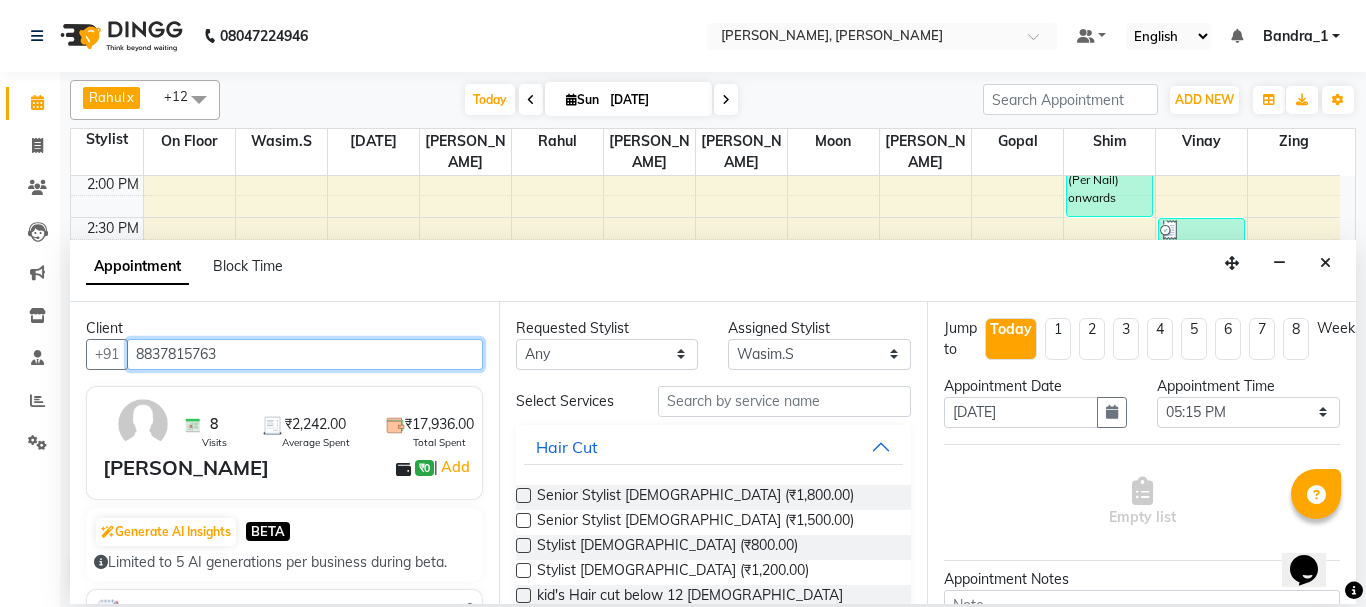 type on "8837815763" 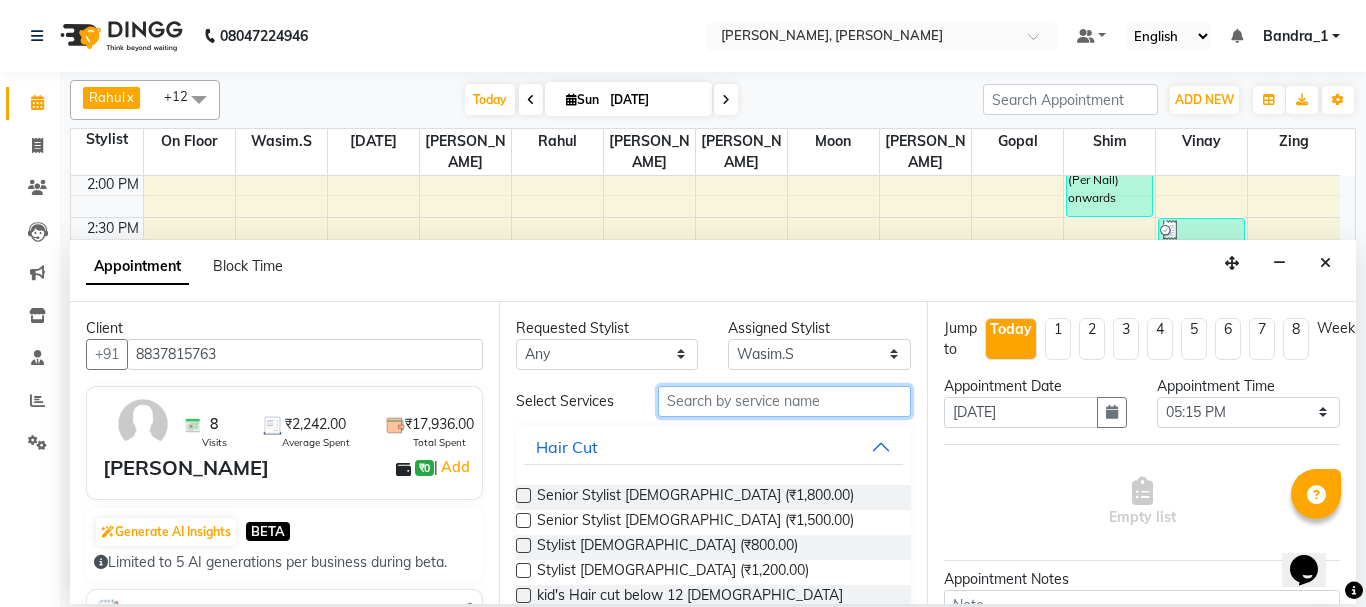 click at bounding box center [785, 401] 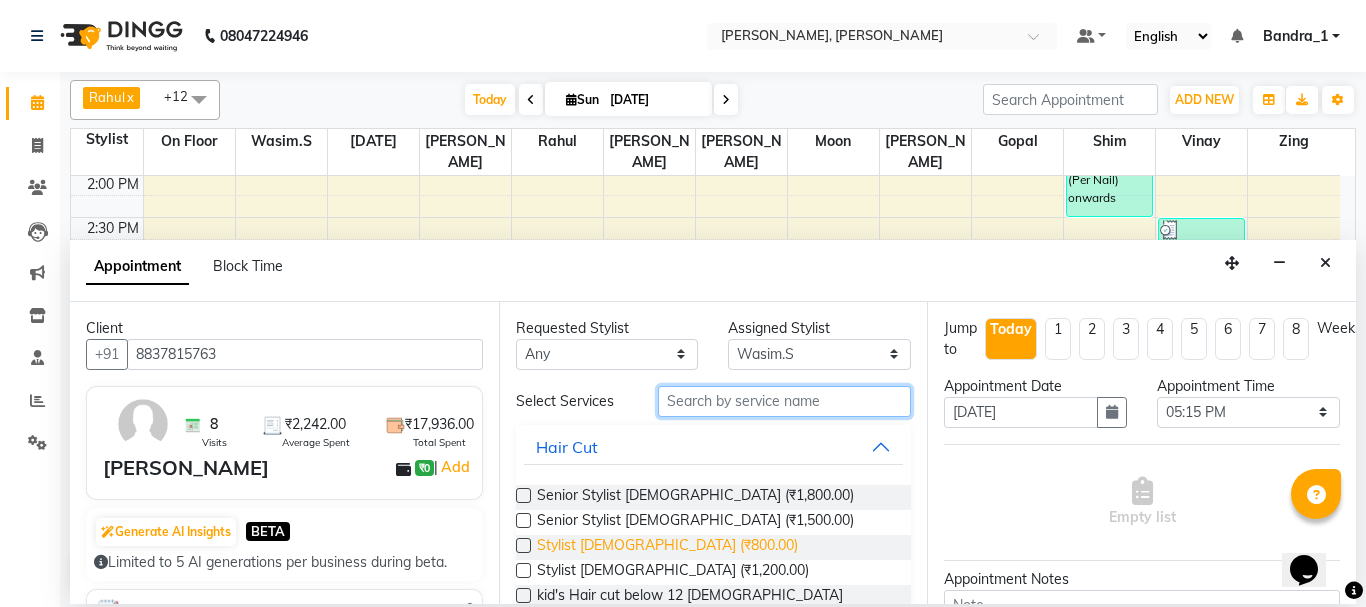 scroll, scrollTop: 400, scrollLeft: 0, axis: vertical 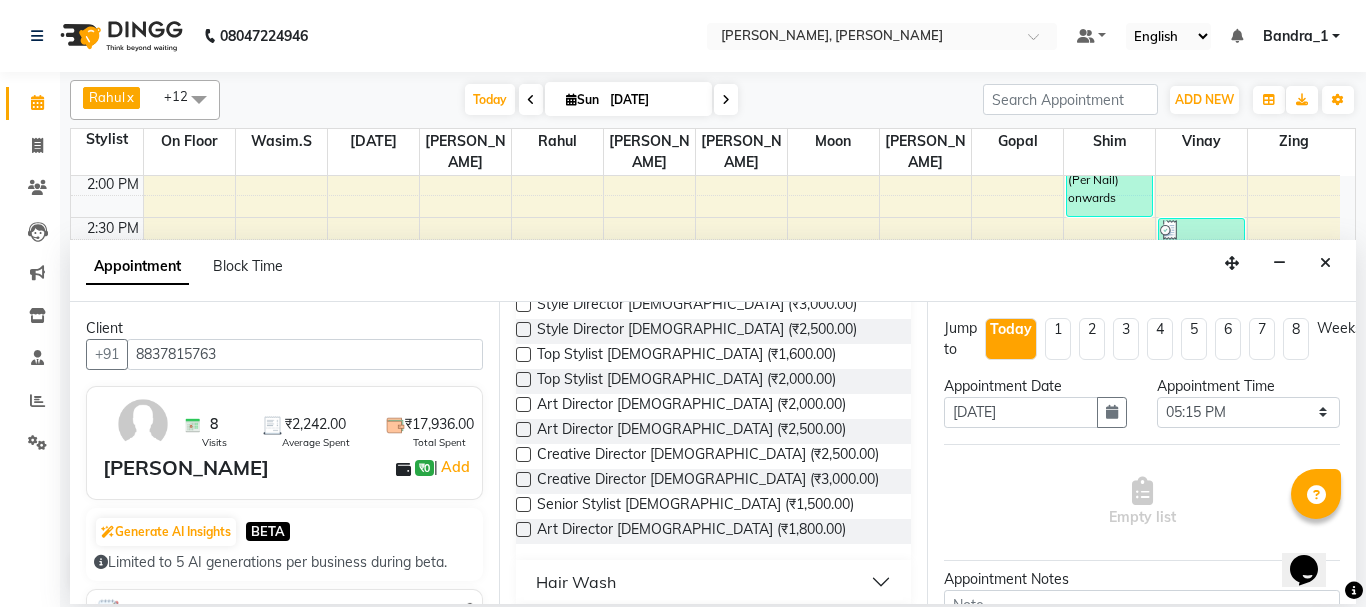 click at bounding box center (523, 529) 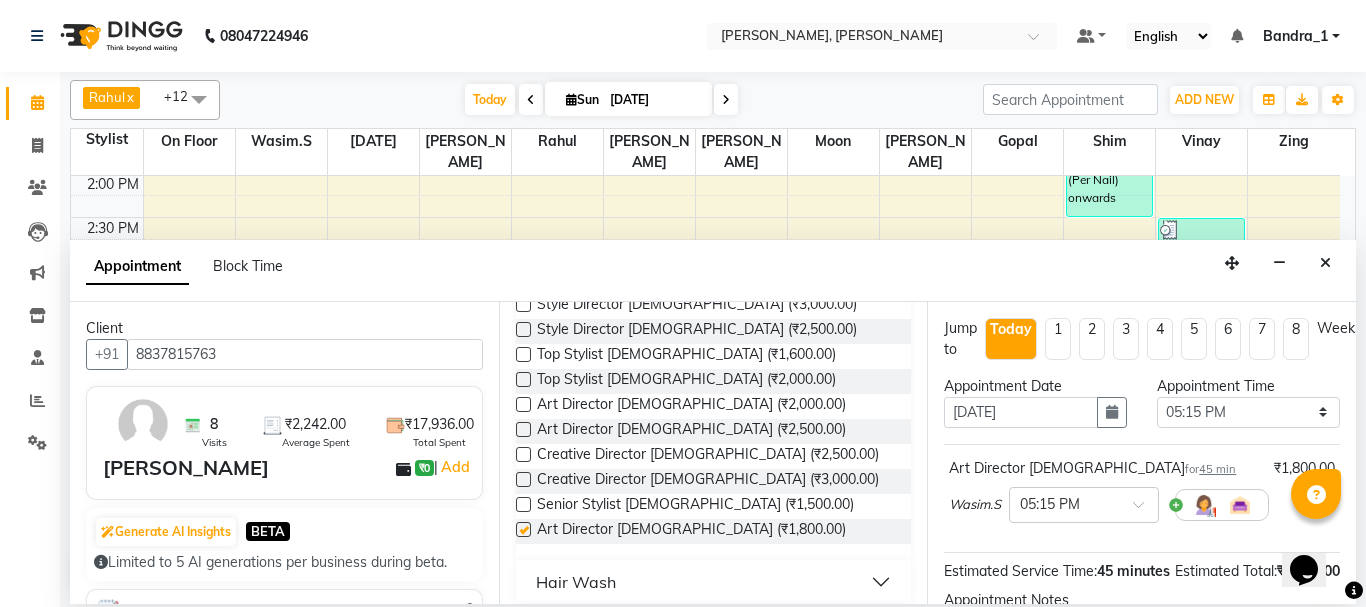 checkbox on "false" 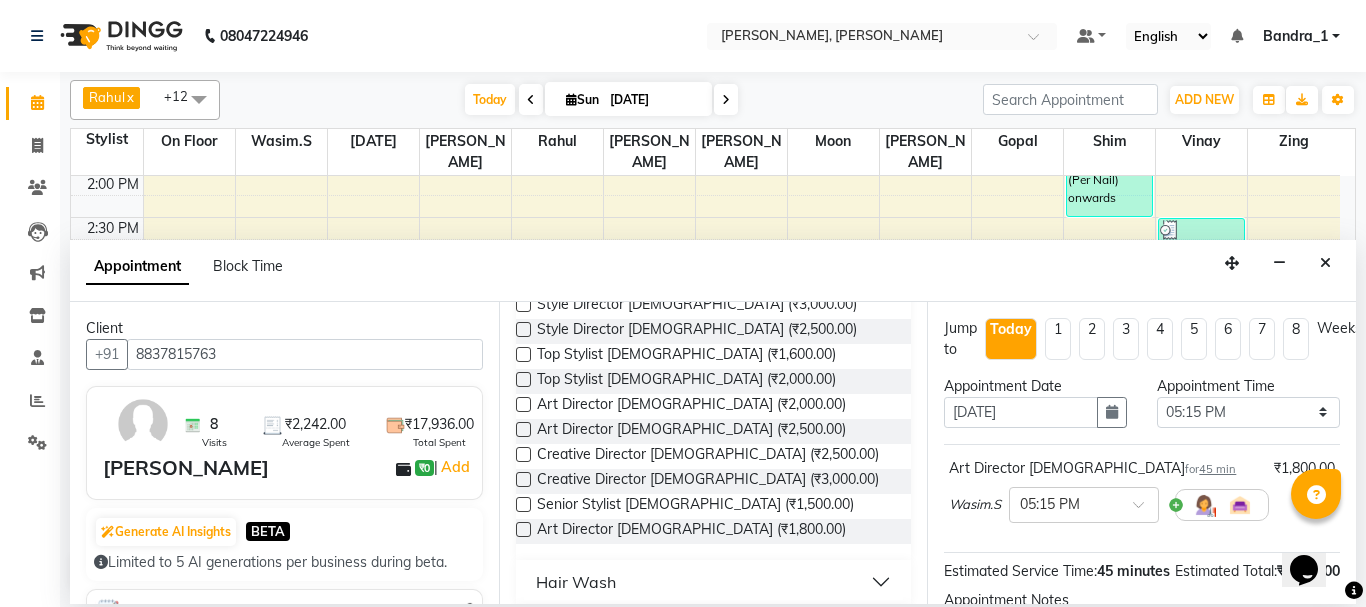 scroll, scrollTop: 260, scrollLeft: 0, axis: vertical 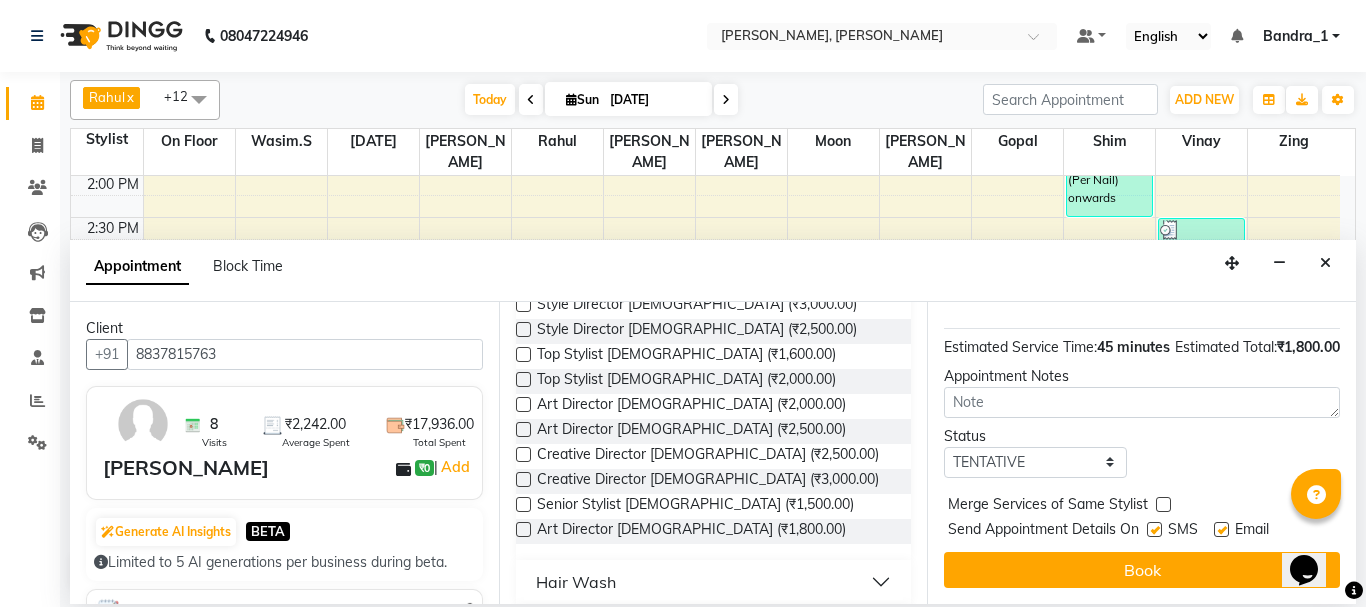 drag, startPoint x: 1344, startPoint y: 417, endPoint x: 0, endPoint y: 55, distance: 1391.898 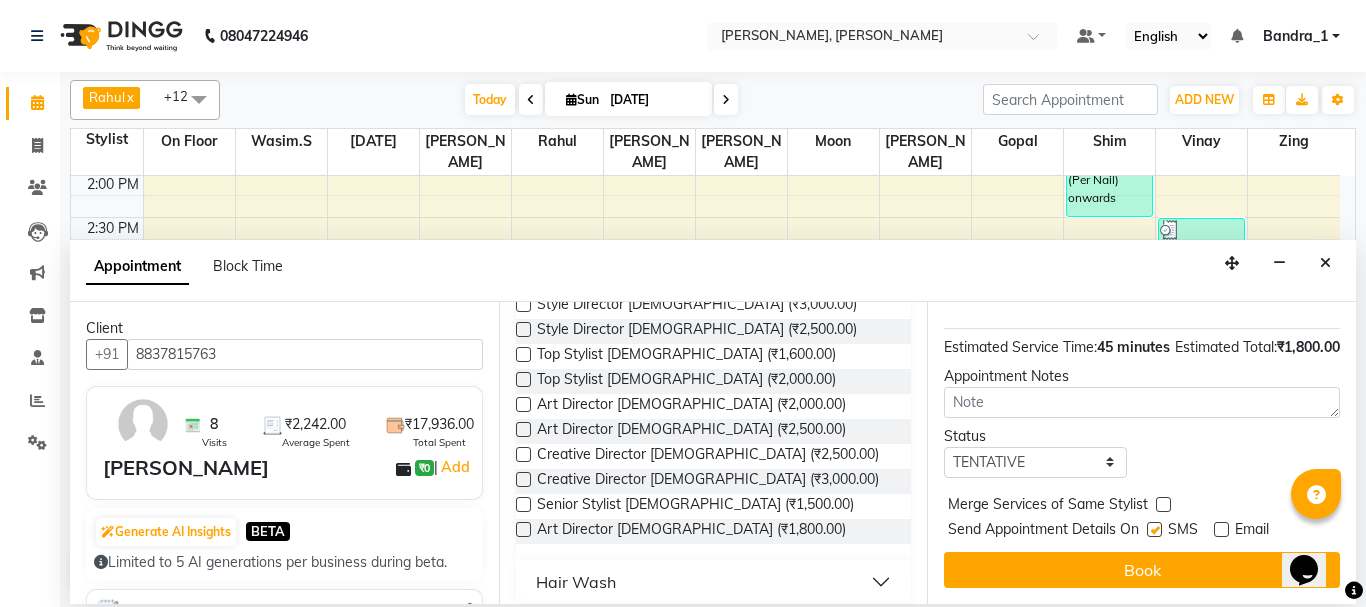 click at bounding box center [1154, 529] 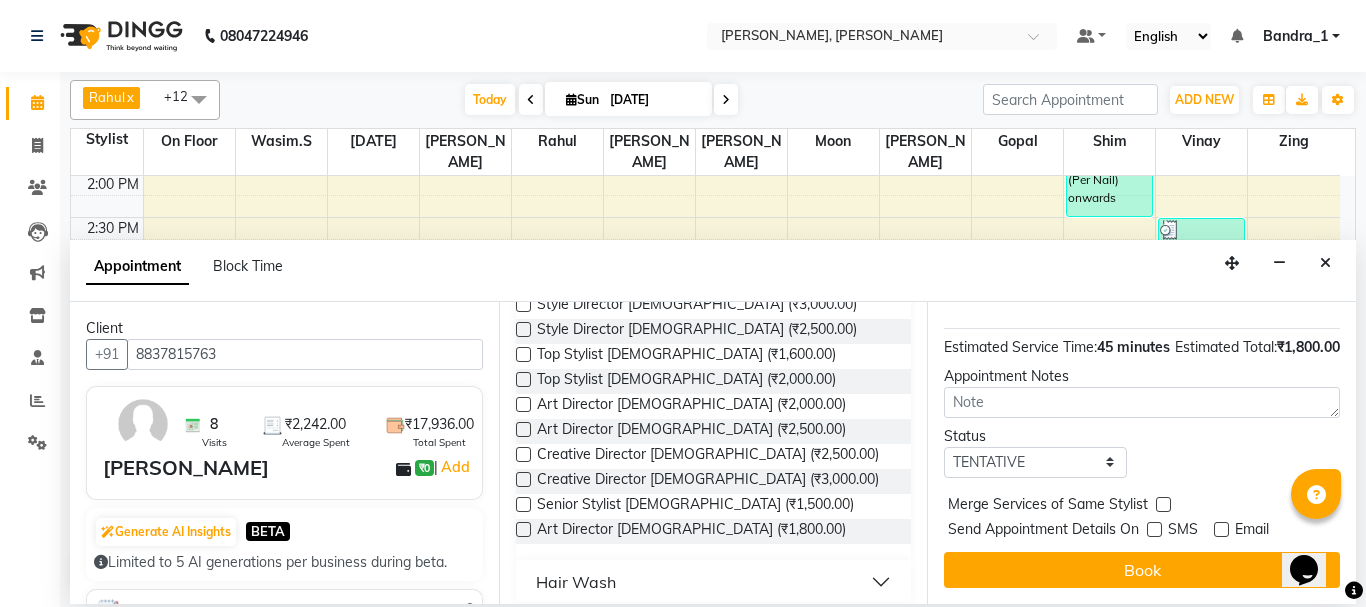 click on "Jump to [DATE] 1 2 3 4 5 6 7 8 Weeks Appointment Date [DATE] Appointment Time Select 10:00 AM 10:15 AM 10:30 AM 10:45 AM 11:00 AM 11:15 AM 11:30 AM 11:45 AM 12:00 PM 12:15 PM 12:30 PM 12:45 PM 01:00 PM 01:15 PM 01:30 PM 01:45 PM 02:00 PM 02:15 PM 02:30 PM 02:45 PM 03:00 PM 03:15 PM 03:30 PM 03:45 PM 04:00 PM 04:15 PM 04:30 PM 04:45 PM 05:00 PM 05:15 PM 05:30 PM 05:45 PM 06:00 PM 06:15 PM 06:30 PM 06:45 PM 07:00 PM 07:15 PM 07:30 PM 07:45 PM 08:00 PM 08:15 PM 08:30 PM 08:45 PM 09:00 PM 09:15 PM 09:30 PM 09:45 PM 10:00 PM Art Director [DEMOGRAPHIC_DATA]   for  45 min ₹1,800.00 Wasim.S × 05:15 PM Estimated Service Time:  45 minutes Estimated Total:  ₹1,800.00 Appointment Notes Status Select TENTATIVE CONFIRM CHECK-IN UPCOMING Merge Services of Same Stylist Send Appointment Details On SMS Email  Book" at bounding box center [1141, 453] 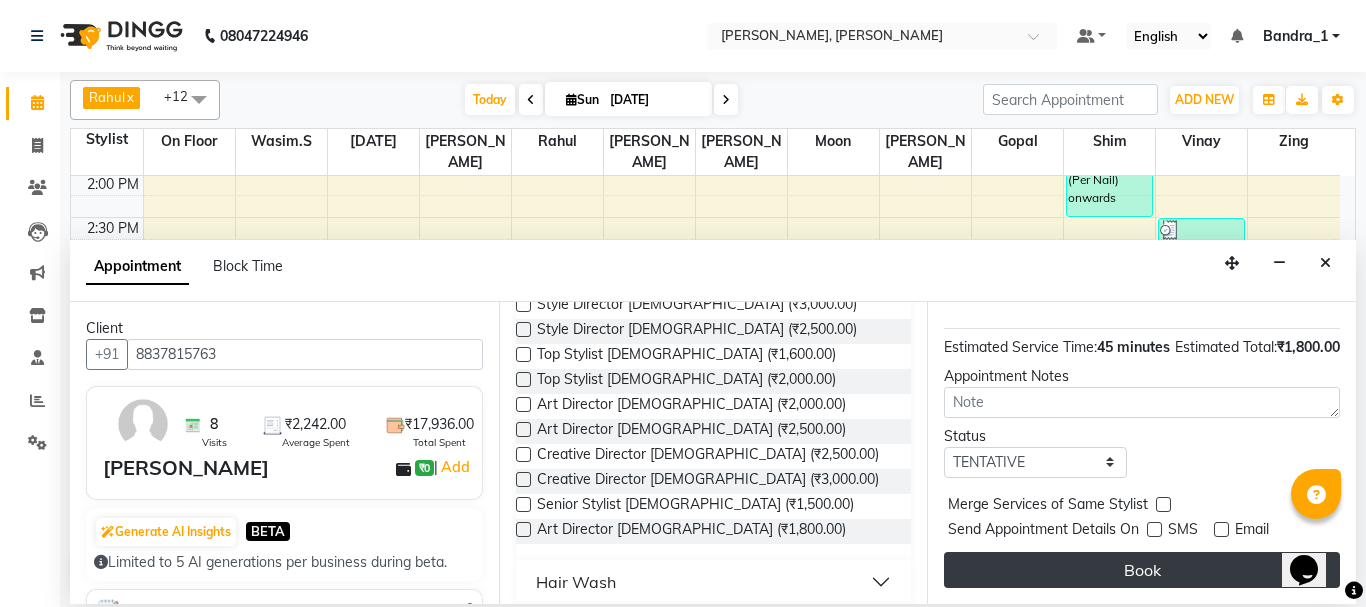 click on "Book" at bounding box center [1142, 570] 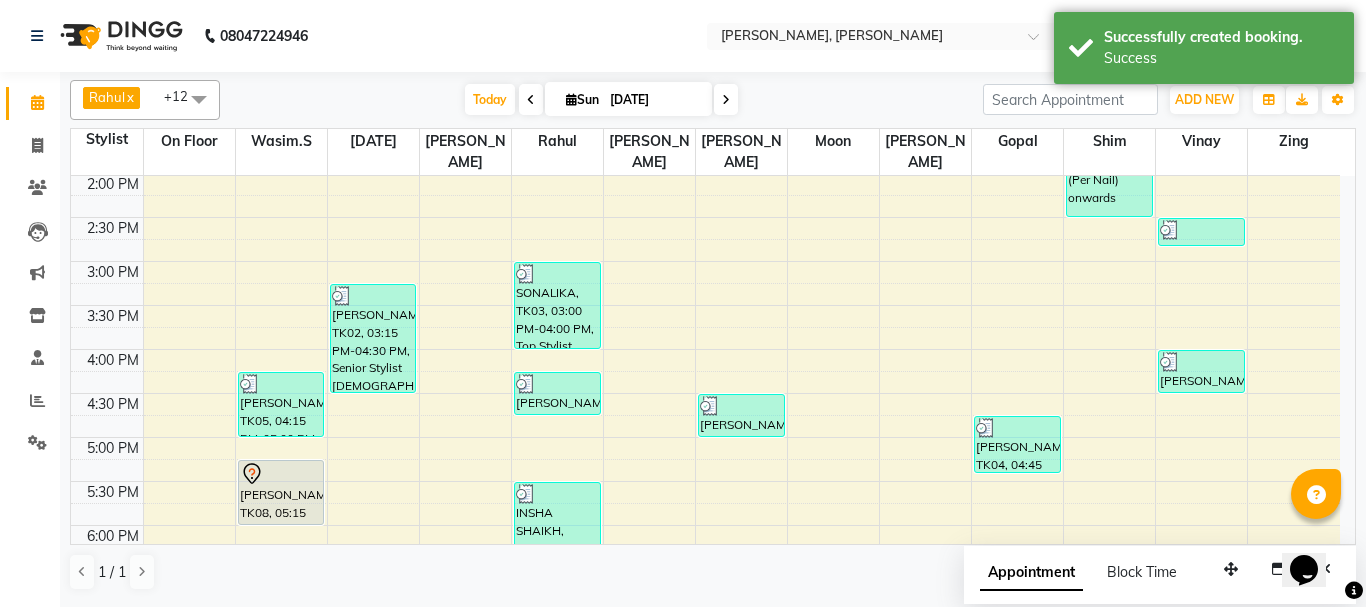 click on "[PERSON_NAME], TK08, 05:15 PM-06:00 PM, Art Director [DEMOGRAPHIC_DATA]" at bounding box center [281, 492] 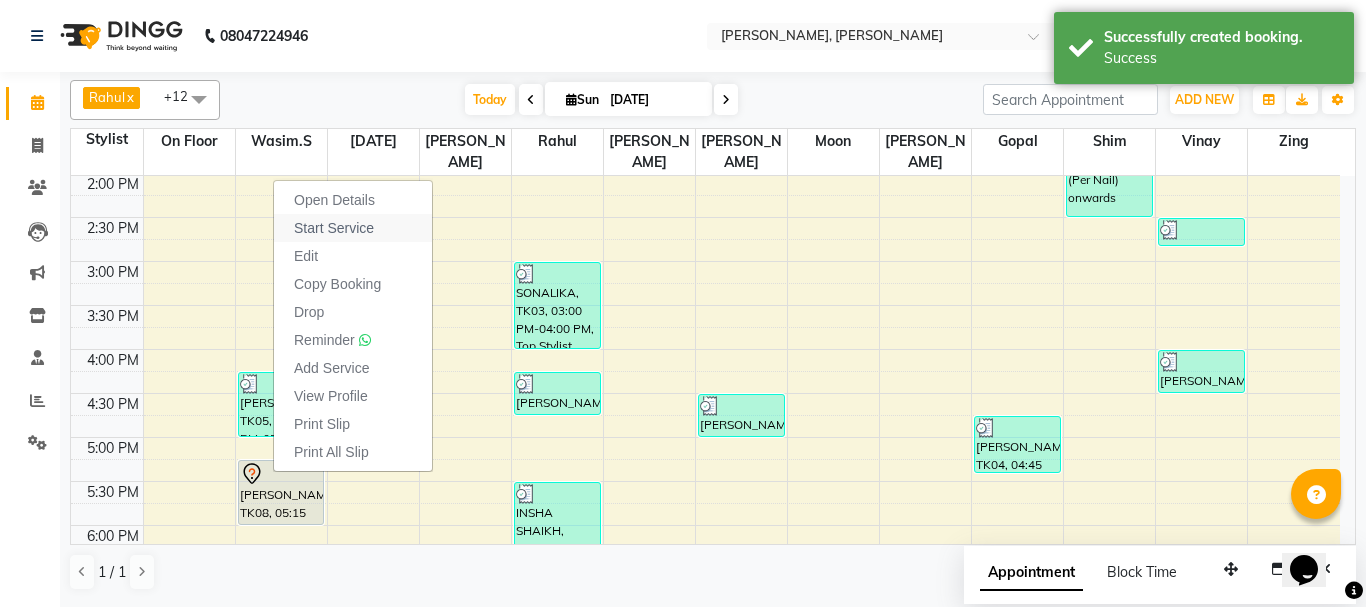 click on "Start Service" at bounding box center (334, 228) 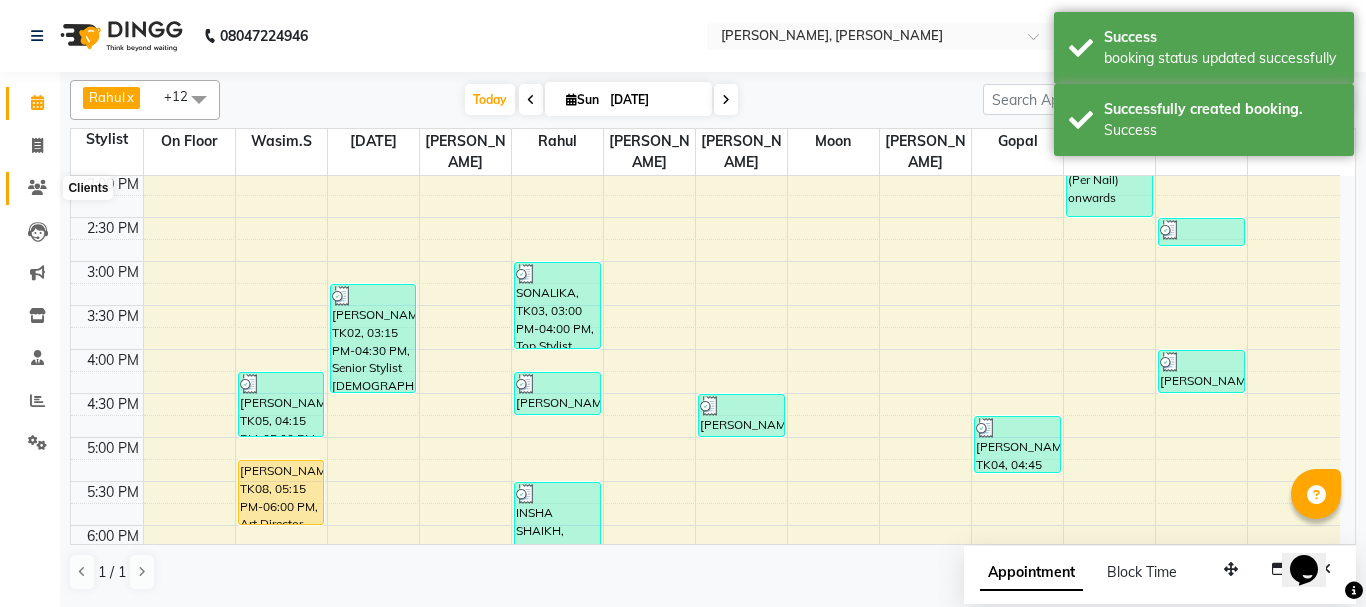 click 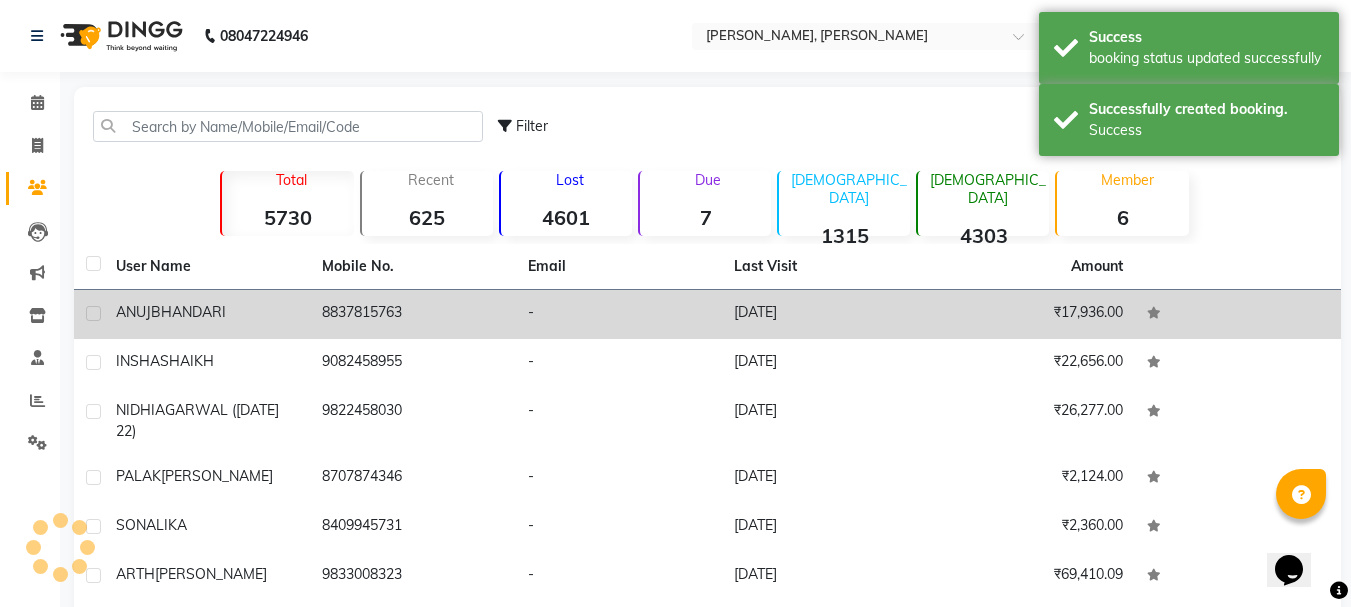 click on "BHANDARI" 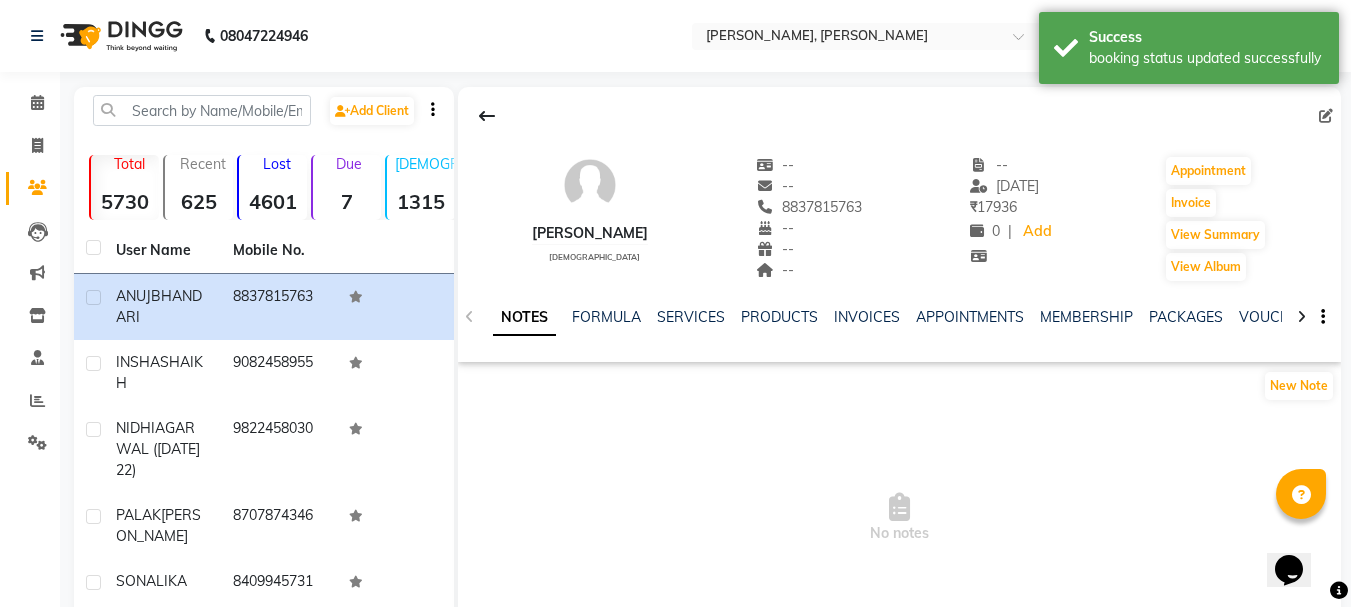 click on "NOTES FORMULA SERVICES PRODUCTS INVOICES APPOINTMENTS MEMBERSHIP PACKAGES VOUCHERS GIFTCARDS POINTS FORMS FAMILY CARDS WALLET" 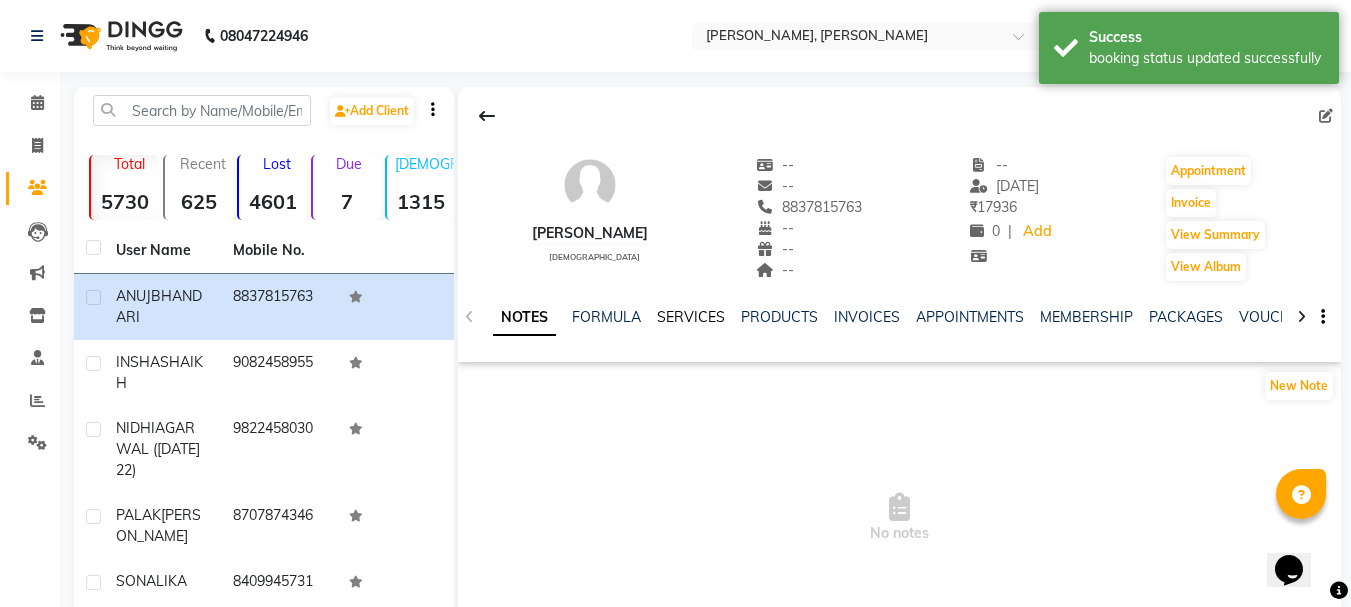 click on "SERVICES" 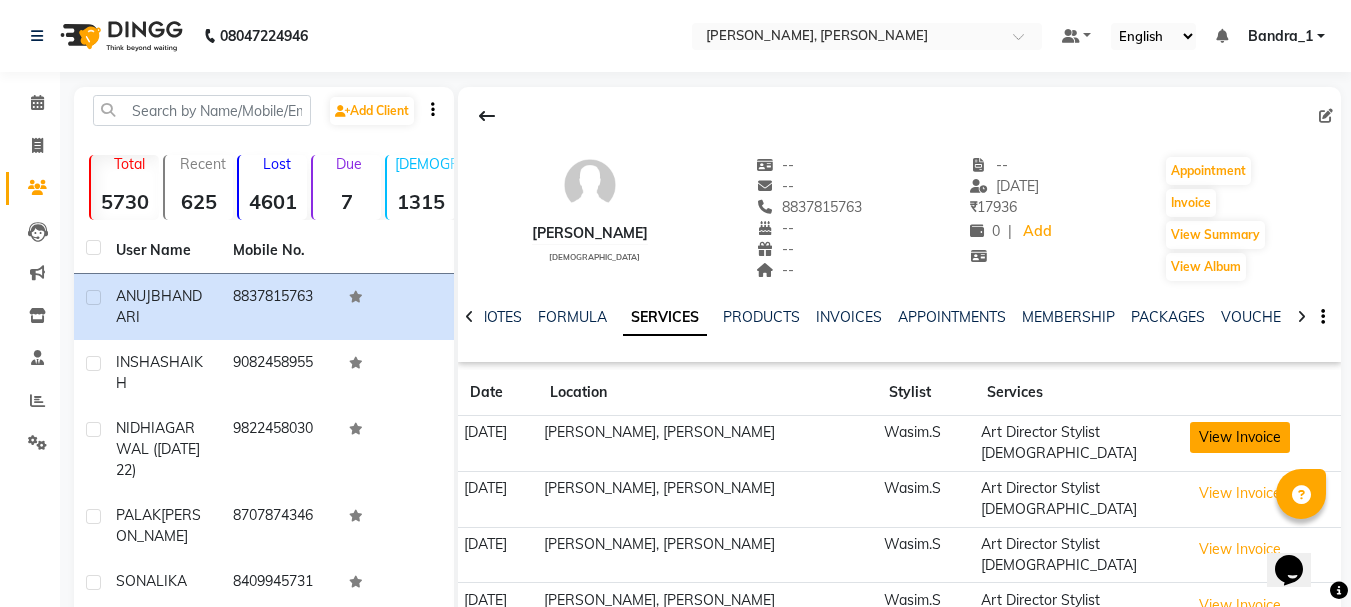 drag, startPoint x: 1233, startPoint y: 440, endPoint x: 1217, endPoint y: 452, distance: 20 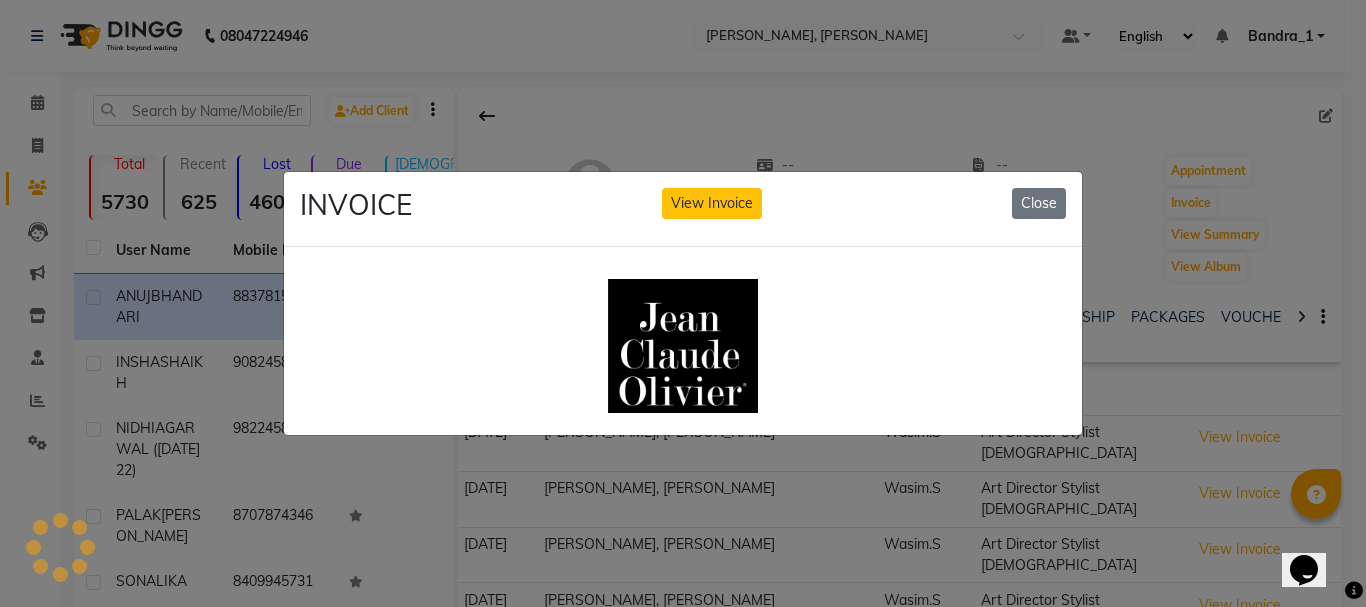 scroll, scrollTop: 0, scrollLeft: 0, axis: both 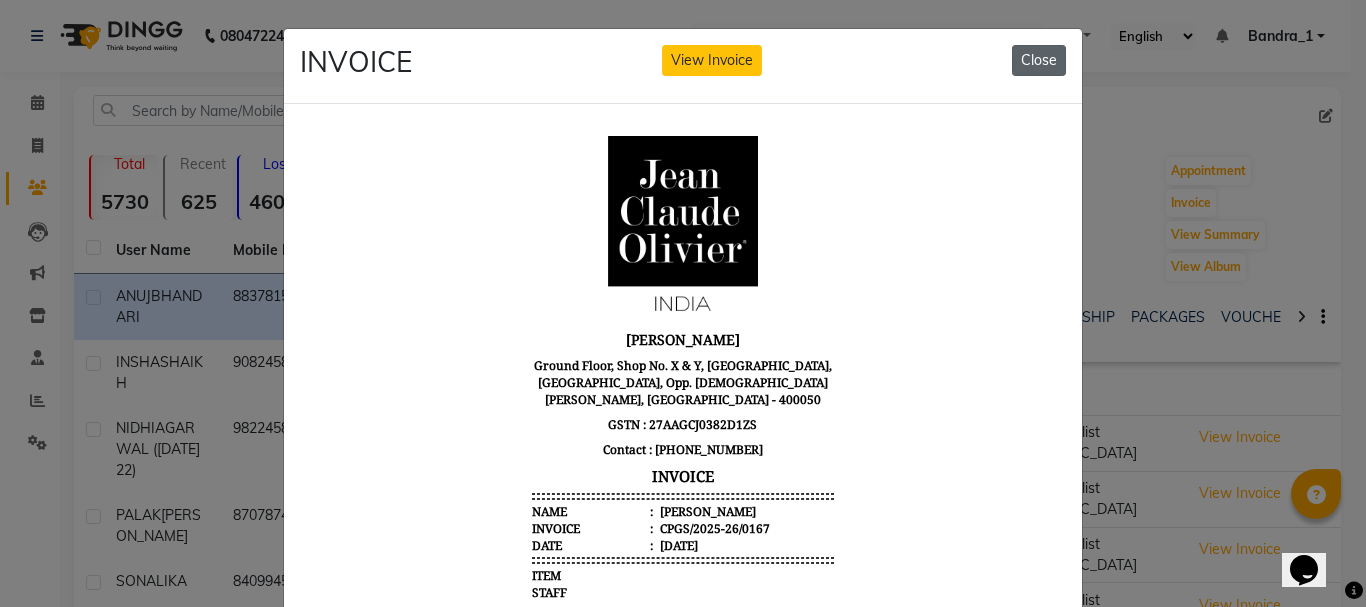 click on "Close" 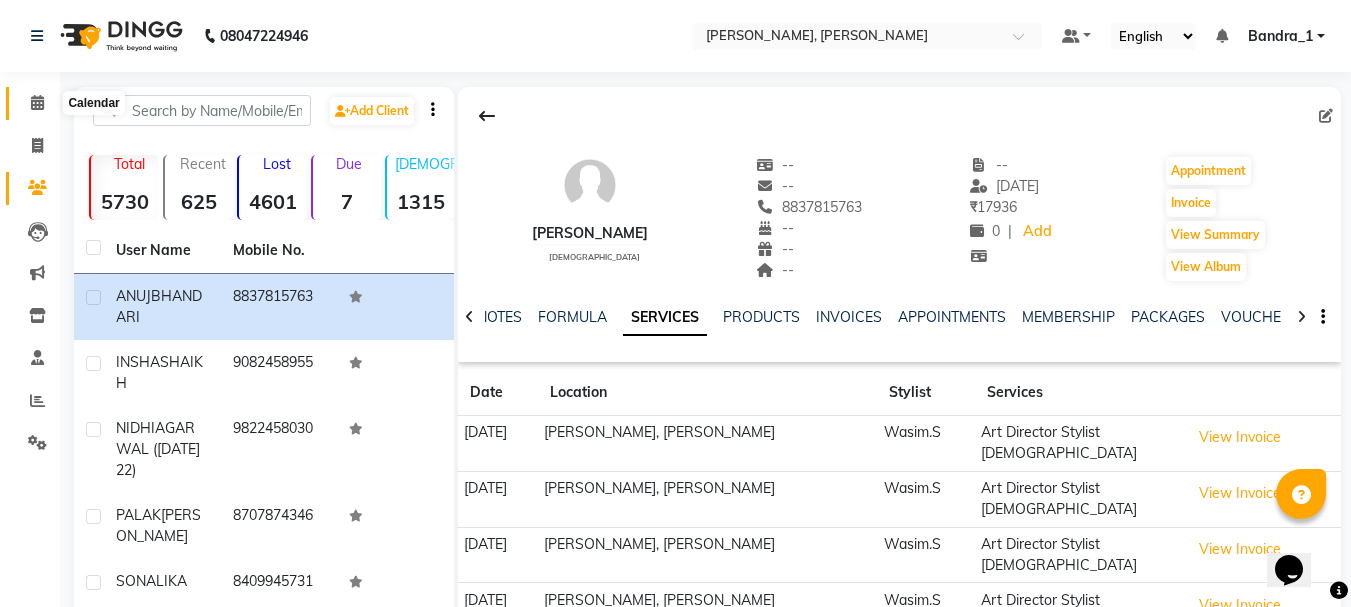 click 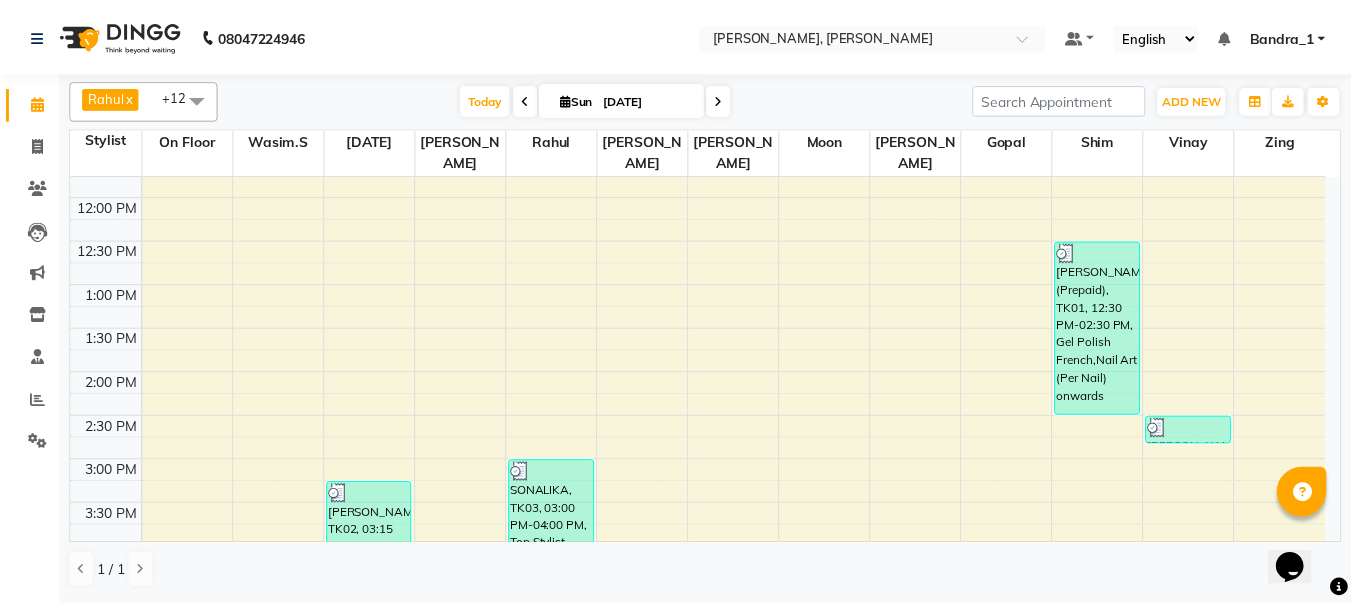 scroll, scrollTop: 400, scrollLeft: 0, axis: vertical 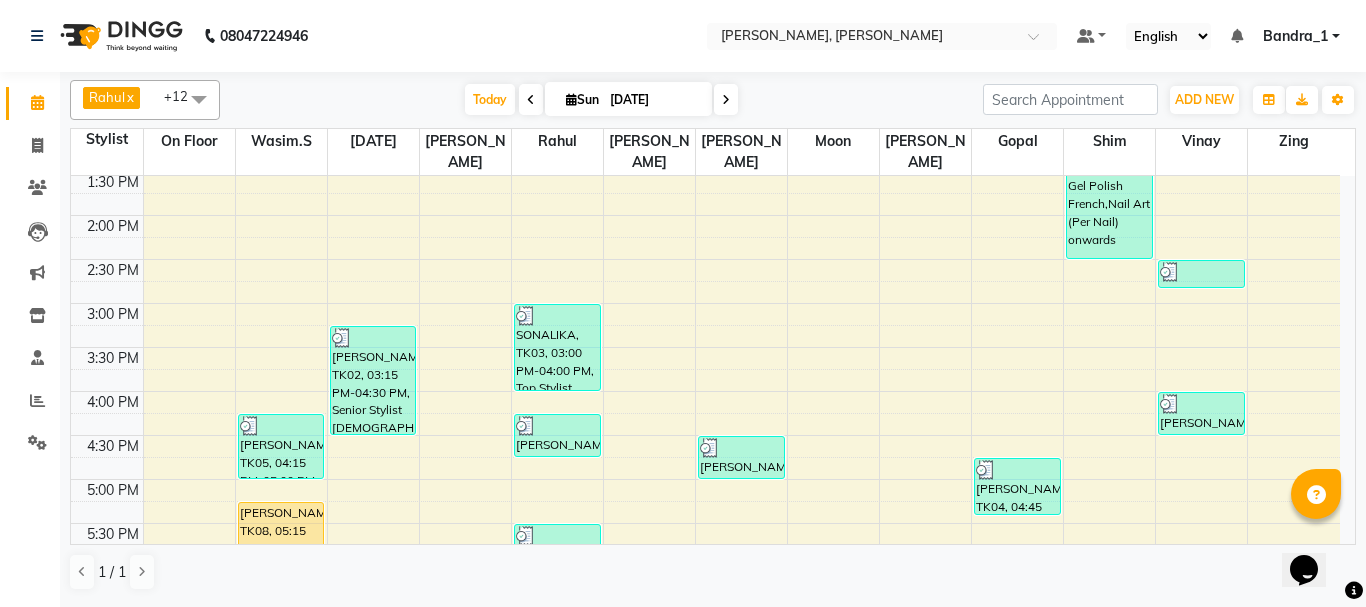 click on "[PERSON_NAME], TK08, 05:15 PM-06:00 PM, Art Director [DEMOGRAPHIC_DATA]" at bounding box center (281, 534) 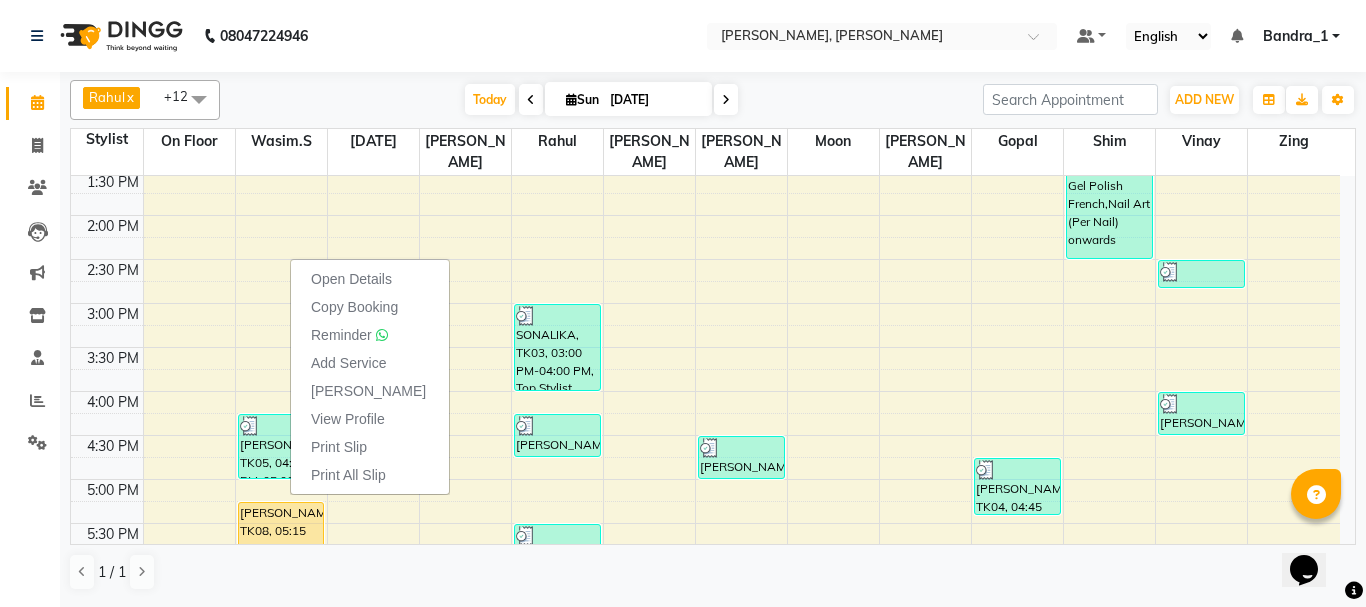 click on "[PERSON_NAME]" at bounding box center (368, 391) 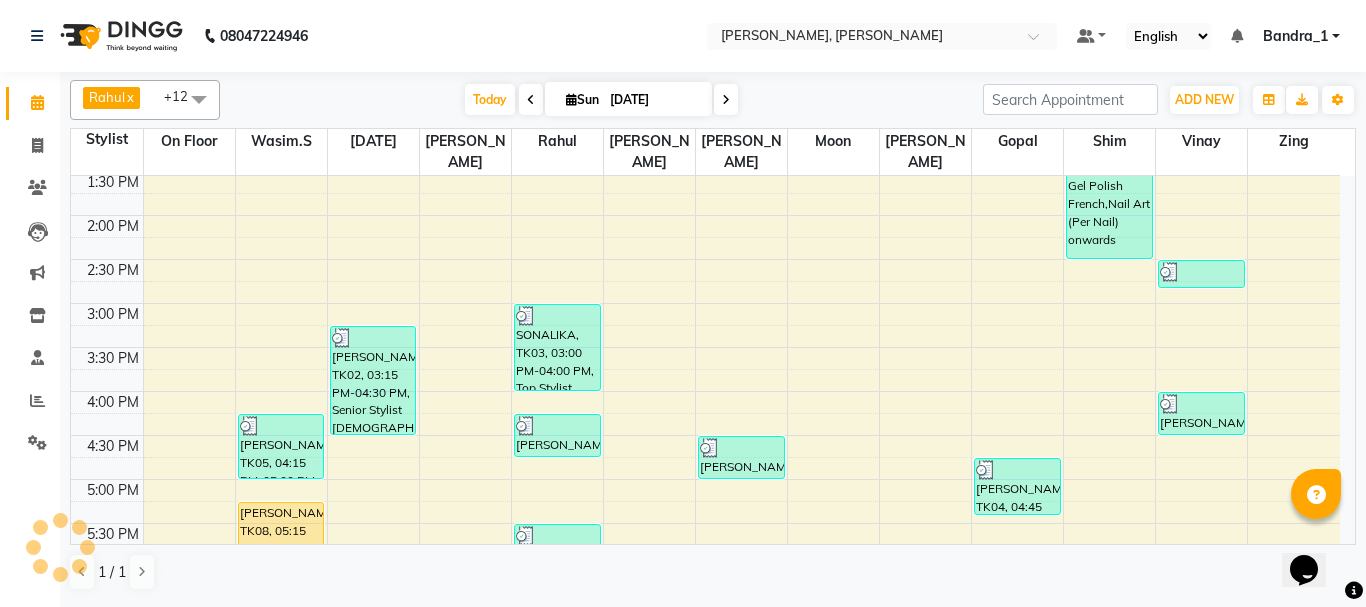 click on "[PERSON_NAME], TK08, 05:15 PM-06:00 PM, Art Director [DEMOGRAPHIC_DATA]" at bounding box center (281, 534) 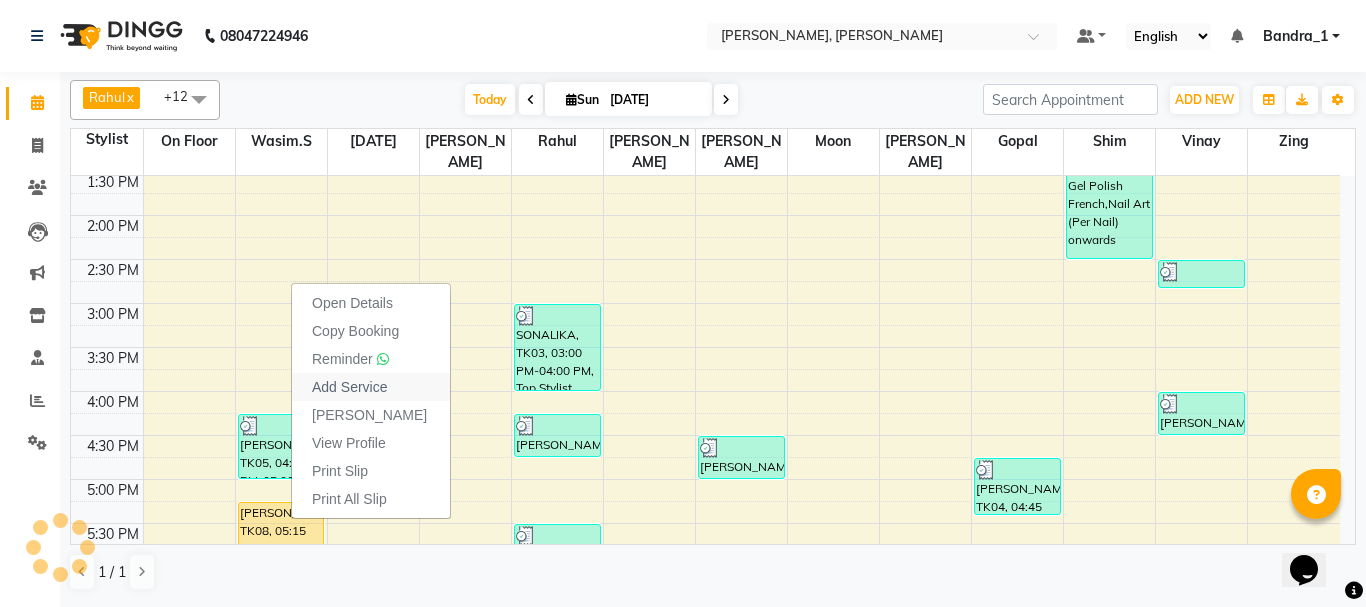 select on "7997" 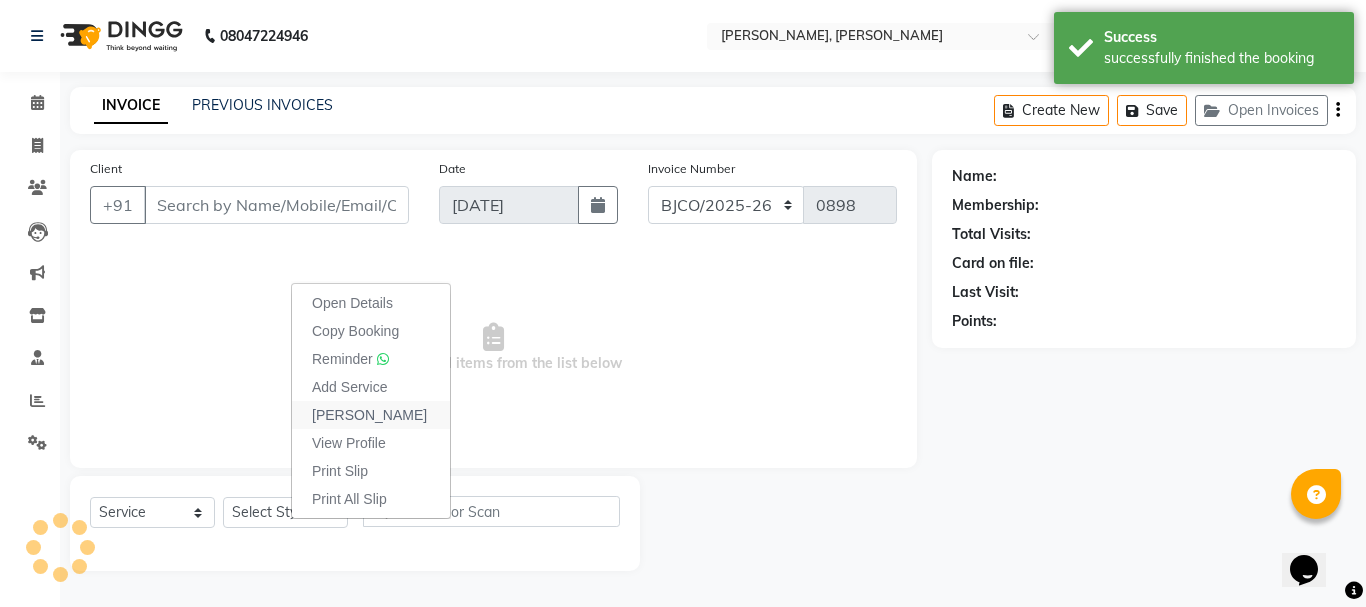 type on "8837815763" 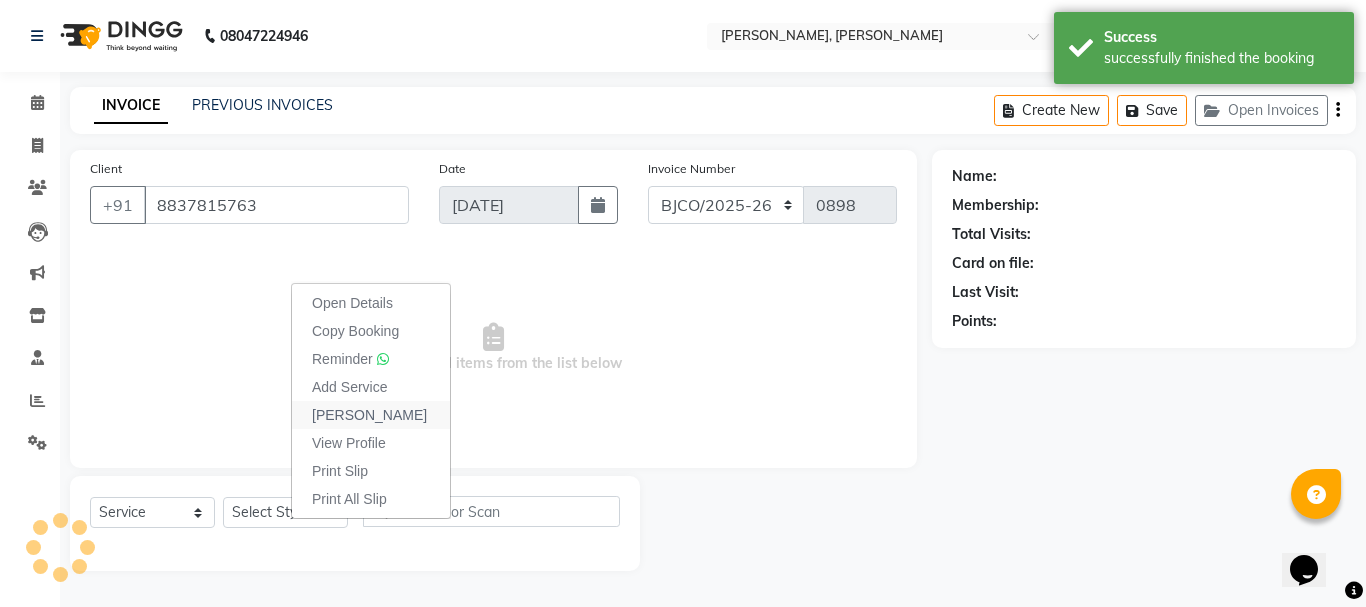 select on "54154" 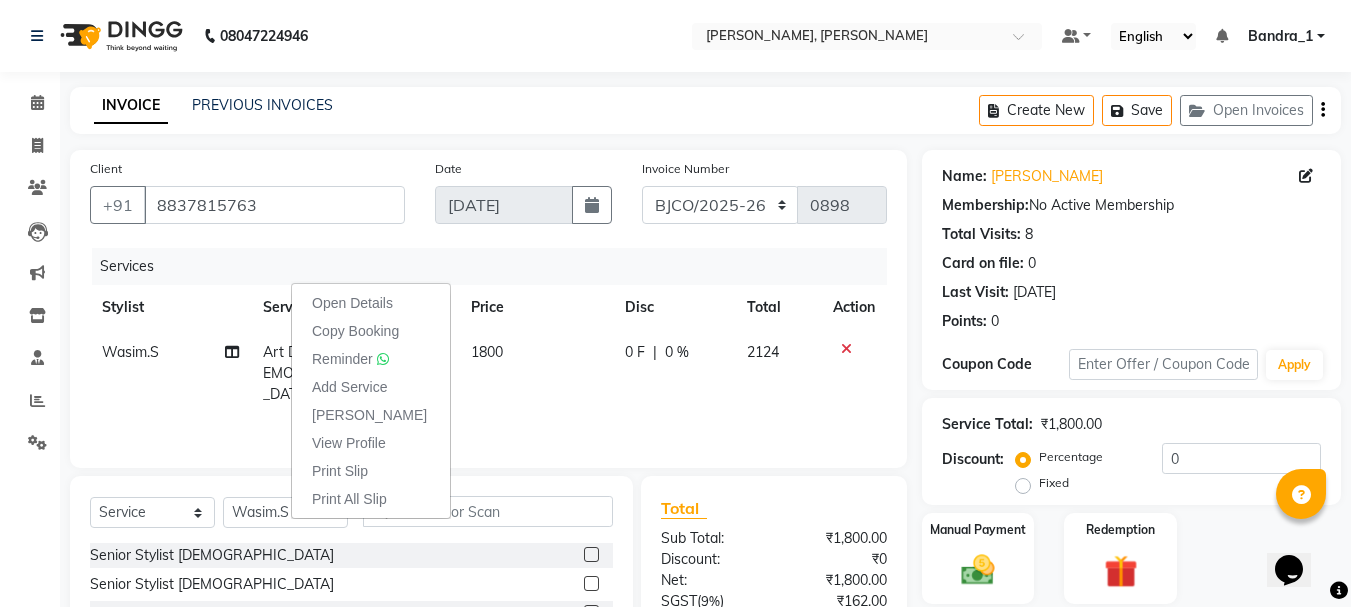 click on "08047224946 Select Location × [PERSON_NAME], Bandra West Default Panel My Panel English ENGLISH Español العربية मराठी हिंदी ગુજરાતી தமிழ் 中文 Notifications nothing to show Bandra_1 Manage Profile Change Password Sign out  Version:3.15.4" 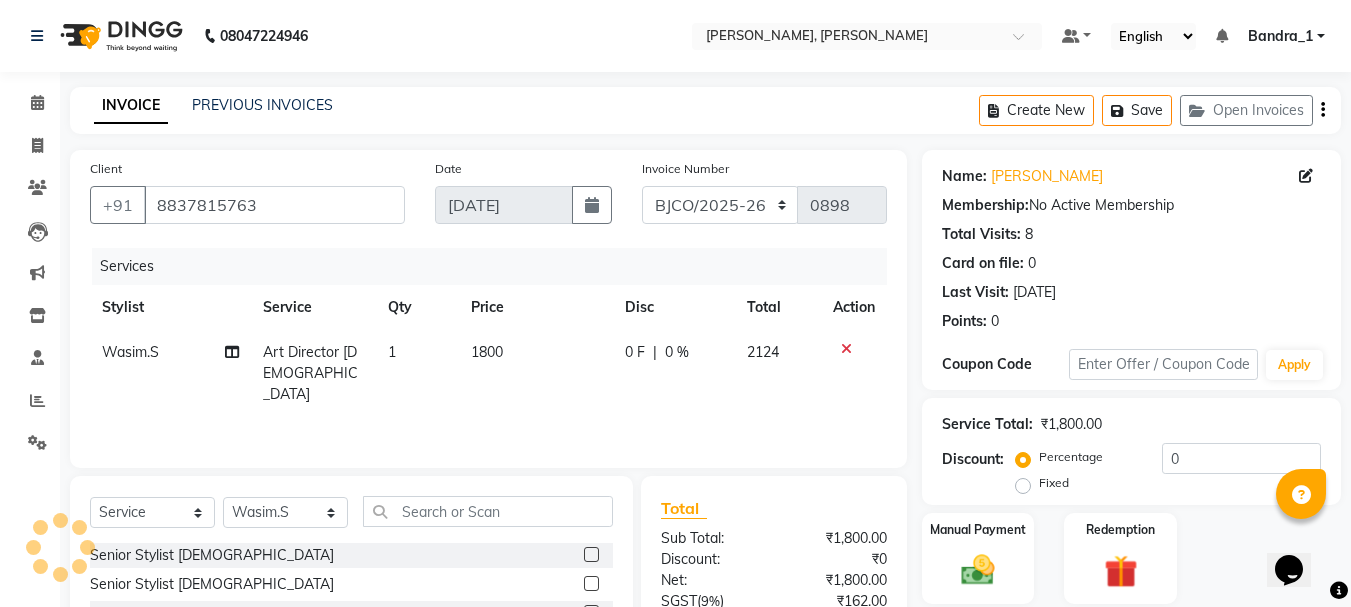click on "1800" 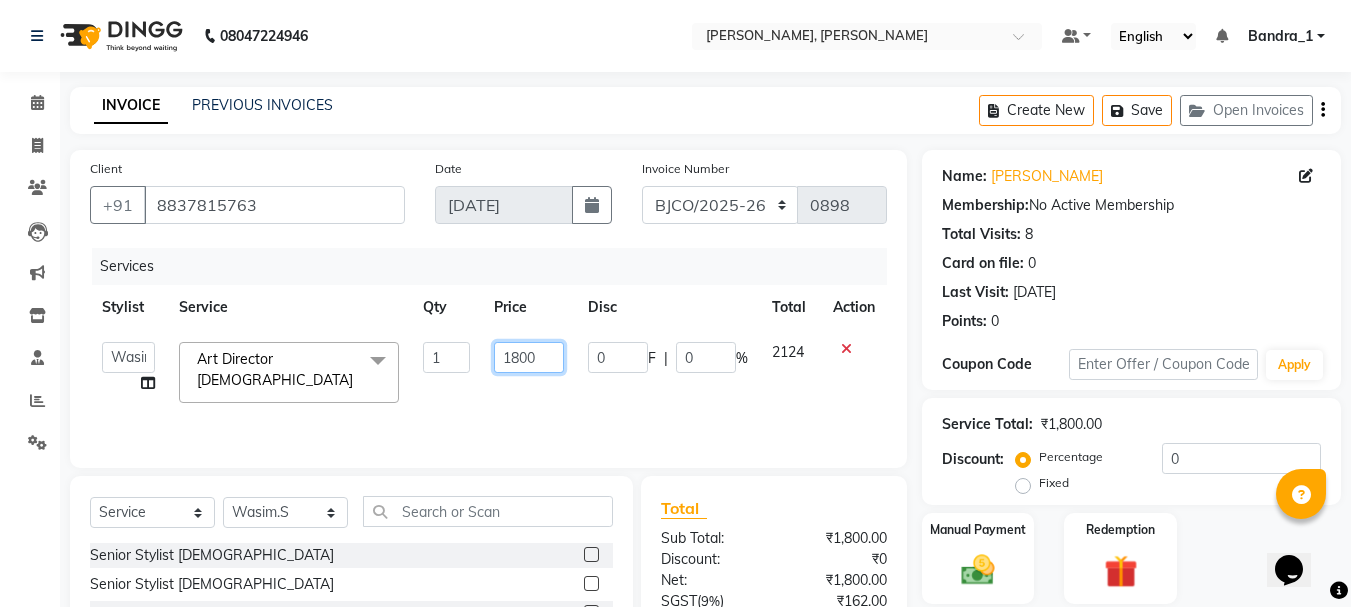 click on "1800" 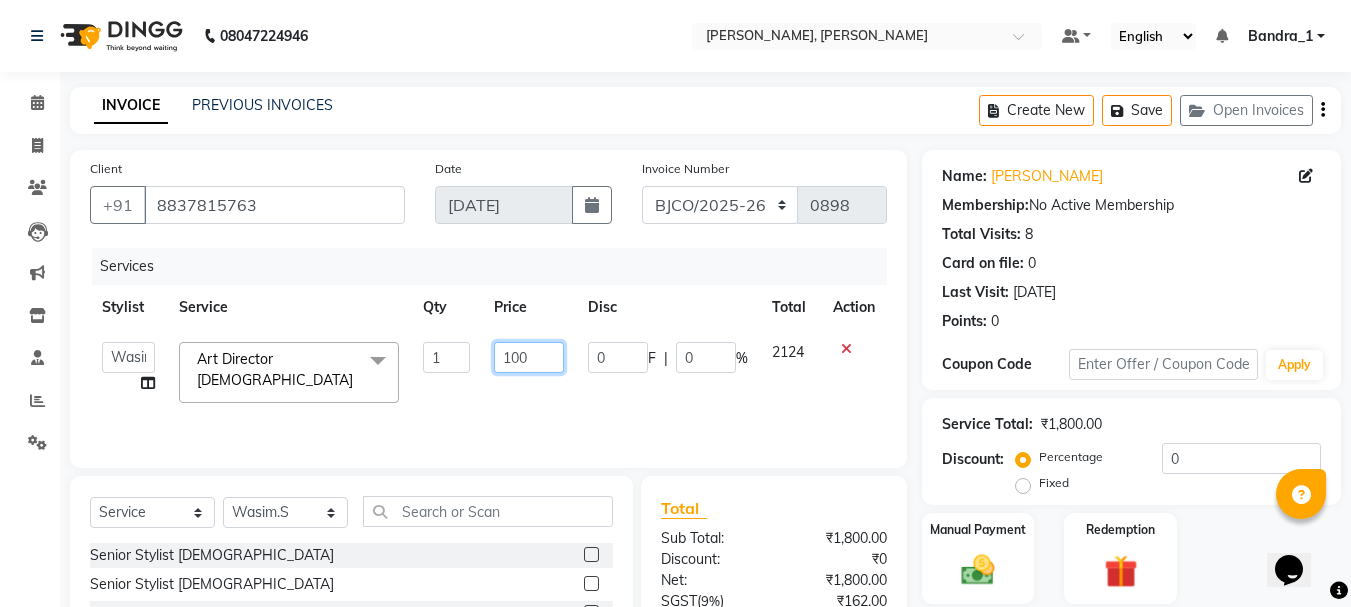 type on "1900" 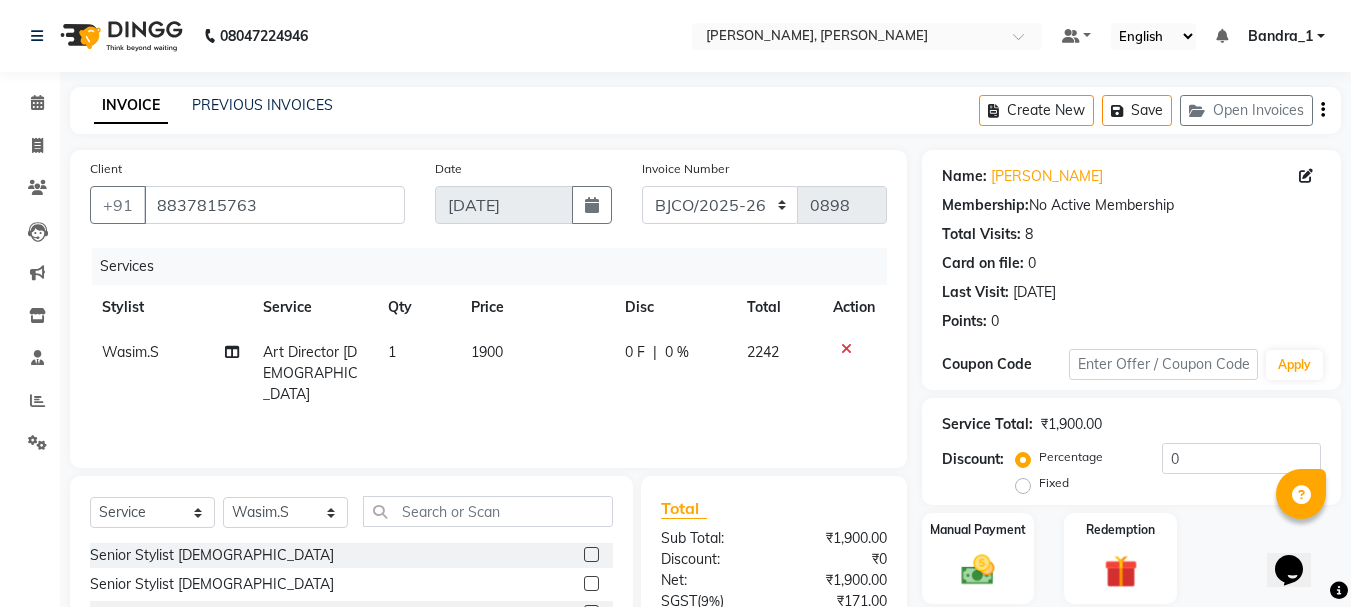 click on "Services Stylist Service Qty Price Disc Total Action Wasim.S Art Director [DEMOGRAPHIC_DATA] 1 1900 0 F | 0 % 2242" 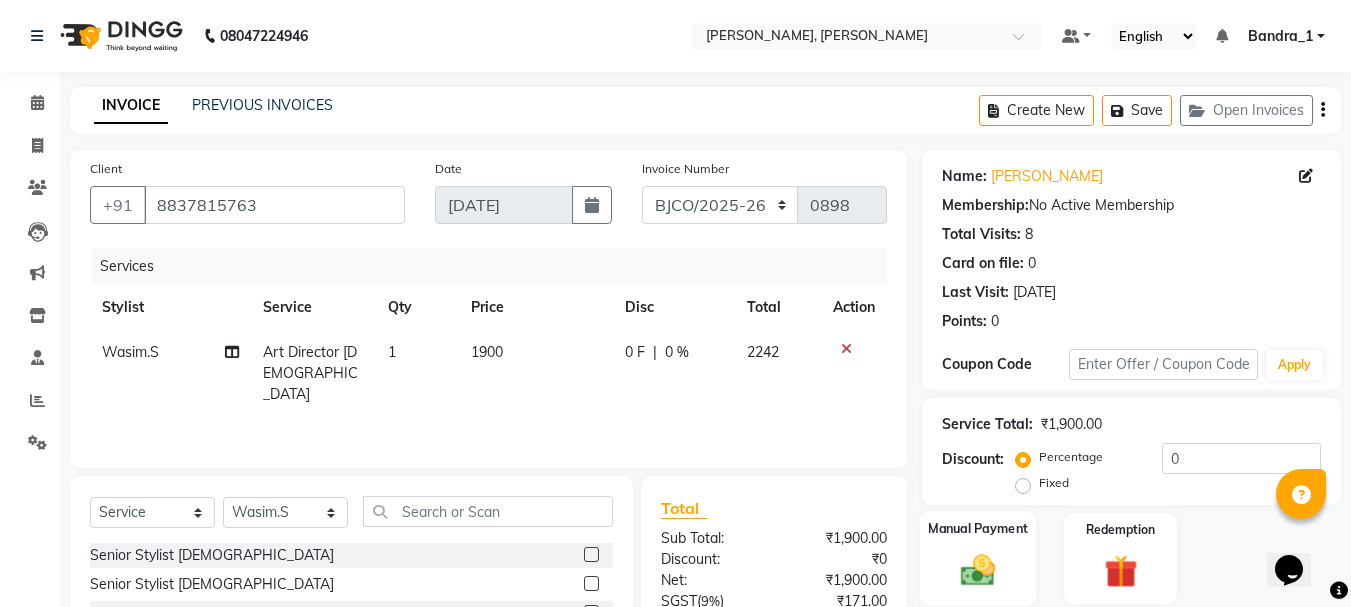 click 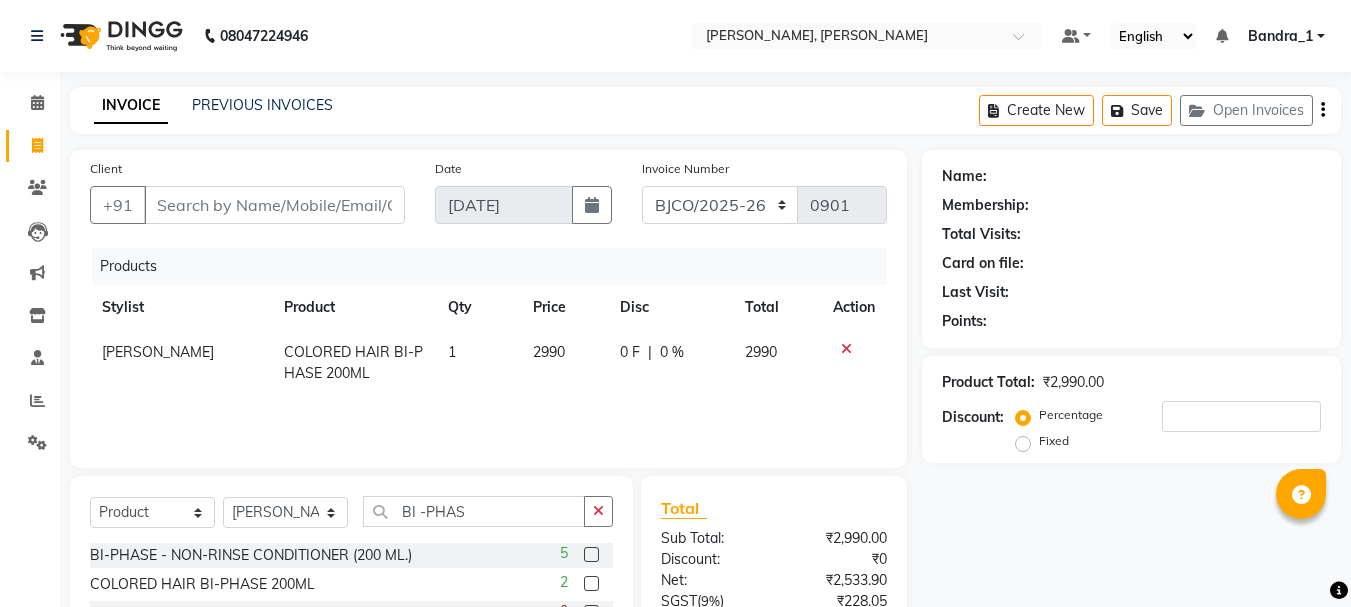 select on "7997" 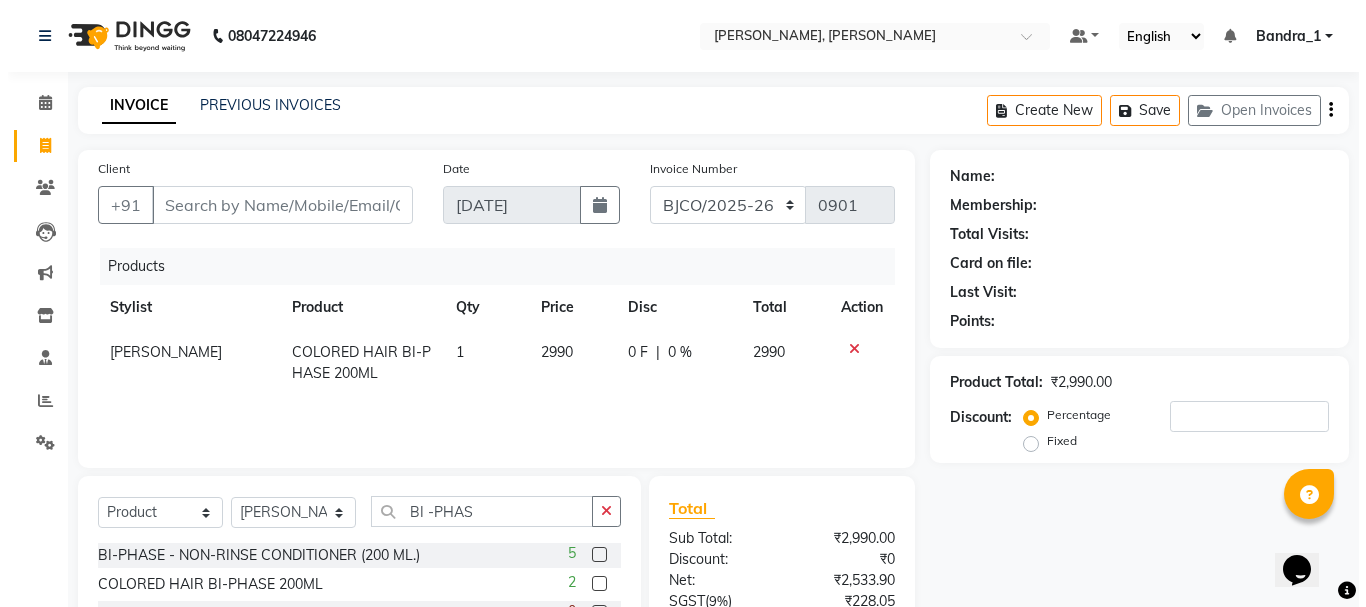 scroll, scrollTop: 0, scrollLeft: 0, axis: both 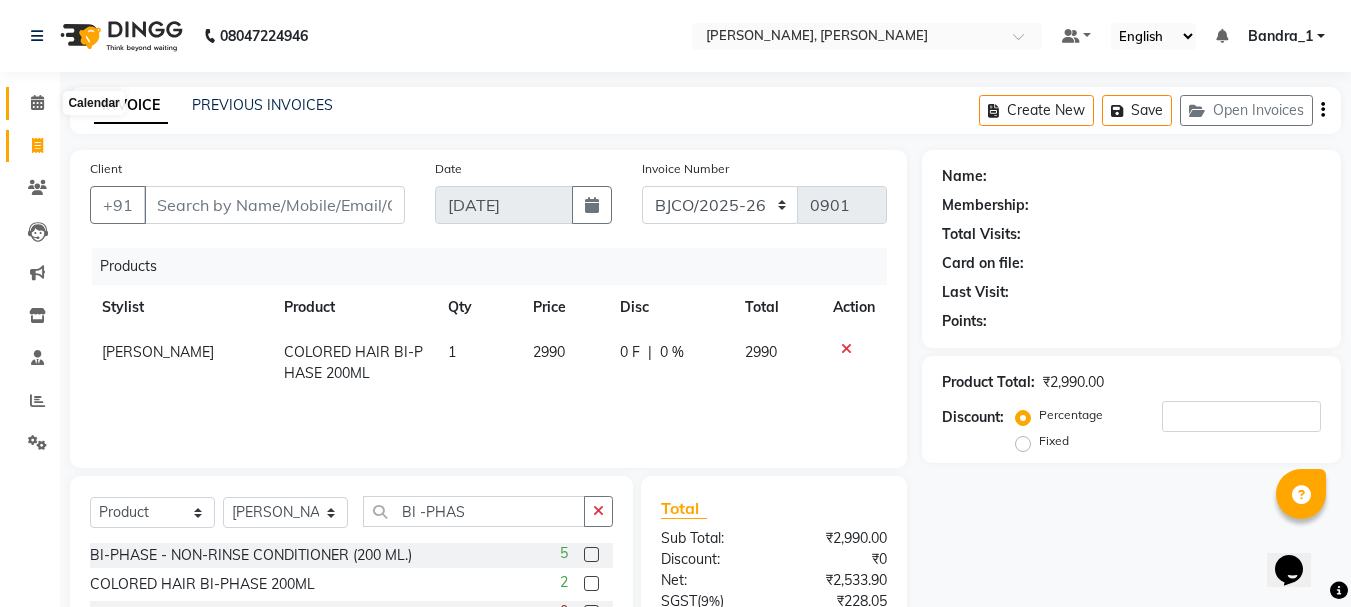 click 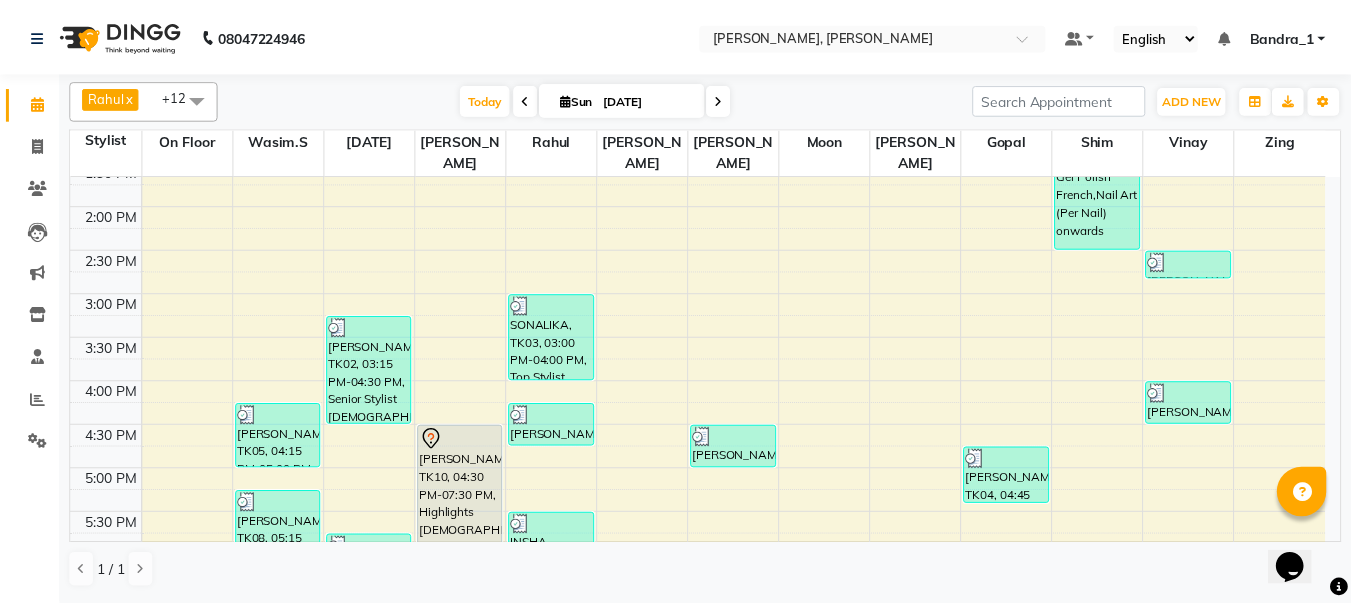 scroll, scrollTop: 810, scrollLeft: 0, axis: vertical 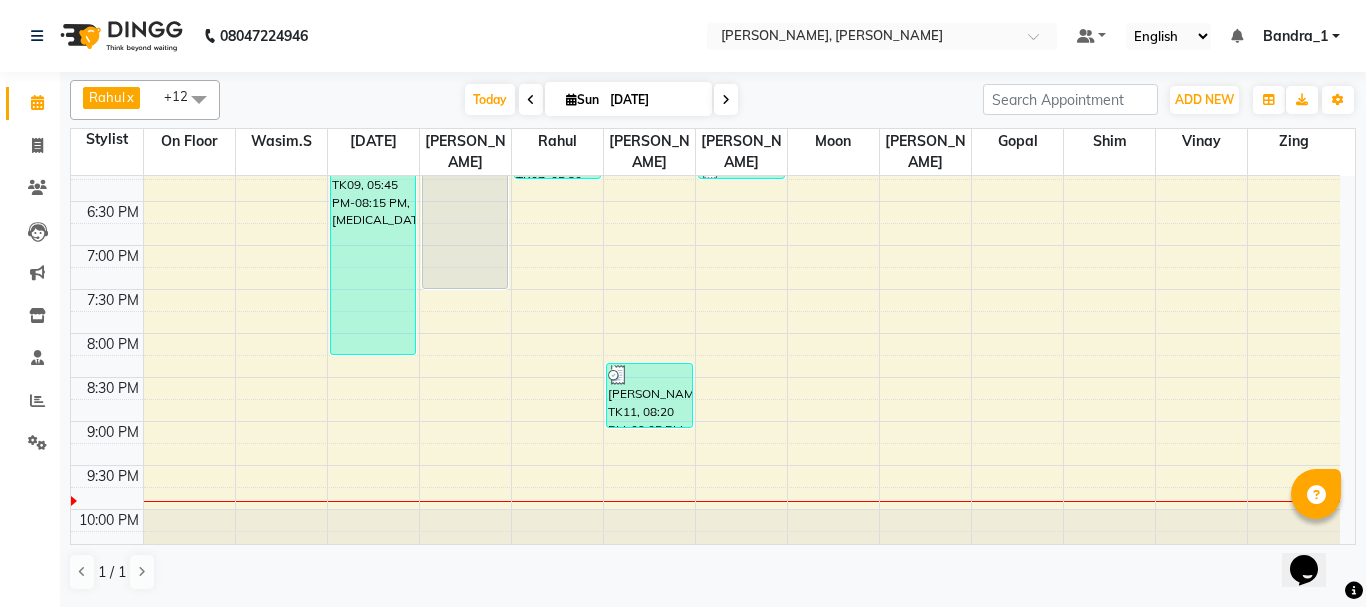 click on "[PERSON_NAME], TK10, 04:30 PM-07:30 PM, Highlights [DEMOGRAPHIC_DATA]" at bounding box center [465, 157] 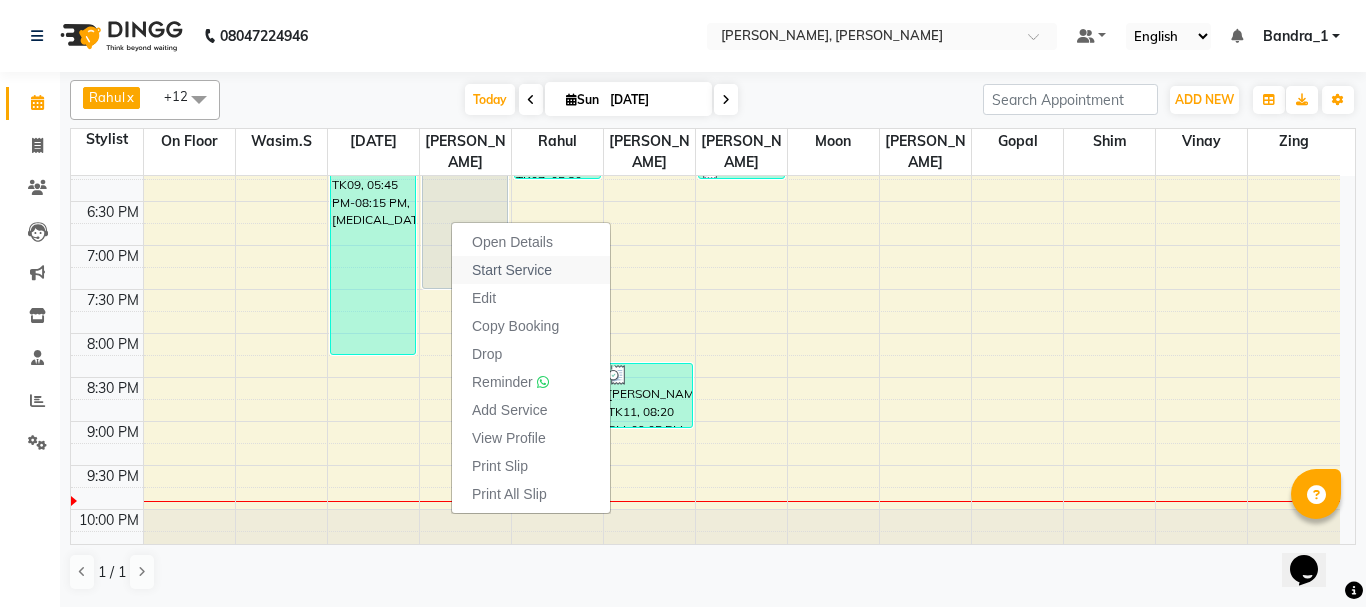 click on "Start Service" at bounding box center (512, 270) 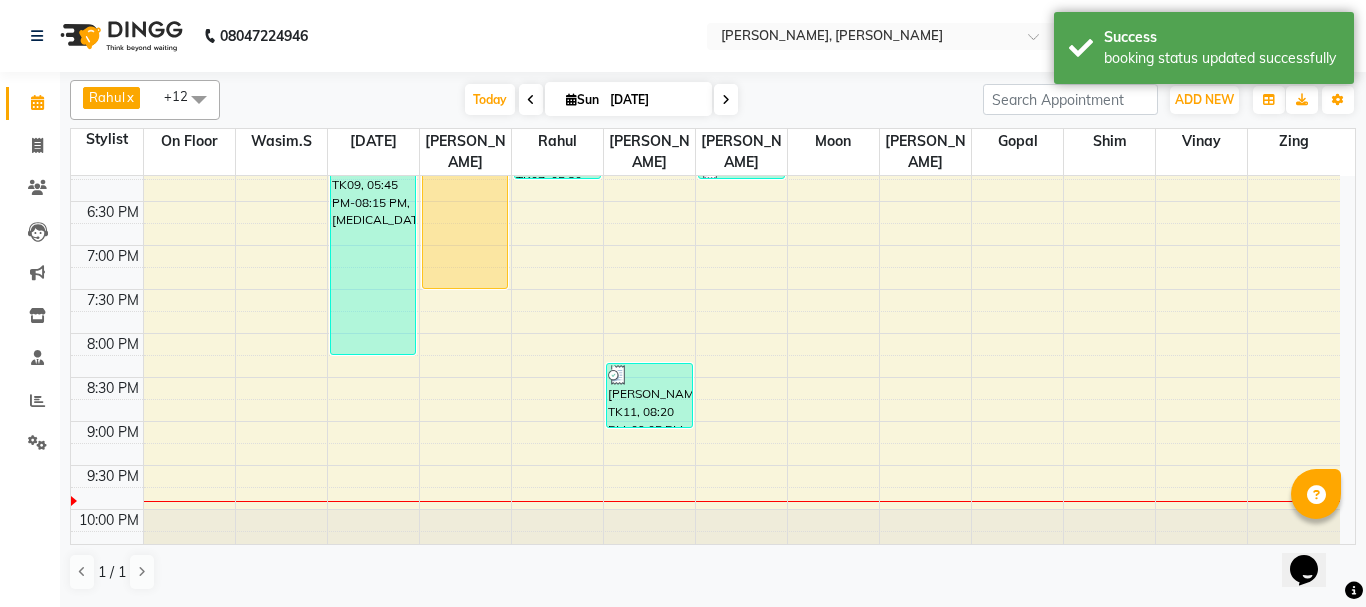 click on "[PERSON_NAME], TK10, 04:30 PM-07:30 PM, Highlights [DEMOGRAPHIC_DATA]" at bounding box center [465, 157] 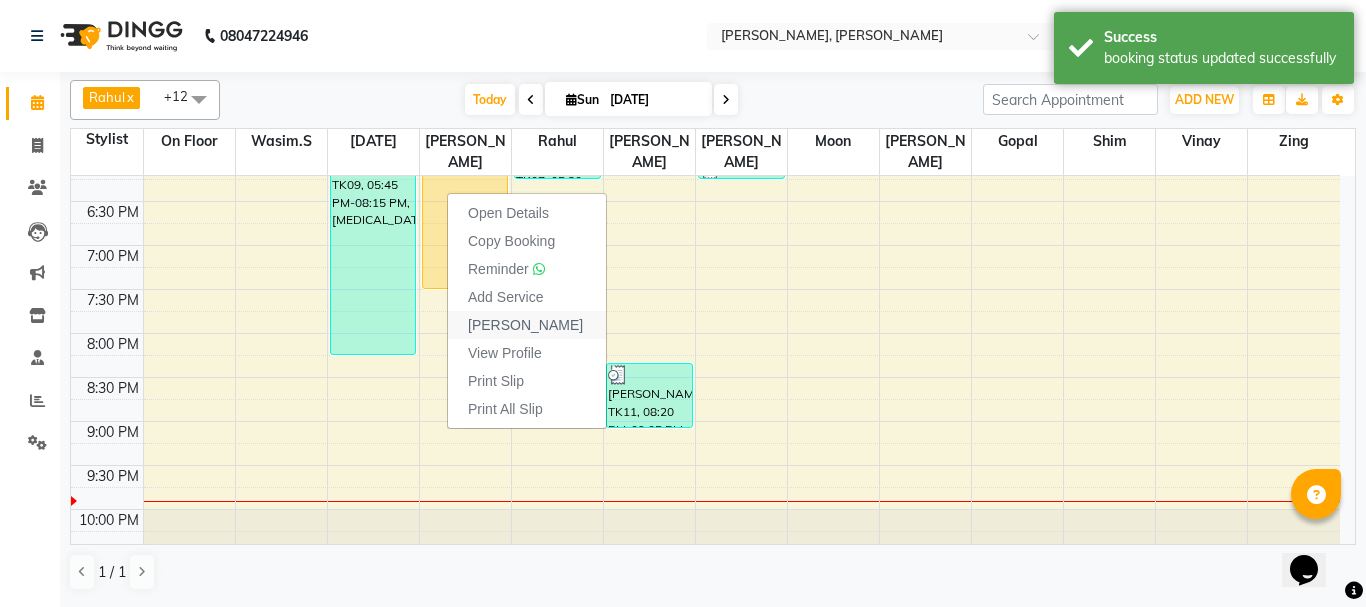 click on "[PERSON_NAME]" at bounding box center (525, 325) 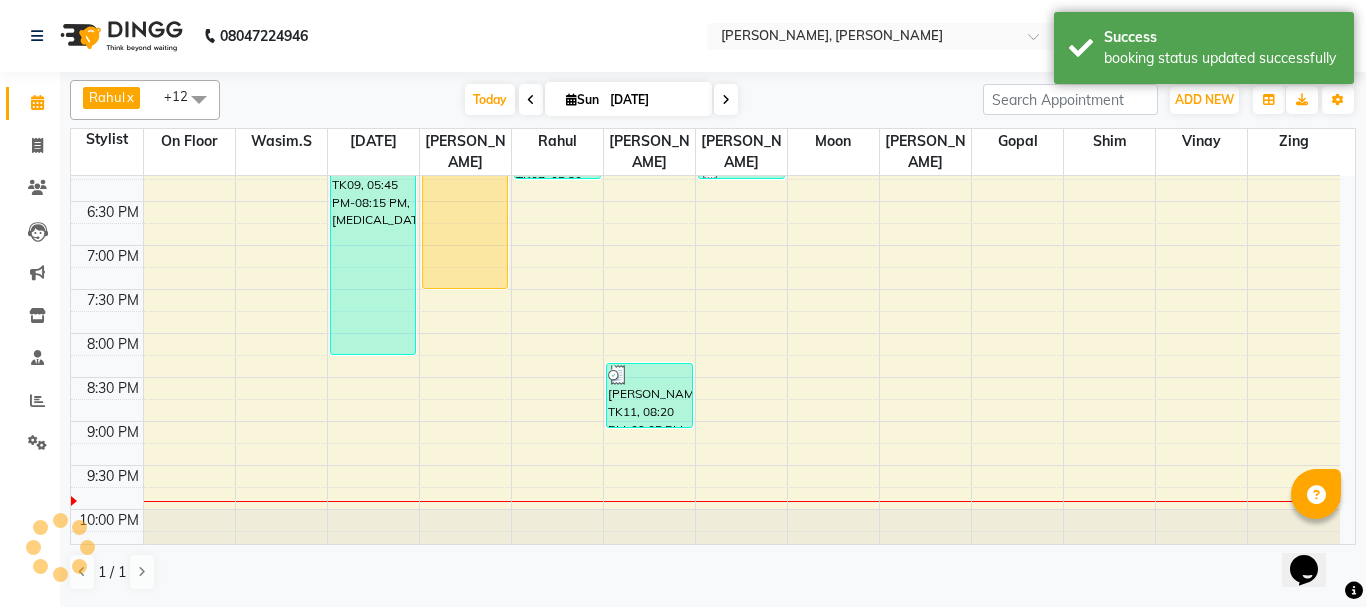 select on "service" 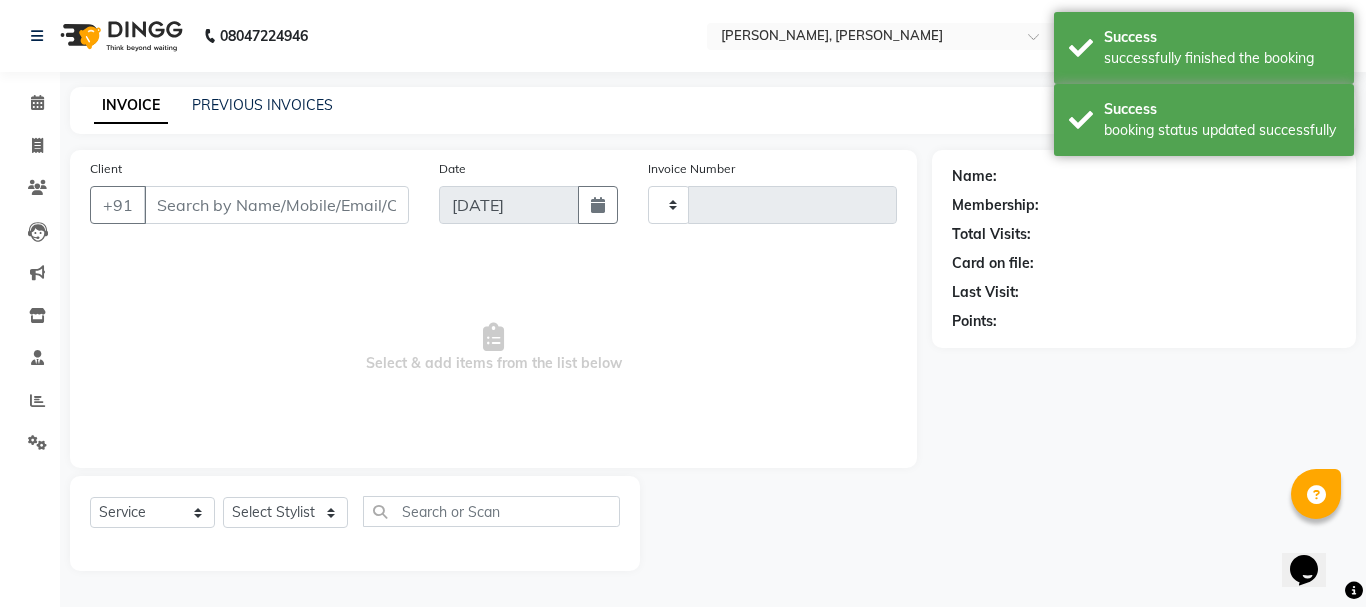 type on "0901" 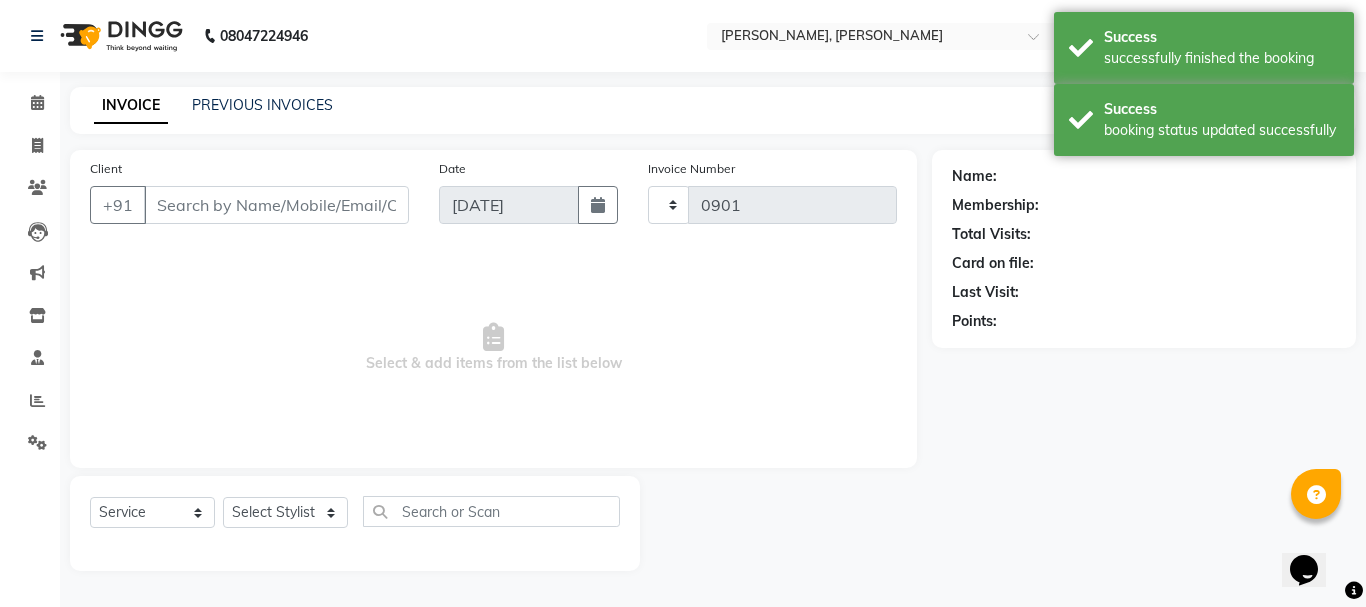 select on "7997" 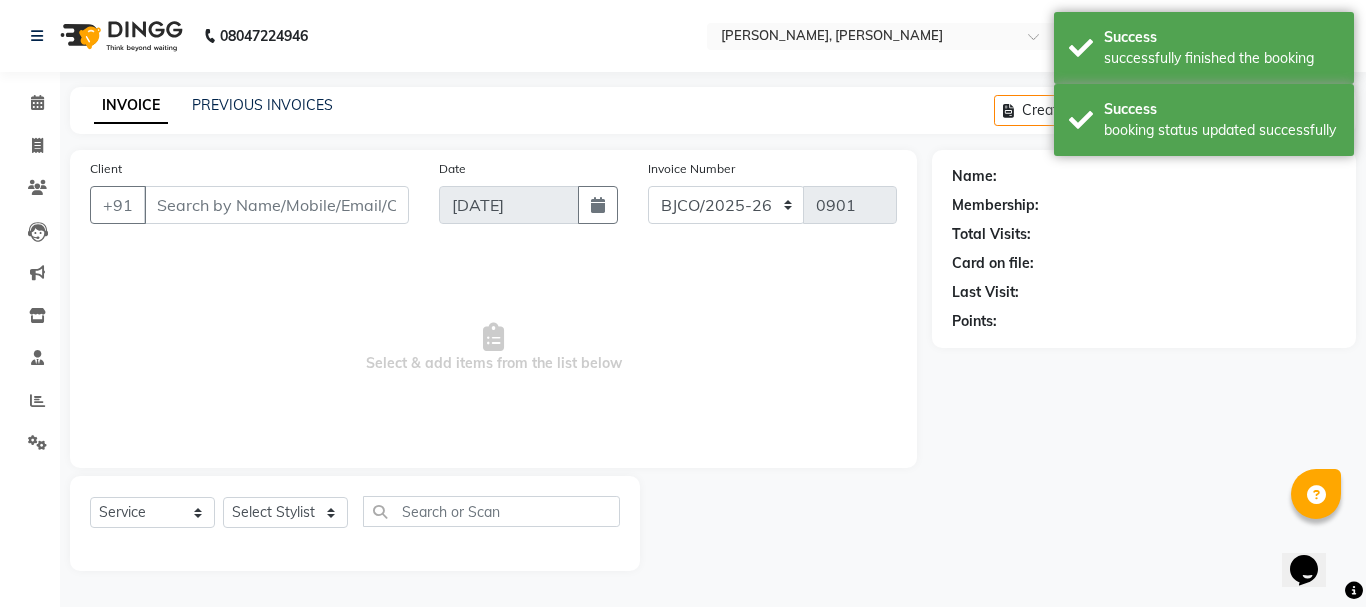type on "70146222340" 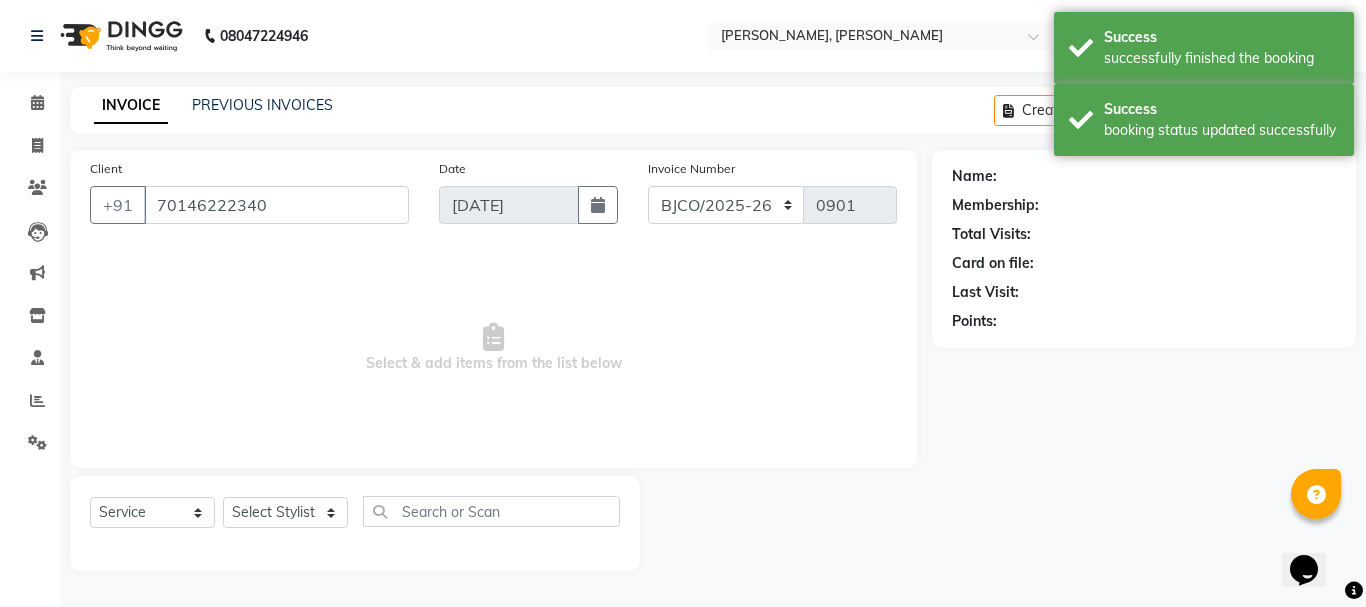 select on "72175" 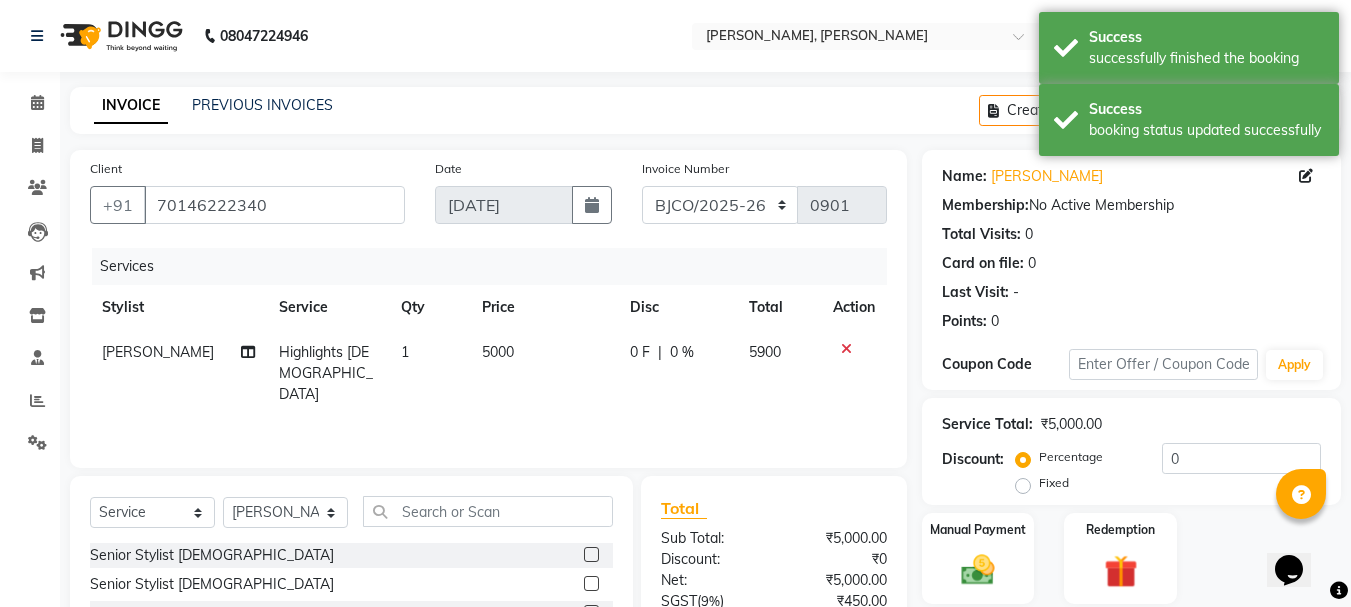 click on "5000" 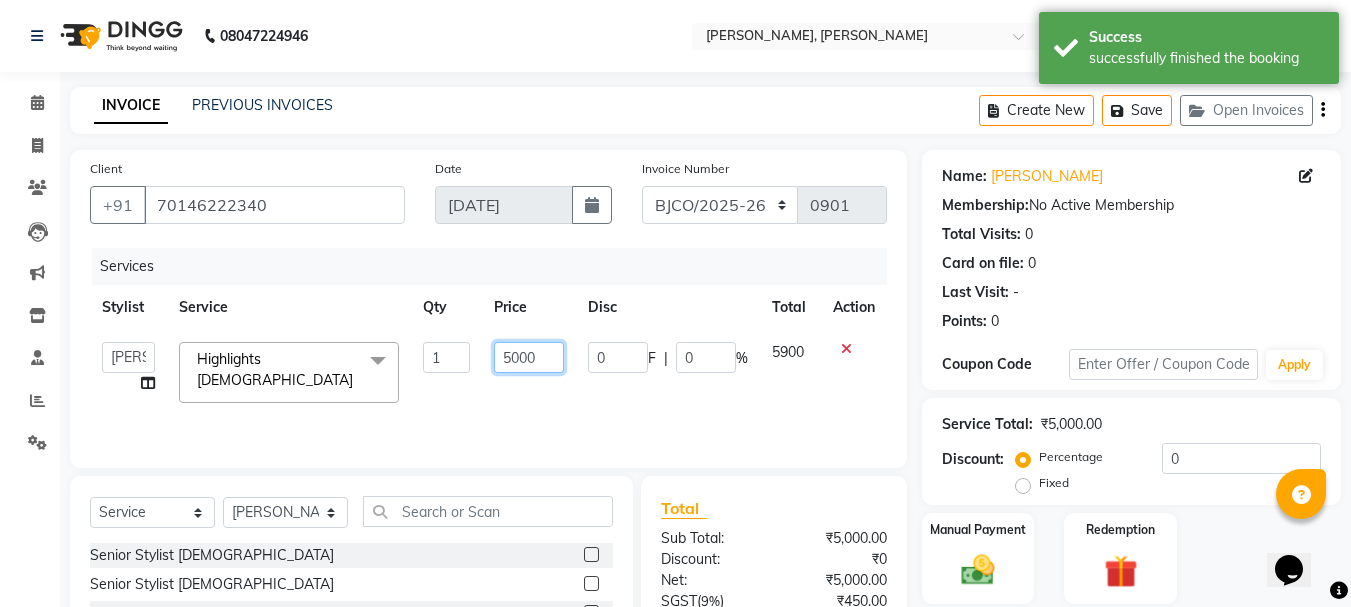 click on "5000" 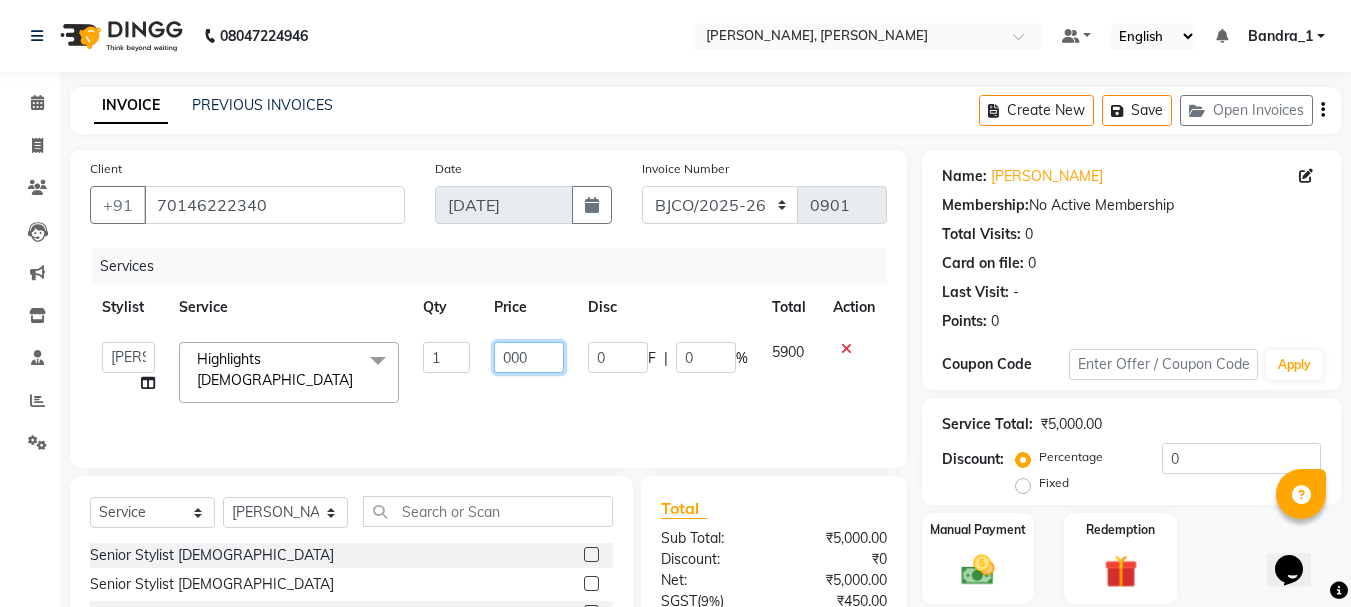 type on "7000" 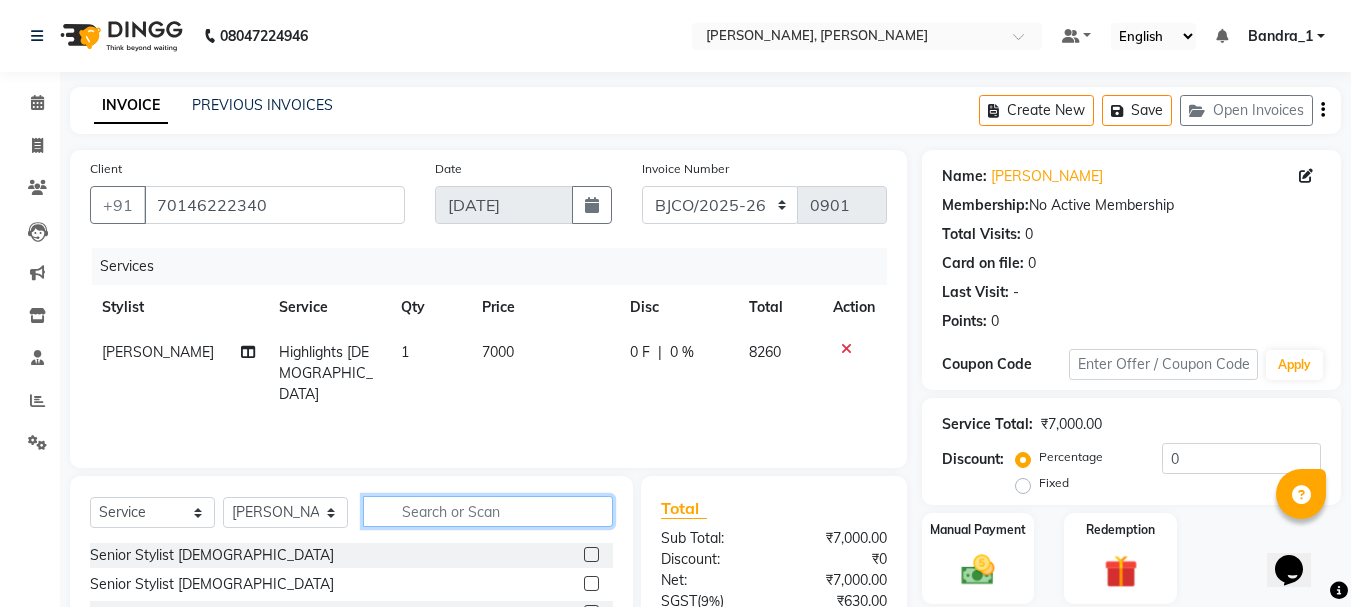 drag, startPoint x: 393, startPoint y: 514, endPoint x: 370, endPoint y: 485, distance: 37.01351 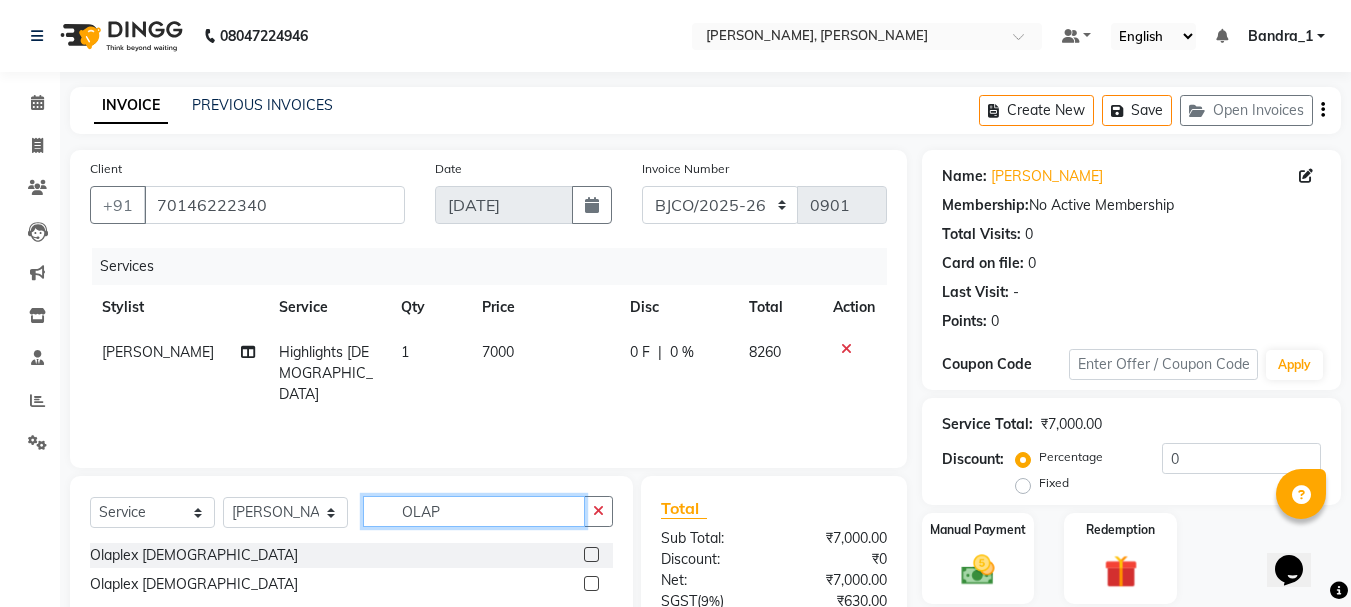 type on "OLAP" 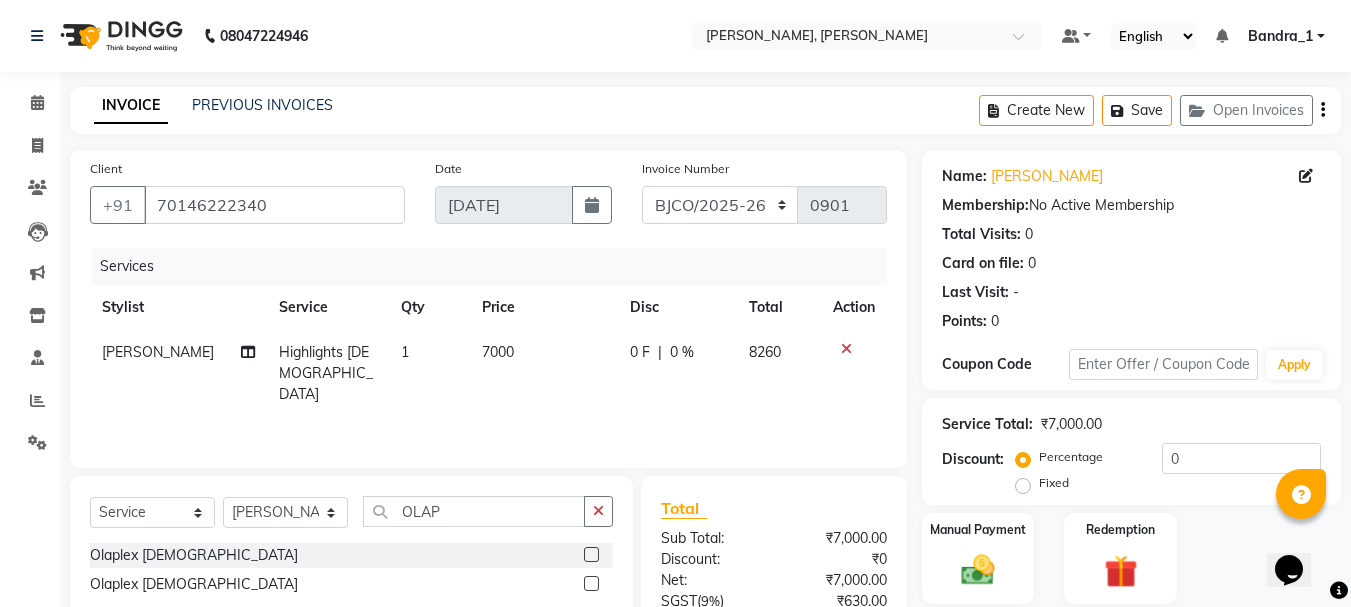 click 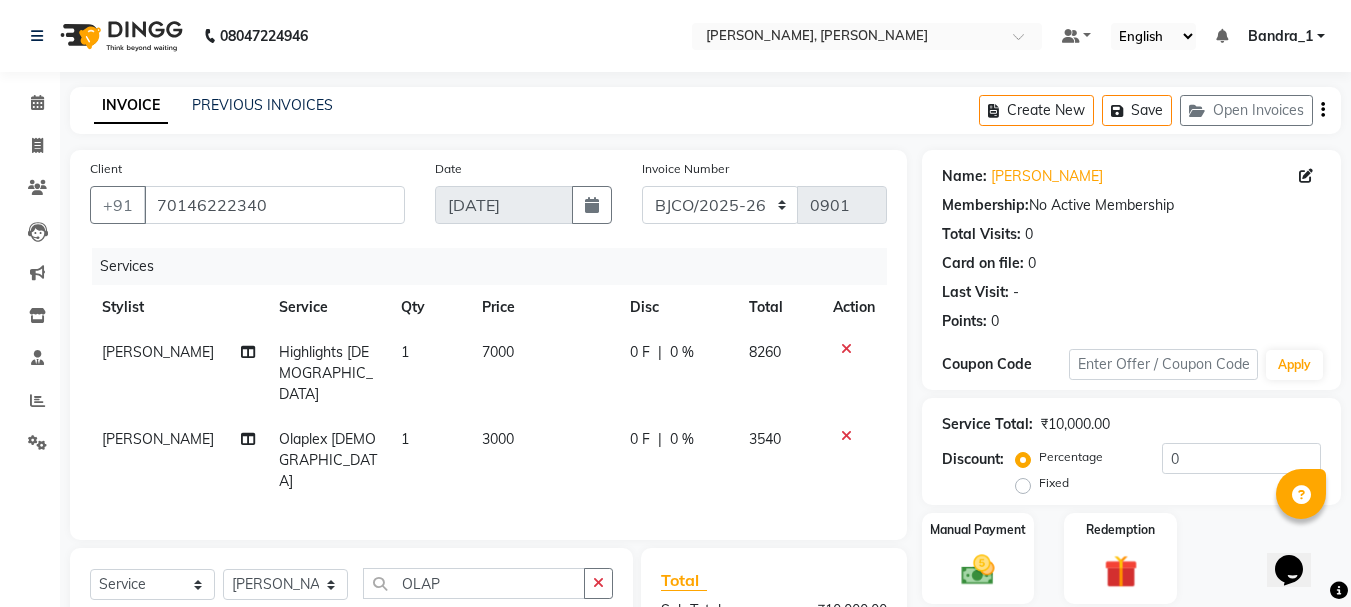 checkbox on "false" 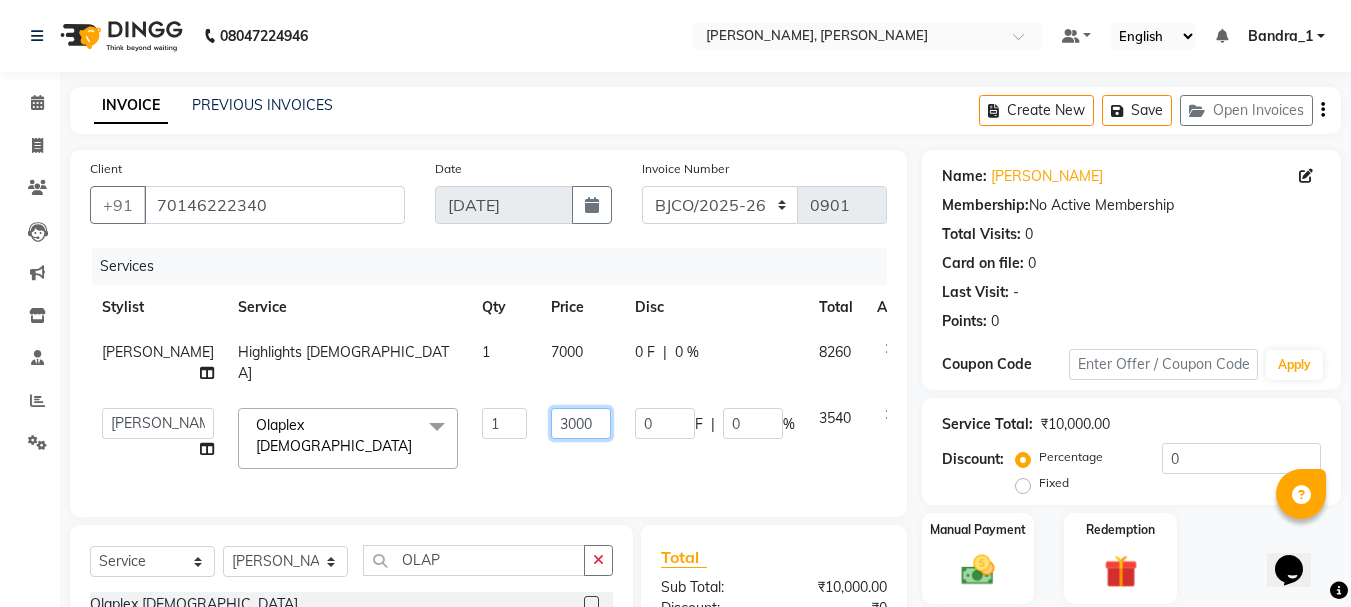 click on "3000" 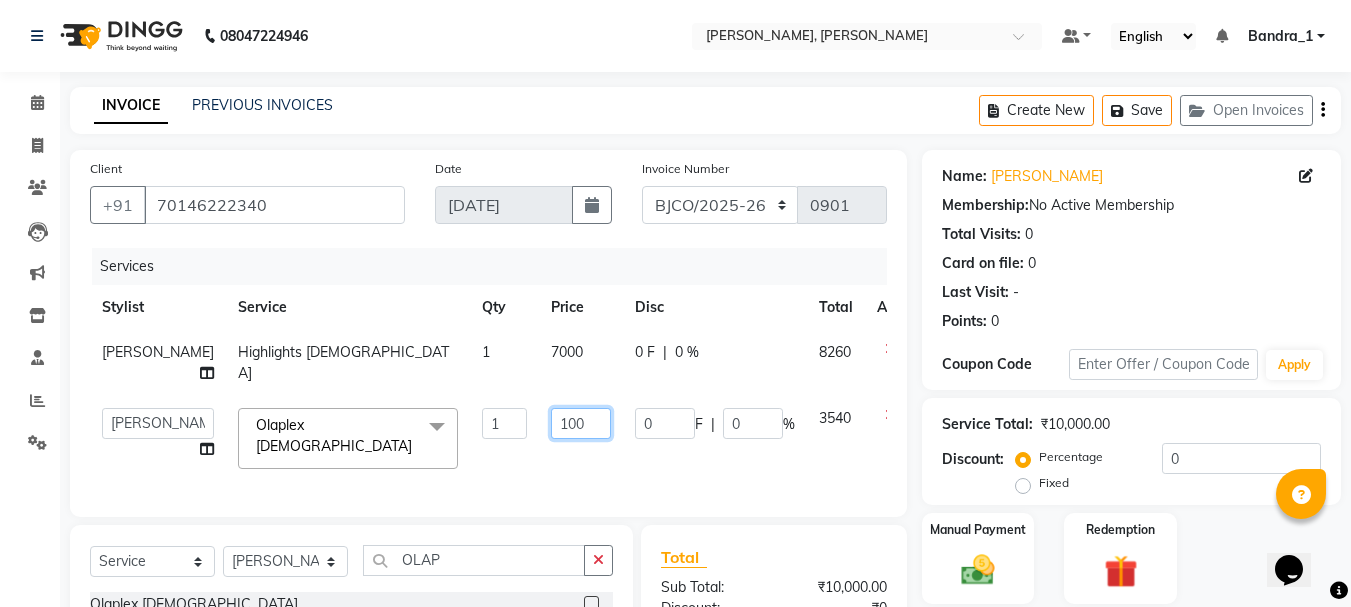 type on "1500" 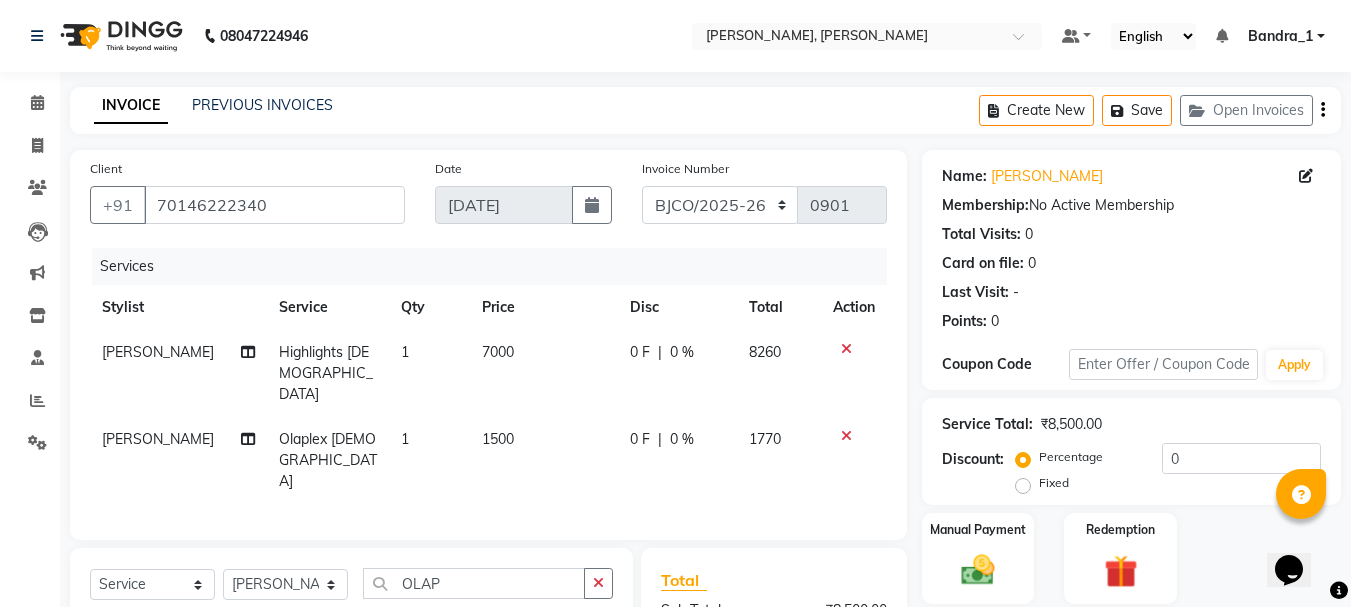 click on "1500" 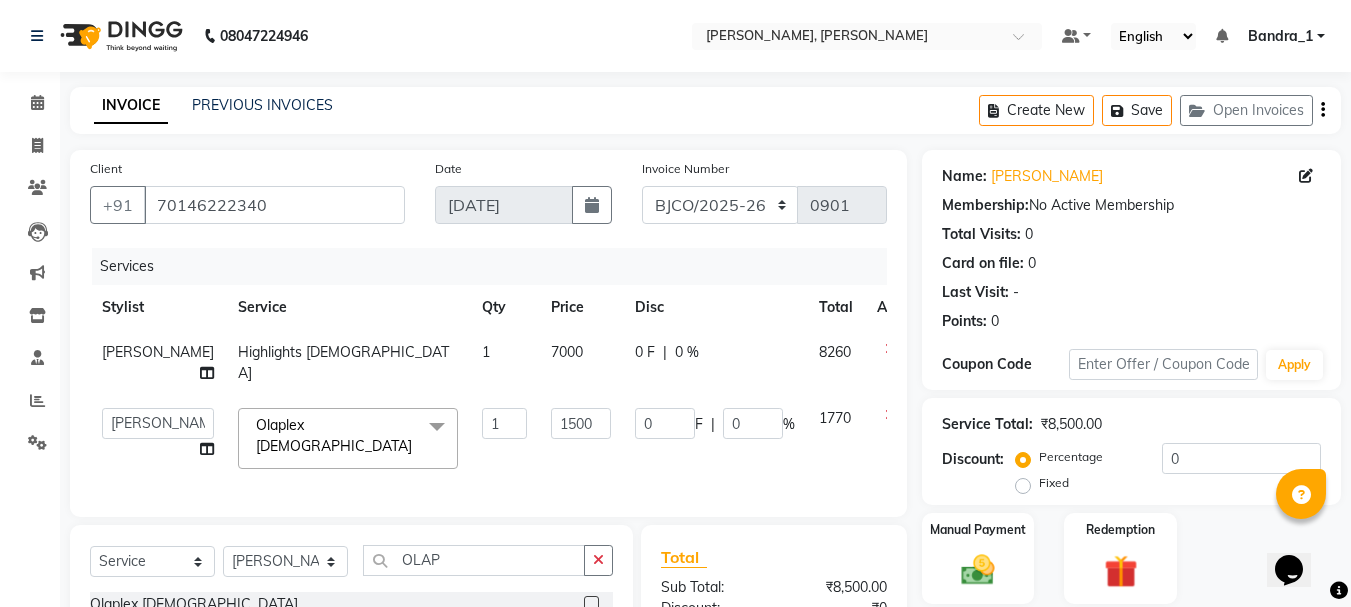 scroll, scrollTop: 227, scrollLeft: 0, axis: vertical 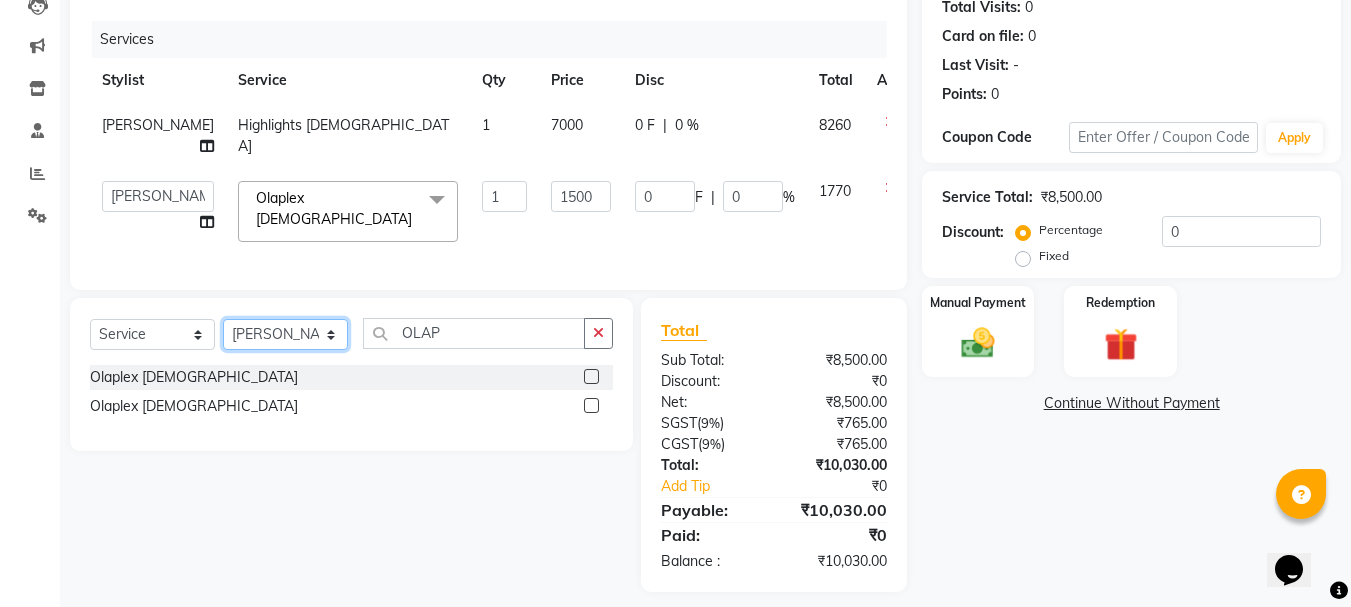 click on "Select Stylist Abdul Bandra_1 Bandra_store [PERSON_NAME] [PERSON_NAME] [PERSON_NAME] [PERSON_NAME] Jouyi [PERSON_NAME] [PERSON_NAME] On  Floor  Peetrass Pinky Make up Artist [PERSON_NAME][DATE] [PERSON_NAME] [PERSON_NAME] [PERSON_NAME] [PERSON_NAME] [PERSON_NAME] Shilpa [PERSON_NAME] [PERSON_NAME]                         [PERSON_NAME] [PERSON_NAME].S Yangamphy [PERSON_NAME]" 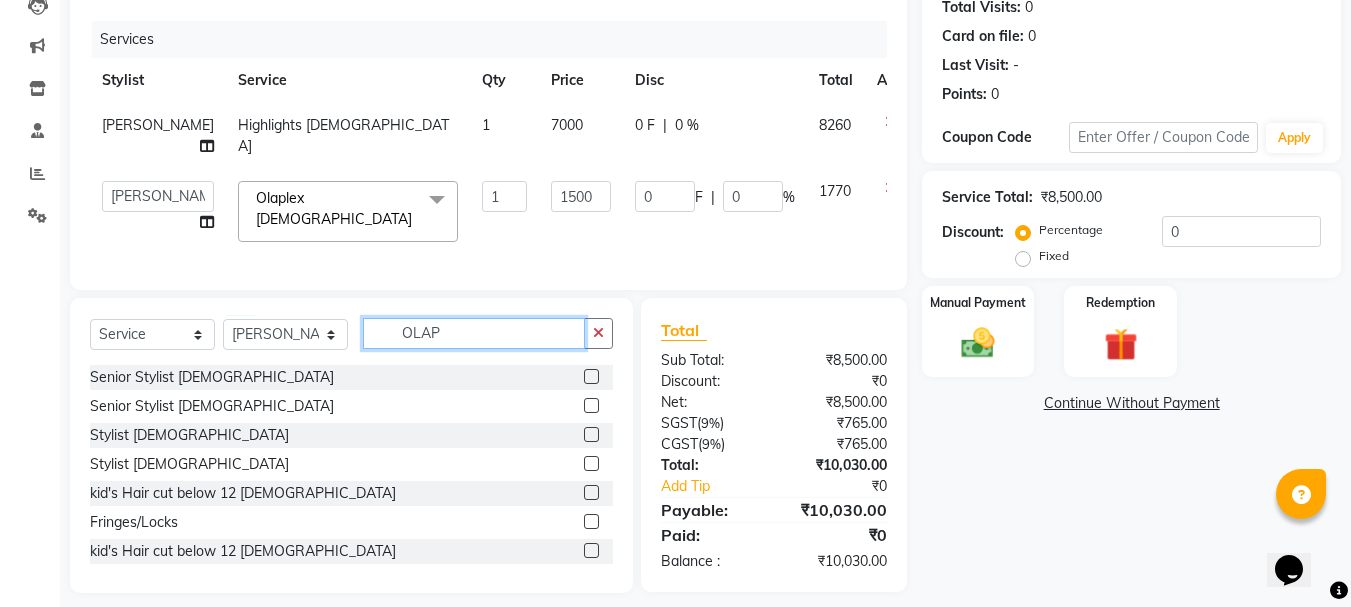 drag, startPoint x: 462, startPoint y: 319, endPoint x: 274, endPoint y: 345, distance: 189.78935 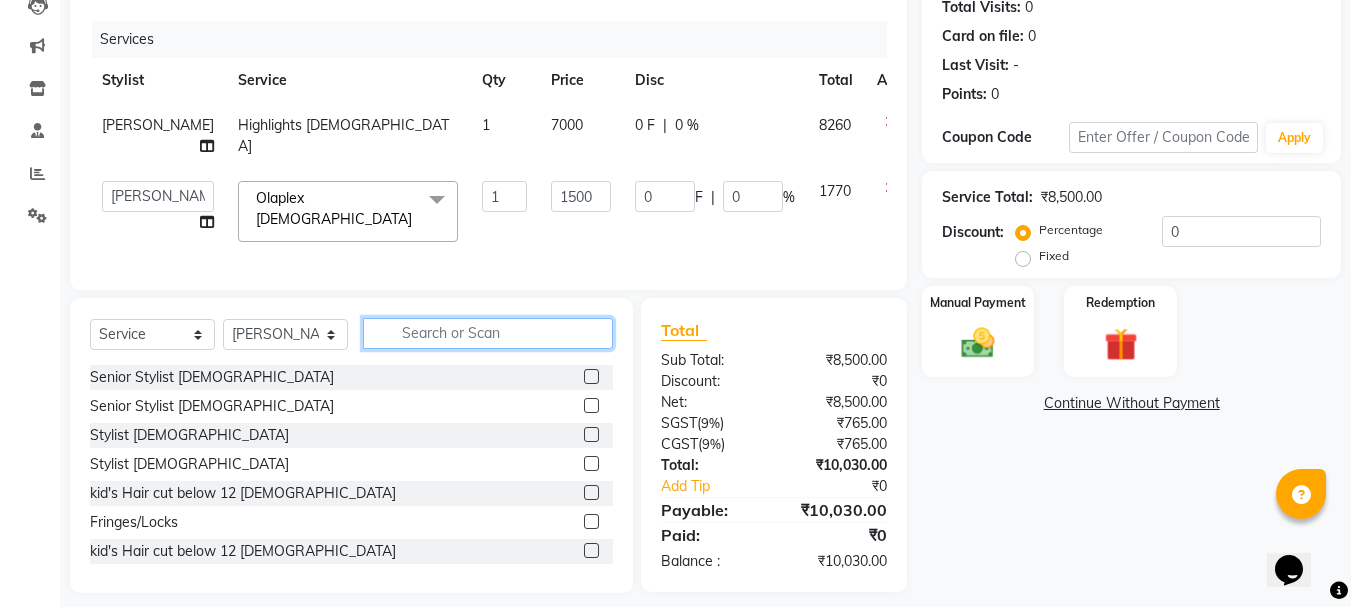 type 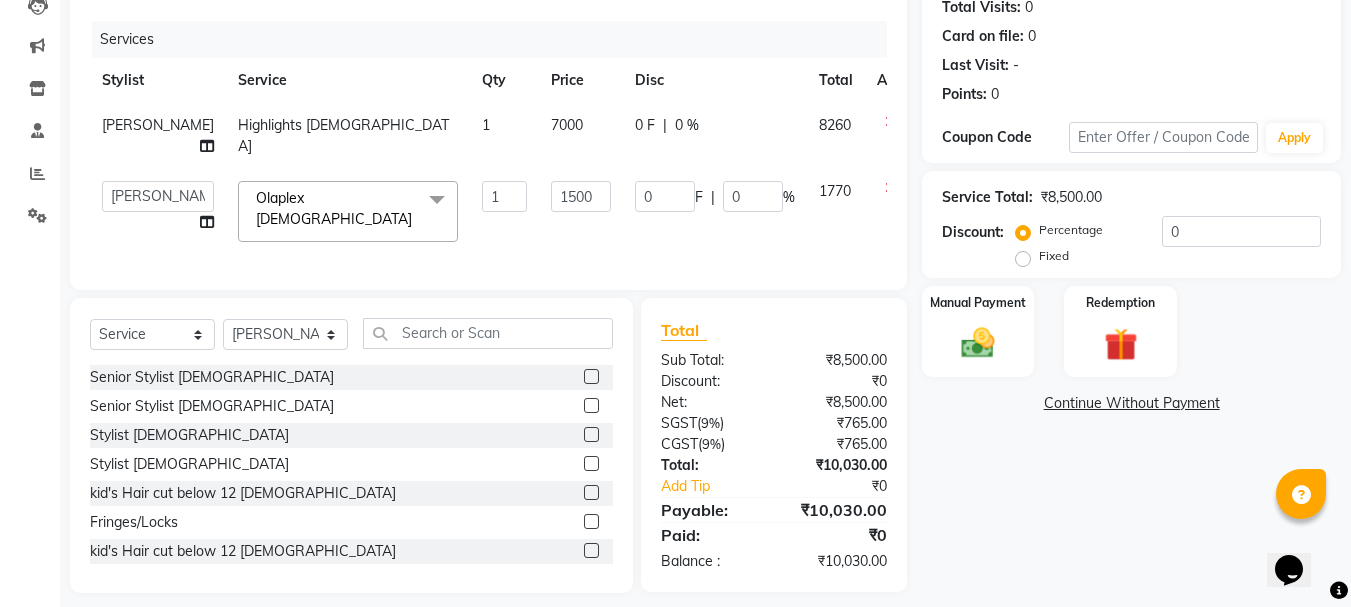 click 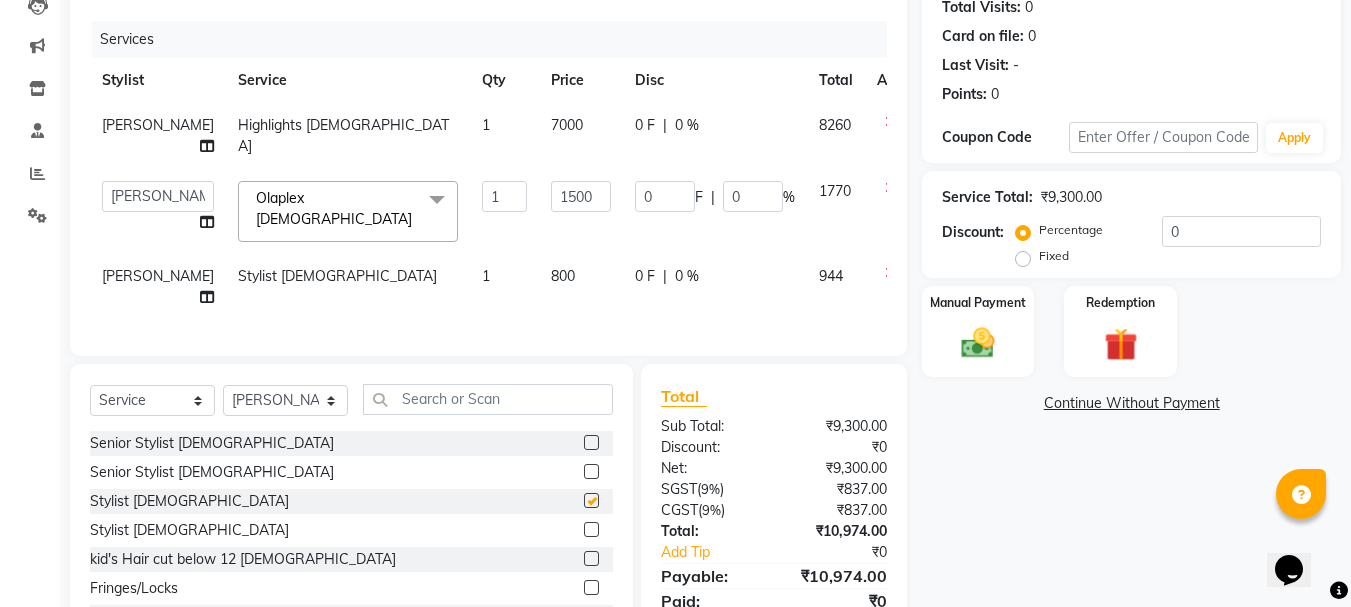 checkbox on "false" 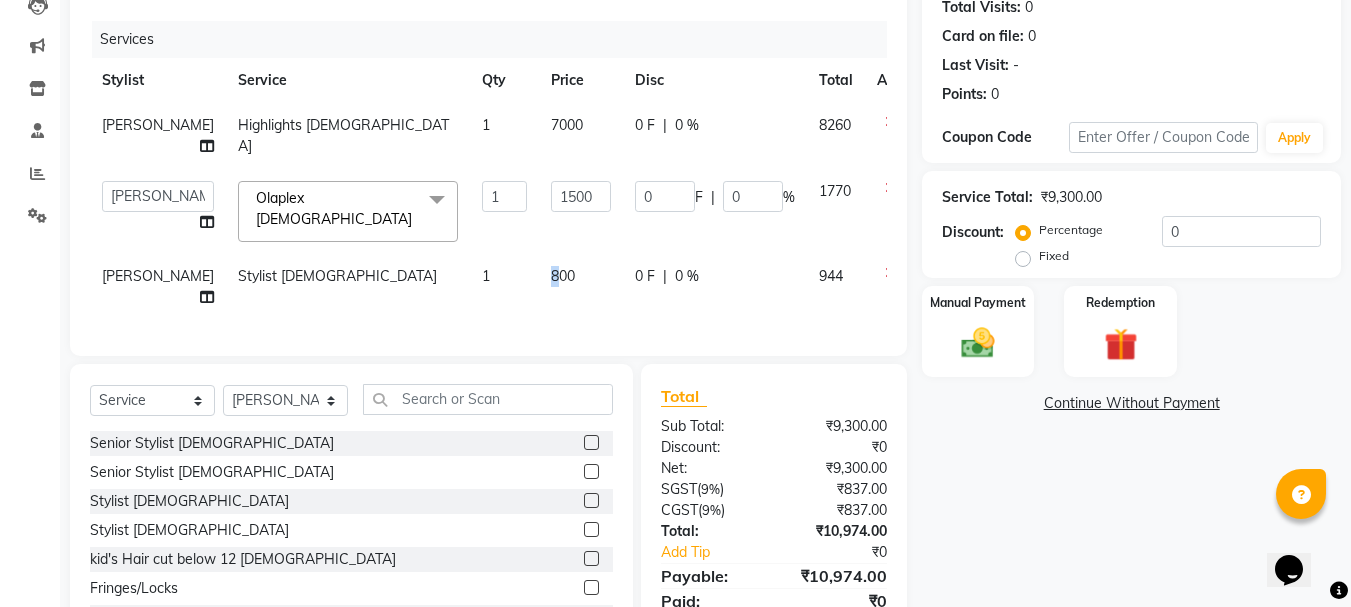 click on "800" 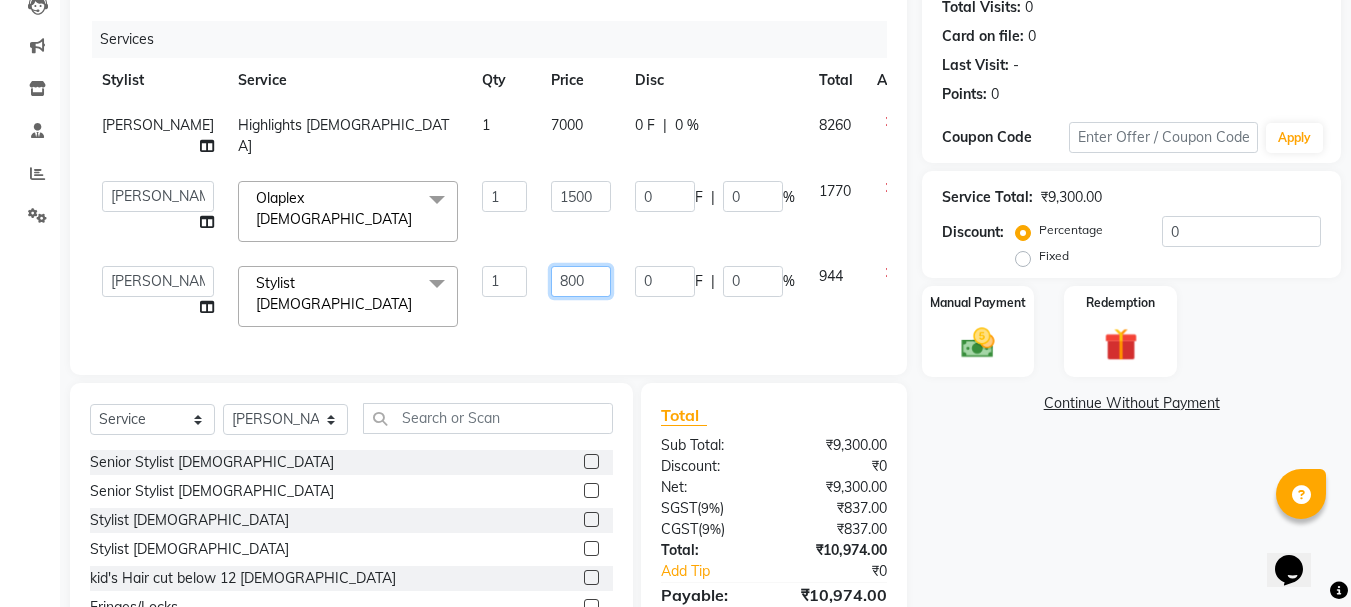 click on "800" 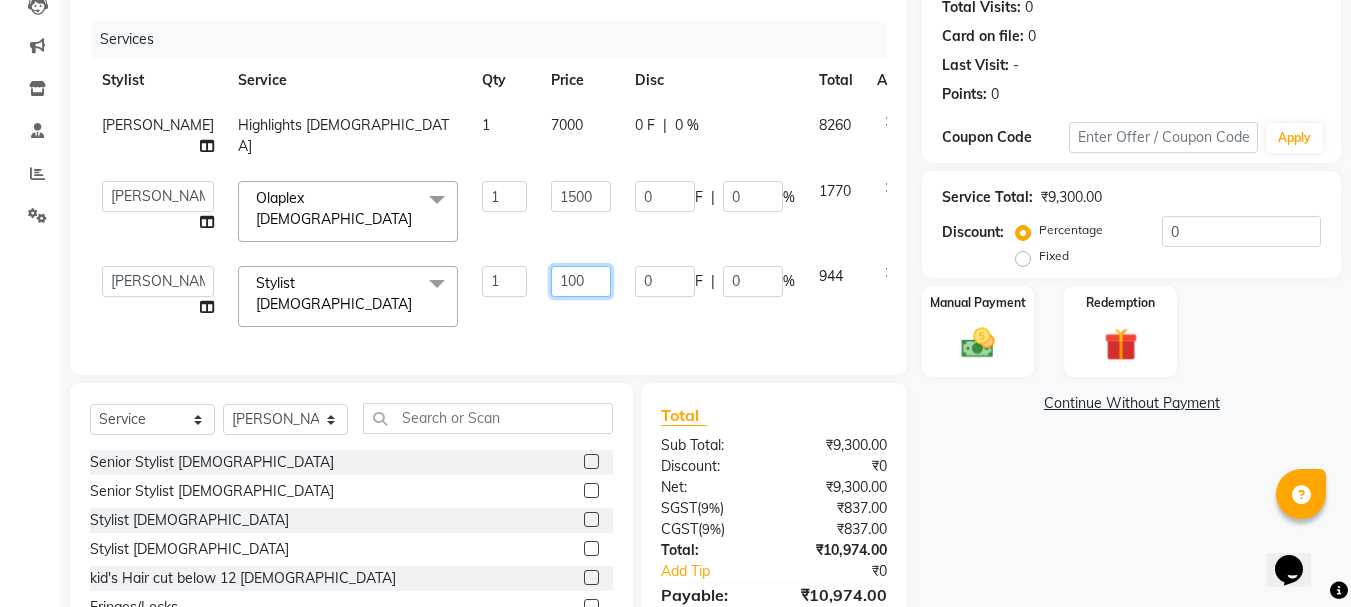 type on "1000" 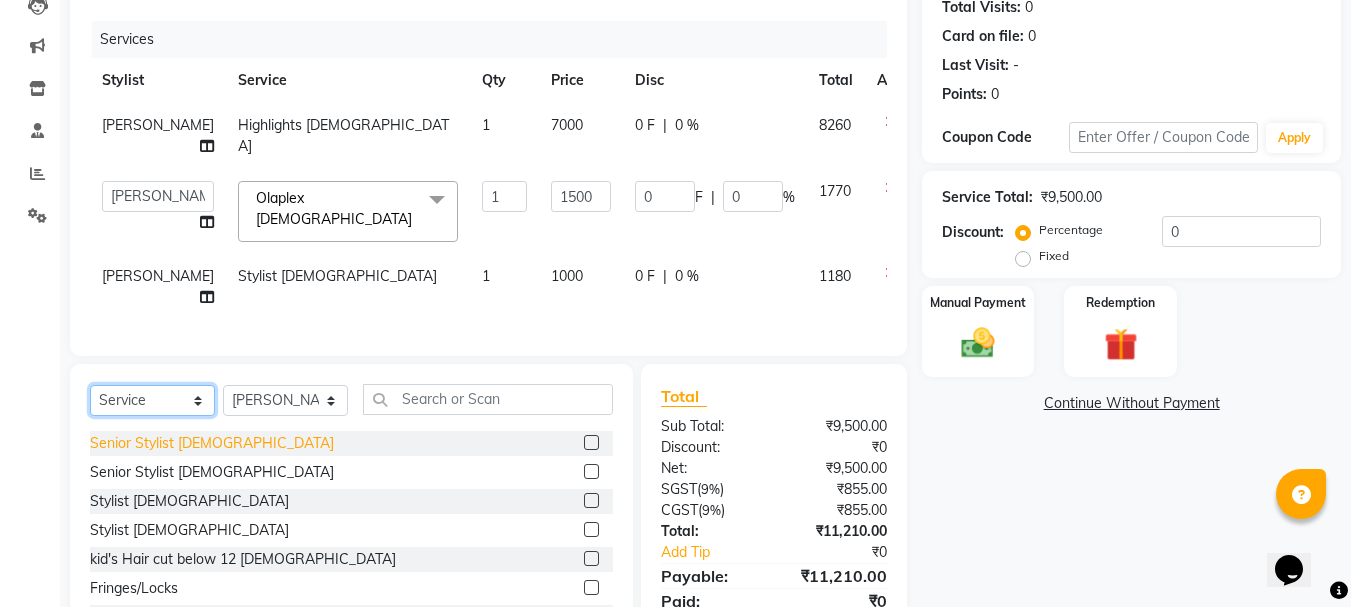 click on "Select  Service  Product  Membership  Package Voucher Prepaid Gift Card  Select Stylist Abdul Bandra_1 Bandra_store [PERSON_NAME] [PERSON_NAME] [PERSON_NAME] [PERSON_NAME] Kiran  Manish [PERSON_NAME] On  Floor  Peetrass Pinky Make up Artist [PERSON_NAME]  [DATE] [PERSON_NAME] [PERSON_NAME] [PERSON_NAME] [PERSON_NAME] [PERSON_NAME] Shilpa [PERSON_NAME] [PERSON_NAME]                         Vinay [PERSON_NAME].S Yangamphy [PERSON_NAME]  Zing Senior Stylist [DEMOGRAPHIC_DATA]  Senior Stylist [DEMOGRAPHIC_DATA]  Stylist [DEMOGRAPHIC_DATA]  Stylist [DEMOGRAPHIC_DATA]  kid's Hair cut below 12 [DEMOGRAPHIC_DATA]  Fringes/Locks  kid's Hair cut below 12 [DEMOGRAPHIC_DATA]  Style Director [DEMOGRAPHIC_DATA]  Style Director [DEMOGRAPHIC_DATA]   Top Stylist [DEMOGRAPHIC_DATA]  Top Stylist [DEMOGRAPHIC_DATA]  Art Director [DEMOGRAPHIC_DATA]  Art Director [DEMOGRAPHIC_DATA]  Creative Director [DEMOGRAPHIC_DATA]  Creative Director [DEMOGRAPHIC_DATA]  Senior Stylist [DEMOGRAPHIC_DATA]  Art Director [DEMOGRAPHIC_DATA]  Postaqum Hair Wash Men + Styling  Postaqum Hair Wash [DEMOGRAPHIC_DATA]  Extension Wash (onwards)  Wash & Blow Dry  Wash & Paddle Dry  Wash & Blast Dry  Biotop Shampoo & conditioner   Blow Dry  Hair Ironing (Onwards)  Hair Tong (Onwards)  Roots T.up" 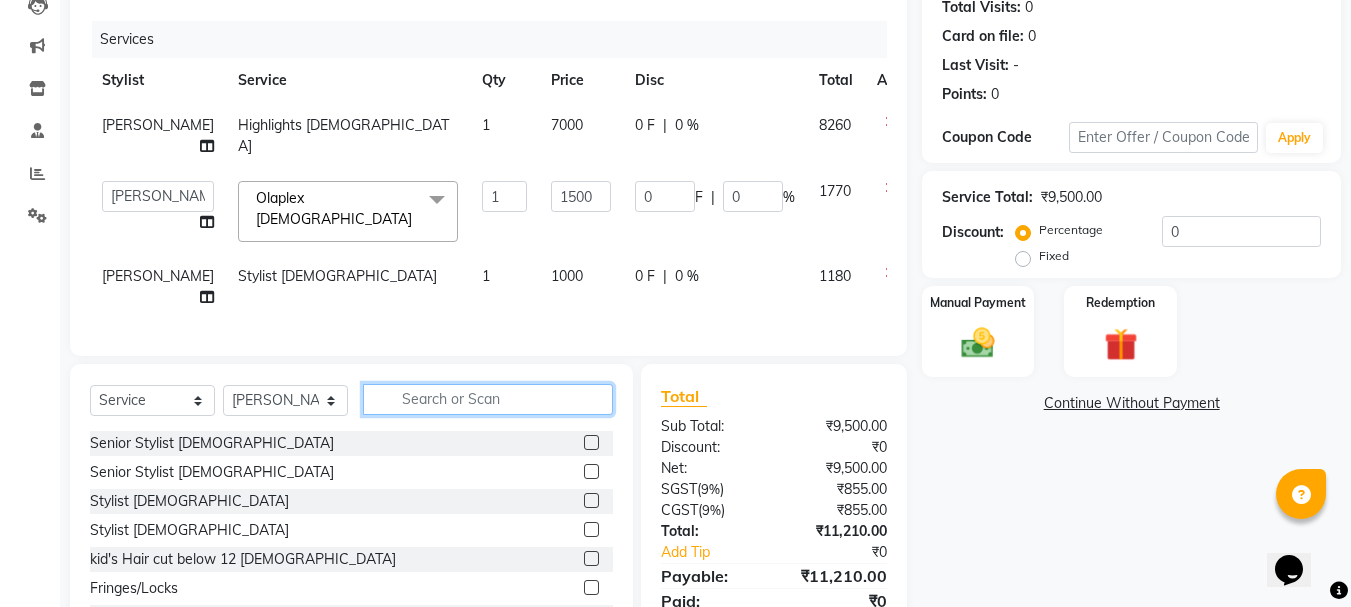 click 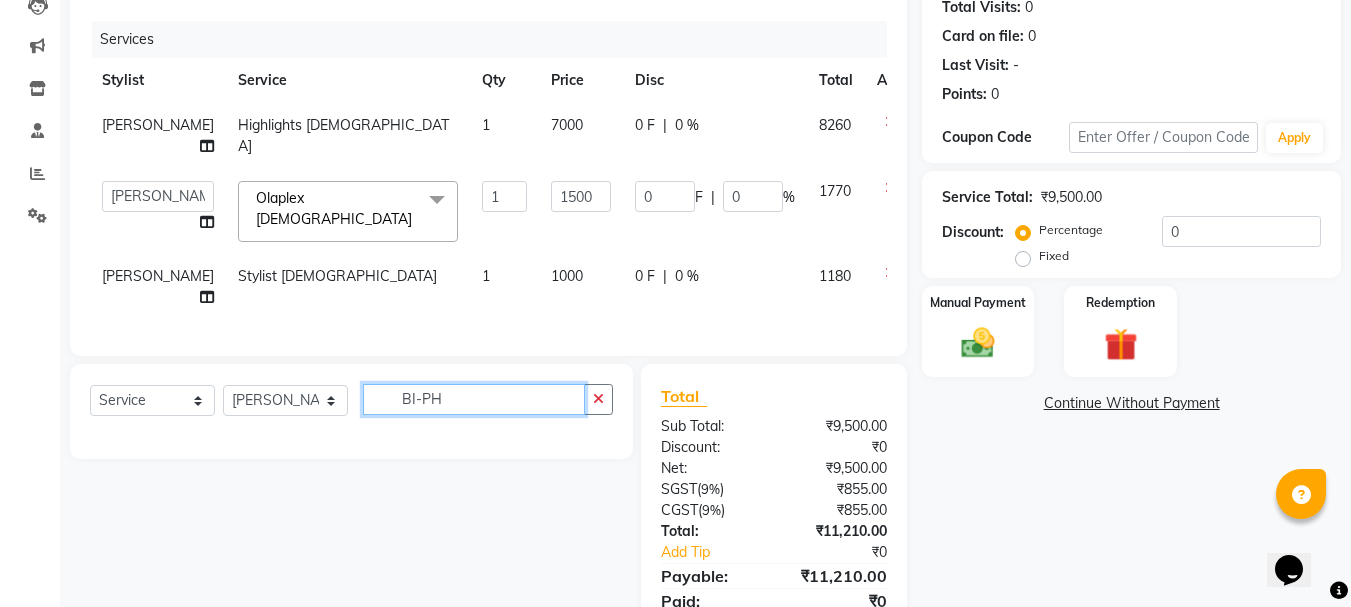 type on "BI-PH" 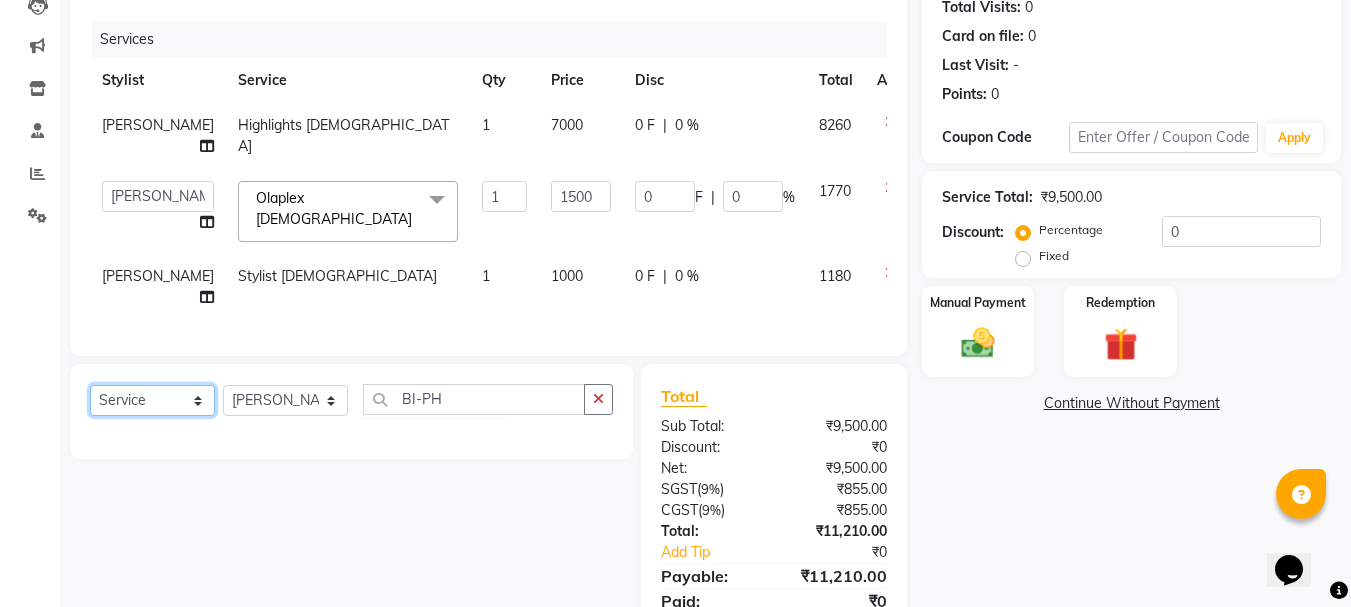 click on "Select  Service  Product  Membership  Package Voucher Prepaid Gift Card" 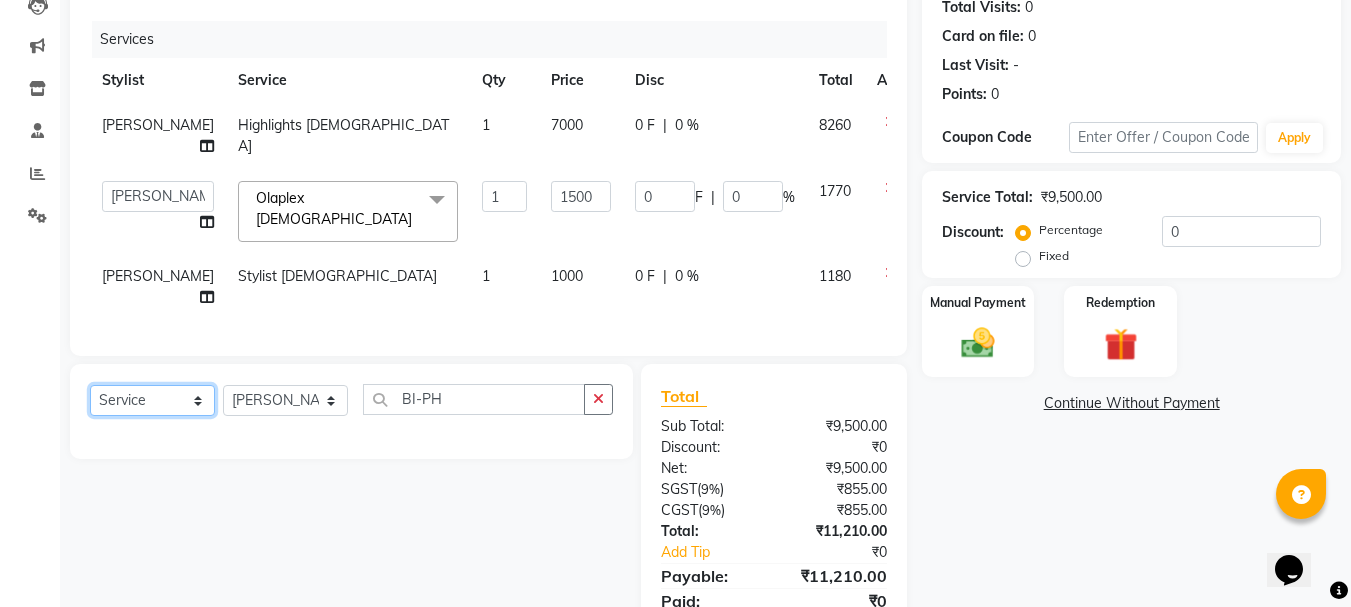 select on "product" 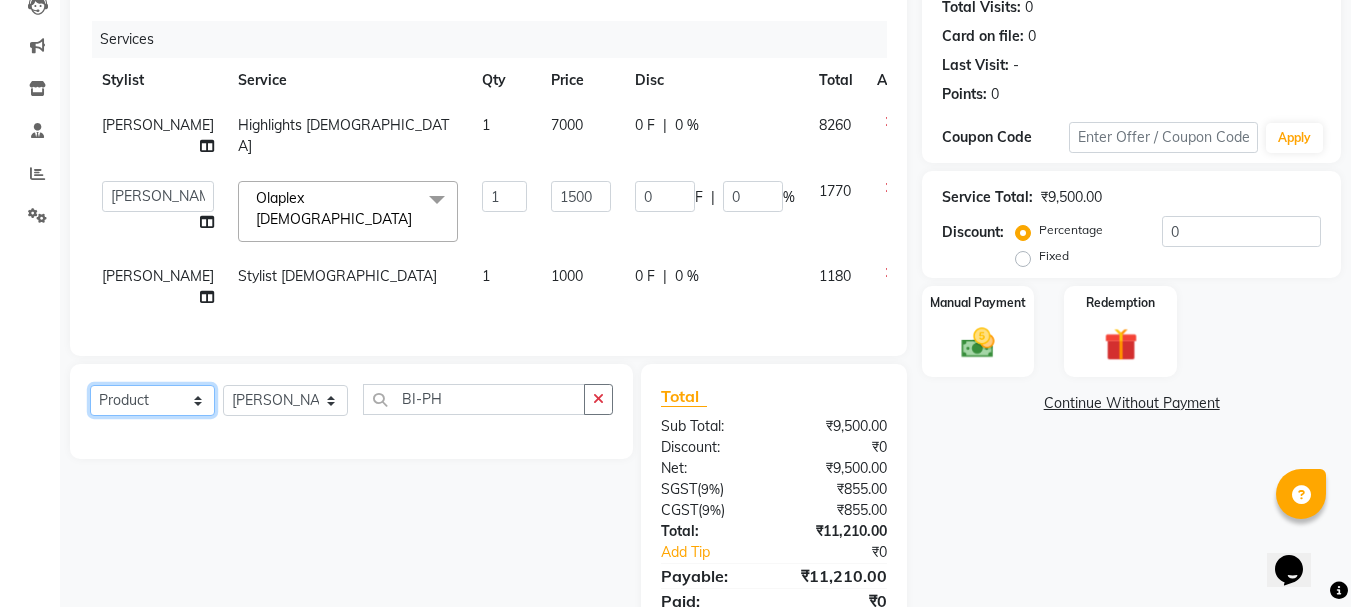 click on "Select  Service  Product  Membership  Package Voucher Prepaid Gift Card" 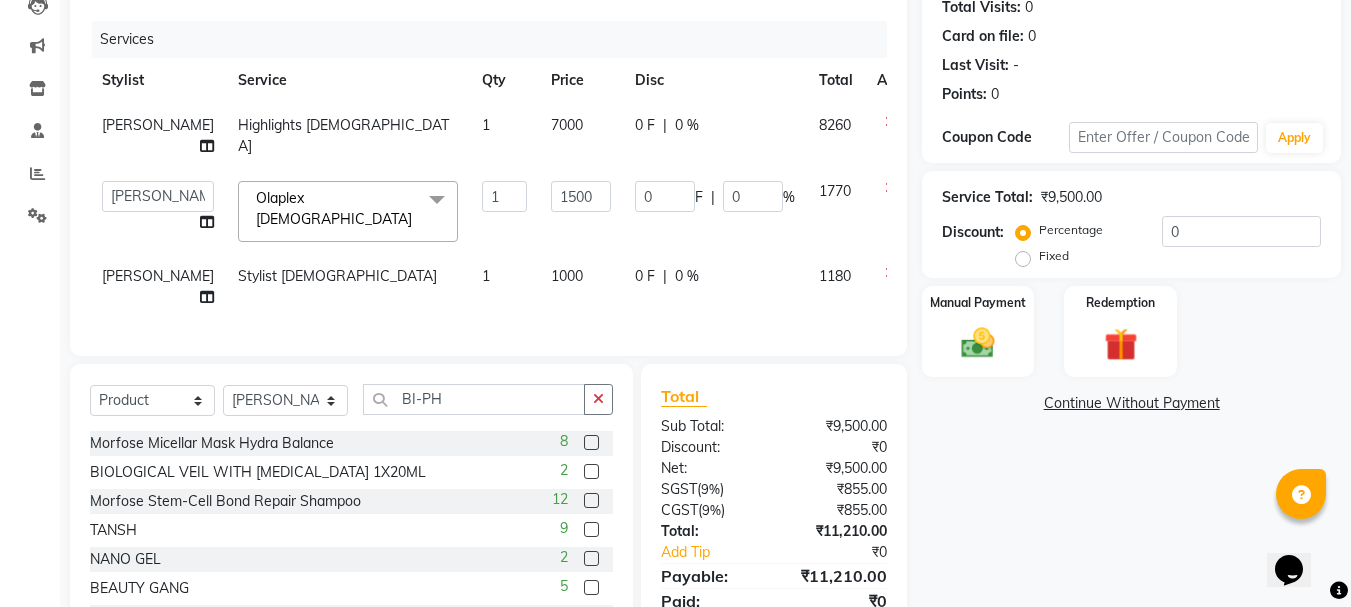 click on "12" 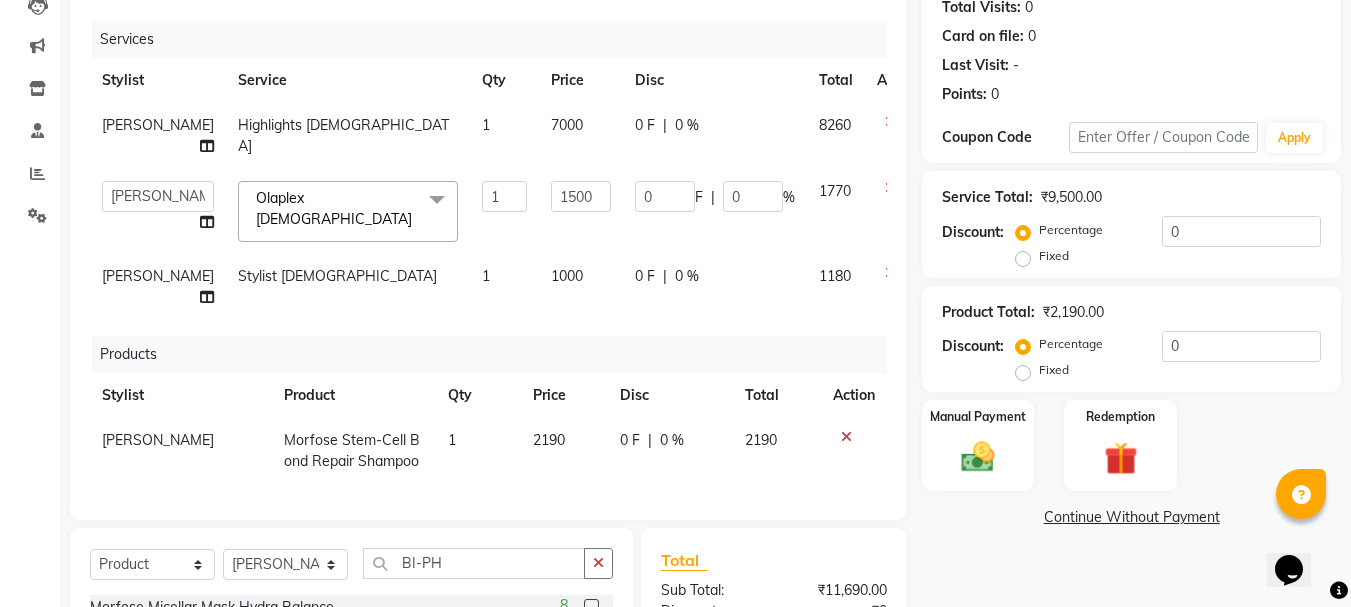 checkbox on "false" 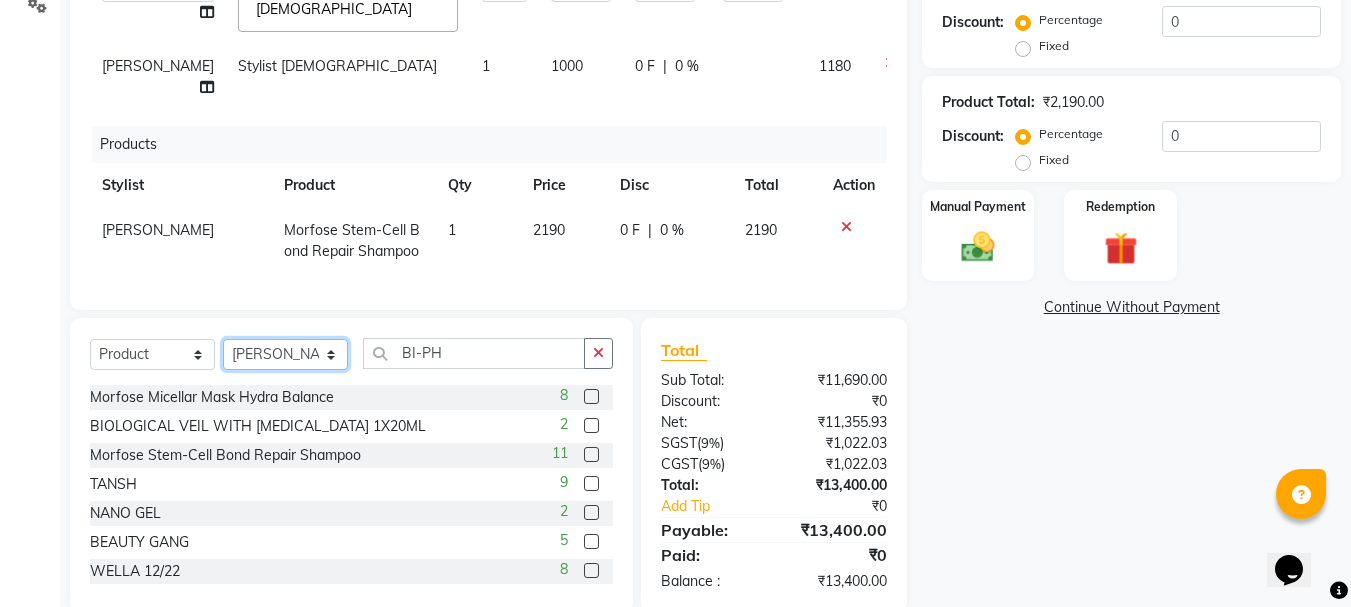 click on "Select Stylist Abdul Bandra_1 Bandra_store [PERSON_NAME] [PERSON_NAME] [PERSON_NAME] [PERSON_NAME] Jouyi [PERSON_NAME] [PERSON_NAME] On  Floor  Peetrass Pinky Make up Artist [PERSON_NAME][DATE] [PERSON_NAME] [PERSON_NAME] [PERSON_NAME] [PERSON_NAME] [PERSON_NAME] Shilpa [PERSON_NAME] [PERSON_NAME]                         [PERSON_NAME] [PERSON_NAME].S Yangamphy [PERSON_NAME]" 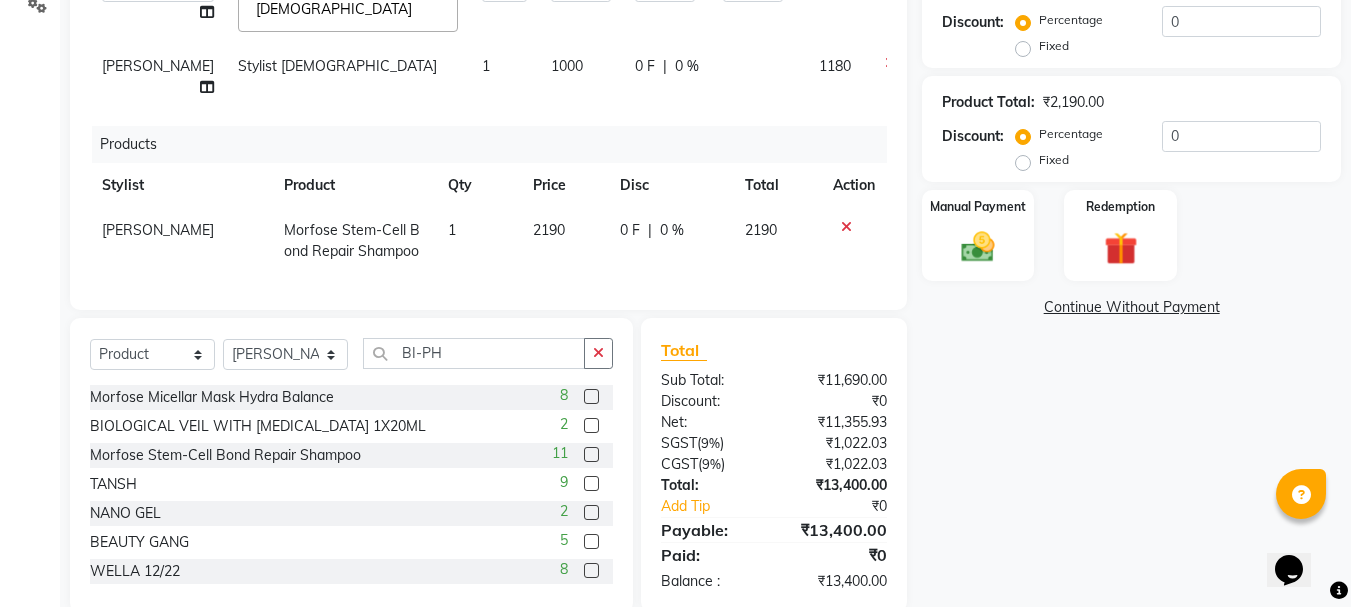 click on "[PERSON_NAME]" 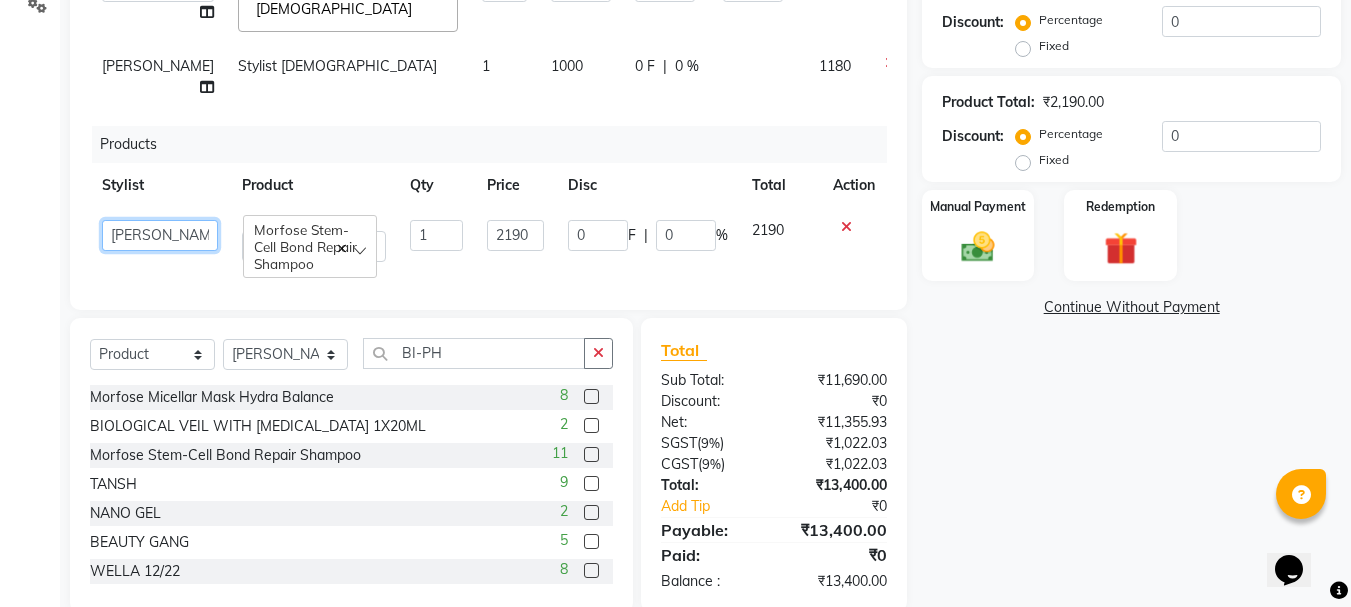 click on "Abdul   Bandra_1   Bandra_store   [PERSON_NAME]   [PERSON_NAME]   [PERSON_NAME]   [PERSON_NAME]    [PERSON_NAME]   [PERSON_NAME]   On  Floor    Peetrass   Pinky Make up Artist   [PERSON_NAME][DATE]   [PERSON_NAME]   [PERSON_NAME]   [PERSON_NAME]   [PERSON_NAME]   [PERSON_NAME]   Shilpa   [PERSON_NAME]   [PERSON_NAME]                           [PERSON_NAME]   [PERSON_NAME].S   Yangamphy   [PERSON_NAME]" 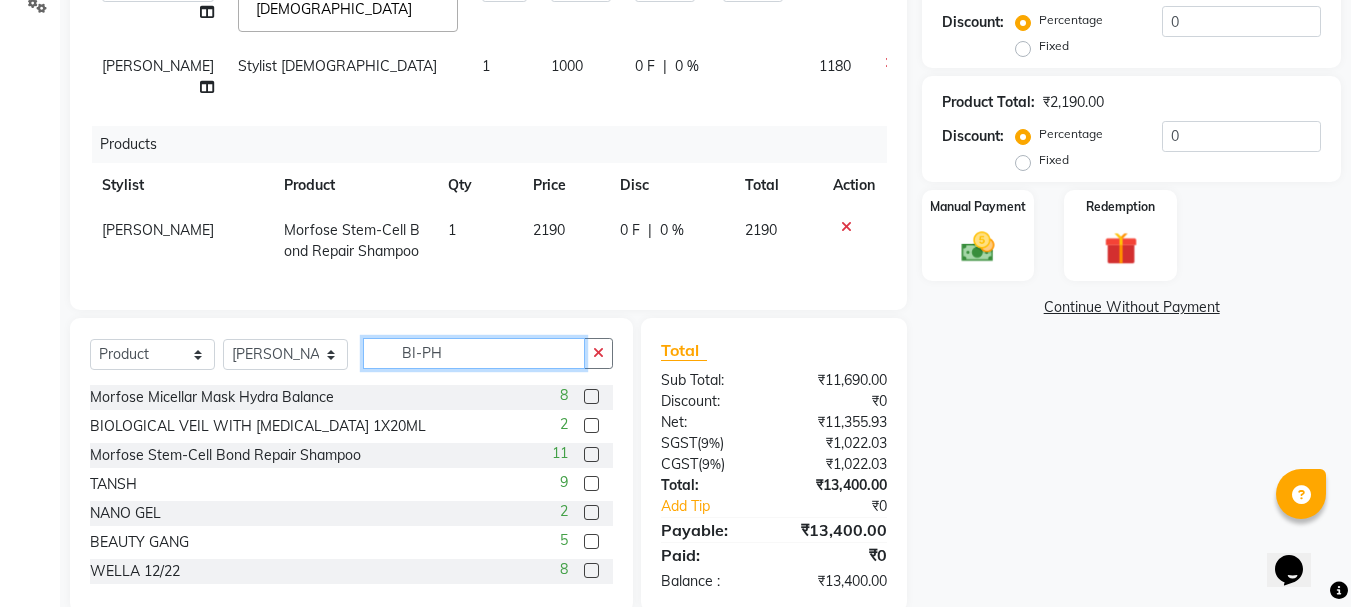 click on "BI-PH" 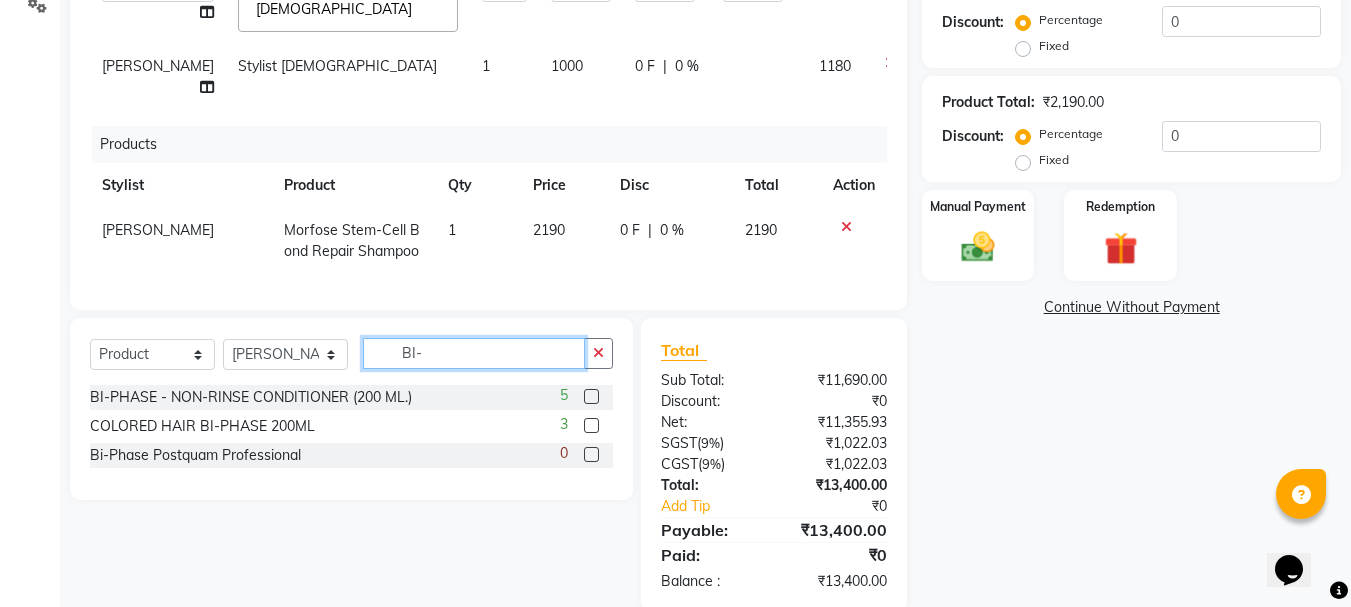 scroll, scrollTop: 436, scrollLeft: 0, axis: vertical 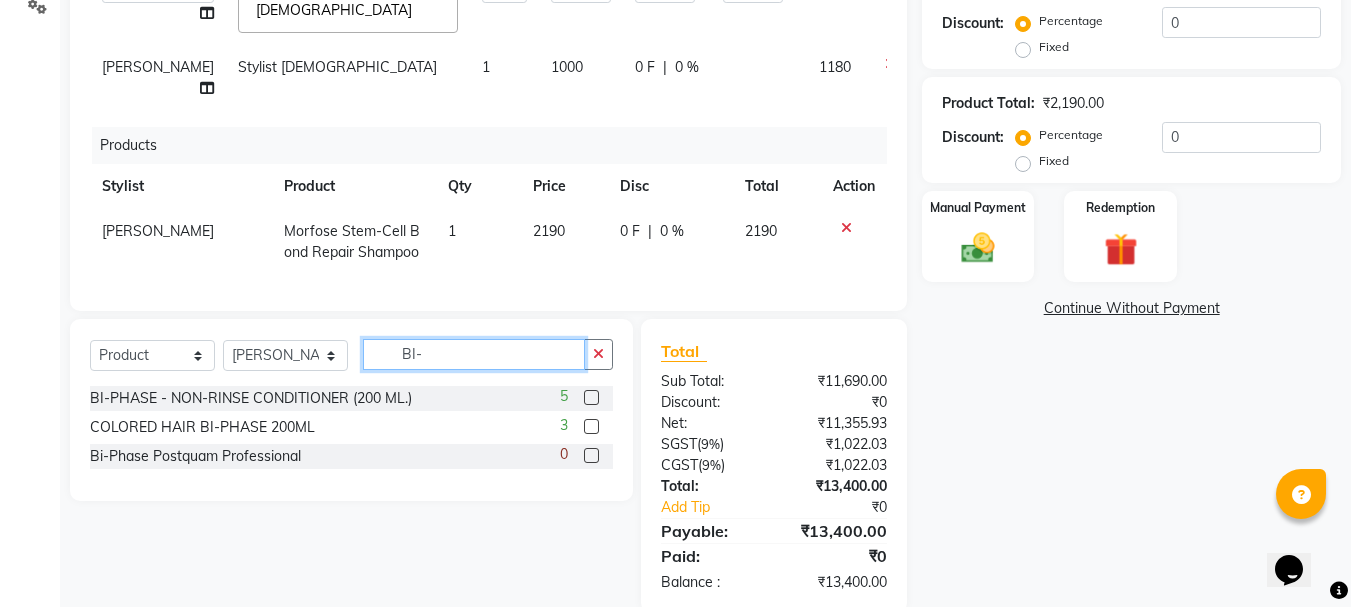 type on "BI-" 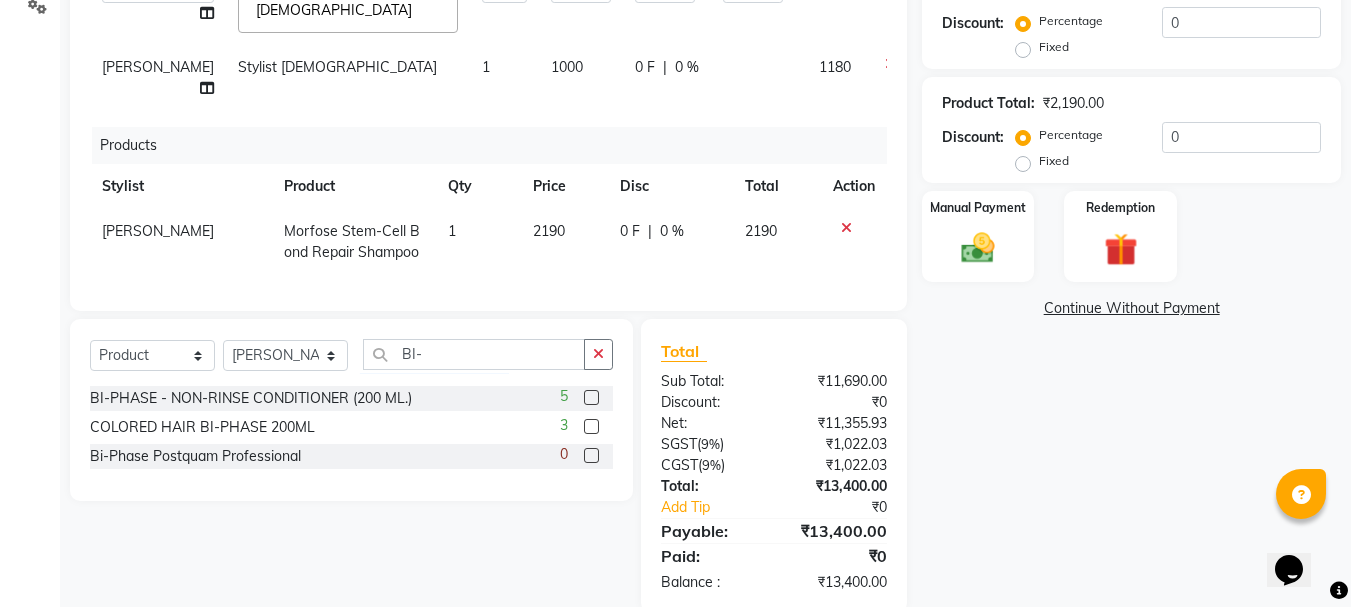 click 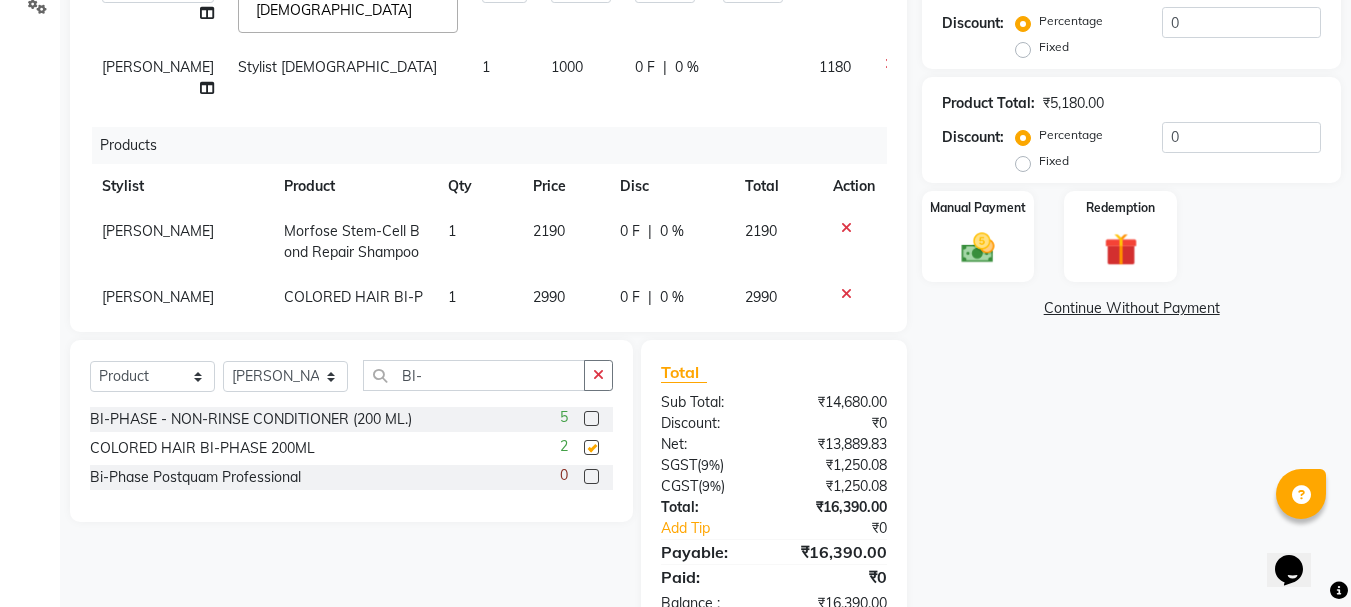 checkbox on "false" 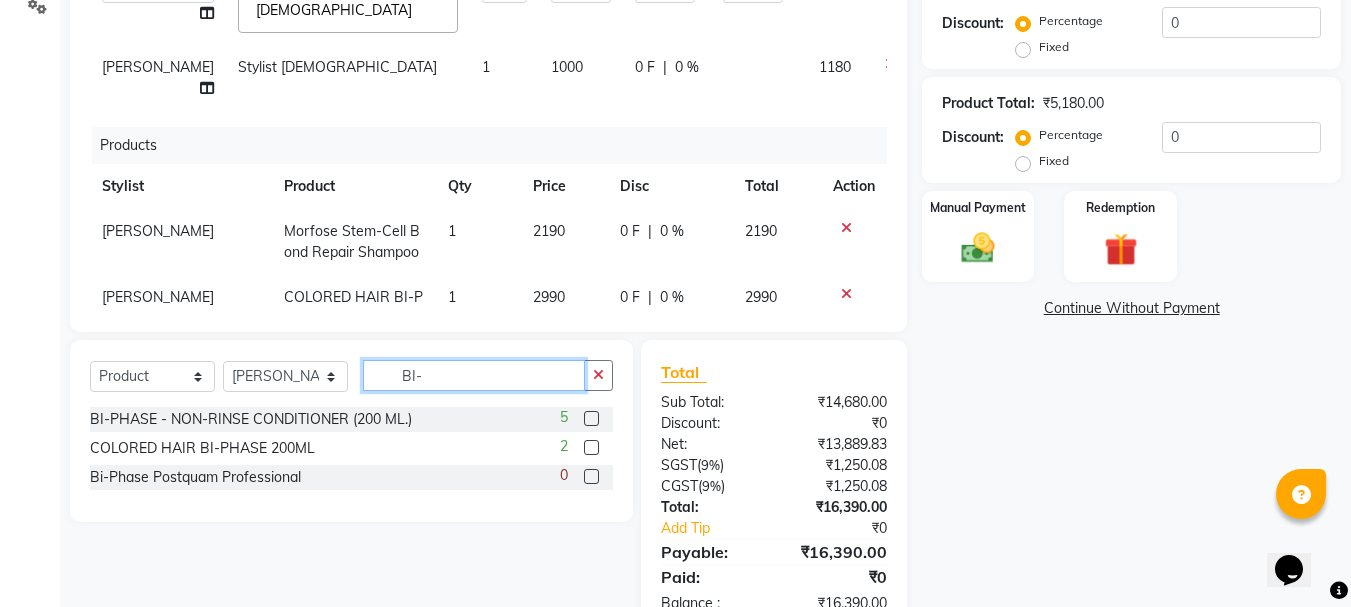 drag, startPoint x: 449, startPoint y: 385, endPoint x: 254, endPoint y: 398, distance: 195.43285 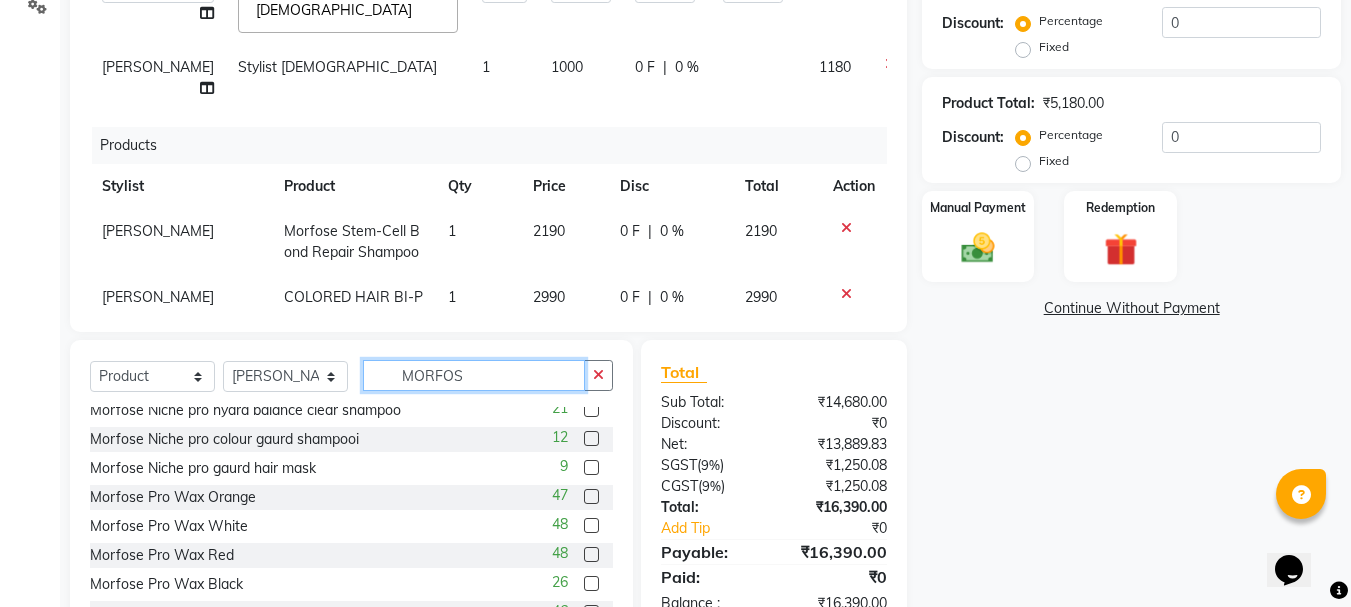 scroll, scrollTop: 0, scrollLeft: 0, axis: both 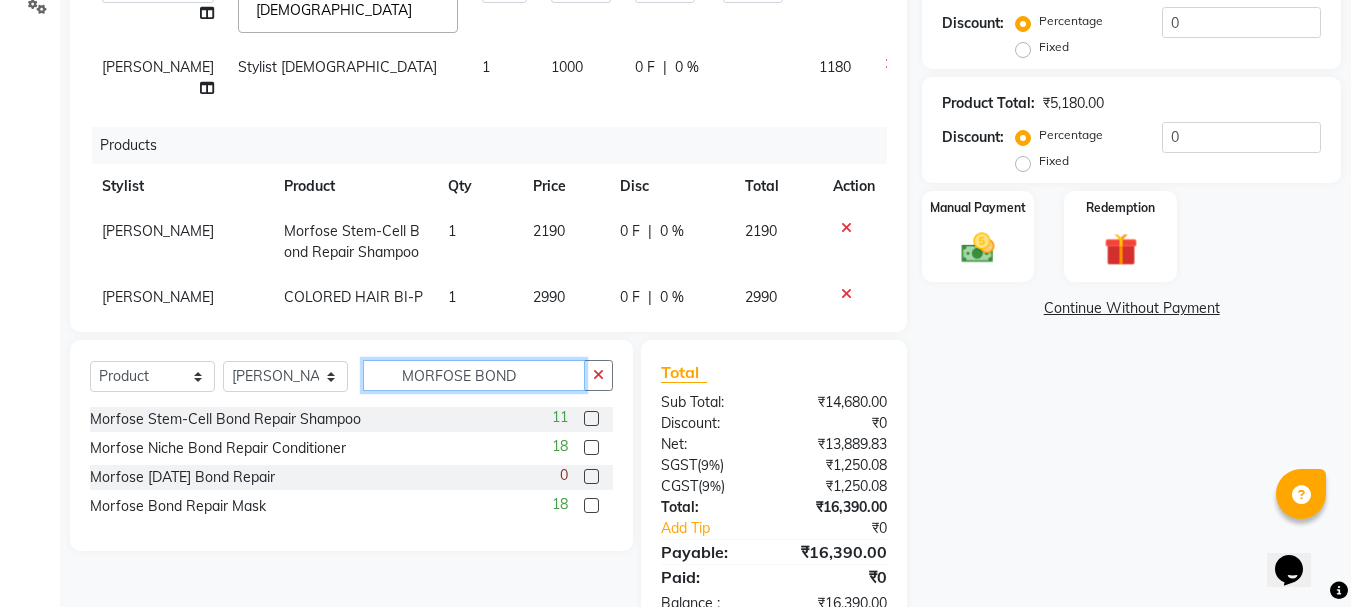 type on "MORFOSE BOND" 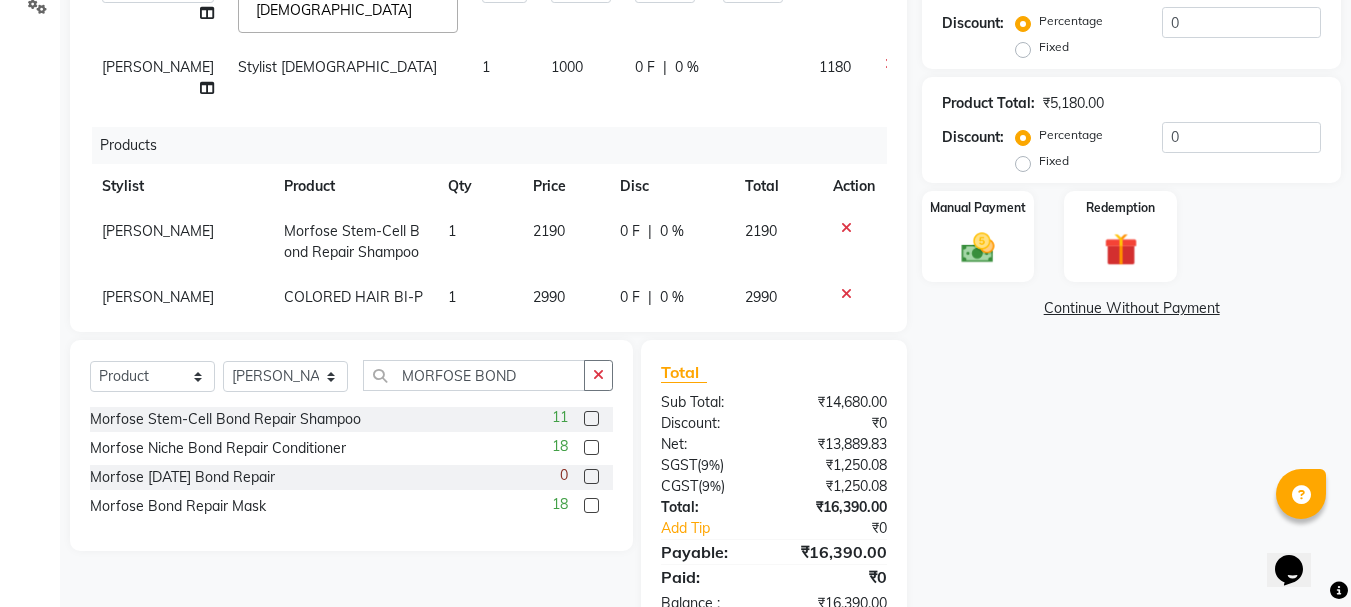 click 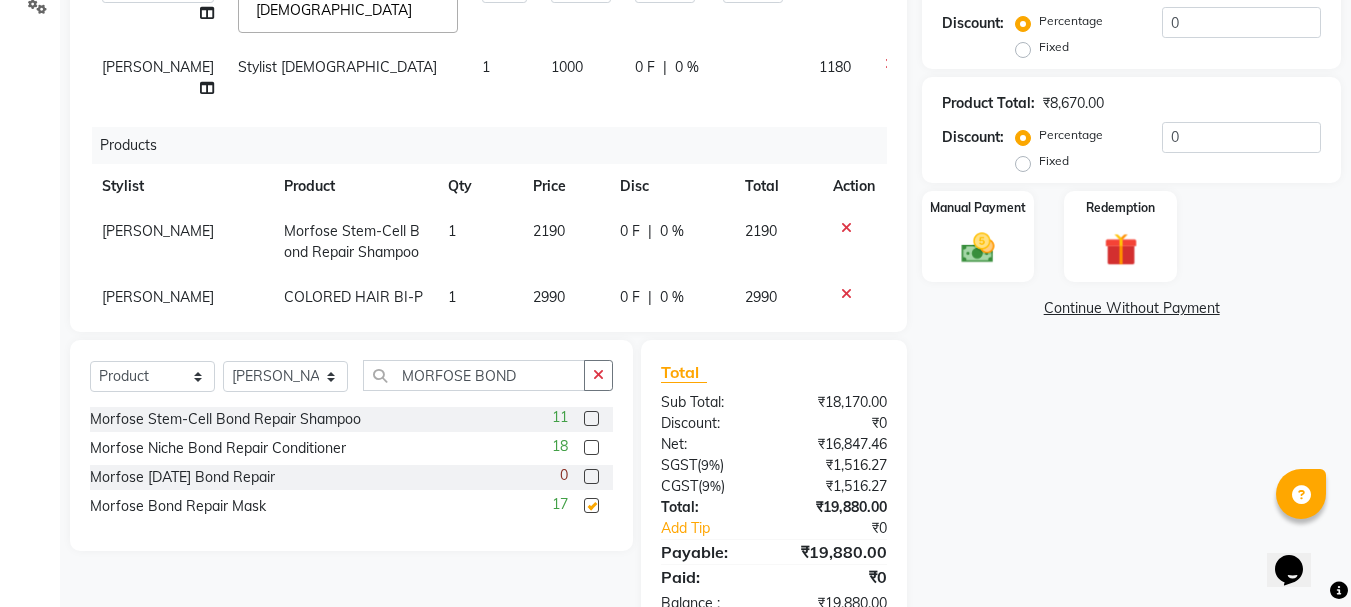 checkbox on "false" 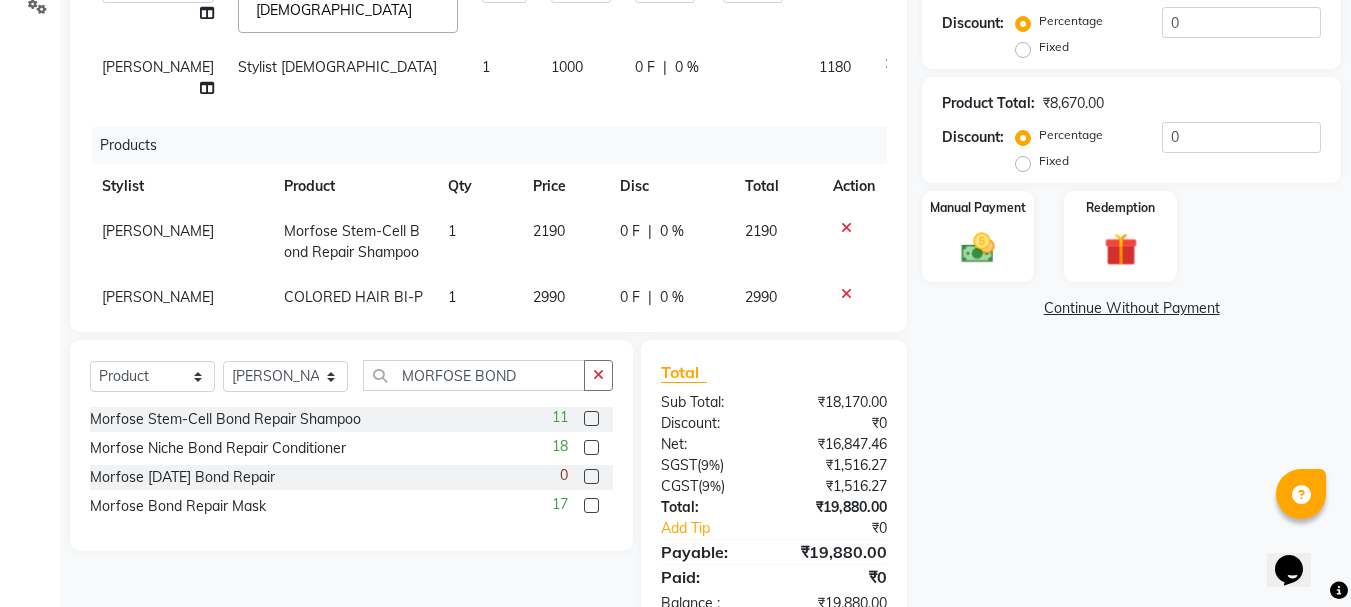 scroll, scrollTop: 96, scrollLeft: 0, axis: vertical 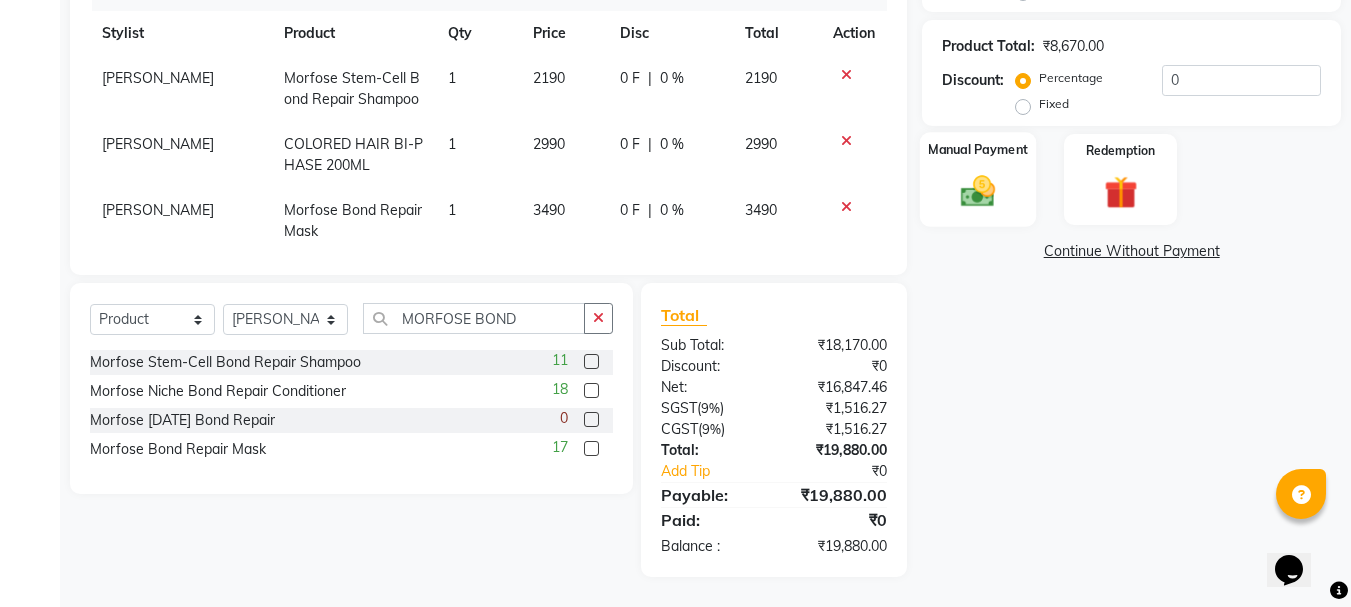 click 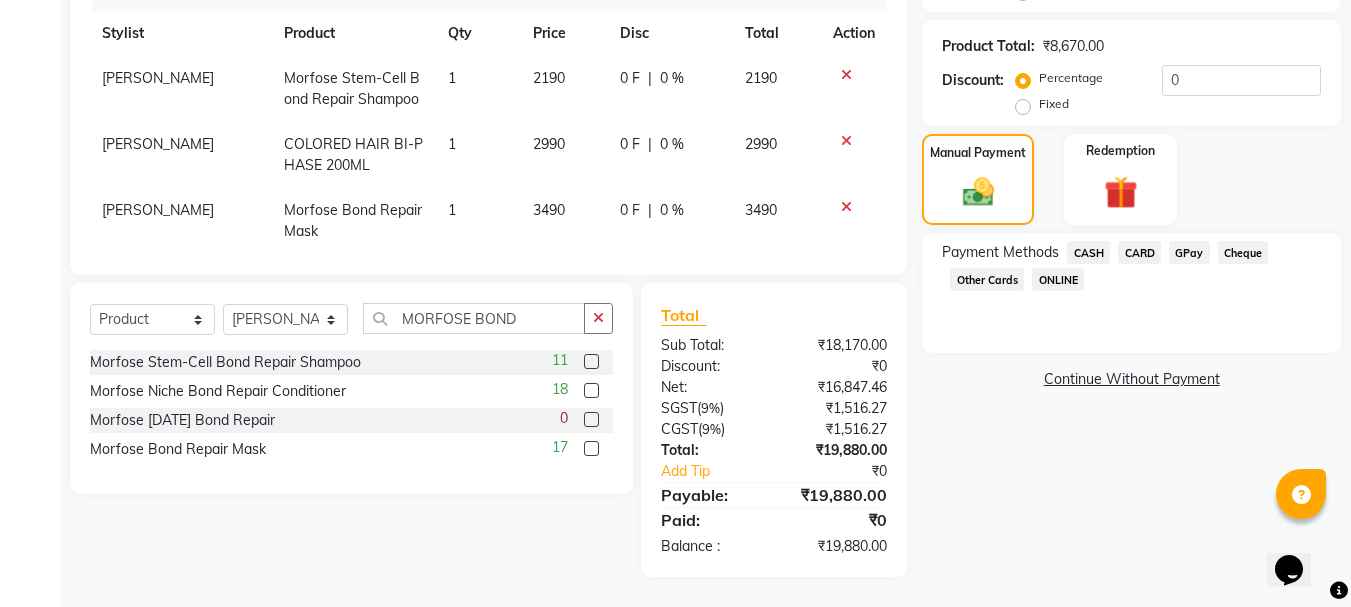 click on "CARD" 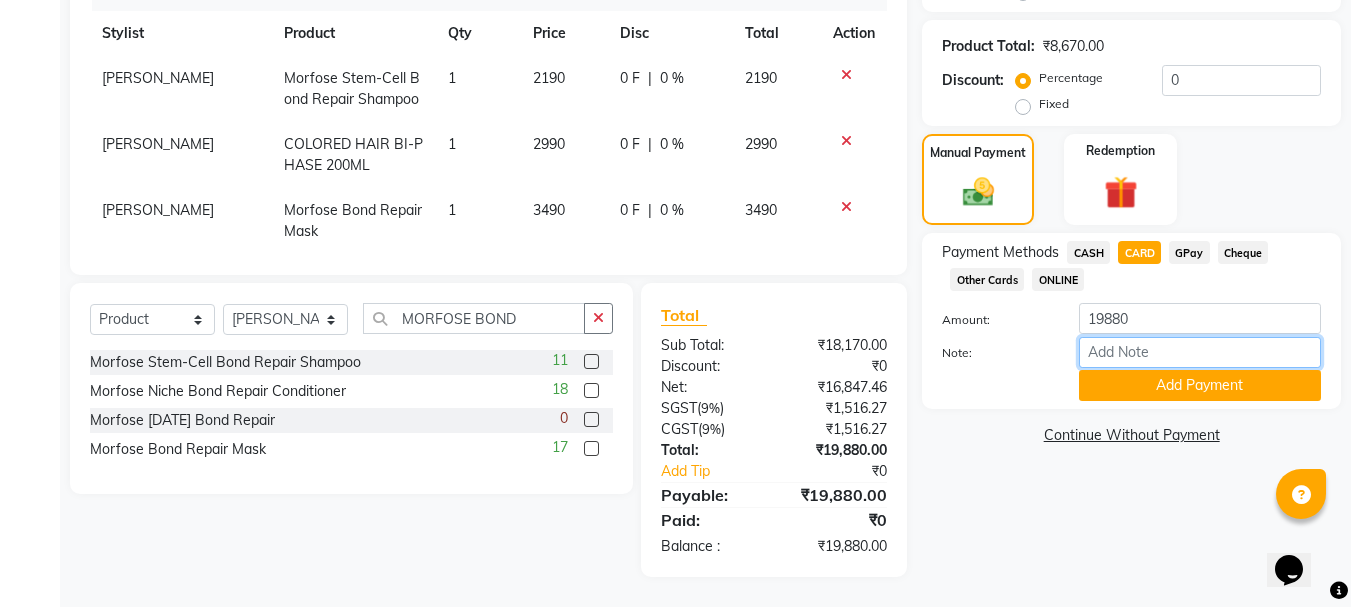 drag, startPoint x: 1100, startPoint y: 353, endPoint x: 1064, endPoint y: 332, distance: 41.677334 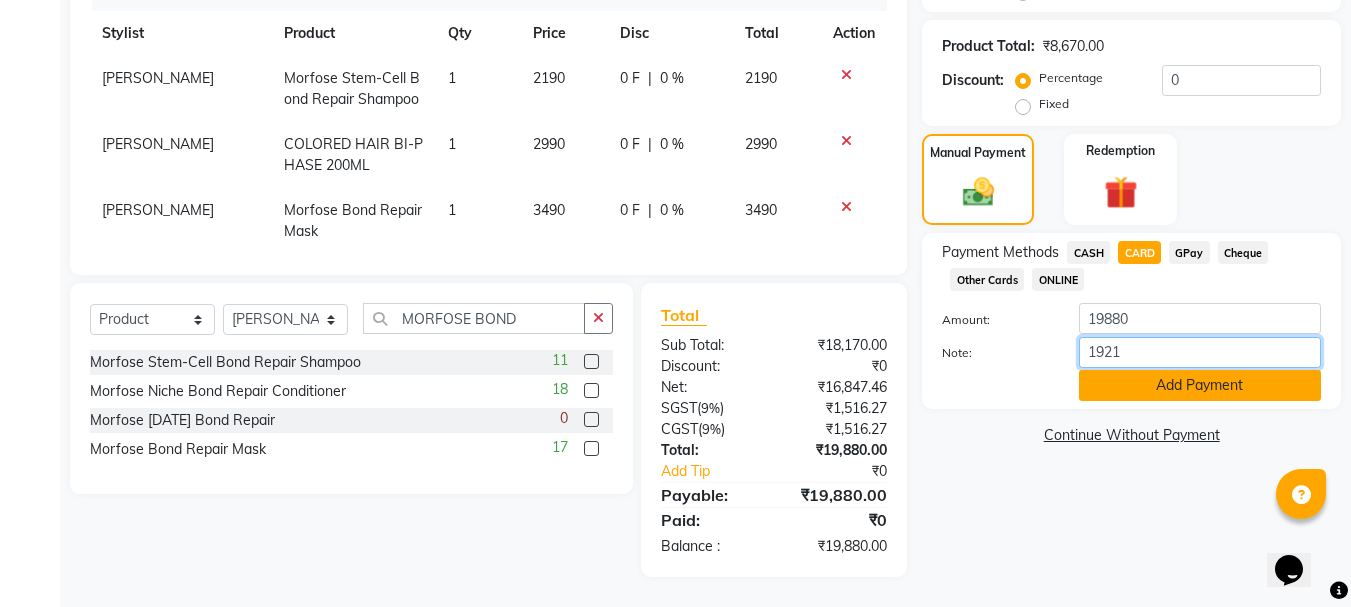 type on "1921" 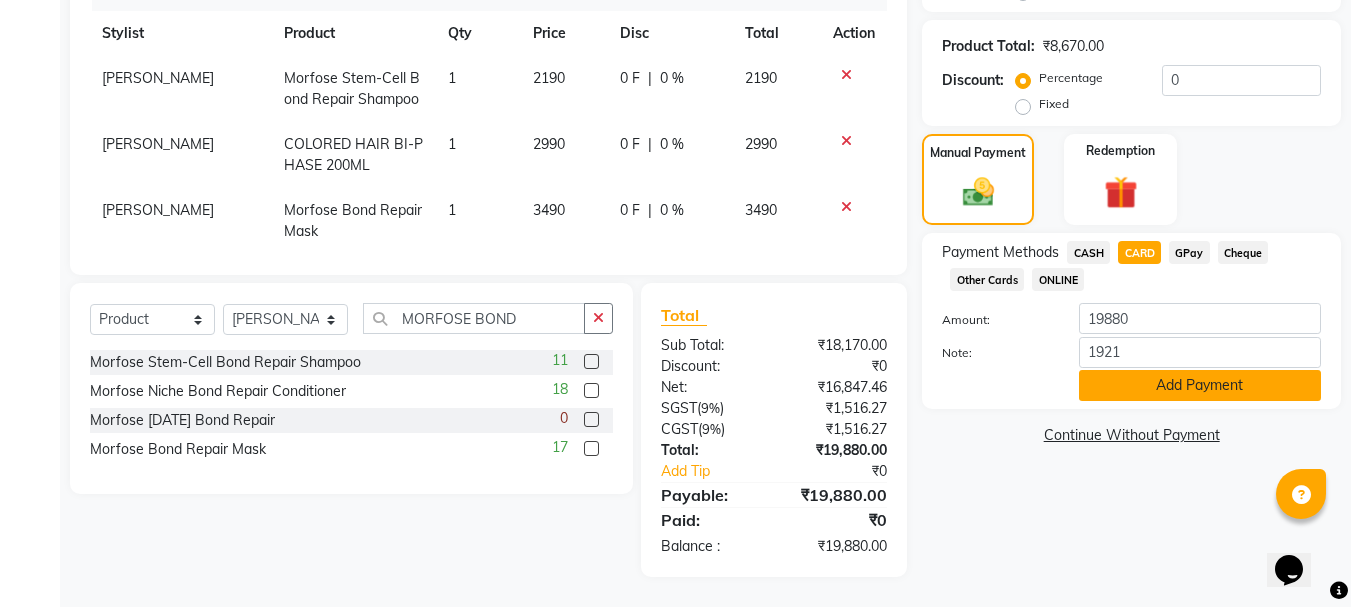 click on "Add Payment" 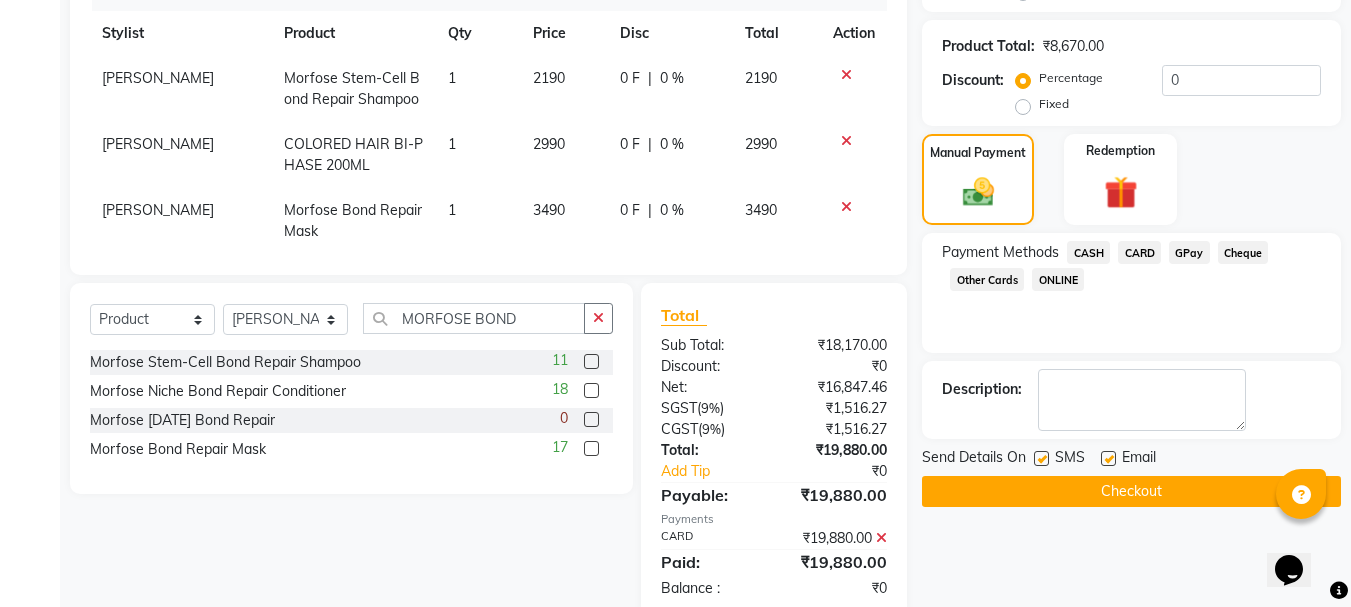 click 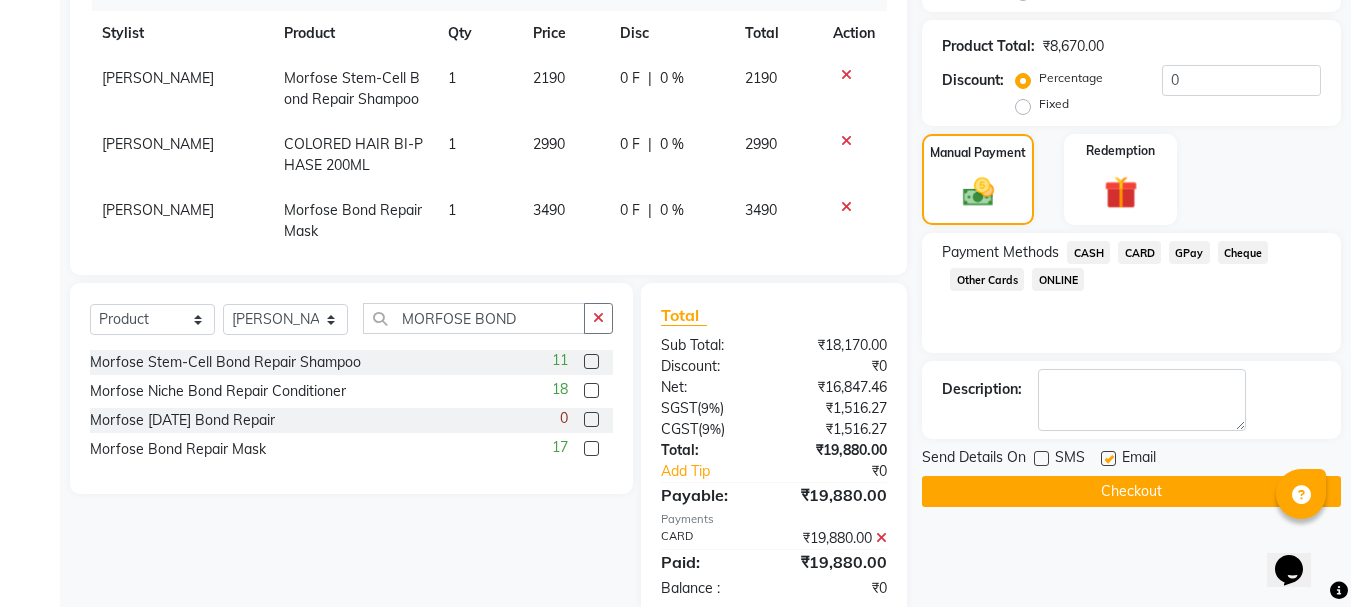 click 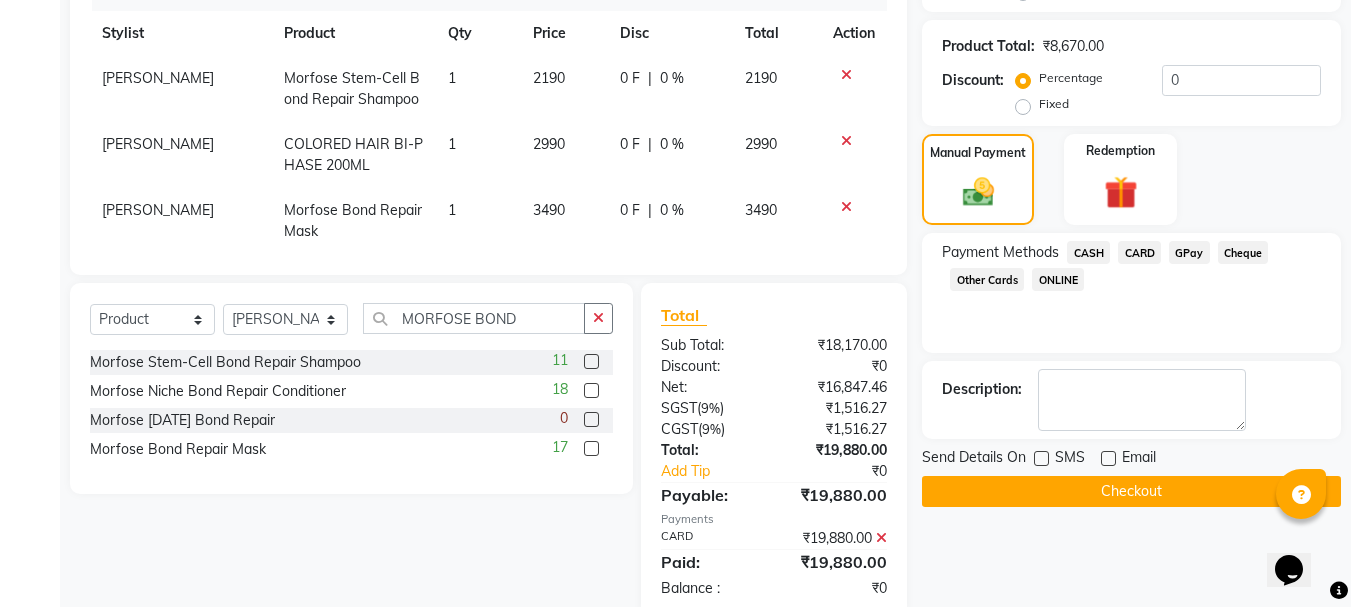click on "Checkout" 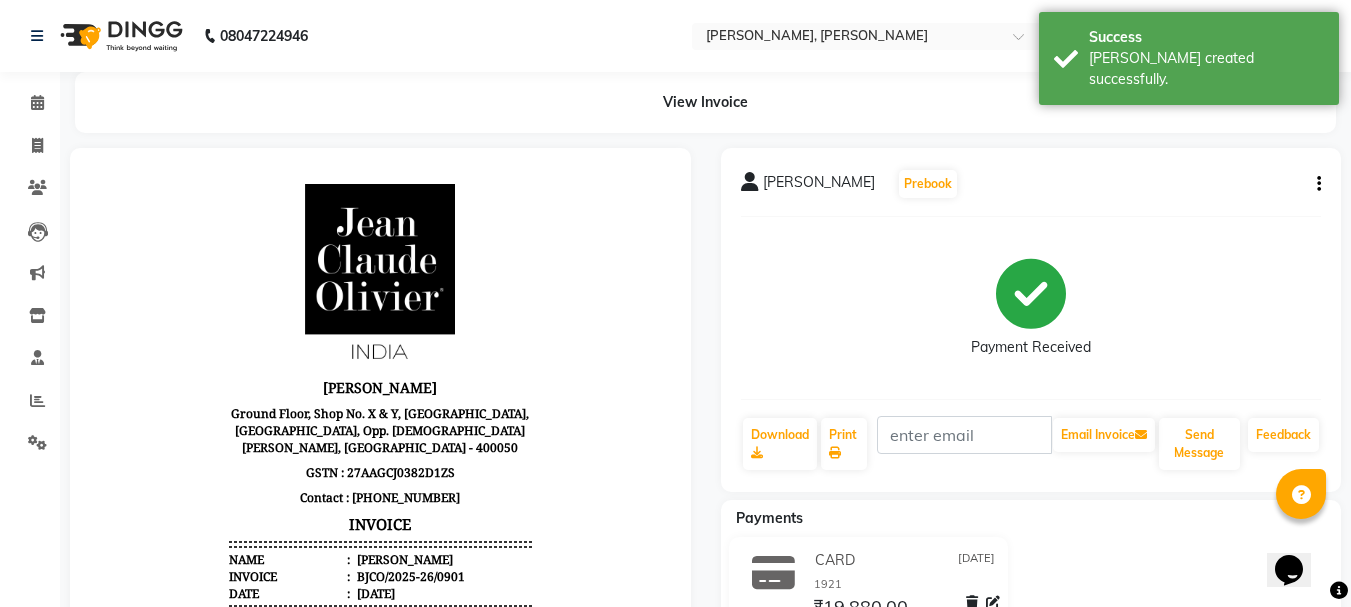 scroll, scrollTop: 0, scrollLeft: 0, axis: both 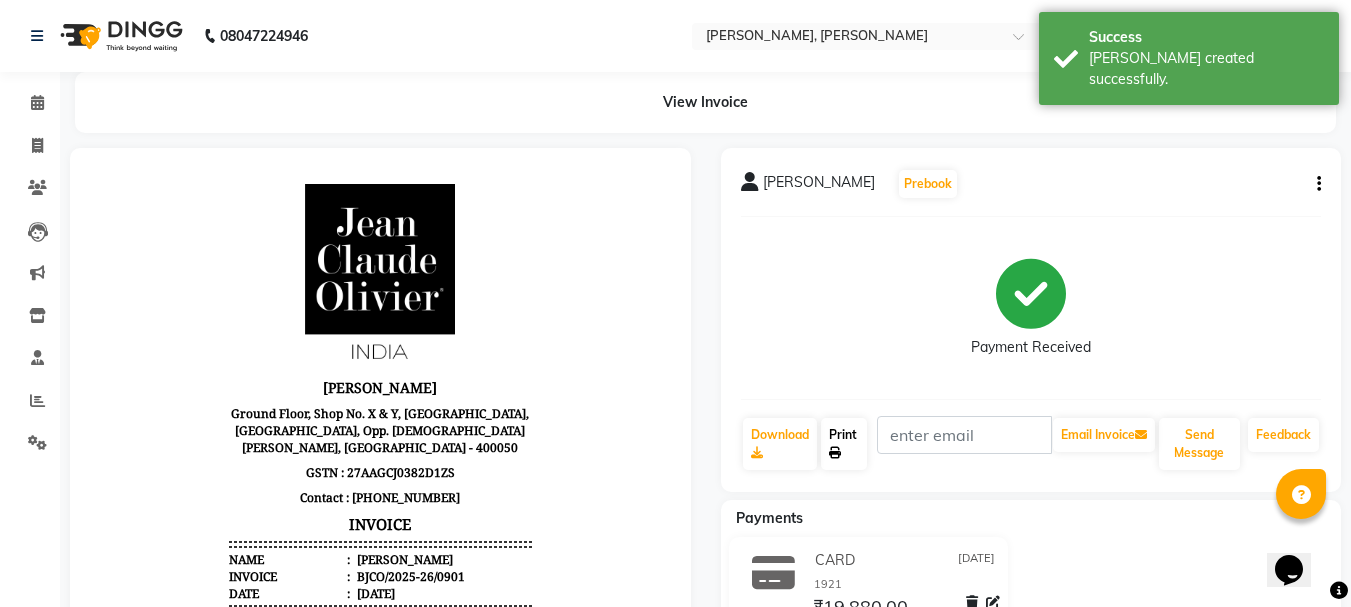 click on "Print" 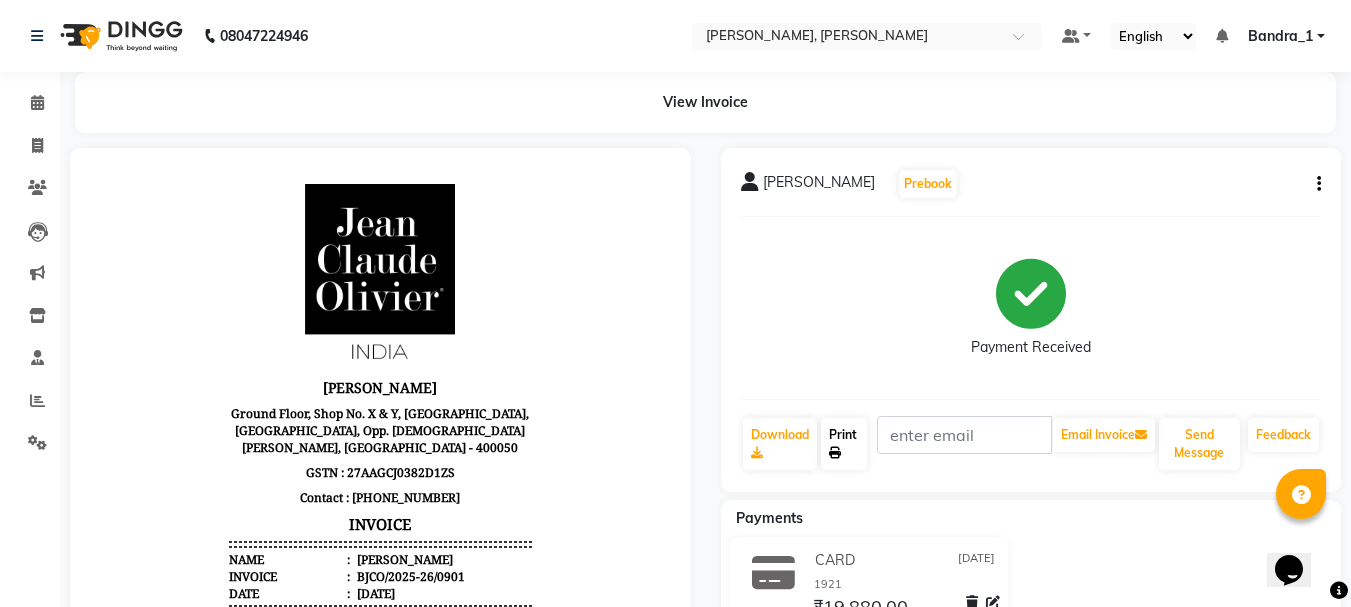 scroll, scrollTop: 362, scrollLeft: 0, axis: vertical 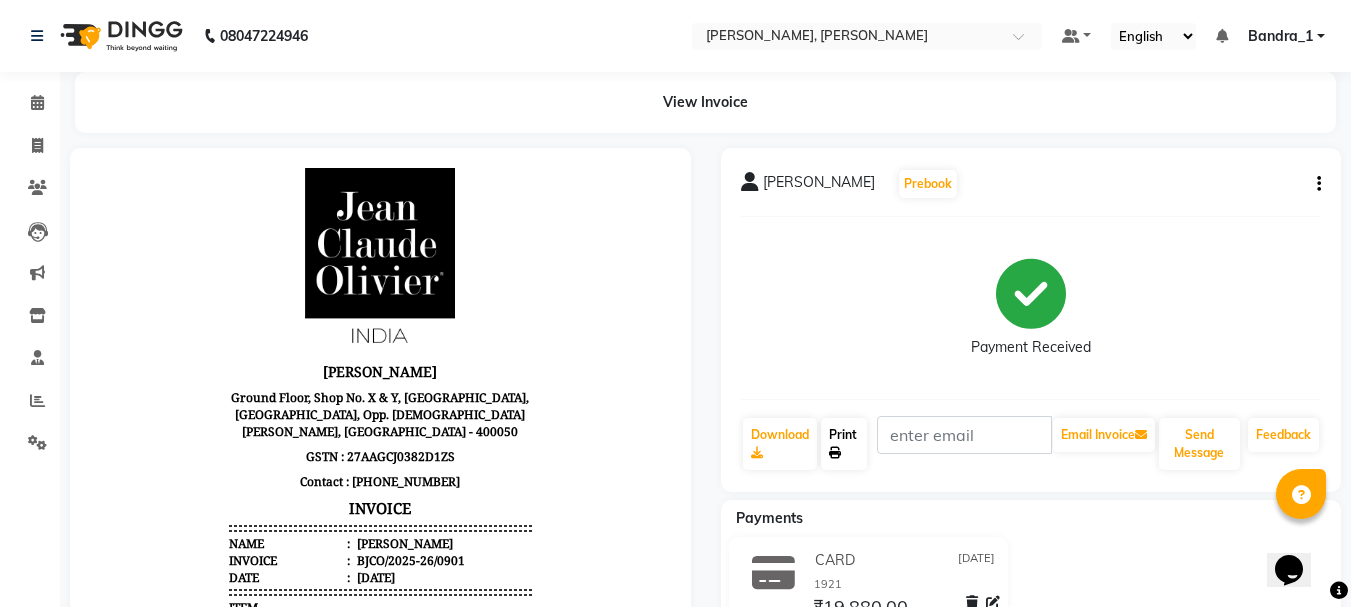 click on "Print" 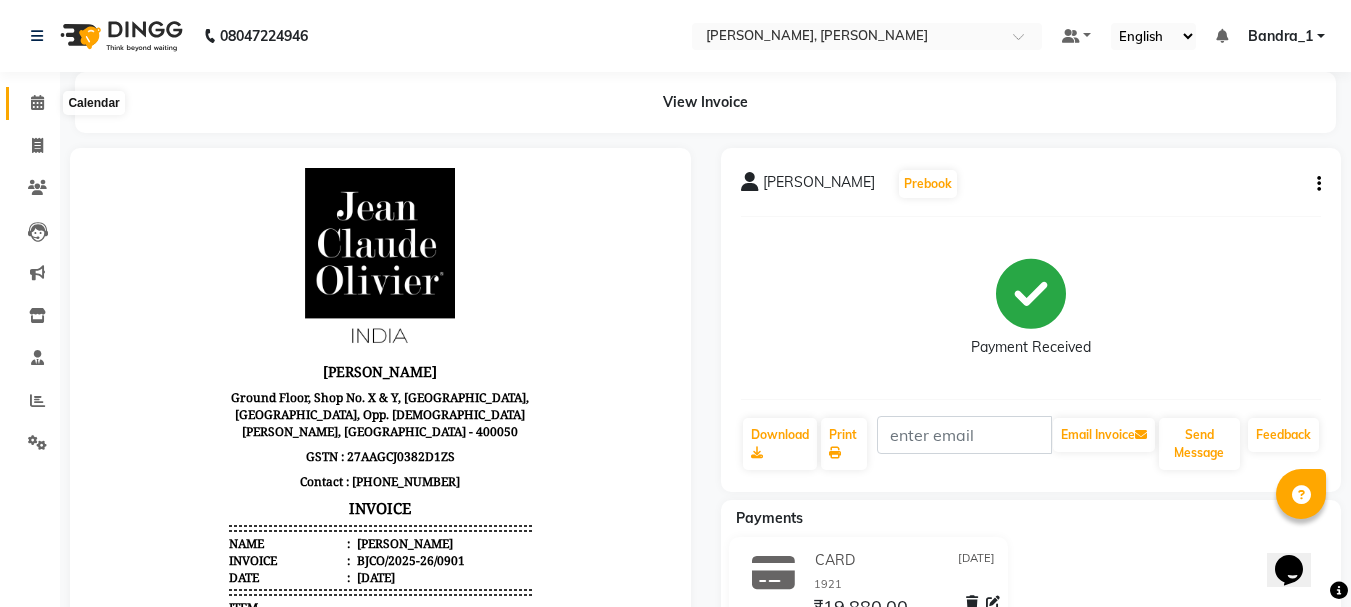 click 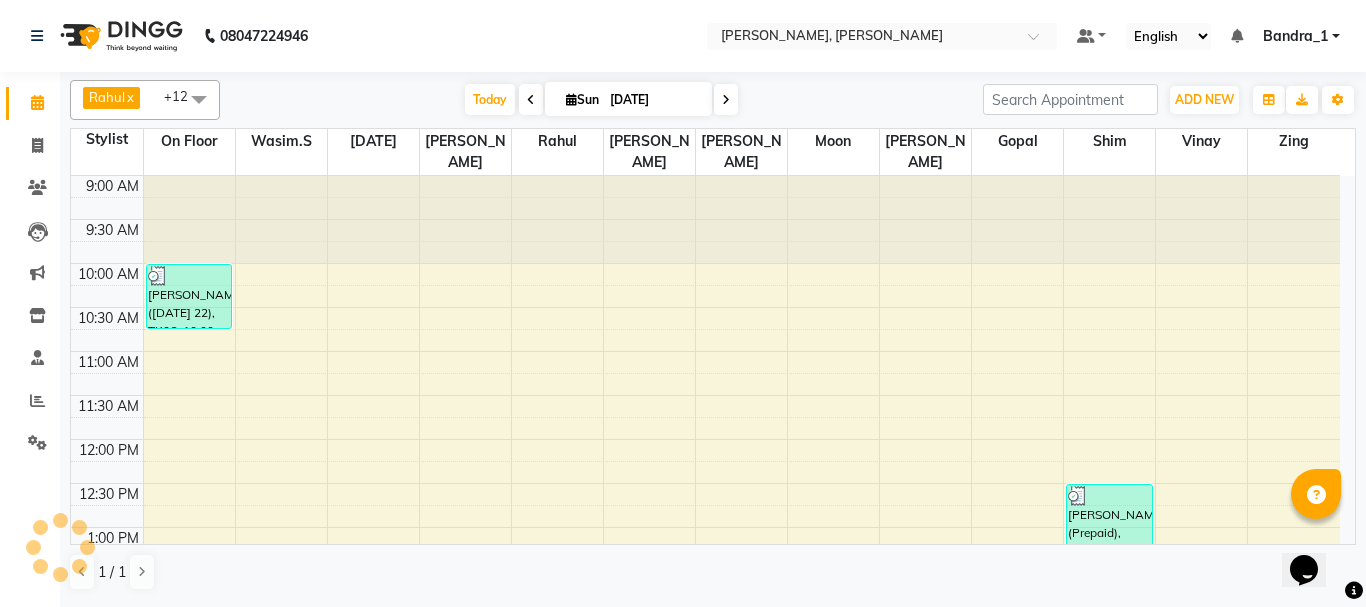 scroll, scrollTop: 0, scrollLeft: 0, axis: both 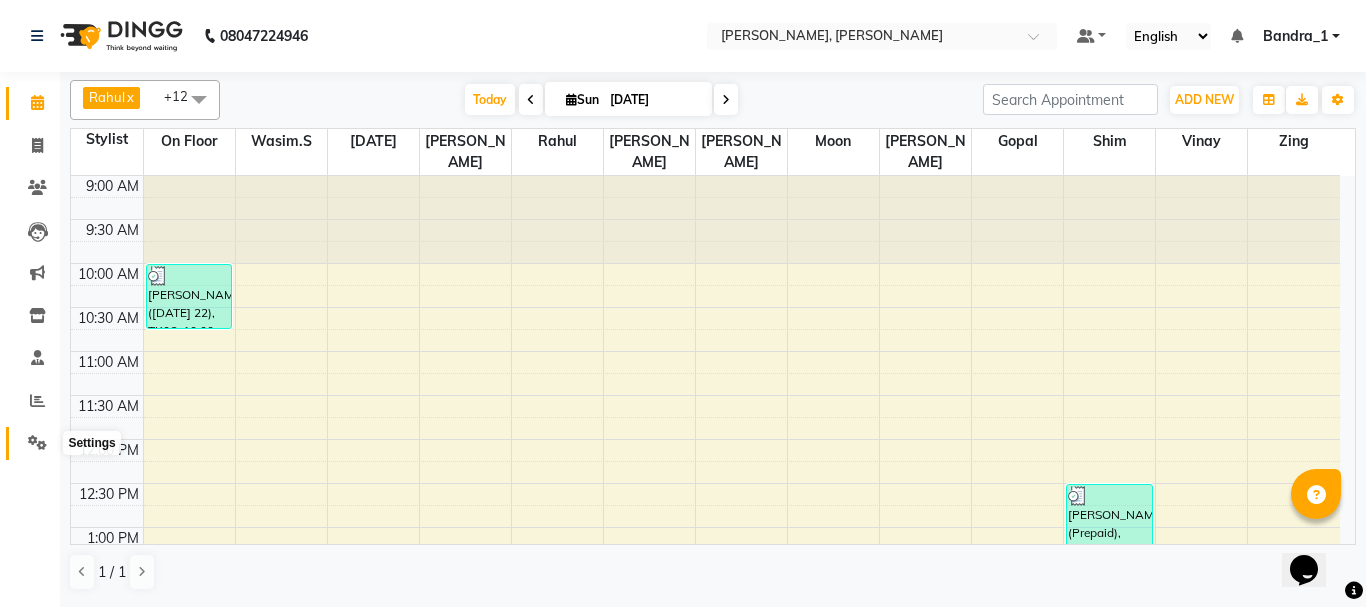 click 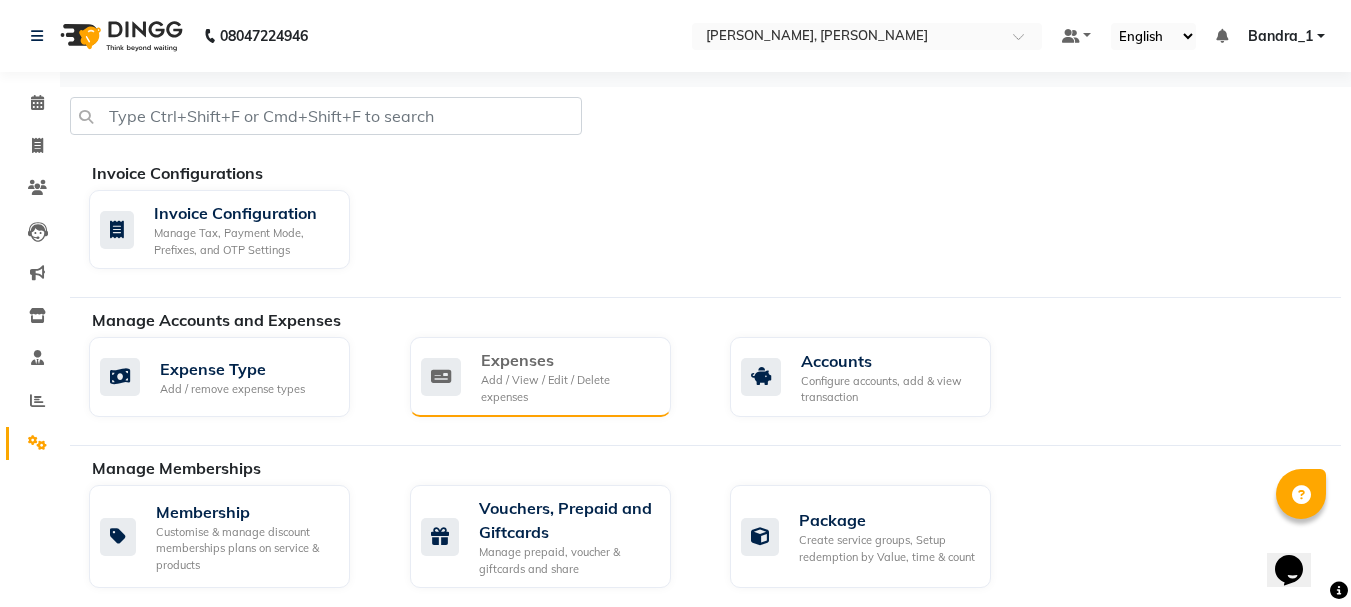click on "Expenses" 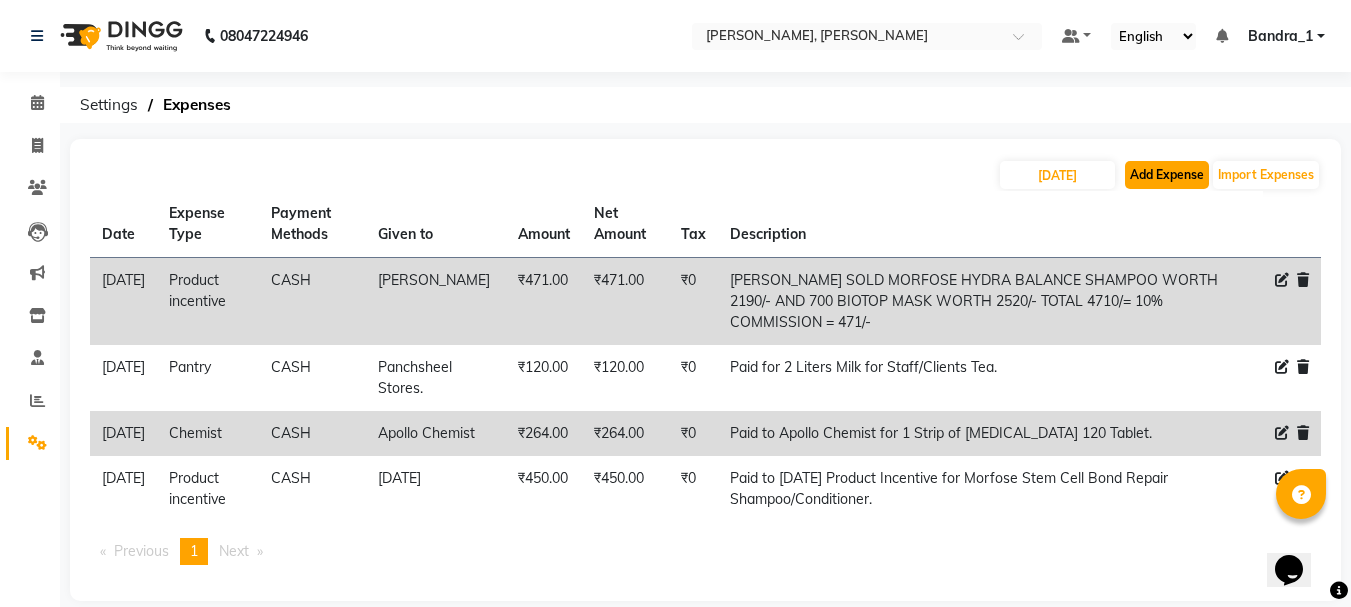 click on "Add Expense" 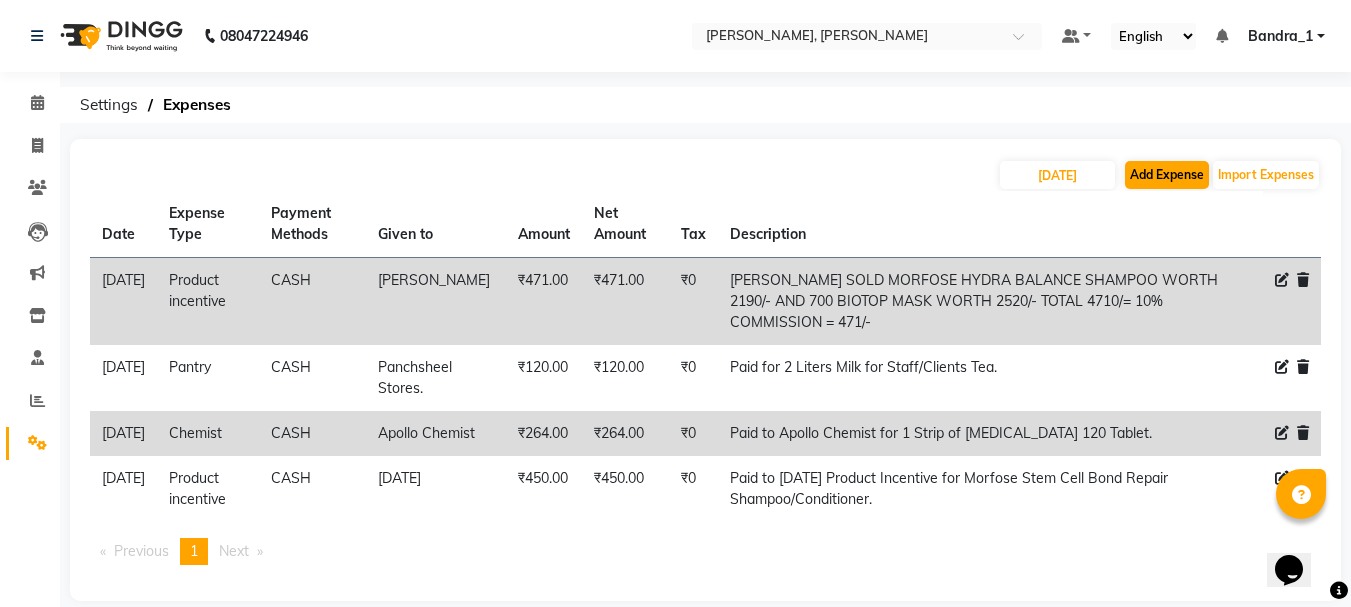 select on "1" 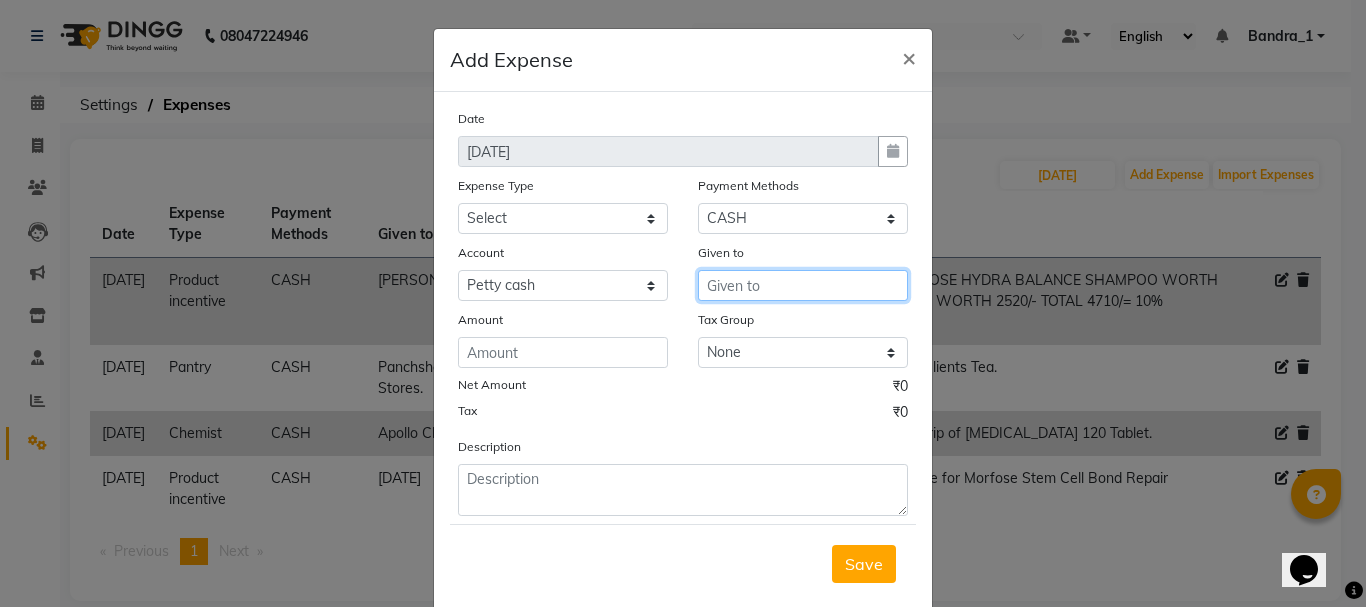 drag, startPoint x: 729, startPoint y: 290, endPoint x: 692, endPoint y: 227, distance: 73.061615 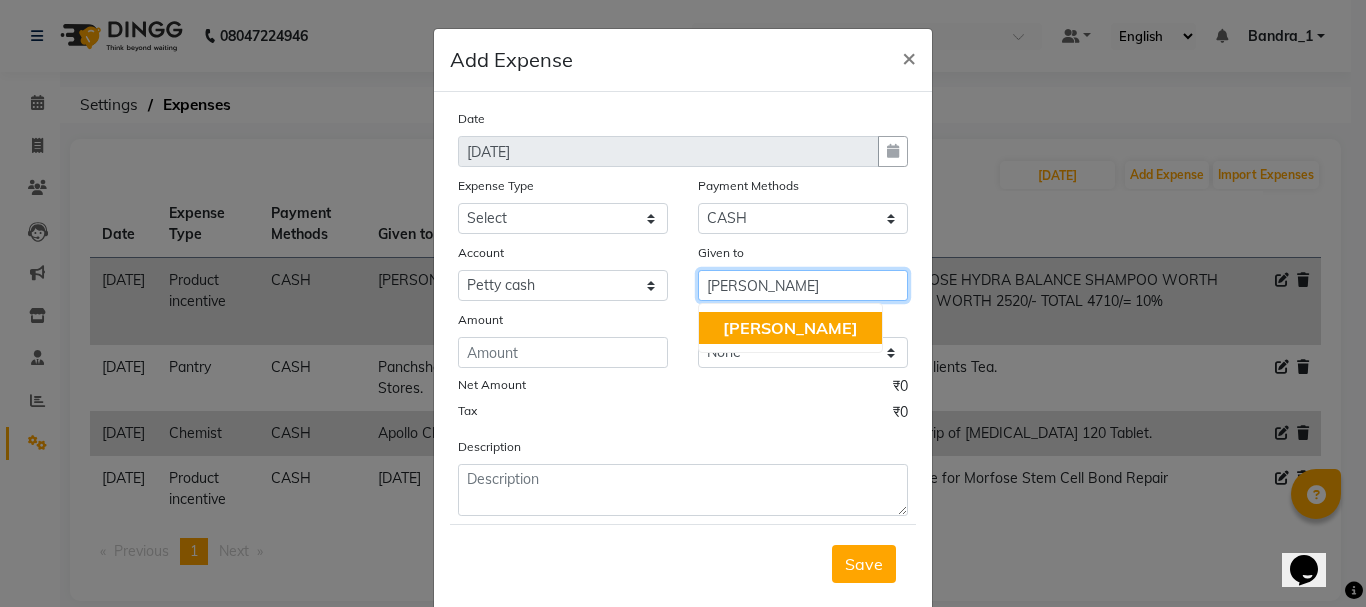 click on "[PERSON_NAME]" 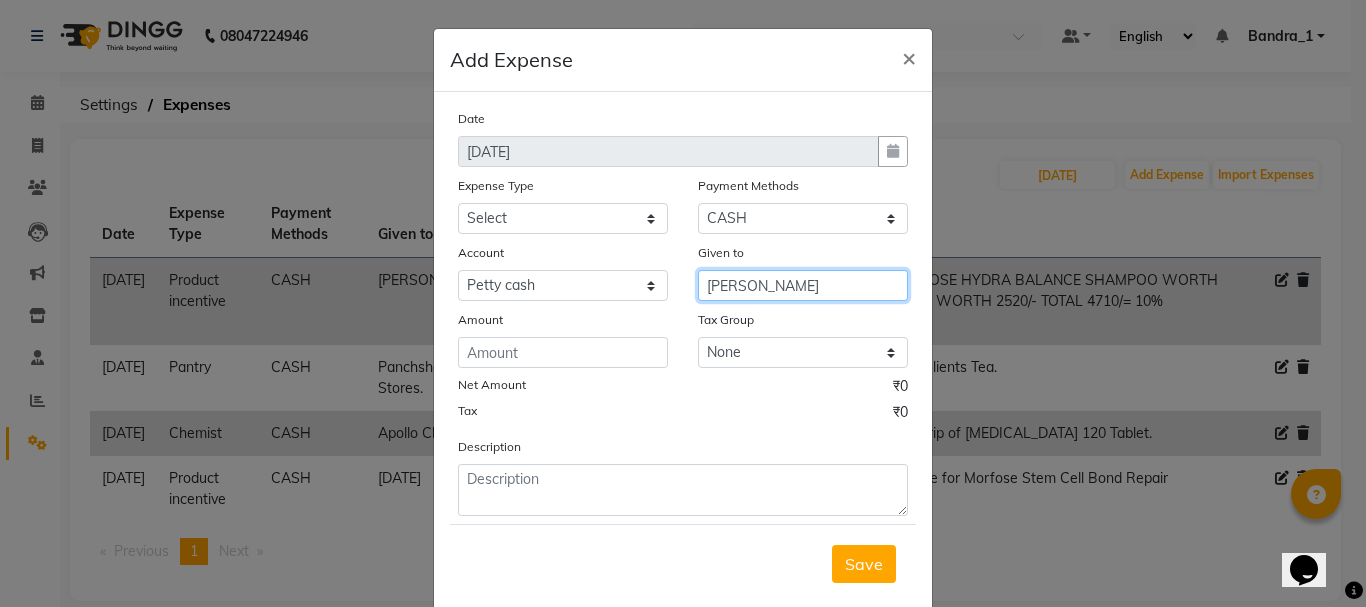 type on "[PERSON_NAME]" 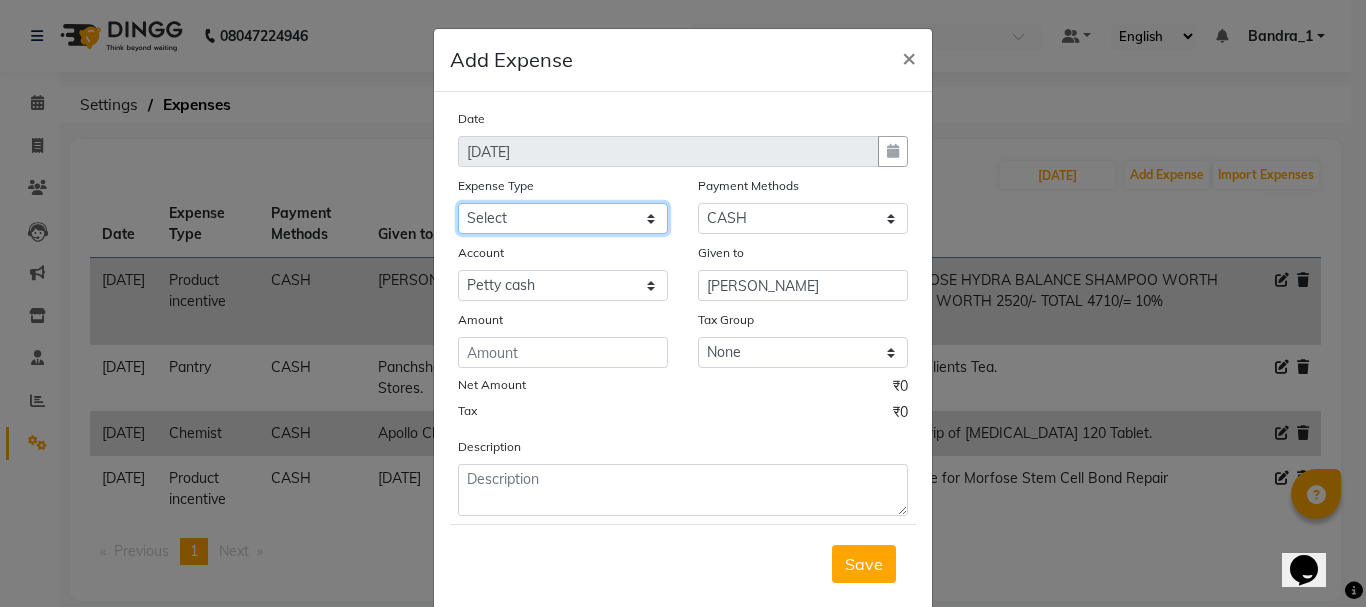 click on "Select Advance Salary Amazon B M C Cash transfer to bank Cash transfer to hub Chemist Client Snacks Clinical charges Conveyence Courier Donation Equipment free lancer commission Fuel Goregaon Salon Govt fee Incentive Laundry Loan Repayment Maintenance Make Up Products Marketing Miscellaneous Mobile Bill Other over time Pantry Product Product incentive puja items Rent Salary Staff Commission. Staff Snacks Stationery Tax Tea & Refreshment Telephone Tips Travelling allowance Utilities W Fast" 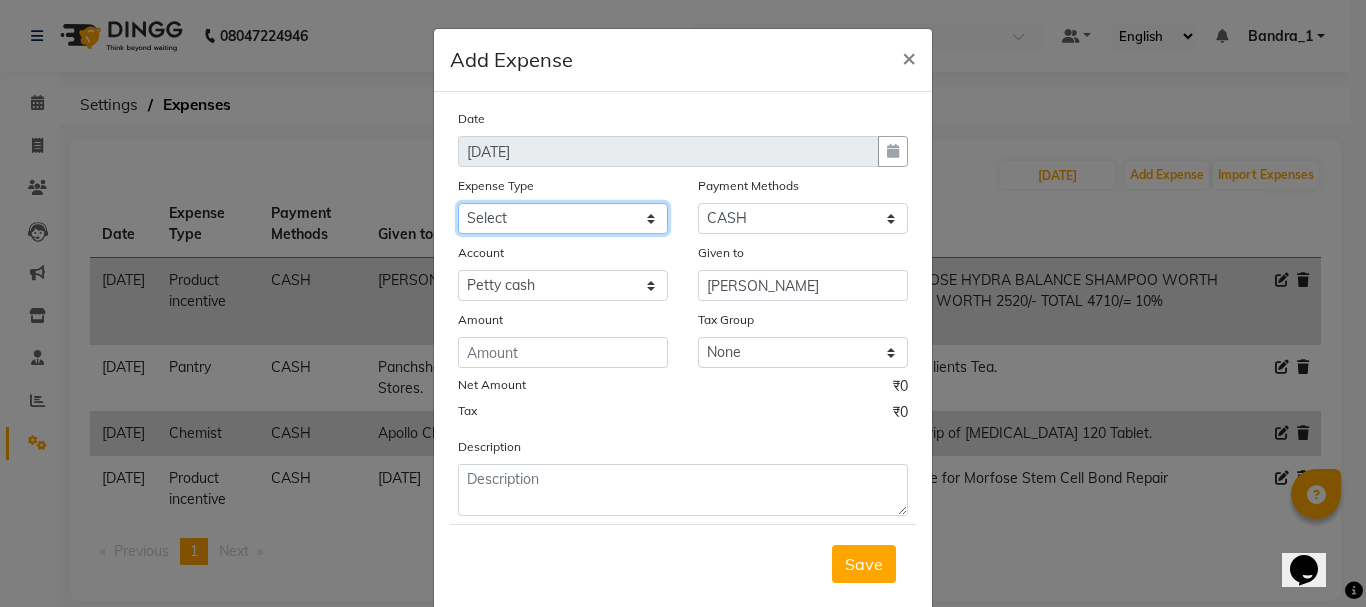 select on "513" 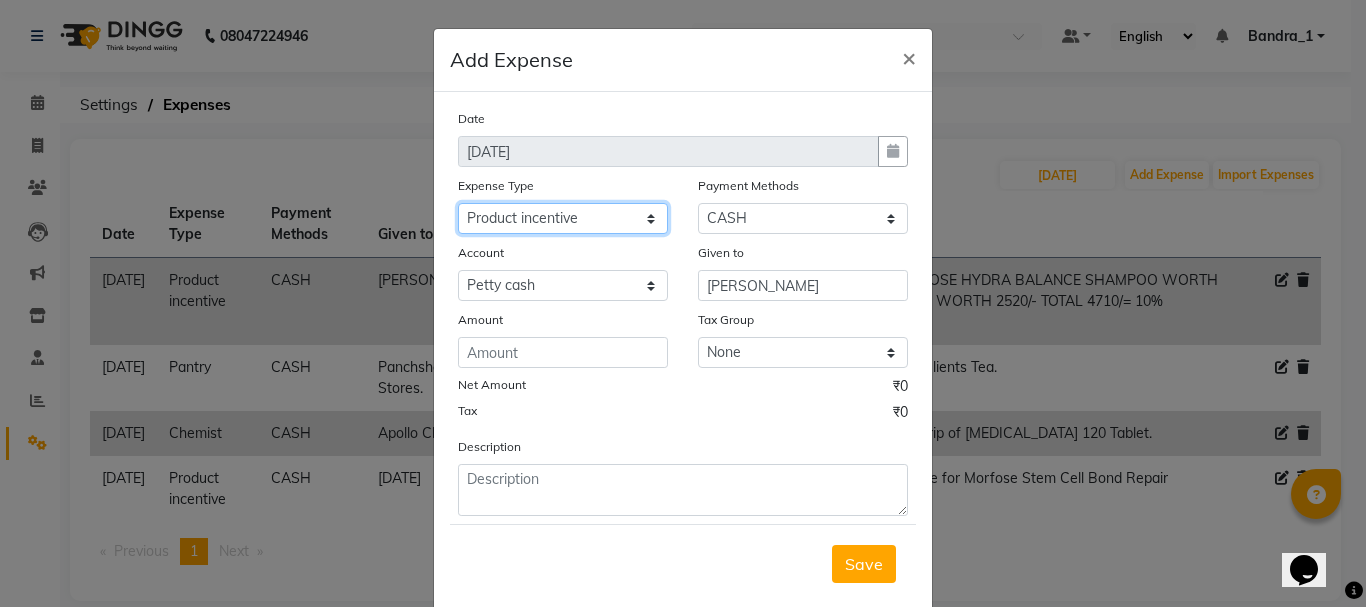 click on "Select Advance Salary Amazon B M C Cash transfer to bank Cash transfer to hub Chemist Client Snacks Clinical charges Conveyence Courier Donation Equipment free lancer commission Fuel Goregaon Salon Govt fee Incentive Laundry Loan Repayment Maintenance Make Up Products Marketing Miscellaneous Mobile Bill Other over time Pantry Product Product incentive puja items Rent Salary Staff Commission. Staff Snacks Stationery Tax Tea & Refreshment Telephone Tips Travelling allowance Utilities W Fast" 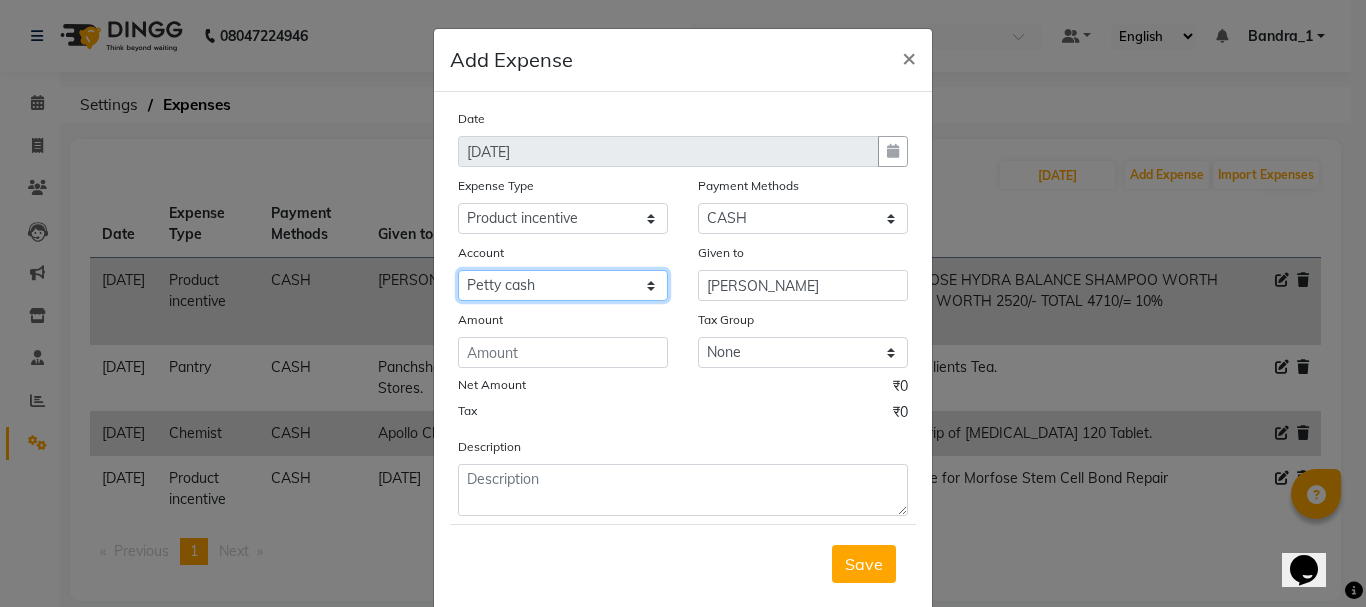 click on "Select Default account [PERSON_NAME] cash" 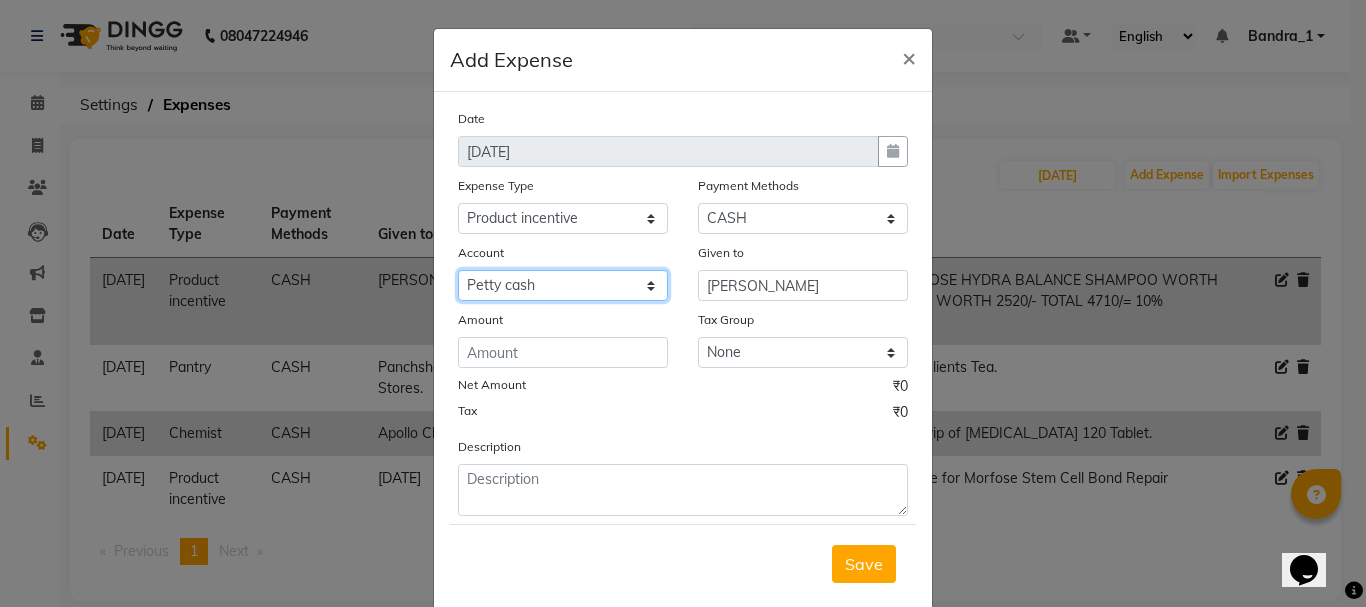 select on "296" 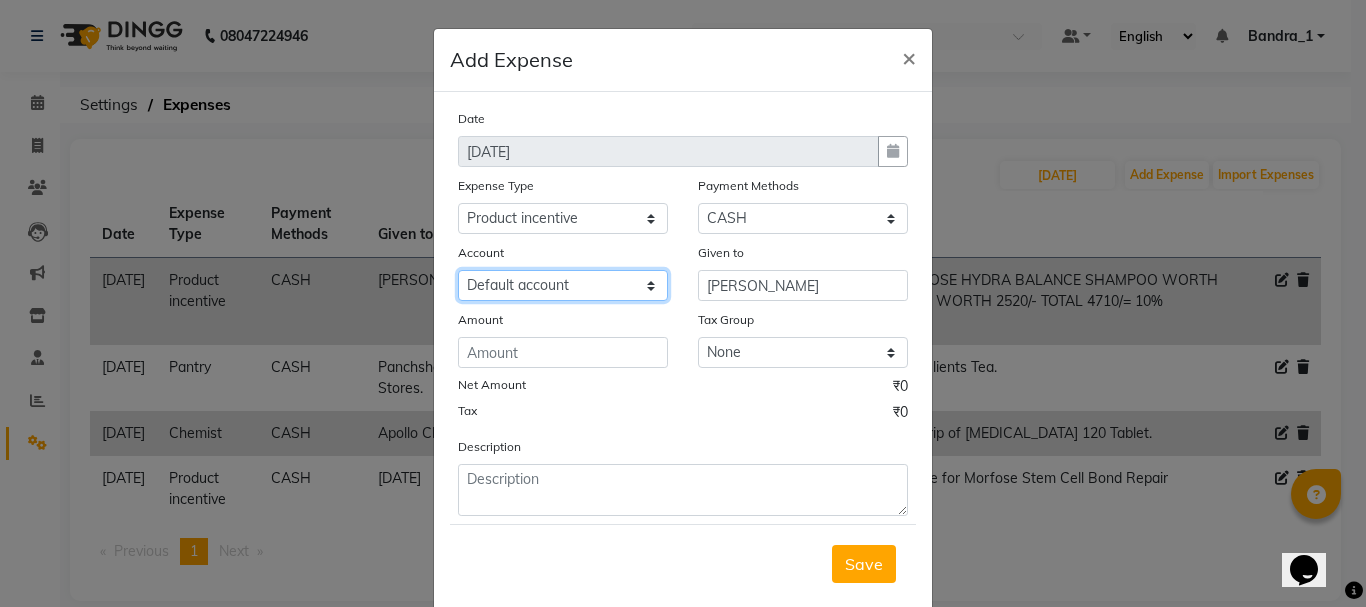 click on "Select Default account [PERSON_NAME] cash" 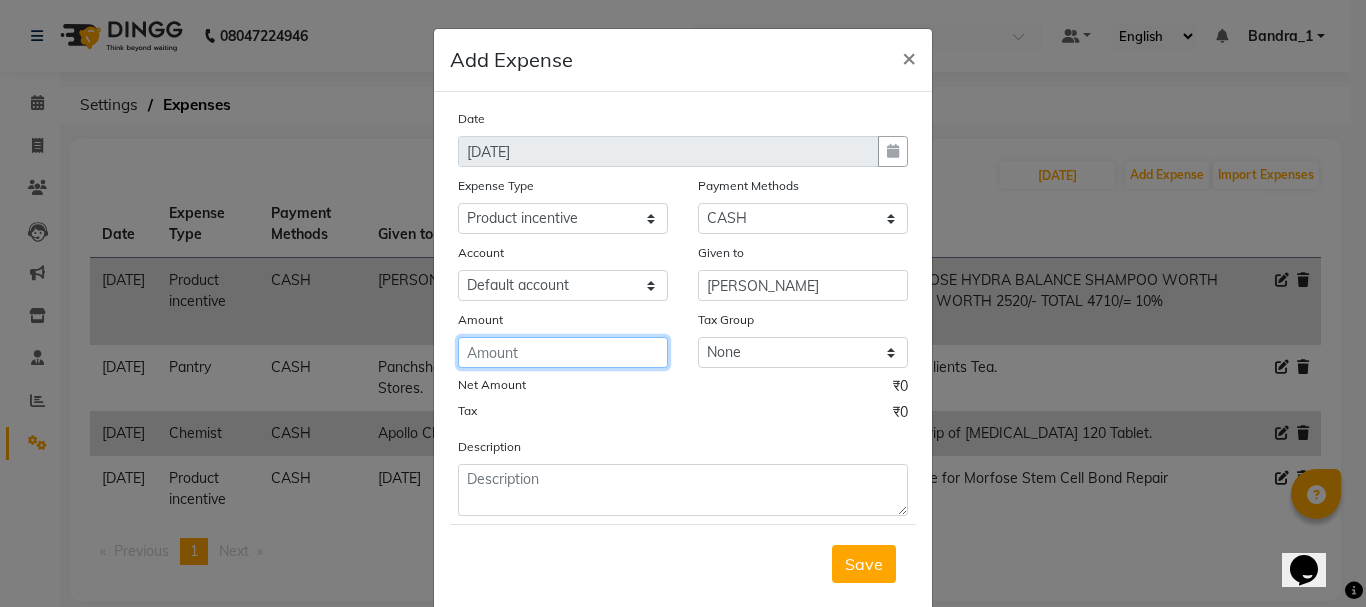 click 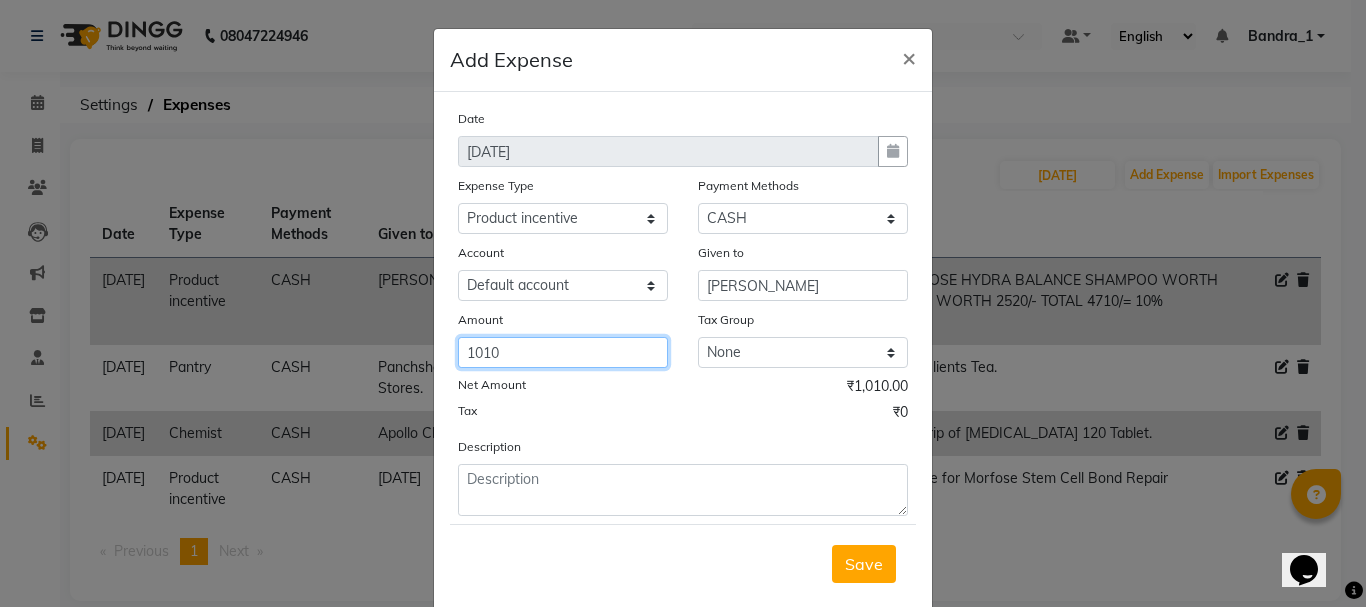 type on "1010" 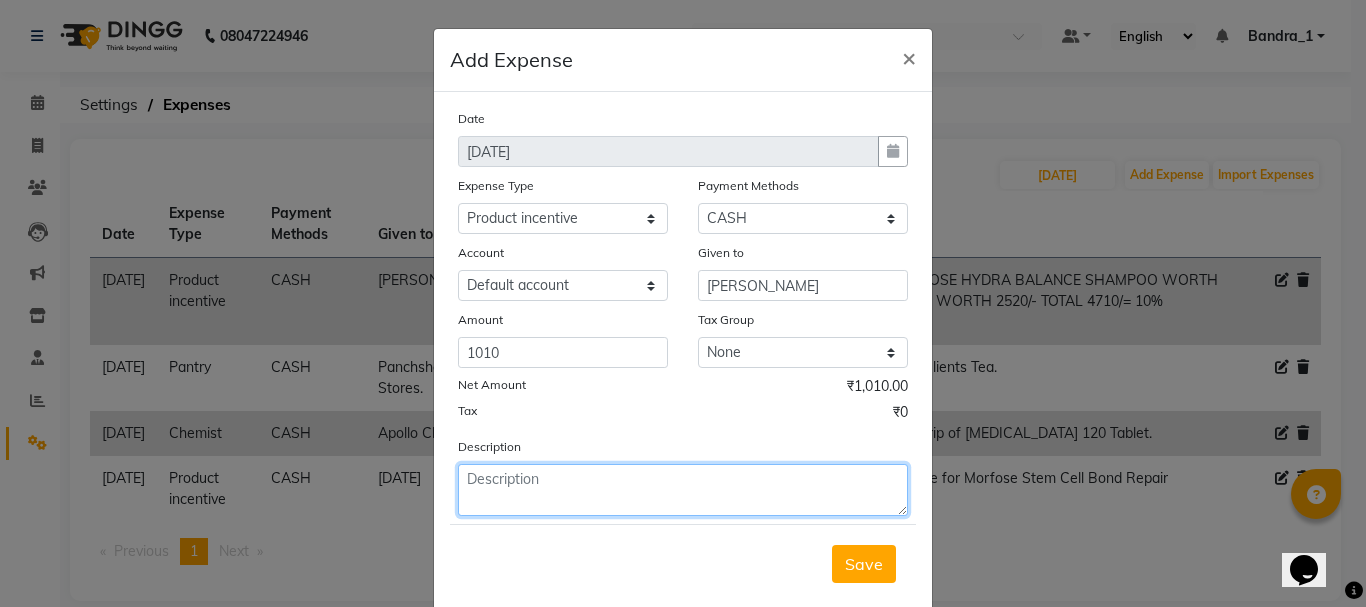 drag, startPoint x: 517, startPoint y: 492, endPoint x: 495, endPoint y: 477, distance: 26.627054 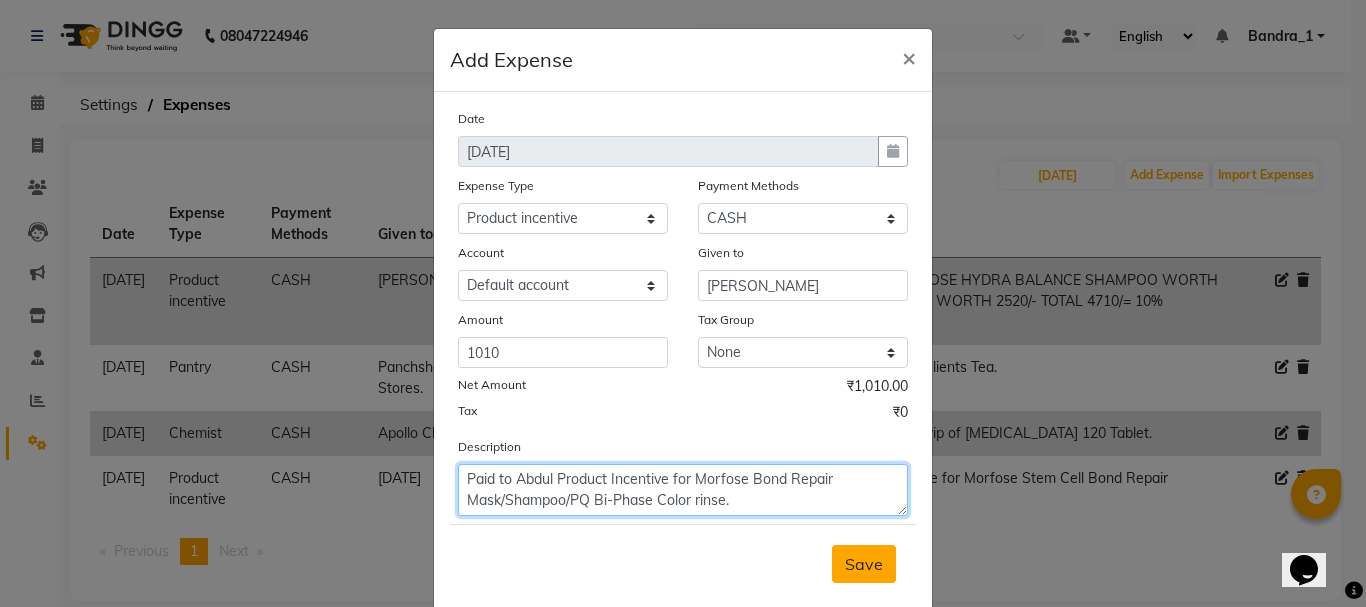 type on "Paid to Abdul Product Incentive for Morfose Bond Repair Mask/Shampoo/PQ Bi-Phase Color rinse." 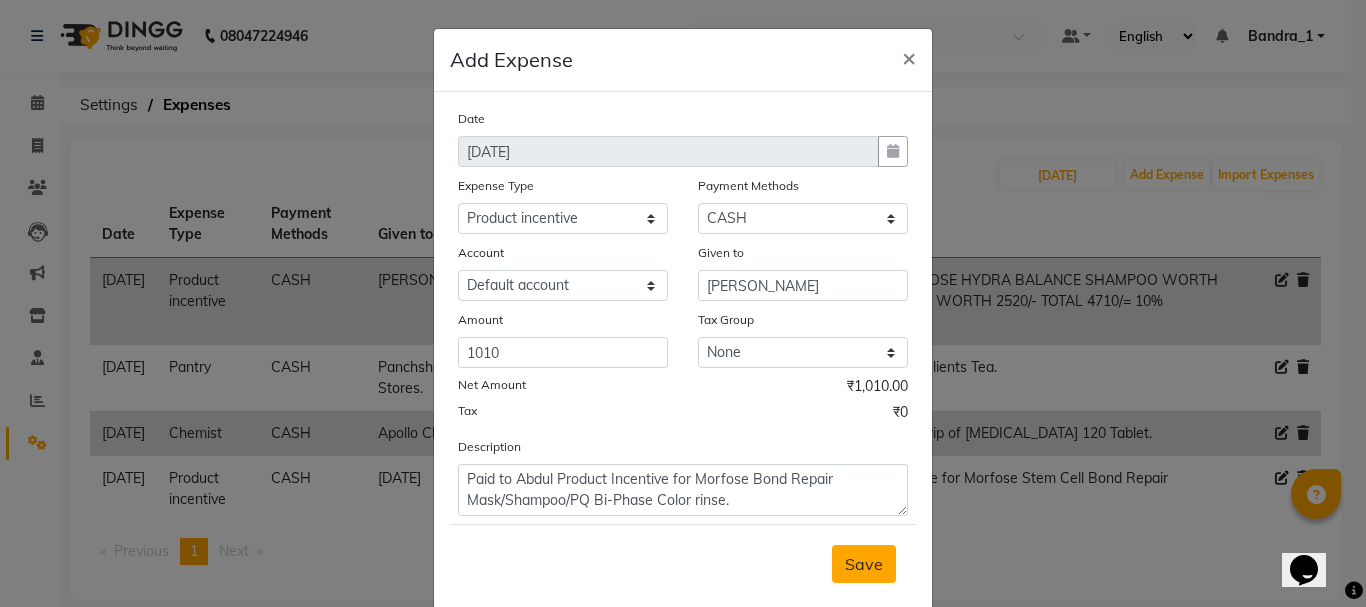 click on "Save" at bounding box center [864, 564] 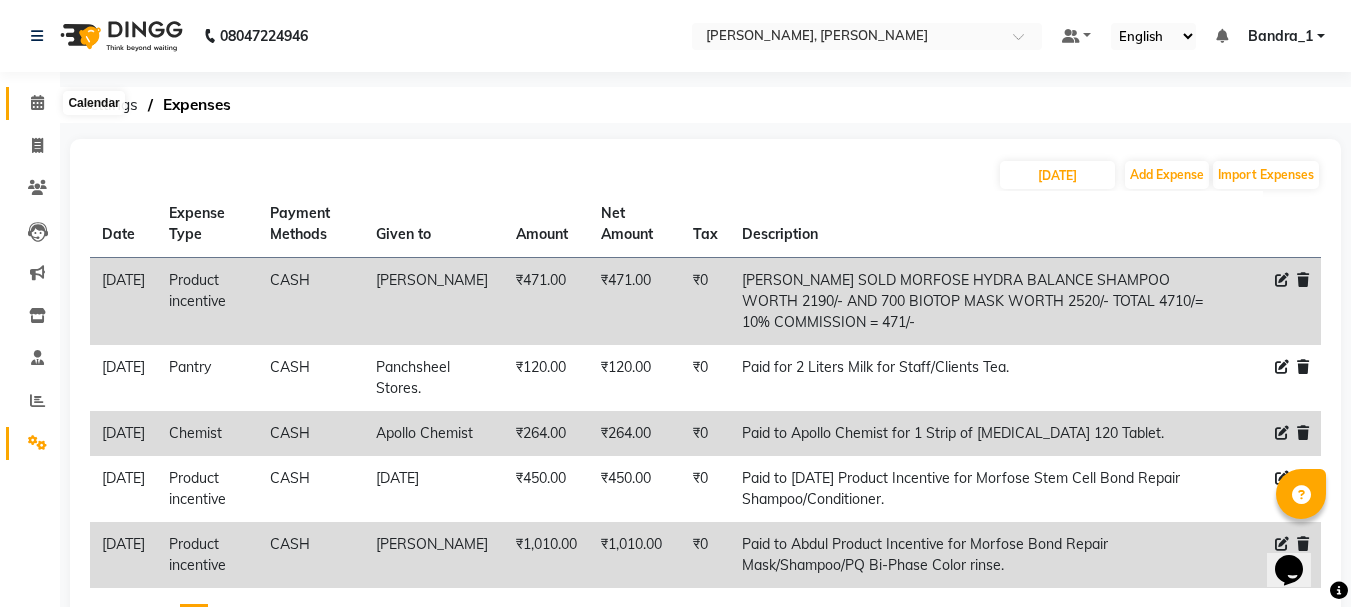 click 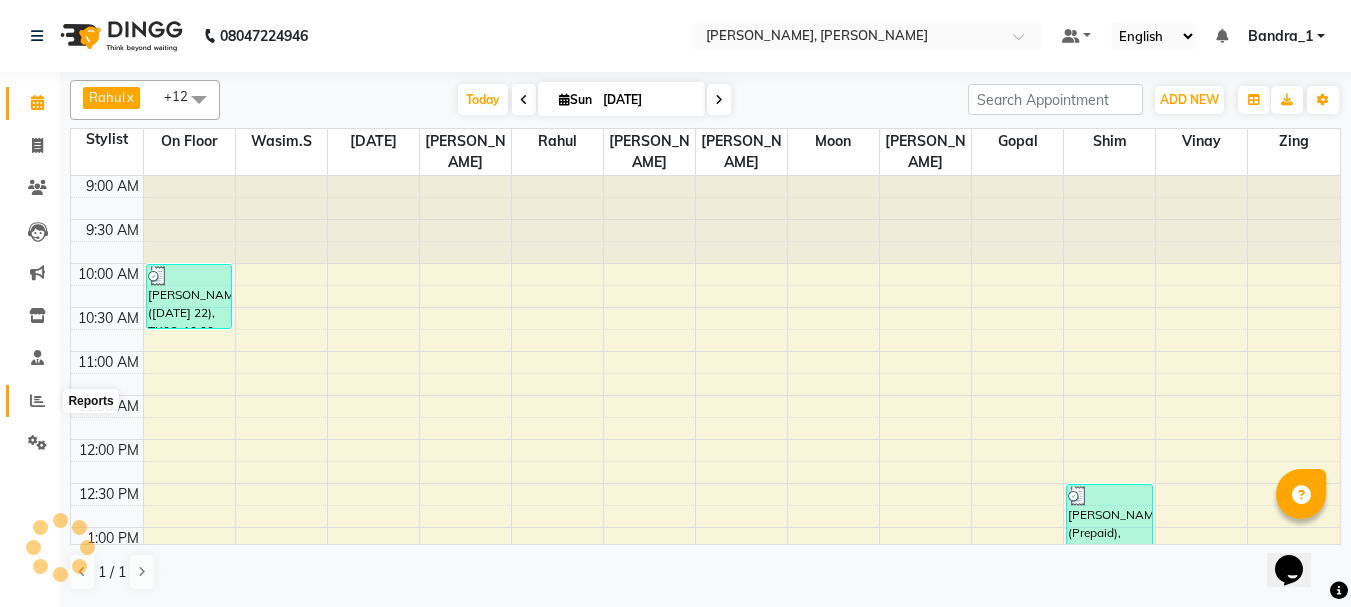 click 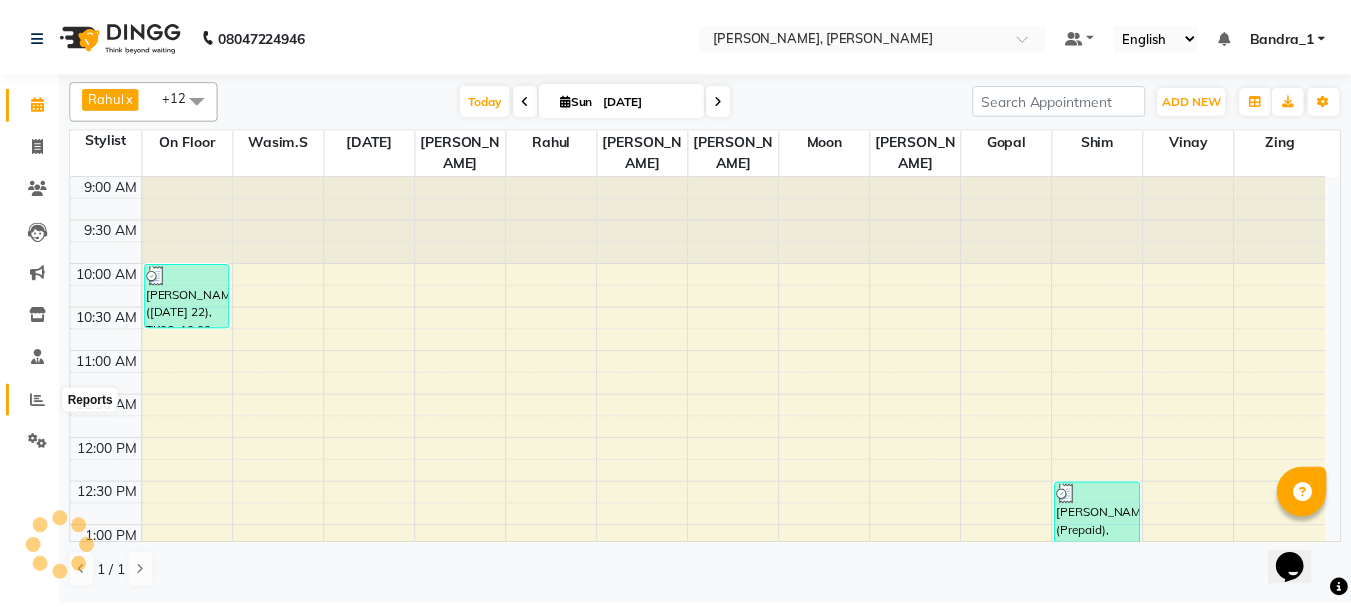 scroll, scrollTop: 0, scrollLeft: 0, axis: both 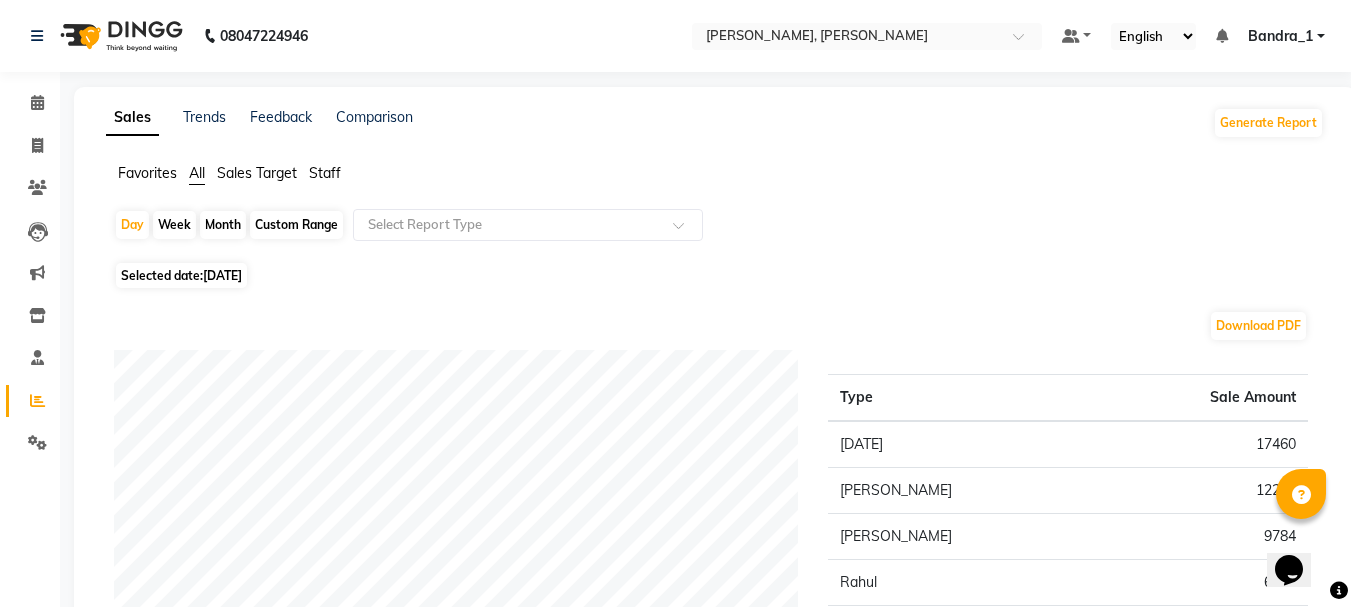 click on "Staff" 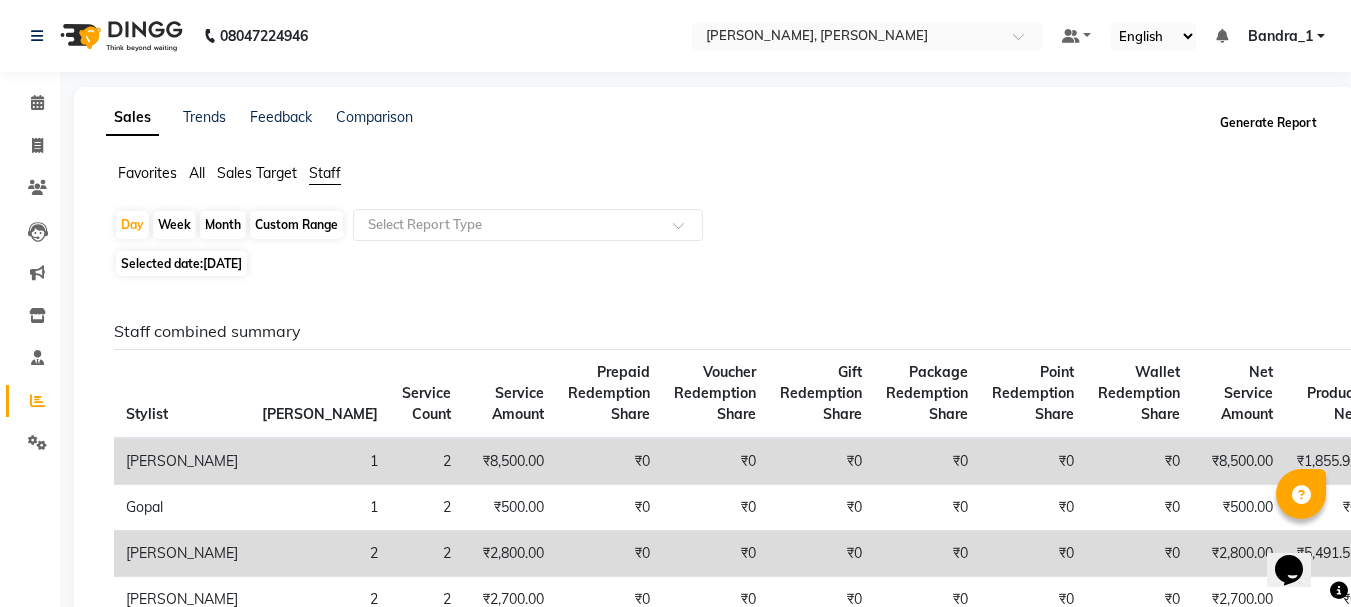 click on "Generate Report" 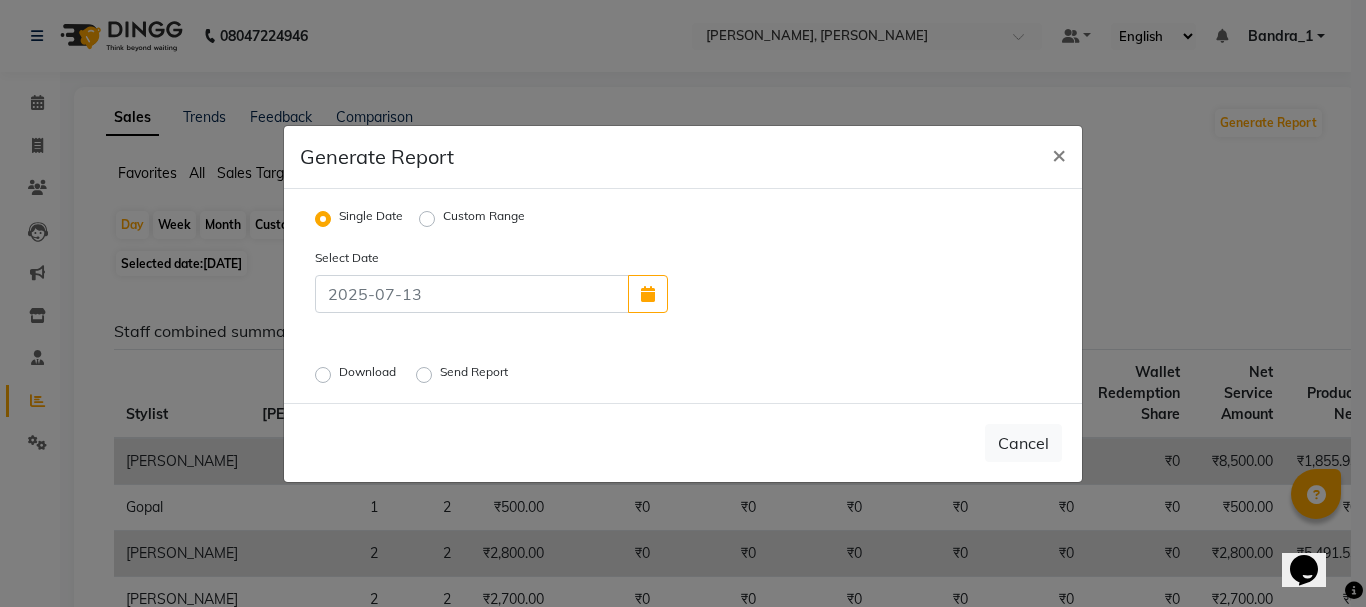 click on "Download" 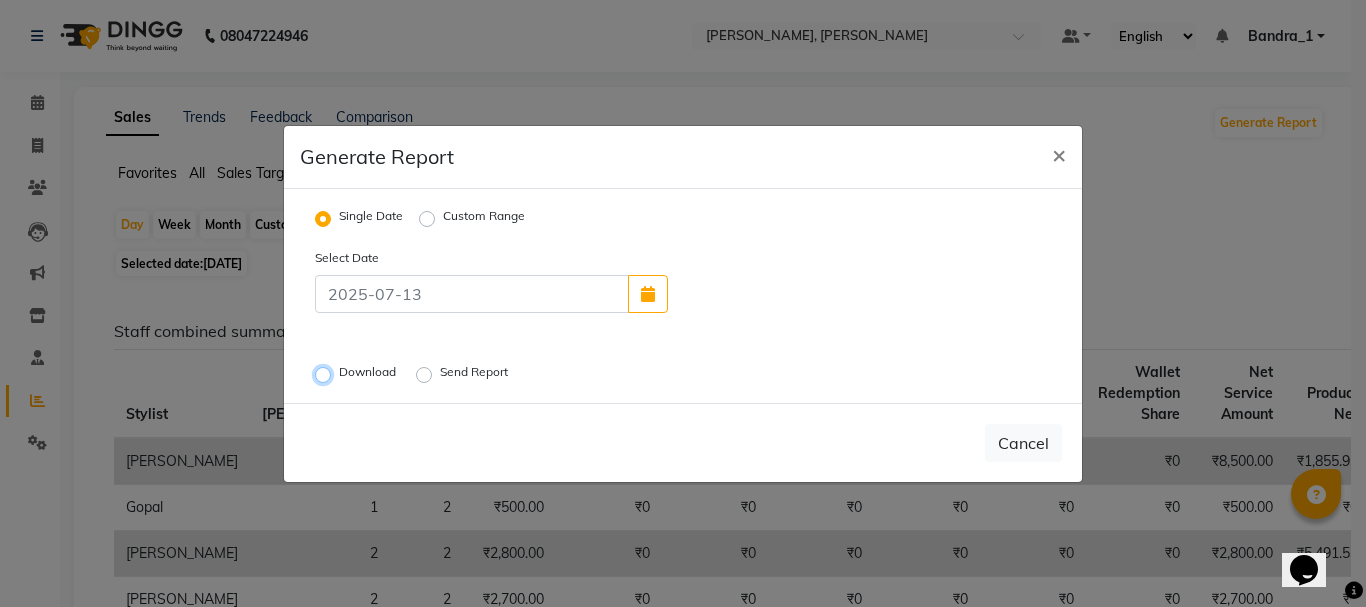 click on "Download" at bounding box center (326, 374) 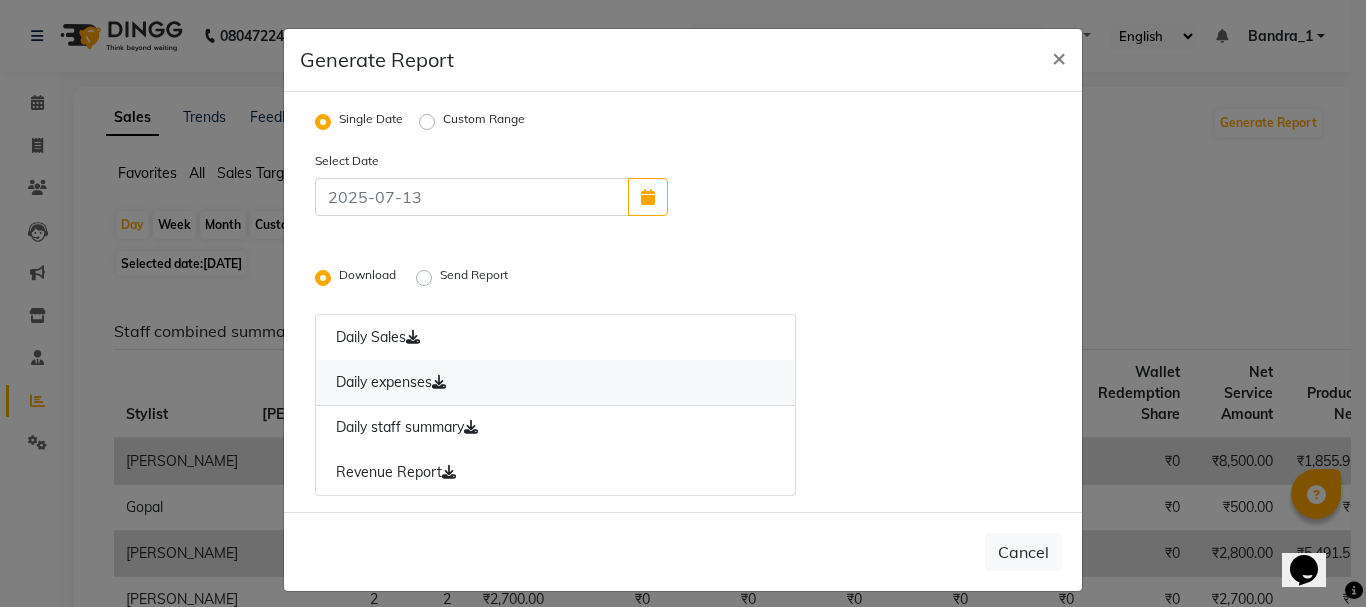 click on "Daily expenses" 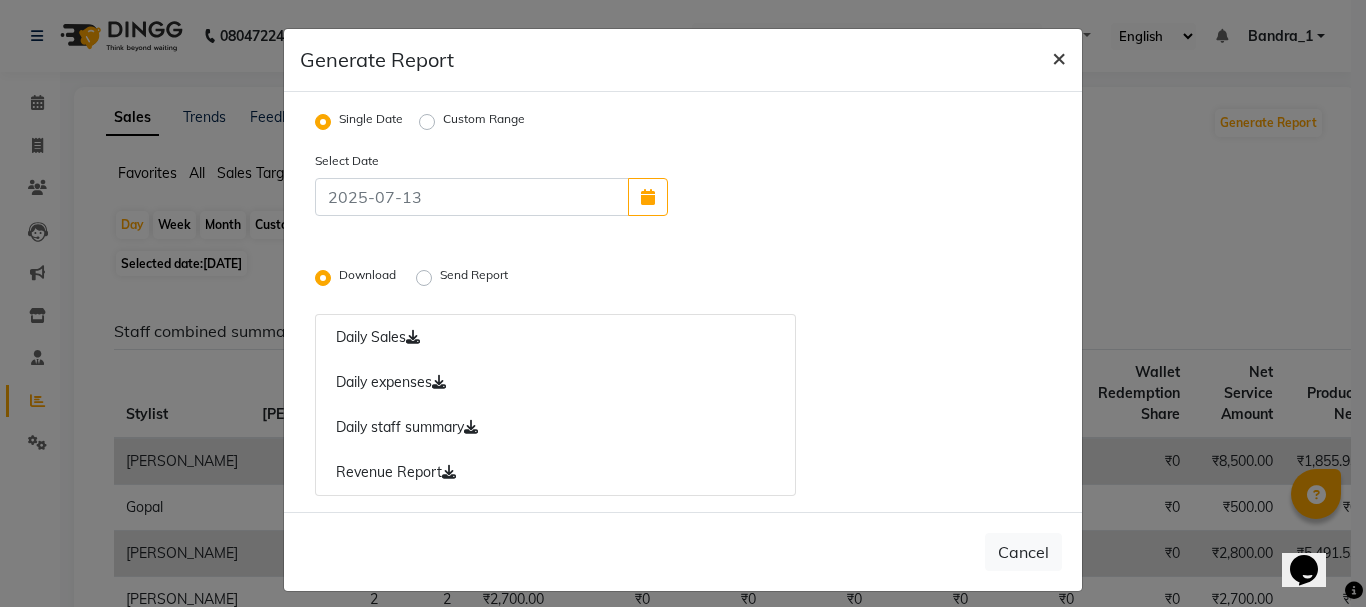 click on "×" 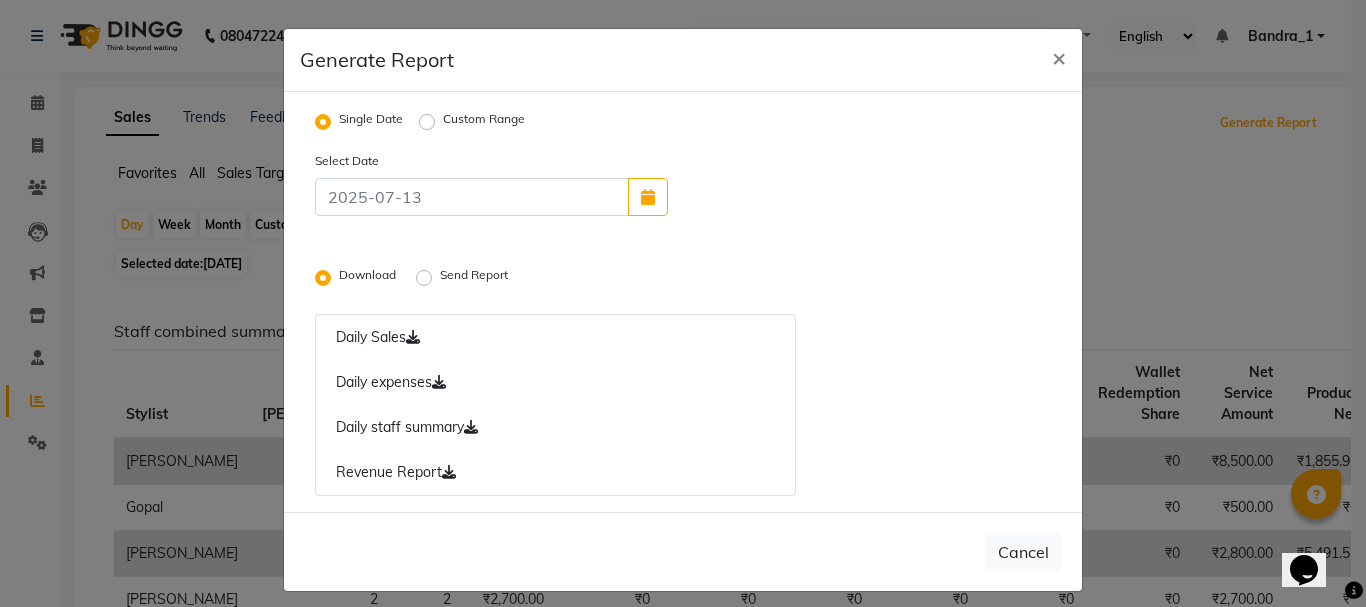 radio on "false" 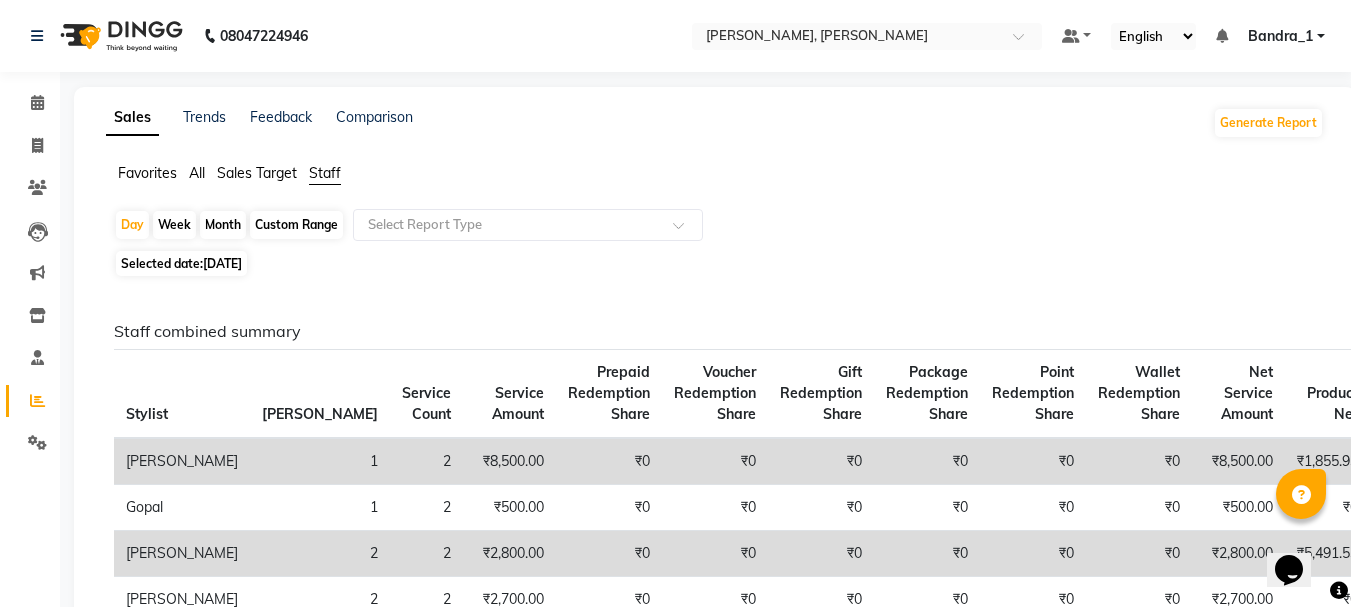drag, startPoint x: 314, startPoint y: 176, endPoint x: 553, endPoint y: 195, distance: 239.75404 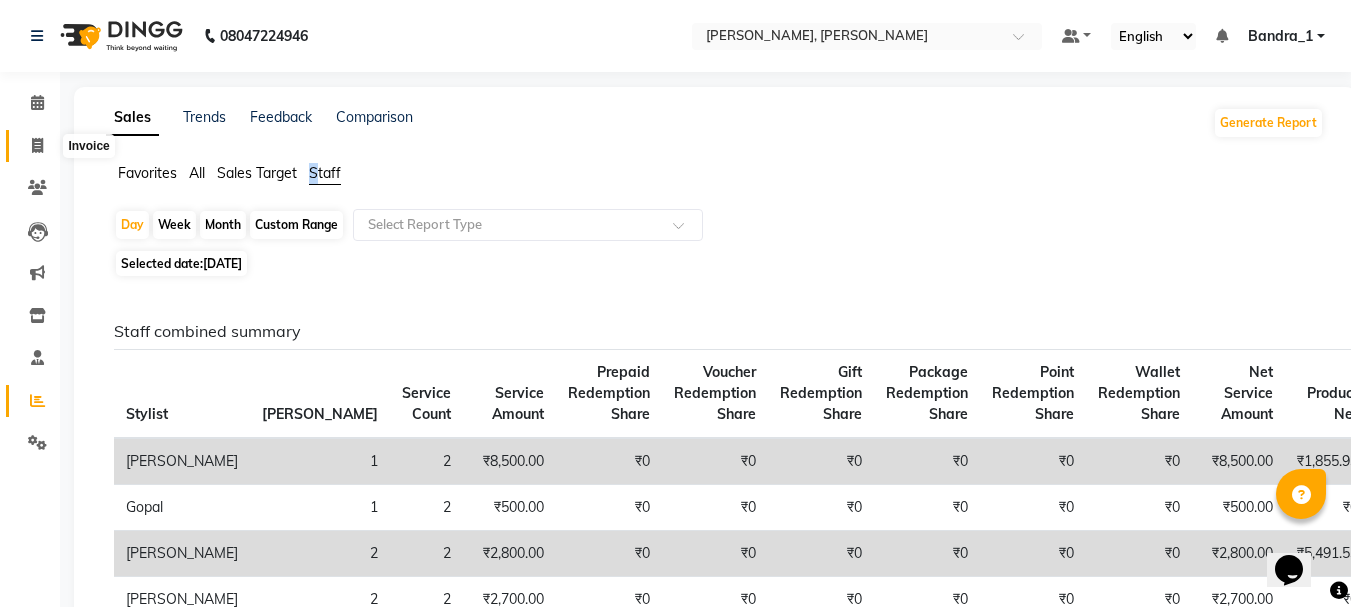 click 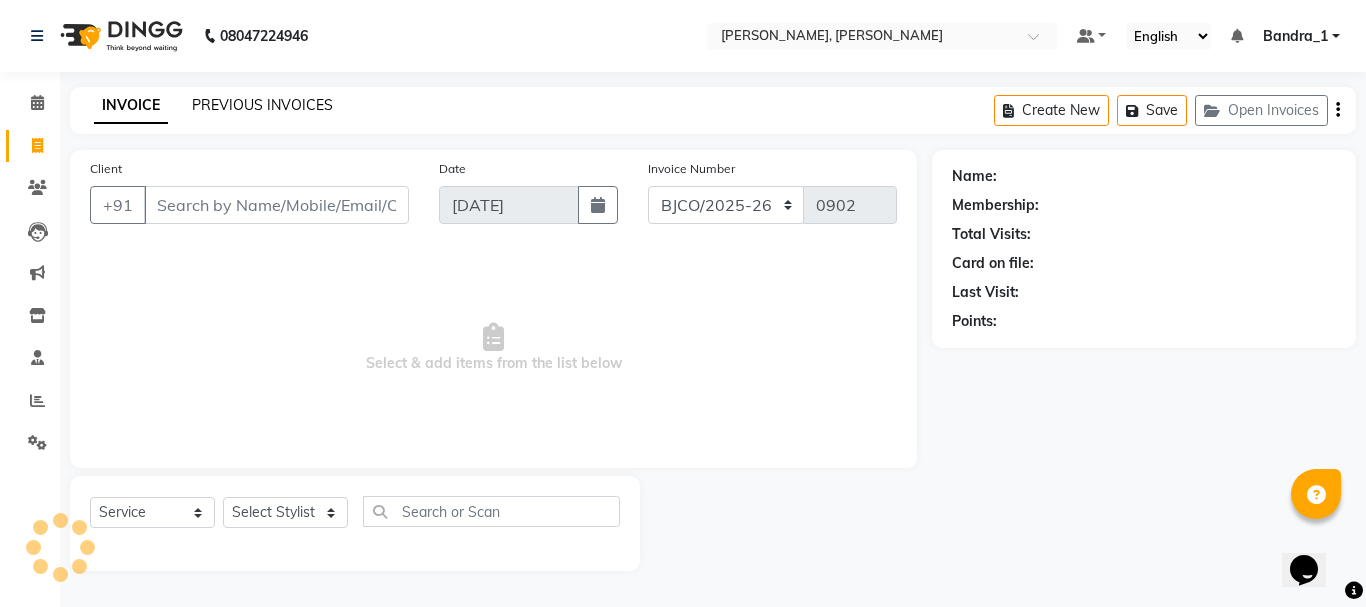 click on "PREVIOUS INVOICES" 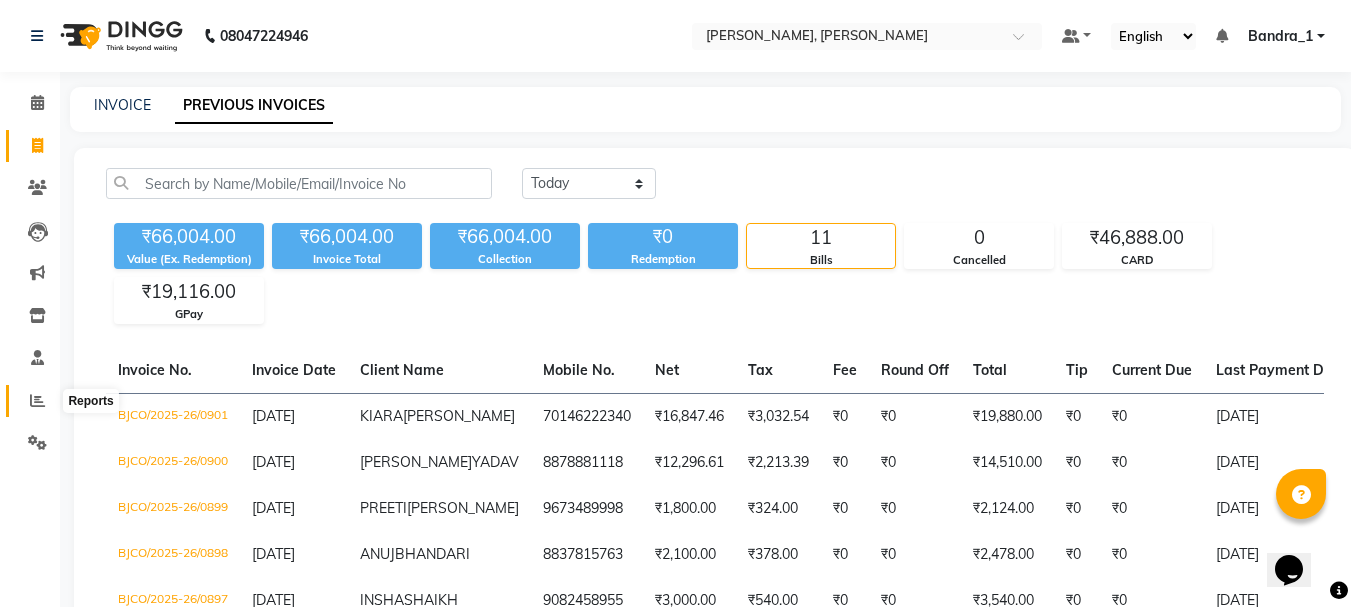 click 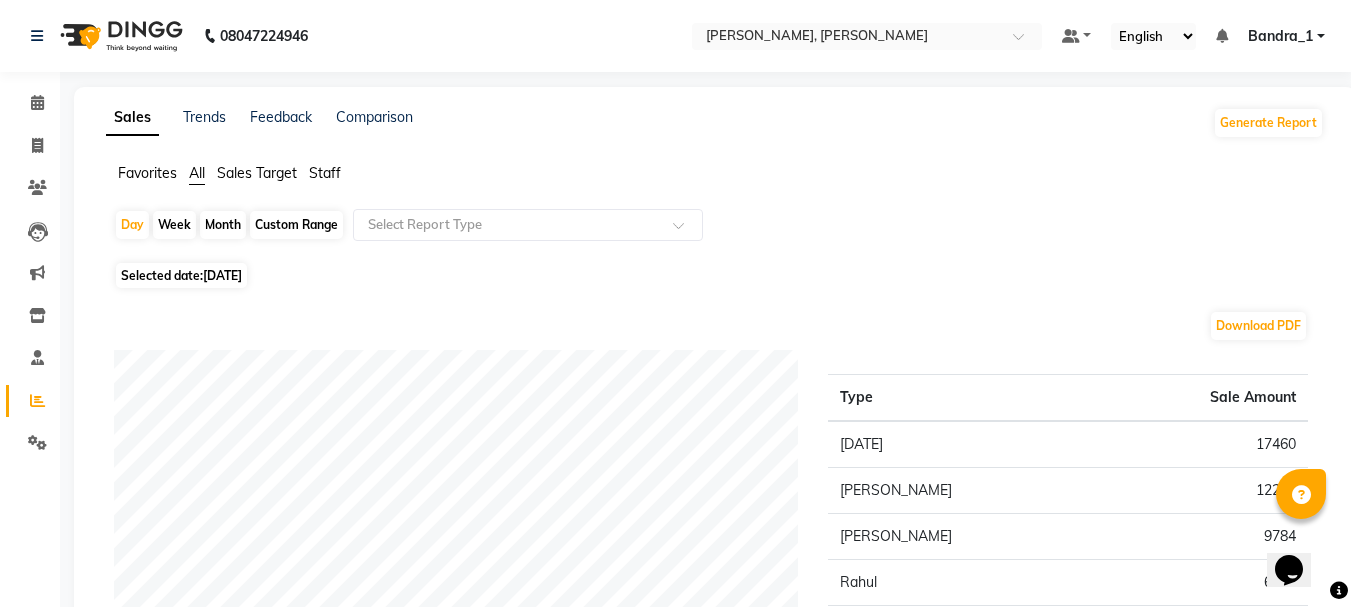 click on "Staff" 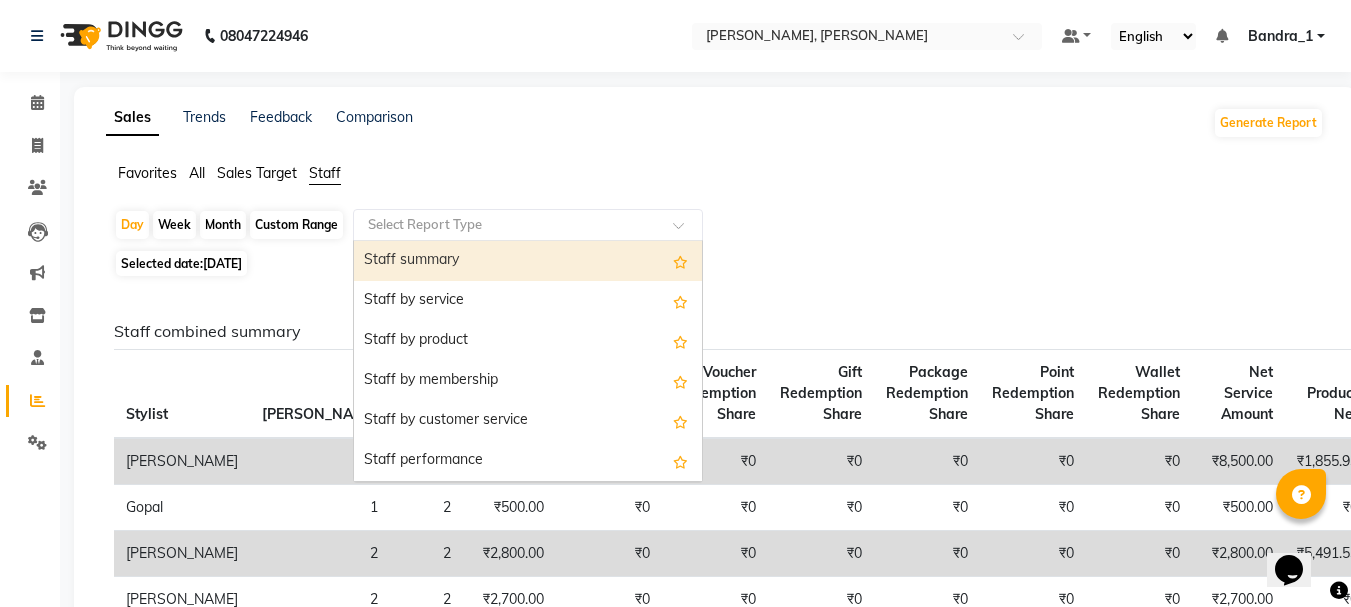 click 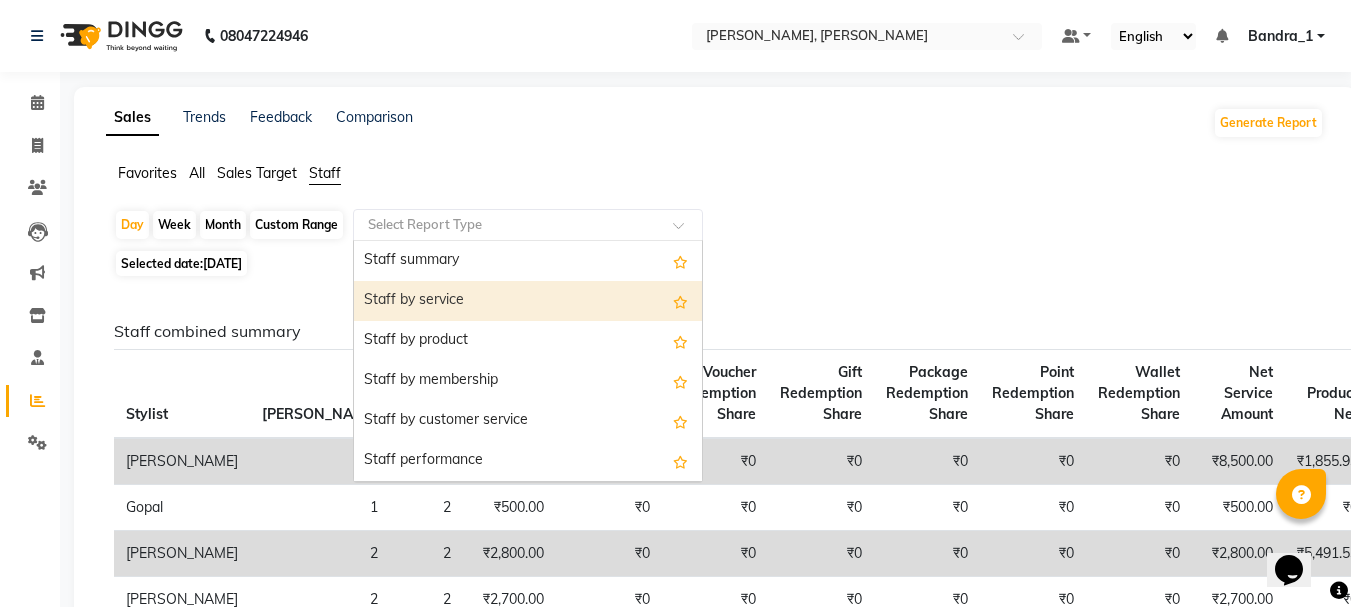 click on "Staff by service" at bounding box center (528, 301) 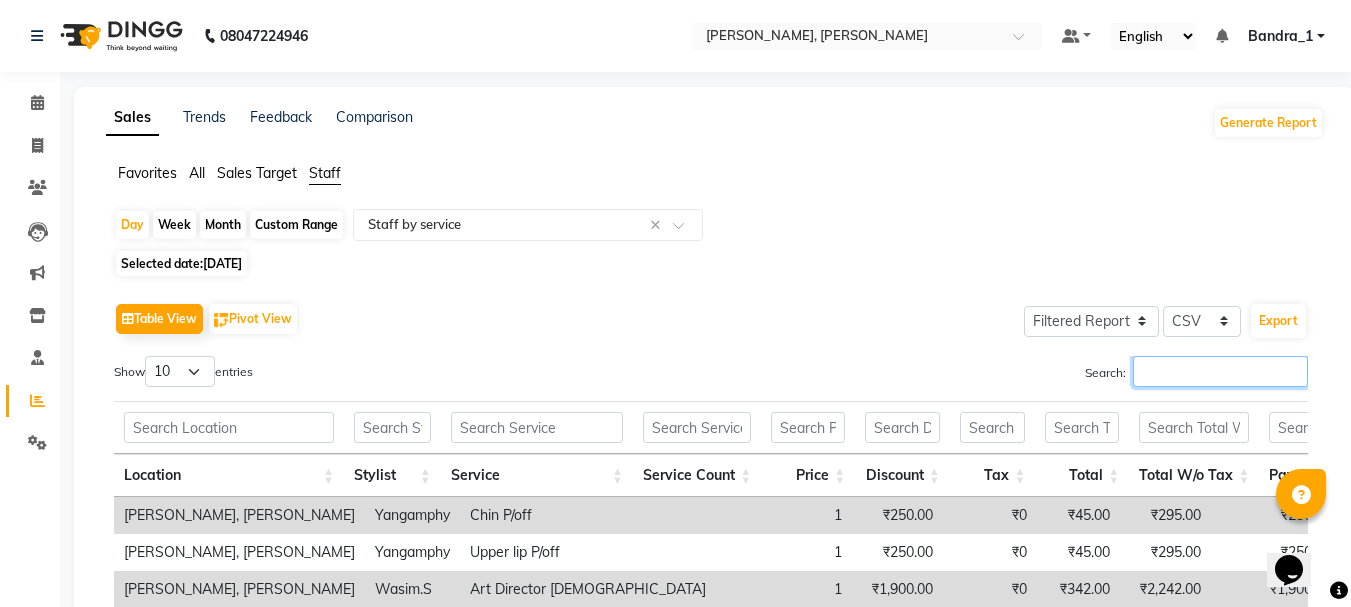drag, startPoint x: 1179, startPoint y: 373, endPoint x: 1085, endPoint y: 401, distance: 98.0816 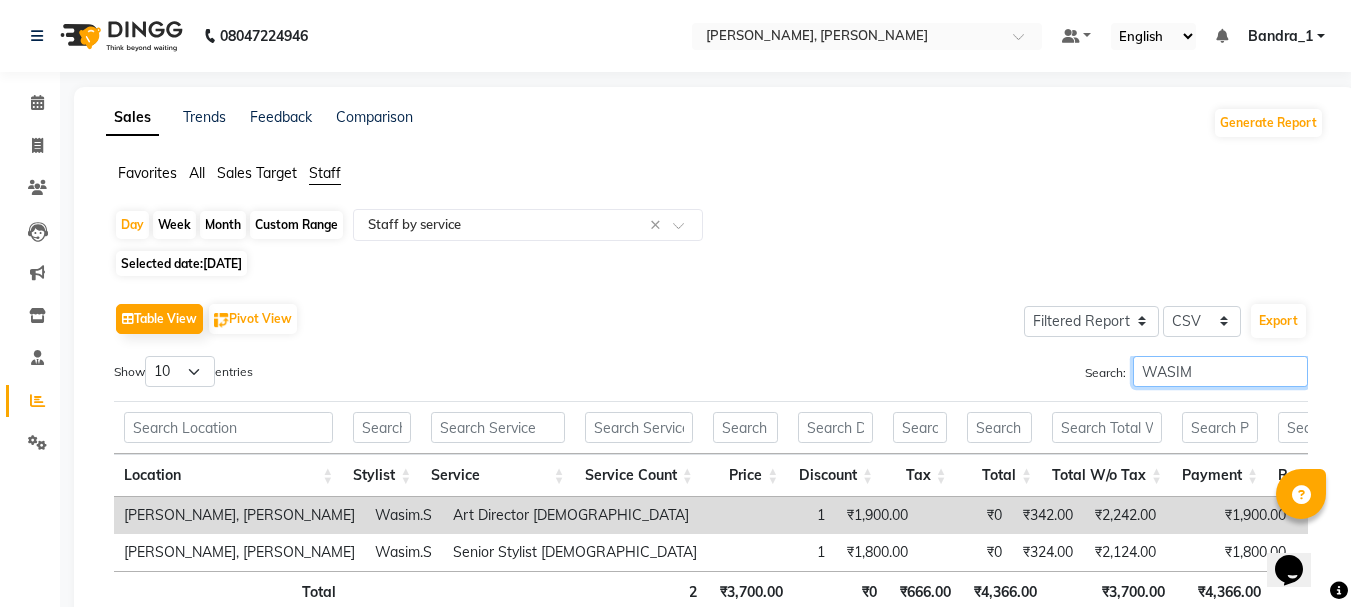 scroll, scrollTop: 145, scrollLeft: 0, axis: vertical 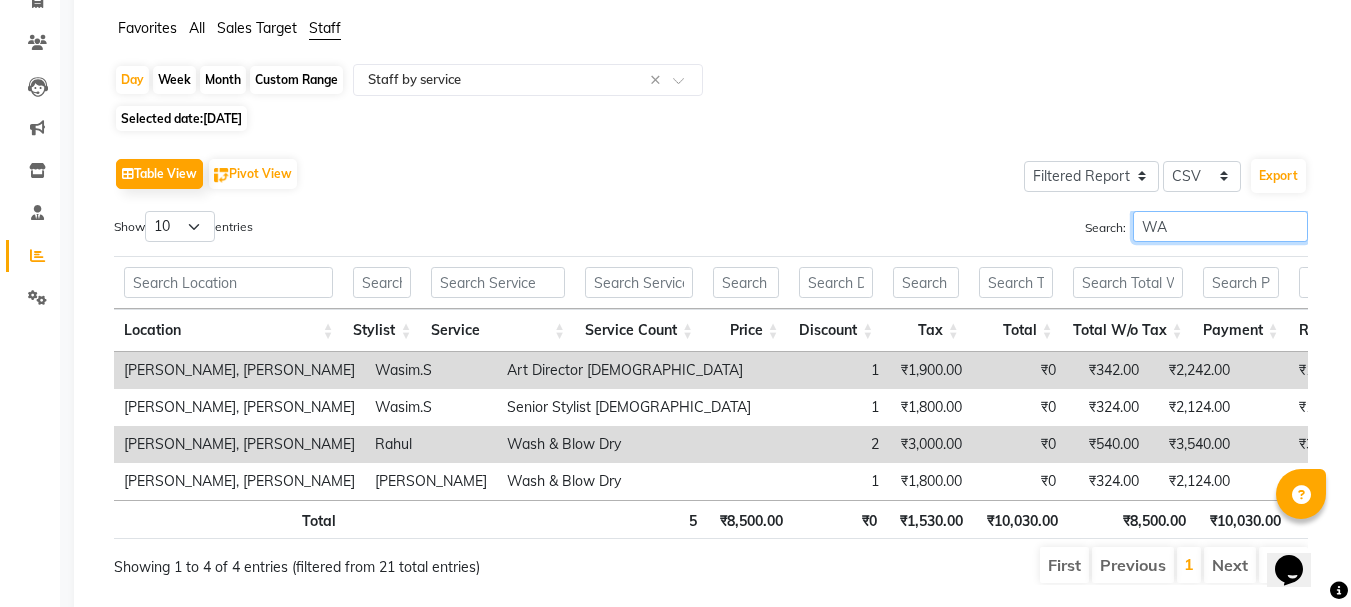 type on "W" 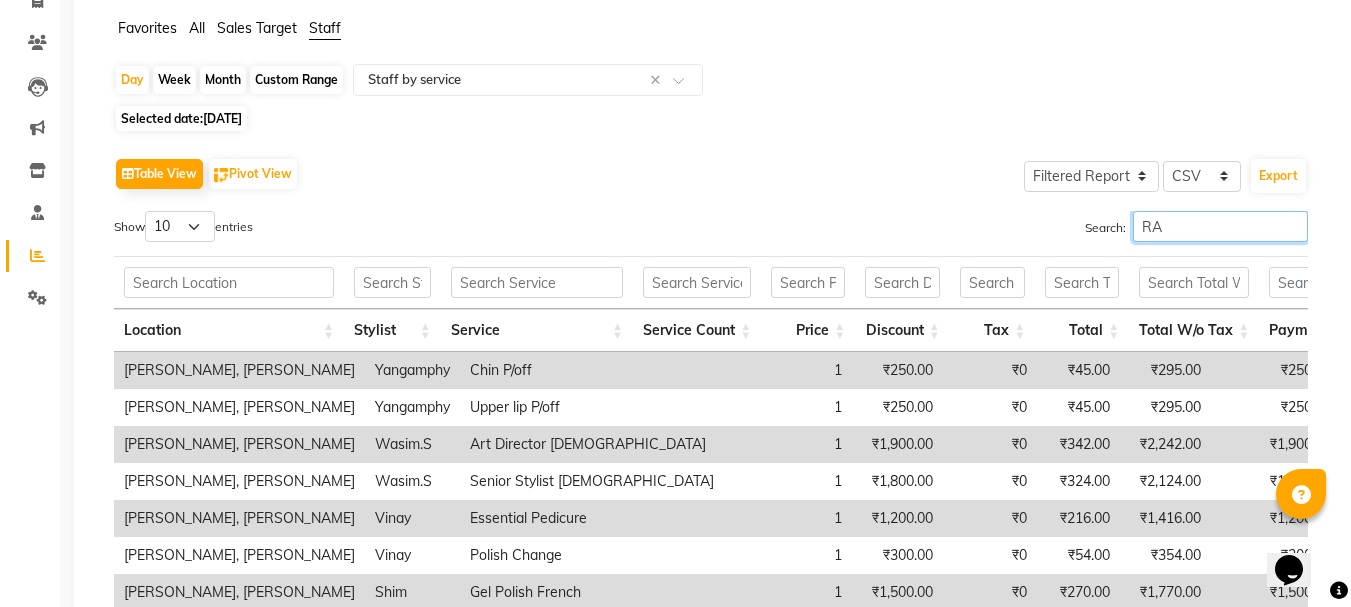 type on "R" 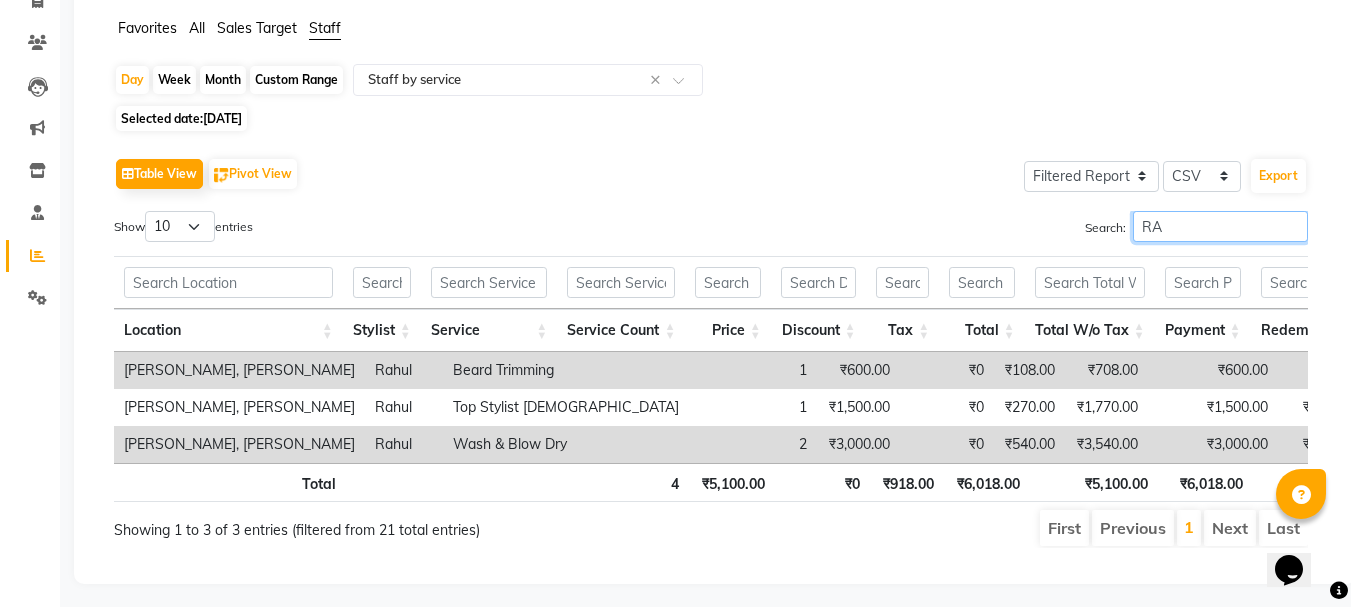 type on "R" 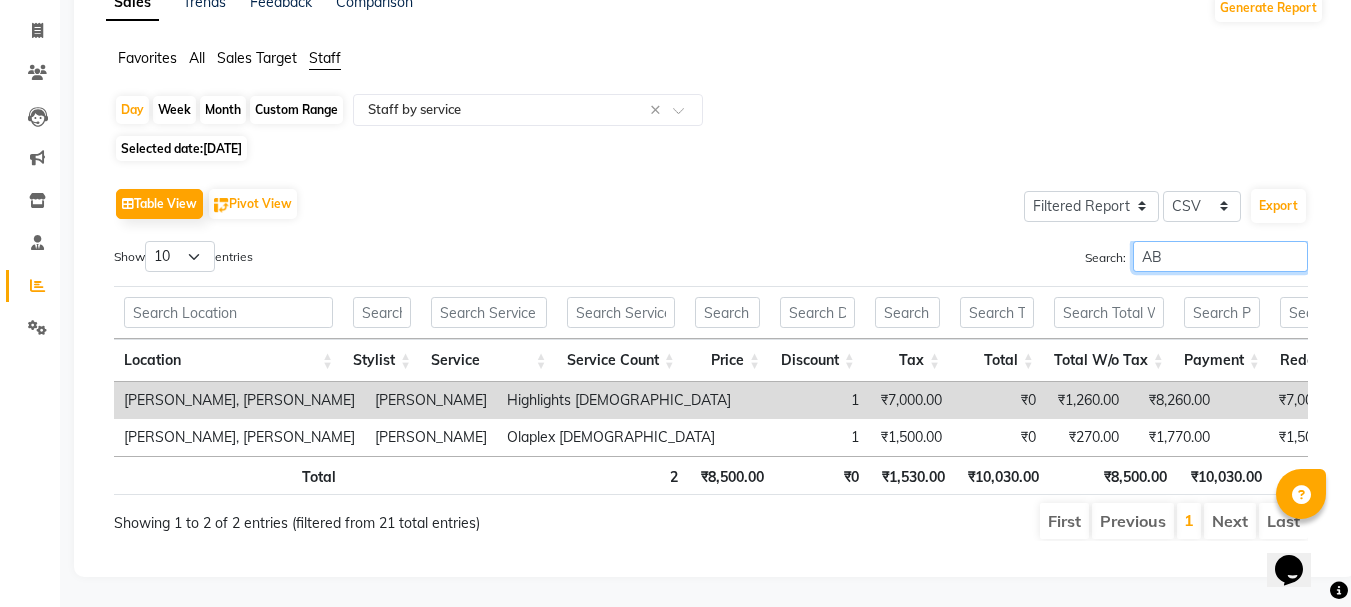 type on "A" 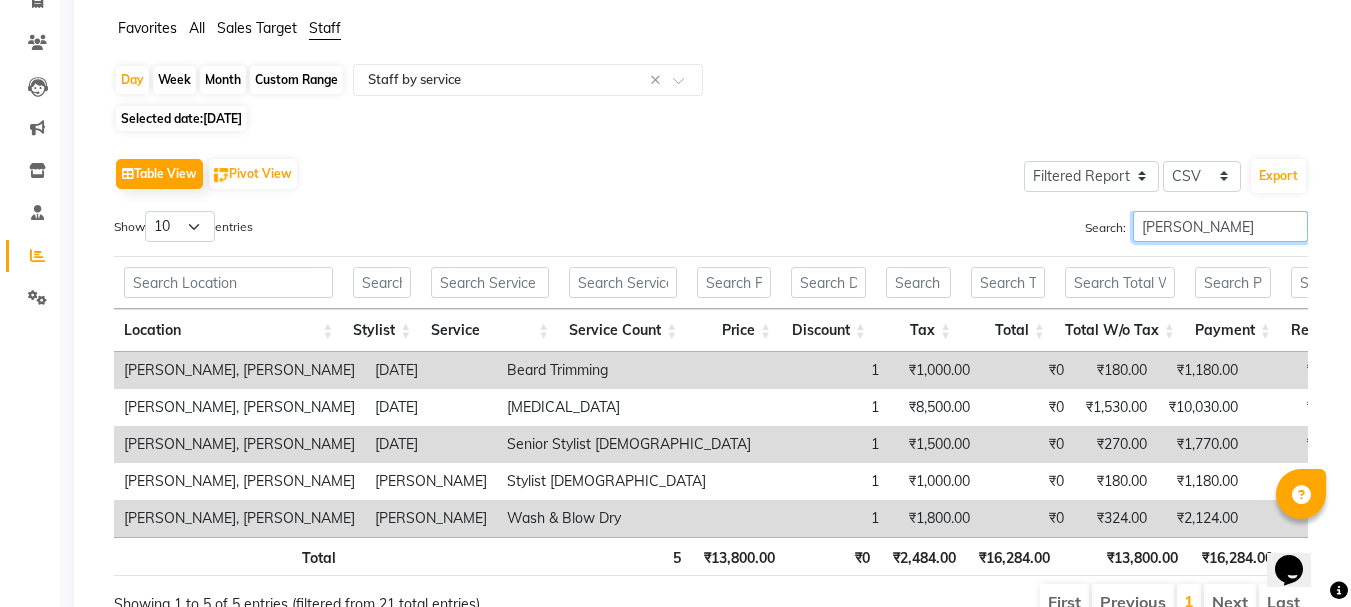 type on "J" 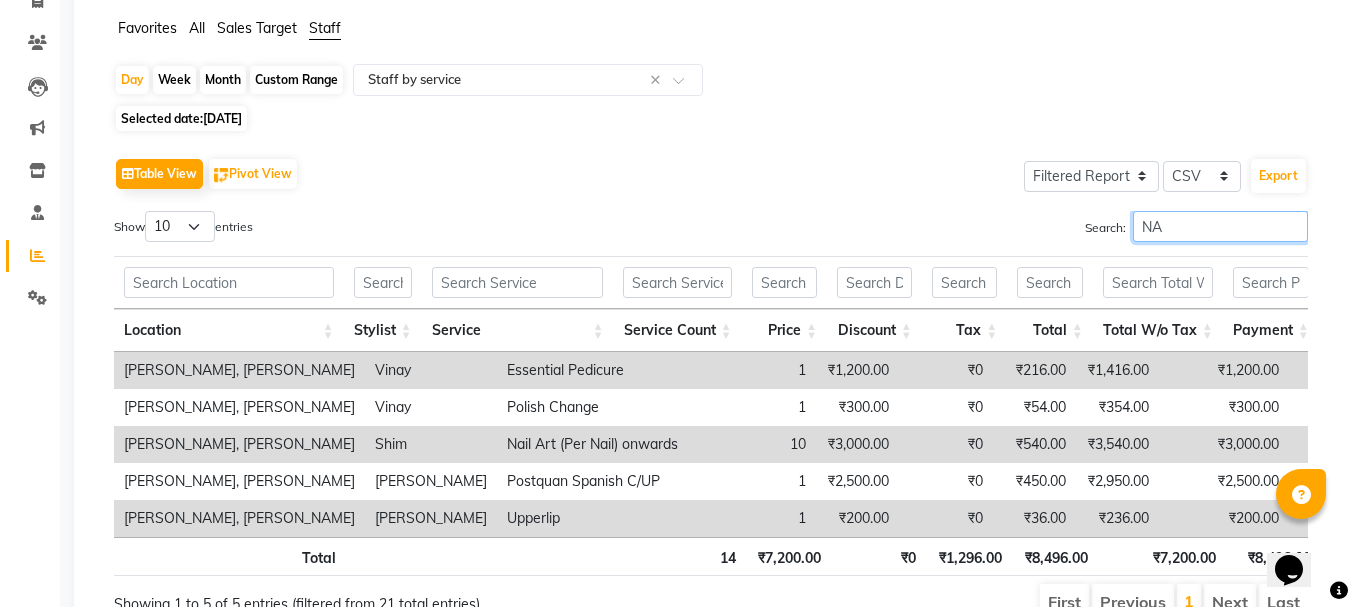 type on "N" 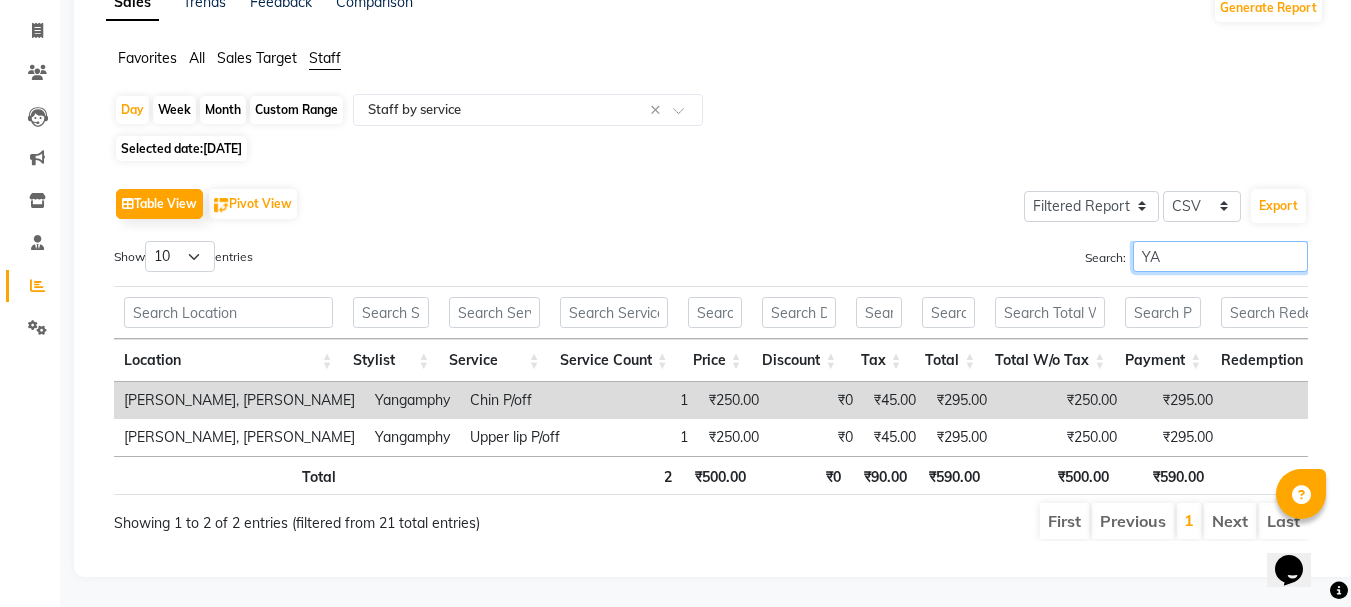 type on "Y" 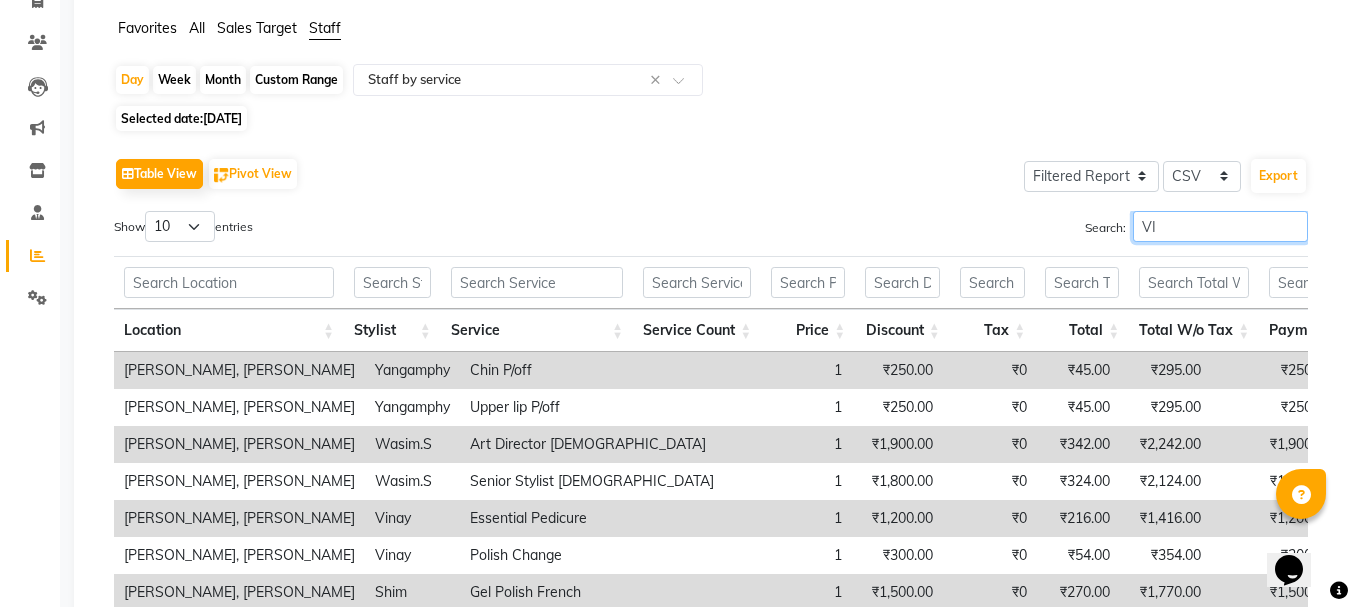 type on "V" 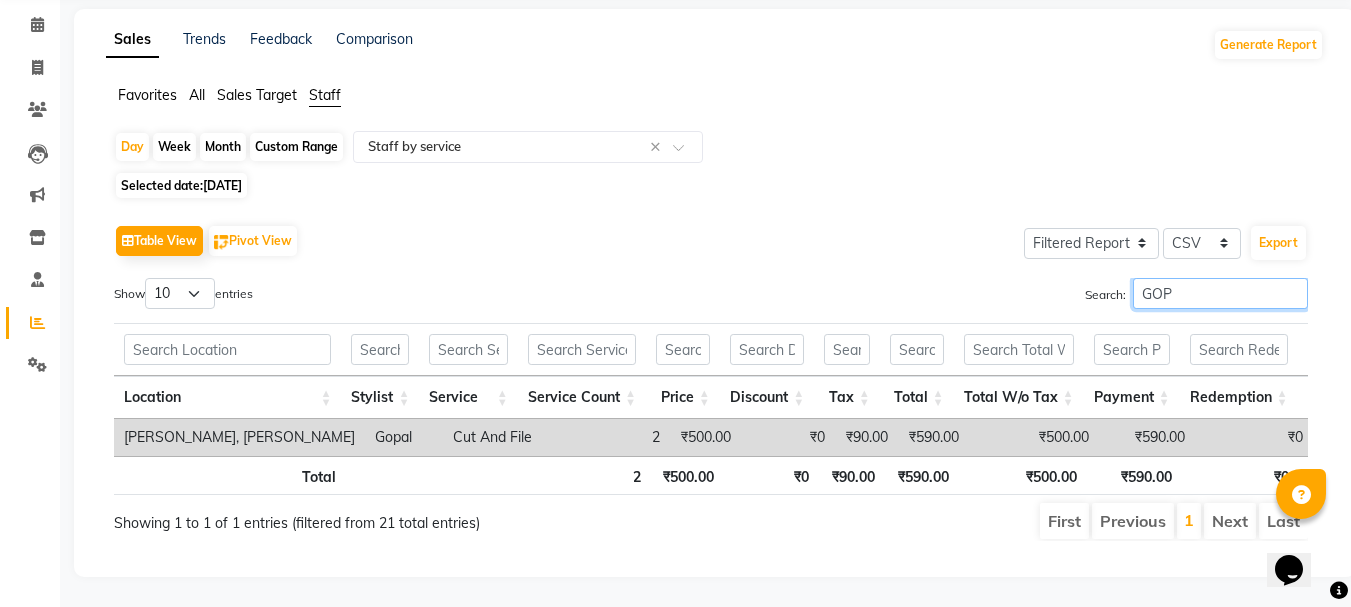 scroll, scrollTop: 108, scrollLeft: 0, axis: vertical 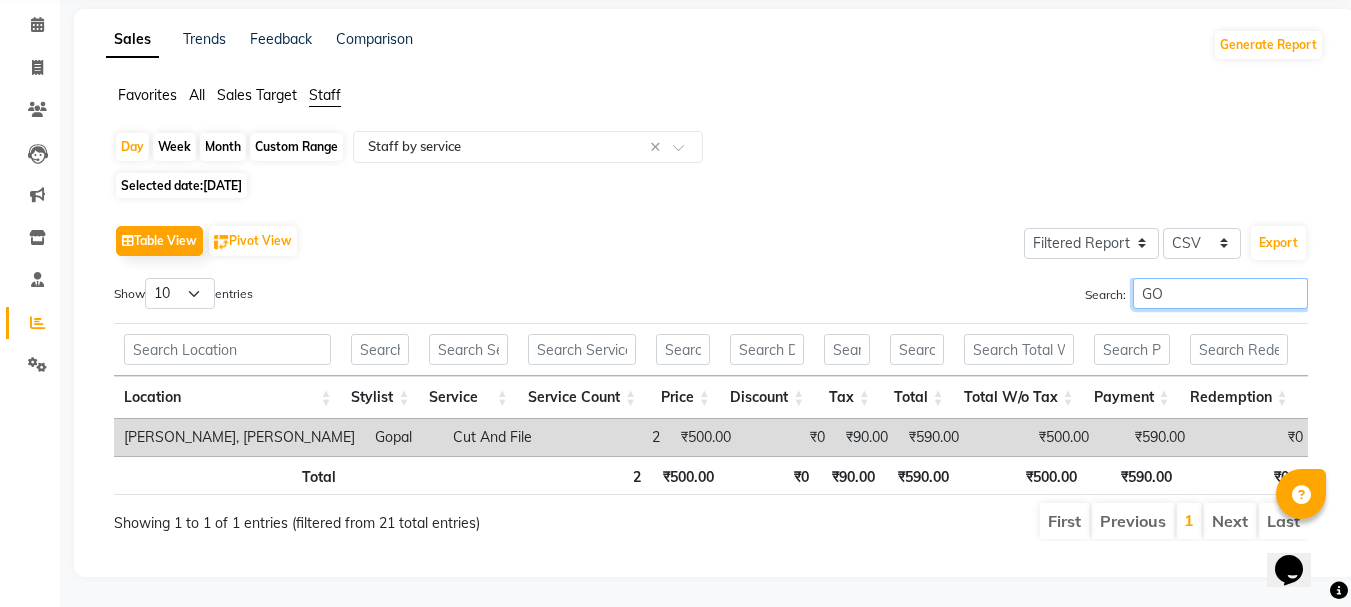 type on "G" 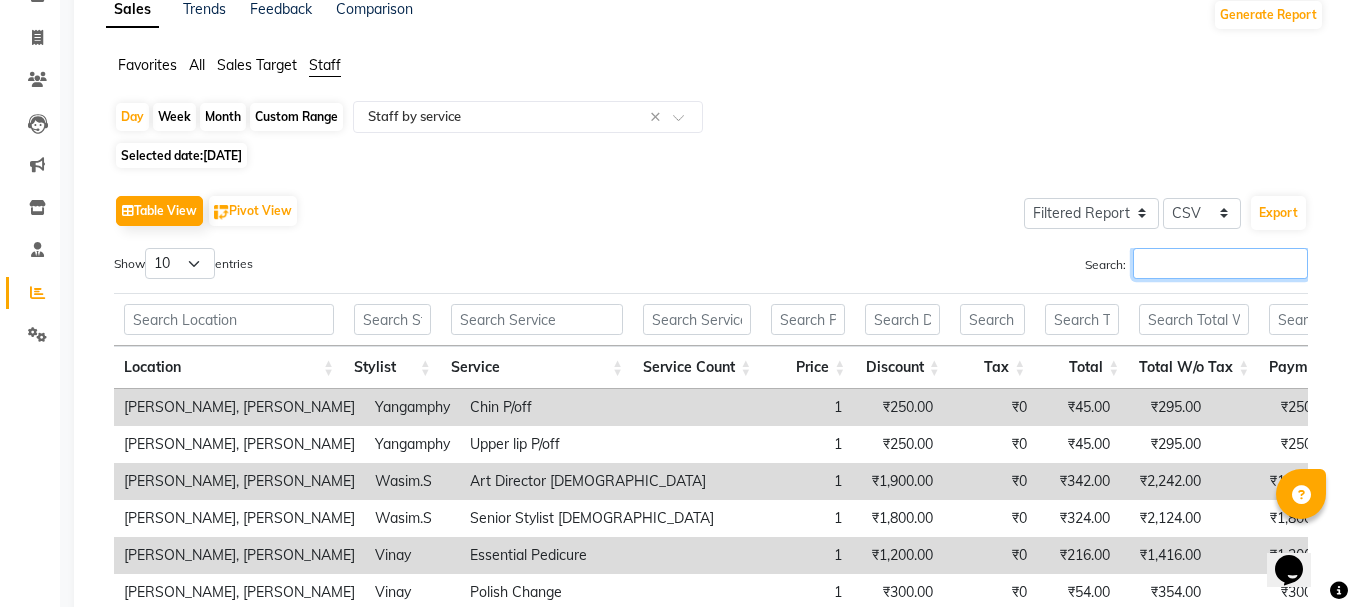 scroll, scrollTop: 145, scrollLeft: 0, axis: vertical 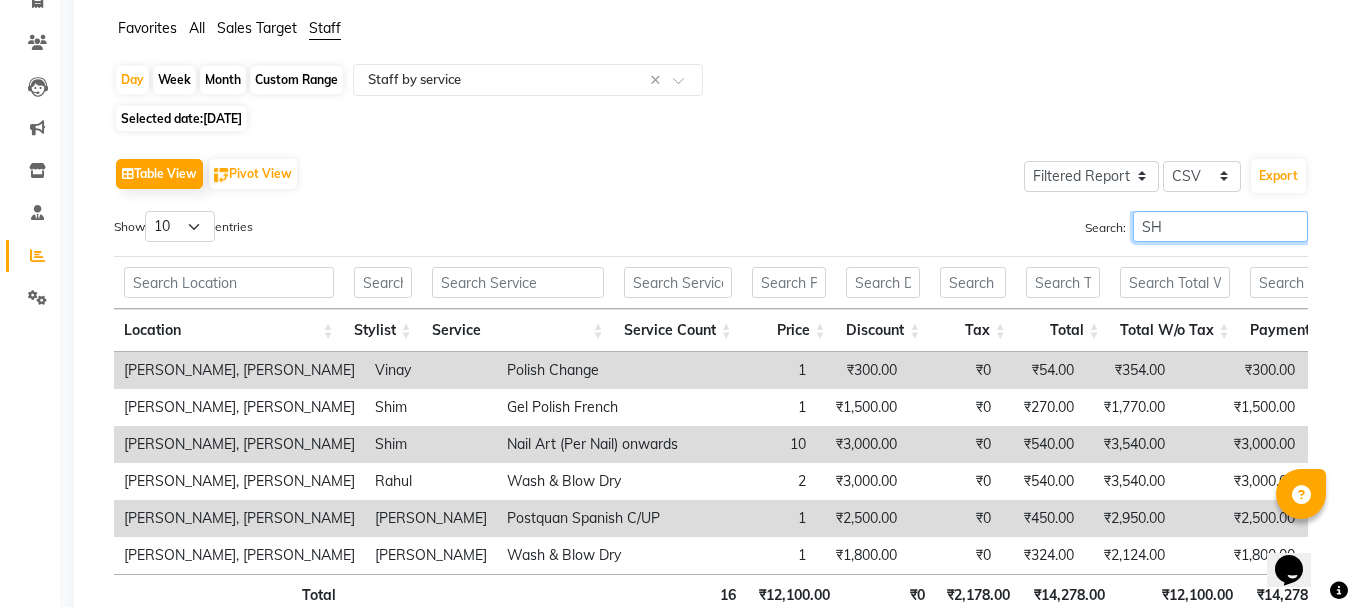 type on "S" 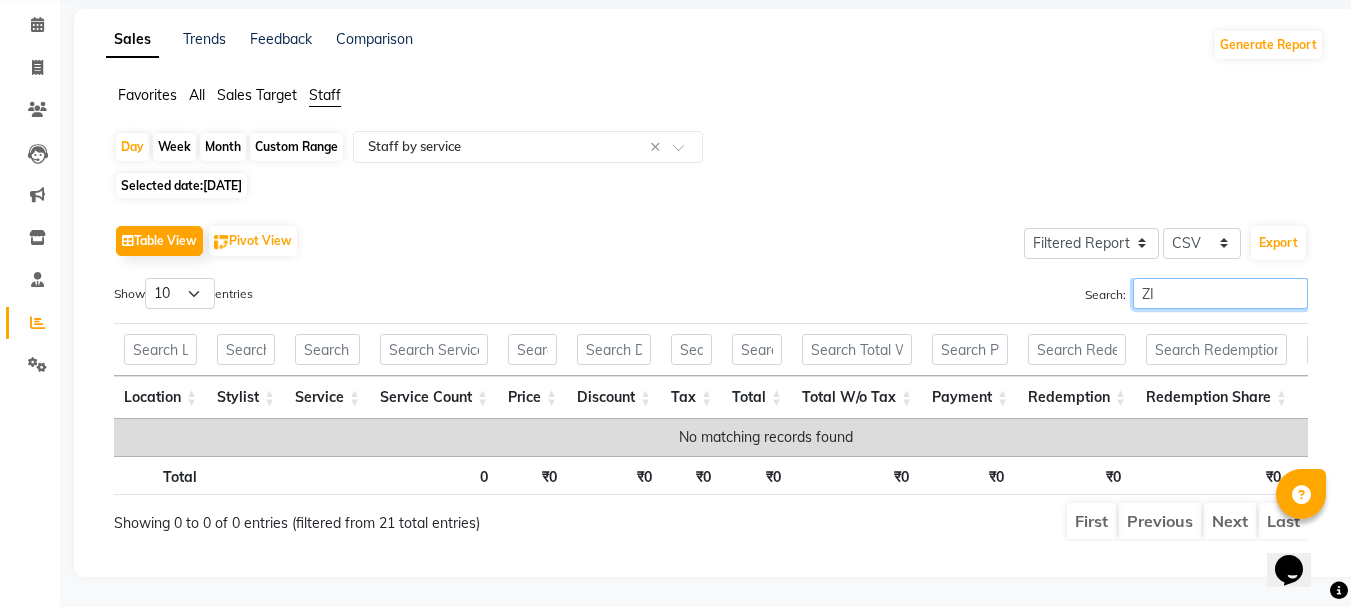 scroll, scrollTop: 108, scrollLeft: 0, axis: vertical 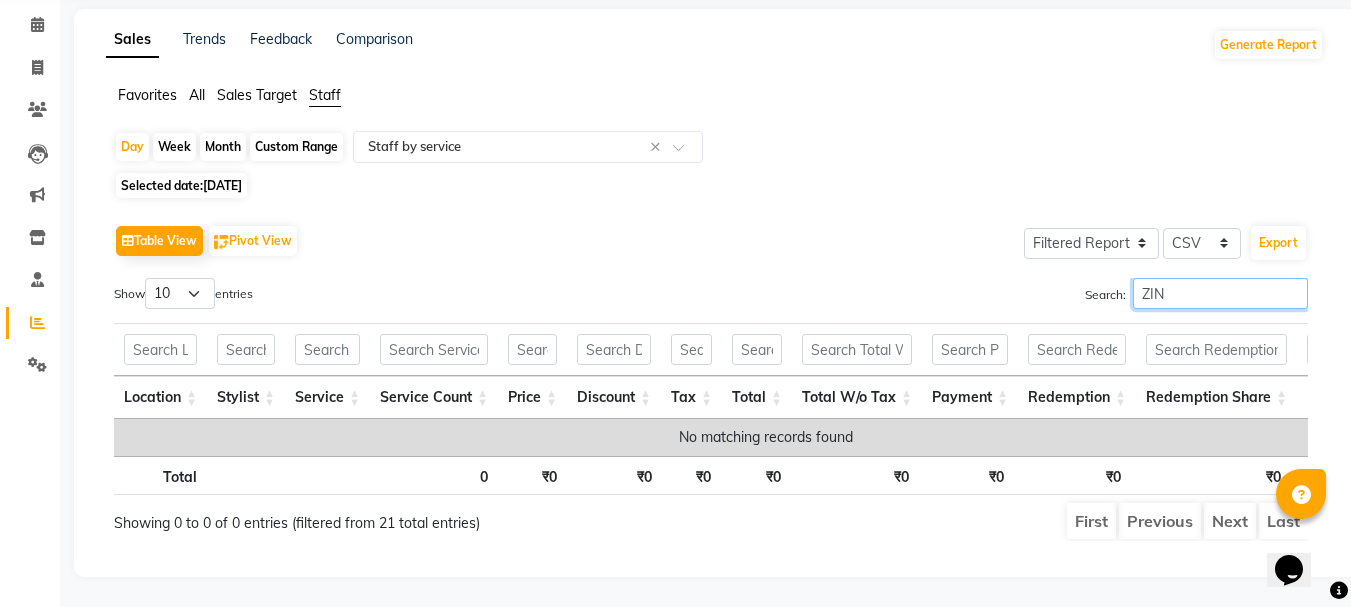 type on "ZING" 